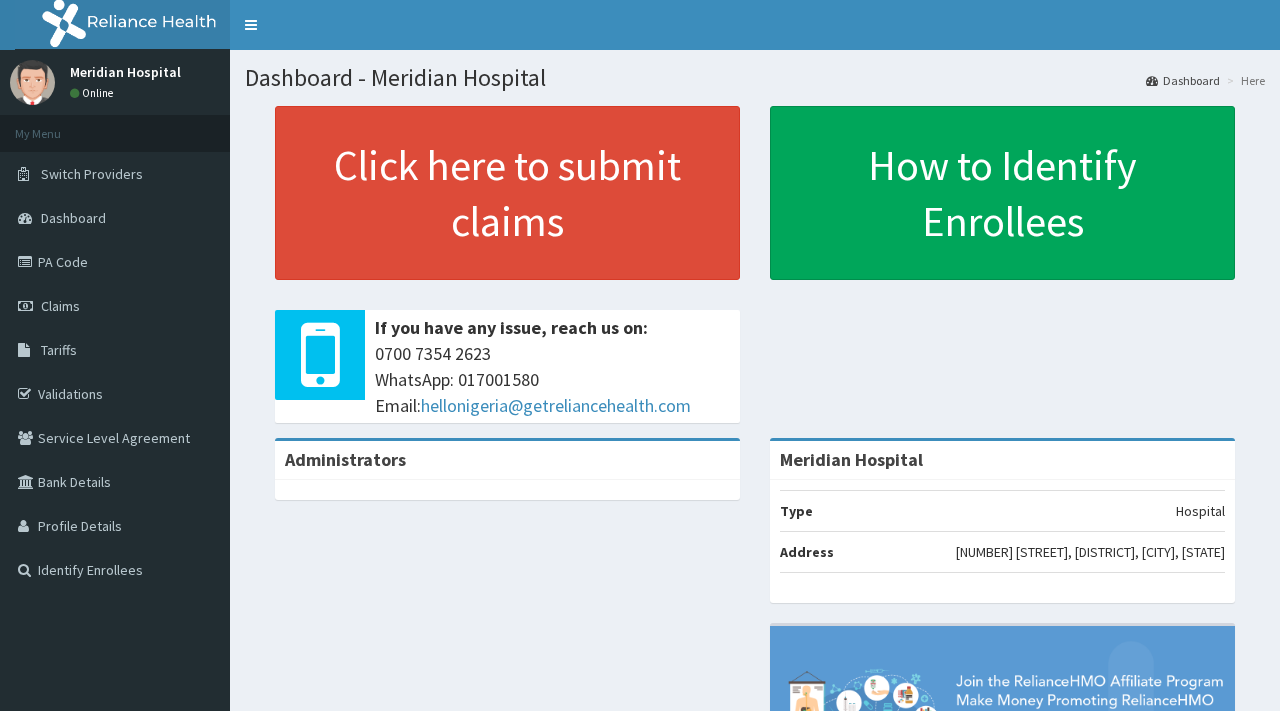 scroll, scrollTop: 0, scrollLeft: 0, axis: both 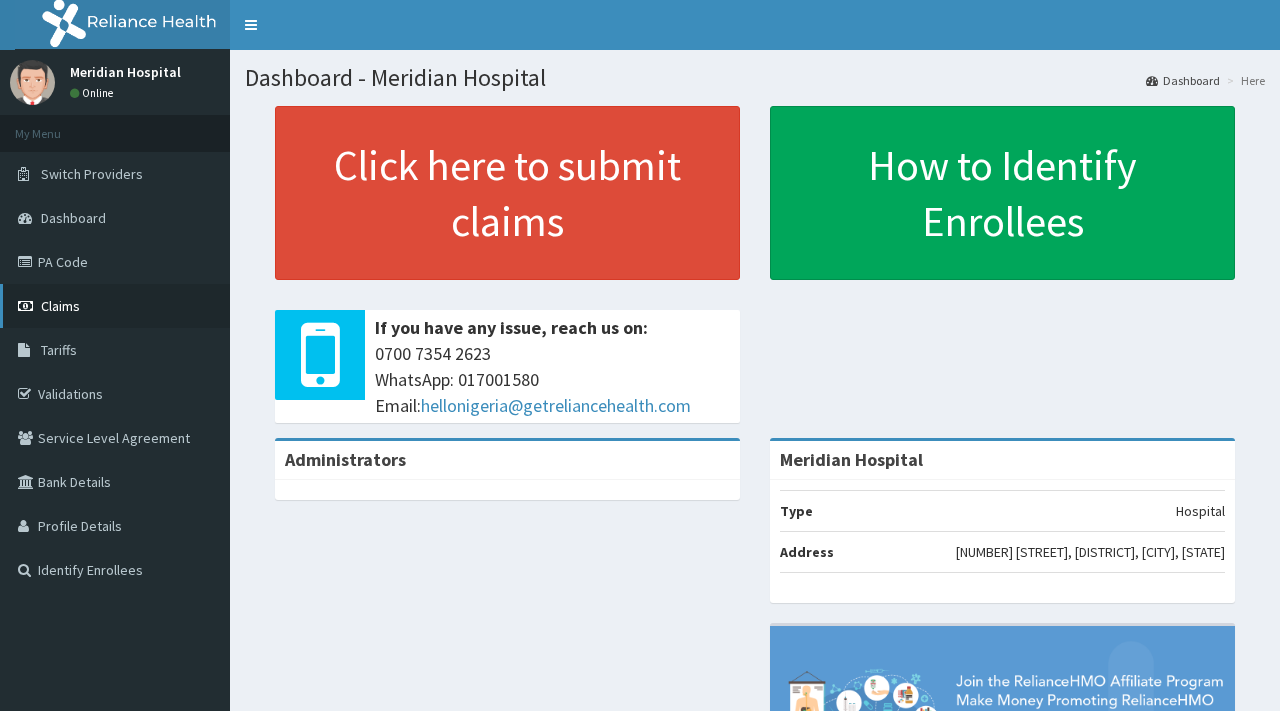 click on "Claims" at bounding box center [60, 306] 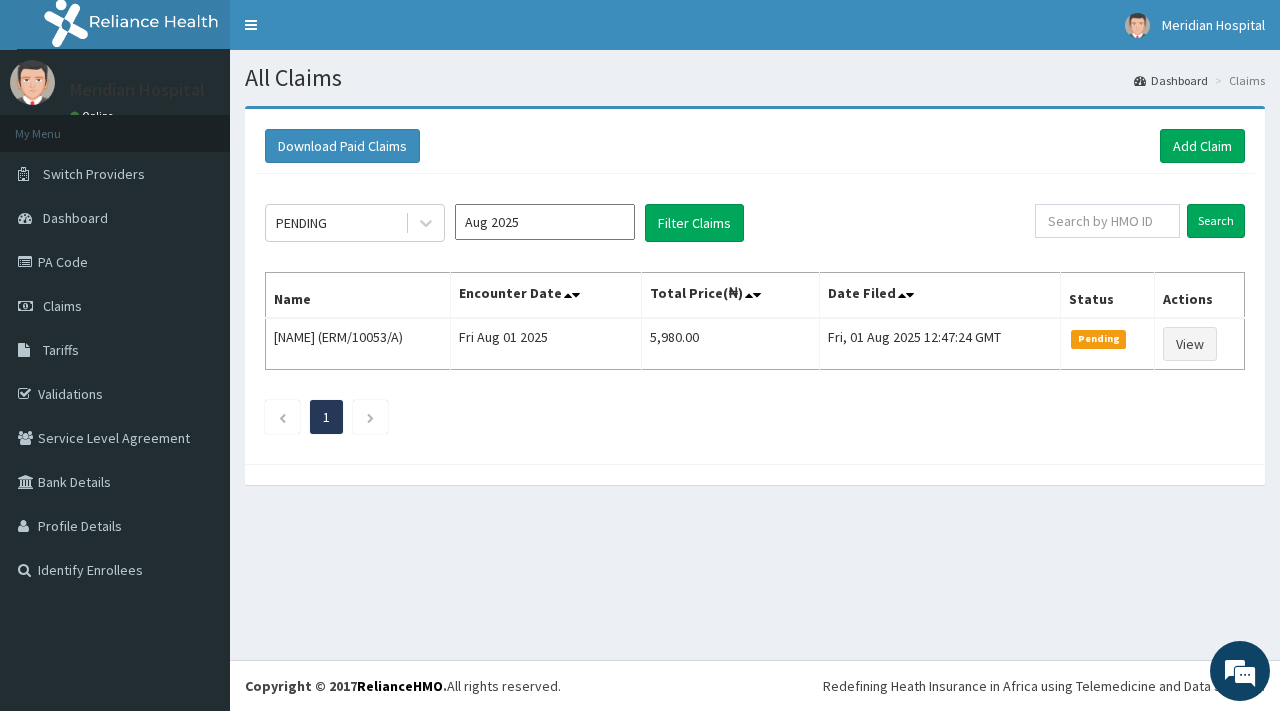 scroll, scrollTop: 0, scrollLeft: 0, axis: both 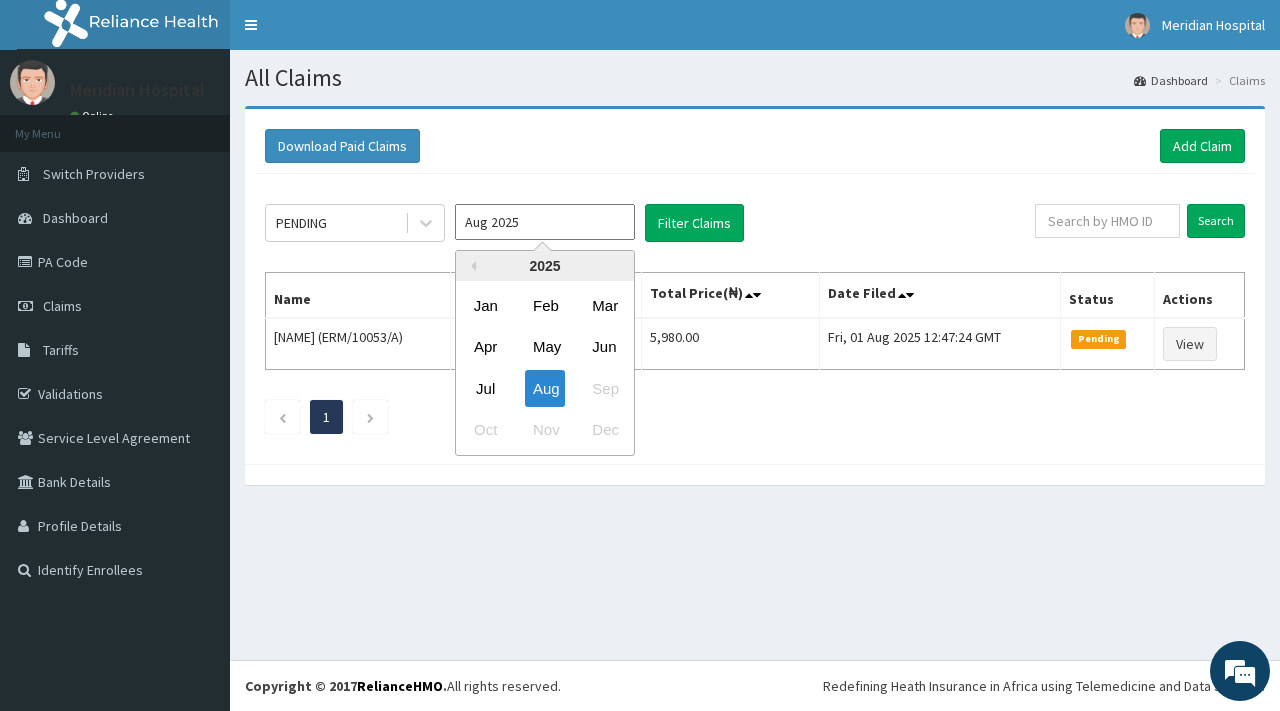 click on "Aug 2025" at bounding box center [545, 222] 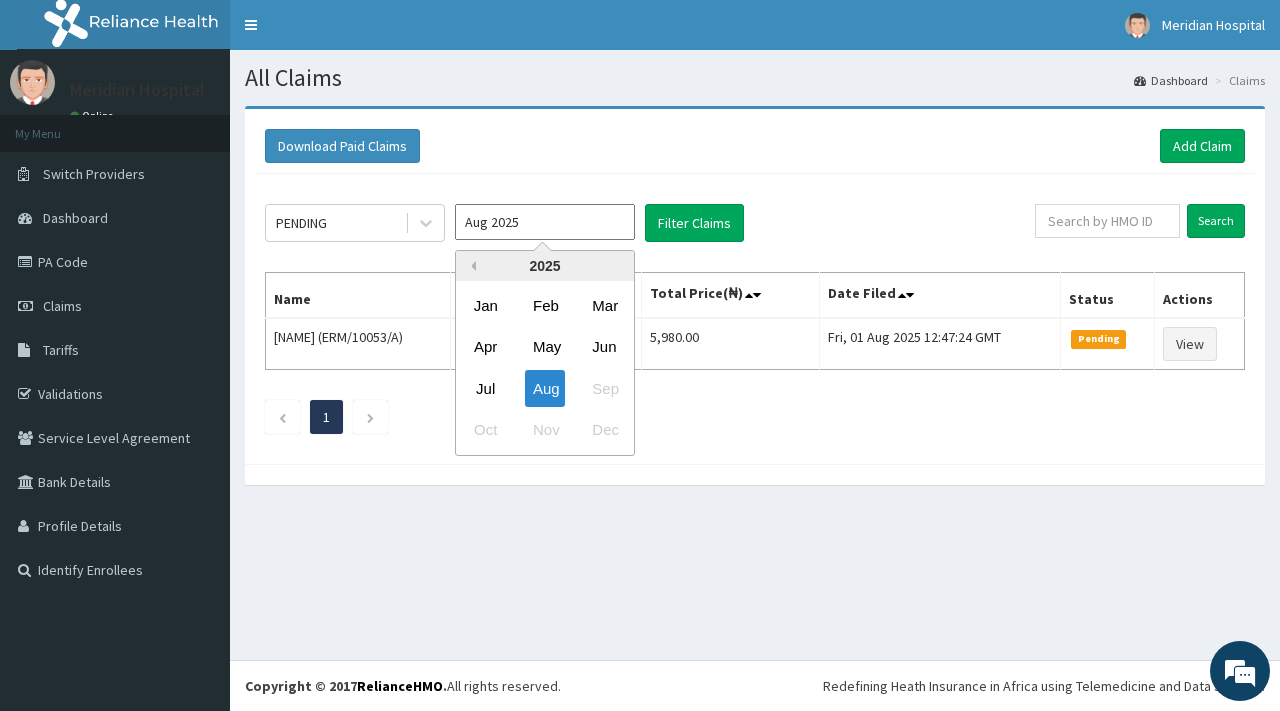 click on "Previous Year" at bounding box center [471, 266] 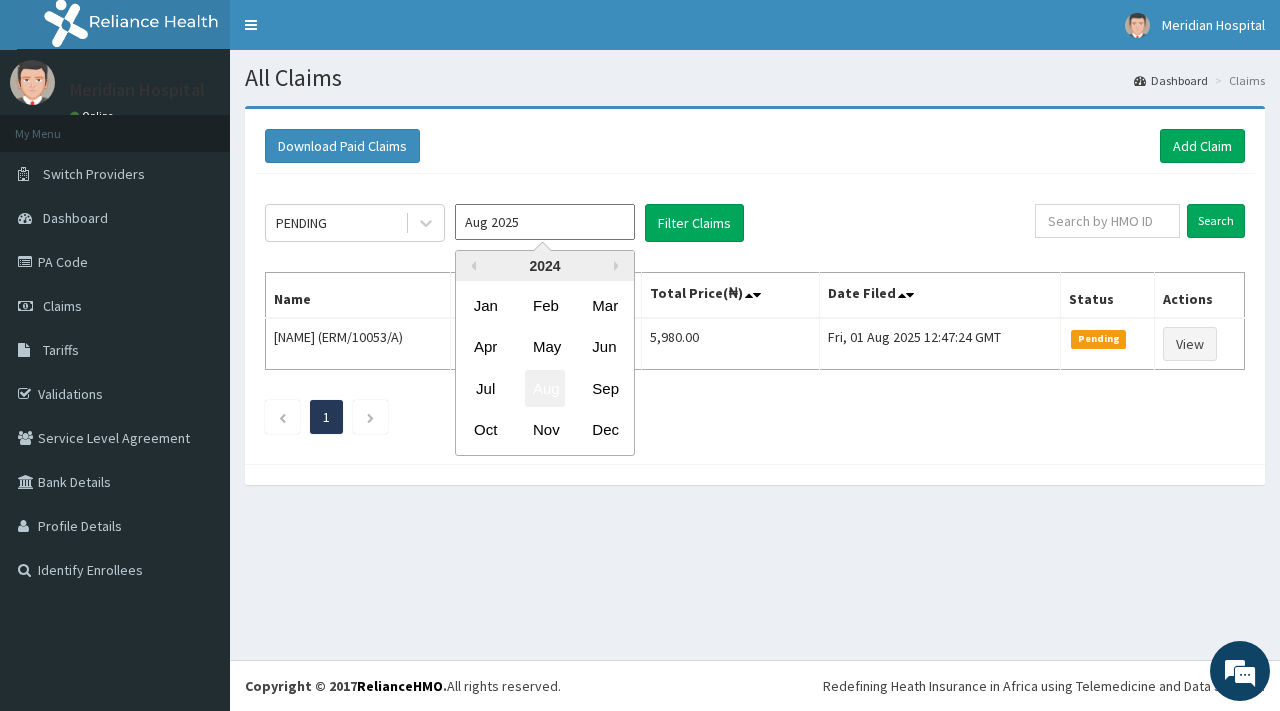 click on "Aug" at bounding box center (545, 388) 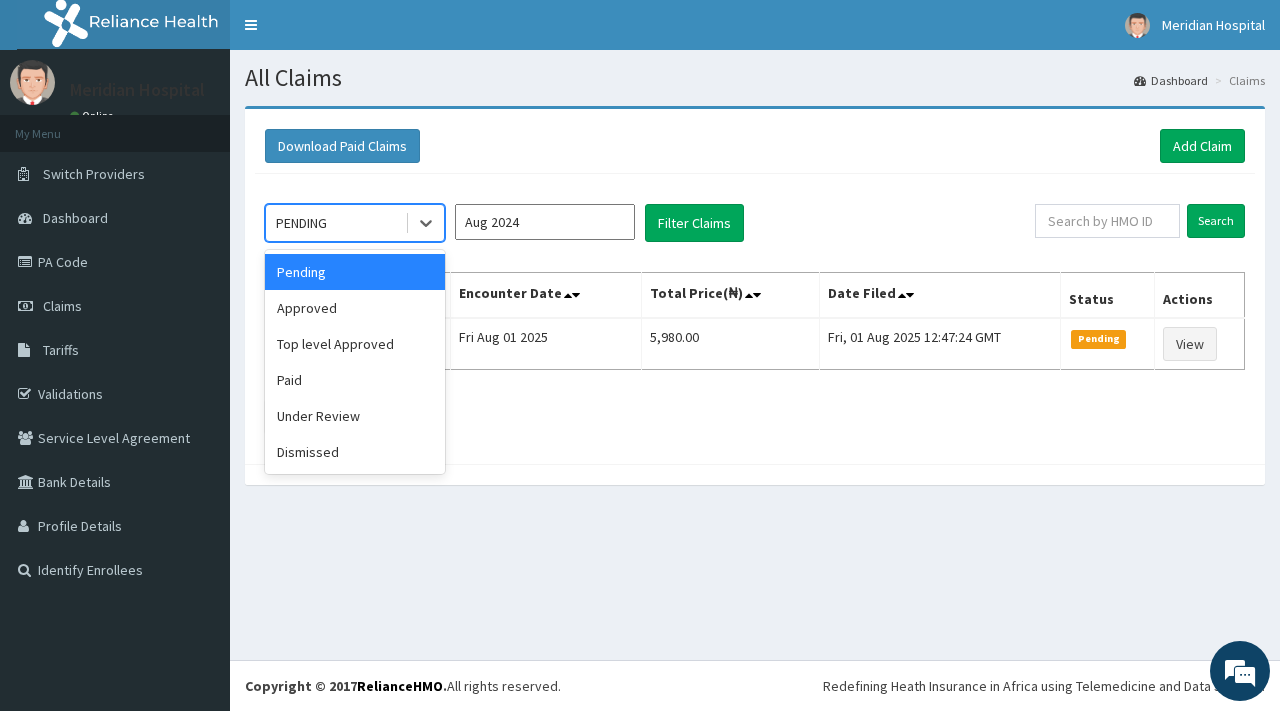 click on "PENDING" at bounding box center (335, 223) 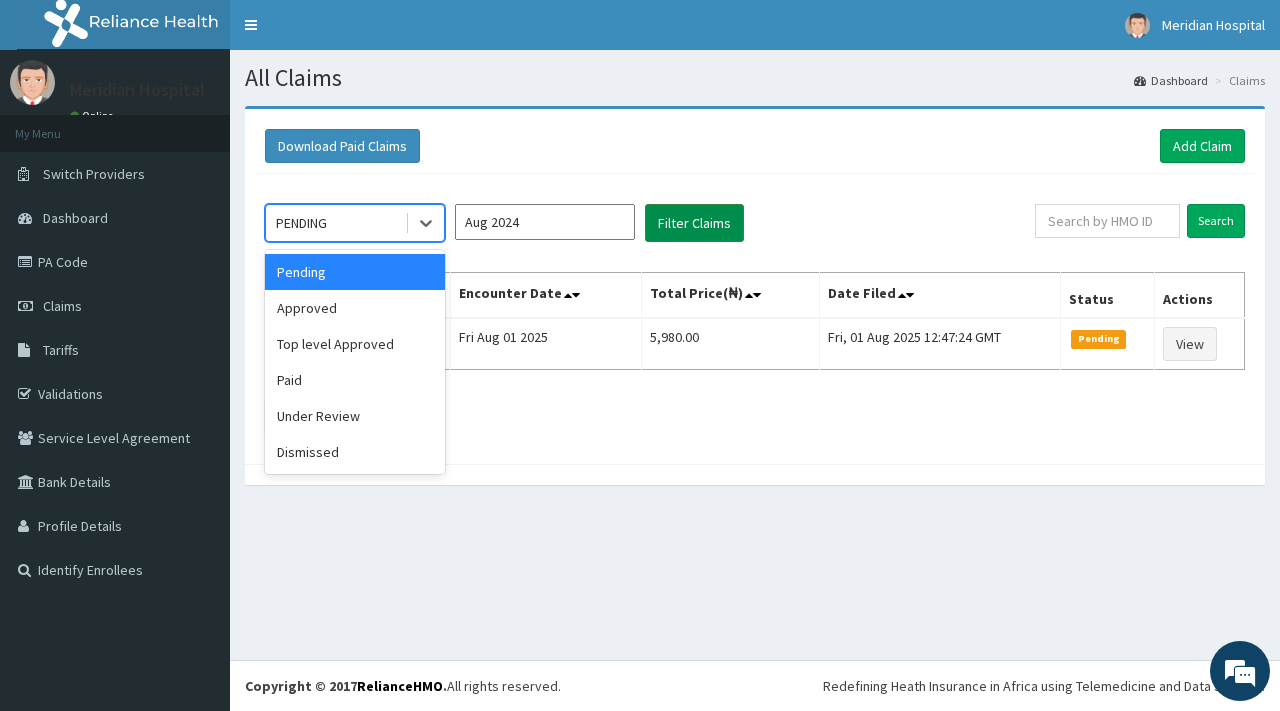 click on "Filter Claims" at bounding box center [694, 223] 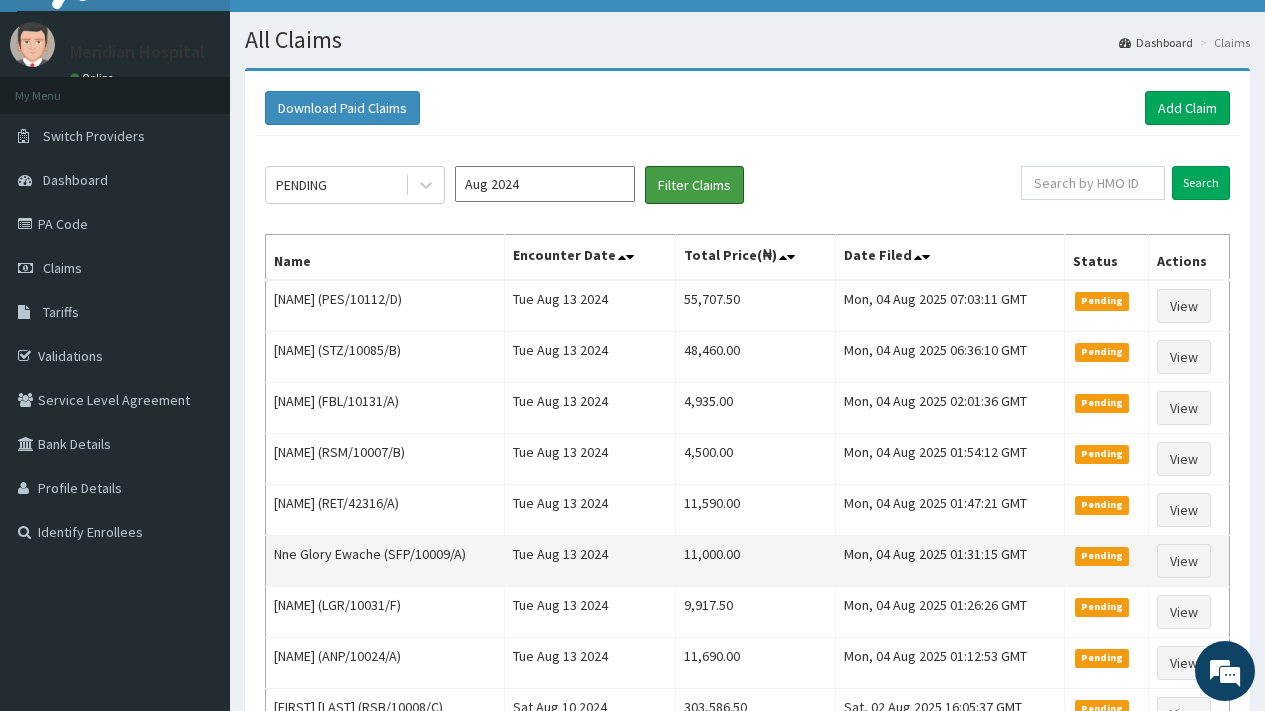 scroll, scrollTop: 0, scrollLeft: 0, axis: both 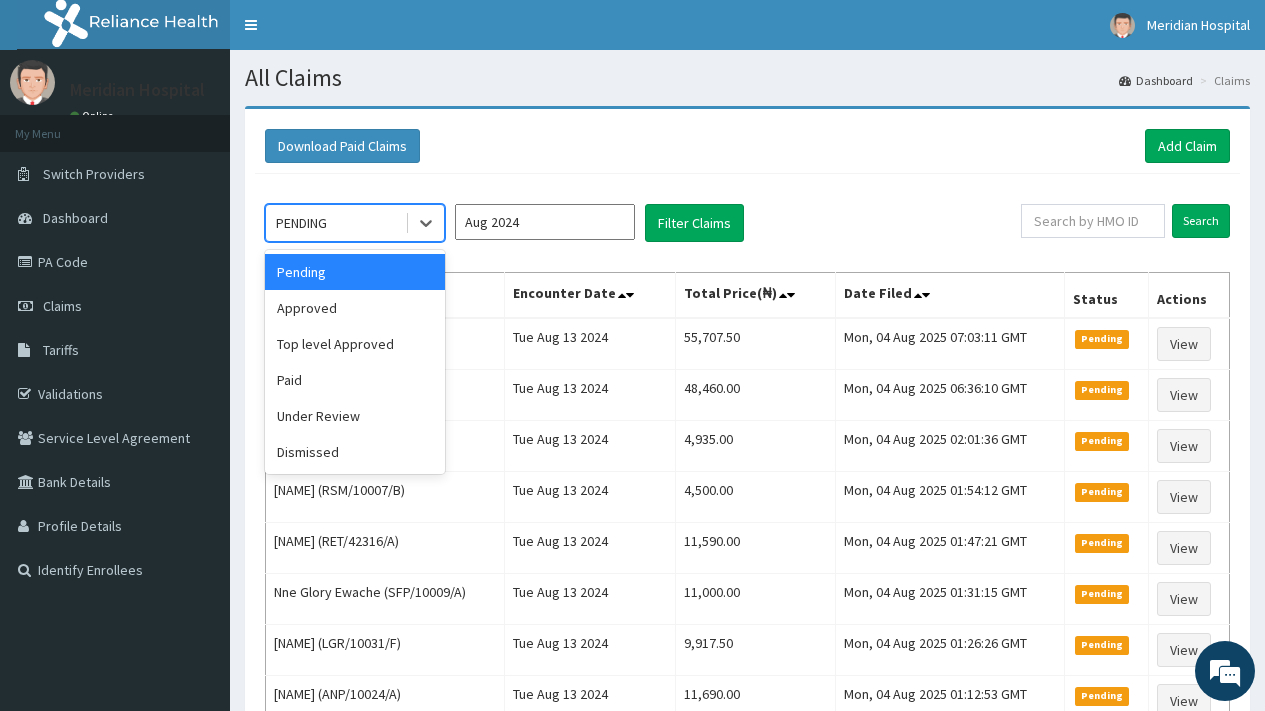 click on "PENDING" at bounding box center (335, 223) 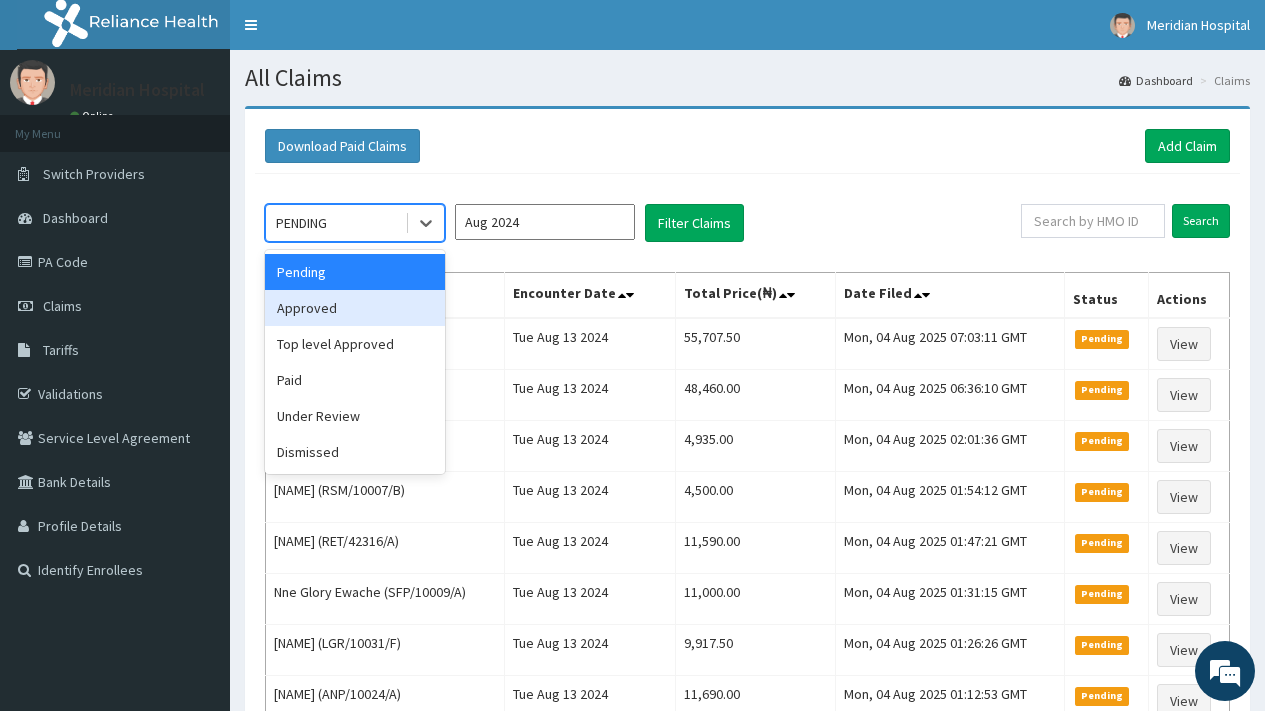 click on "Approved" at bounding box center (355, 308) 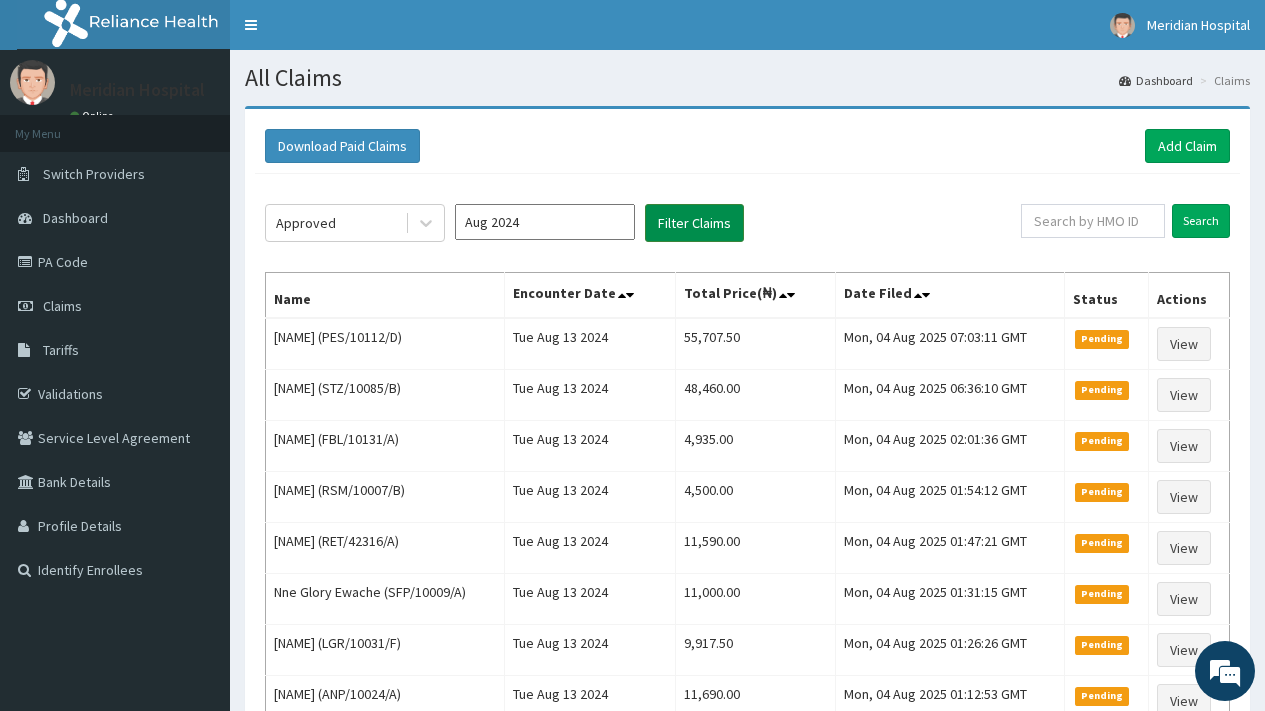 click on "Filter Claims" at bounding box center [694, 223] 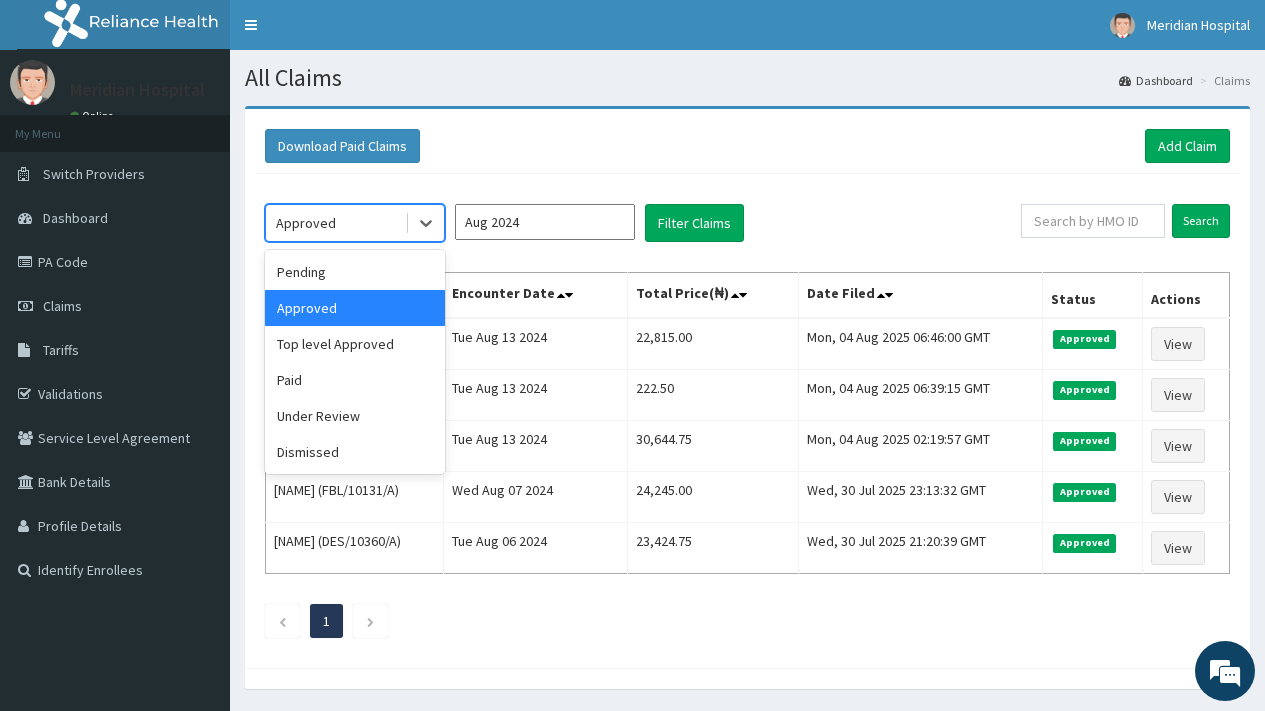 click on "Approved" at bounding box center (306, 223) 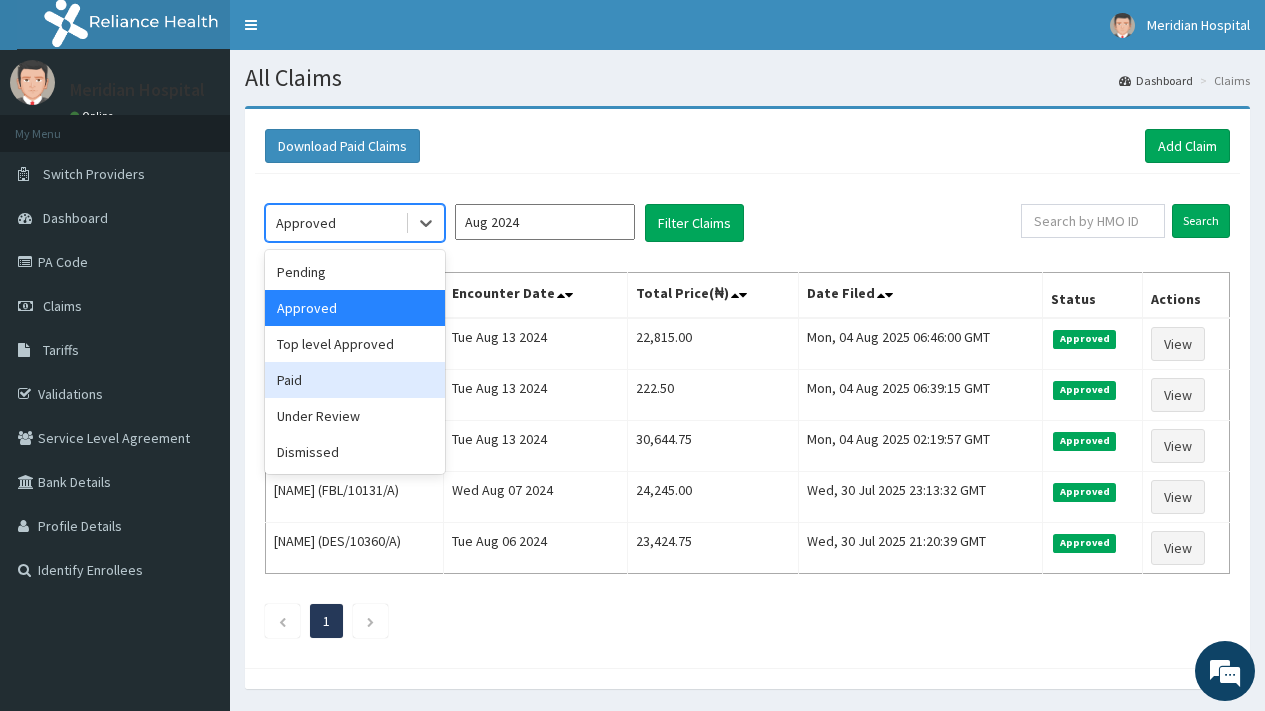 click on "Paid" at bounding box center [355, 380] 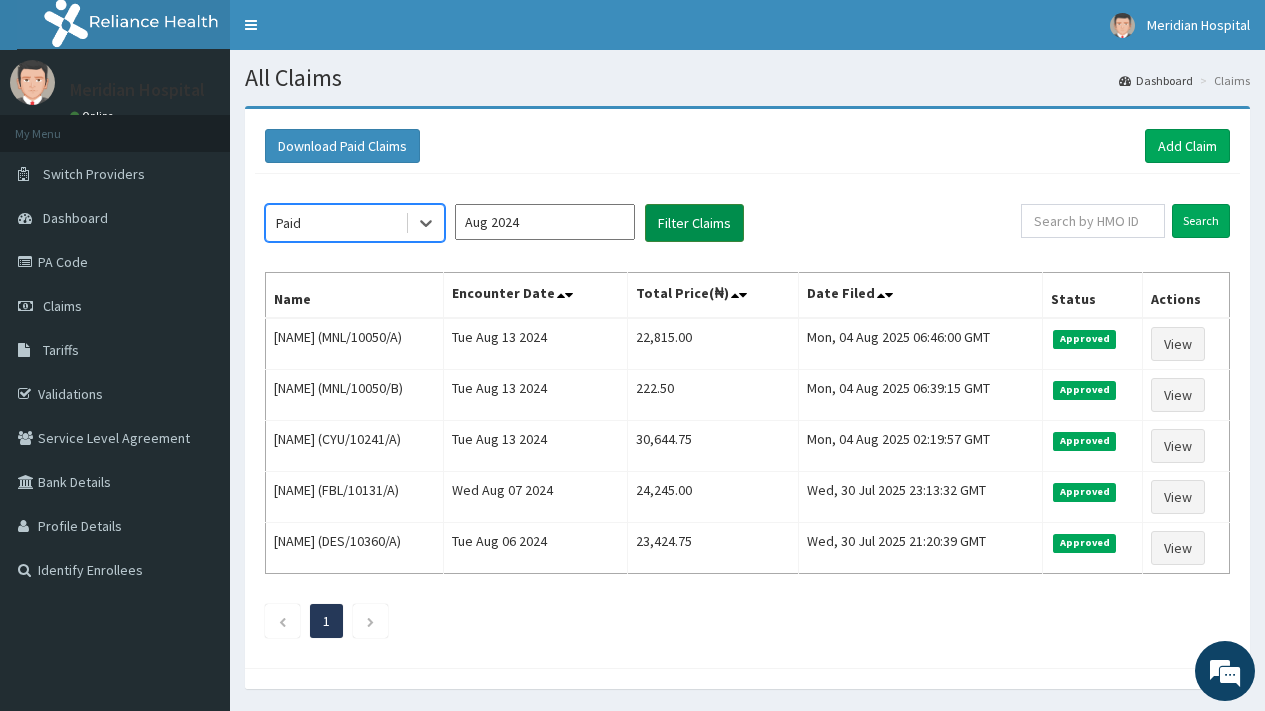 click on "Filter Claims" at bounding box center [694, 223] 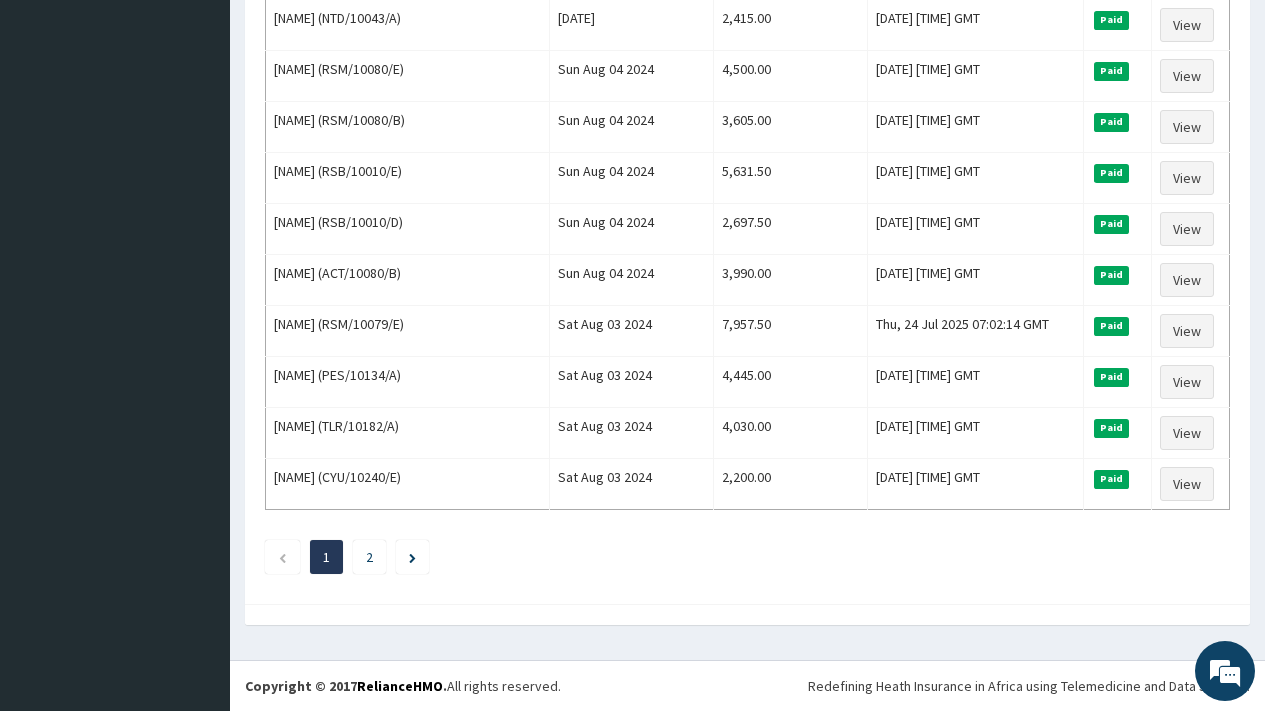 scroll, scrollTop: 0, scrollLeft: 0, axis: both 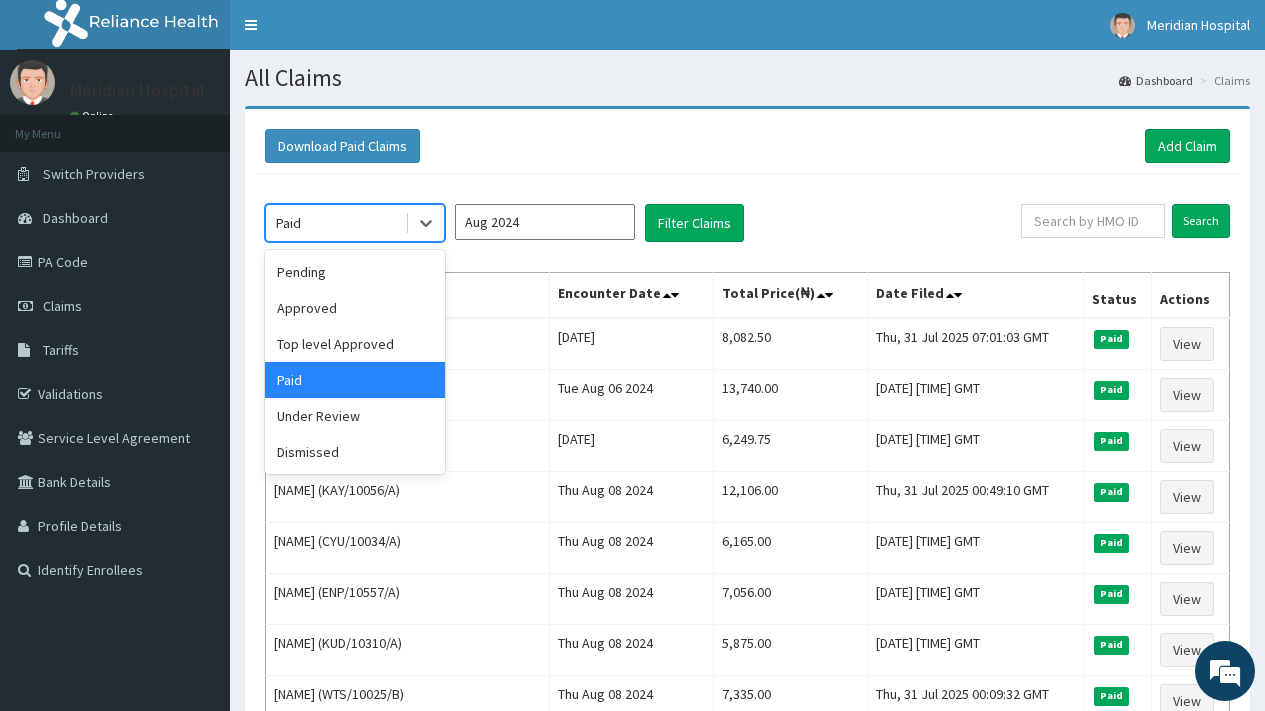 click on "Paid" at bounding box center [335, 223] 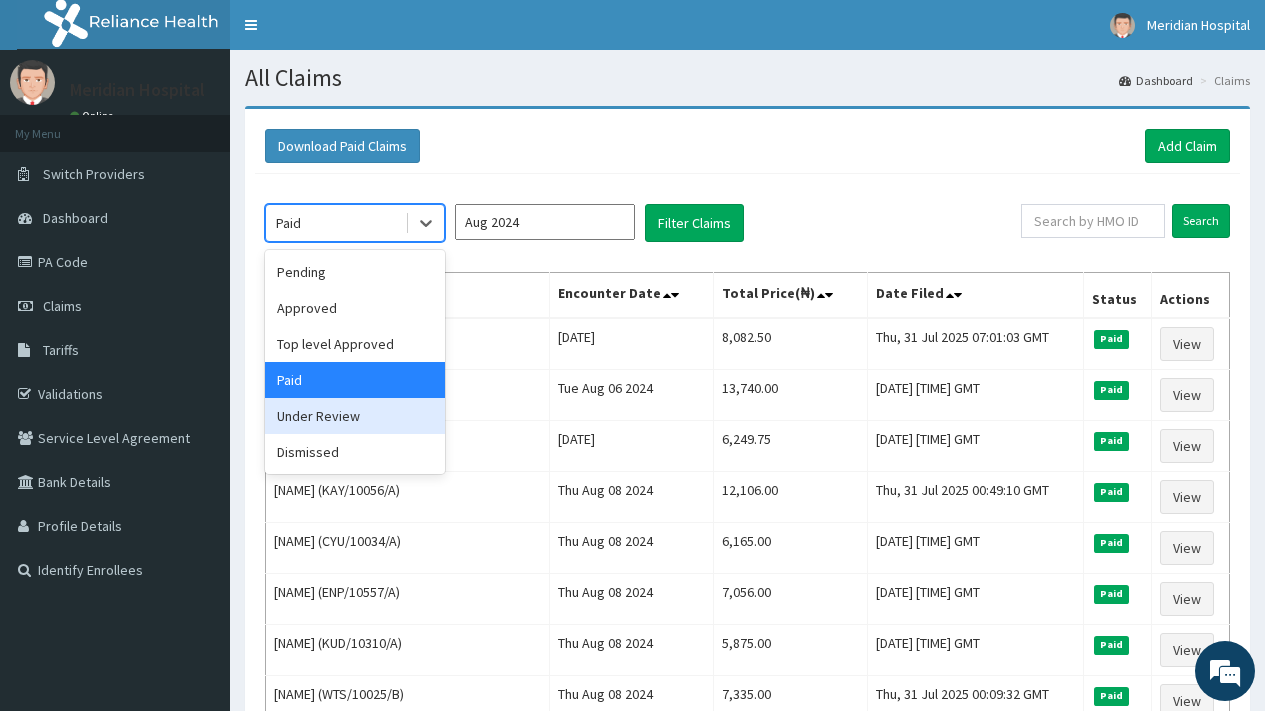 click on "Under Review" at bounding box center [355, 416] 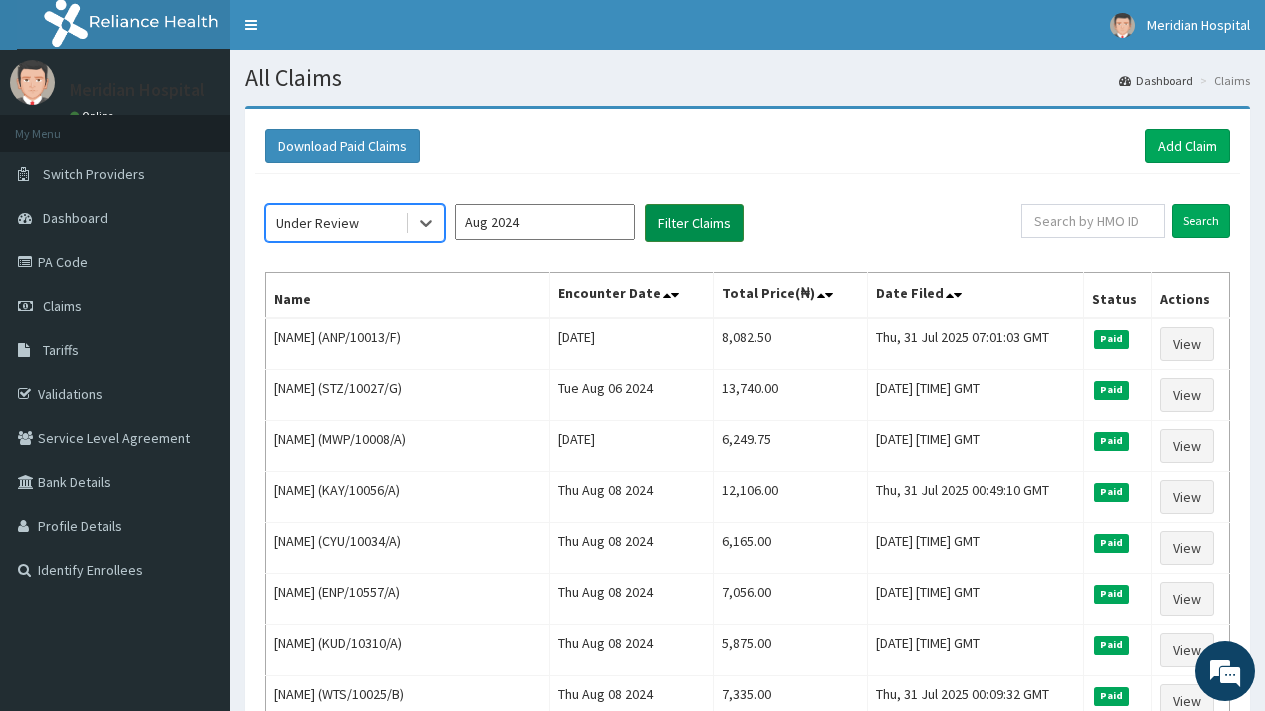 click on "Filter Claims" at bounding box center [694, 223] 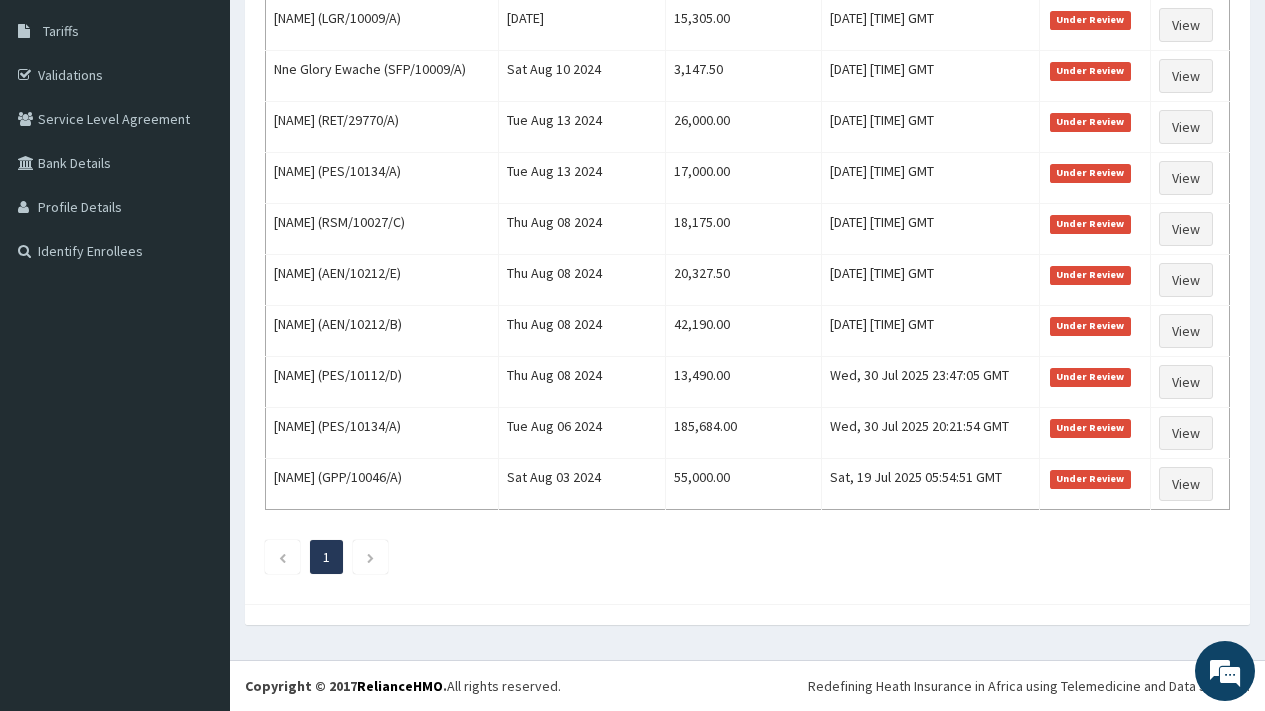 scroll, scrollTop: 0, scrollLeft: 0, axis: both 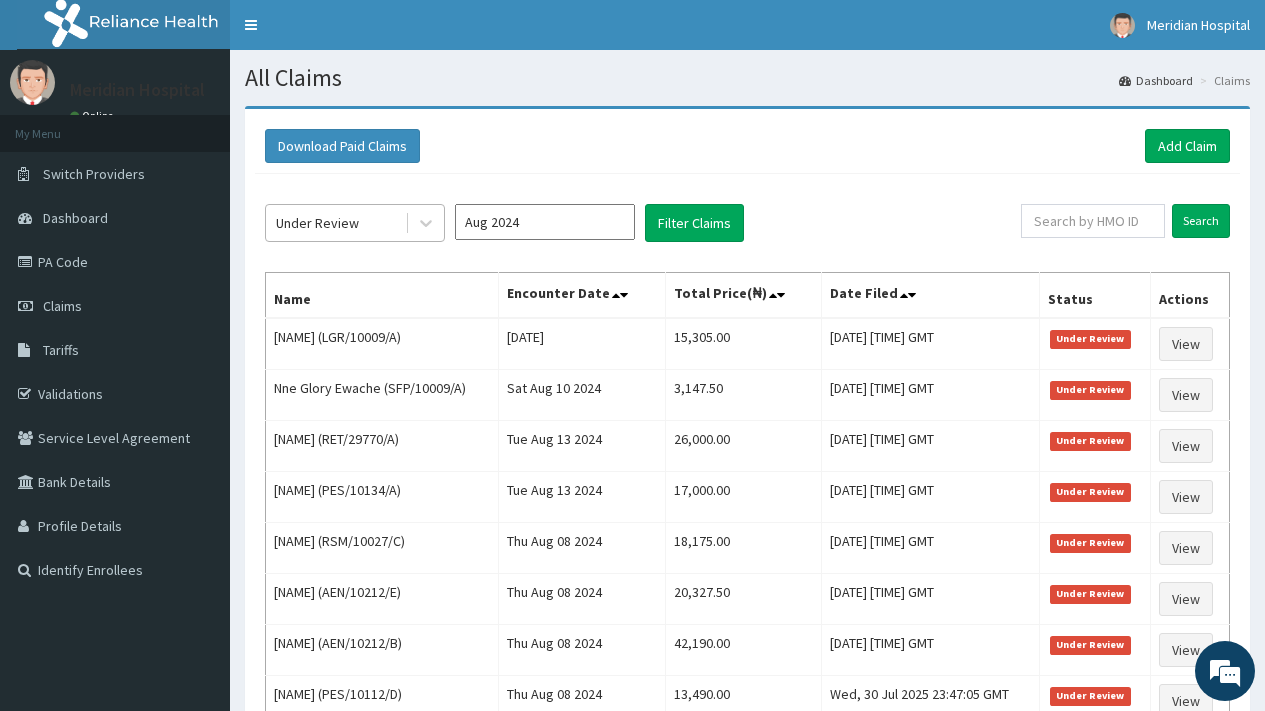 click on "Under Review" at bounding box center [317, 223] 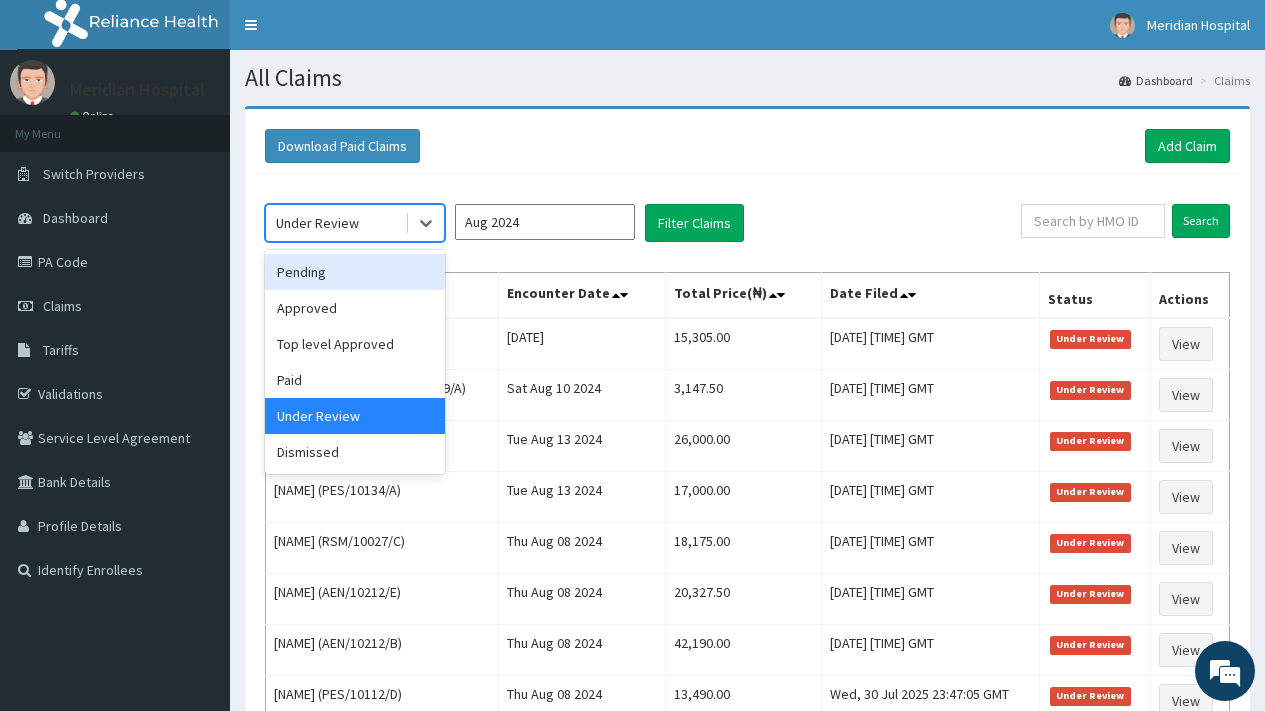 click on "Pending" at bounding box center [355, 272] 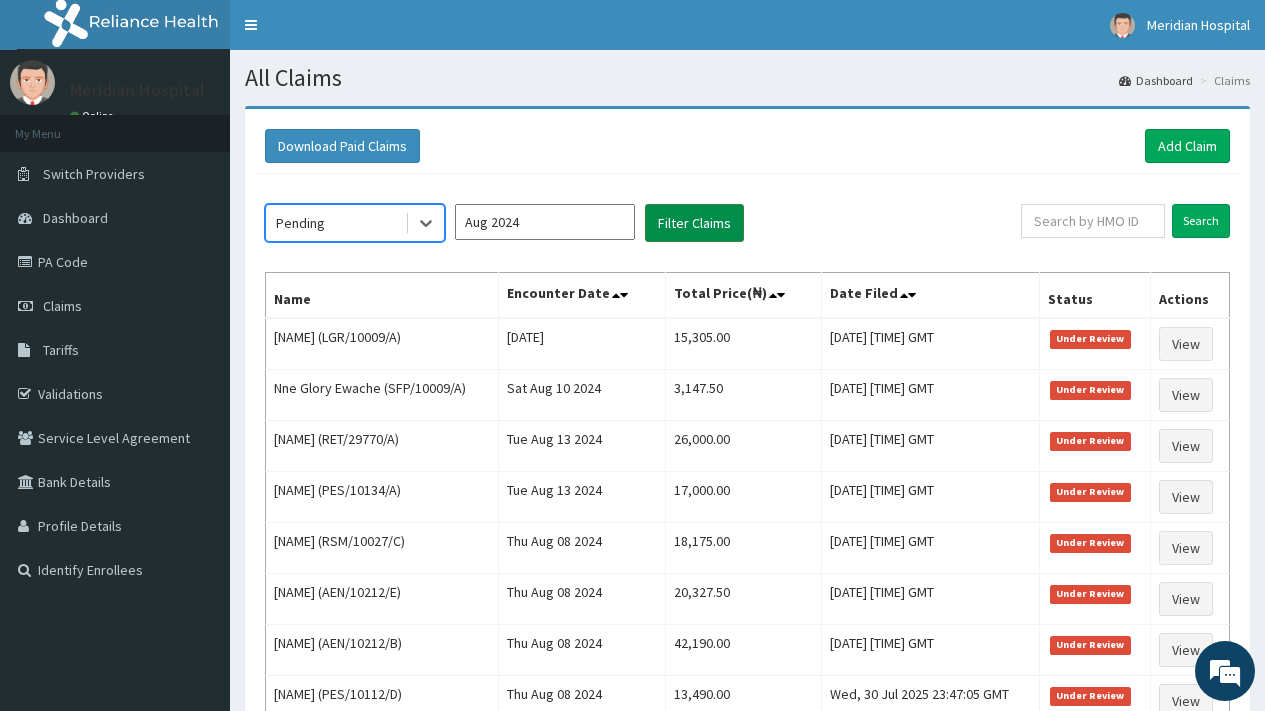 click on "Filter Claims" at bounding box center (694, 223) 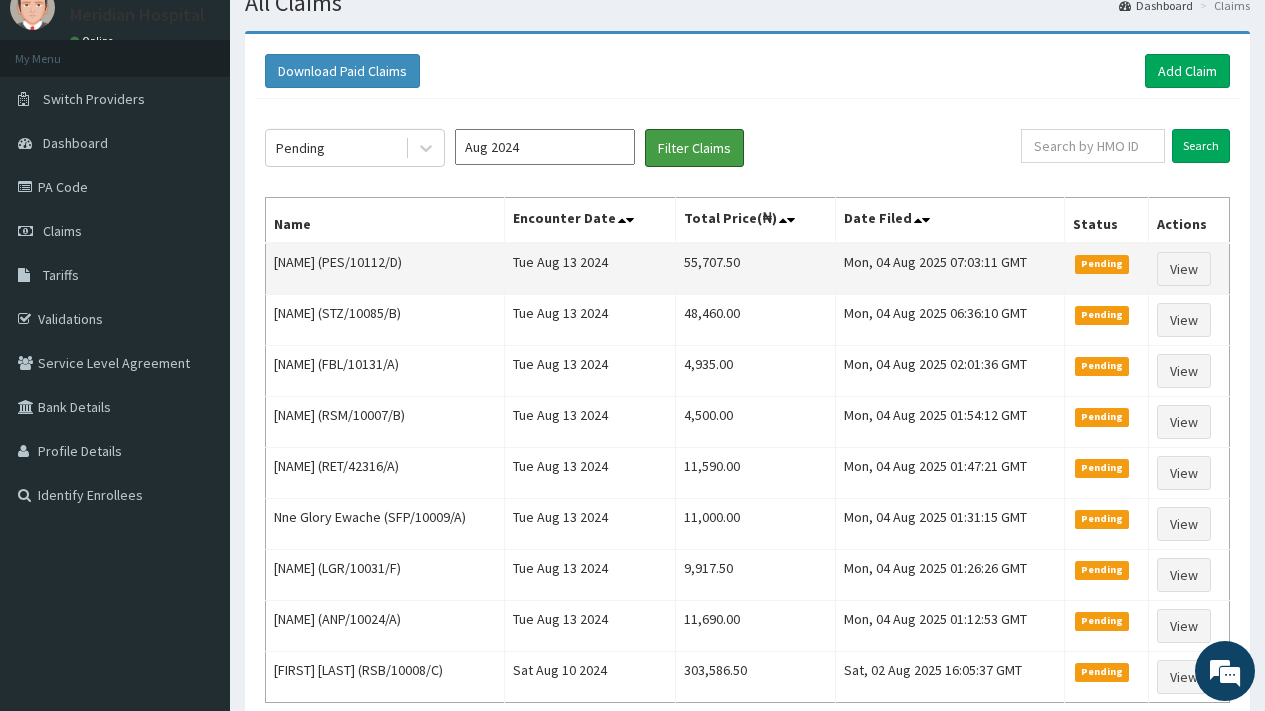 scroll, scrollTop: 0, scrollLeft: 0, axis: both 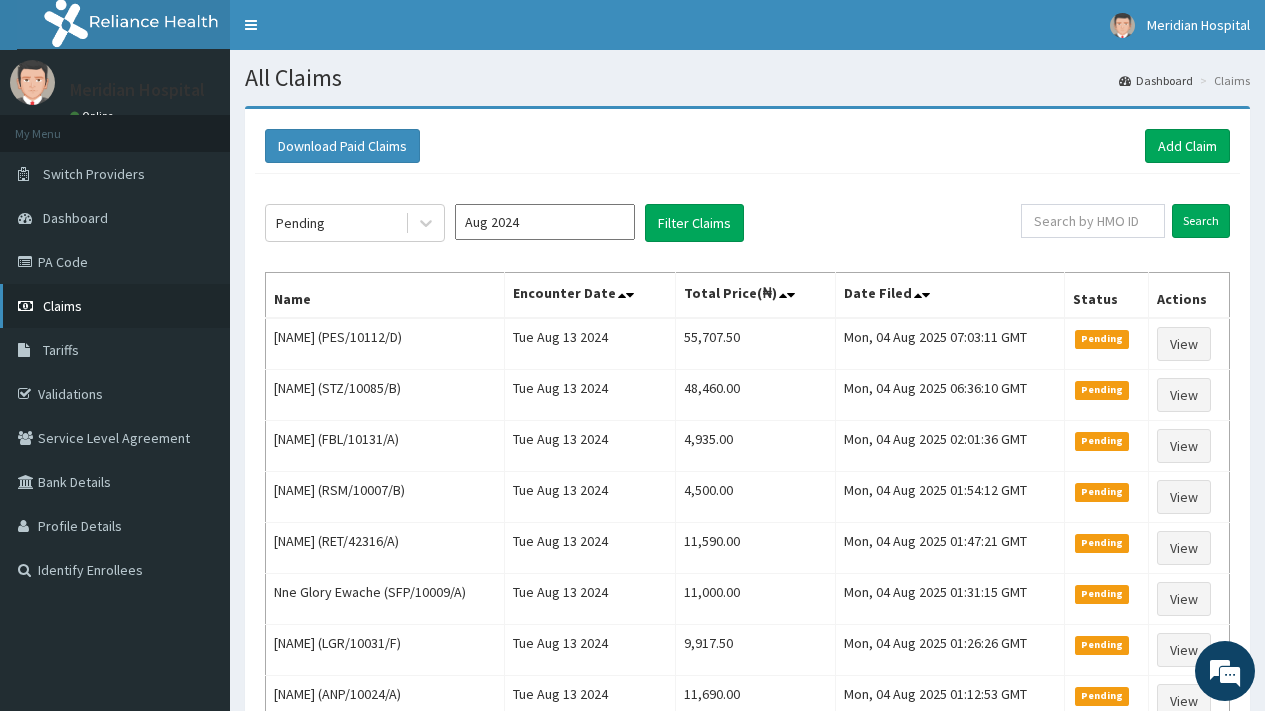 click on "Claims" at bounding box center [62, 306] 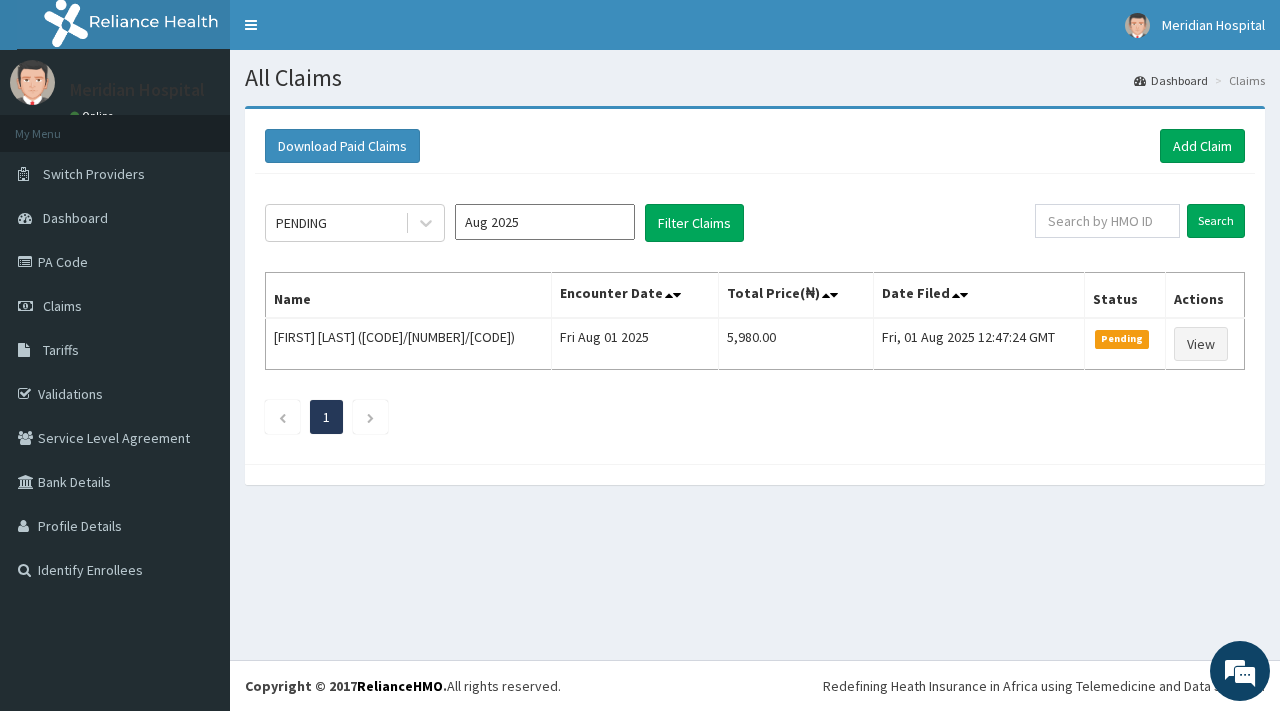 scroll, scrollTop: 0, scrollLeft: 0, axis: both 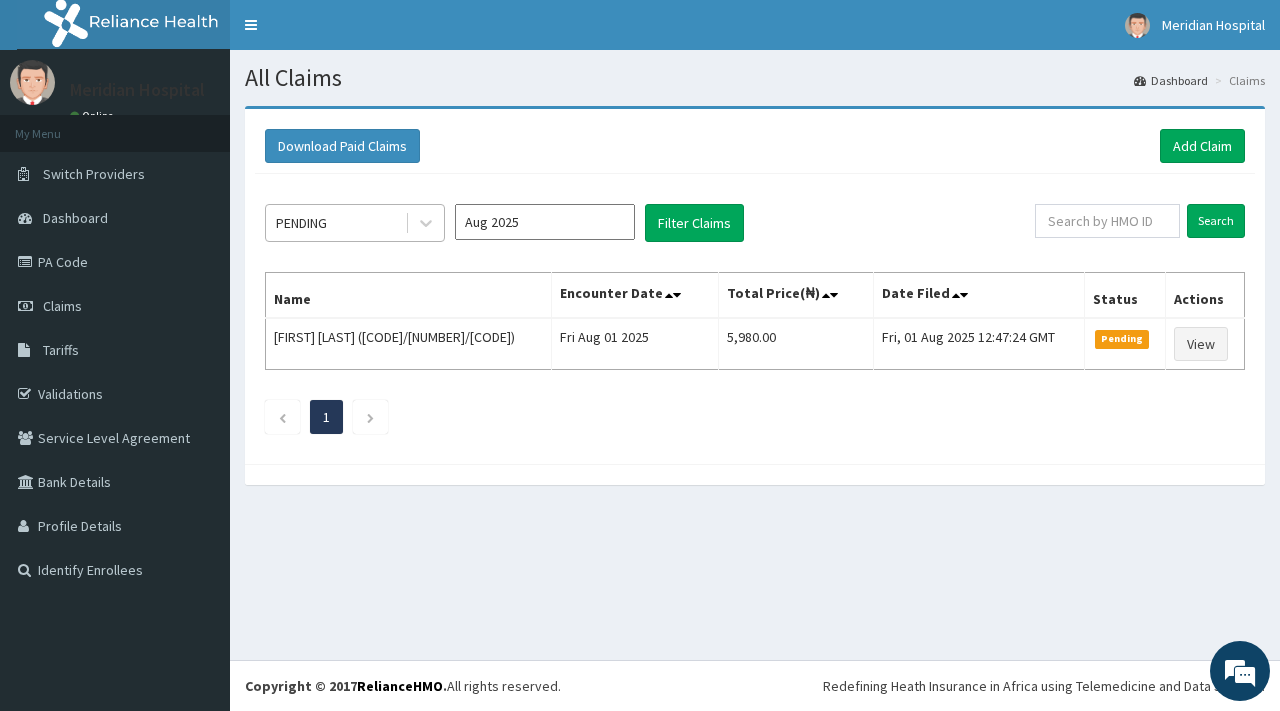 click on "PENDING" at bounding box center (335, 223) 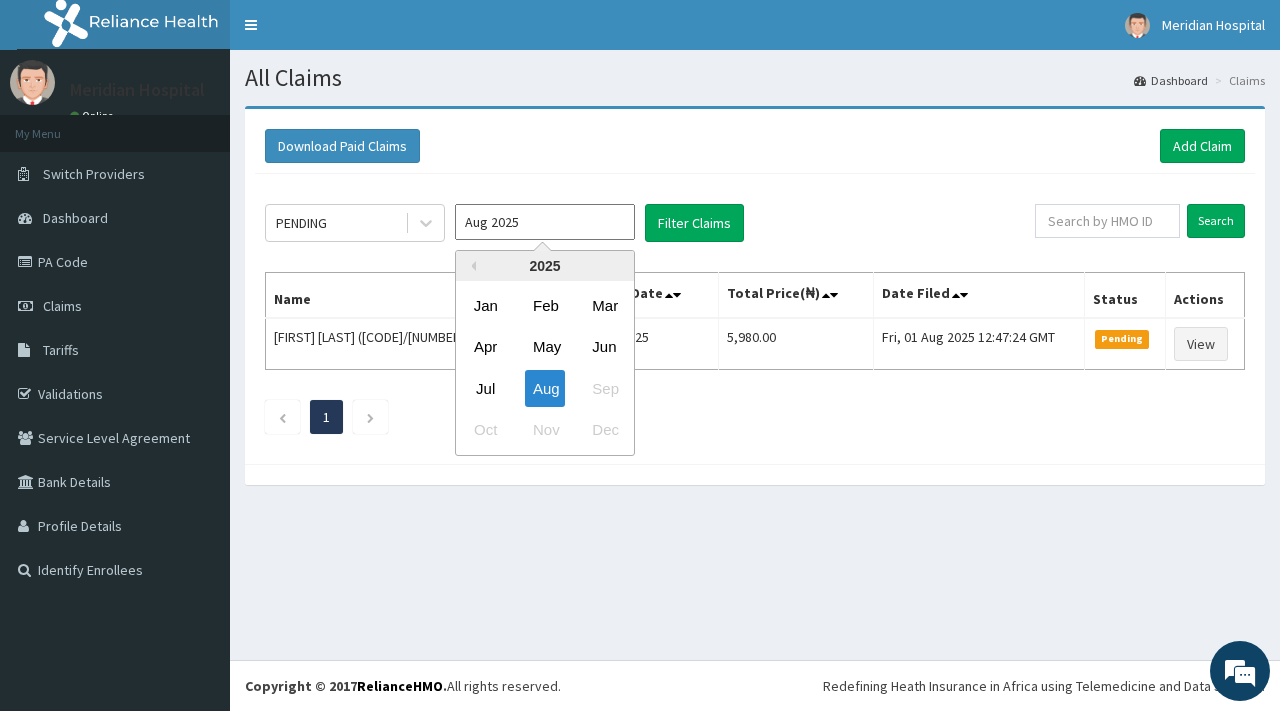 click on "Aug 2025" at bounding box center [545, 222] 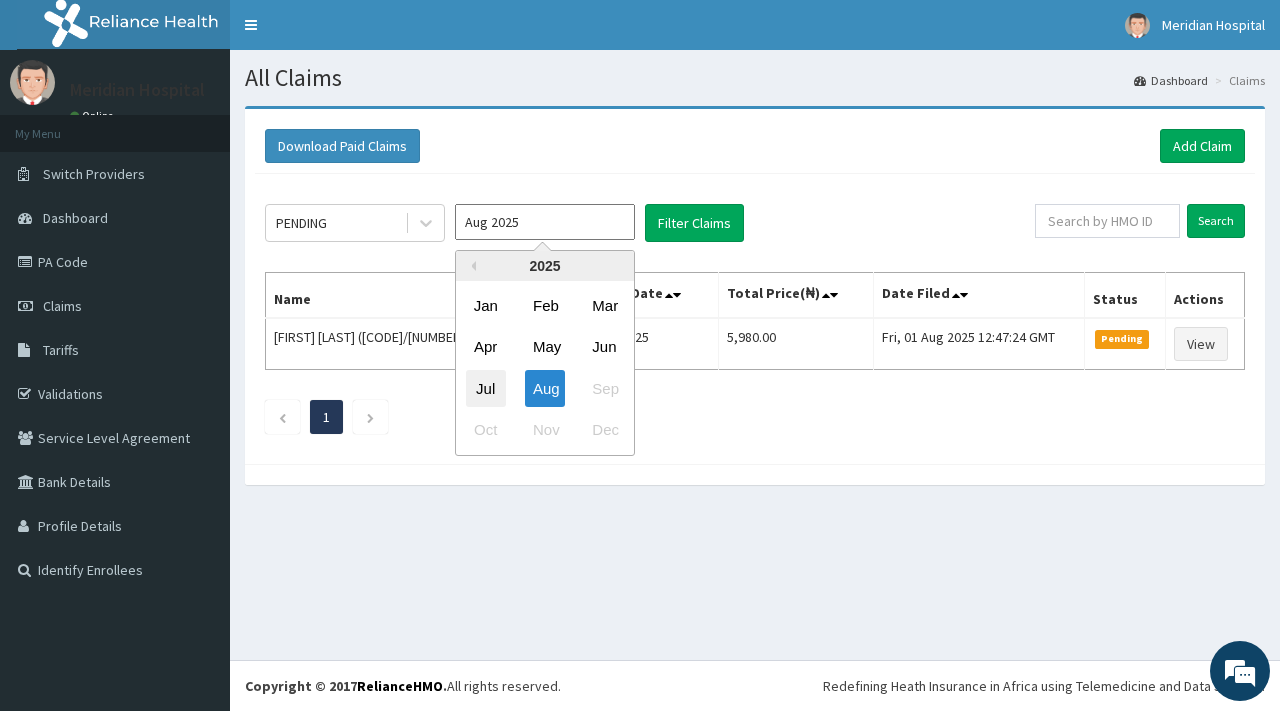 click on "Jul" at bounding box center [486, 388] 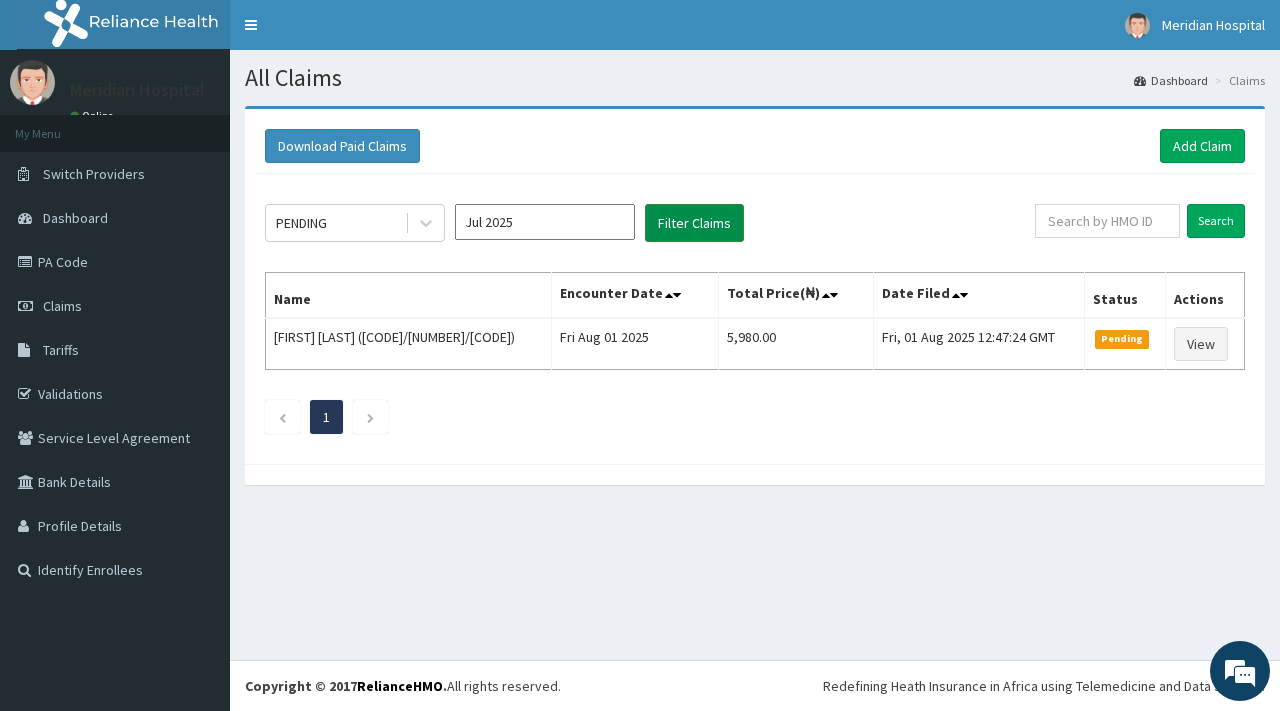click on "Filter Claims" at bounding box center (694, 223) 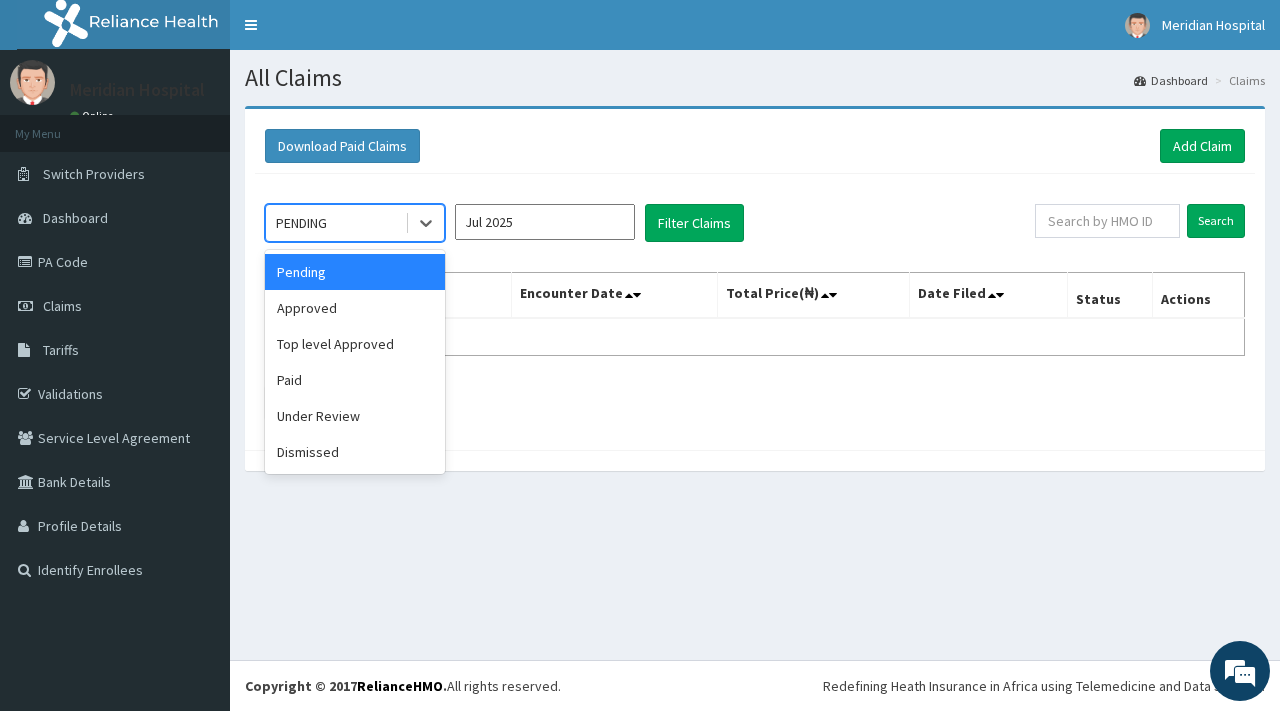 click on "PENDING" at bounding box center (301, 223) 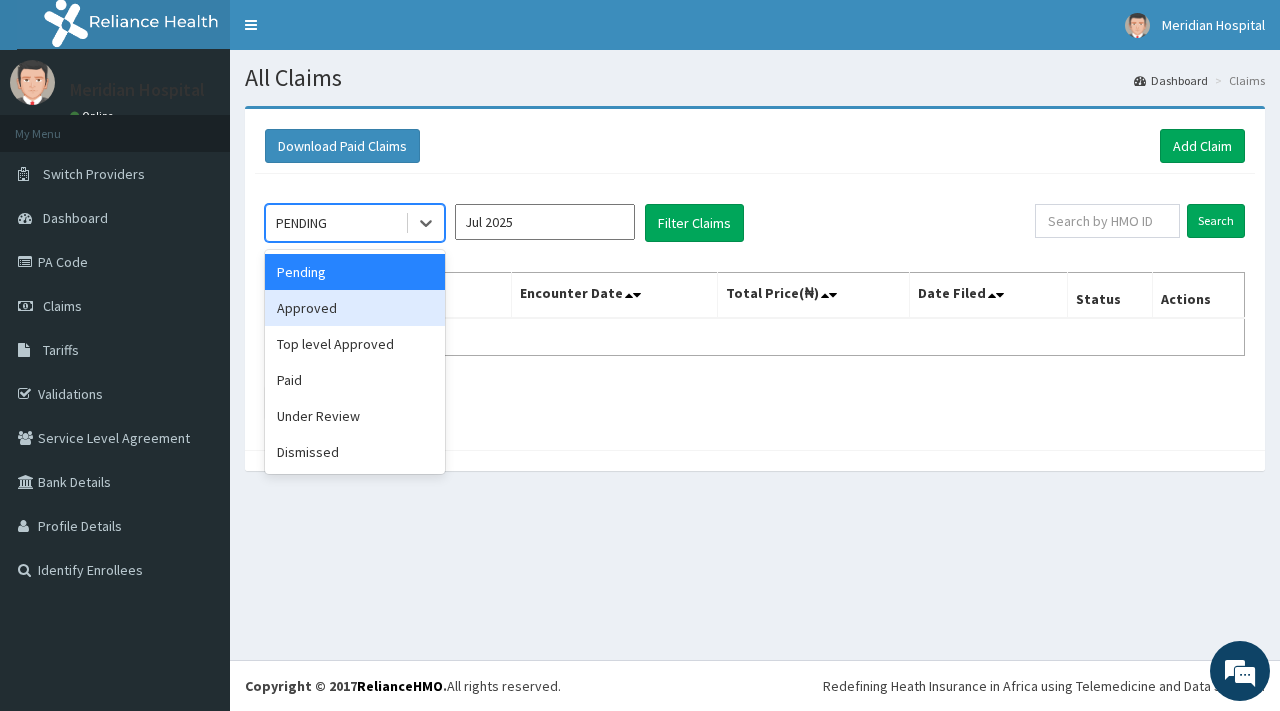click on "Approved" at bounding box center (355, 308) 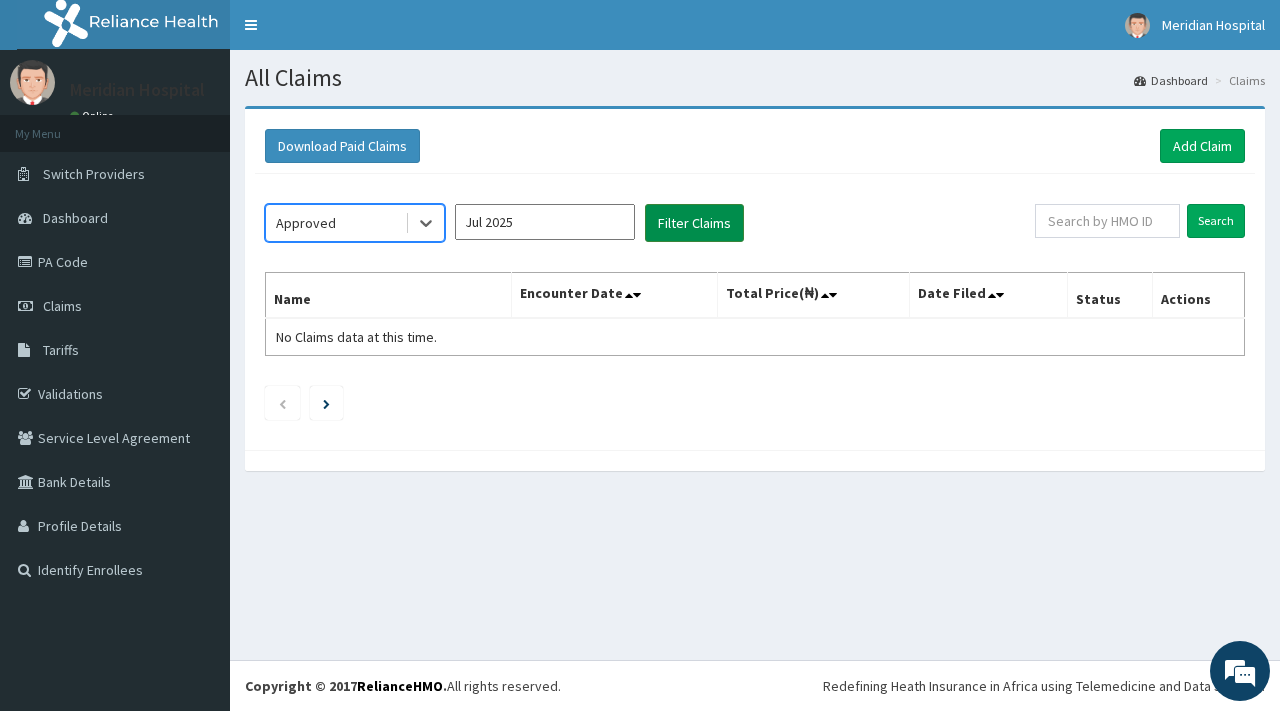 click on "Filter Claims" at bounding box center [694, 223] 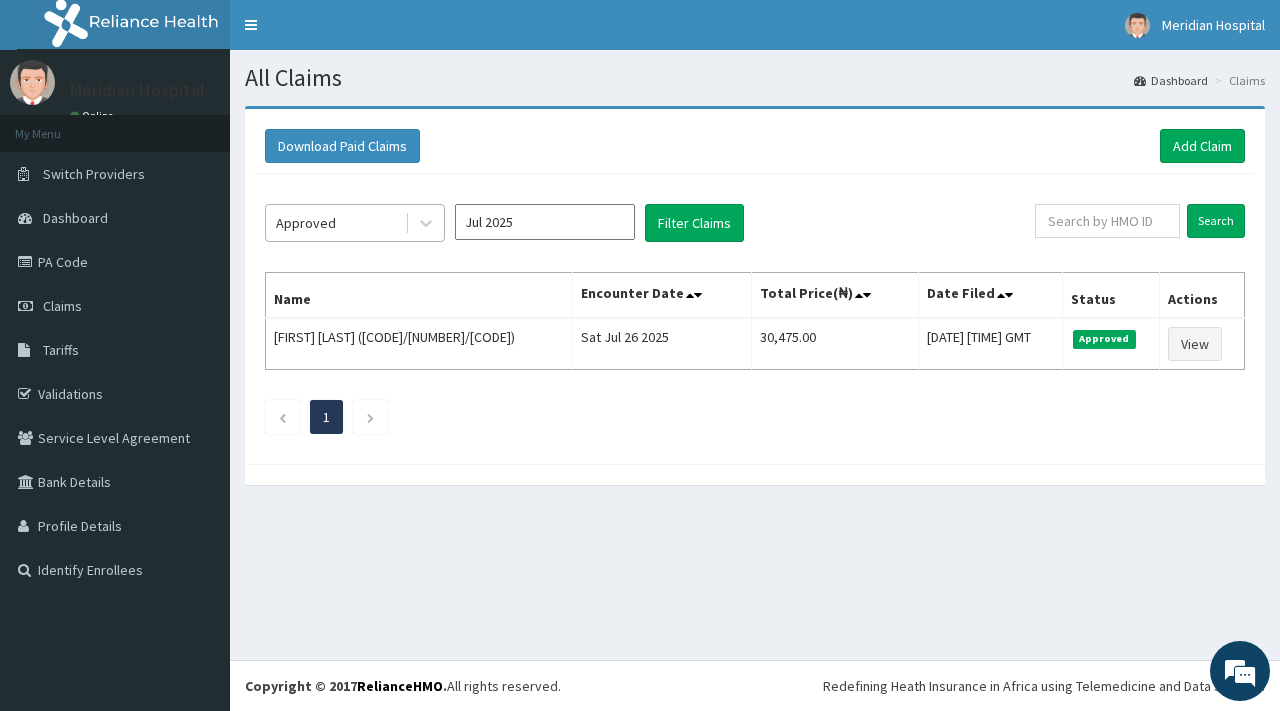 click on "Approved" at bounding box center [306, 223] 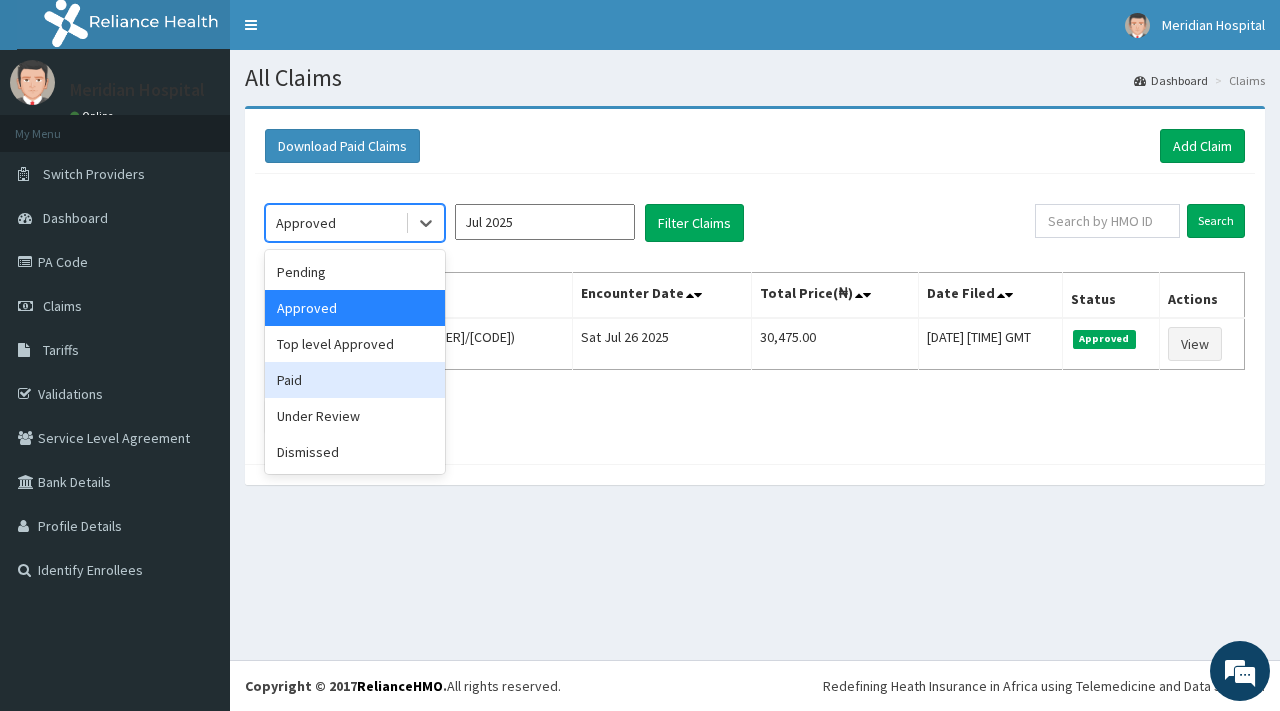 click on "Paid" at bounding box center [355, 380] 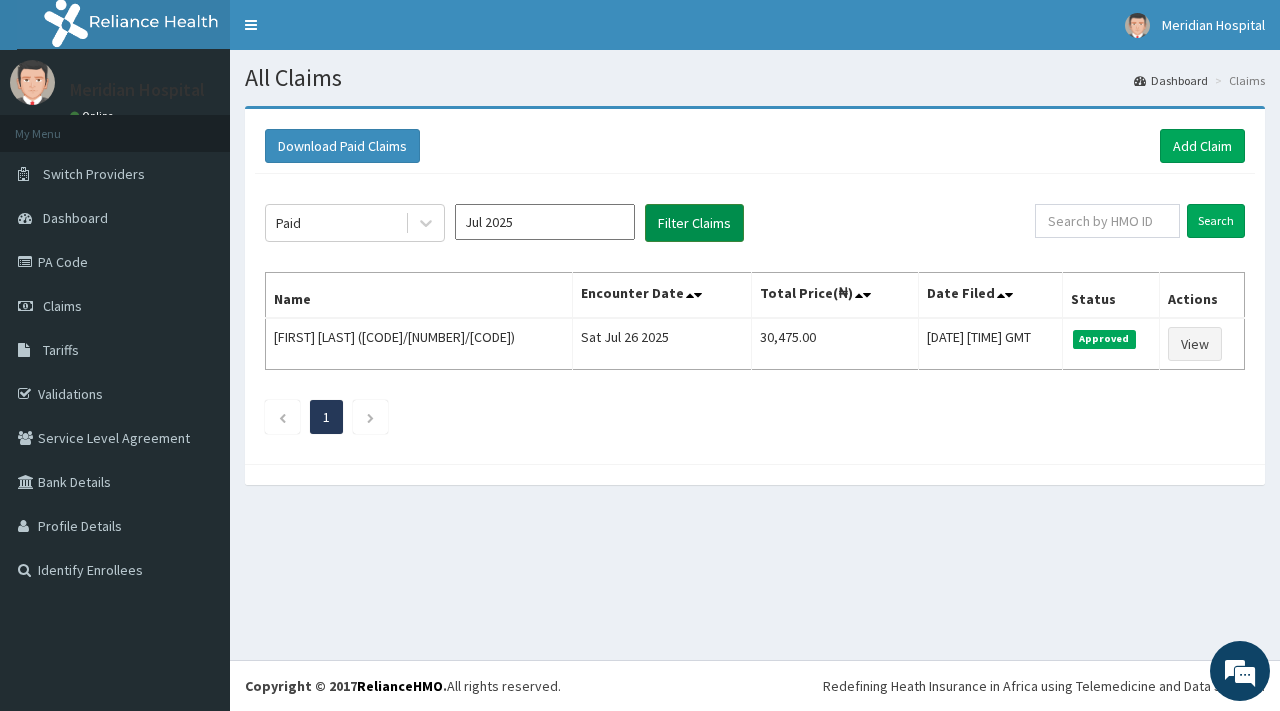 click on "Filter Claims" at bounding box center (694, 223) 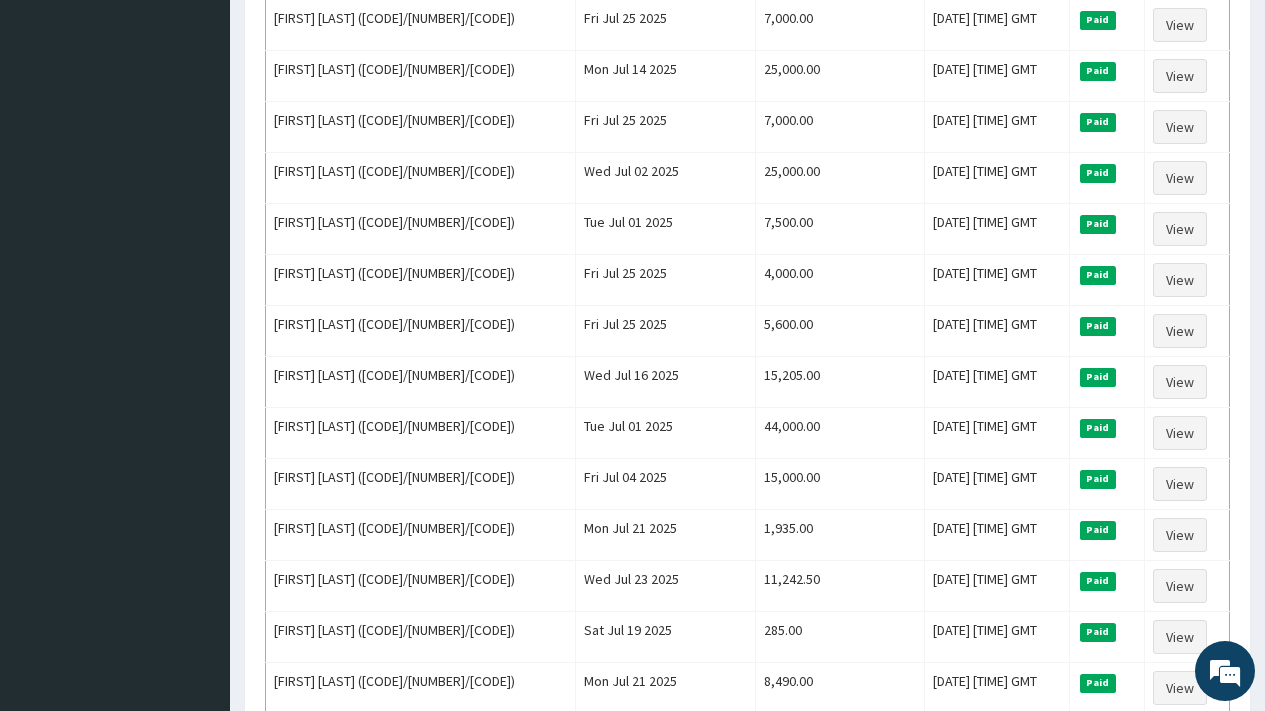 scroll, scrollTop: 2359, scrollLeft: 0, axis: vertical 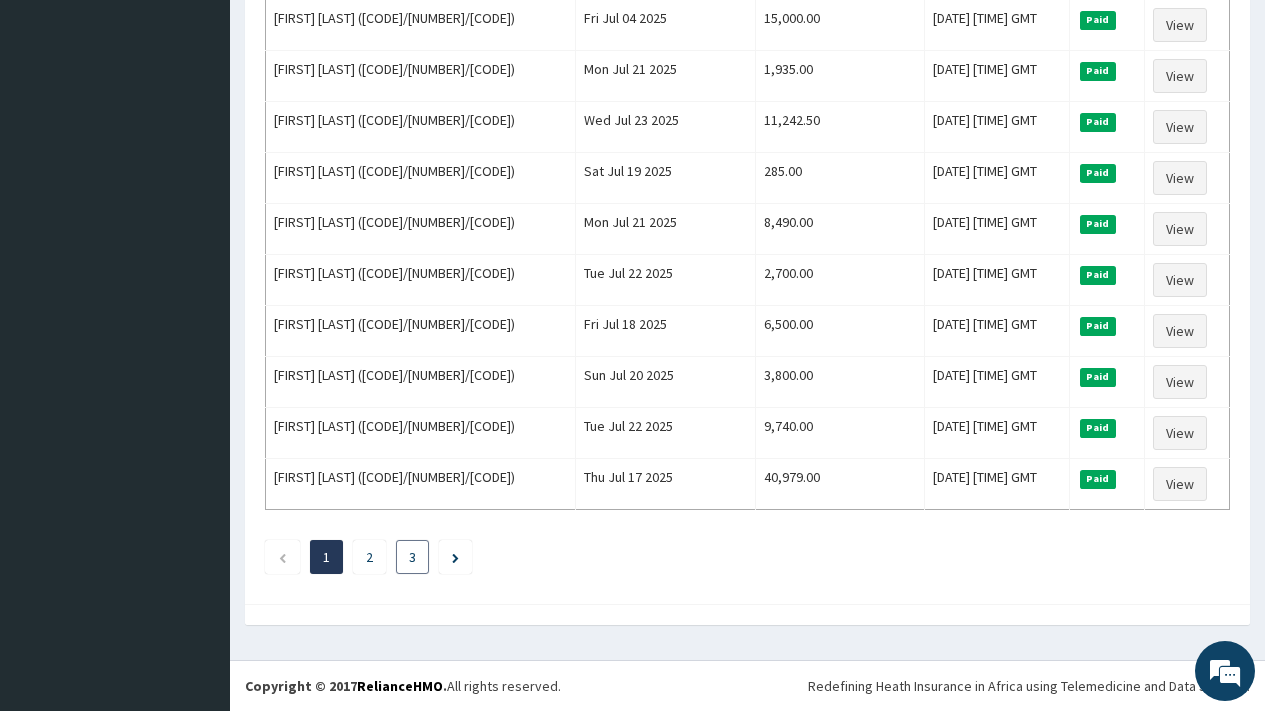 click on "3" at bounding box center [412, 557] 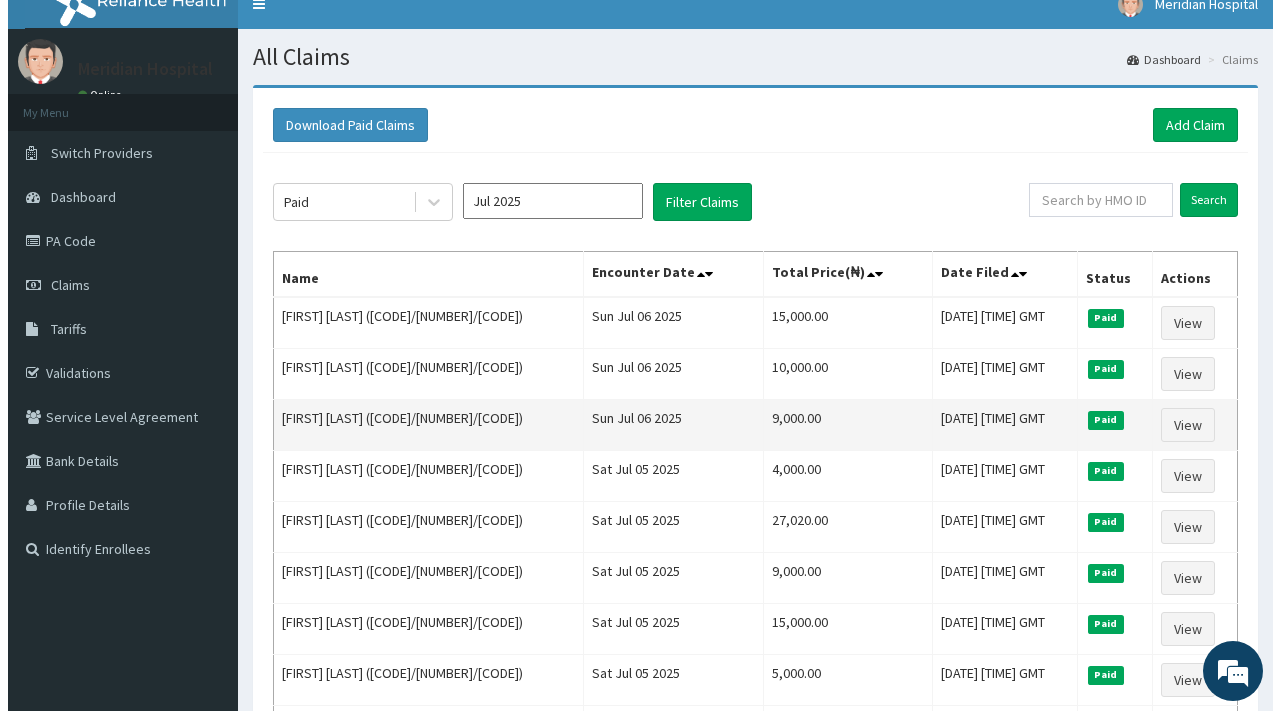 scroll, scrollTop: 0, scrollLeft: 0, axis: both 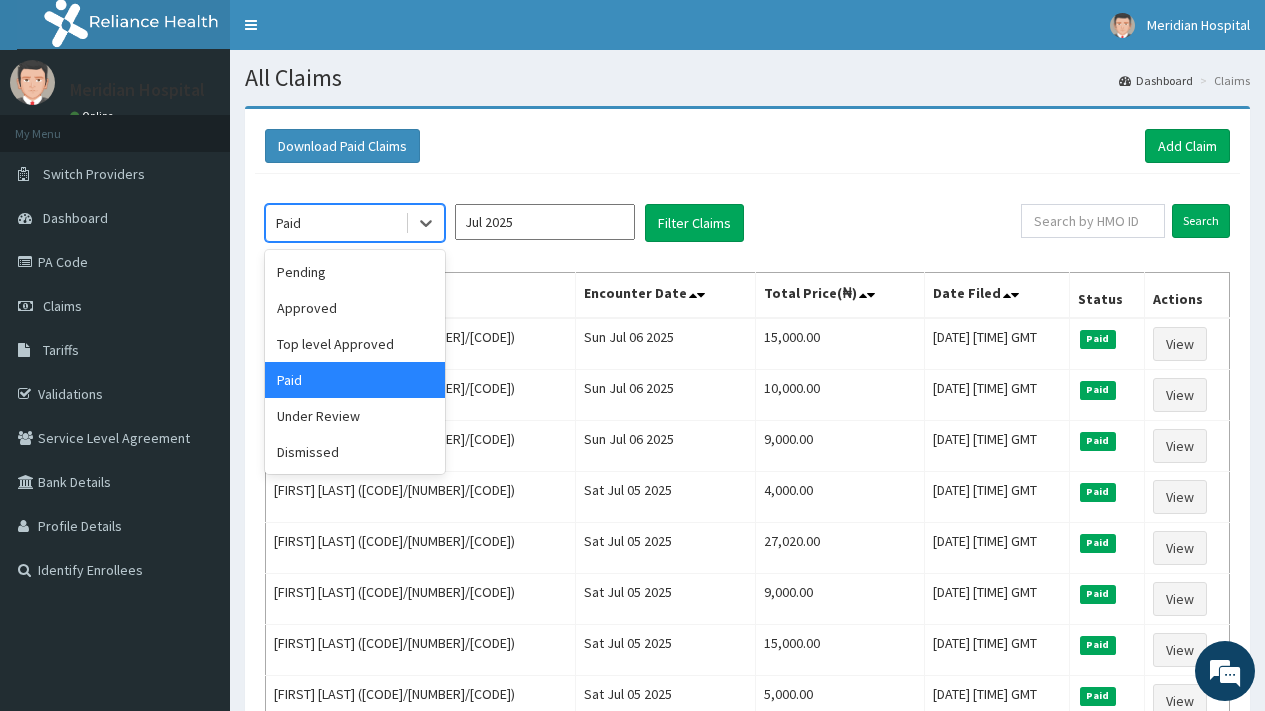 click on "Paid" at bounding box center (335, 223) 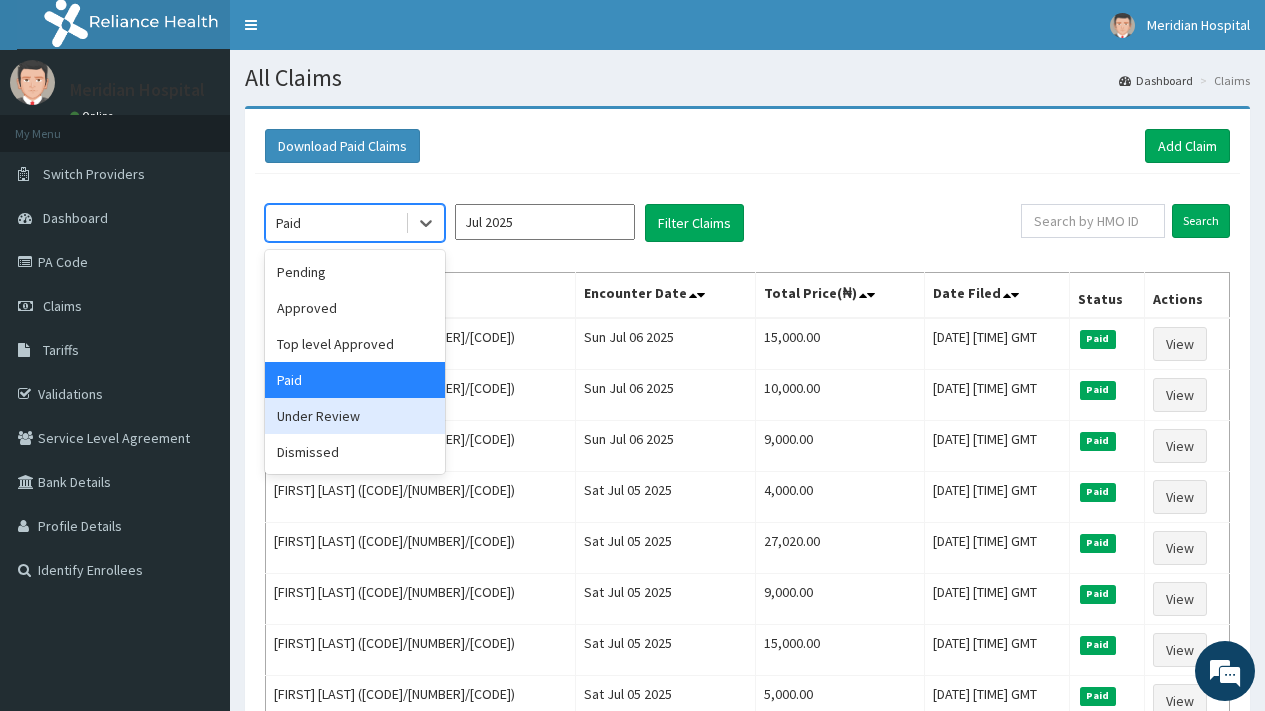 click on "Under Review" at bounding box center (355, 416) 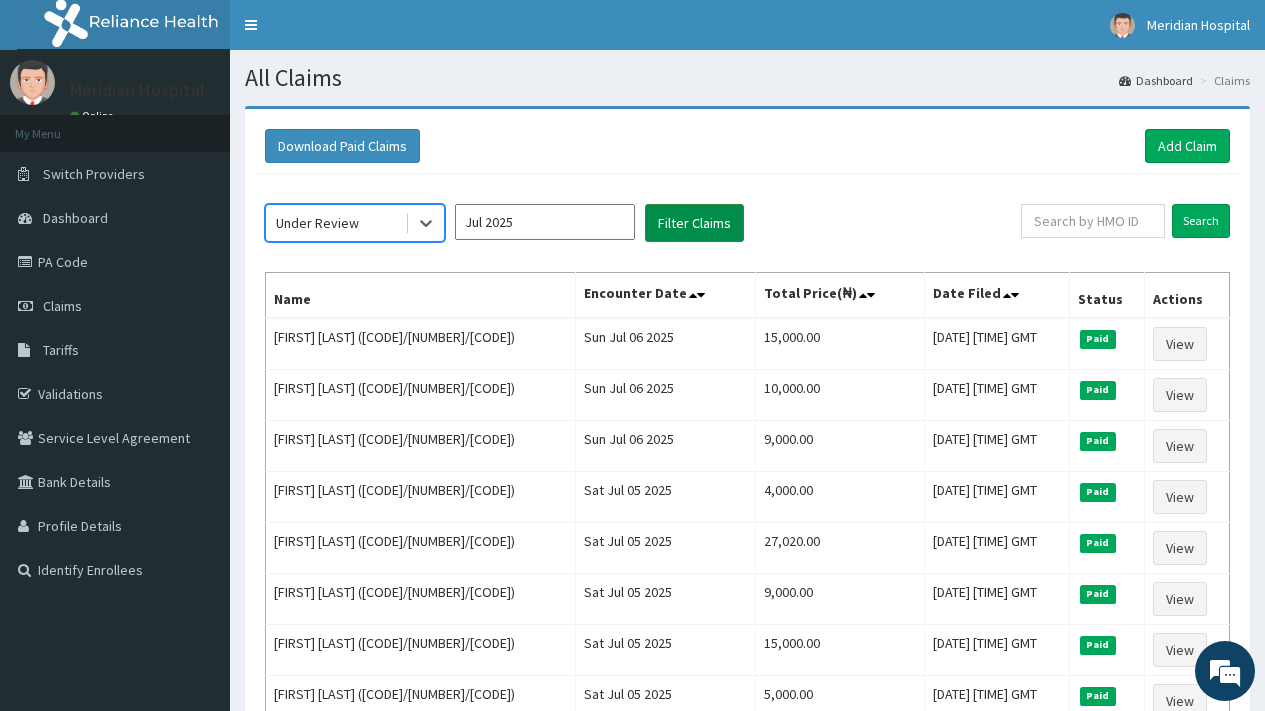 click on "Filter Claims" at bounding box center [694, 223] 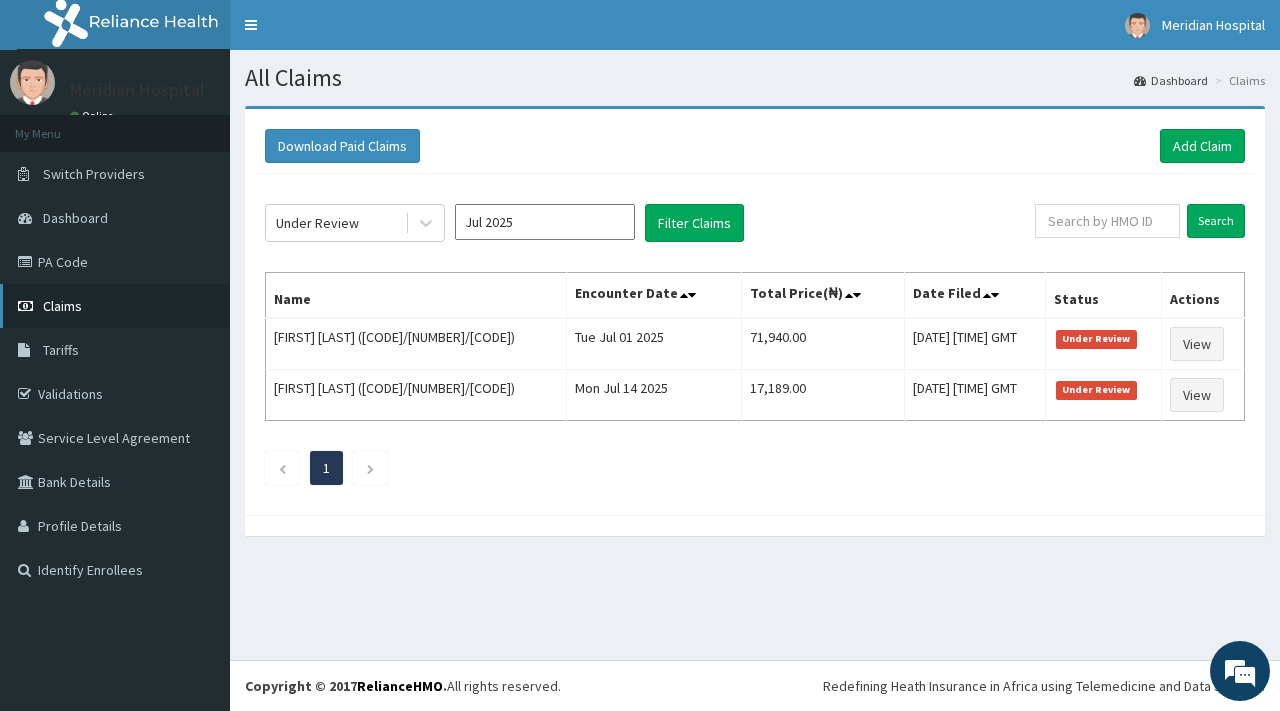 click on "Claims" at bounding box center (62, 306) 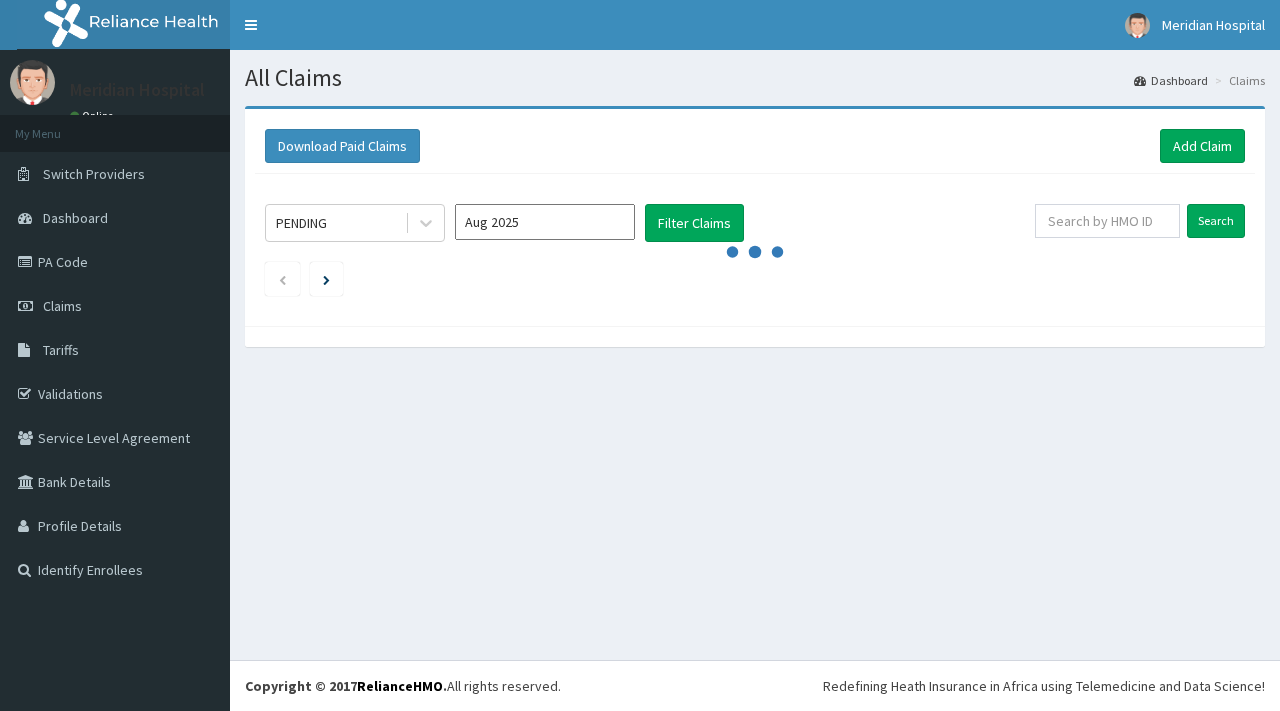 scroll, scrollTop: 0, scrollLeft: 0, axis: both 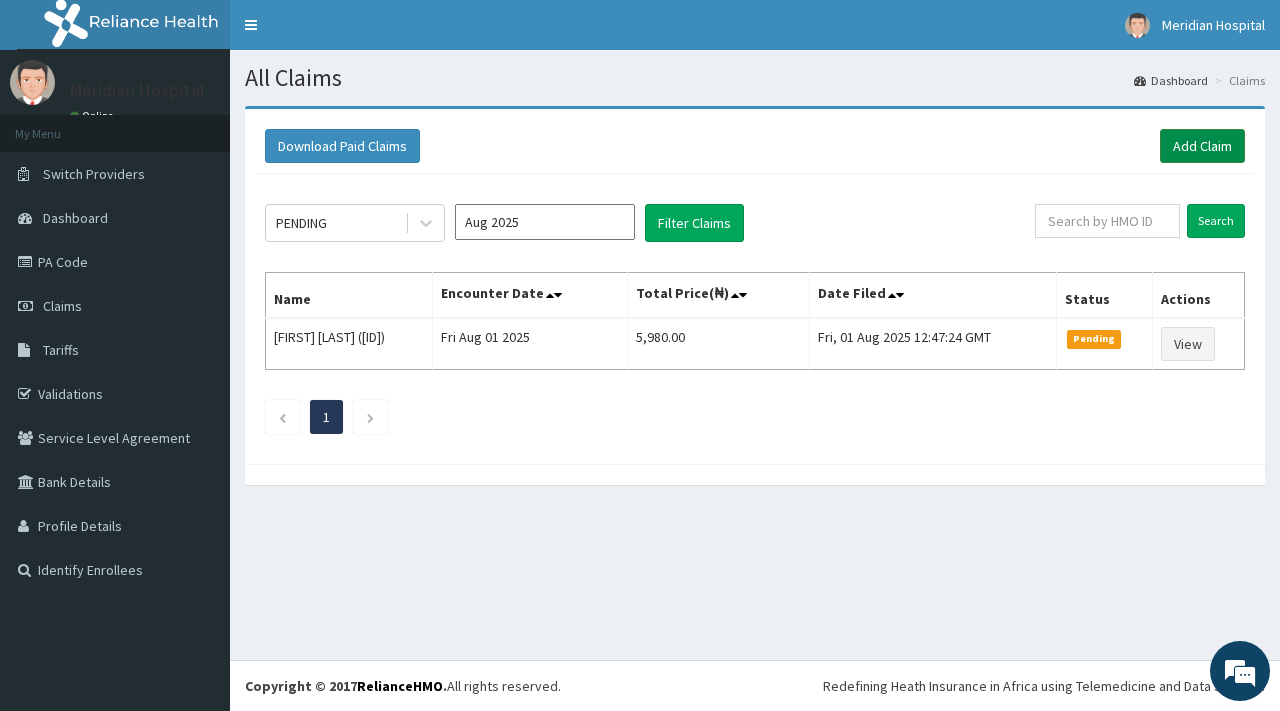 click on "Add Claim" at bounding box center [1202, 146] 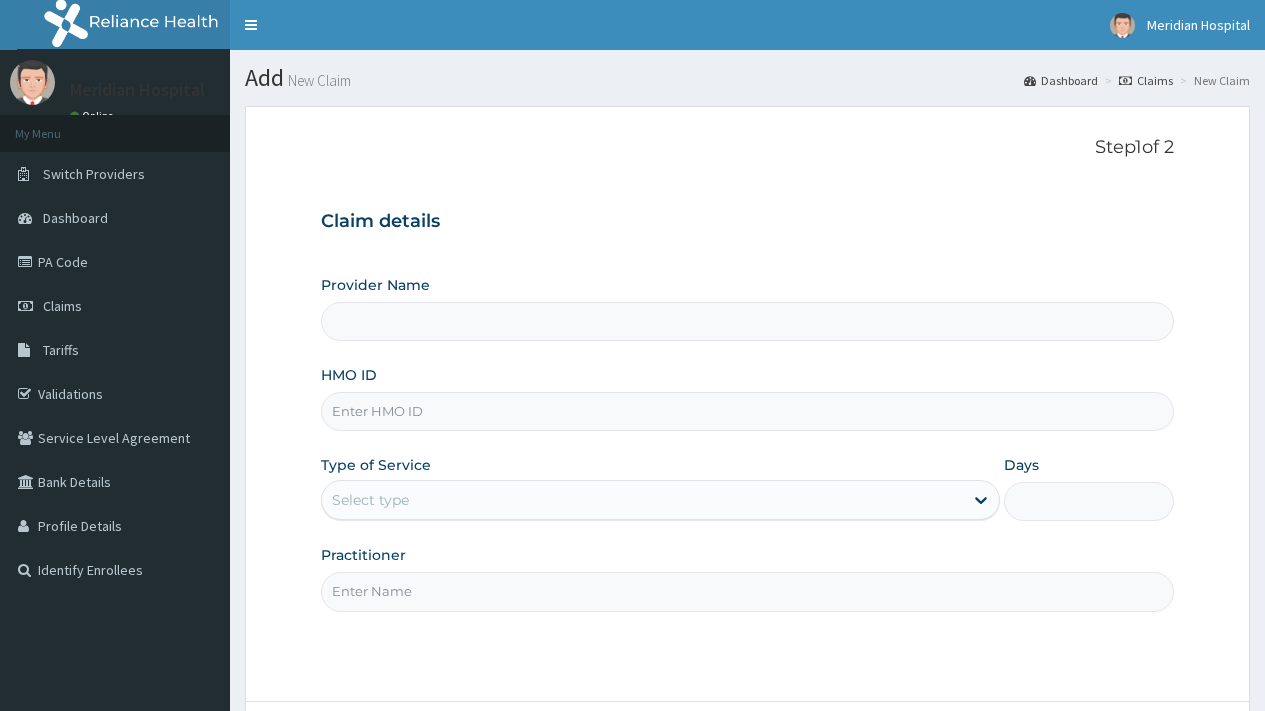 scroll, scrollTop: 0, scrollLeft: 0, axis: both 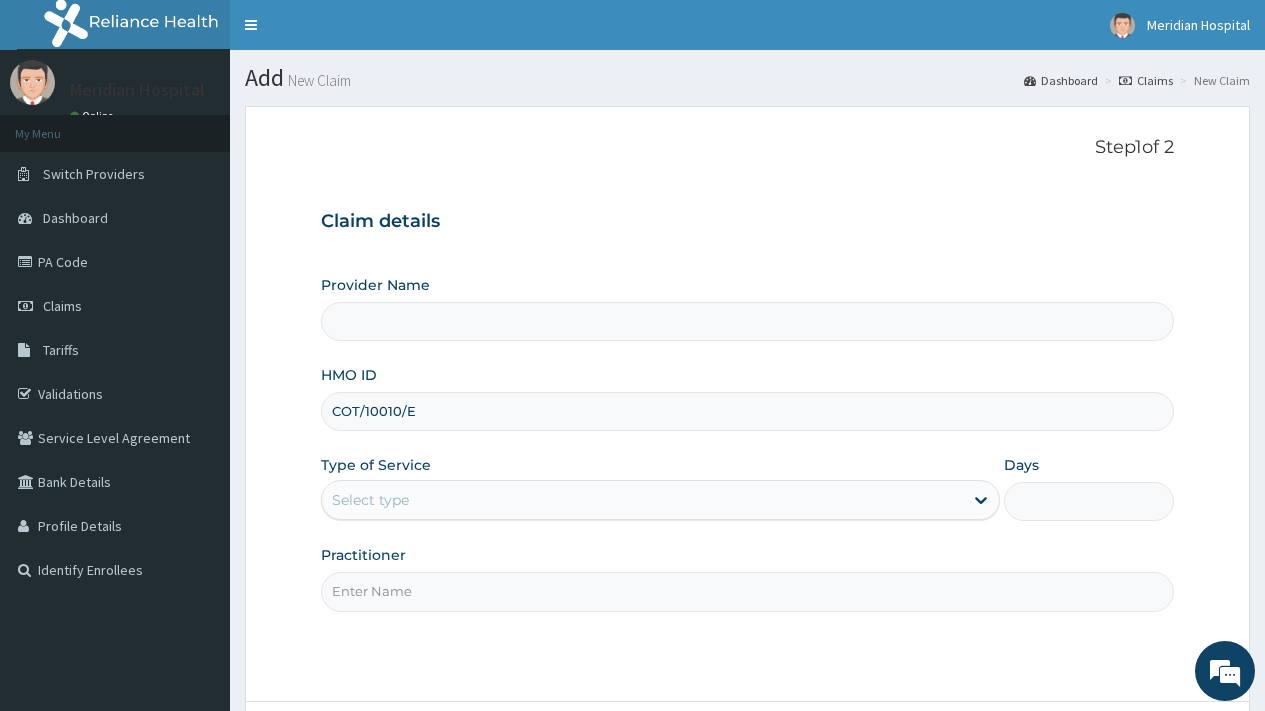 type on "COT/10010/E" 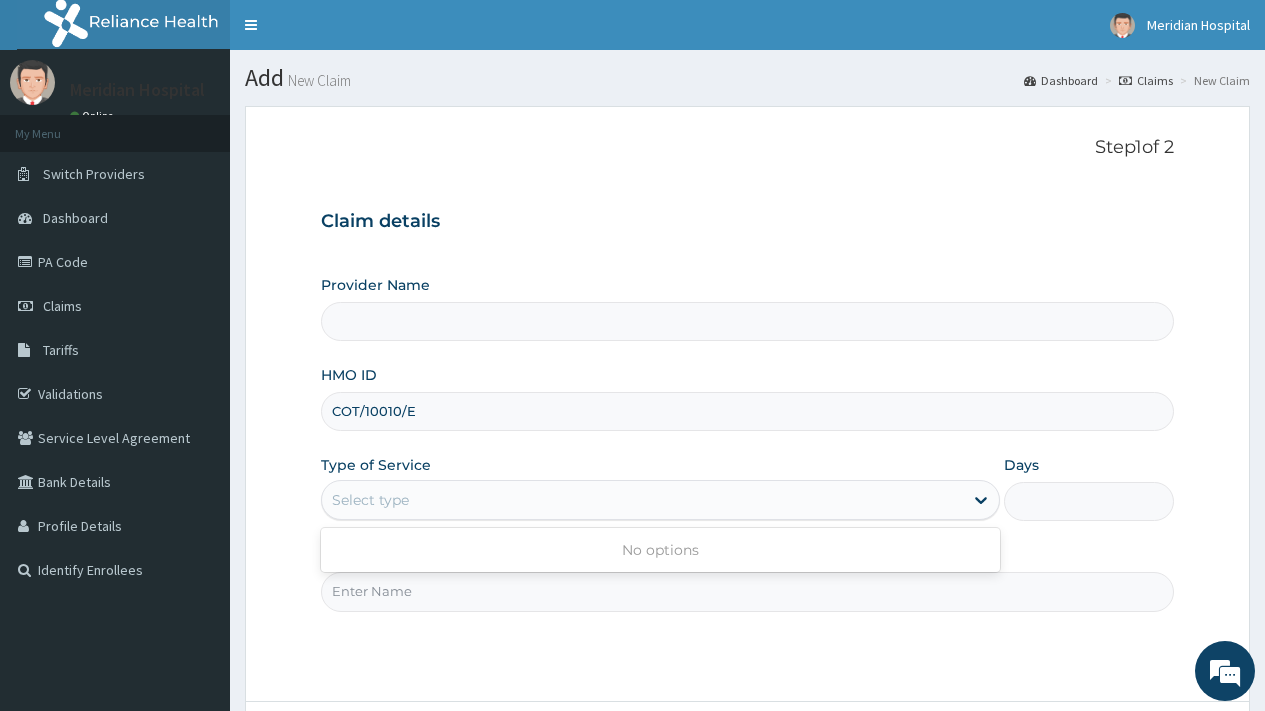 click on "Select type" at bounding box center [370, 500] 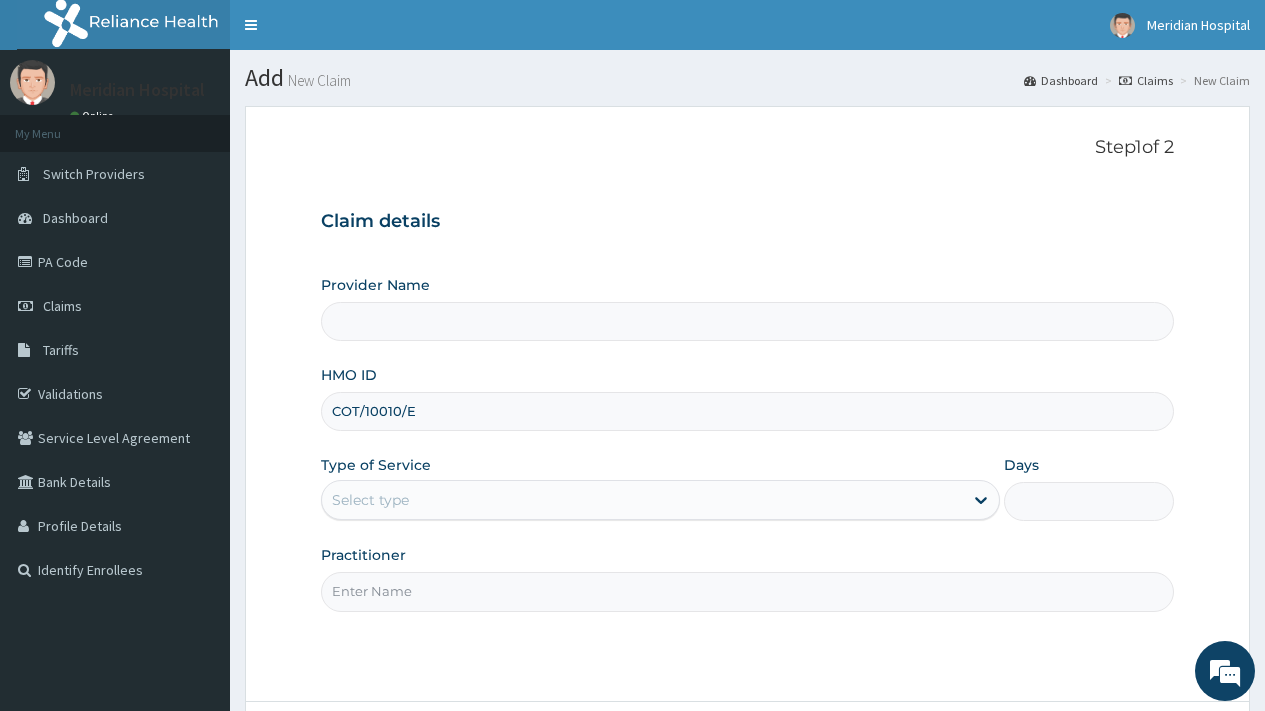 click on "Practitioner" at bounding box center (747, 591) 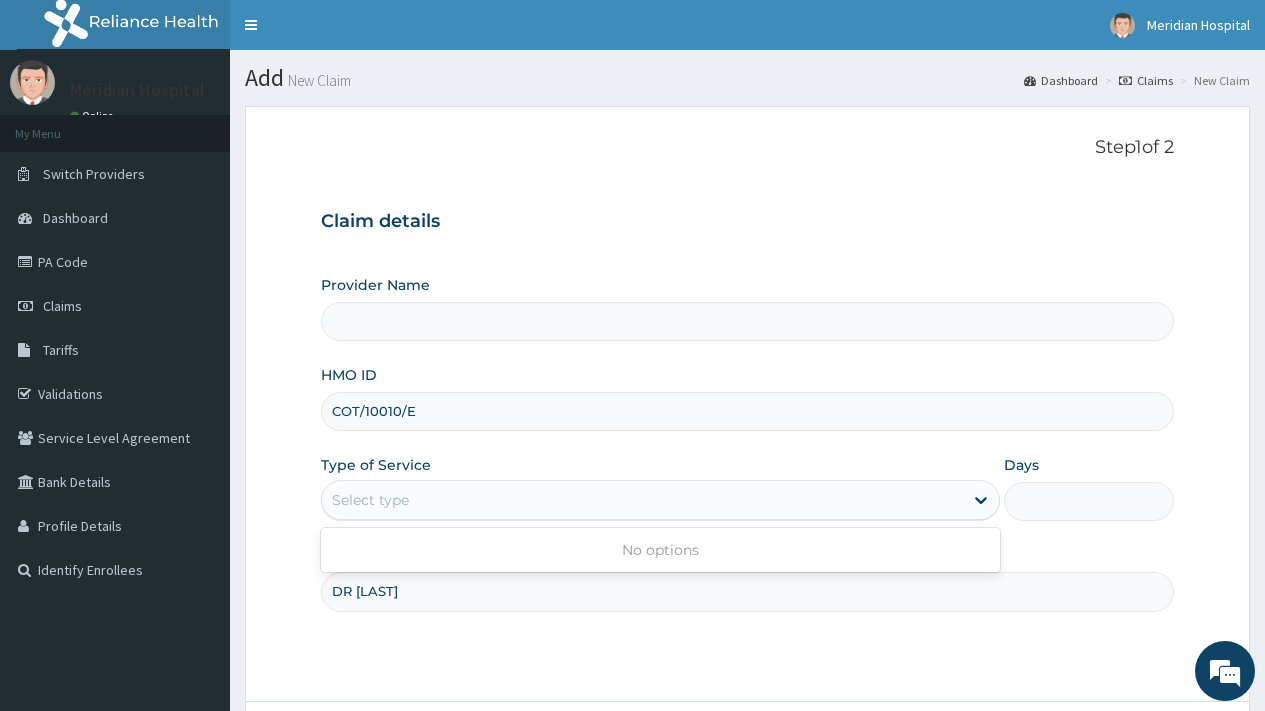 click on "Select type" at bounding box center (642, 500) 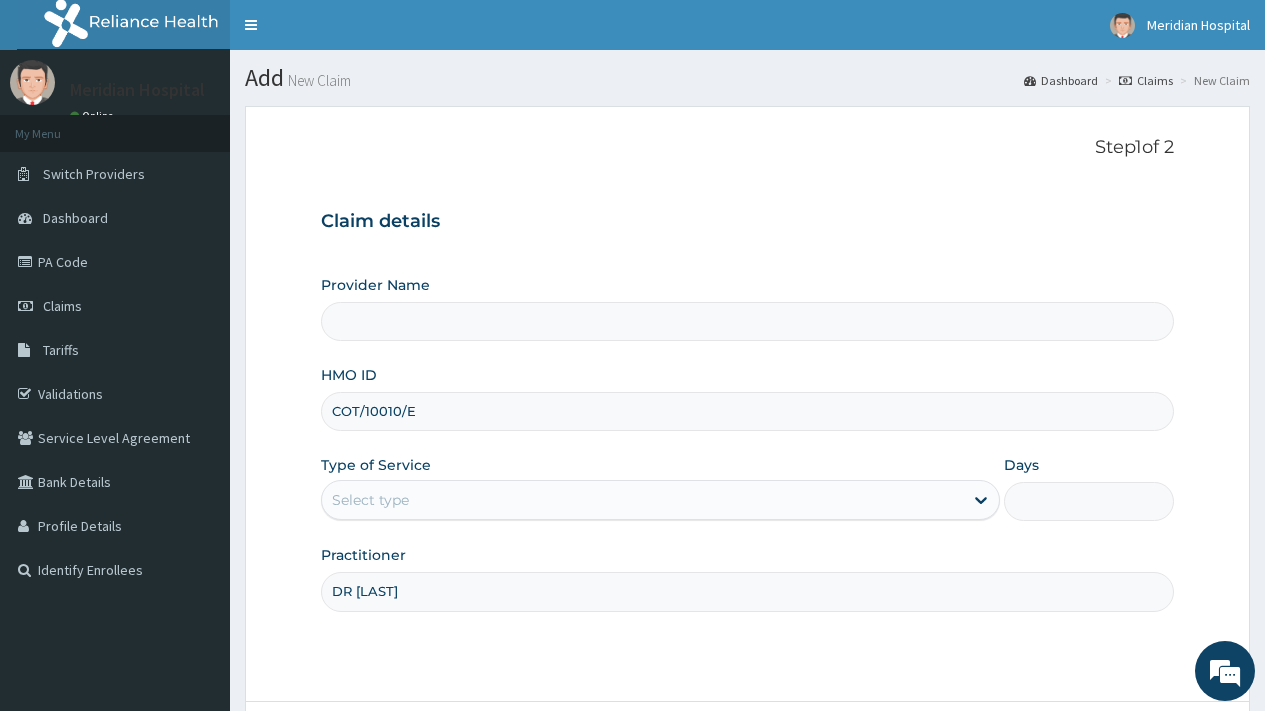click on "Select type" at bounding box center (642, 500) 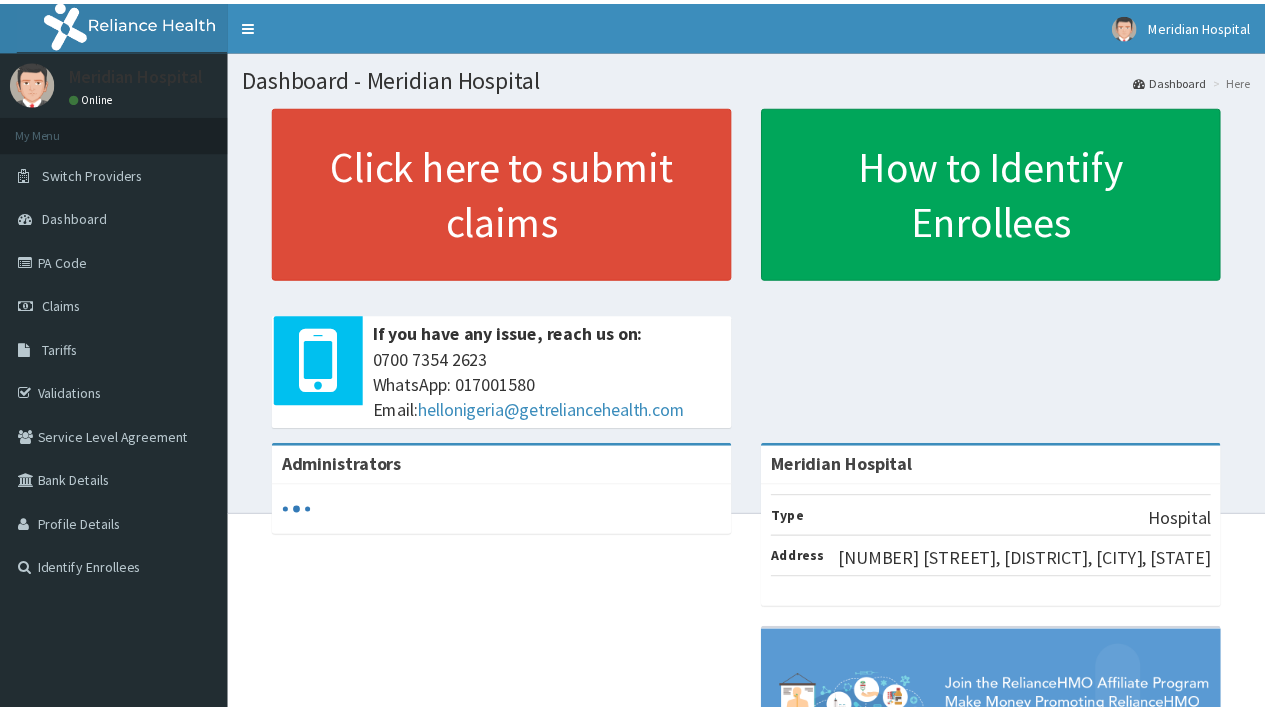scroll, scrollTop: 0, scrollLeft: 0, axis: both 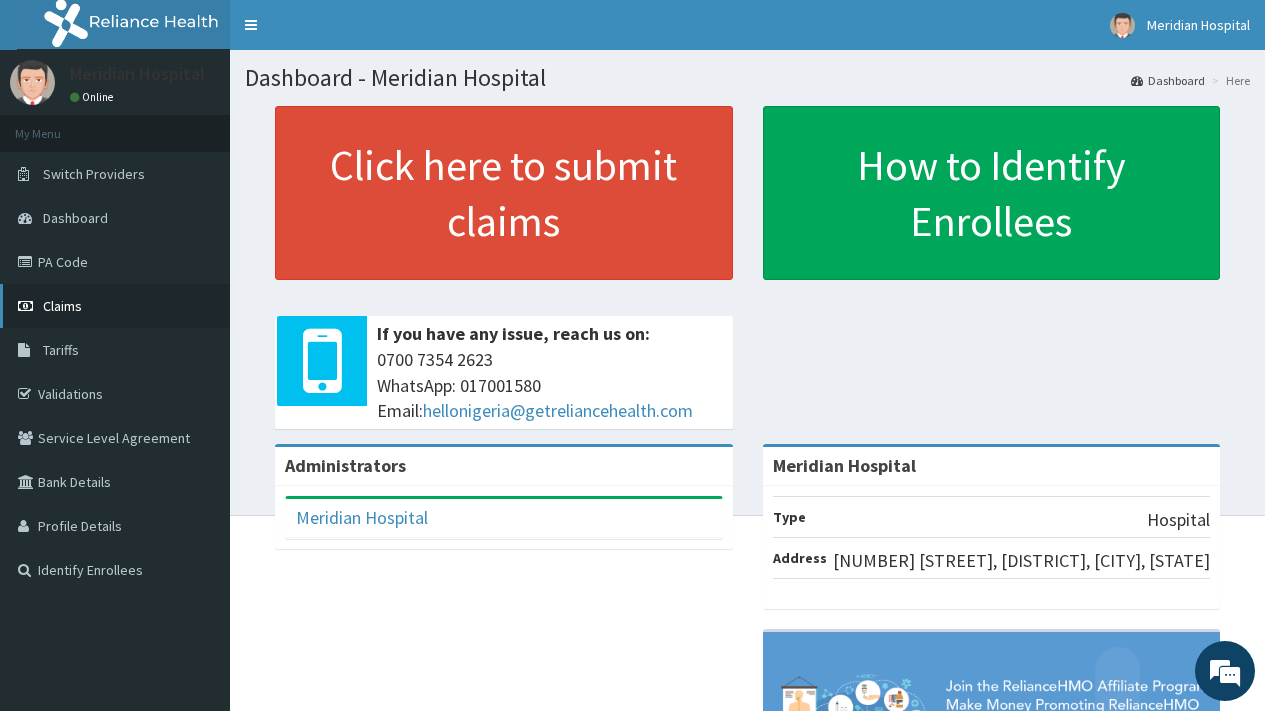 click on "Claims" at bounding box center (62, 306) 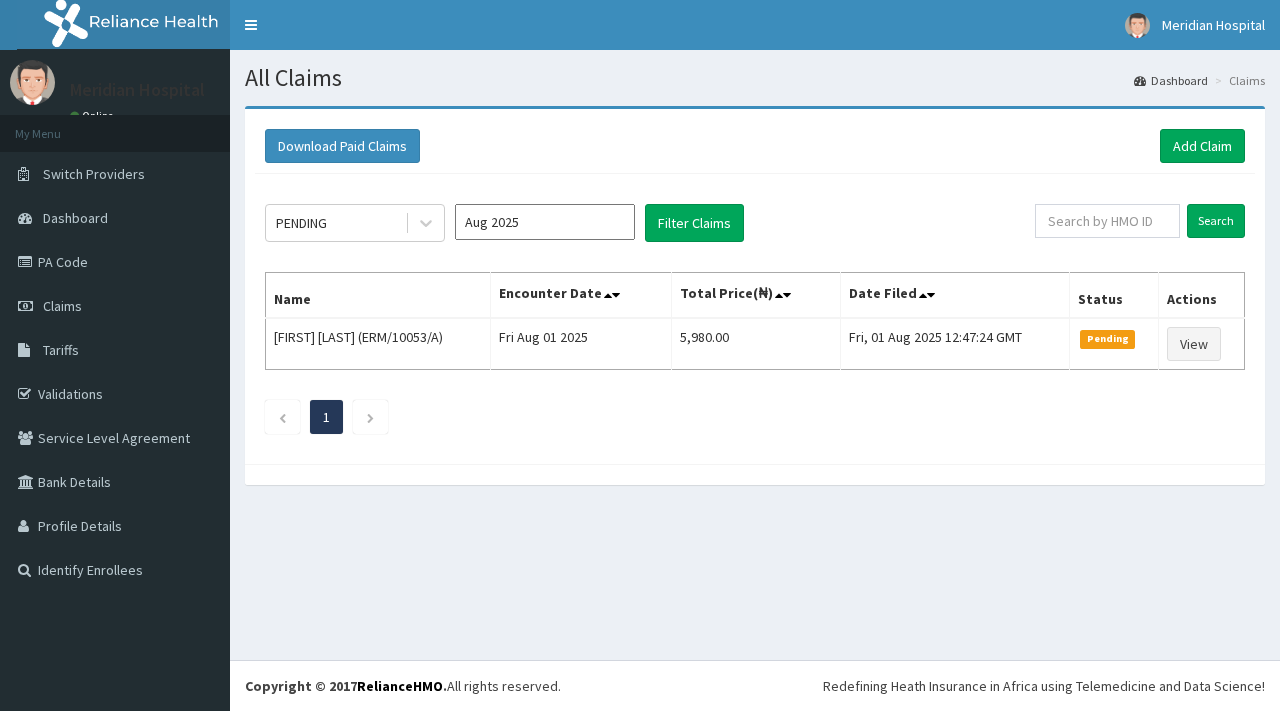scroll, scrollTop: 0, scrollLeft: 0, axis: both 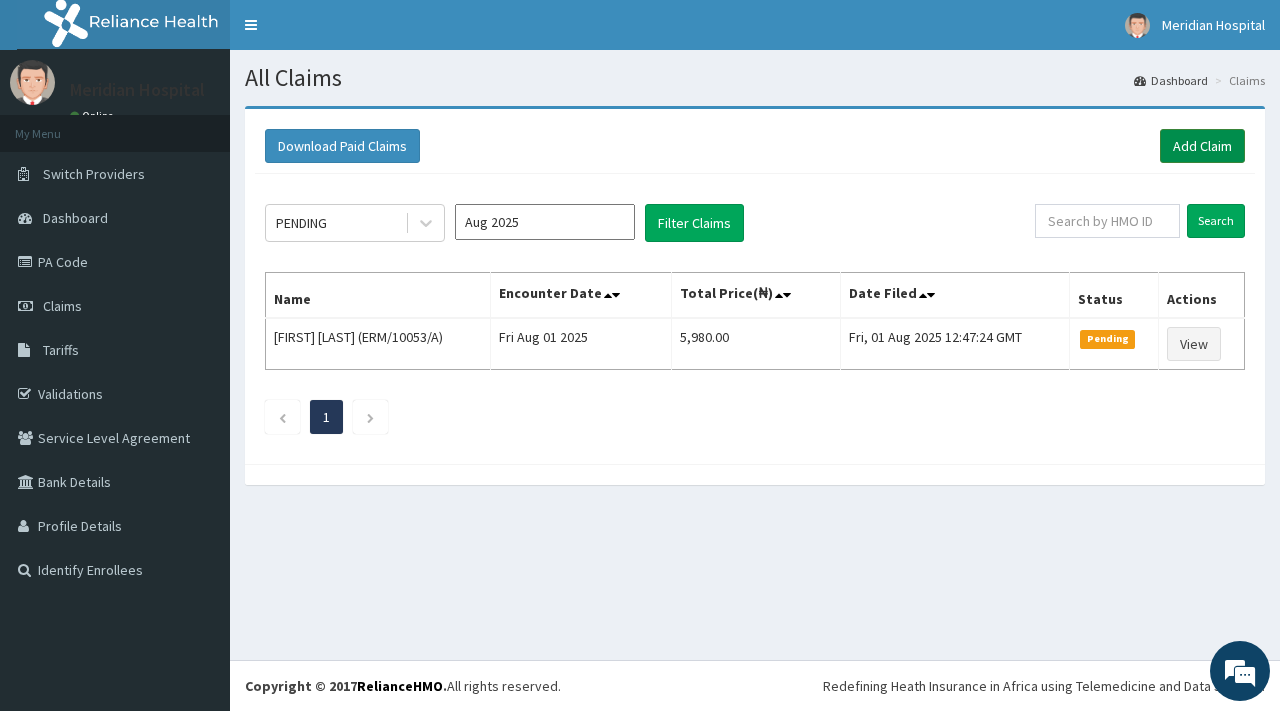 click on "Add Claim" at bounding box center [1202, 146] 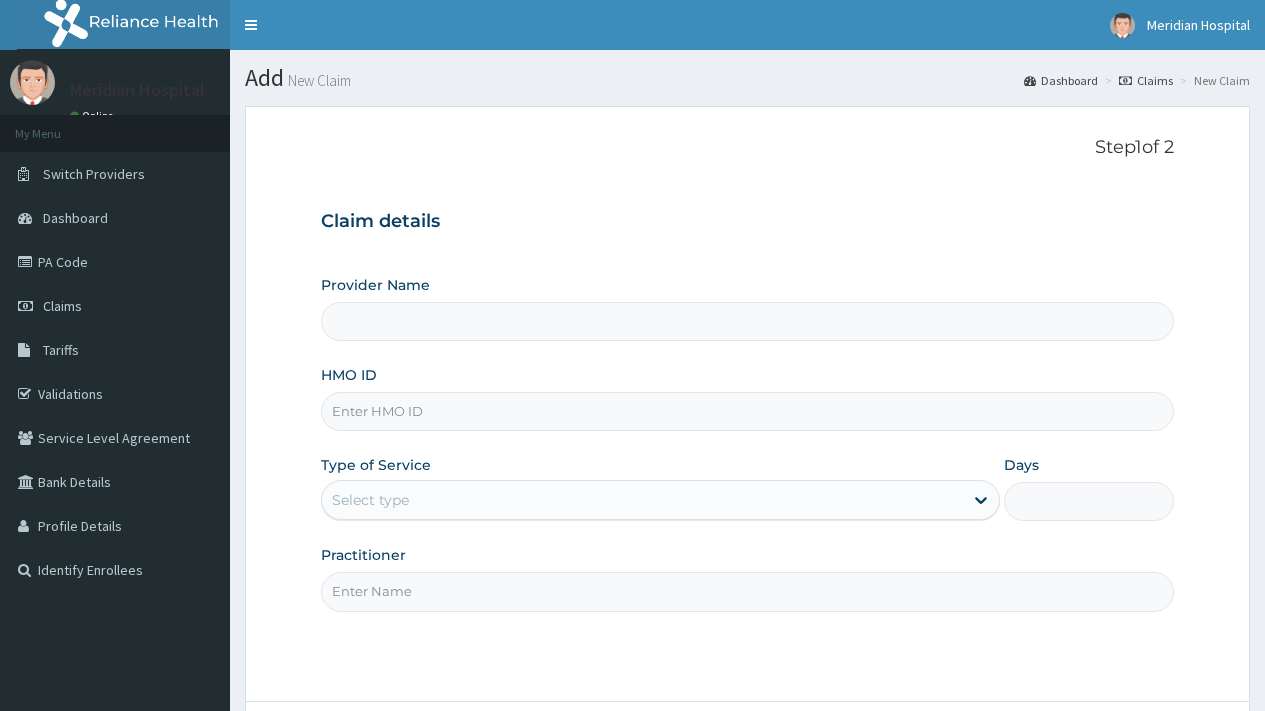 scroll, scrollTop: 0, scrollLeft: 0, axis: both 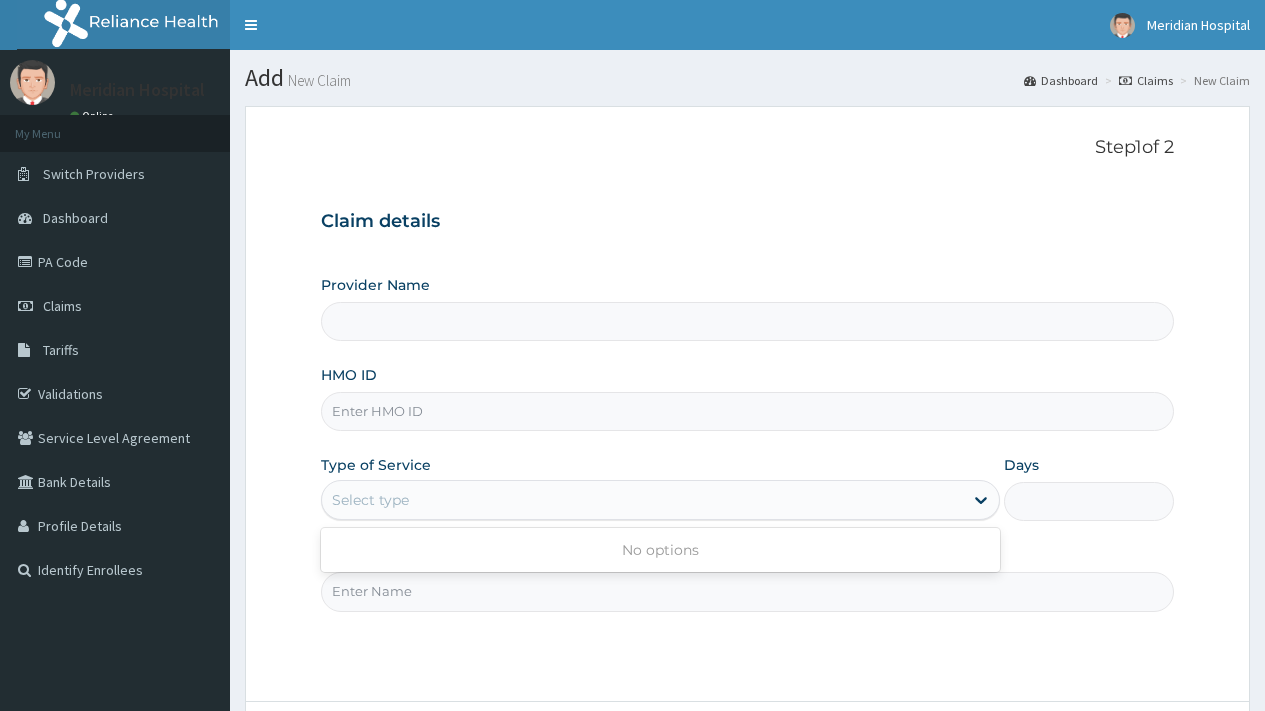 click on "Select type" at bounding box center [642, 500] 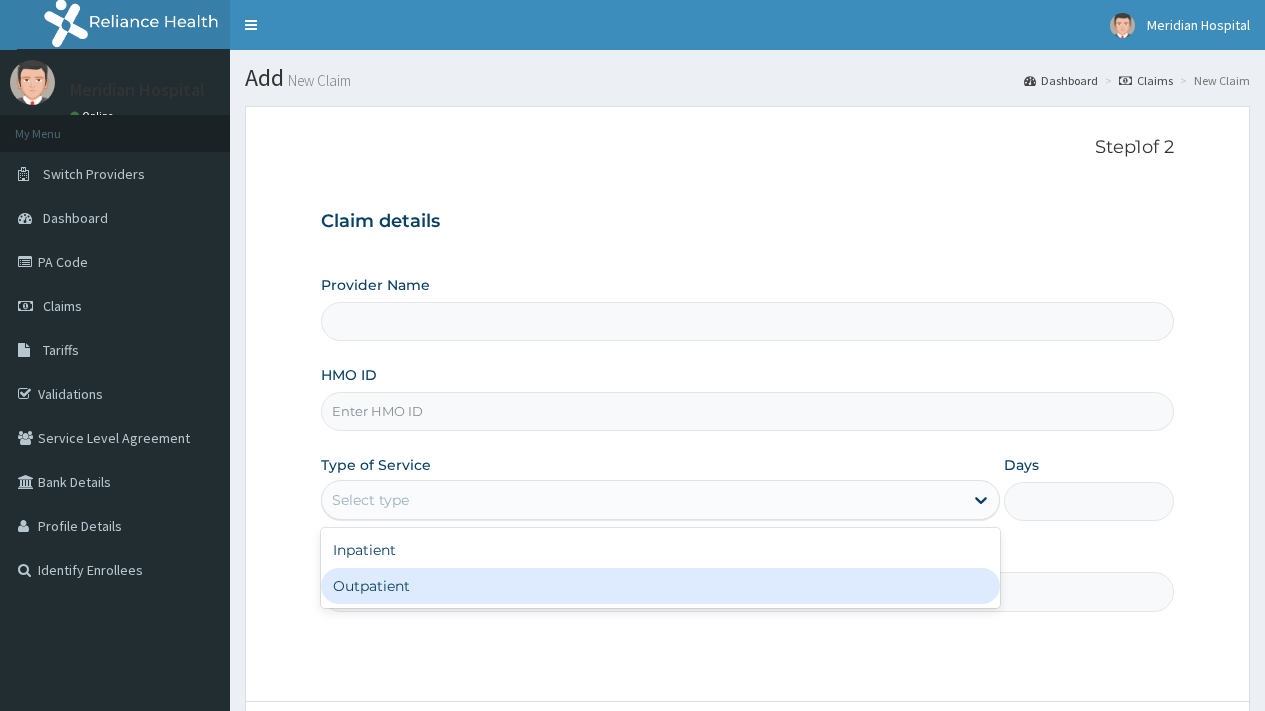 click on "Outpatient" at bounding box center (660, 586) 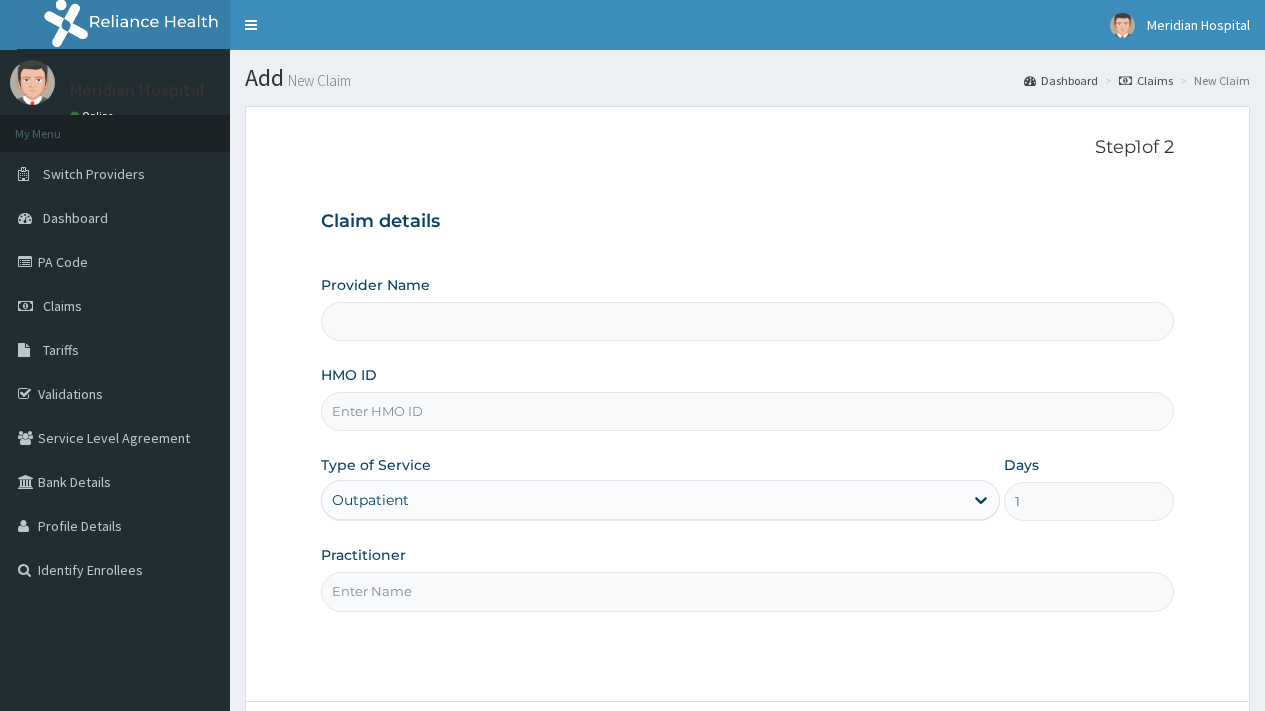 click on "HMO ID" at bounding box center [747, 411] 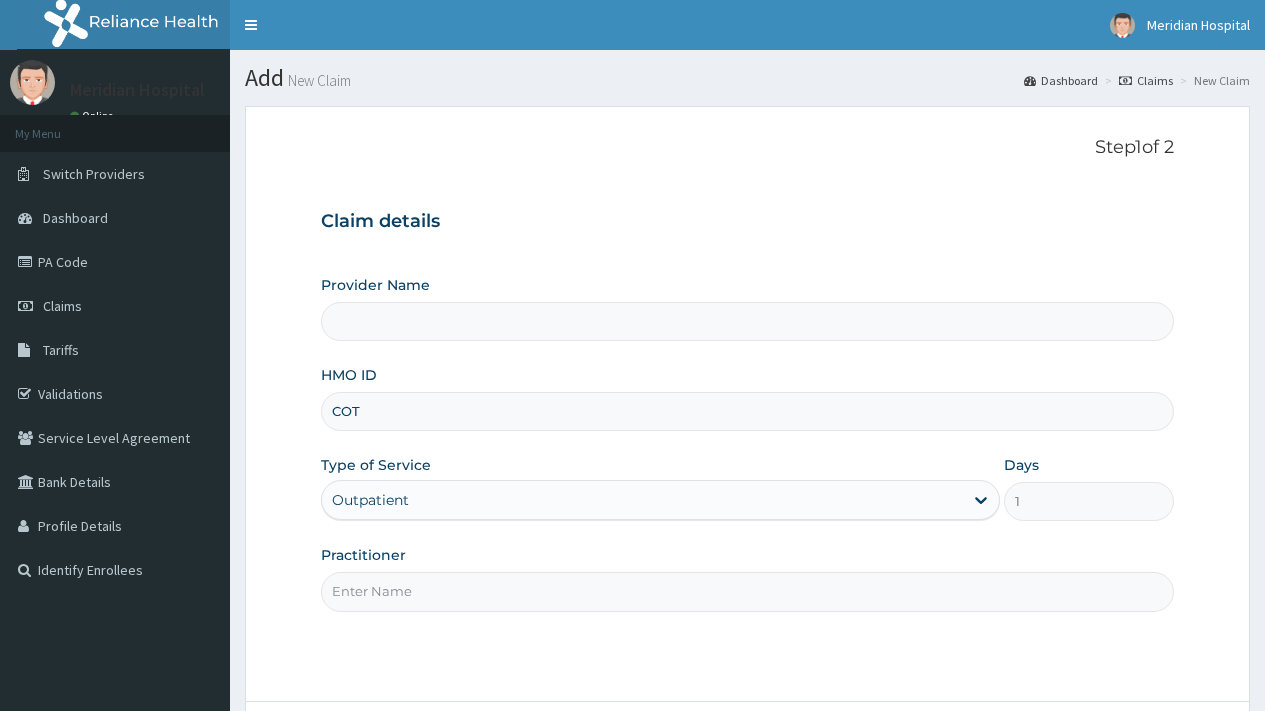 type on "COT/10010/E" 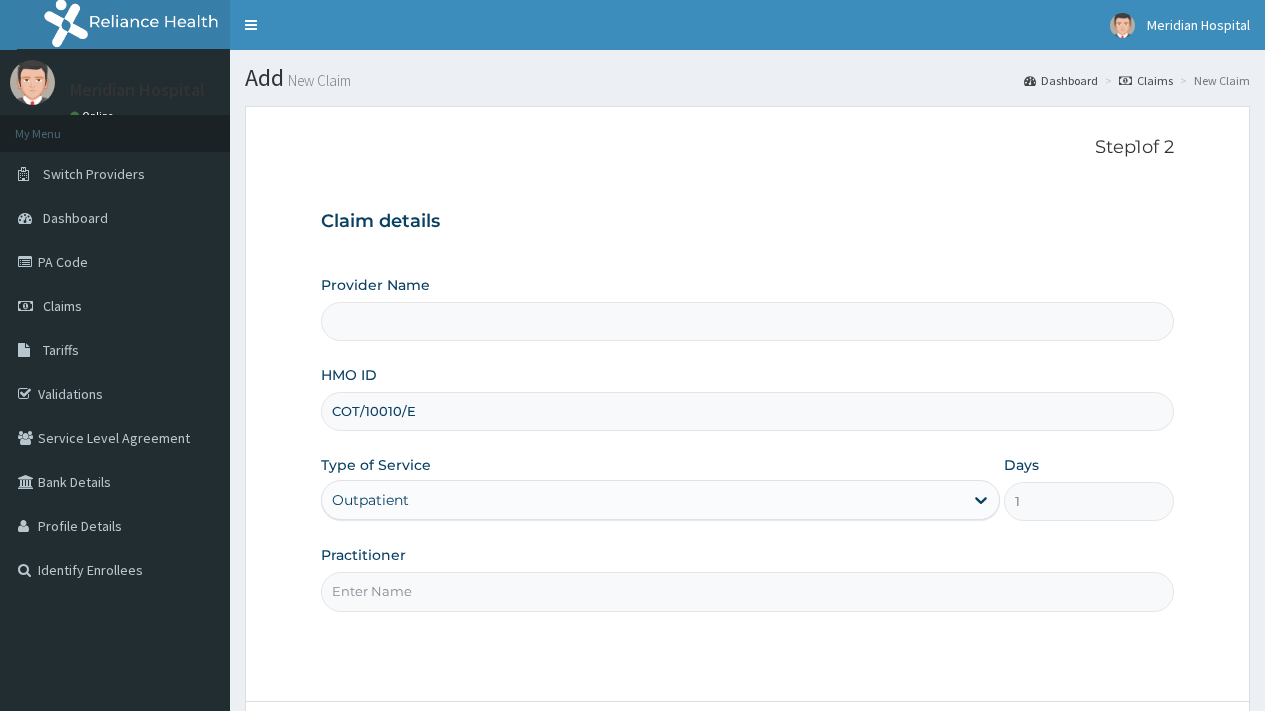 click on "Practitioner" at bounding box center [747, 591] 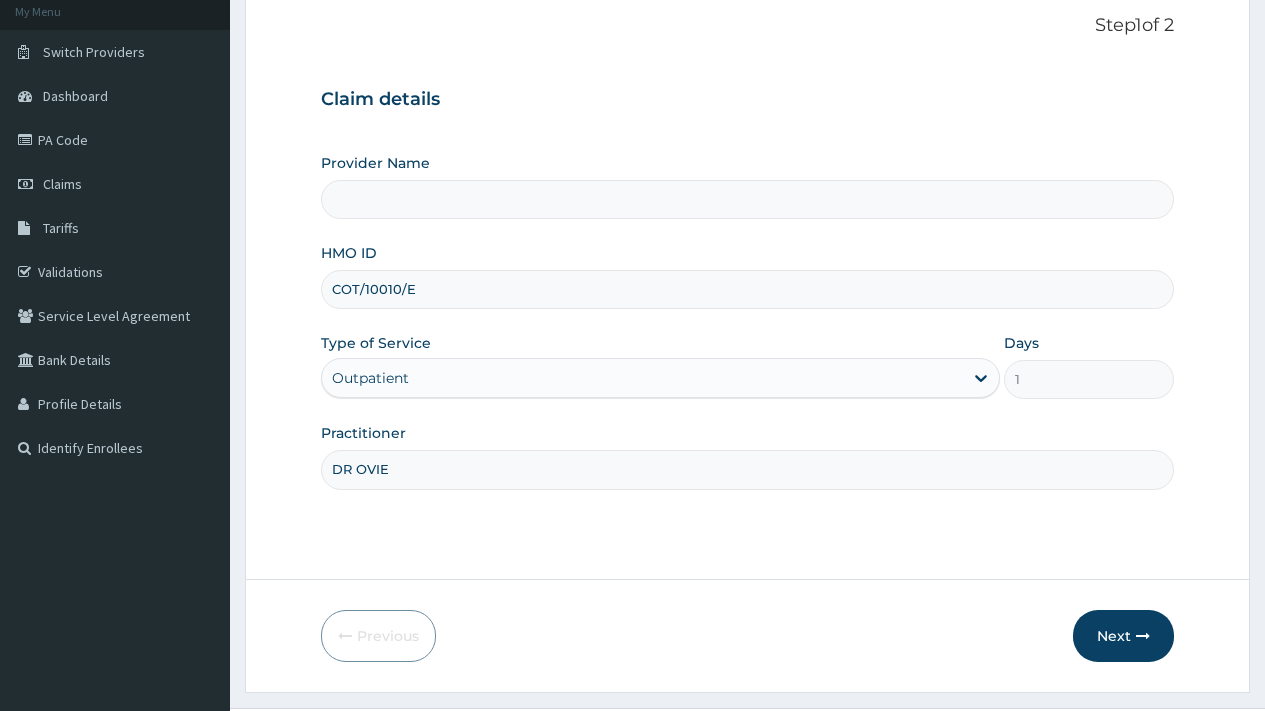 scroll, scrollTop: 170, scrollLeft: 0, axis: vertical 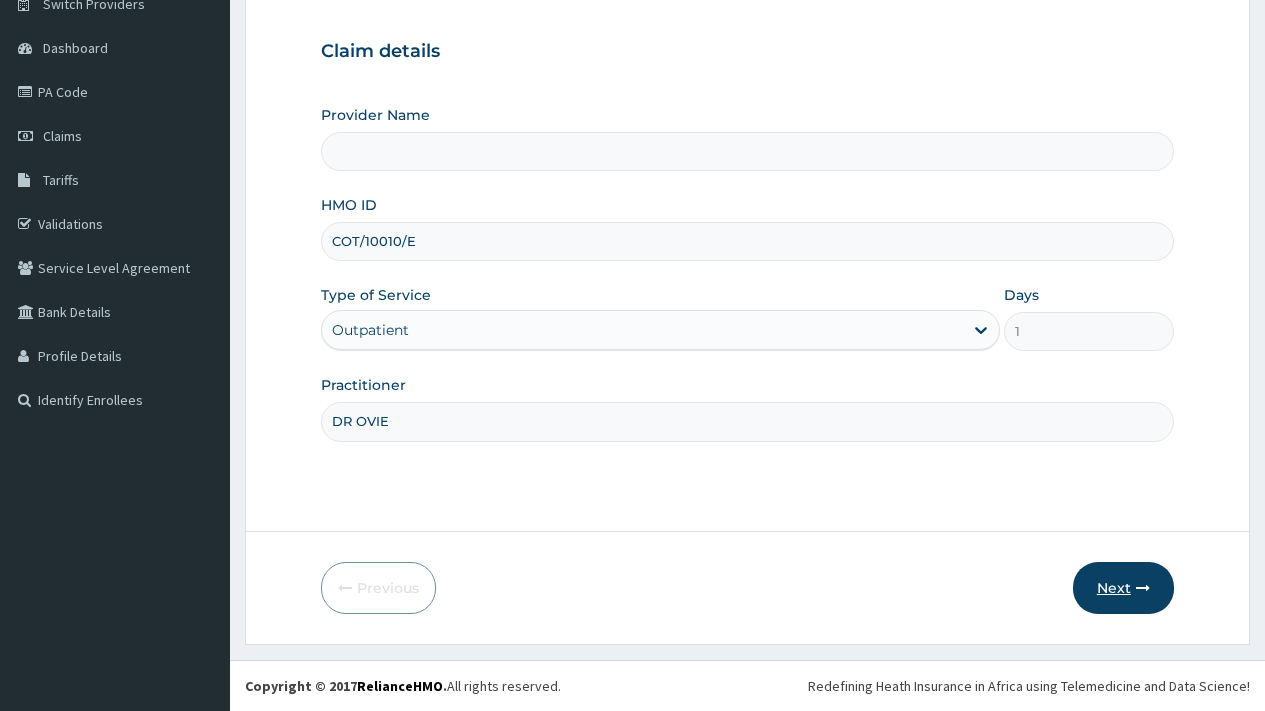 click on "Next" at bounding box center [1123, 588] 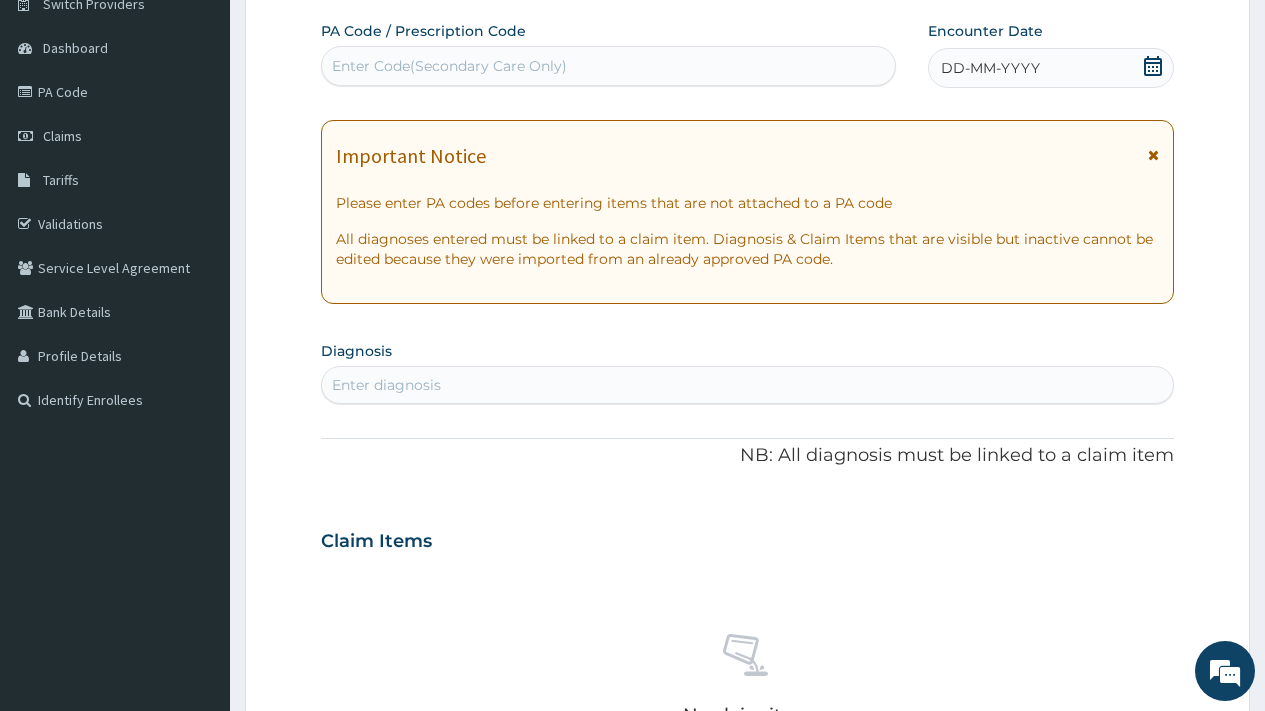 click 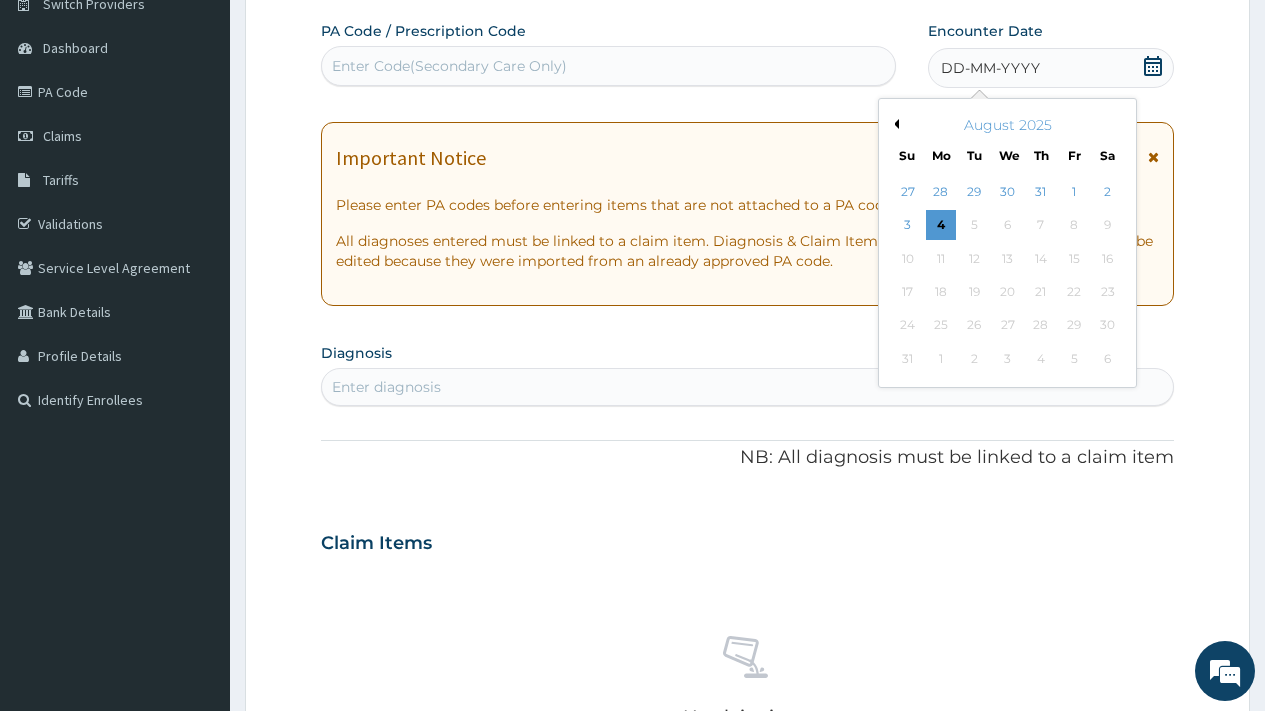 click on "Previous Month" at bounding box center (894, 124) 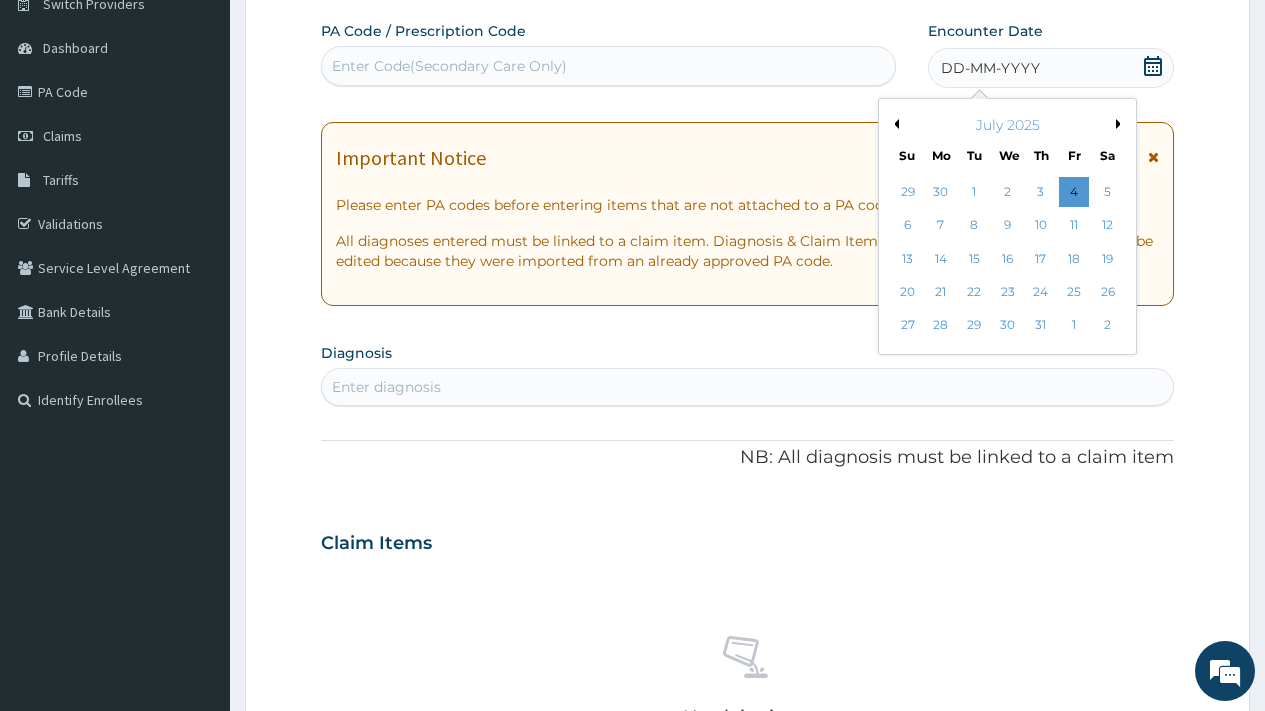 click on "Previous Month" at bounding box center (894, 124) 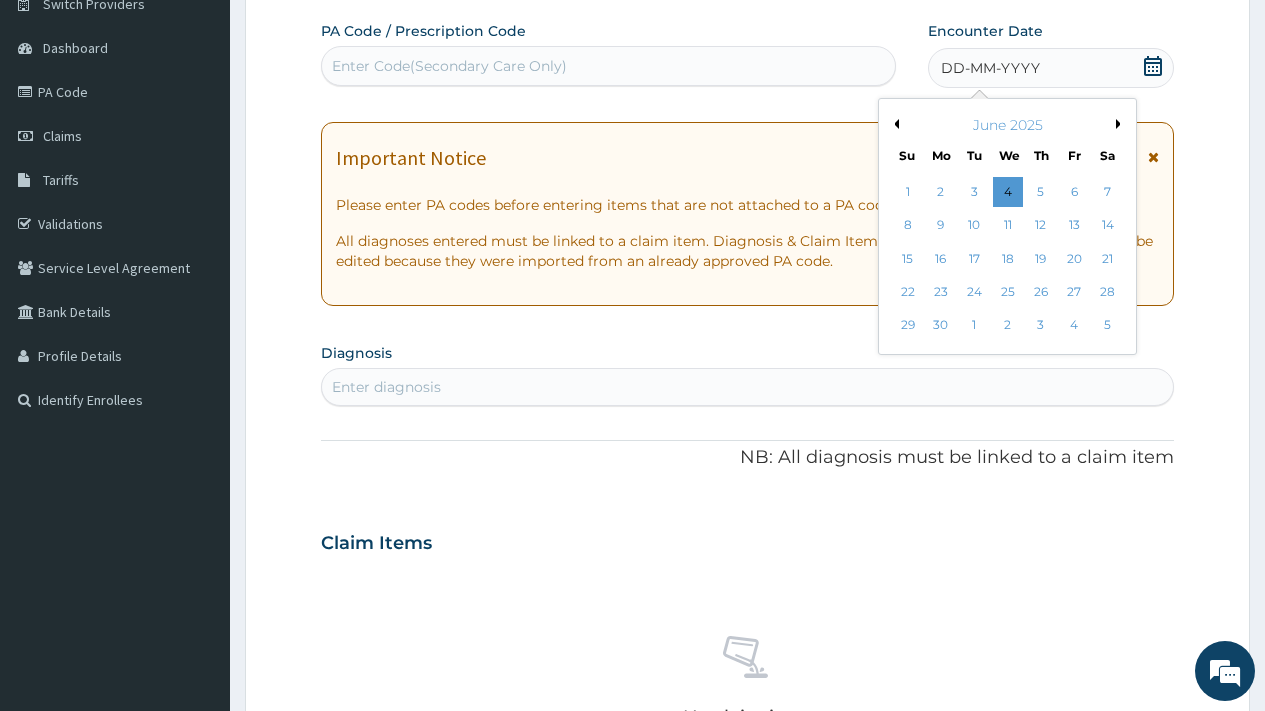click on "Previous Month" at bounding box center (894, 124) 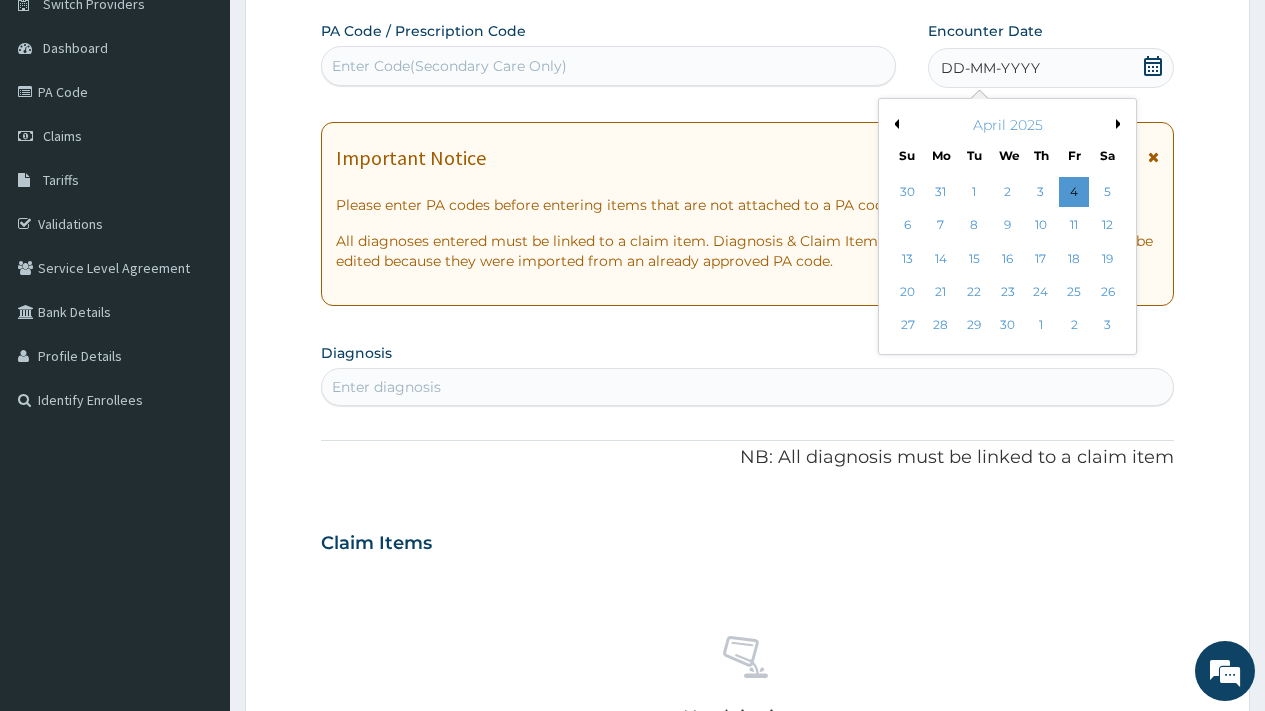 click on "Previous Month" at bounding box center [894, 124] 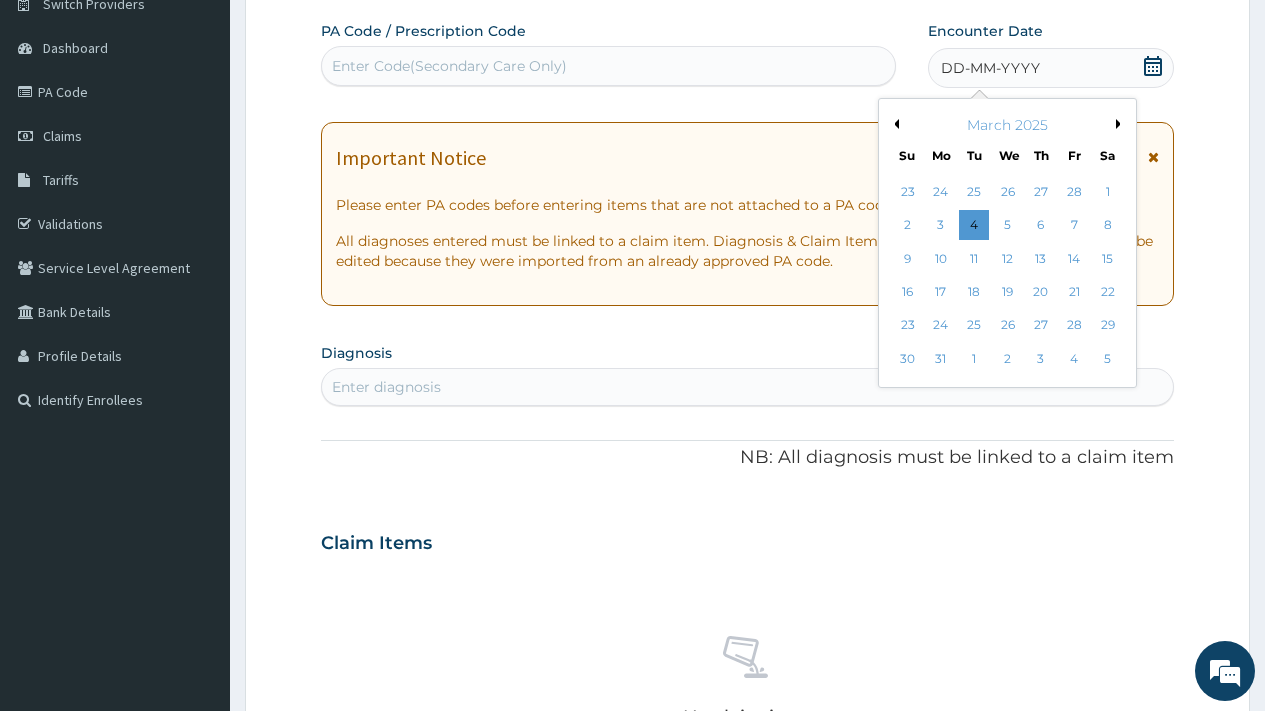 click on "Previous Month" at bounding box center (894, 124) 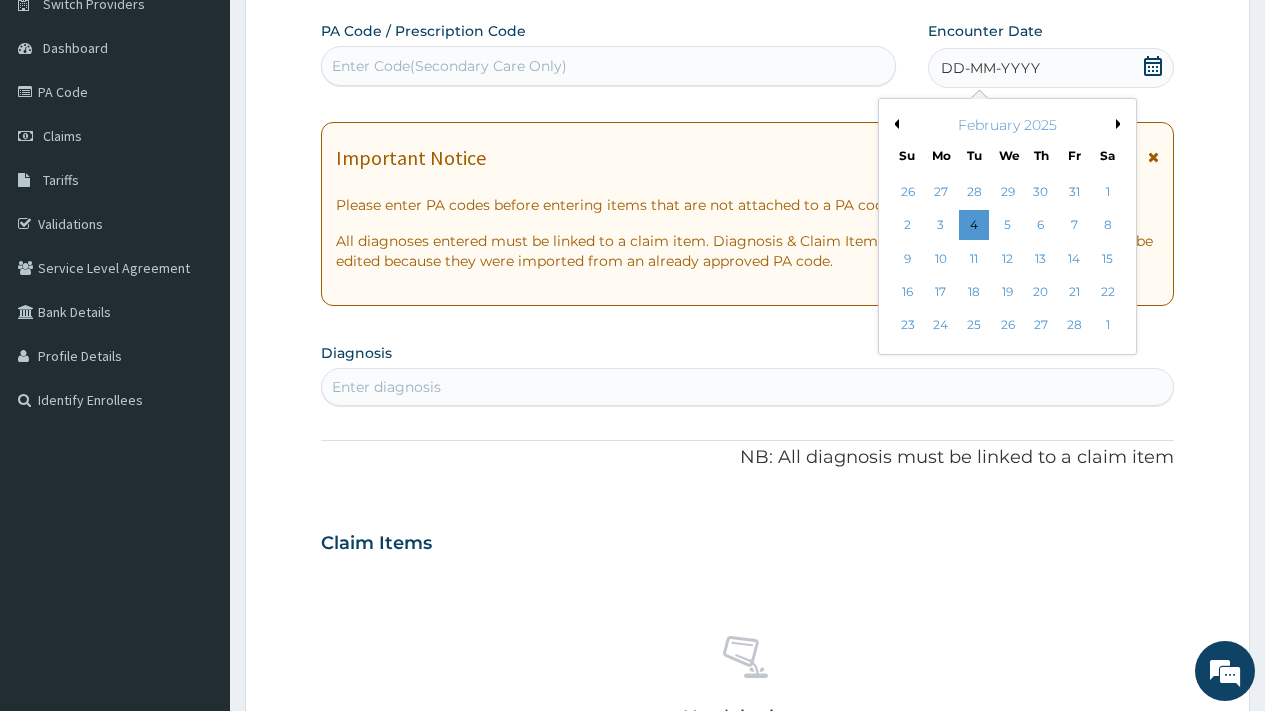 click on "Previous Month" at bounding box center [894, 124] 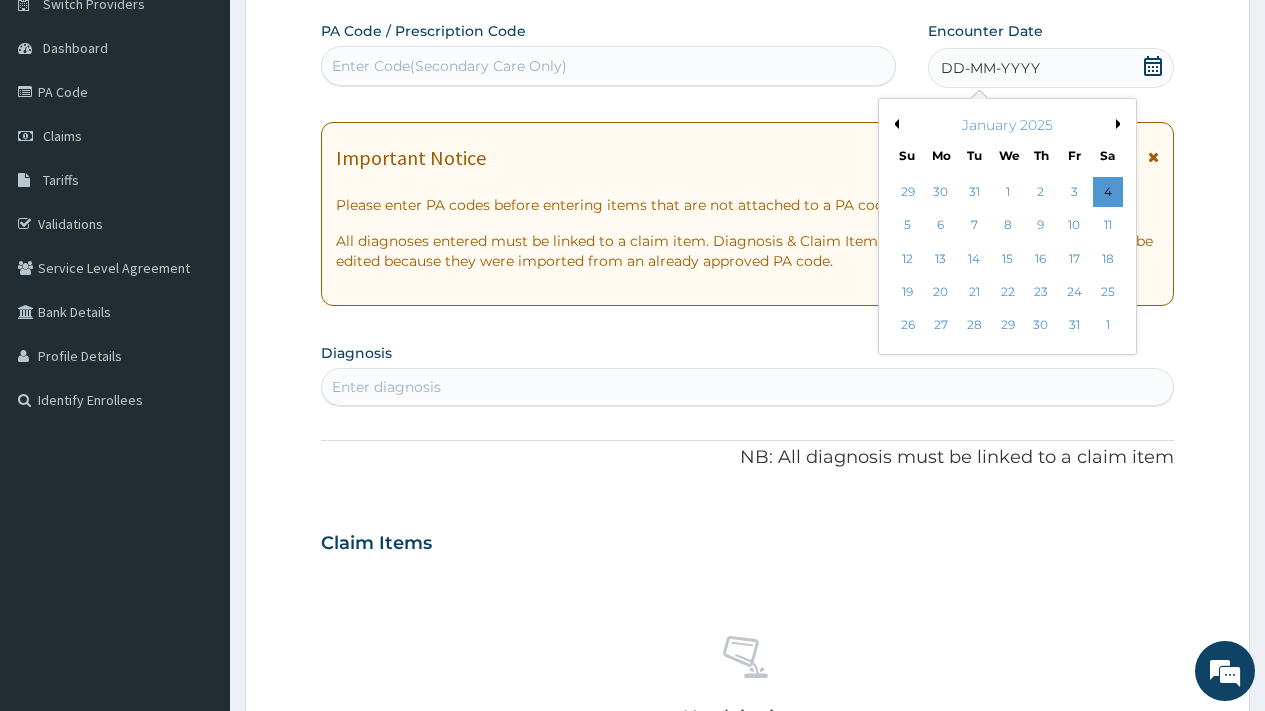 click on "Previous Month" at bounding box center [894, 124] 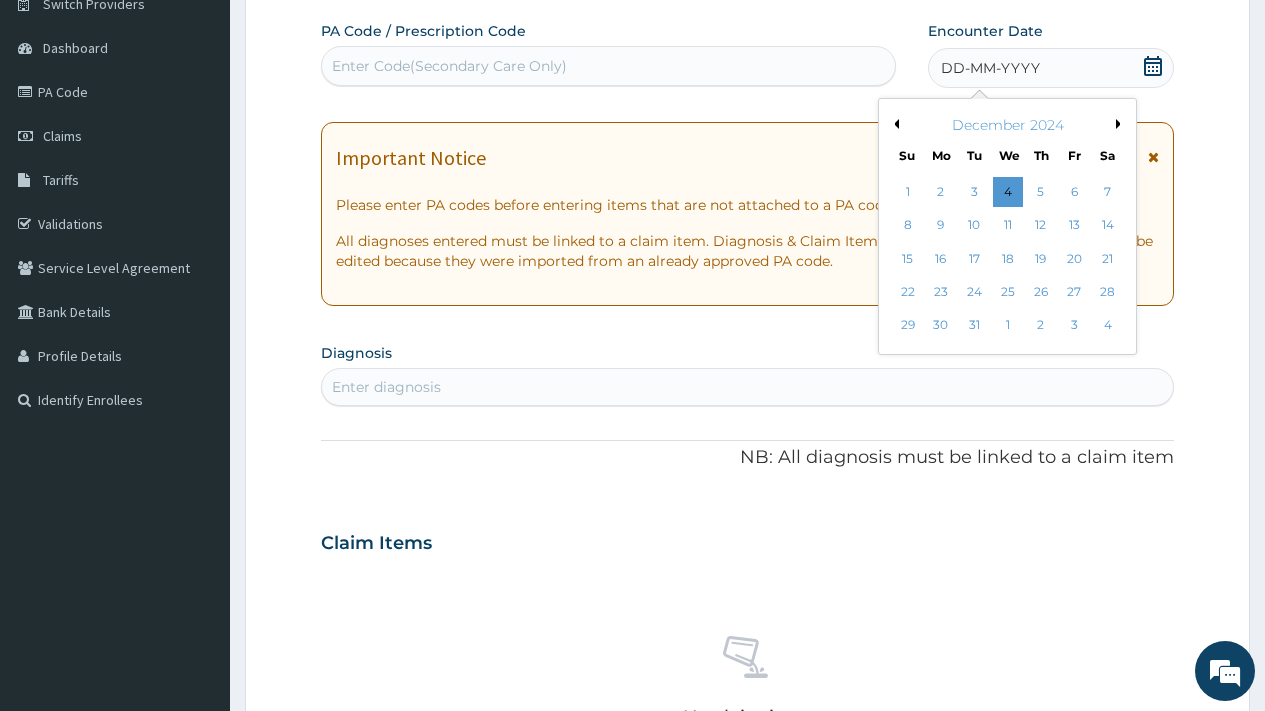 click on "Previous Month" at bounding box center (894, 124) 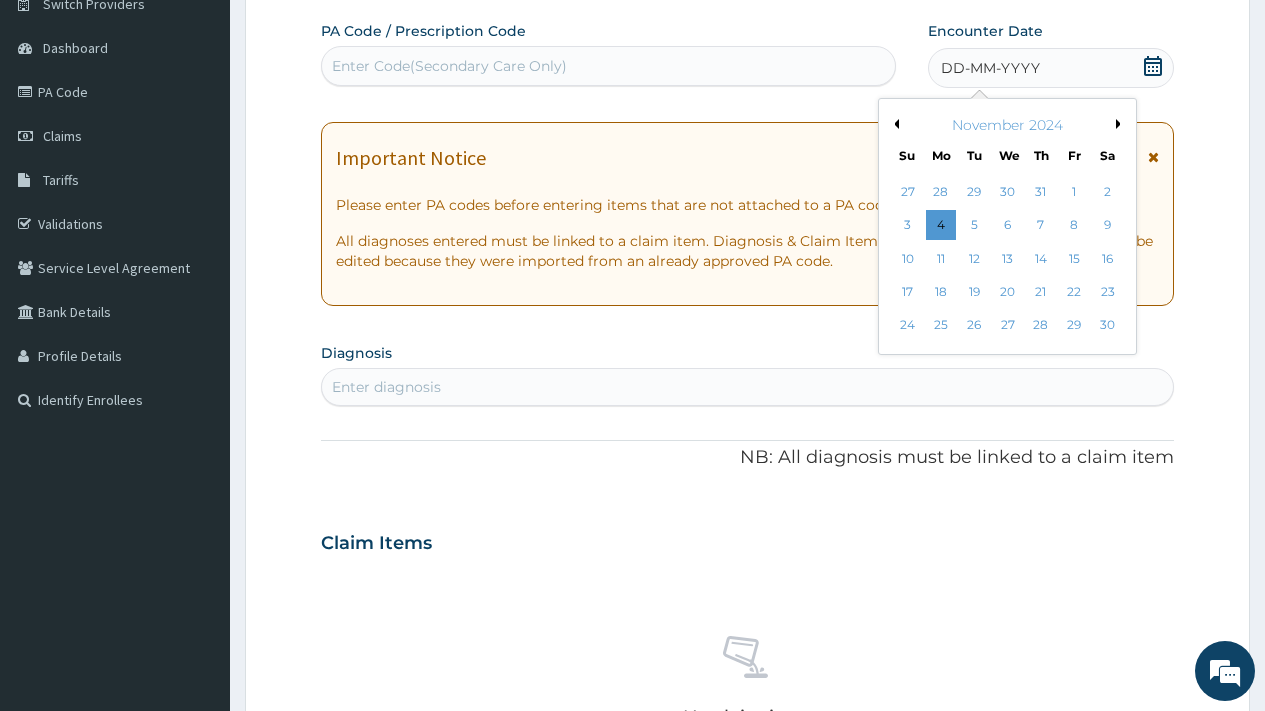 click on "Previous Month" at bounding box center [894, 124] 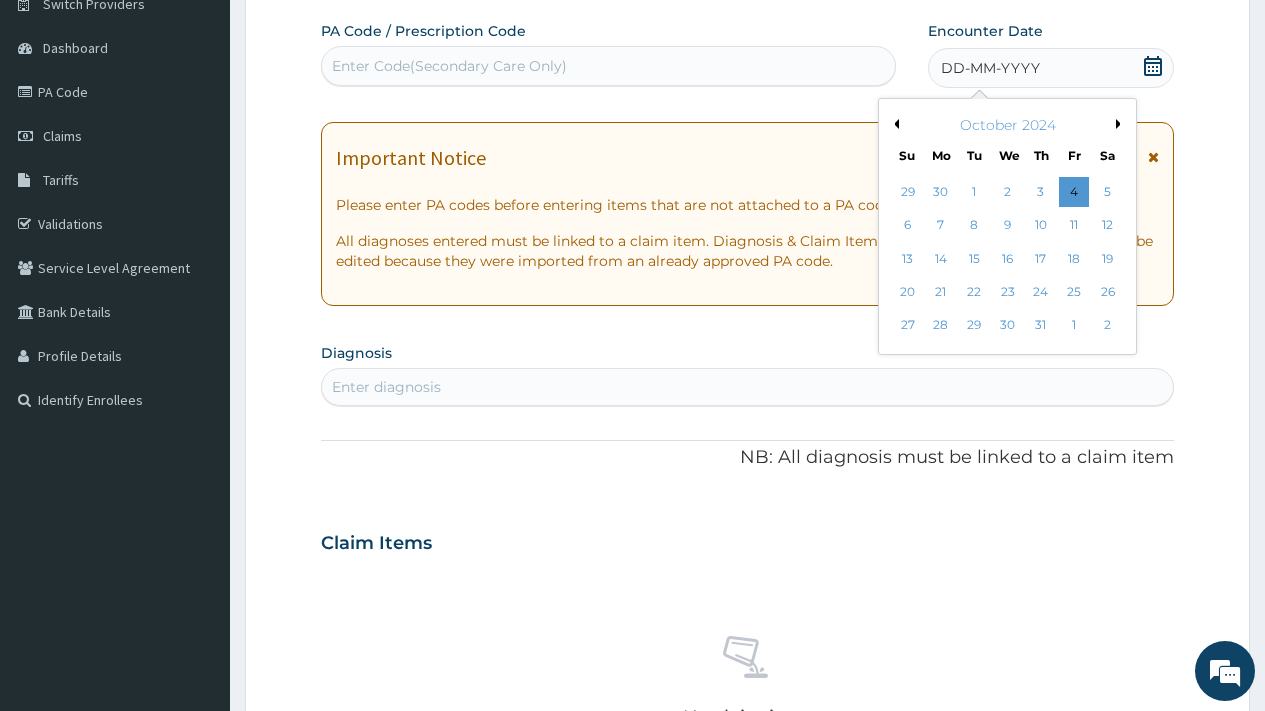 click on "Previous Month" at bounding box center (894, 124) 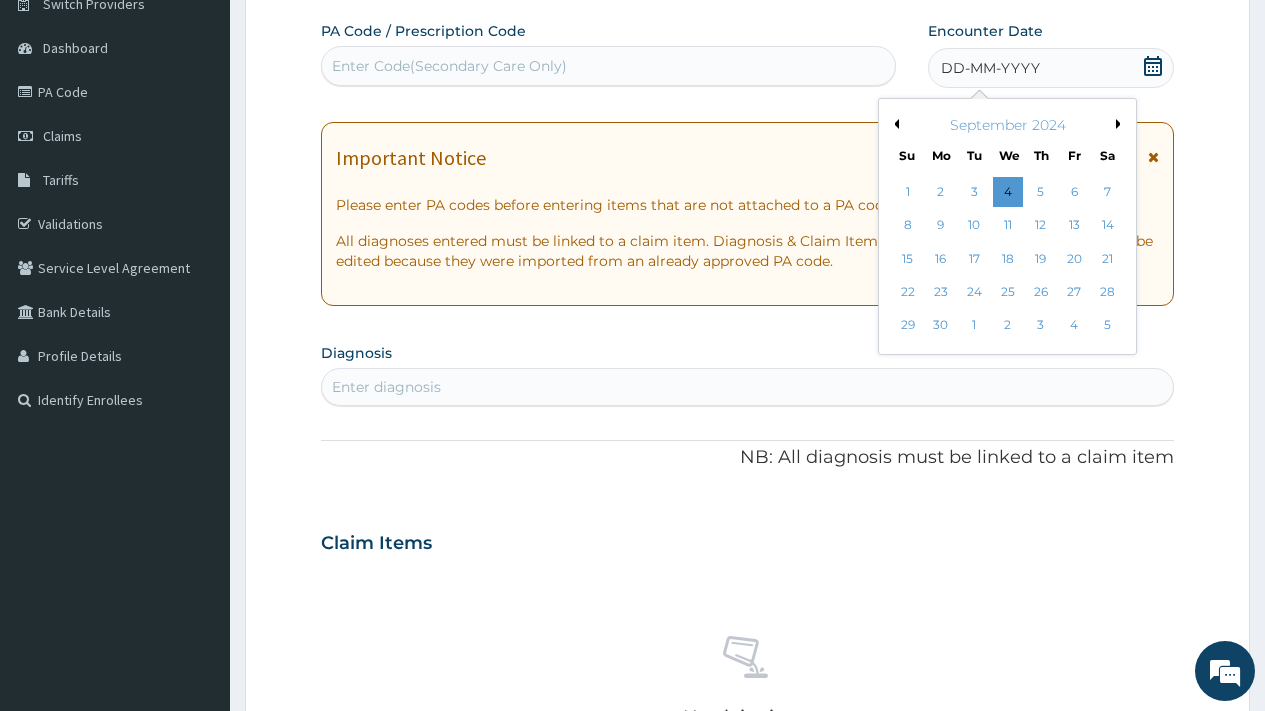 click on "September 2024" at bounding box center (1007, 125) 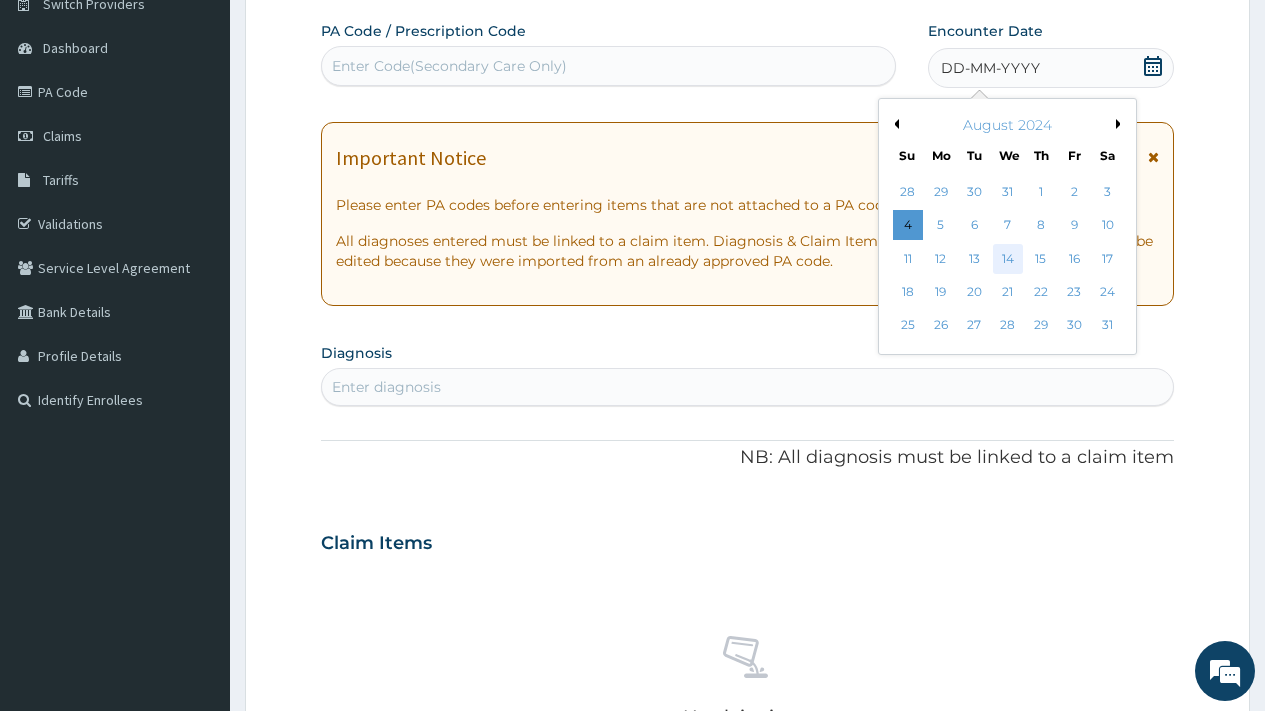 scroll, scrollTop: 0, scrollLeft: 0, axis: both 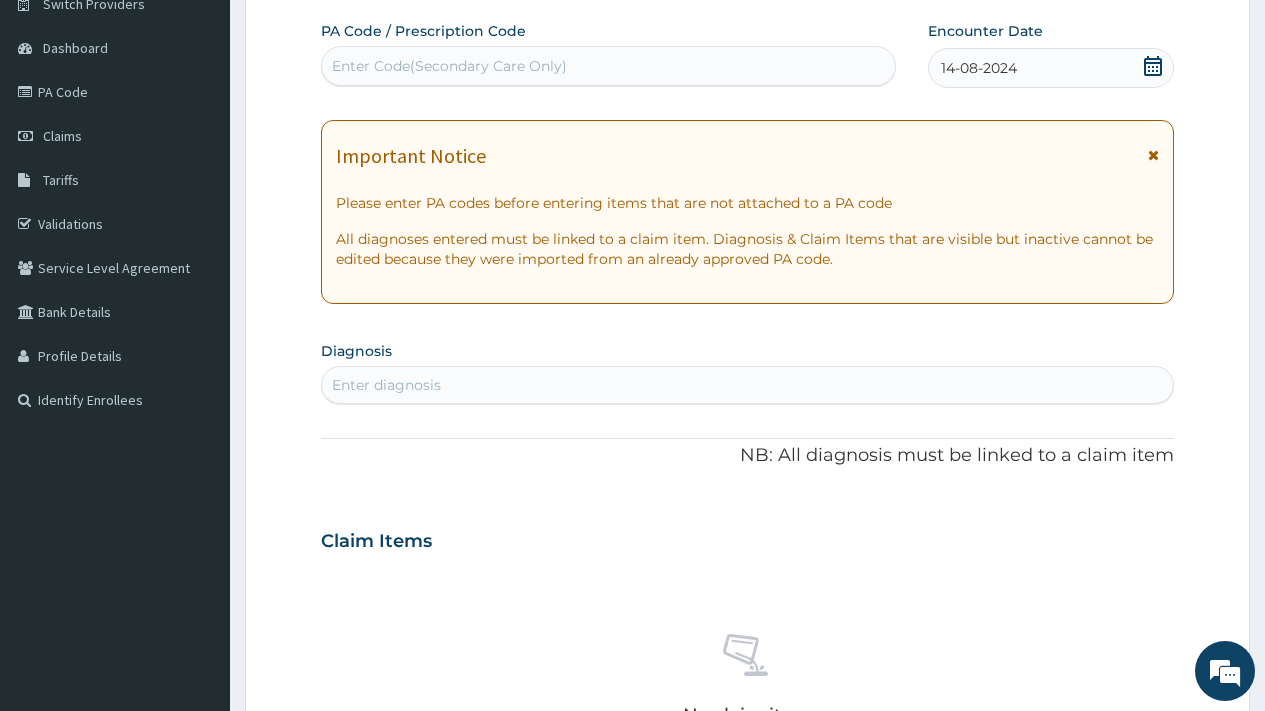 click on "Enter diagnosis" at bounding box center (386, 385) 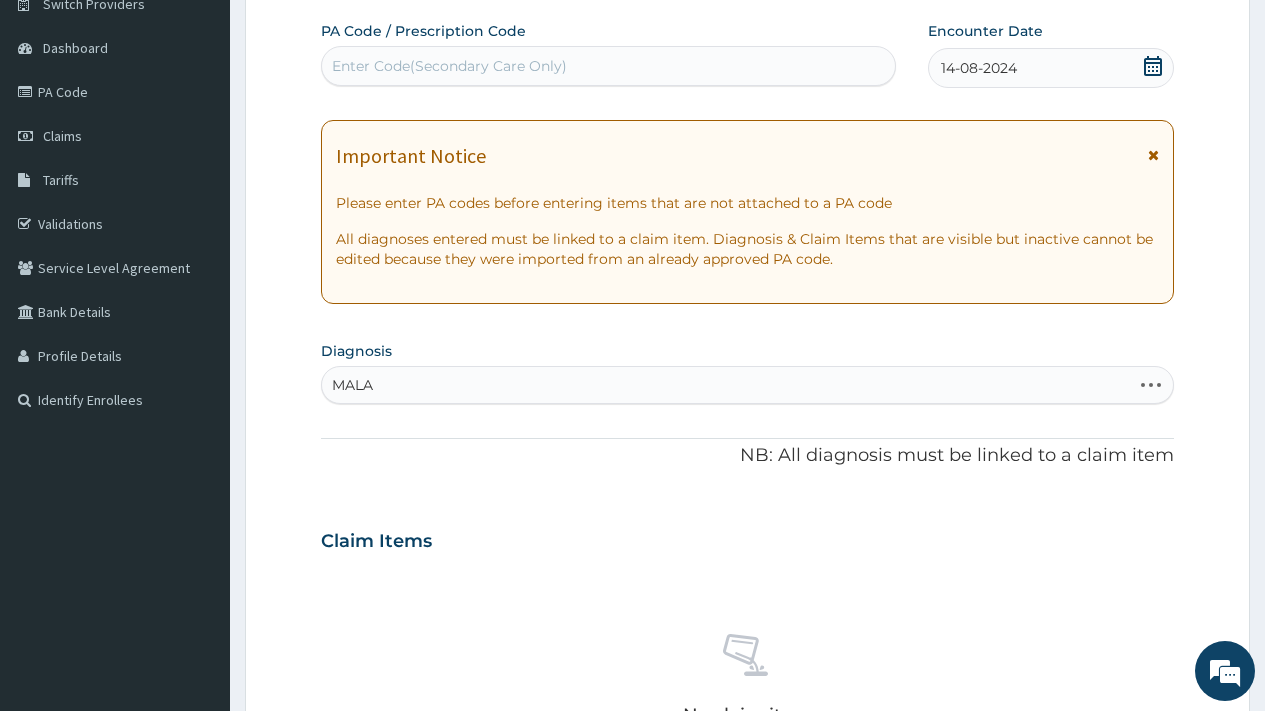 type on "MALAR" 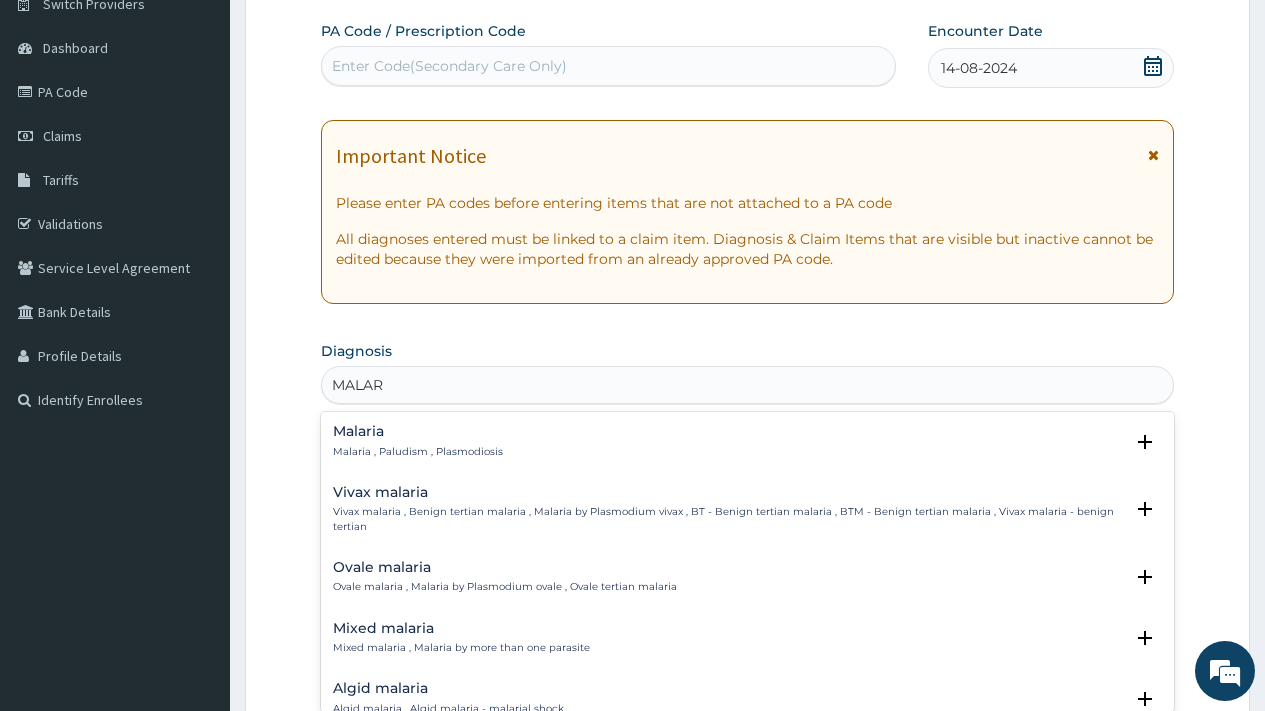 click on "Malaria" at bounding box center [418, 431] 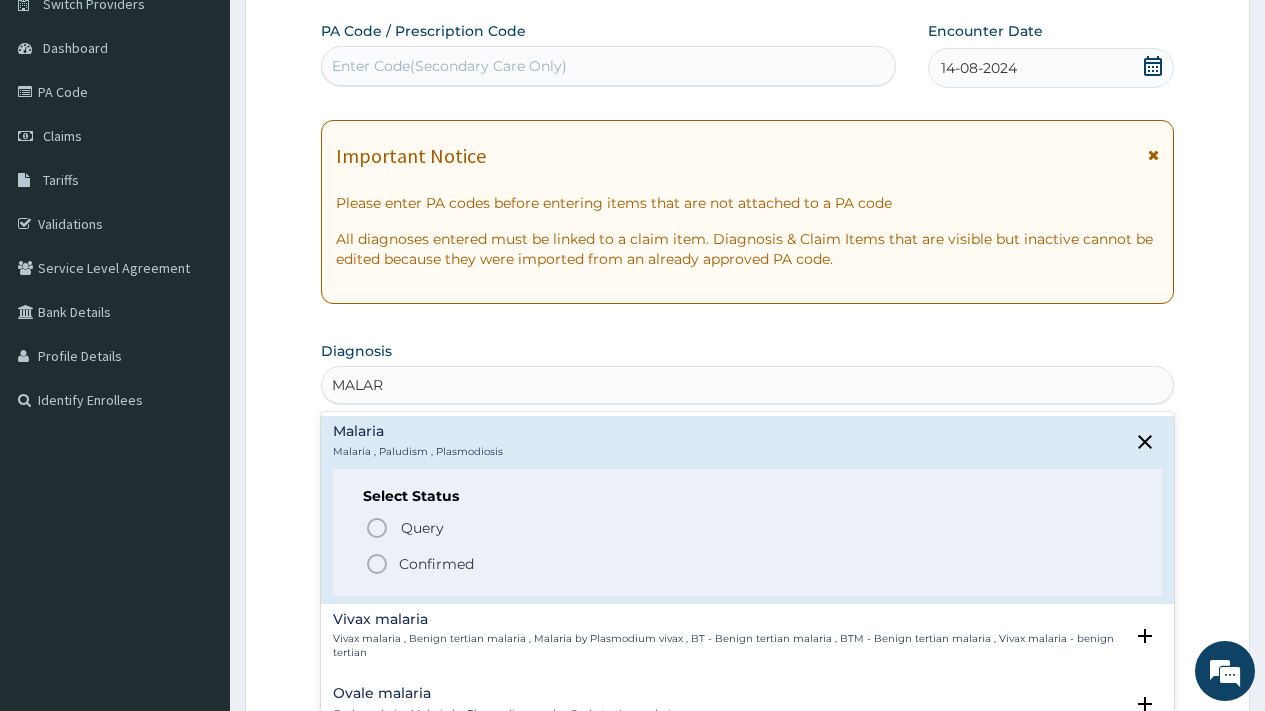 click on "Confirmed" at bounding box center [436, 564] 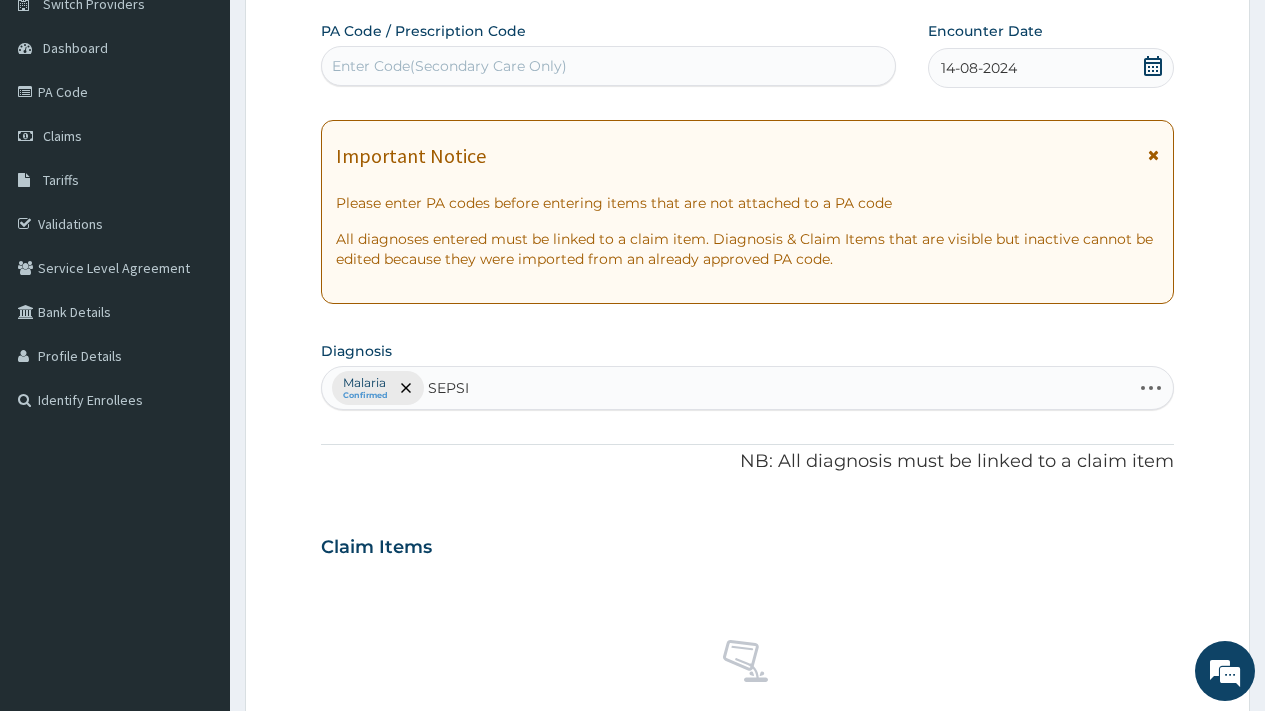 type on "SEPSIS" 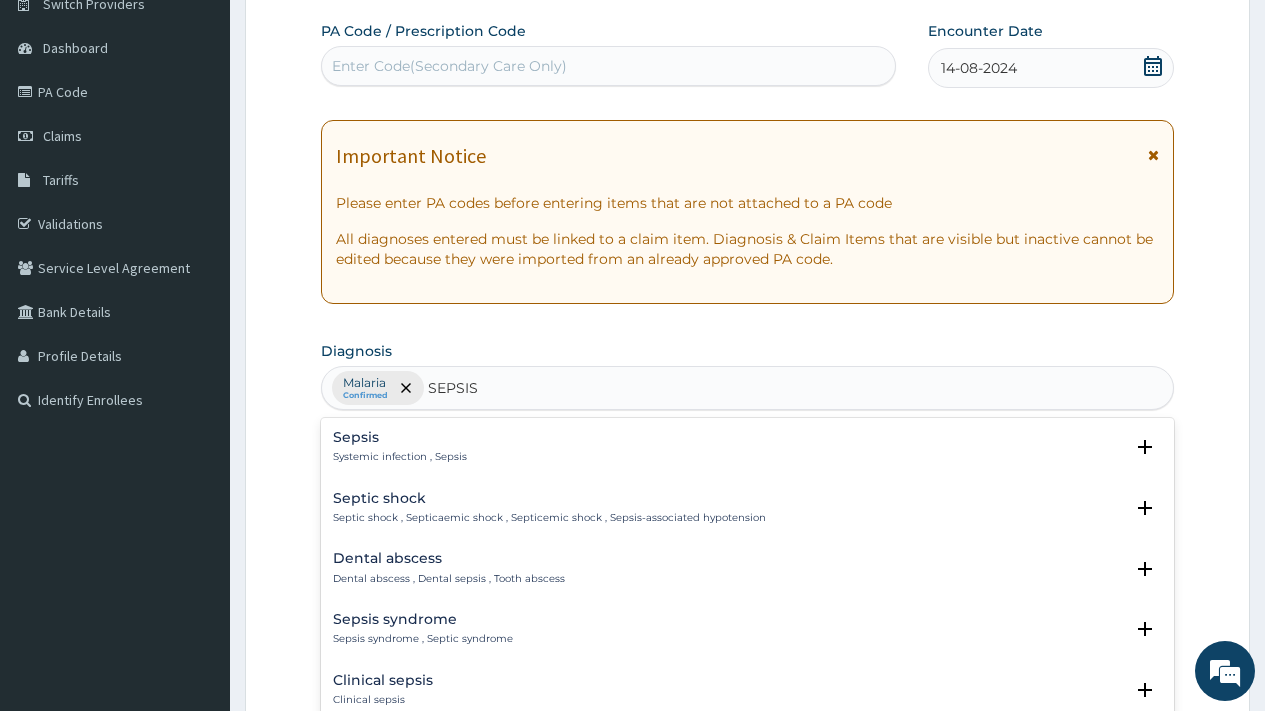click on "Sepsis" at bounding box center (400, 437) 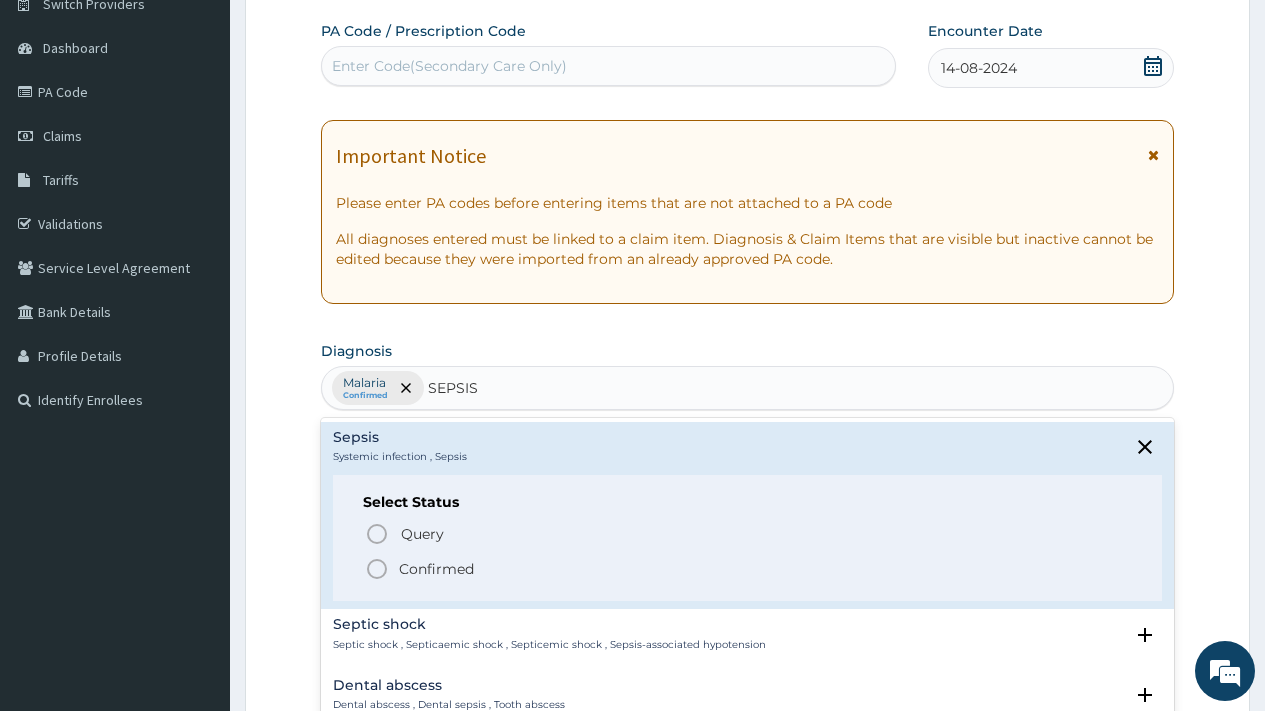 click on "Confirmed" at bounding box center [436, 569] 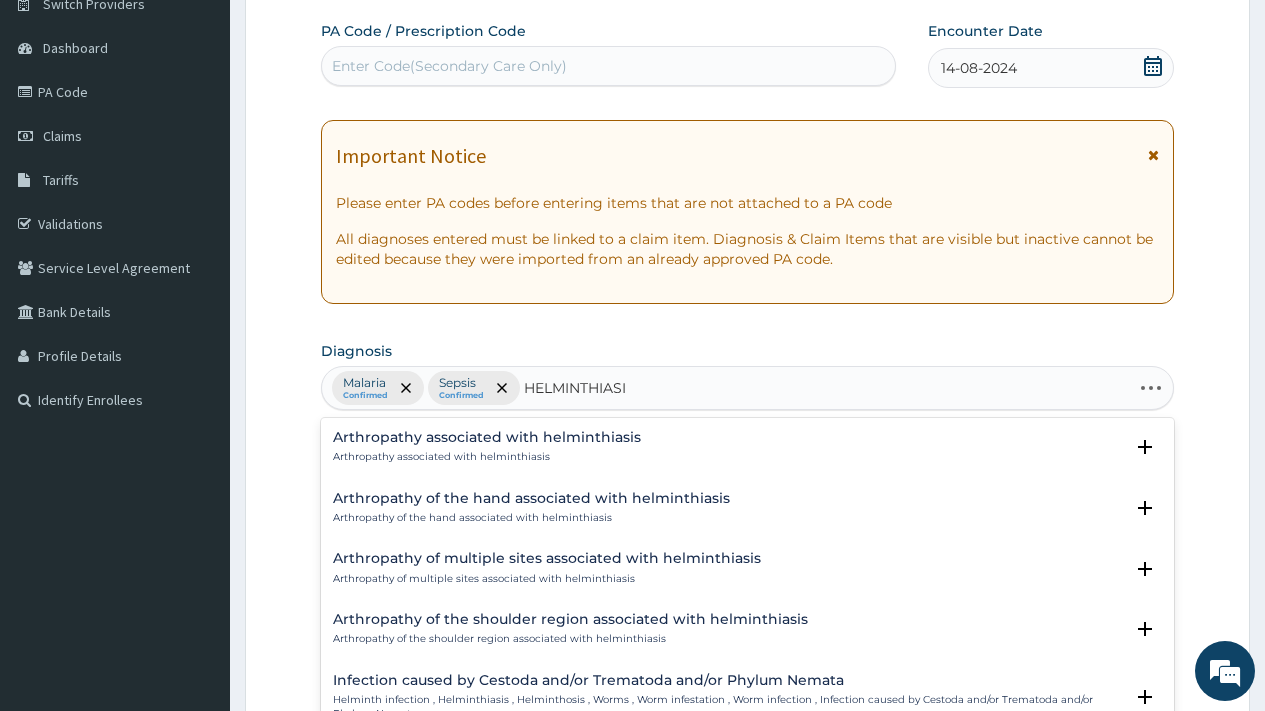 type on "HELMINTHIASIS" 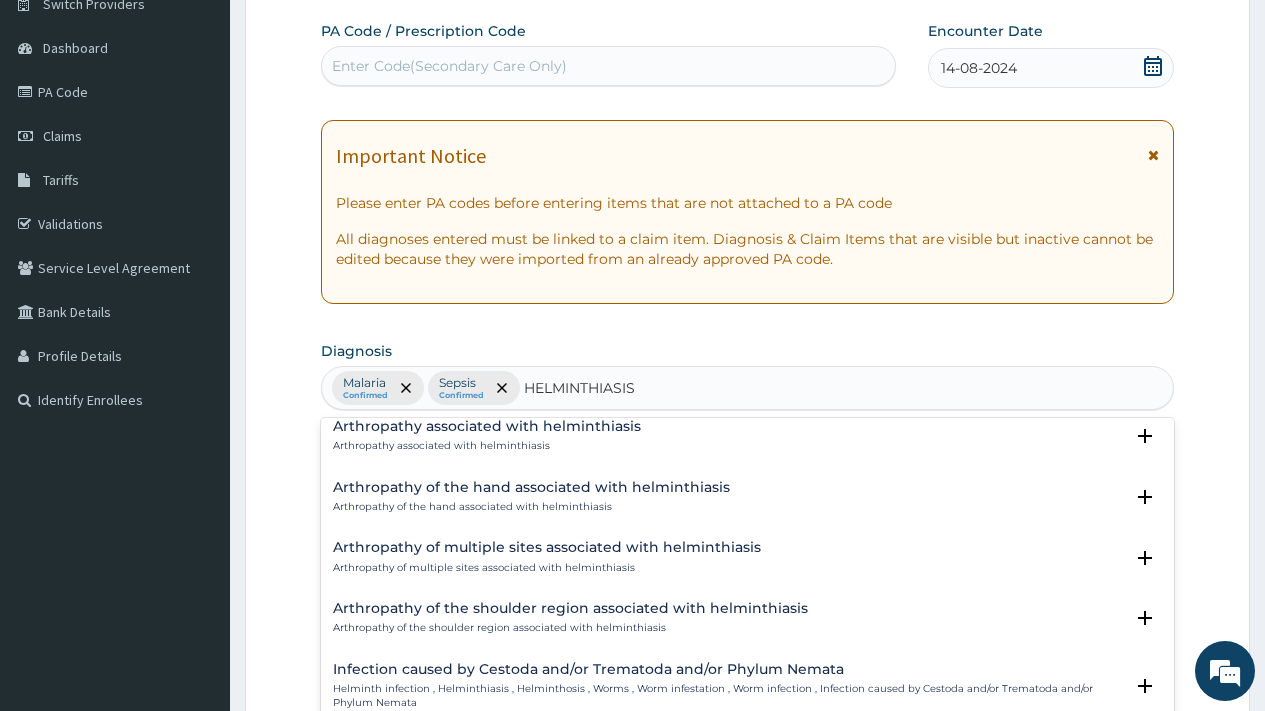 scroll, scrollTop: 0, scrollLeft: 0, axis: both 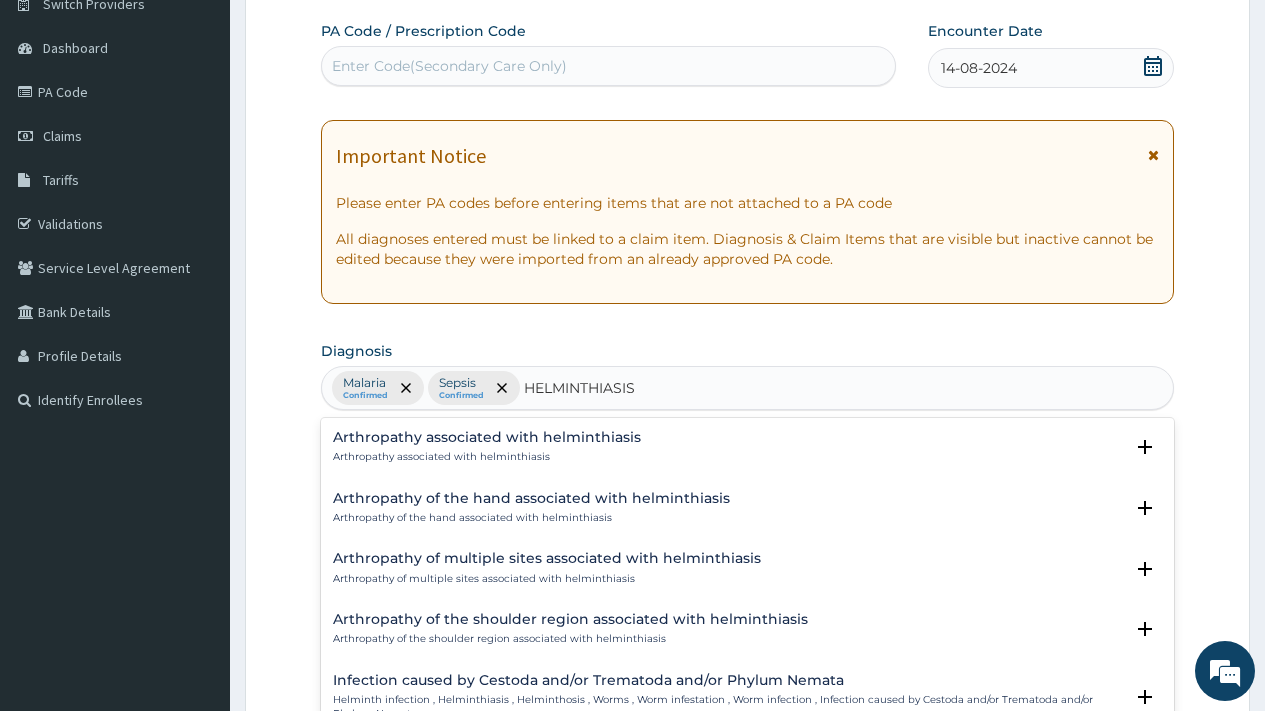 click on "Arthropathy associated with helminthiasis" at bounding box center [487, 437] 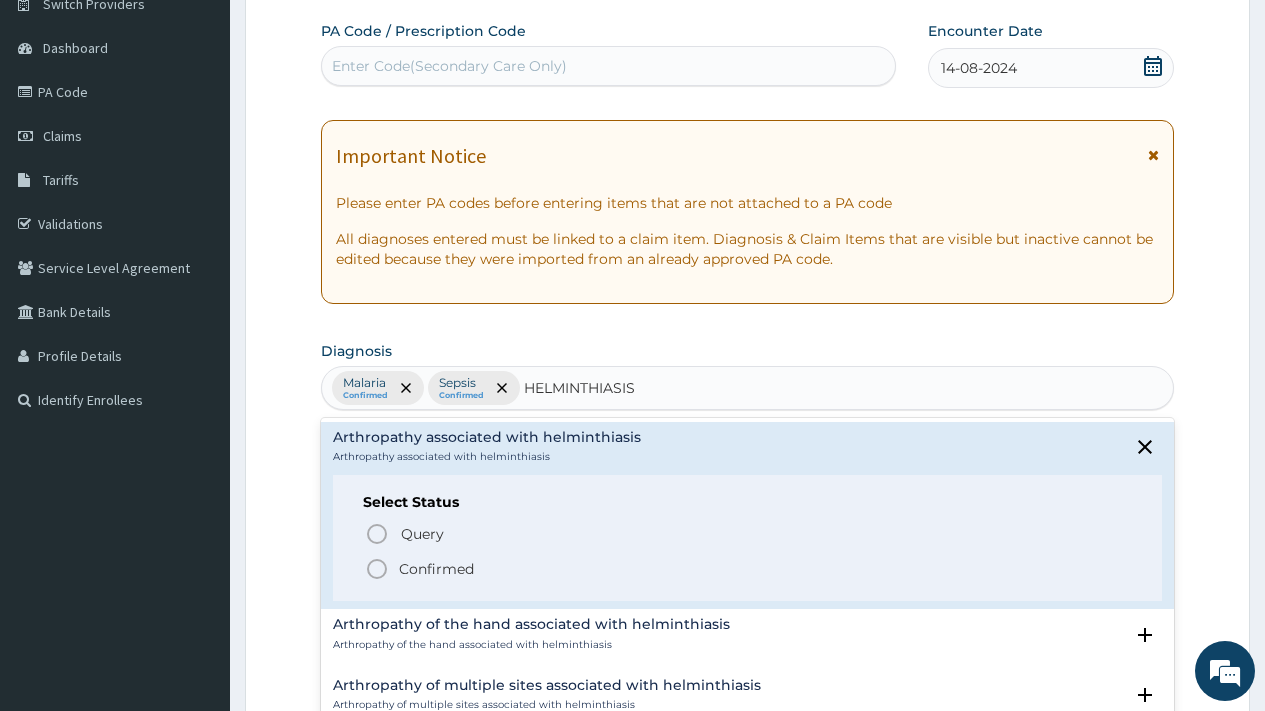 click on "Confirmed" at bounding box center (436, 569) 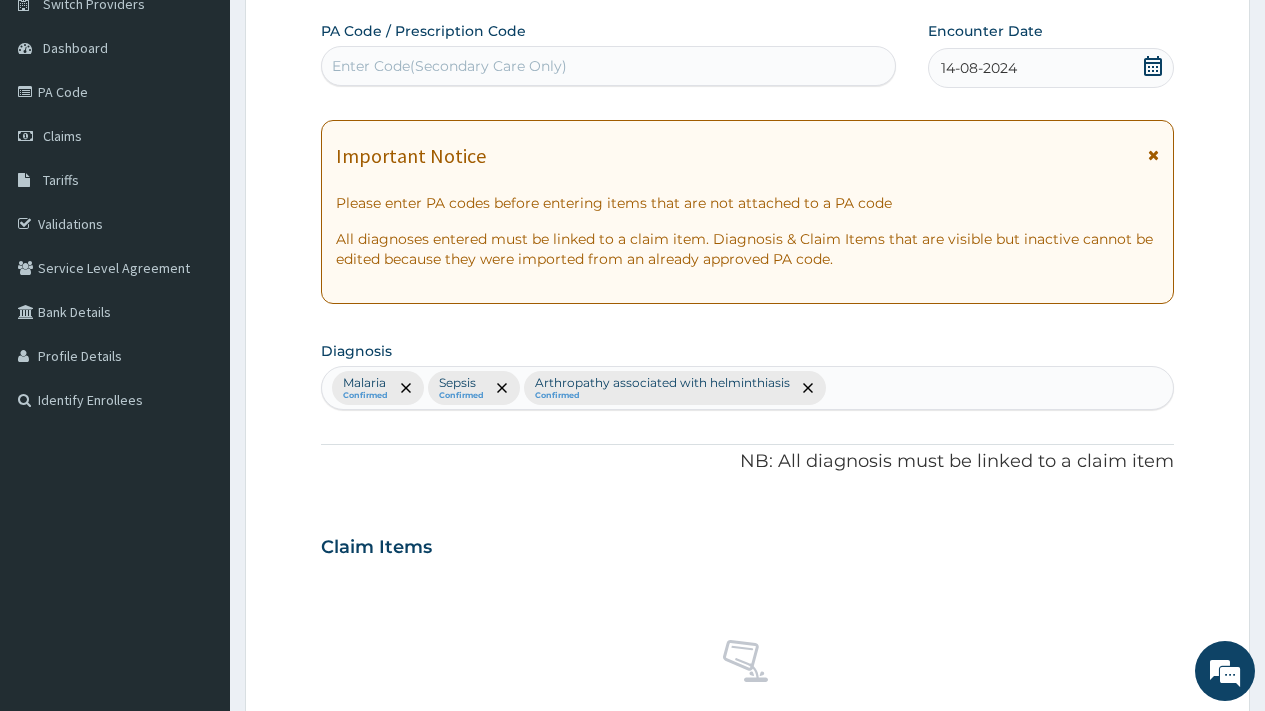 scroll, scrollTop: 731, scrollLeft: 0, axis: vertical 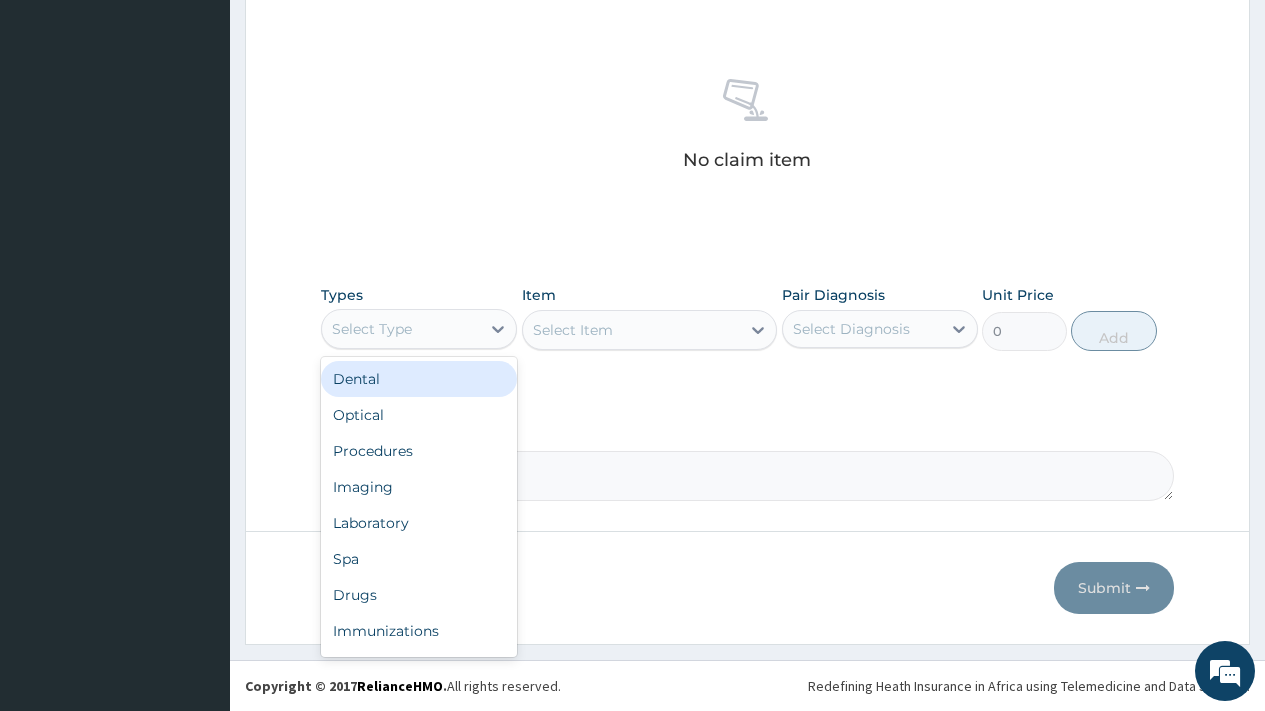 click on "Select Type" at bounding box center [372, 329] 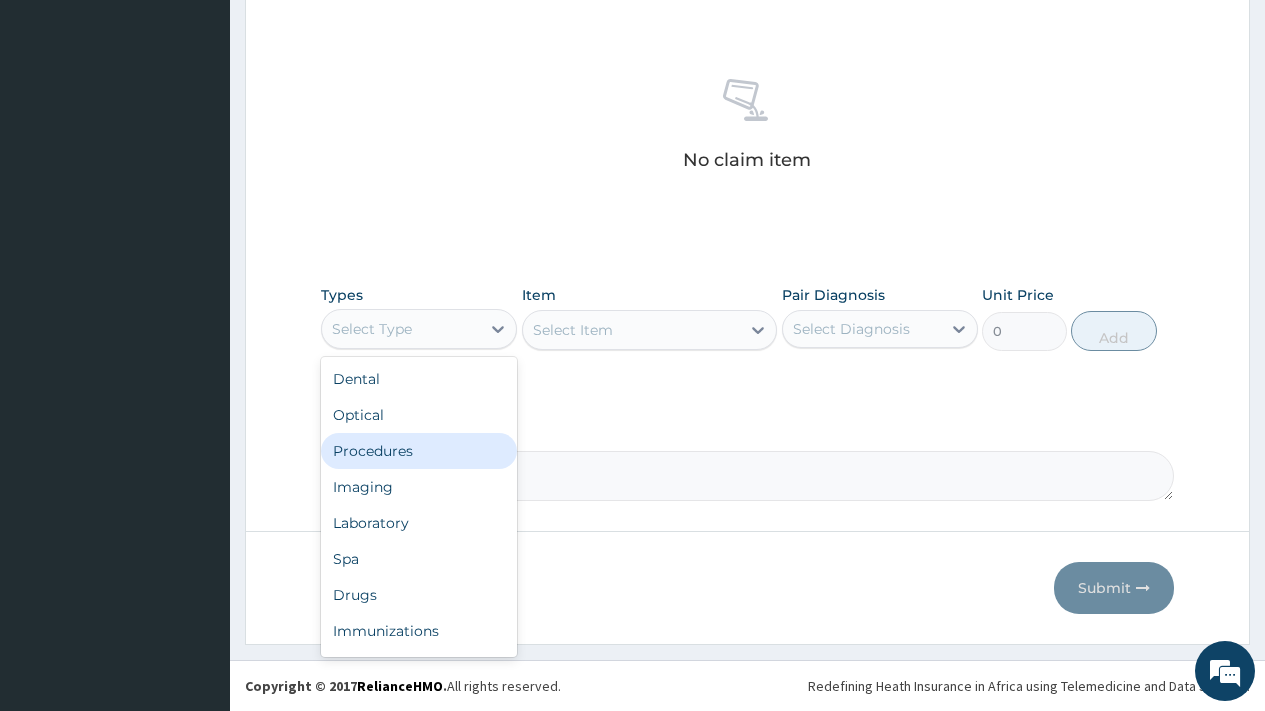 click on "Procedures" at bounding box center [419, 451] 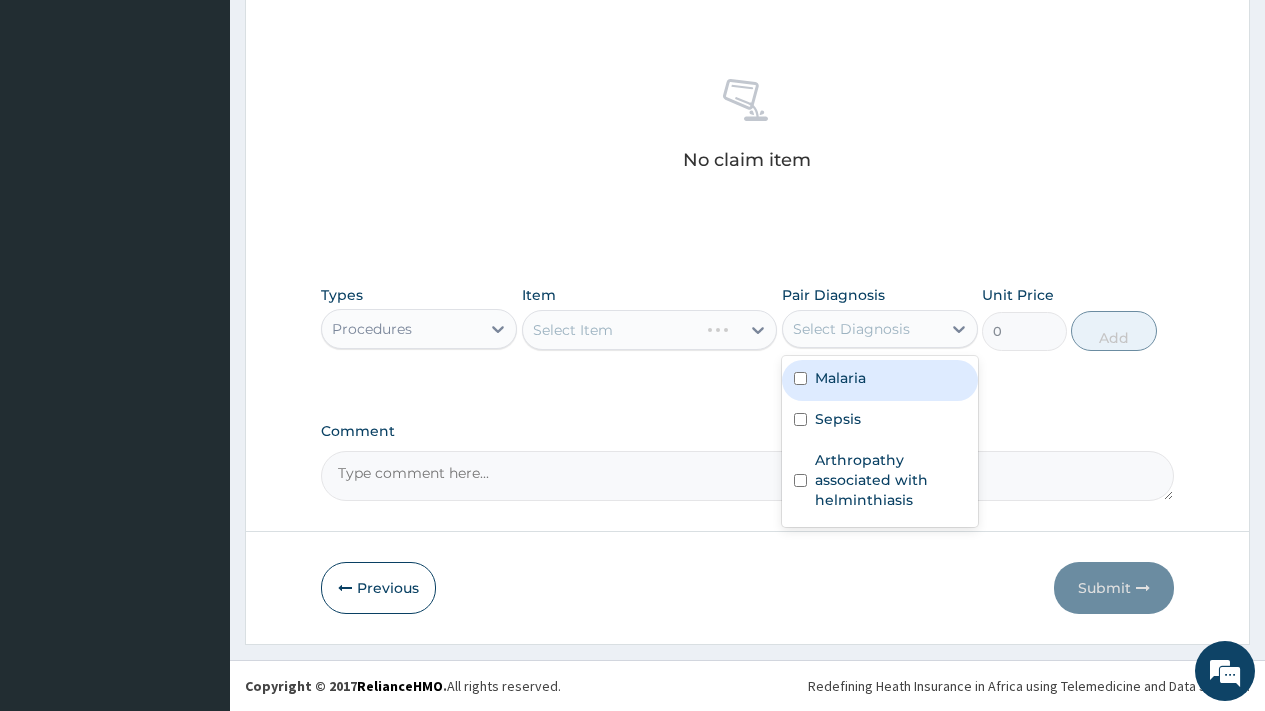 click on "Select Diagnosis" at bounding box center (851, 329) 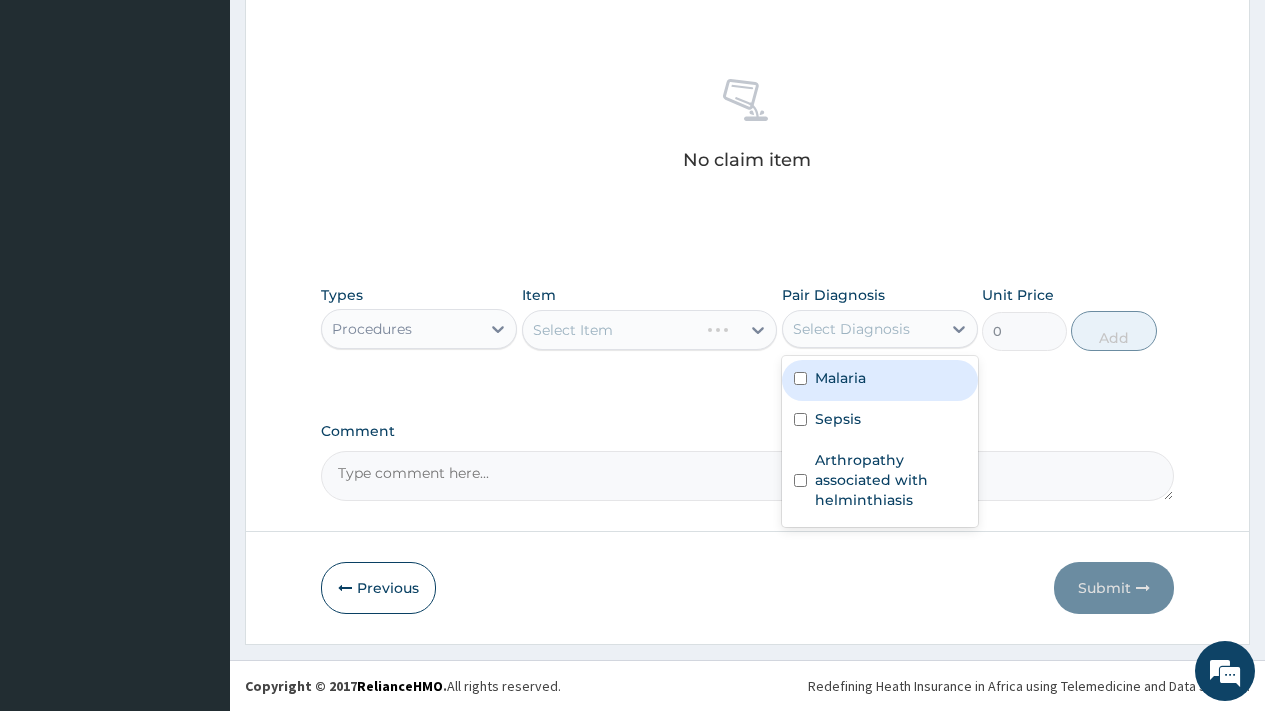 click on "Malaria" at bounding box center [840, 378] 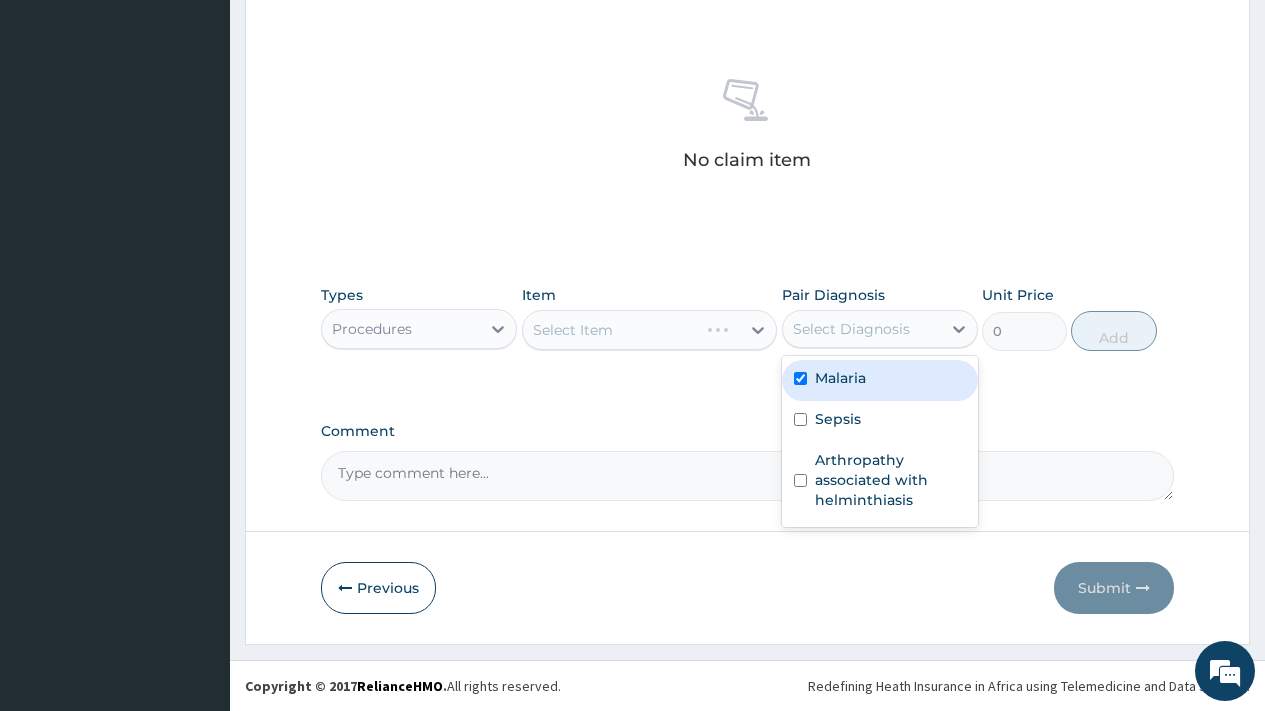 checkbox on "true" 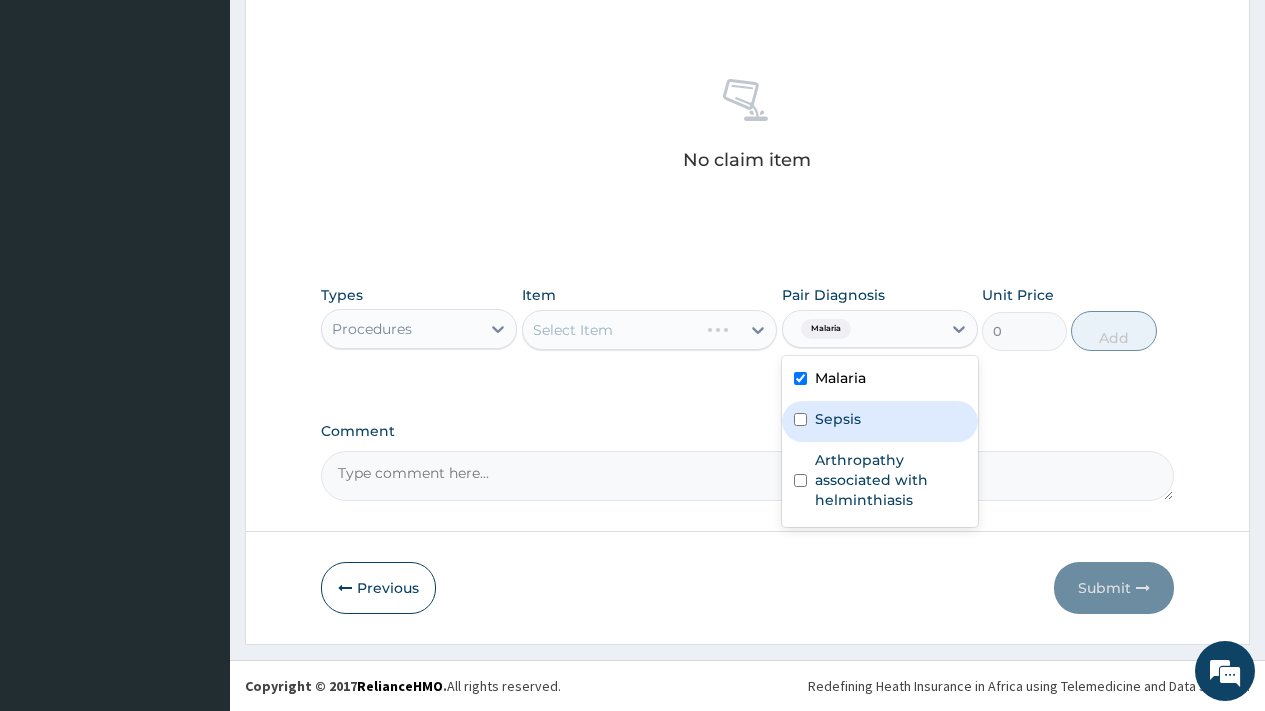 click on "Sepsis" at bounding box center (838, 419) 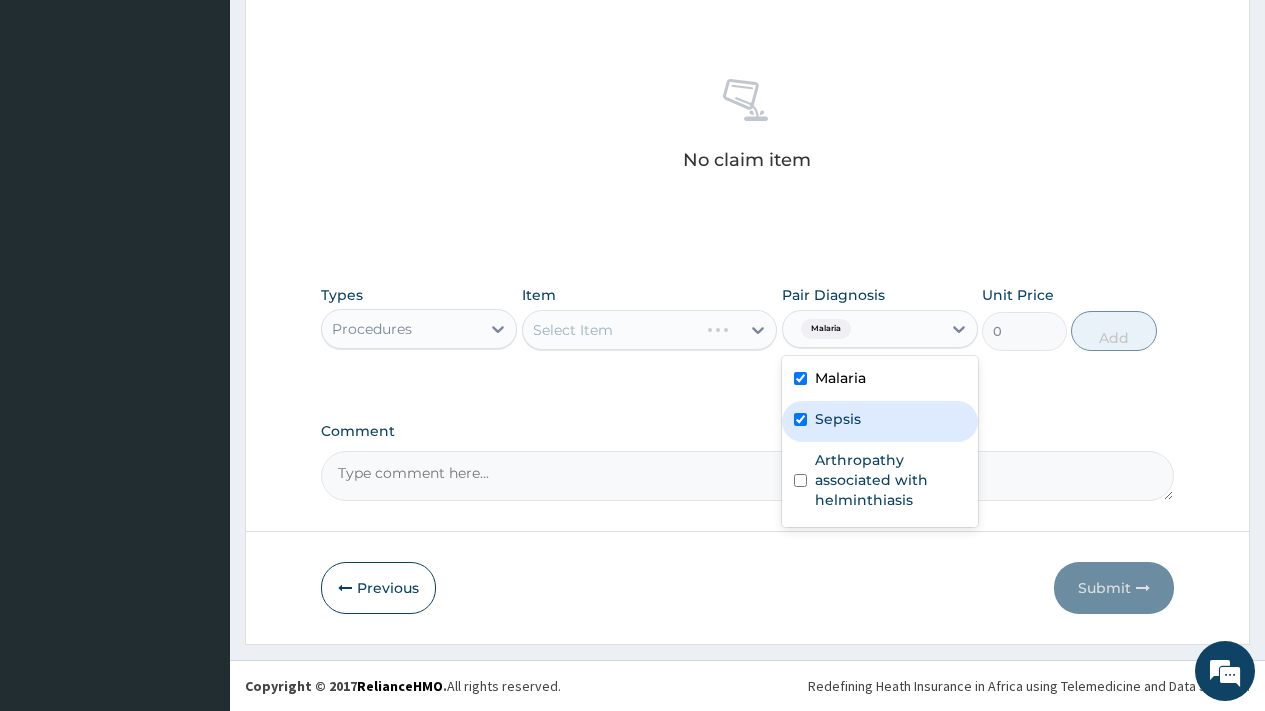 checkbox on "true" 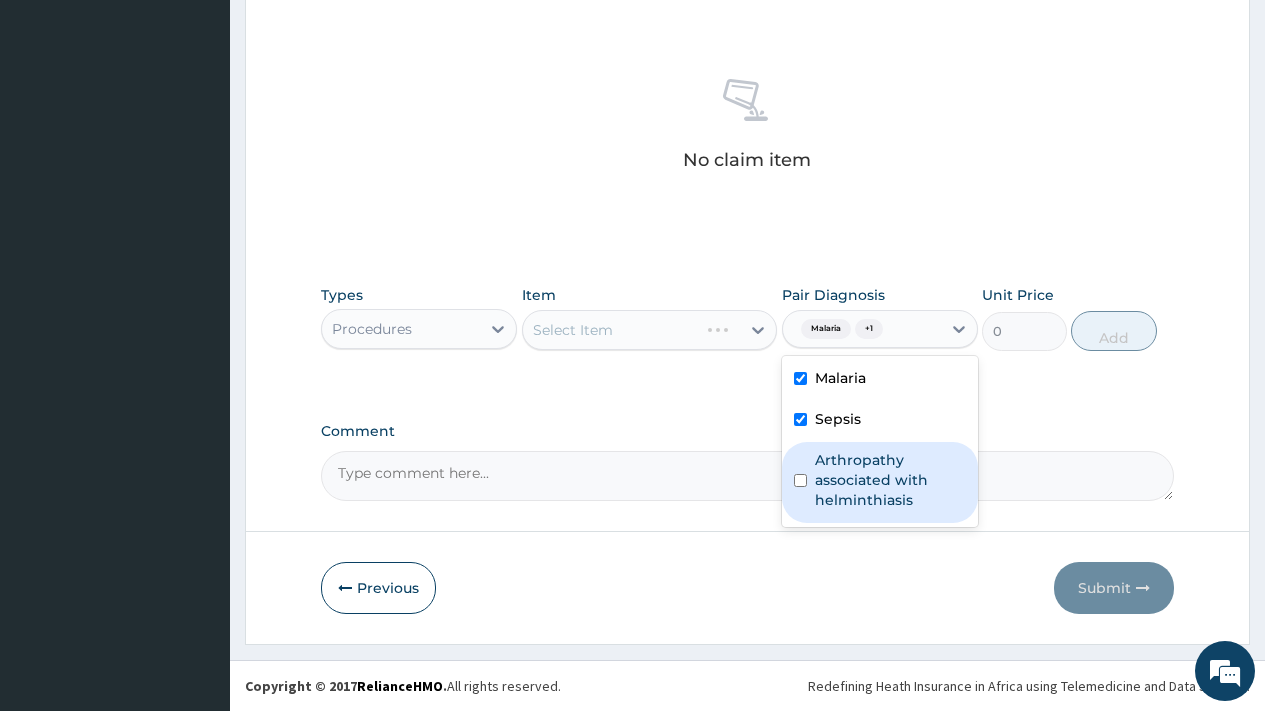 click on "Arthropathy associated with helminthiasis" at bounding box center [890, 480] 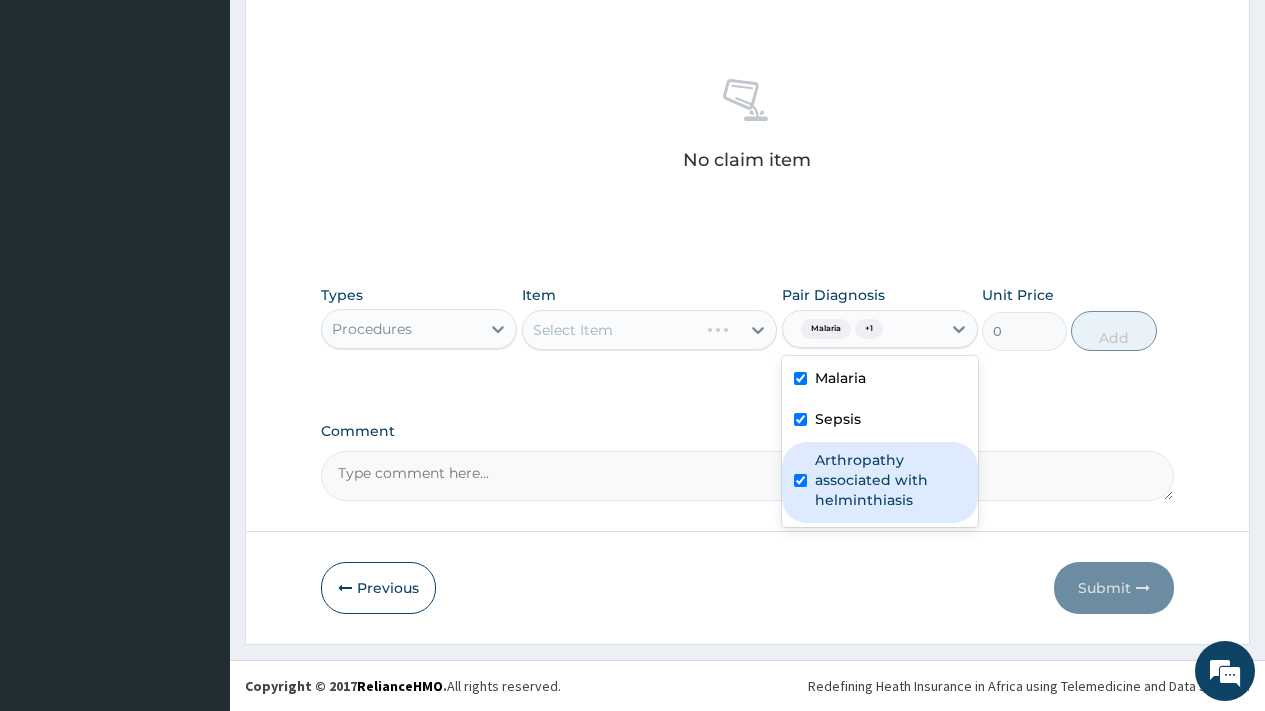 checkbox on "true" 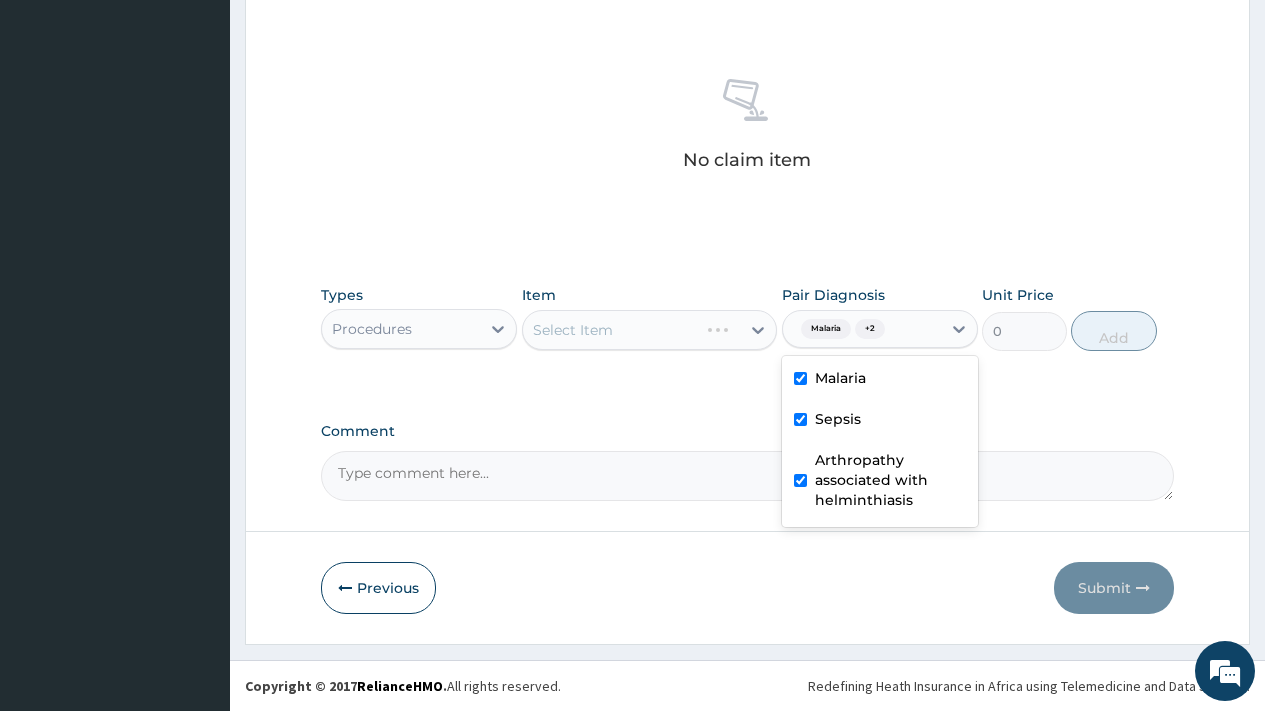 click on "Select Item" at bounding box center [650, 330] 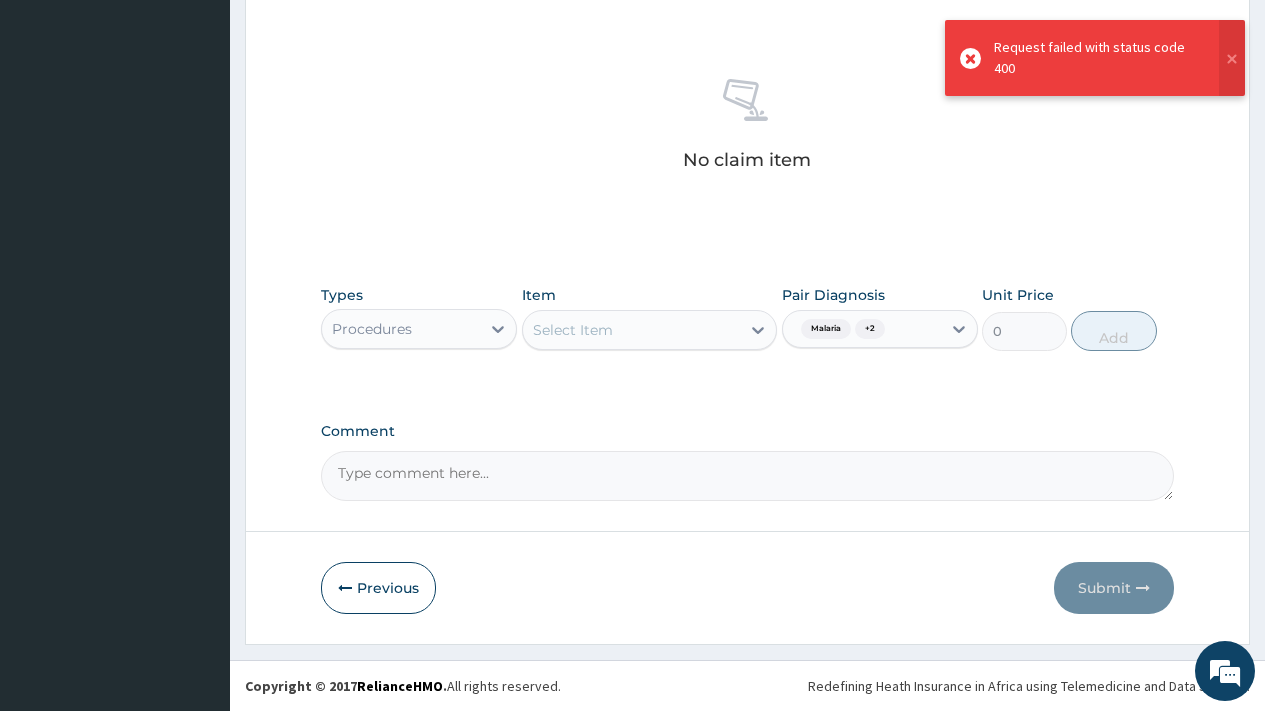 click on "Select Item" at bounding box center [632, 330] 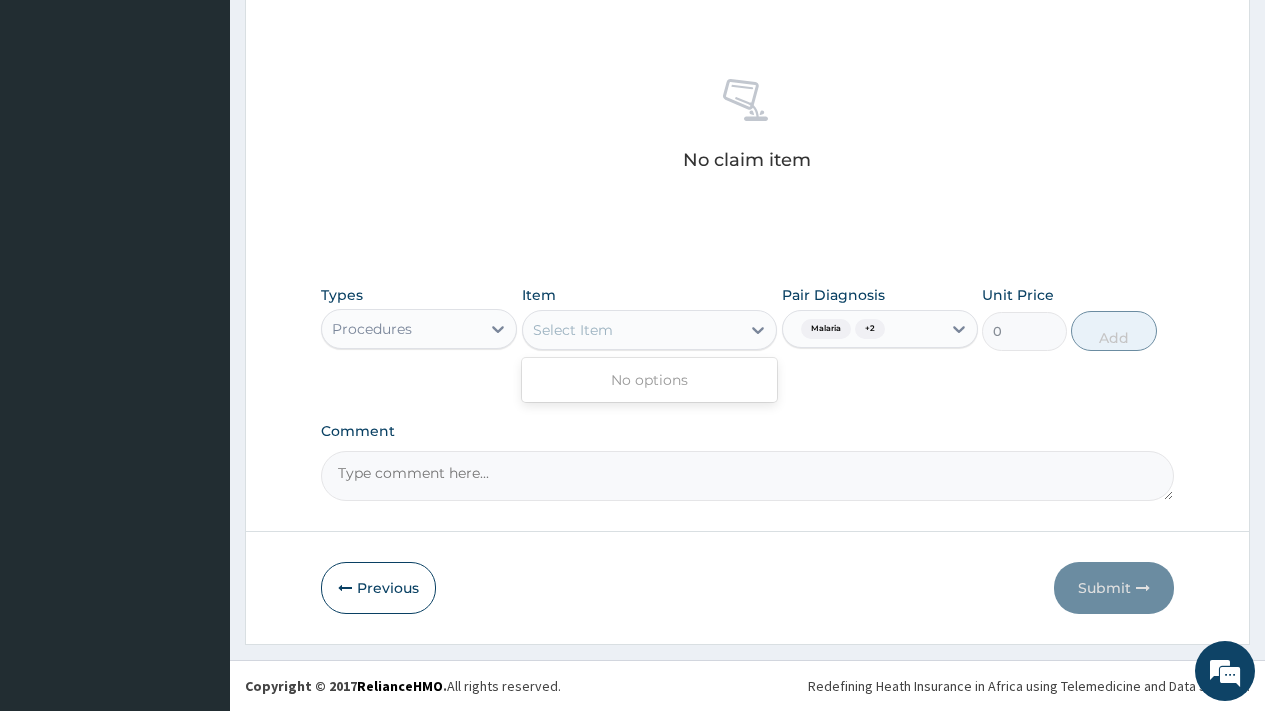 click on "Select Item" at bounding box center [573, 330] 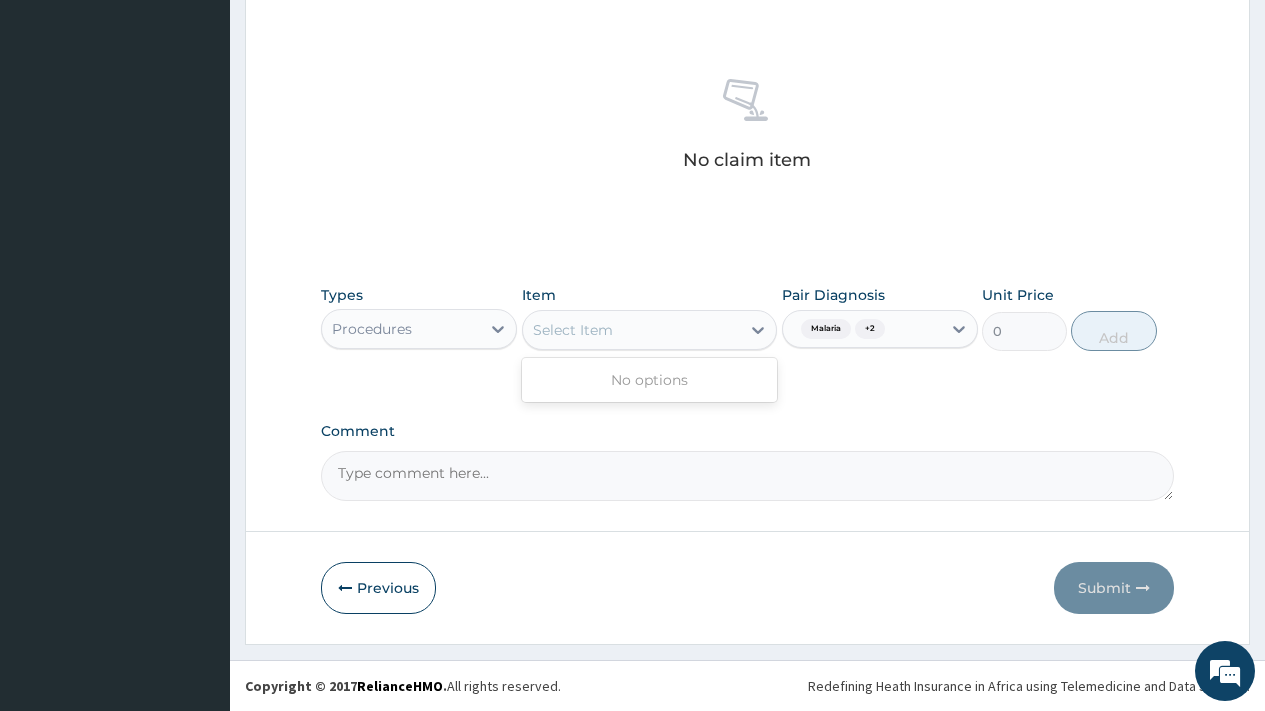 click on "Select Item" at bounding box center [632, 330] 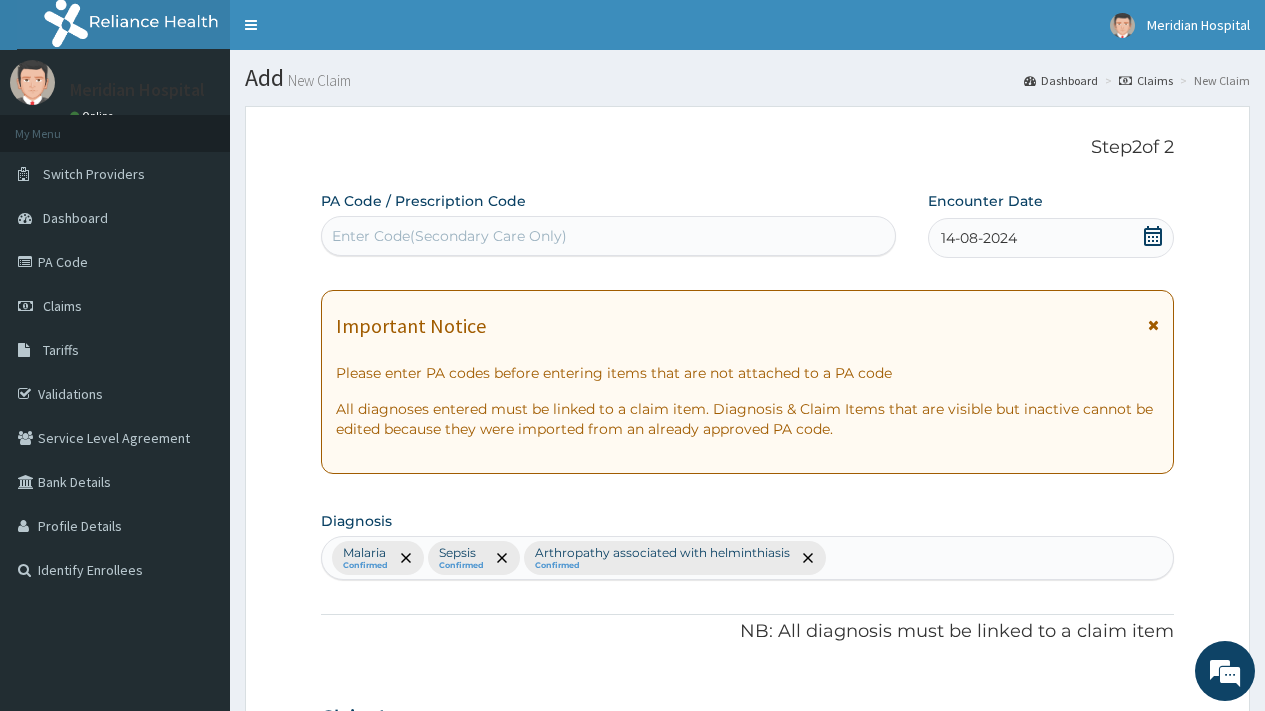 scroll, scrollTop: 633, scrollLeft: 0, axis: vertical 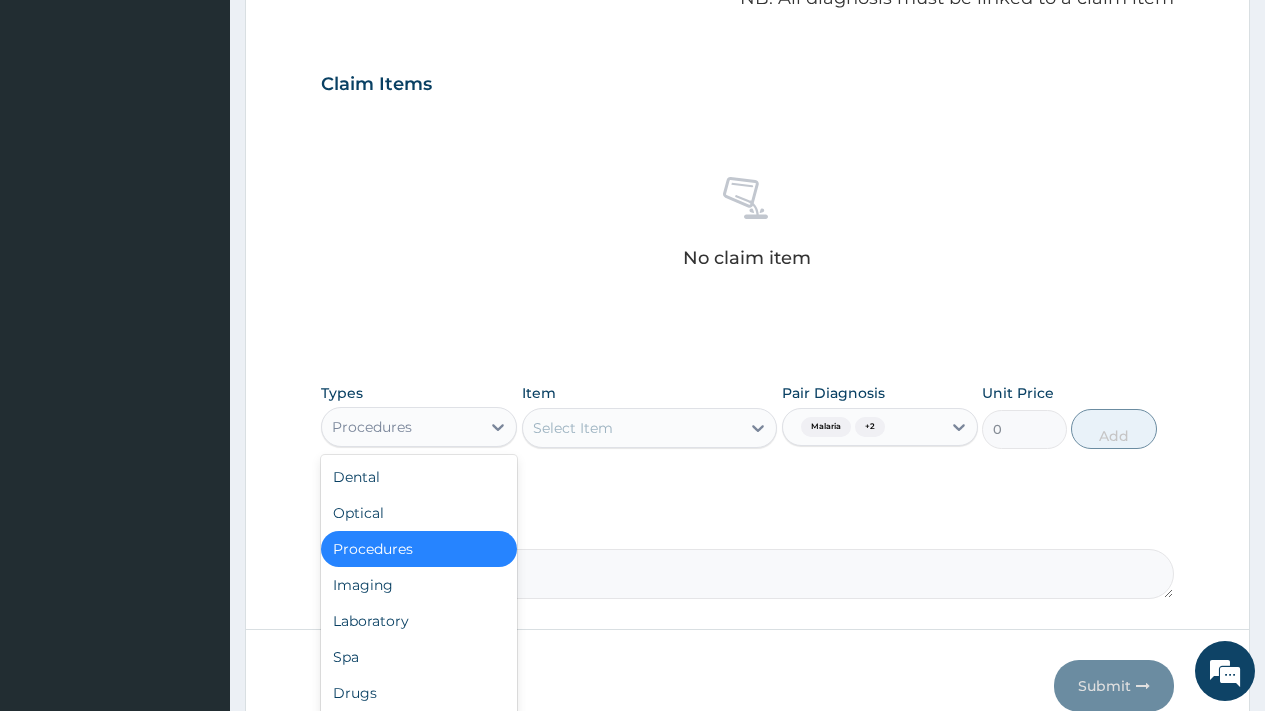 click on "Procedures" at bounding box center [372, 427] 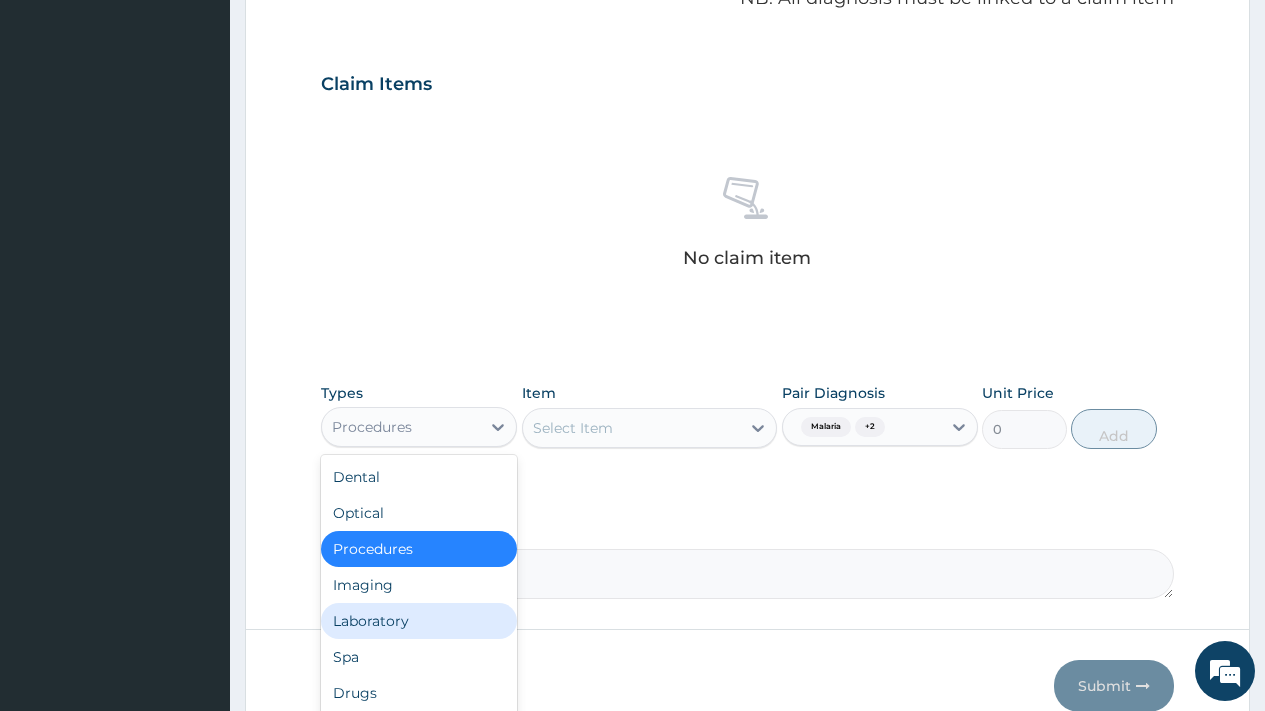 click on "Laboratory" at bounding box center [419, 621] 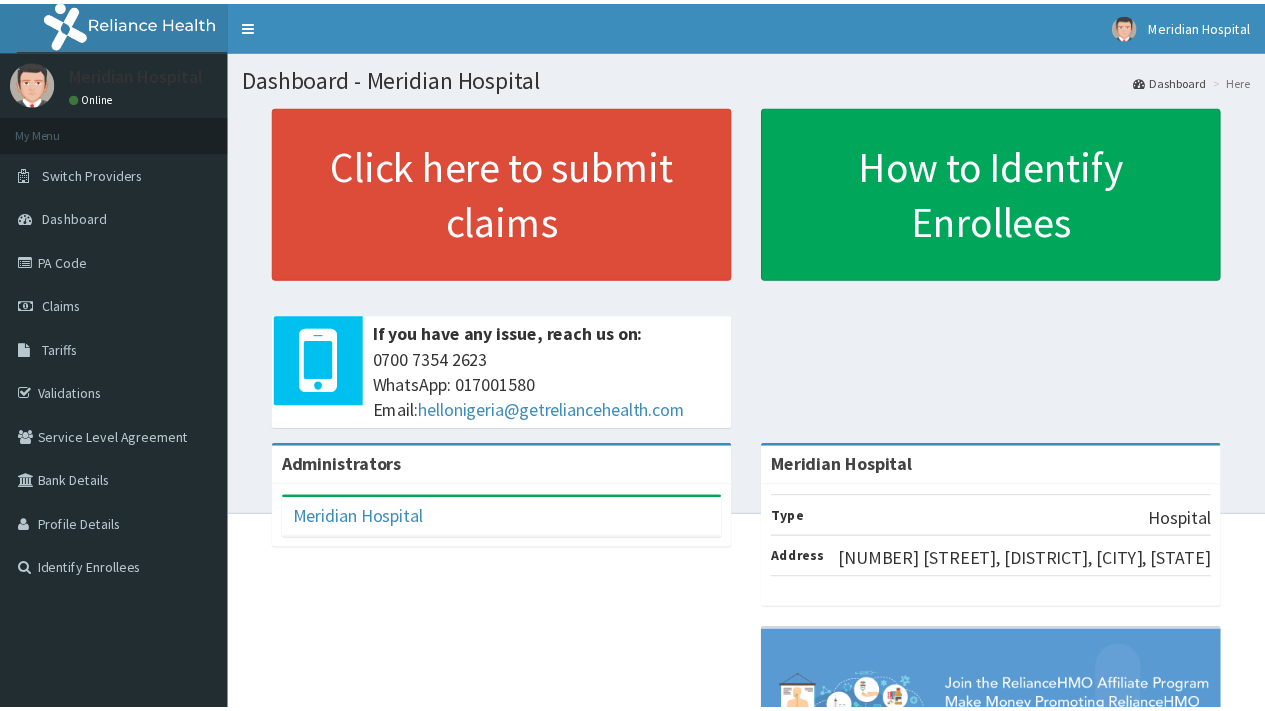 scroll, scrollTop: 0, scrollLeft: 0, axis: both 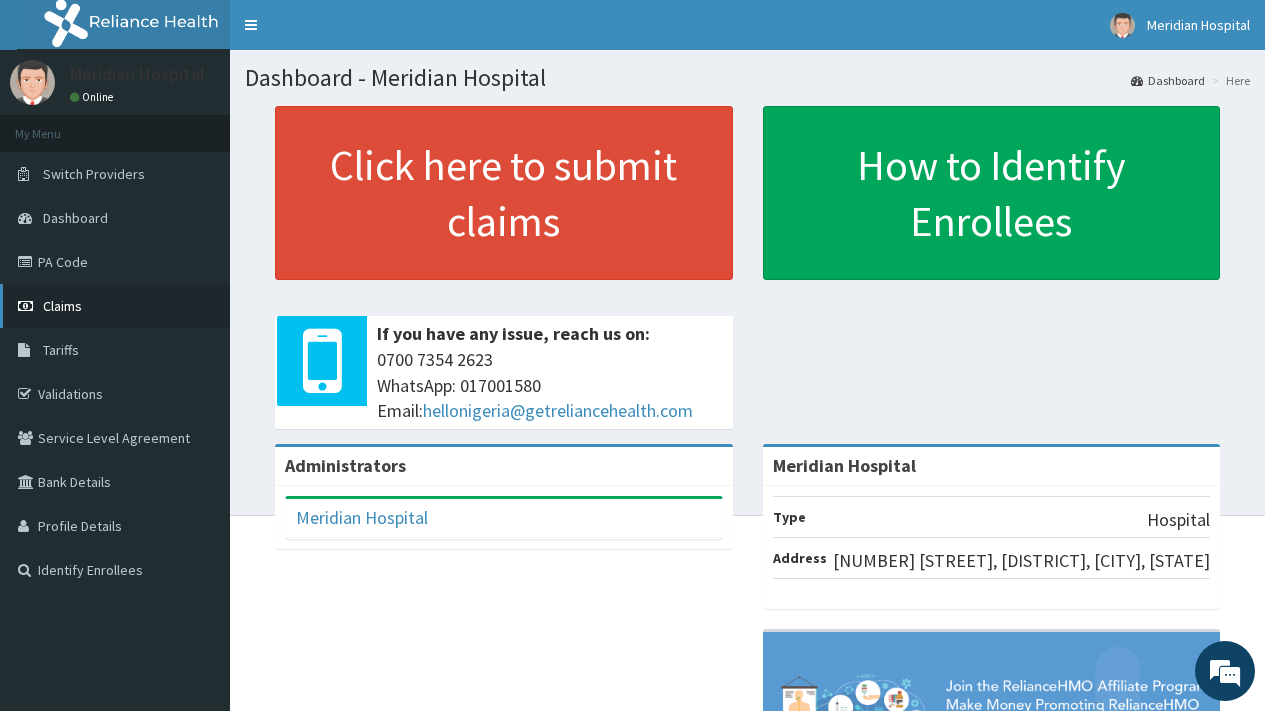 click on "Claims" at bounding box center [62, 306] 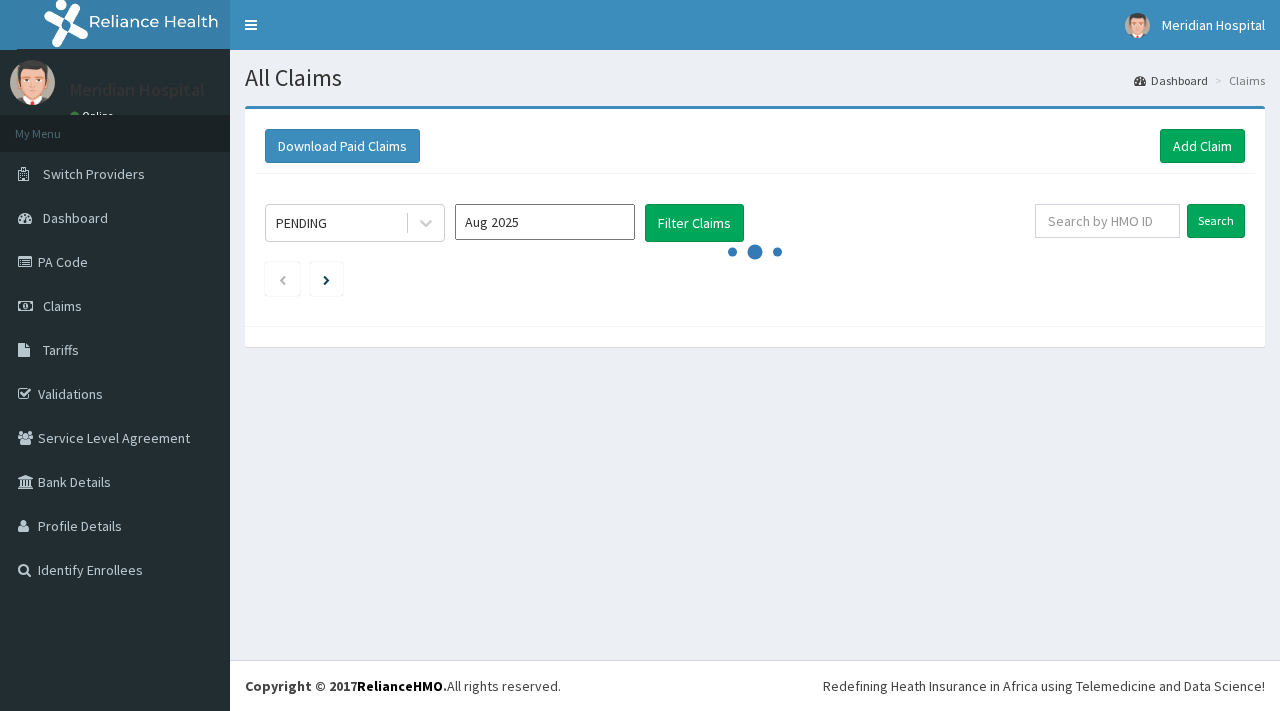 scroll, scrollTop: 0, scrollLeft: 0, axis: both 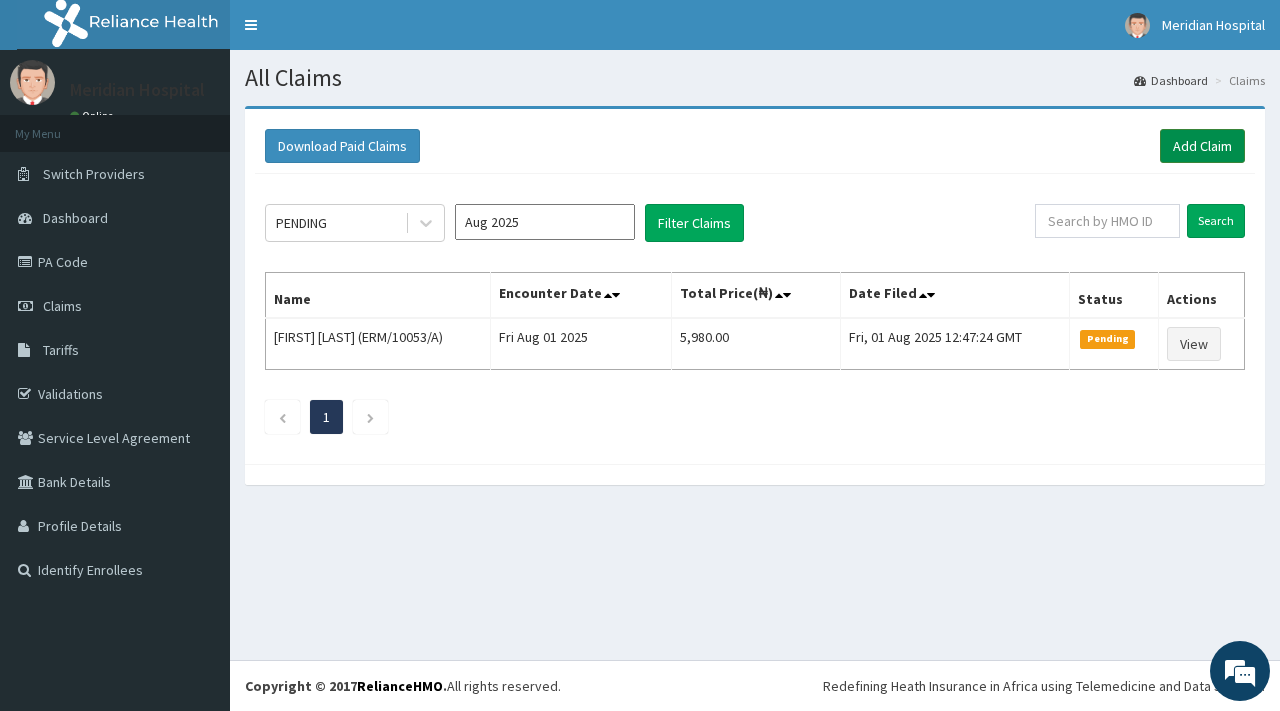 click on "Add Claim" at bounding box center [1202, 146] 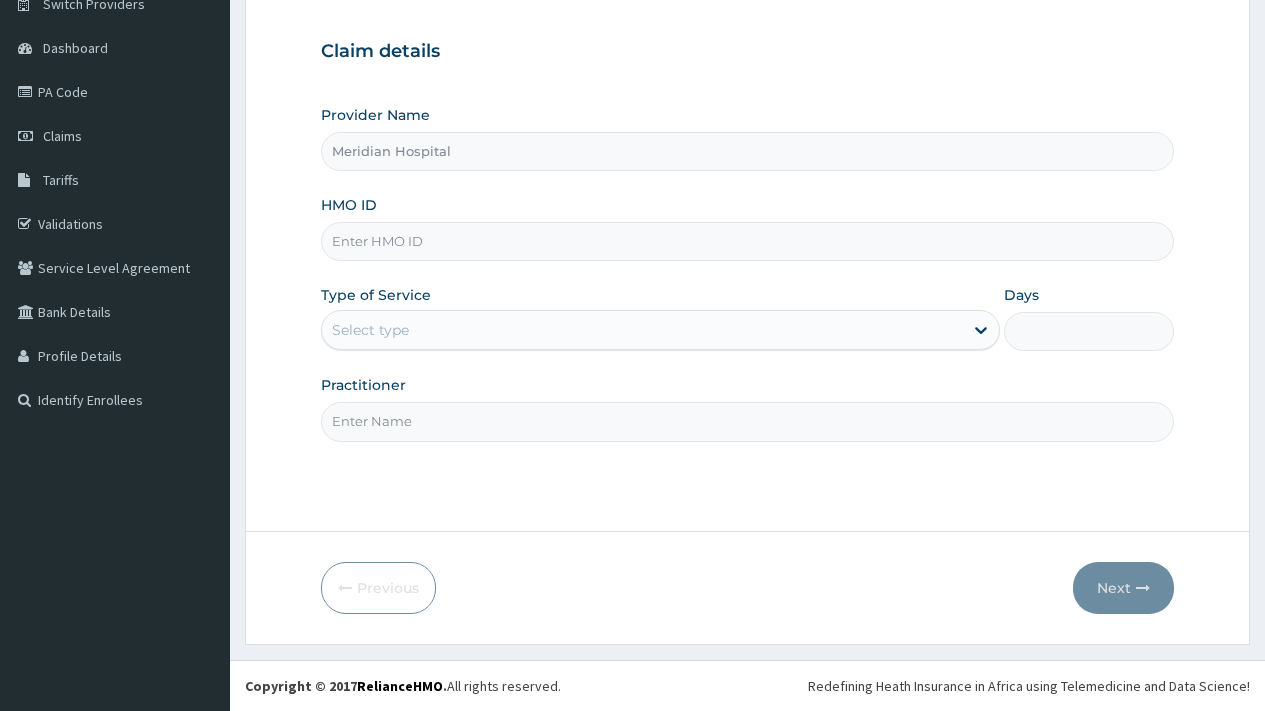 scroll, scrollTop: 0, scrollLeft: 0, axis: both 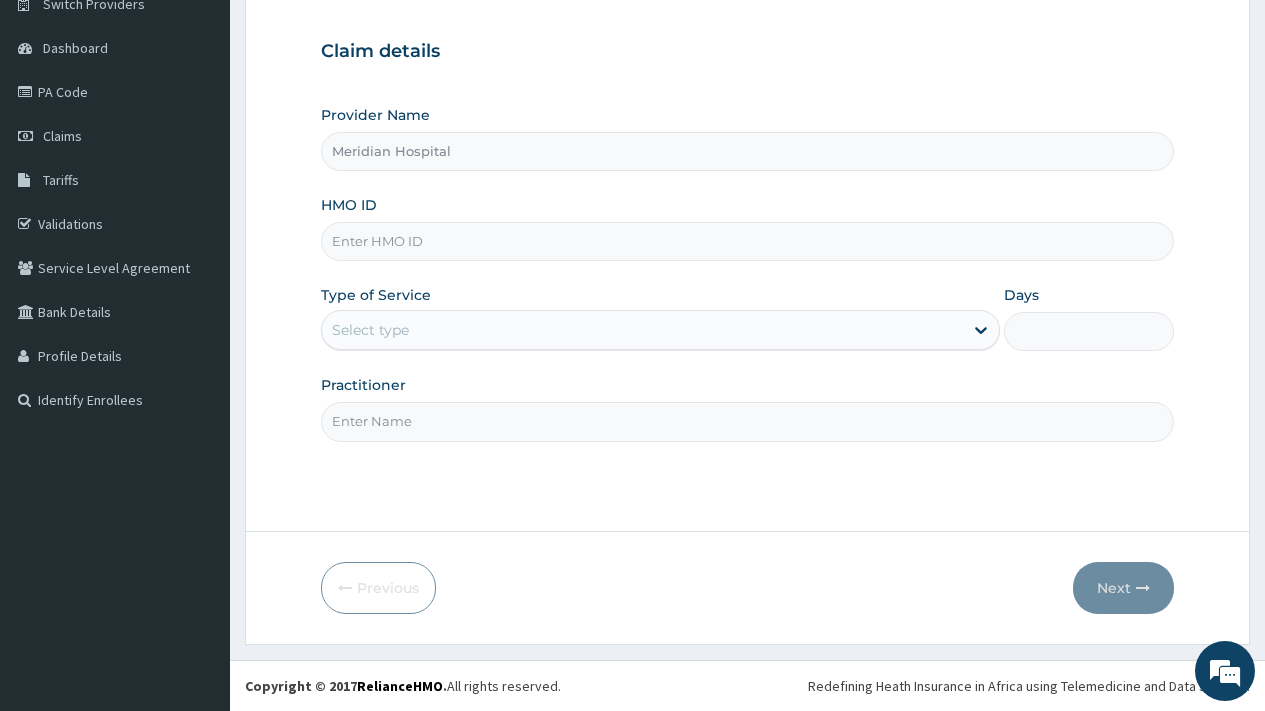 click on "HMO ID" at bounding box center [747, 241] 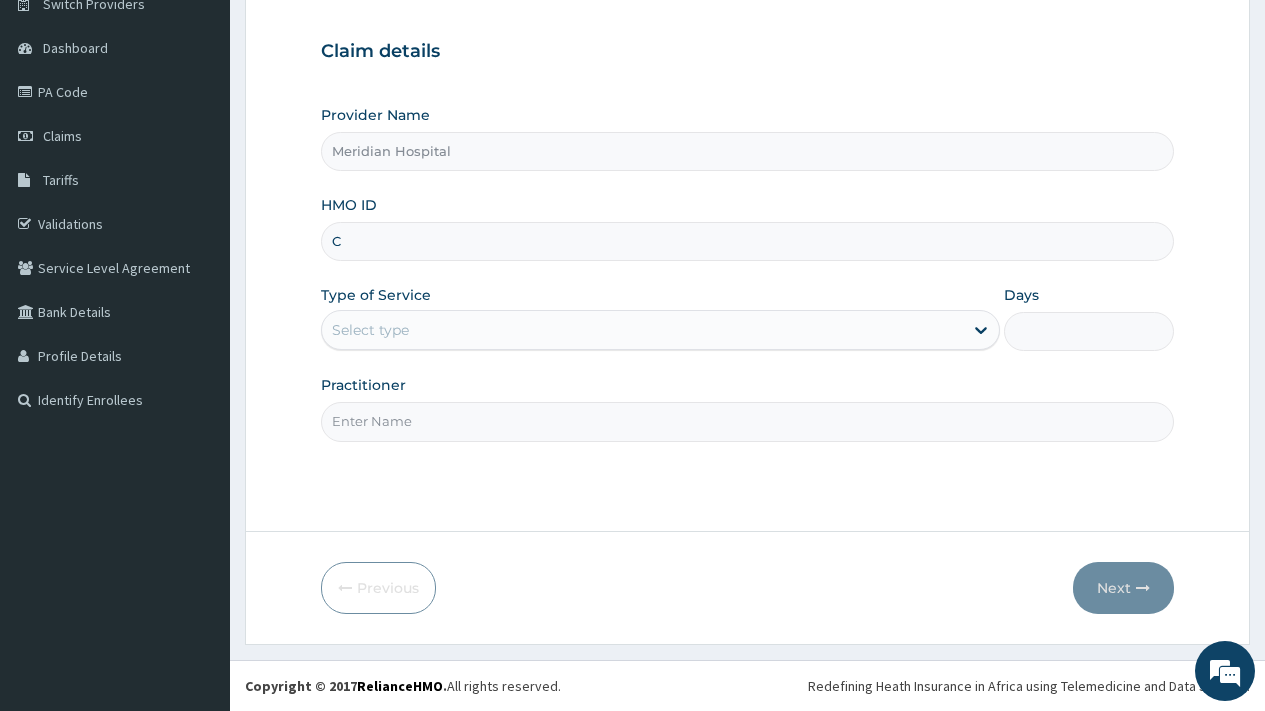 scroll, scrollTop: 0, scrollLeft: 0, axis: both 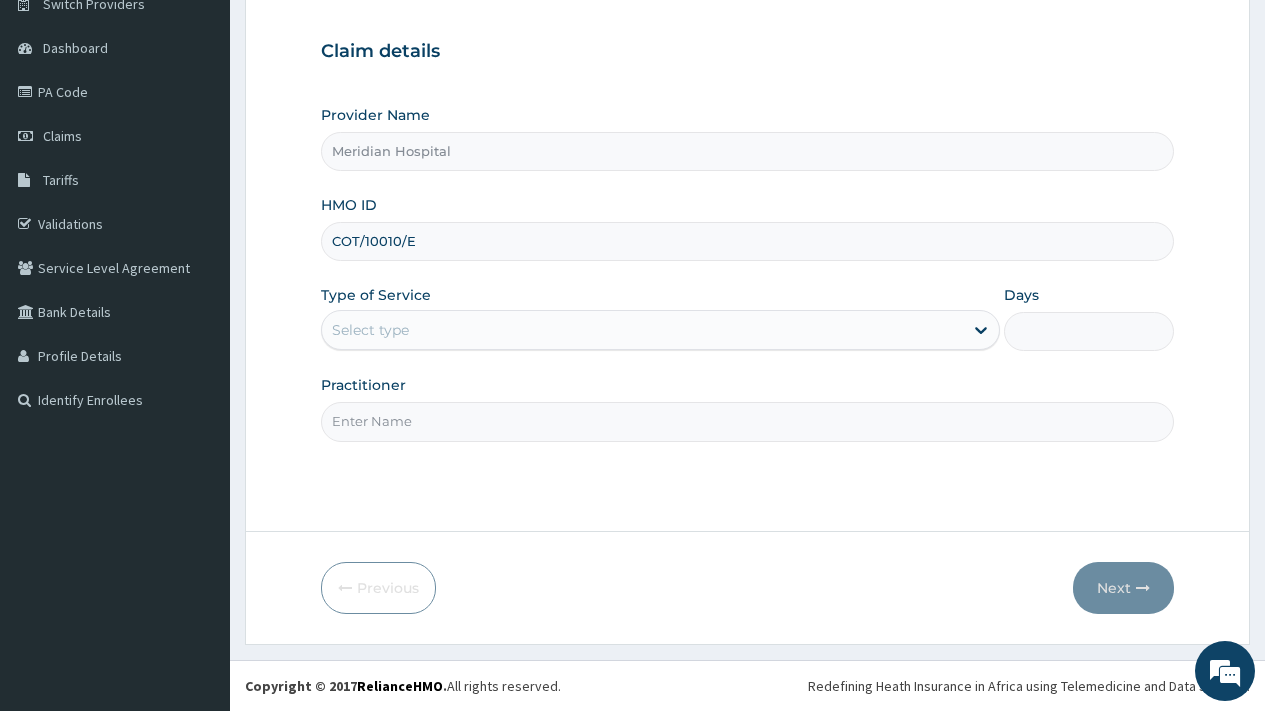 click on "Select type" at bounding box center (642, 330) 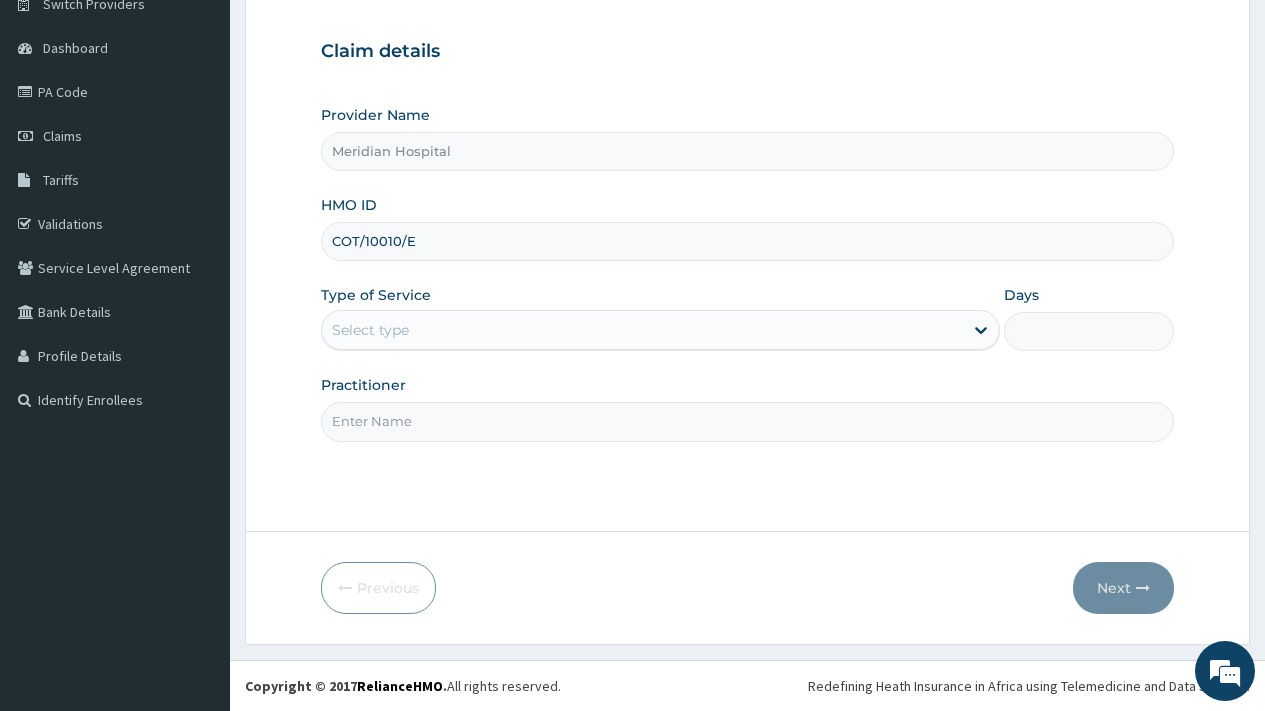 click on "Practitioner" at bounding box center (747, 421) 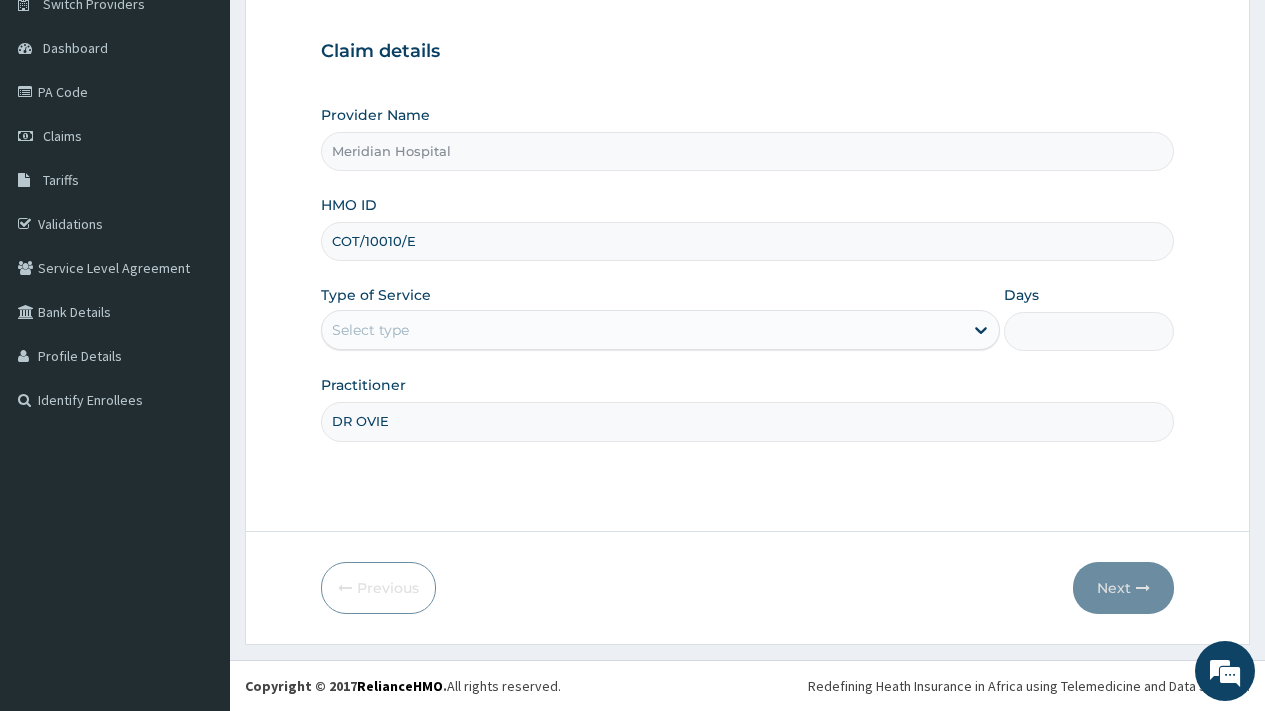 click on "Select type" at bounding box center [642, 330] 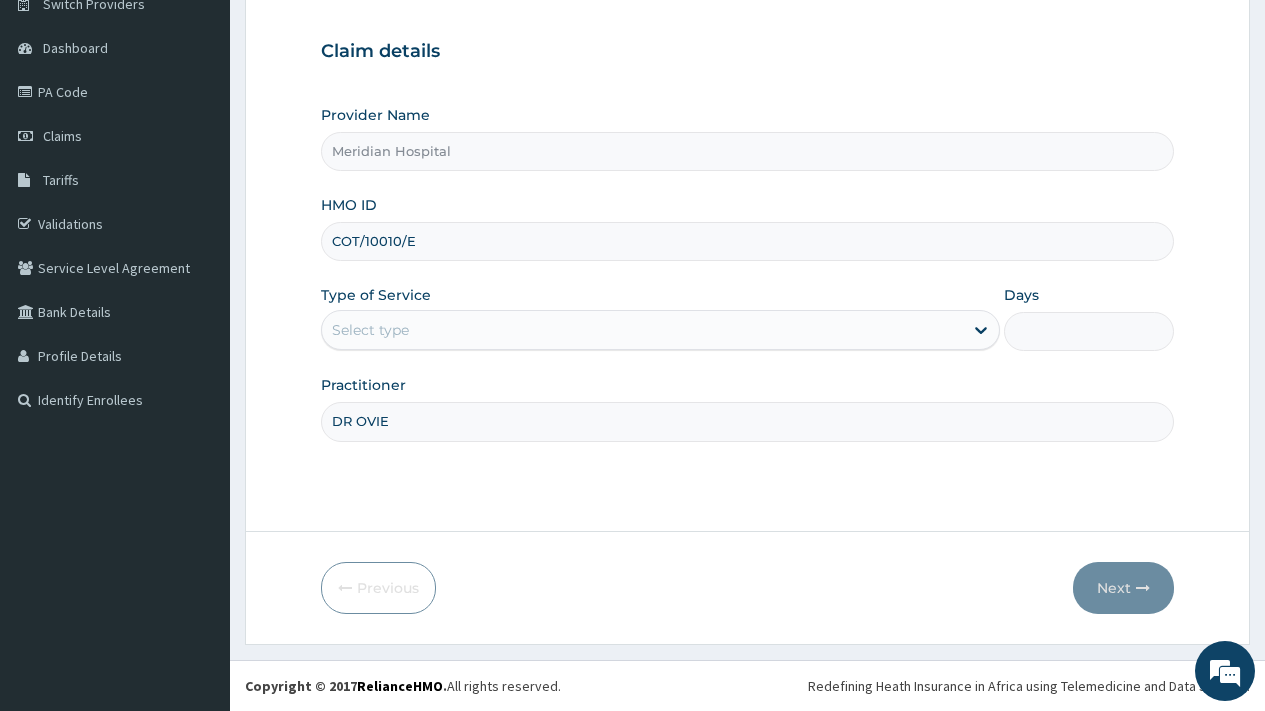 click on "Select type" at bounding box center (642, 330) 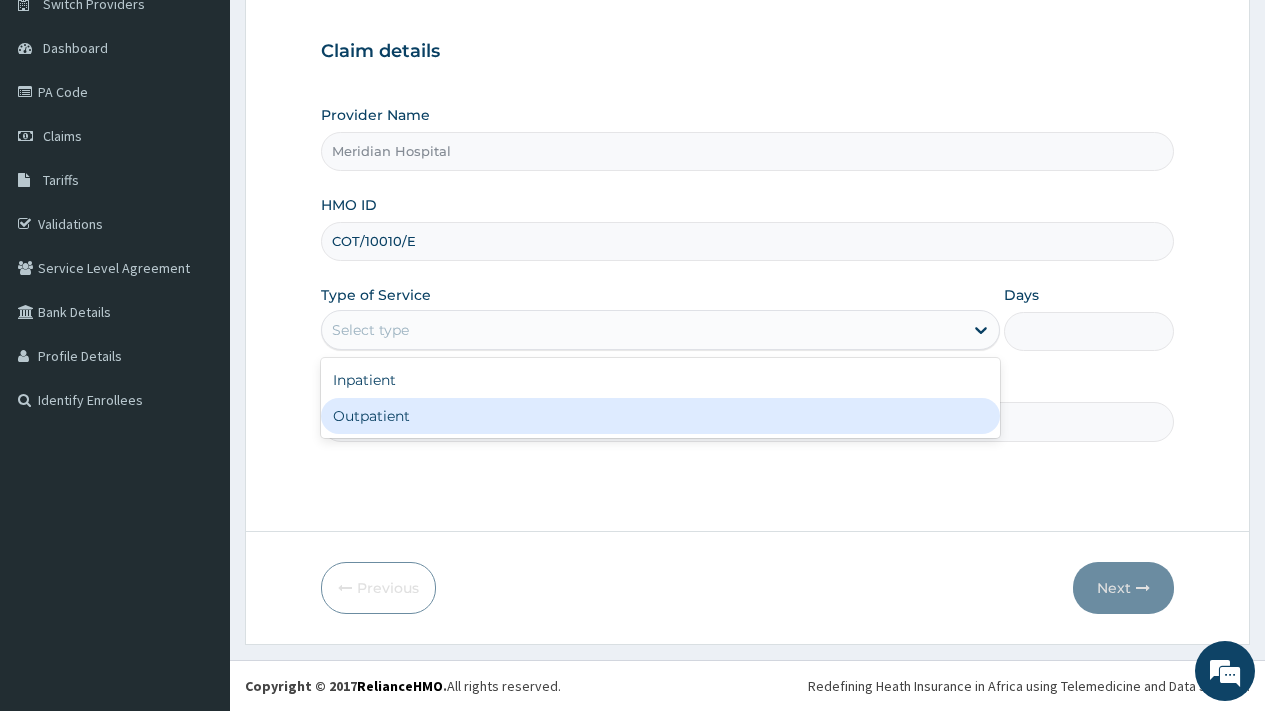 click on "Outpatient" at bounding box center (660, 416) 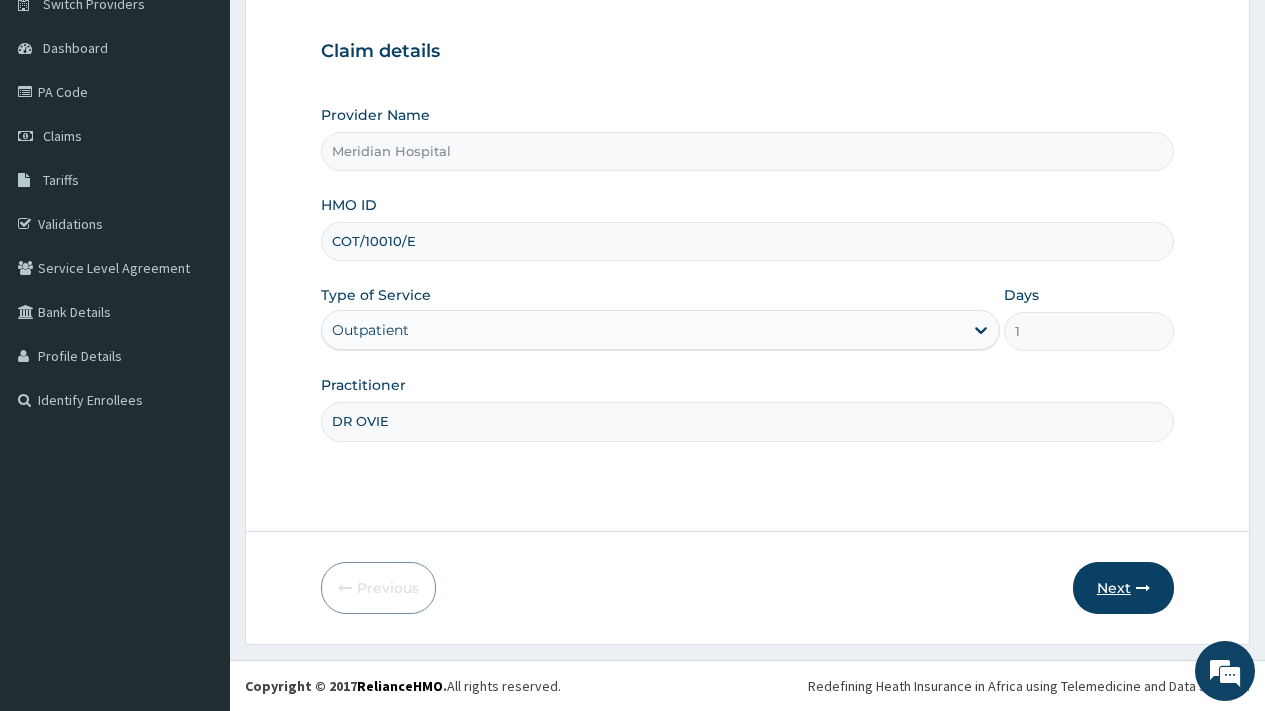 click on "Next" at bounding box center [1123, 588] 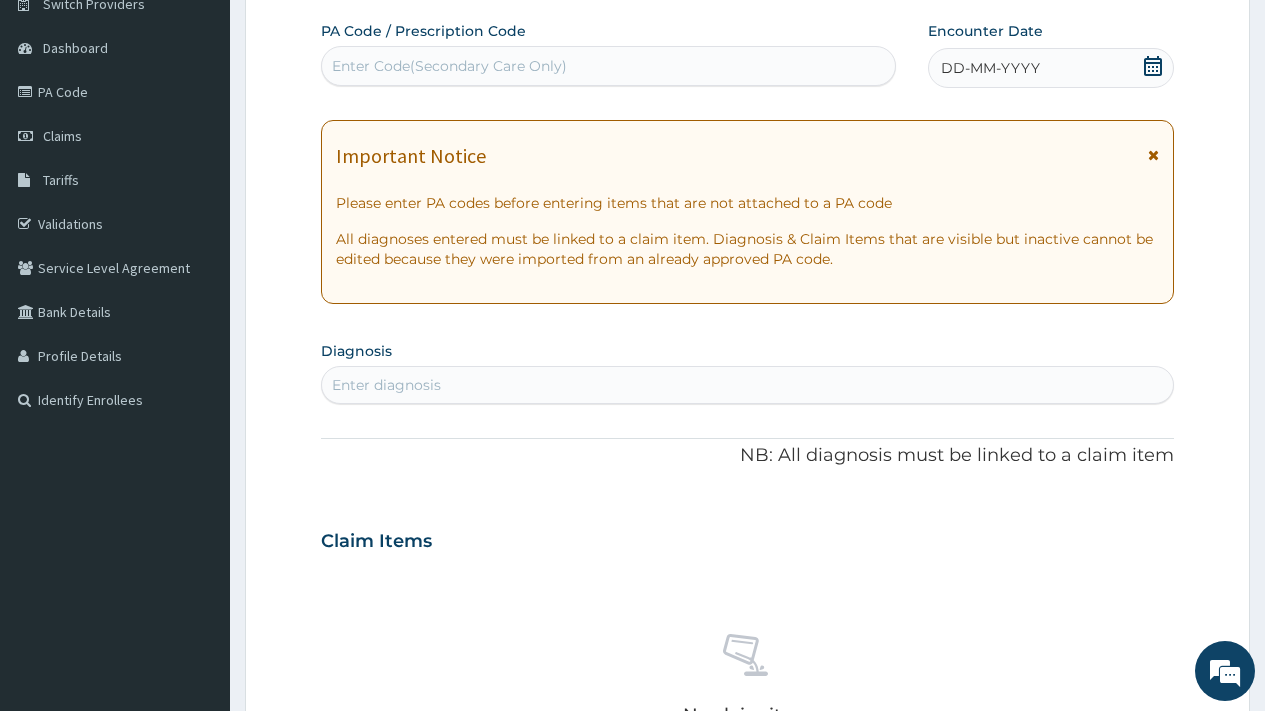 click on "Enter diagnosis" at bounding box center (386, 385) 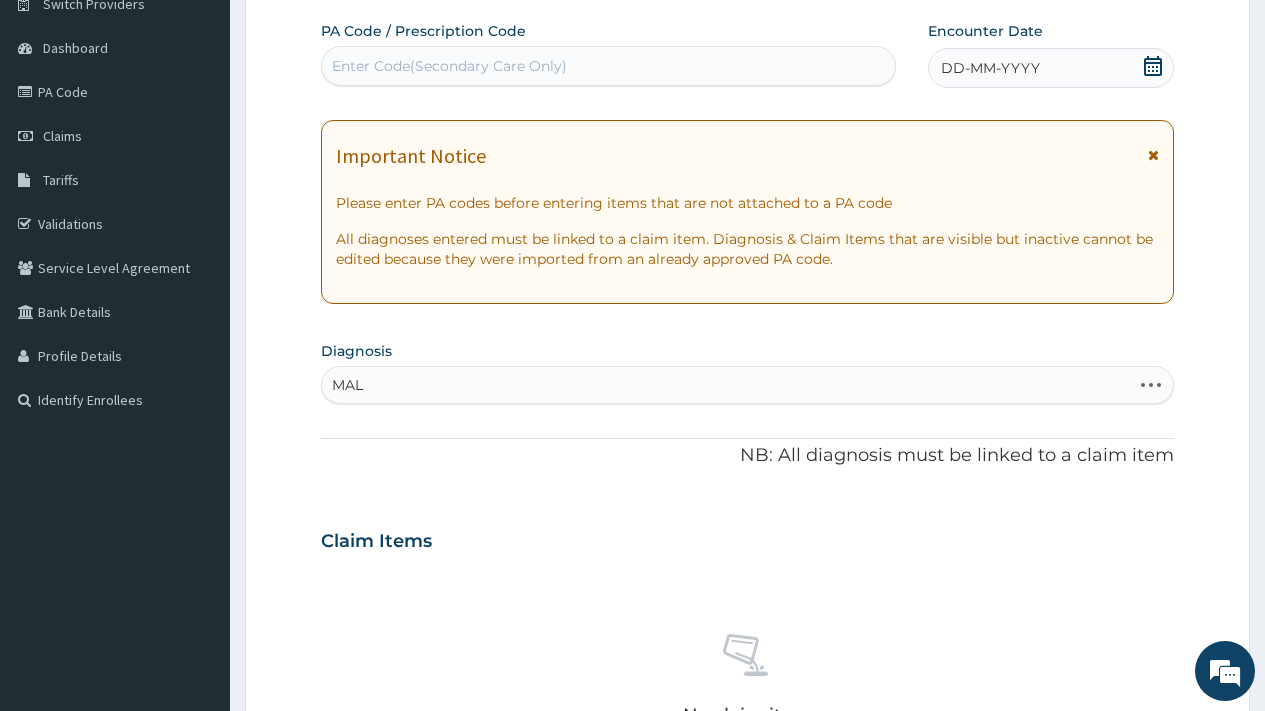 type on "MALA" 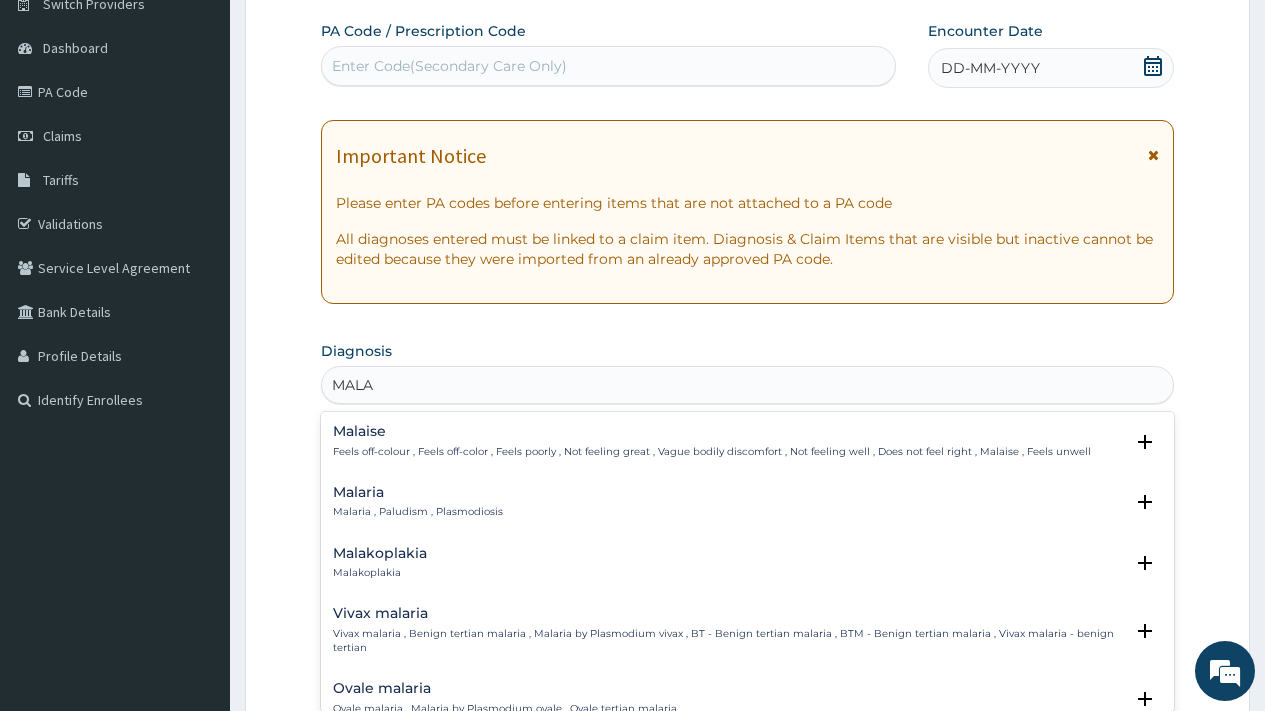 click on "Malaria" at bounding box center [418, 492] 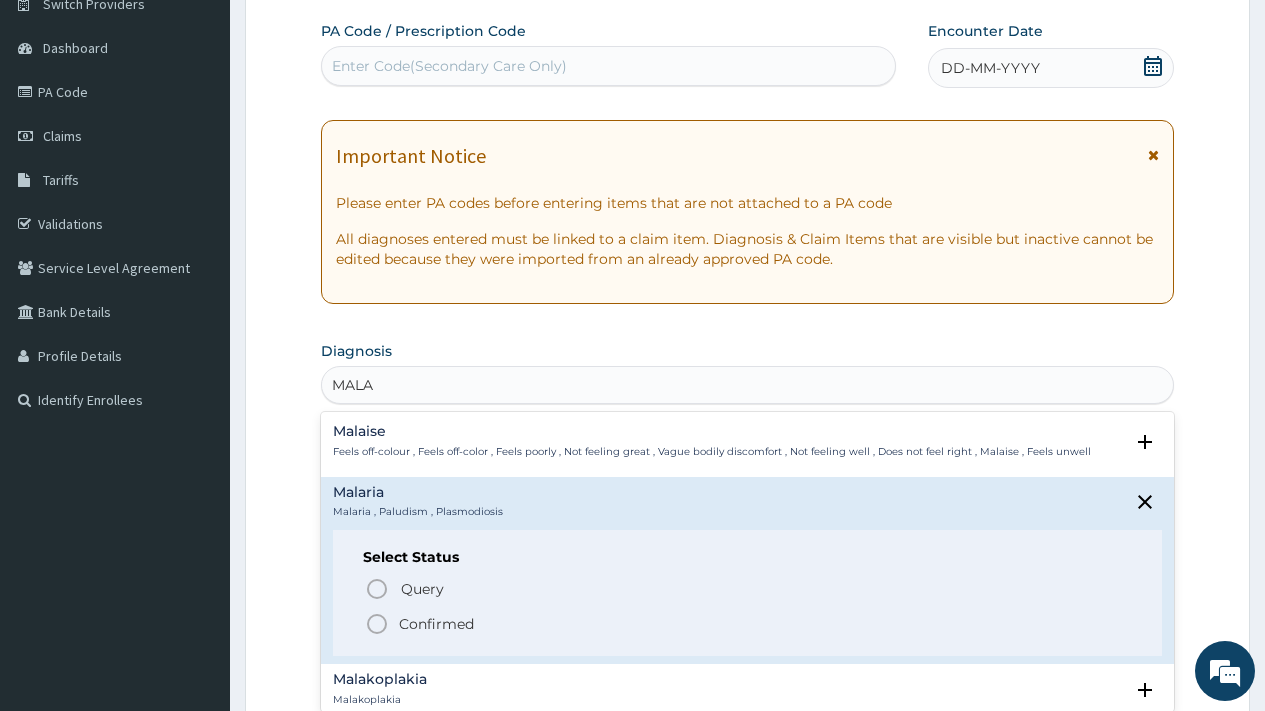 click on "Confirmed" at bounding box center (436, 624) 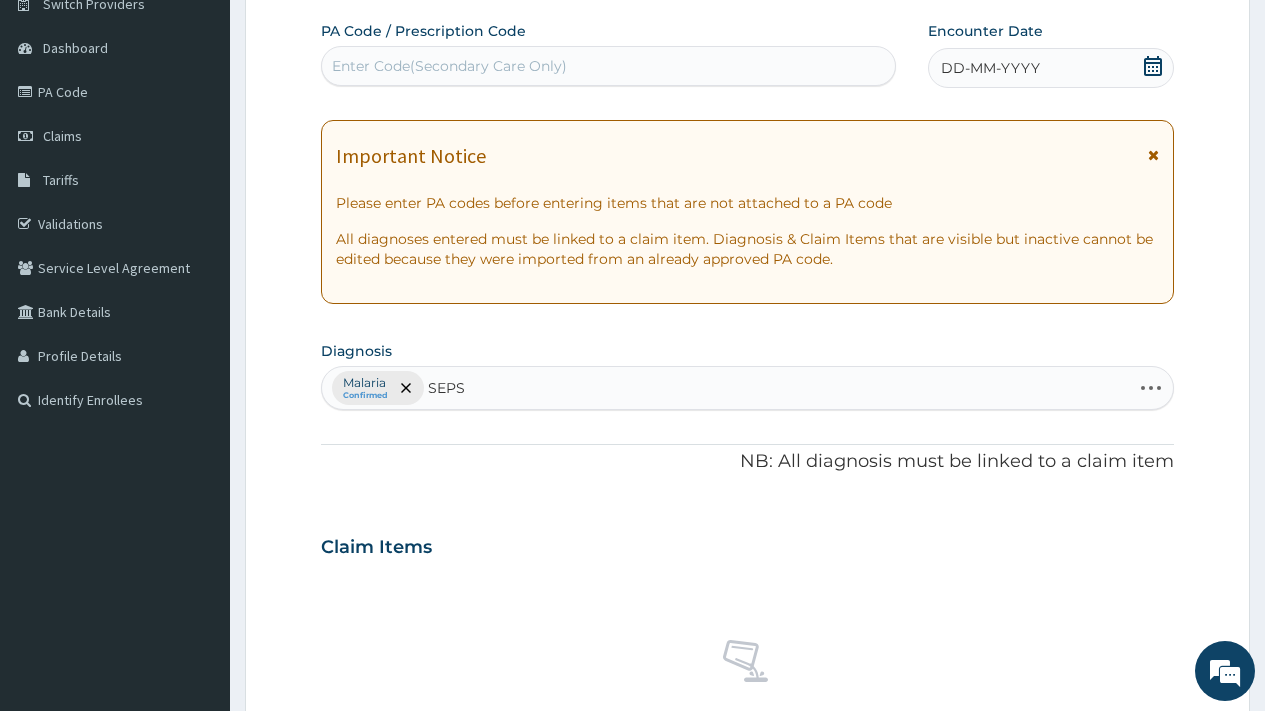 type on "SEPSI" 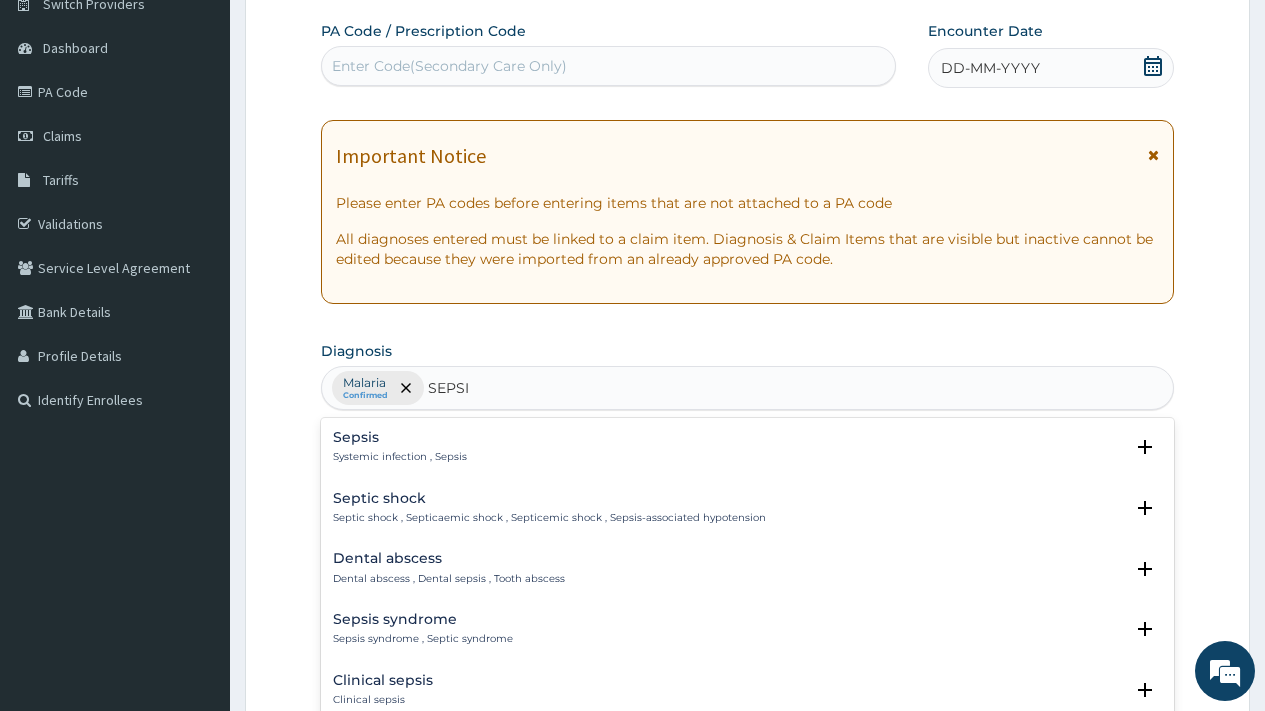 click on "Sepsis" at bounding box center [400, 437] 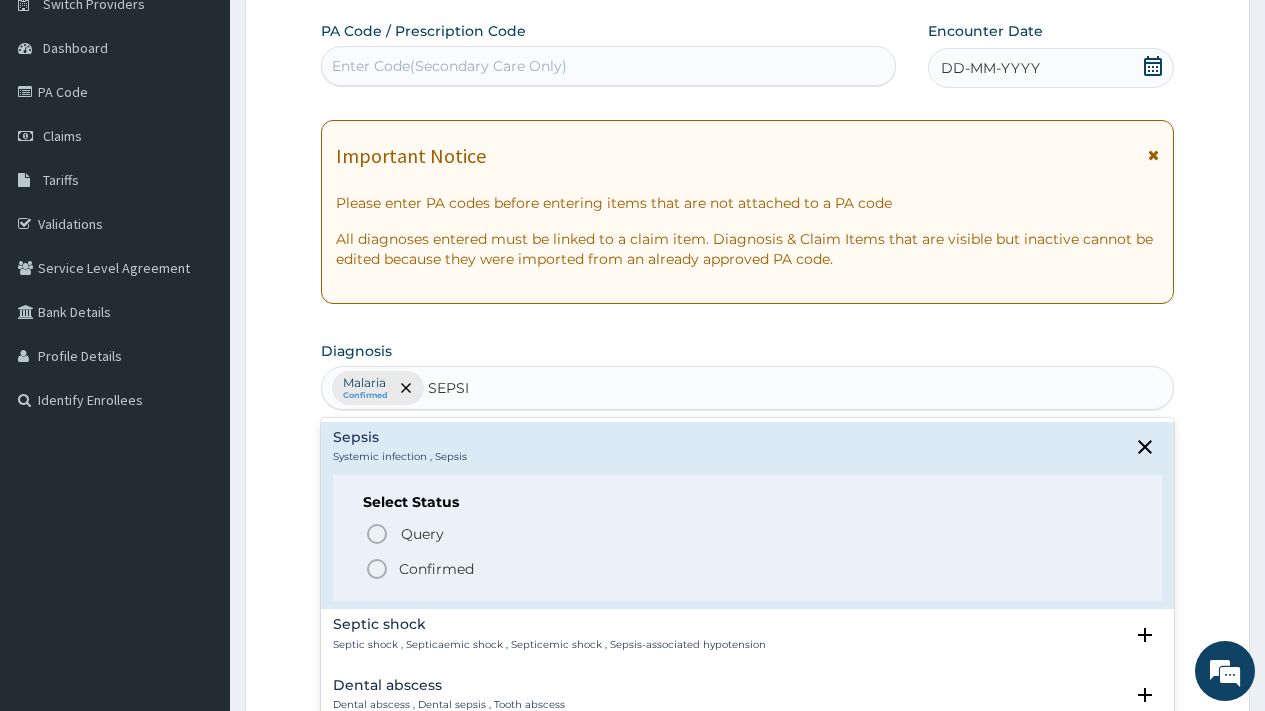 click on "Confirmed" at bounding box center [436, 569] 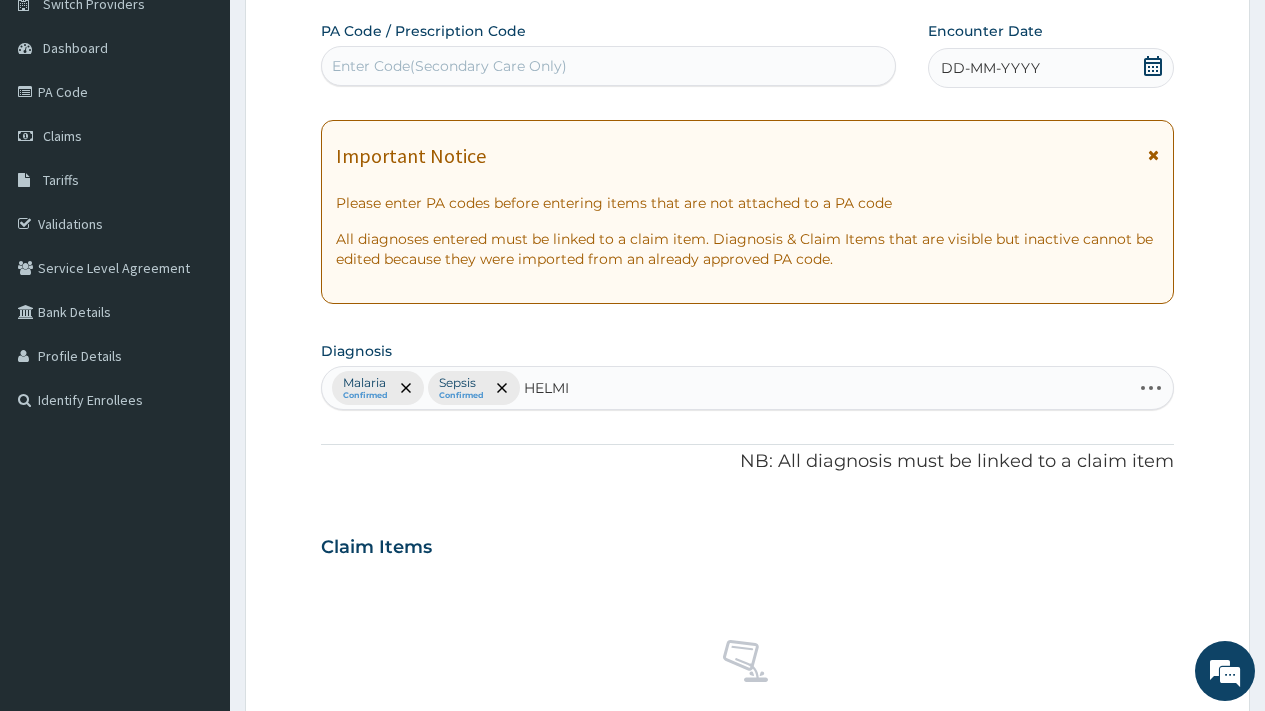 type on "HELMIN" 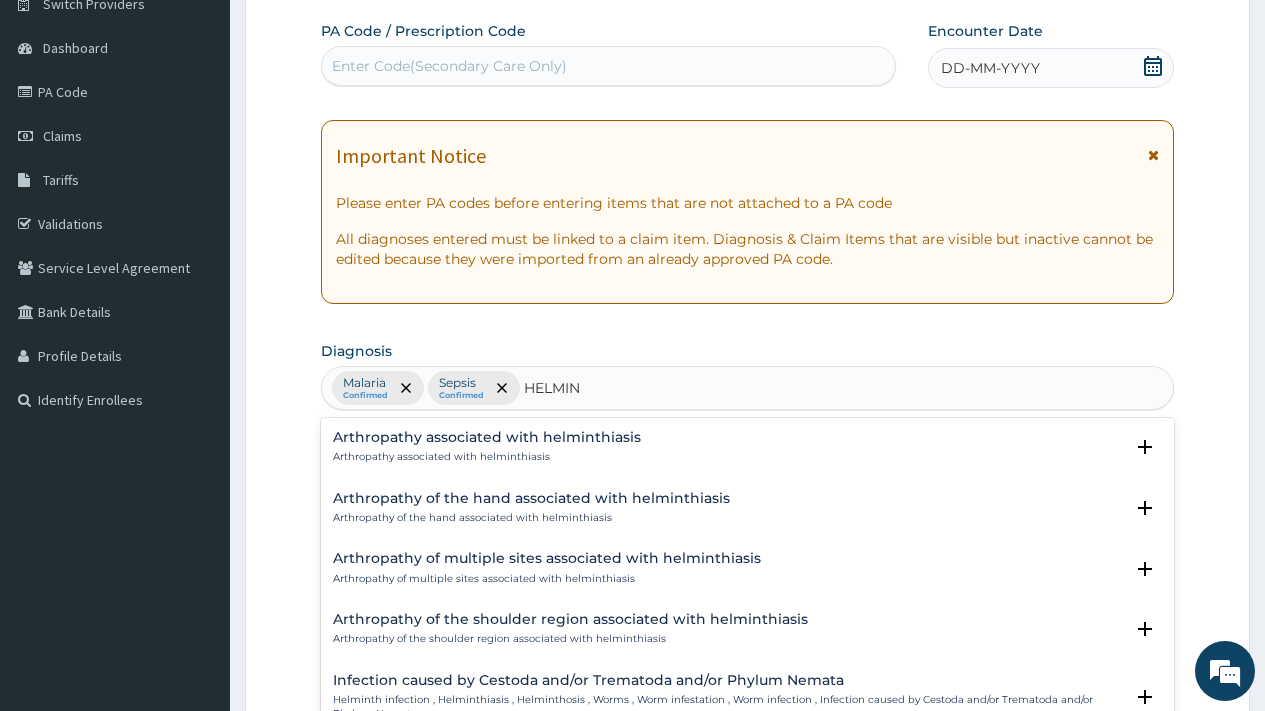 click on "Arthropathy associated with helminthiasis" at bounding box center [487, 437] 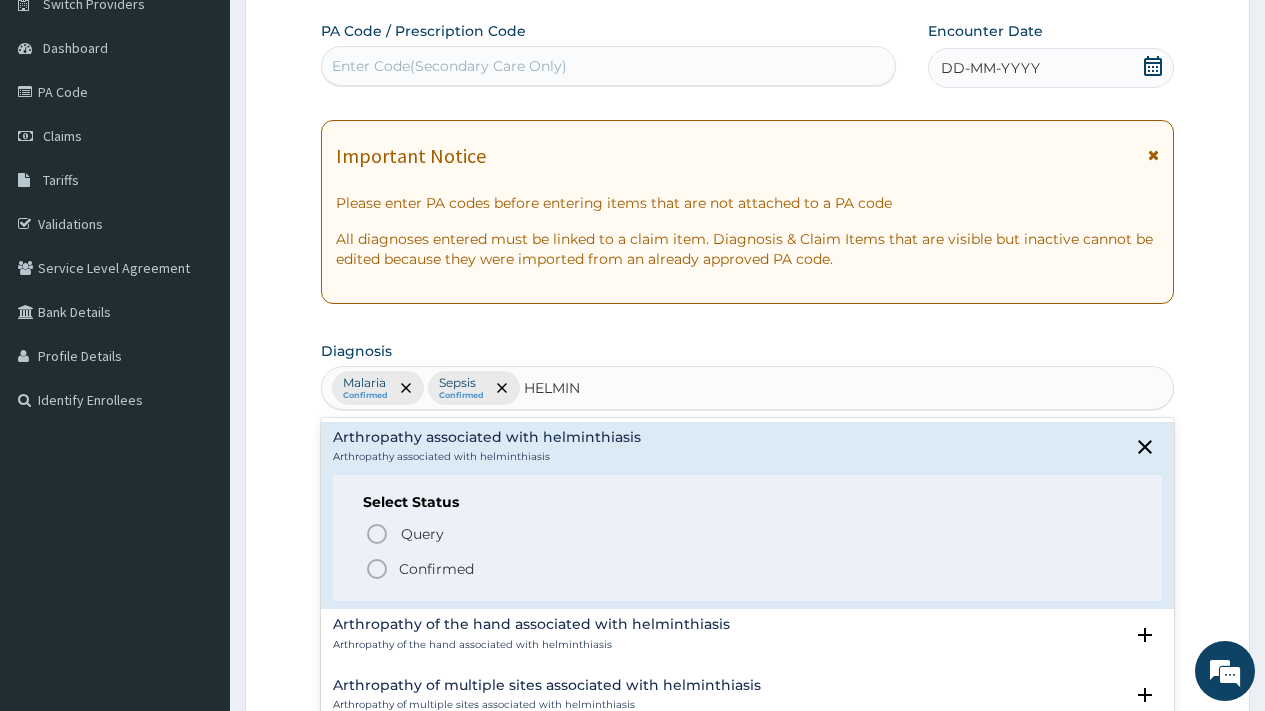 click on "Confirmed" at bounding box center (436, 569) 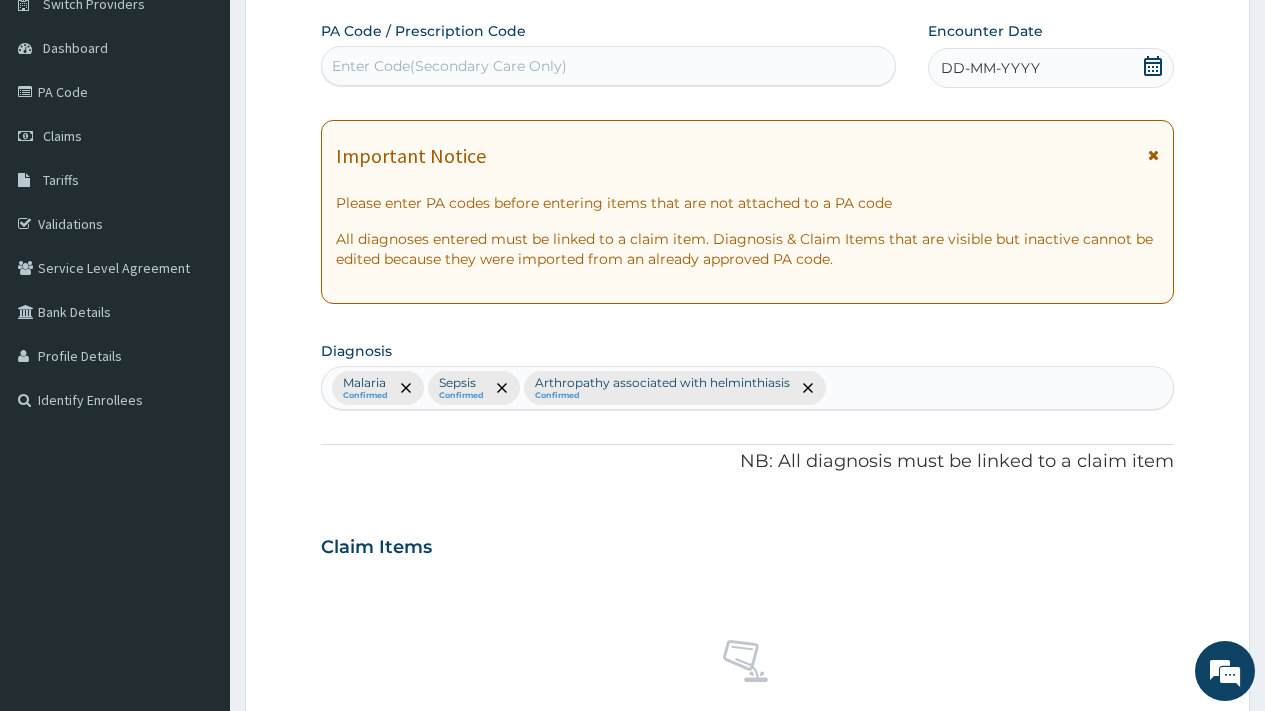 scroll, scrollTop: 731, scrollLeft: 0, axis: vertical 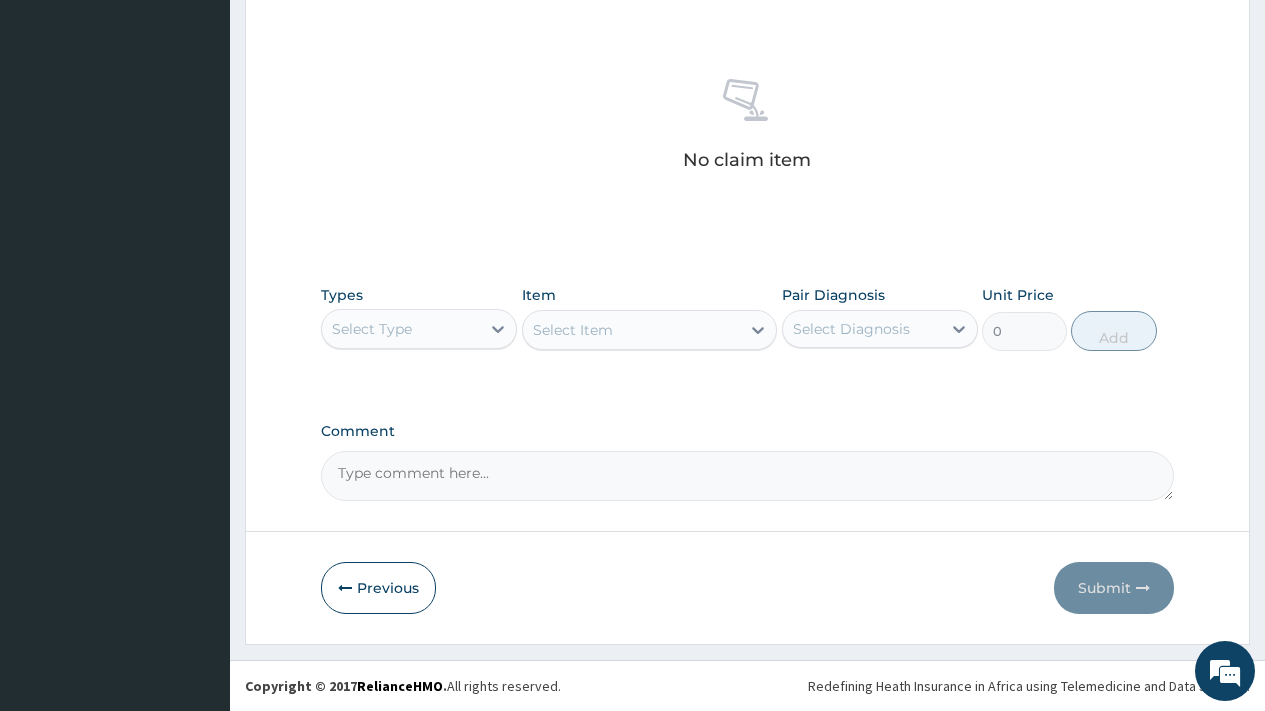 click on "Select Type" at bounding box center [372, 329] 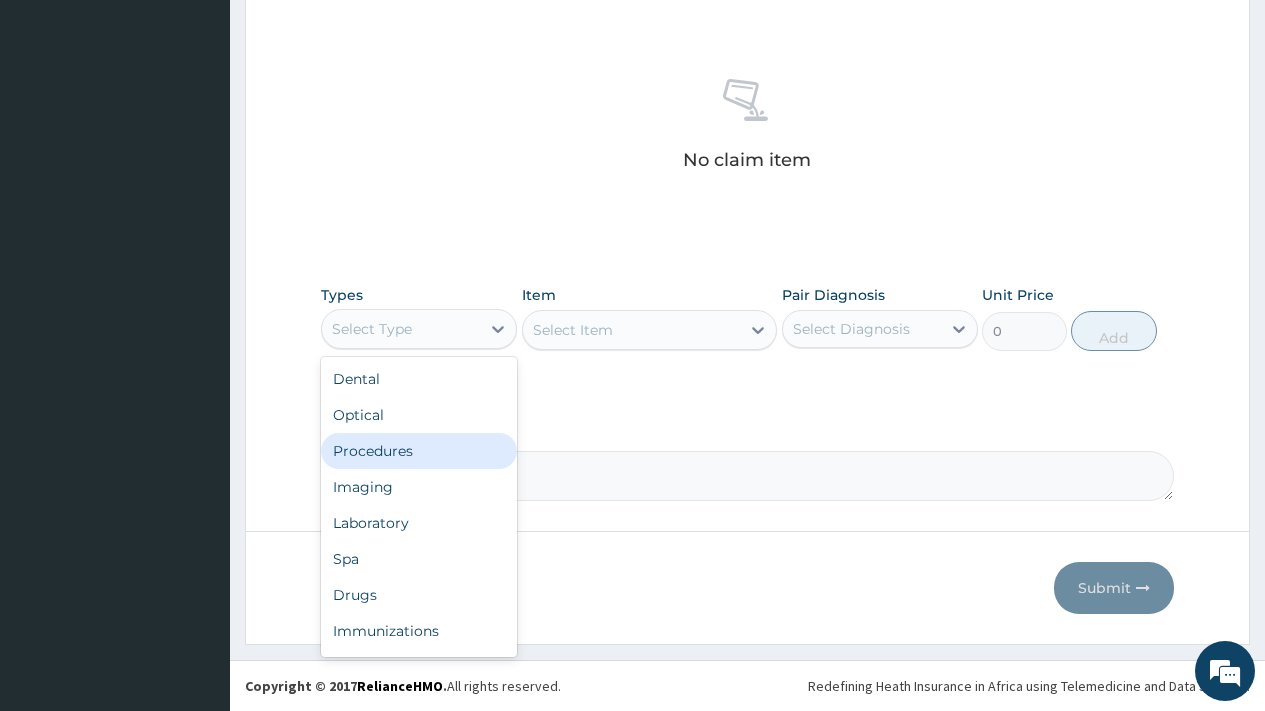 click on "Procedures" at bounding box center (419, 451) 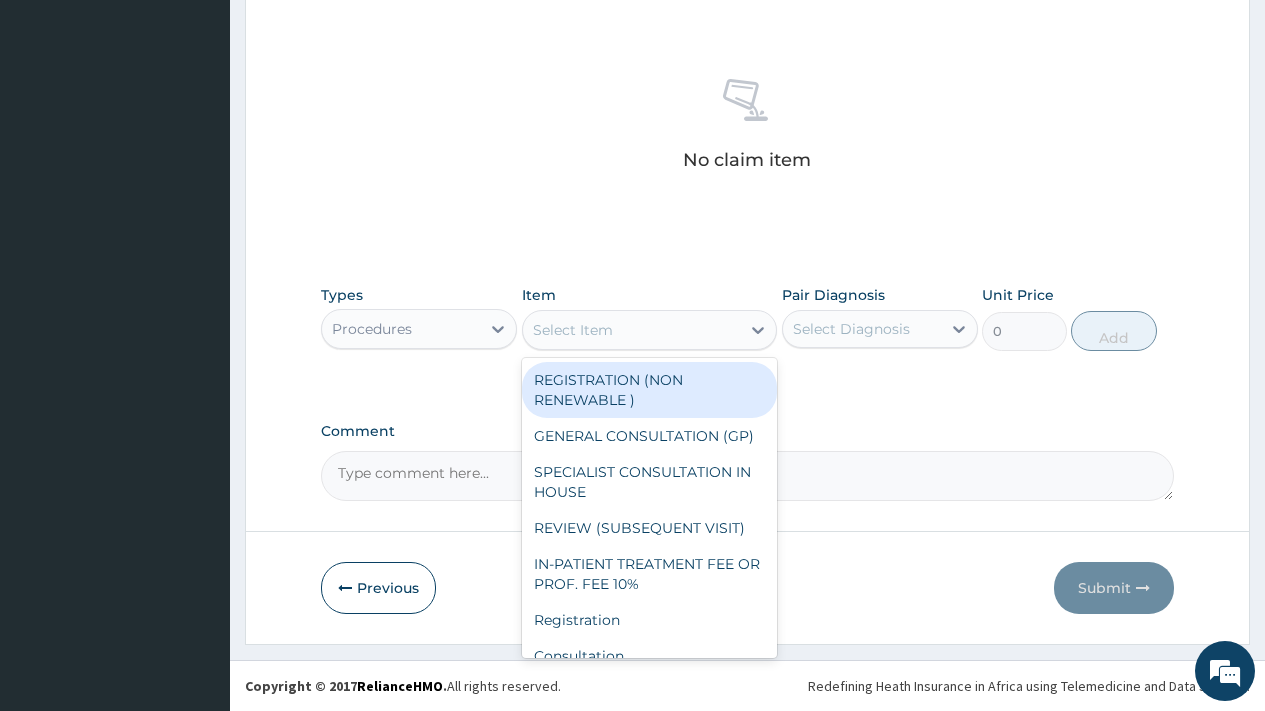 click on "Select Item" at bounding box center [632, 330] 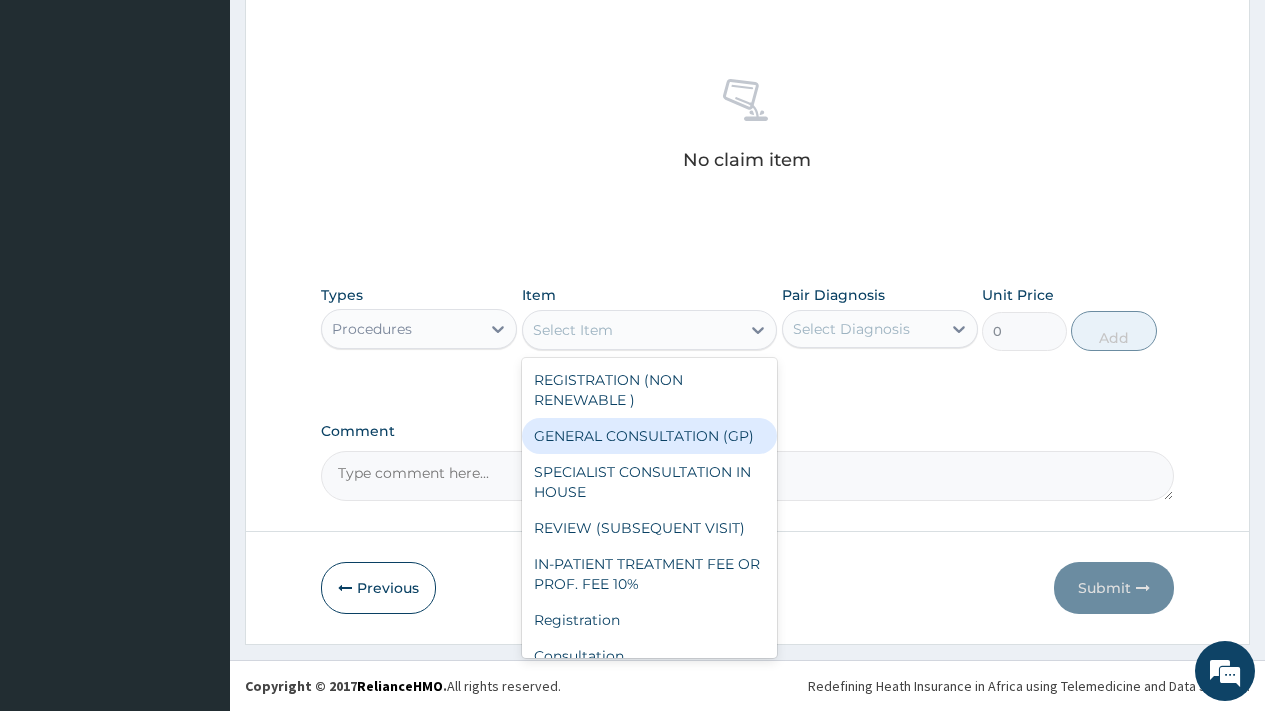 click on "GENERAL CONSULTATION (GP)" at bounding box center (650, 436) 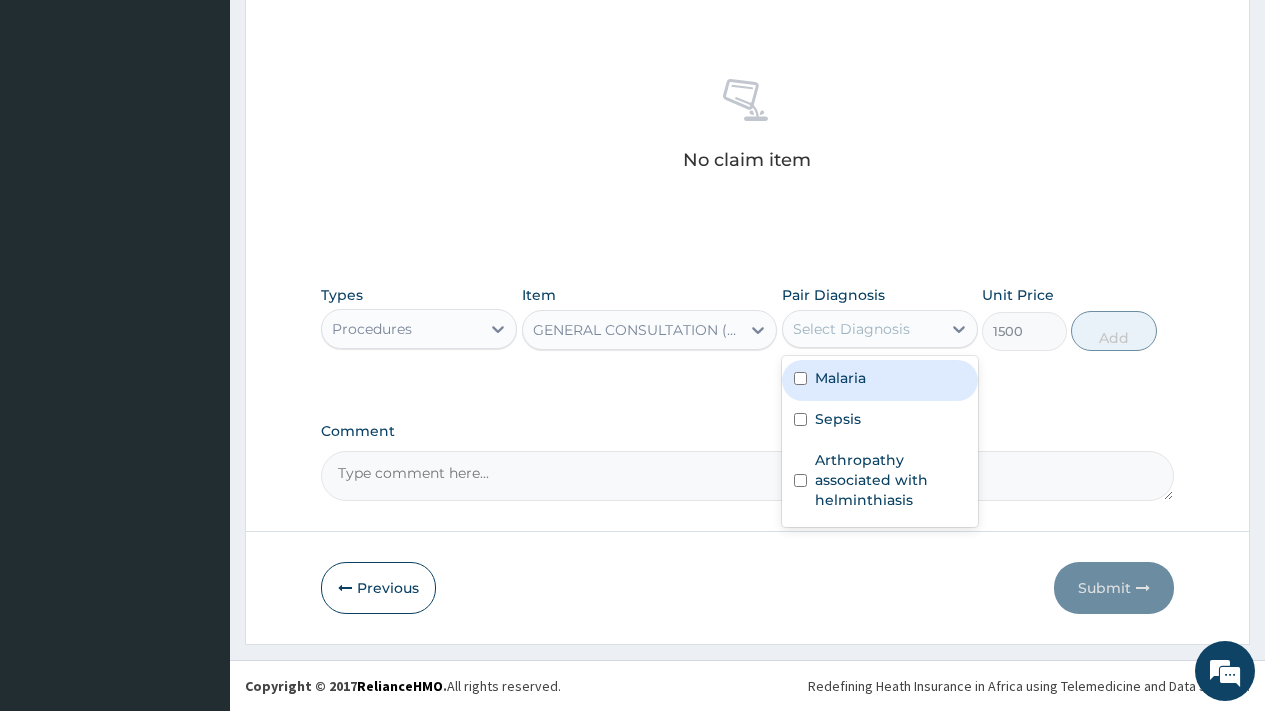 click on "Select Diagnosis" at bounding box center [851, 329] 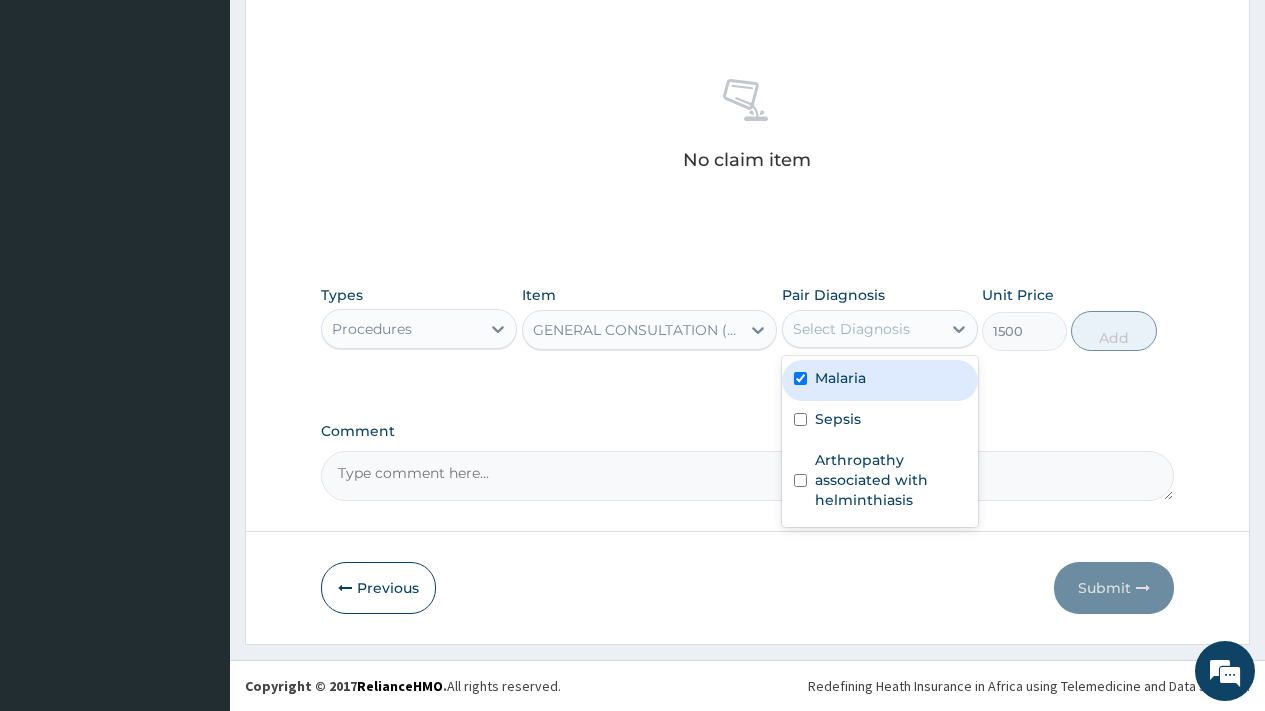 checkbox on "true" 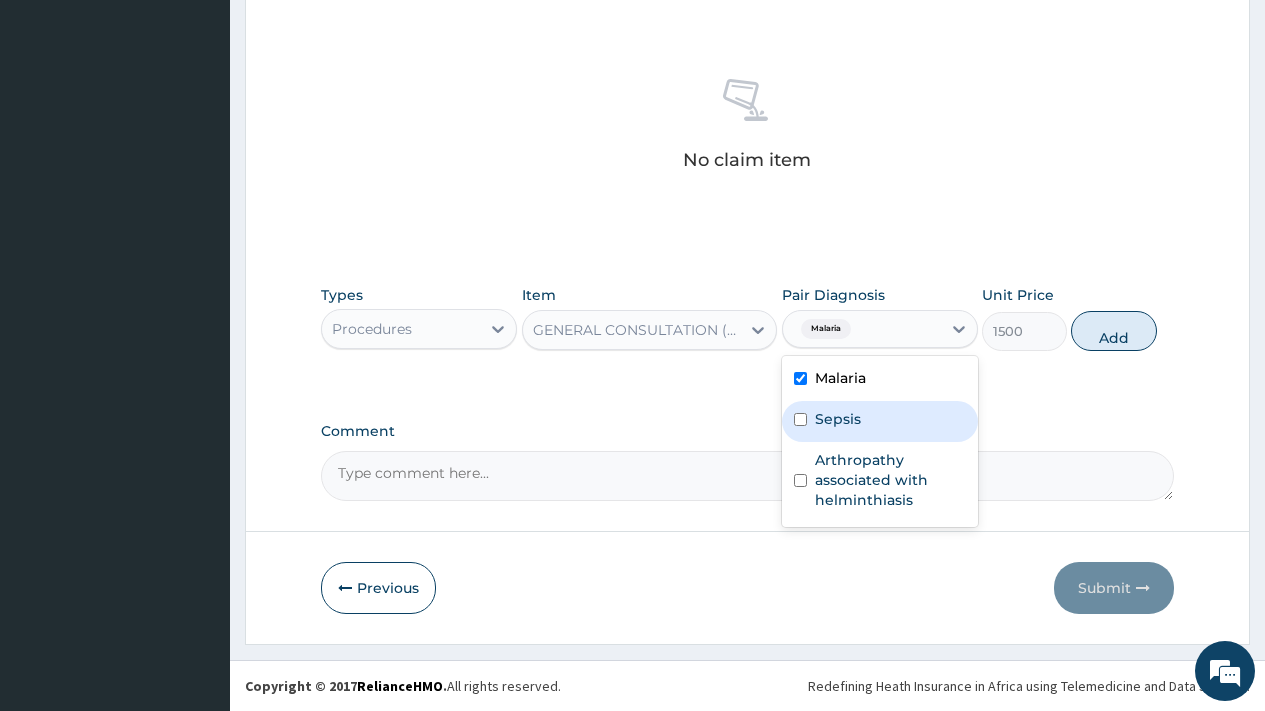 click on "Sepsis" at bounding box center [880, 421] 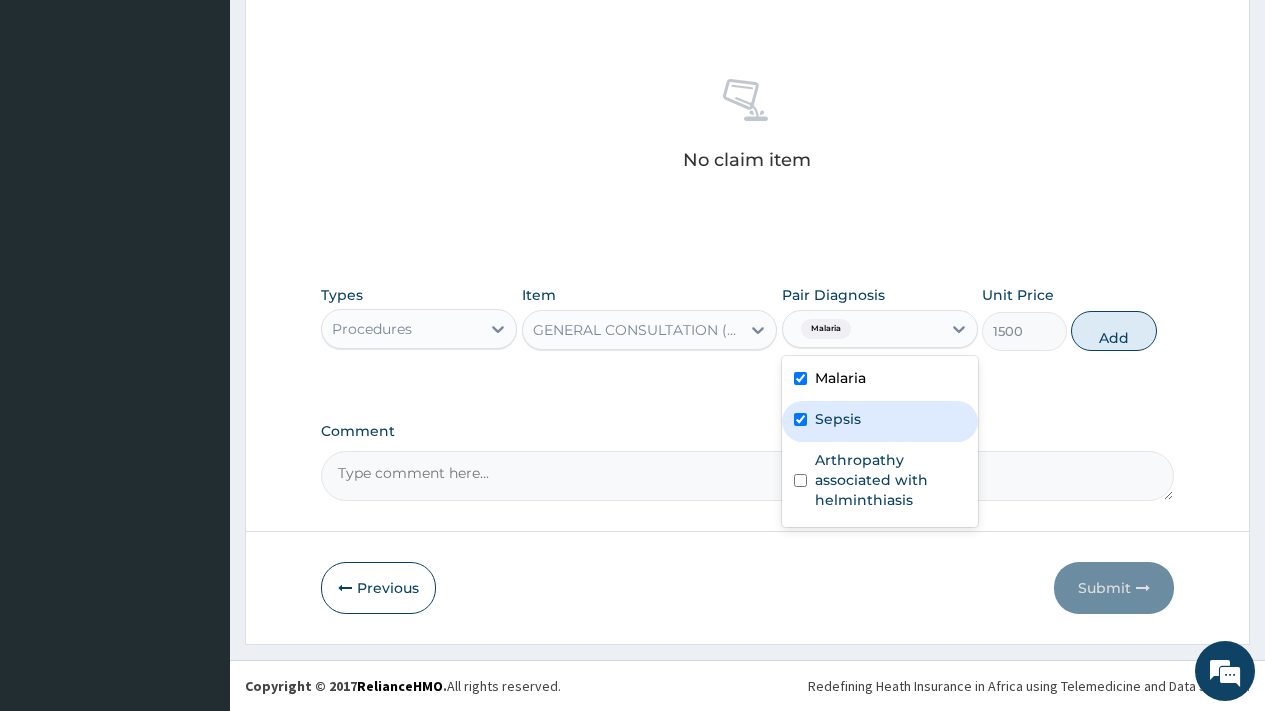 checkbox on "true" 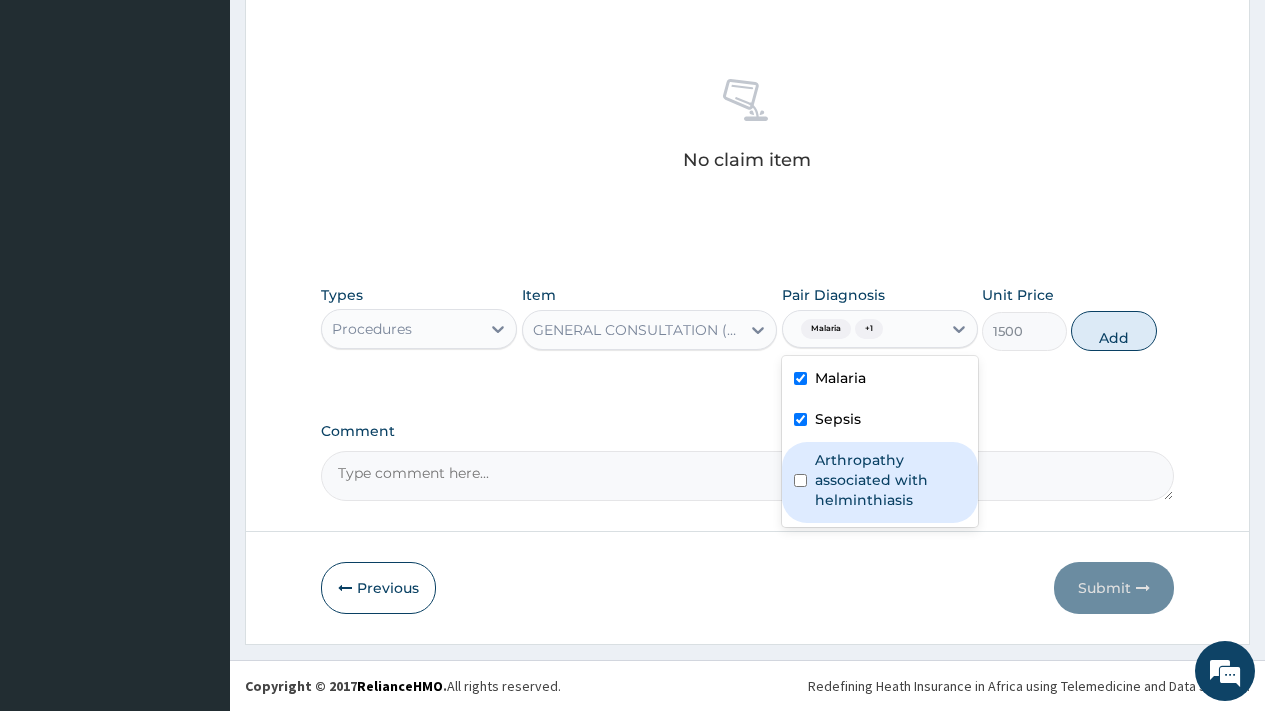 click on "Arthropathy associated with helminthiasis" at bounding box center [890, 480] 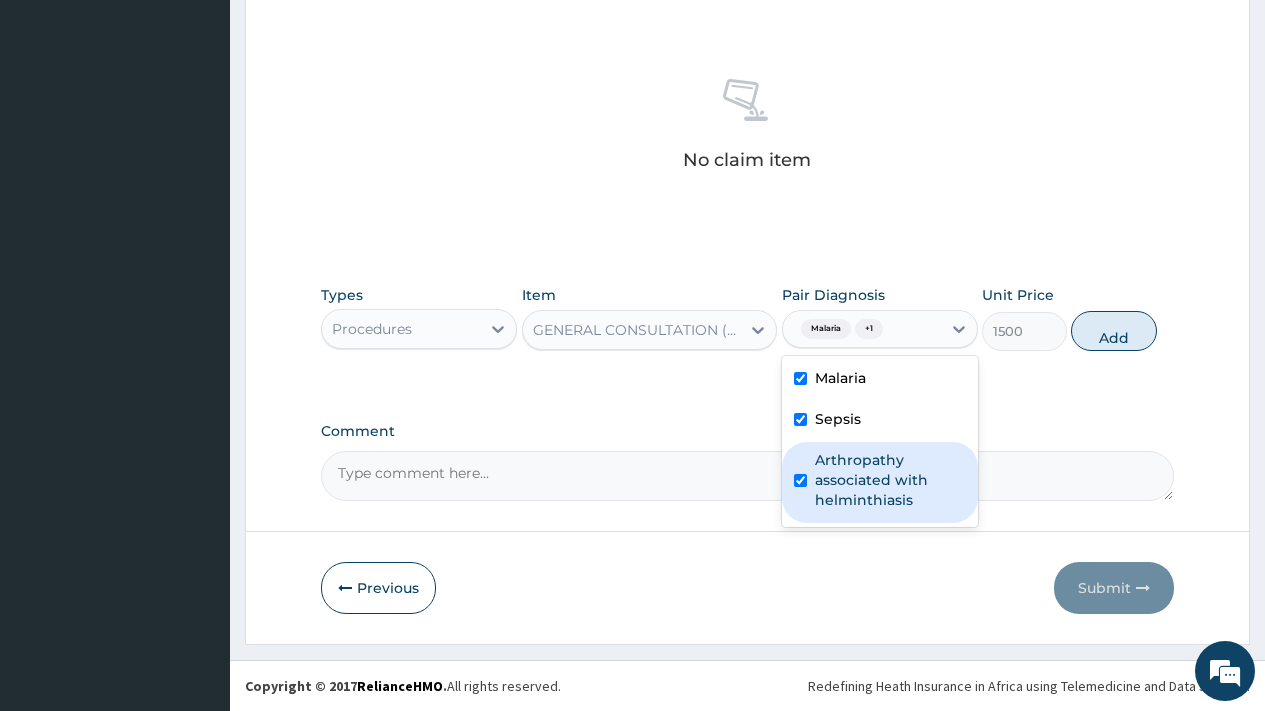 checkbox on "true" 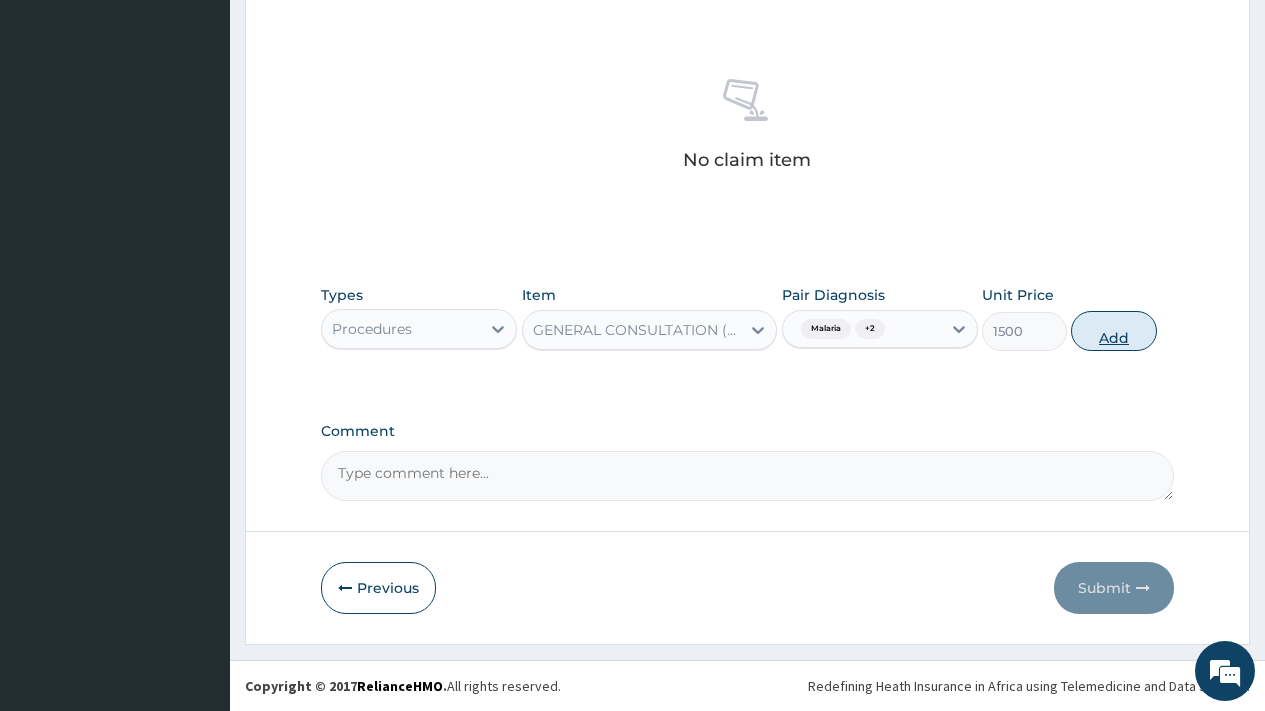 click on "Add" at bounding box center (1113, 331) 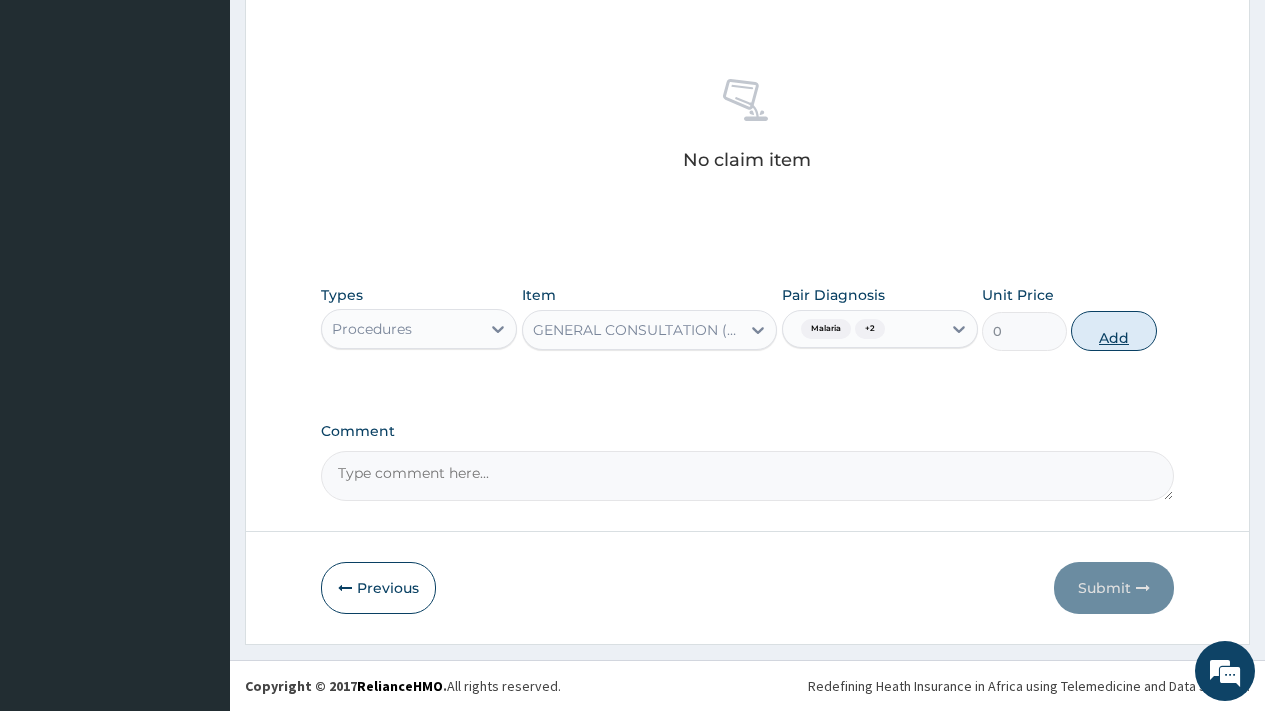 scroll, scrollTop: 651, scrollLeft: 0, axis: vertical 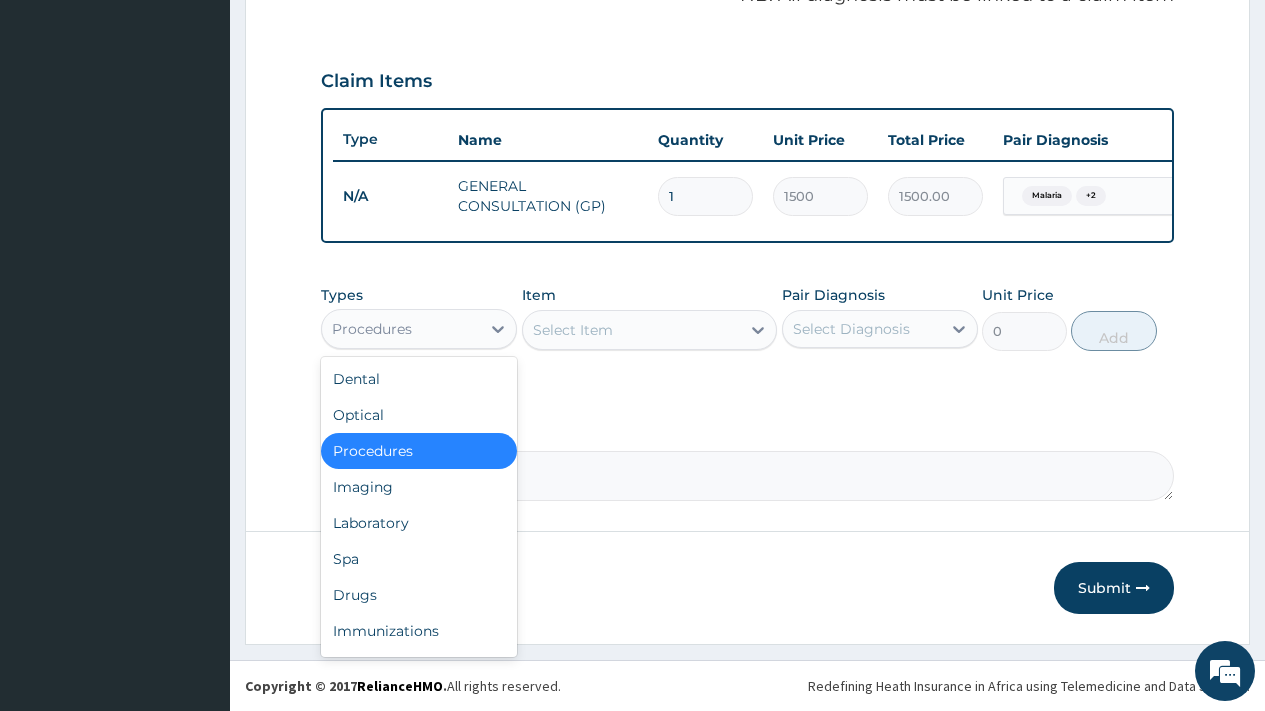 click on "Procedures" at bounding box center (372, 329) 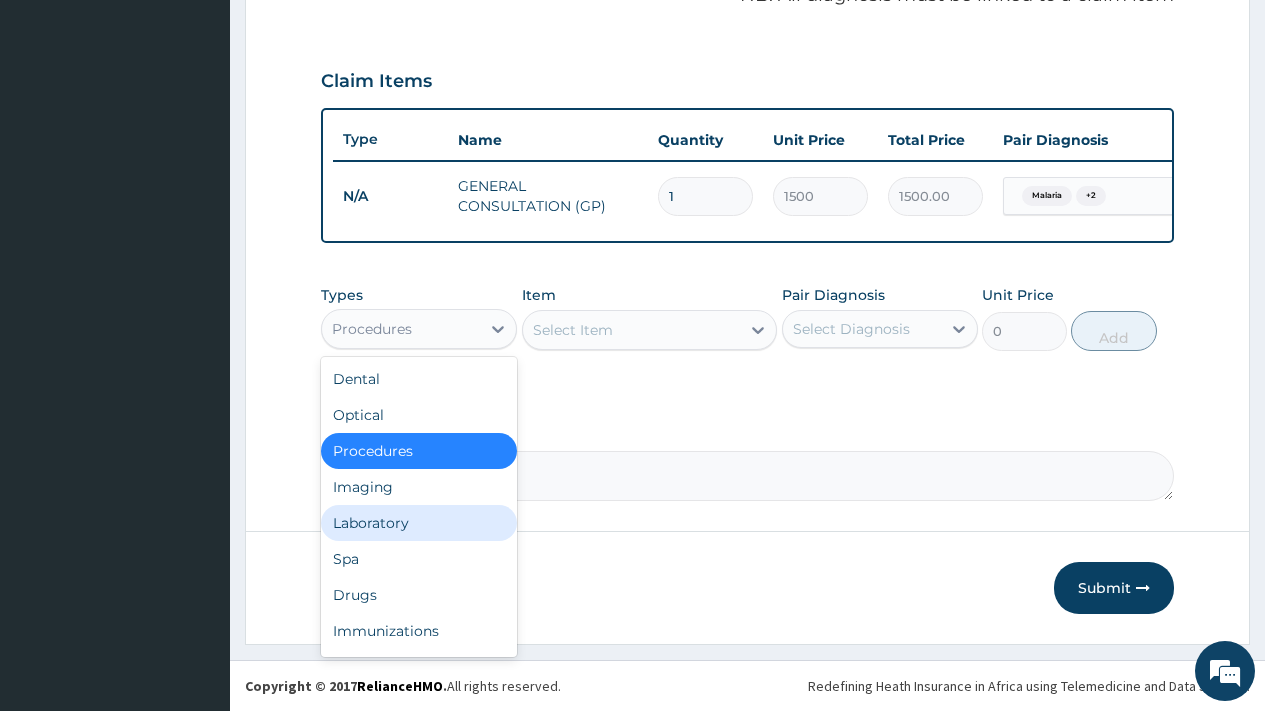click on "Laboratory" at bounding box center (419, 523) 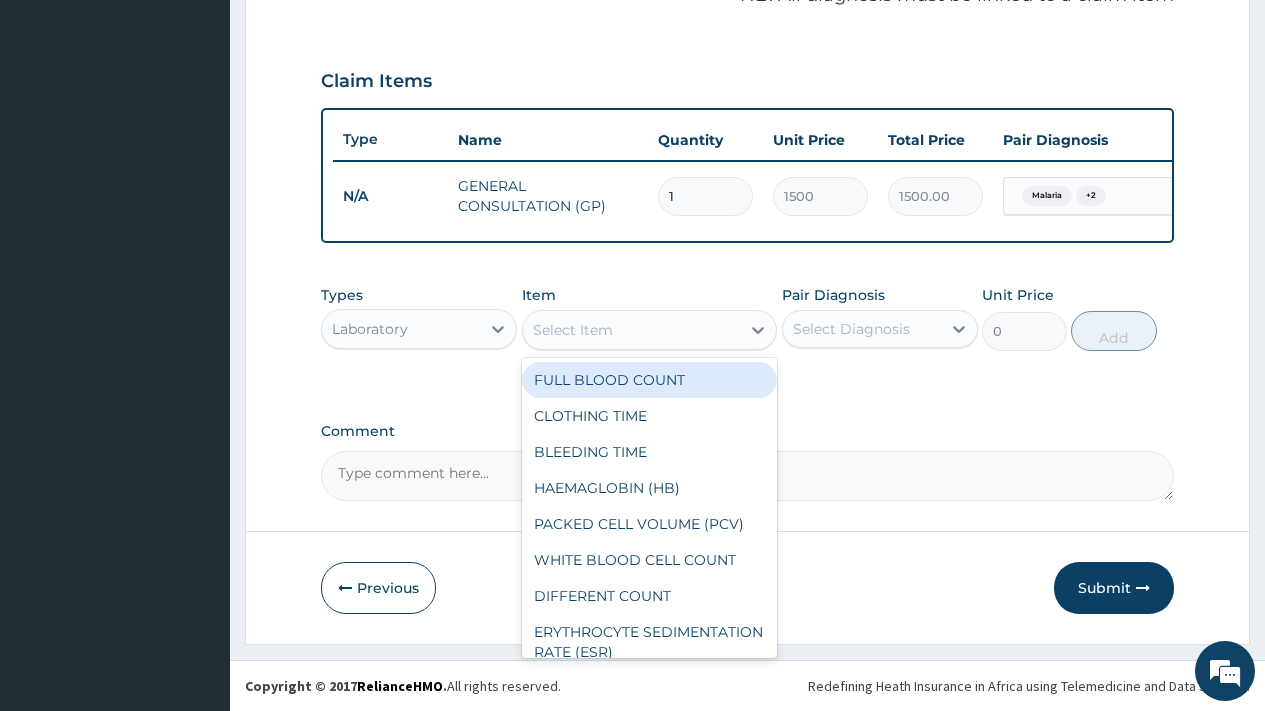 click on "Select Item" at bounding box center (632, 330) 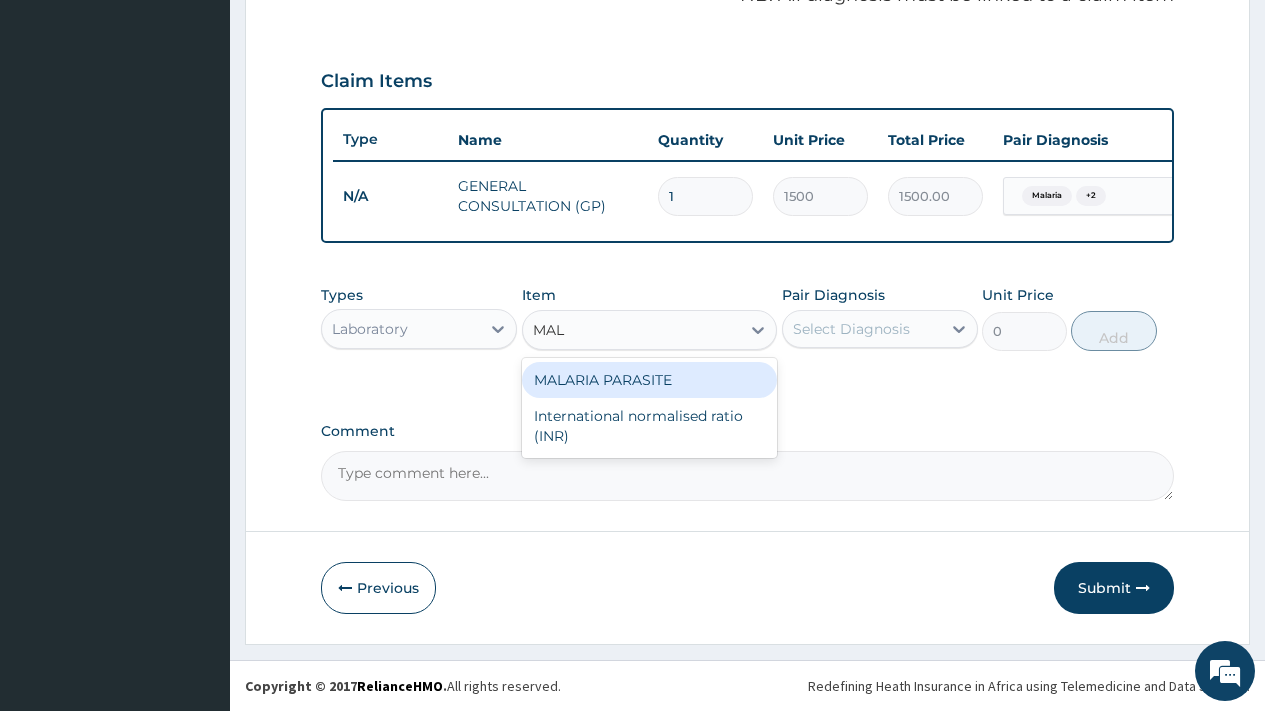 type on "MALA" 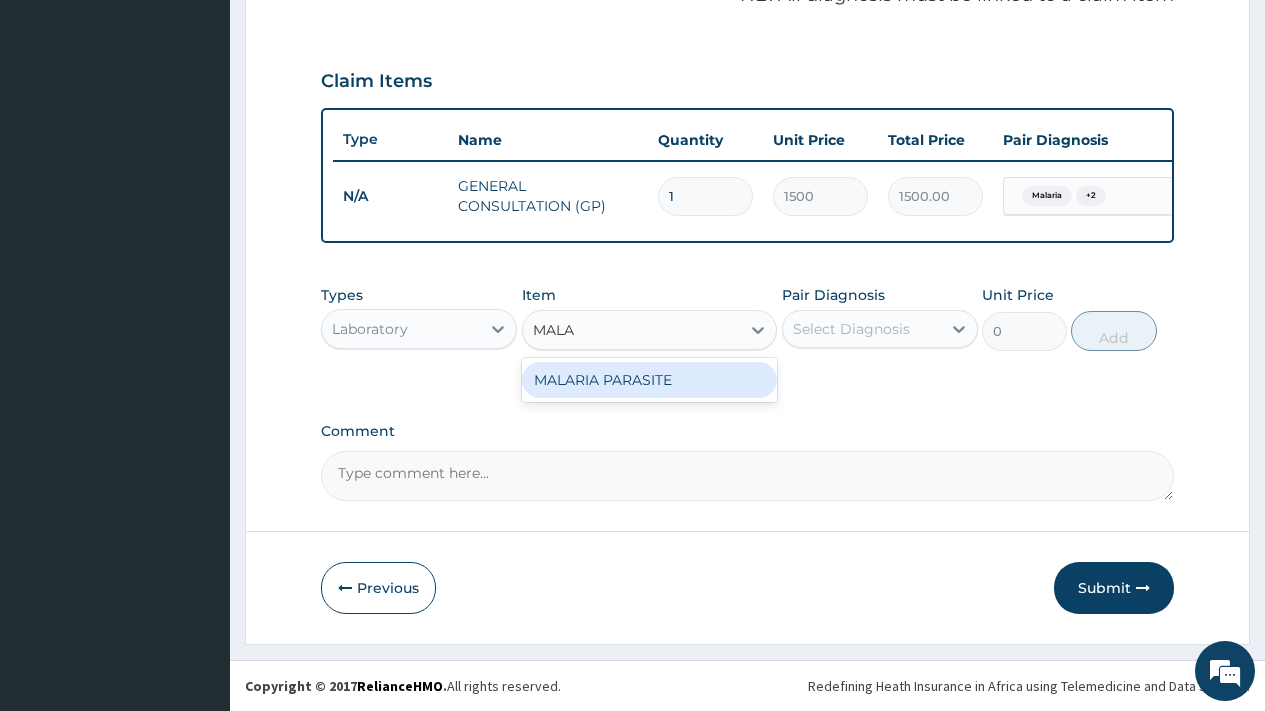 click on "MALARIA PARASITE" at bounding box center [650, 380] 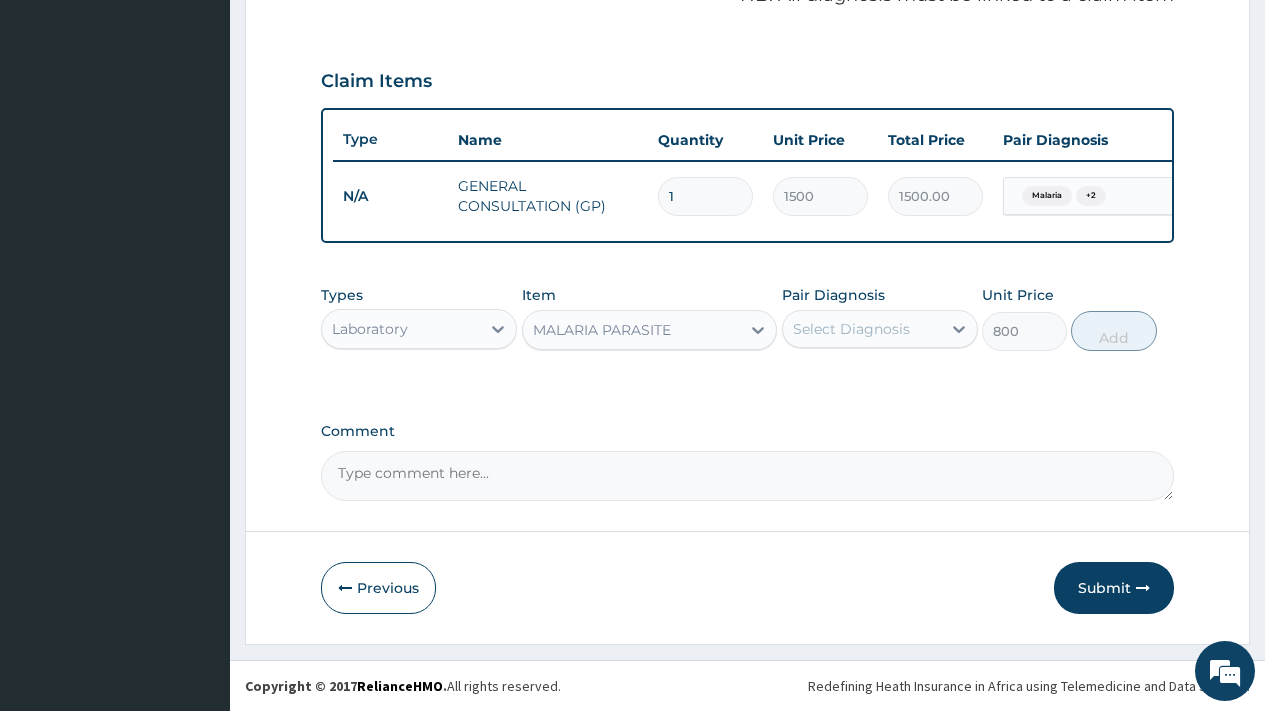 click on "Select Diagnosis" at bounding box center [862, 329] 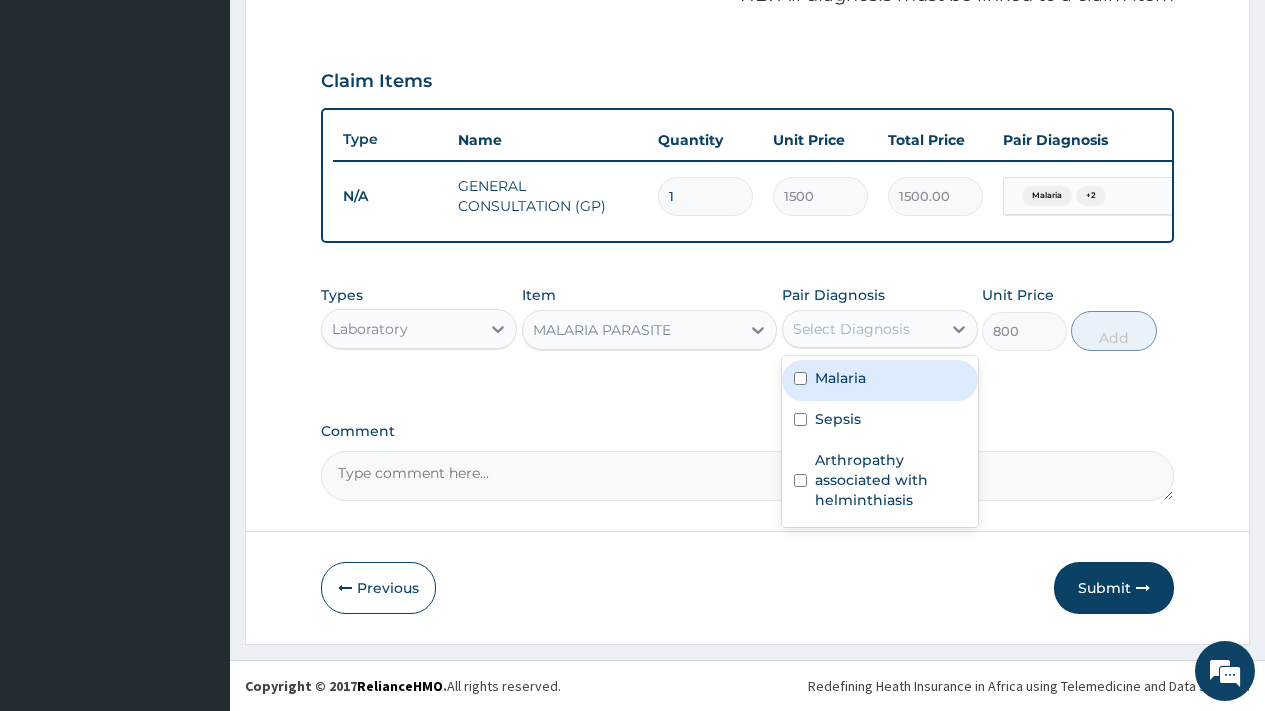 click on "Malaria" at bounding box center (840, 378) 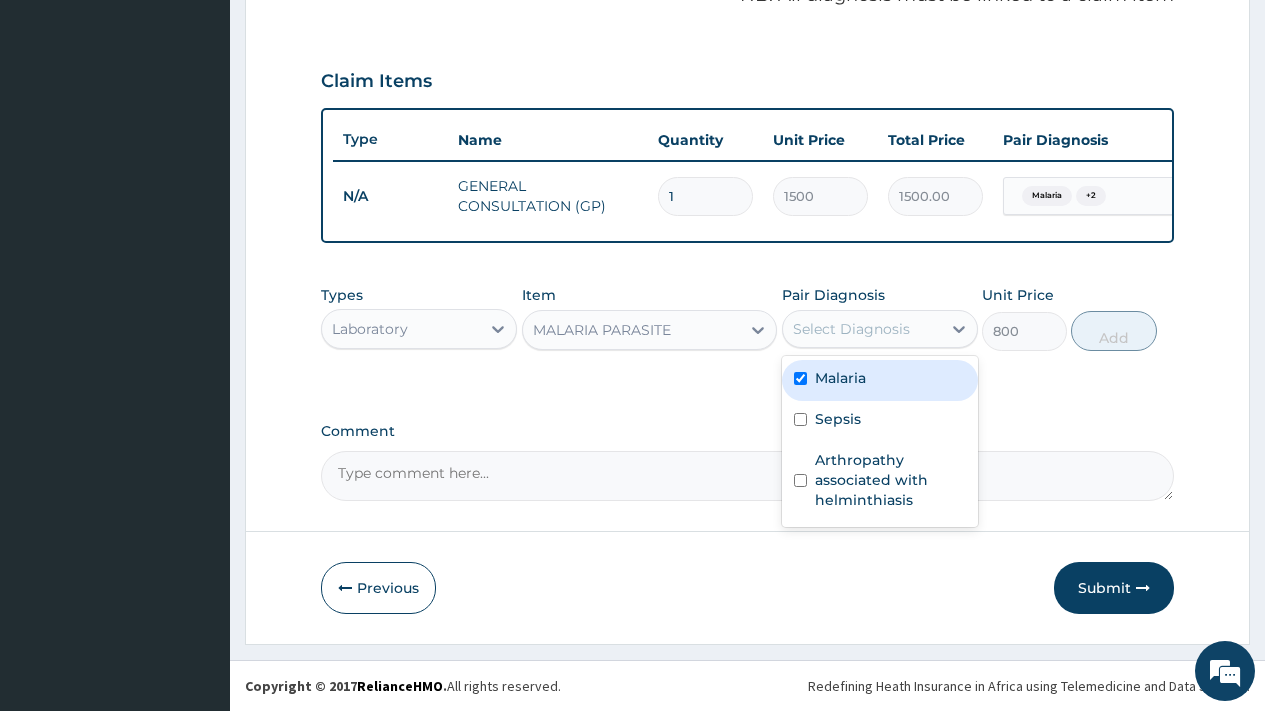 checkbox on "true" 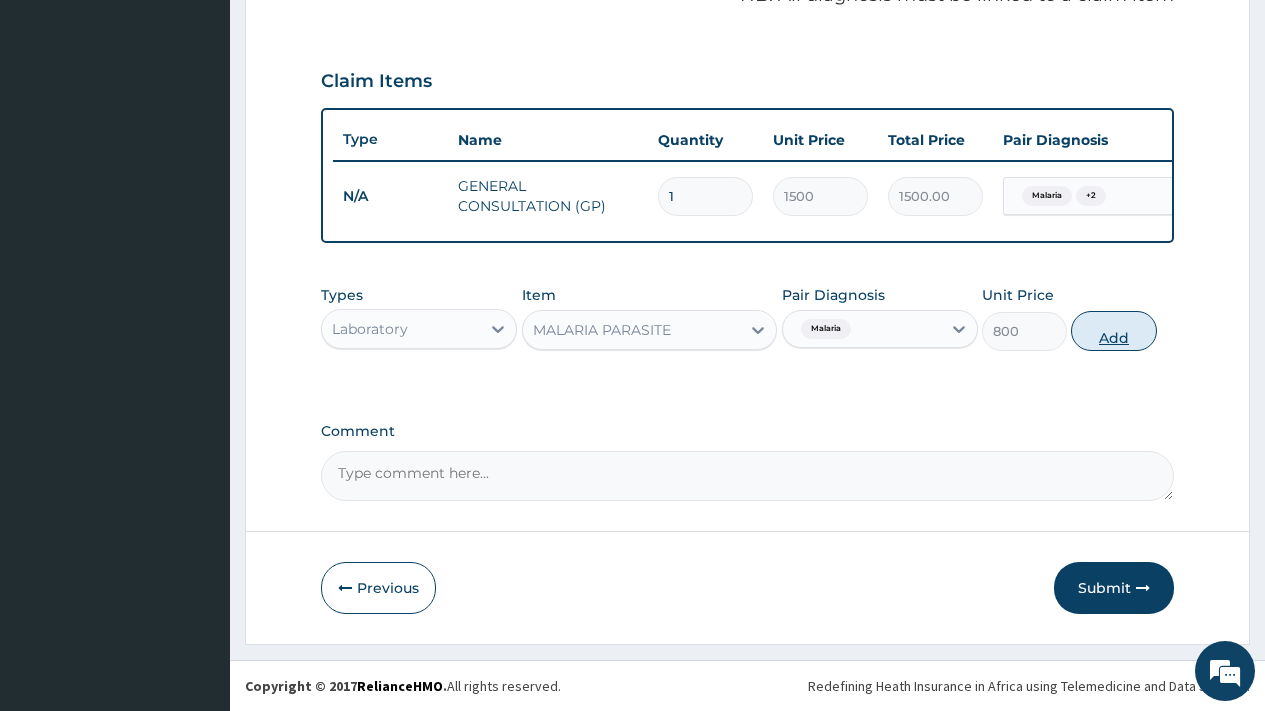 click on "Add" at bounding box center [1113, 331] 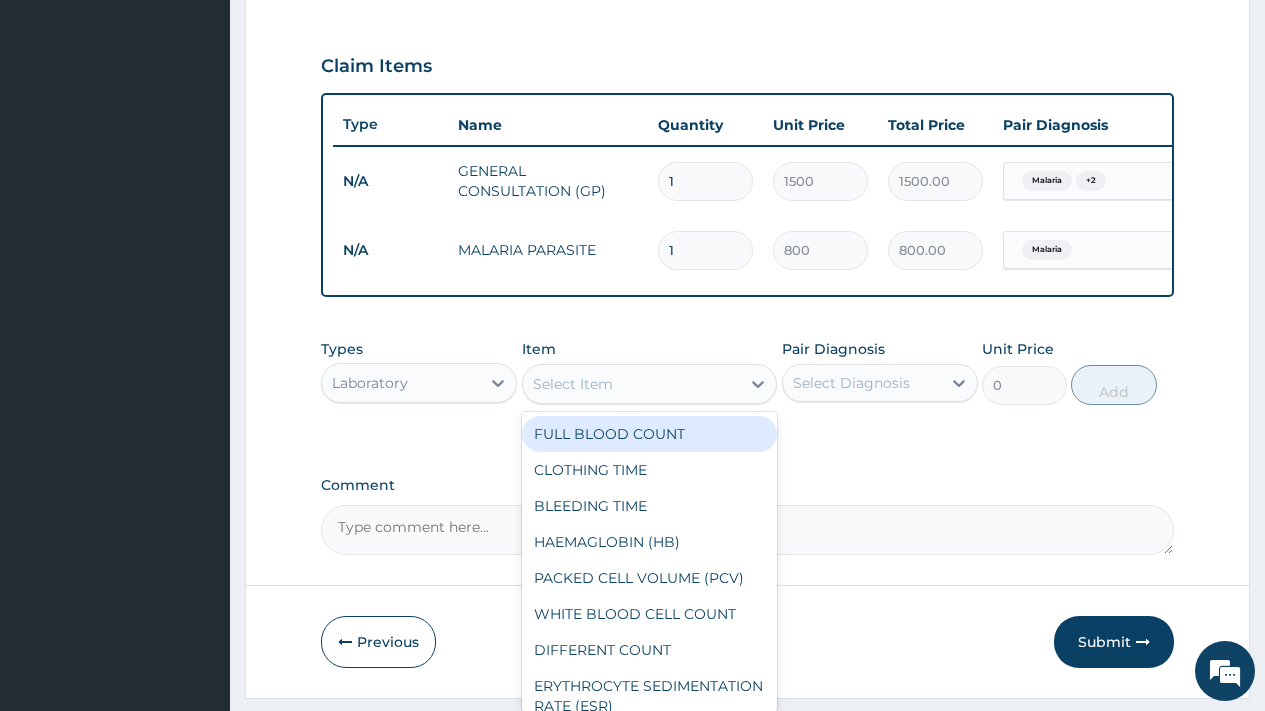 click on "Select Item" at bounding box center (632, 384) 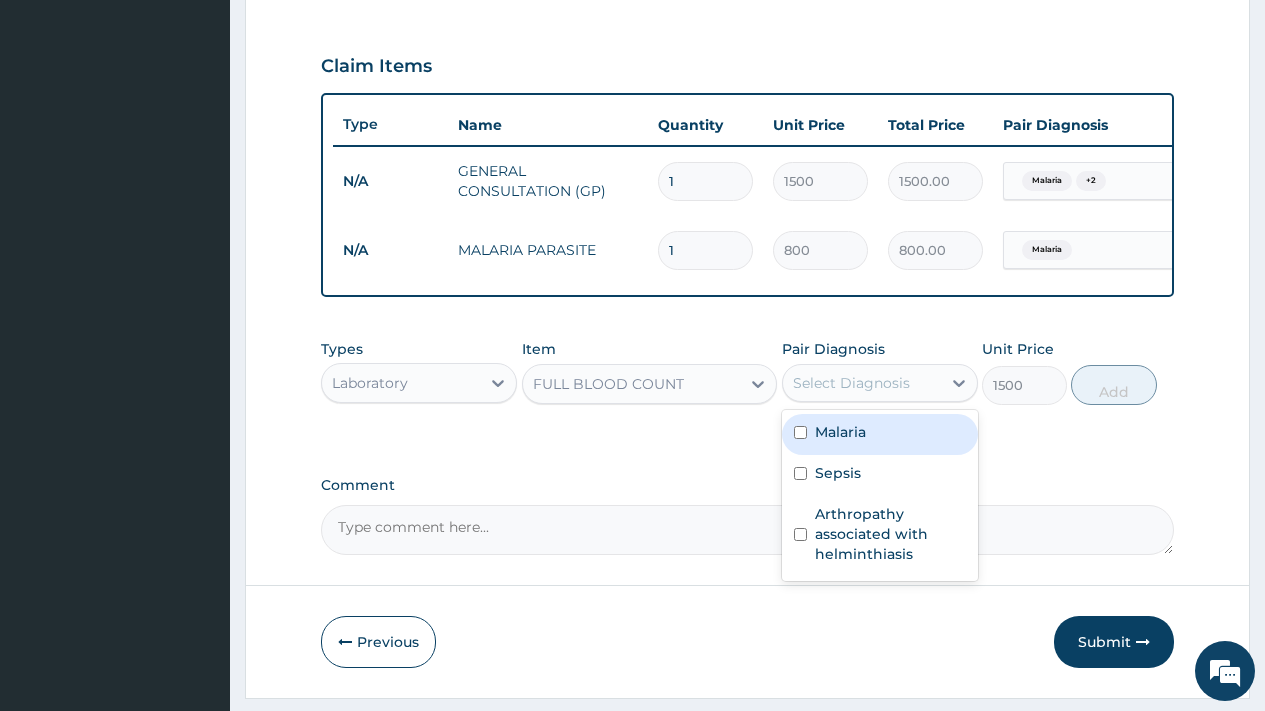 click on "Select Diagnosis" at bounding box center [862, 383] 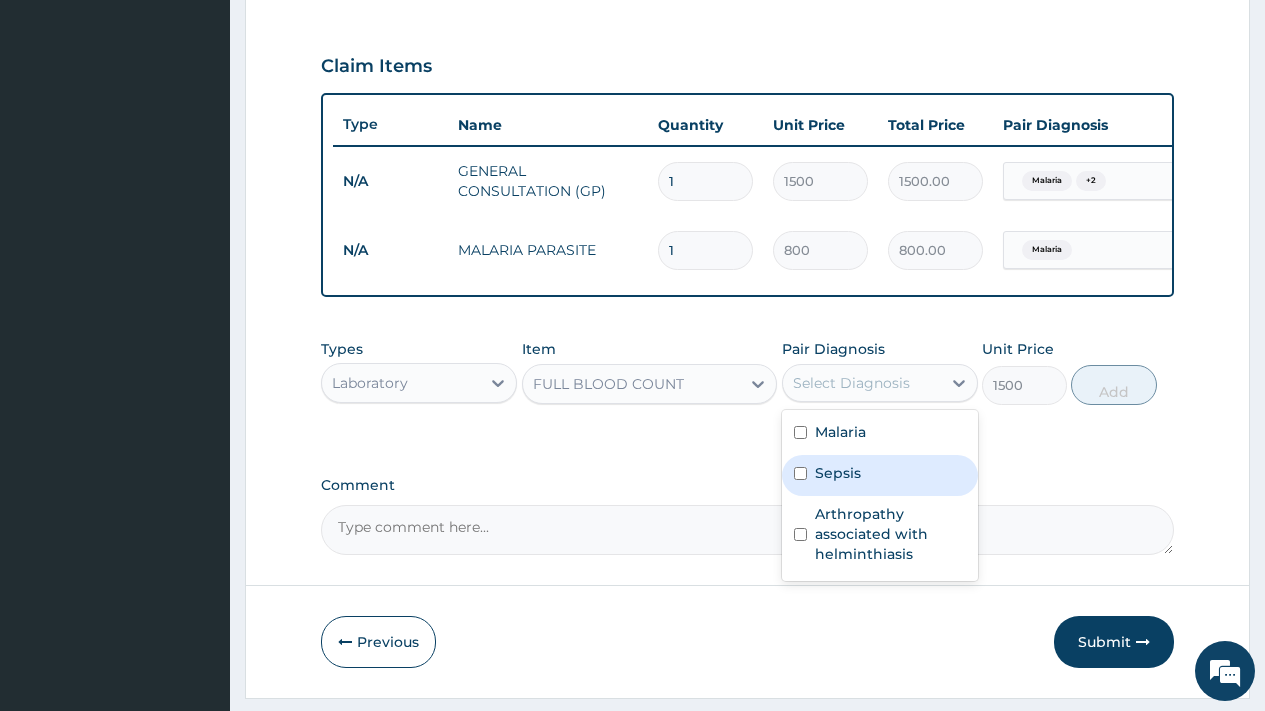 click on "Sepsis" at bounding box center [838, 473] 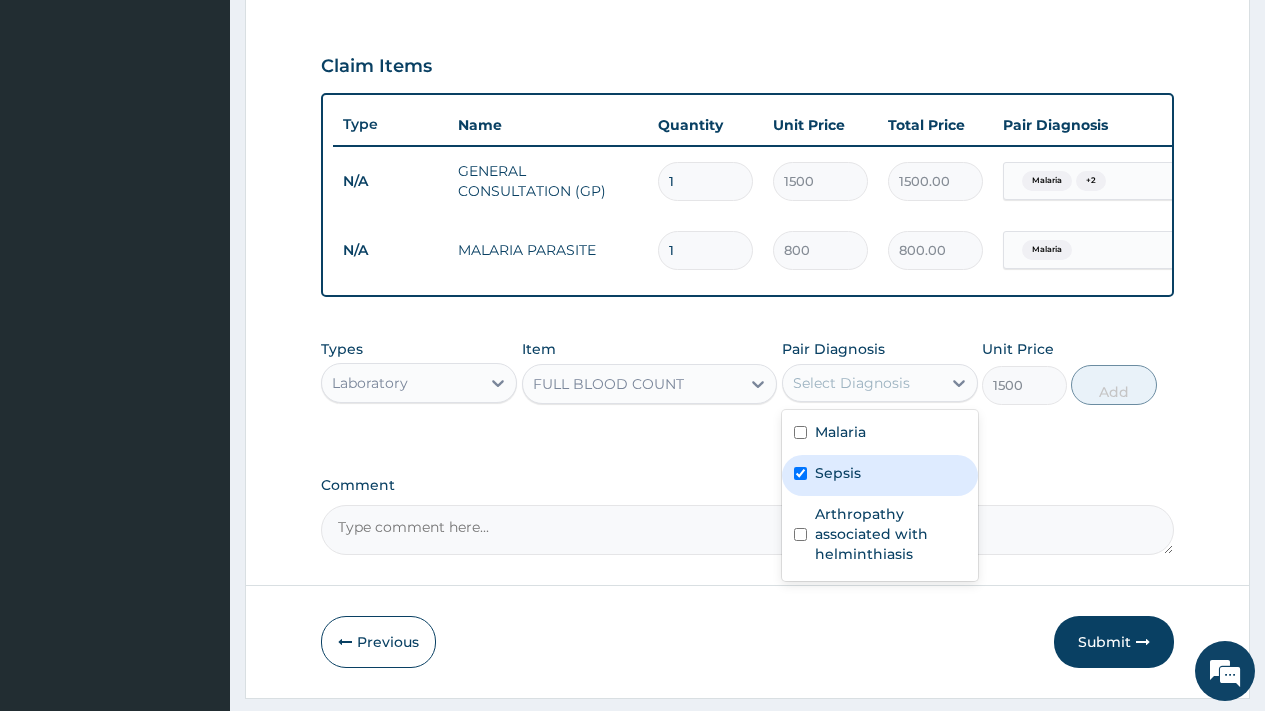 checkbox on "true" 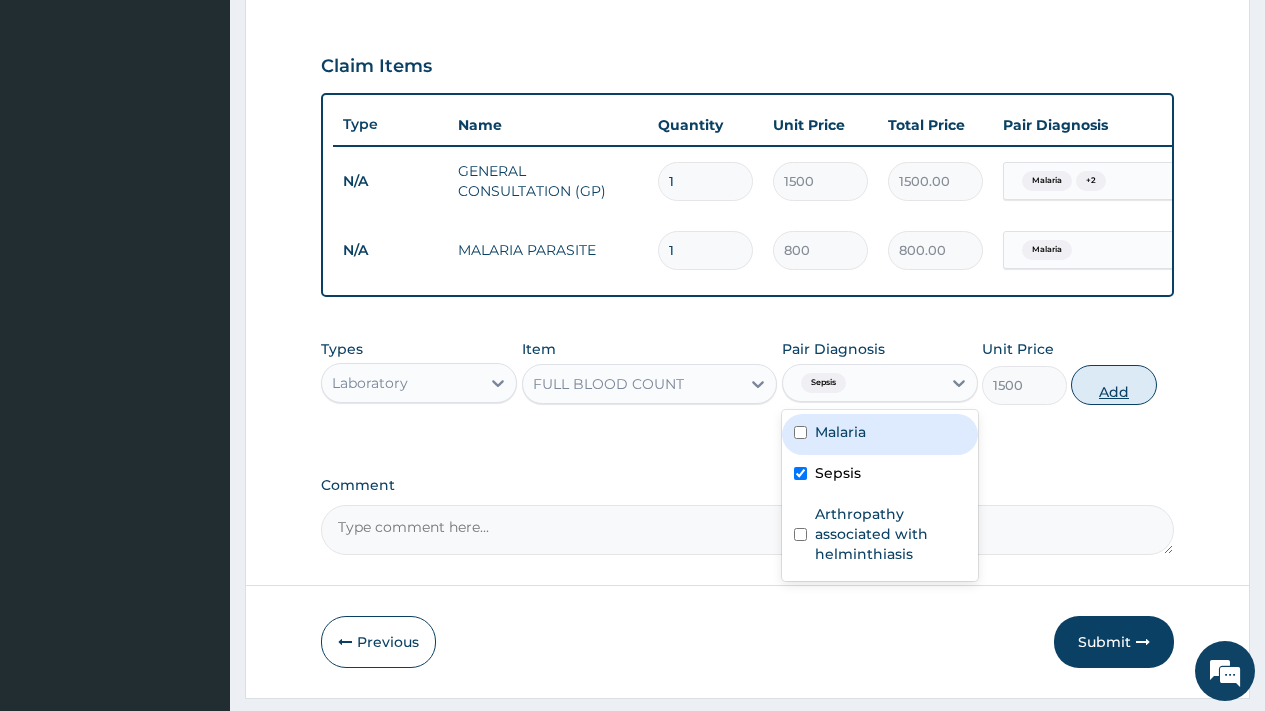 click on "Add" at bounding box center [1113, 385] 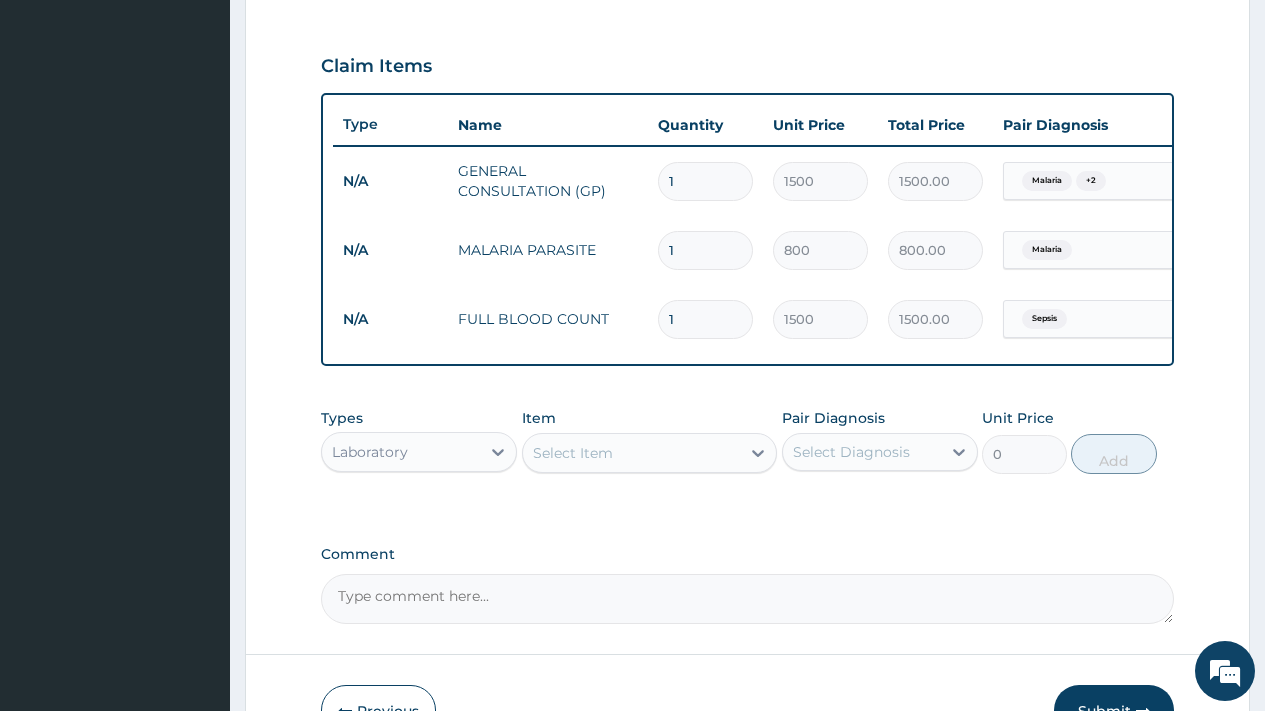 click on "Laboratory" at bounding box center [401, 452] 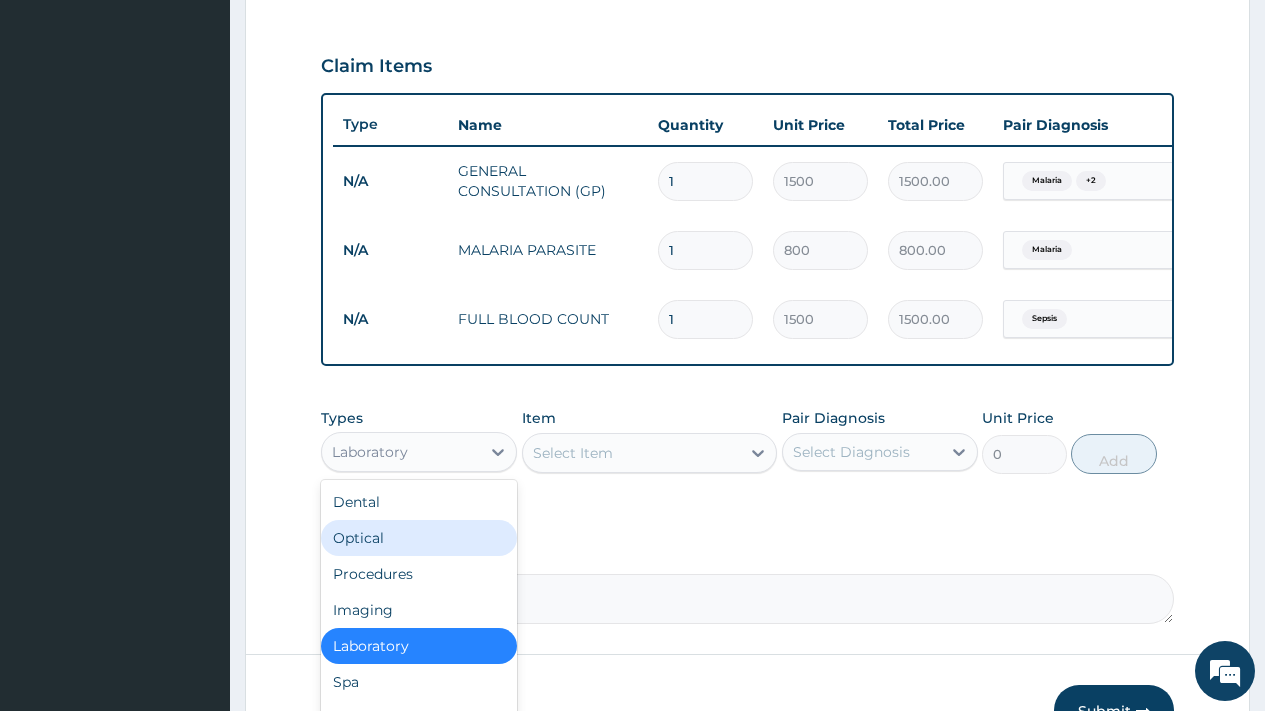 scroll, scrollTop: 789, scrollLeft: 0, axis: vertical 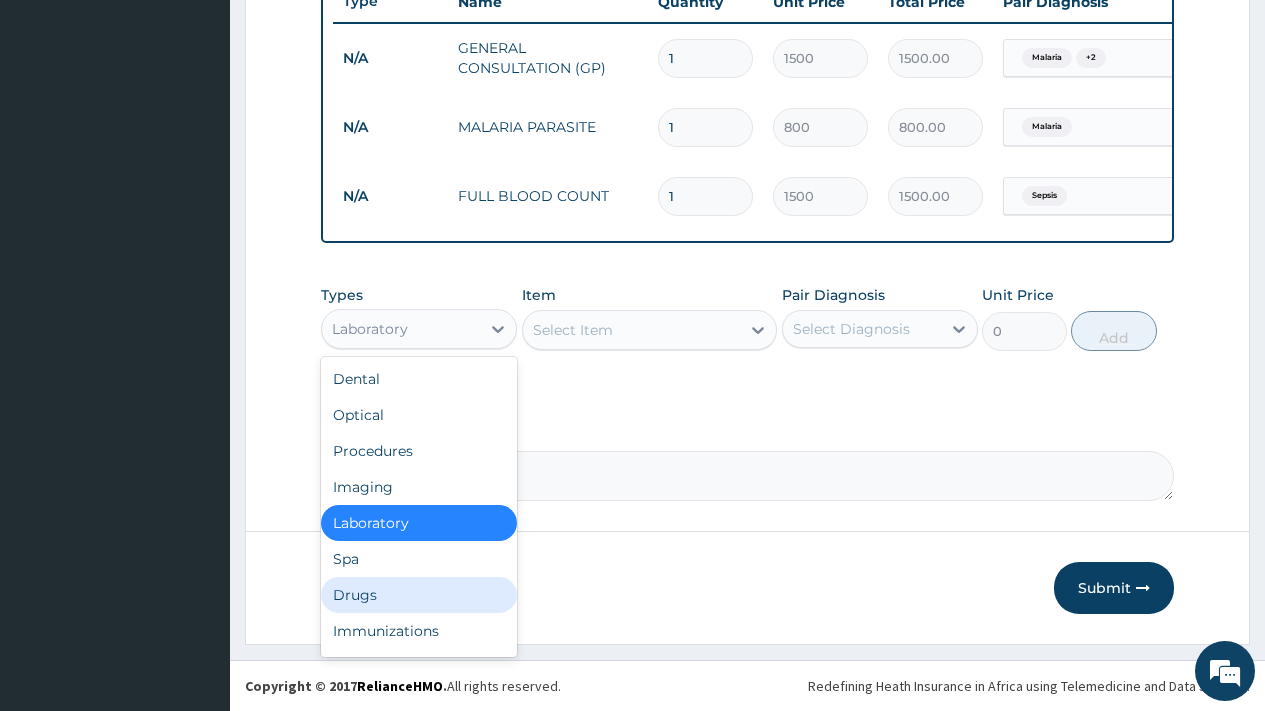 click on "Drugs" at bounding box center [419, 595] 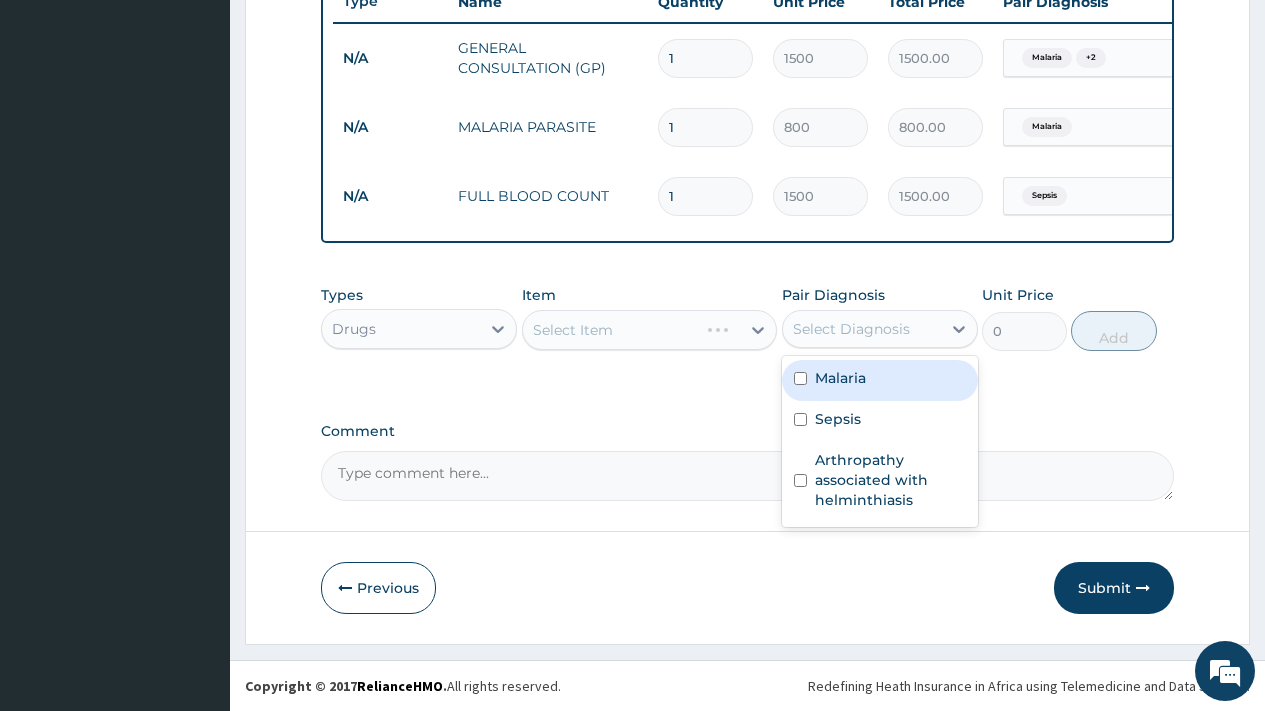 click on "Select Diagnosis" at bounding box center (851, 329) 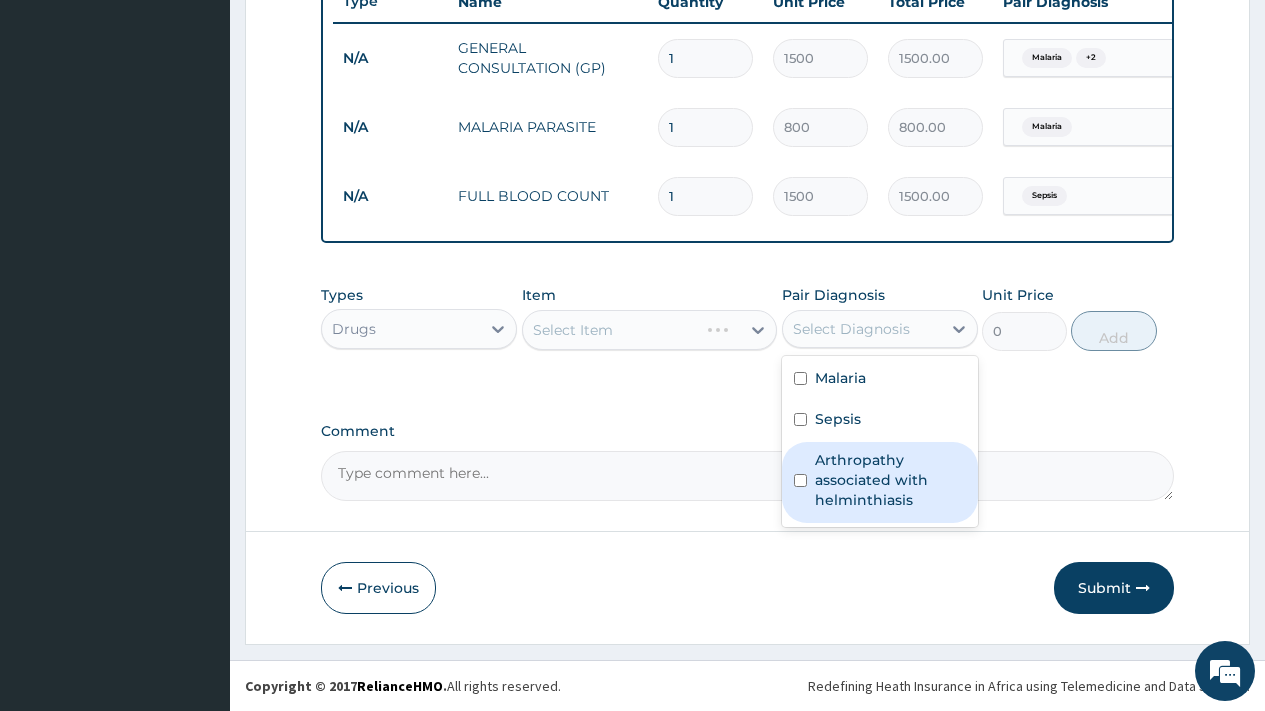 click on "Arthropathy associated with helminthiasis" at bounding box center [890, 480] 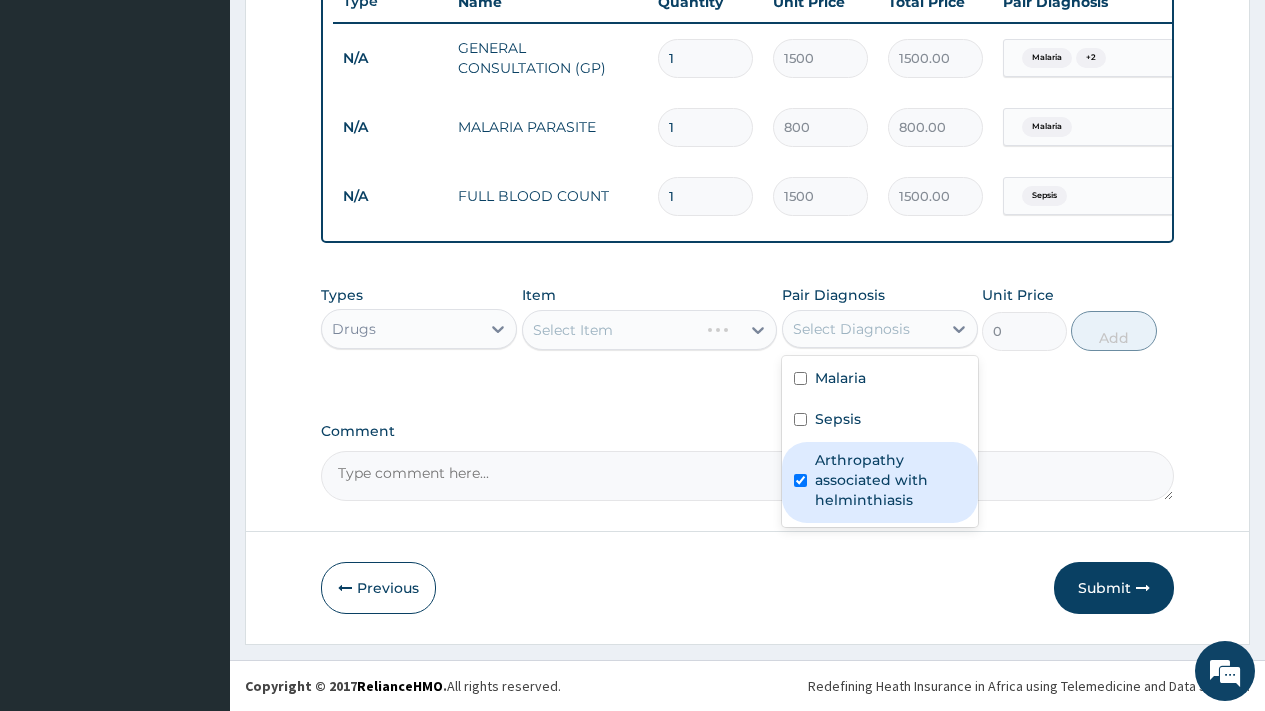 checkbox on "true" 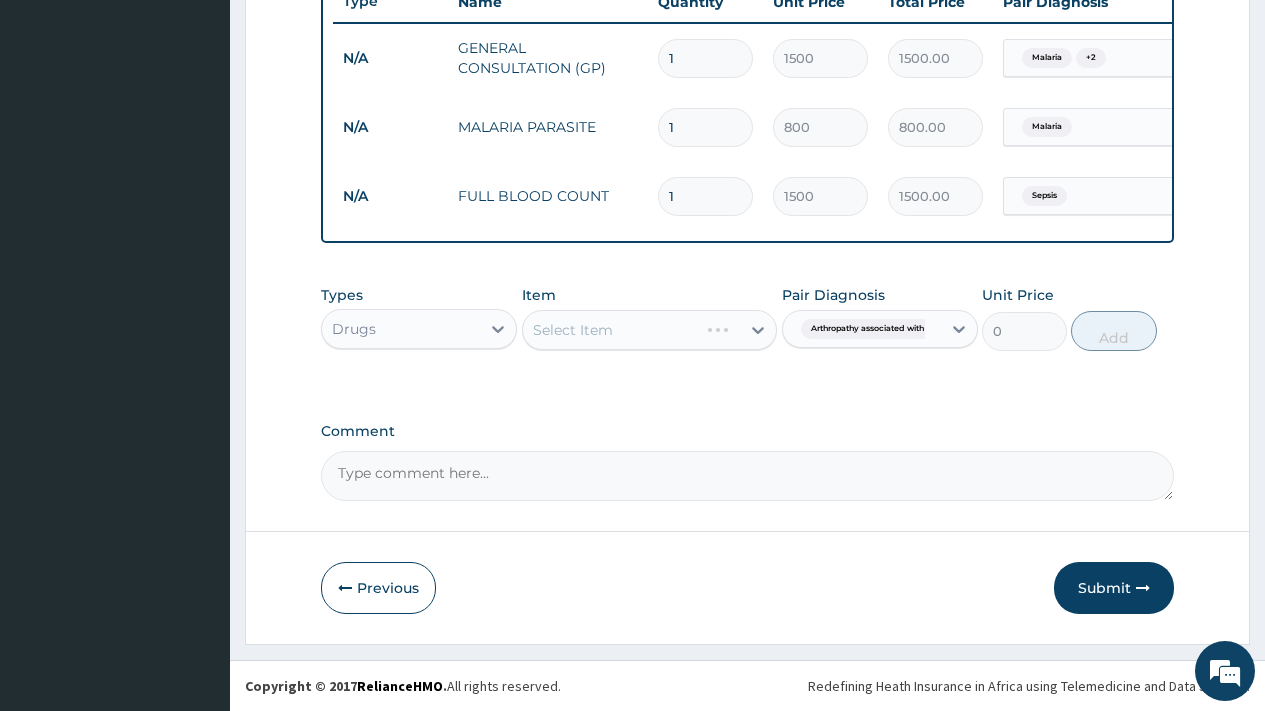 click on "Select Item" at bounding box center (650, 330) 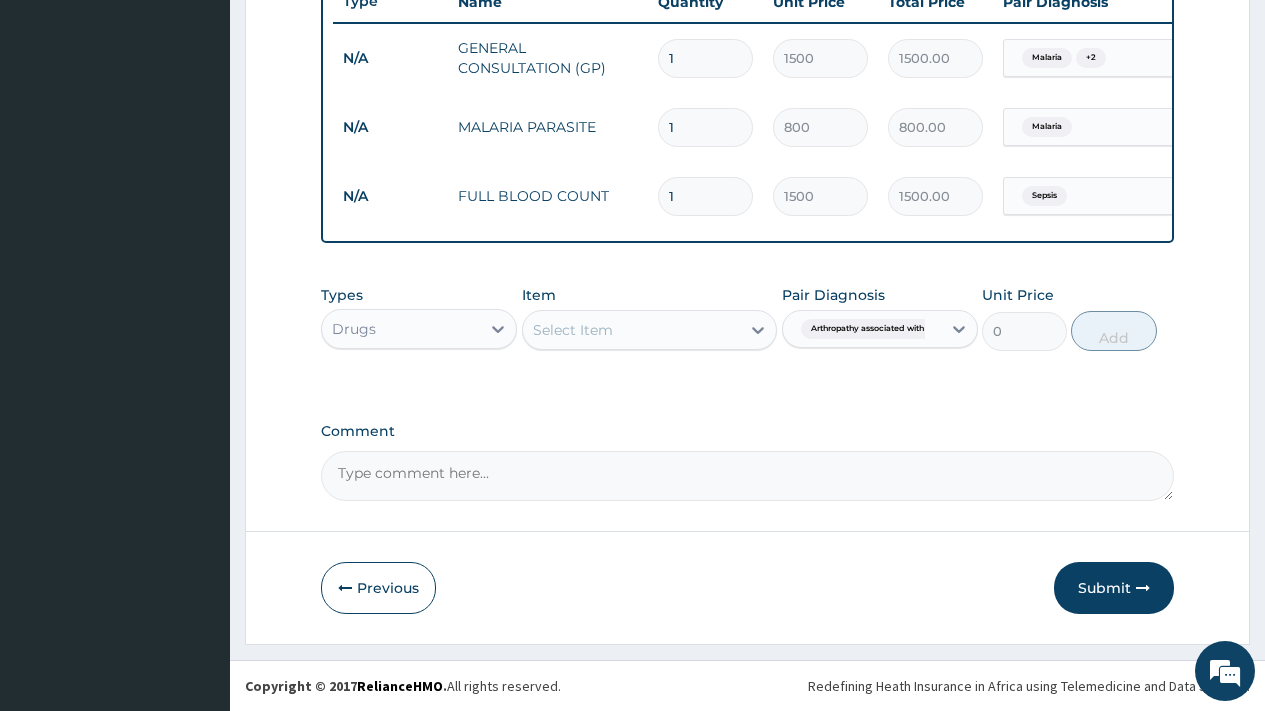 click on "Select Item" at bounding box center (632, 330) 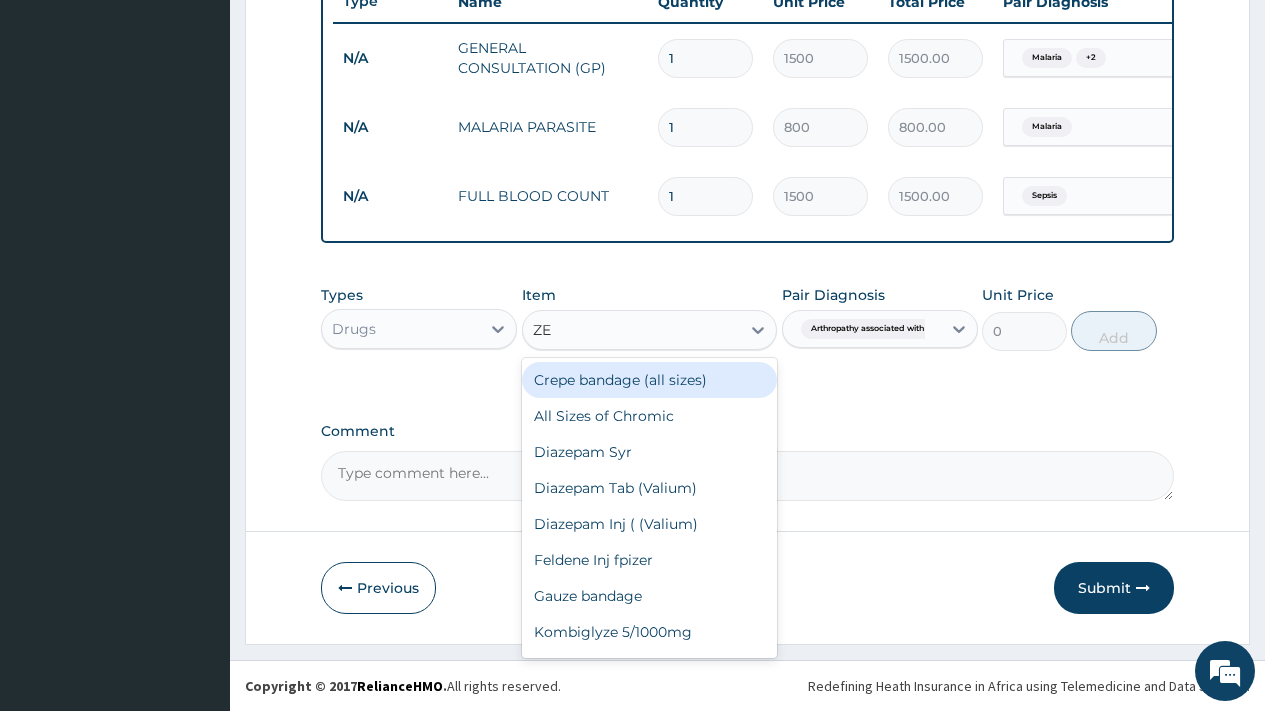 type on "ZEN" 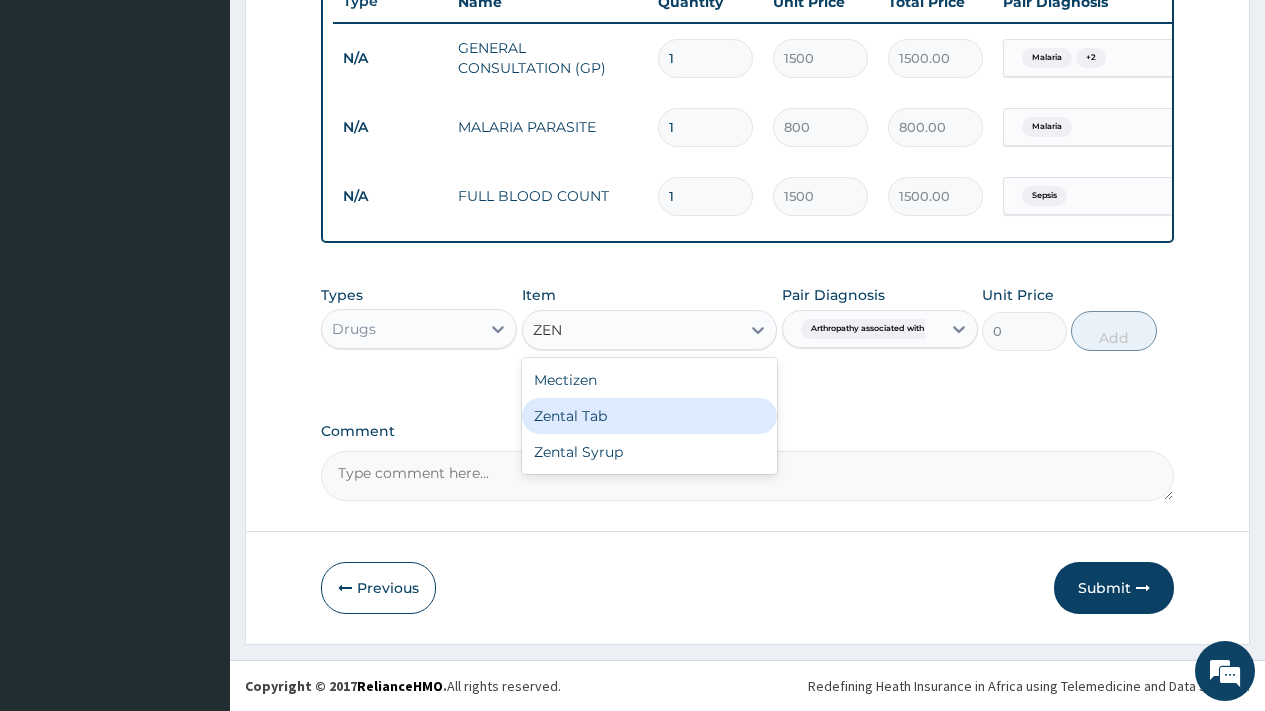 click on "Zental Tab" at bounding box center [650, 416] 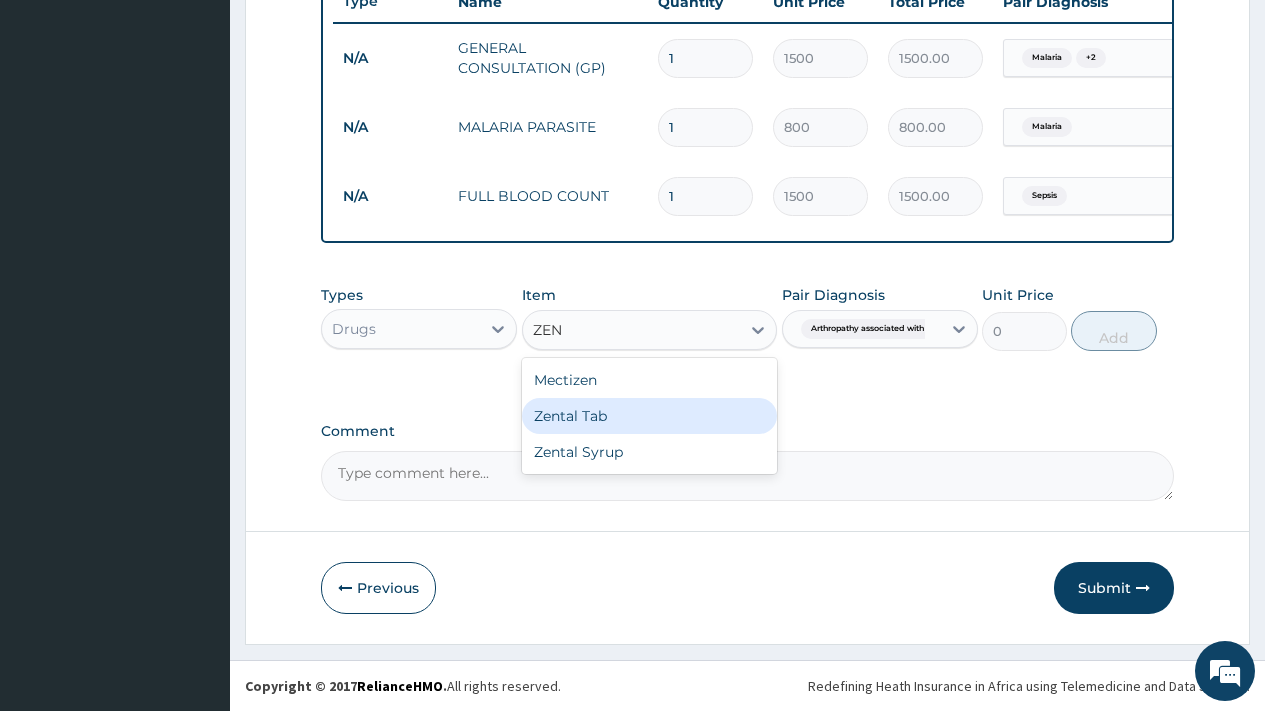 type 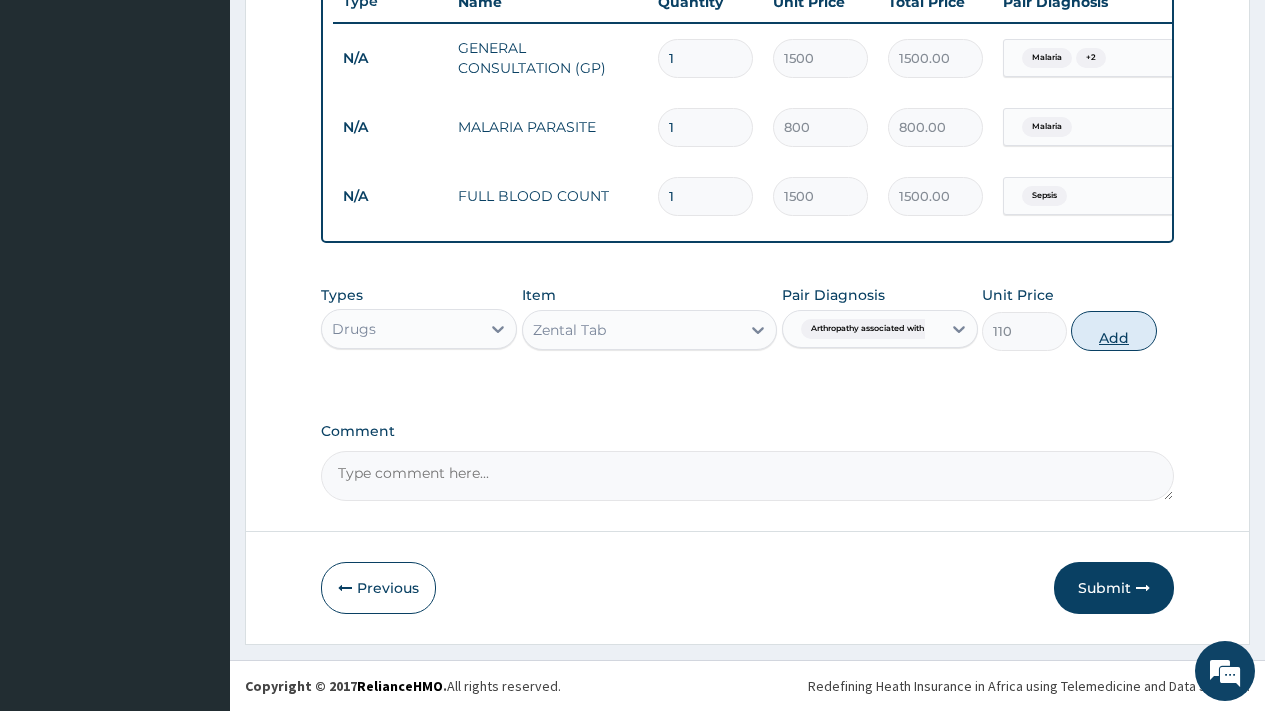 click on "Add" at bounding box center [1113, 331] 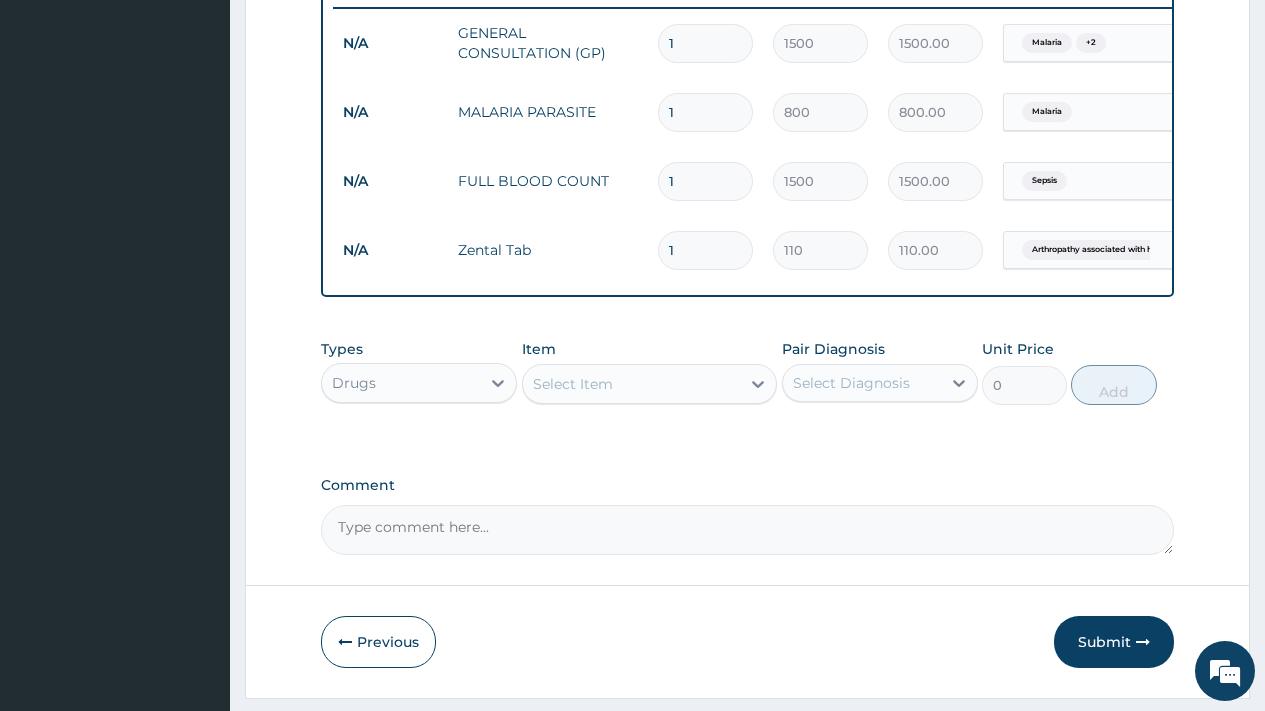 type 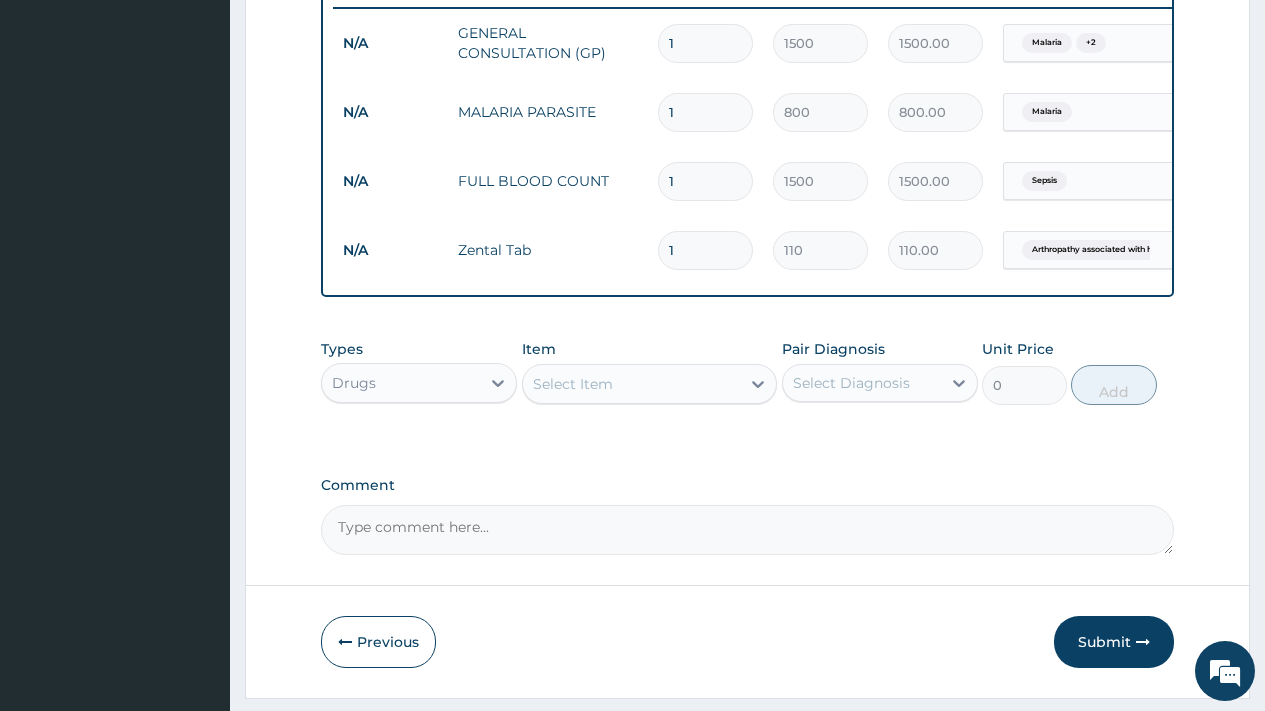 type on "0.00" 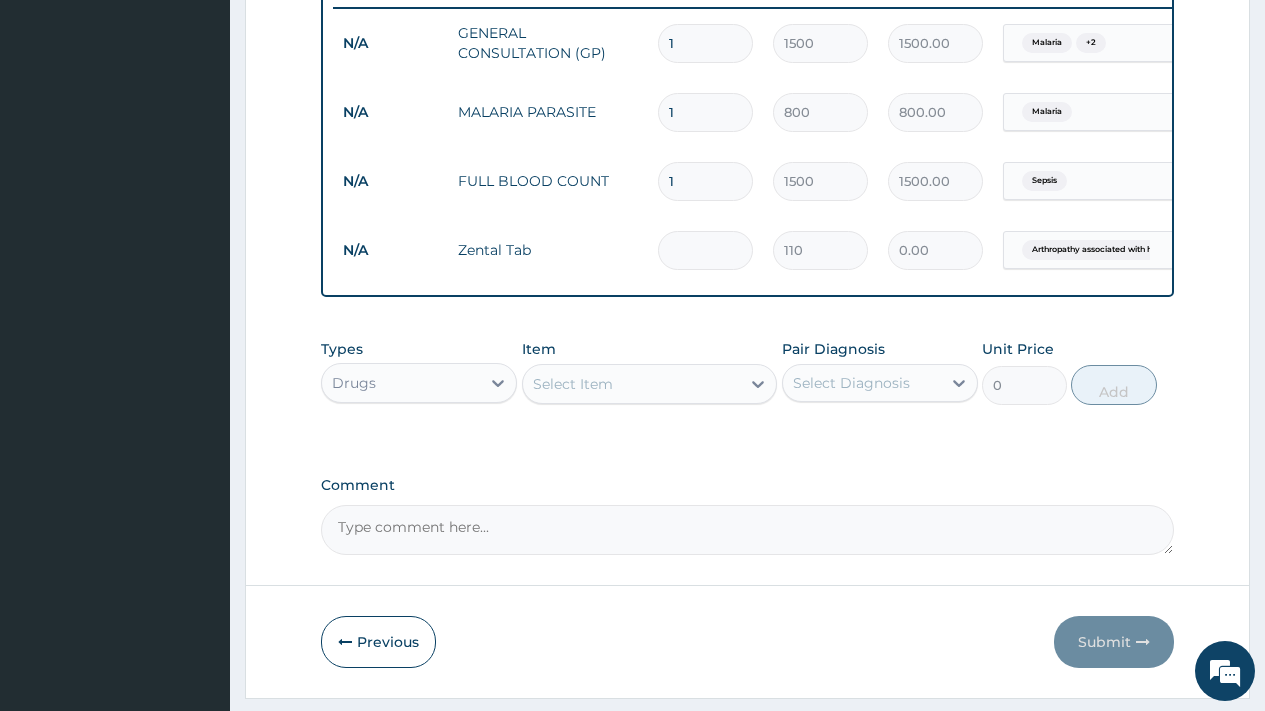 type on "2" 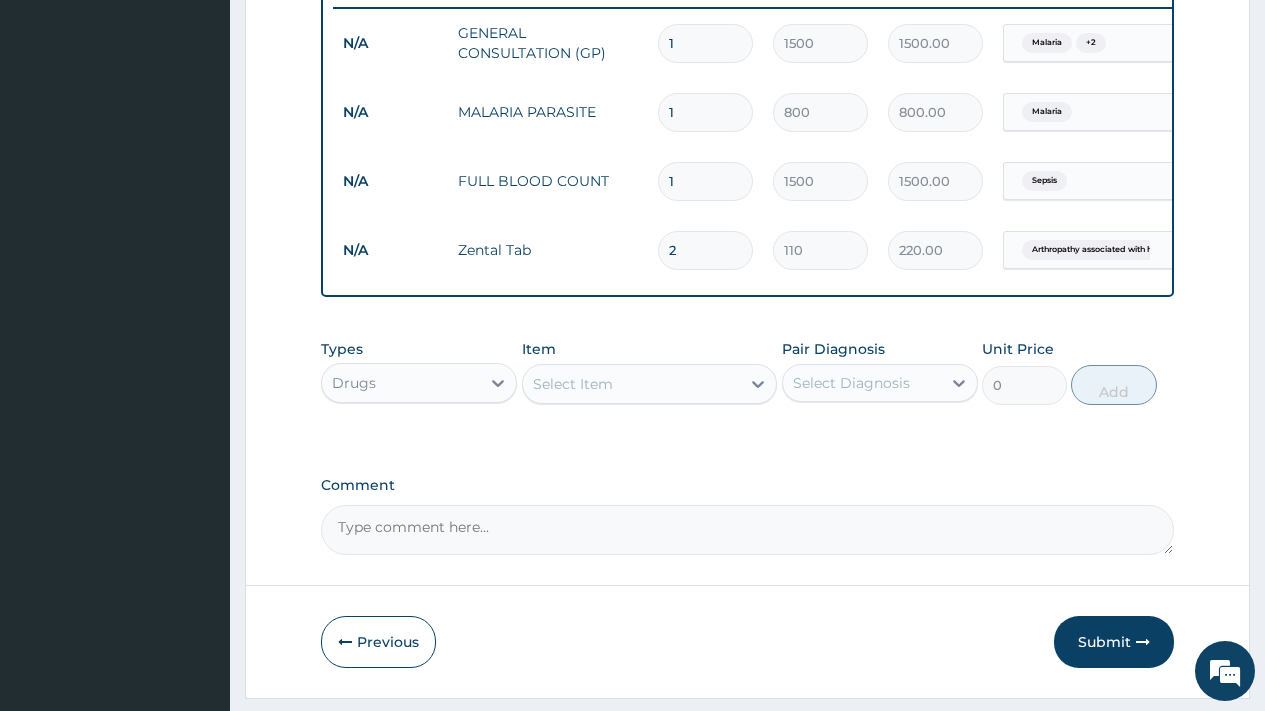 type on "2" 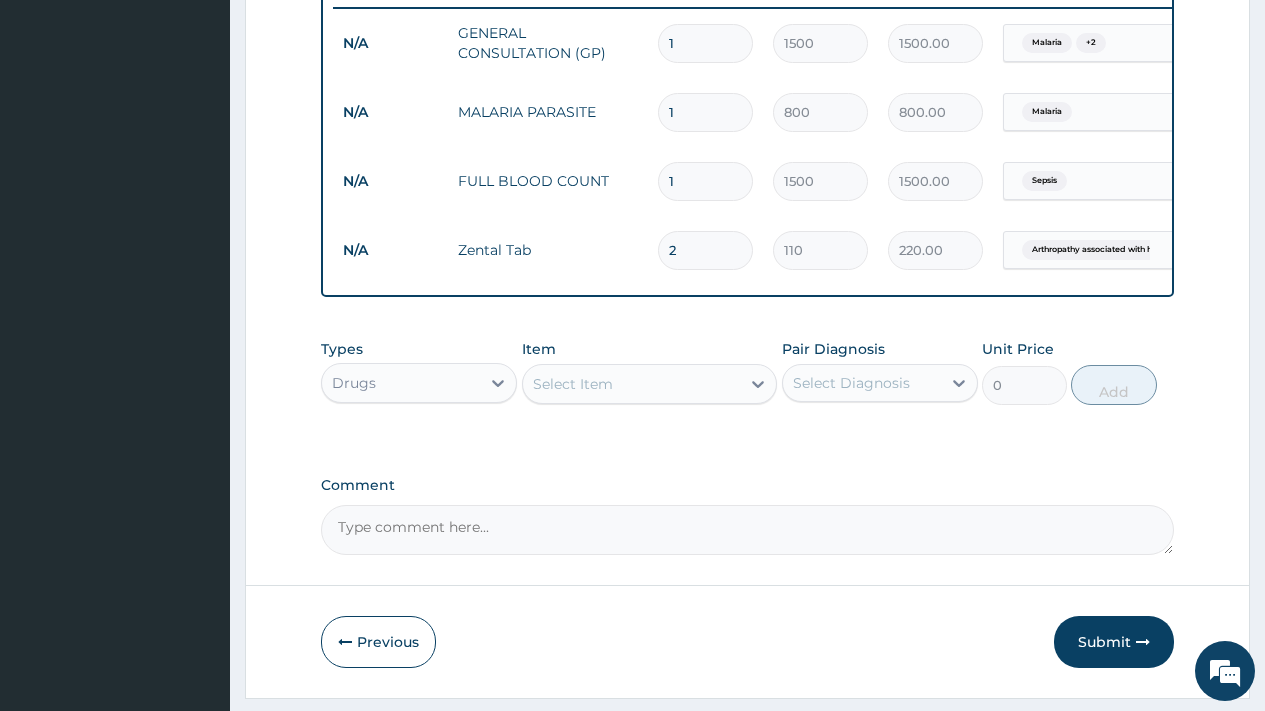 click on "Comment" at bounding box center (747, 530) 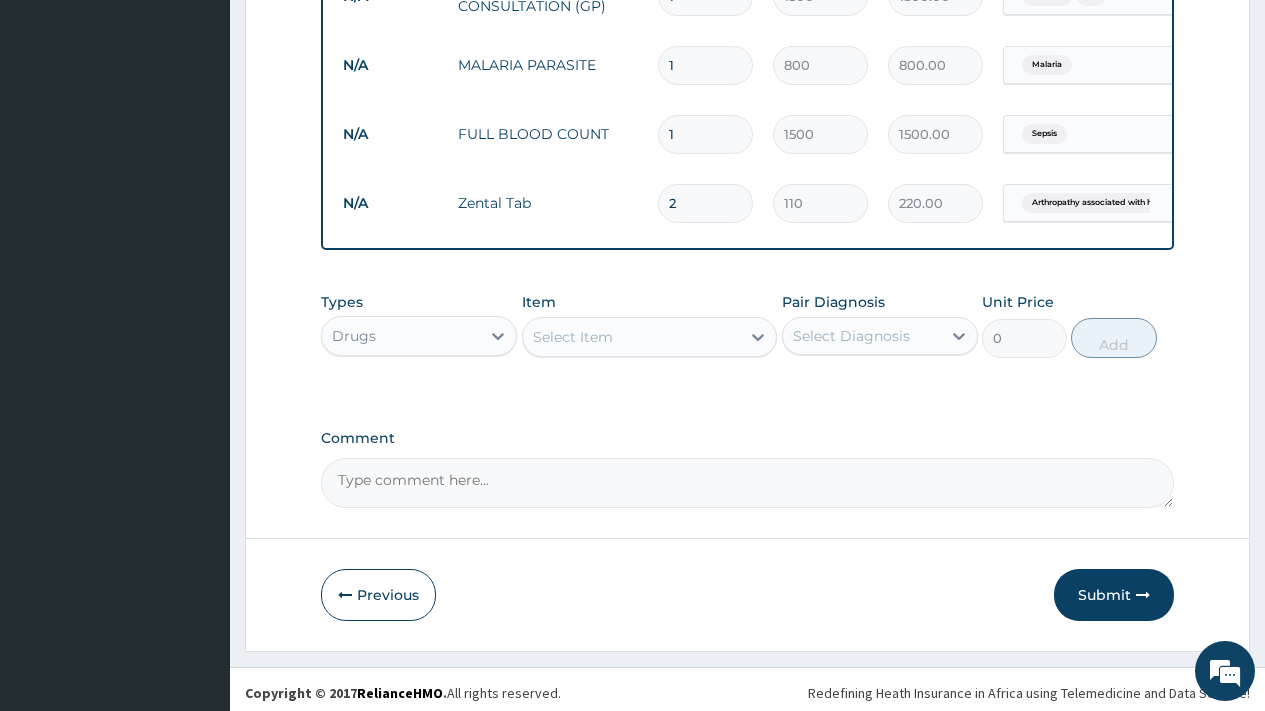 scroll, scrollTop: 858, scrollLeft: 0, axis: vertical 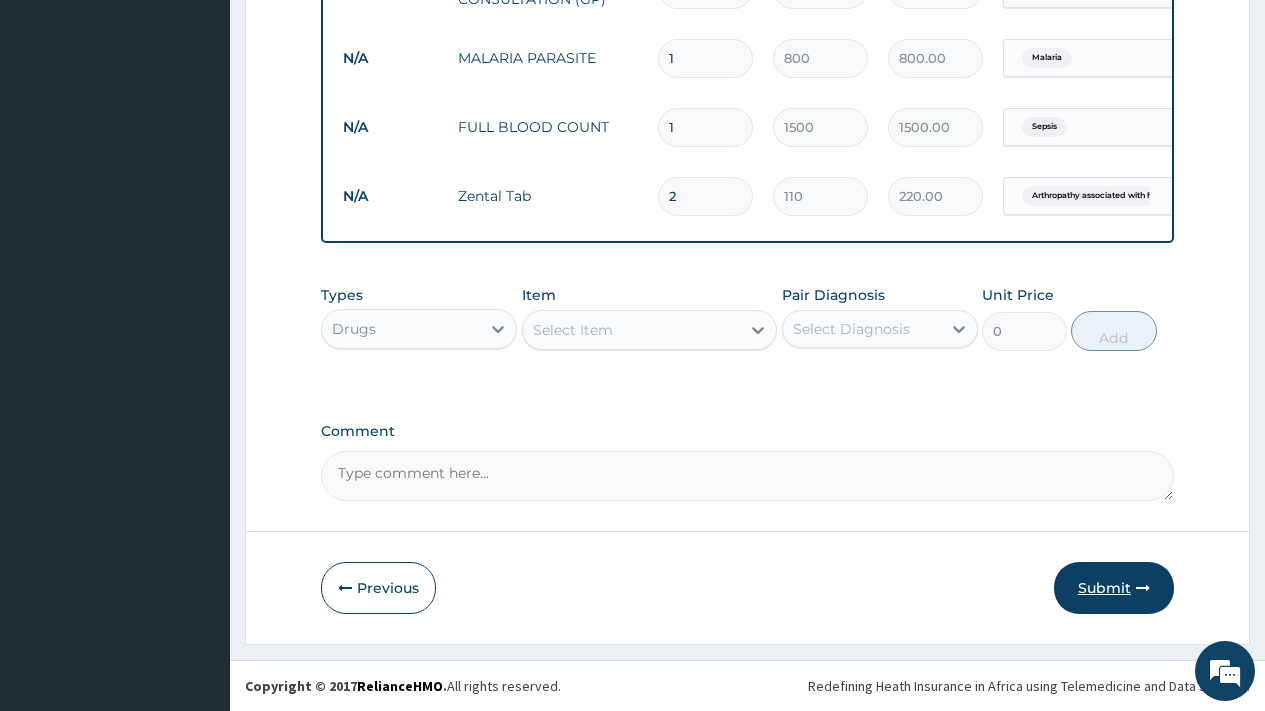 click on "Submit" at bounding box center (1114, 588) 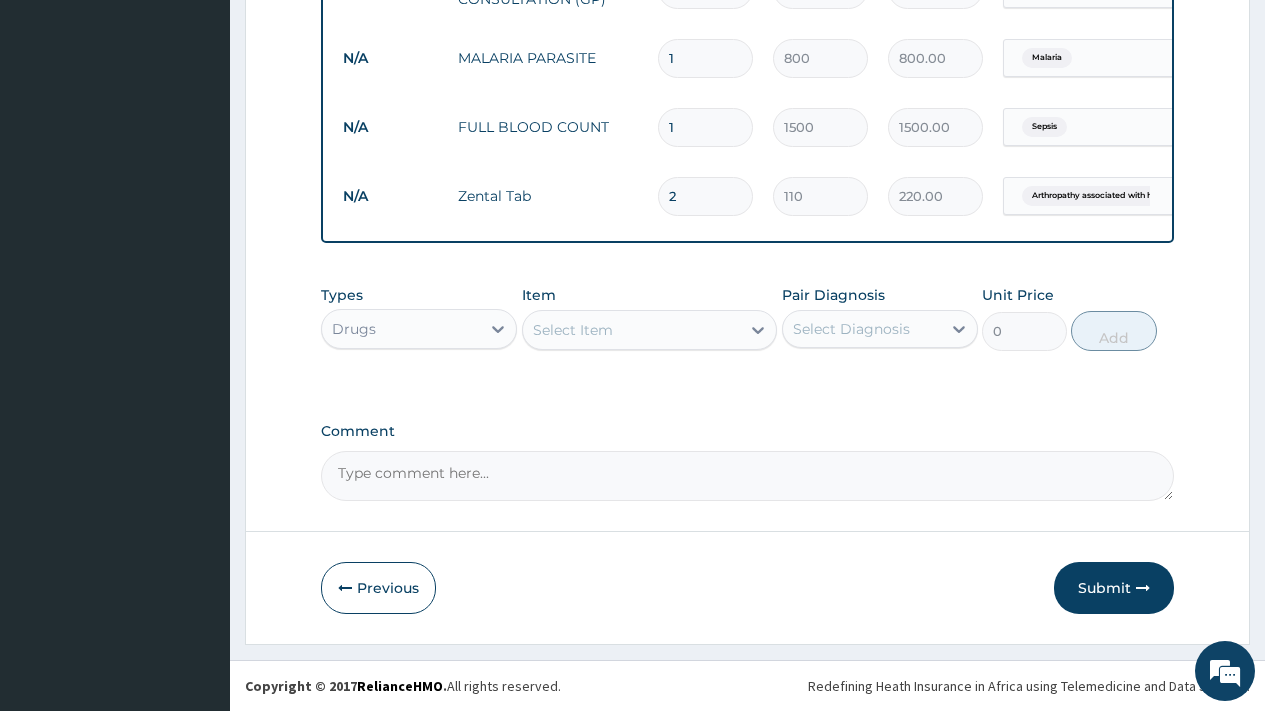 scroll, scrollTop: 225, scrollLeft: 0, axis: vertical 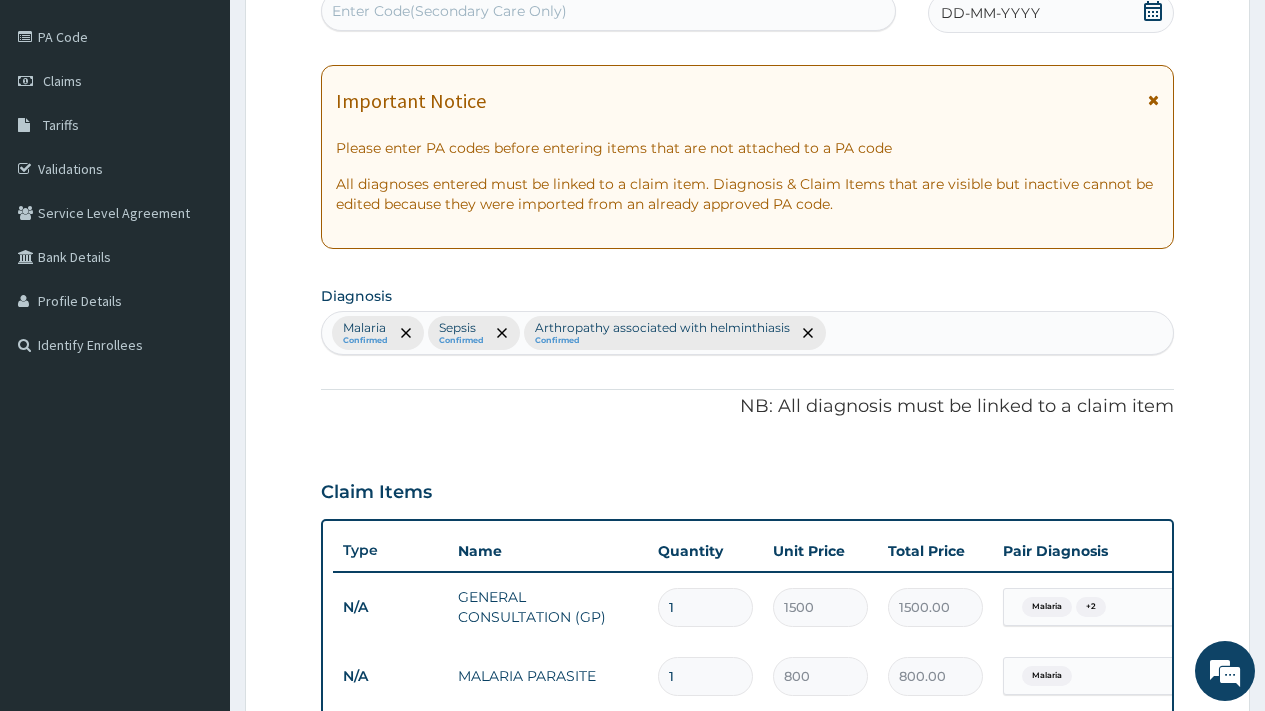click 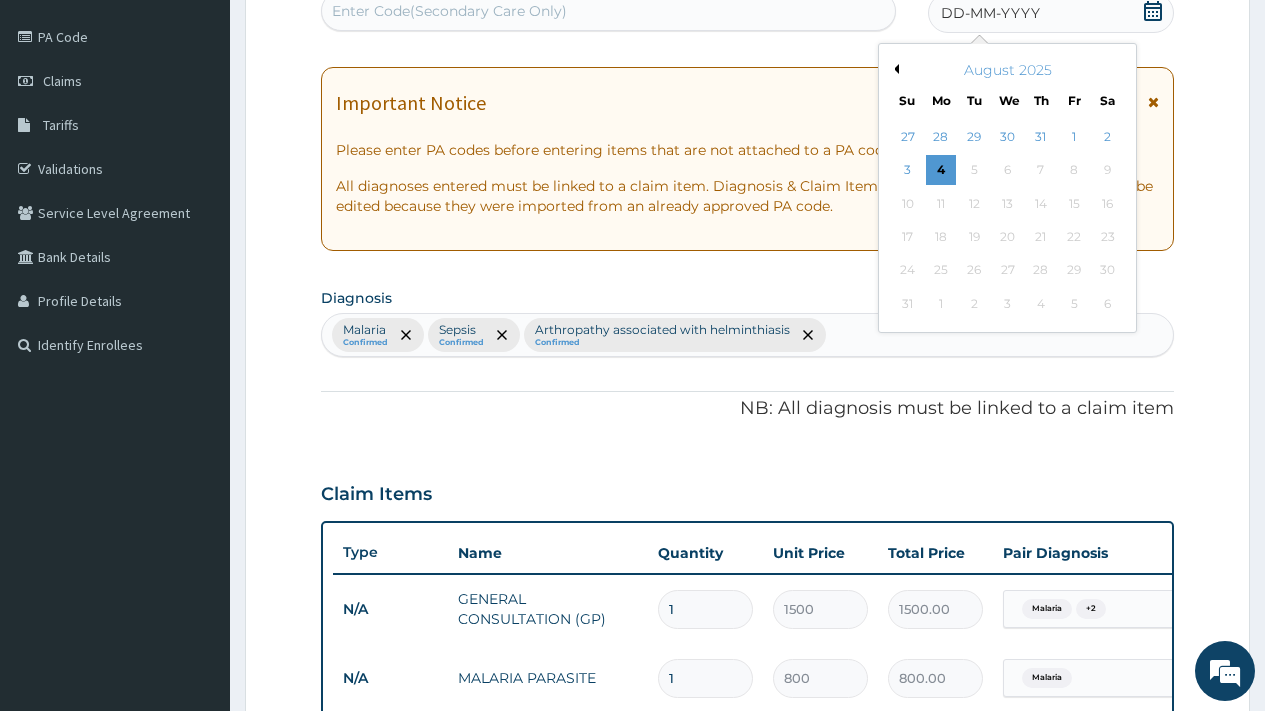 click on "Previous Month" at bounding box center [894, 69] 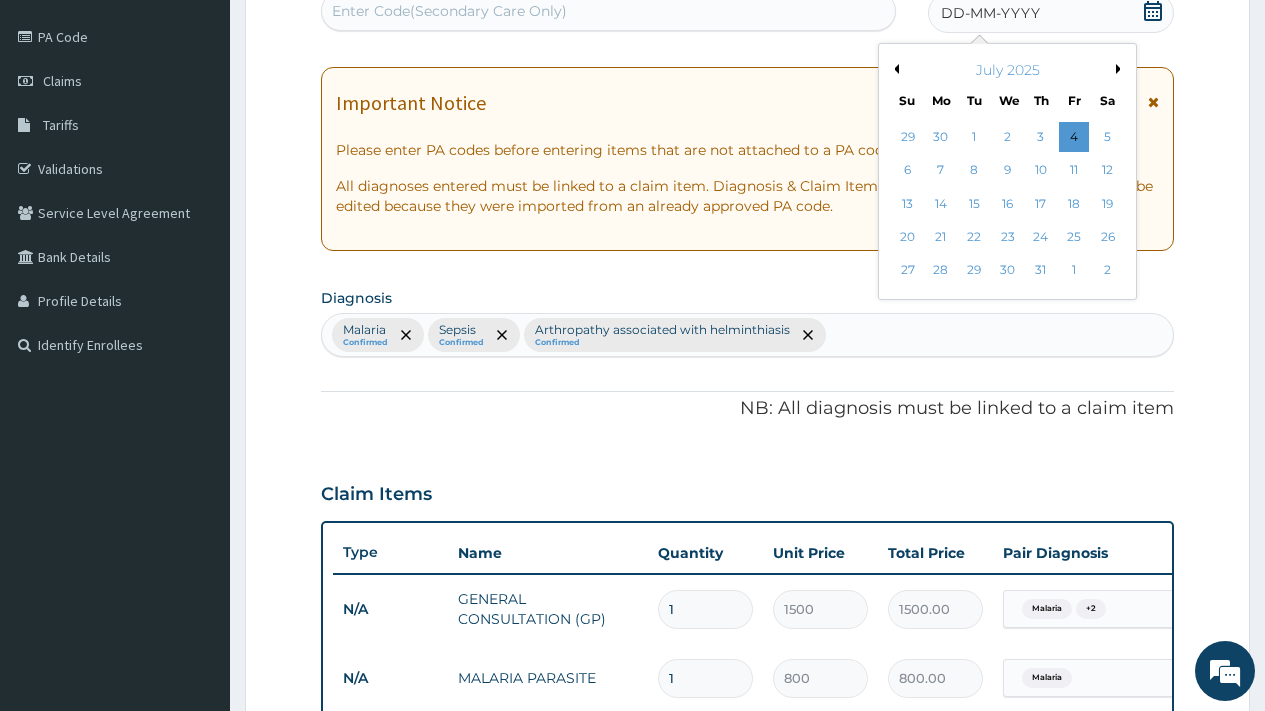 click on "Previous Month" at bounding box center [894, 69] 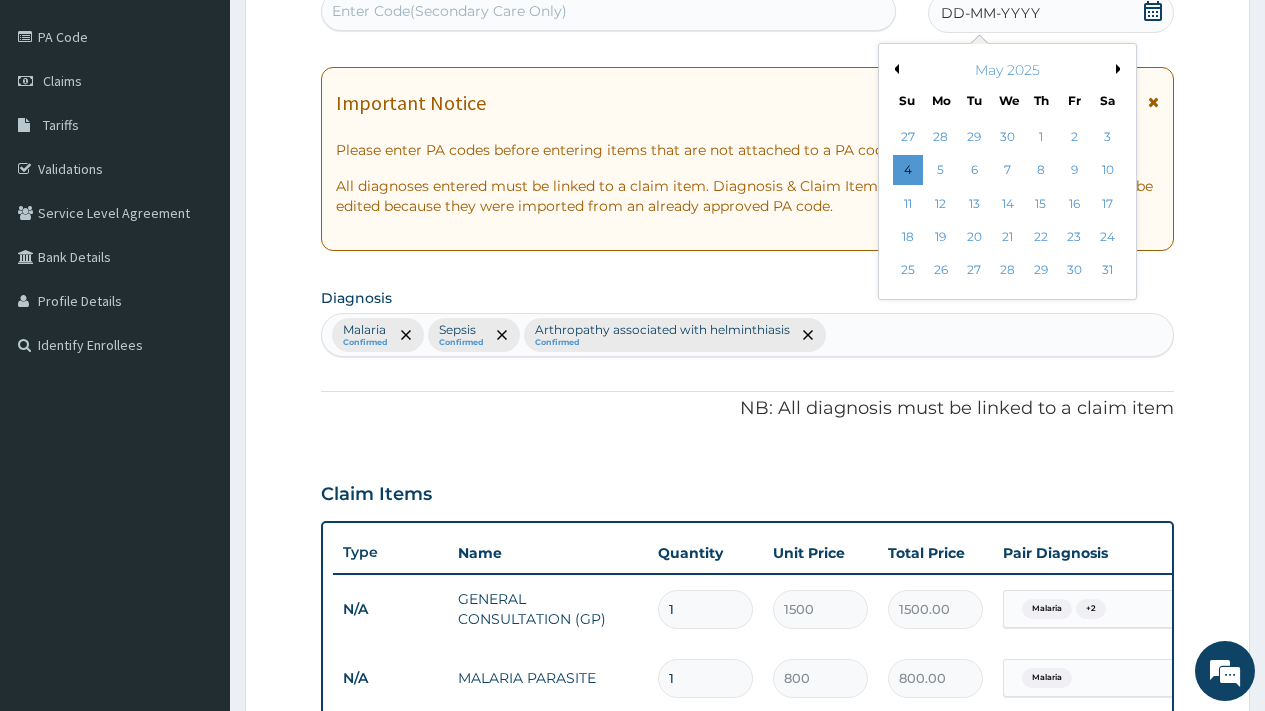 click on "Previous Month" at bounding box center (894, 69) 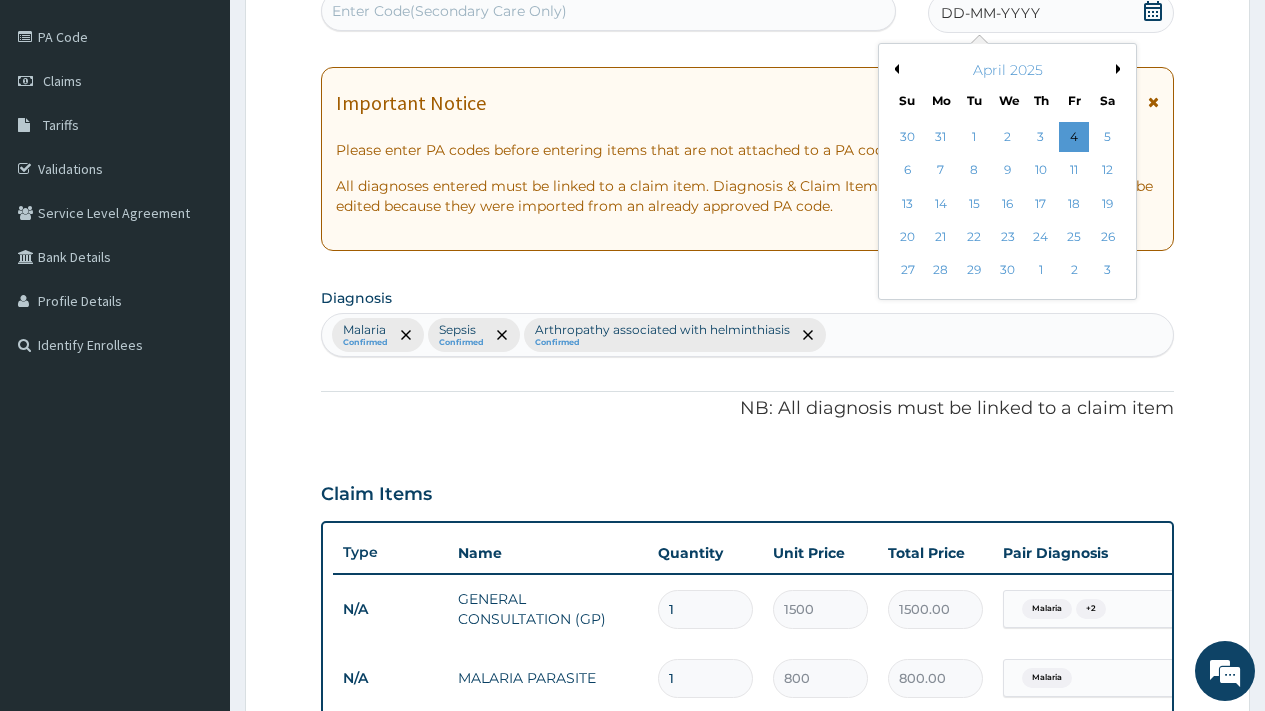 click on "Previous Month" at bounding box center (894, 69) 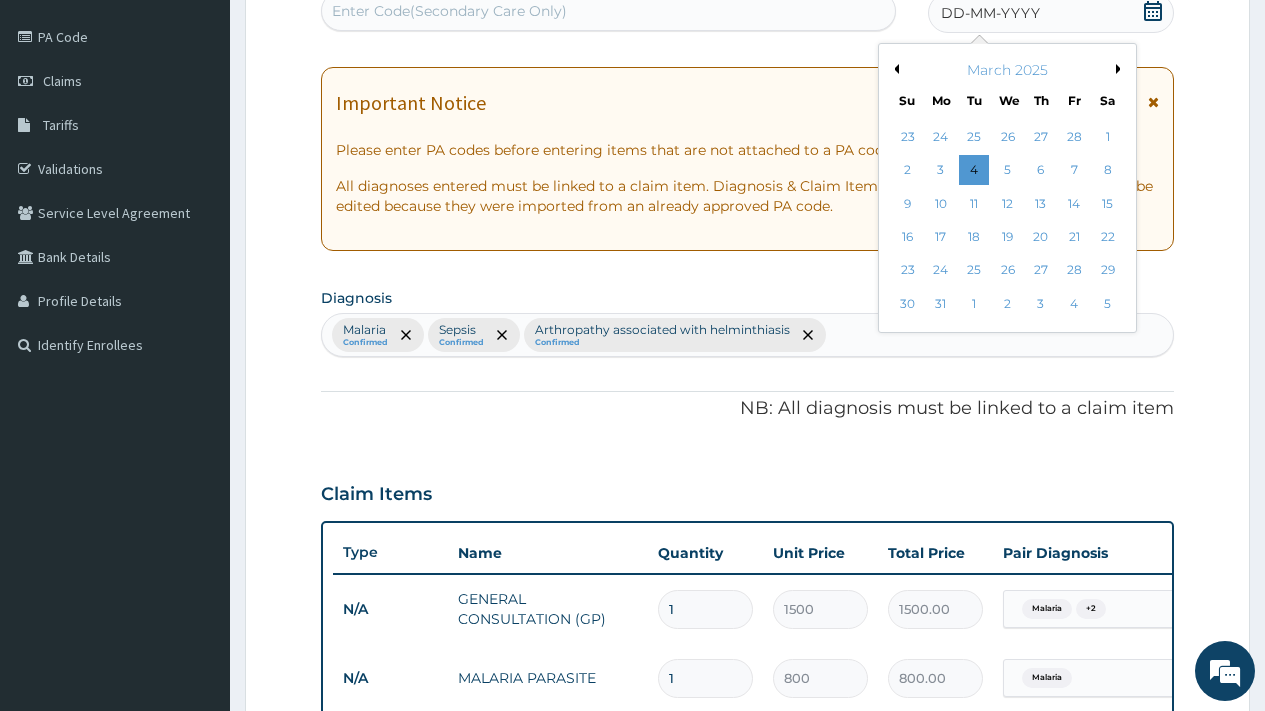 click on "Previous Month" at bounding box center (894, 69) 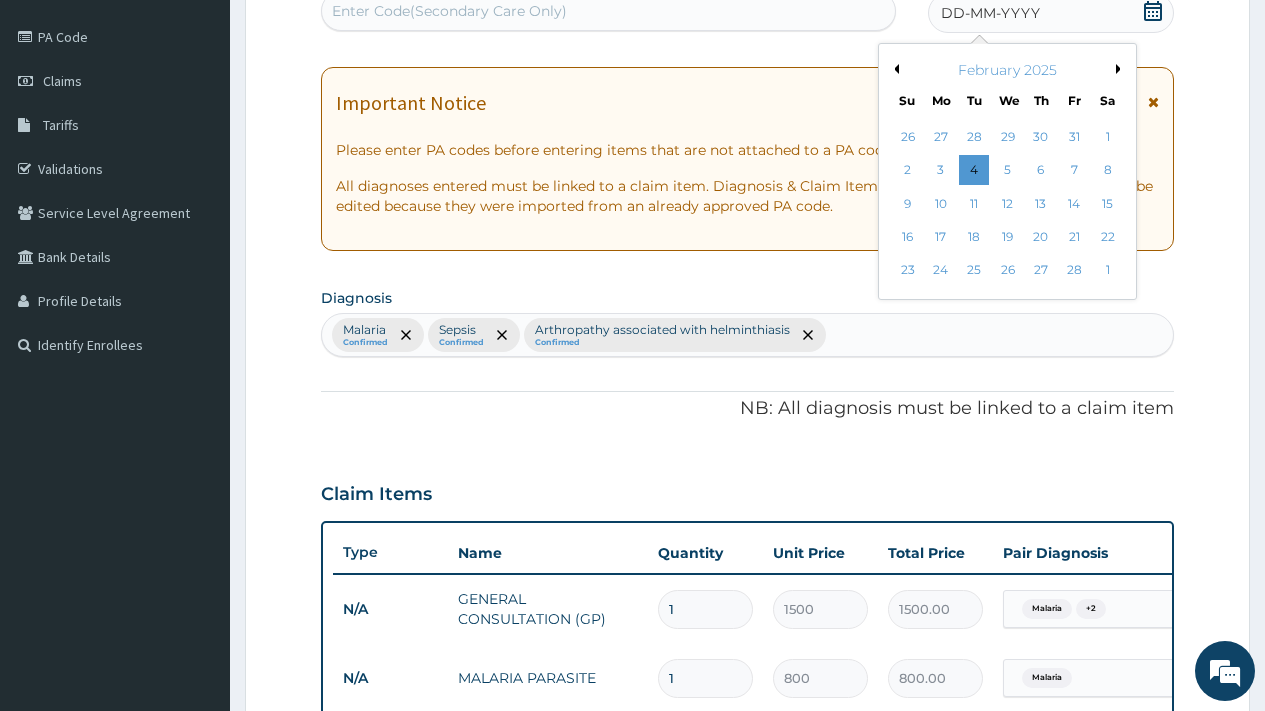 click on "Previous Month" at bounding box center [894, 69] 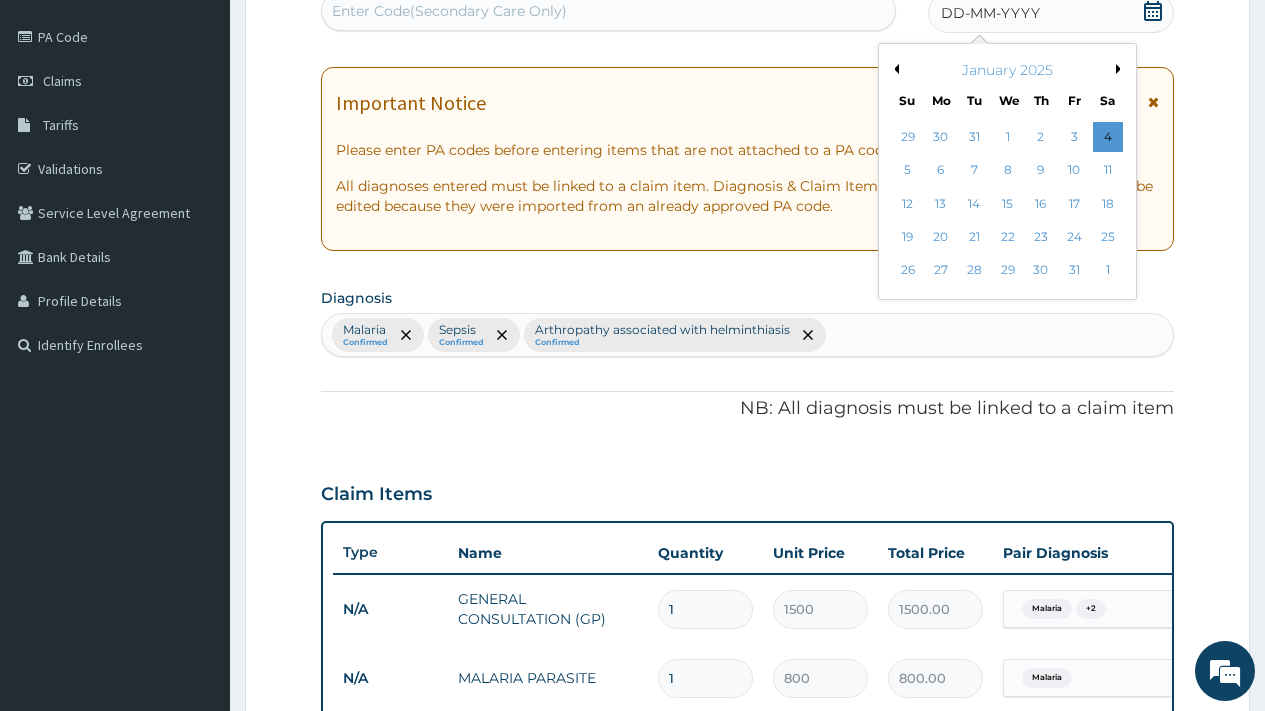 click on "Previous Month" at bounding box center [894, 69] 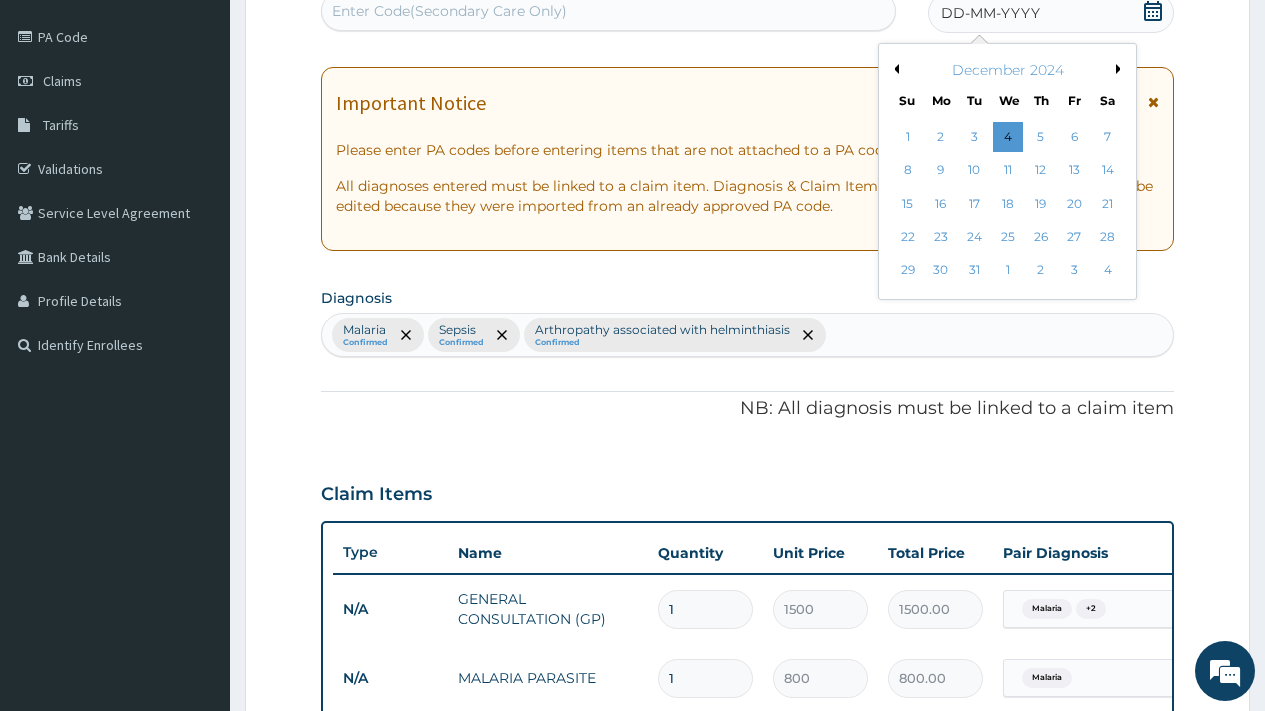 click on "Previous Month" at bounding box center [894, 69] 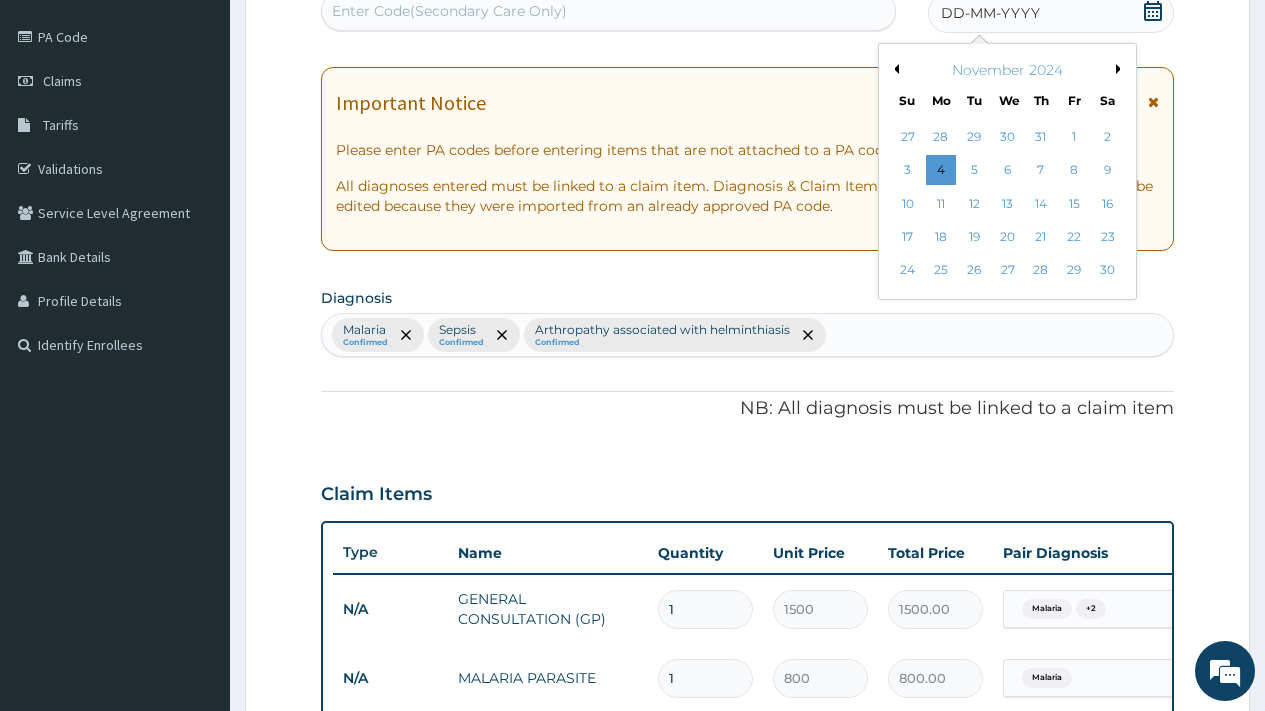 click on "Previous Month" at bounding box center [894, 69] 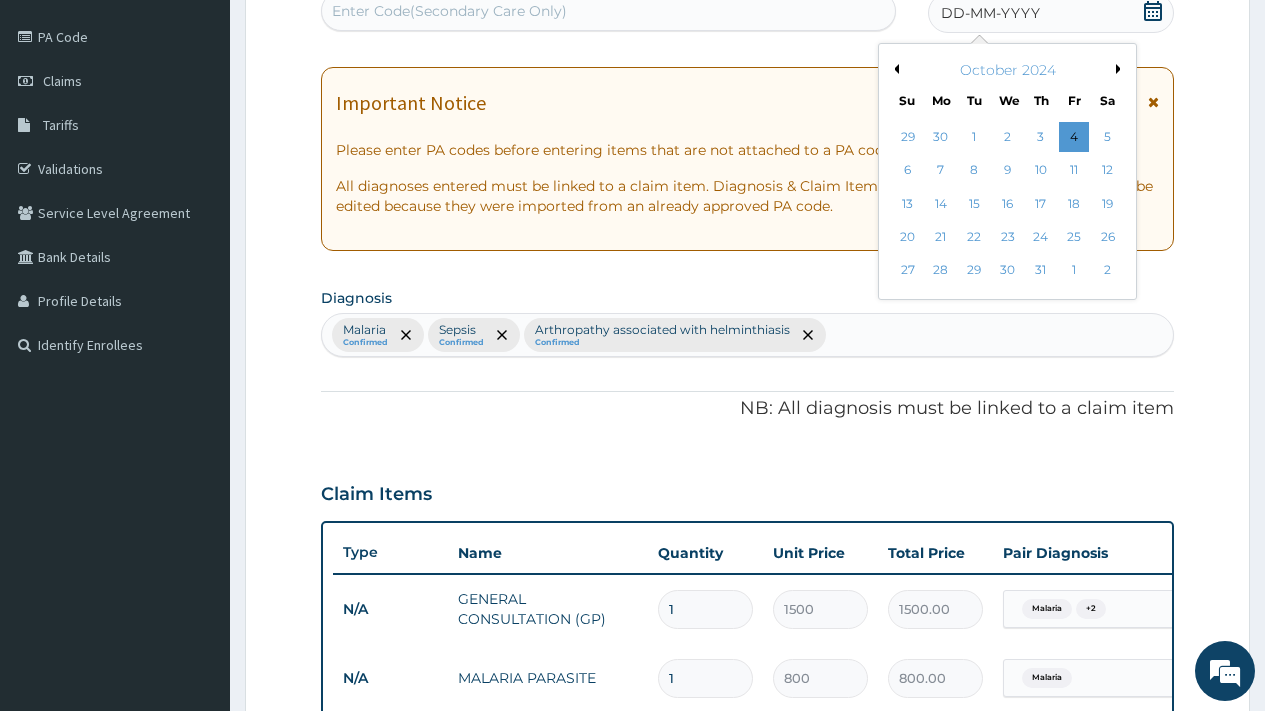 click on "Previous Month" at bounding box center (894, 69) 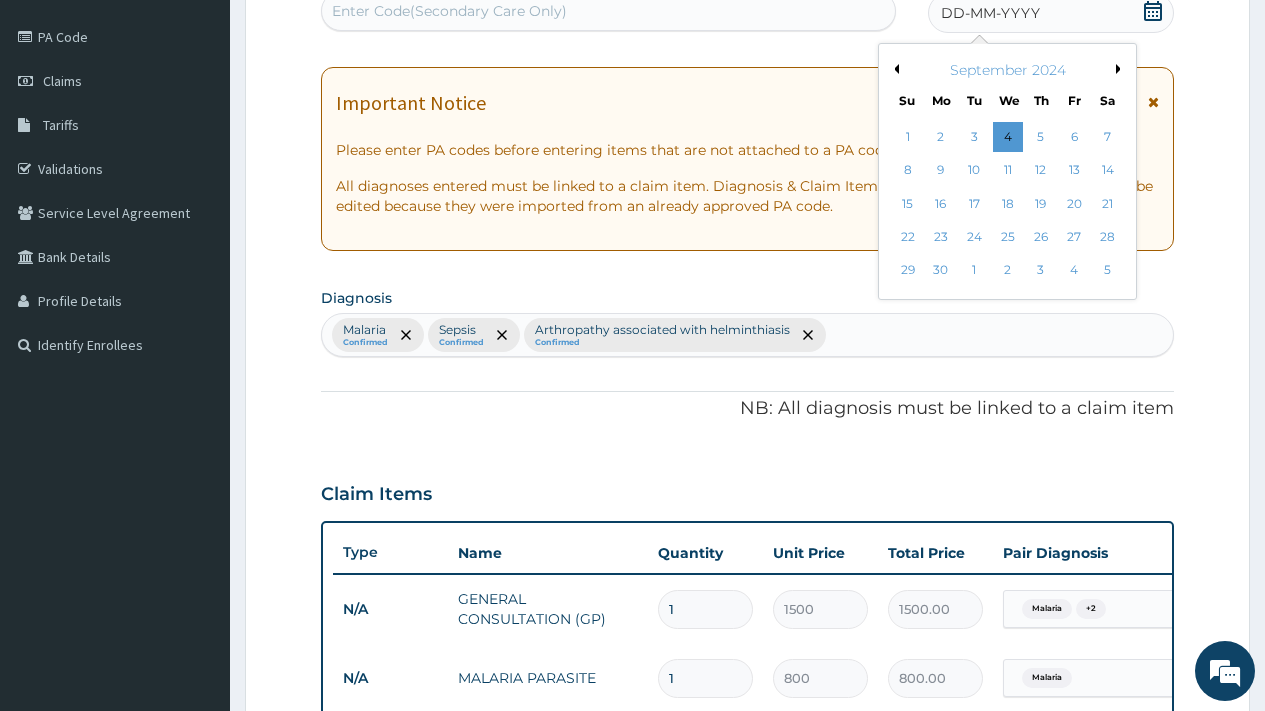 click on "Previous Month" at bounding box center (894, 69) 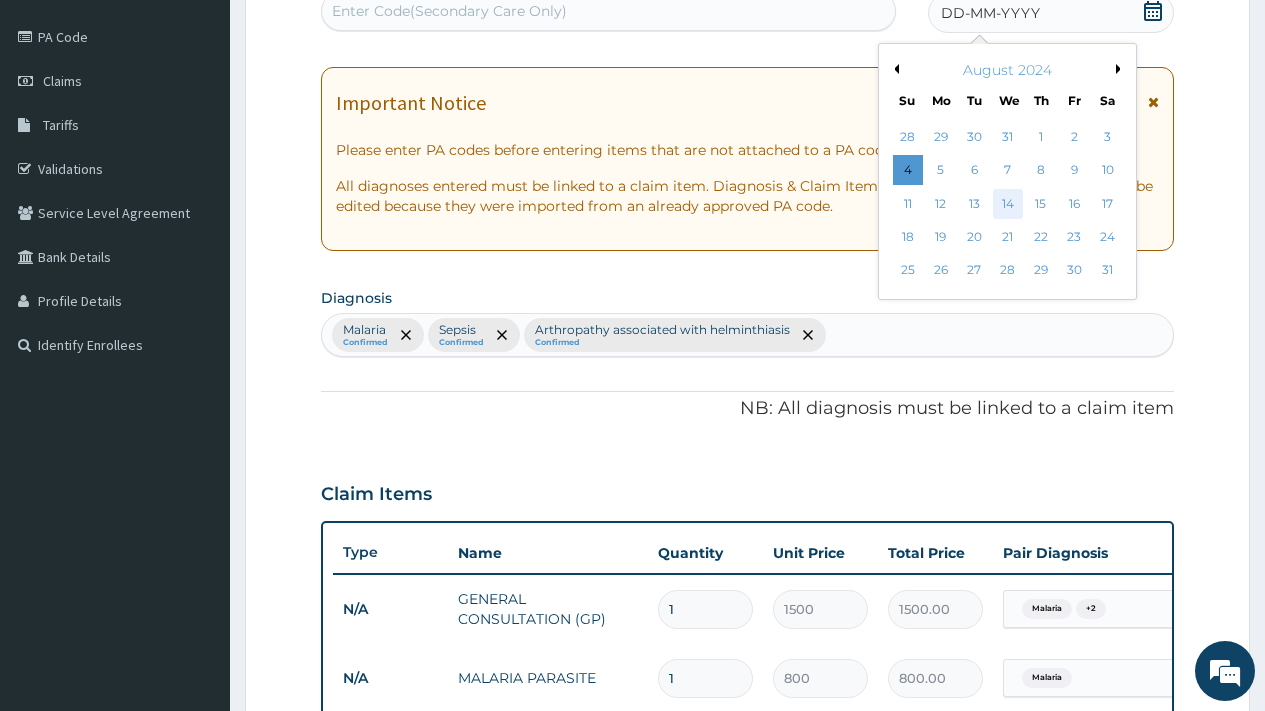 click on "14" at bounding box center [1007, 204] 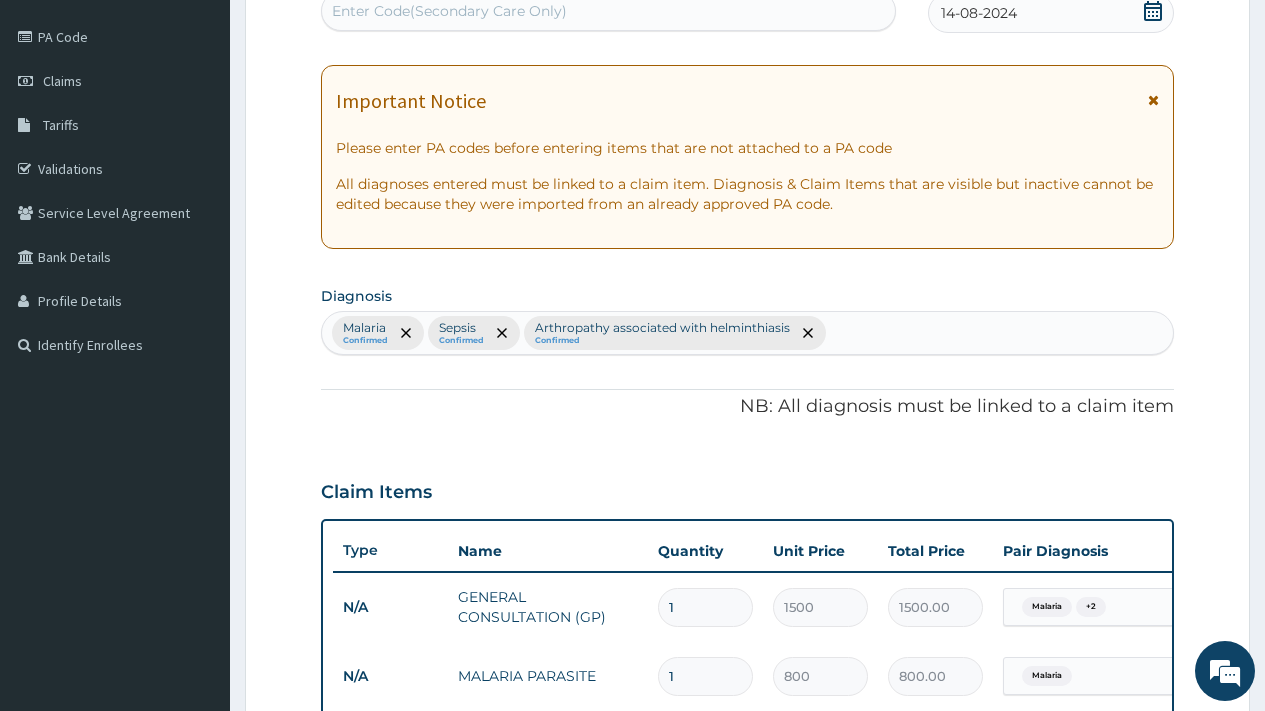 scroll, scrollTop: 858, scrollLeft: 0, axis: vertical 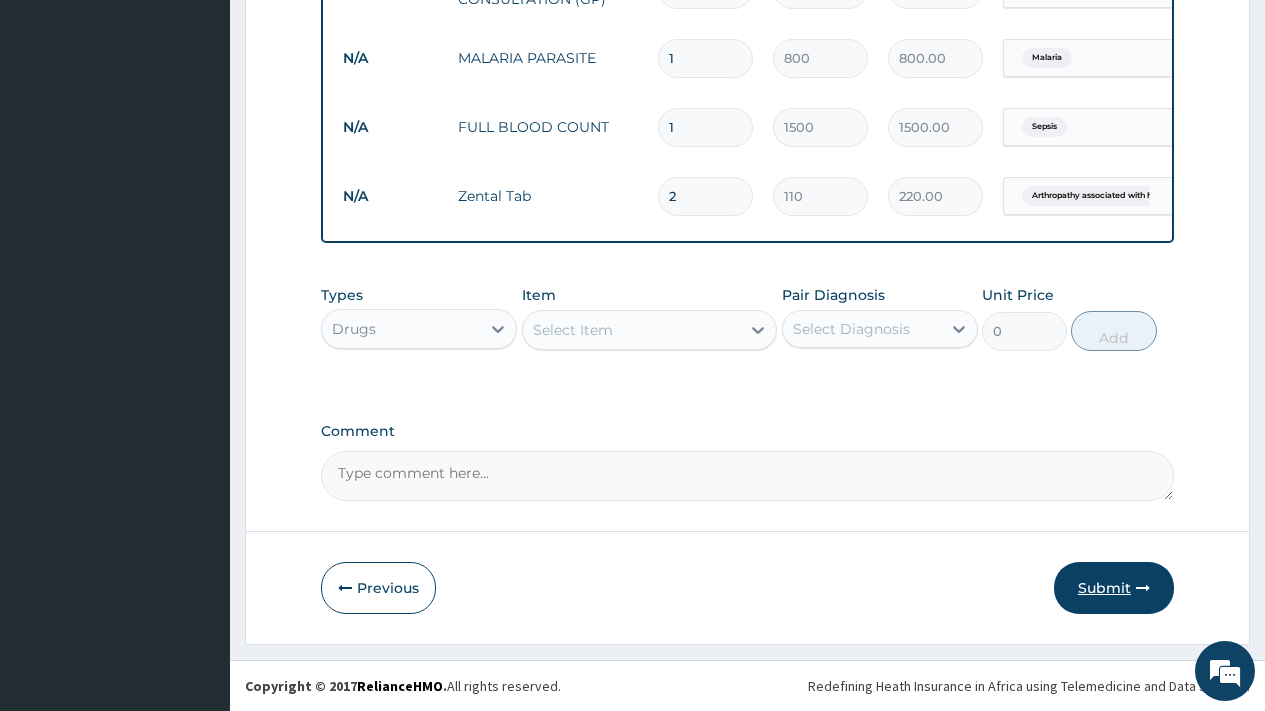 click on "Submit" at bounding box center [1114, 588] 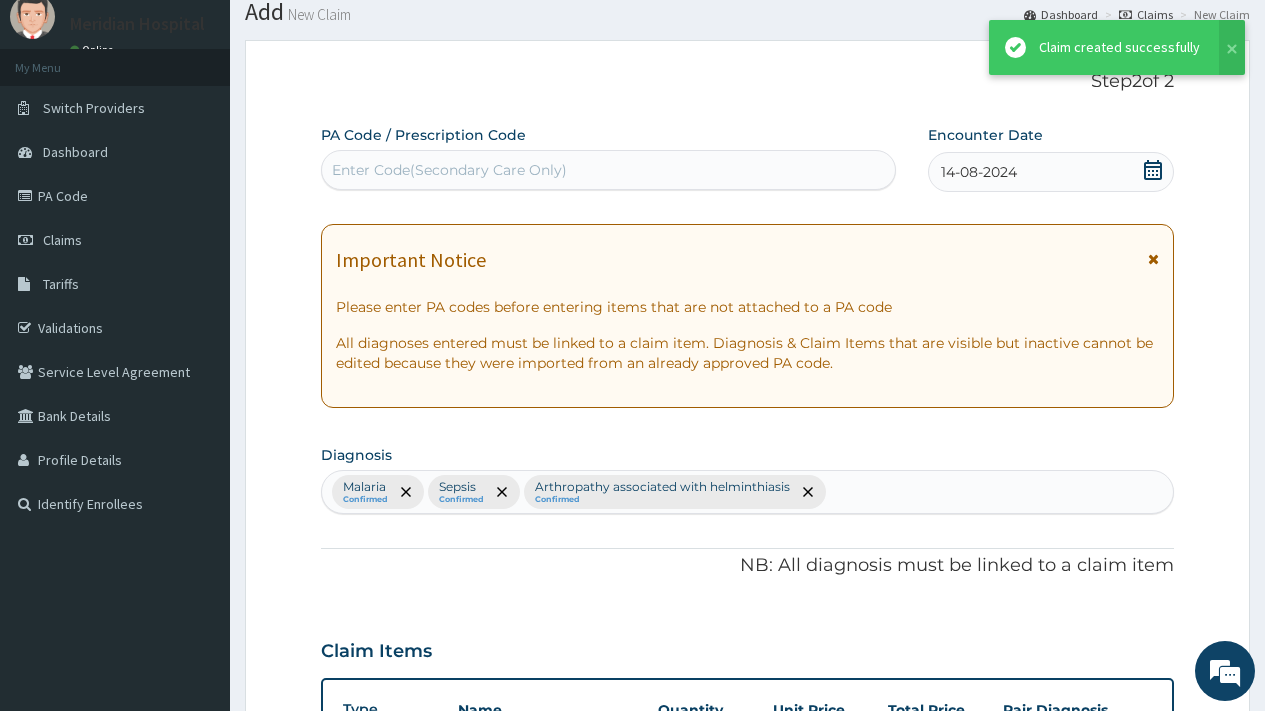 scroll, scrollTop: 858, scrollLeft: 0, axis: vertical 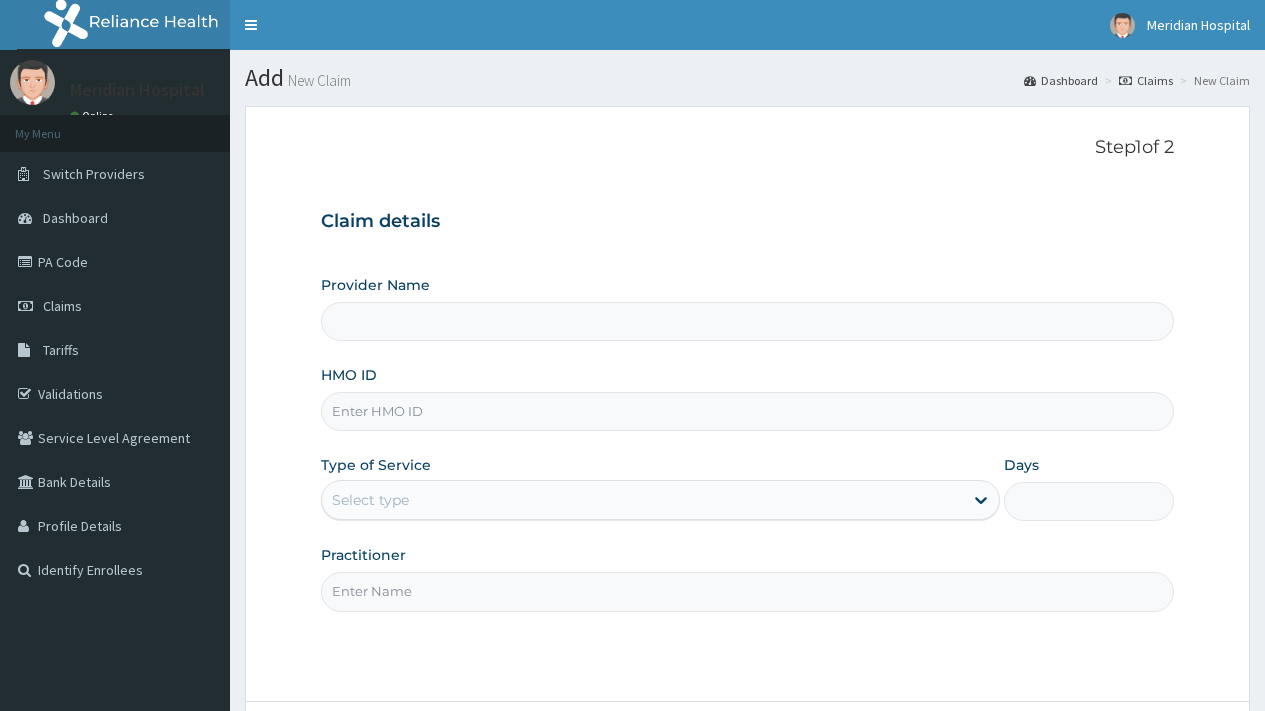 click on "HMO ID" at bounding box center [747, 411] 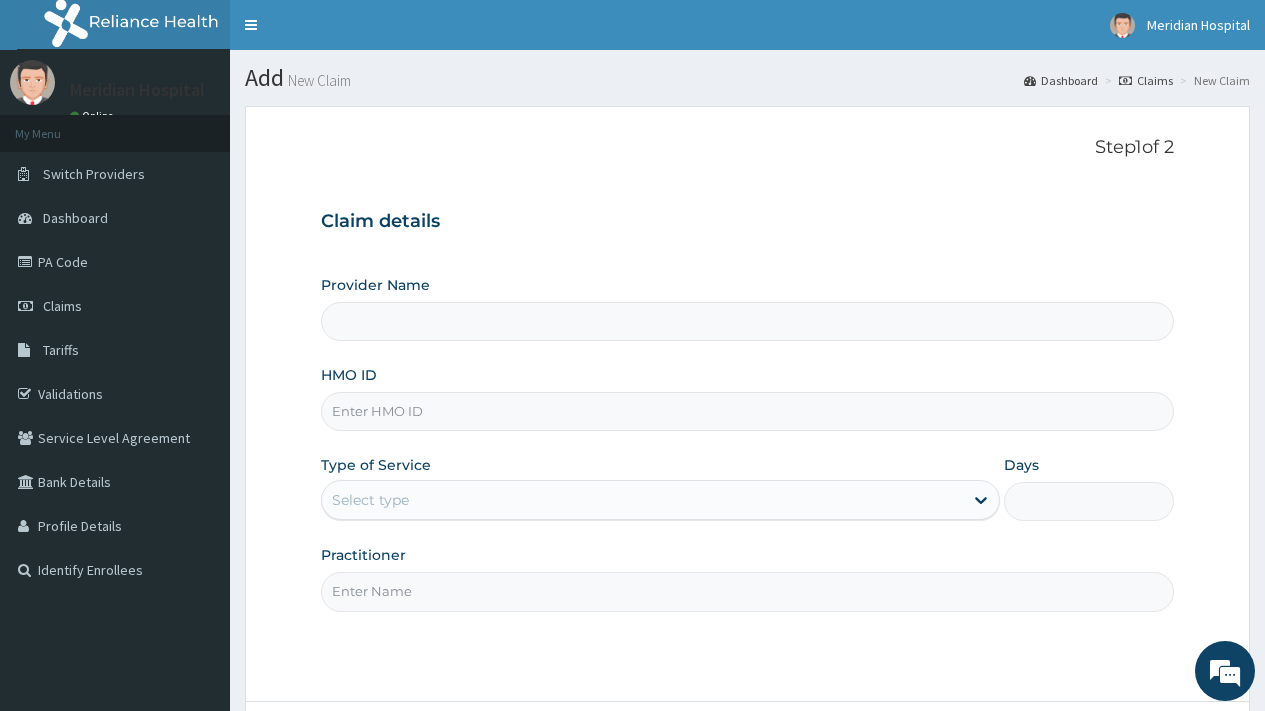 paste on "HP/CEN/CENSTAN/244060C3" 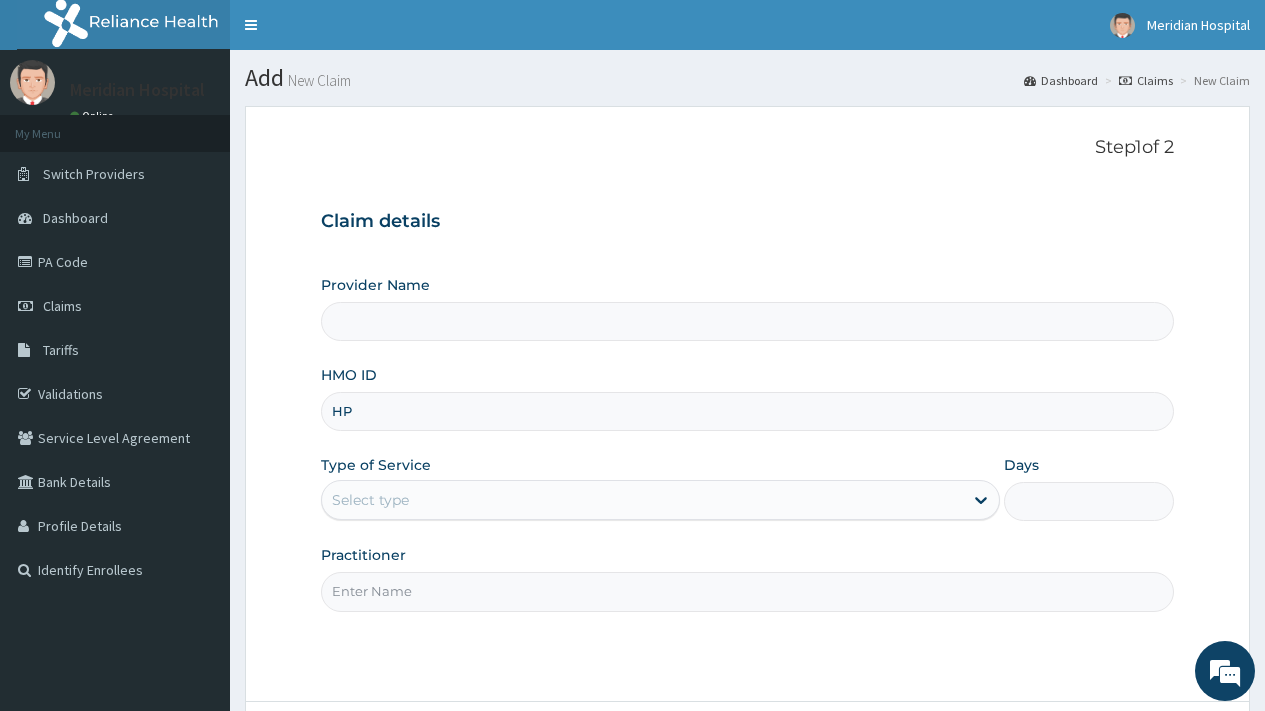 type on "H" 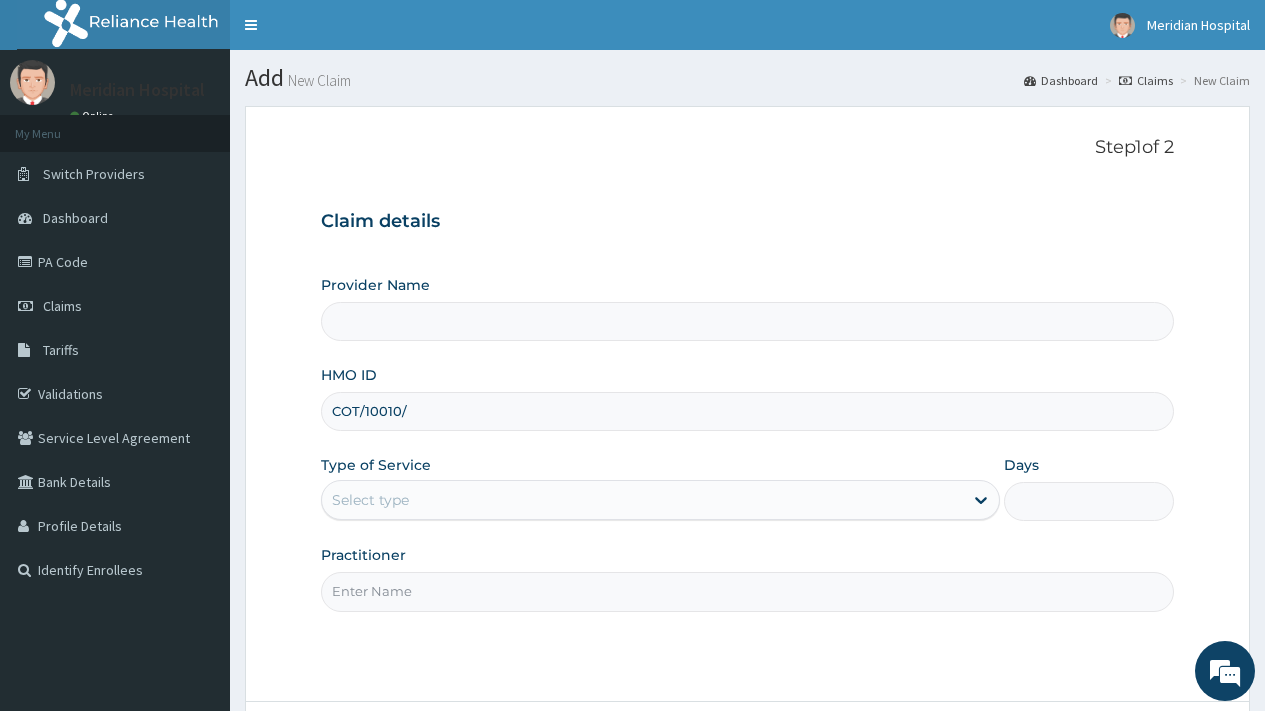 scroll, scrollTop: 0, scrollLeft: 0, axis: both 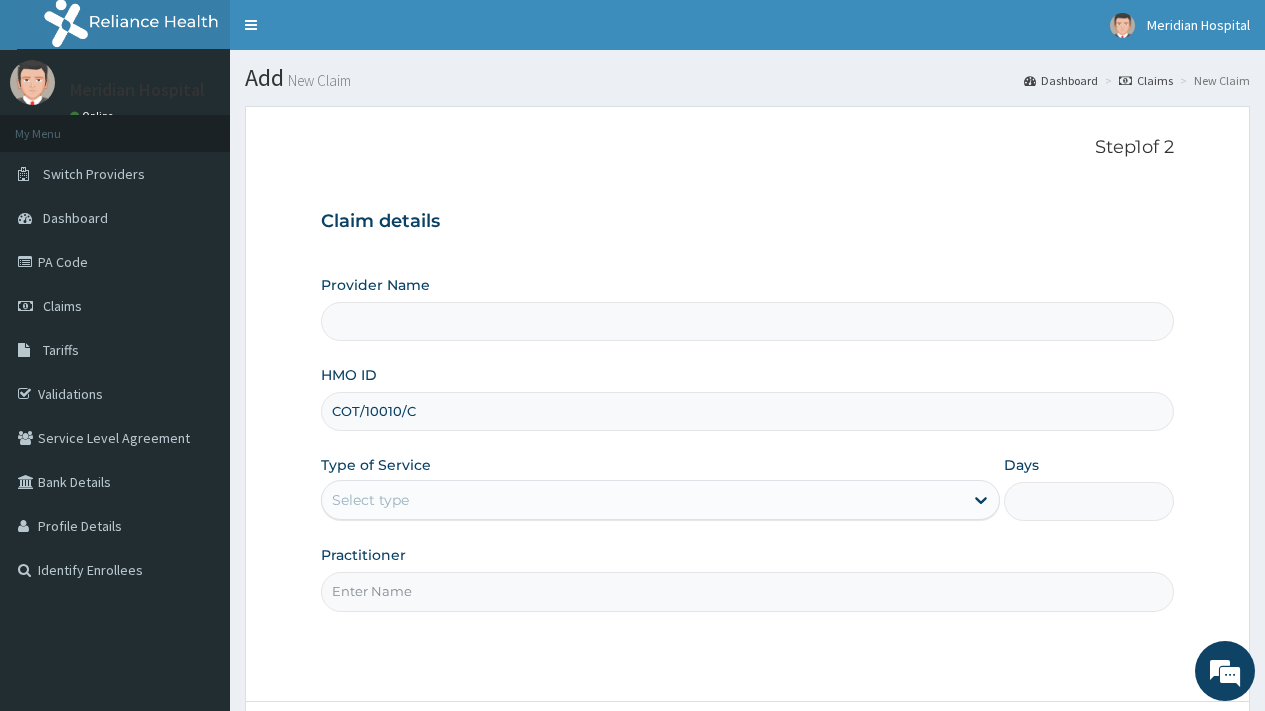 type on "Meridian Hospital" 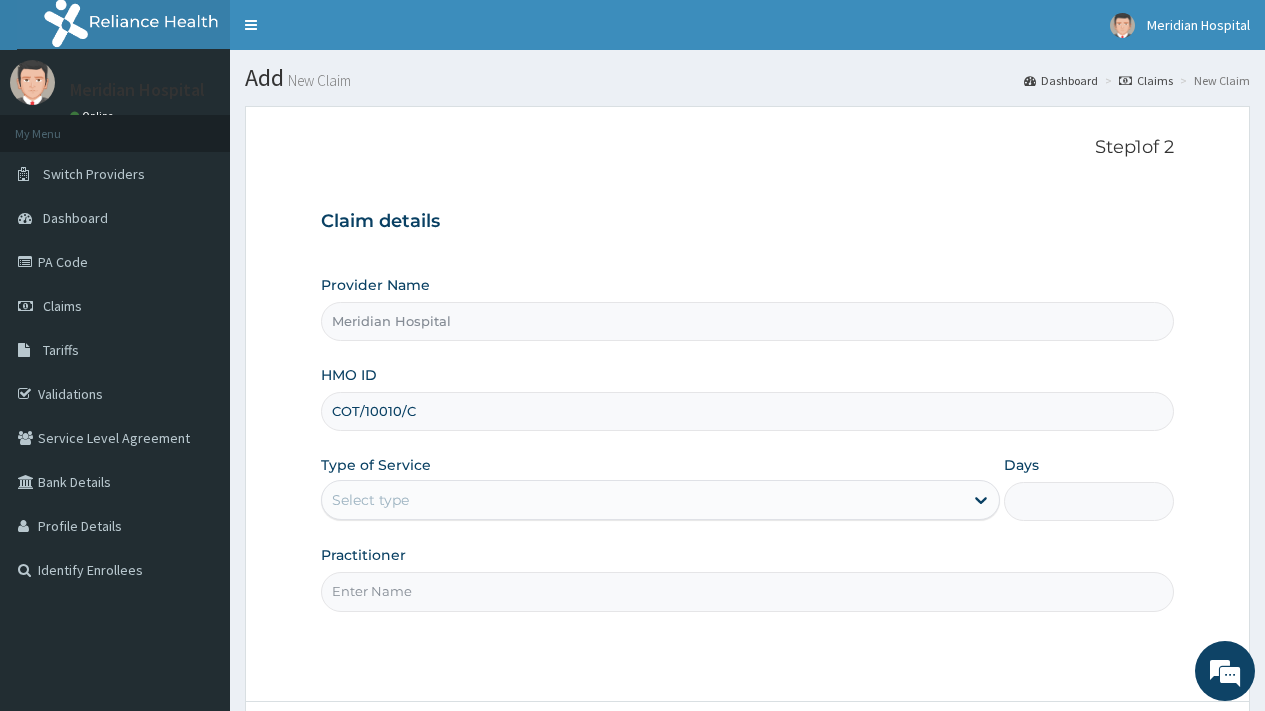 type on "COT/10010/C" 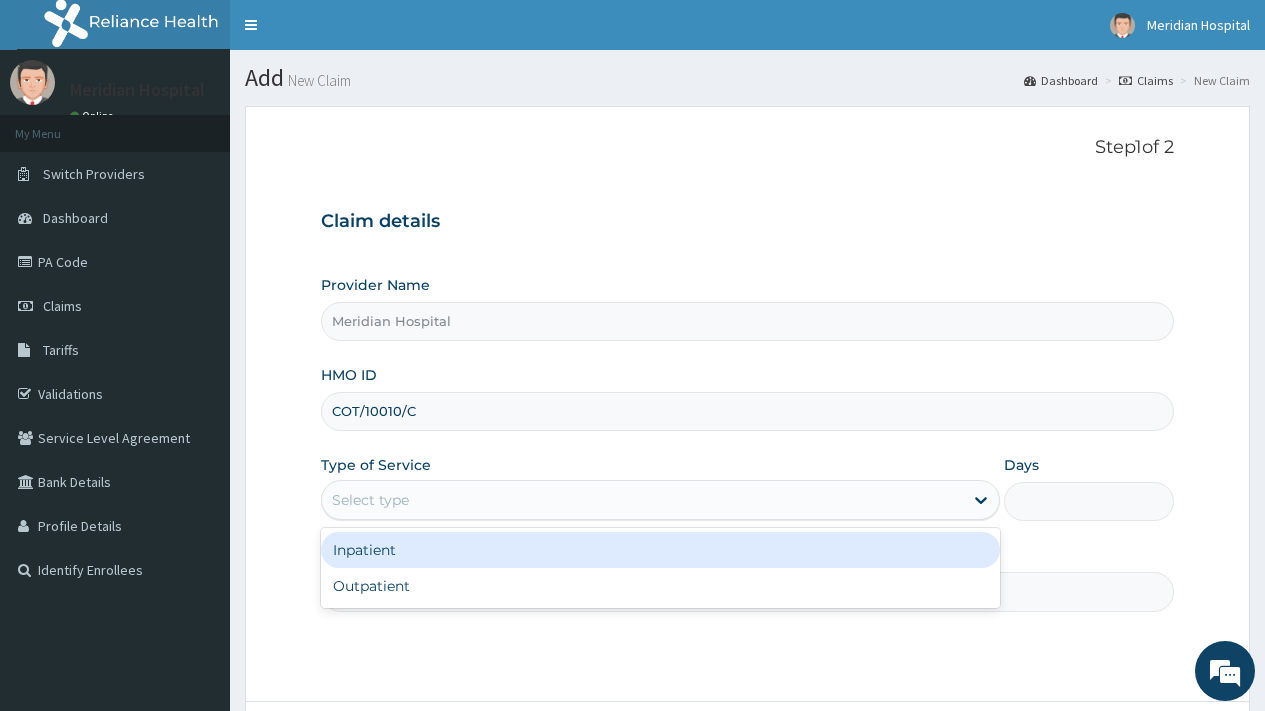 click on "Select type" at bounding box center (642, 500) 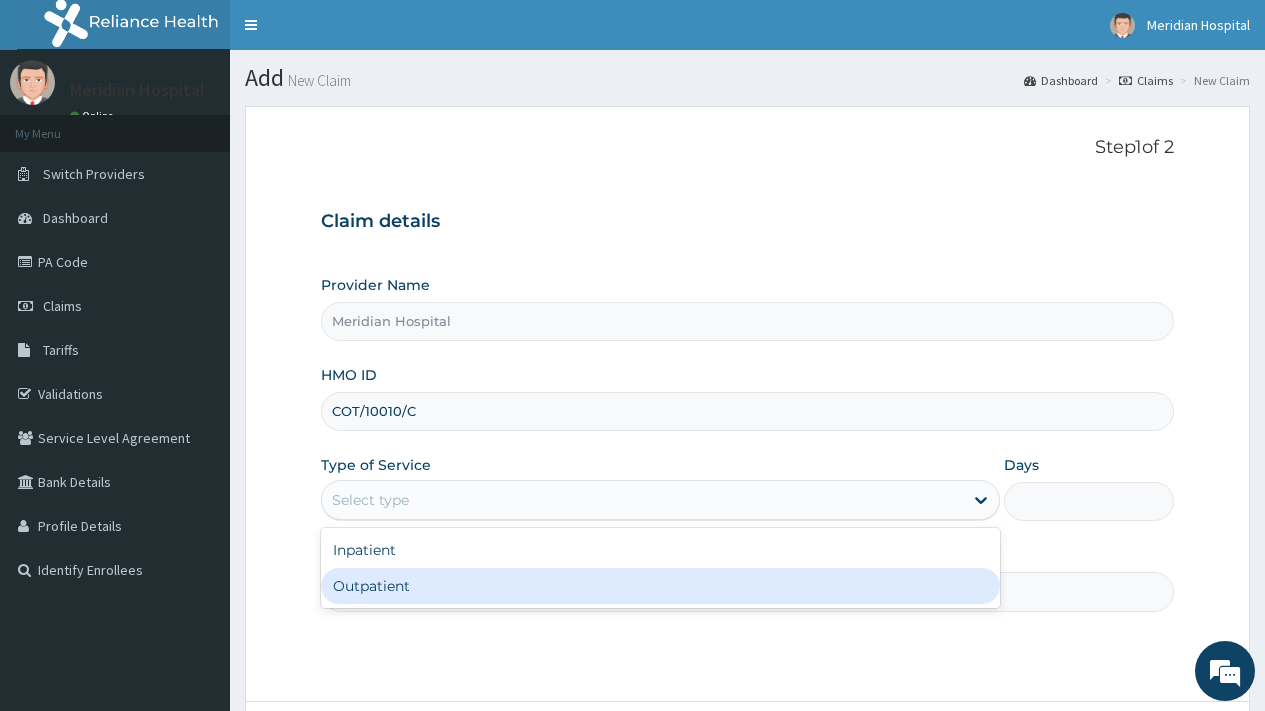 click on "Outpatient" at bounding box center (660, 586) 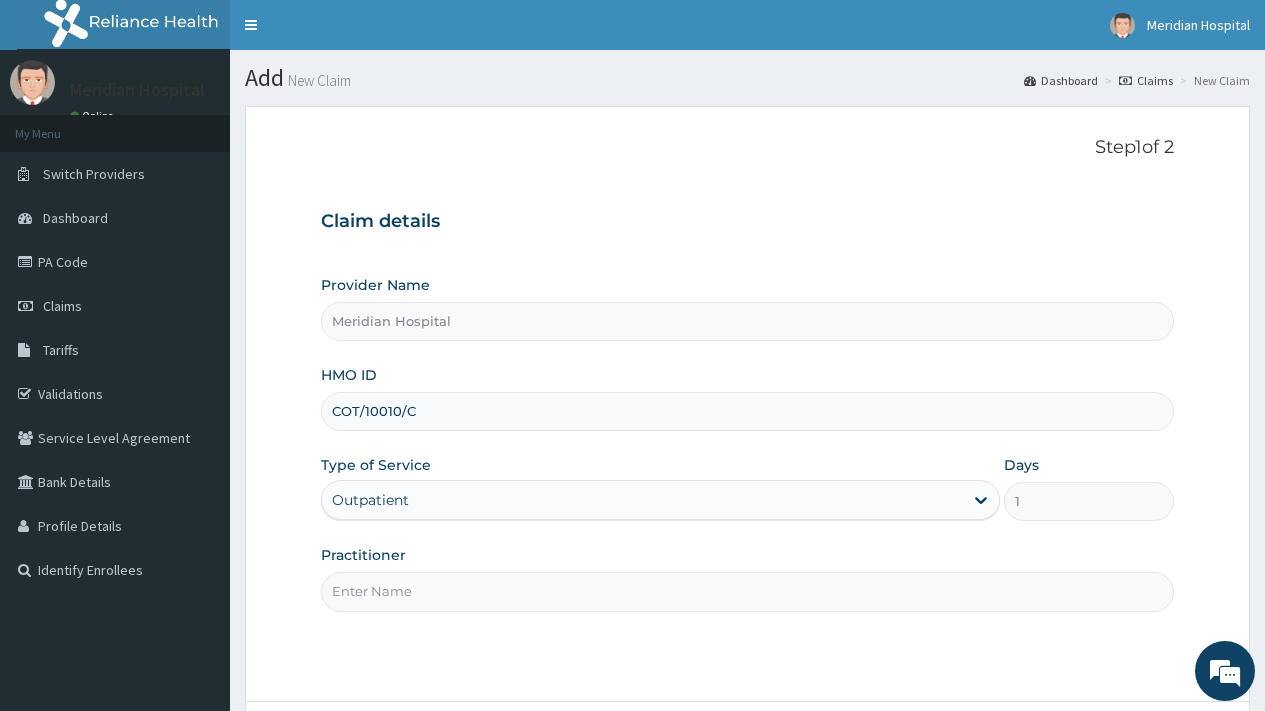 click on "Practitioner" at bounding box center (747, 591) 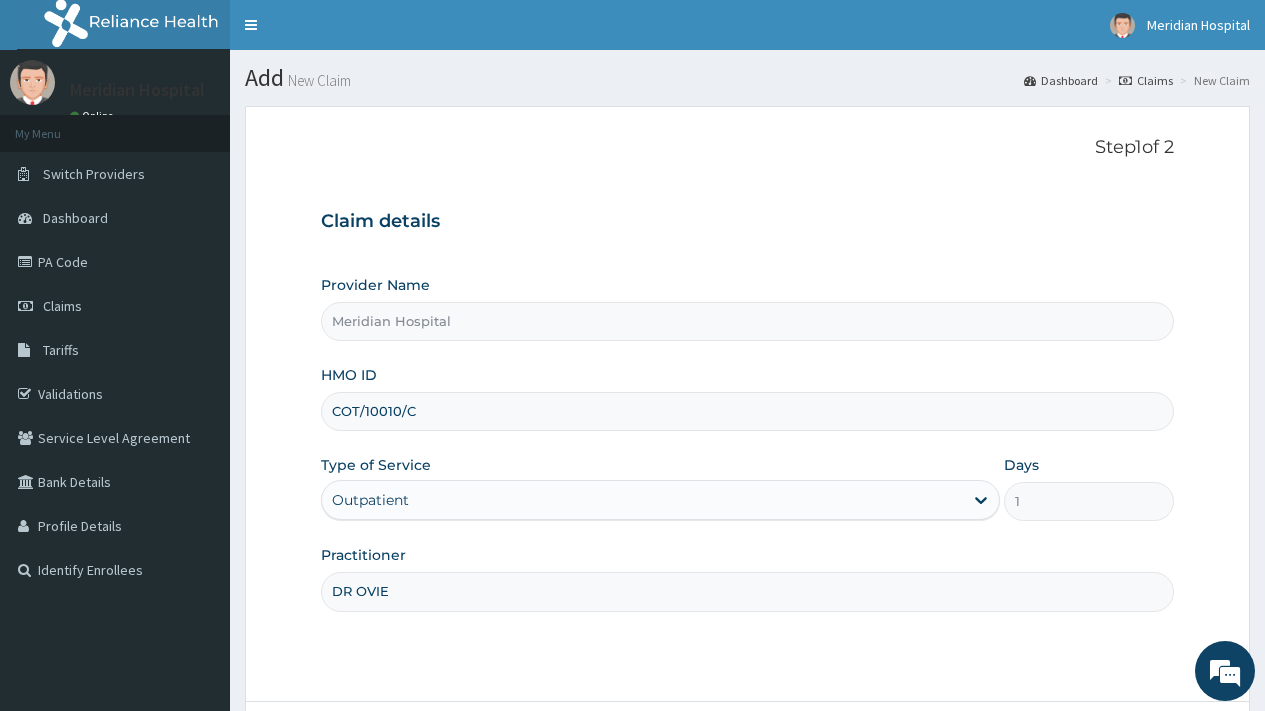 scroll, scrollTop: 170, scrollLeft: 0, axis: vertical 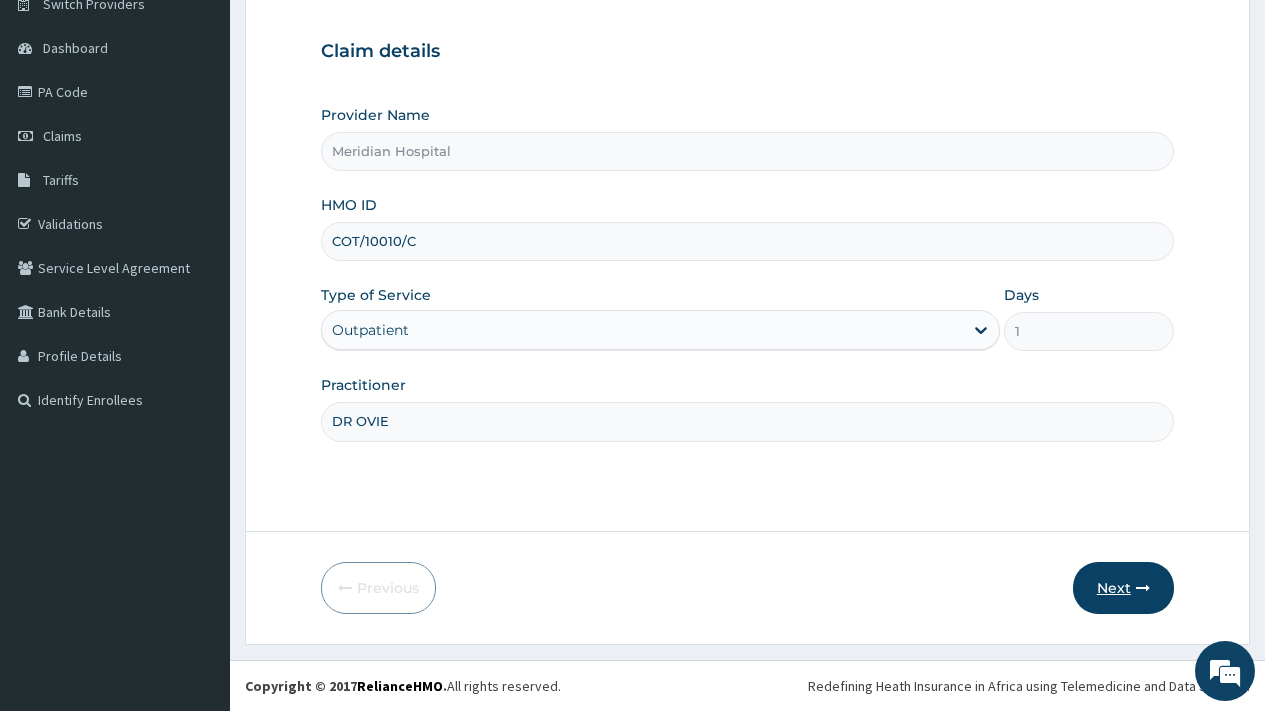 click on "Next" at bounding box center (1123, 588) 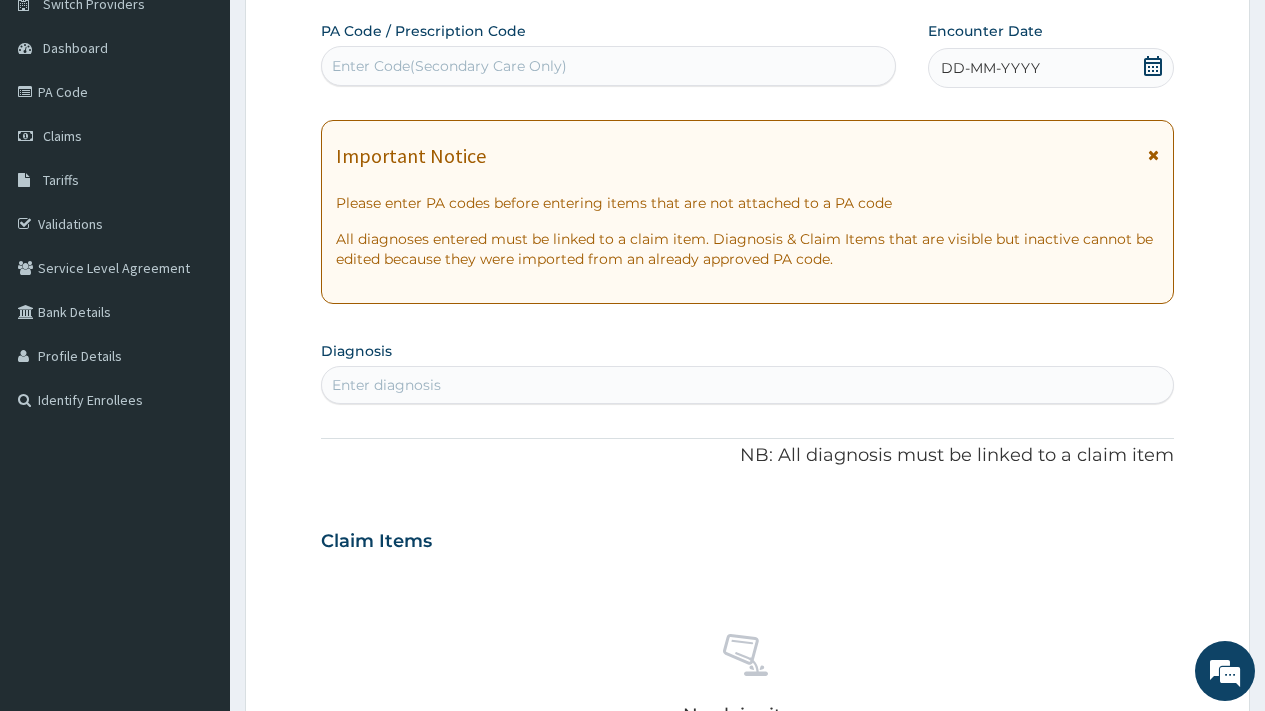 click 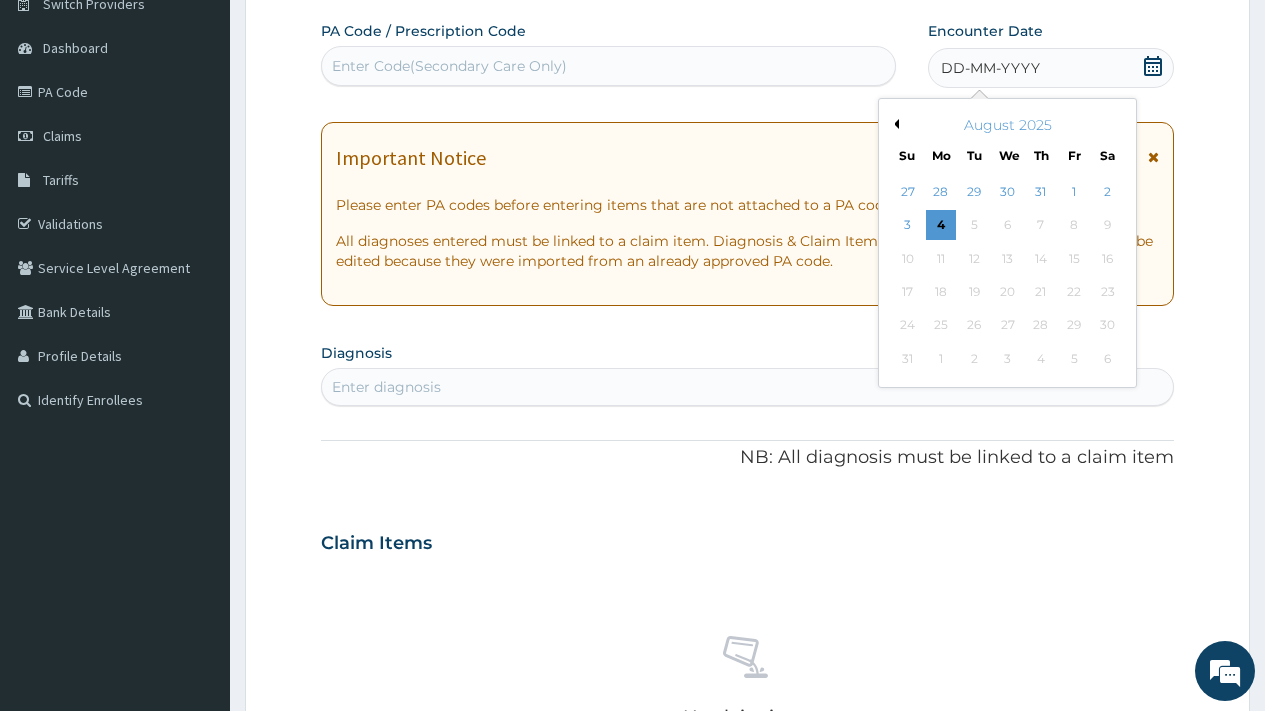 click on "Previous Month" at bounding box center [894, 124] 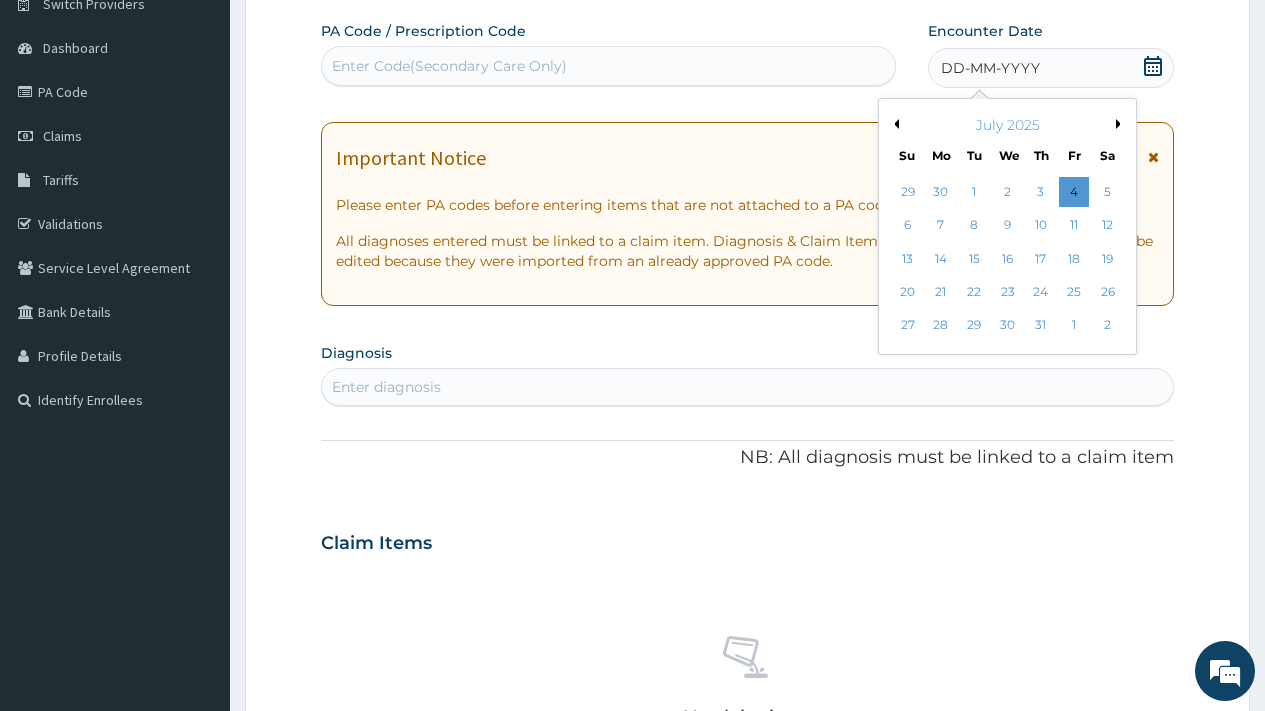 click on "Previous Month" at bounding box center [894, 124] 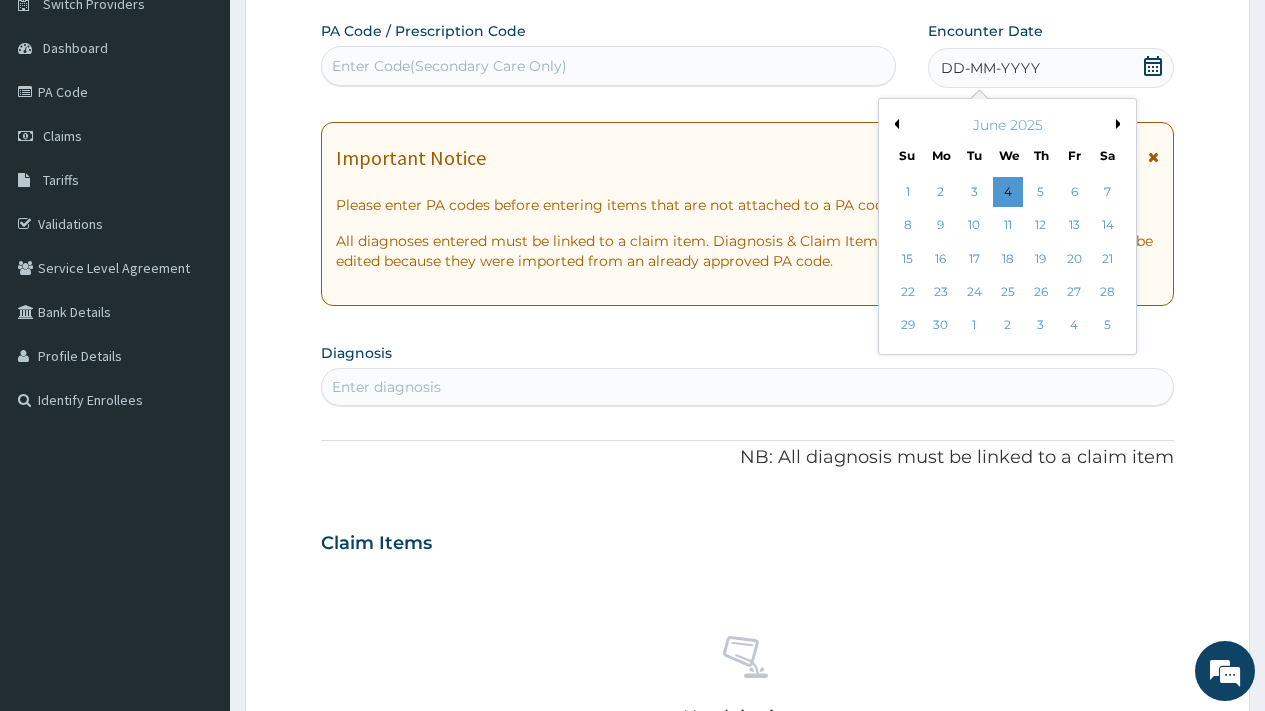 click on "Previous Month" at bounding box center [894, 124] 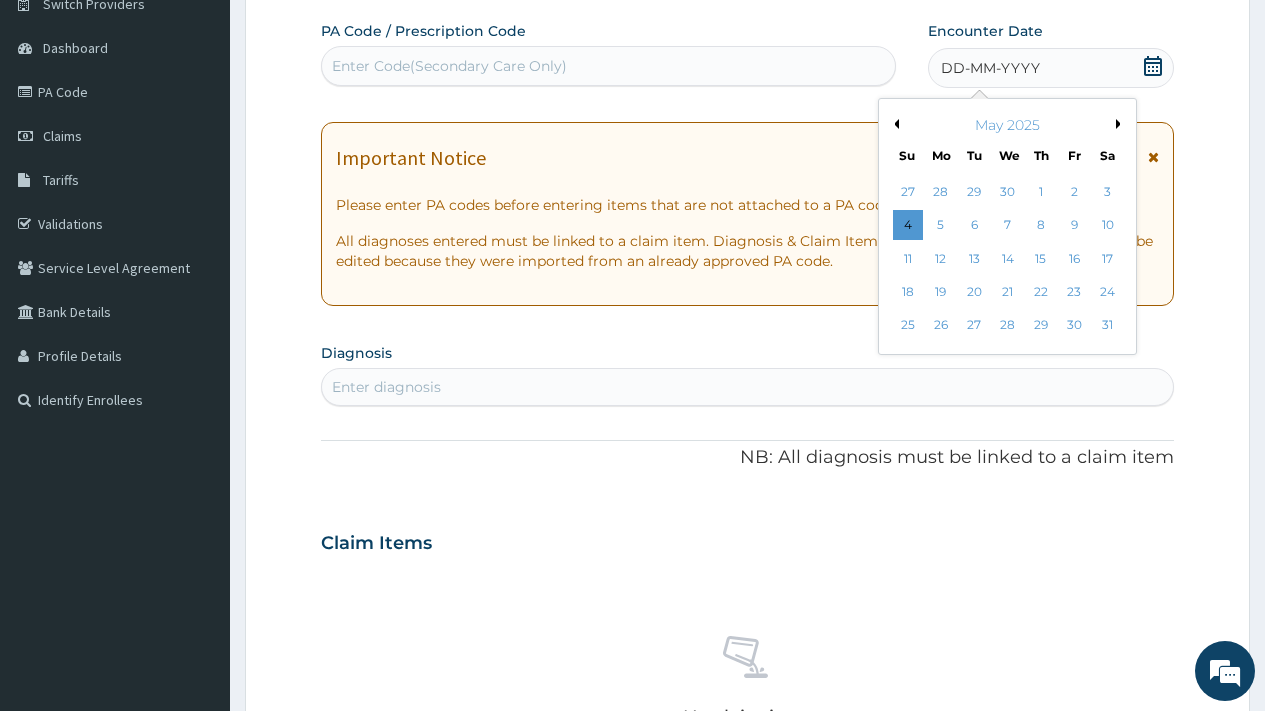 click on "Previous Month" at bounding box center (894, 124) 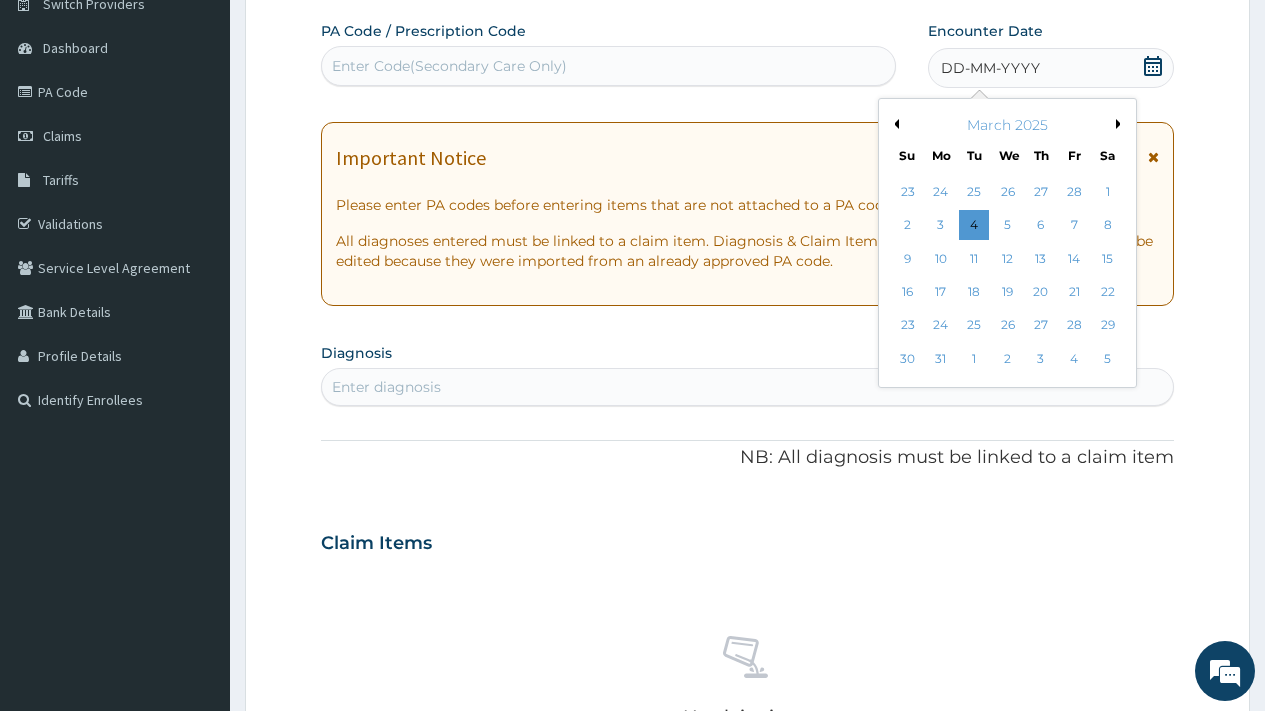 click on "Previous Month" at bounding box center [894, 124] 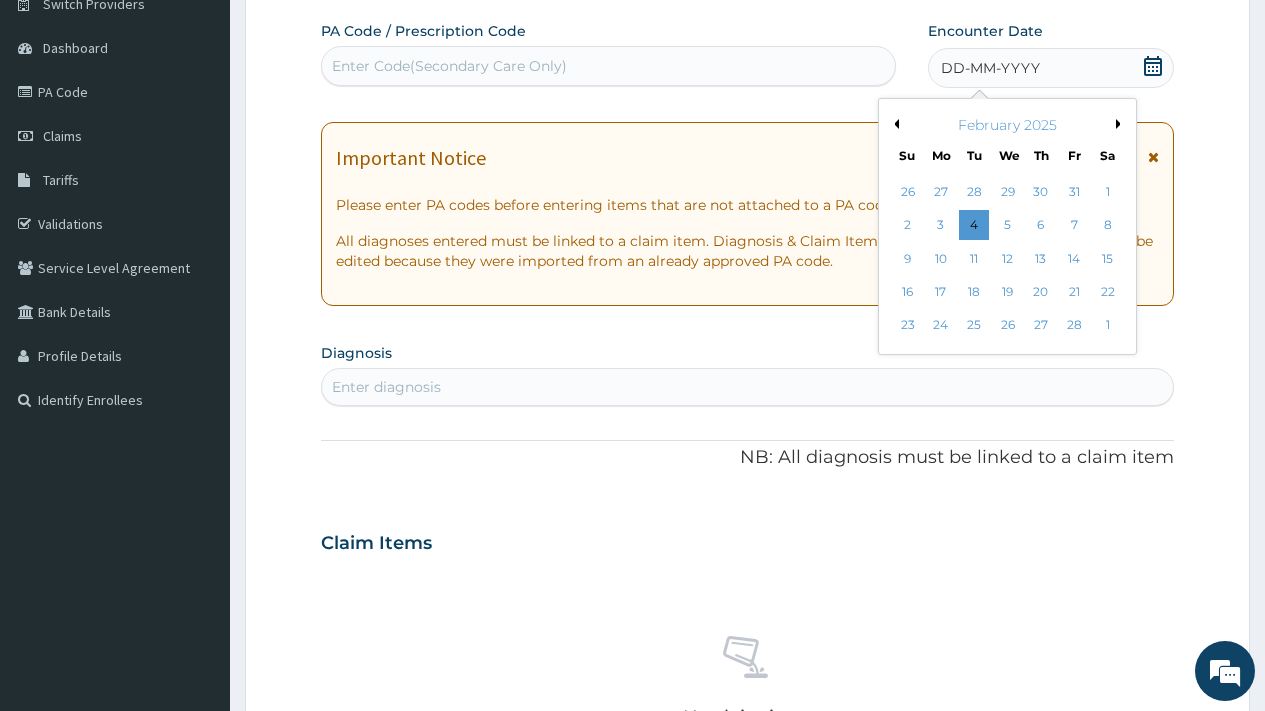 click on "Previous Month" at bounding box center (894, 124) 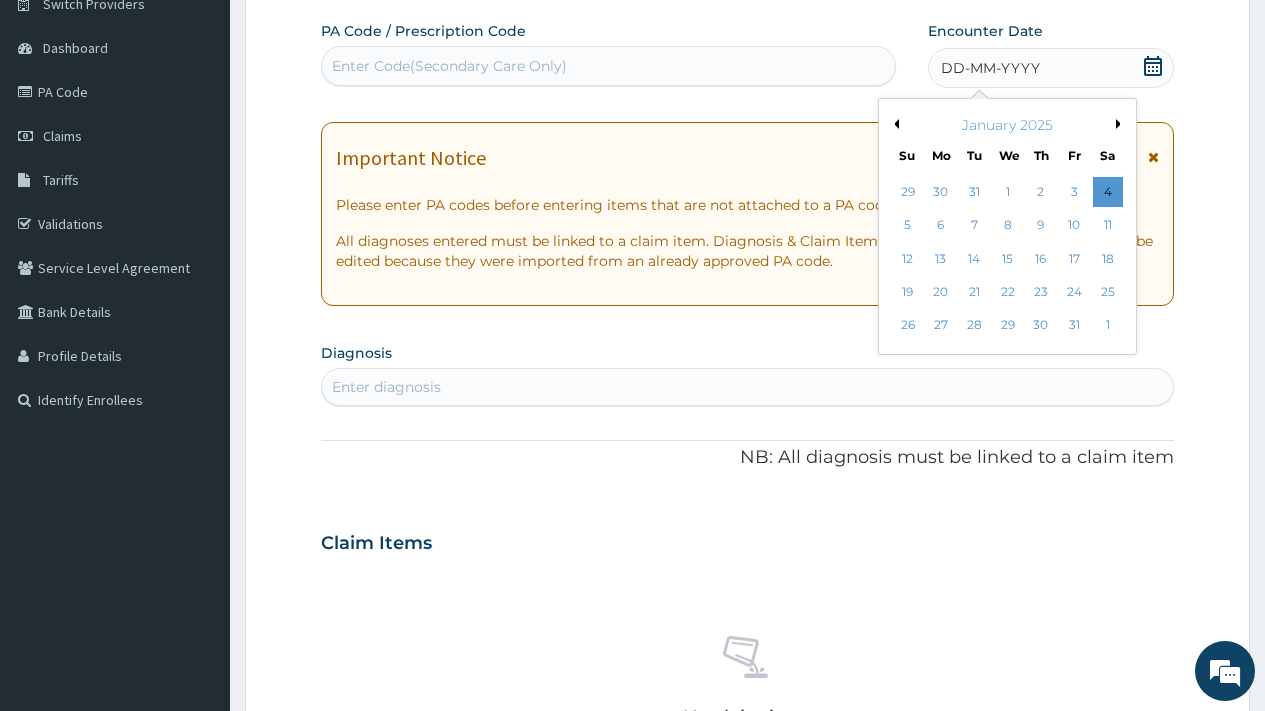 click on "Previous Month" at bounding box center [894, 124] 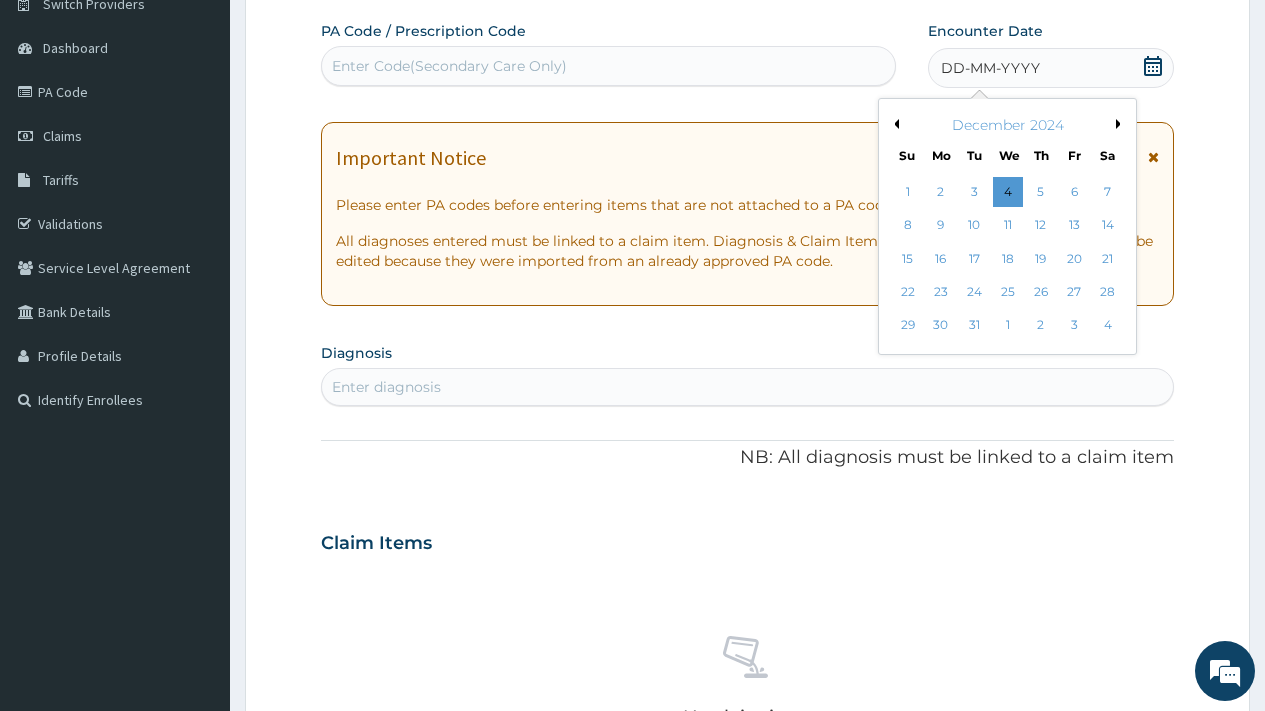 click on "Previous Month" at bounding box center (894, 124) 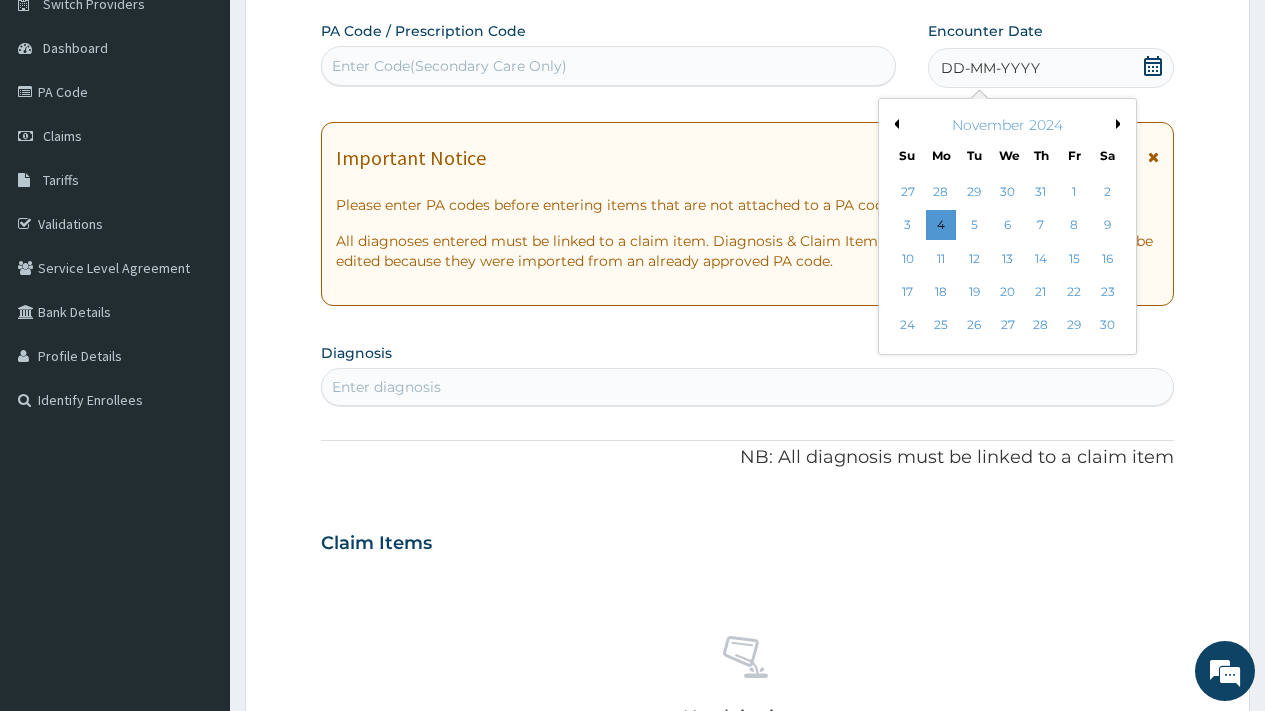 click on "Previous Month" at bounding box center (894, 124) 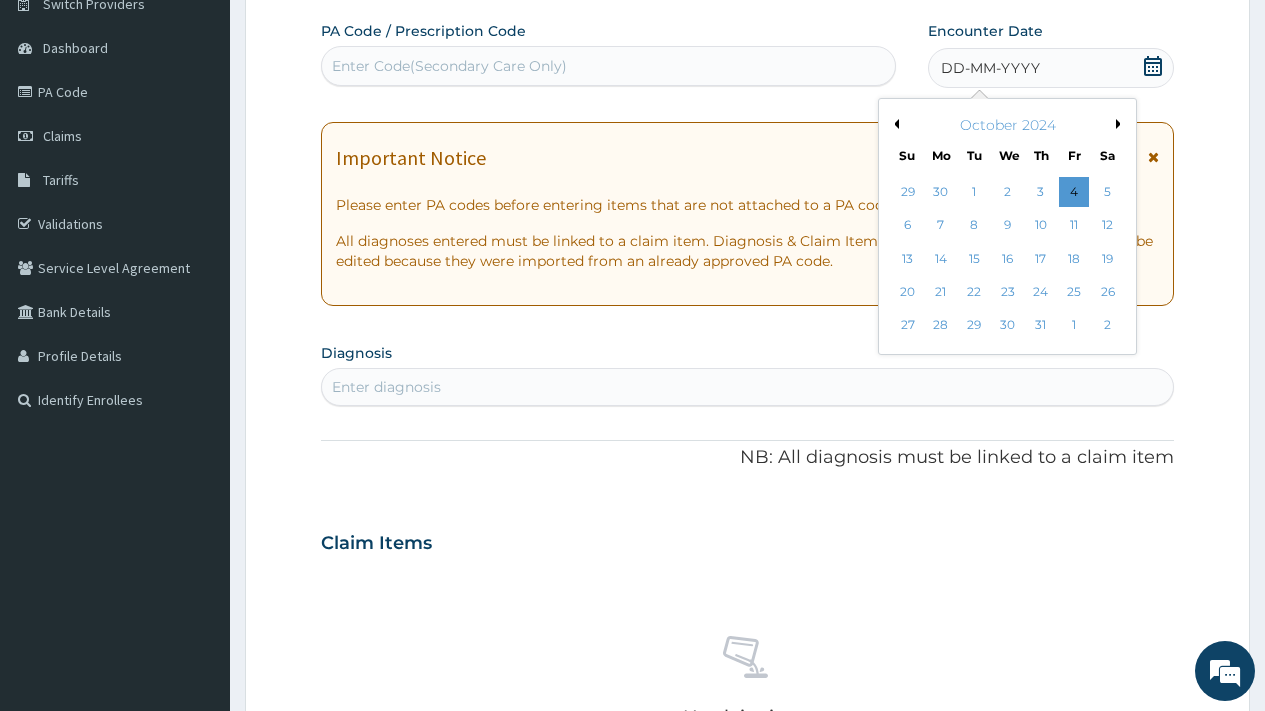 click on "Previous Month" at bounding box center (894, 124) 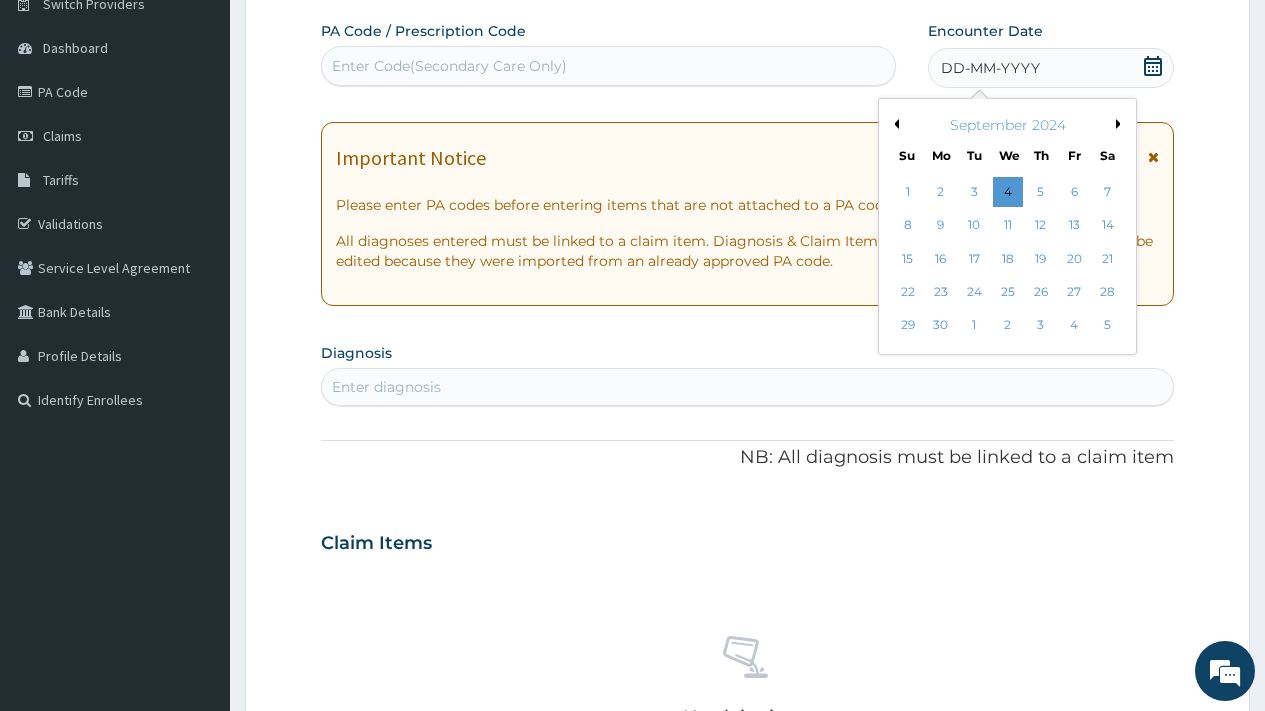 click on "Previous Month" at bounding box center (894, 124) 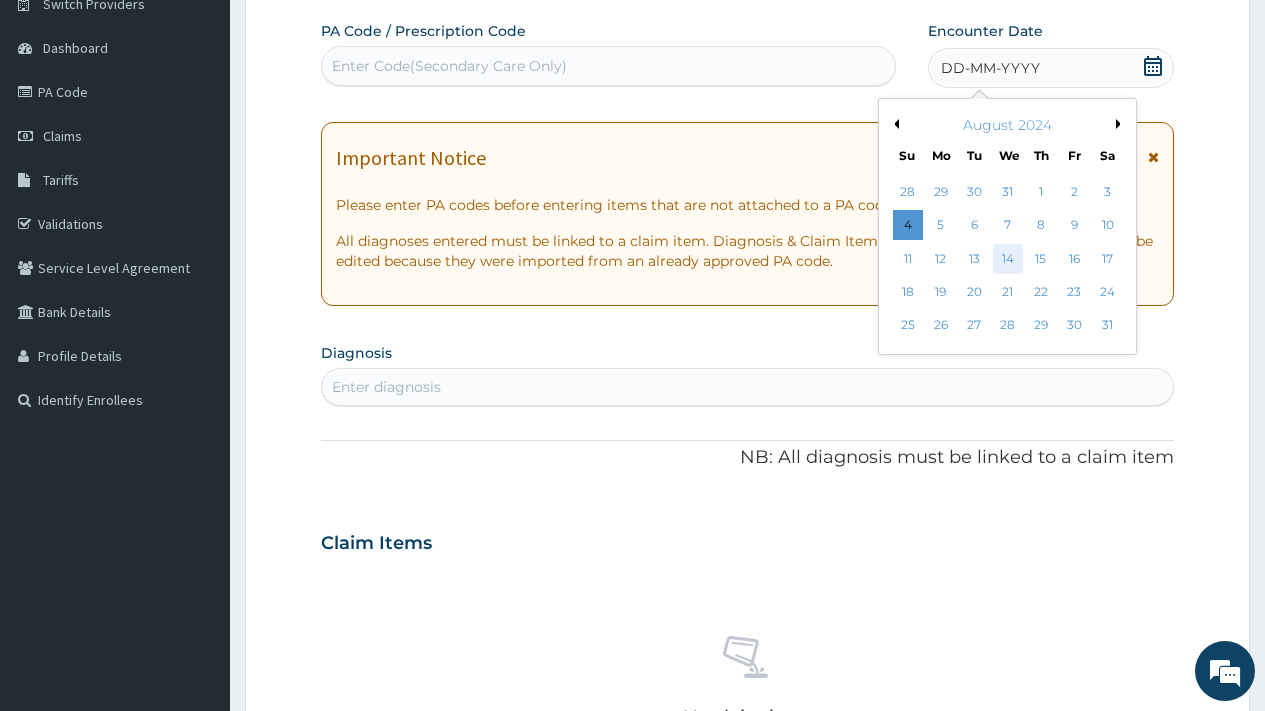 click on "14" at bounding box center (1007, 259) 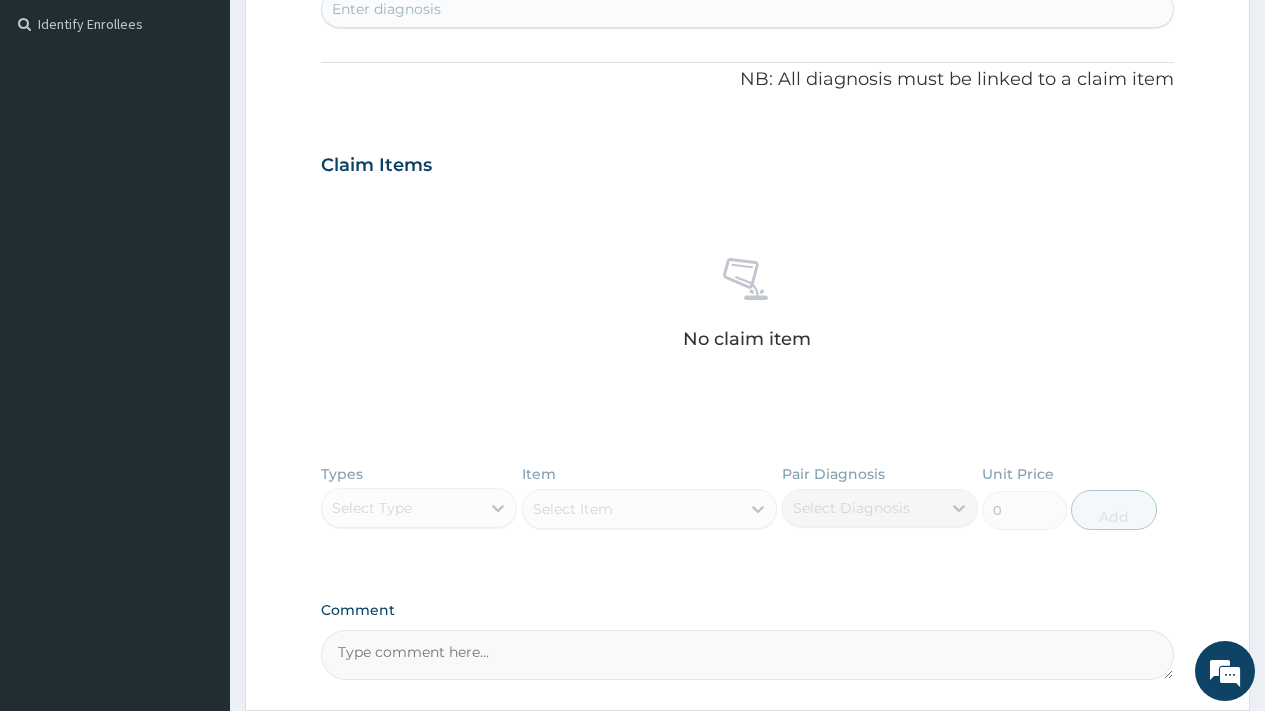 scroll, scrollTop: 521, scrollLeft: 0, axis: vertical 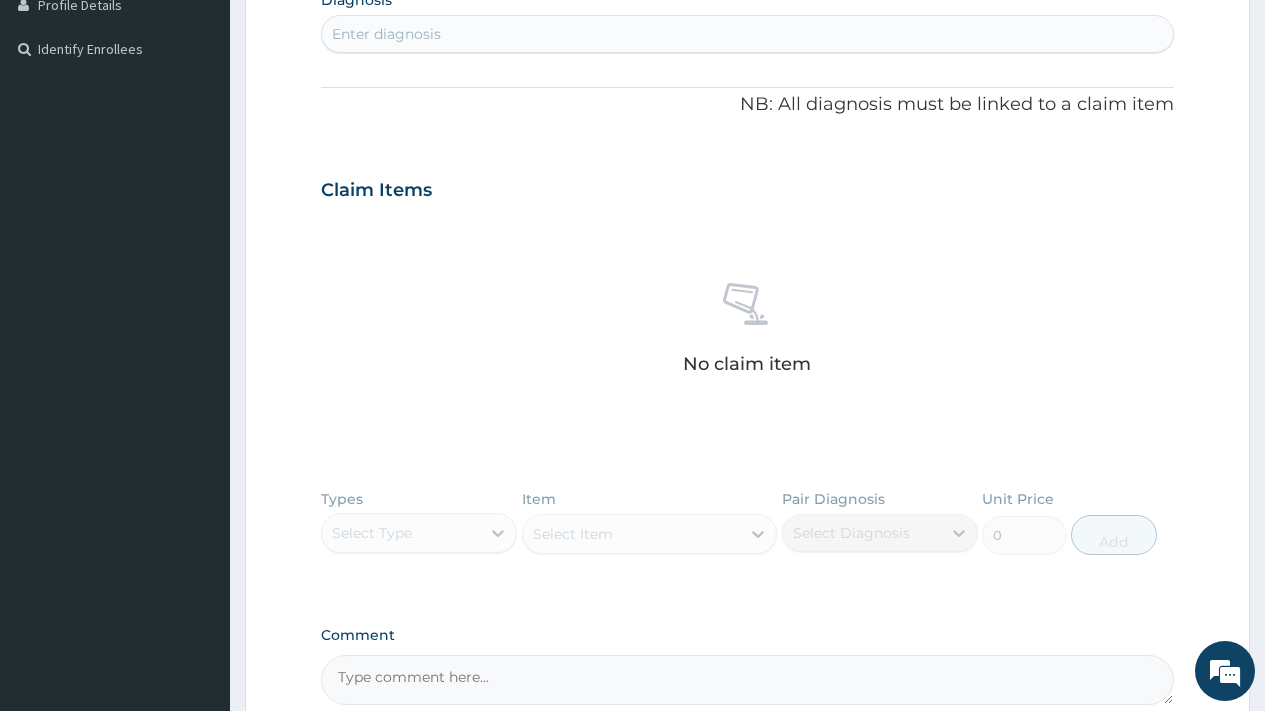 click on "Enter diagnosis" at bounding box center [386, 34] 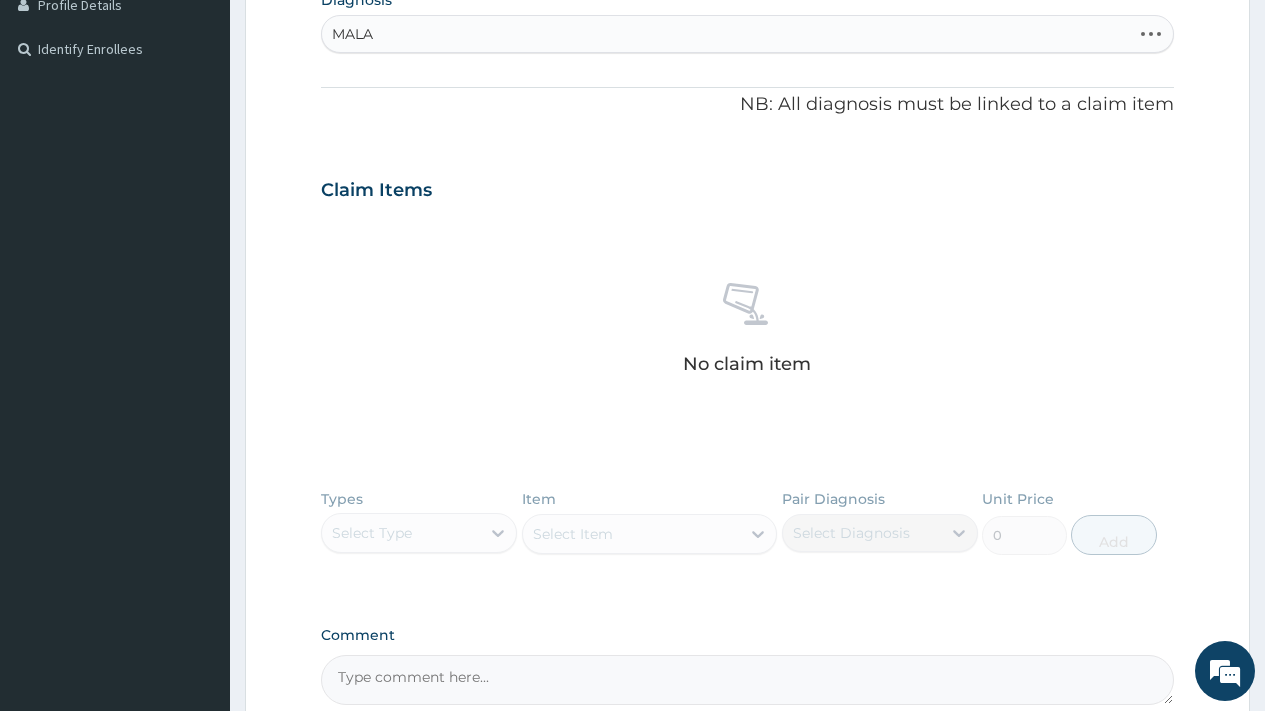 type on "MALAR" 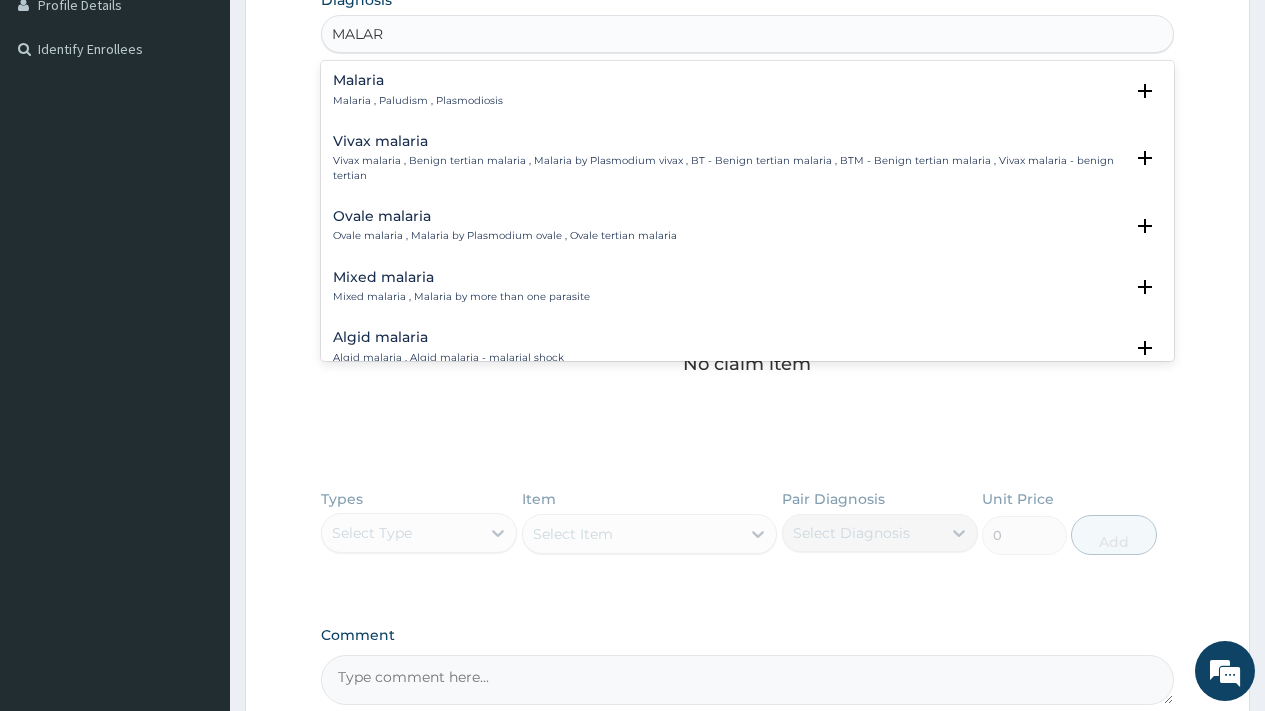 click on "Malaria" at bounding box center [418, 80] 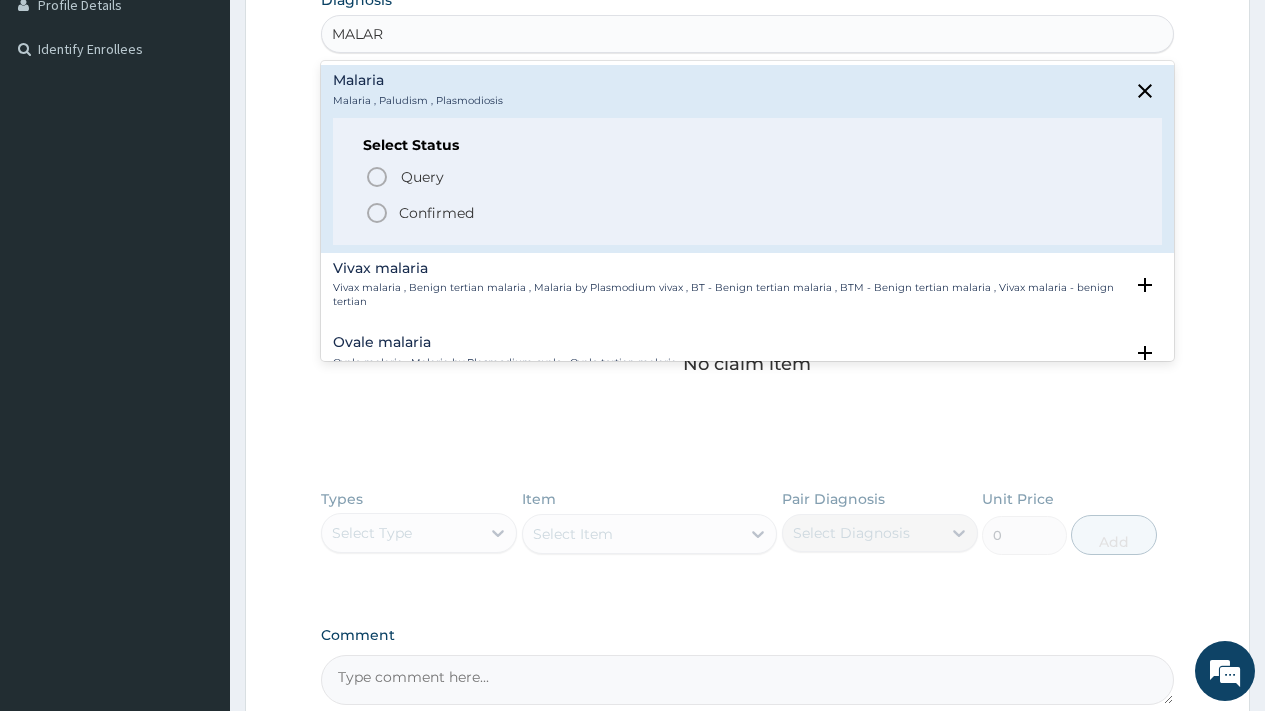 click on "Confirmed" at bounding box center [436, 213] 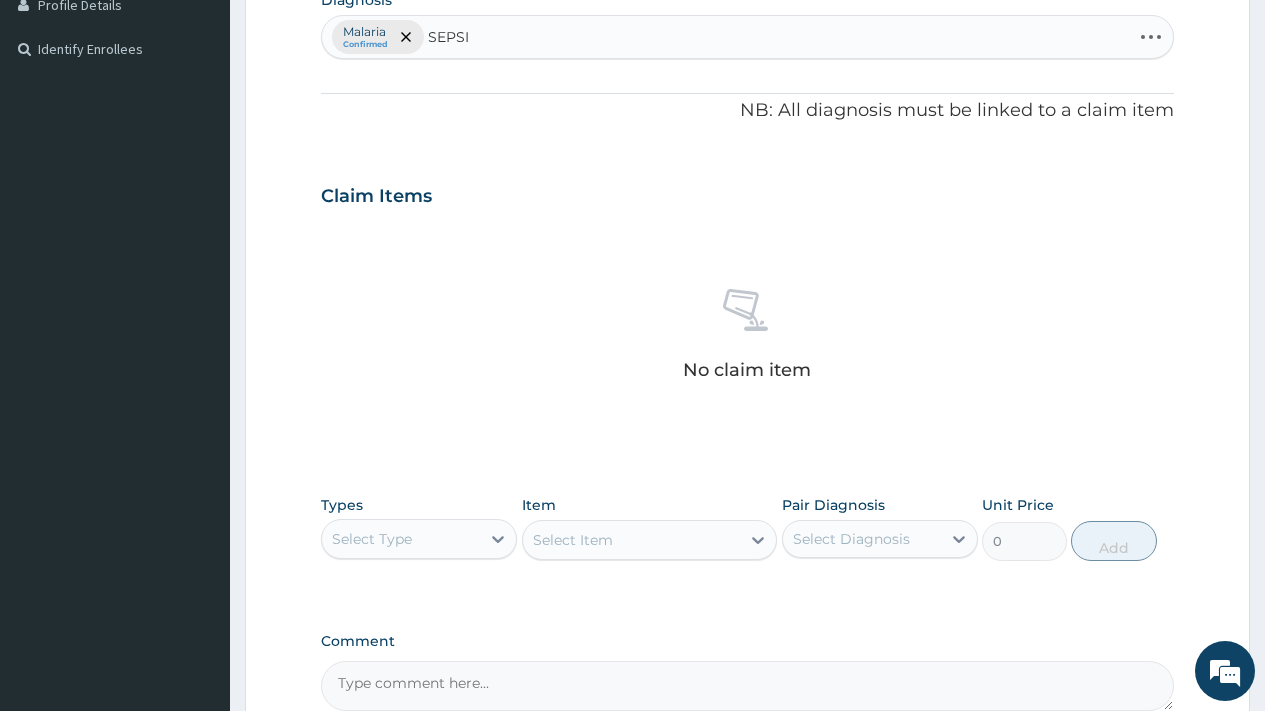 type on "SEPSIS" 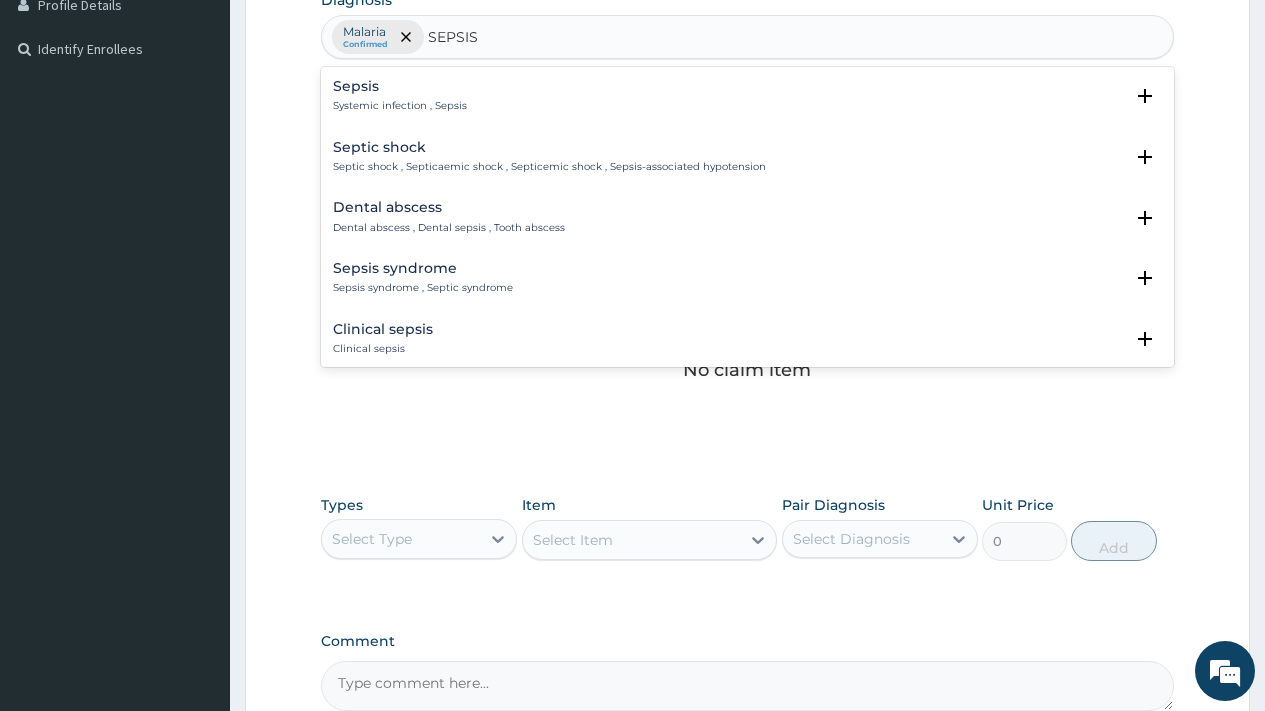click on "Sepsis" at bounding box center (400, 86) 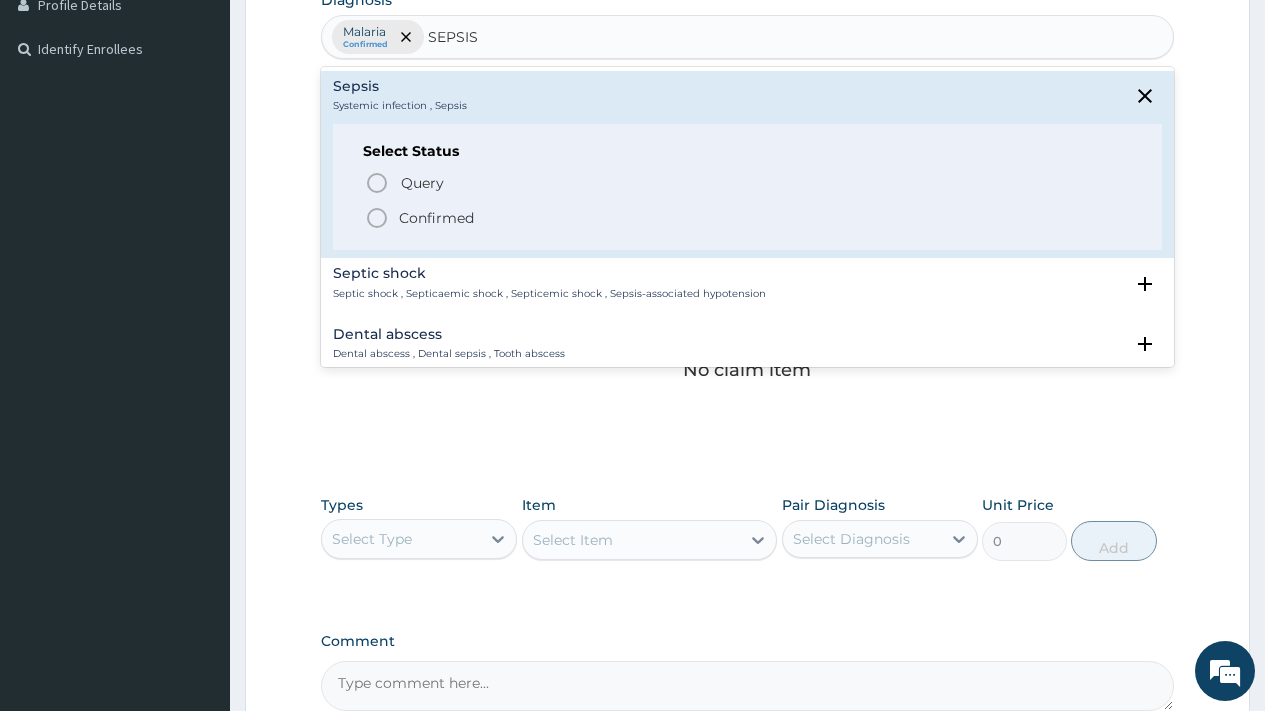 click on "Confirmed" at bounding box center (436, 218) 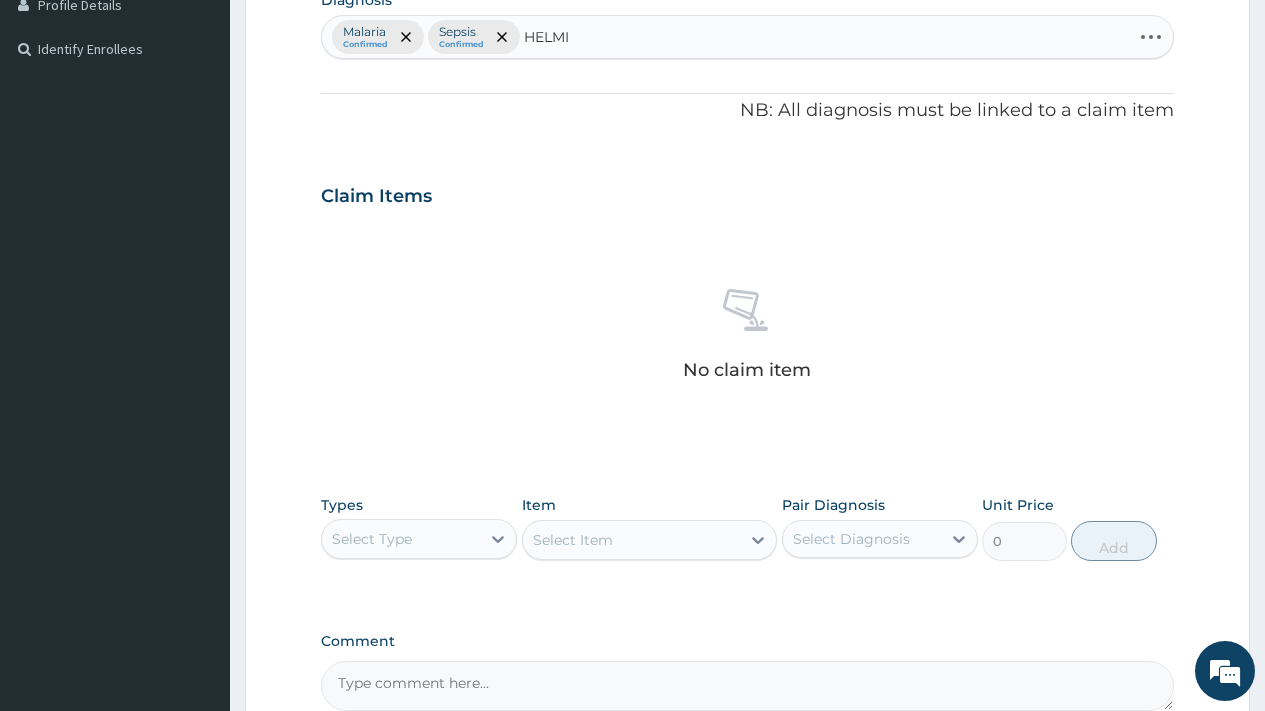 type on "HELMIN" 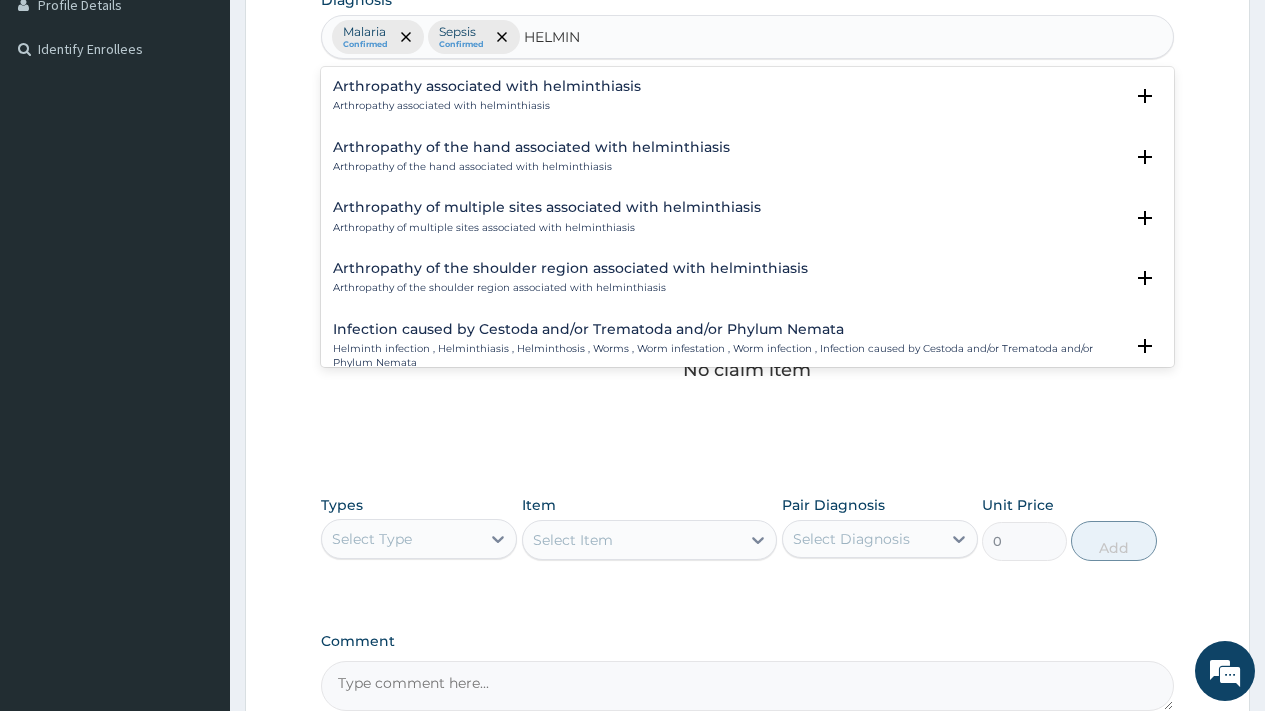 click on "Arthropathy associated with helminthiasis" at bounding box center [487, 86] 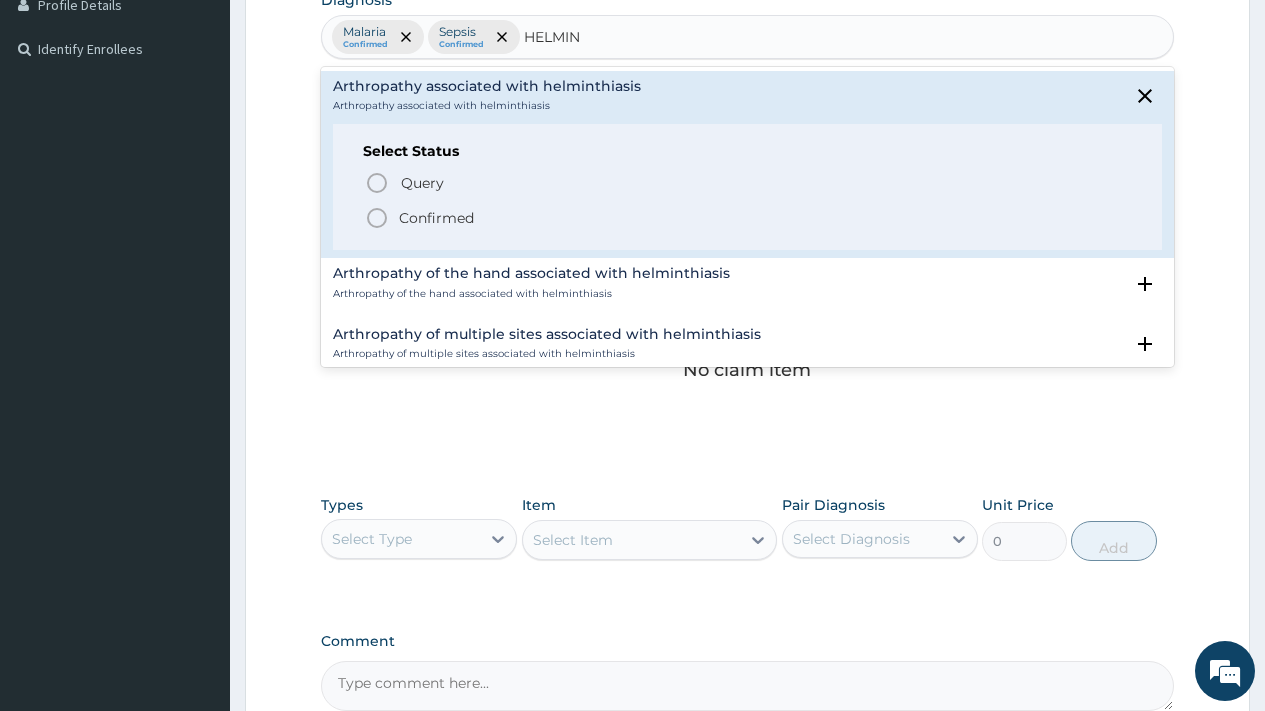 click on "Confirmed" at bounding box center (436, 218) 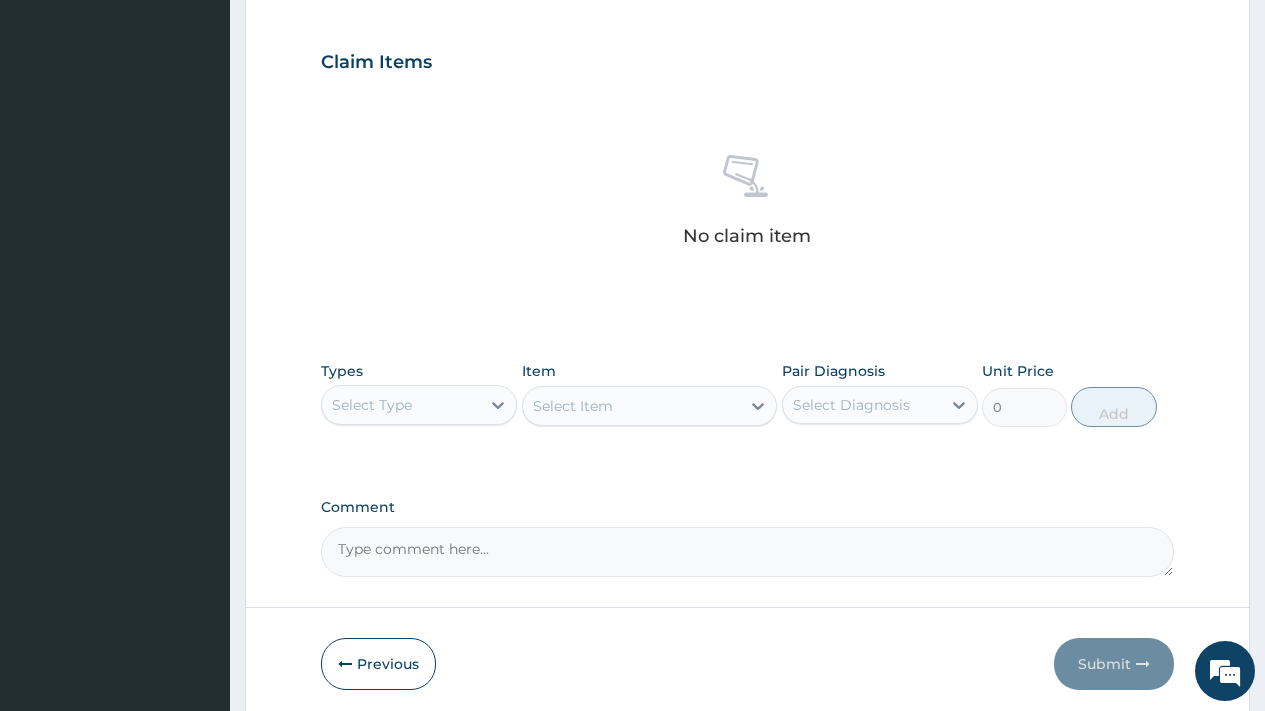 scroll, scrollTop: 731, scrollLeft: 0, axis: vertical 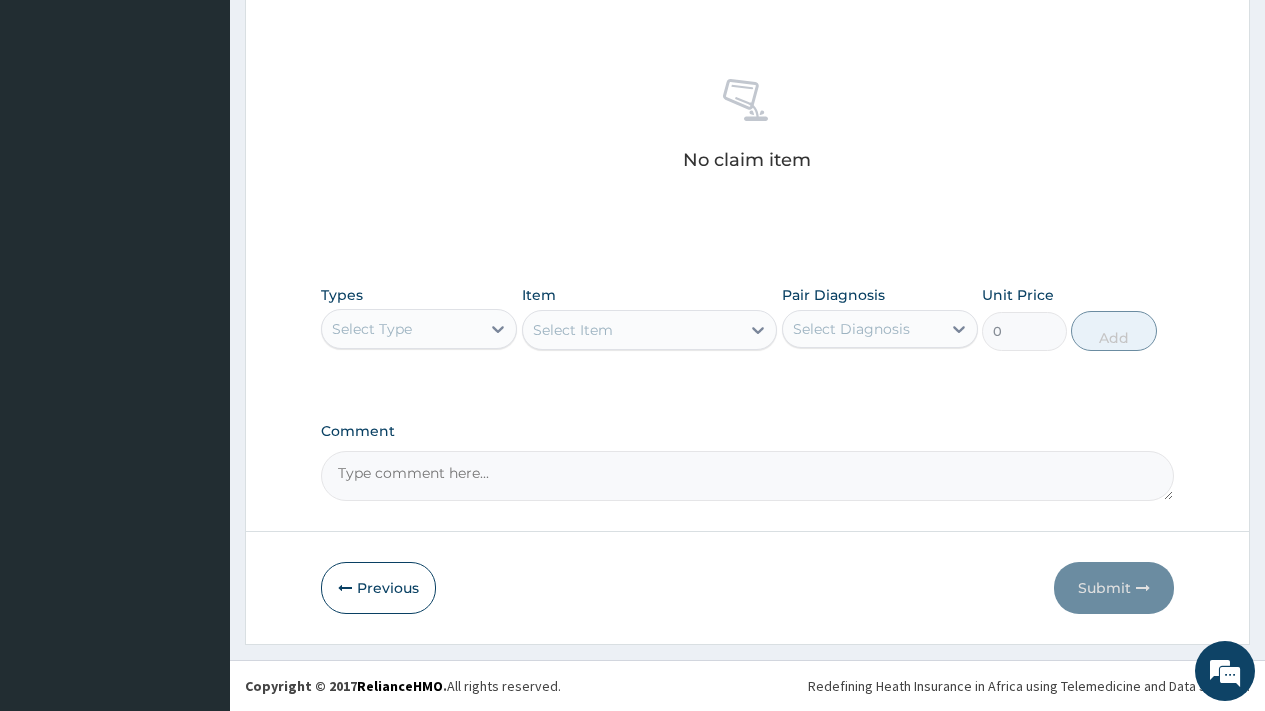 click on "Select Type" at bounding box center [372, 329] 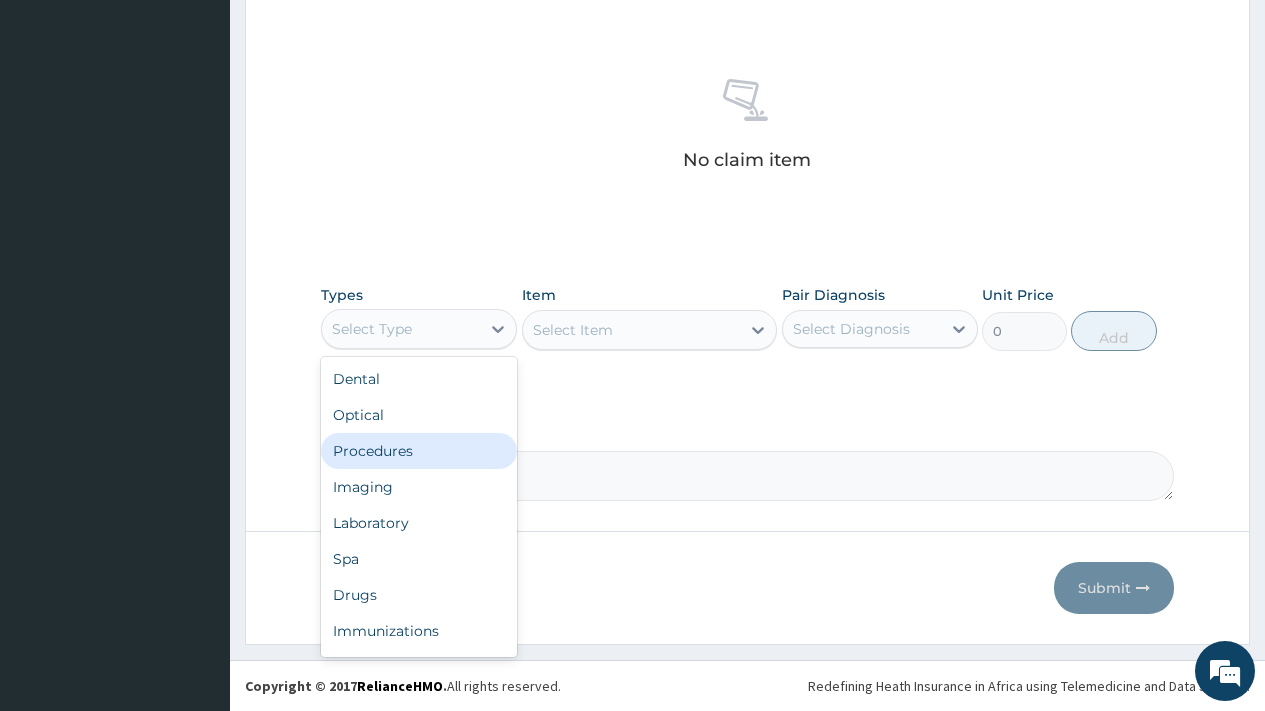 click on "Procedures" at bounding box center (419, 451) 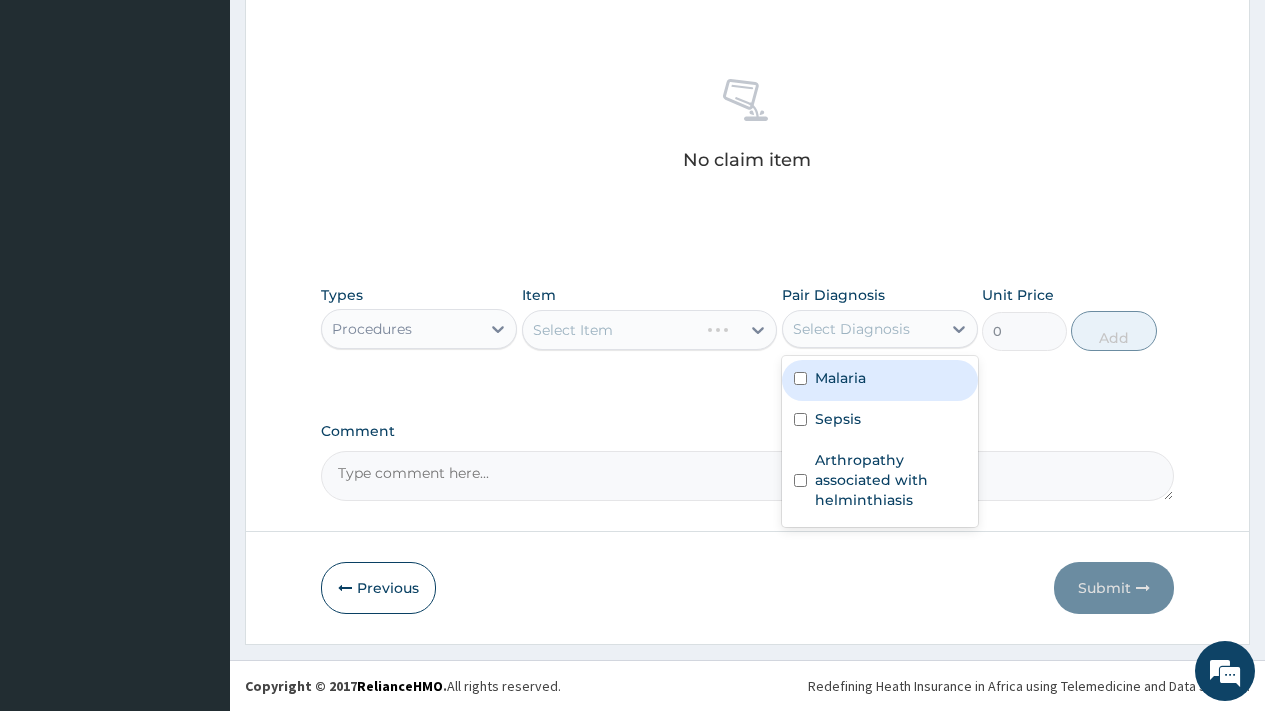 click on "Select Diagnosis" at bounding box center (851, 329) 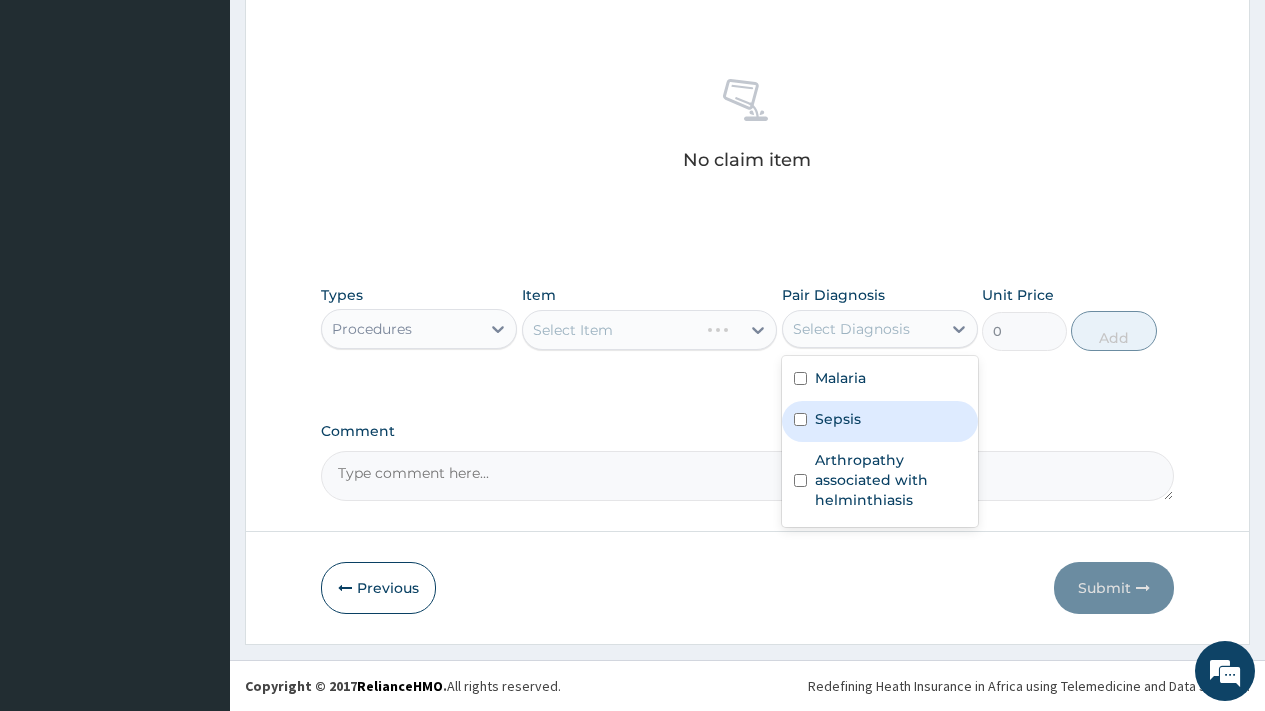 click on "Sepsis" at bounding box center [838, 419] 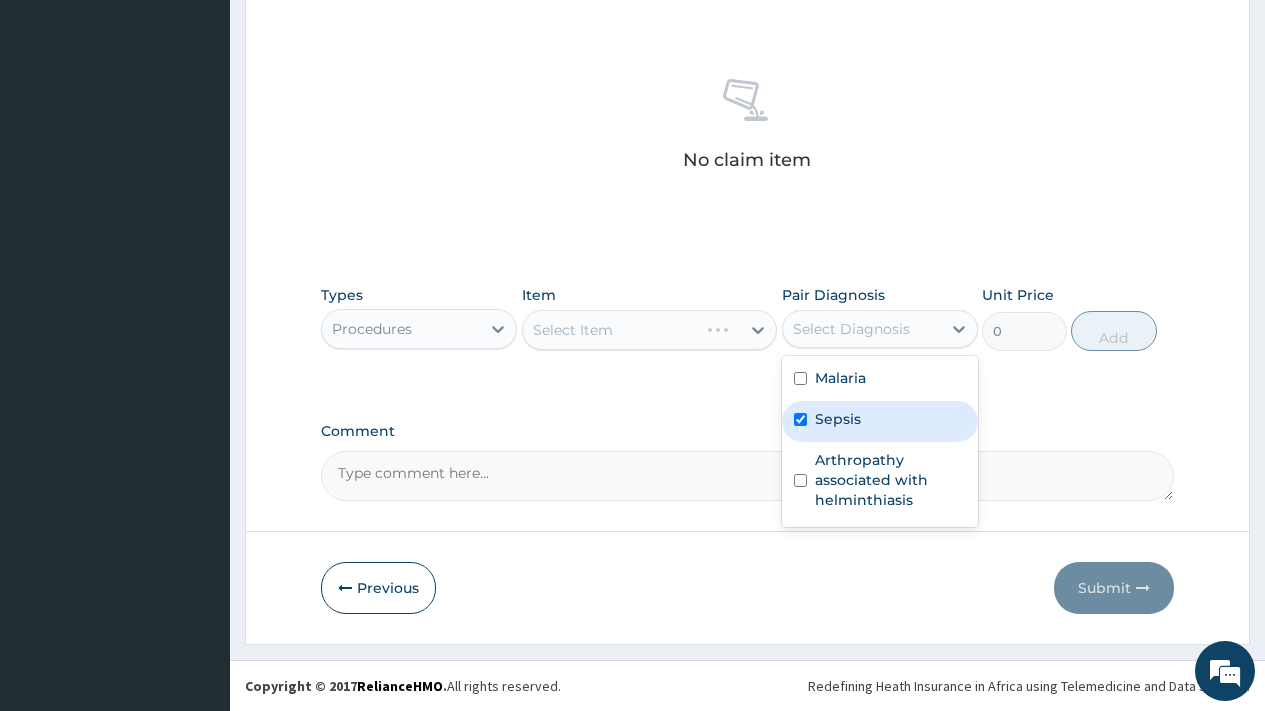 checkbox on "true" 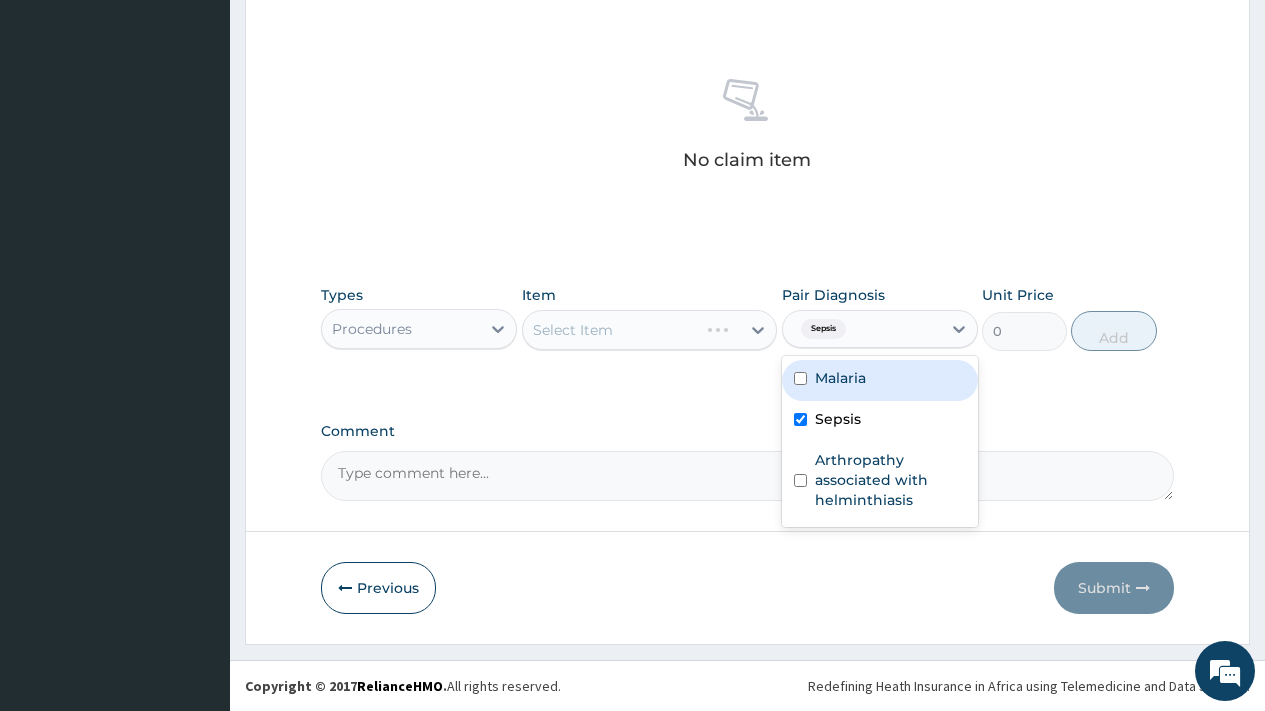 click on "Malaria" at bounding box center (840, 378) 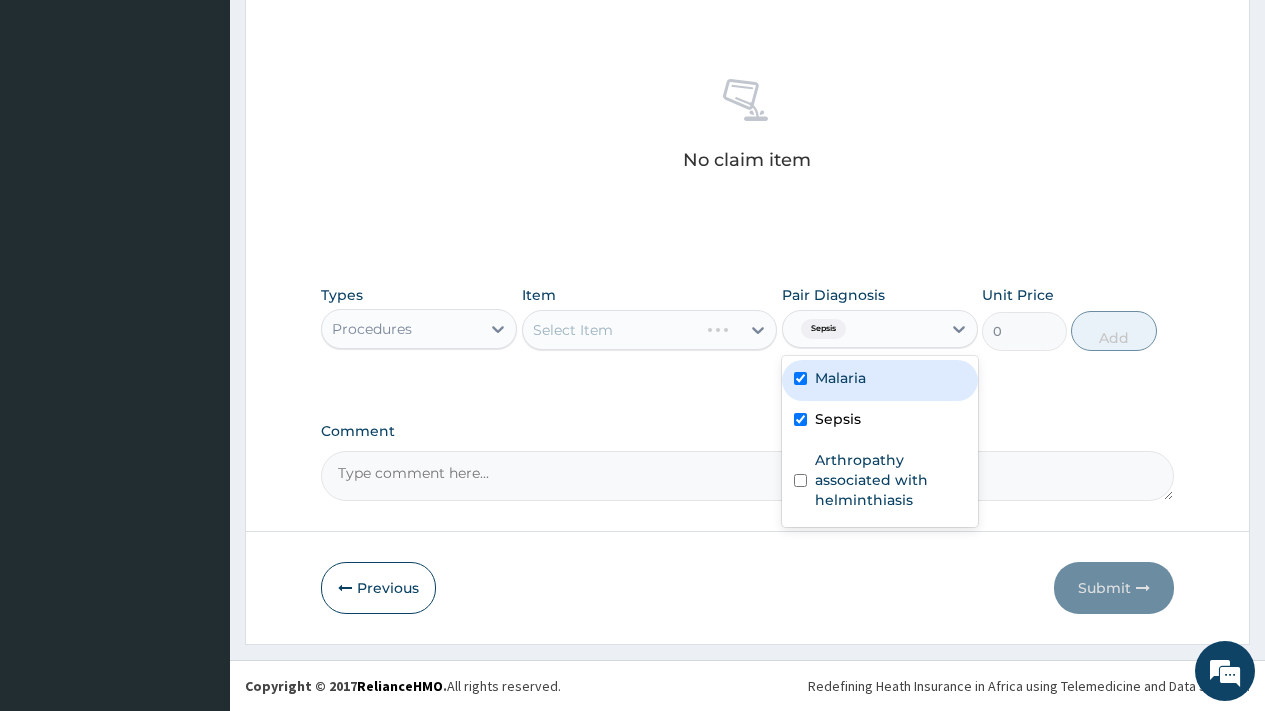 checkbox on "true" 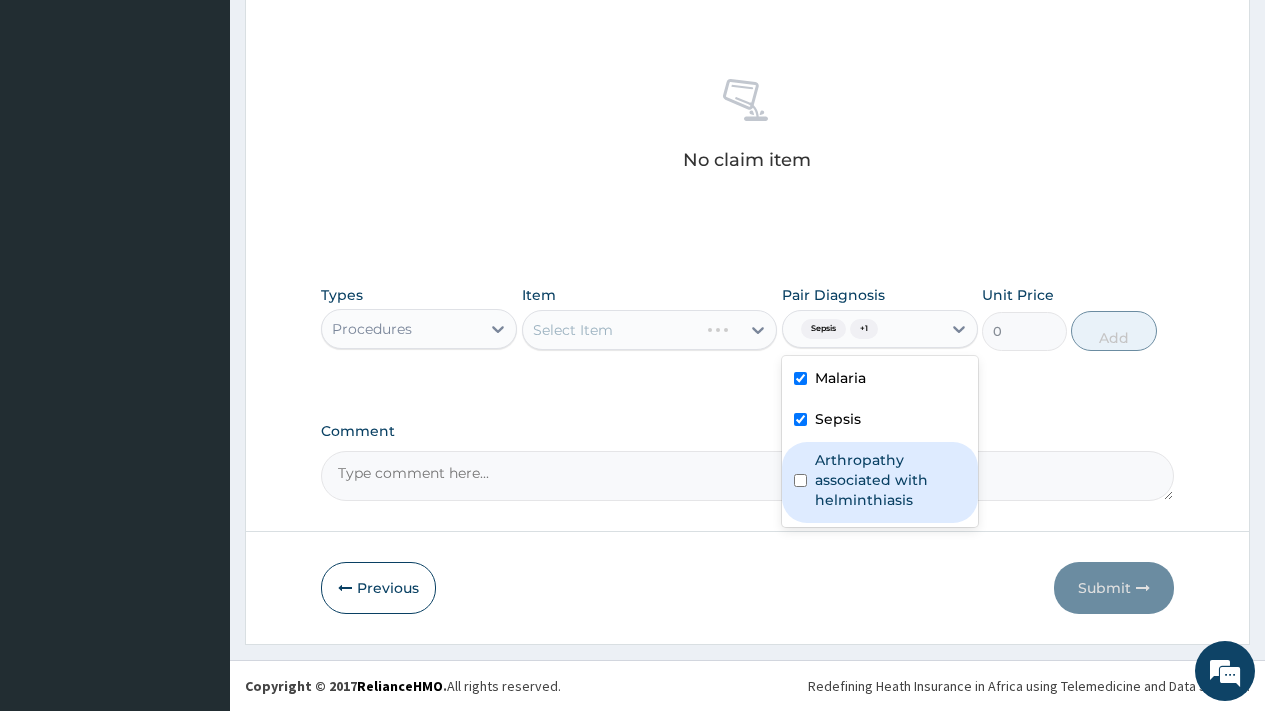 click on "Arthropathy associated with helminthiasis" at bounding box center [890, 480] 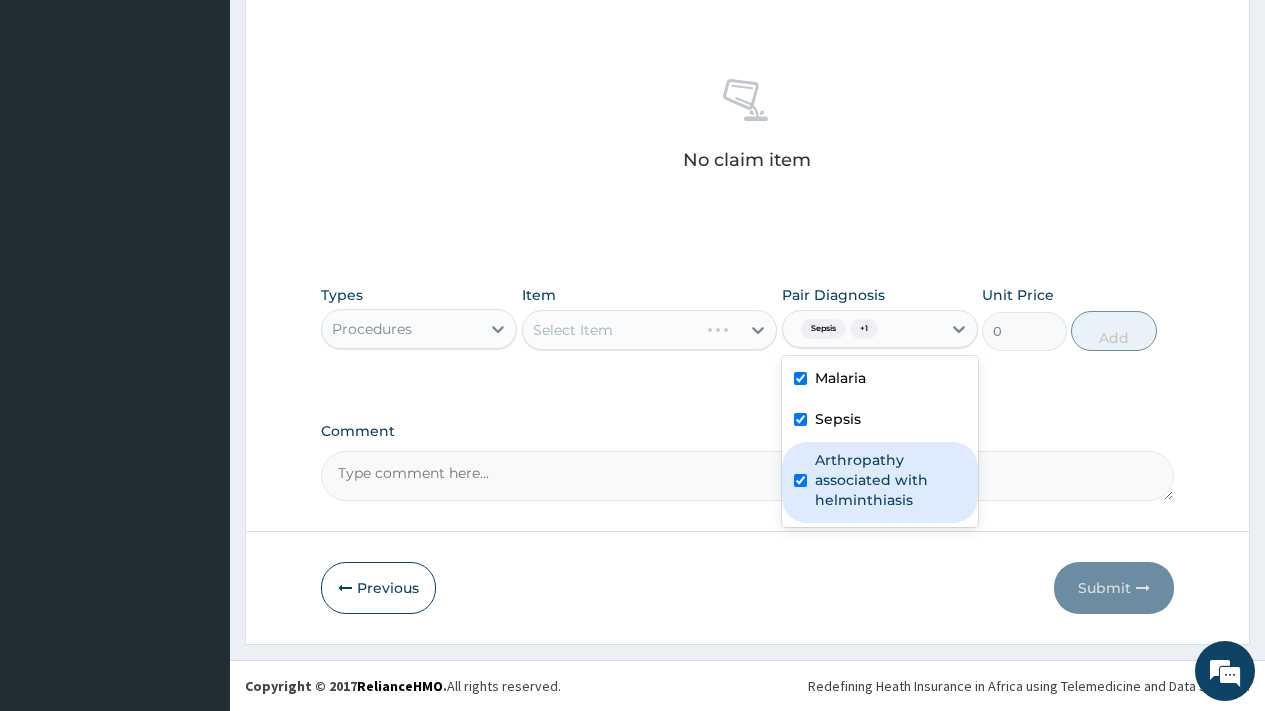 checkbox on "true" 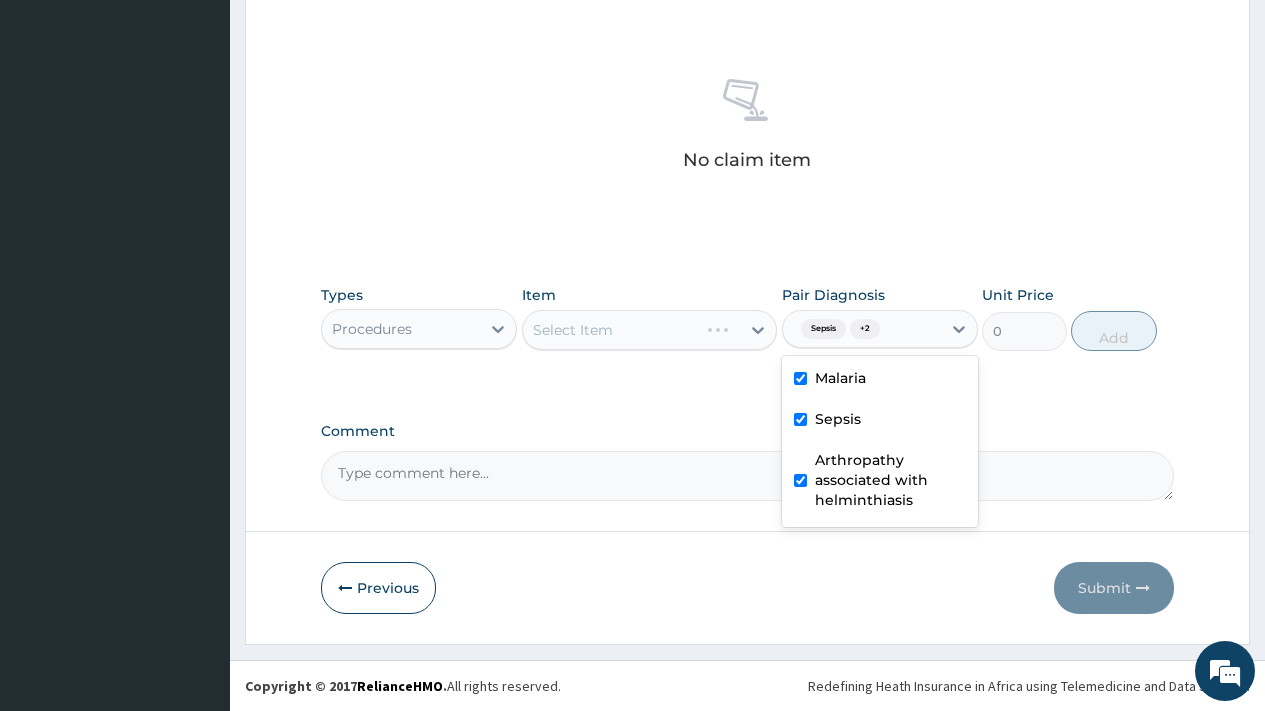 click on "Select Item" at bounding box center (650, 330) 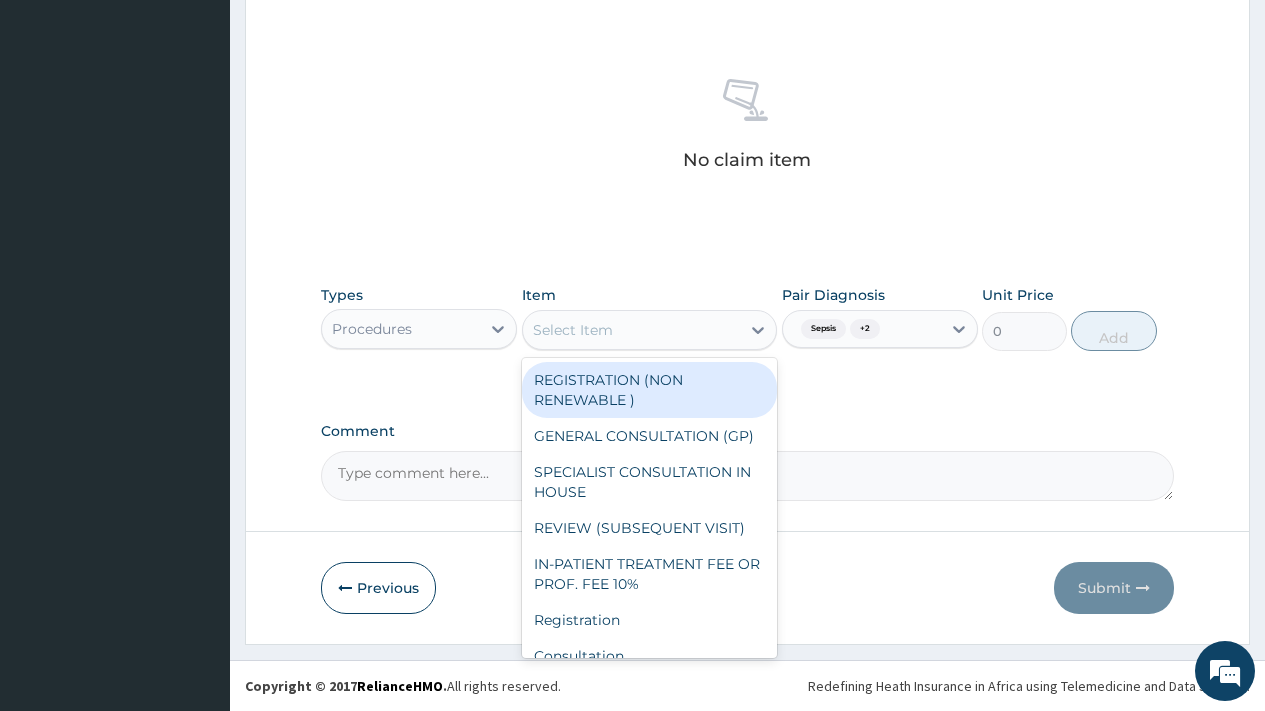click on "Select Item" at bounding box center [632, 330] 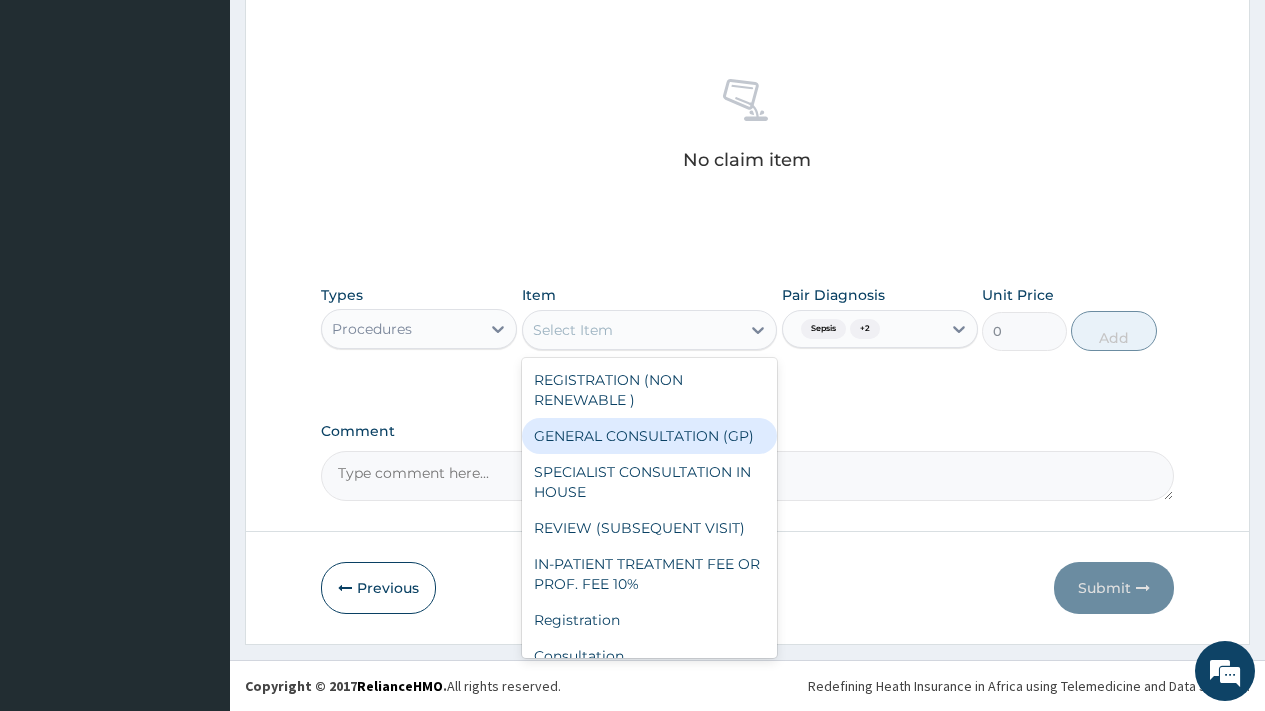 click on "GENERAL CONSULTATION (GP)" at bounding box center [650, 436] 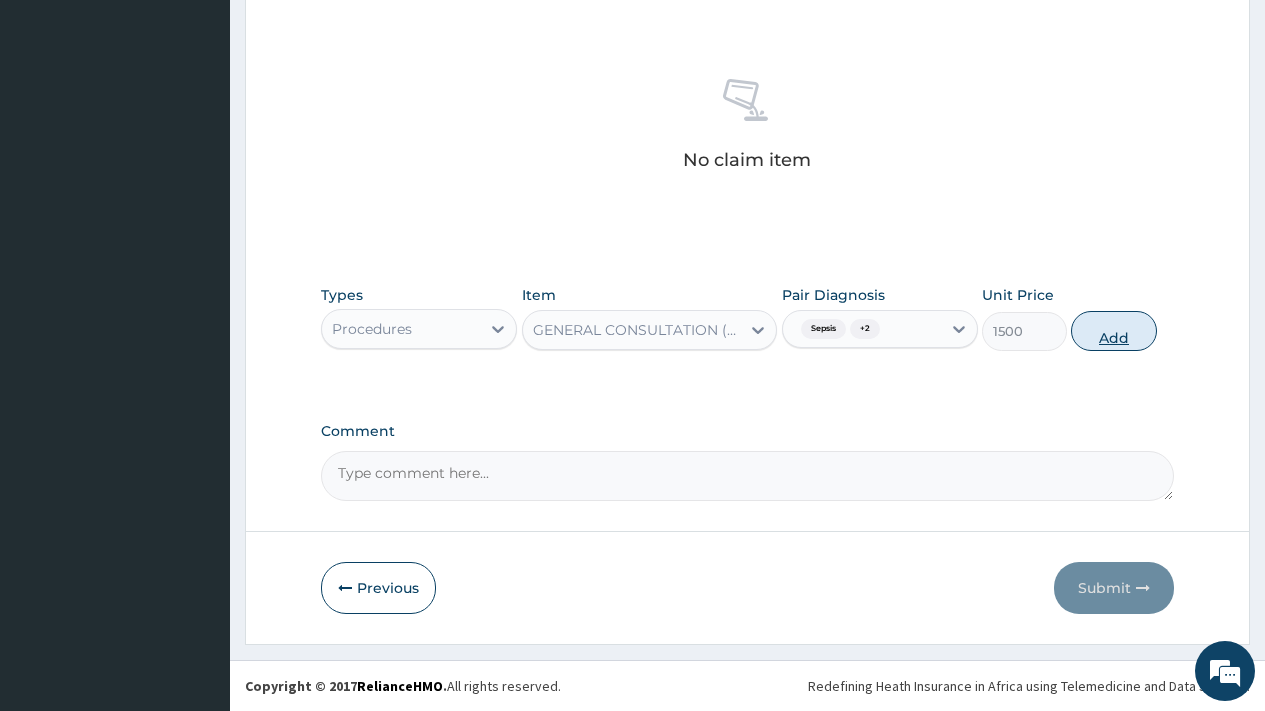 click on "Add" at bounding box center [1113, 331] 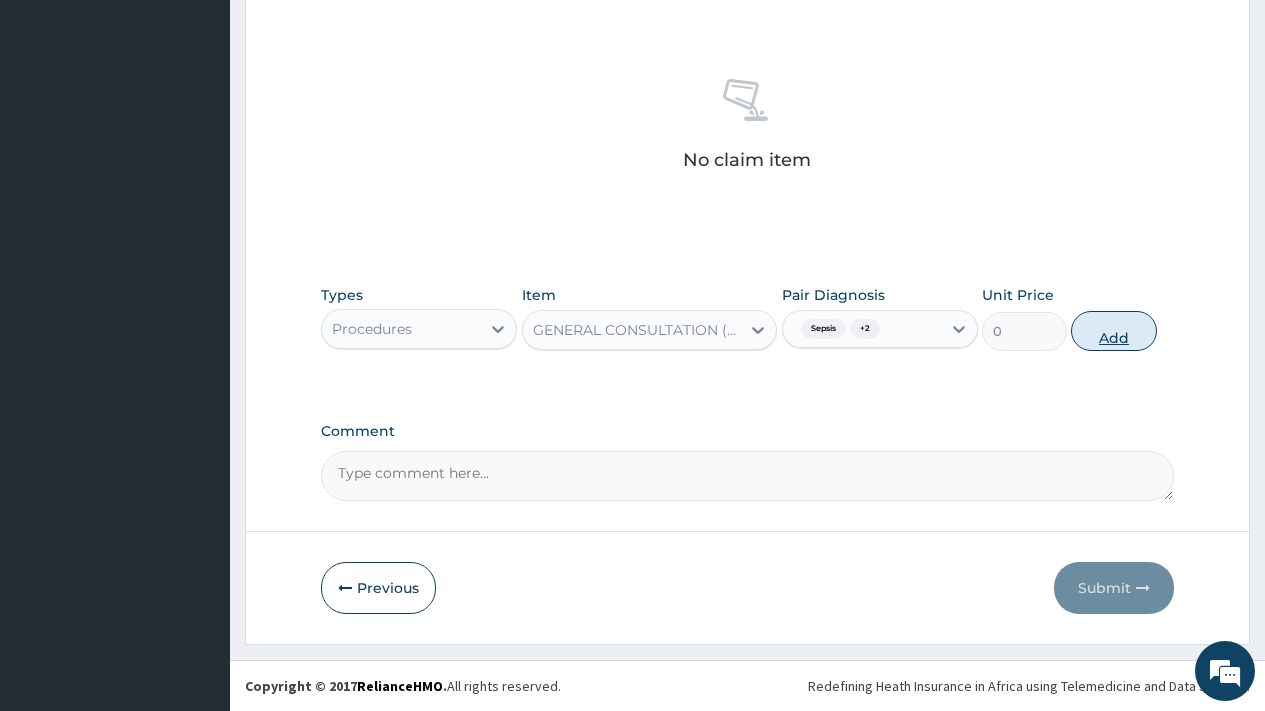 scroll, scrollTop: 651, scrollLeft: 0, axis: vertical 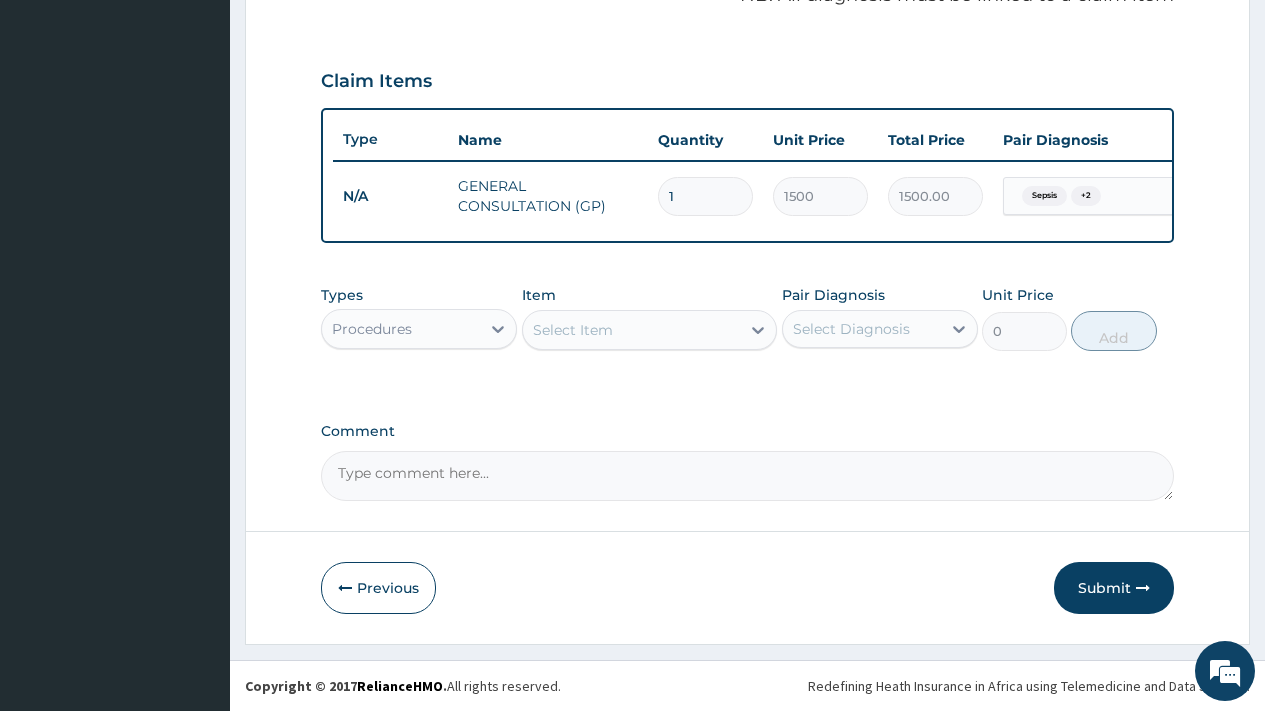 click on "Procedures" at bounding box center (372, 329) 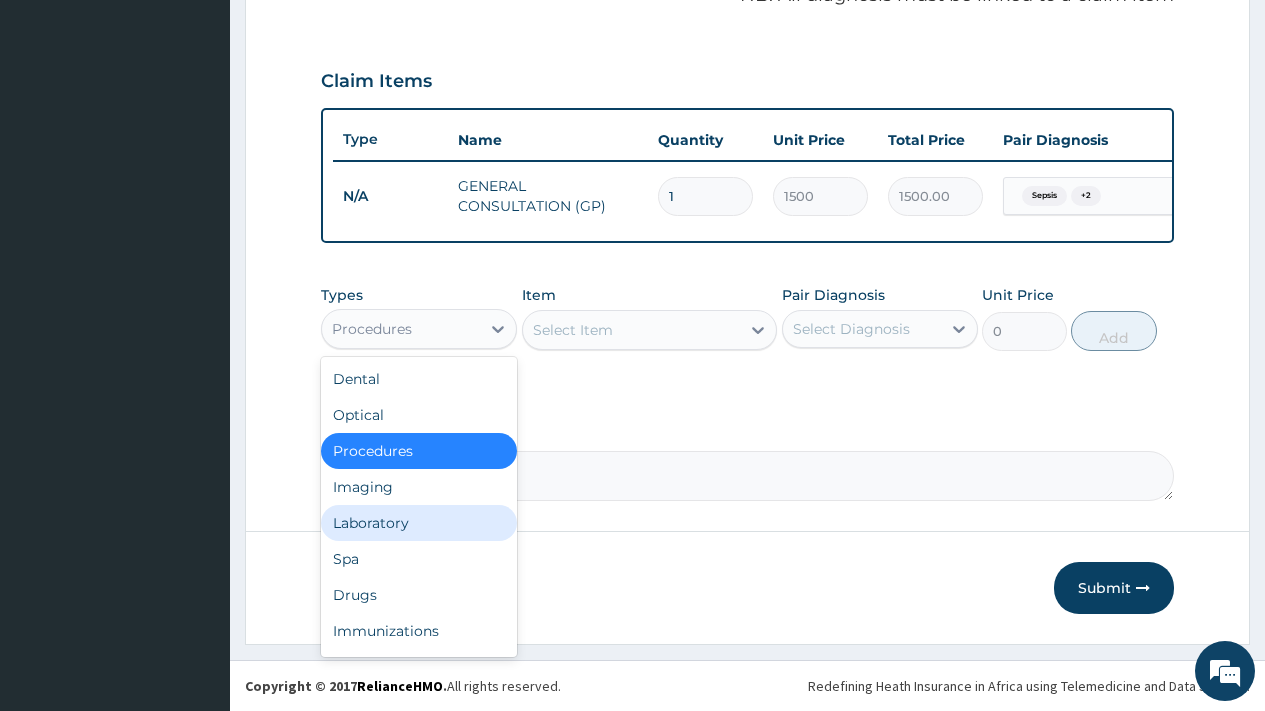 click on "Laboratory" at bounding box center [419, 523] 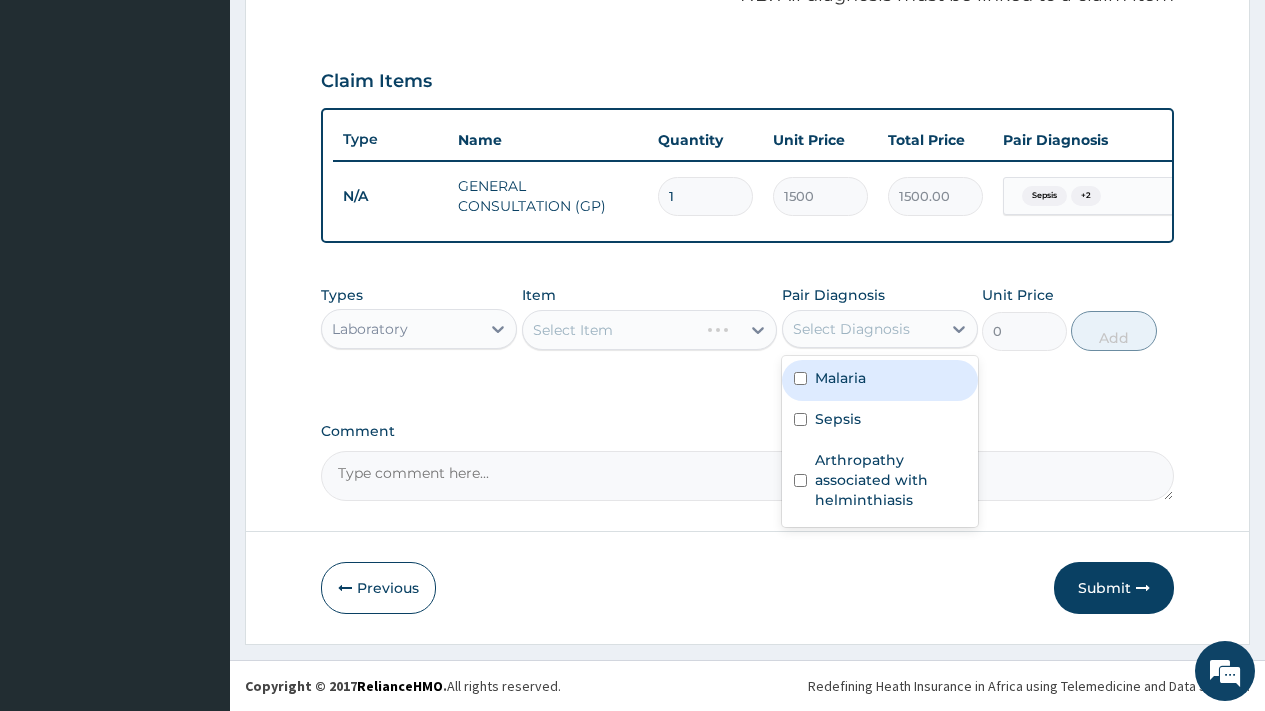 click on "Select Diagnosis" at bounding box center (851, 329) 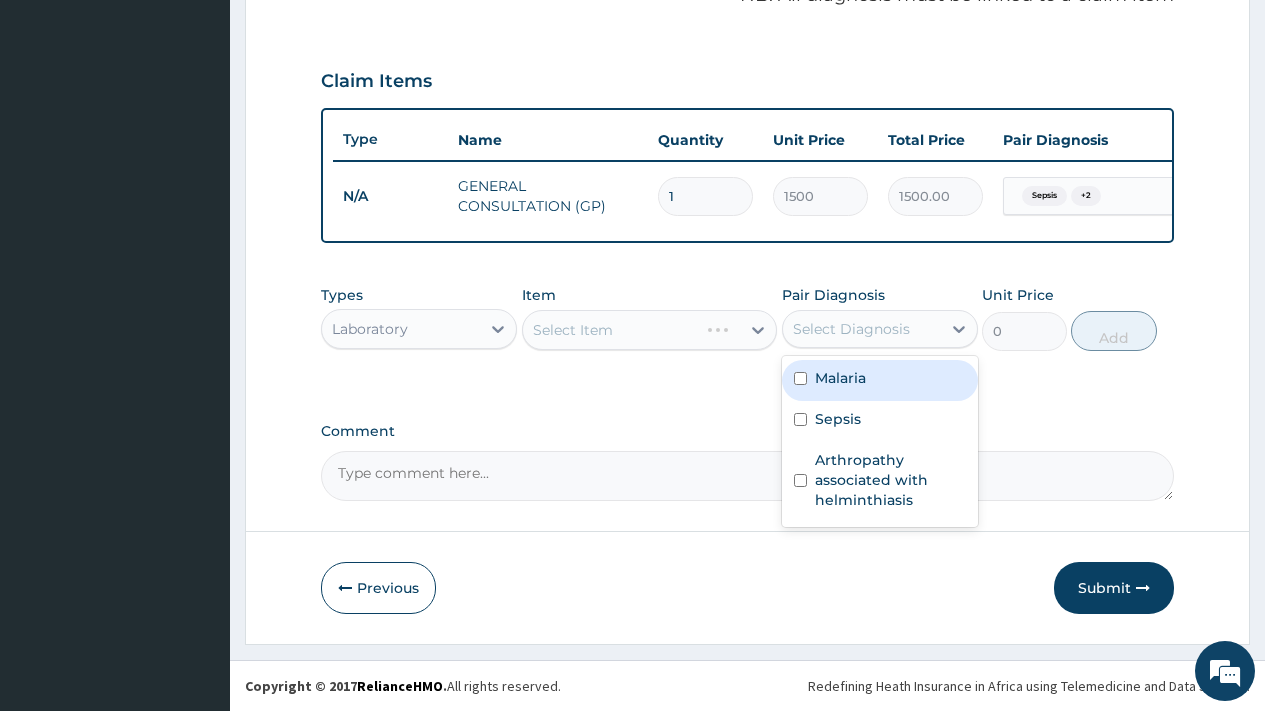 click on "Malaria" at bounding box center [840, 378] 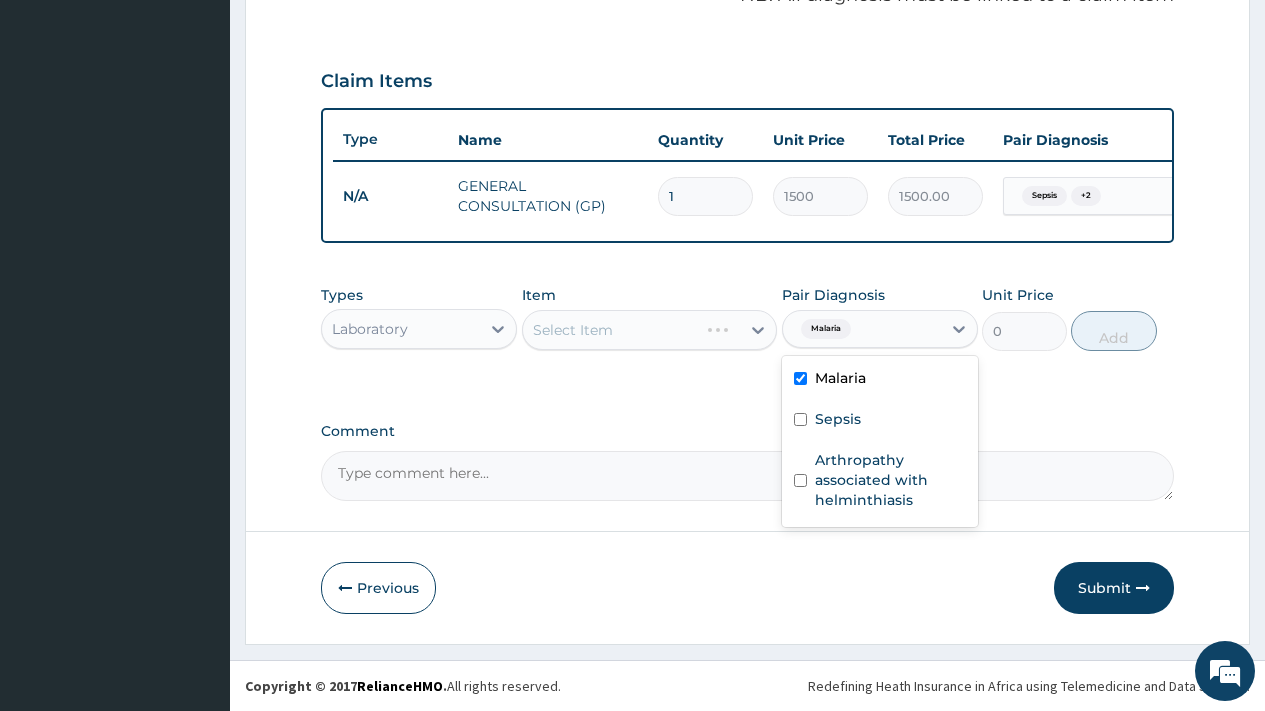 click on "Malaria" at bounding box center (840, 378) 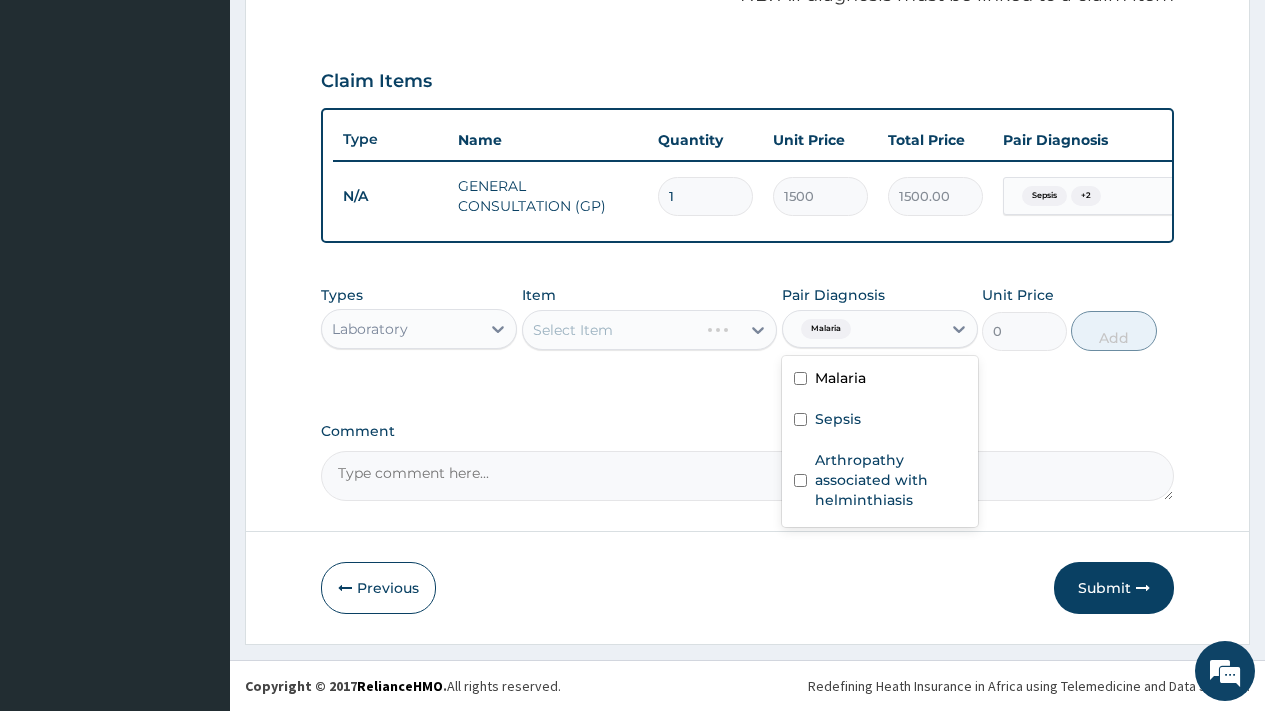 checkbox on "false" 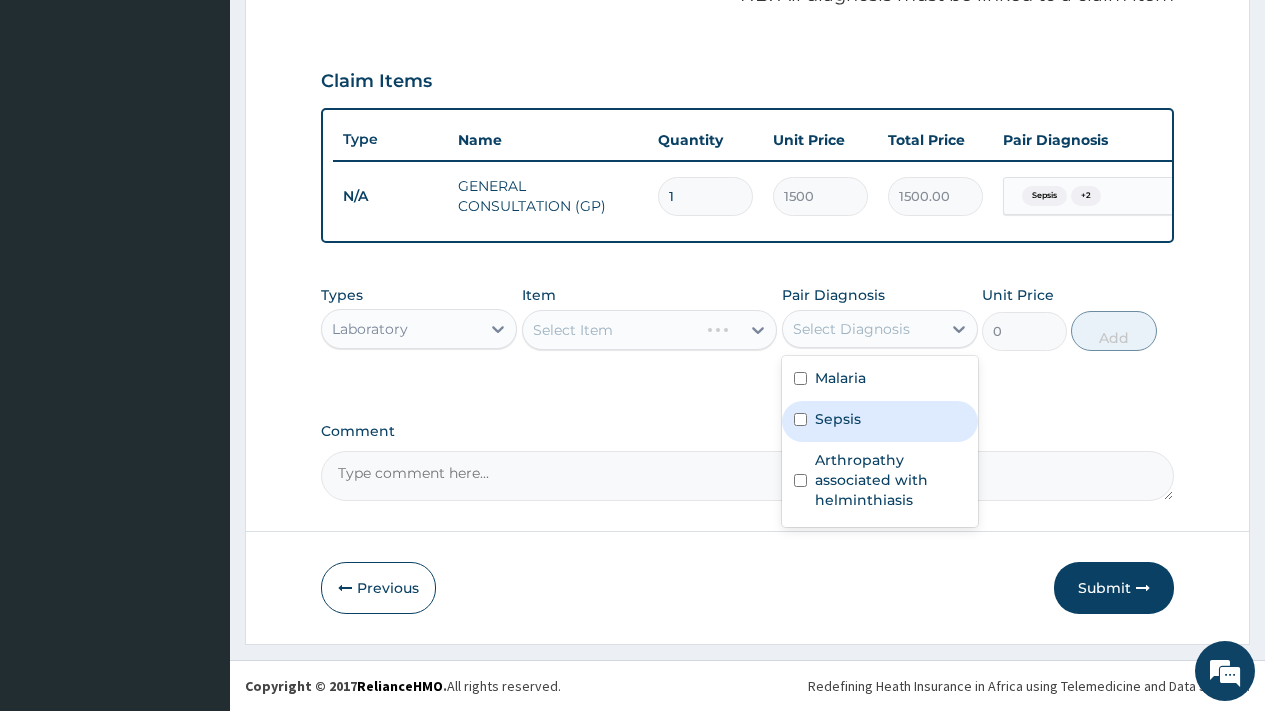 click on "Sepsis" at bounding box center [838, 419] 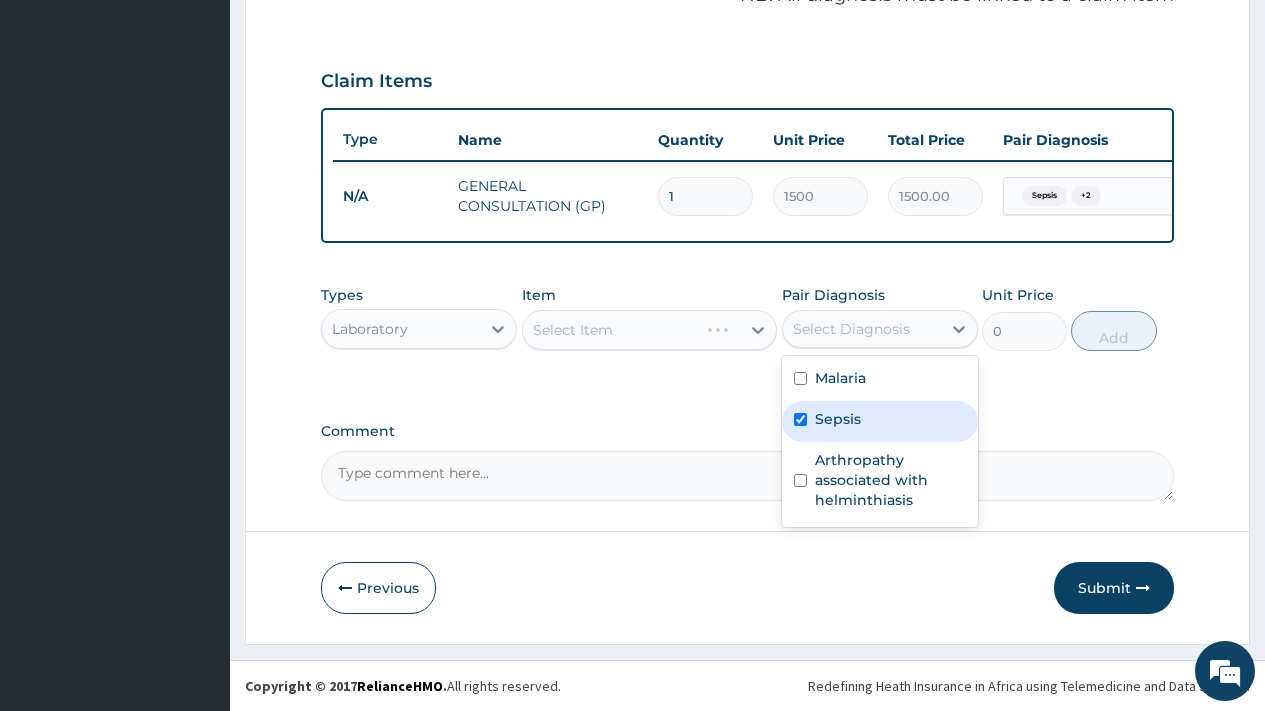 checkbox on "true" 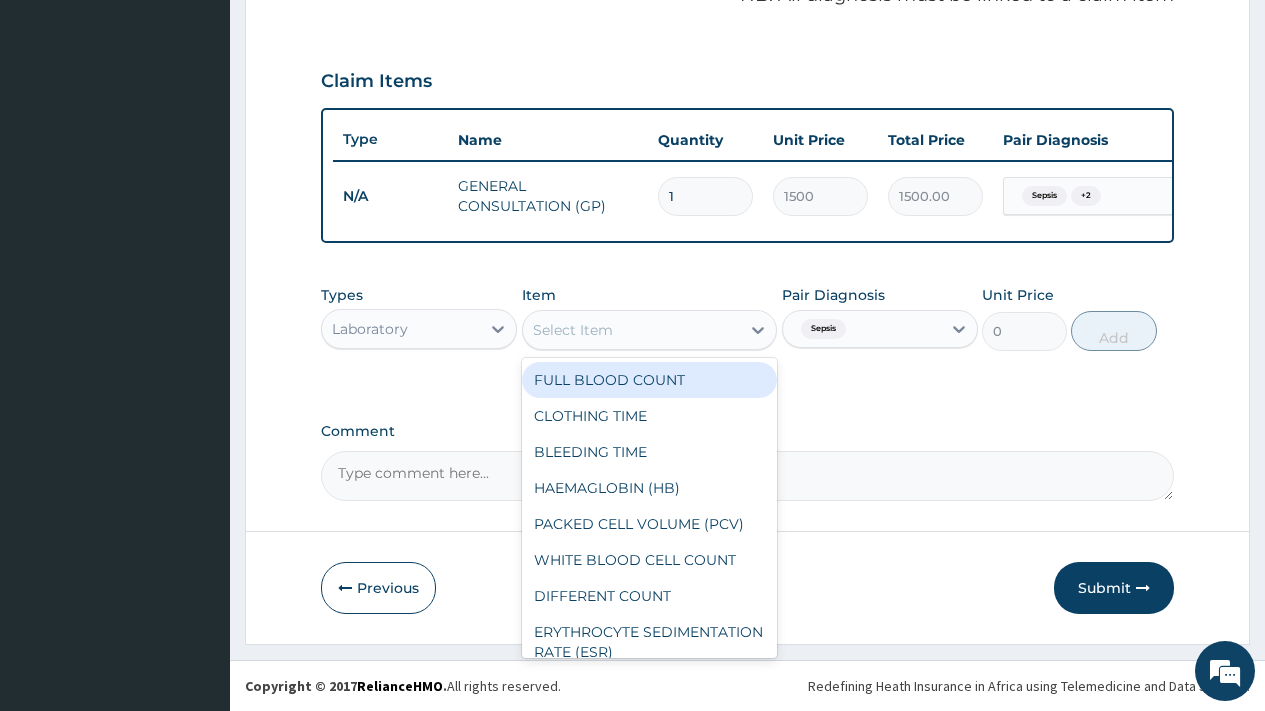 click on "Select Item" at bounding box center (632, 330) 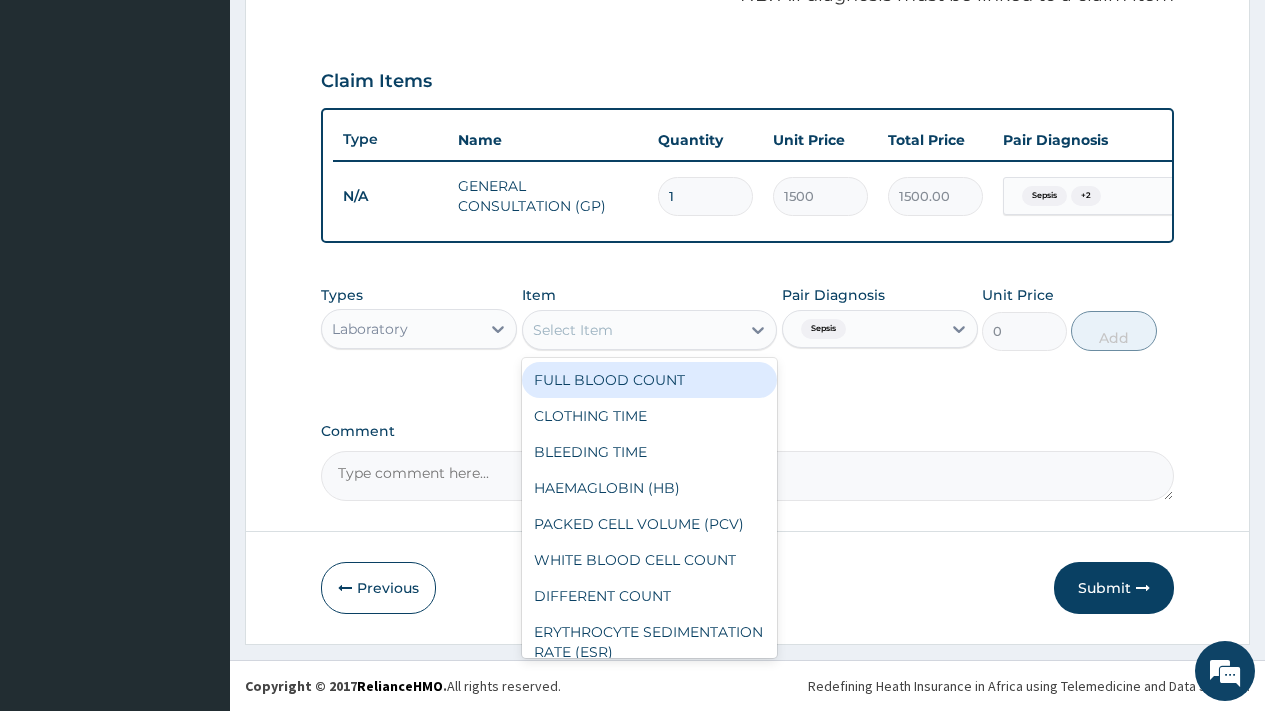 click on "FULL BLOOD COUNT" at bounding box center (650, 380) 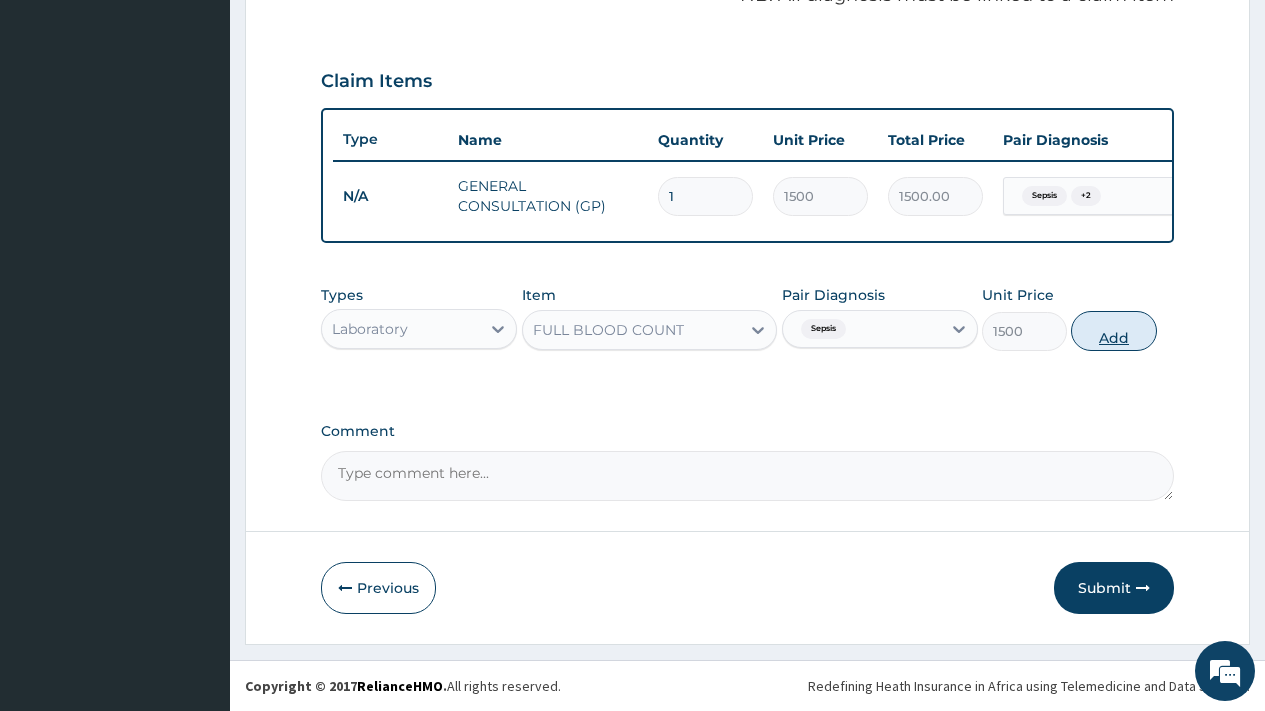 click on "Add" at bounding box center [1113, 331] 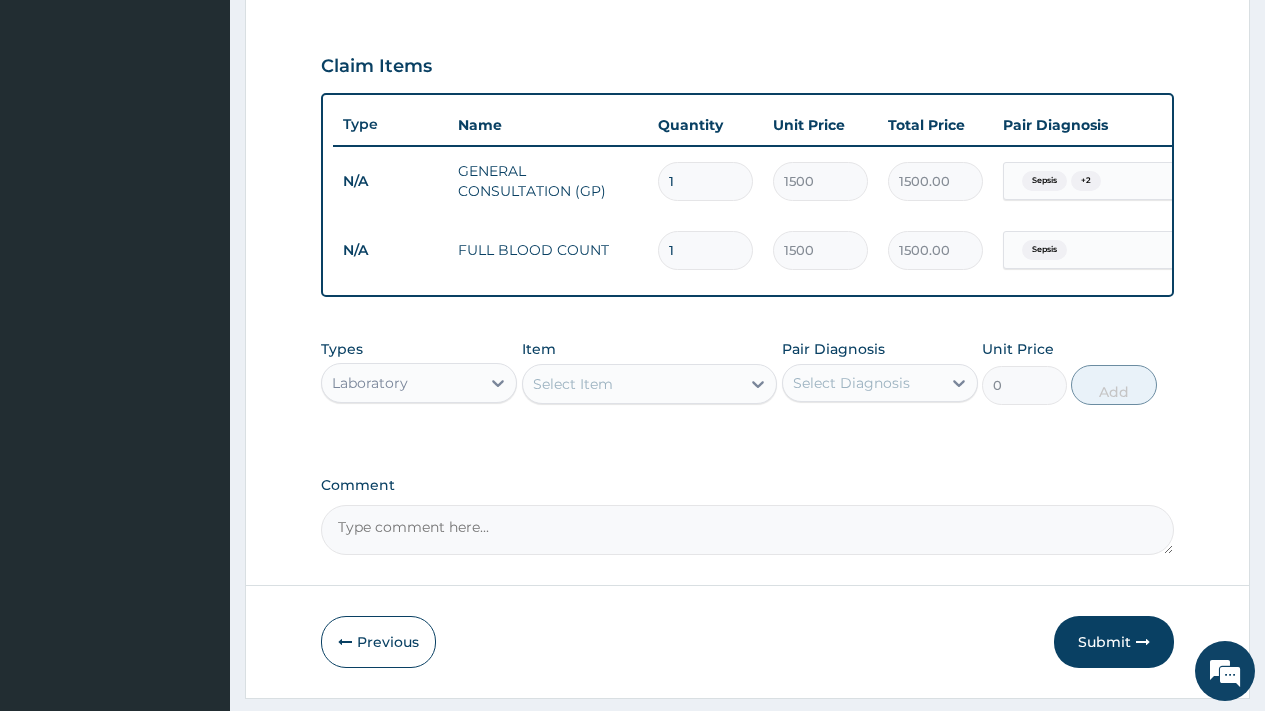 click on "Select Item" at bounding box center (573, 384) 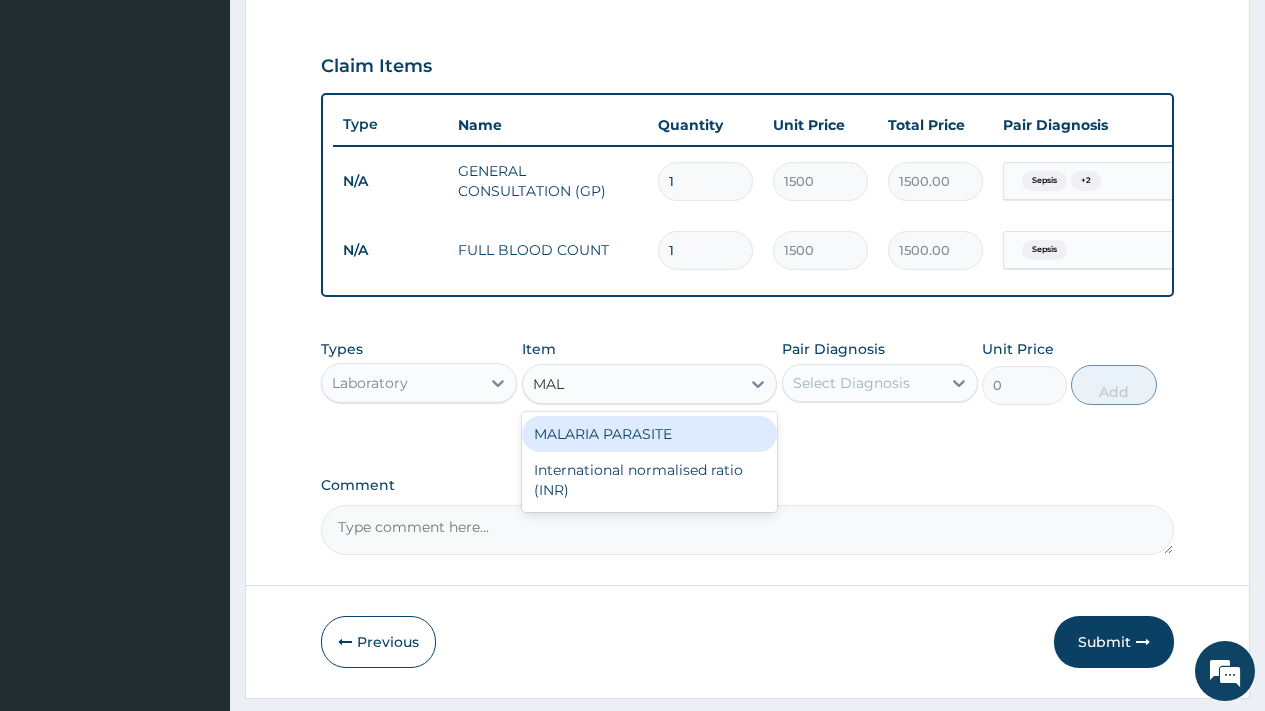 type on "MALA" 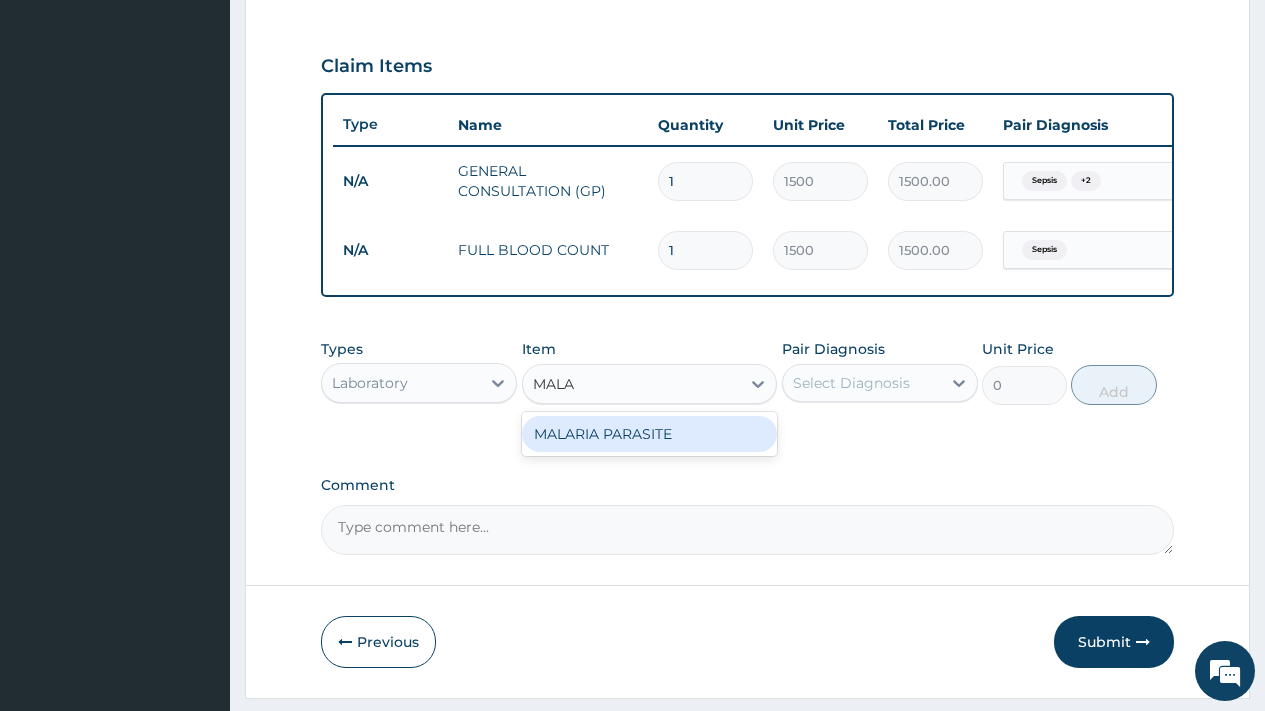 click on "MALARIA PARASITE" at bounding box center [650, 434] 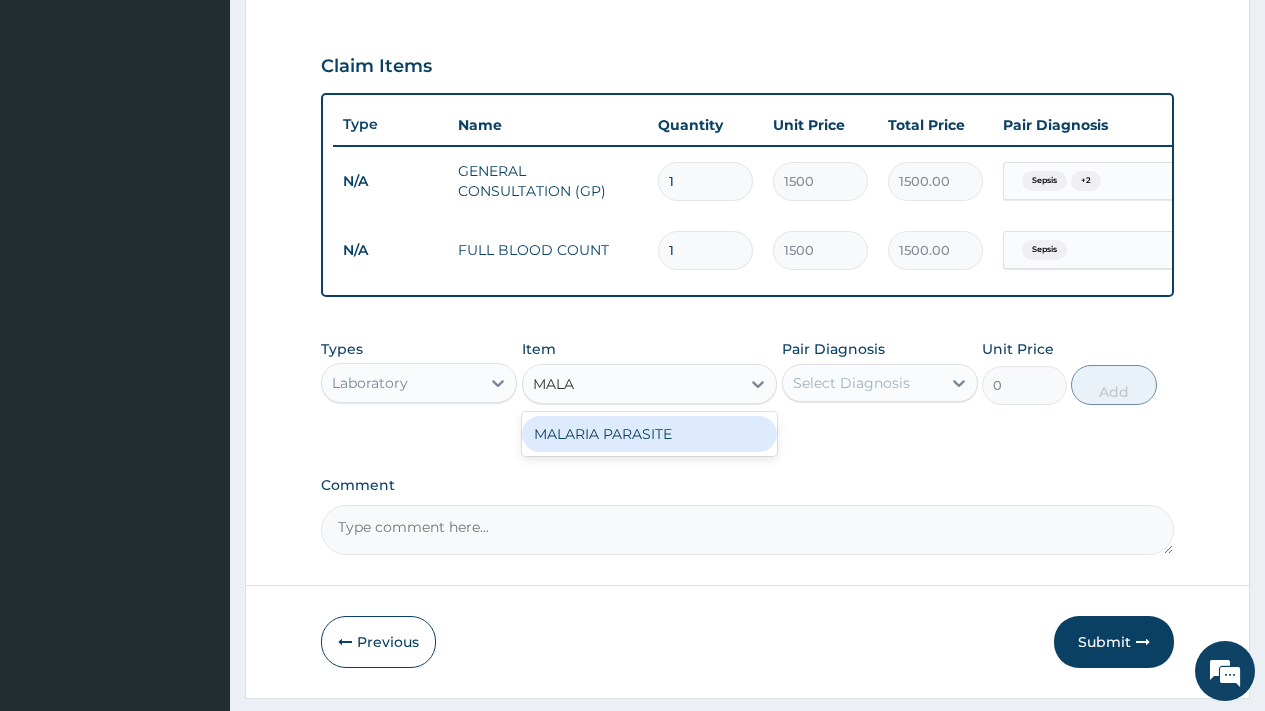 type 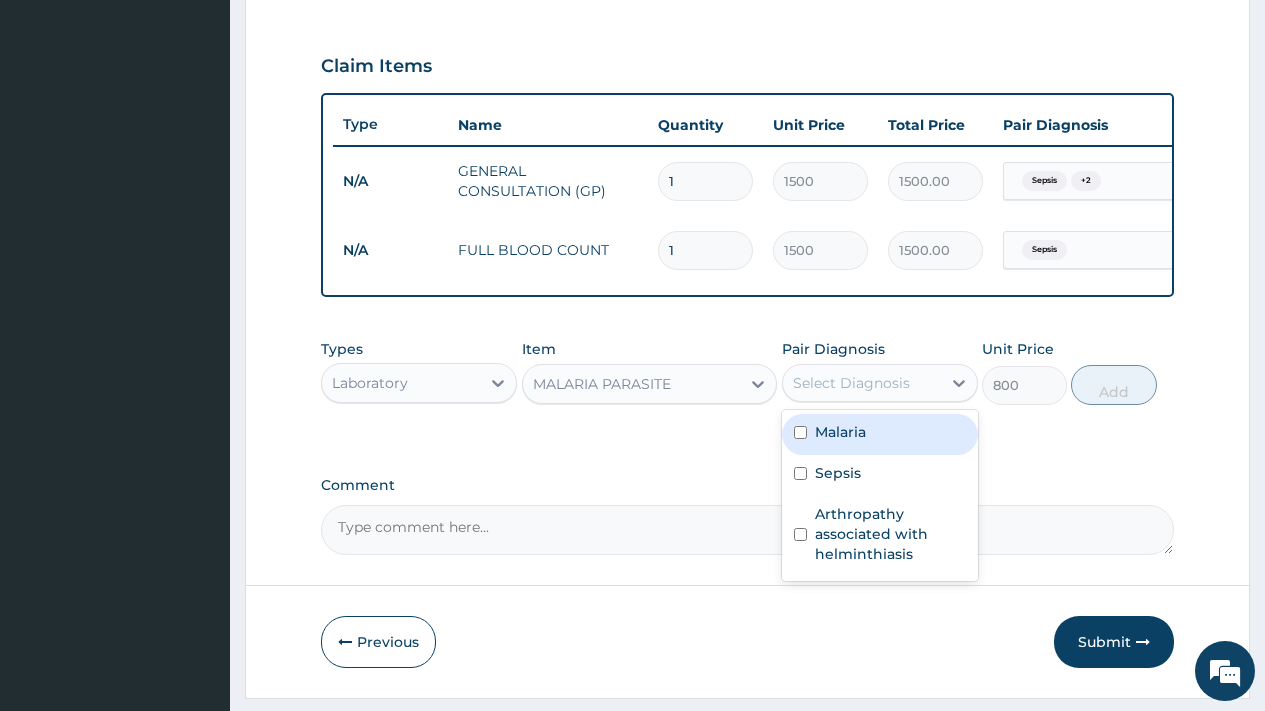 click on "Select Diagnosis" at bounding box center (851, 383) 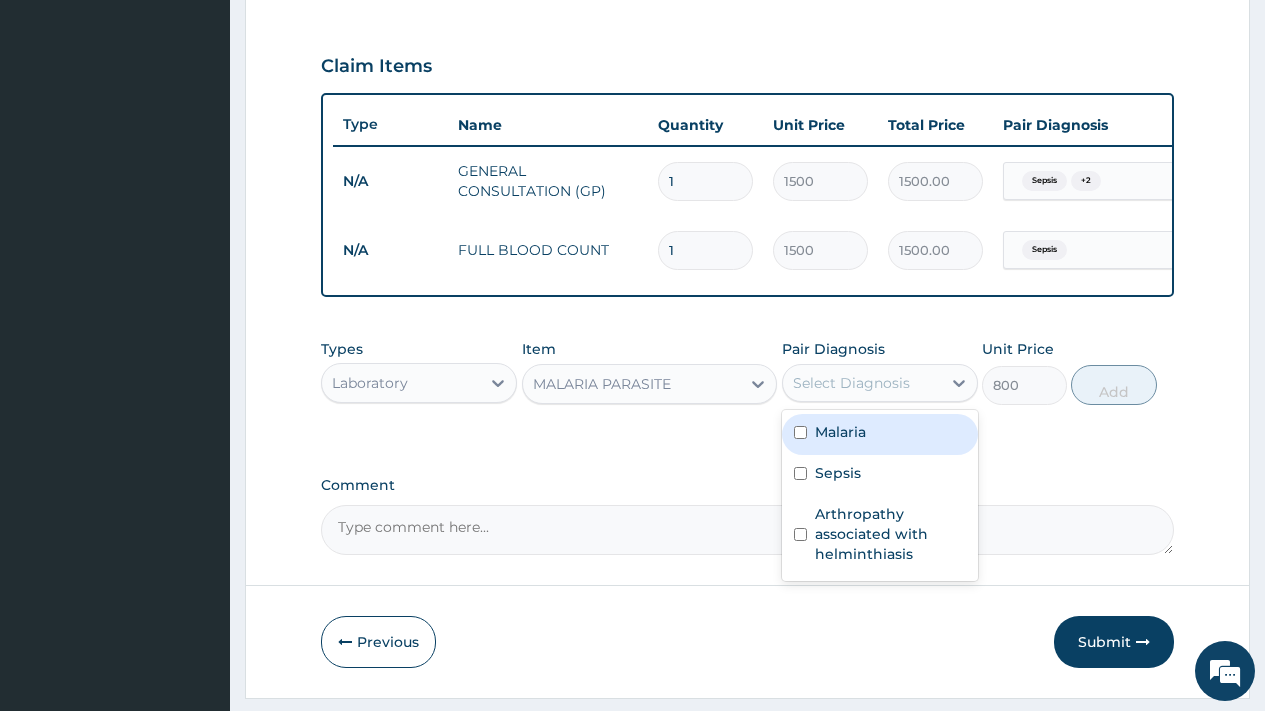click on "Malaria" at bounding box center [880, 434] 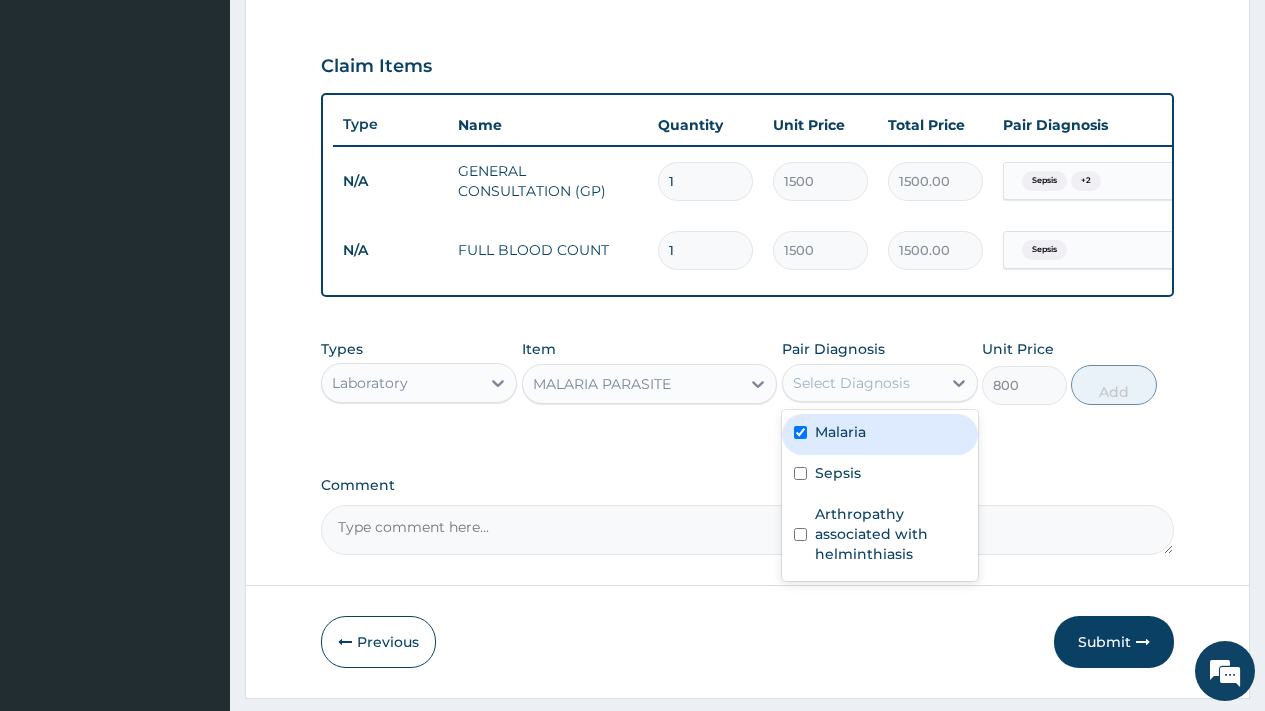 checkbox on "true" 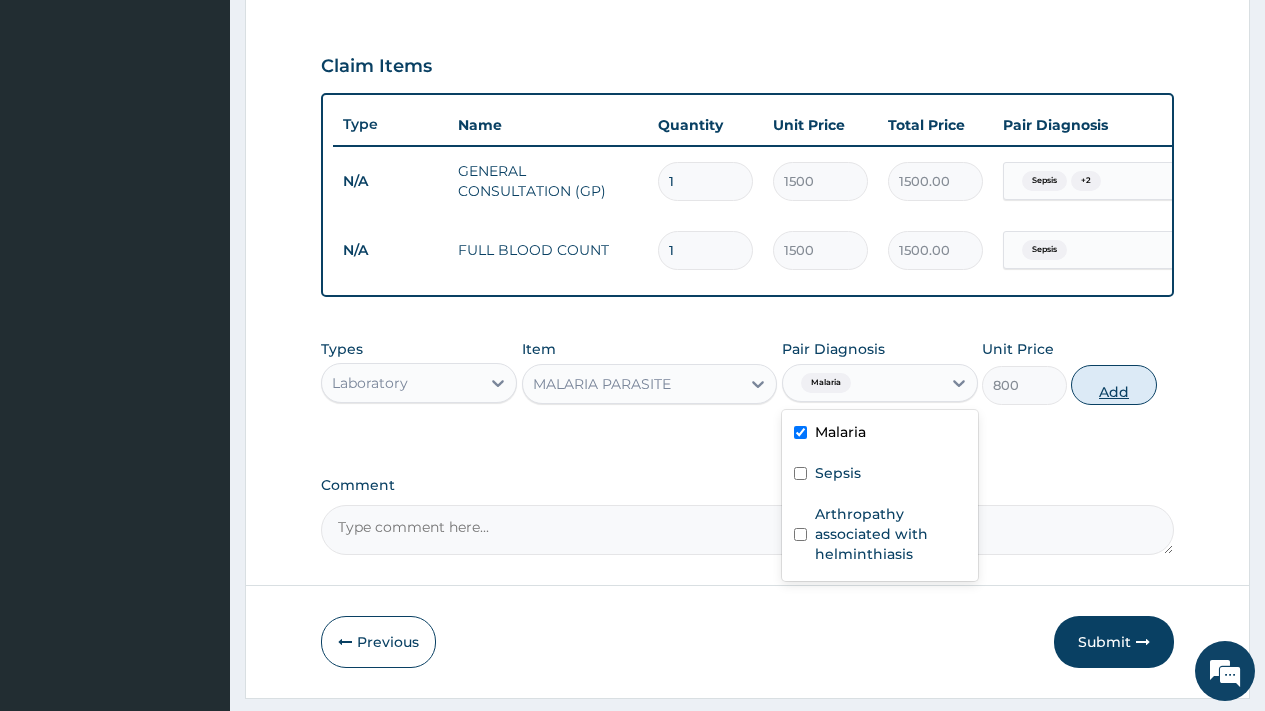 click on "Add" at bounding box center (1113, 385) 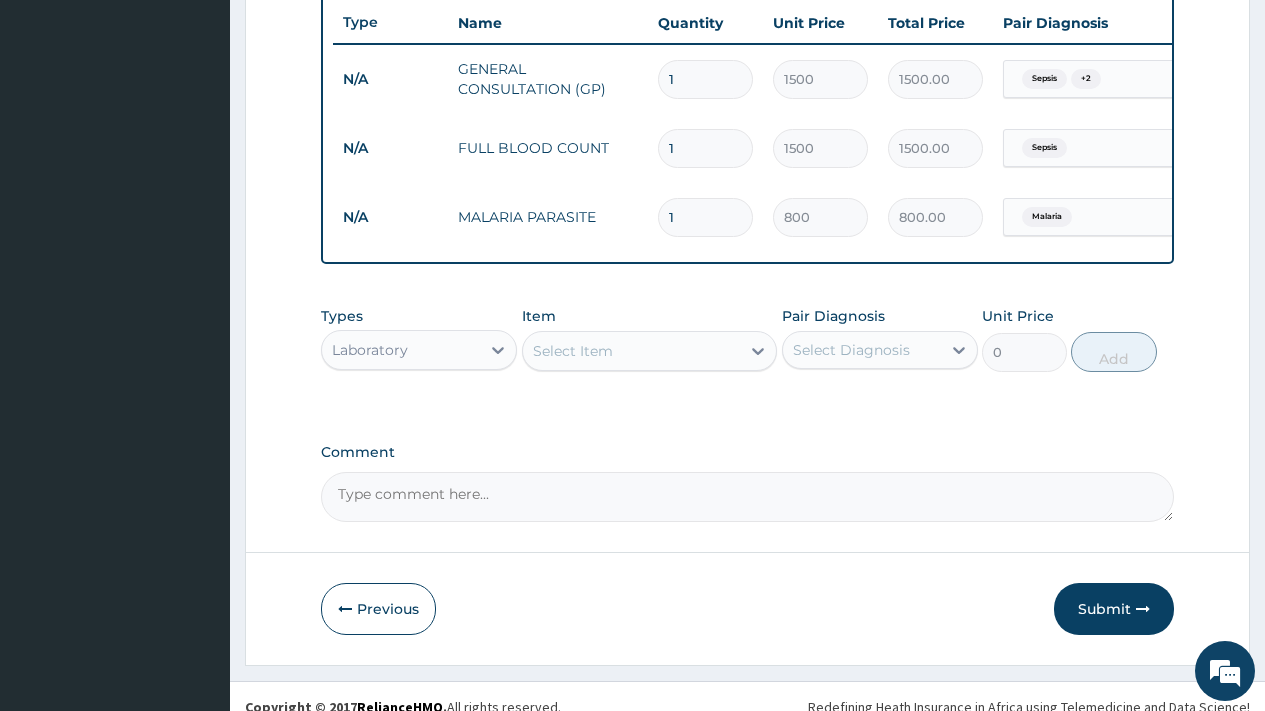 scroll, scrollTop: 789, scrollLeft: 0, axis: vertical 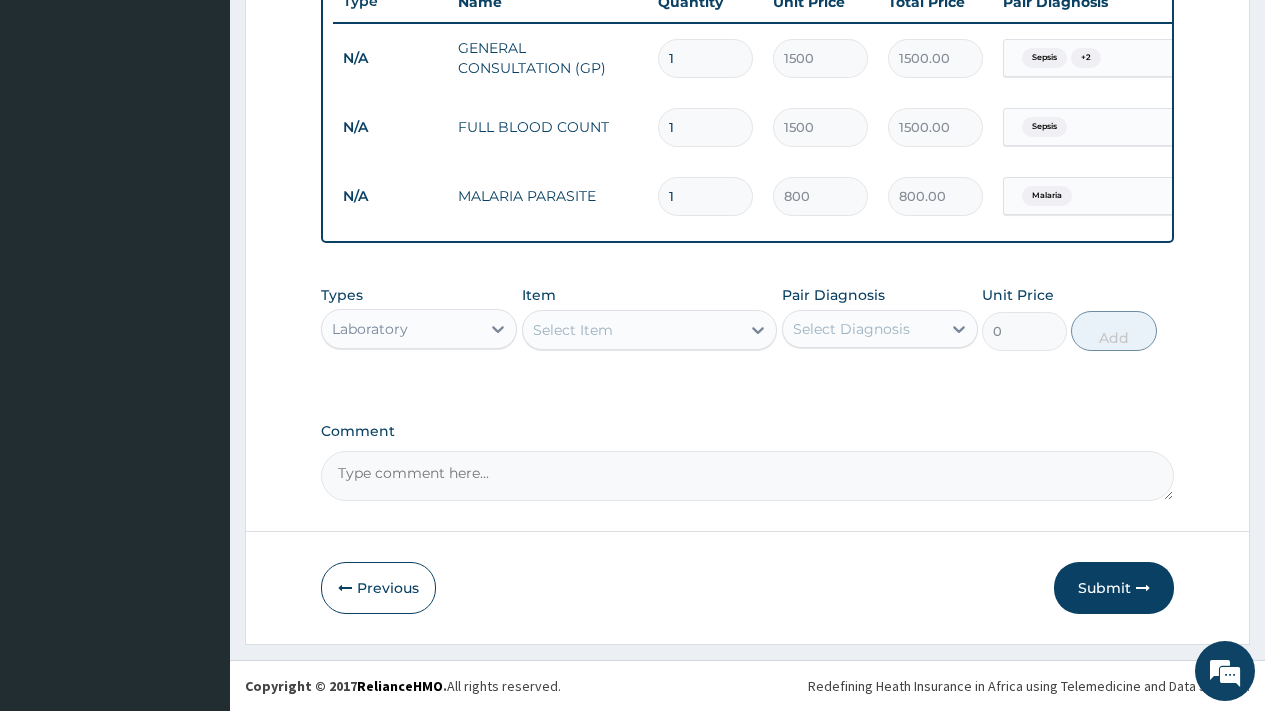 click on "Laboratory" at bounding box center [401, 329] 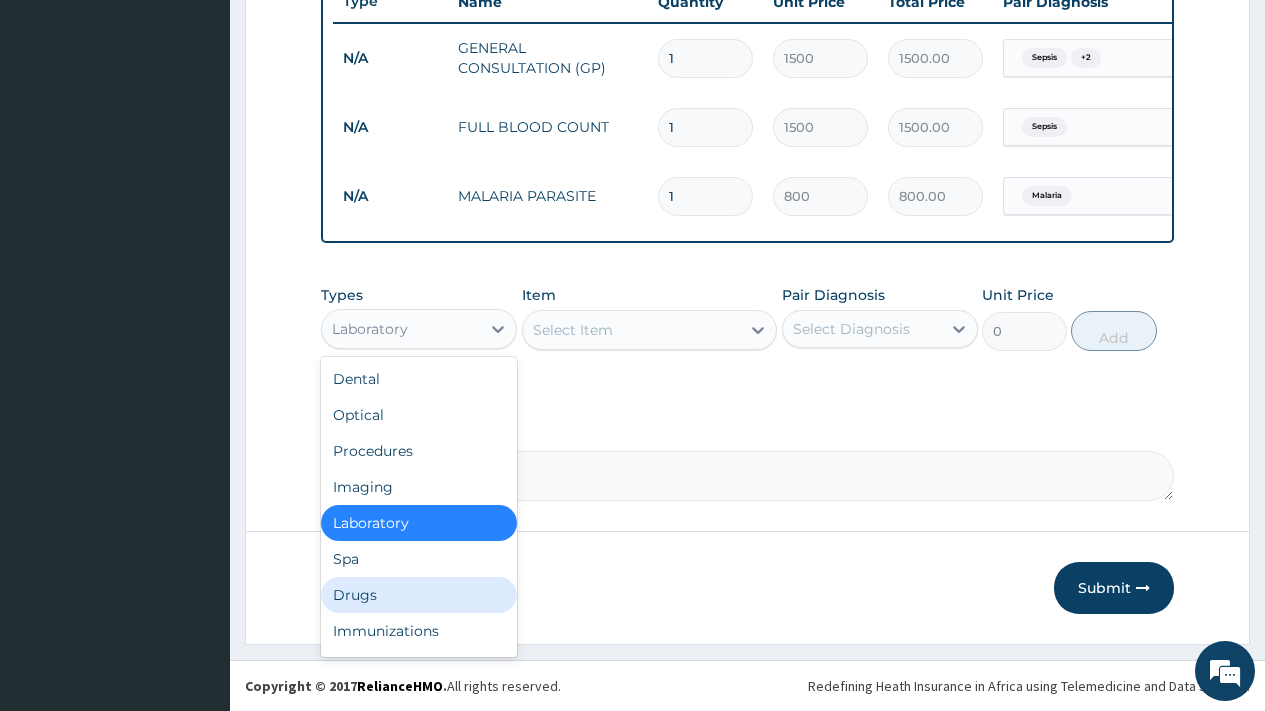 click on "Drugs" at bounding box center (419, 595) 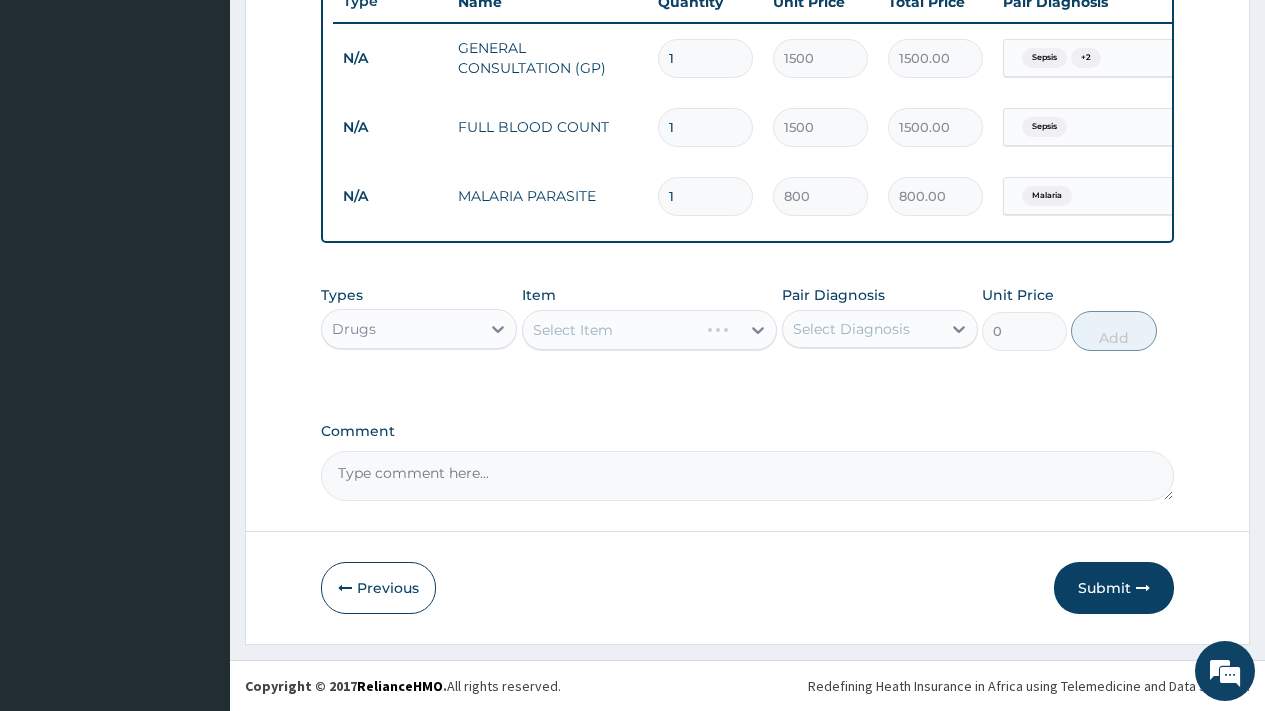 click on "Select Diagnosis" at bounding box center [851, 329] 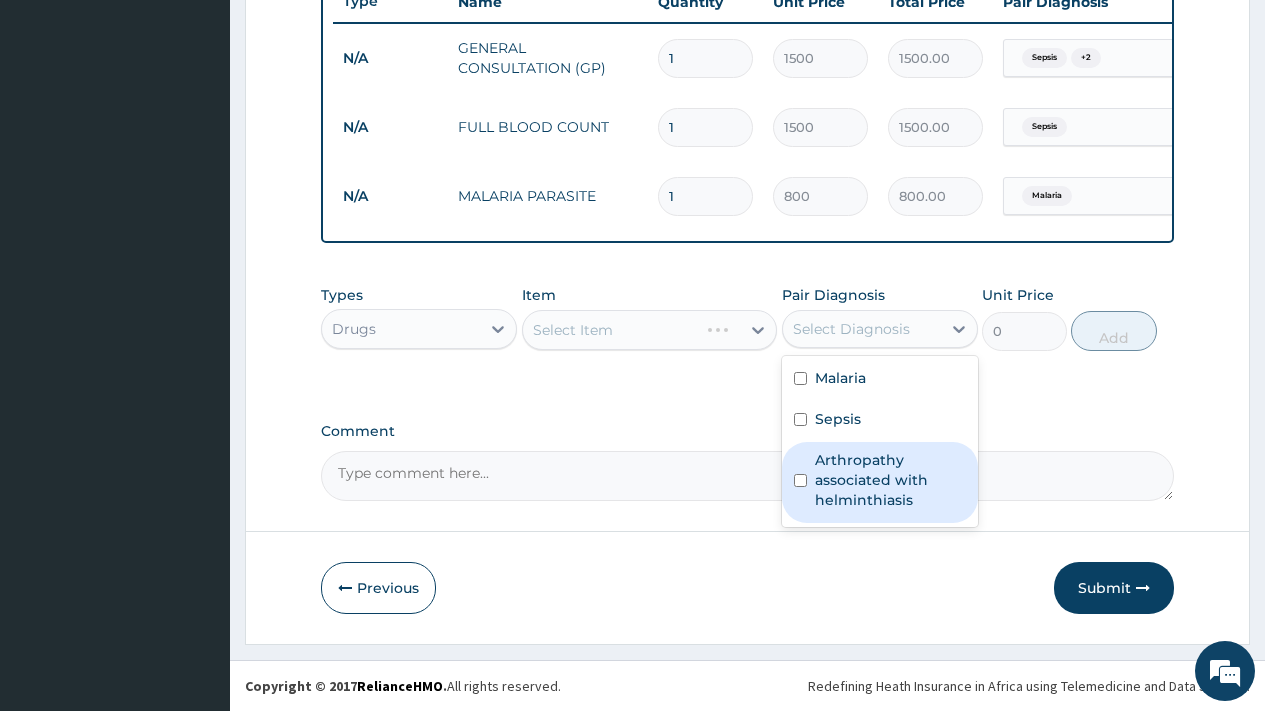 click on "Arthropathy associated with helminthiasis" at bounding box center (890, 480) 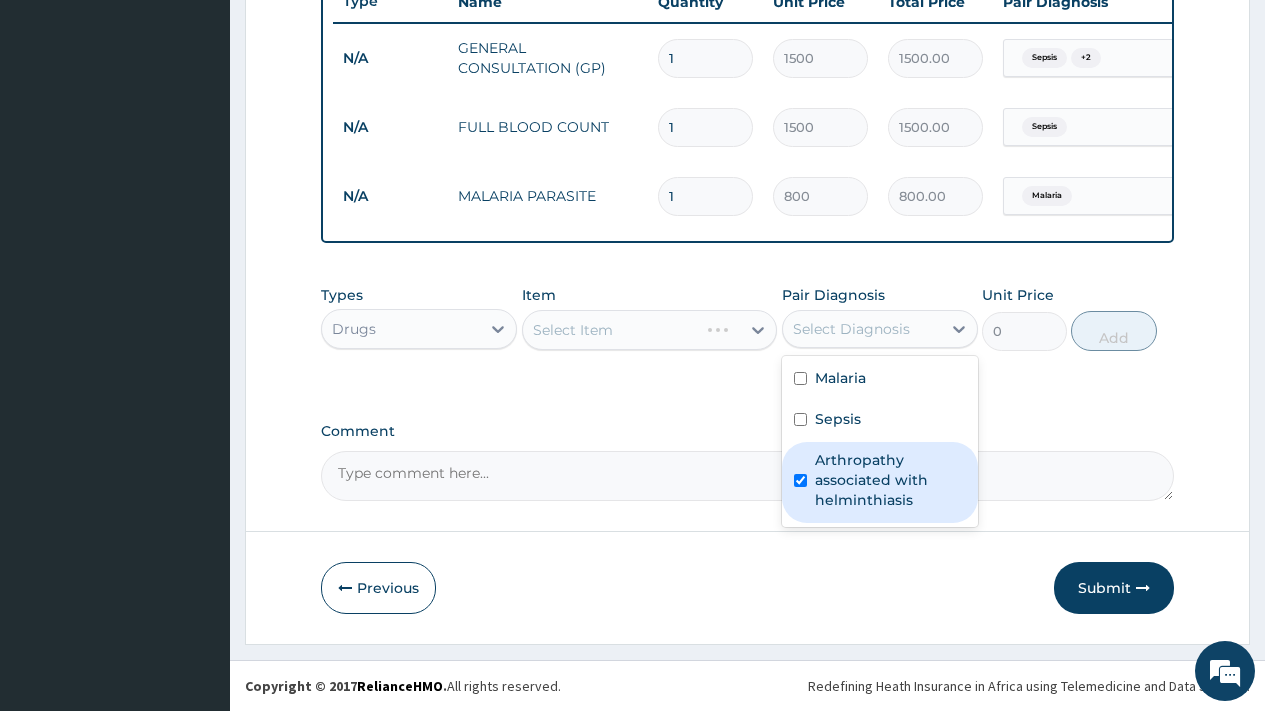 checkbox on "true" 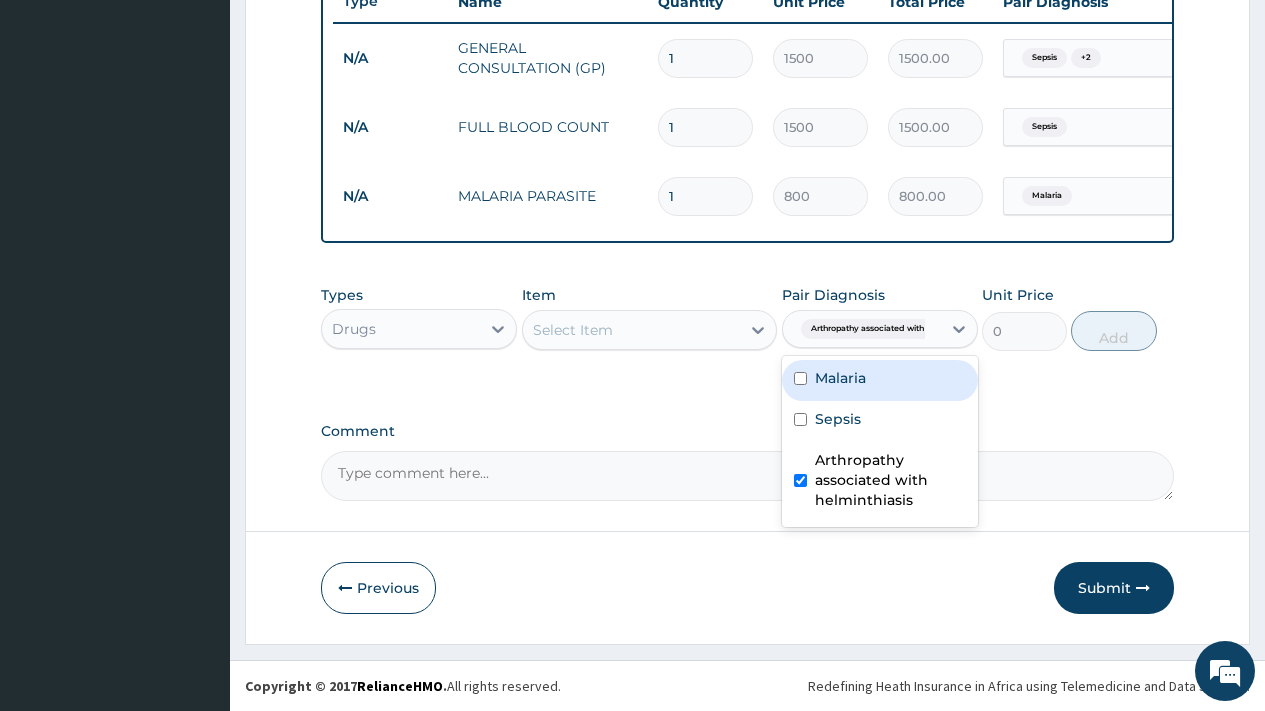 click on "Select Item" at bounding box center (632, 330) 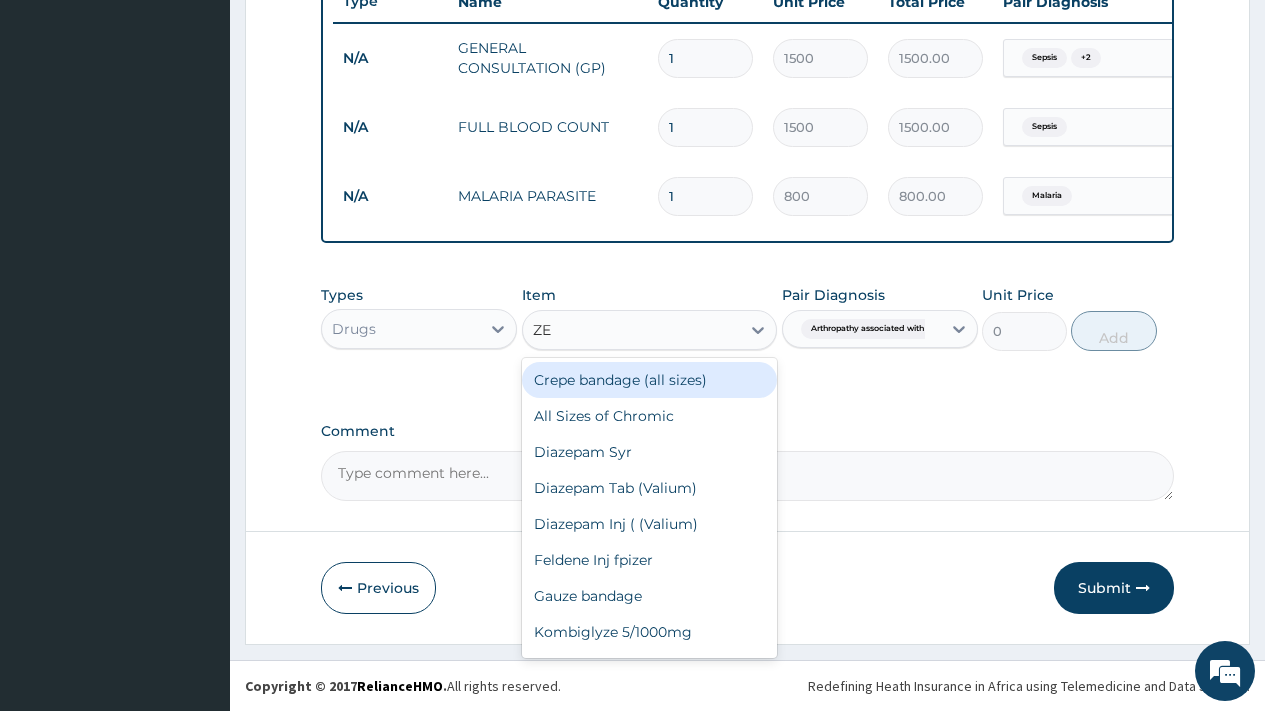 type on "ZEN" 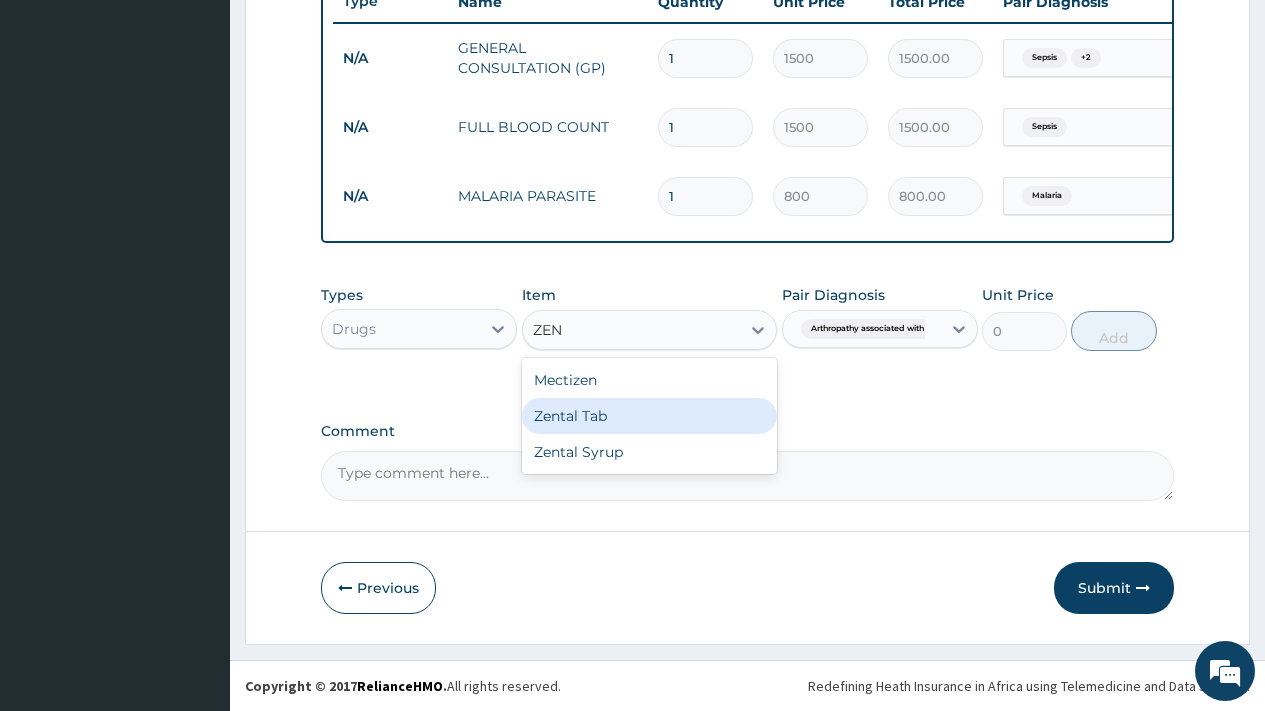 click on "Zental Tab" at bounding box center (650, 416) 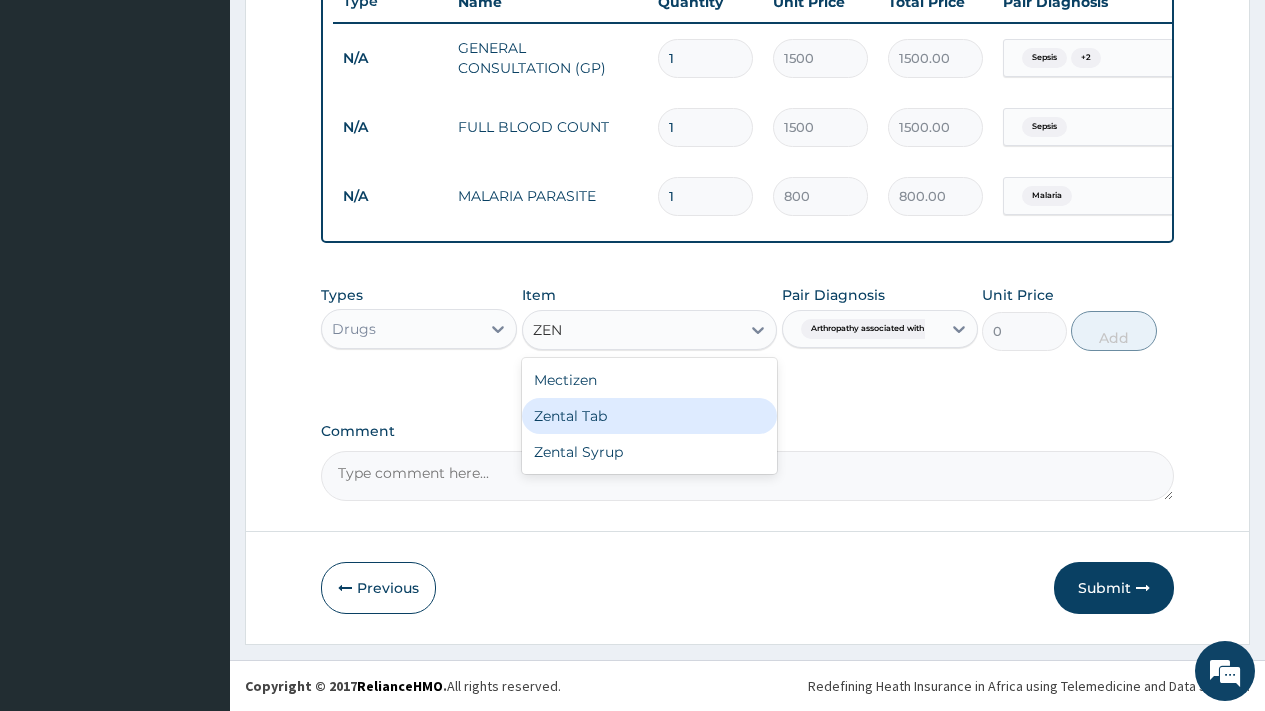 type 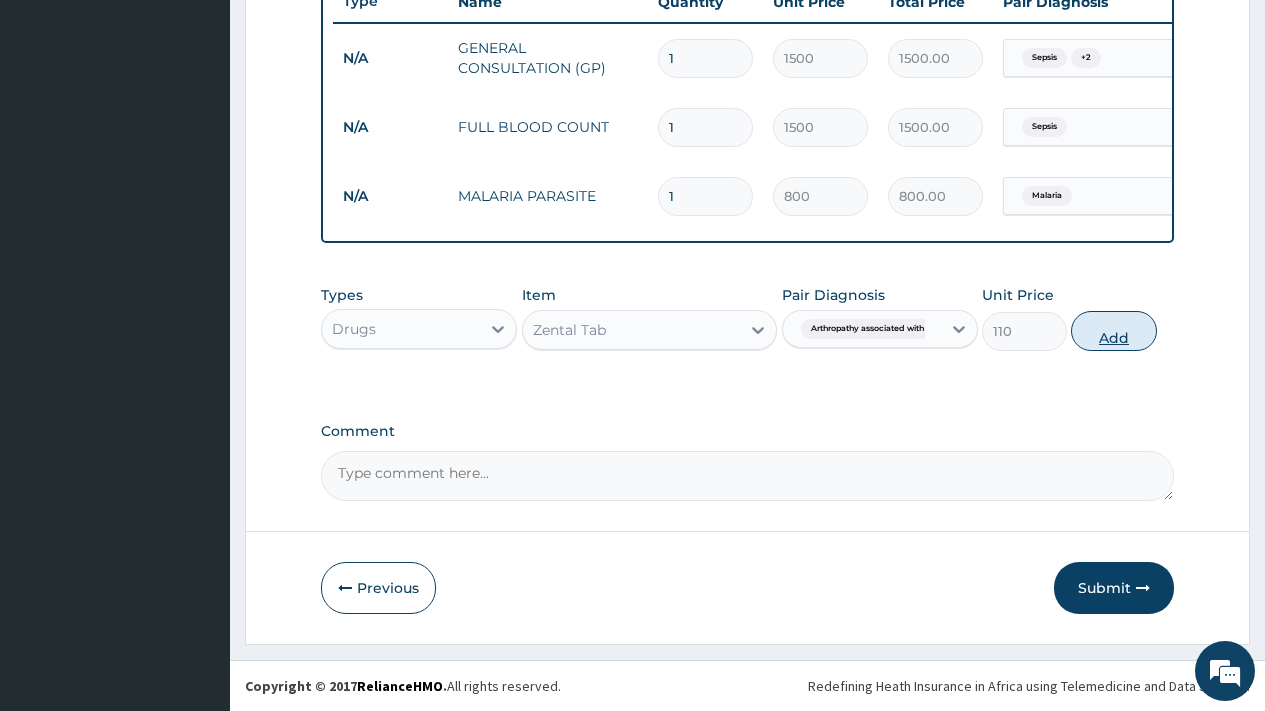 click on "Add" at bounding box center [1113, 331] 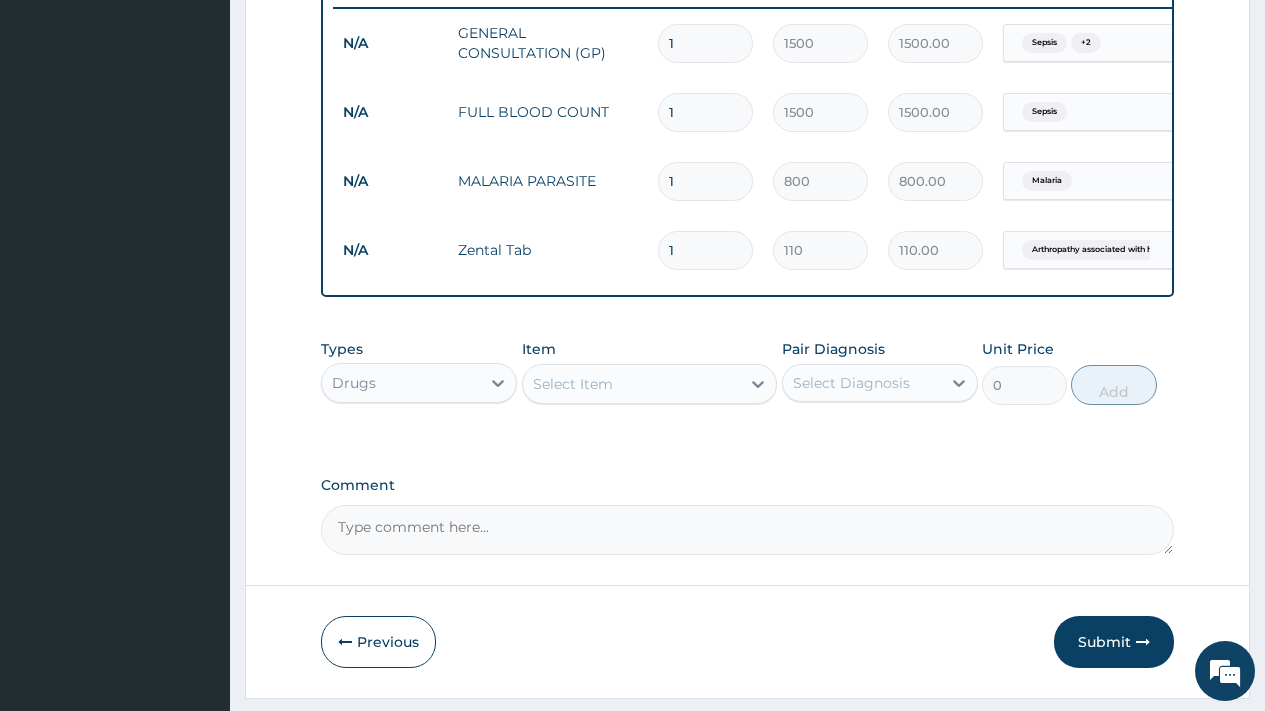 click on "1" at bounding box center [705, 250] 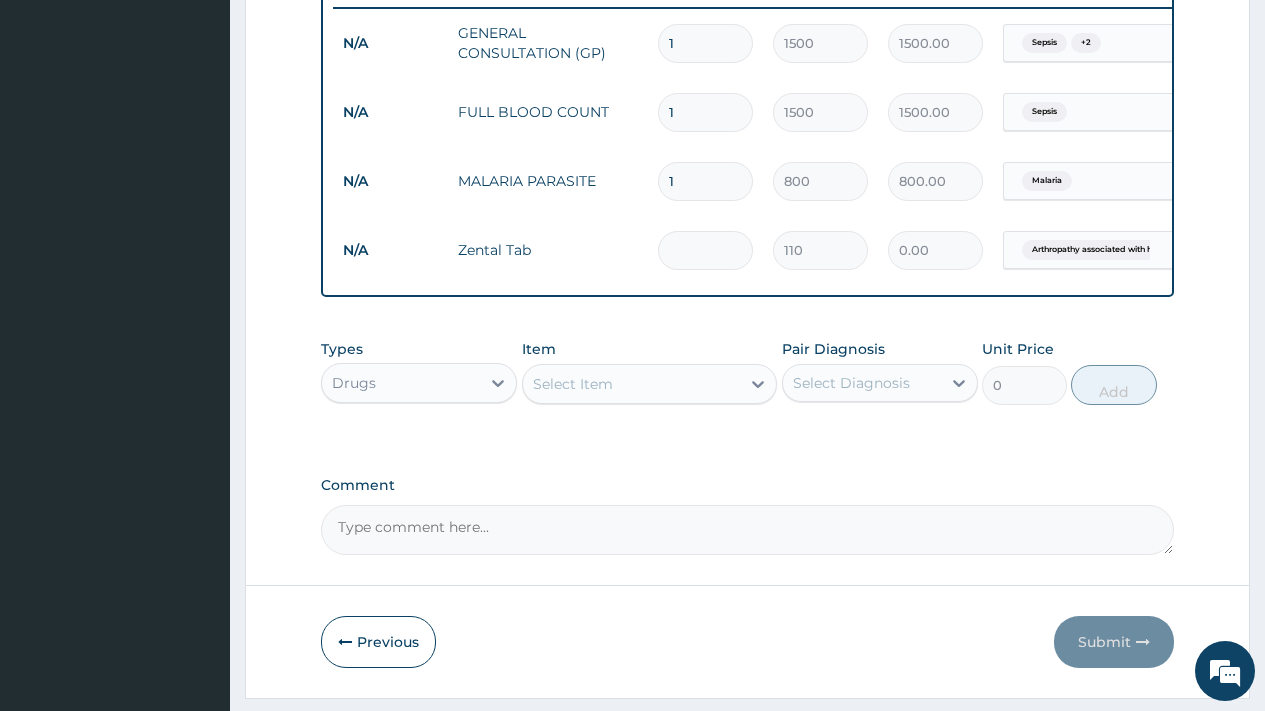 type on "2" 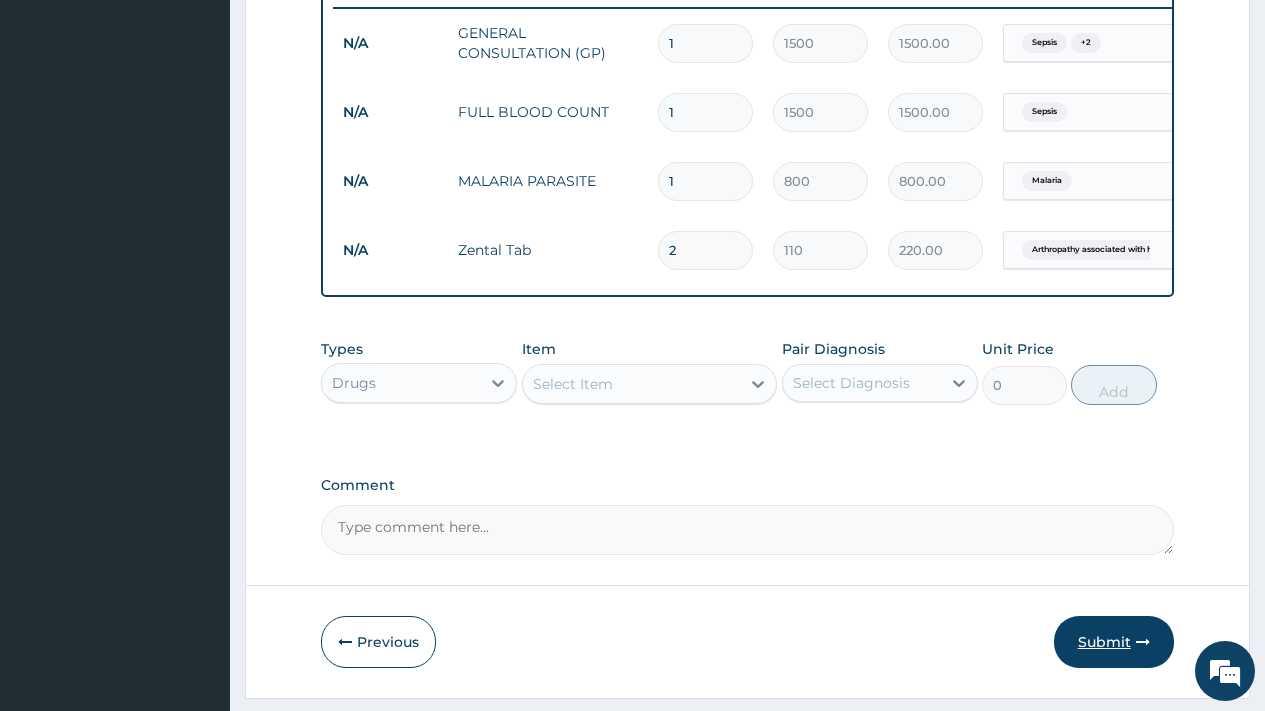 type on "2" 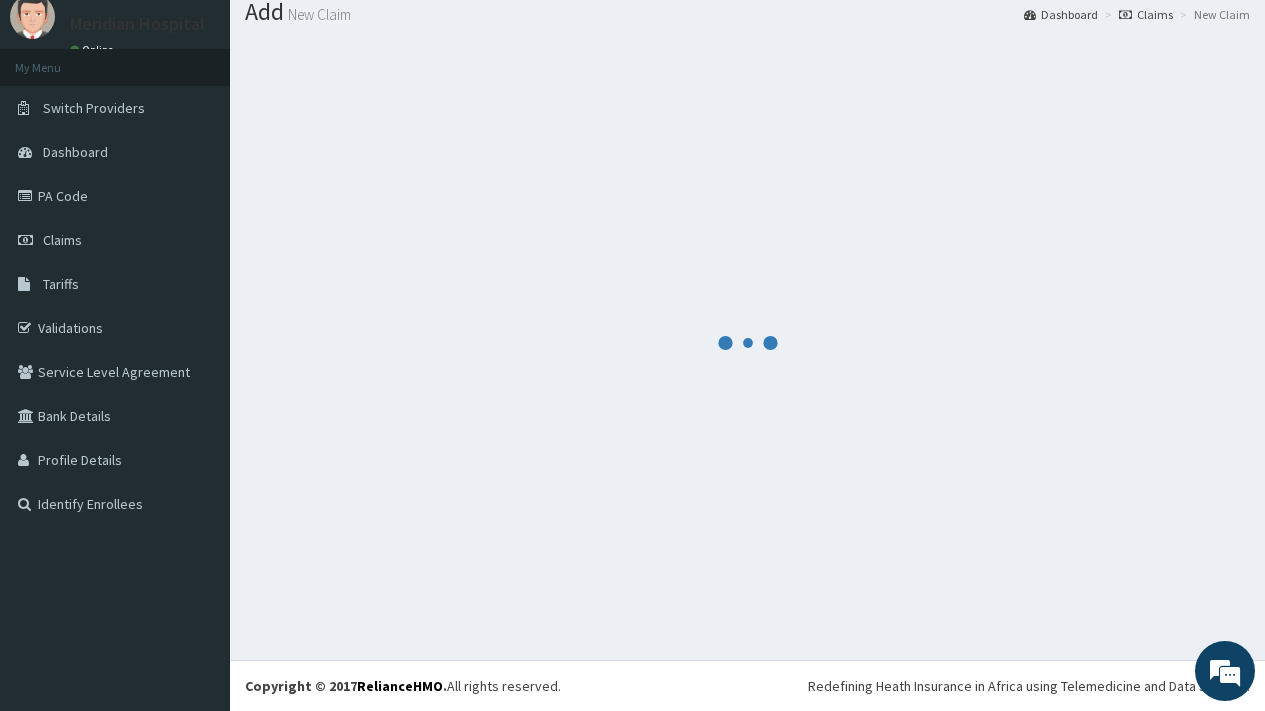 scroll, scrollTop: 789, scrollLeft: 0, axis: vertical 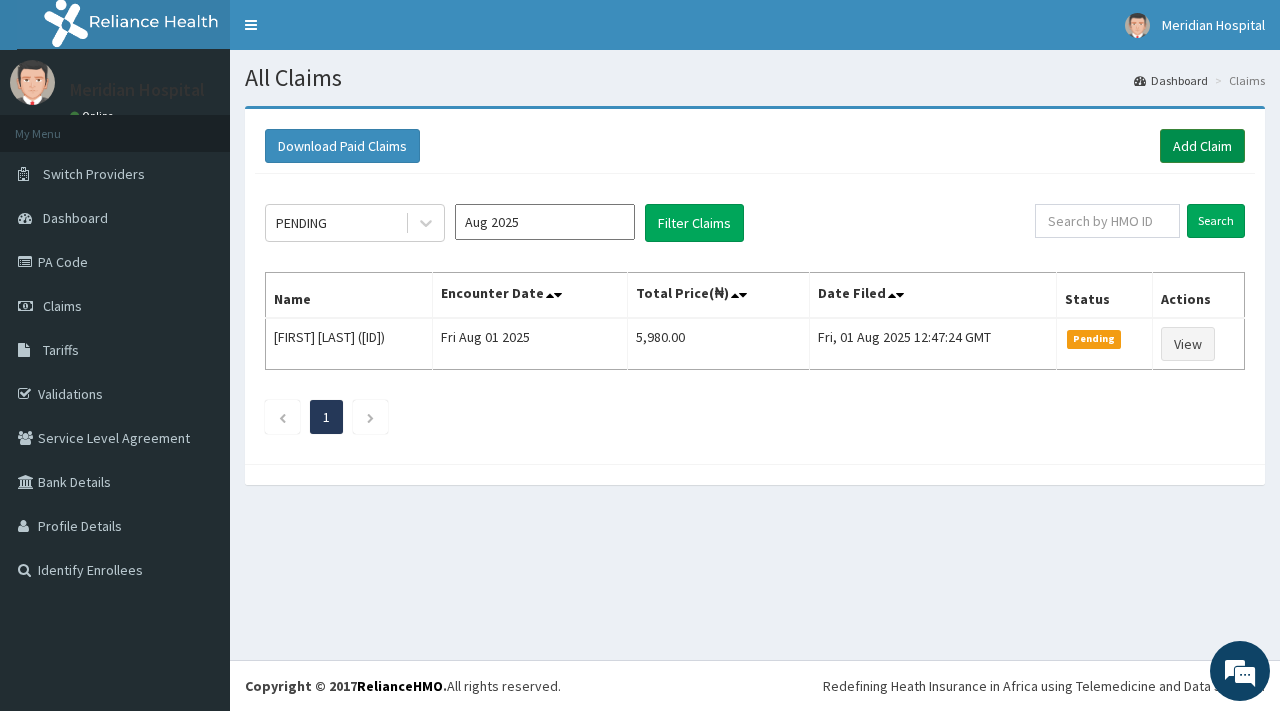 click on "Add Claim" at bounding box center [1202, 146] 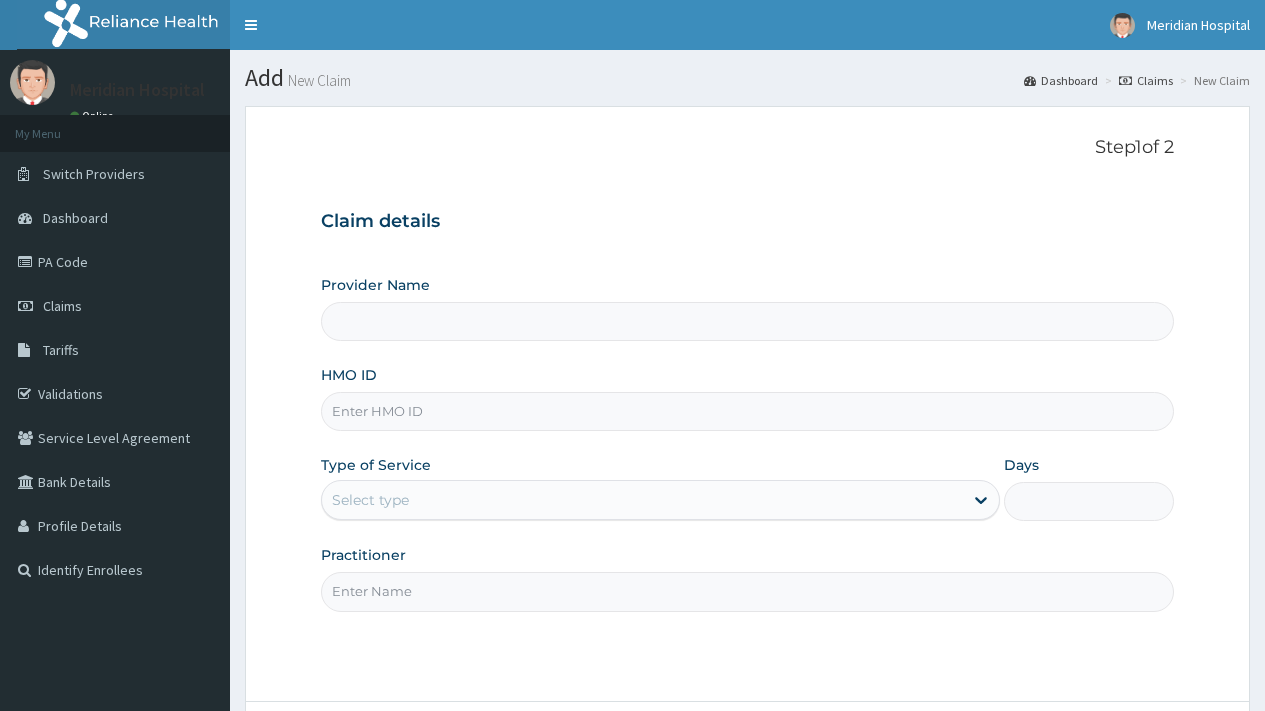 scroll, scrollTop: 0, scrollLeft: 0, axis: both 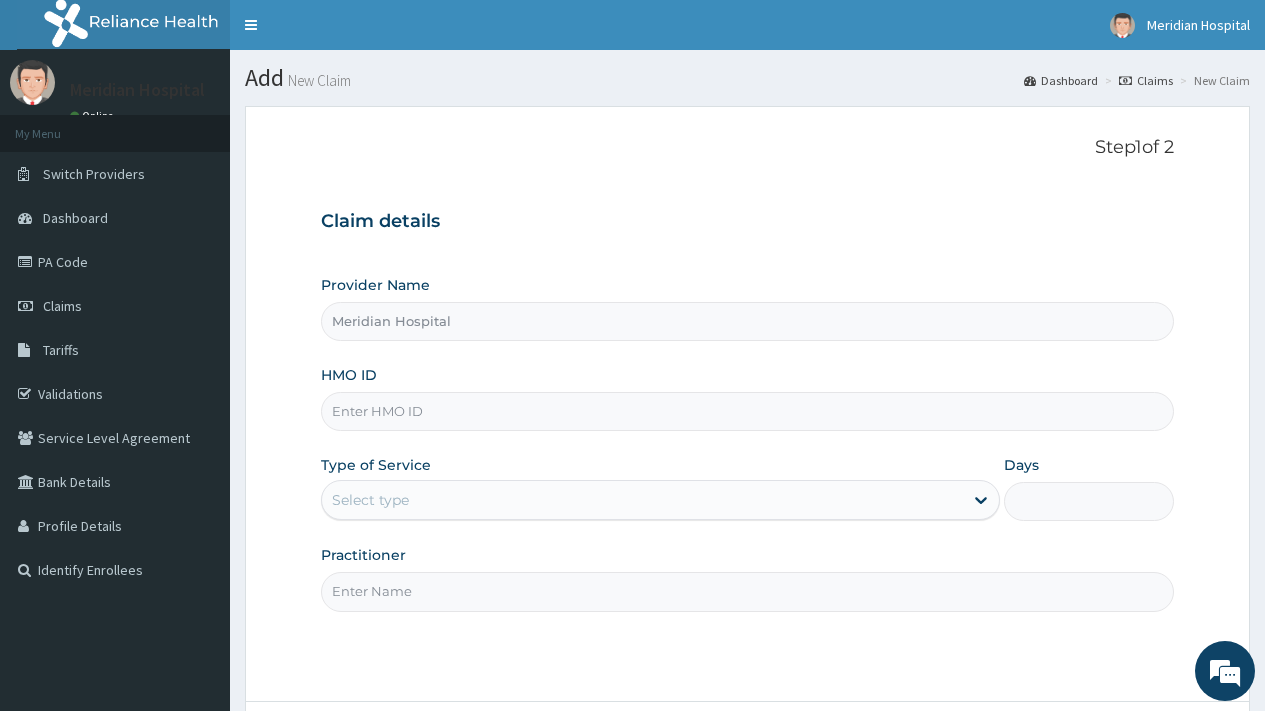 click on "HMO ID" at bounding box center (747, 411) 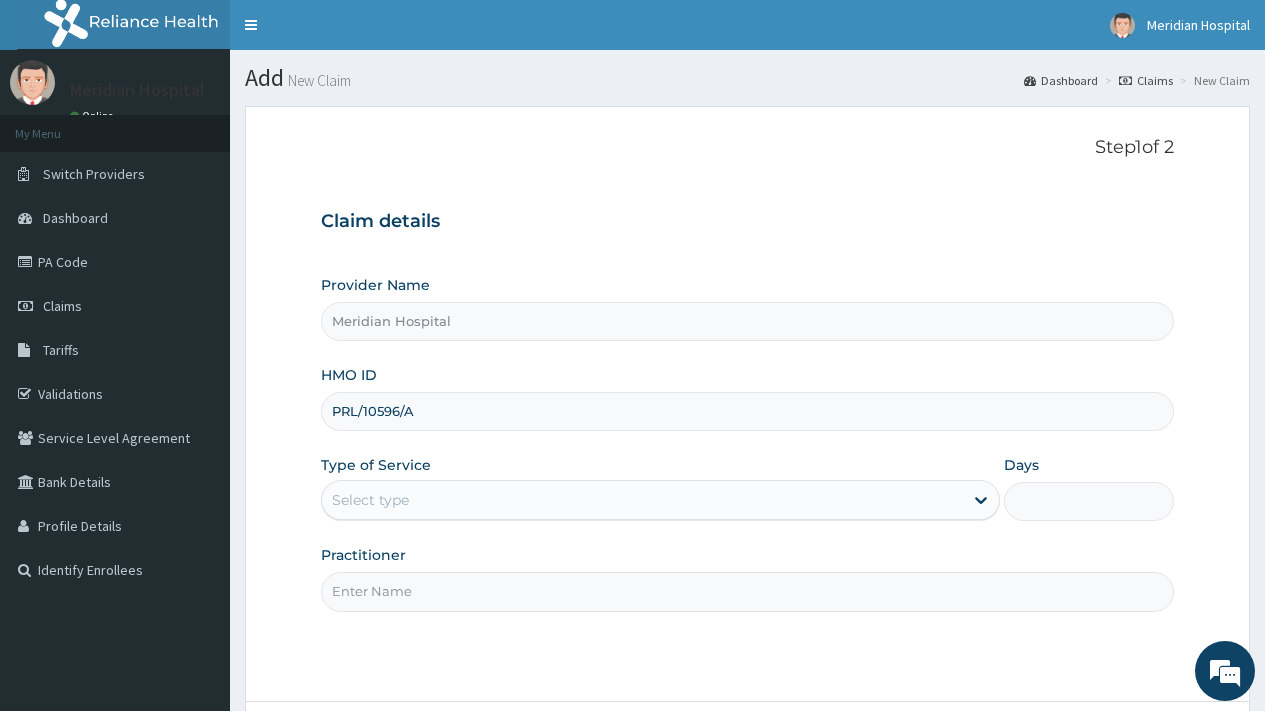 type on "PRL/10596/A" 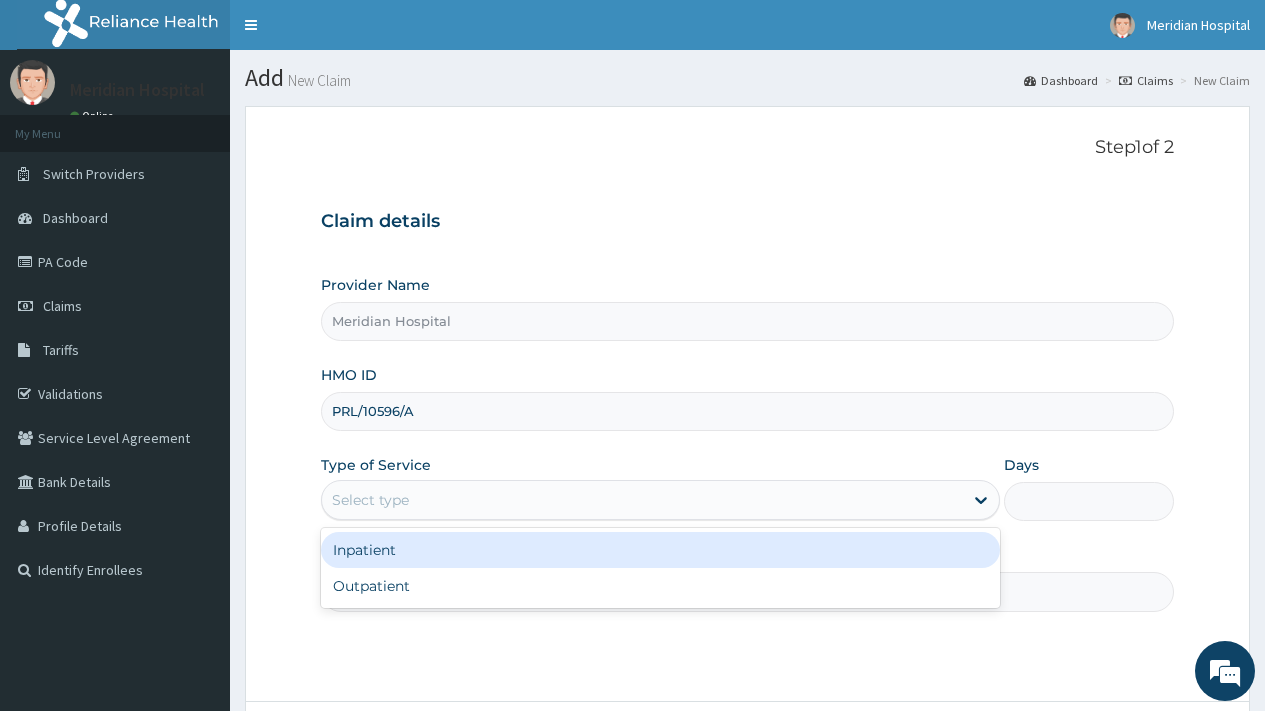 click on "Select type" at bounding box center [642, 500] 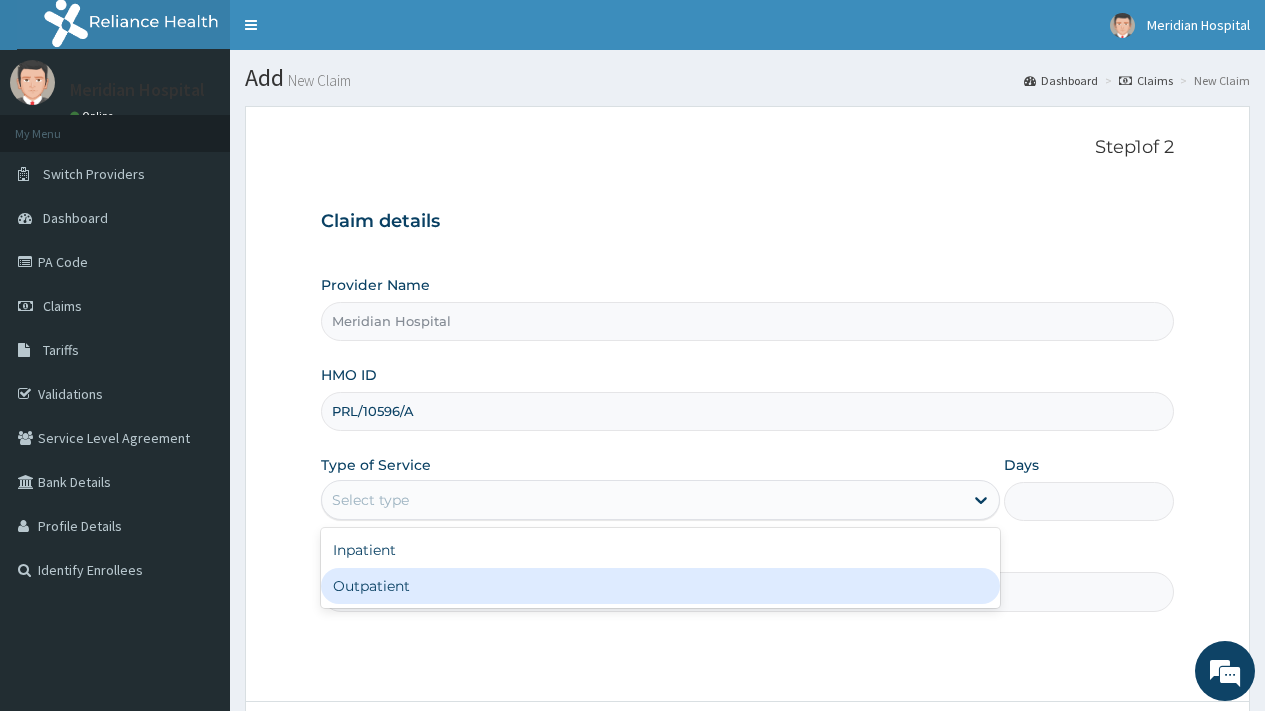 click on "Outpatient" at bounding box center (660, 586) 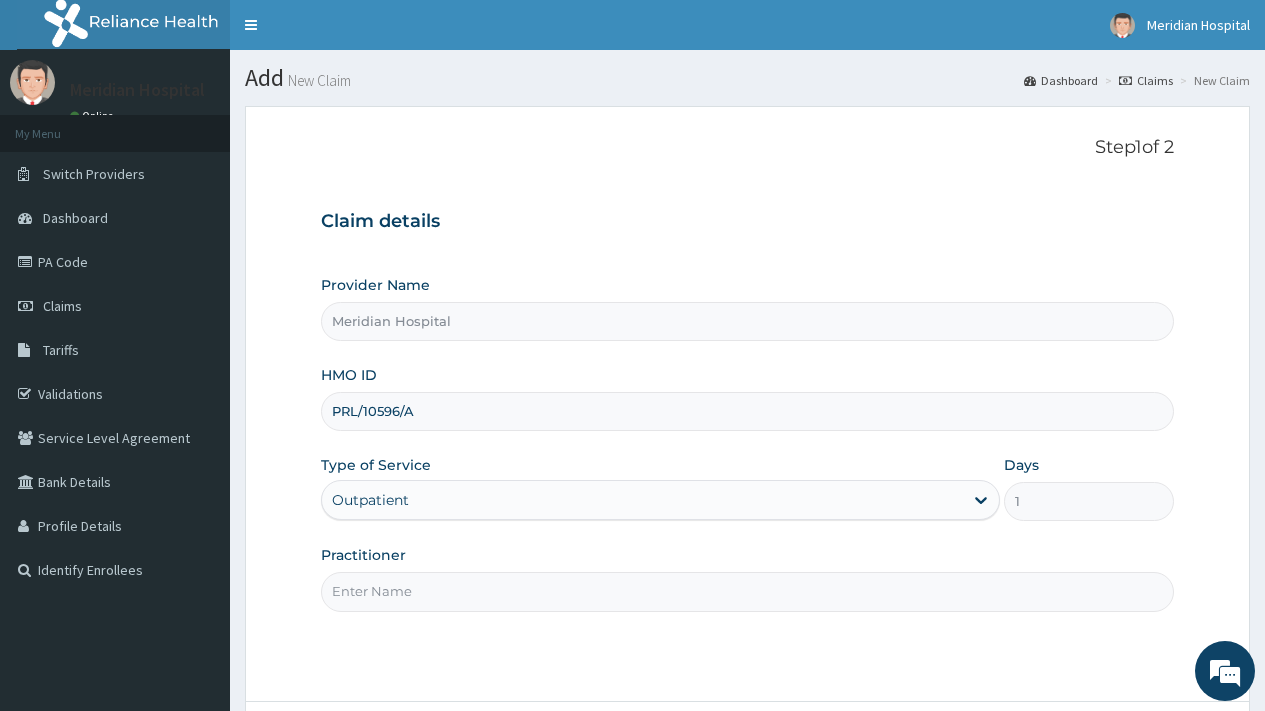click on "Practitioner" at bounding box center [747, 591] 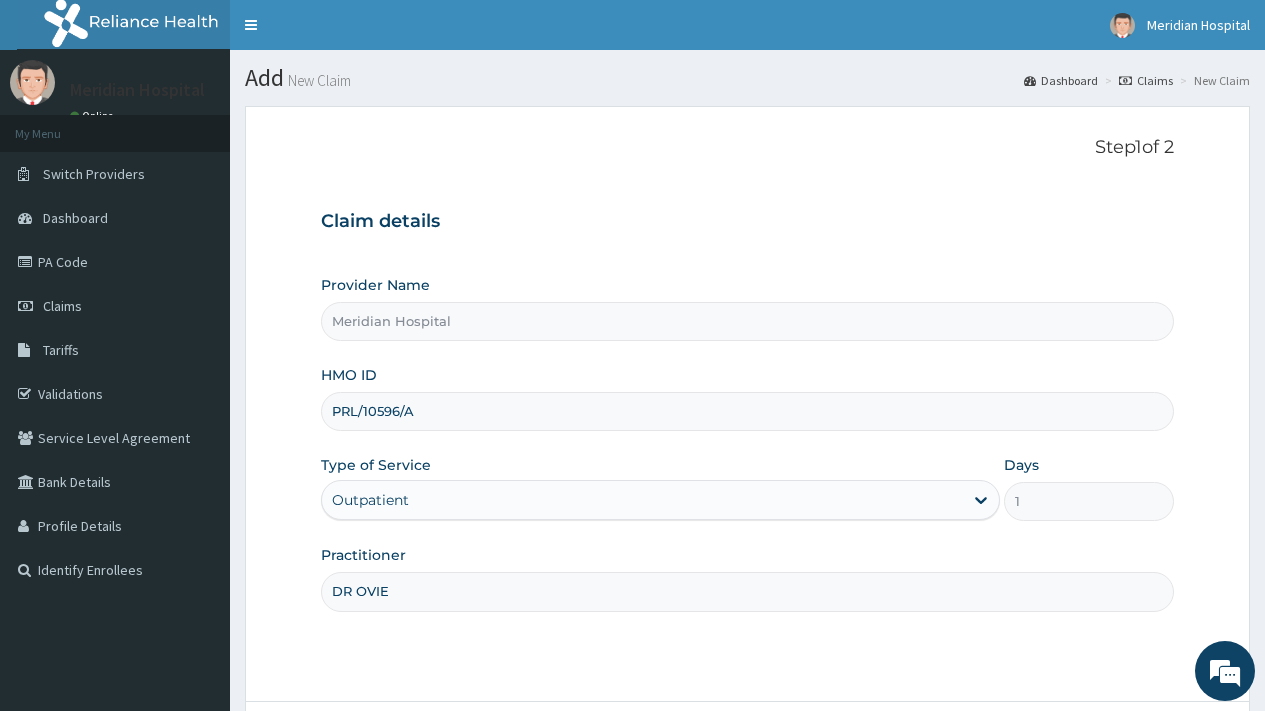 scroll, scrollTop: 170, scrollLeft: 0, axis: vertical 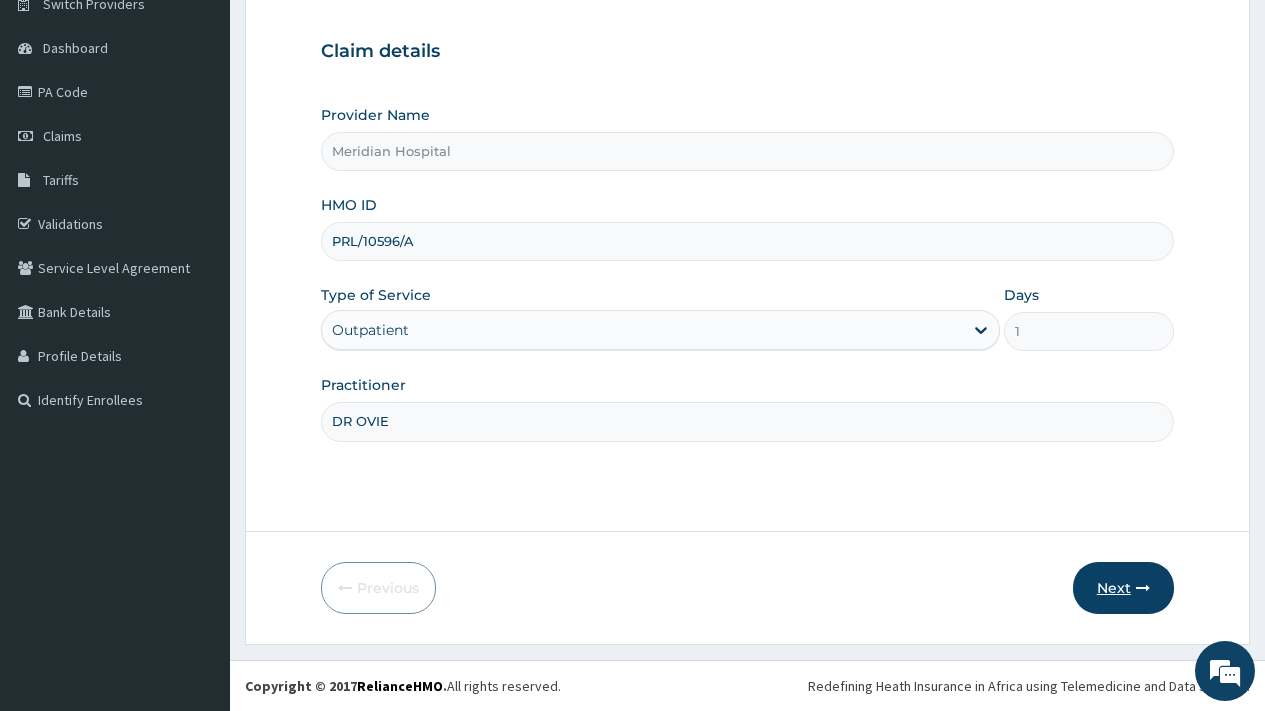 click on "Next" at bounding box center [1123, 588] 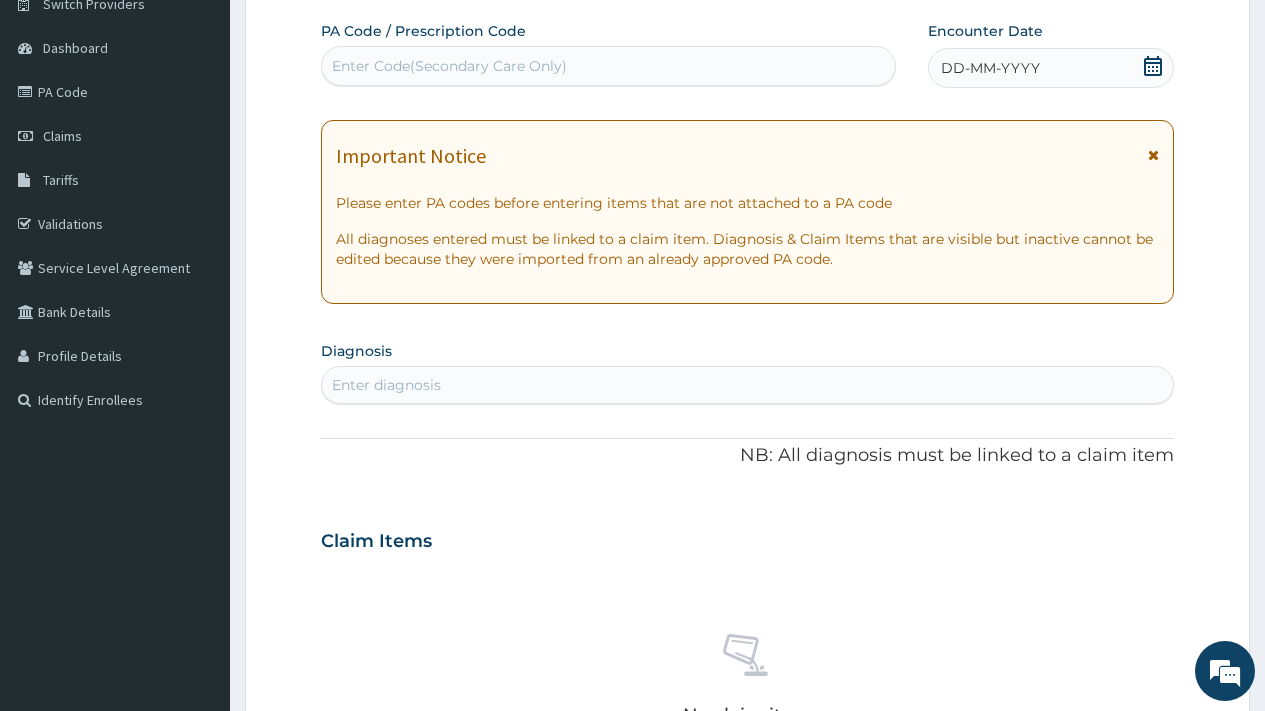 click 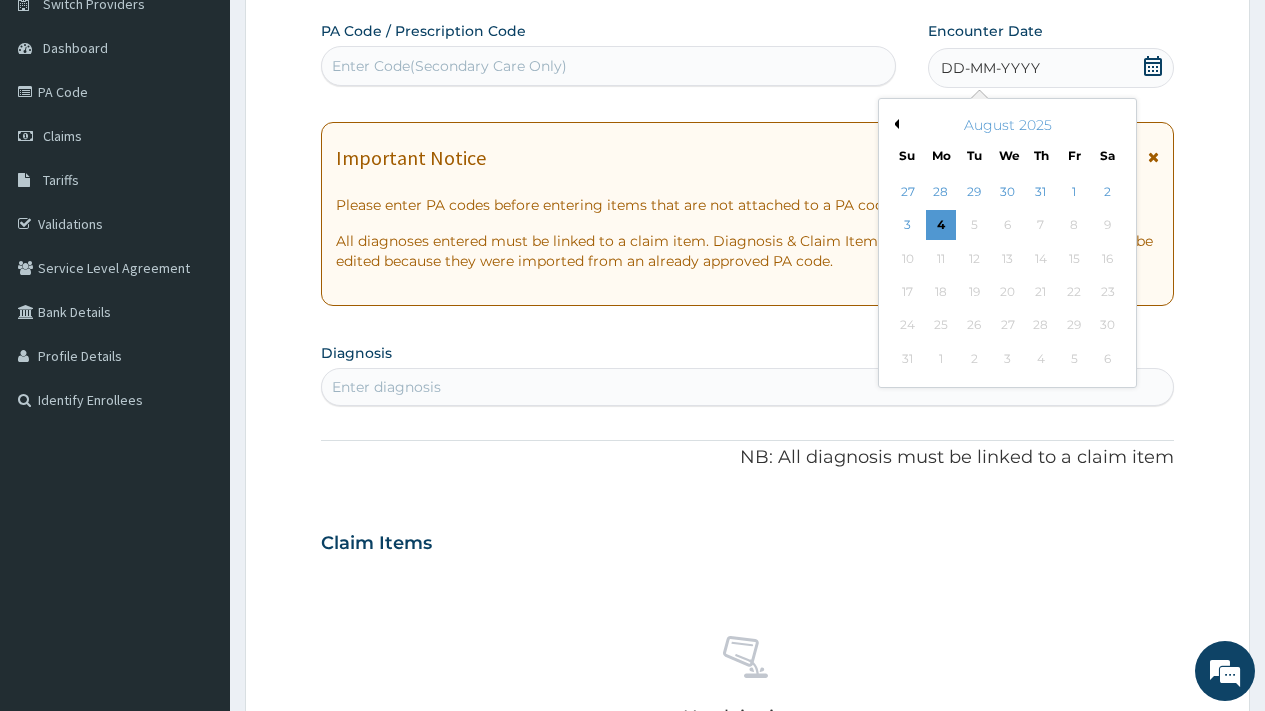 click on "Previous Month" at bounding box center [894, 124] 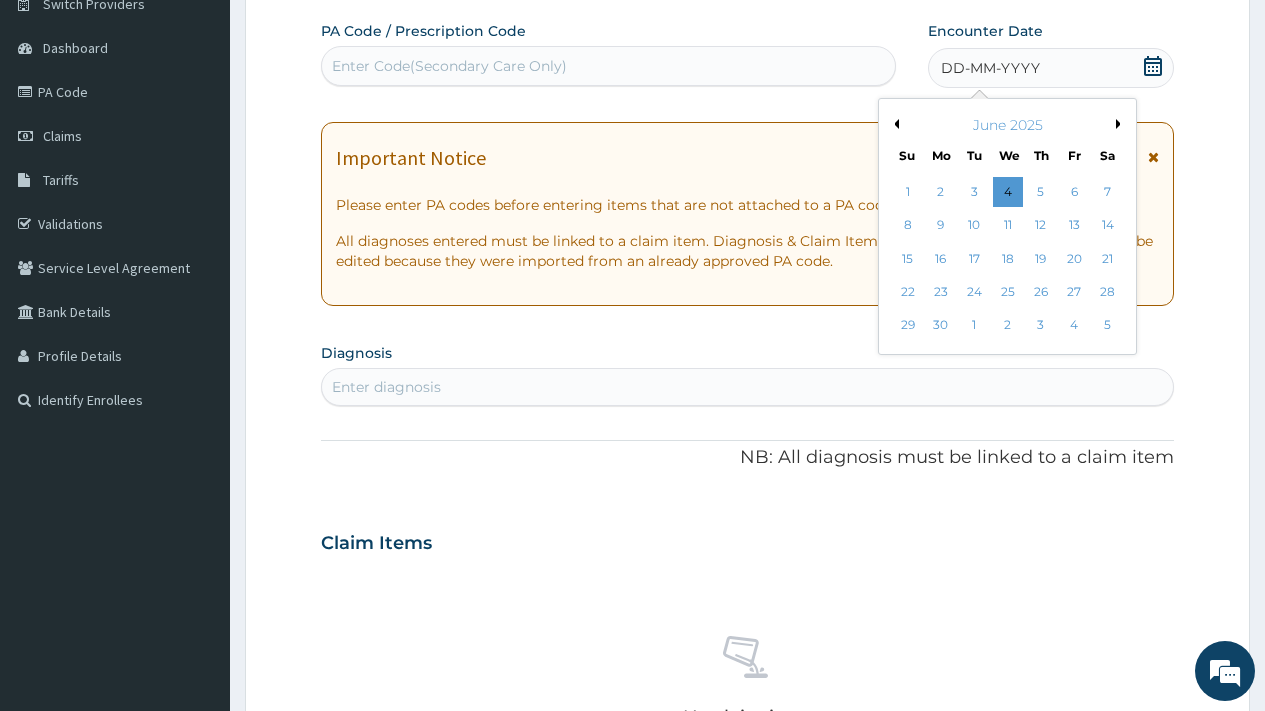 click on "Previous Month" at bounding box center [894, 124] 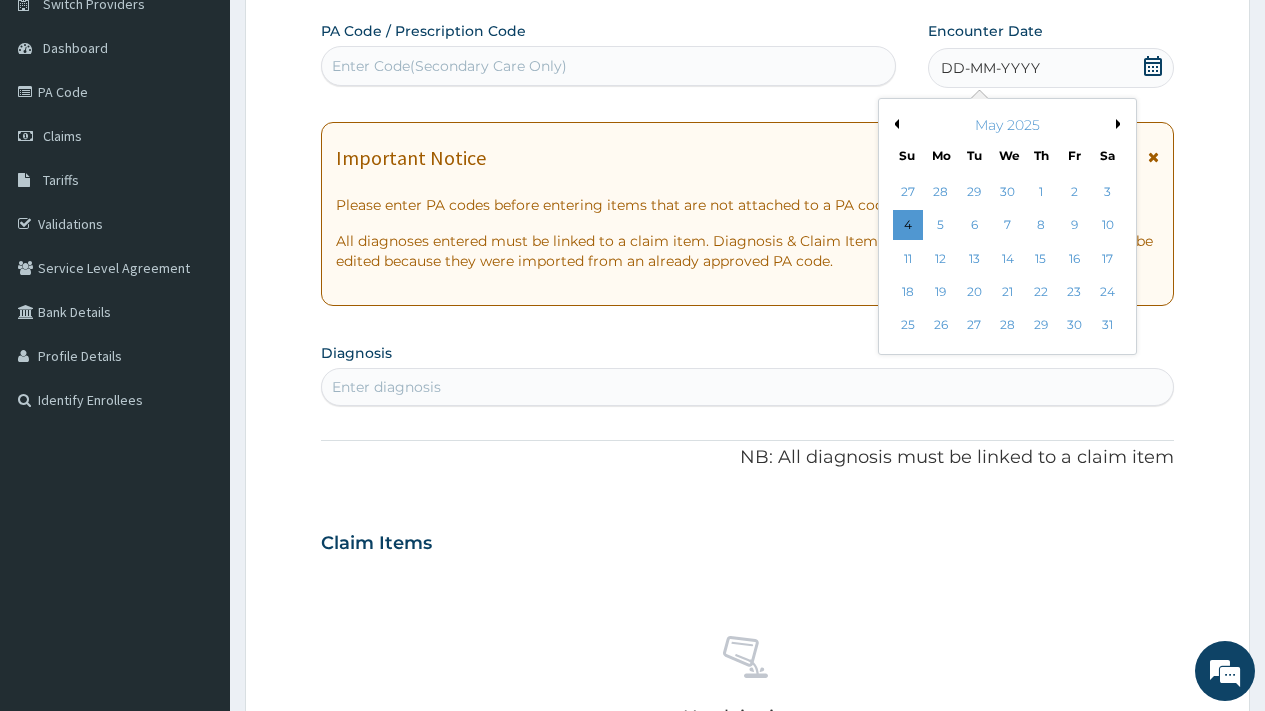 click on "Previous Month" at bounding box center (894, 124) 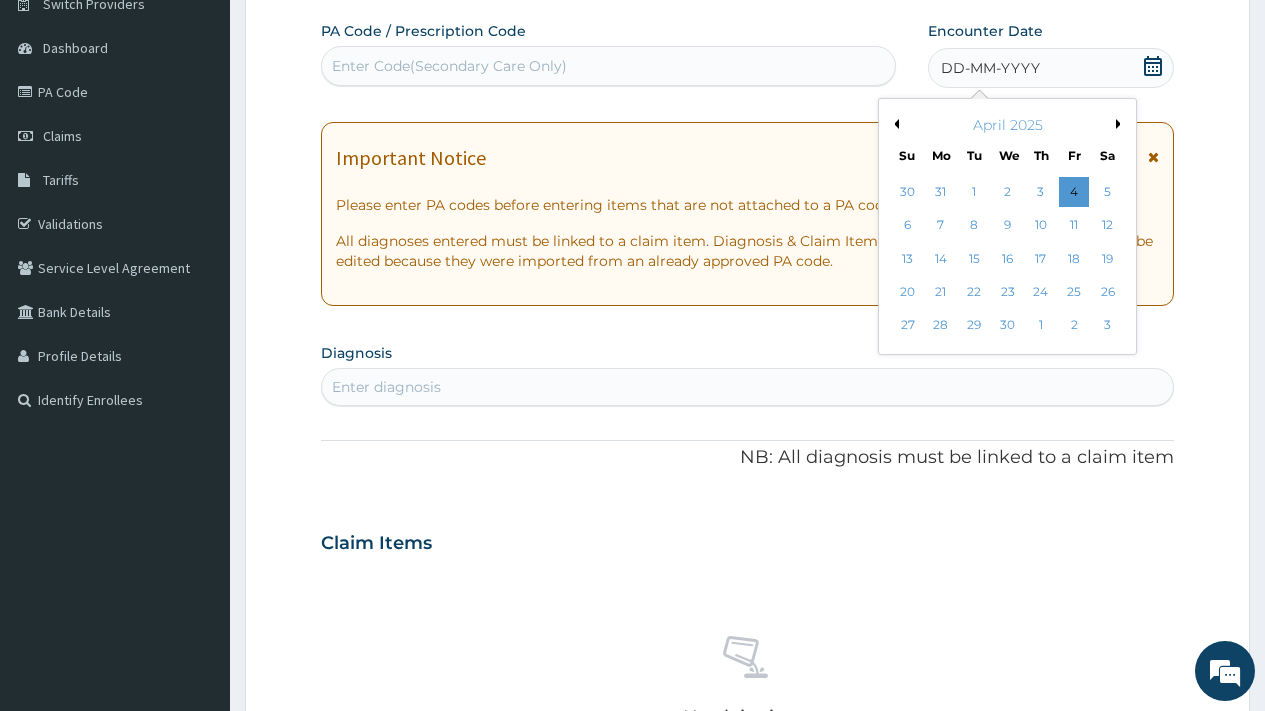 click on "Previous Month" at bounding box center (894, 124) 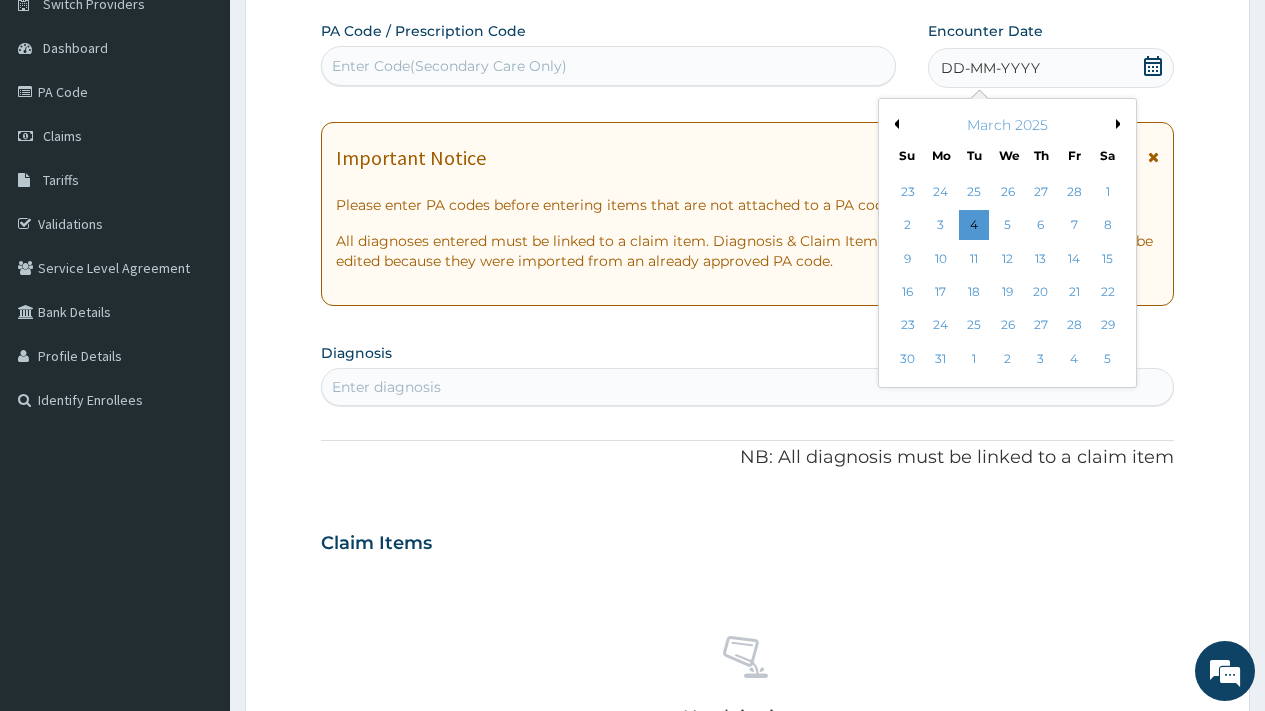 click on "Previous Month" at bounding box center (894, 124) 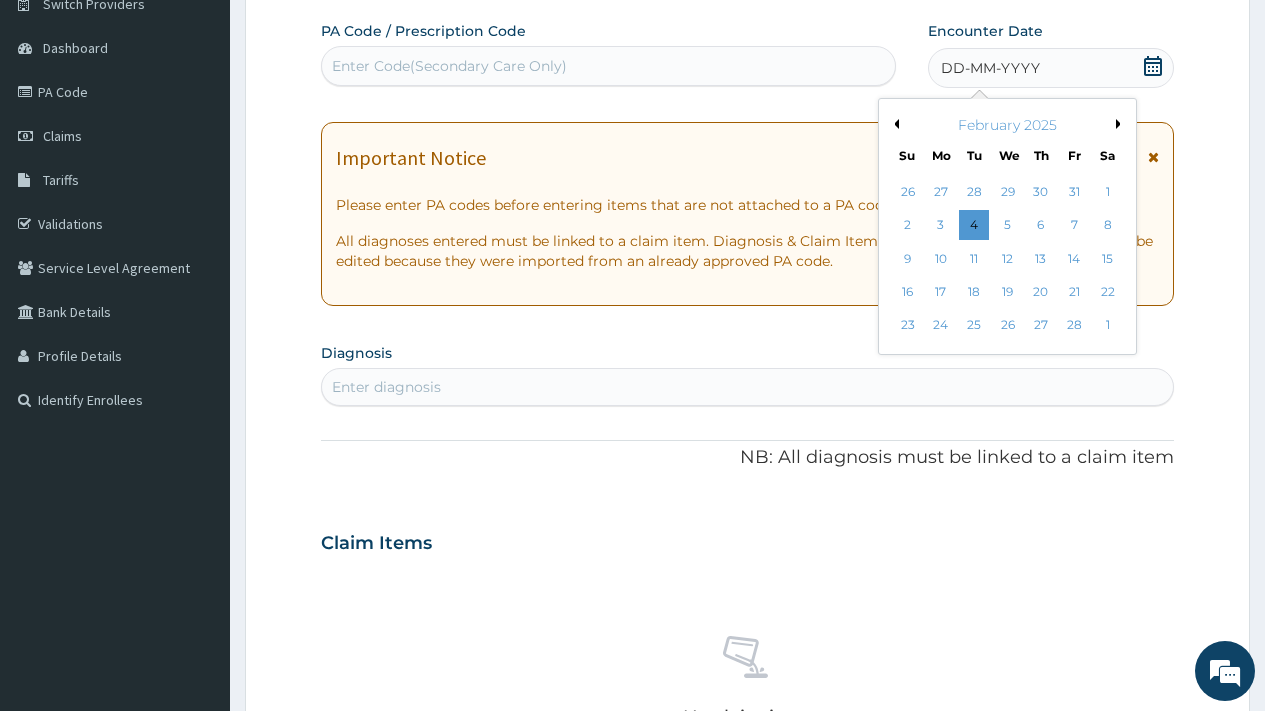 click on "Previous Month" at bounding box center [894, 124] 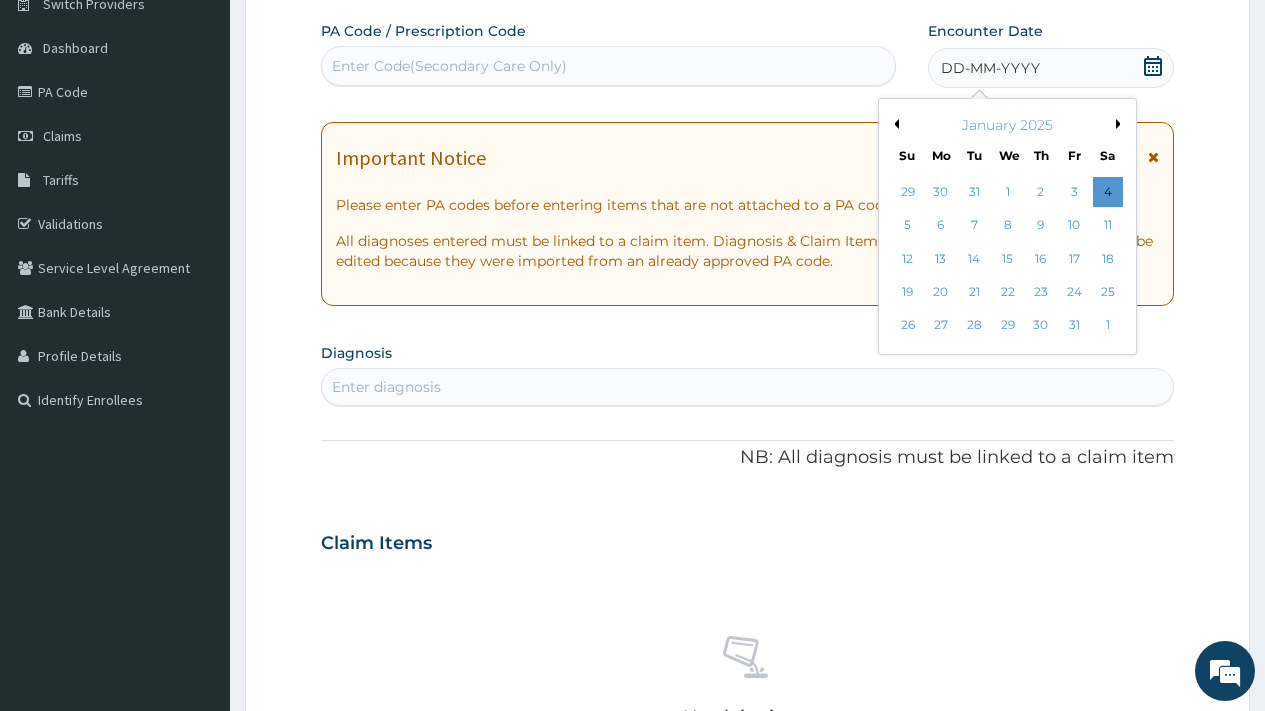 click on "Previous Month" at bounding box center [894, 124] 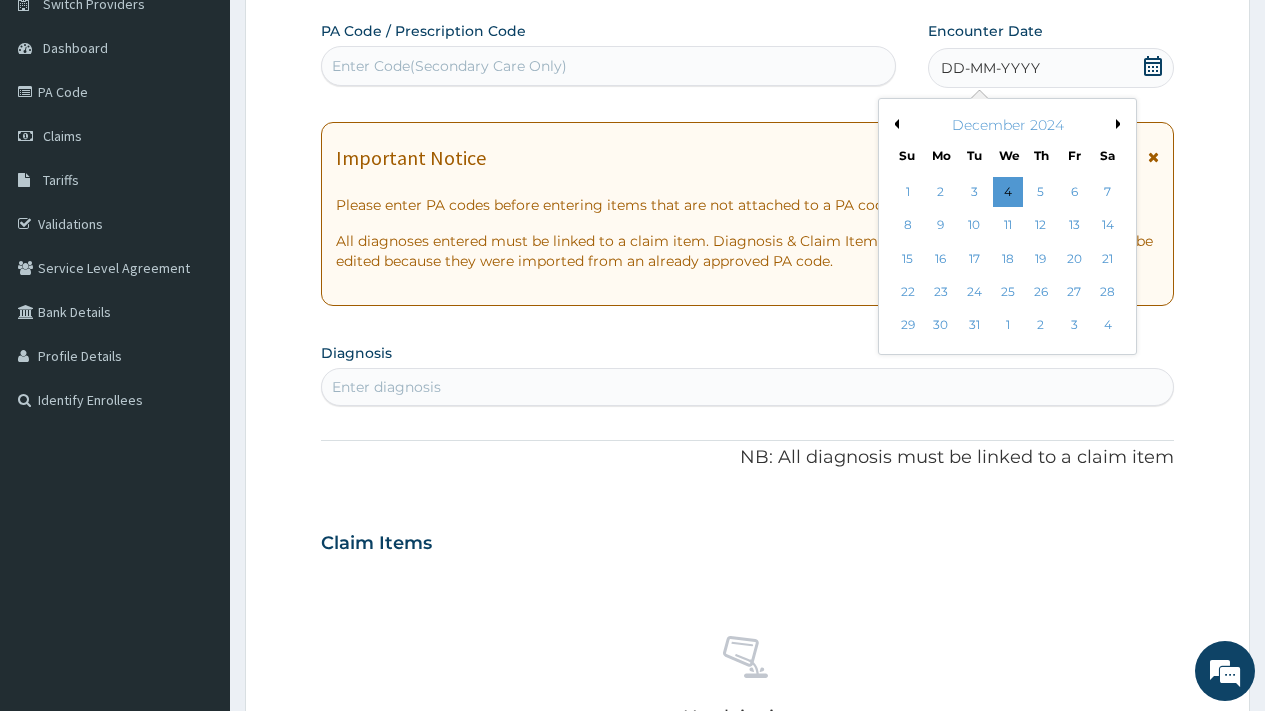 click on "Previous Month" at bounding box center (894, 124) 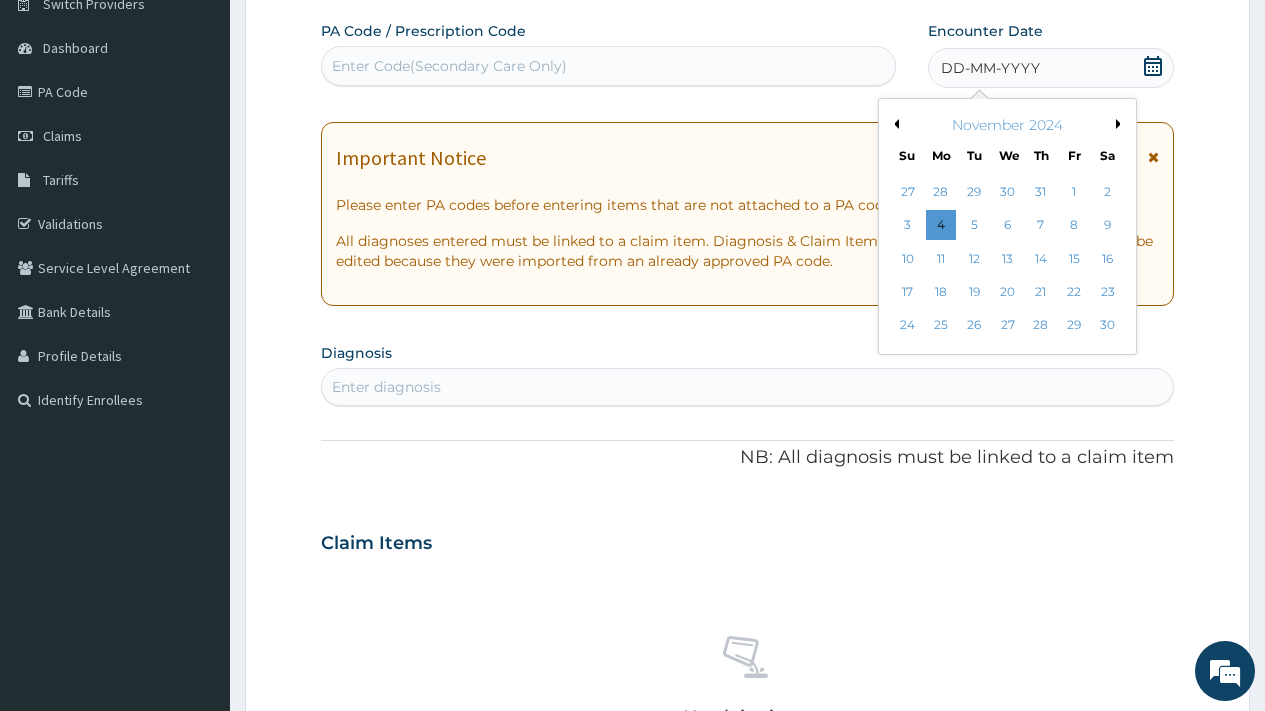 click on "Previous Month" at bounding box center [894, 124] 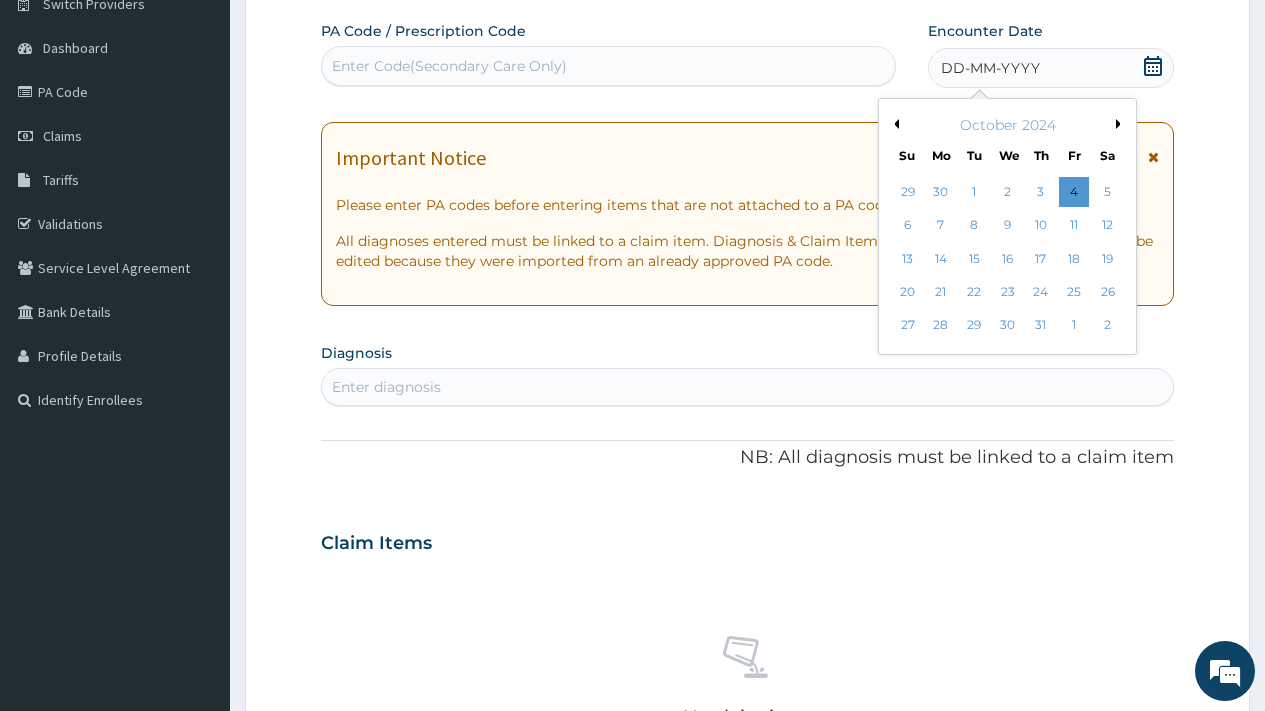 click on "Previous Month" at bounding box center [894, 124] 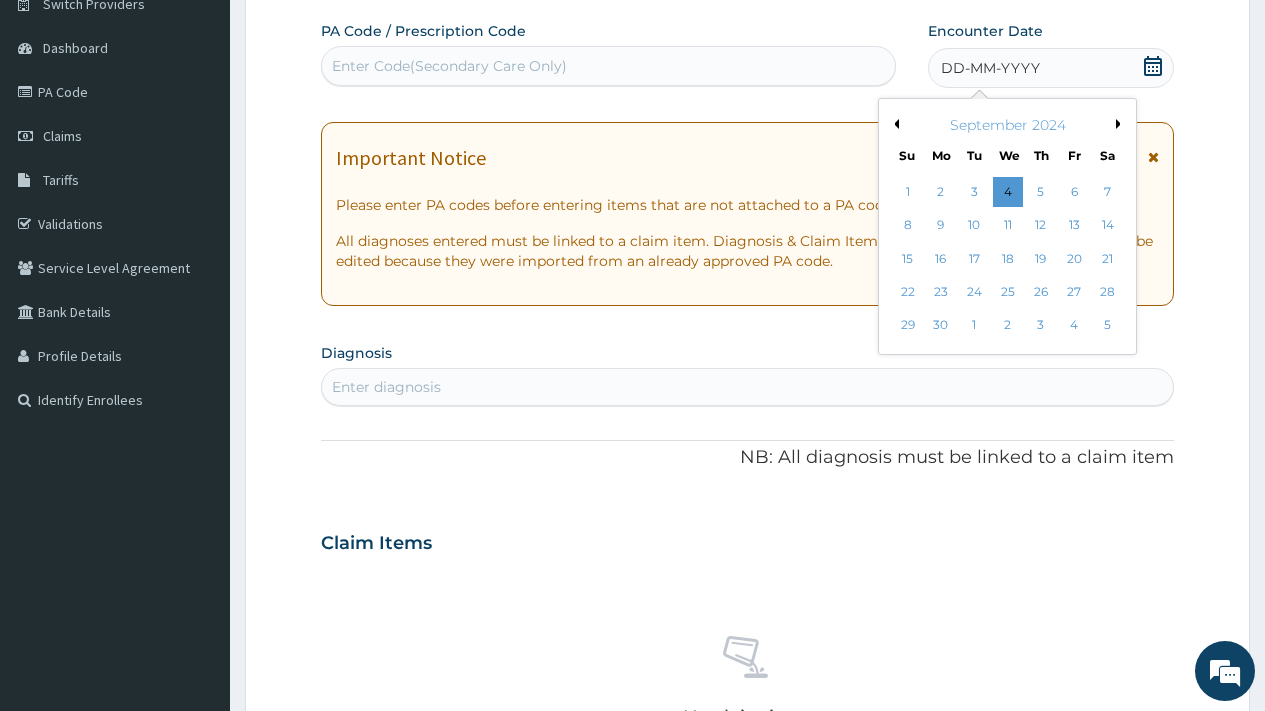 click on "Previous Month" at bounding box center [894, 124] 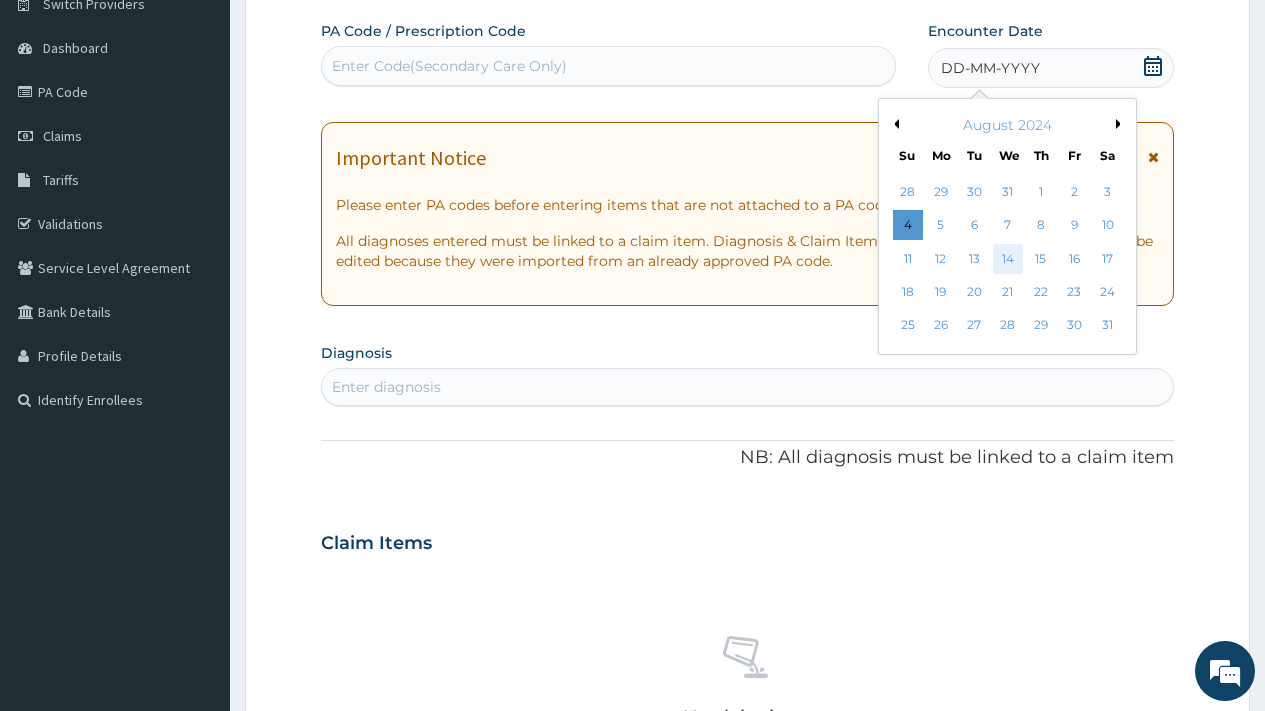 click on "14" at bounding box center (1007, 259) 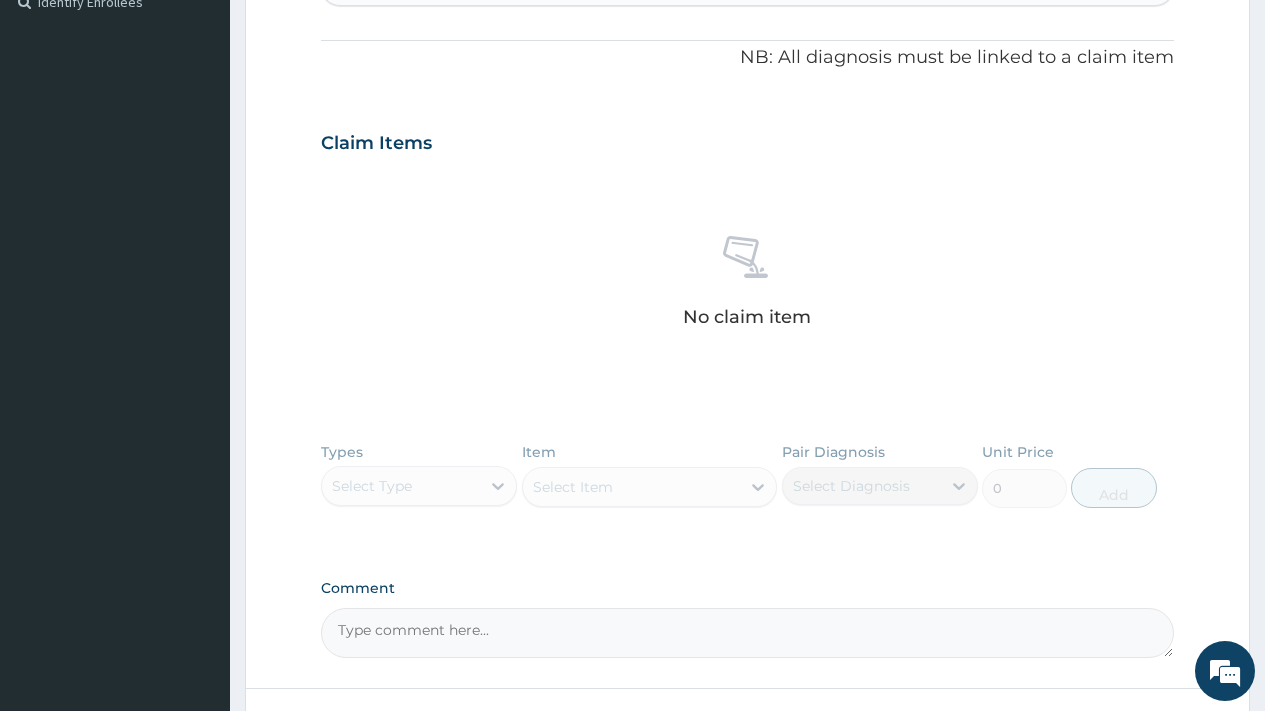 scroll, scrollTop: 529, scrollLeft: 0, axis: vertical 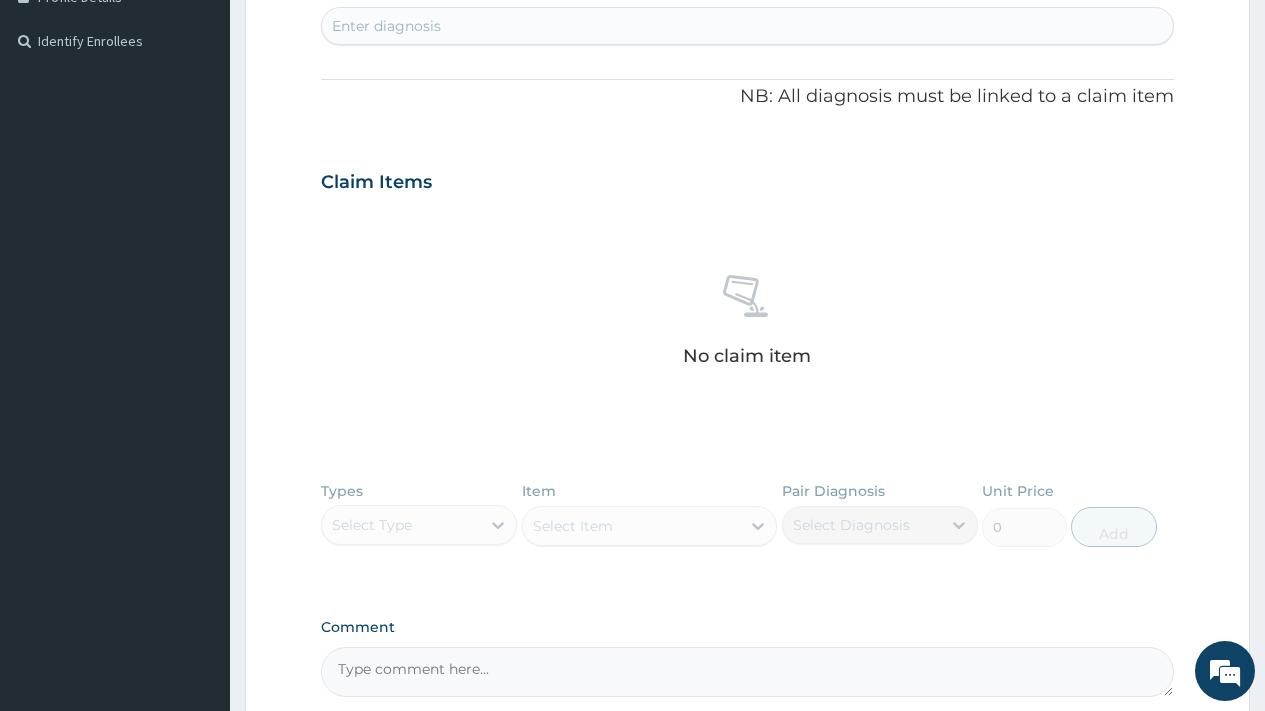 click on "Enter diagnosis" at bounding box center [747, 26] 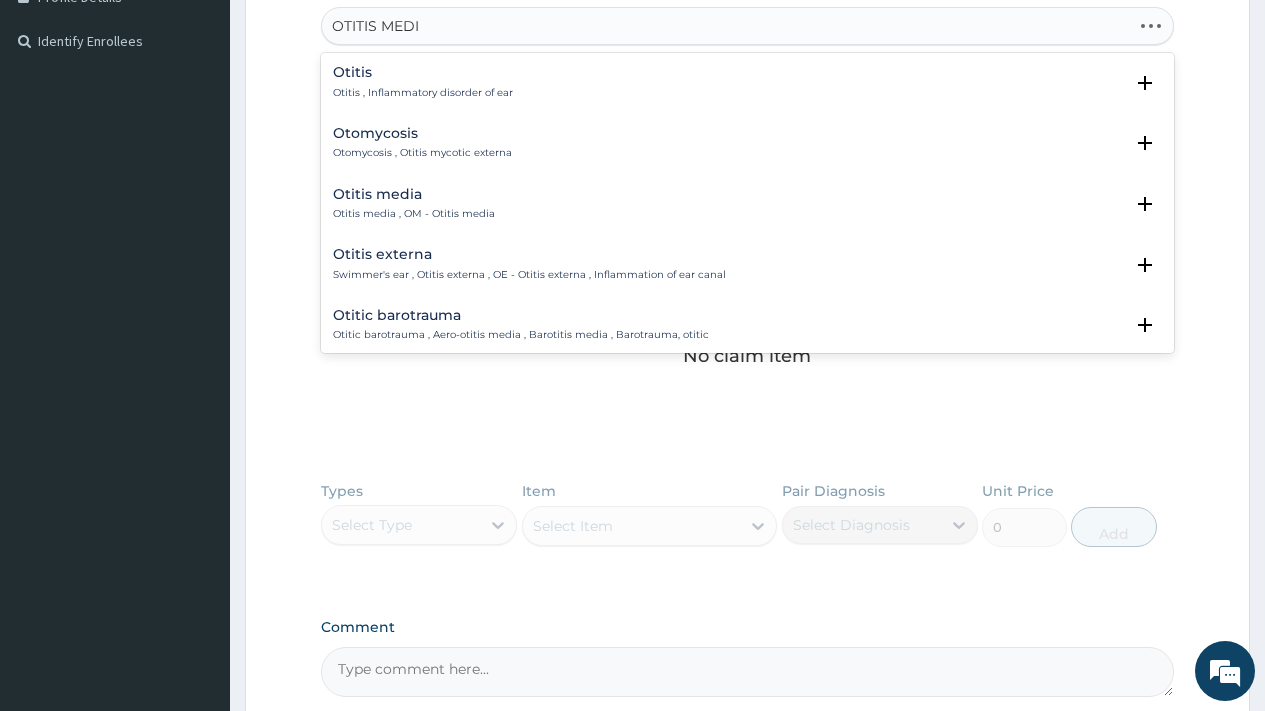 type on "OTITIS MEDIA" 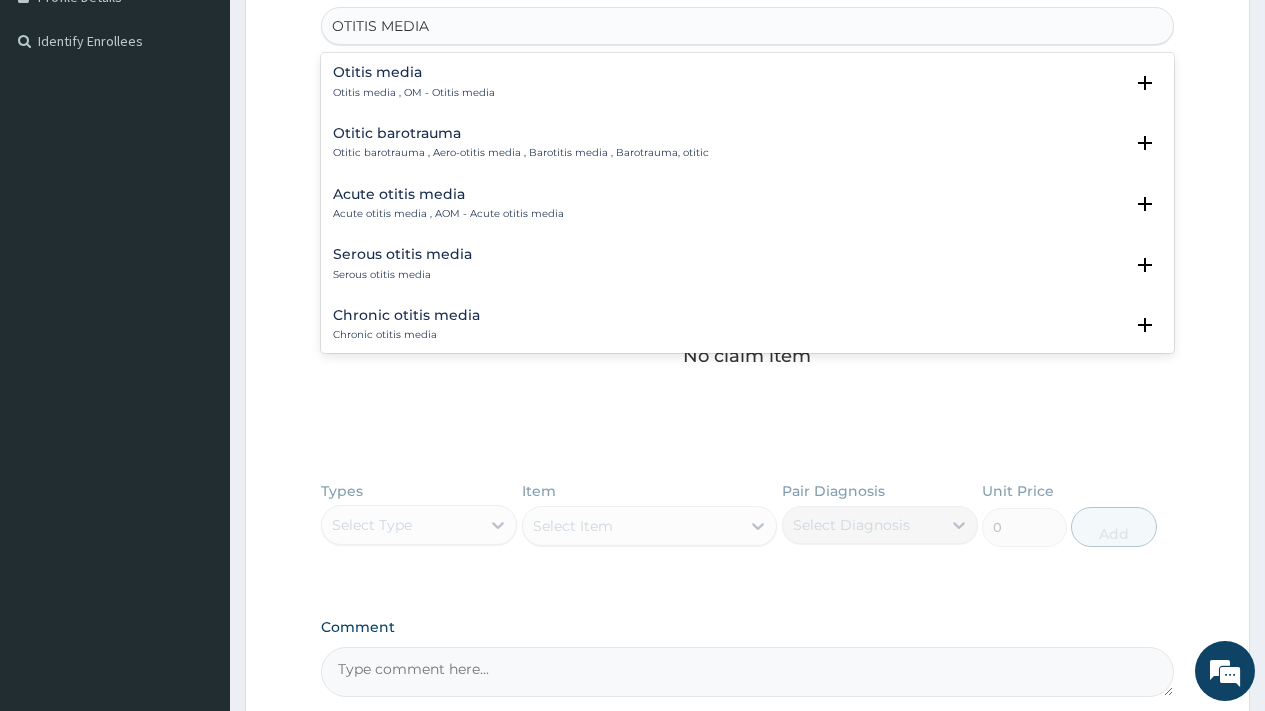 click on "Acute otitis media" at bounding box center [448, 194] 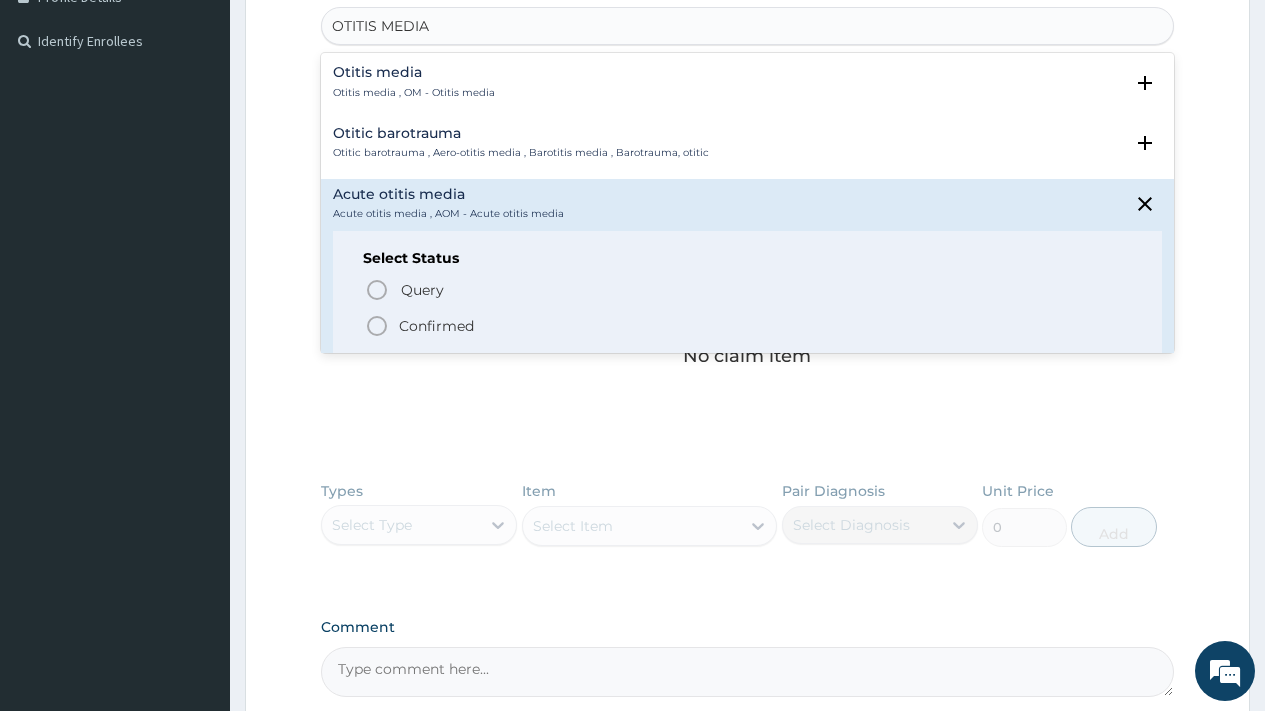 click on "Confirmed" at bounding box center [436, 326] 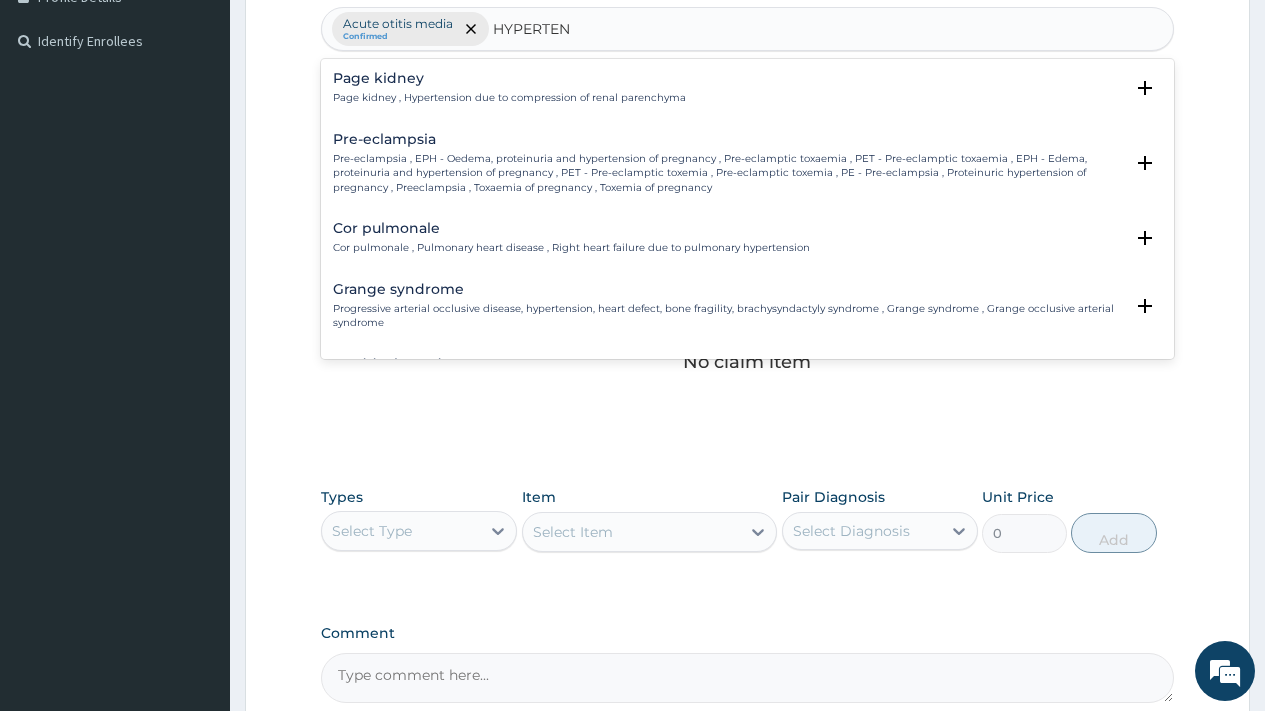drag, startPoint x: 496, startPoint y: 30, endPoint x: 610, endPoint y: 32, distance: 114.01754 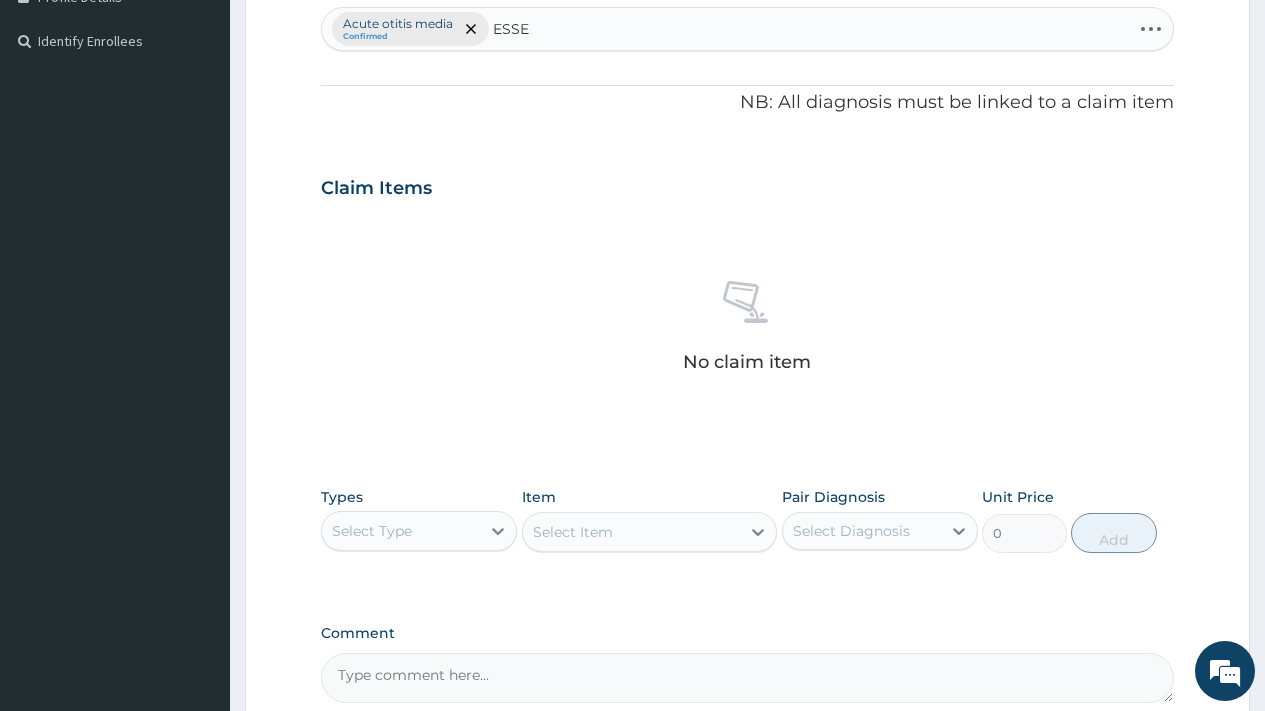 type on "ESSEN" 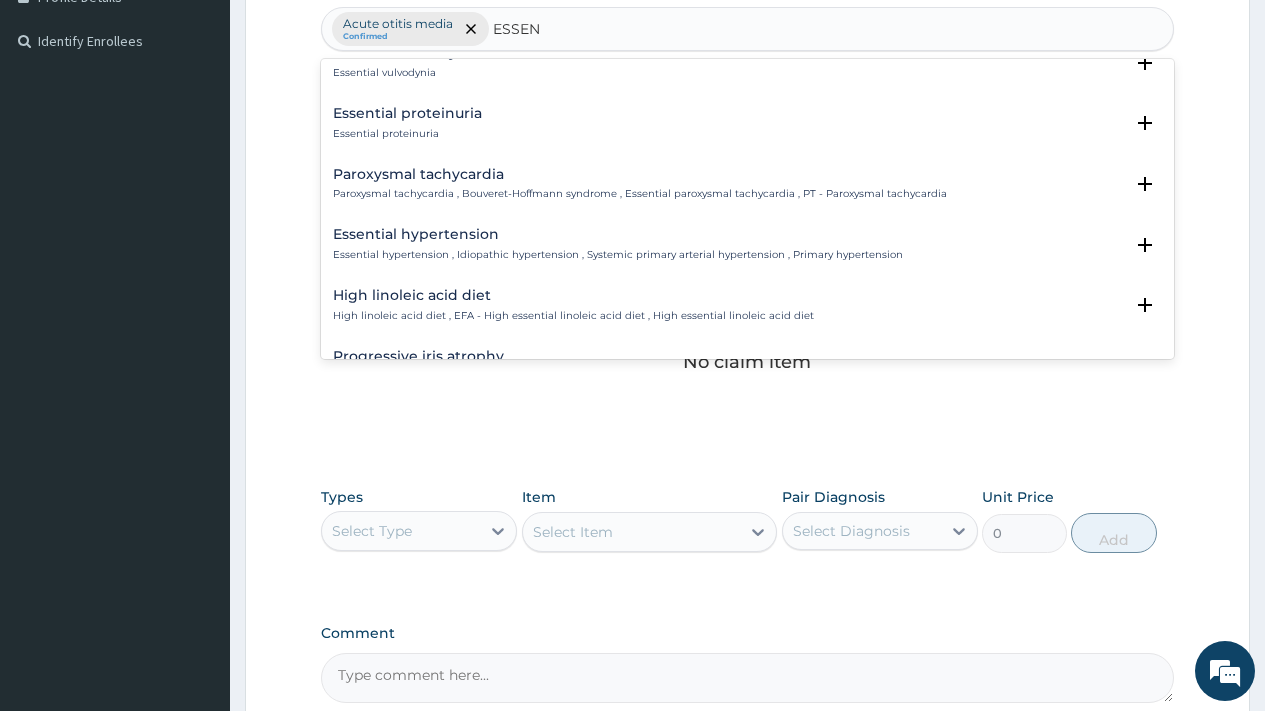 scroll, scrollTop: 547, scrollLeft: 0, axis: vertical 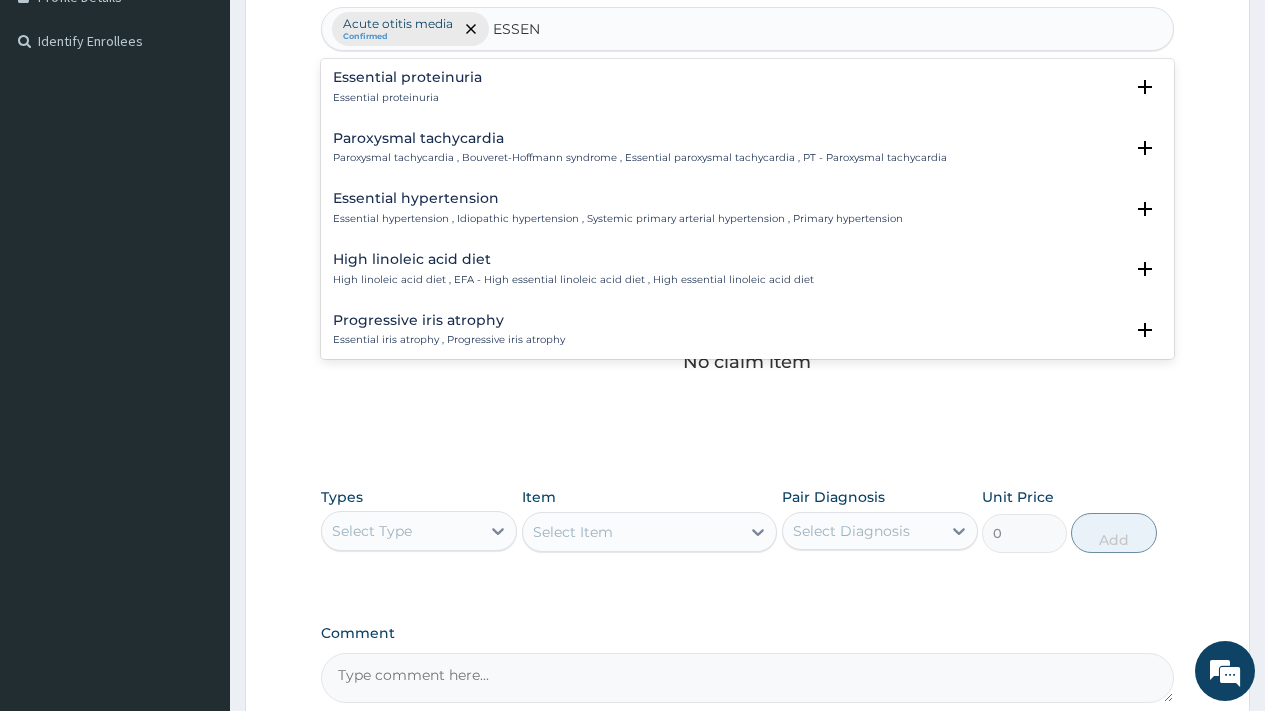 click on "Essential hypertension" at bounding box center (618, 198) 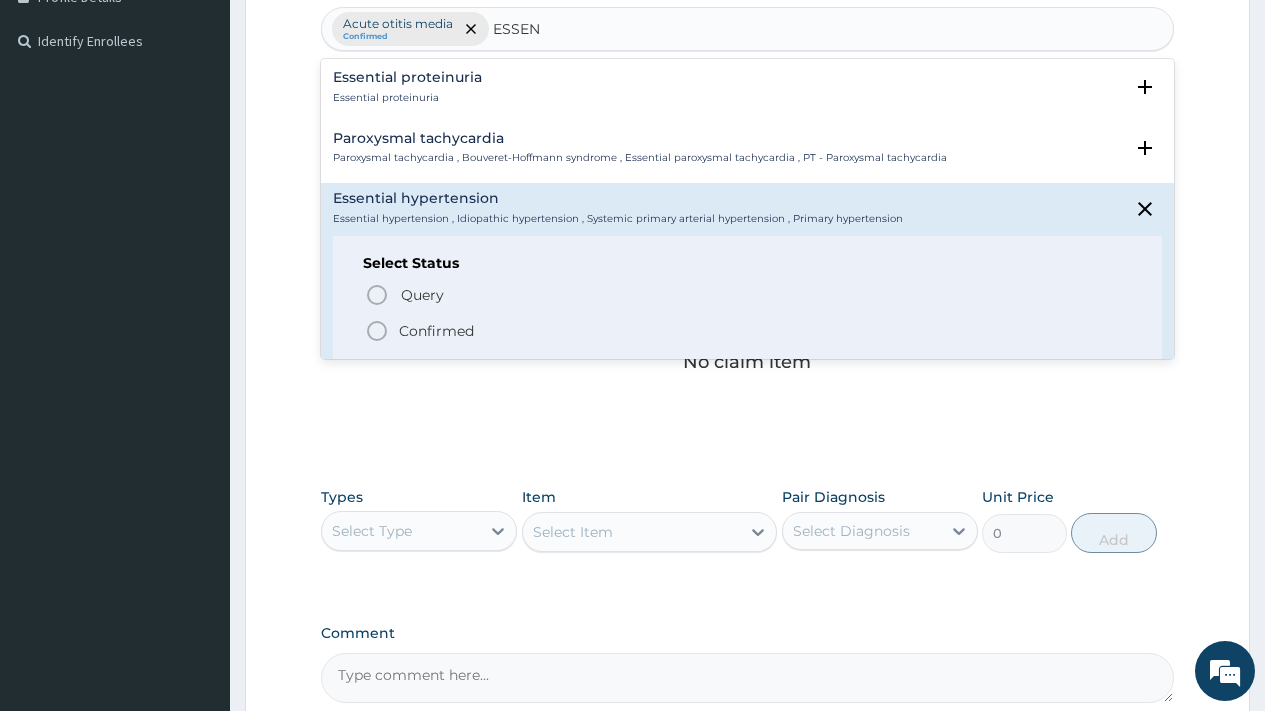 click on "Confirmed" at bounding box center (436, 331) 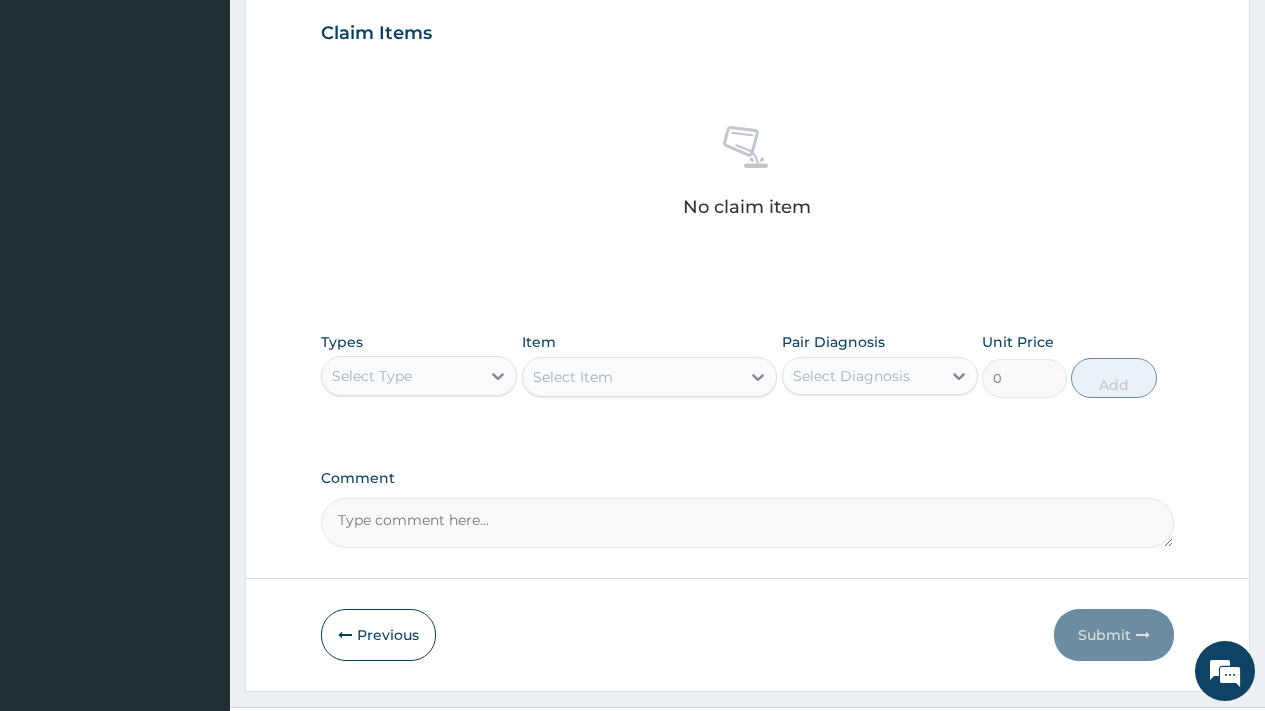 scroll, scrollTop: 731, scrollLeft: 0, axis: vertical 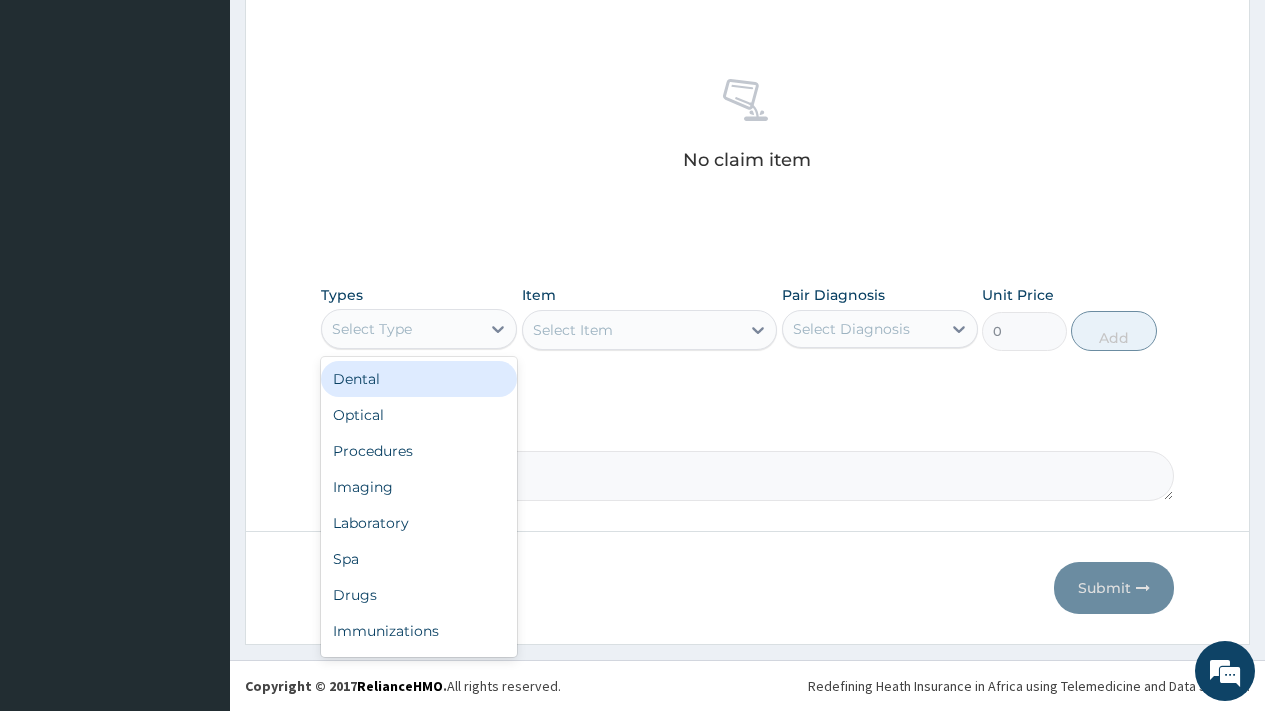 click on "Select Type" at bounding box center [401, 329] 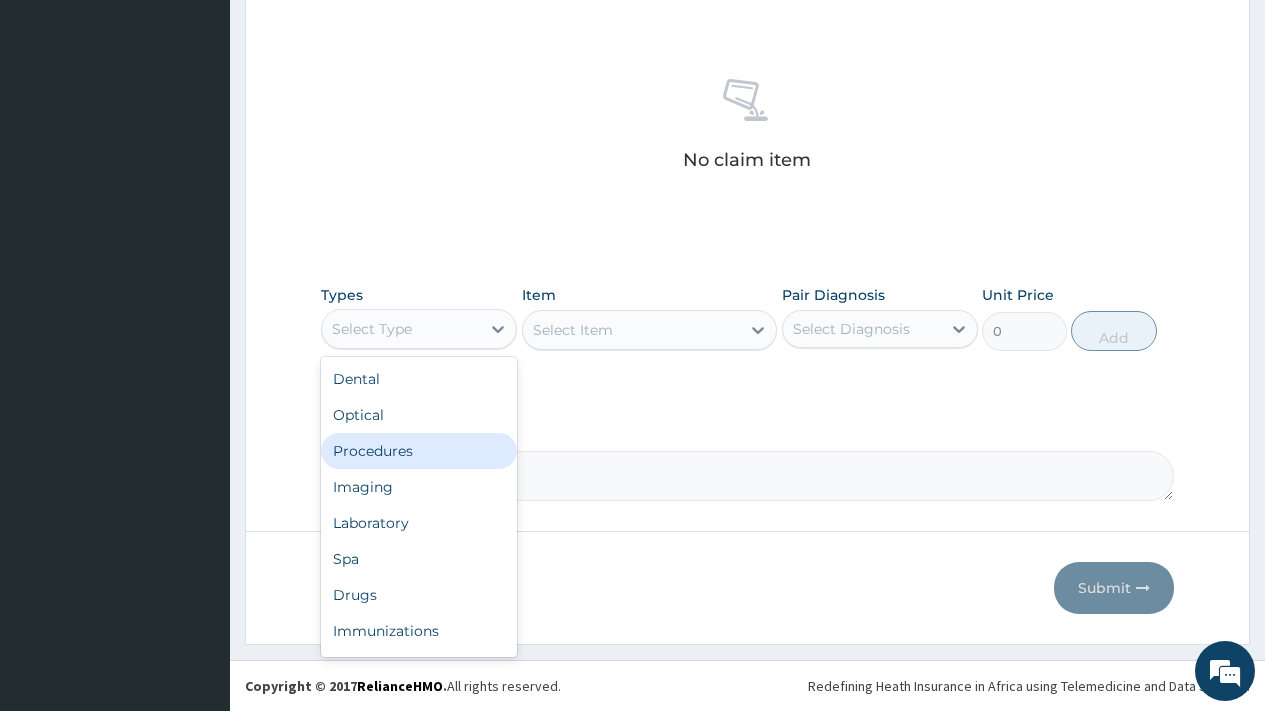 click on "Procedures" at bounding box center (419, 451) 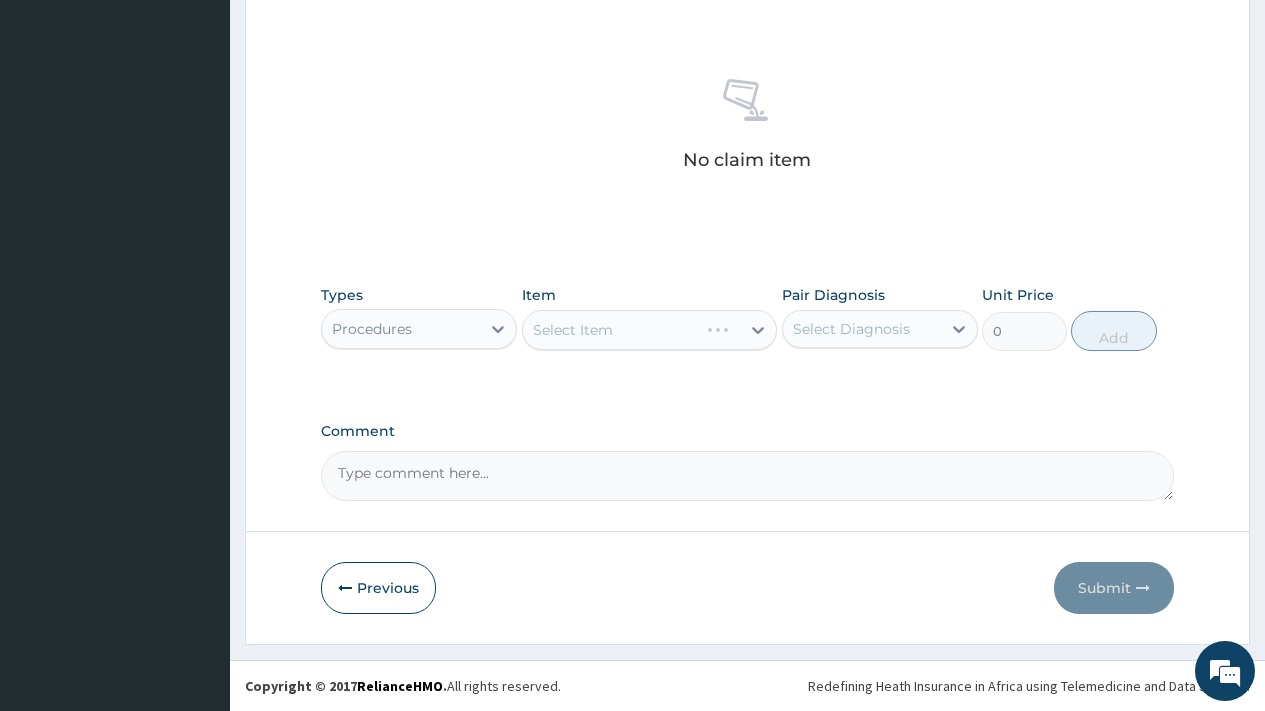 click on "Select Diagnosis" at bounding box center [851, 329] 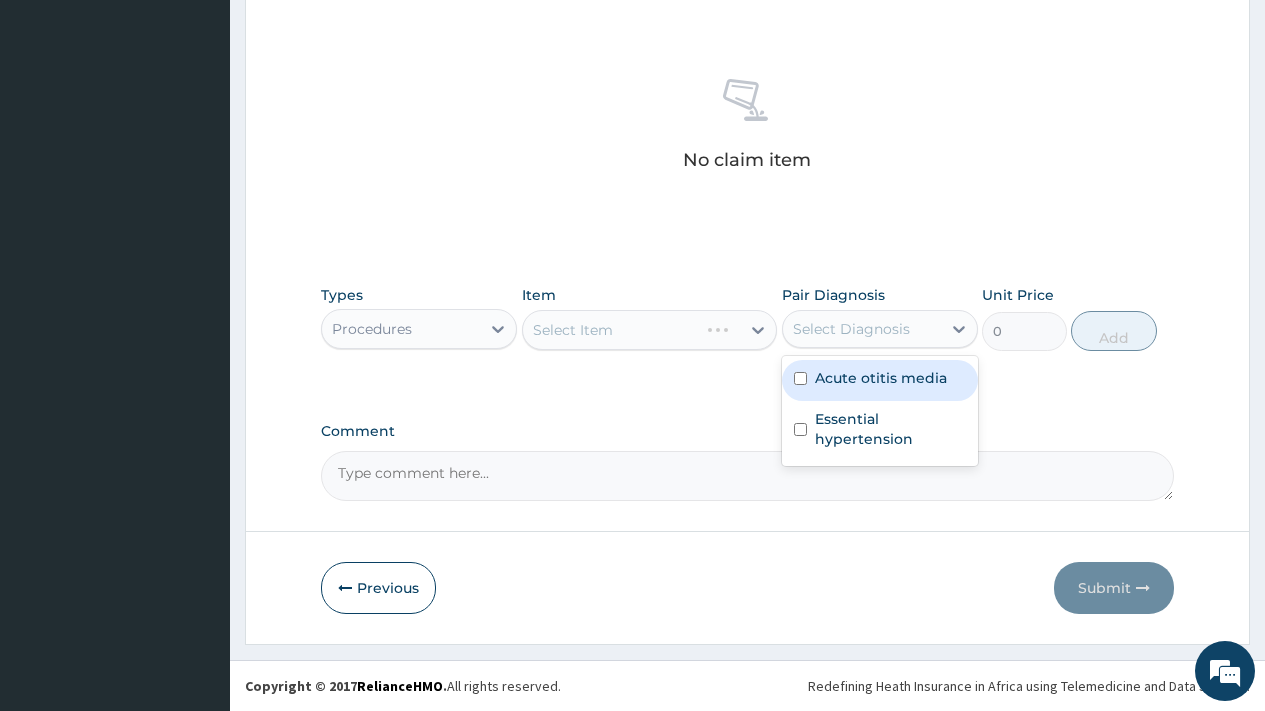 click on "Acute otitis media" at bounding box center (881, 378) 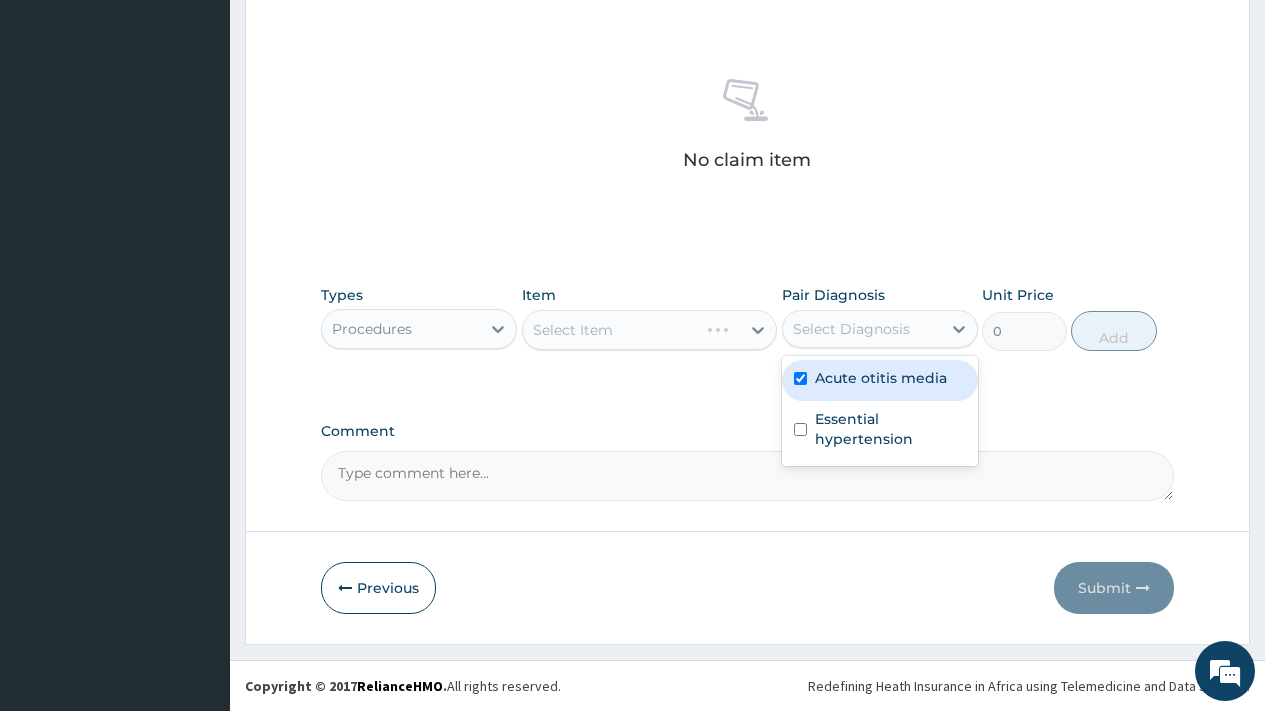 checkbox on "true" 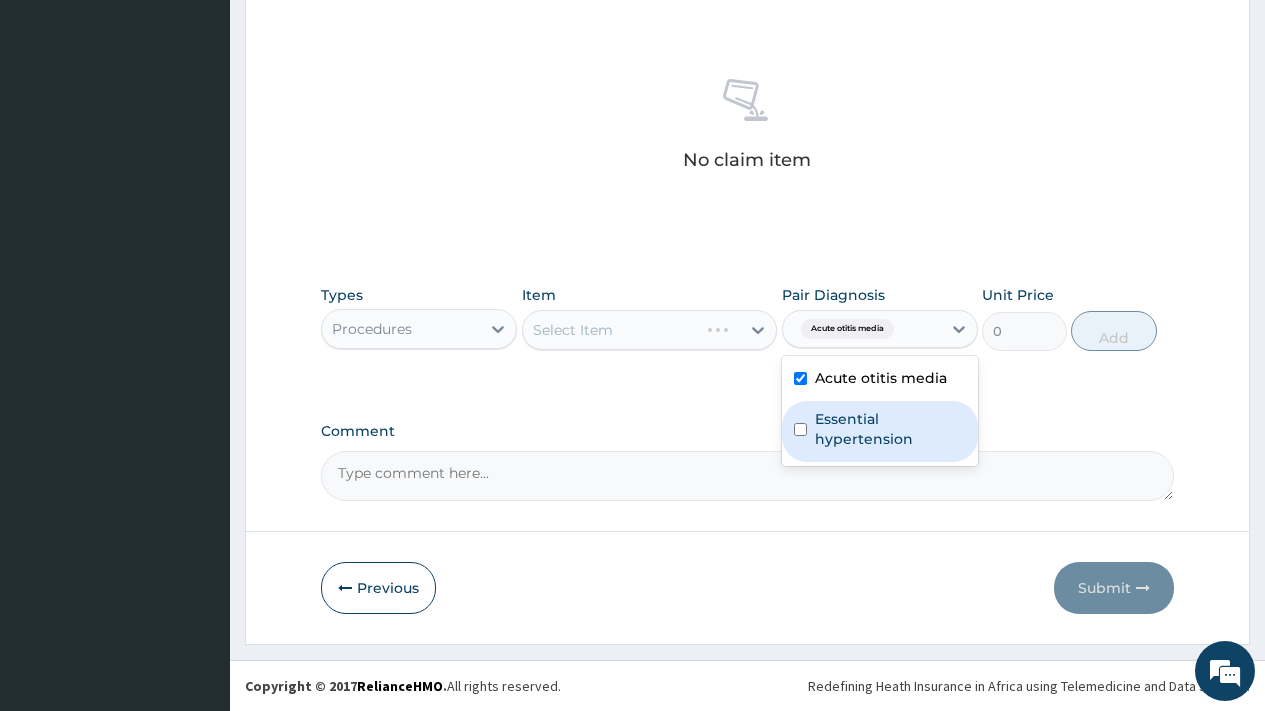 click on "Essential hypertension" at bounding box center [890, 429] 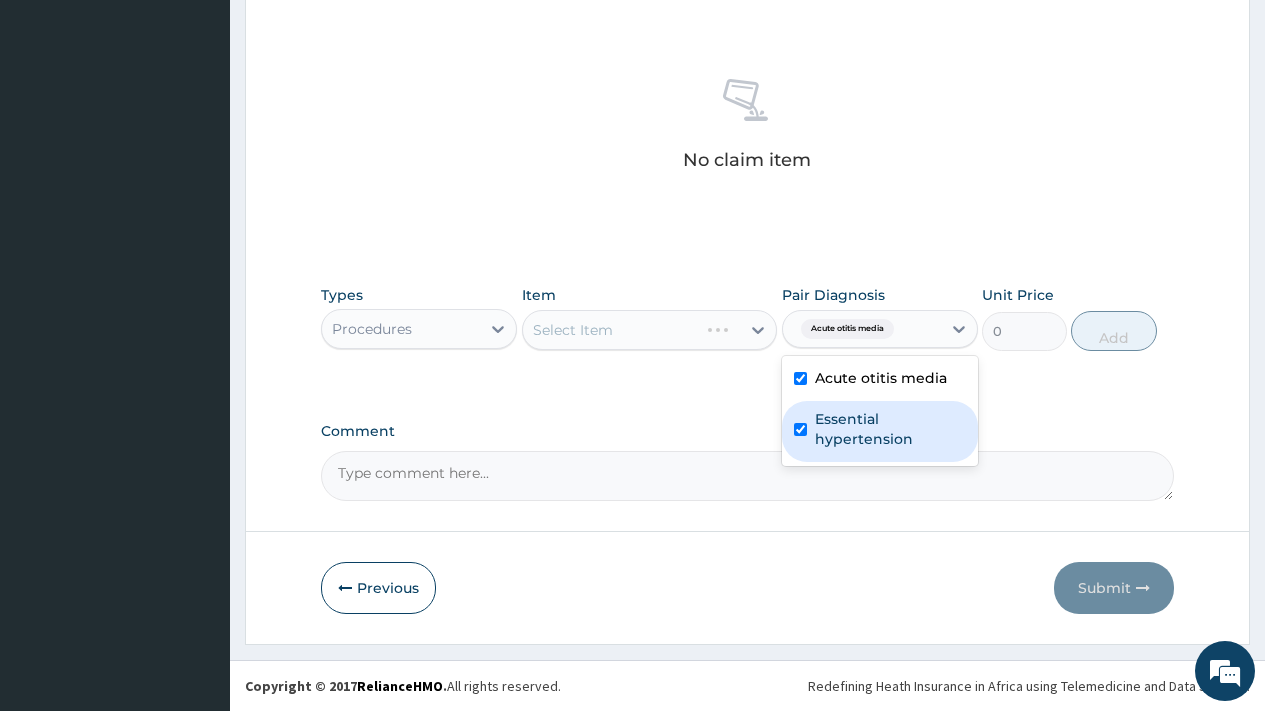 checkbox on "true" 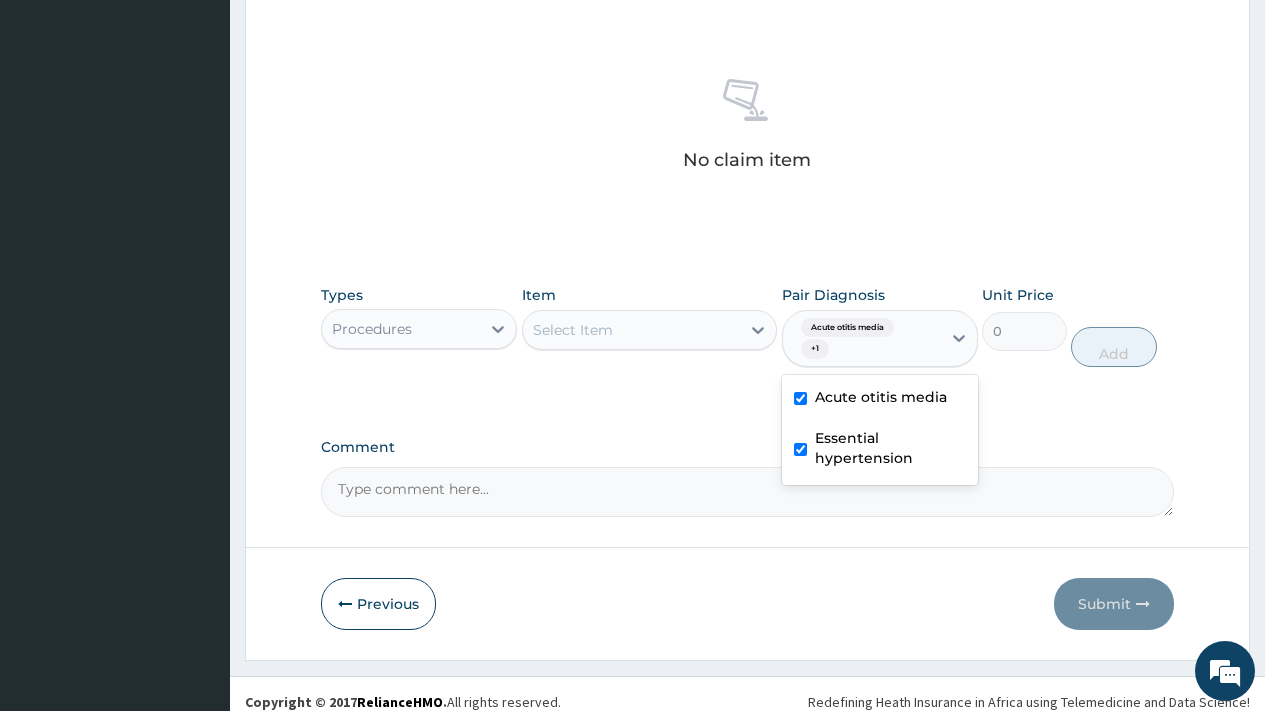 click on "Select Item" at bounding box center (632, 330) 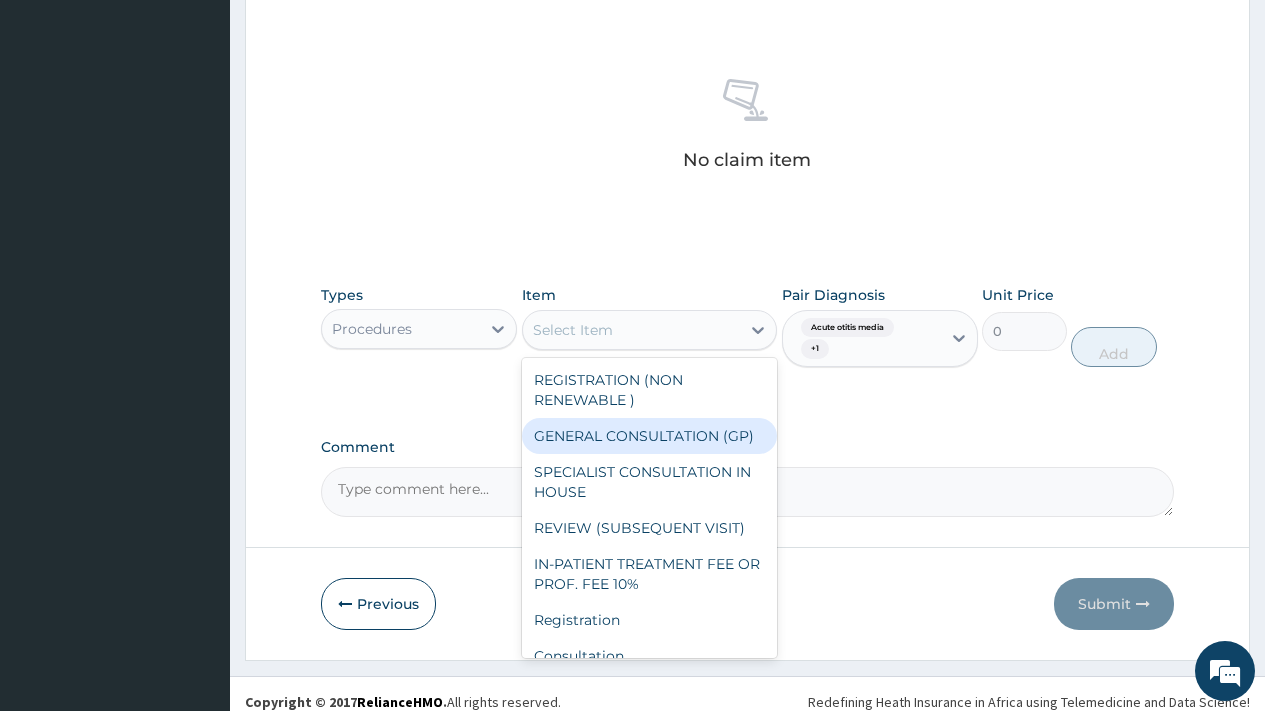 click on "GENERAL CONSULTATION (GP)" at bounding box center (650, 436) 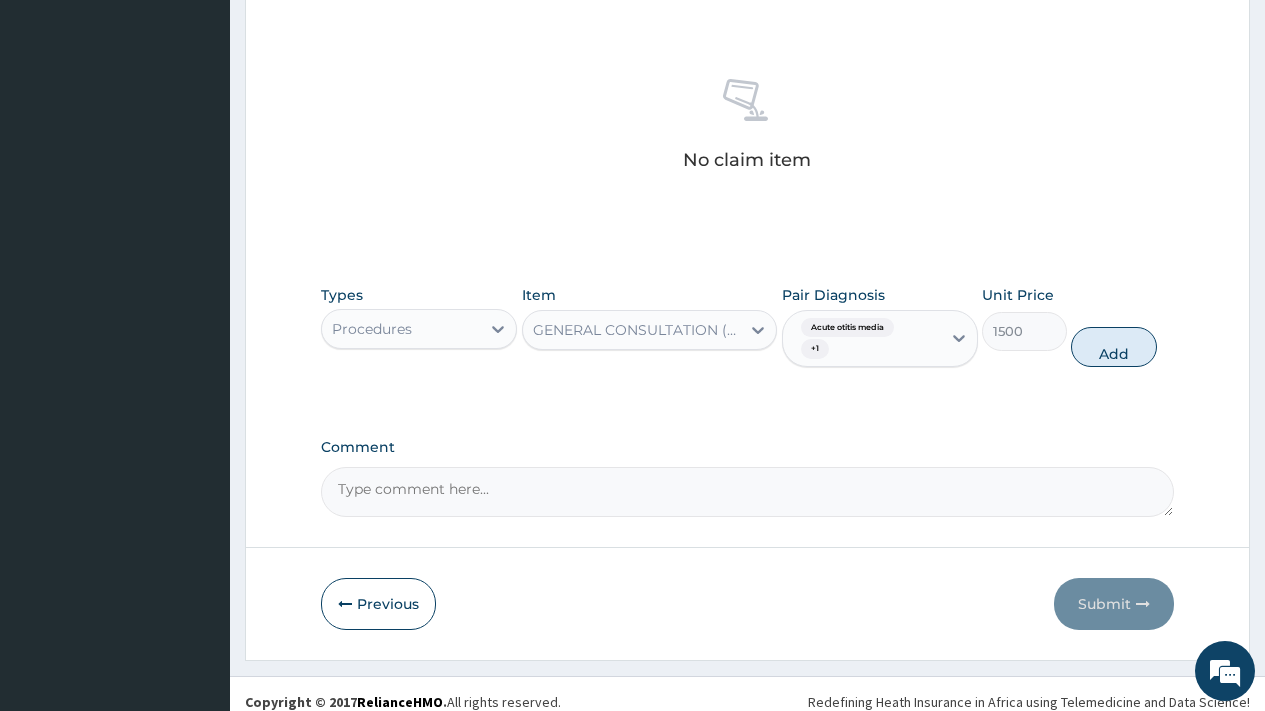 click on "Add" at bounding box center [1113, 347] 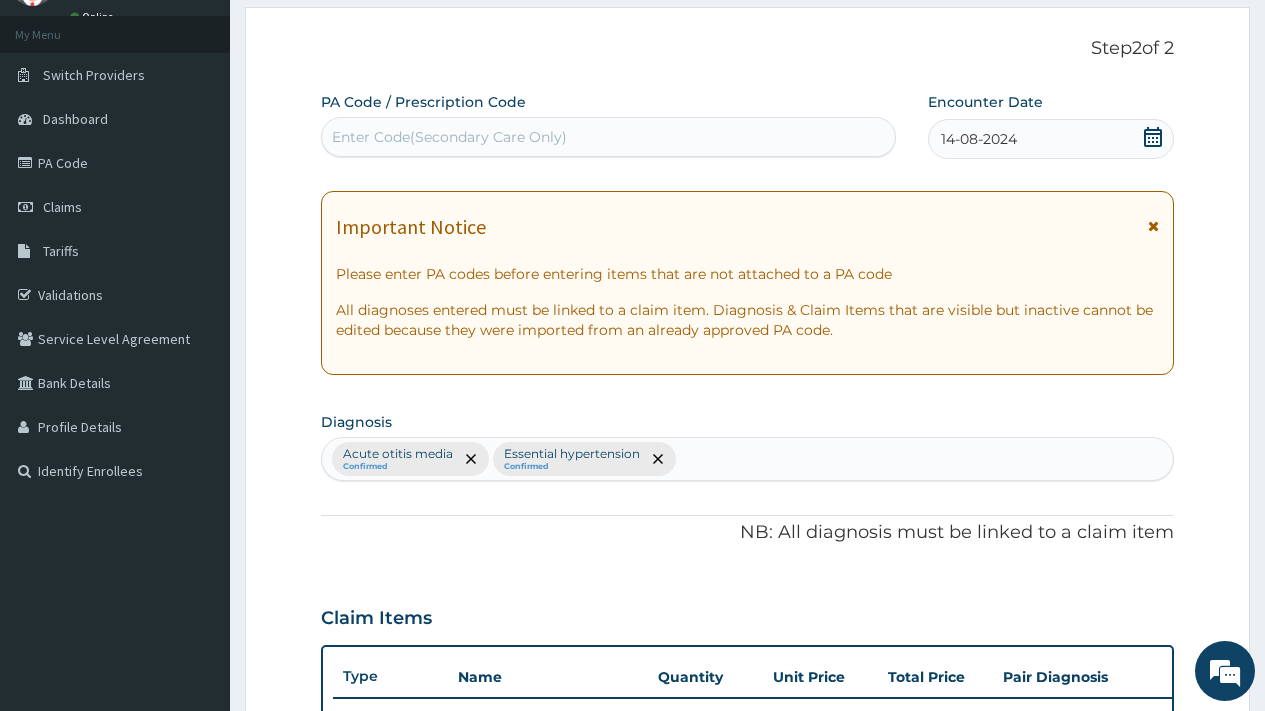 scroll, scrollTop: 93, scrollLeft: 0, axis: vertical 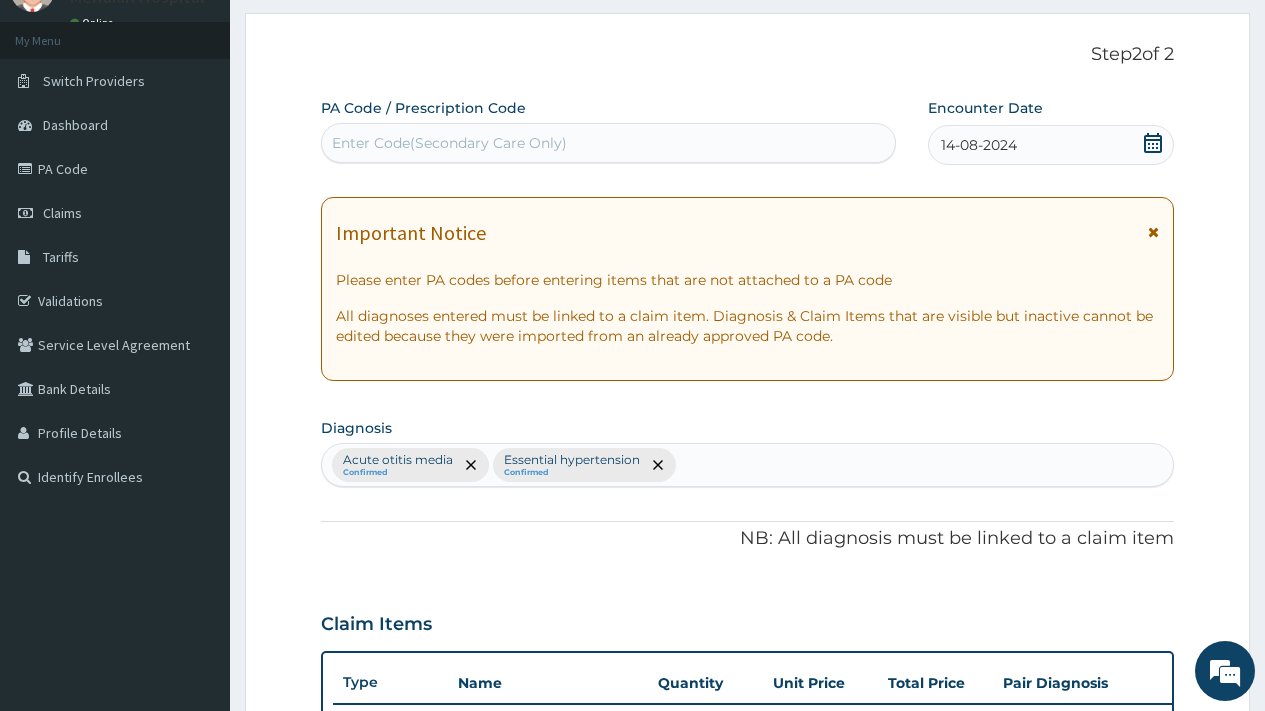 click on "Acute otitis media Confirmed Essential hypertension Confirmed" at bounding box center [747, 465] 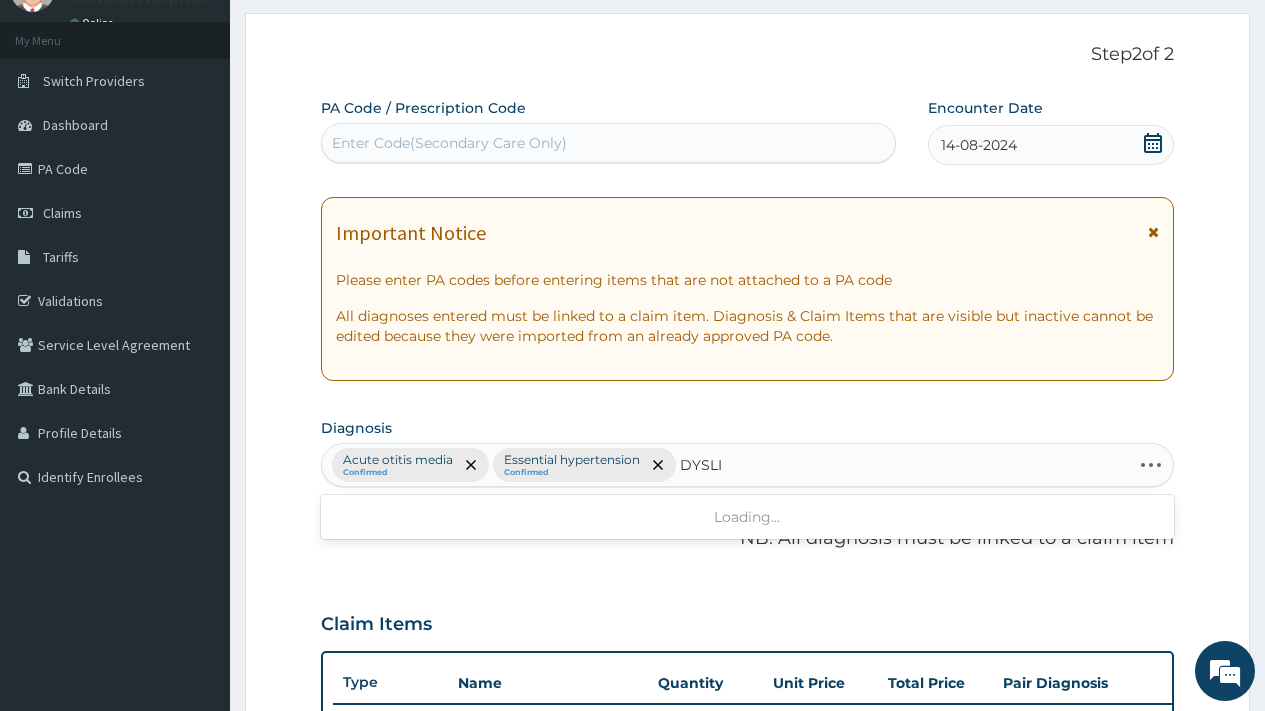 type on "DYSLIP" 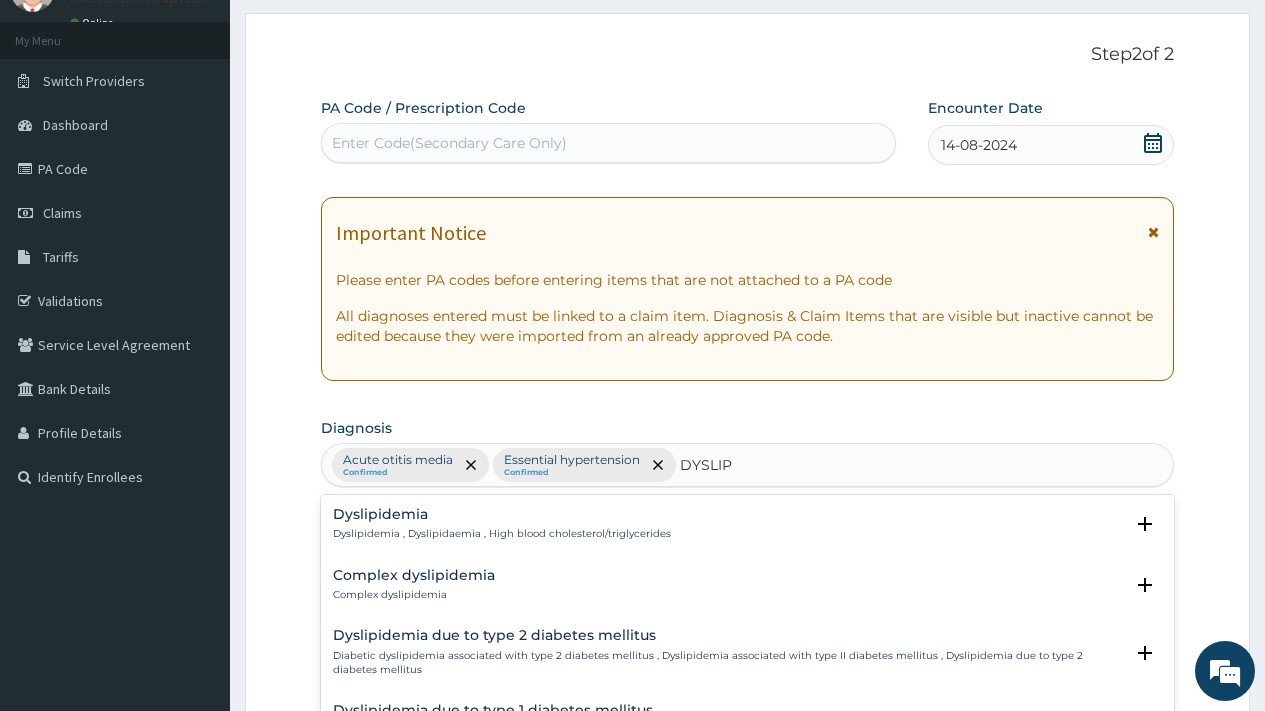 click on "Dyslipidemia" at bounding box center (502, 514) 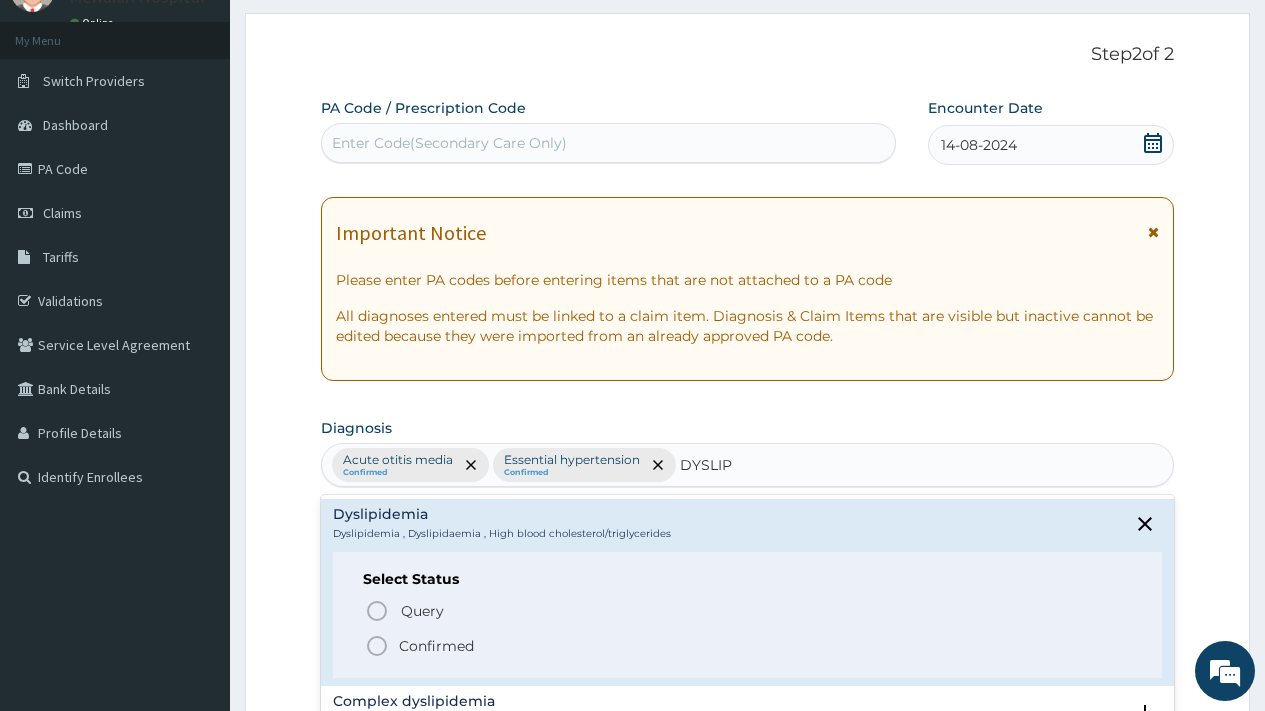 click on "Confirmed" at bounding box center (436, 646) 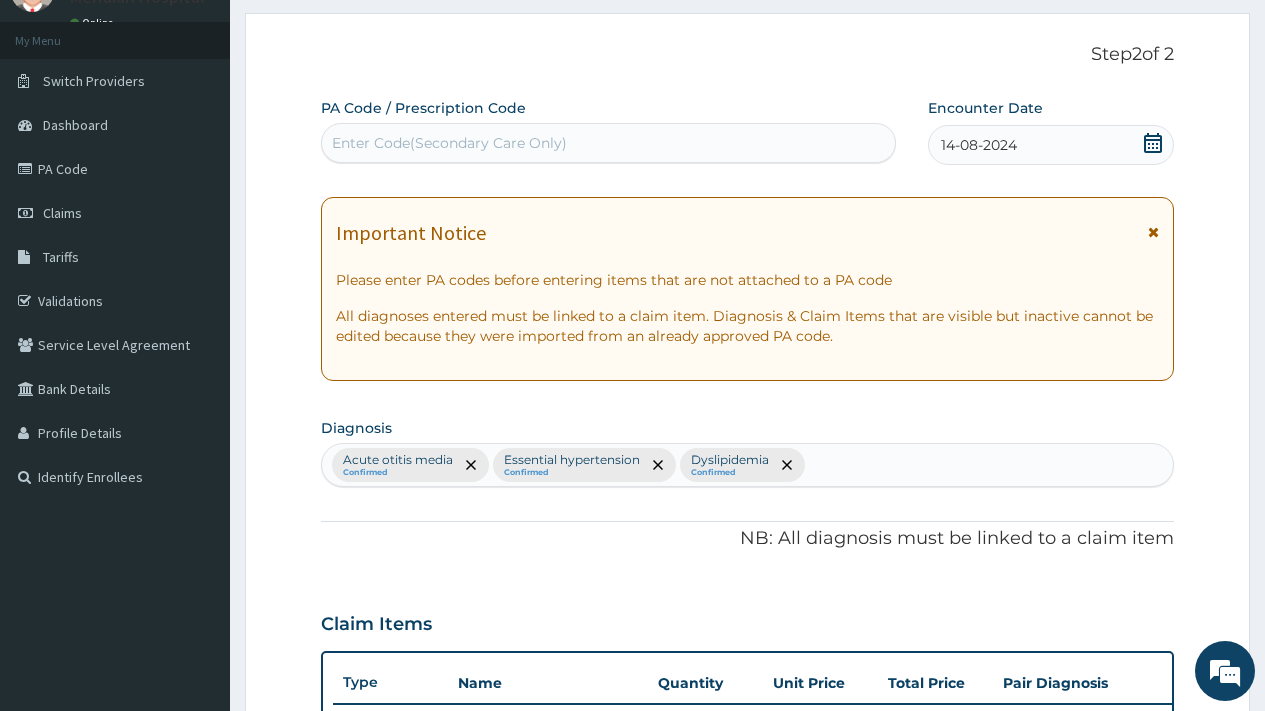 scroll, scrollTop: 659, scrollLeft: 0, axis: vertical 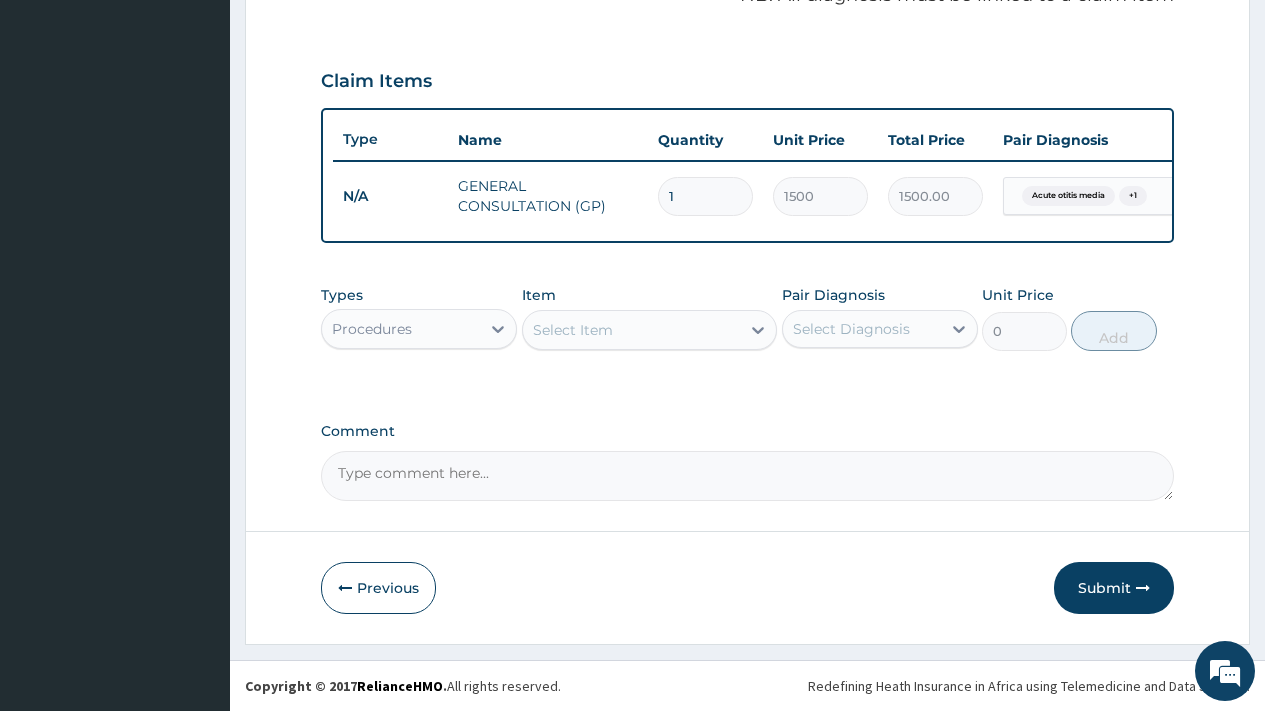 click on "Procedures" at bounding box center (401, 329) 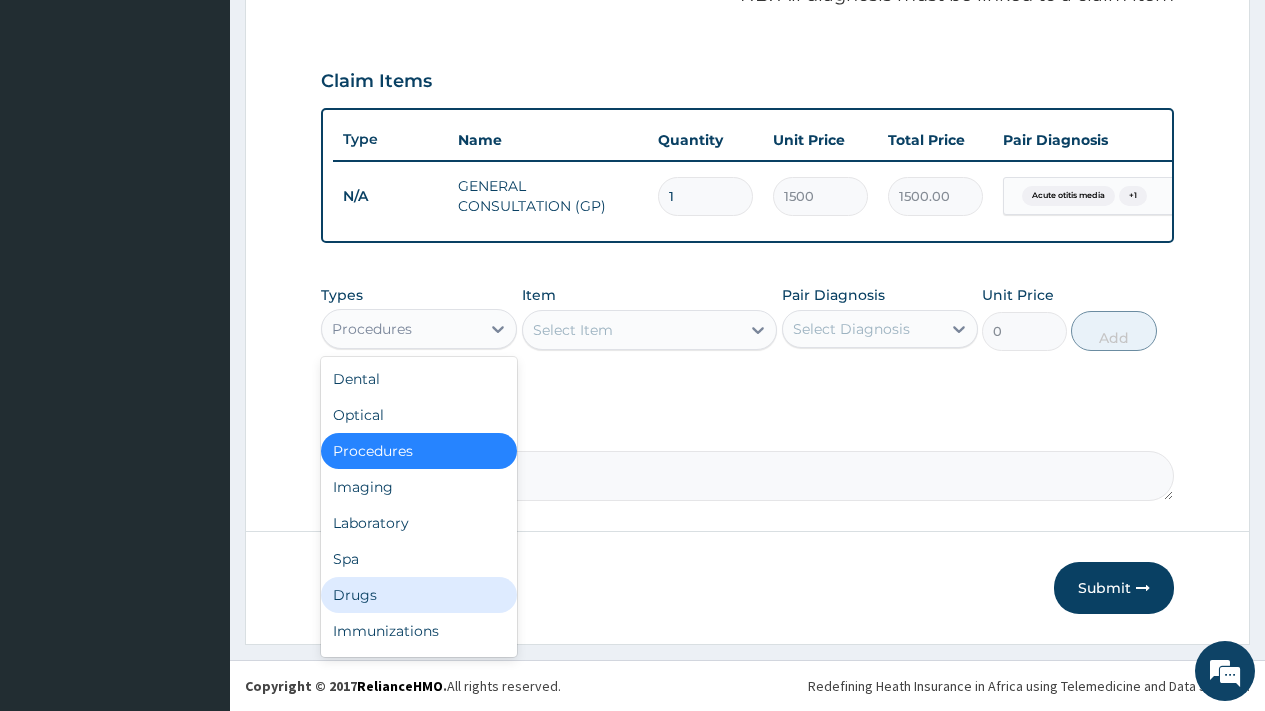 click on "Drugs" at bounding box center [419, 595] 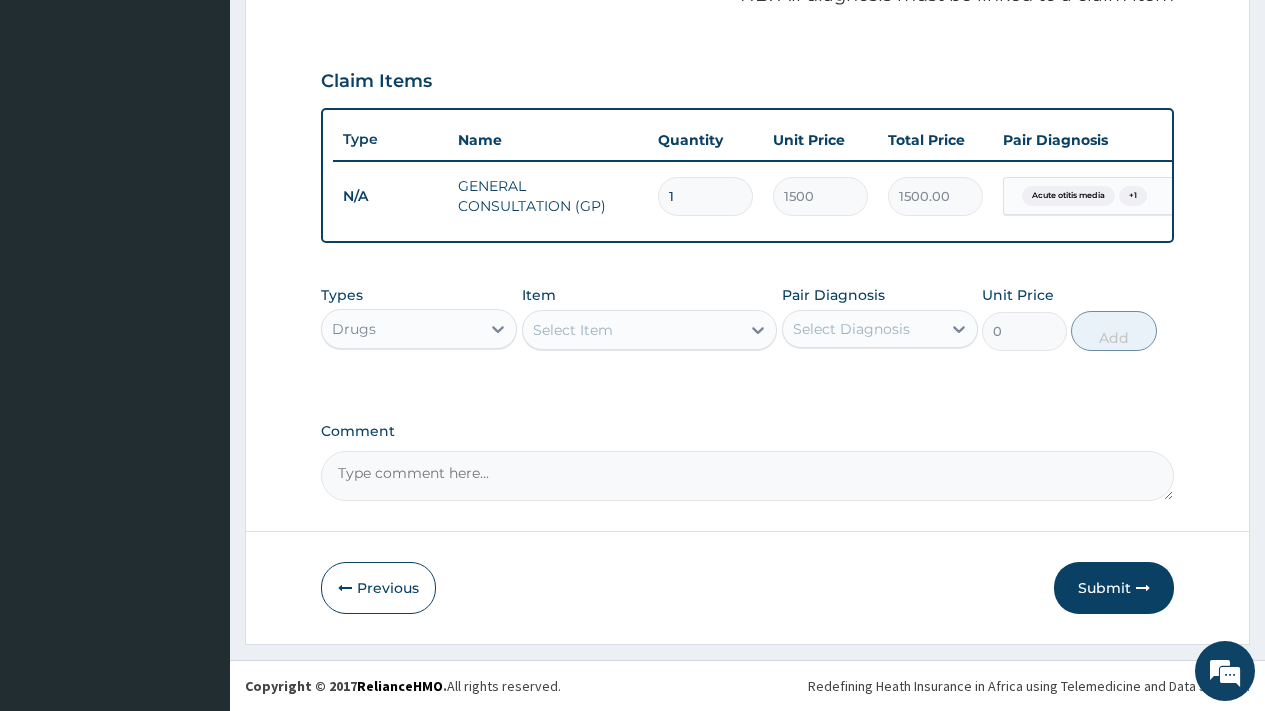 click on "Select Item" at bounding box center [632, 330] 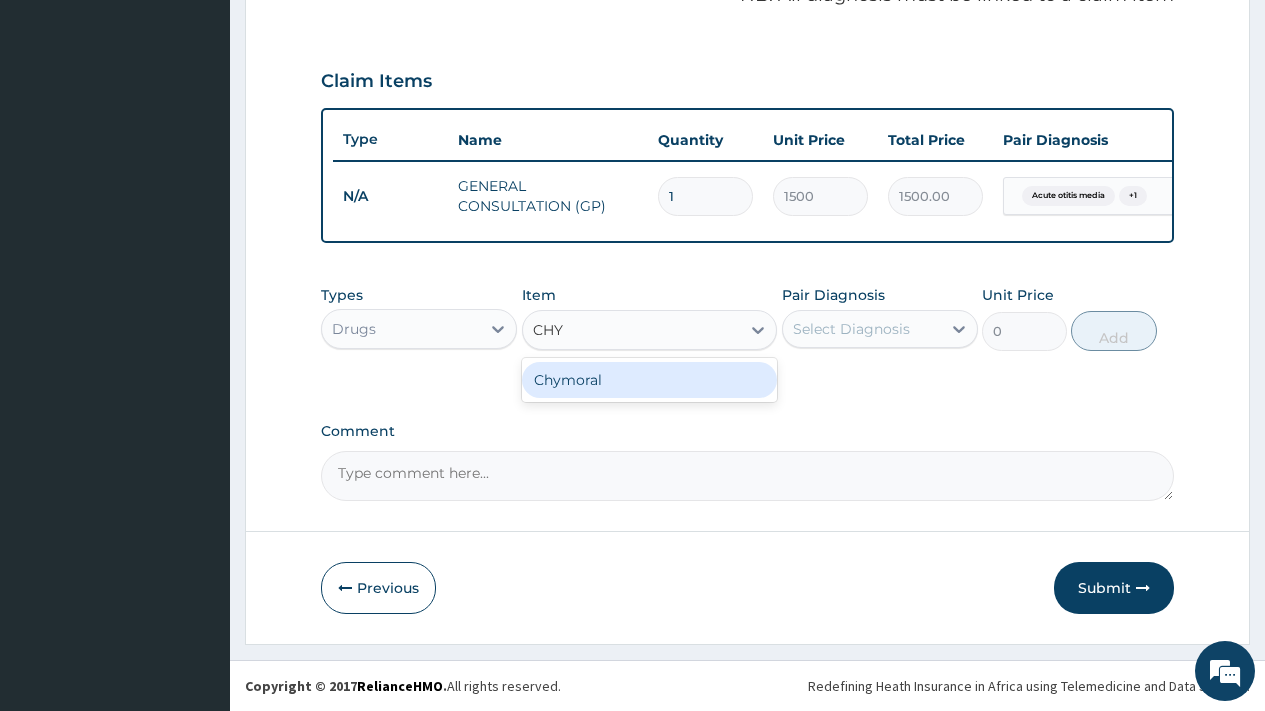 type on "CHYM" 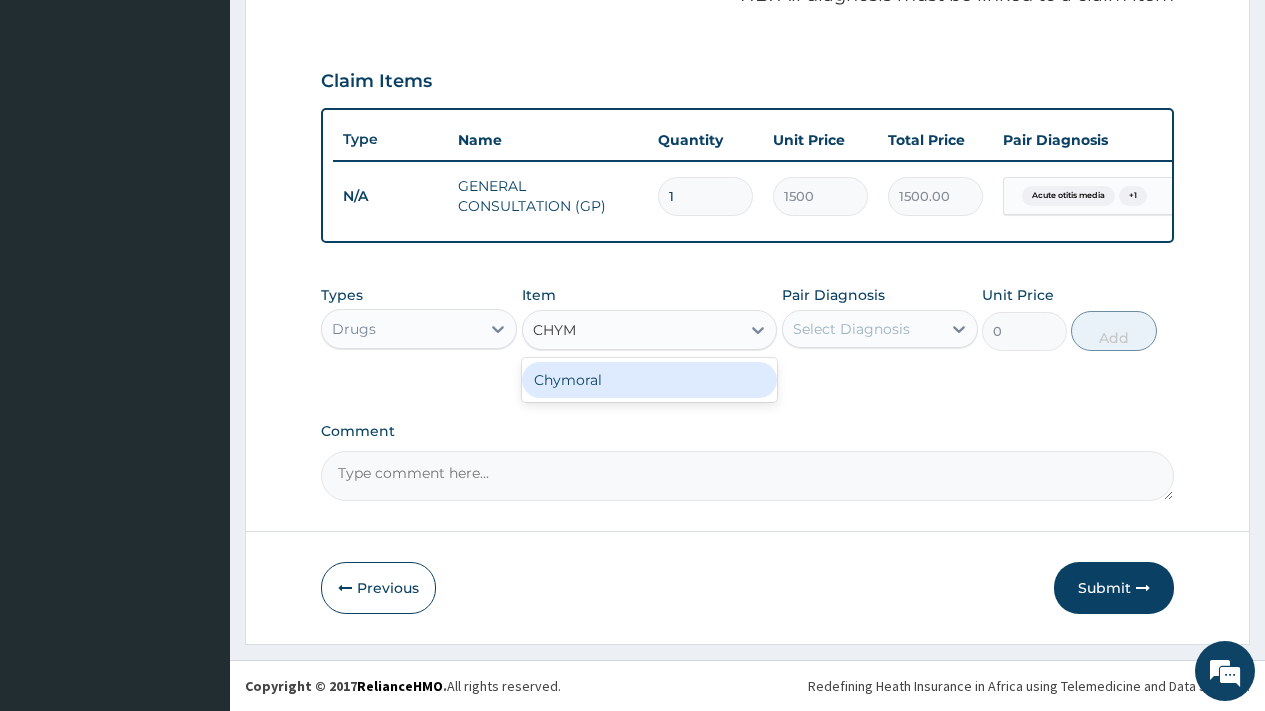 click on "Chymoral" at bounding box center (650, 380) 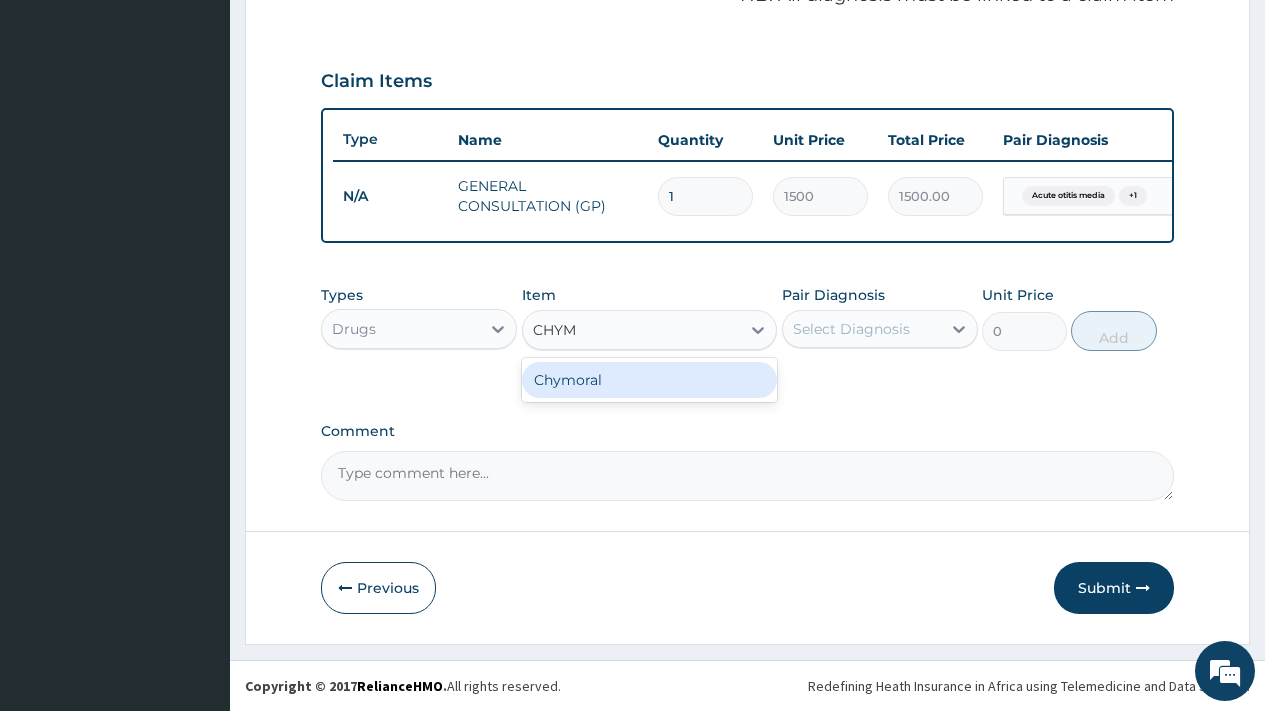 type 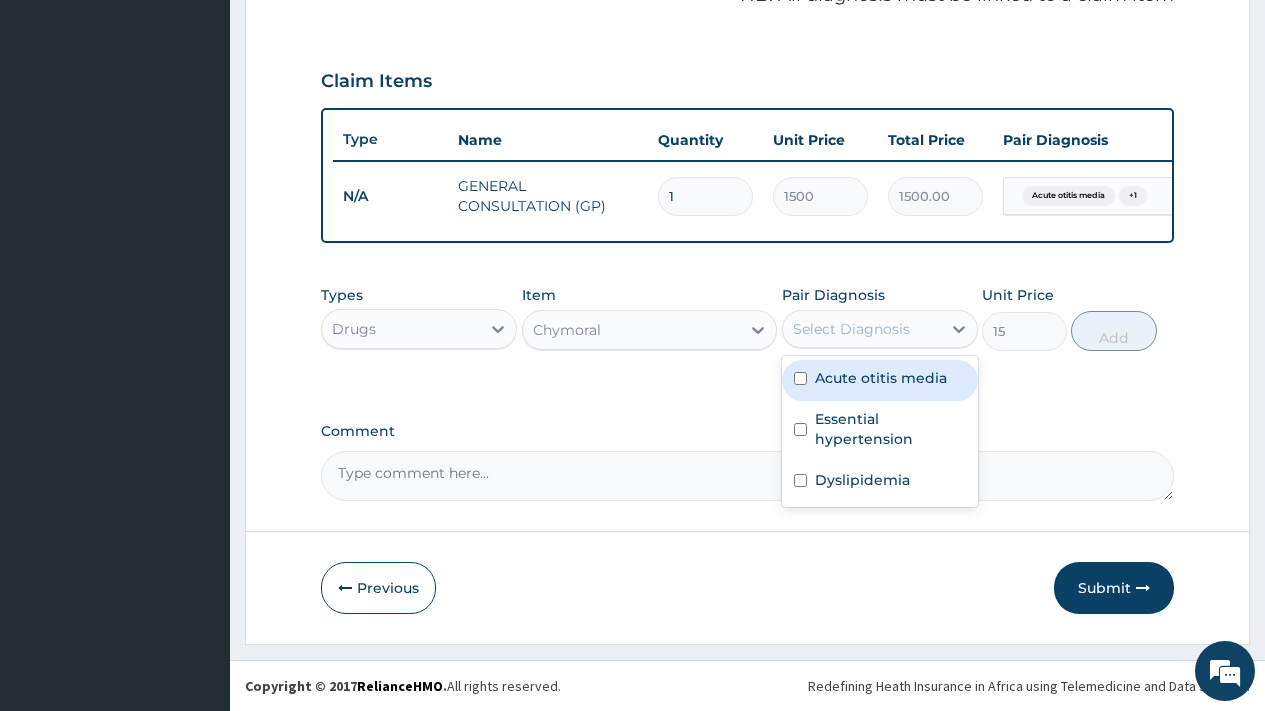click on "Select Diagnosis" at bounding box center (851, 329) 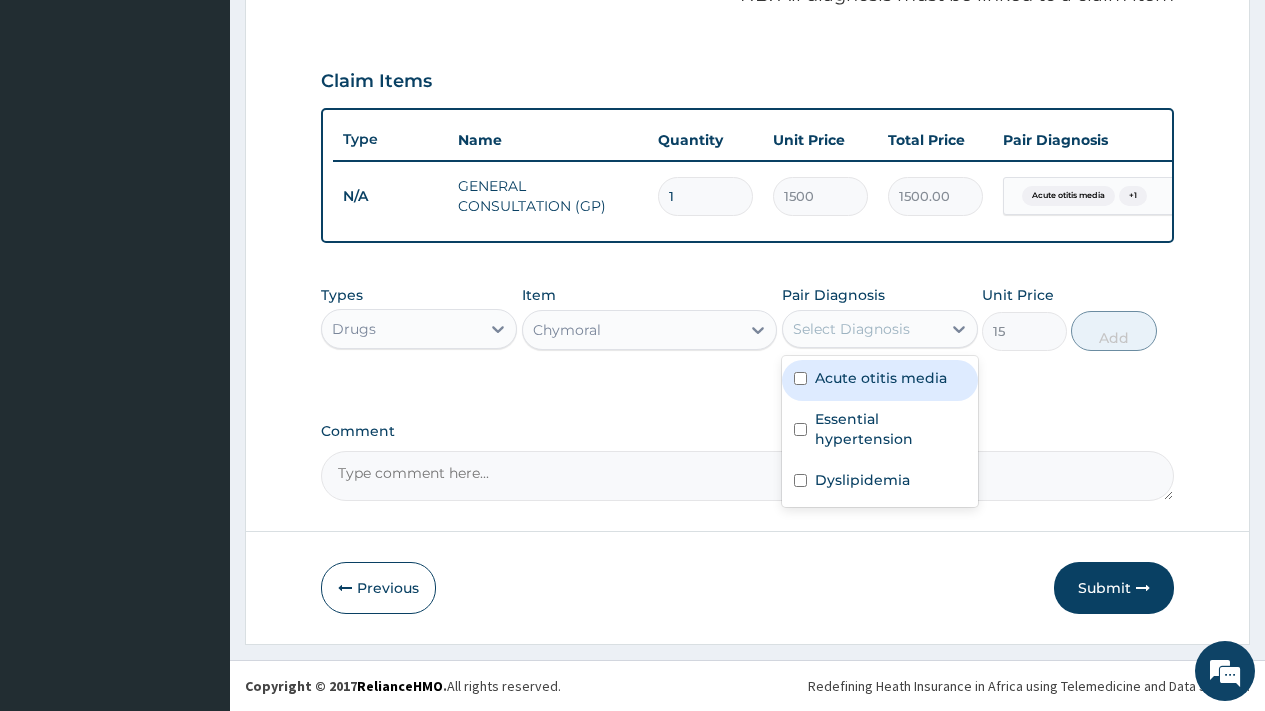 click on "Acute otitis media" at bounding box center (881, 378) 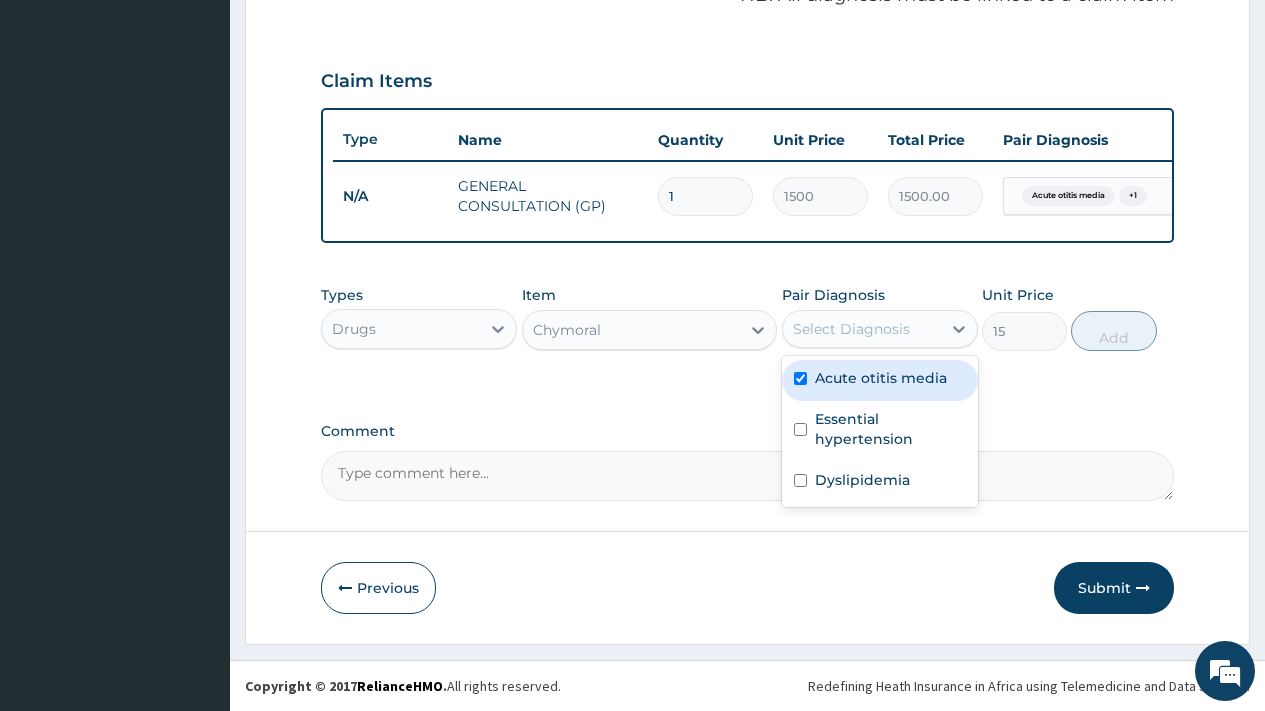 checkbox on "true" 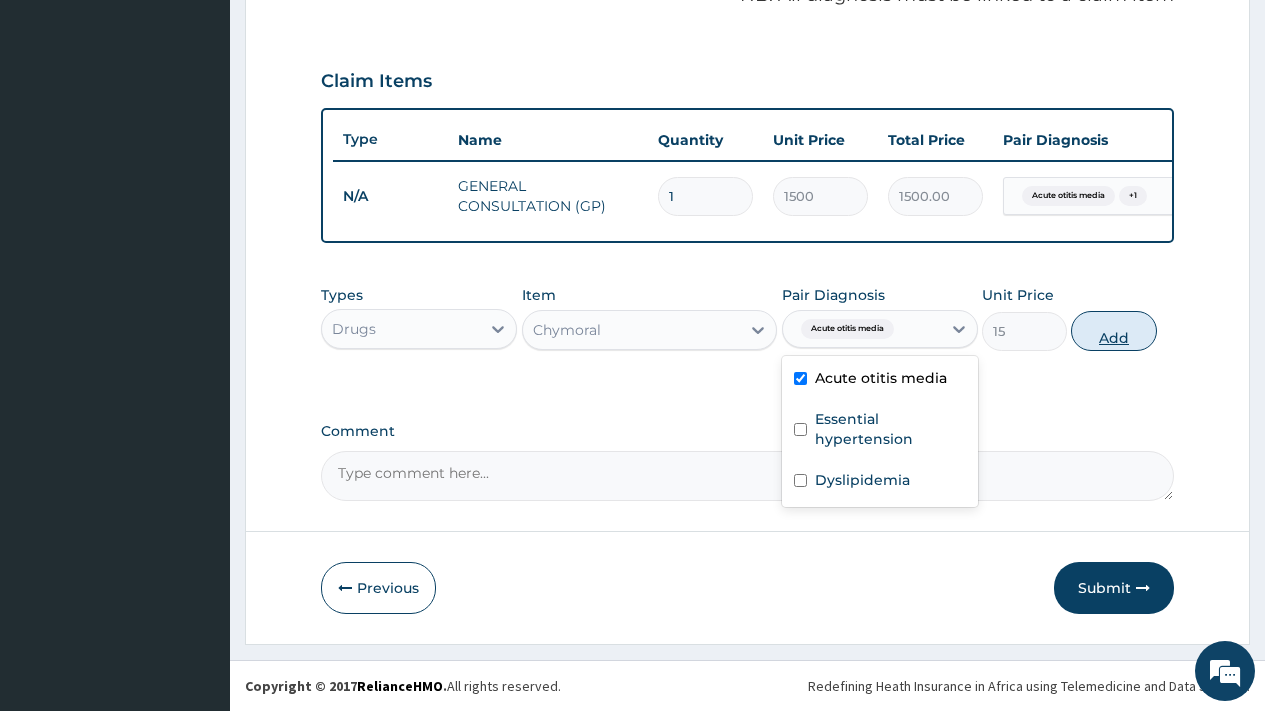 click on "Add" at bounding box center [1113, 331] 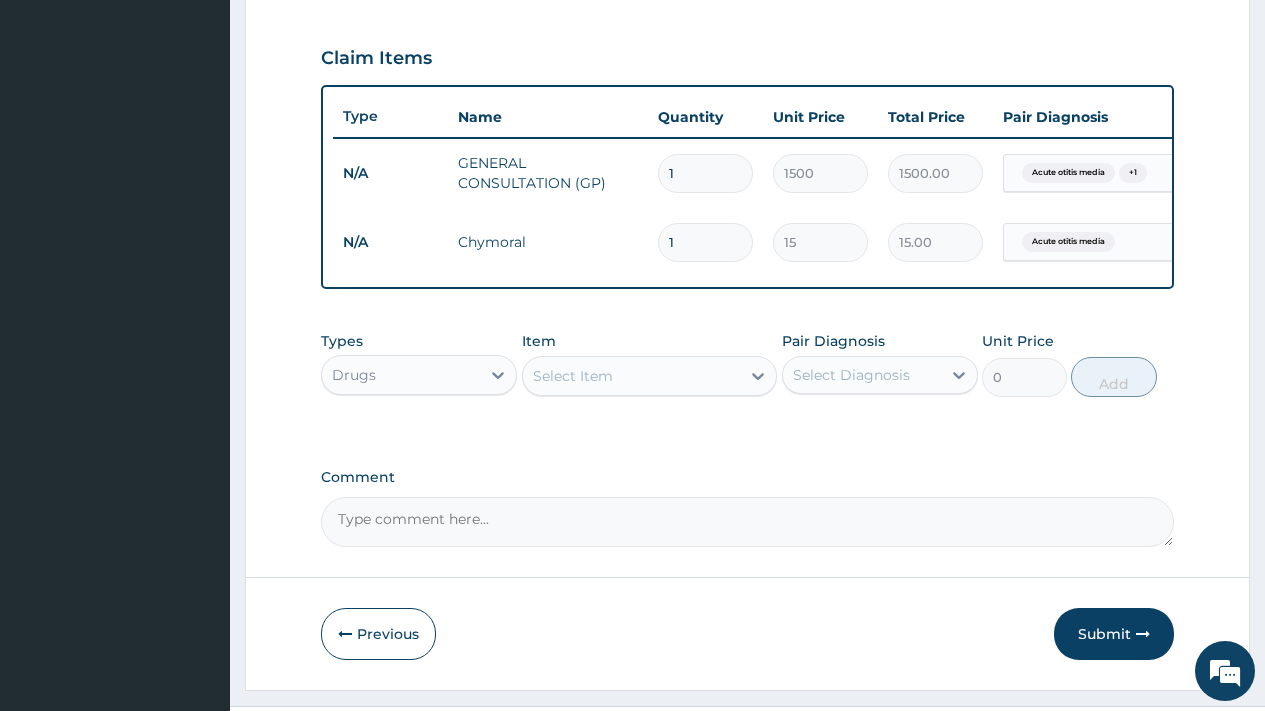 click on "Select Item" at bounding box center [573, 376] 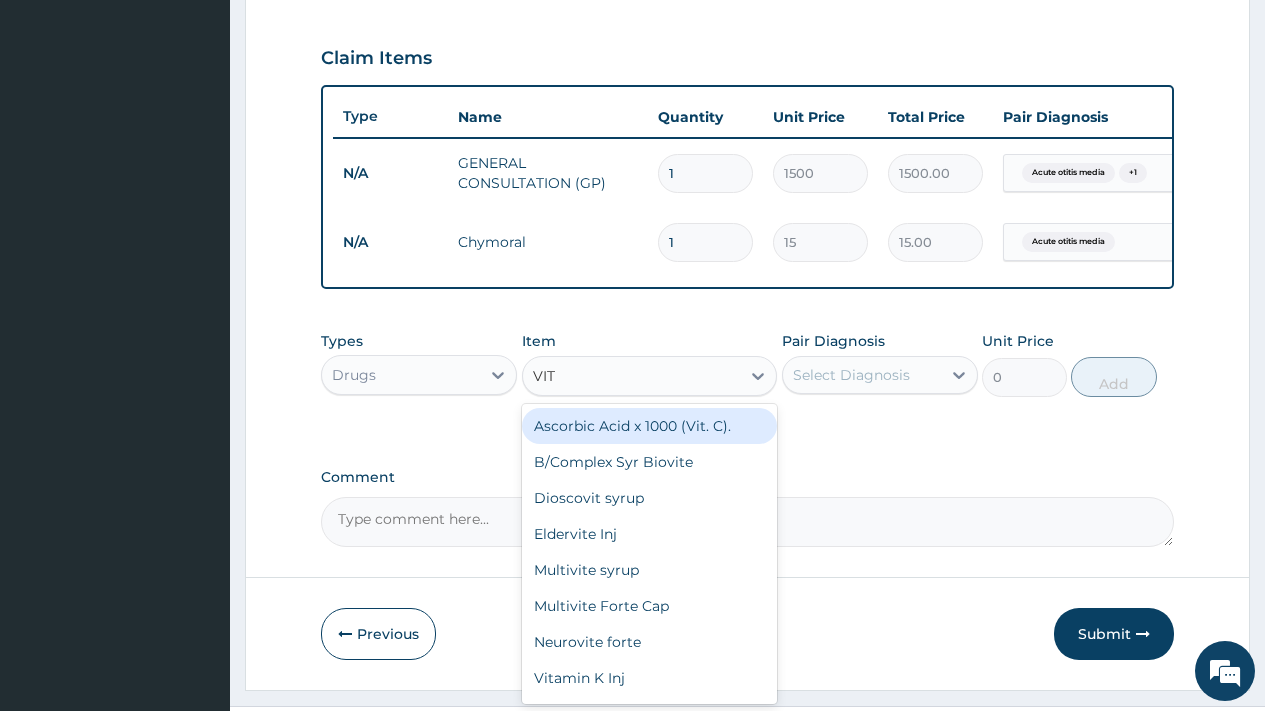 type on "VITA" 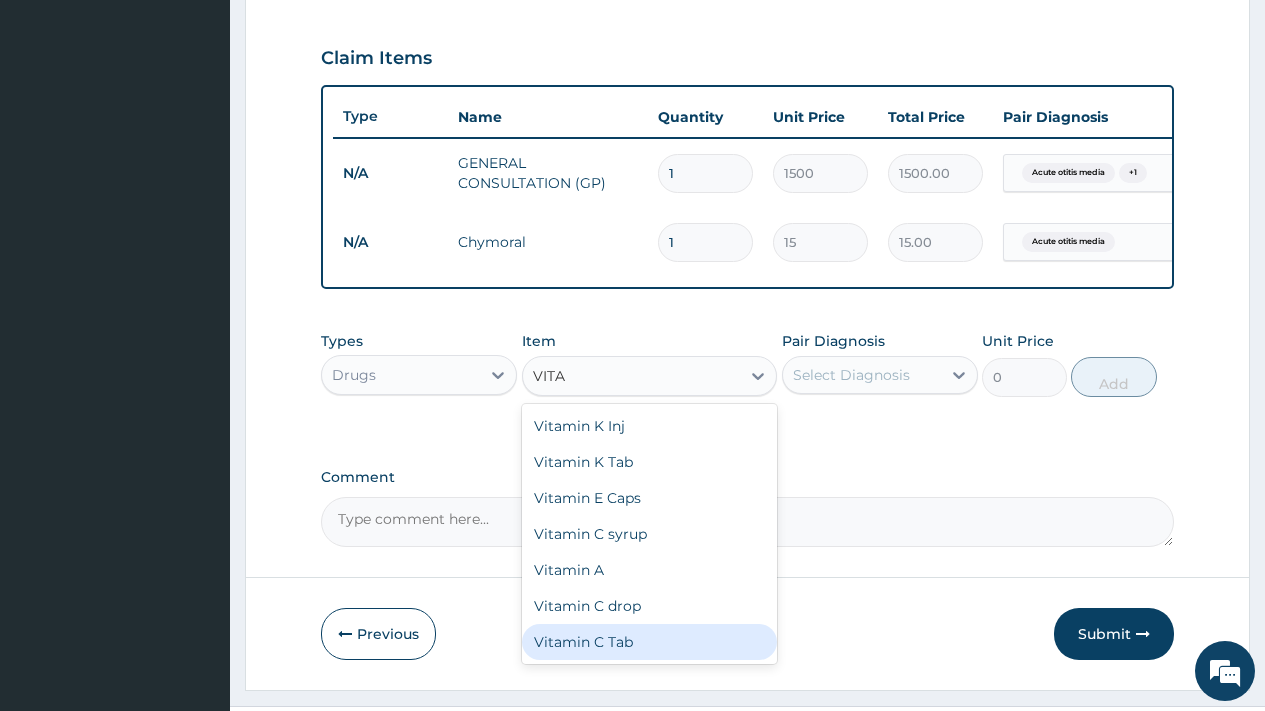 click on "Vitamin C Tab" at bounding box center (650, 642) 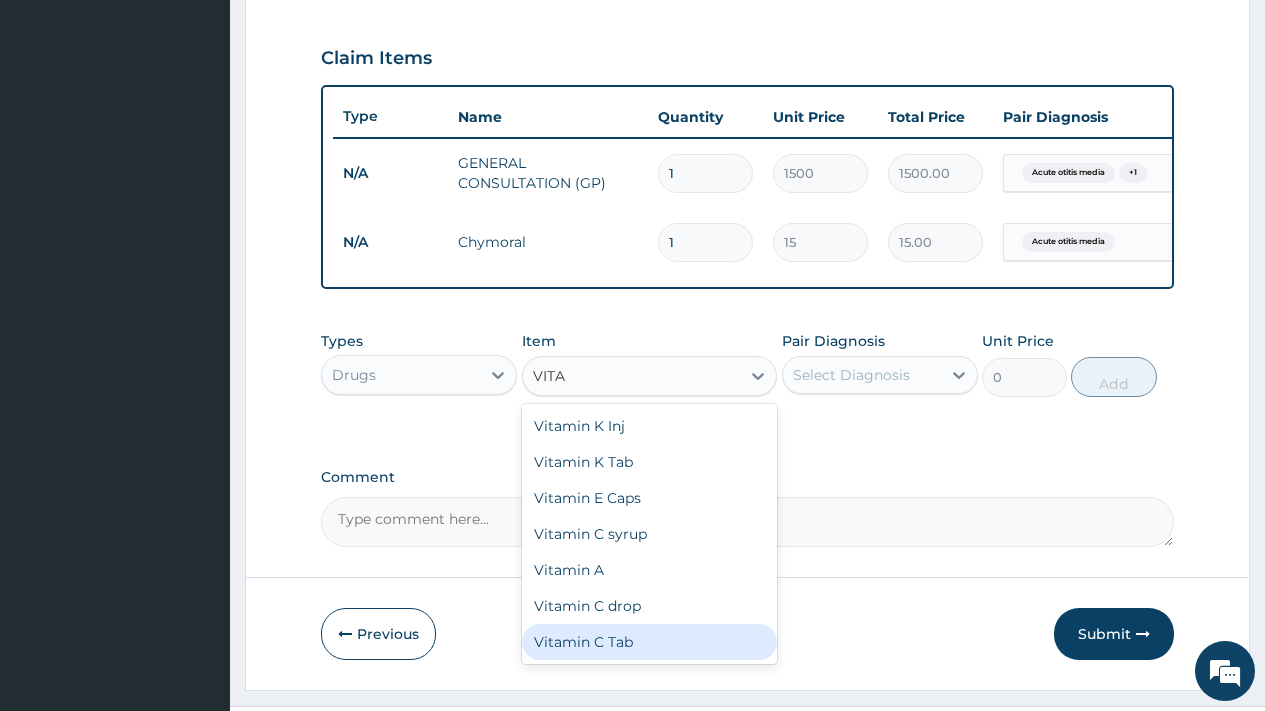 type 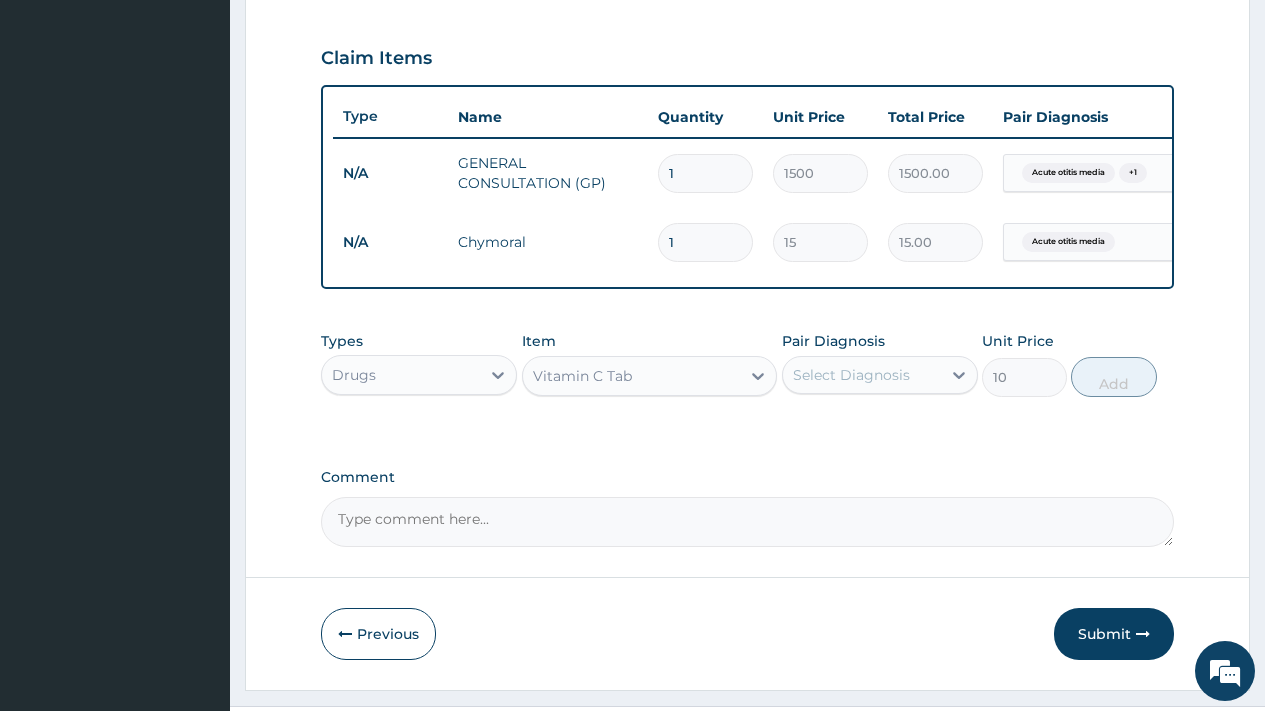 click on "Select Diagnosis" at bounding box center [851, 375] 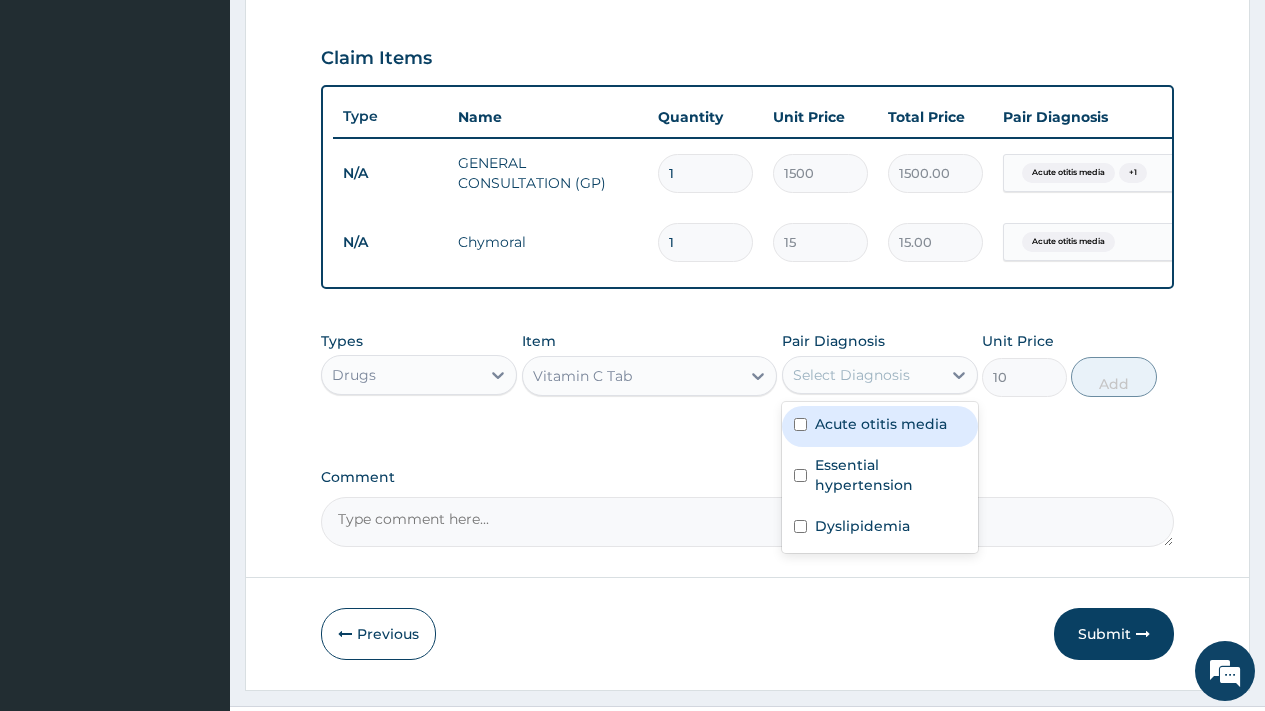 click on "Acute otitis media" at bounding box center (881, 424) 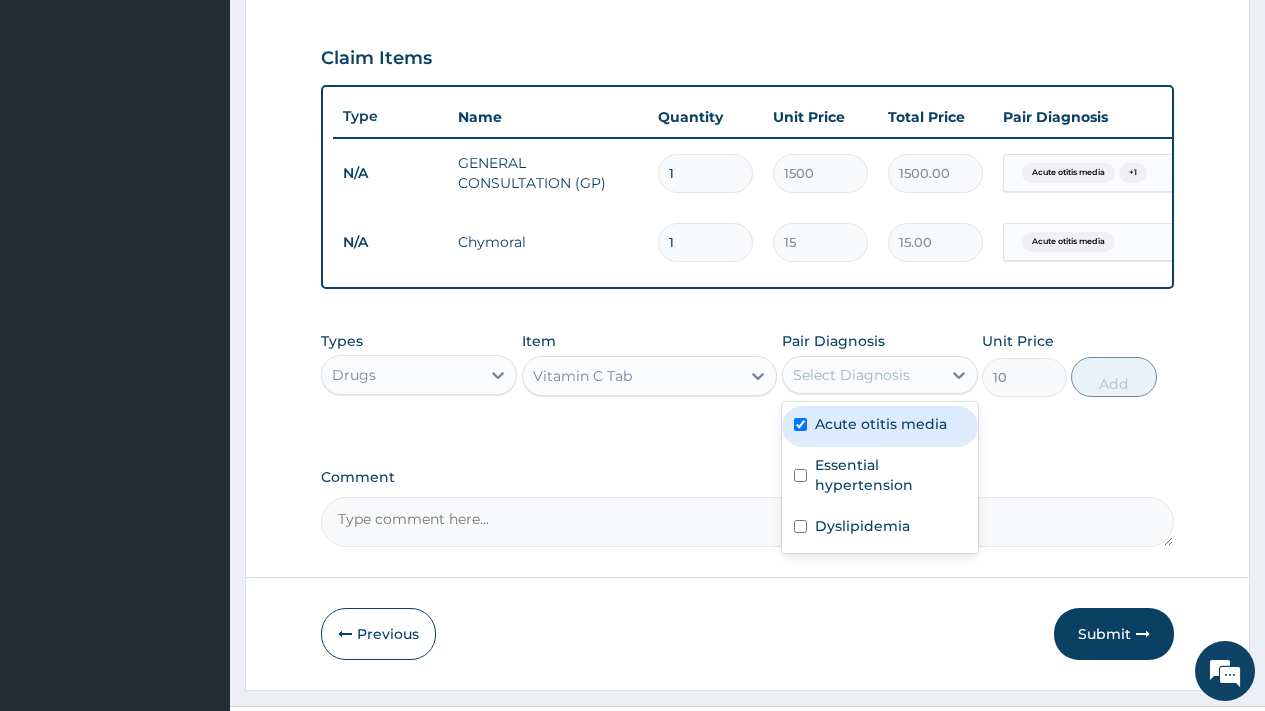 checkbox on "true" 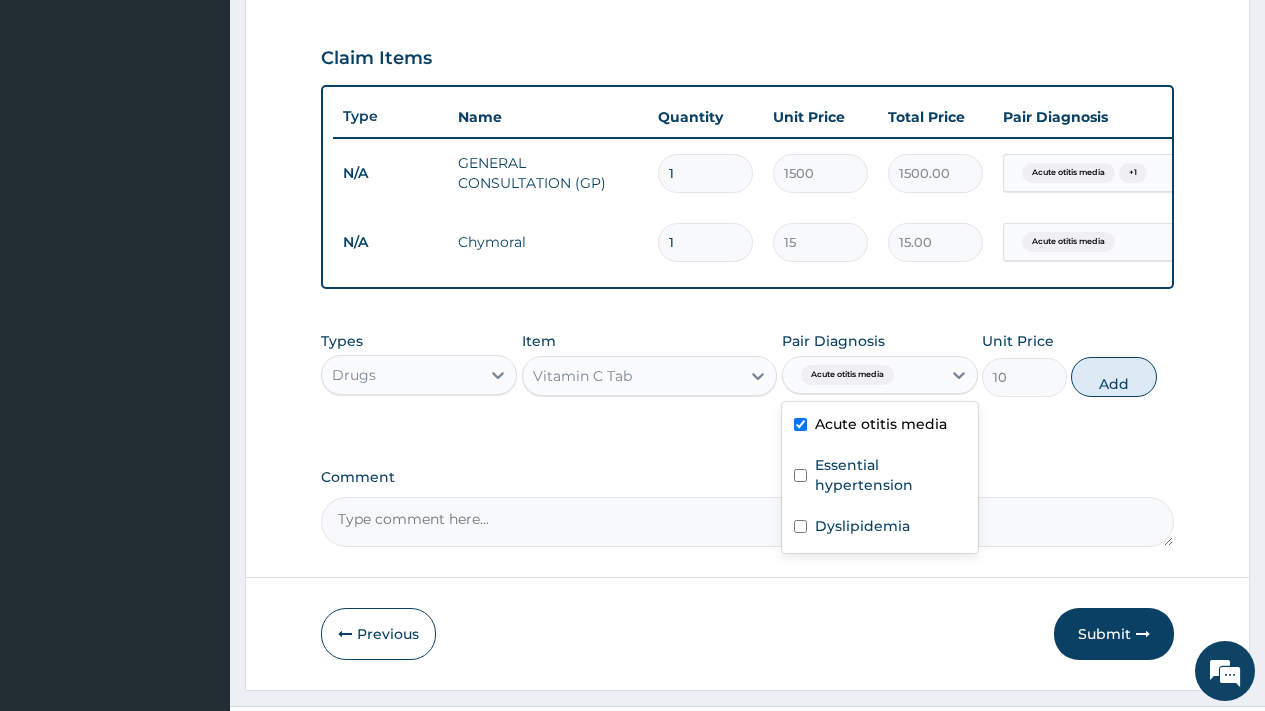click on "Add" at bounding box center (1113, 377) 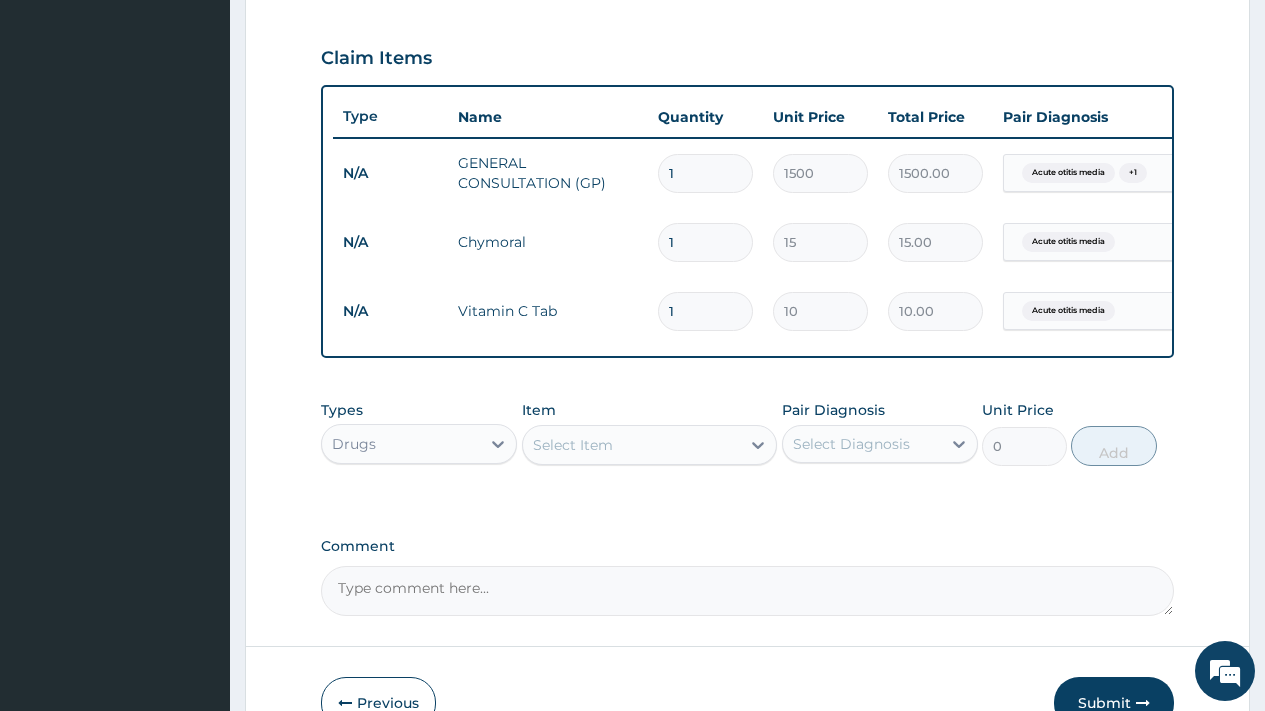 scroll, scrollTop: 797, scrollLeft: 0, axis: vertical 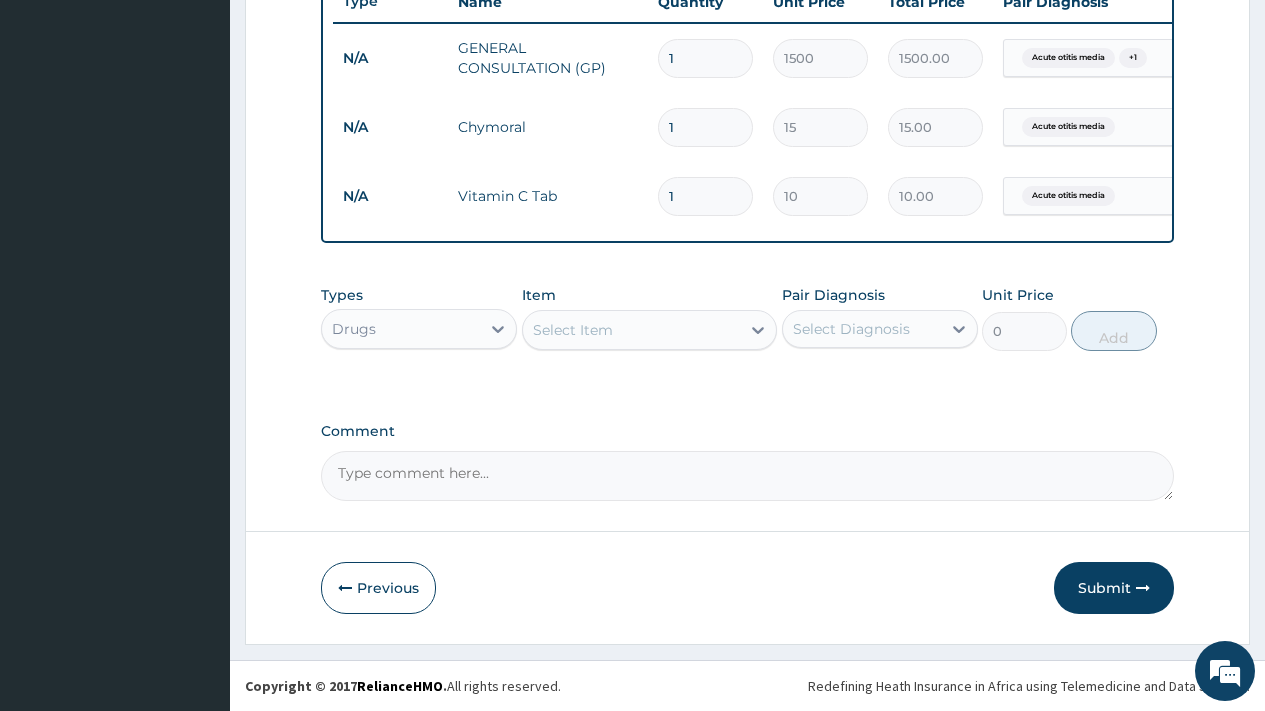 click on "Select Item" at bounding box center (573, 330) 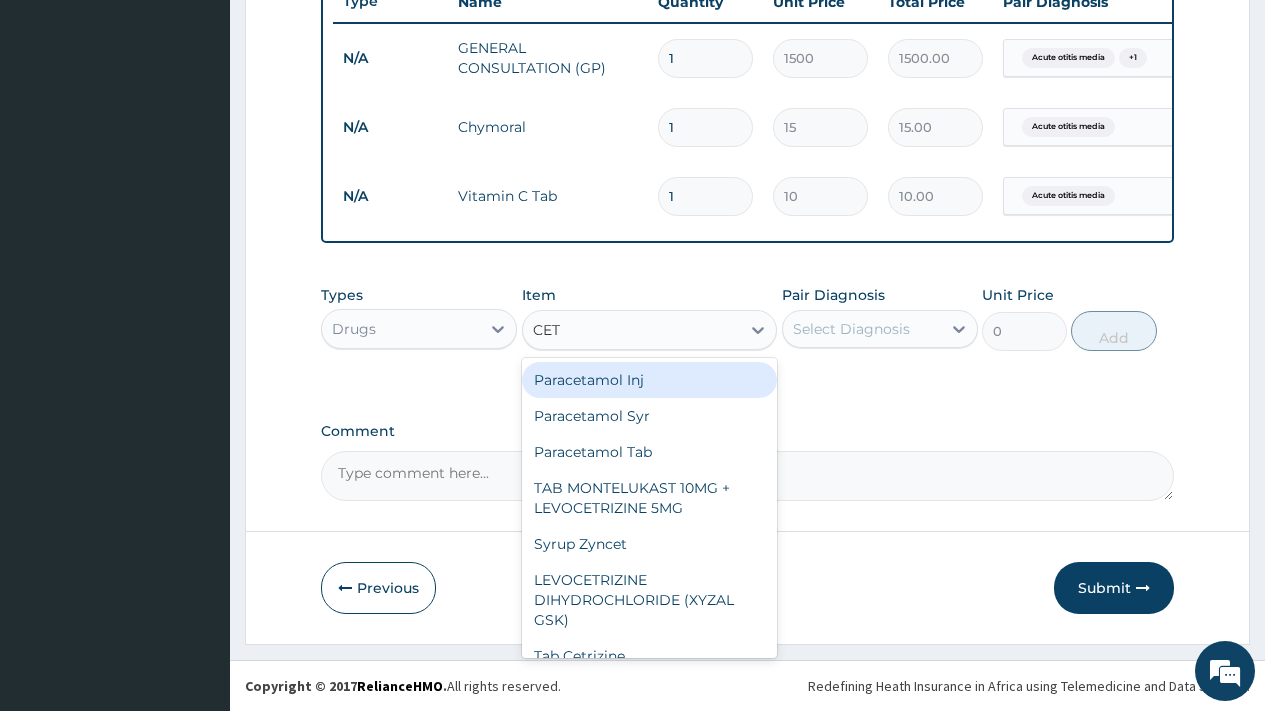 type on "CETI" 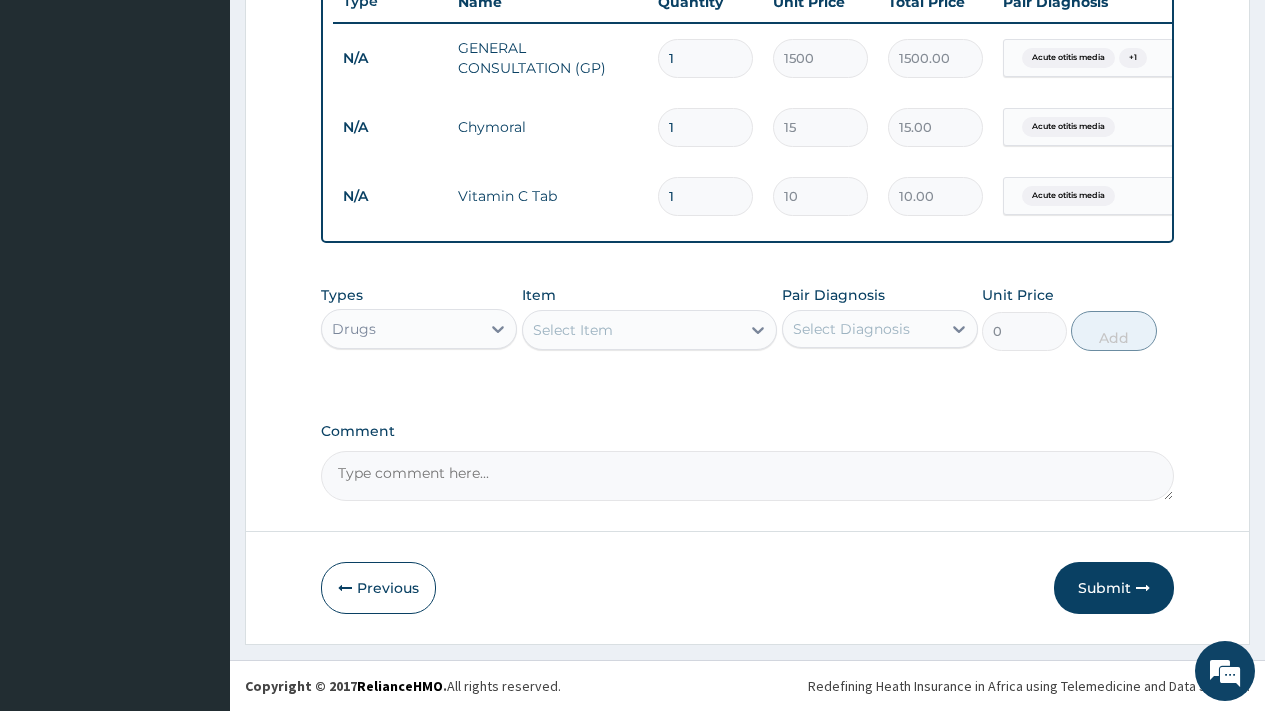 click on "Select Item" at bounding box center [632, 330] 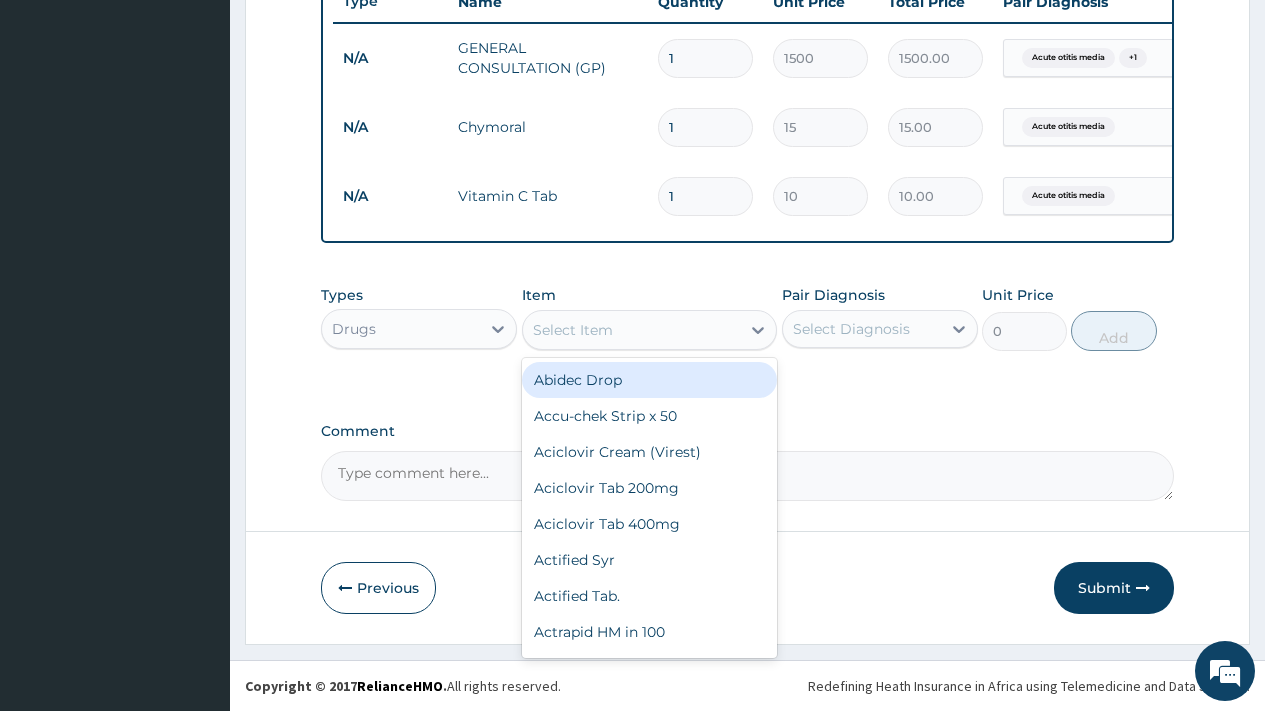 click on "Select Item" at bounding box center (632, 330) 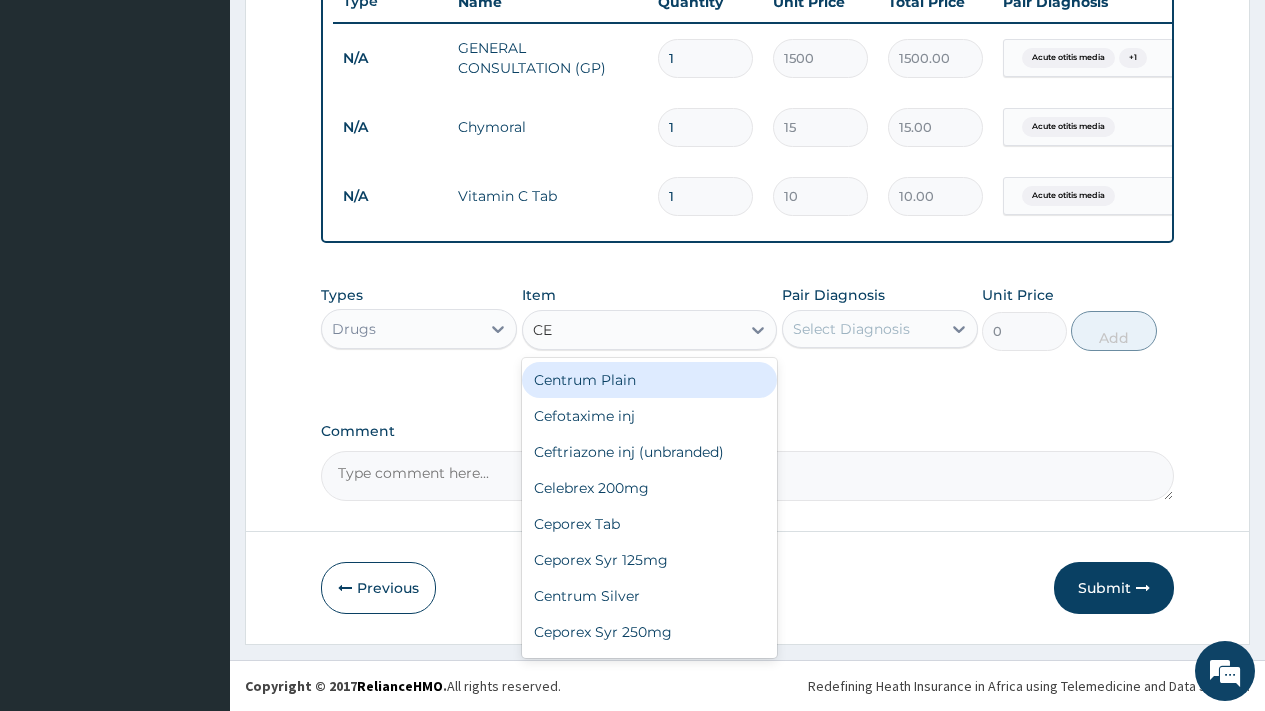 type on "CET" 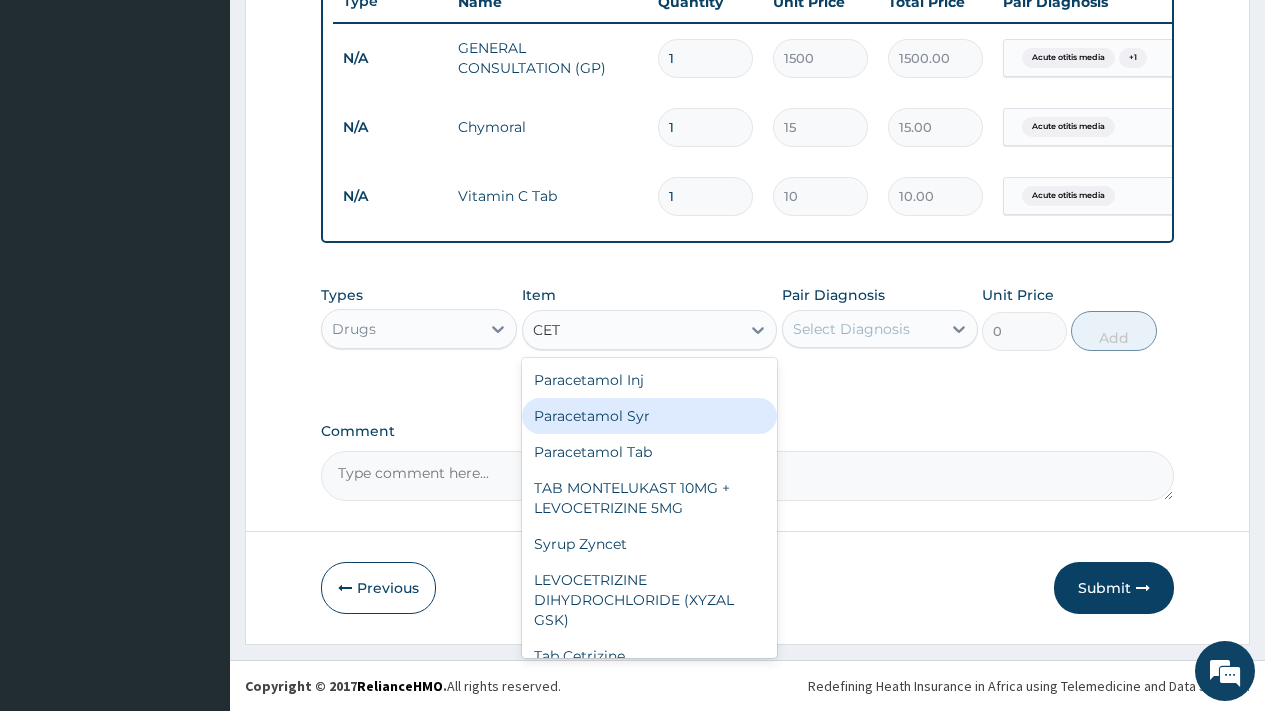 scroll, scrollTop: 20, scrollLeft: 0, axis: vertical 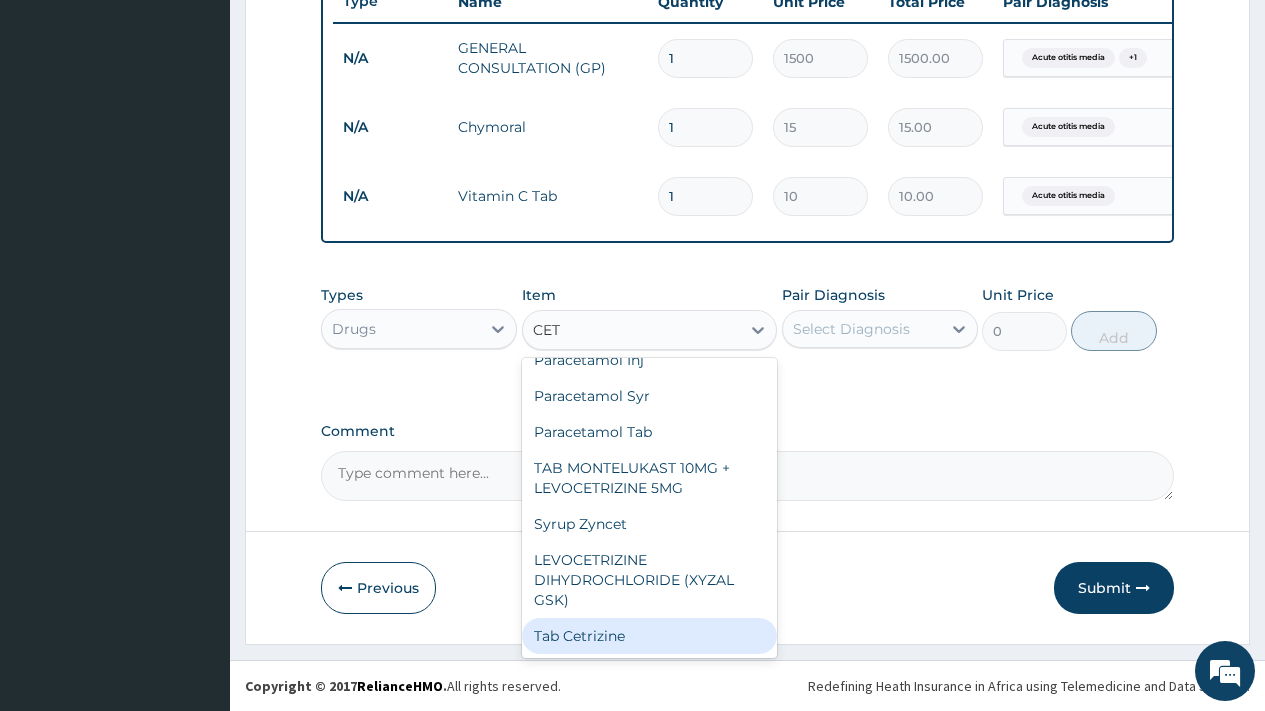 click on "Tab Cetrizine" at bounding box center [650, 636] 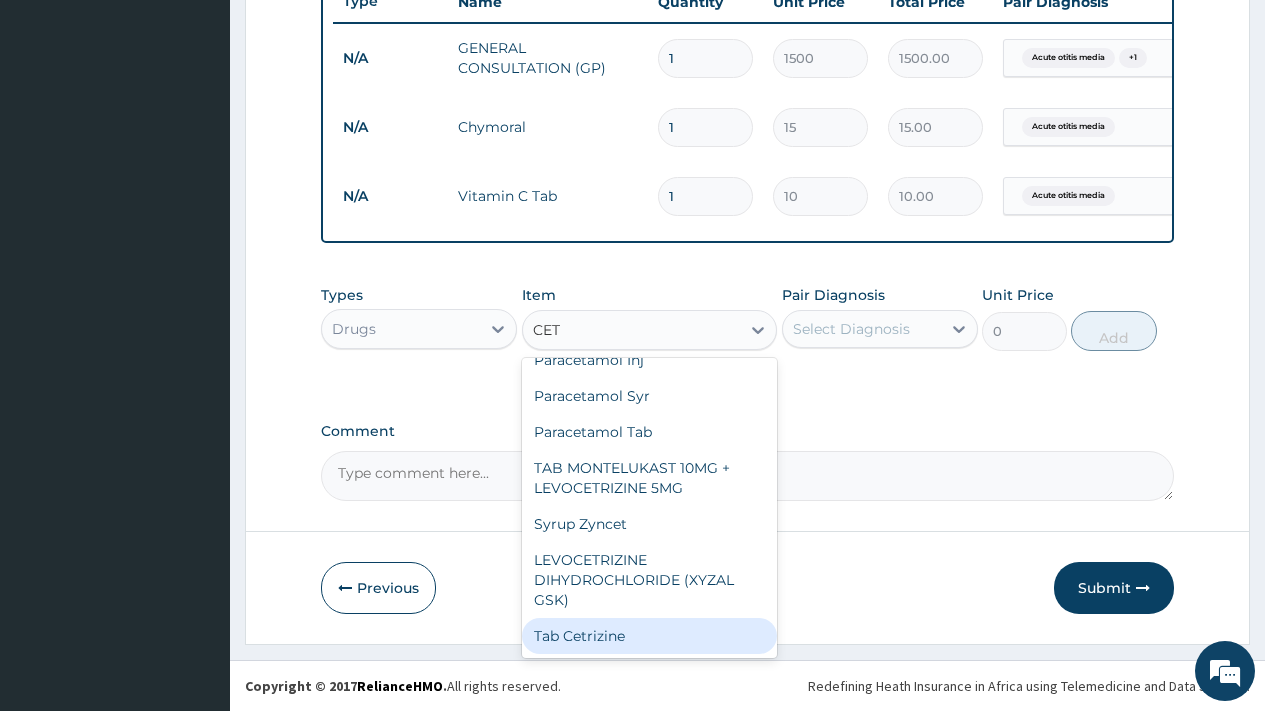 type 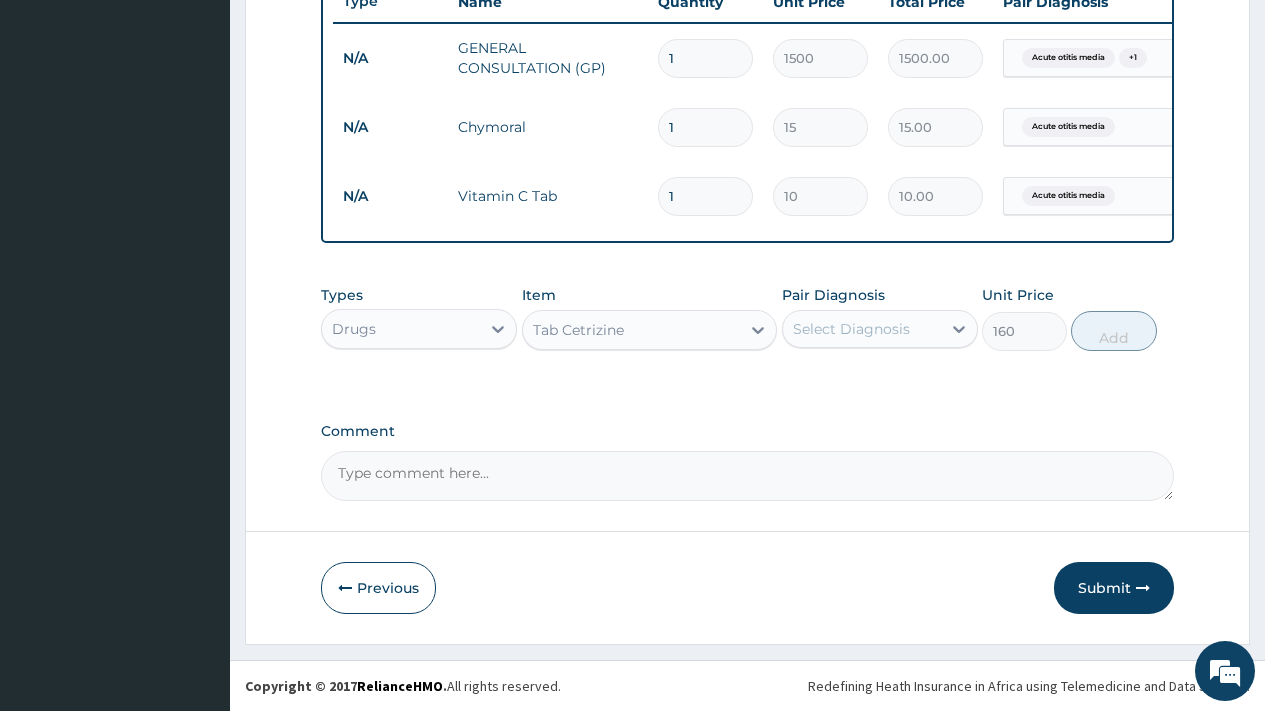 click on "Select Diagnosis" at bounding box center [851, 329] 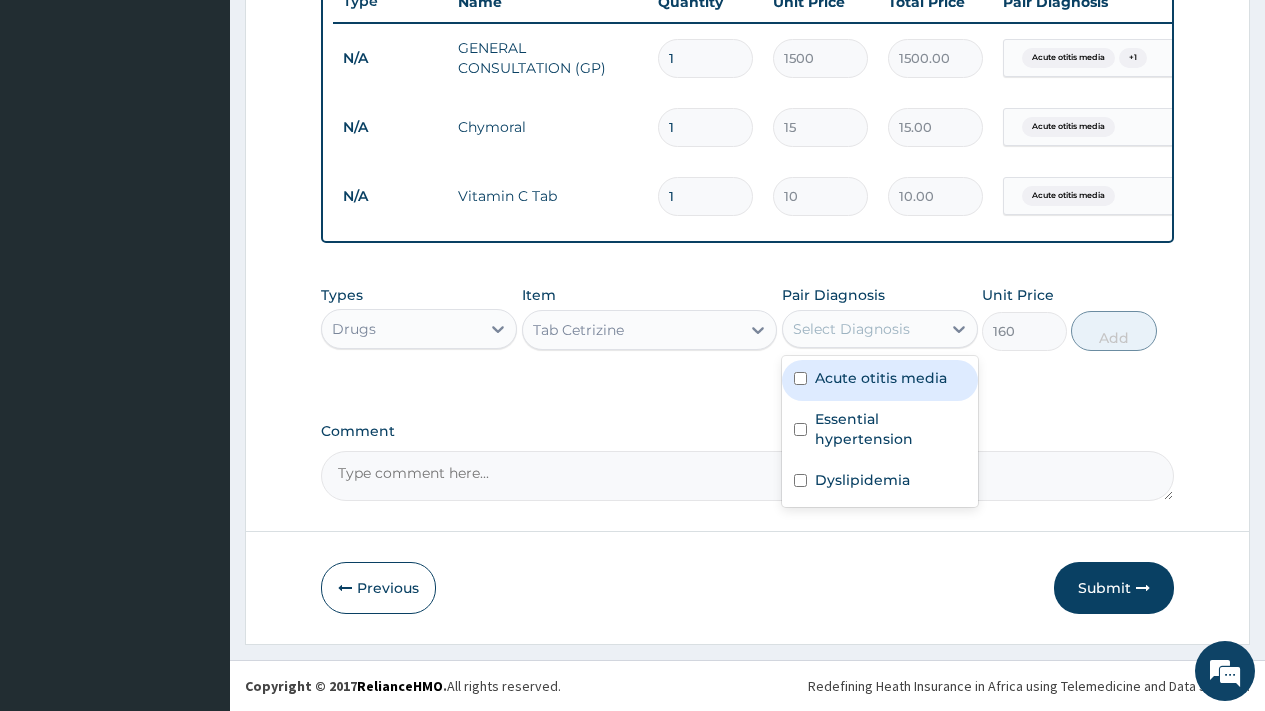 click on "Acute otitis media" at bounding box center [881, 378] 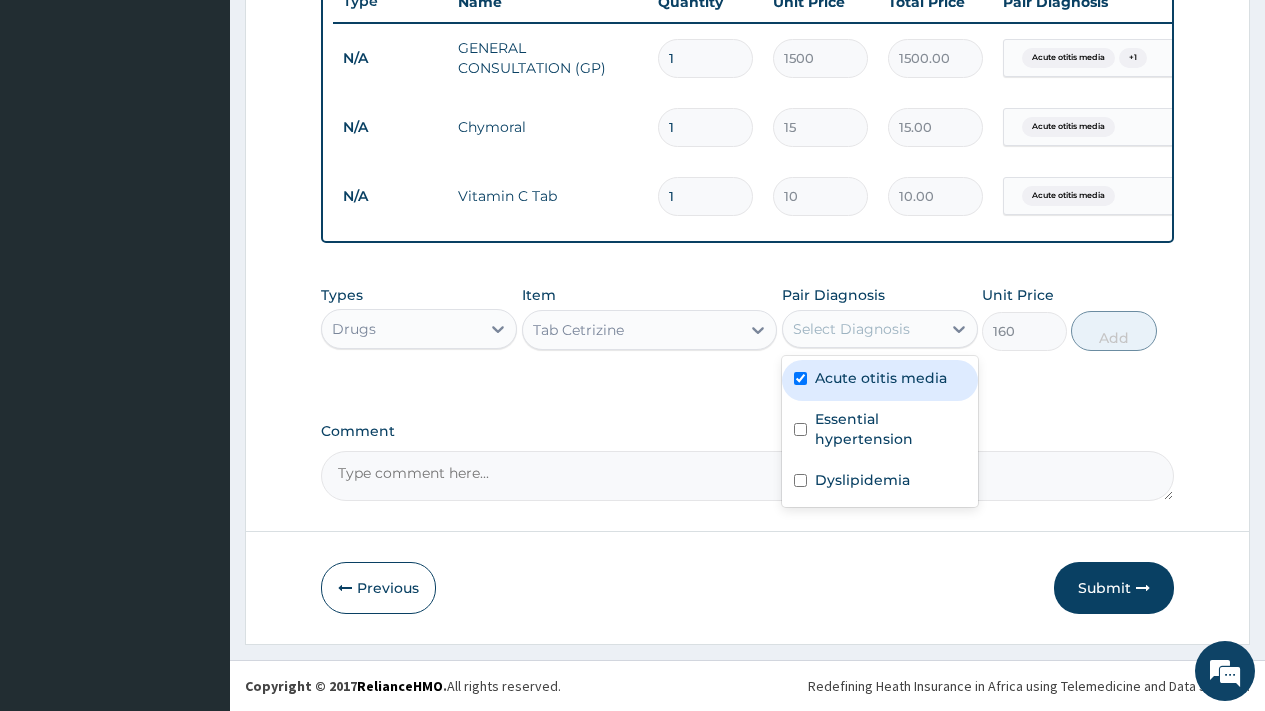 checkbox on "true" 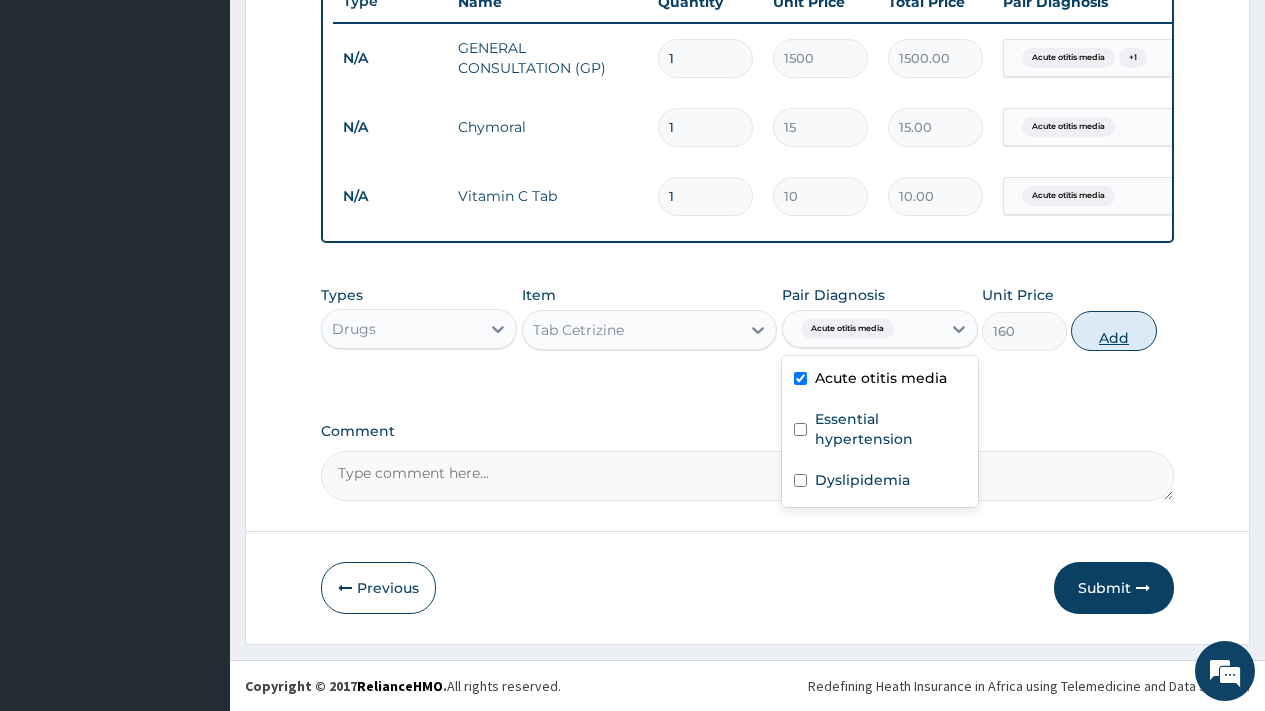 click on "Add" at bounding box center [1113, 331] 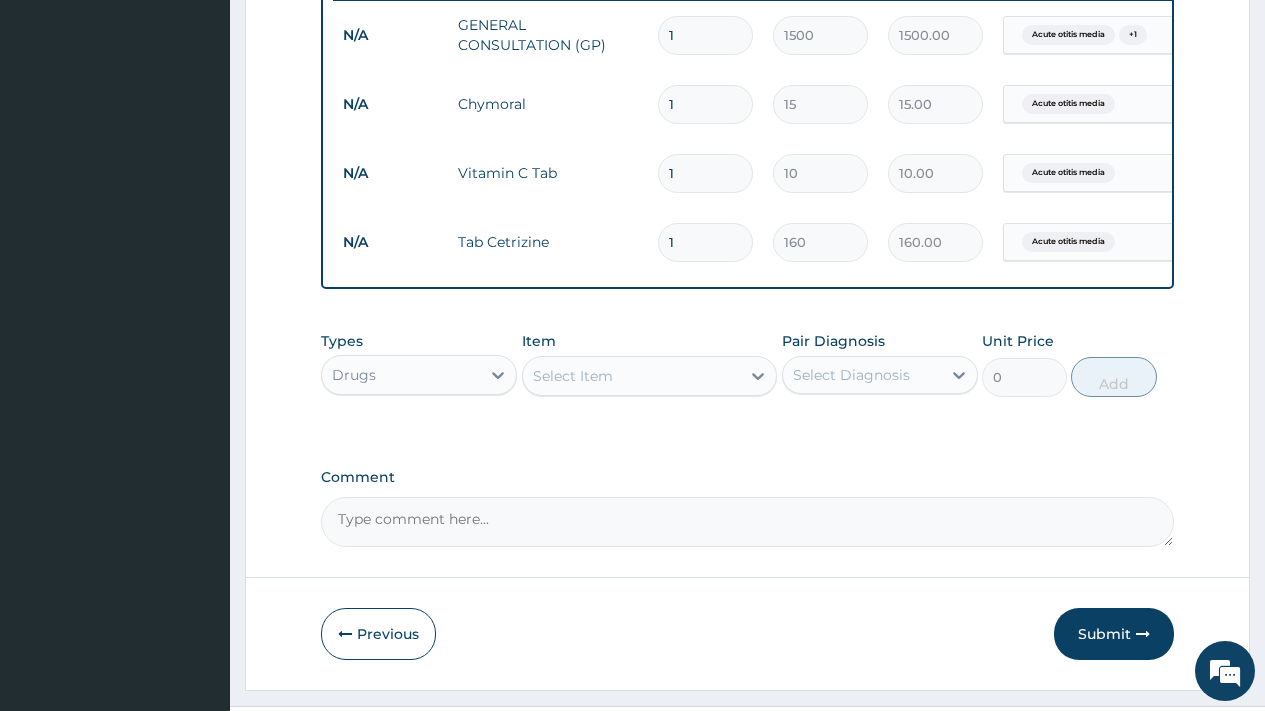 click on "Select Item" at bounding box center (573, 376) 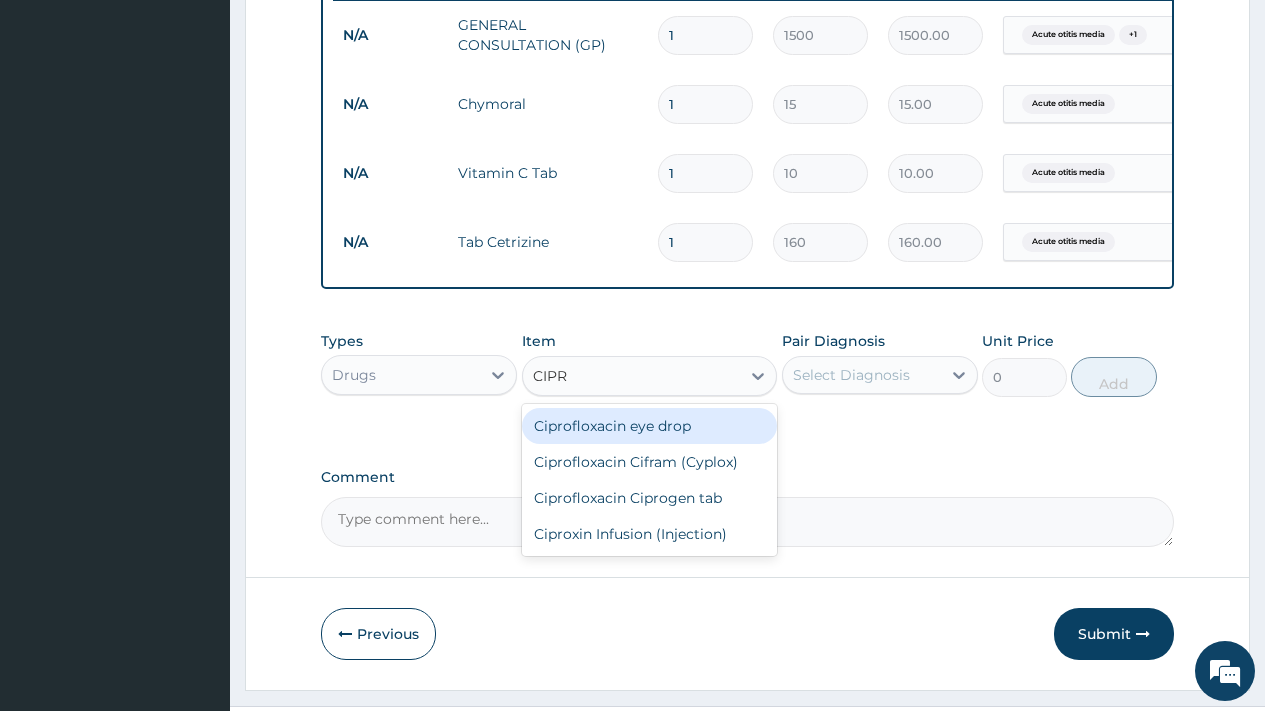type on "CIPRO" 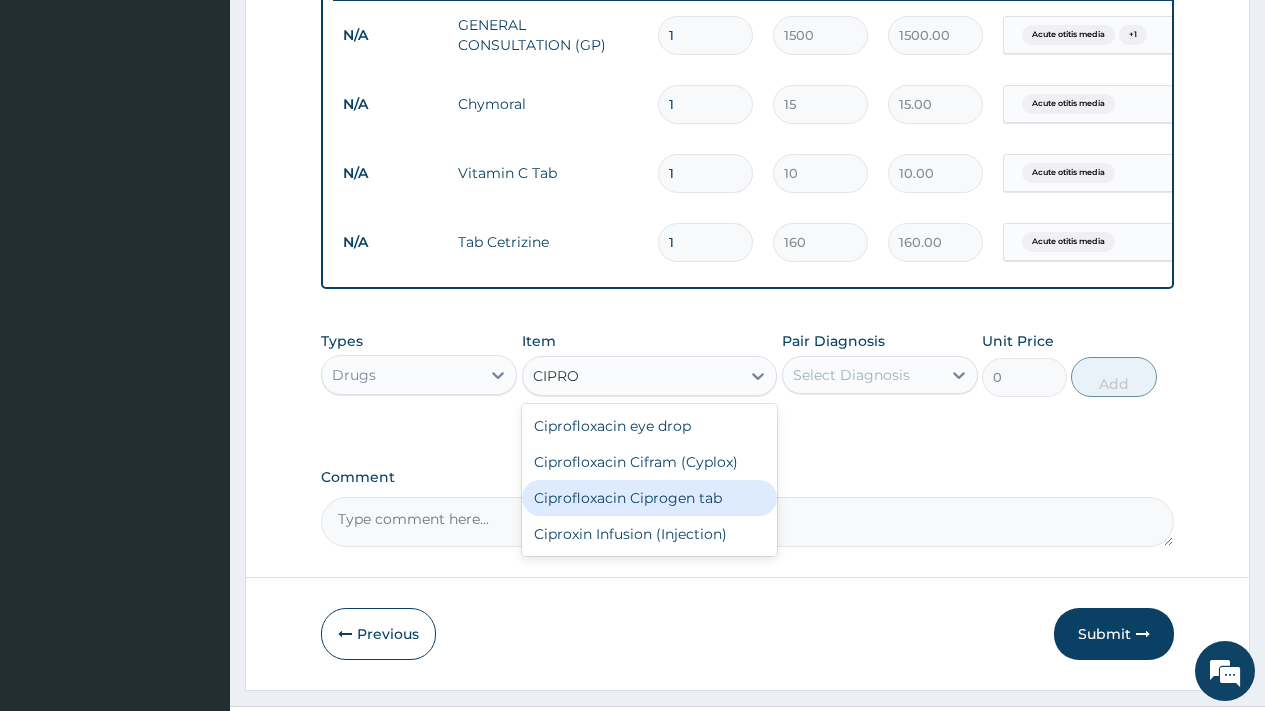 click on "Ciprofloxacin Ciprogen tab" at bounding box center [650, 498] 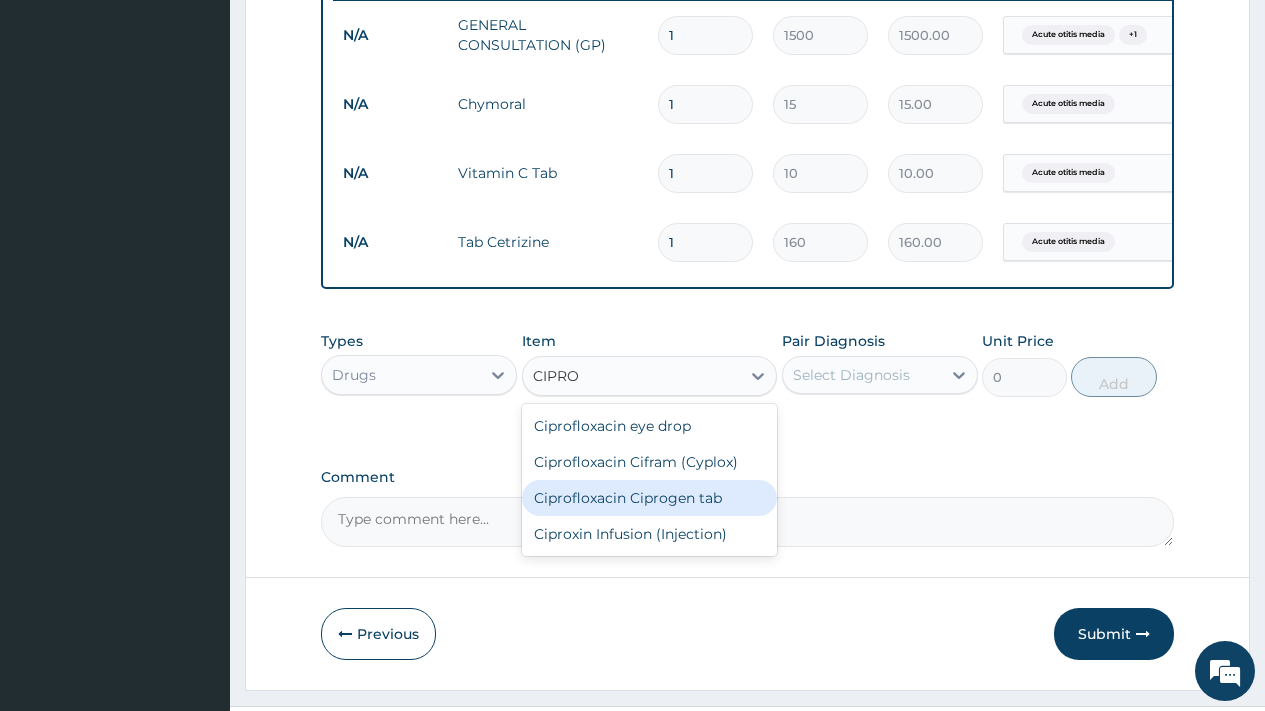 type 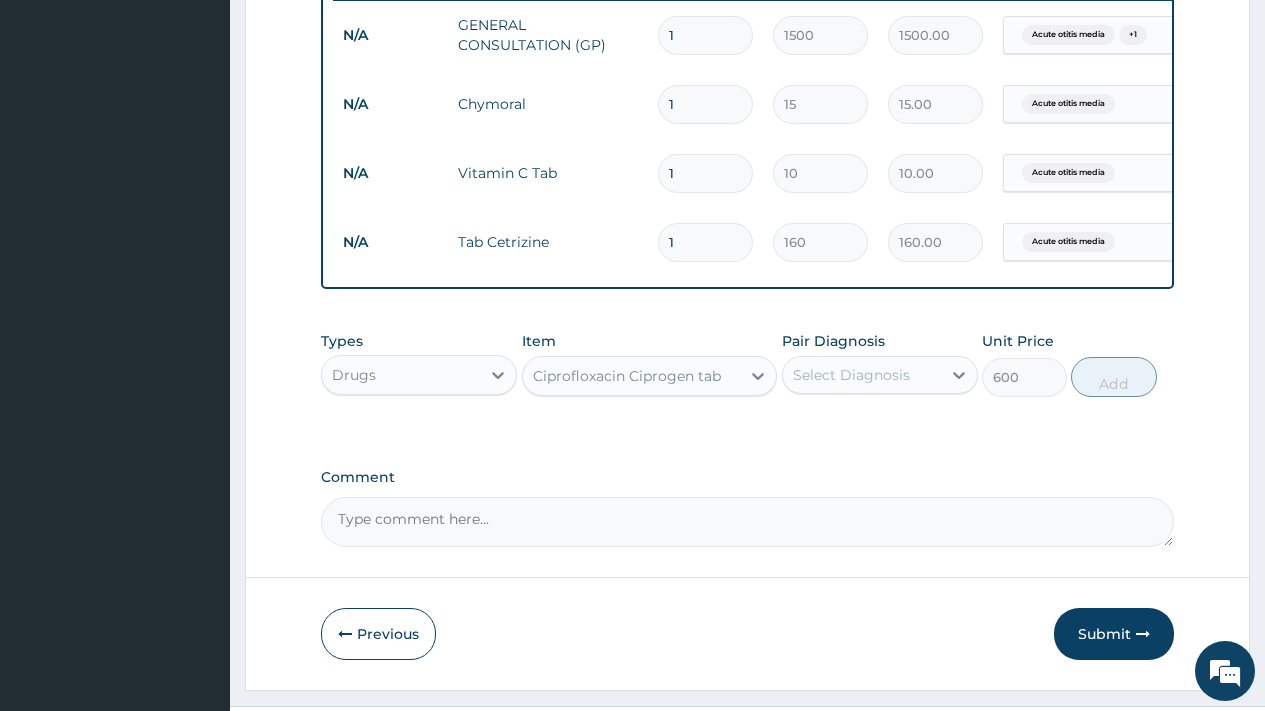 click on "Ciprofloxacin Ciprogen tab" at bounding box center [627, 376] 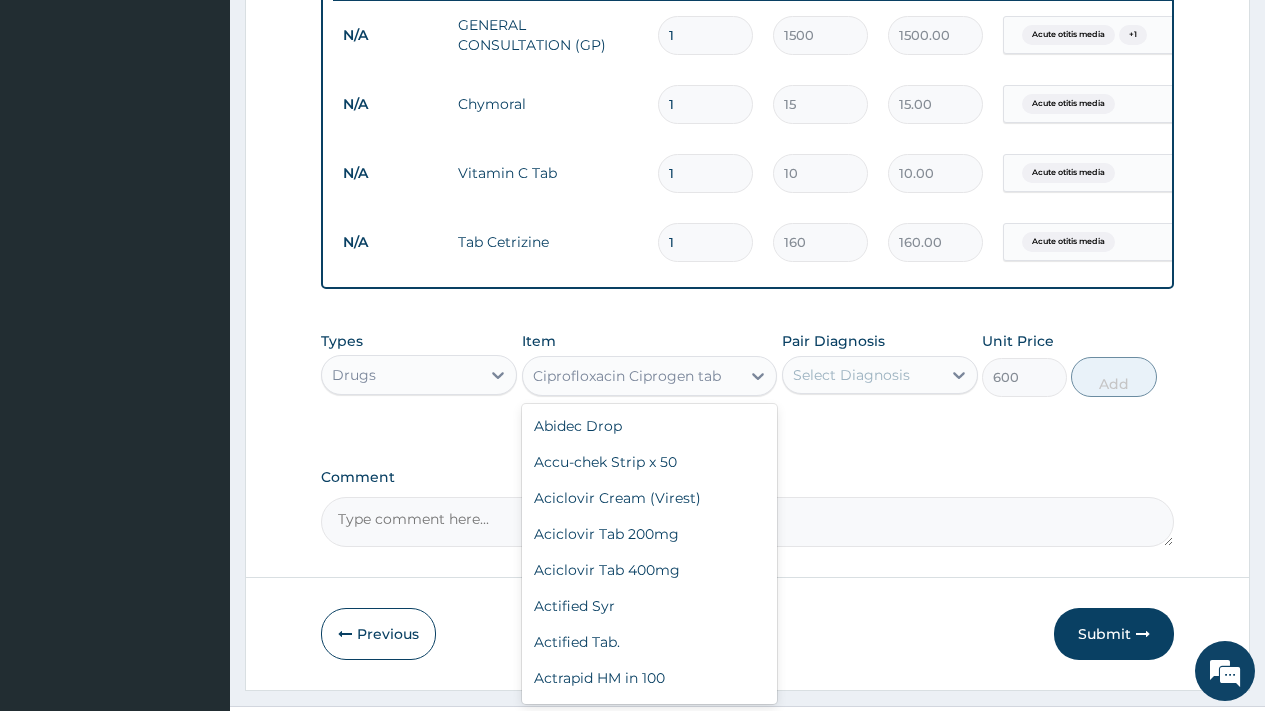 scroll, scrollTop: 5124, scrollLeft: 0, axis: vertical 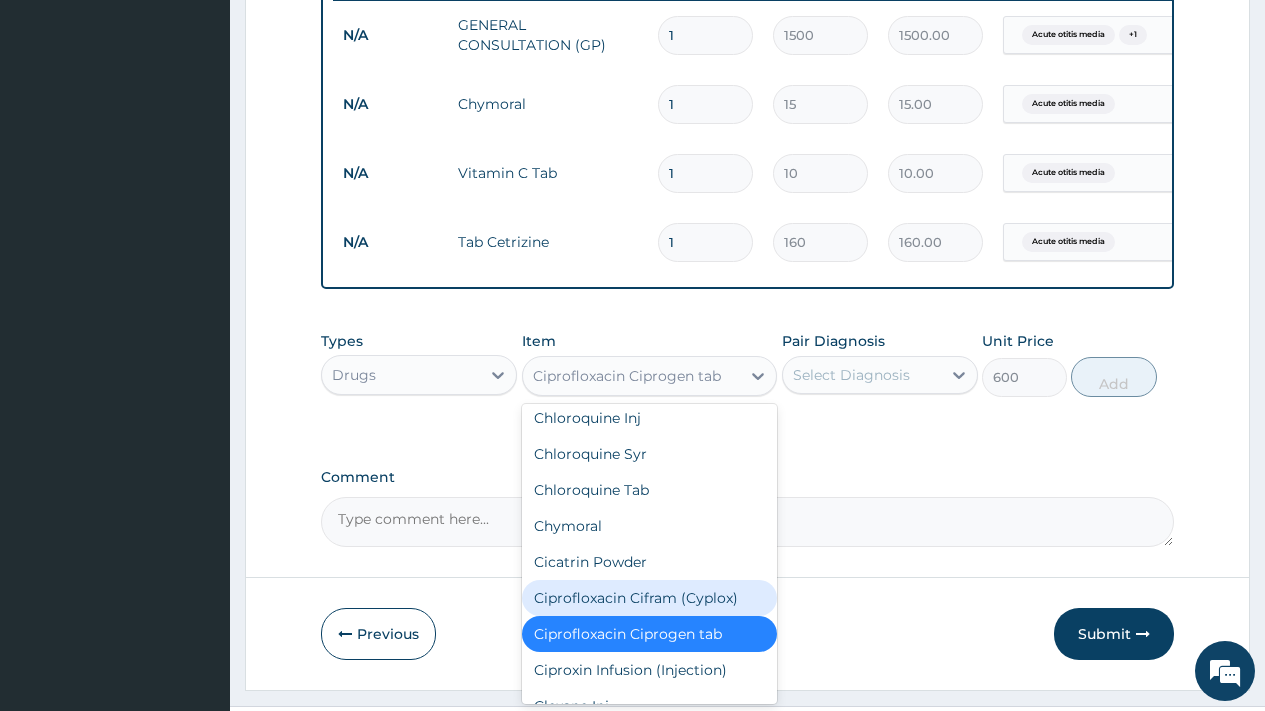 click on "Ciprofloxacin Cifram (Cyplox)" at bounding box center (650, 598) 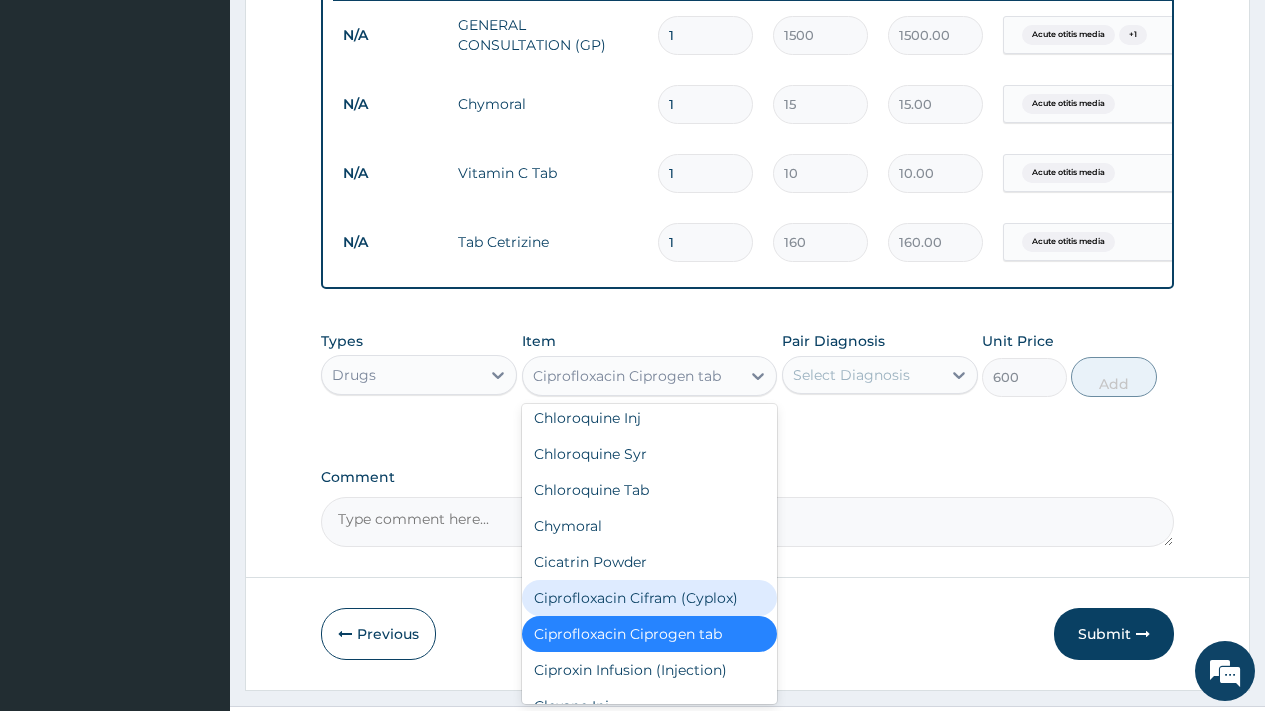 type on "75" 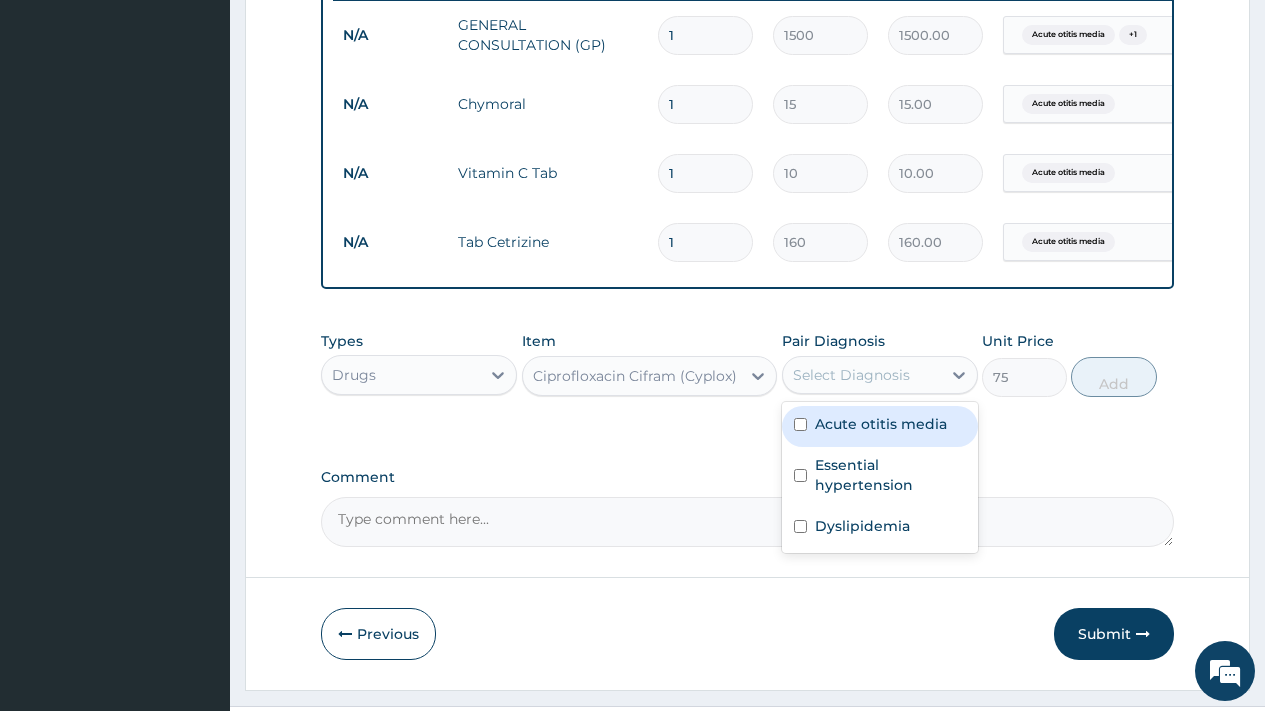 click on "Select Diagnosis" at bounding box center [851, 375] 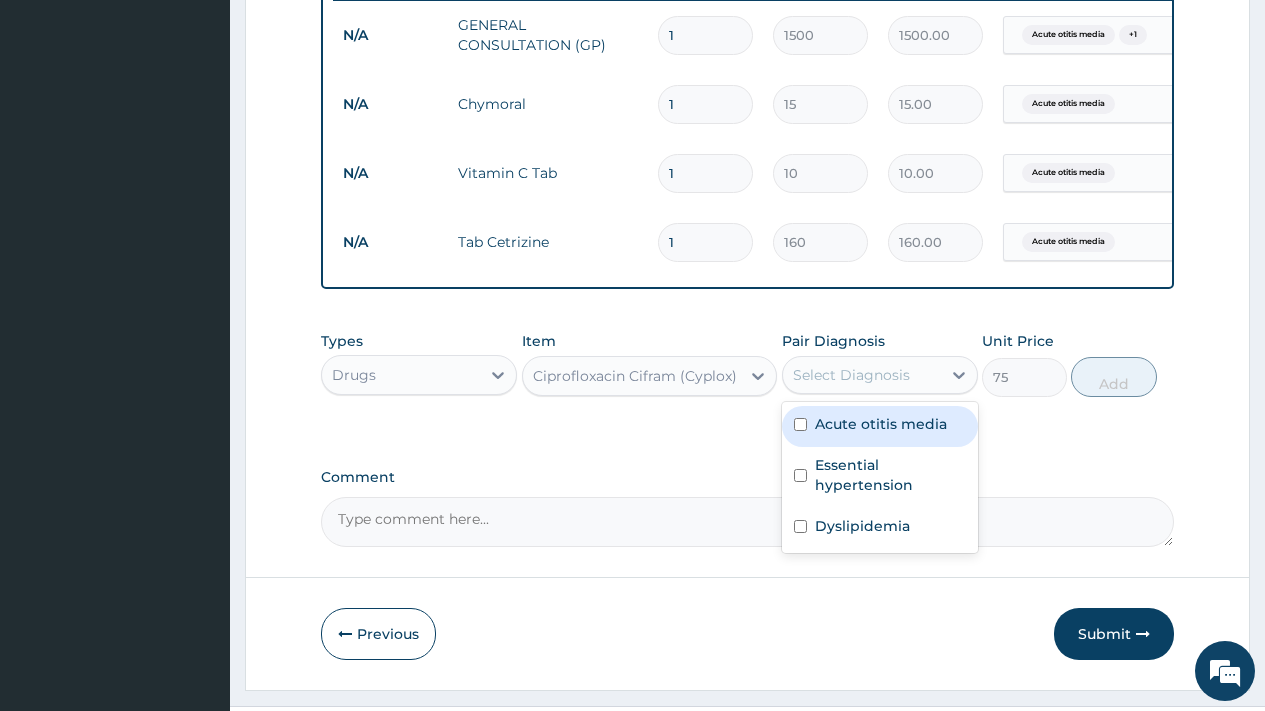 click on "Acute otitis media" at bounding box center [881, 424] 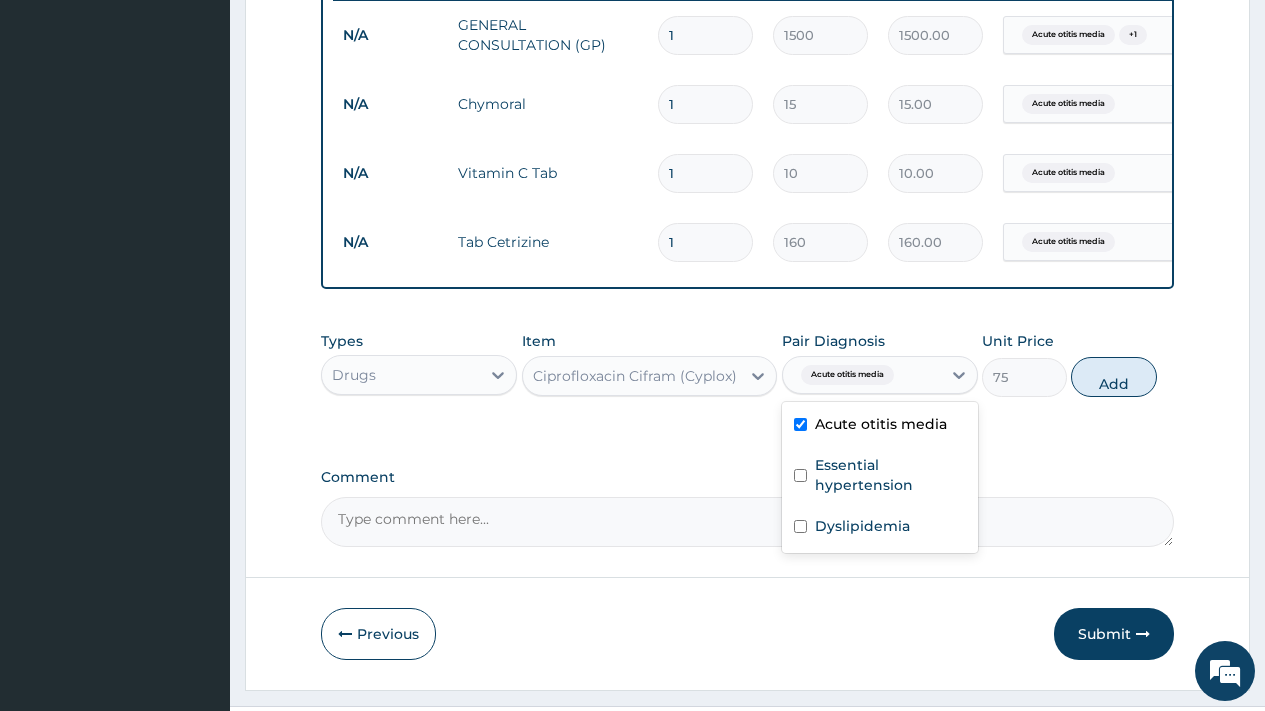 checkbox on "true" 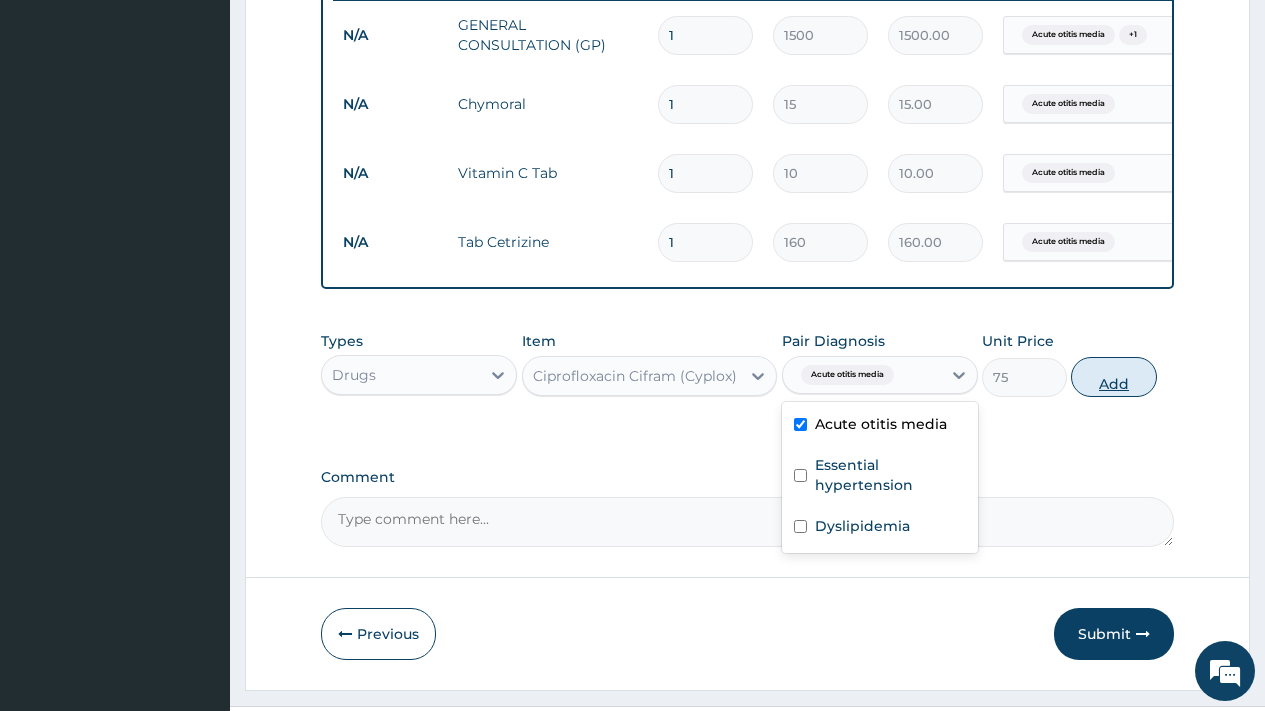 click on "Add" at bounding box center (1113, 377) 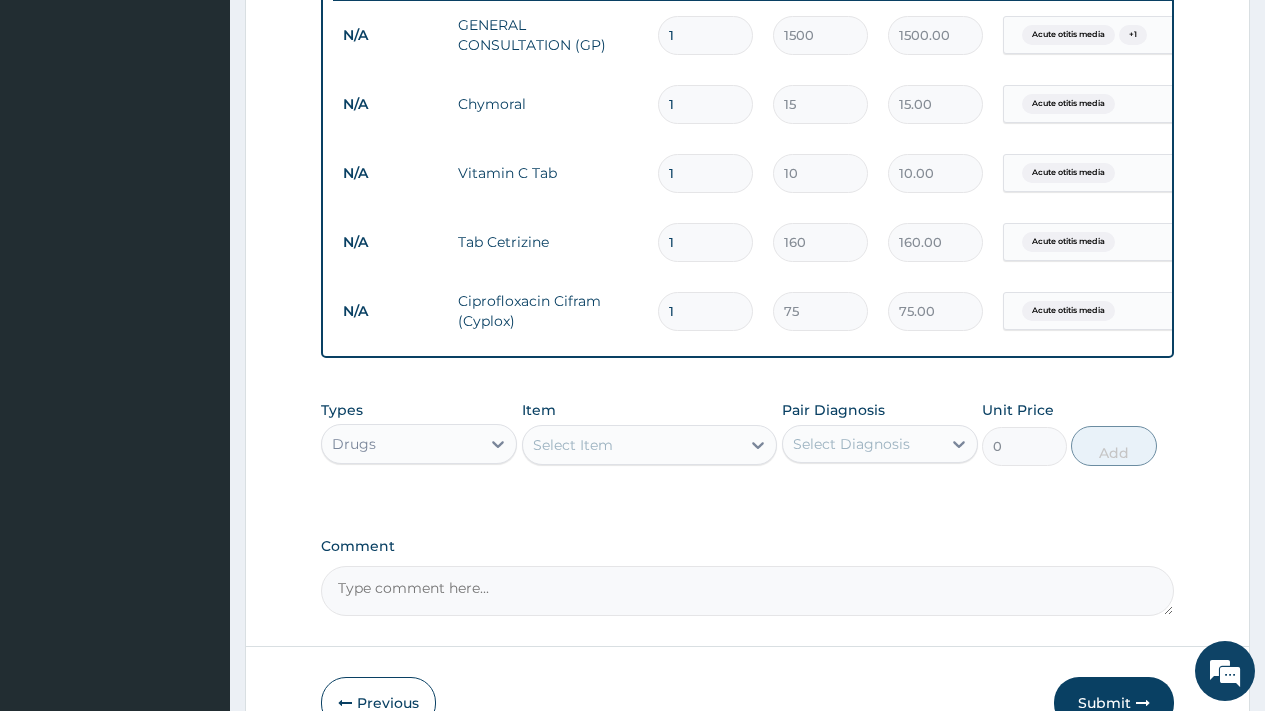 click on "Select Item" at bounding box center (632, 445) 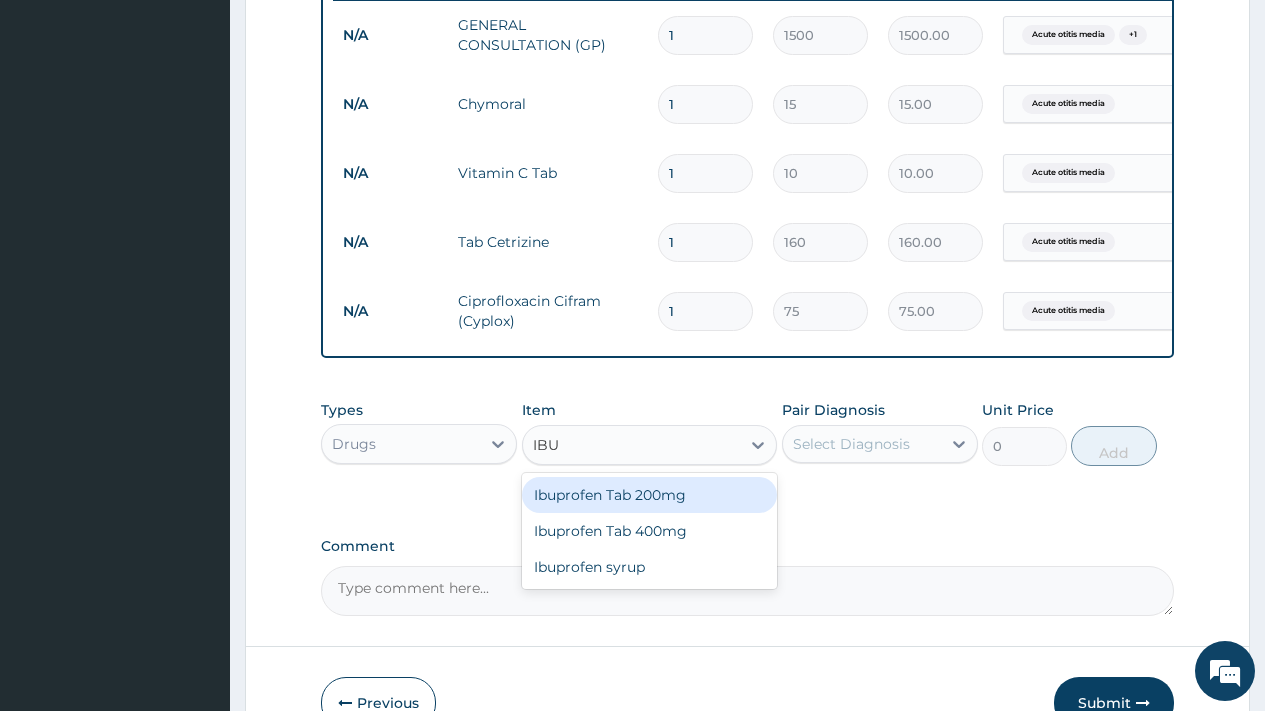 type on "IBUP" 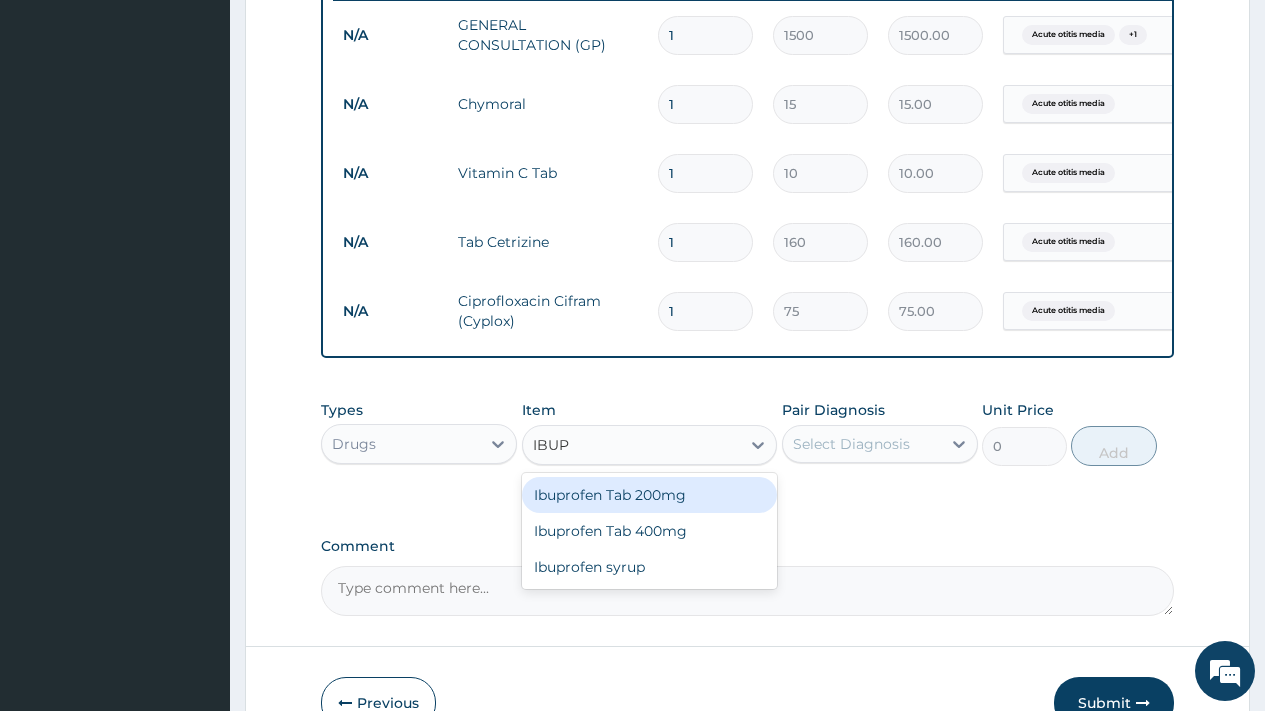 click on "Ibuprofen Tab 200mg" at bounding box center [650, 495] 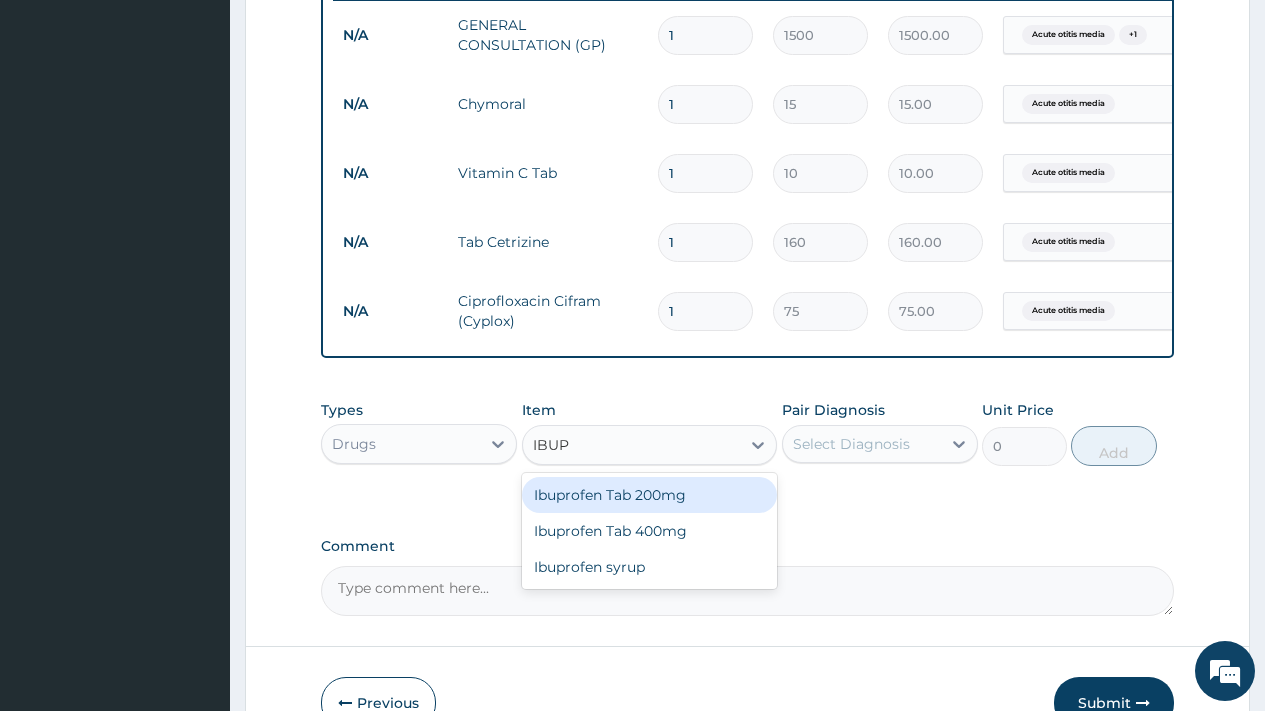 type 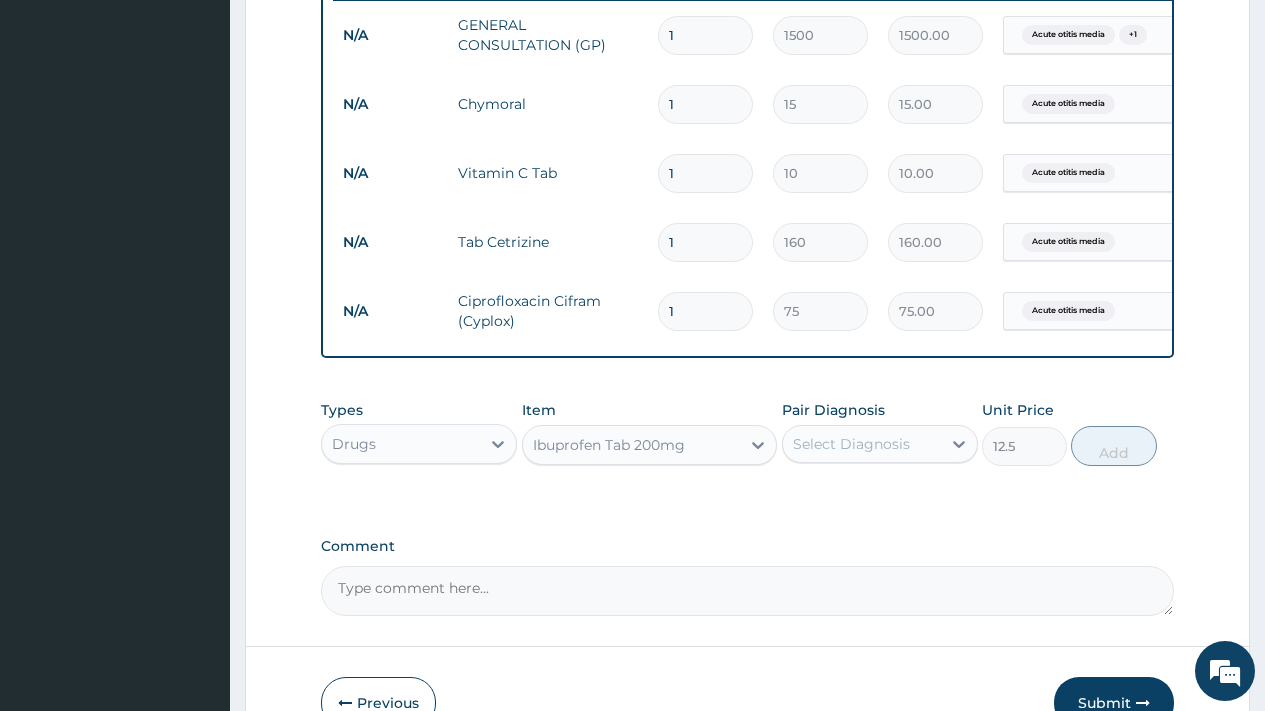 click on "Select Diagnosis" at bounding box center [851, 444] 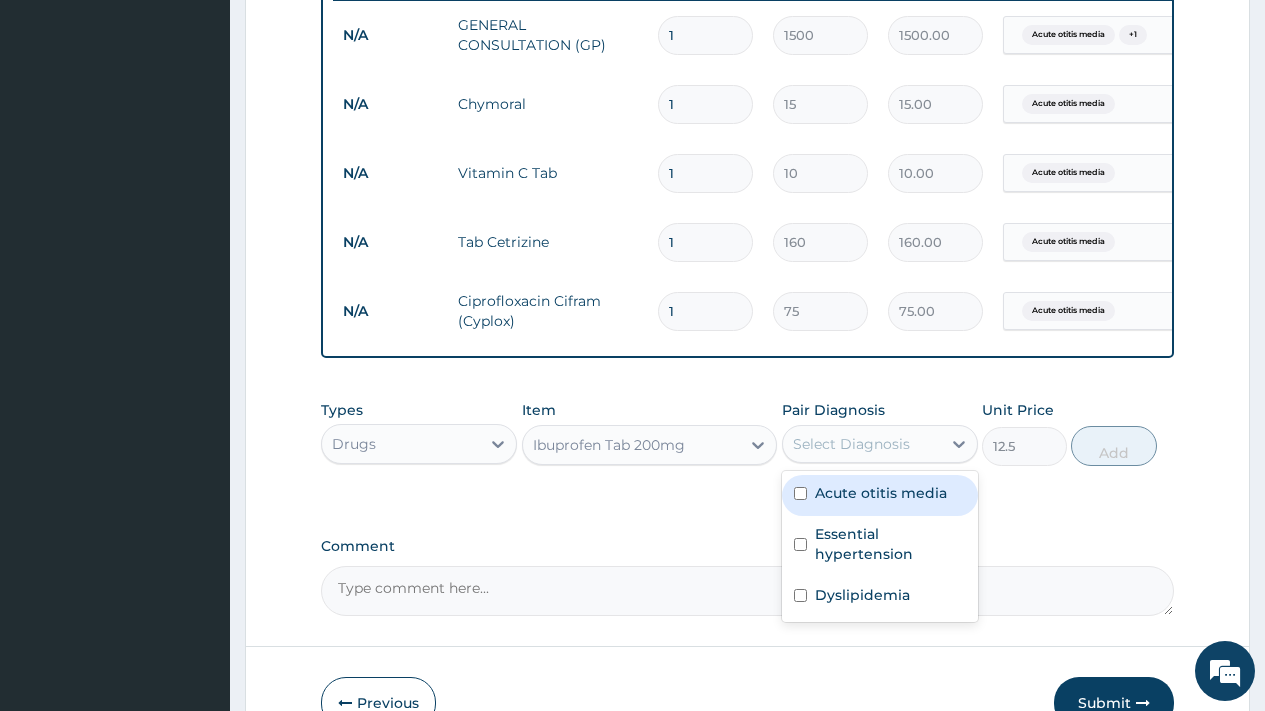 click on "Acute otitis media" at bounding box center [880, 495] 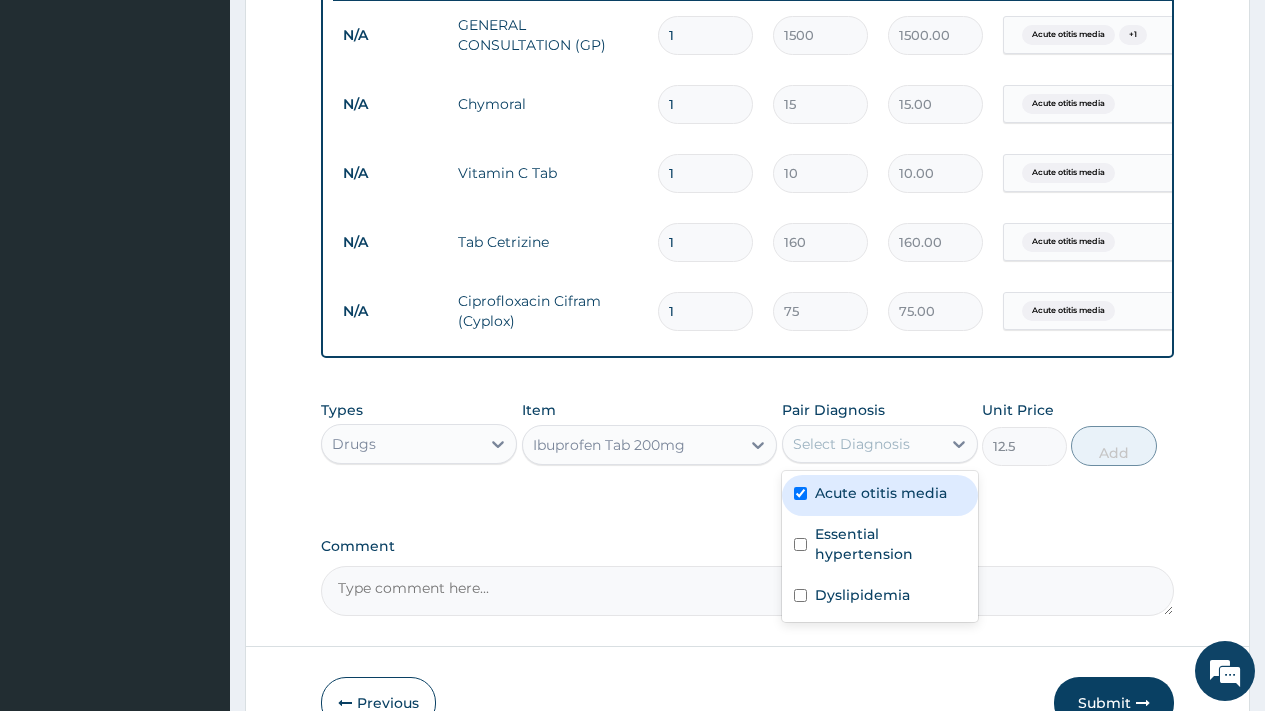 checkbox on "true" 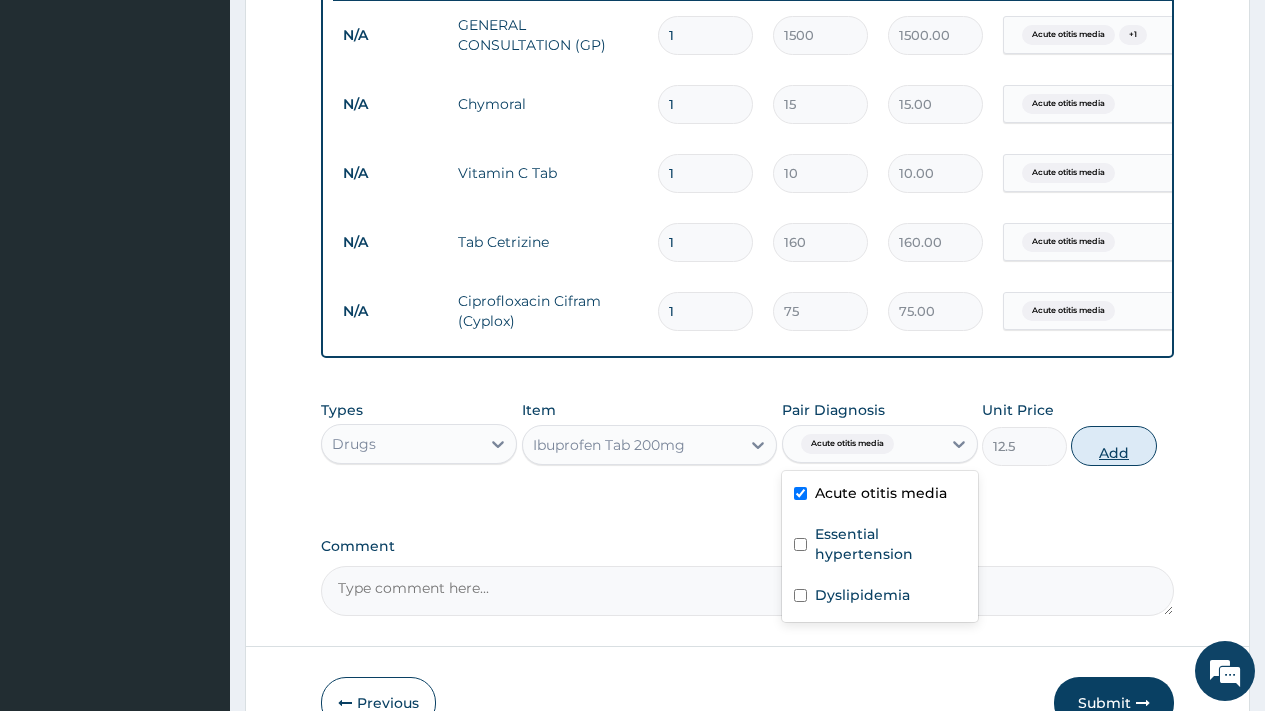 click on "Add" at bounding box center (1113, 446) 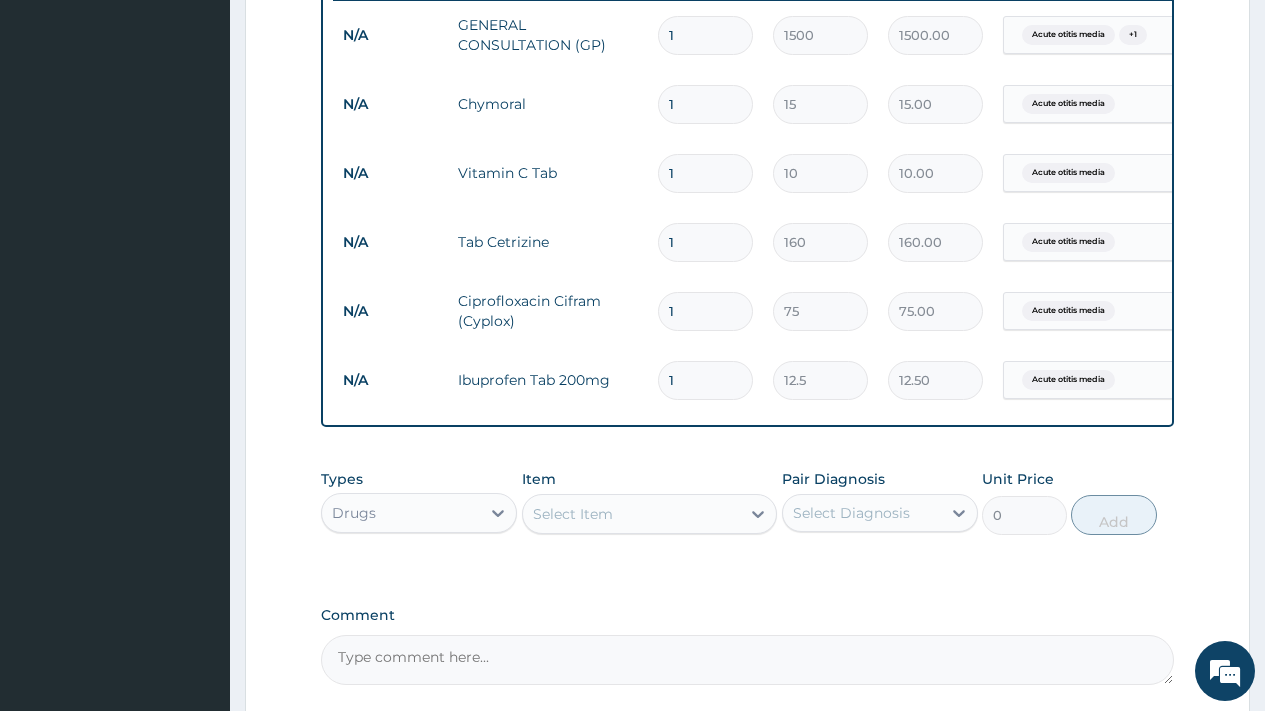 type 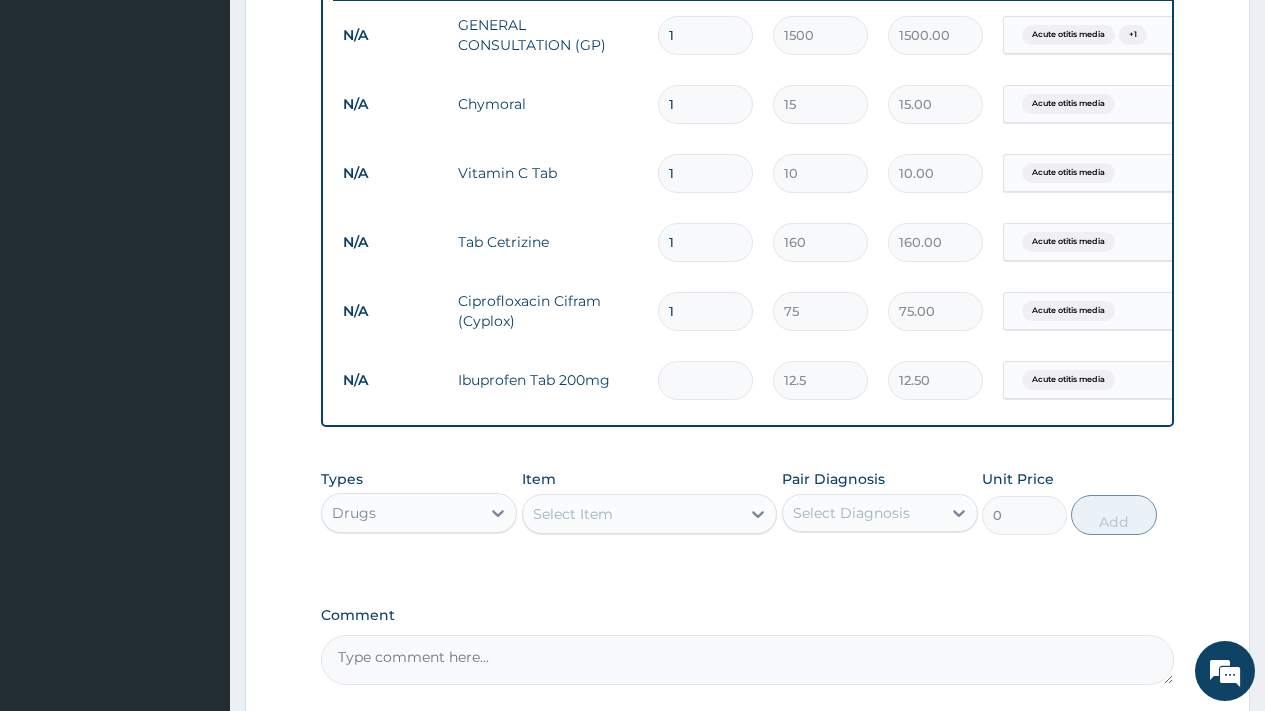 type on "0.00" 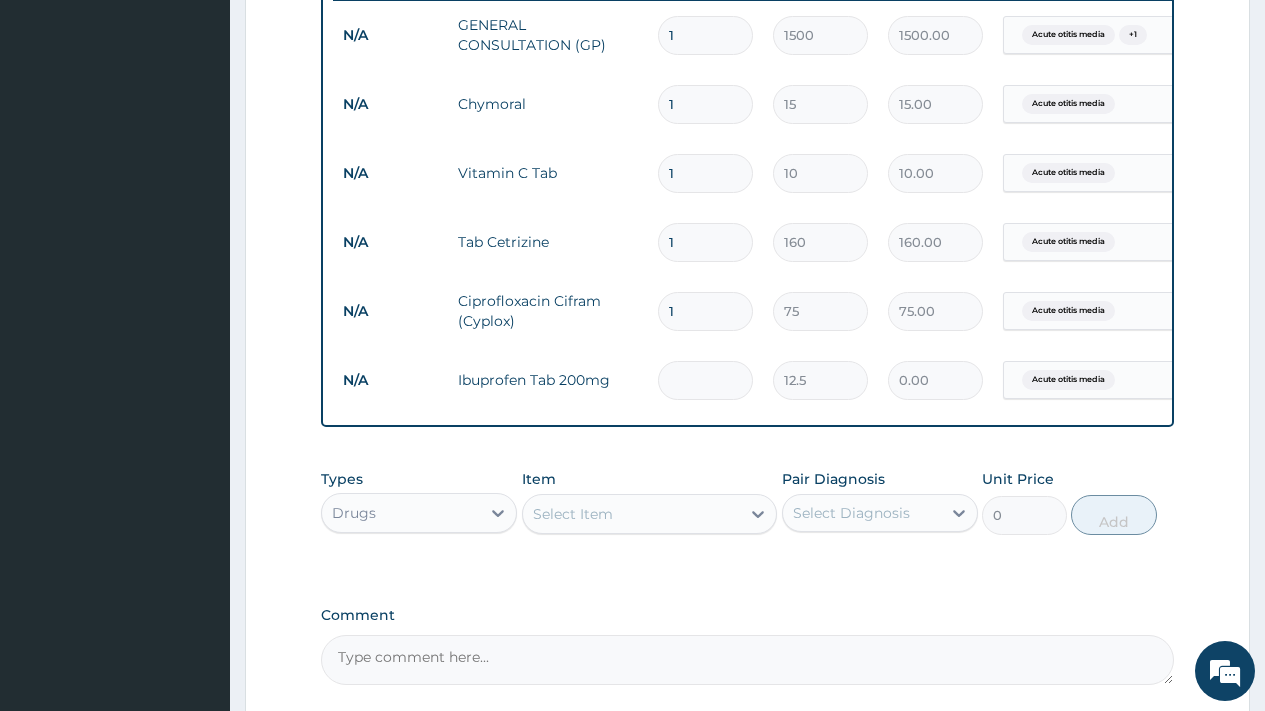 type on "2" 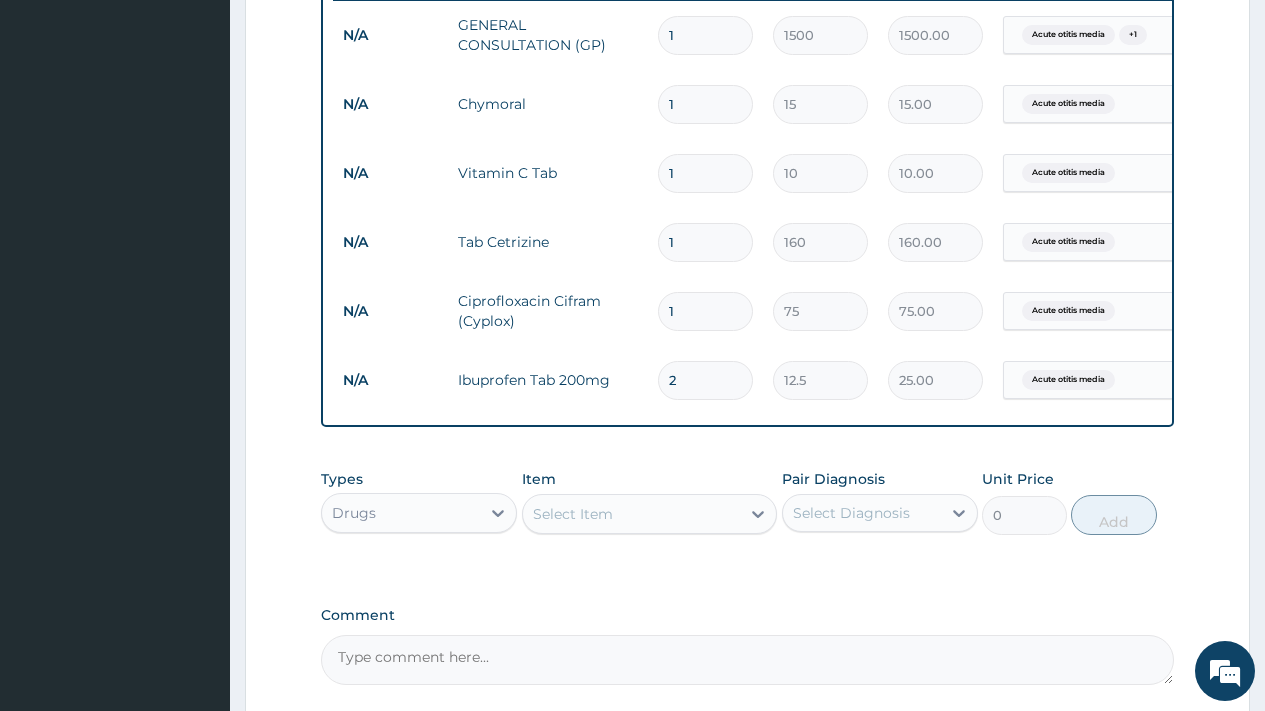 type on "20" 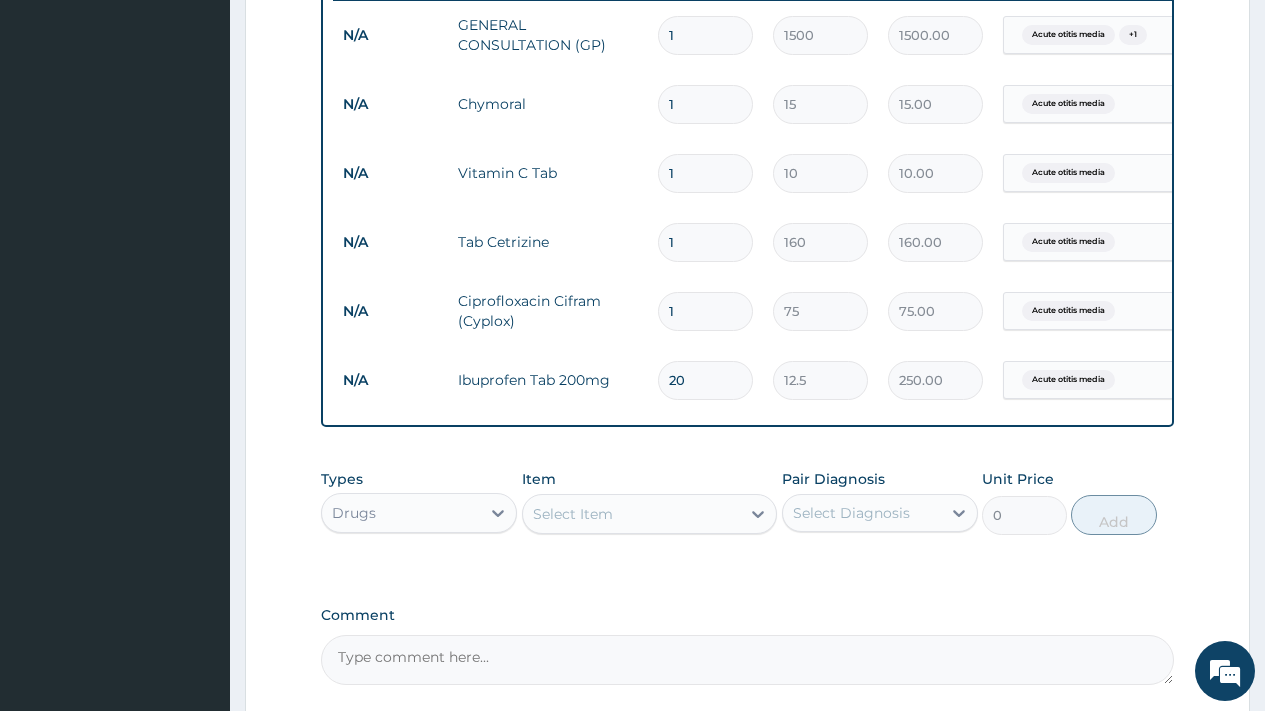 type on "20" 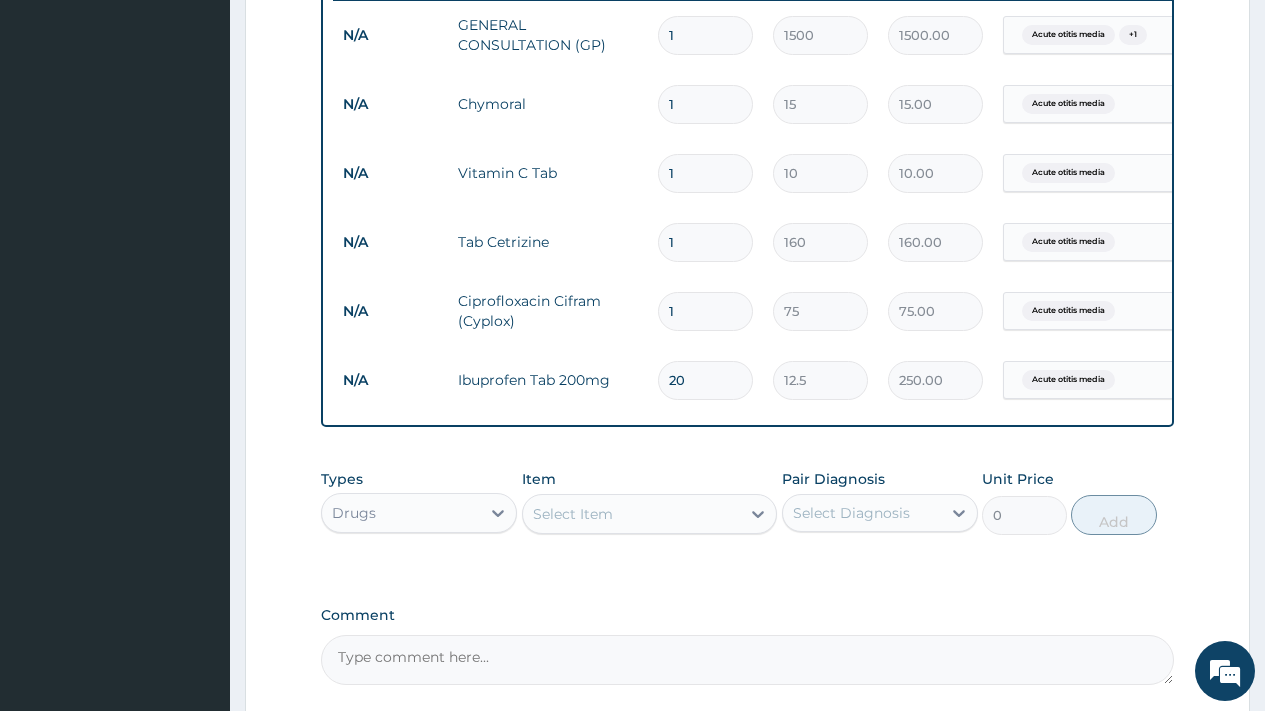 click on "1" at bounding box center (705, 311) 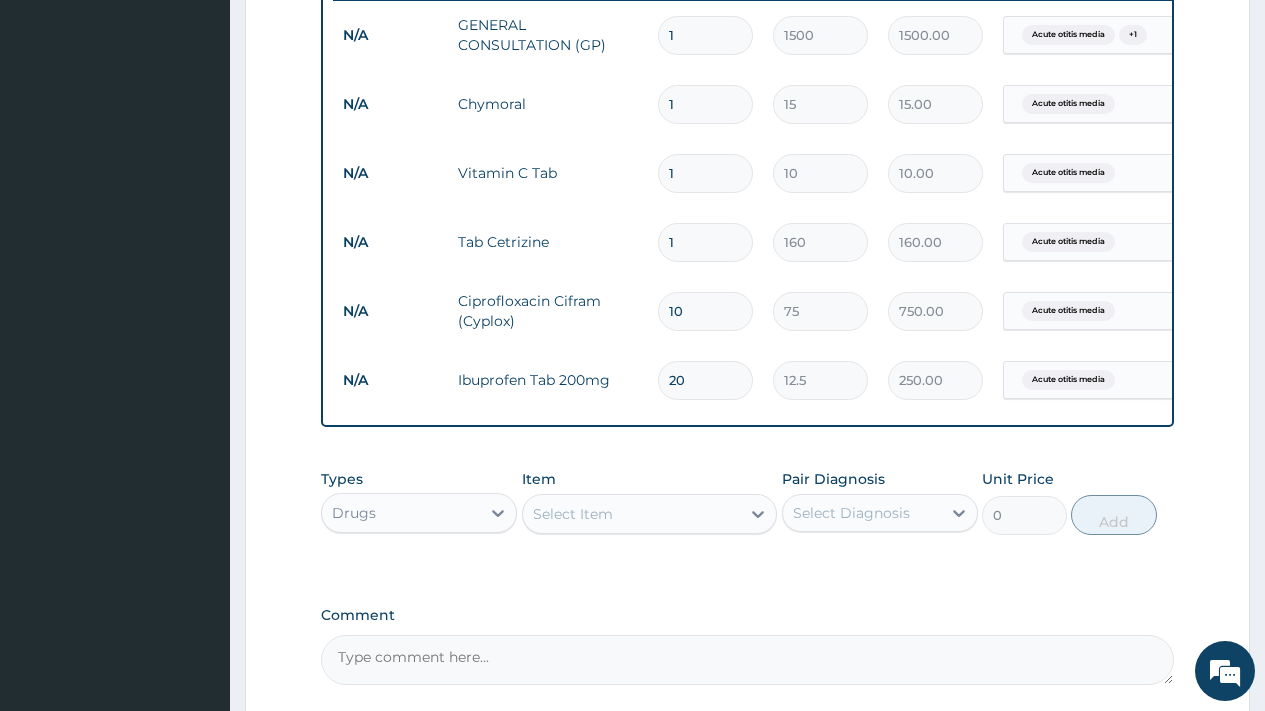 type on "10" 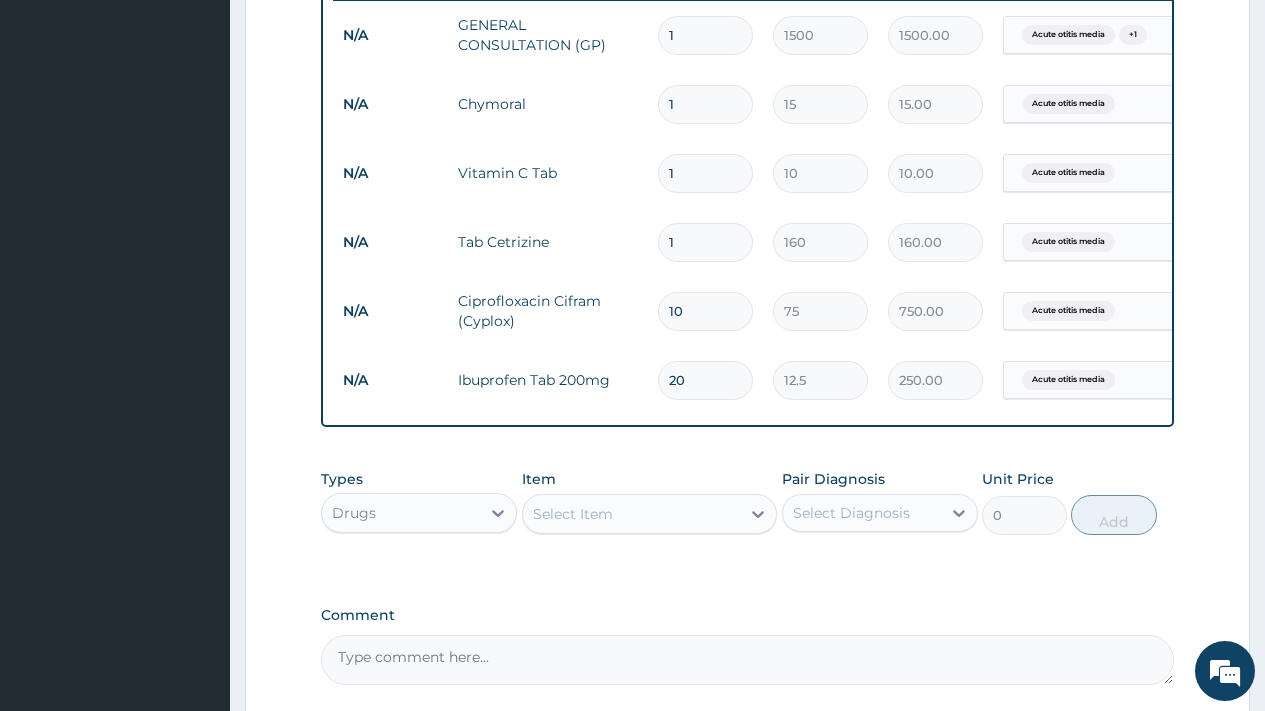 drag, startPoint x: 691, startPoint y: 256, endPoint x: 666, endPoint y: 246, distance: 26.925823 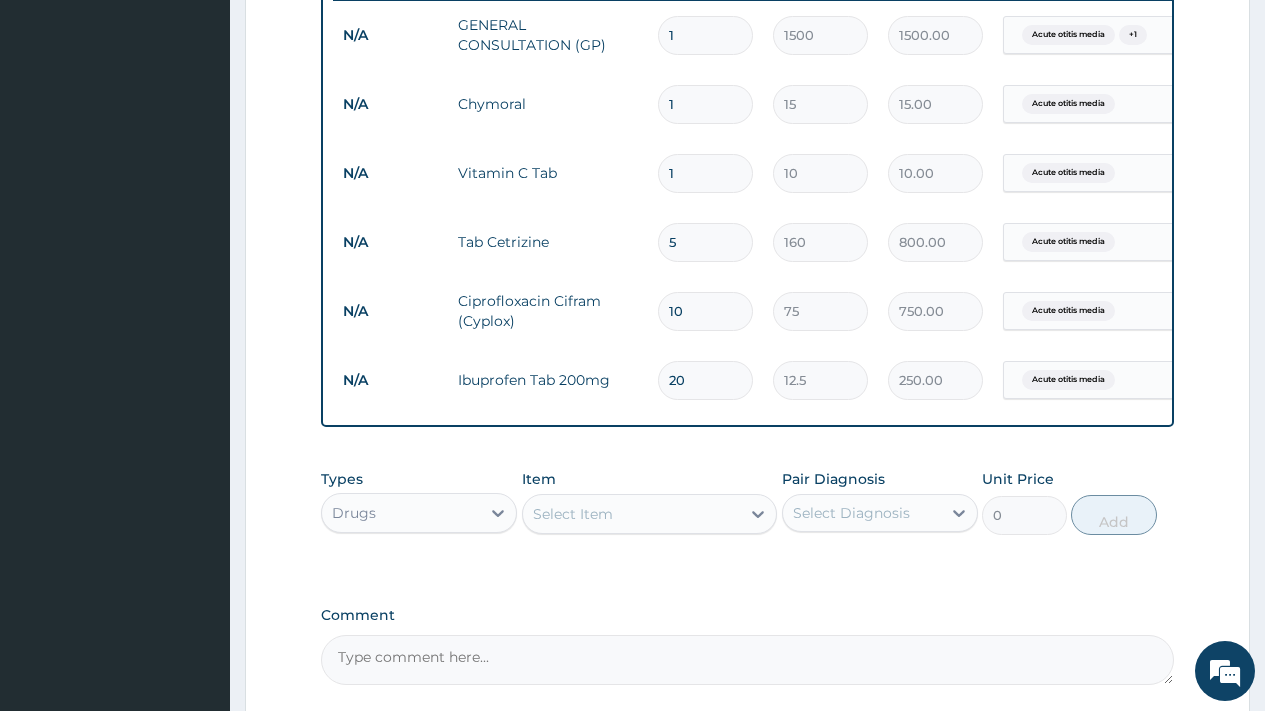 type on "5" 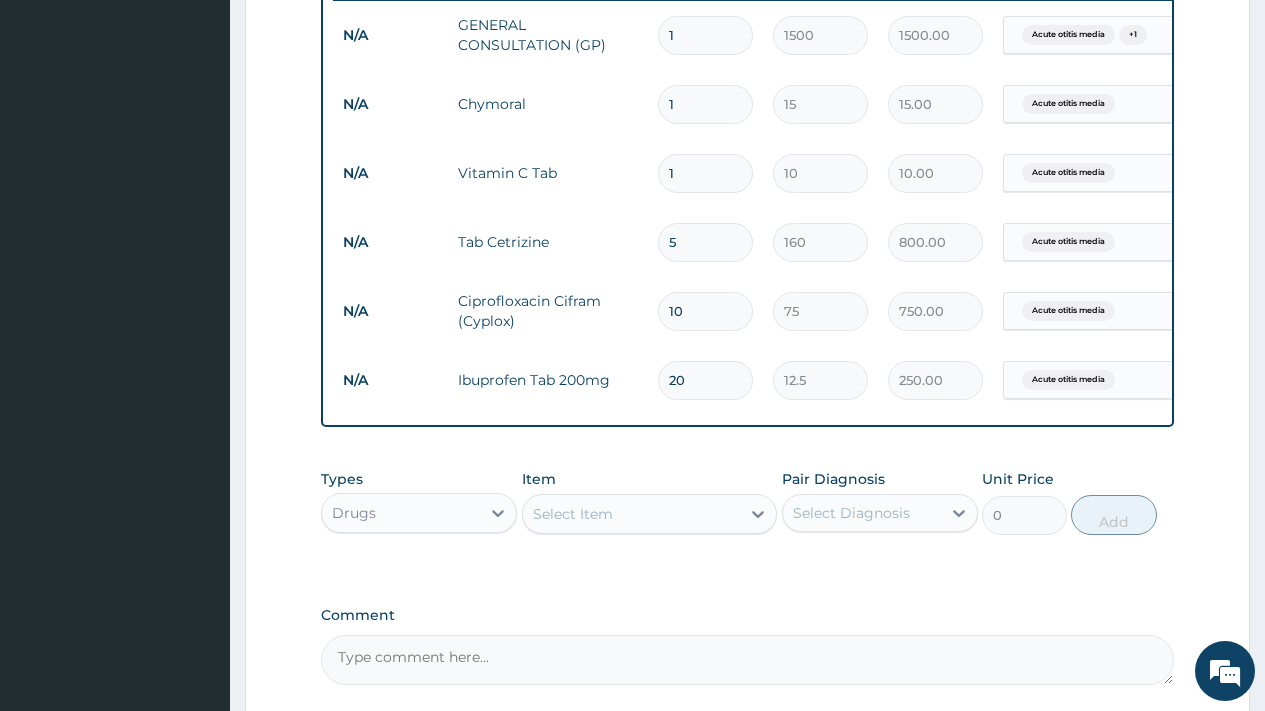 click on "1" at bounding box center [705, 173] 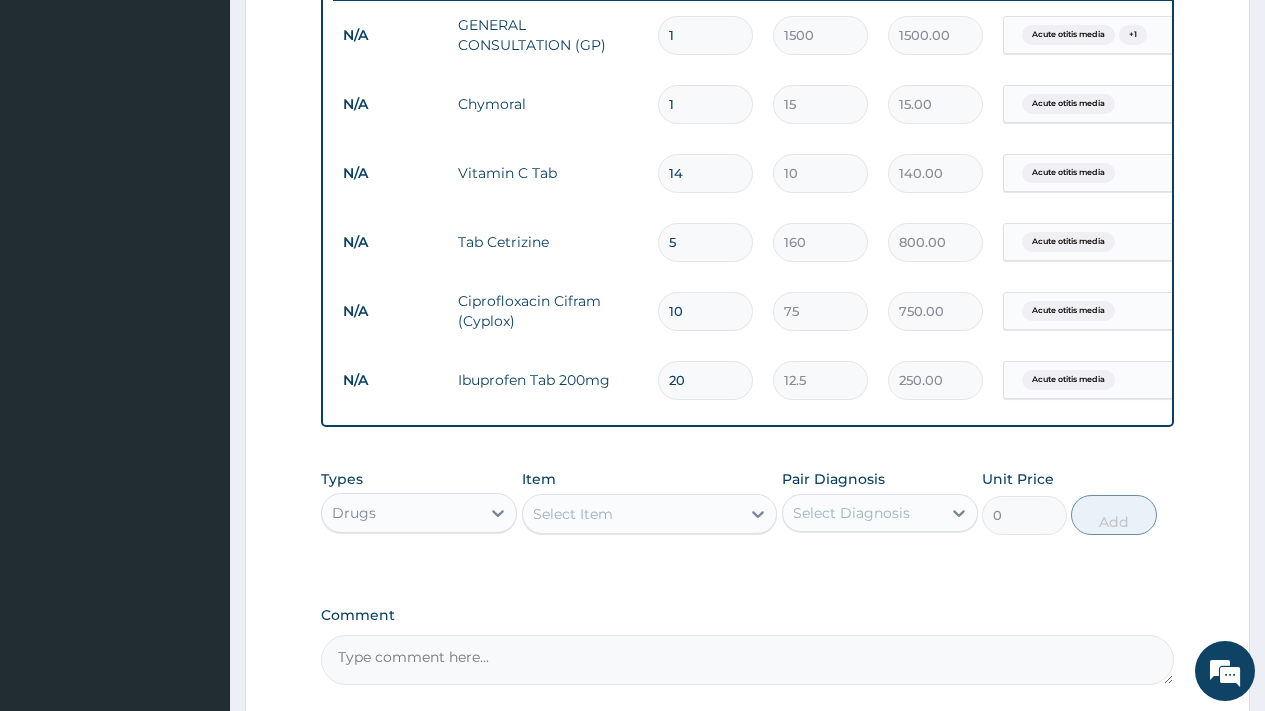 type on "14" 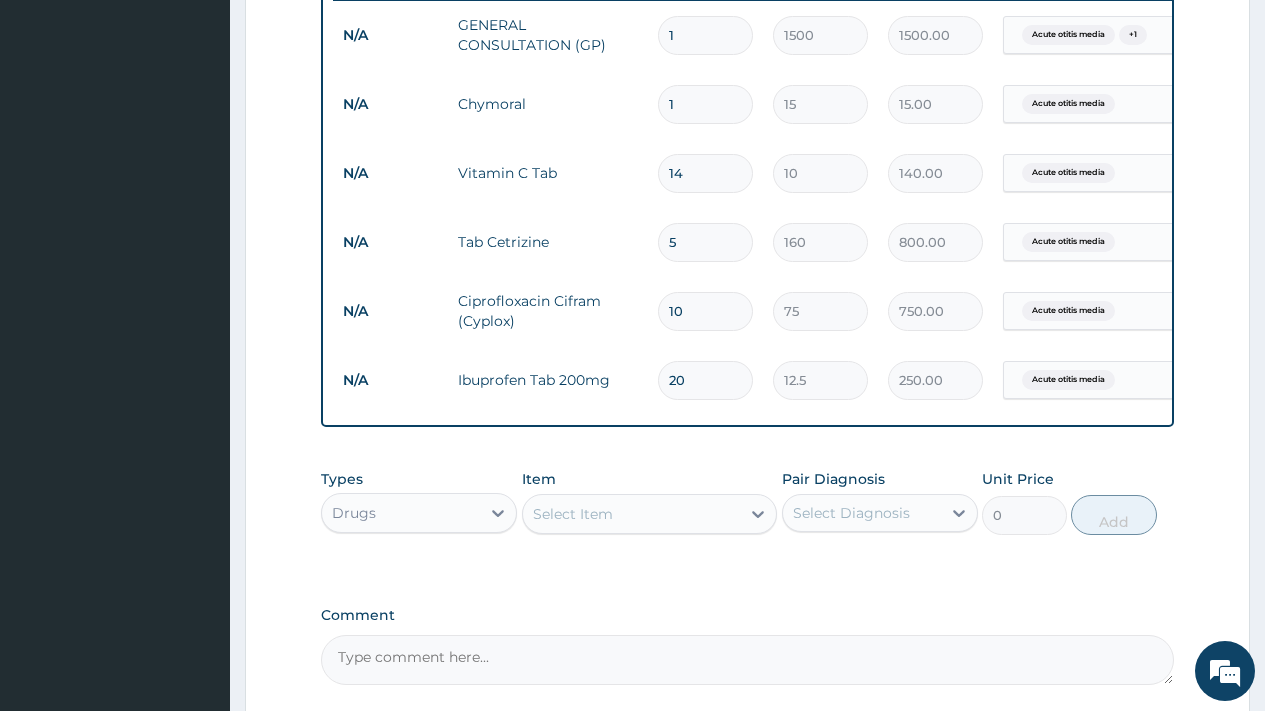 click on "1" at bounding box center (705, 104) 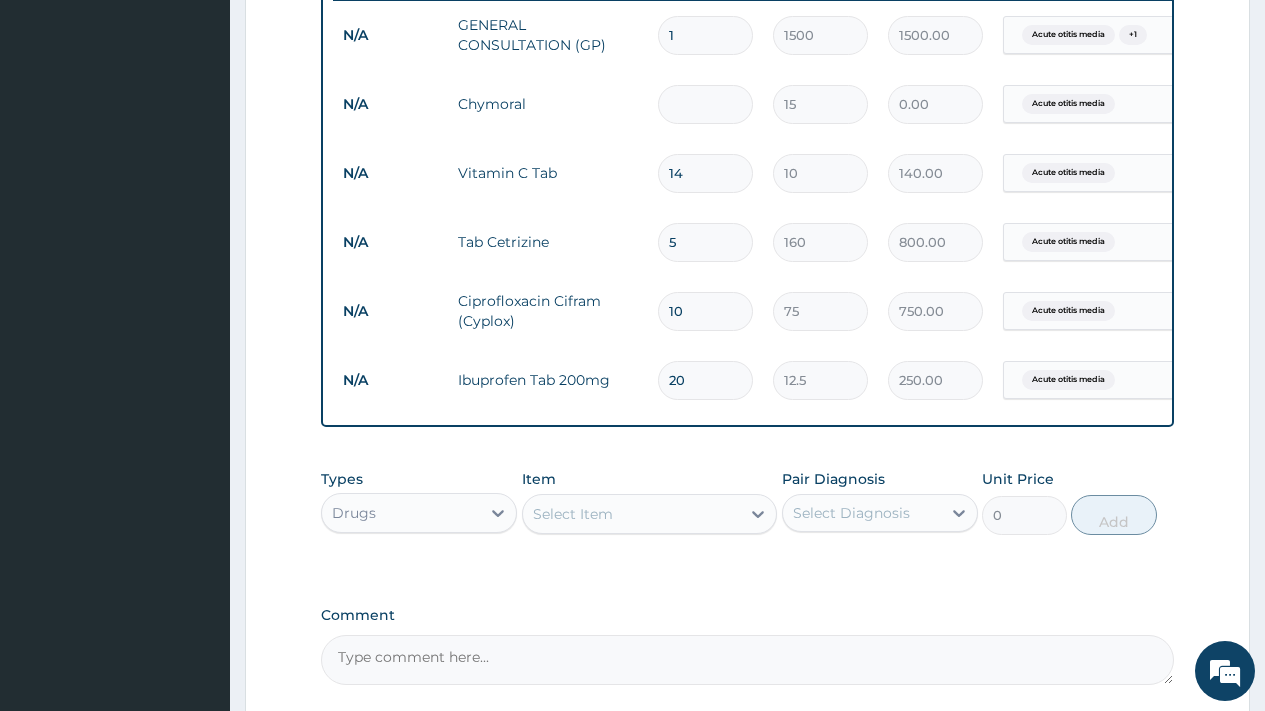 type on "2" 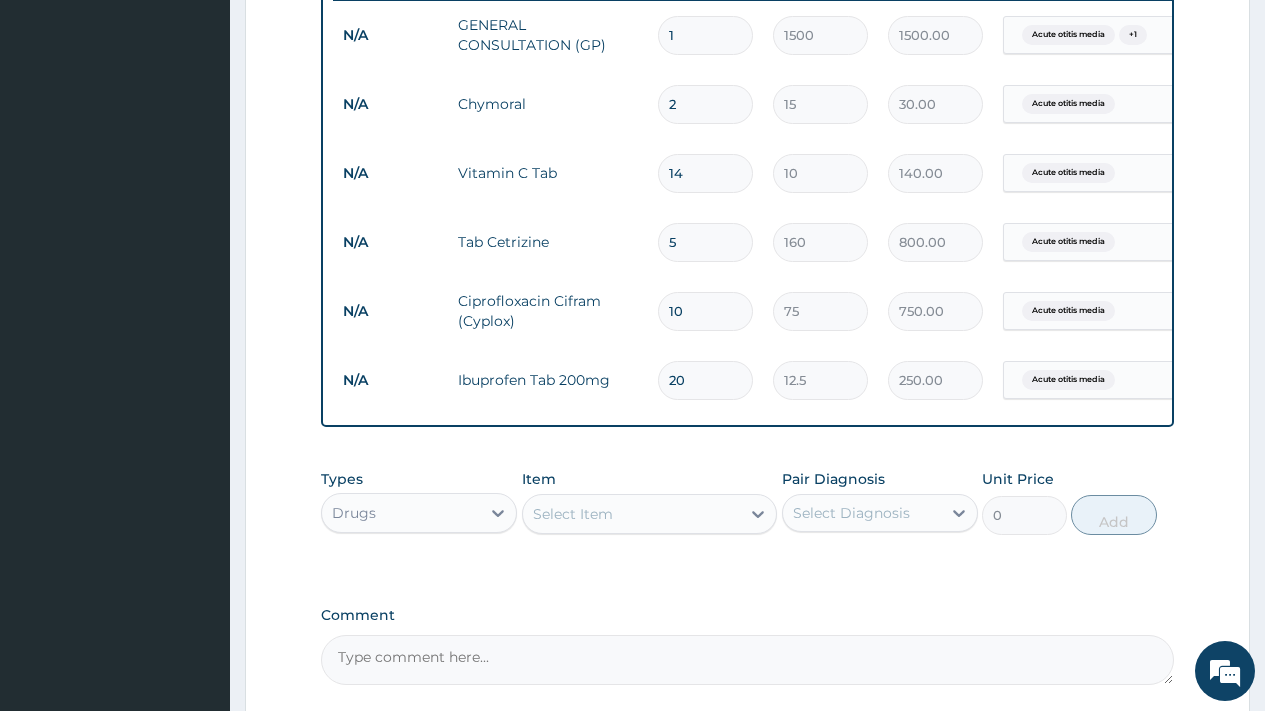 type on "20" 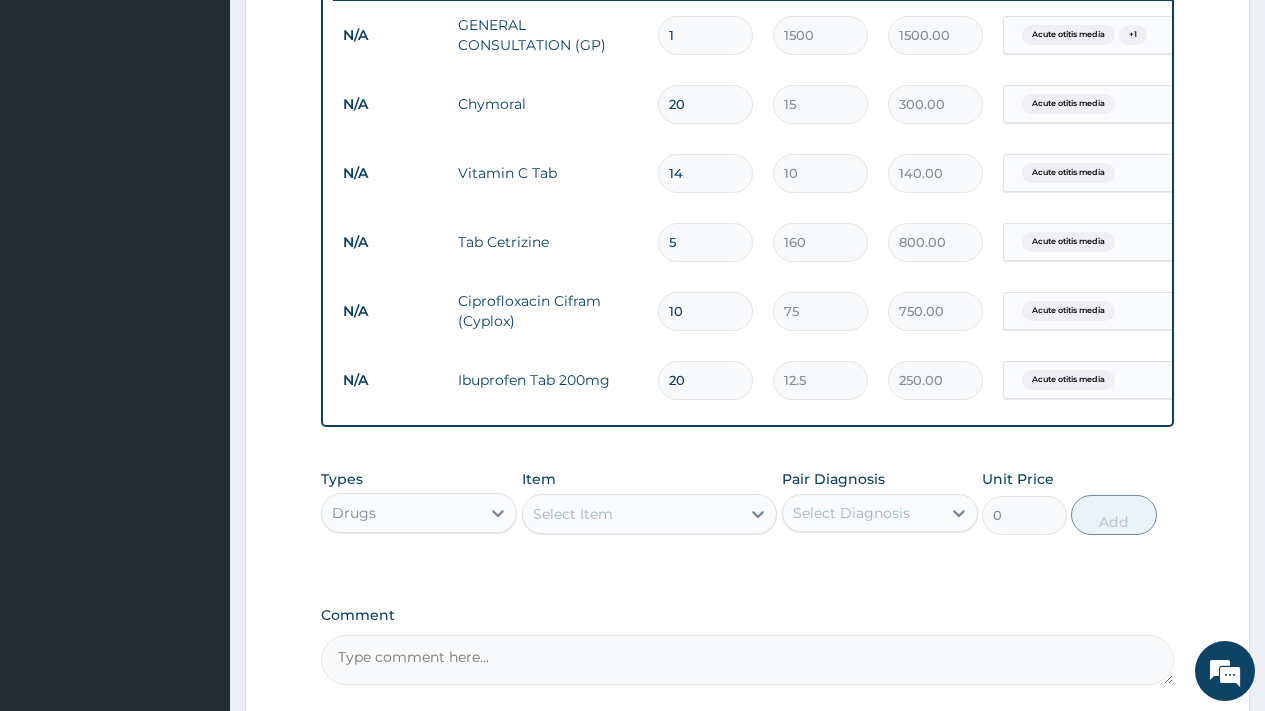 scroll, scrollTop: 1004, scrollLeft: 0, axis: vertical 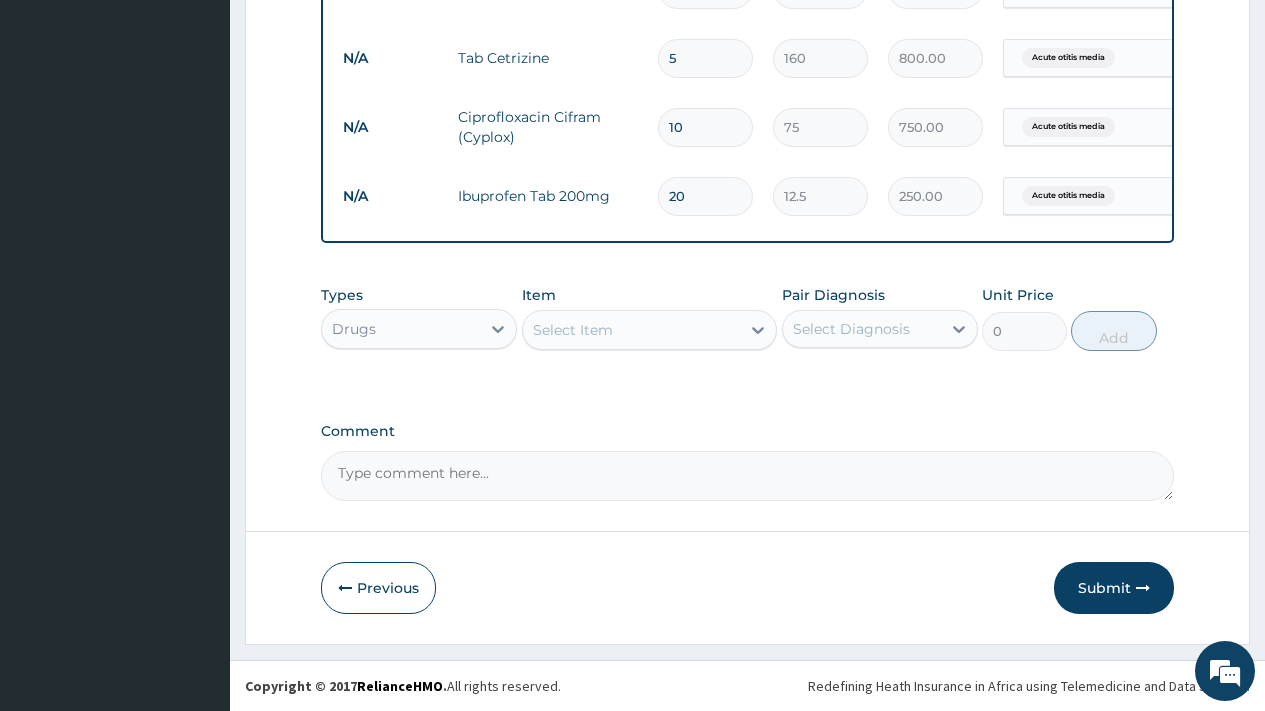 type on "20" 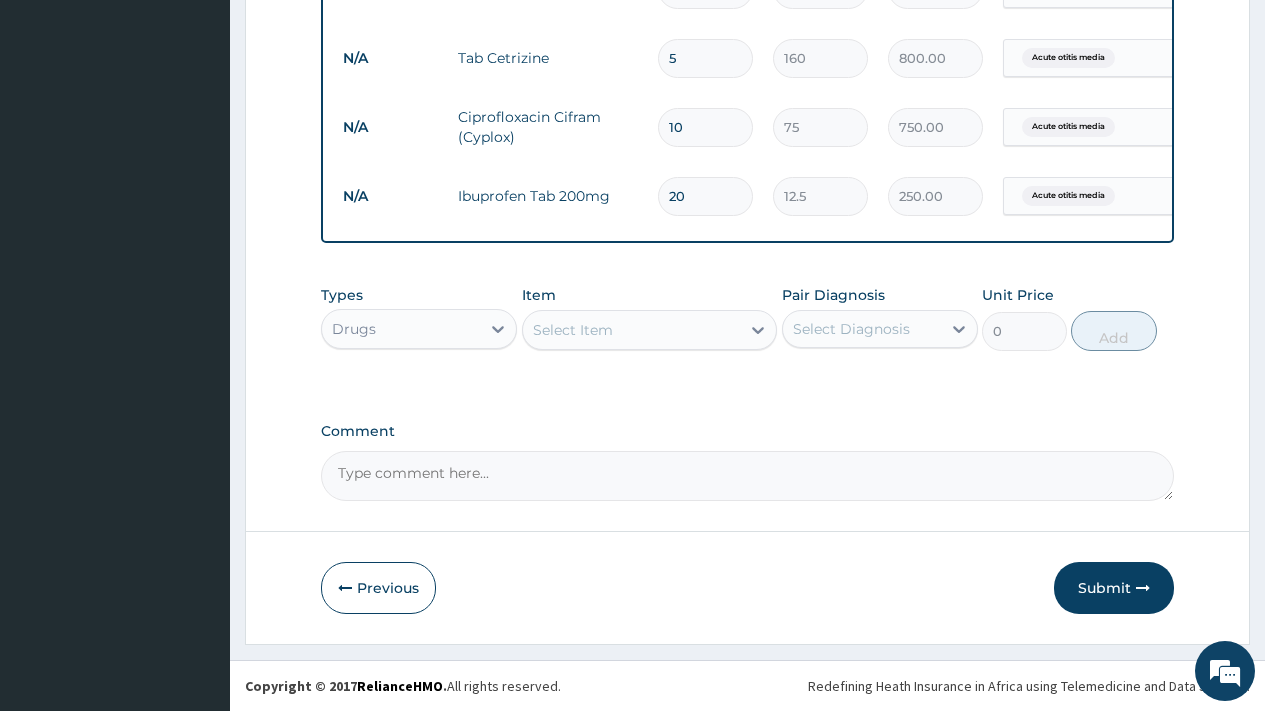 click on "Select Item" at bounding box center (573, 330) 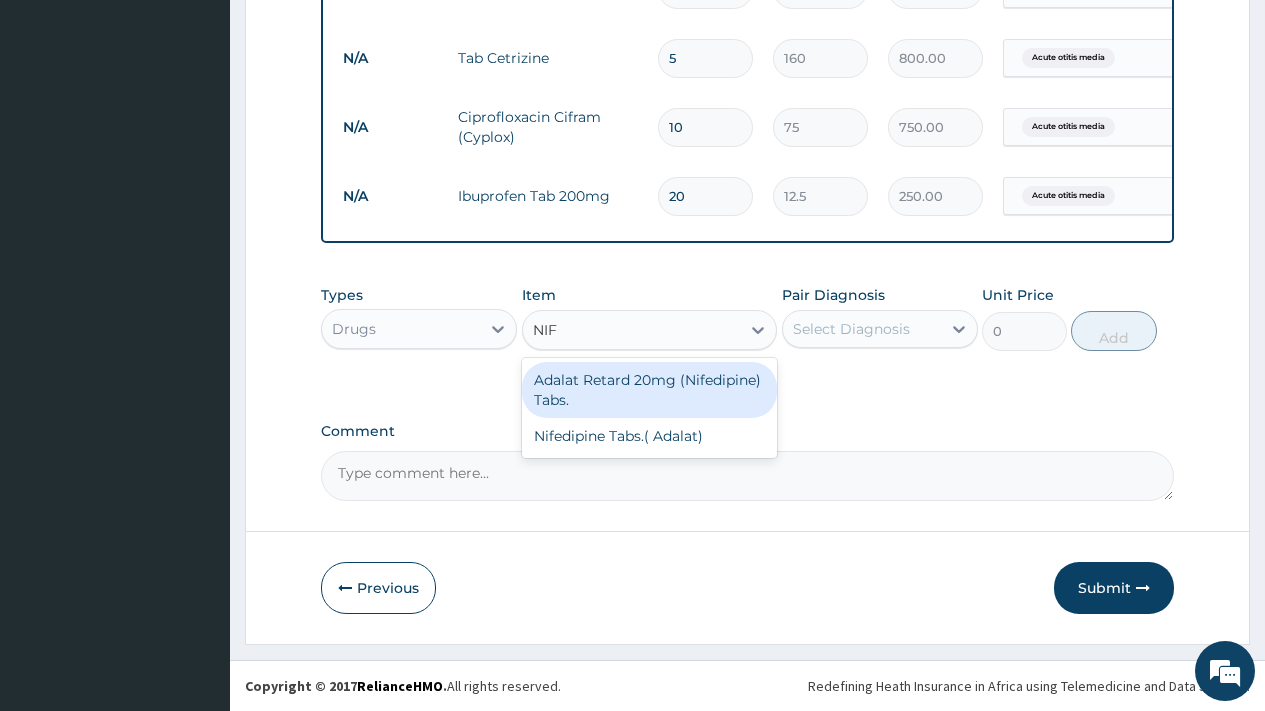 type on "NIFE" 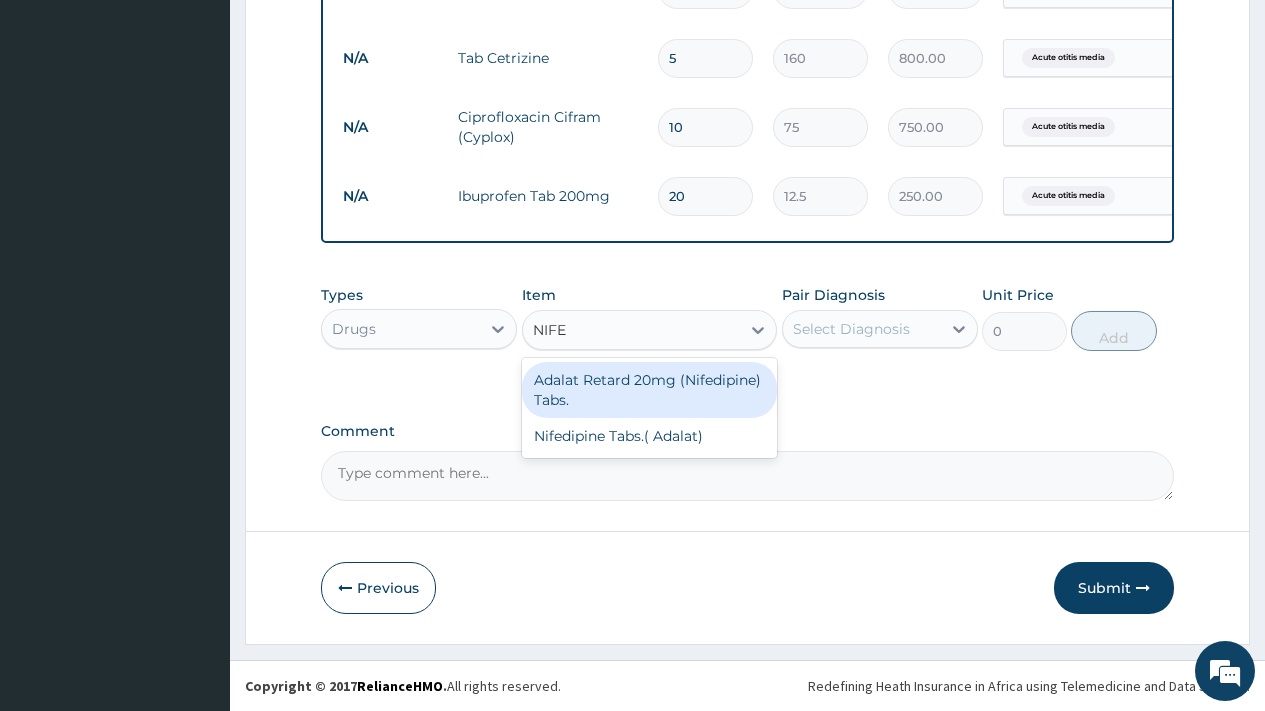 click on "Adalat Retard 20mg (Nifedipine) Tabs." at bounding box center [650, 390] 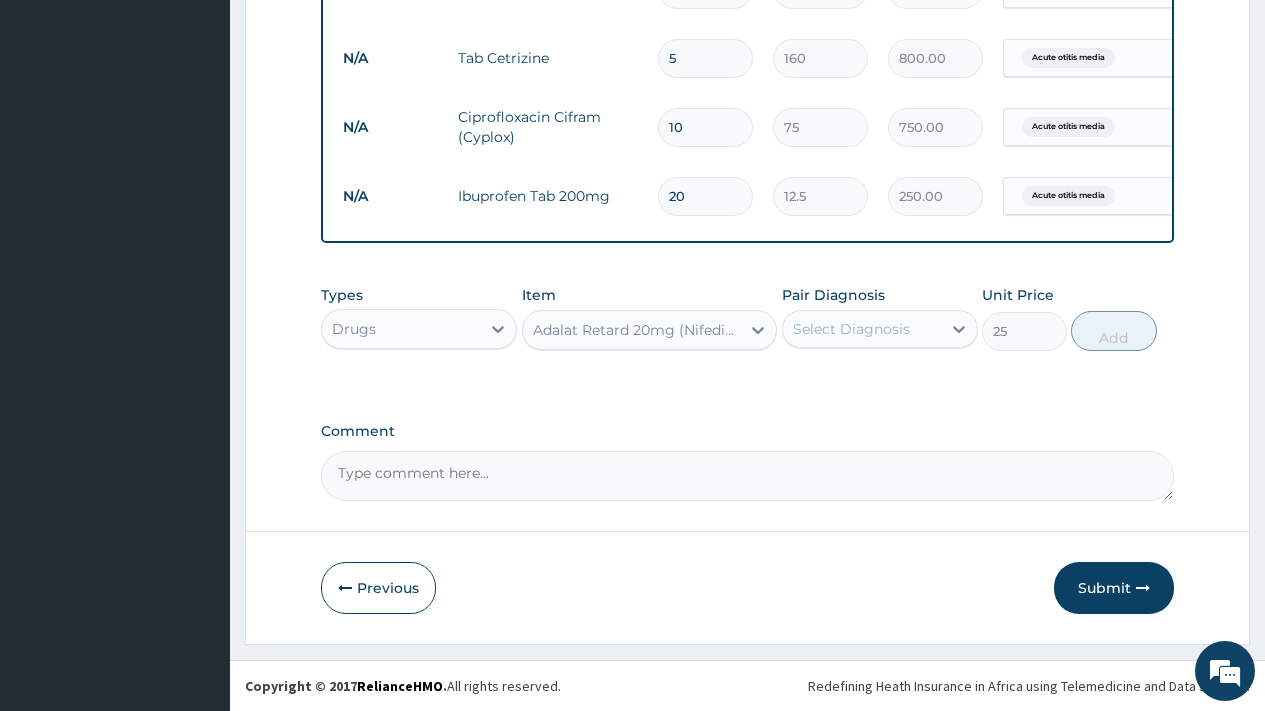 click on "Select Diagnosis" at bounding box center [851, 329] 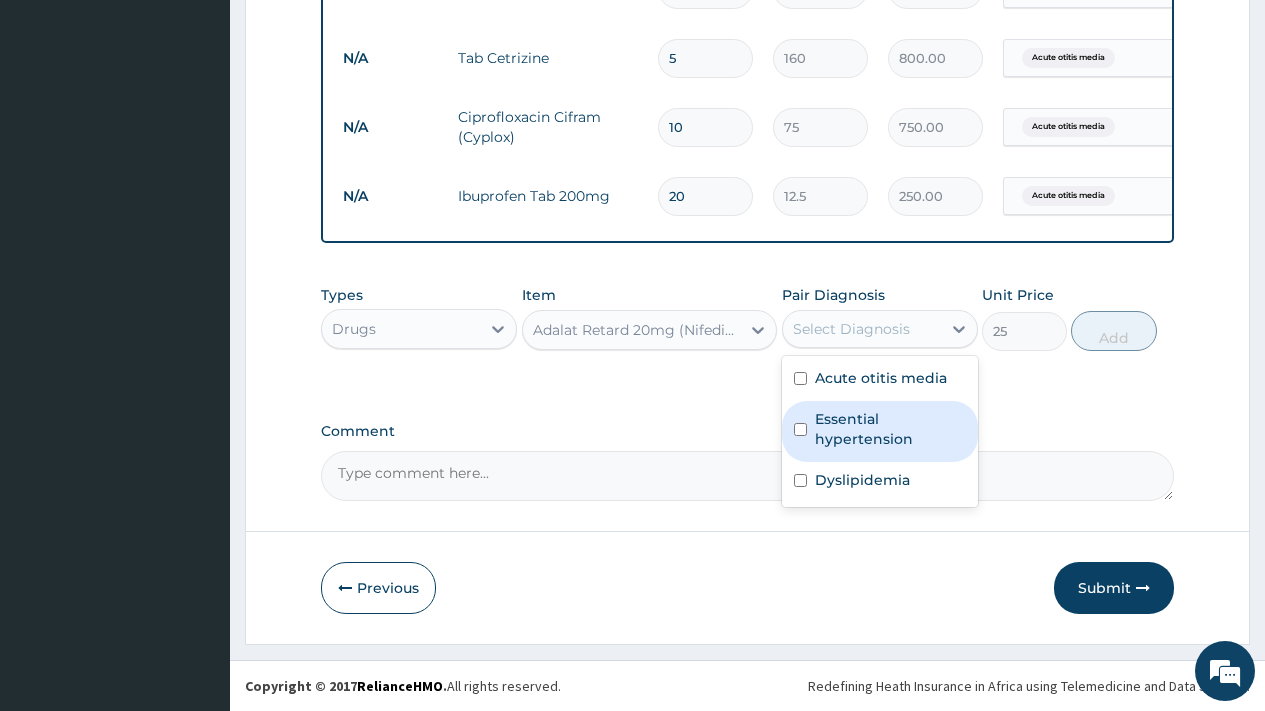 click on "Essential hypertension" at bounding box center (890, 429) 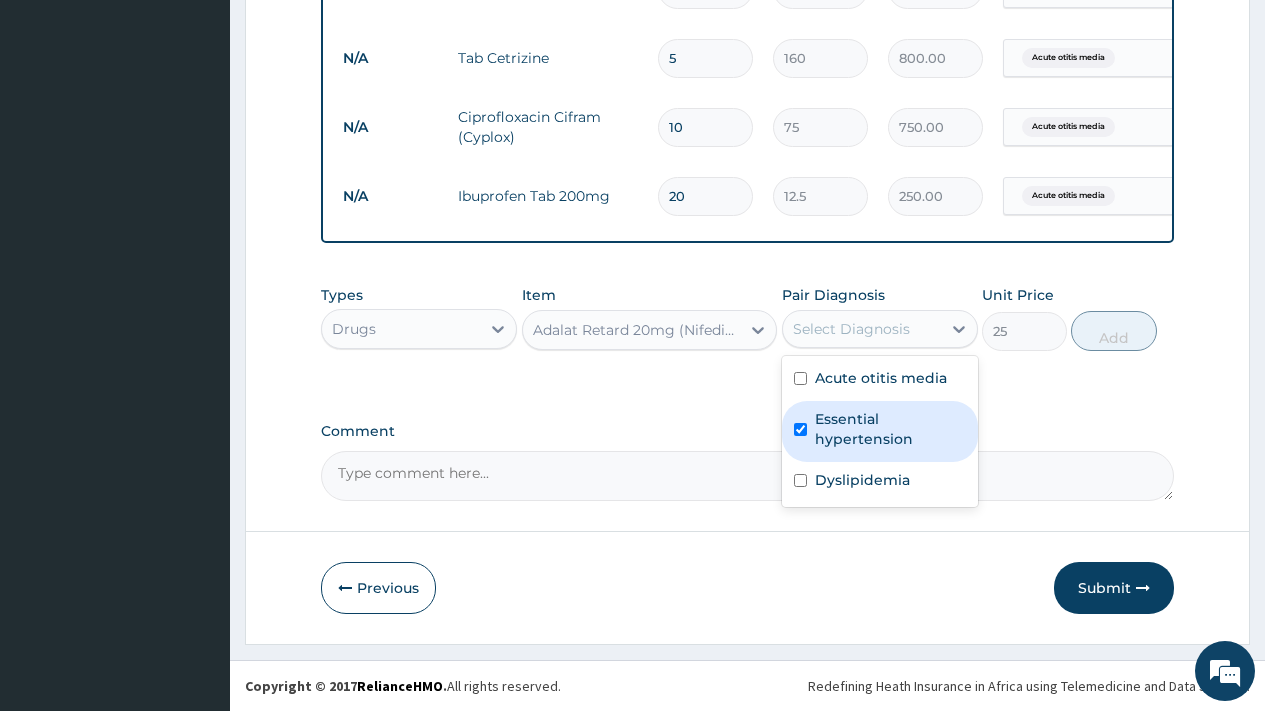 checkbox on "true" 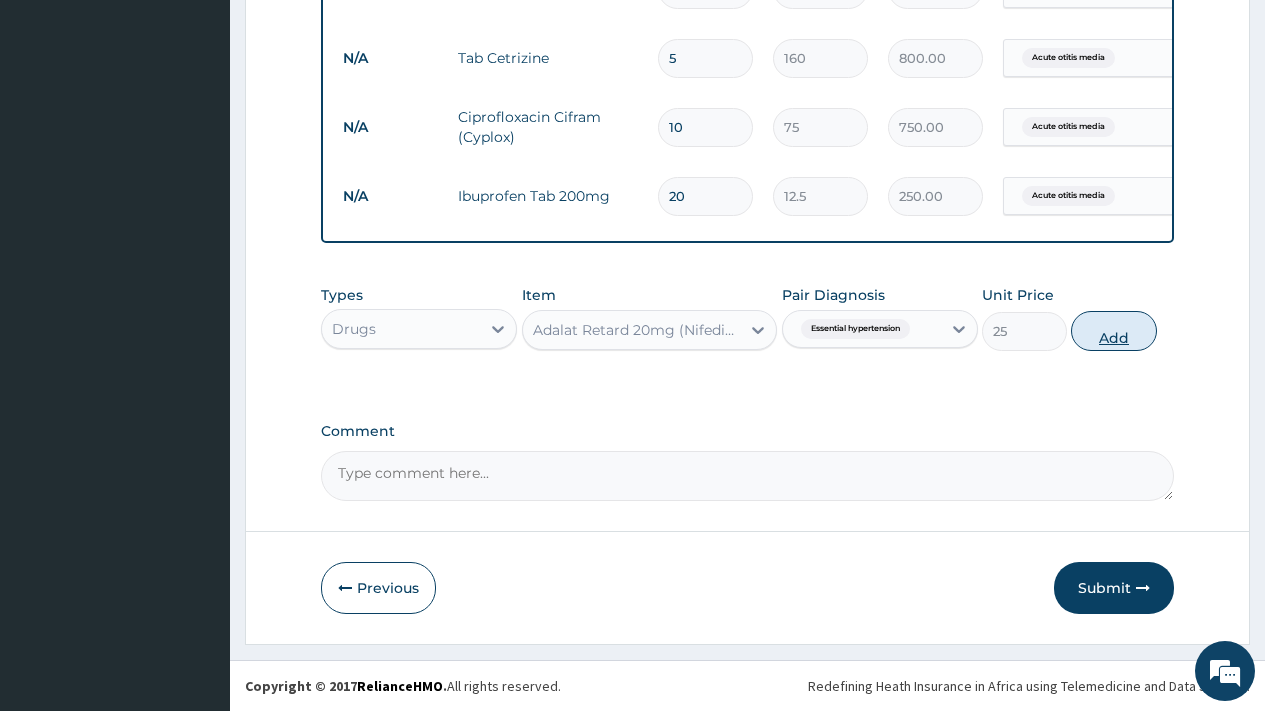 click on "Add" at bounding box center [1113, 331] 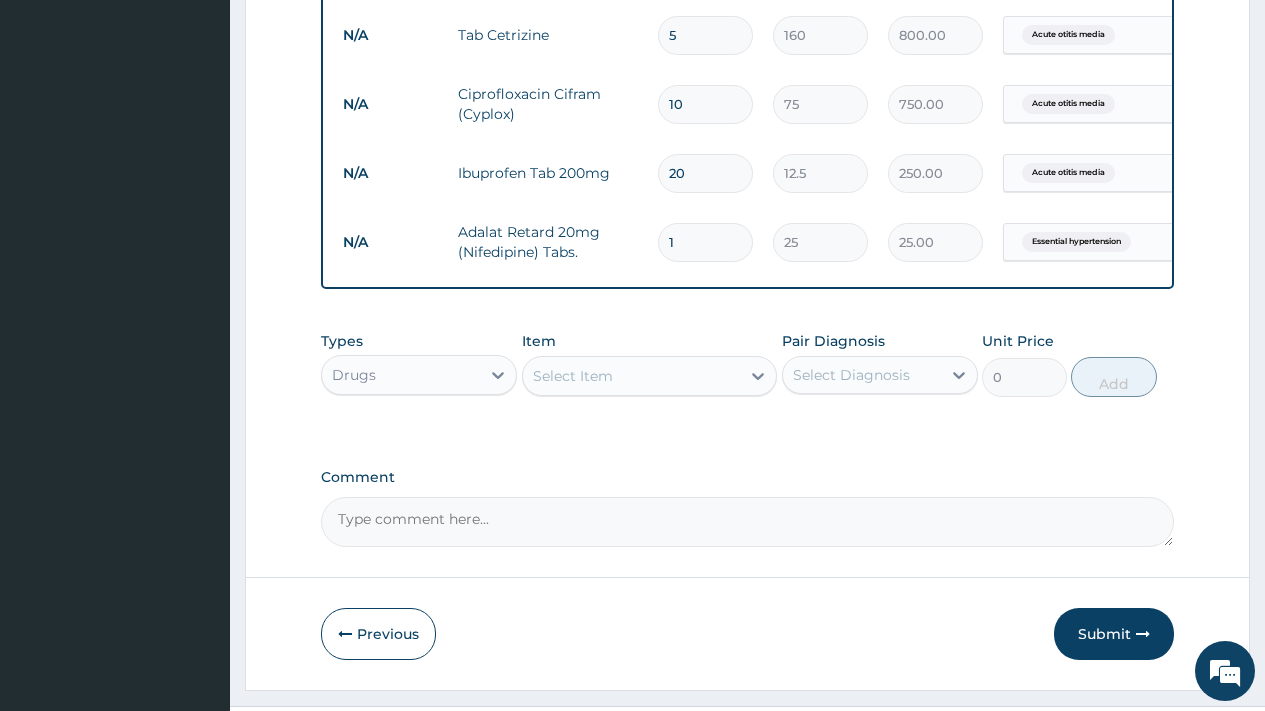 click on "Select Item" at bounding box center (573, 376) 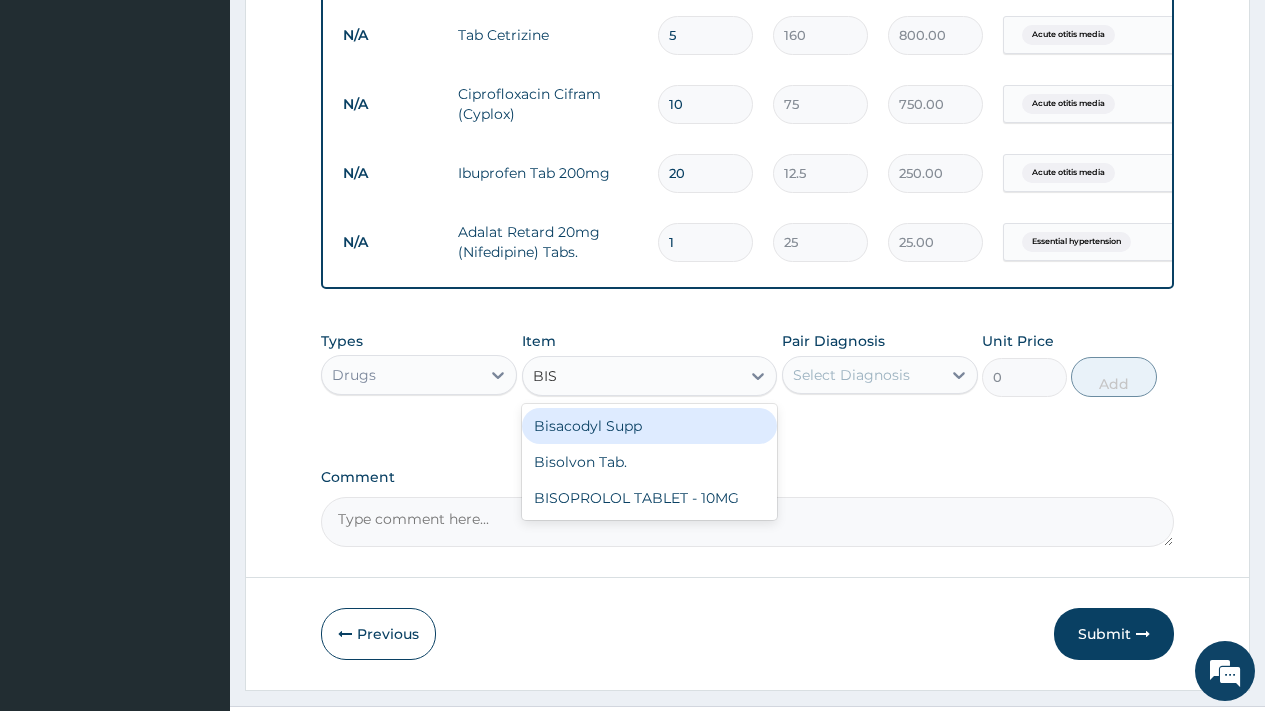 type on "BISO" 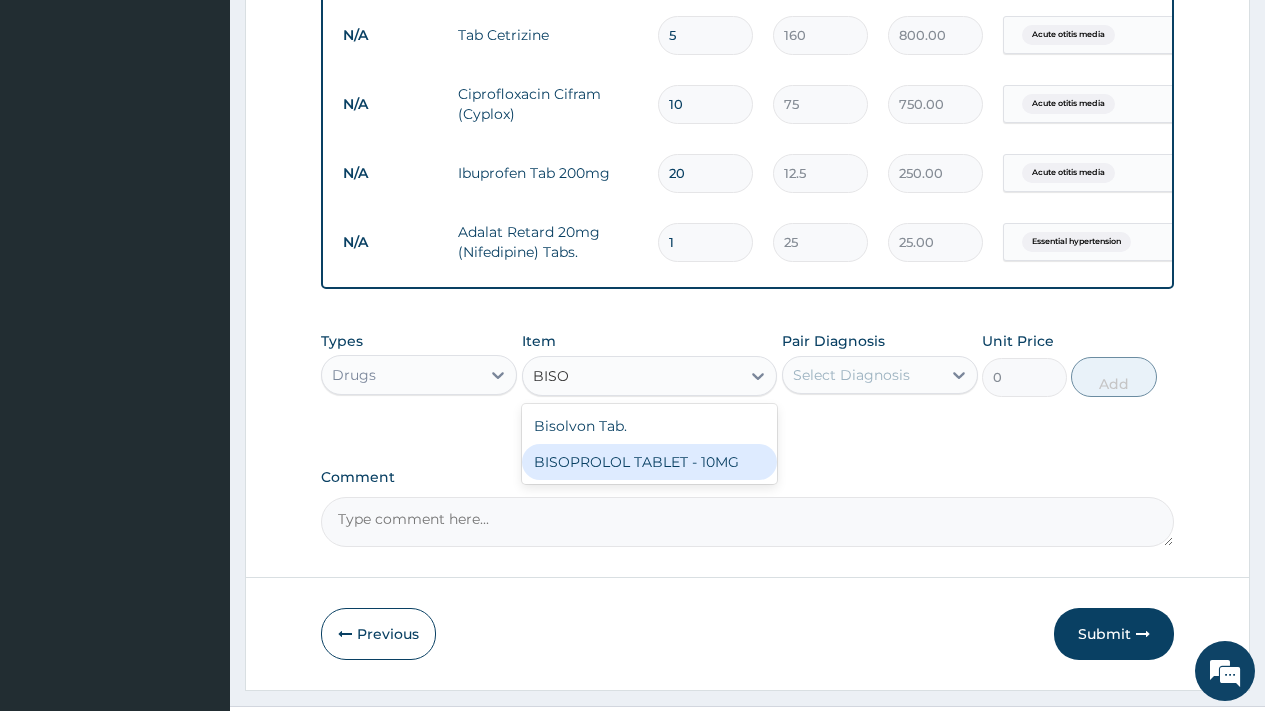 click on "BISOPROLOL TABLET - 10MG" at bounding box center [650, 462] 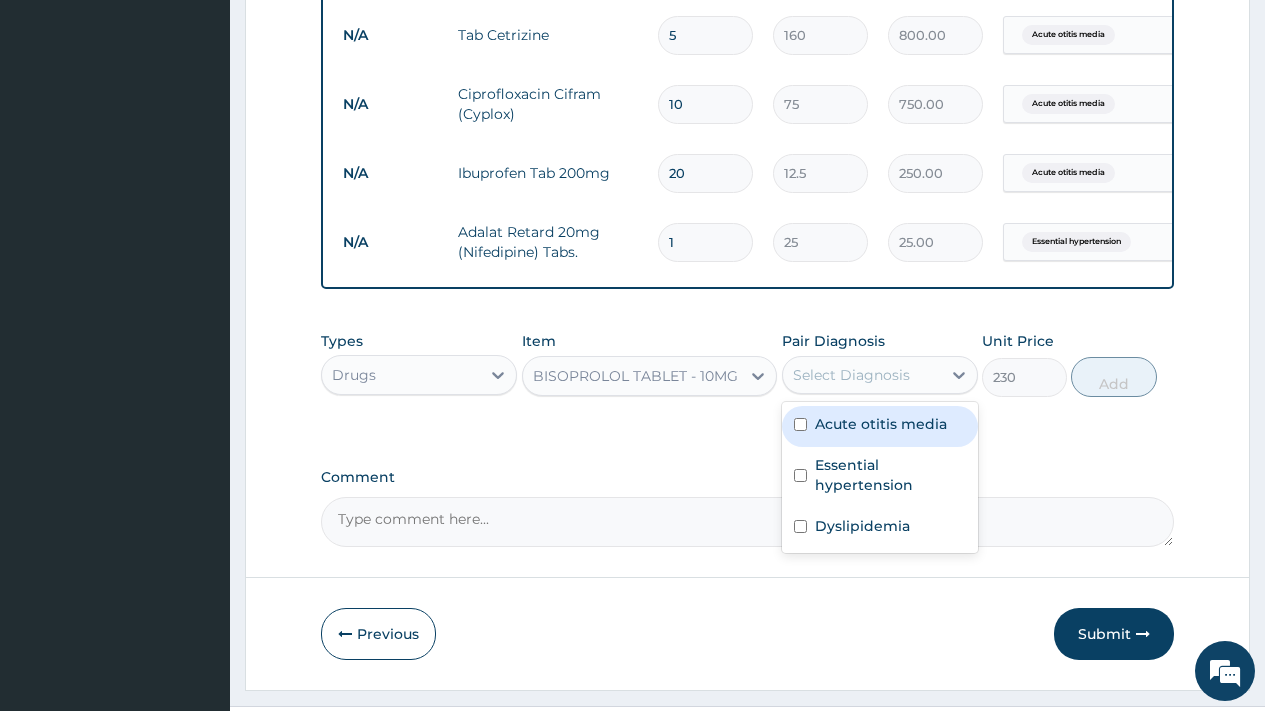 click on "Select Diagnosis" at bounding box center (851, 375) 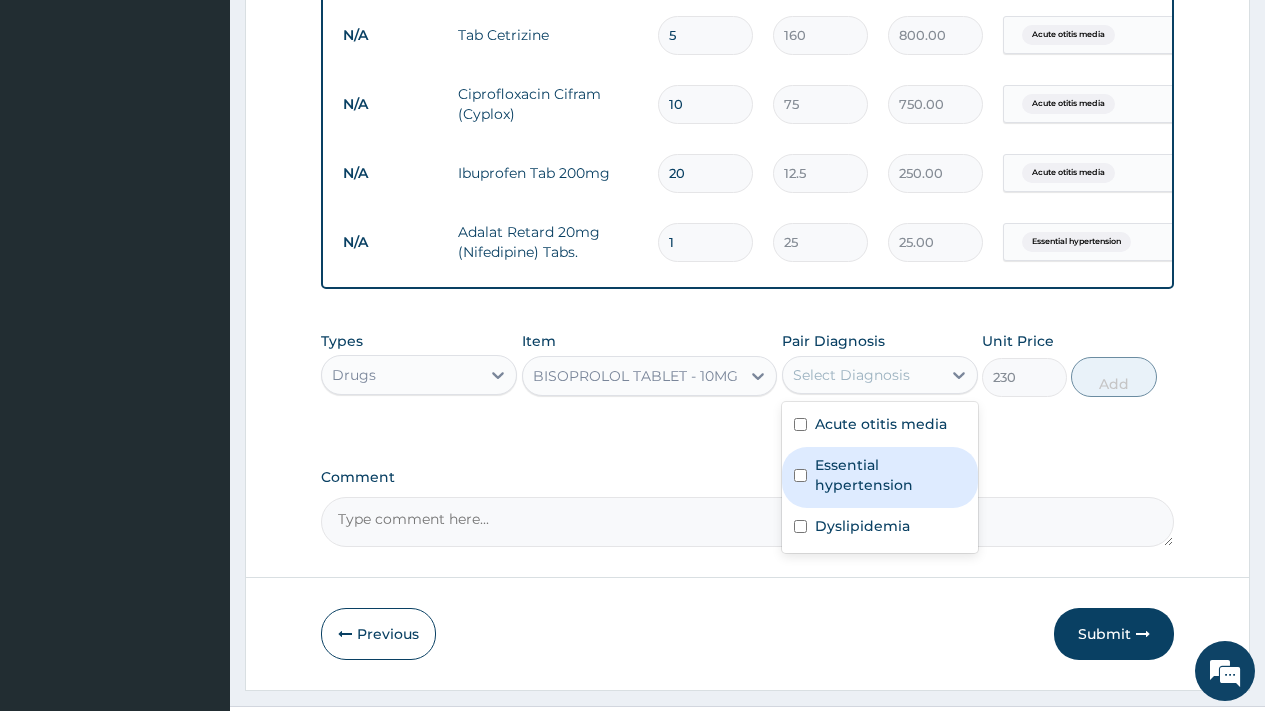 click on "Essential hypertension" at bounding box center (890, 475) 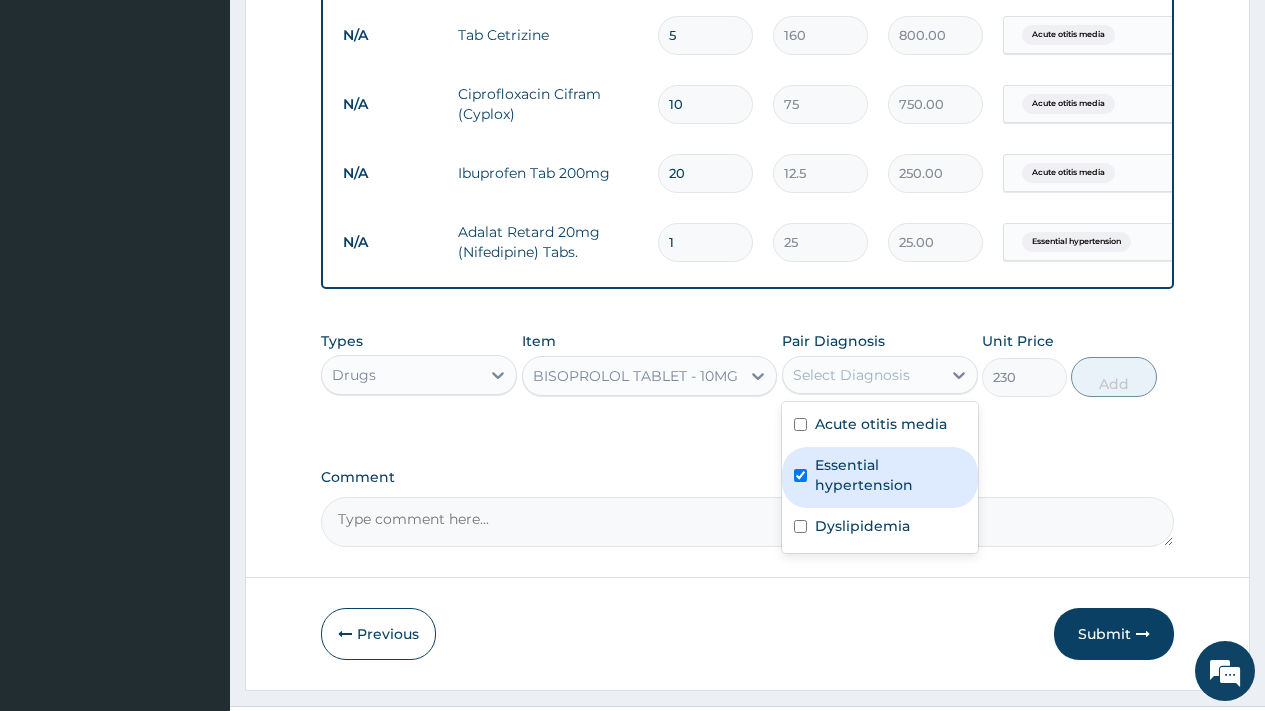 checkbox on "true" 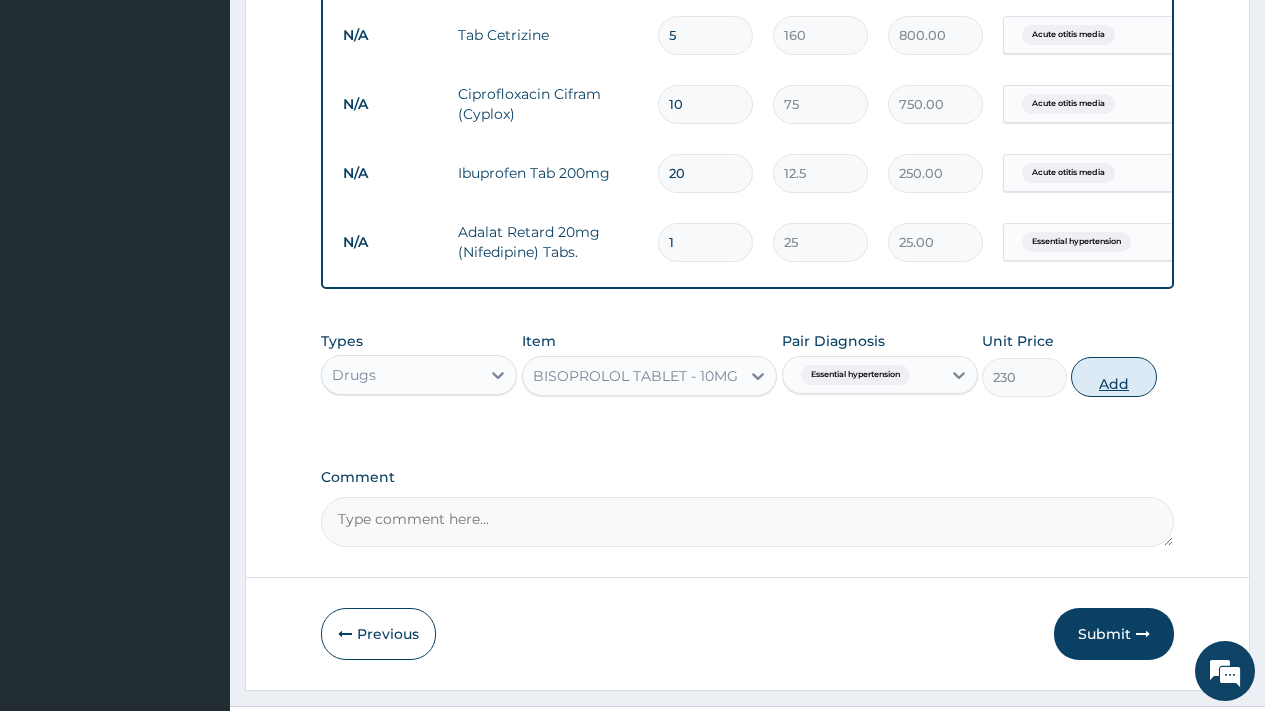 click on "Add" at bounding box center [1113, 377] 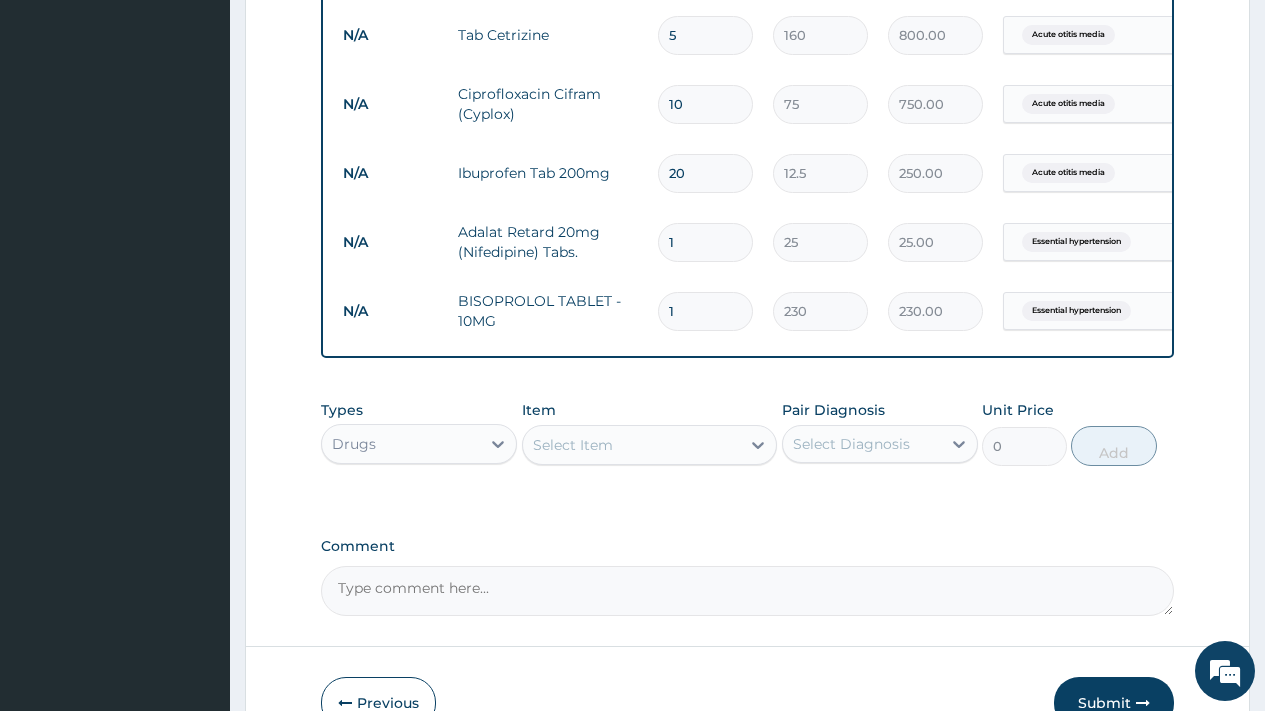 click on "Select Item" at bounding box center (573, 445) 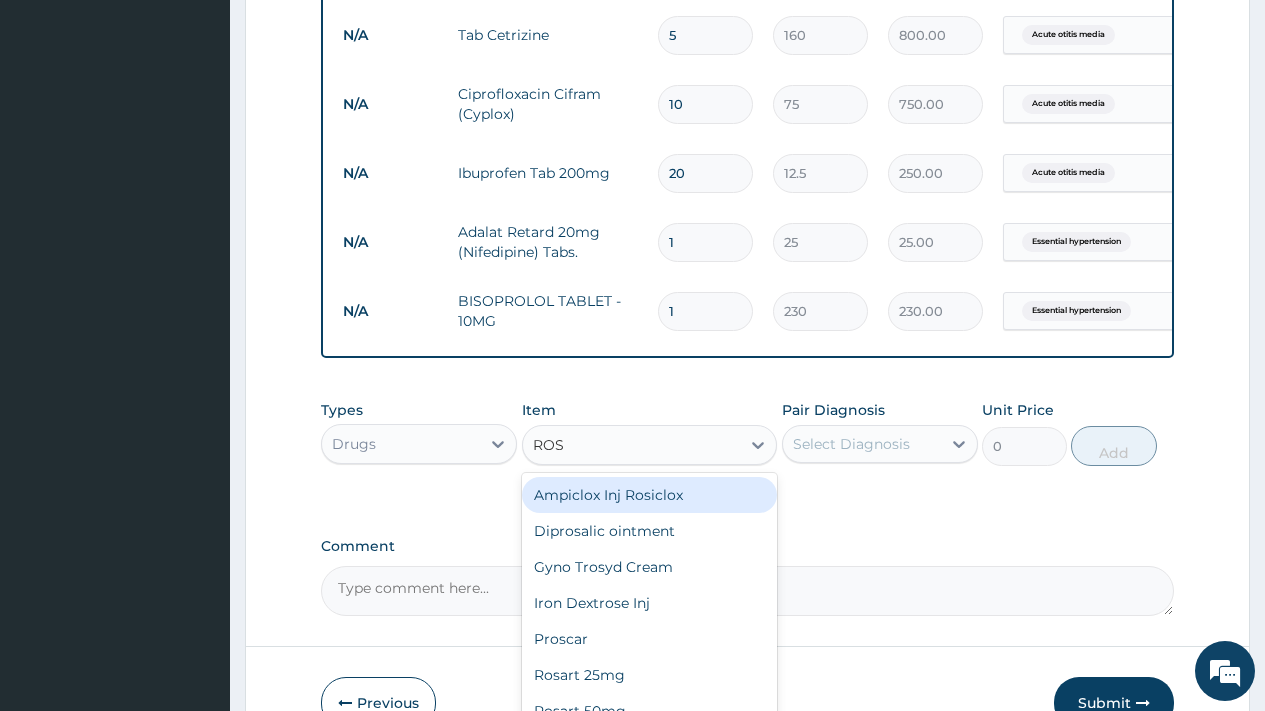 type on "ROSU" 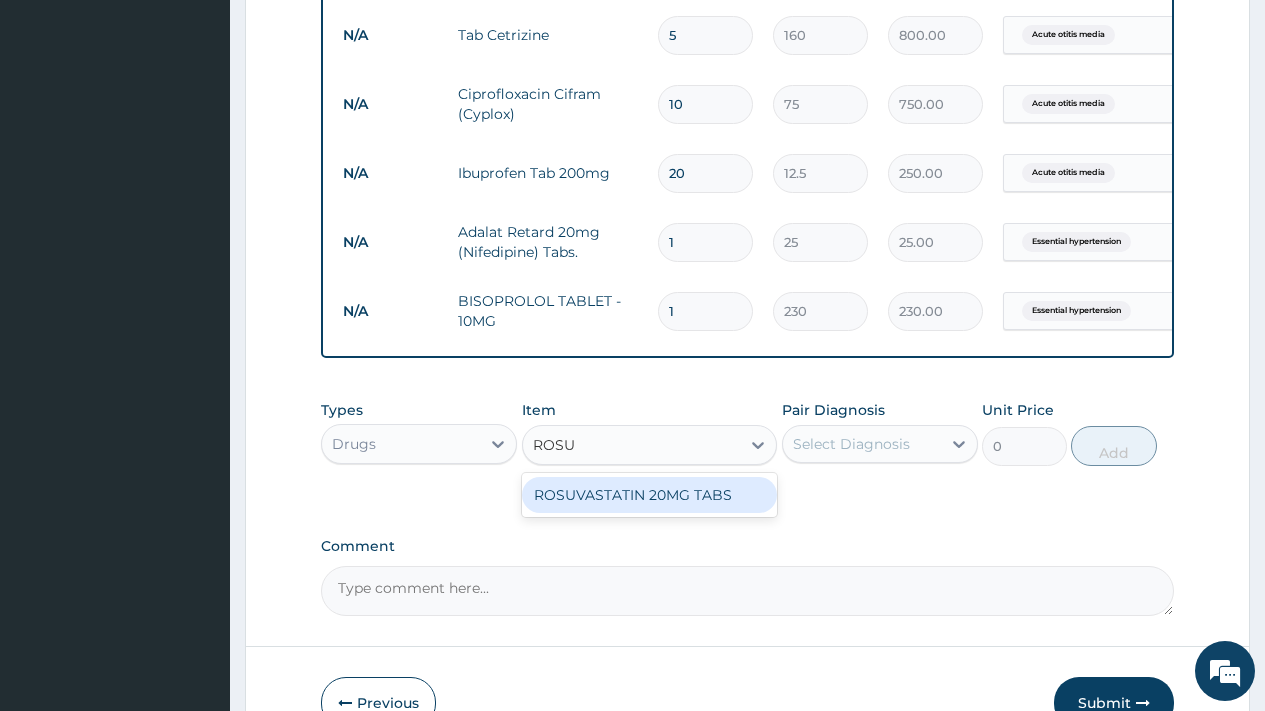 click on "ROSUVASTATIN 20MG TABS" at bounding box center (650, 495) 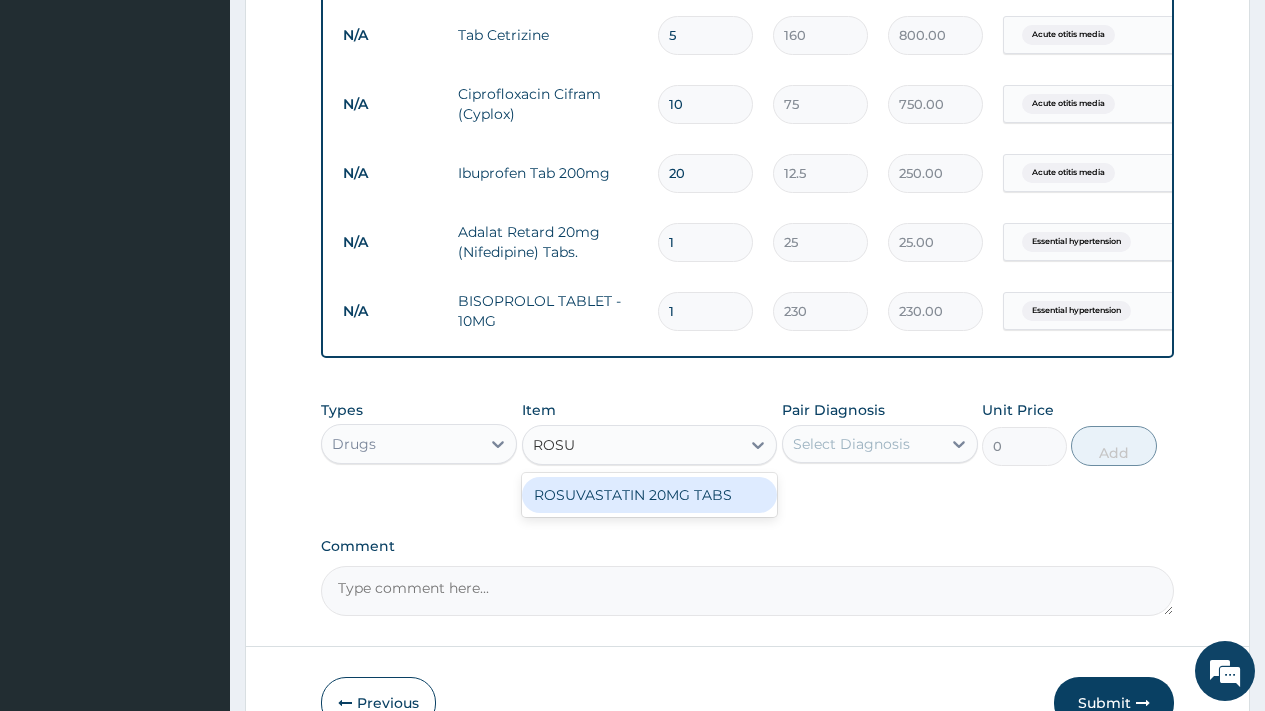type 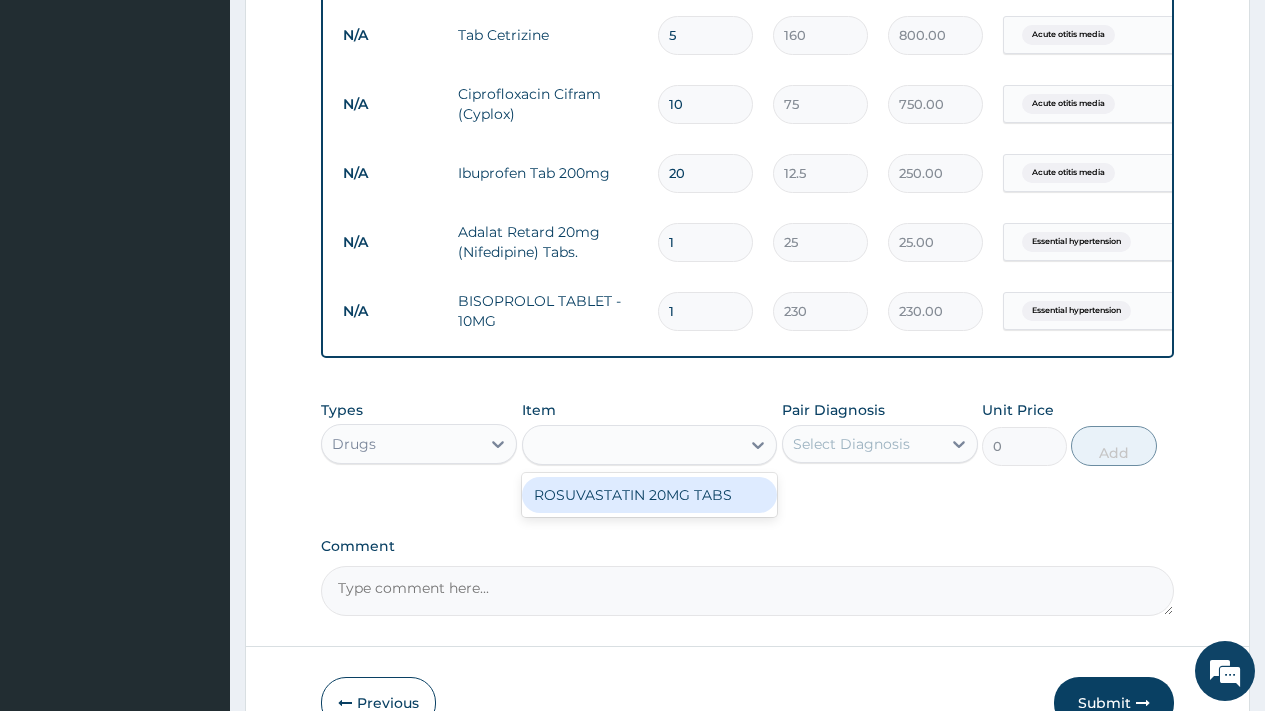 type on "300" 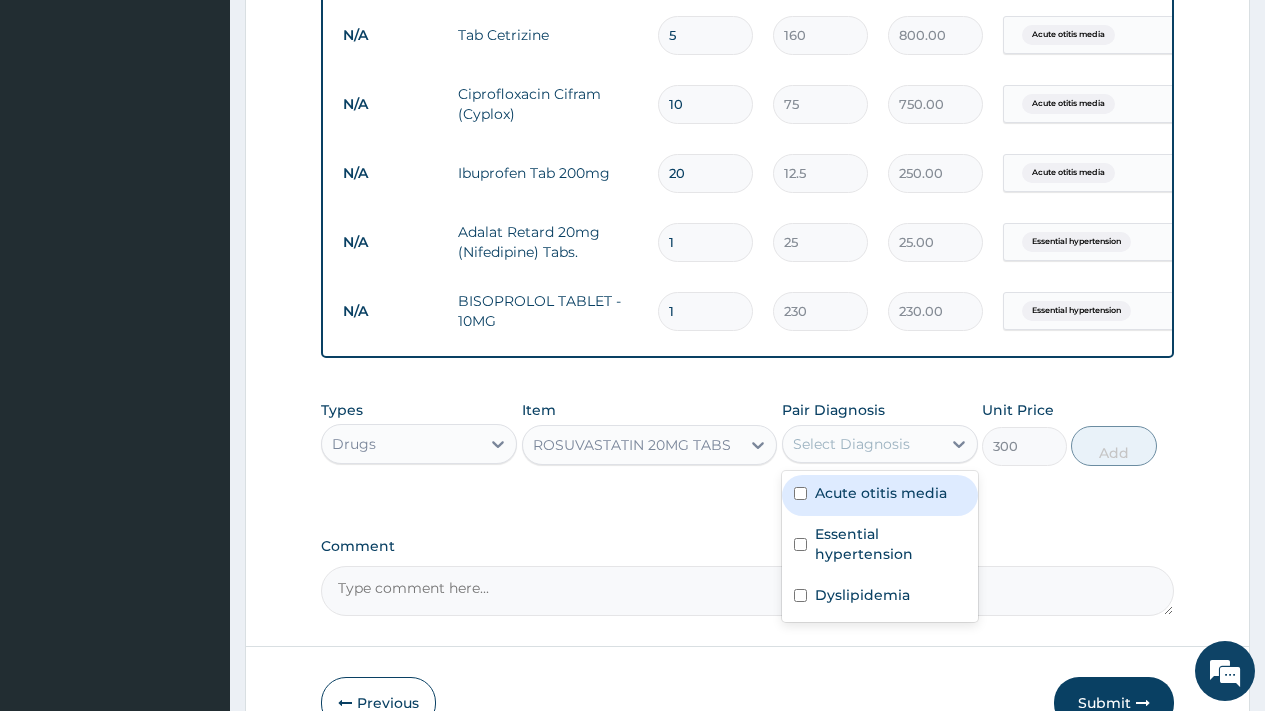 click on "Select Diagnosis" at bounding box center [851, 444] 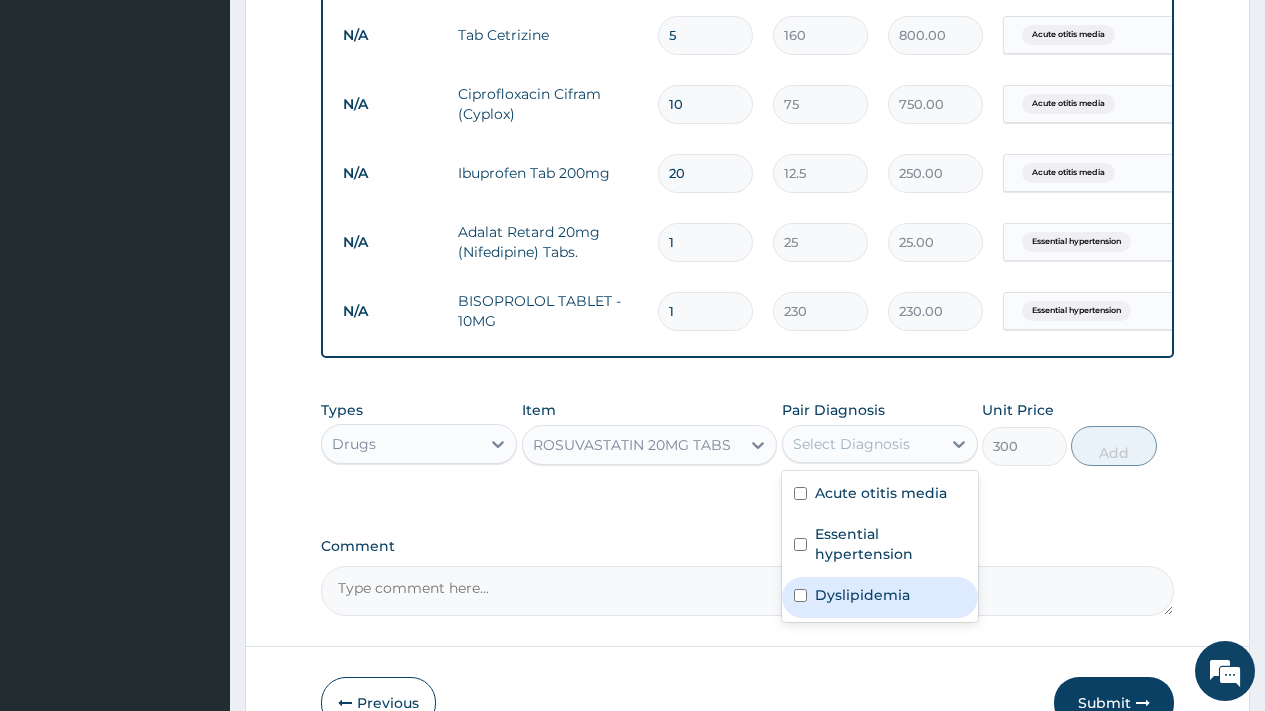 click on "Dyslipidemia" at bounding box center (862, 595) 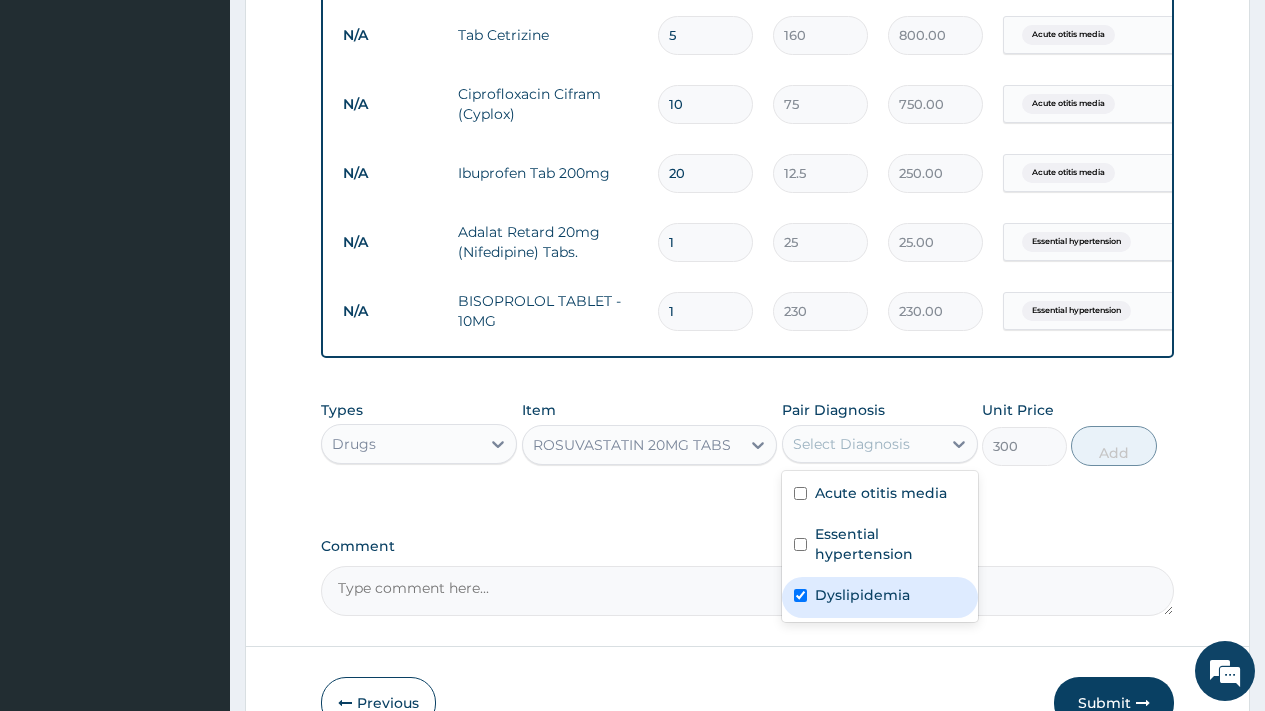 checkbox on "true" 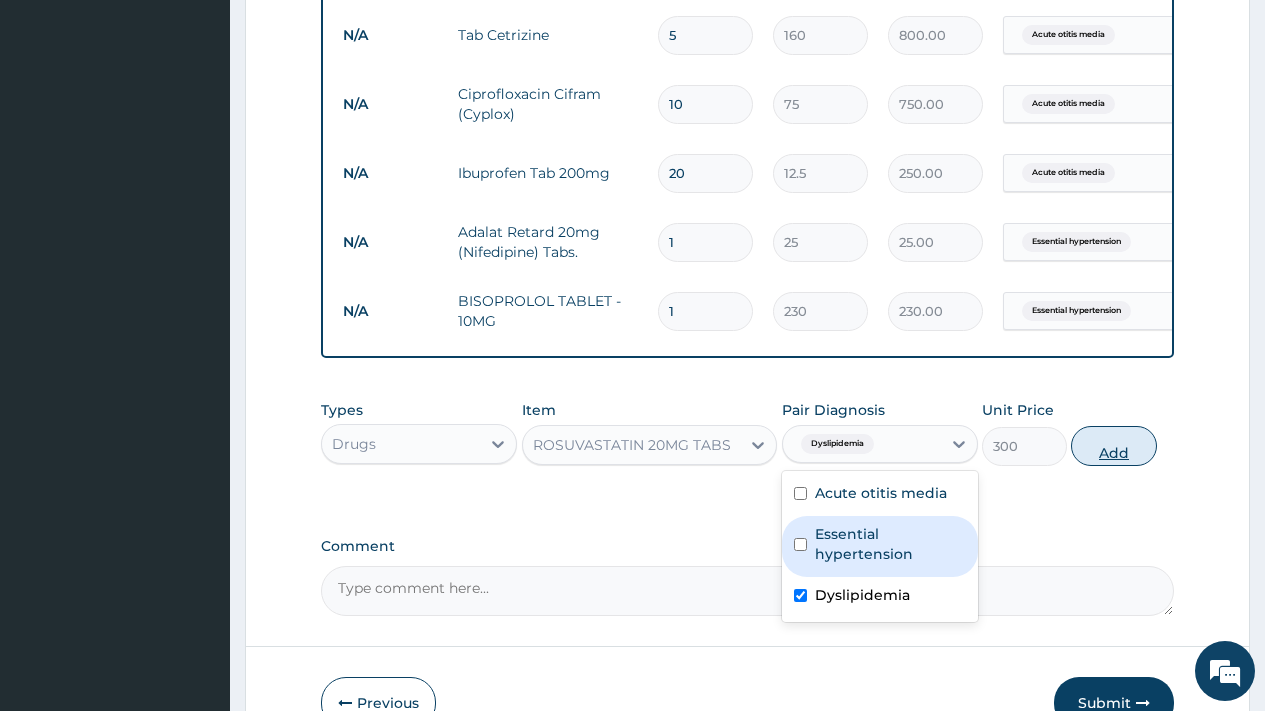 click on "Add" at bounding box center (1113, 446) 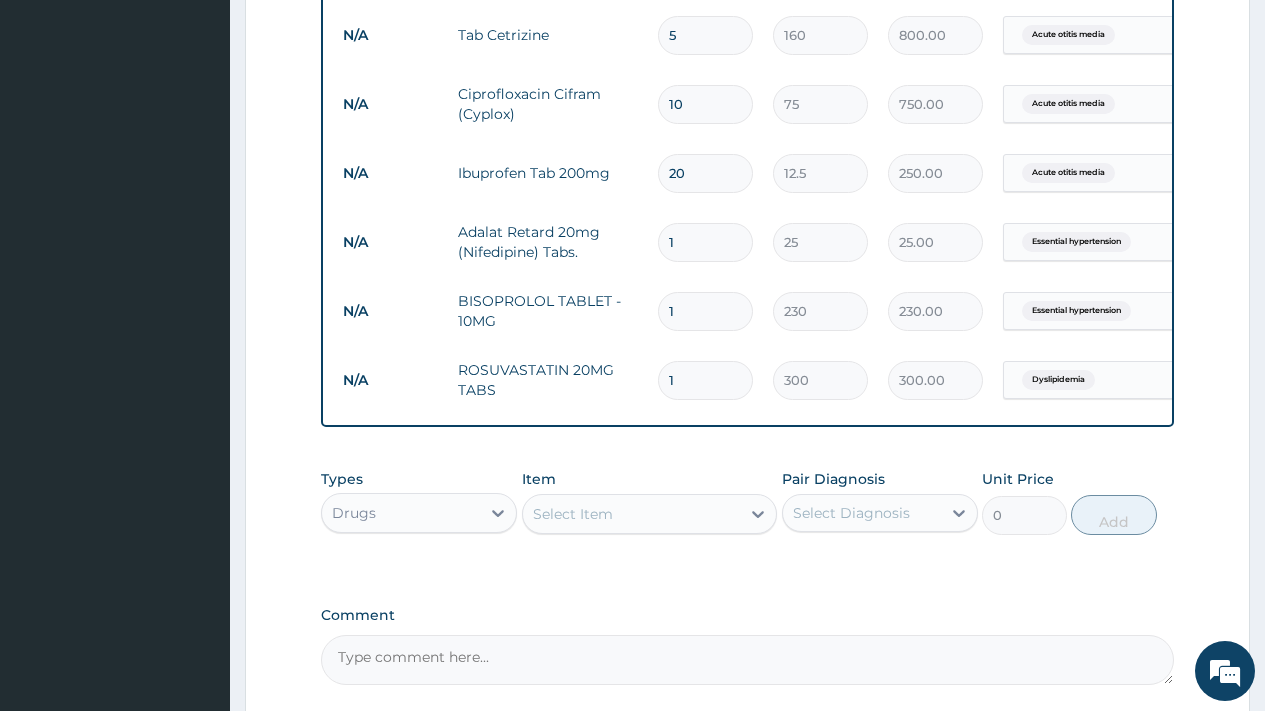 click on "Select Item" at bounding box center [573, 514] 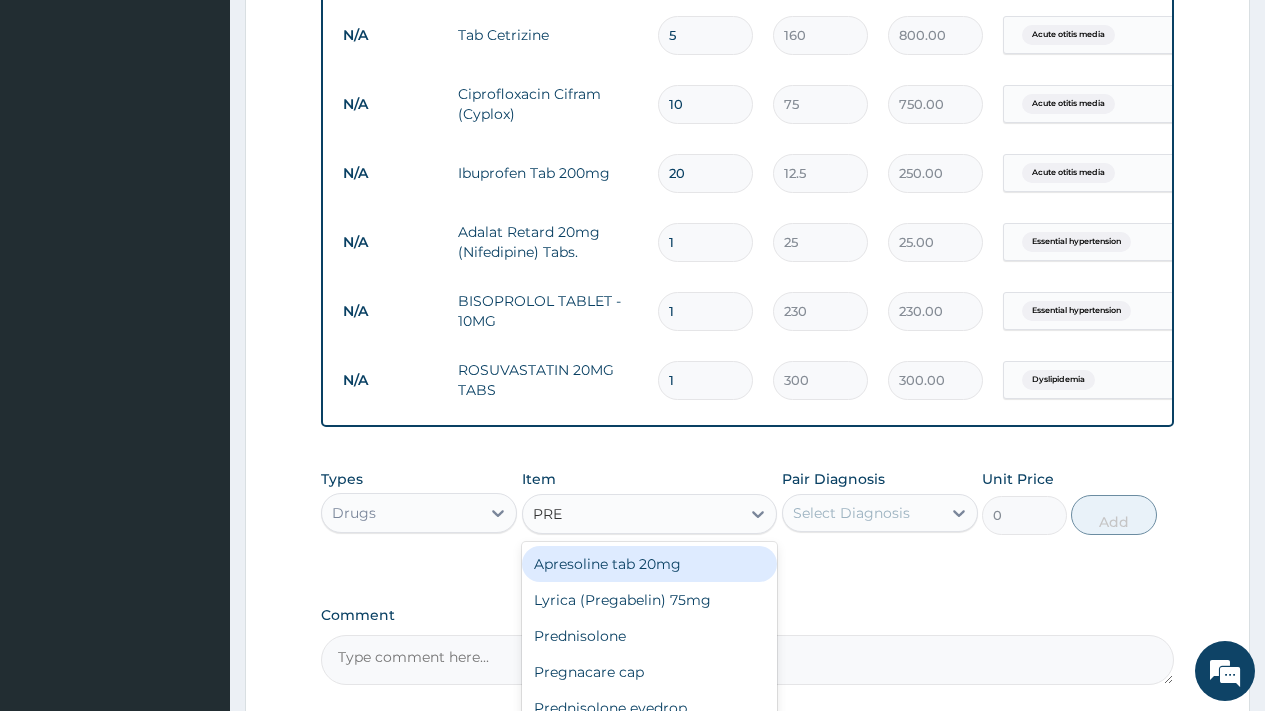 type on "PRED" 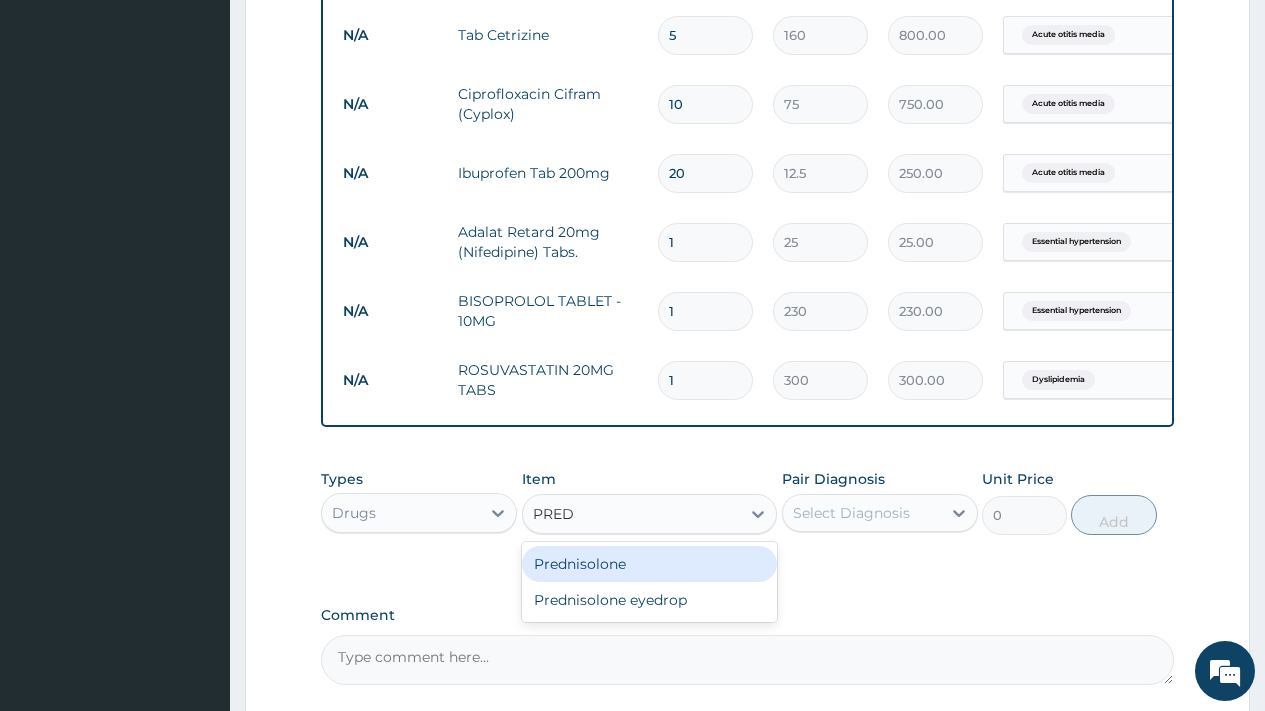 click on "Prednisolone" at bounding box center [650, 564] 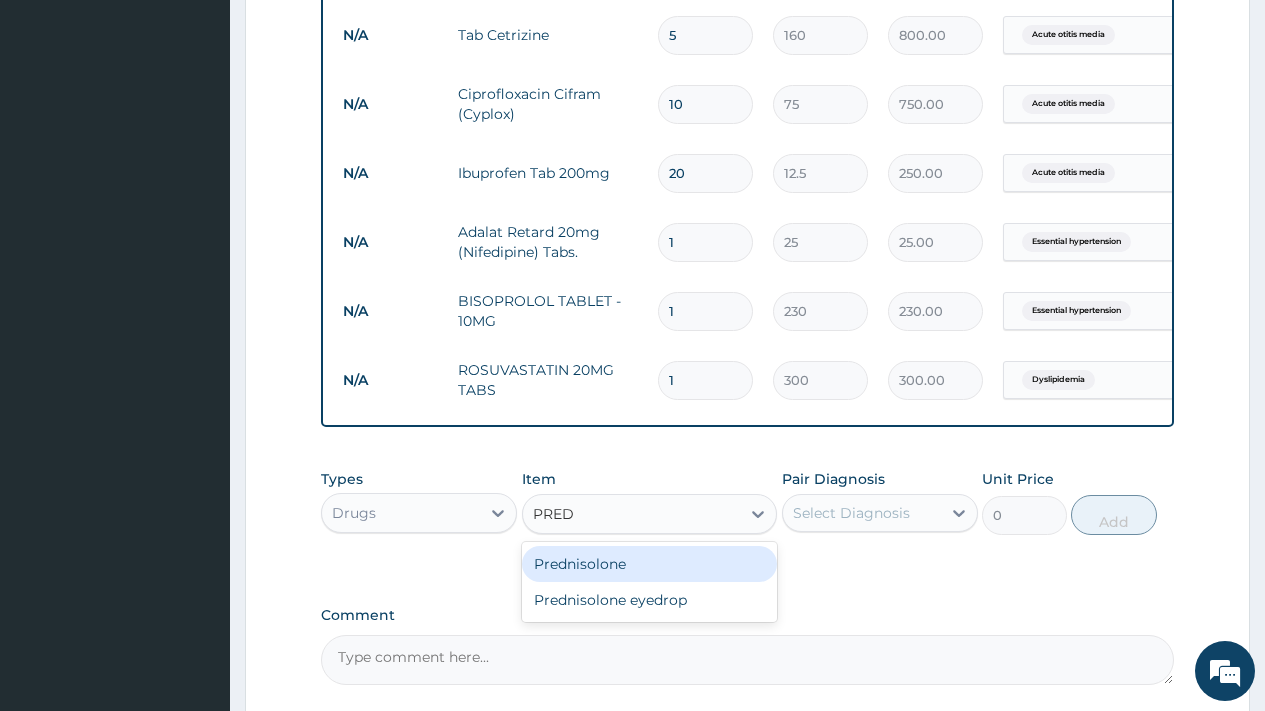 type 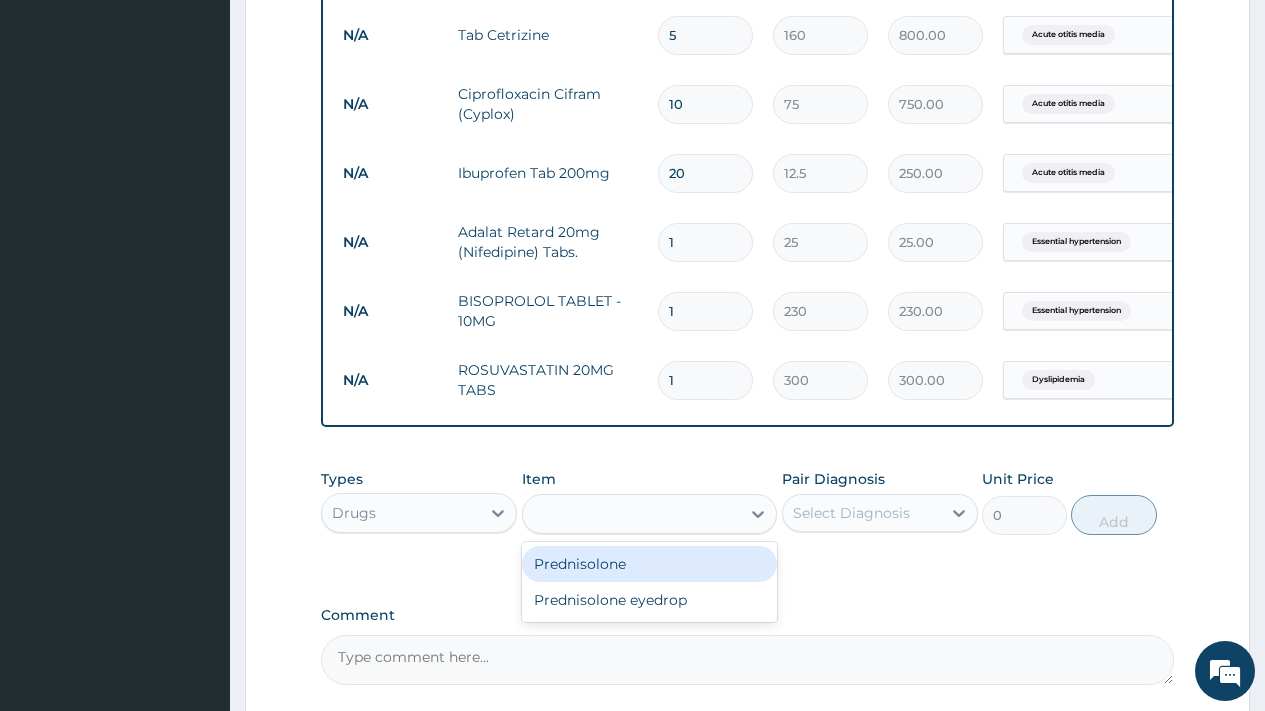 type on "22.5" 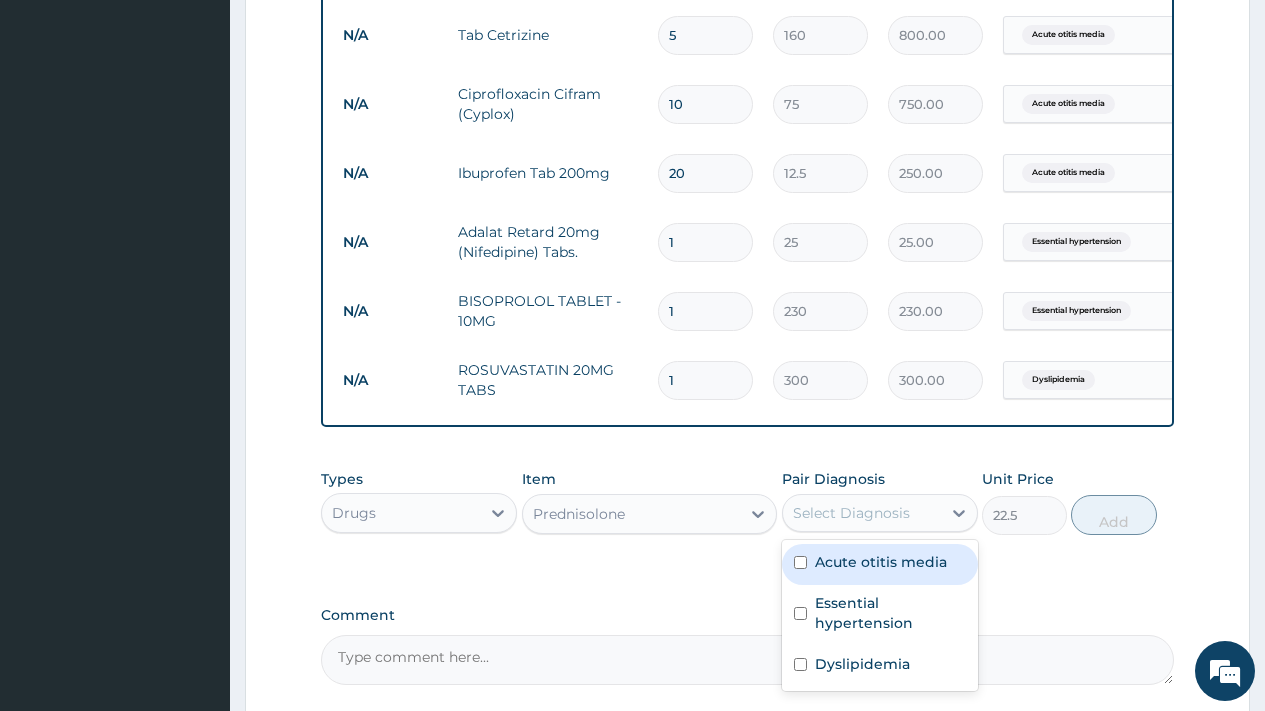 drag, startPoint x: 854, startPoint y: 524, endPoint x: 856, endPoint y: 535, distance: 11.18034 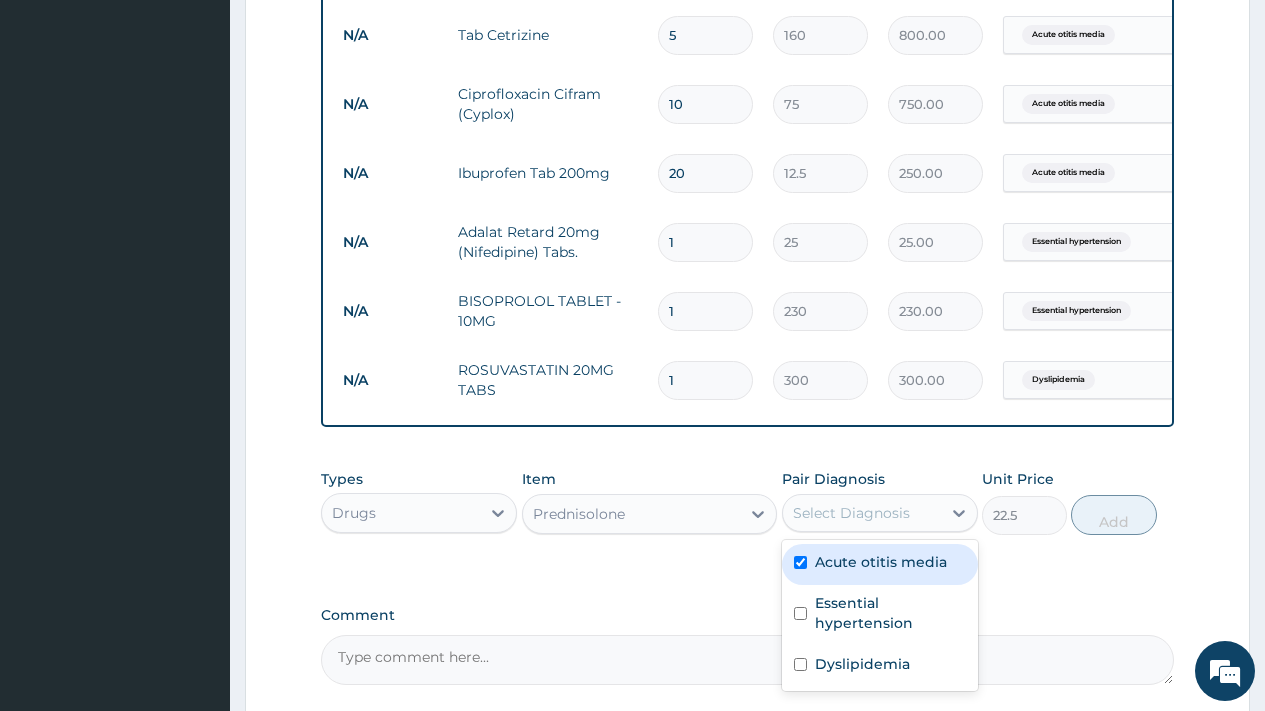 checkbox on "true" 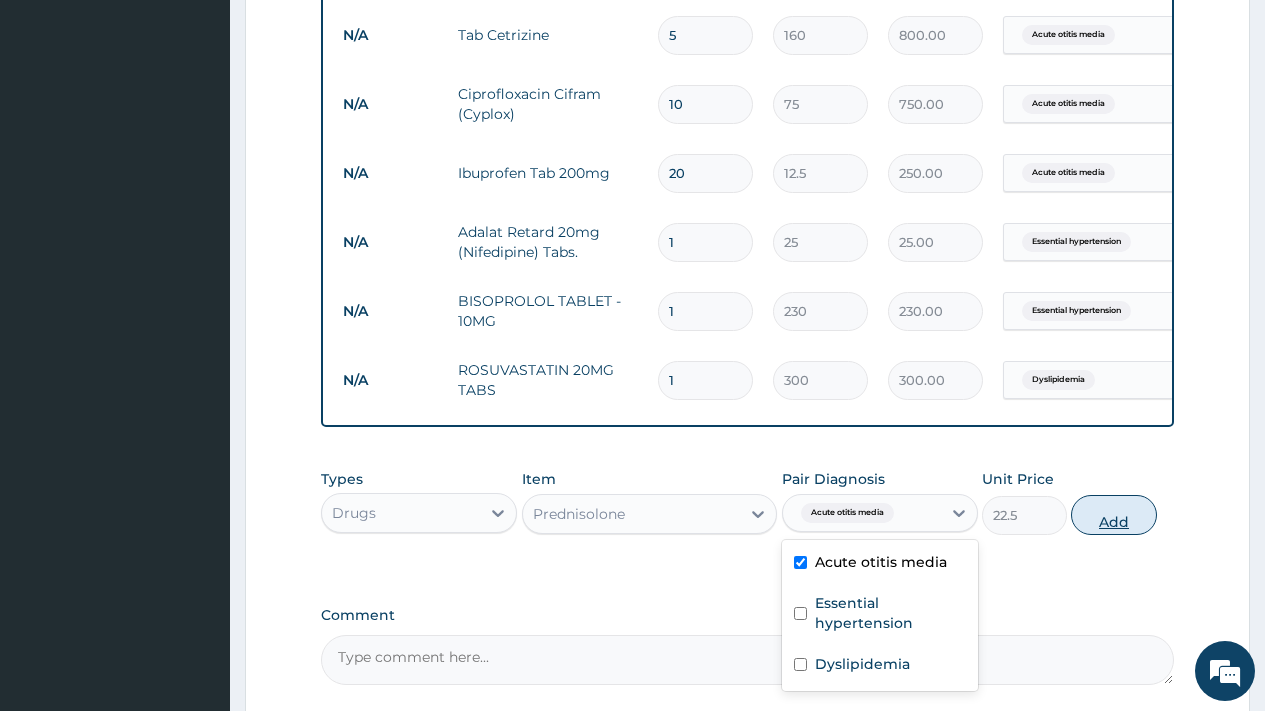 click on "Add" at bounding box center (1113, 515) 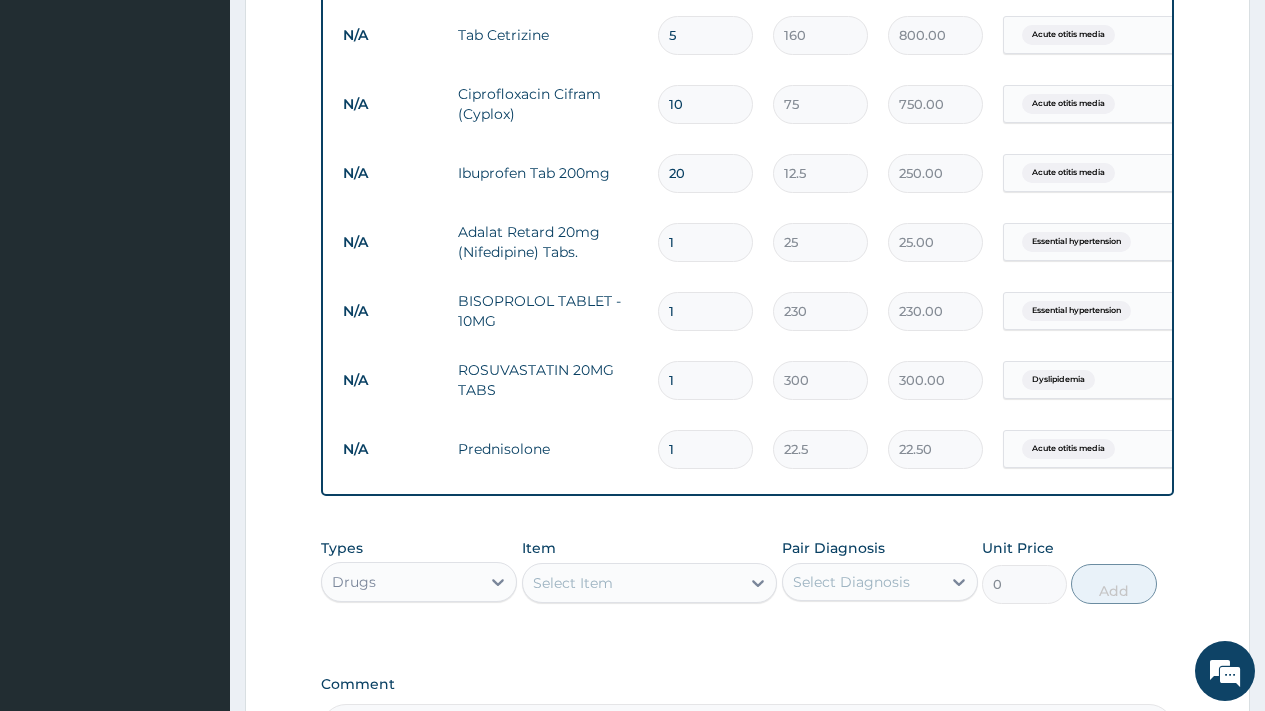 type on "10" 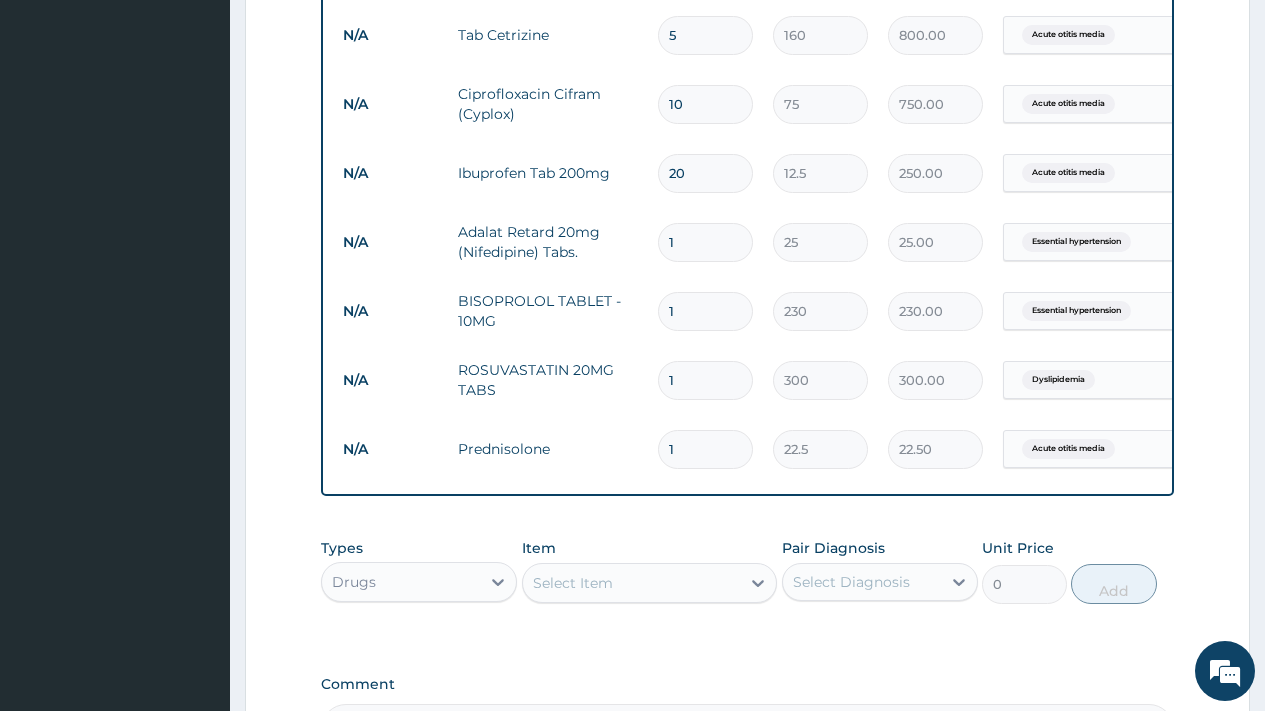 type on "225.00" 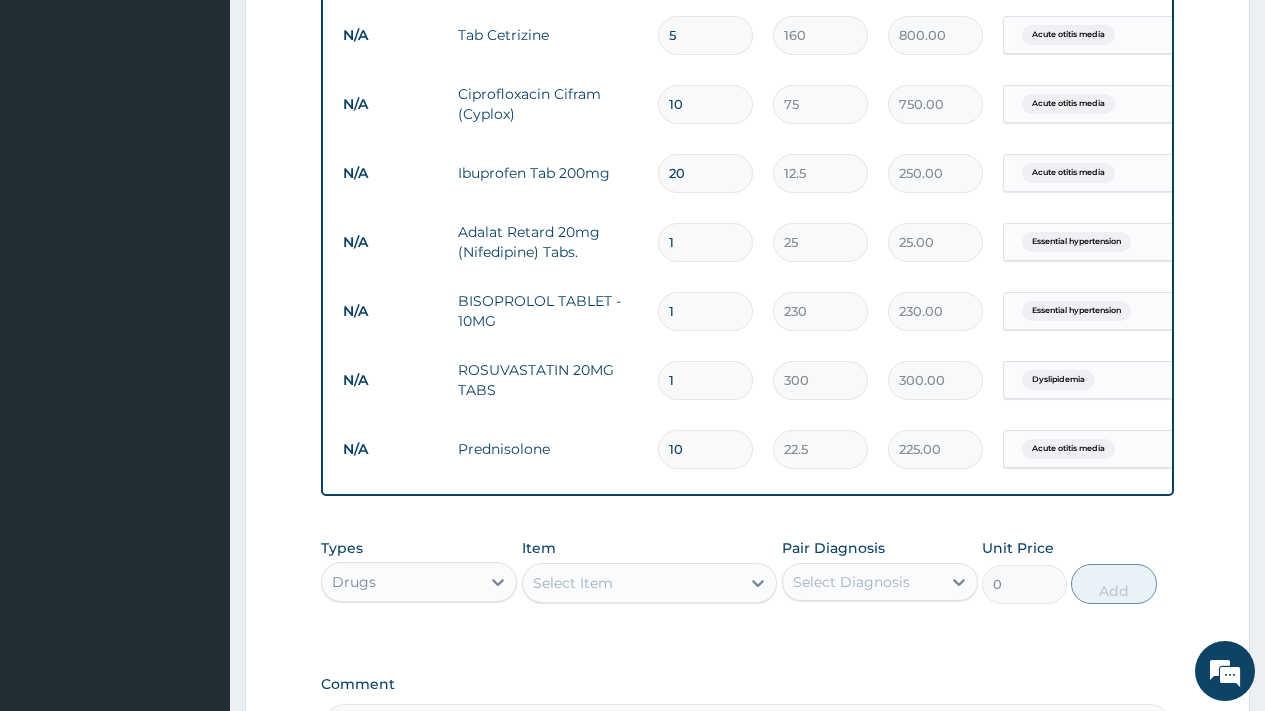 type on "10" 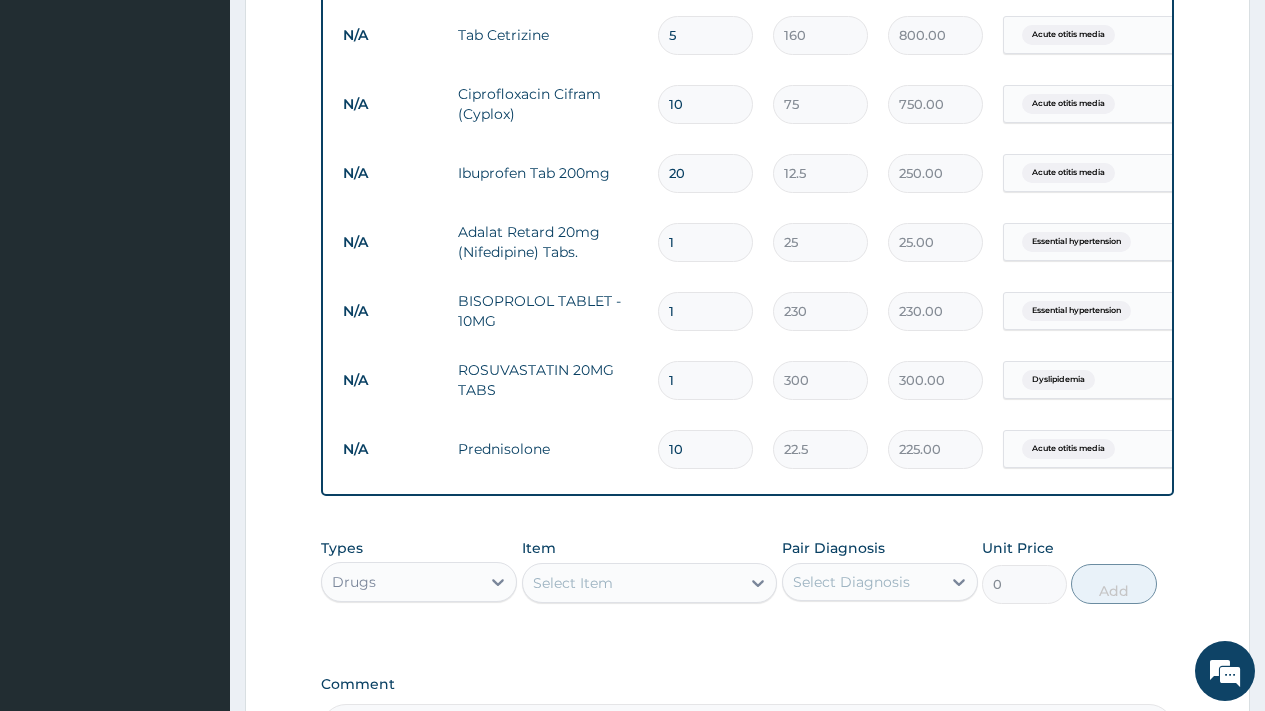drag, startPoint x: 700, startPoint y: 381, endPoint x: 664, endPoint y: 376, distance: 36.345562 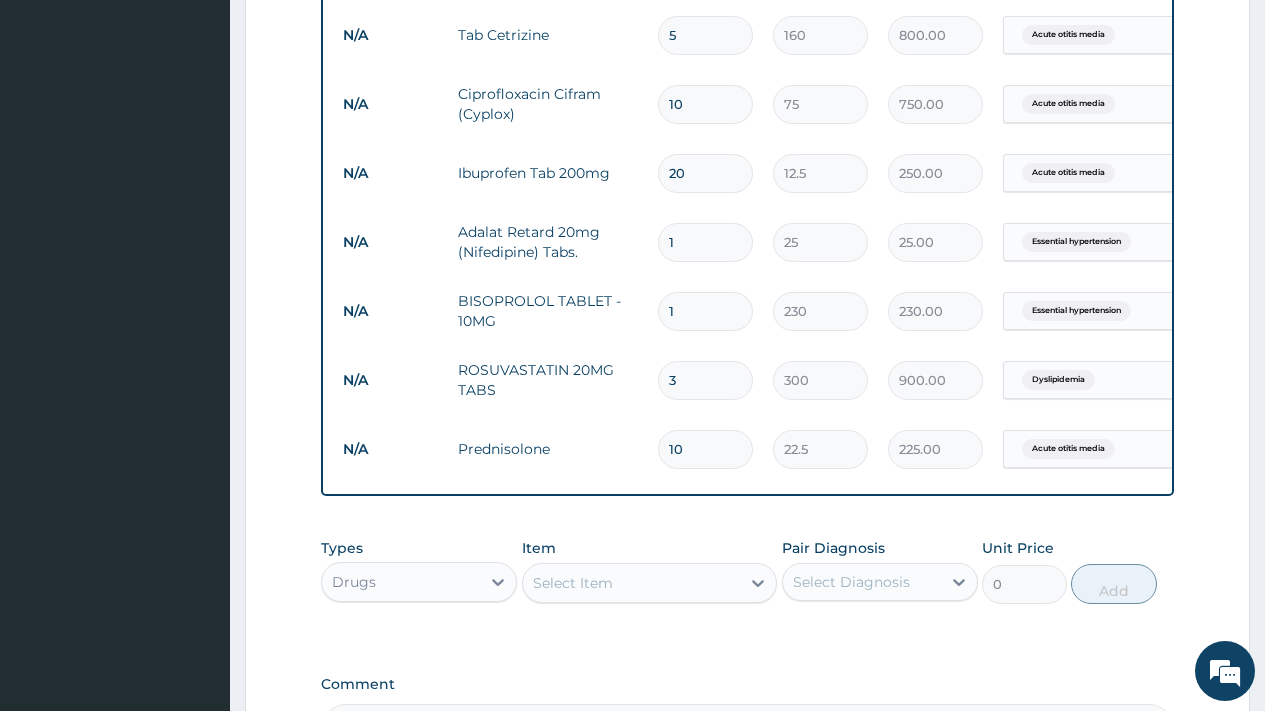 type on "30" 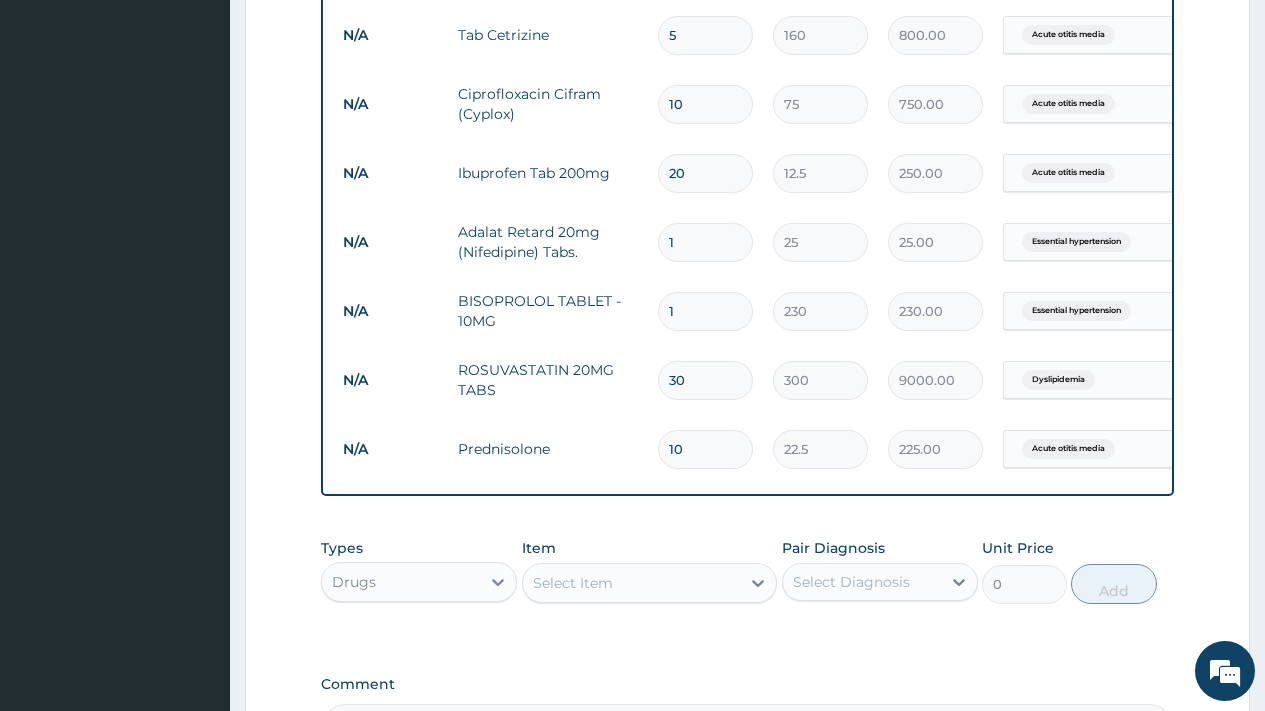 type on "30" 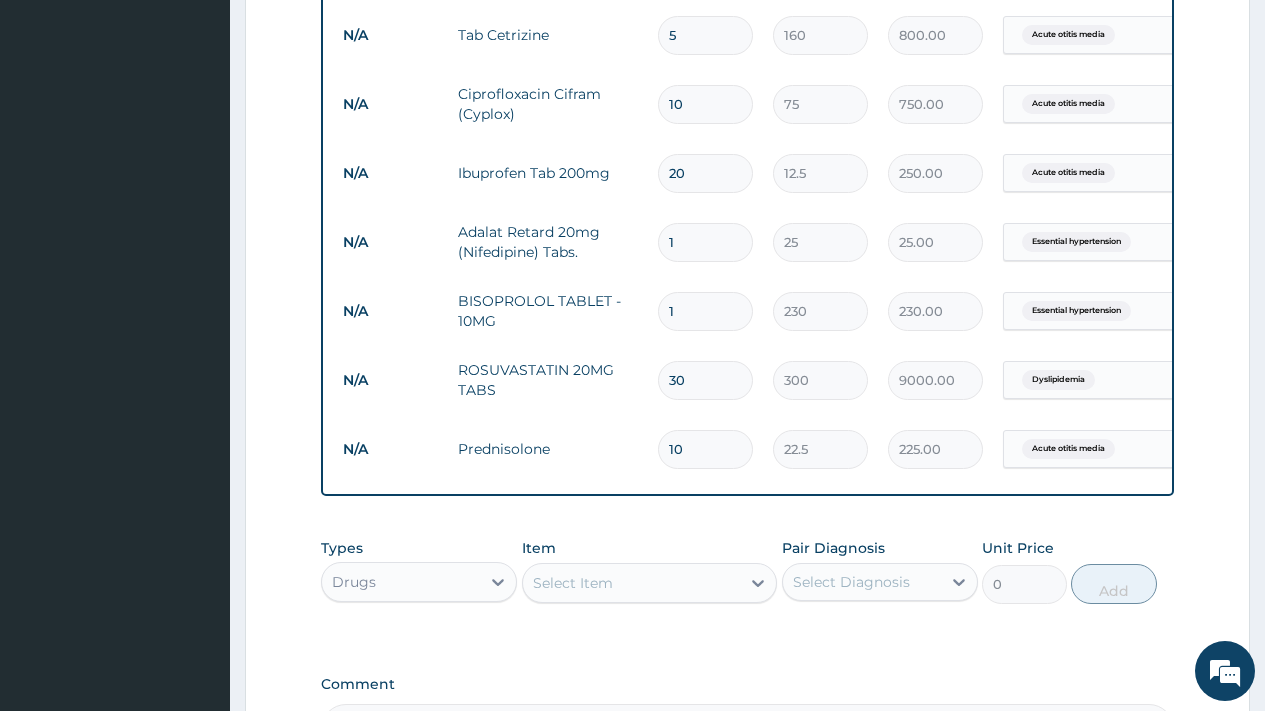 drag, startPoint x: 698, startPoint y: 315, endPoint x: 654, endPoint y: 324, distance: 44.911022 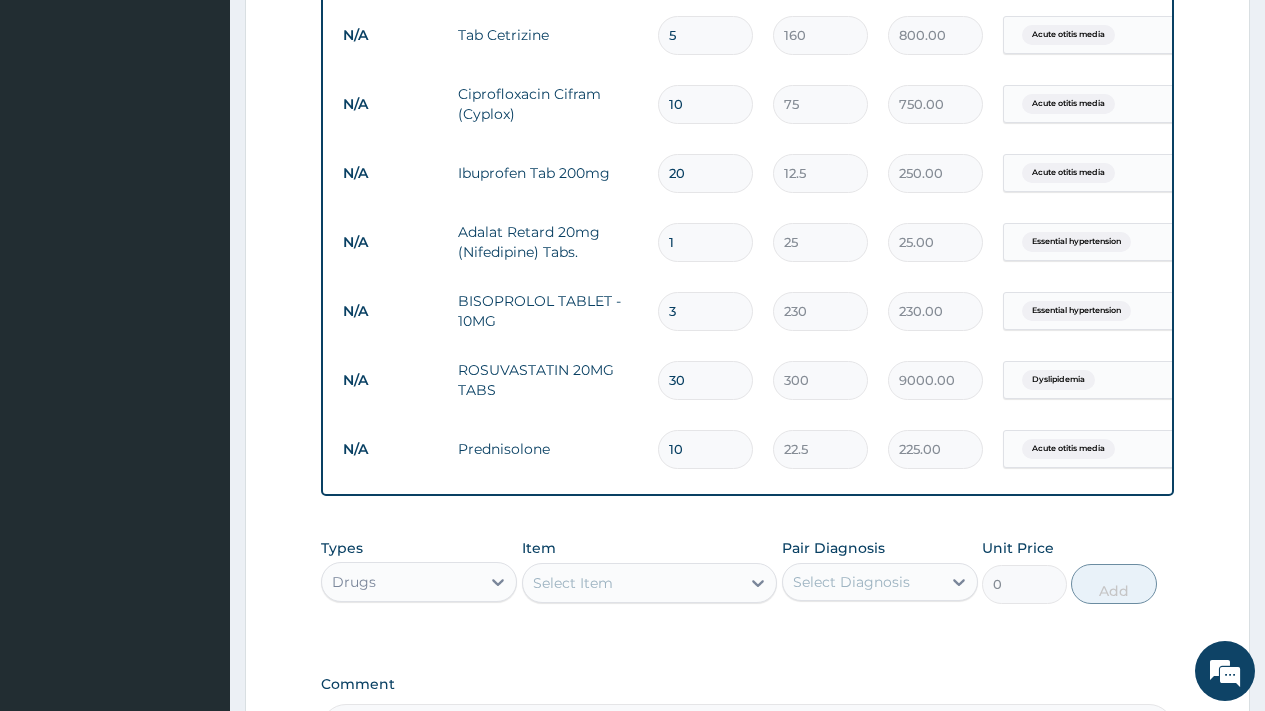 type on "690.00" 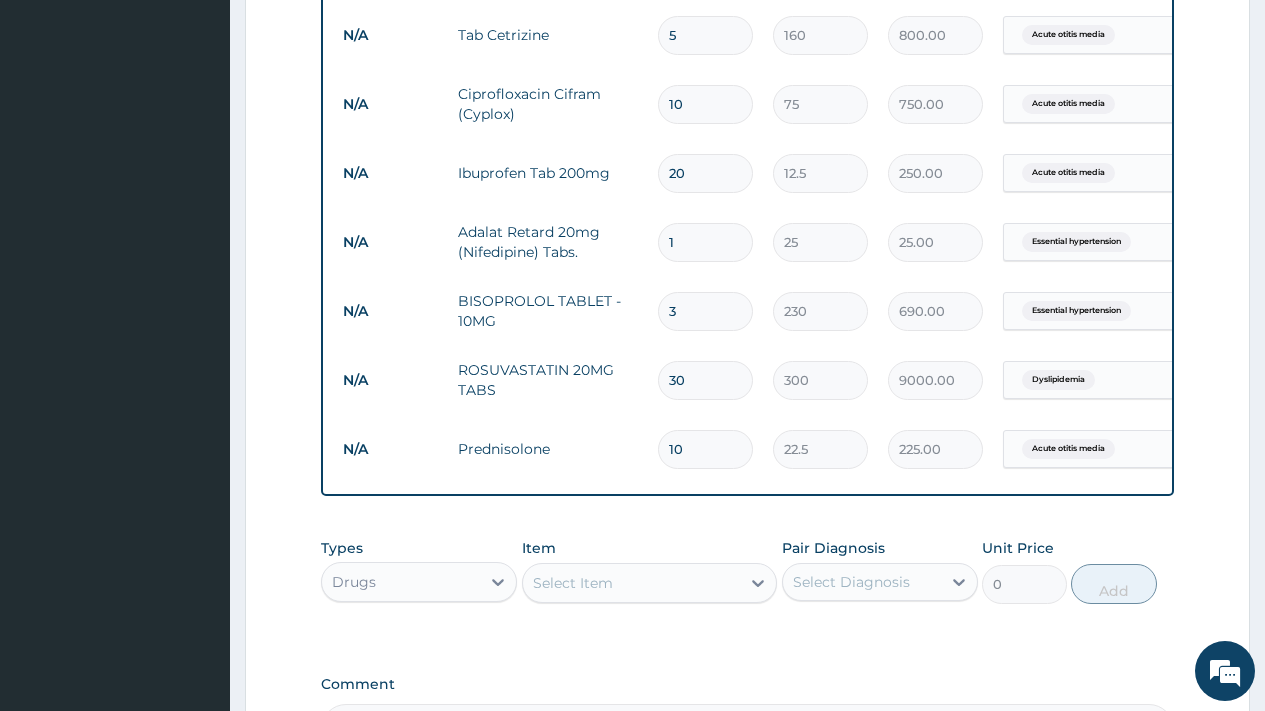 type on "30" 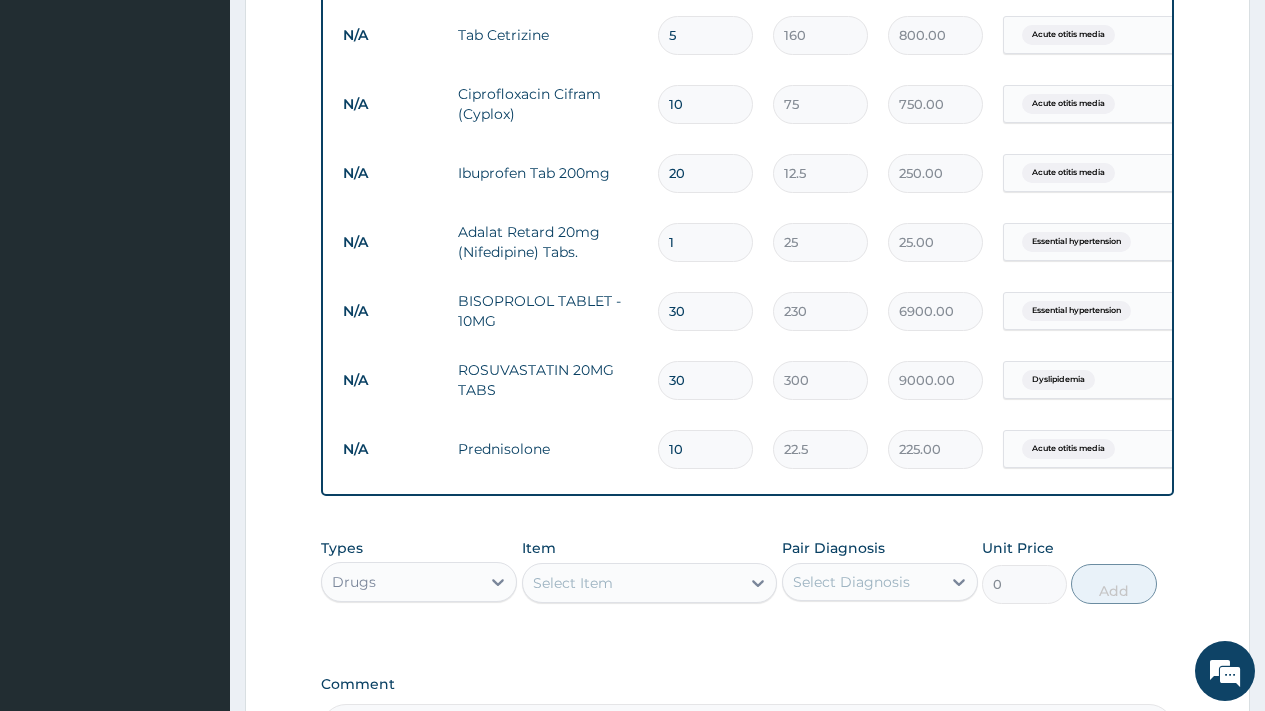 type on "30" 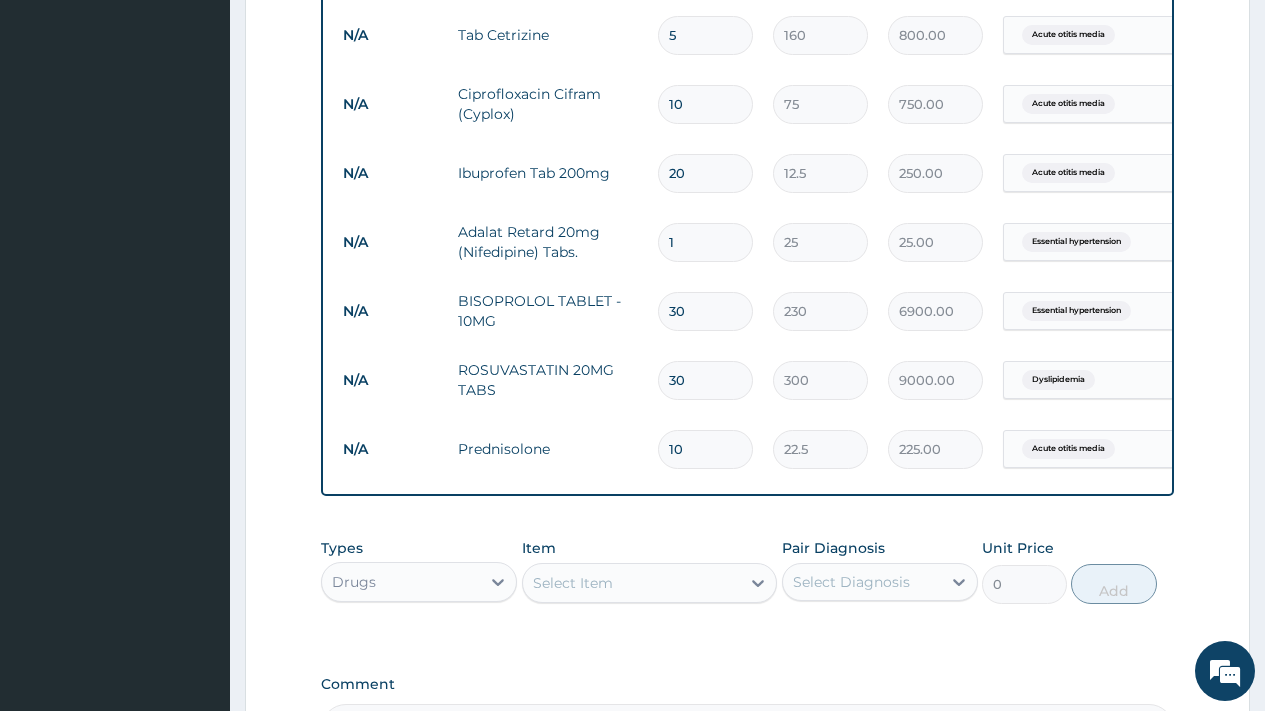drag, startPoint x: 690, startPoint y: 254, endPoint x: 661, endPoint y: 246, distance: 30.083218 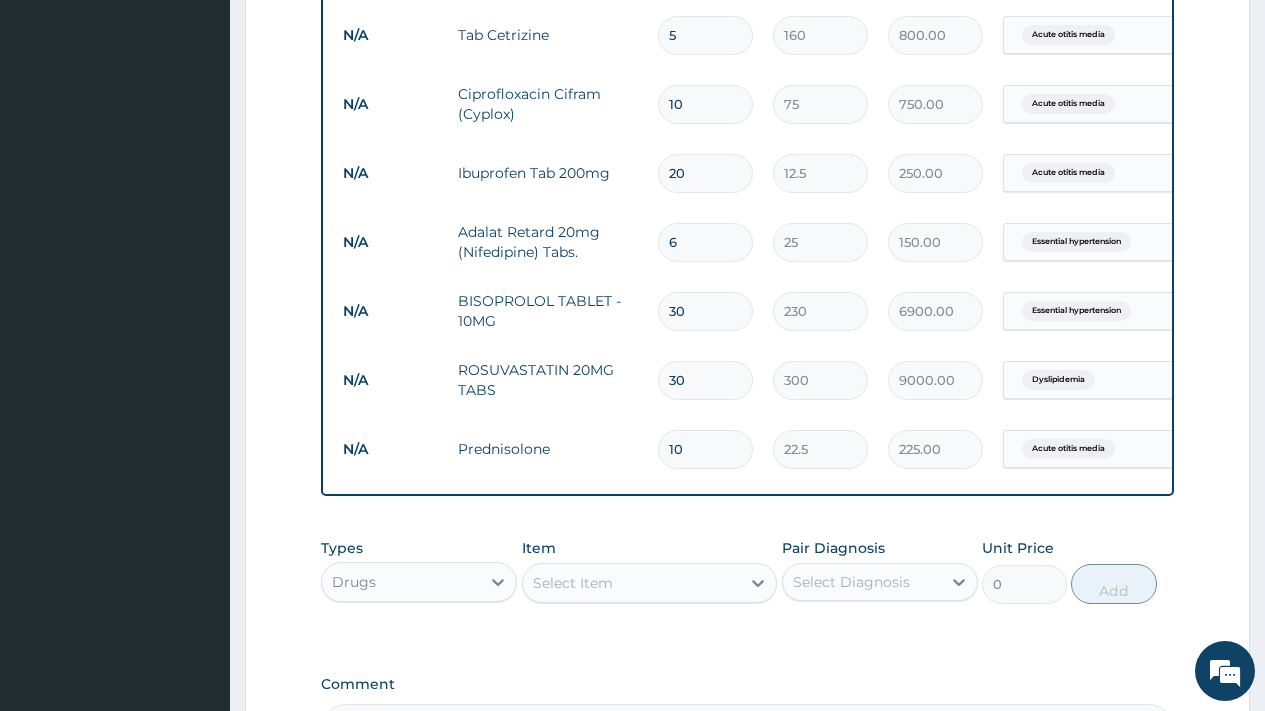 type on "60" 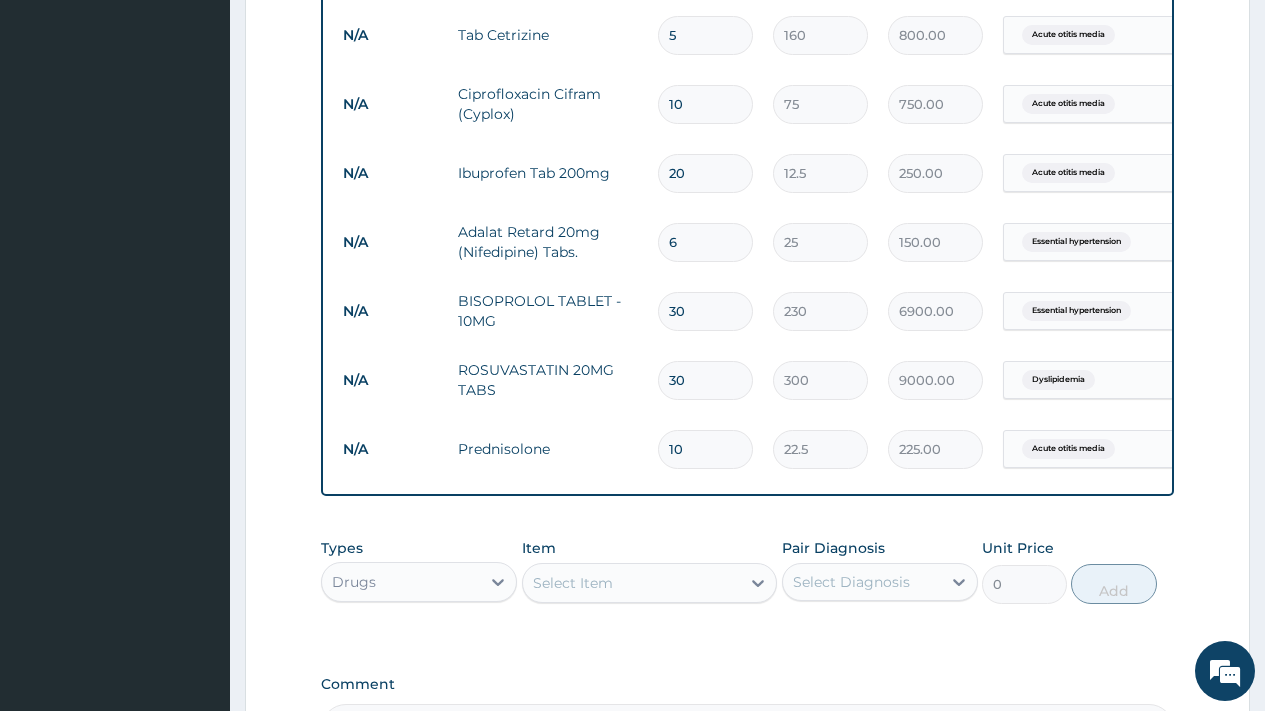 type on "1500.00" 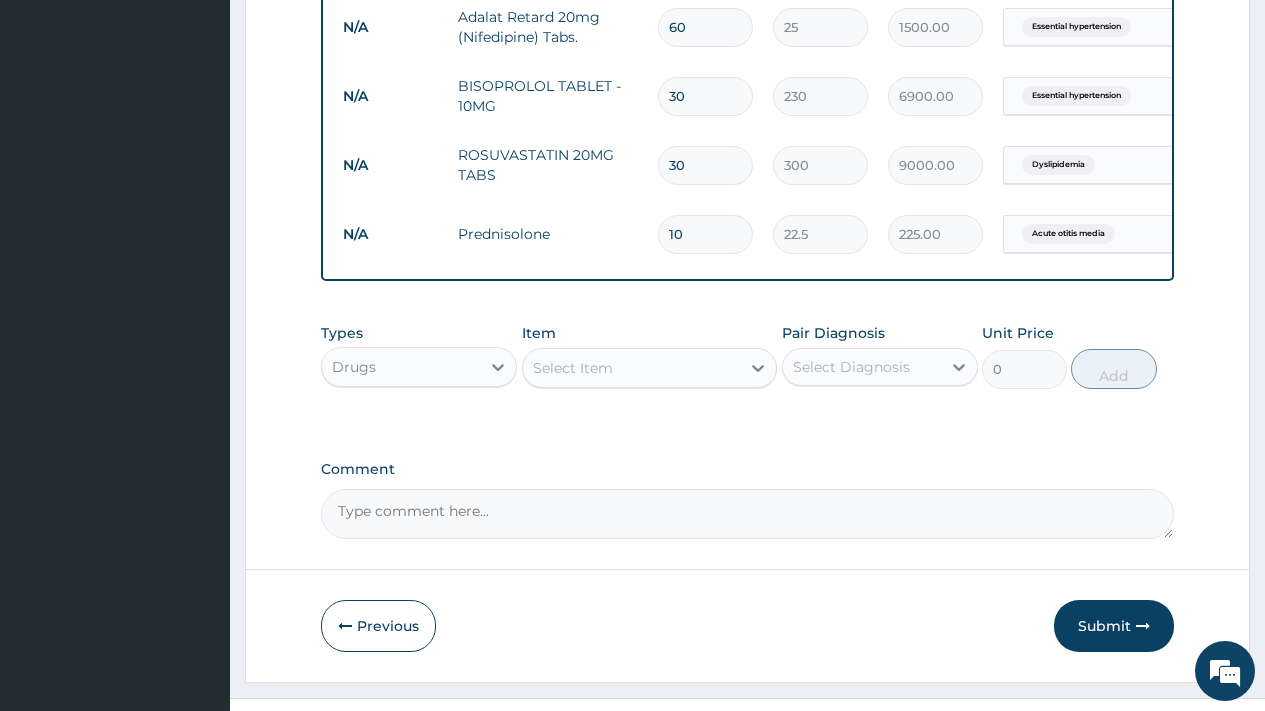 scroll, scrollTop: 1280, scrollLeft: 0, axis: vertical 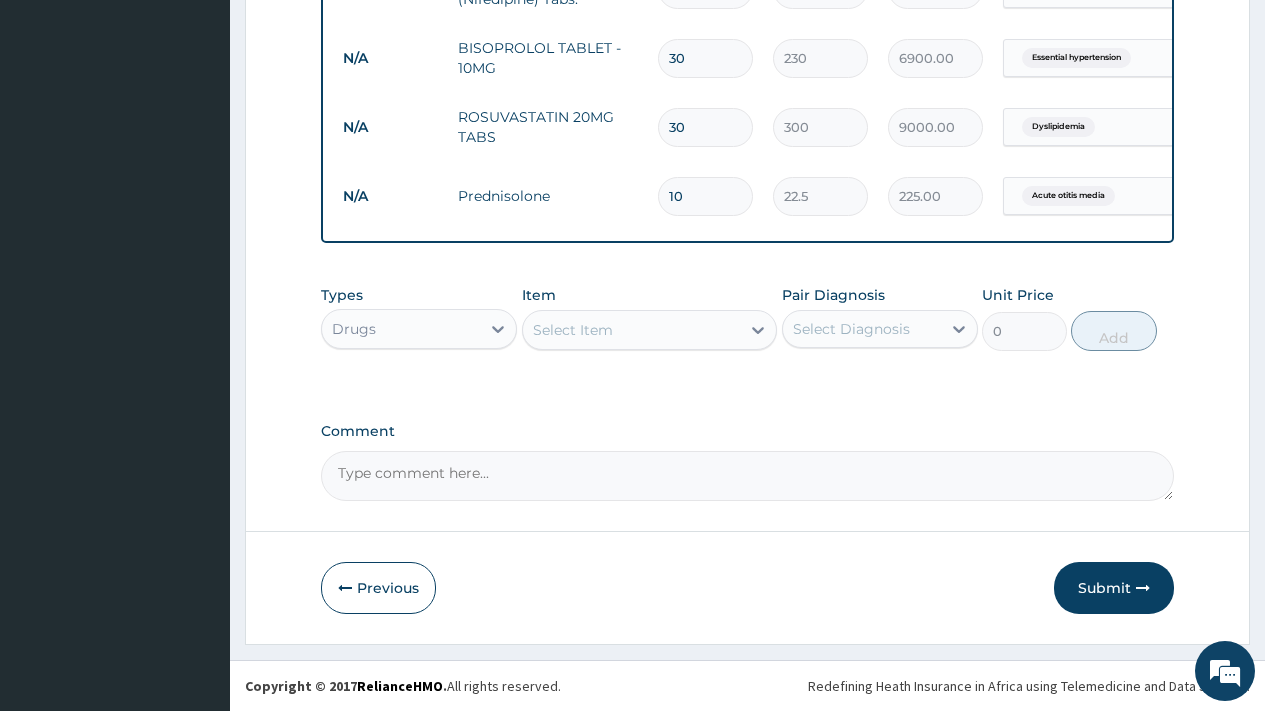type on "60" 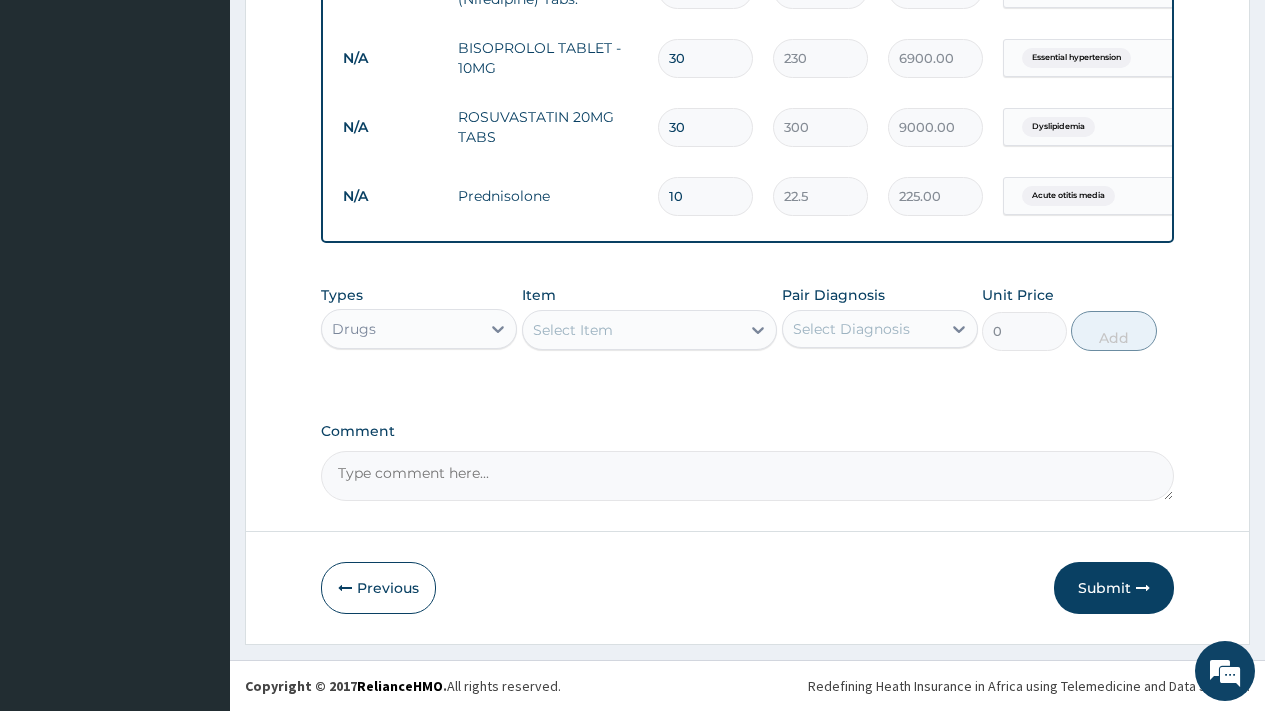 click on "Select Item" at bounding box center (573, 330) 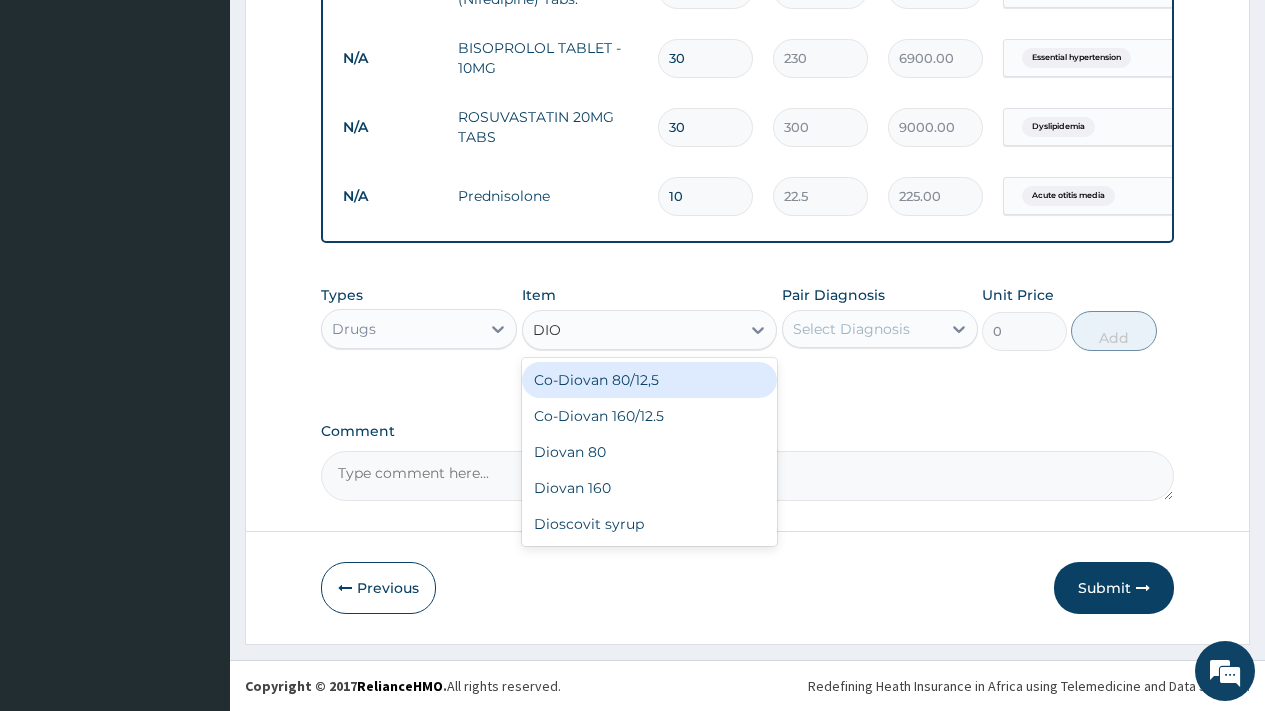 type on "DIOV" 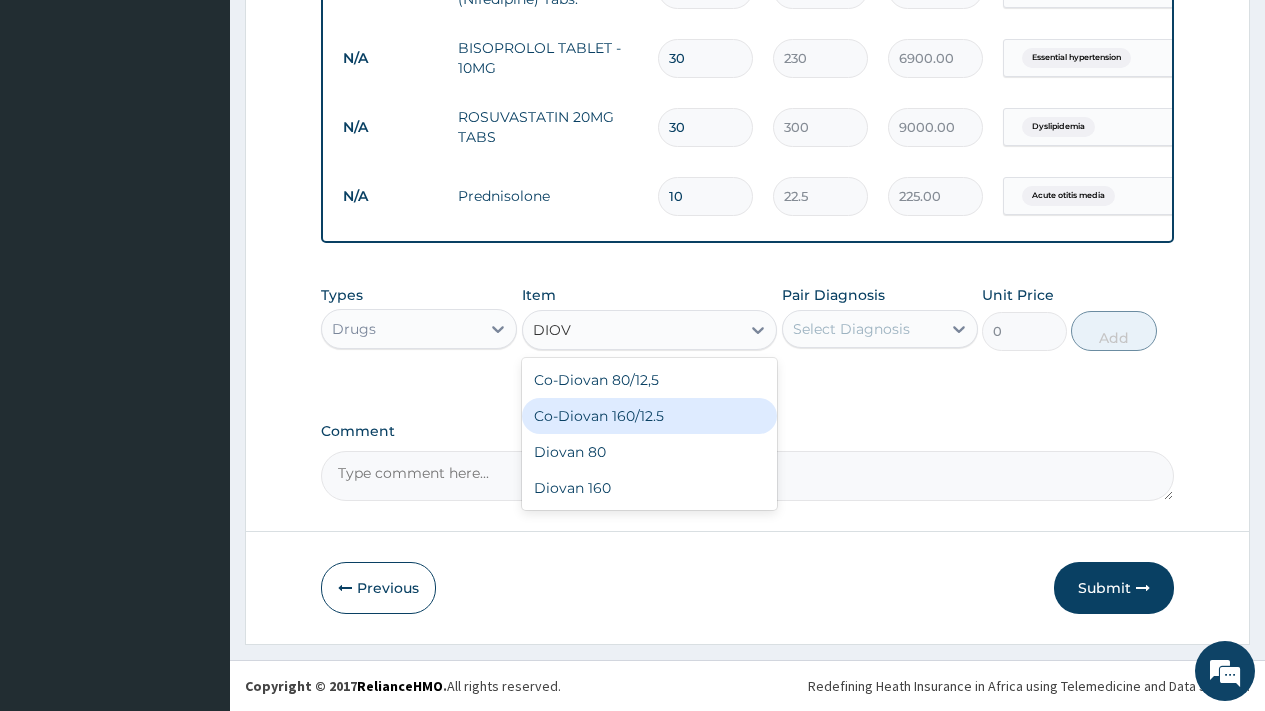click on "Co-Diovan 160/12.5" at bounding box center [650, 416] 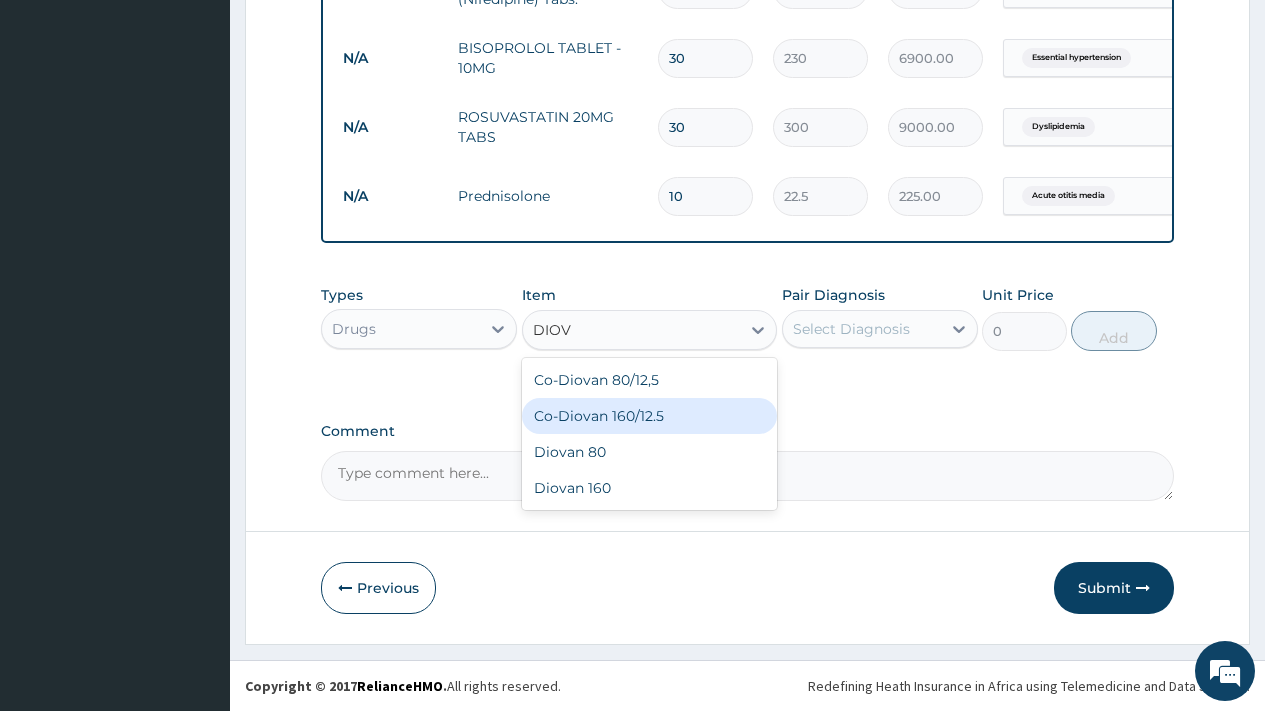 type 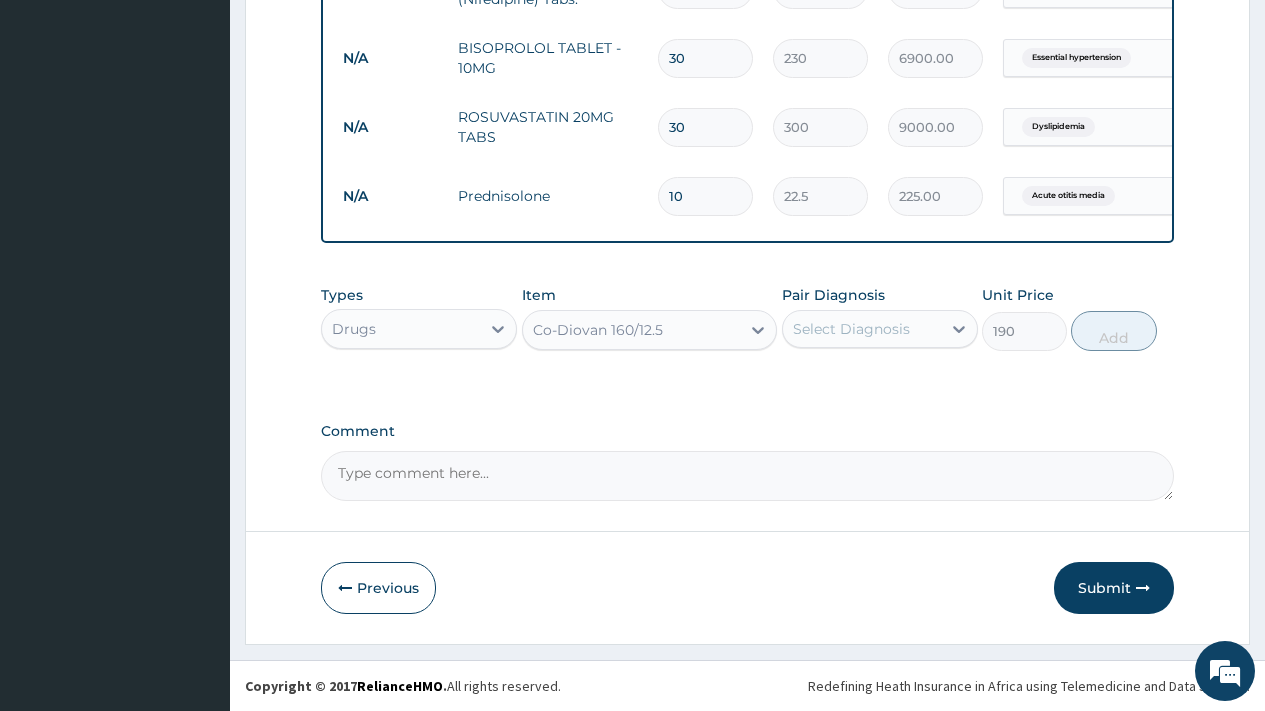 click on "Select Diagnosis" at bounding box center [851, 329] 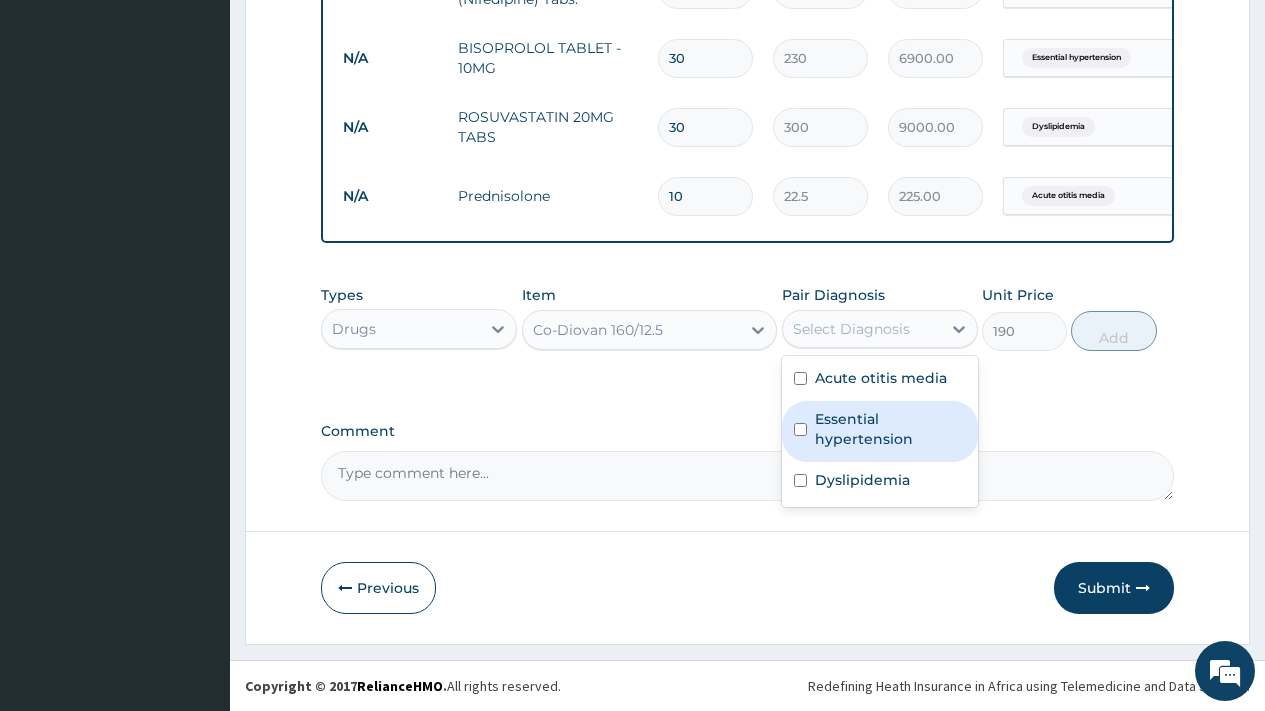 click on "Essential hypertension" at bounding box center [890, 429] 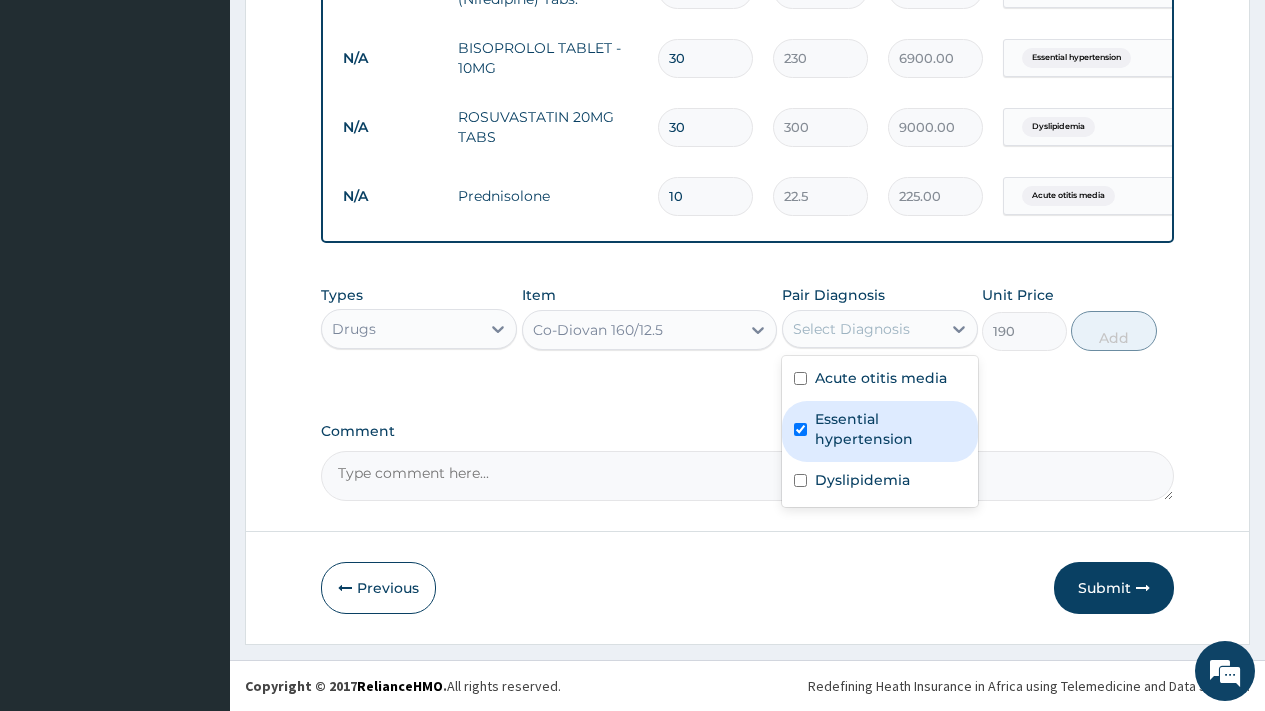 checkbox on "true" 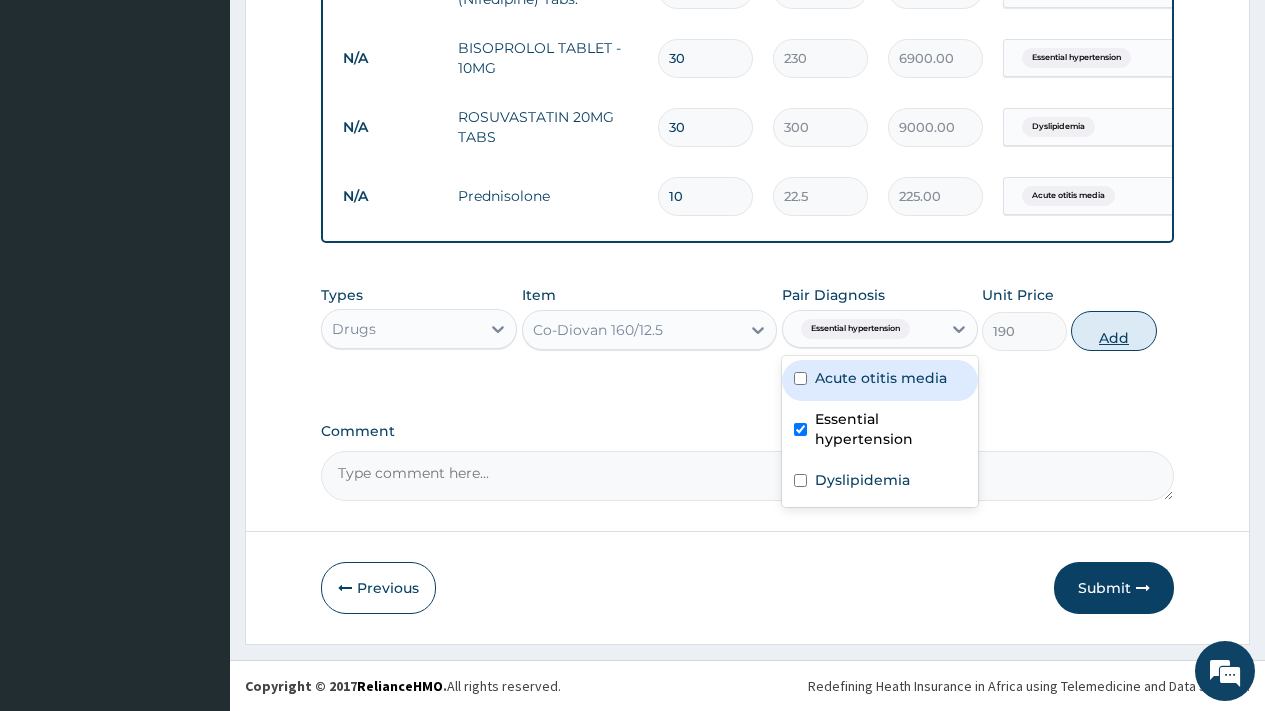 click on "Add" at bounding box center [1113, 331] 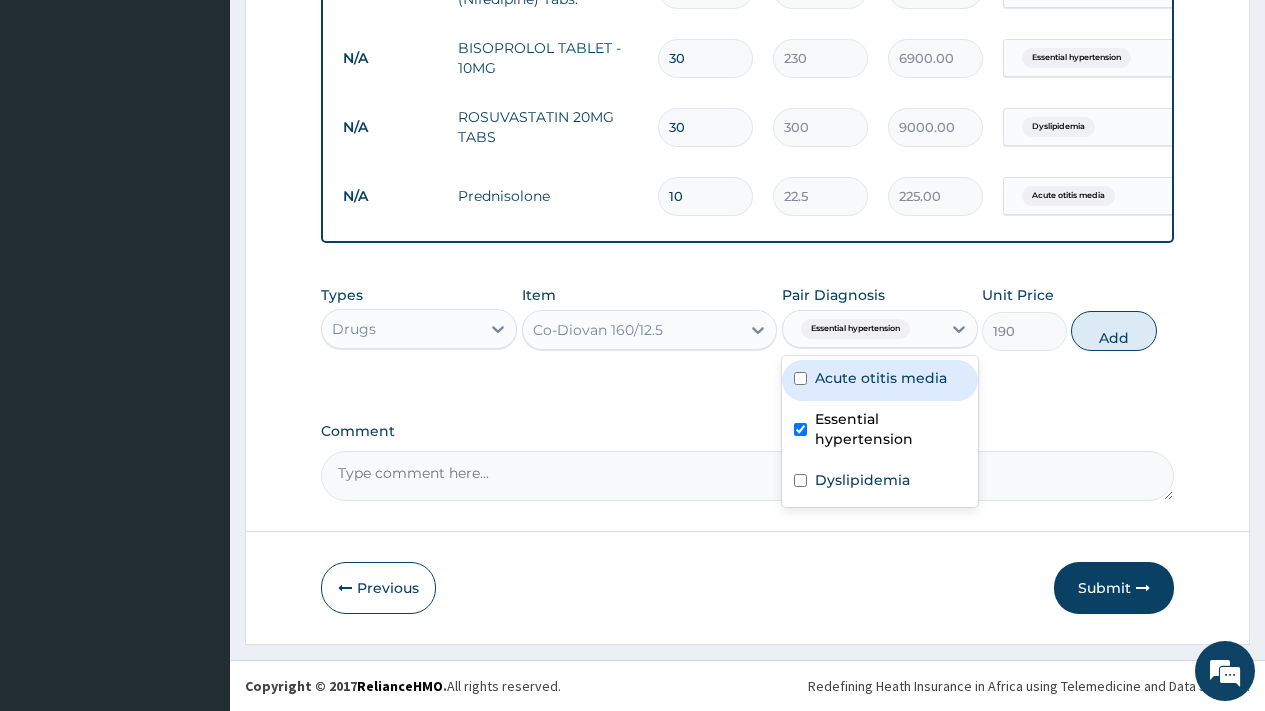type on "0" 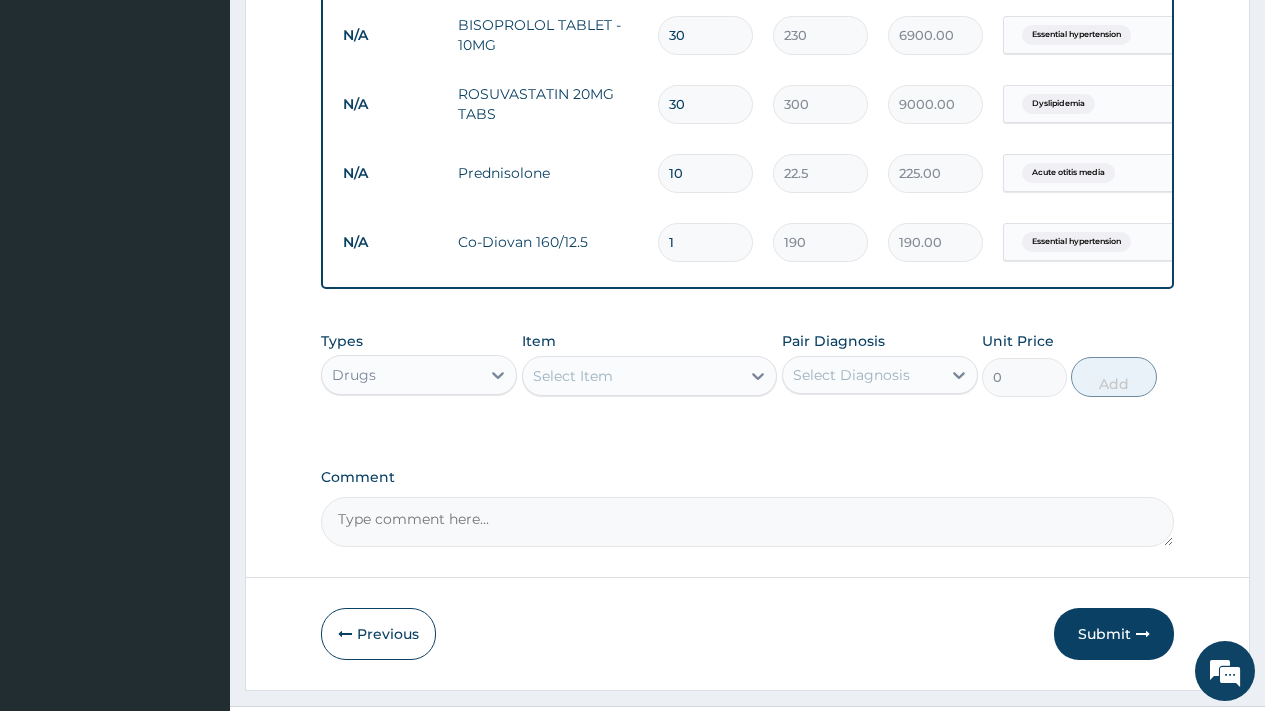 click on "Select Item" at bounding box center (573, 376) 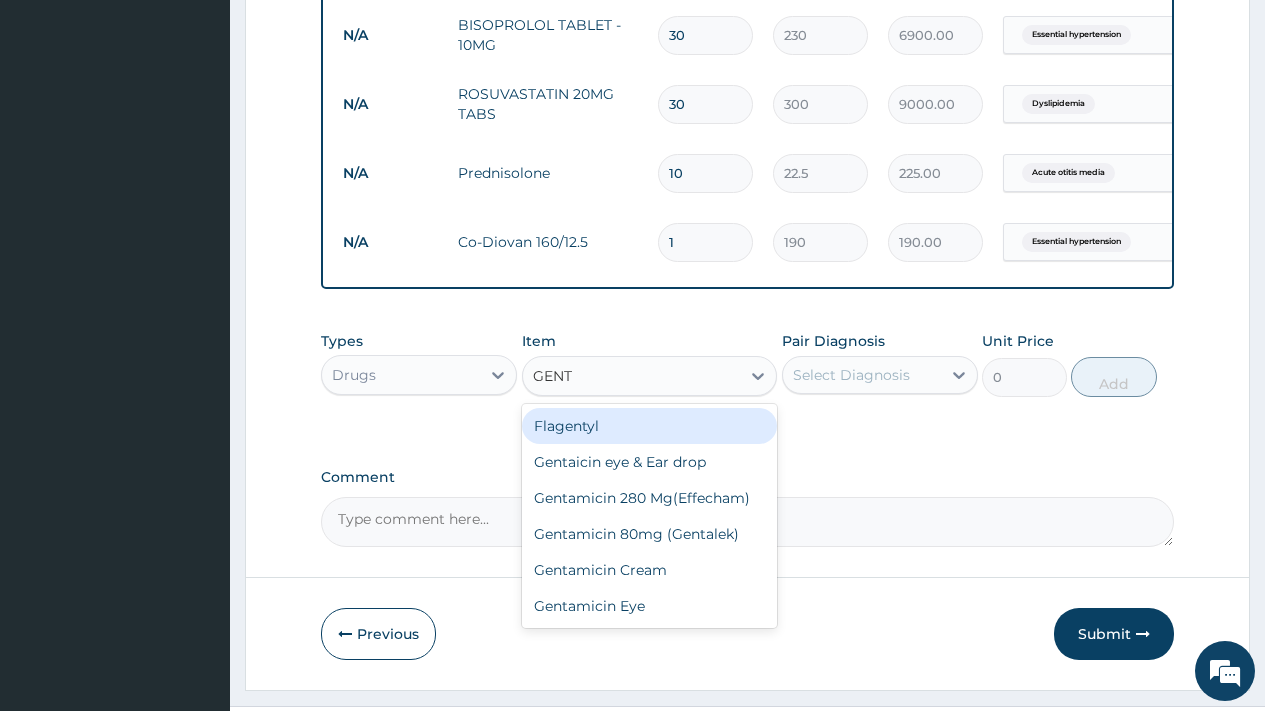 type on "GENTA" 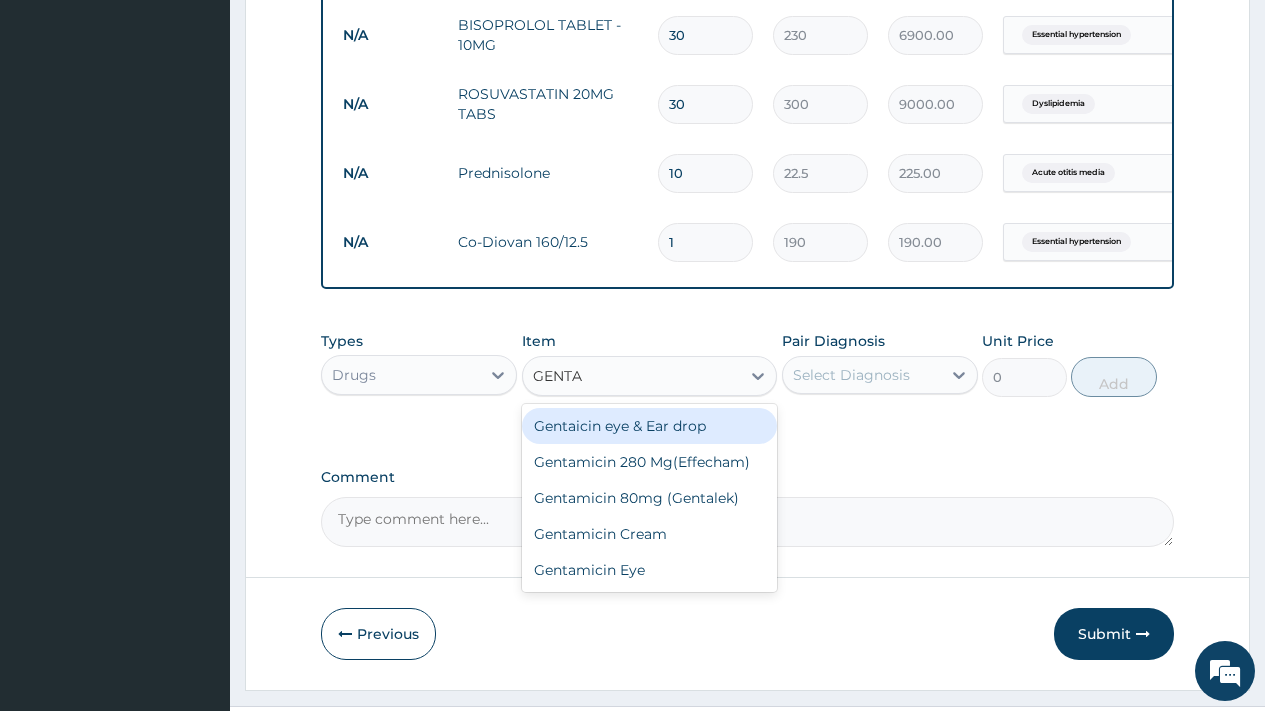 click on "Gentaicin eye & Ear drop" at bounding box center [650, 426] 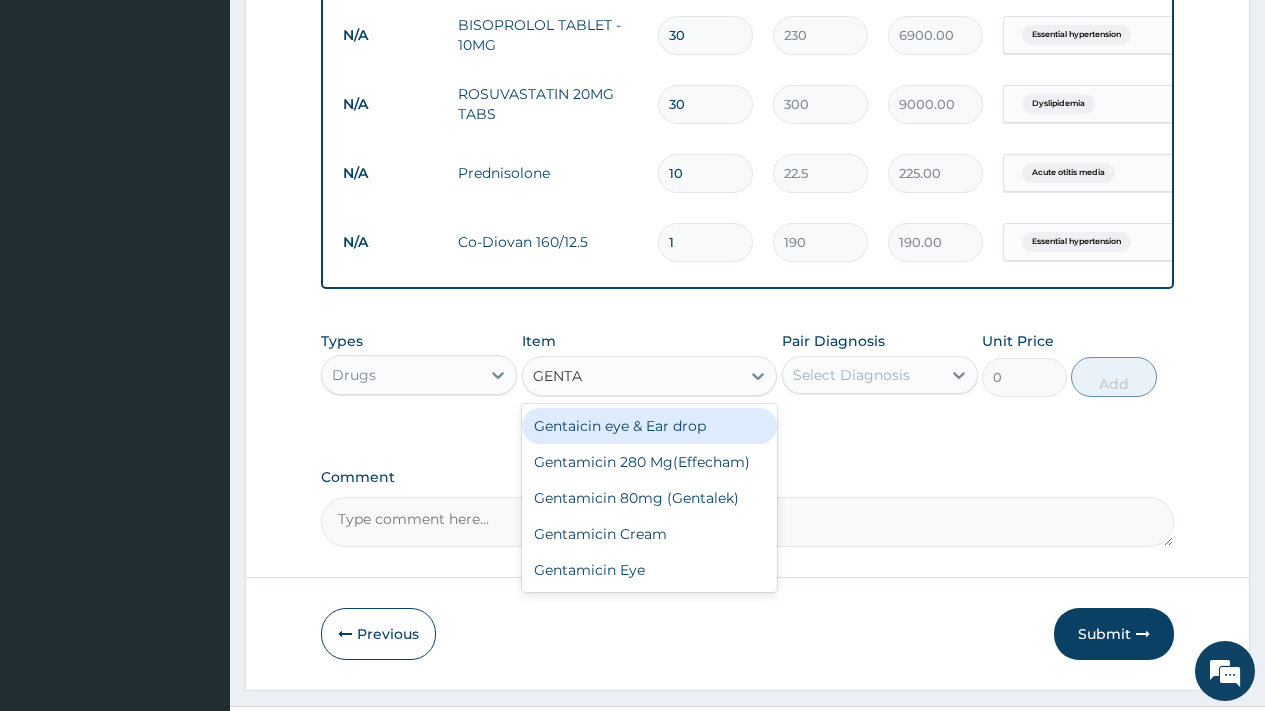 type 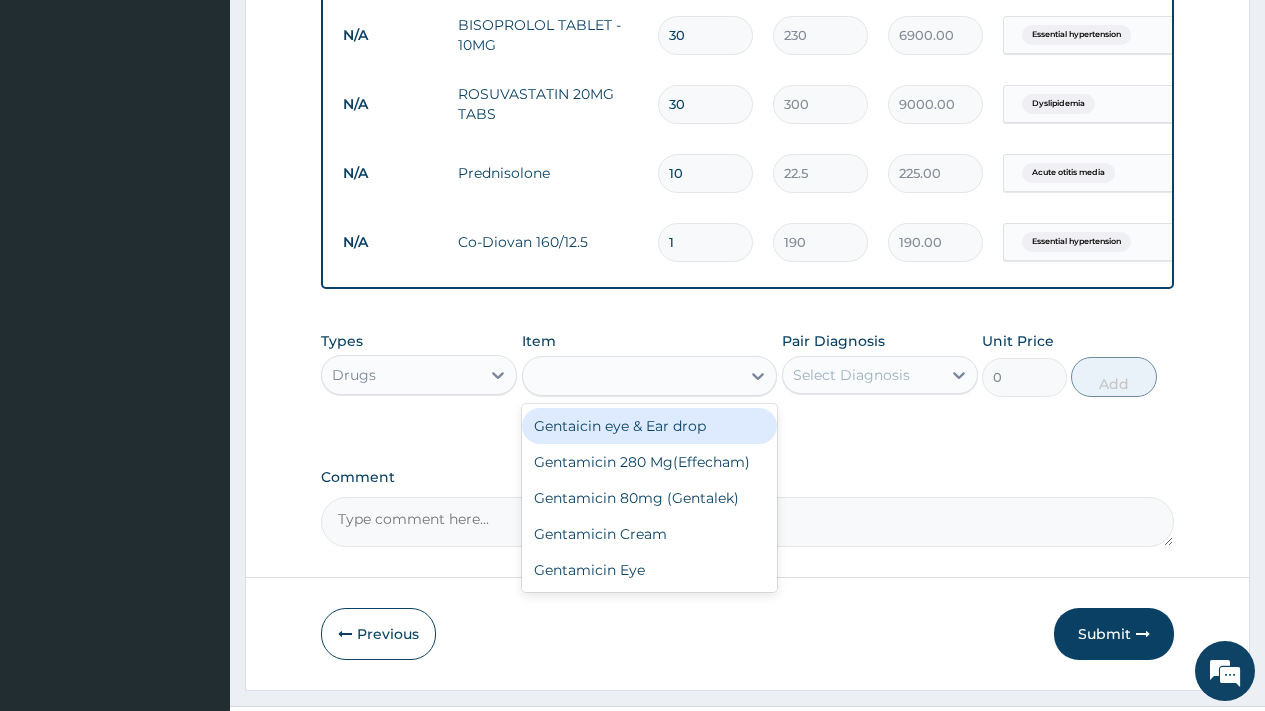 type on "215" 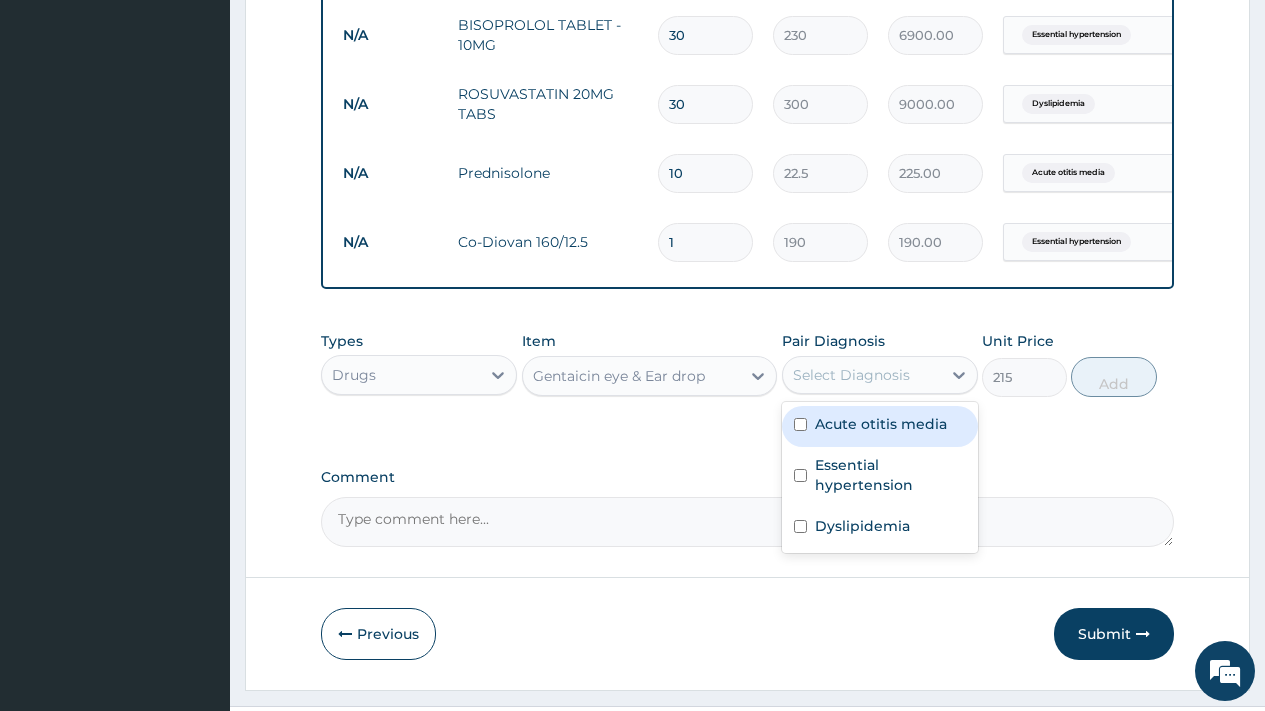 click on "Select Diagnosis" at bounding box center (851, 375) 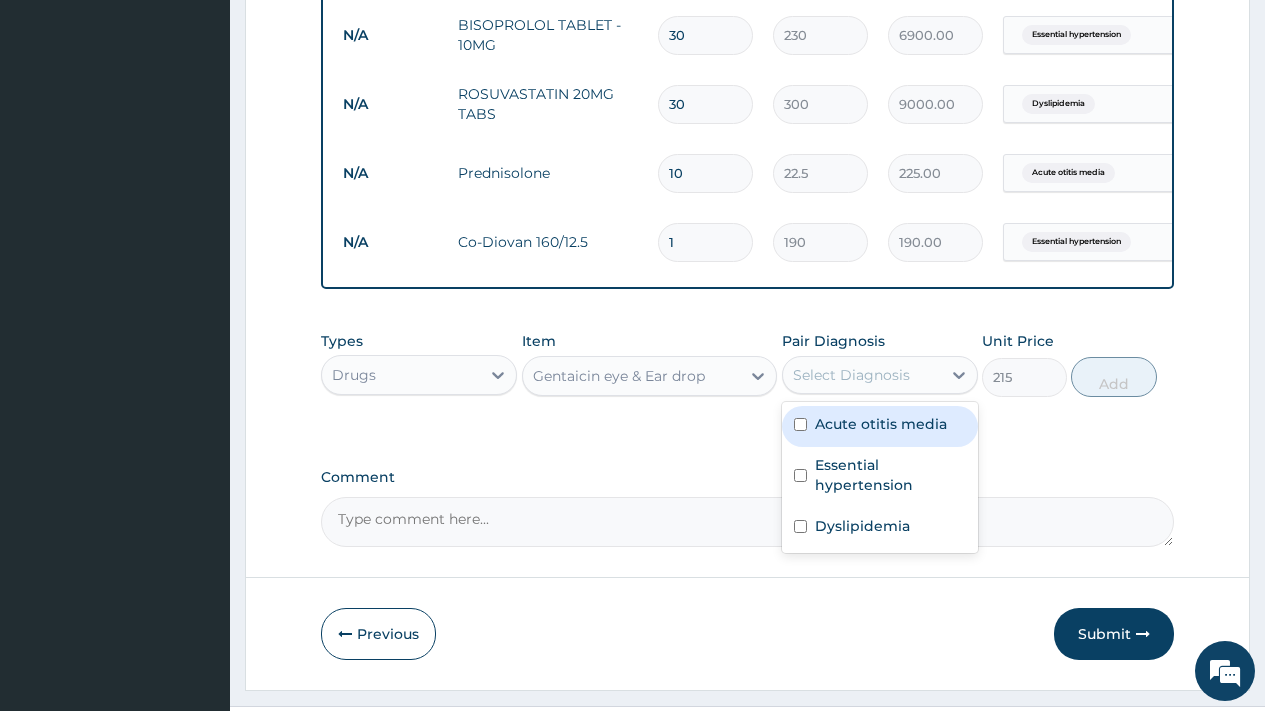 click on "Acute otitis media" at bounding box center (881, 424) 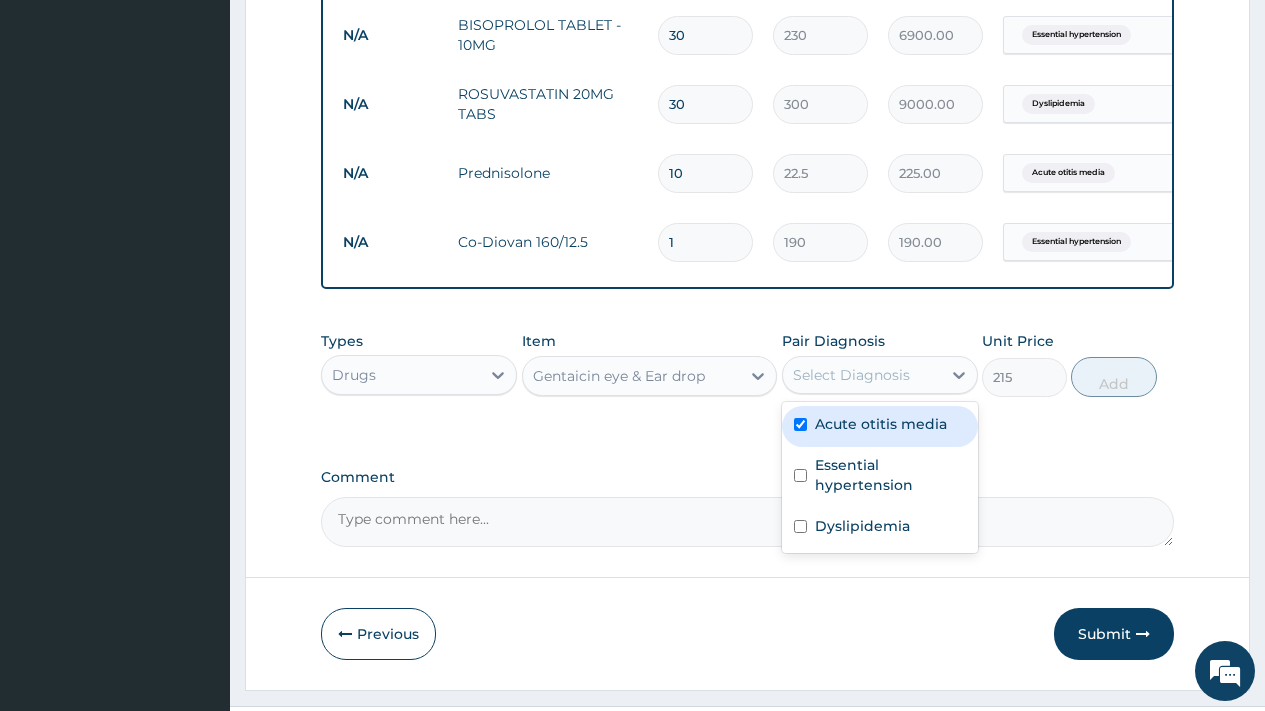 checkbox on "true" 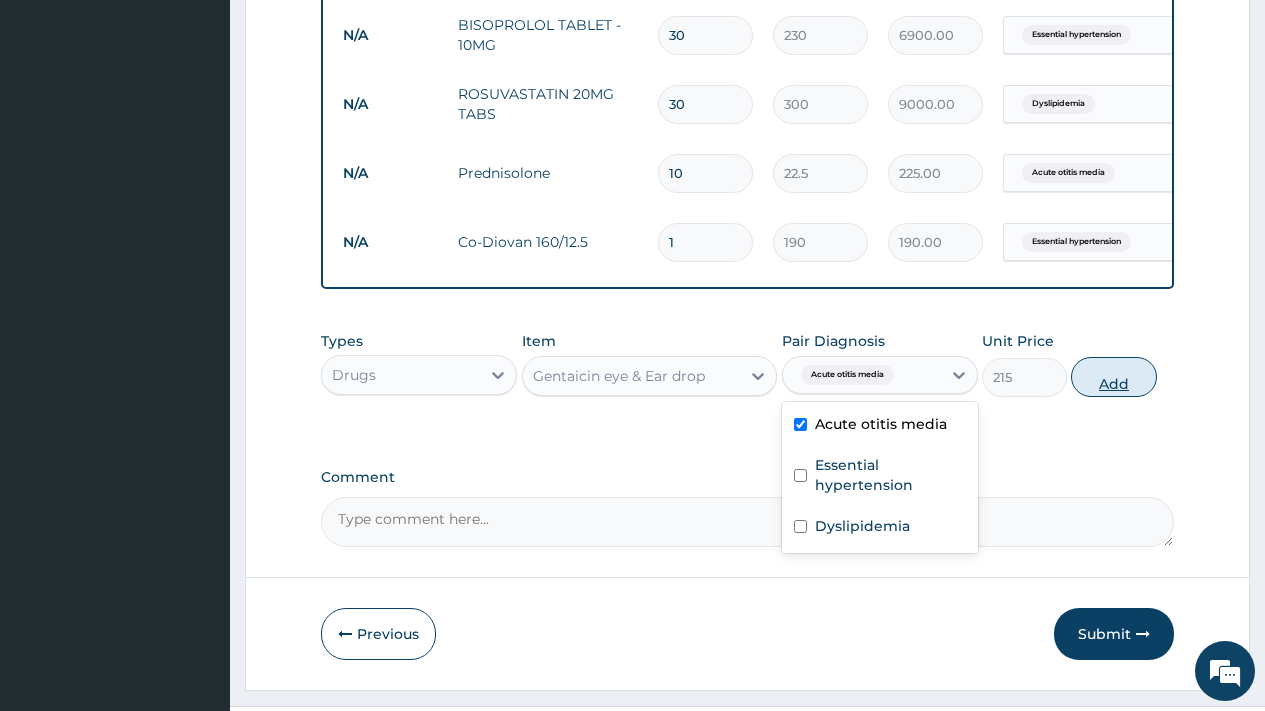 click on "Add" at bounding box center (1113, 377) 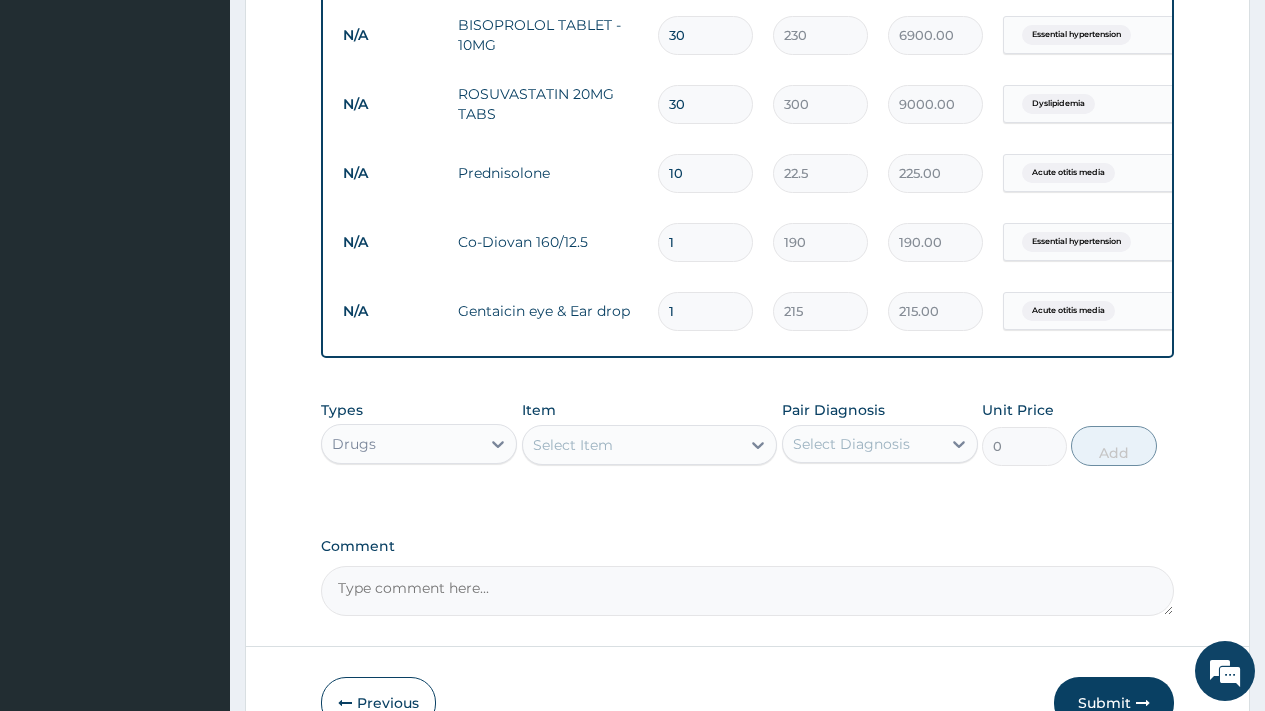 drag, startPoint x: 683, startPoint y: 253, endPoint x: 641, endPoint y: 242, distance: 43.416588 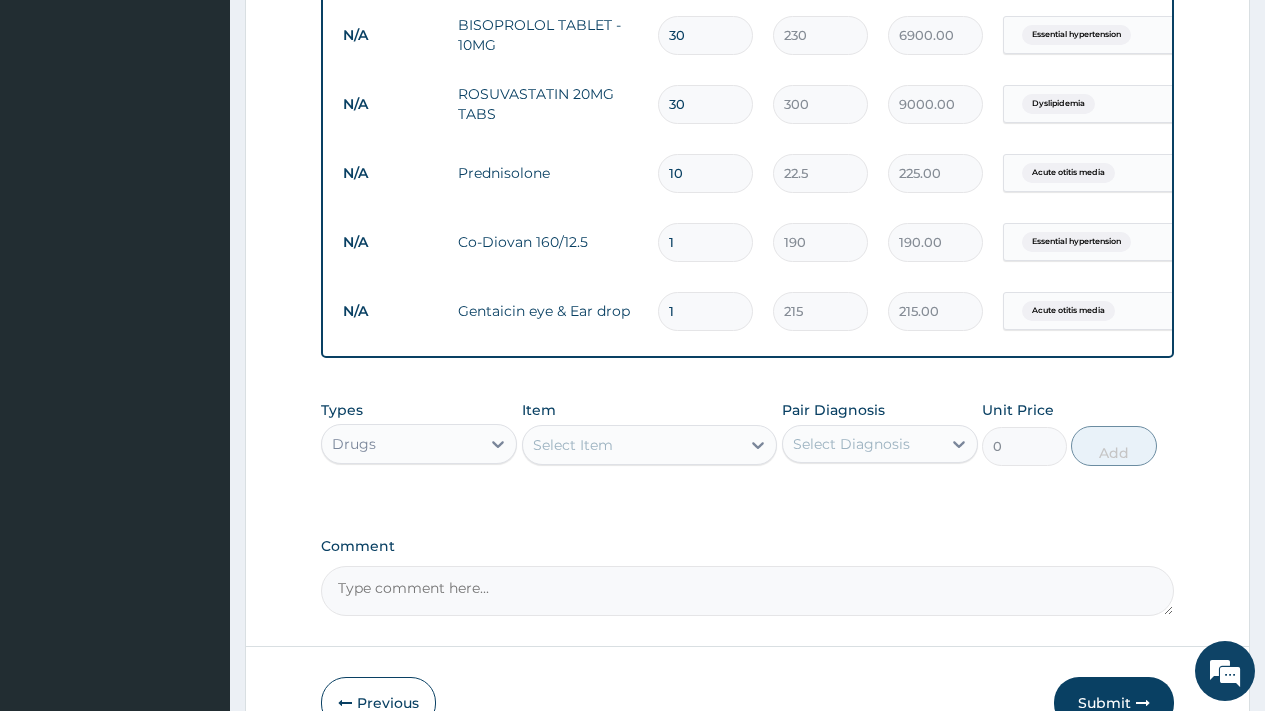 type on "3" 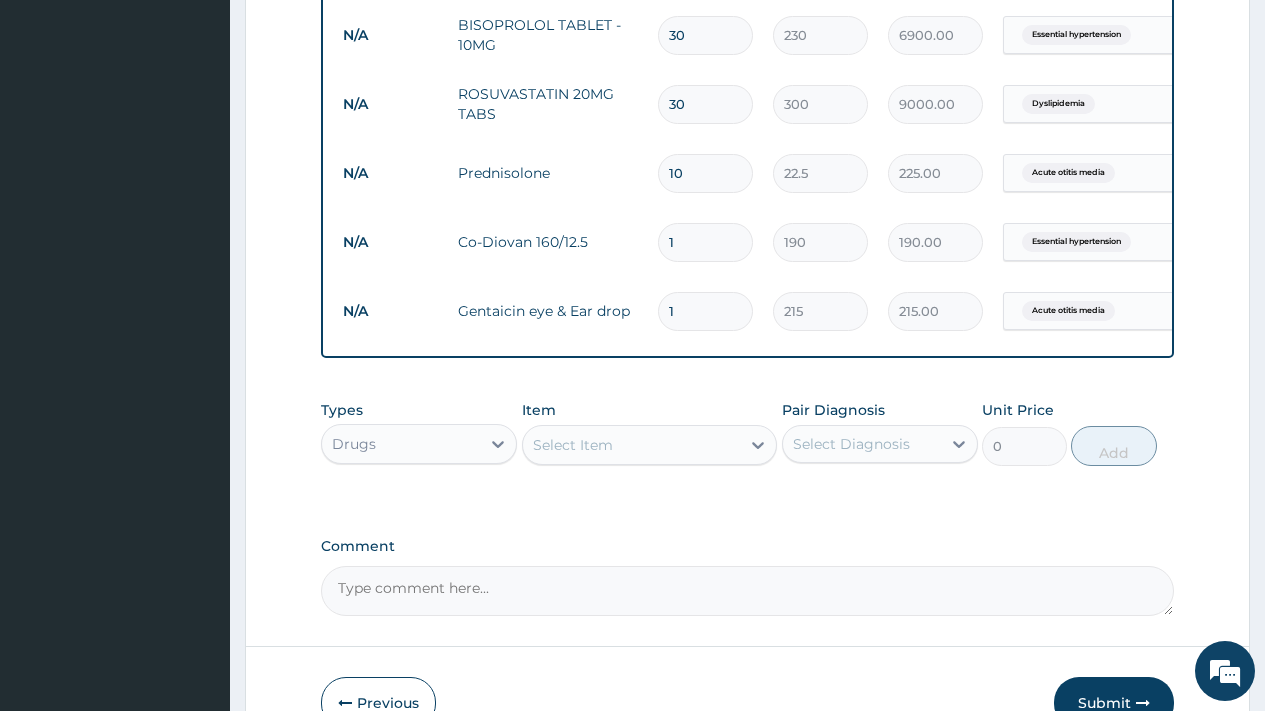 type on "570.00" 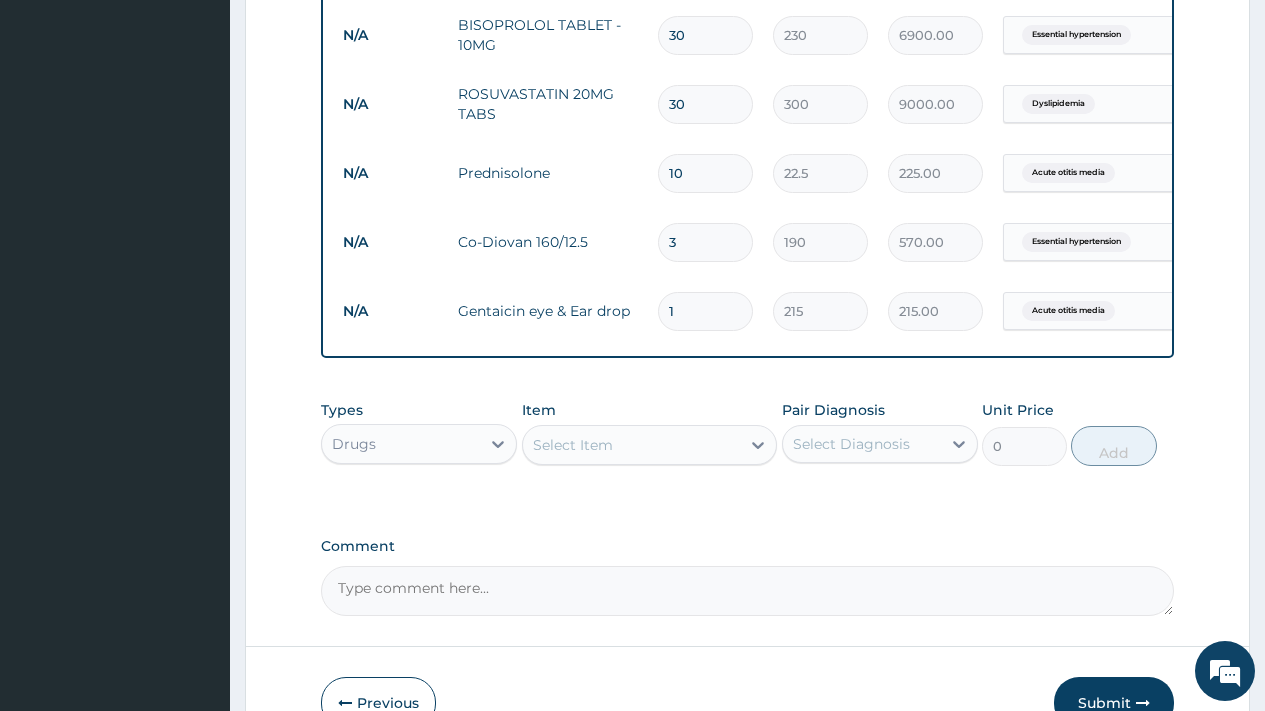 type on "30" 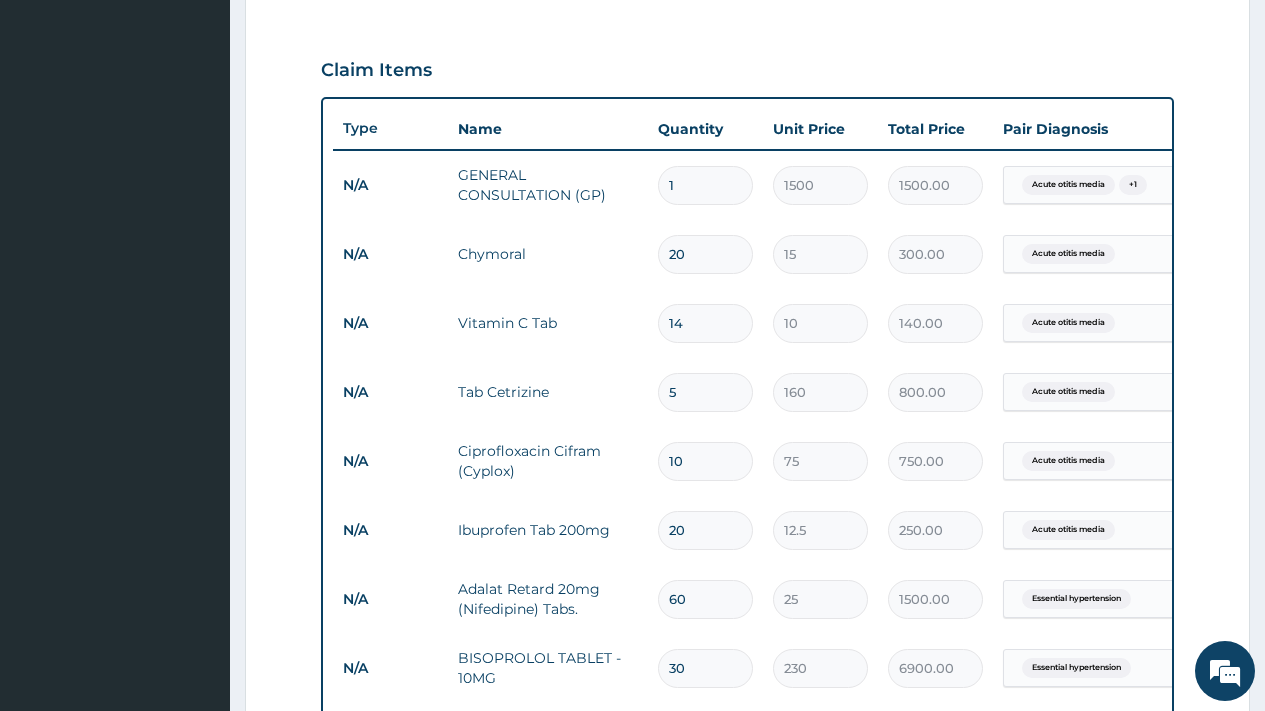 scroll, scrollTop: 13, scrollLeft: 0, axis: vertical 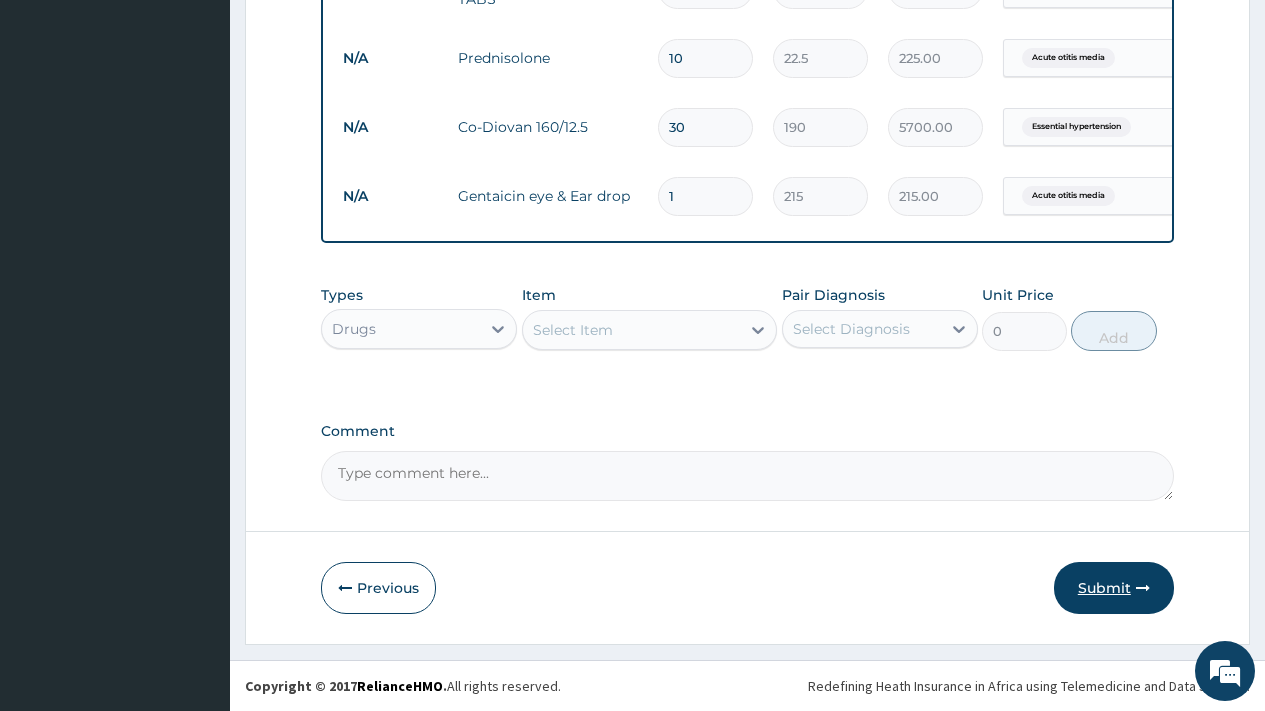 type on "30" 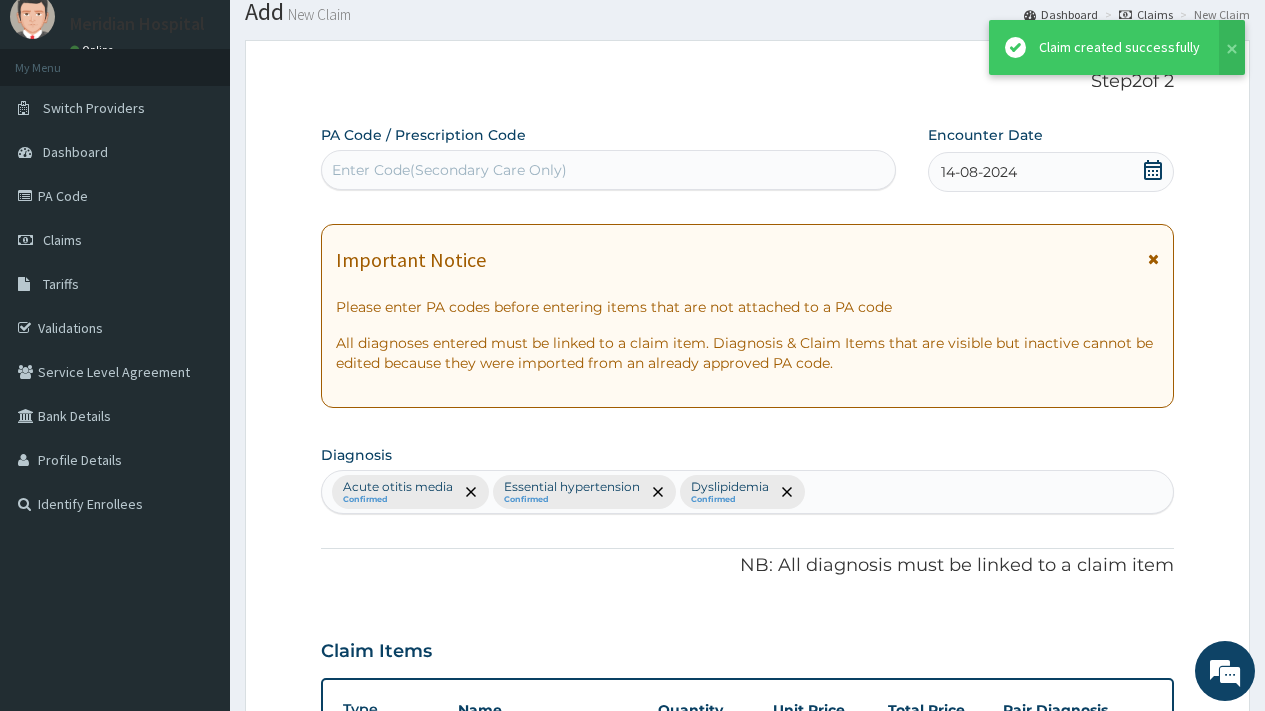 scroll, scrollTop: 1418, scrollLeft: 0, axis: vertical 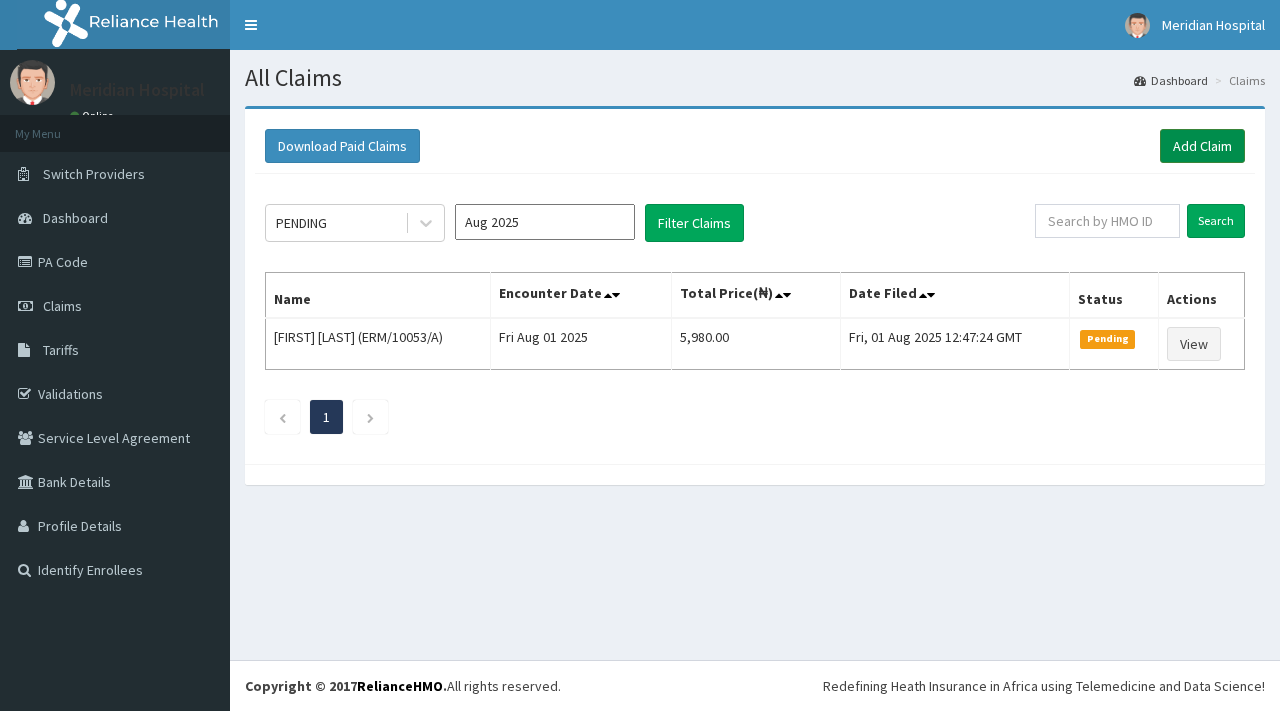 click on "Add Claim" at bounding box center [1202, 146] 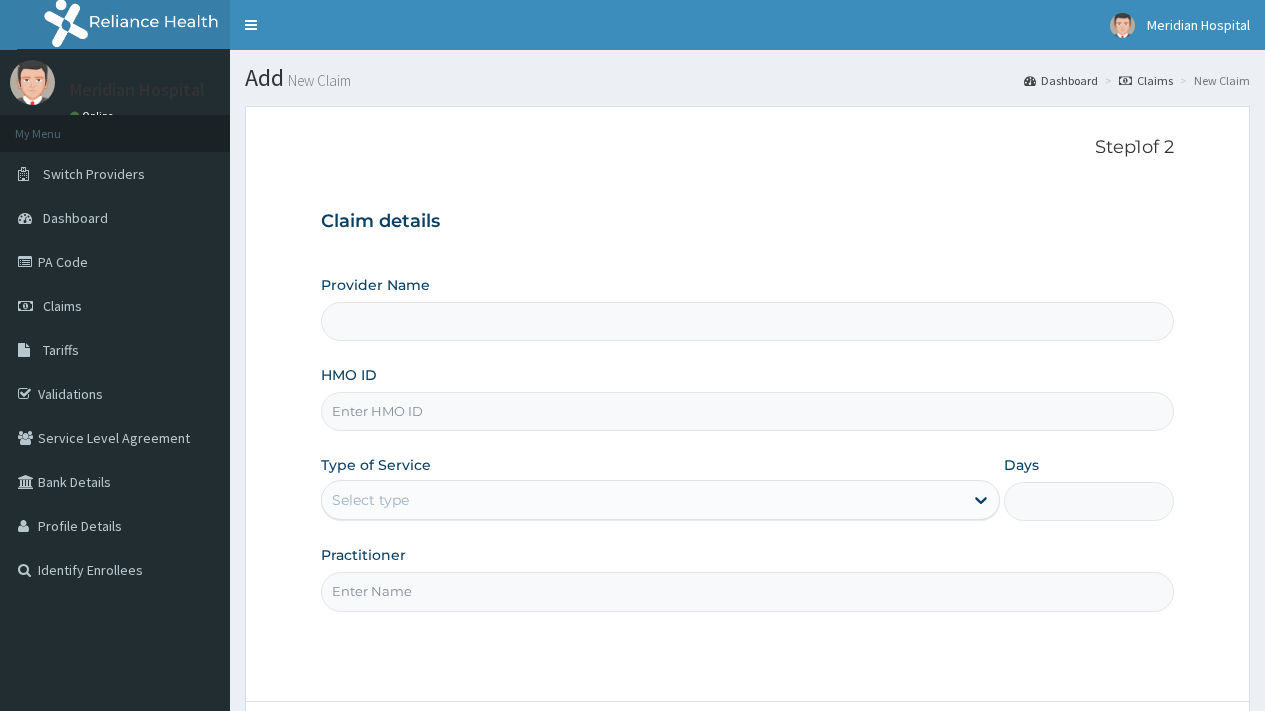 type on "Meridian Hospital" 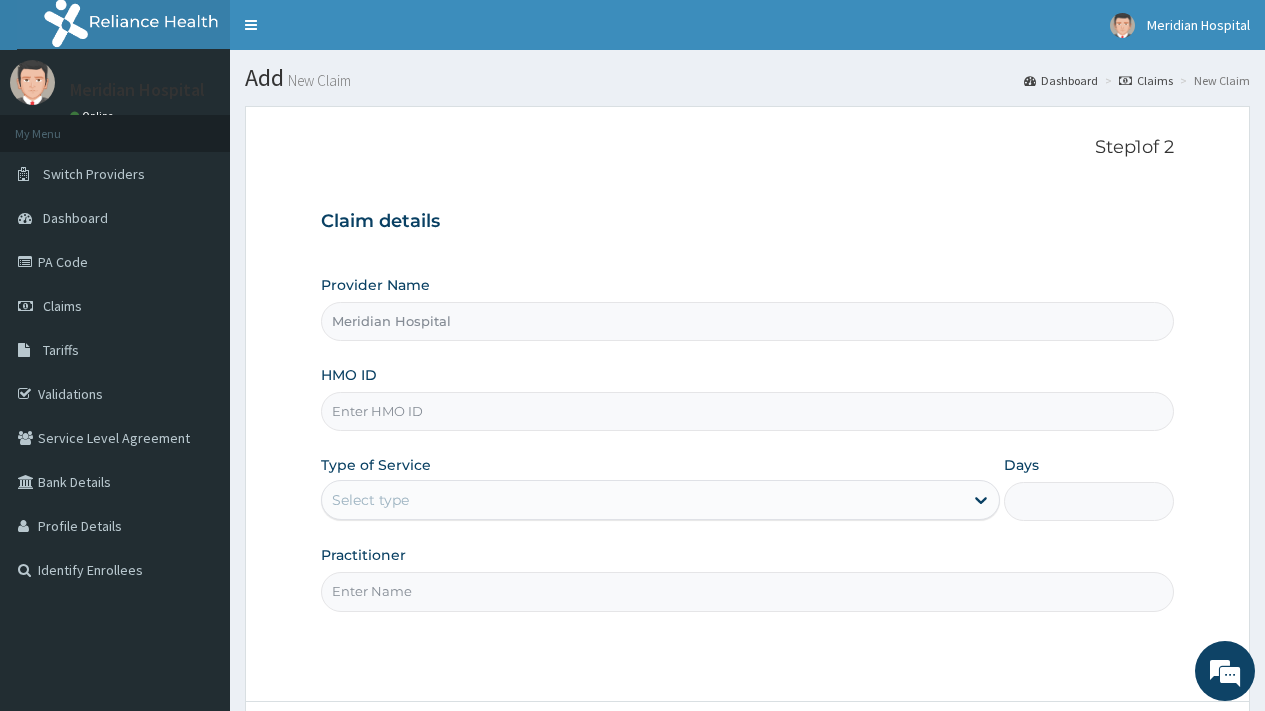 scroll, scrollTop: 0, scrollLeft: 0, axis: both 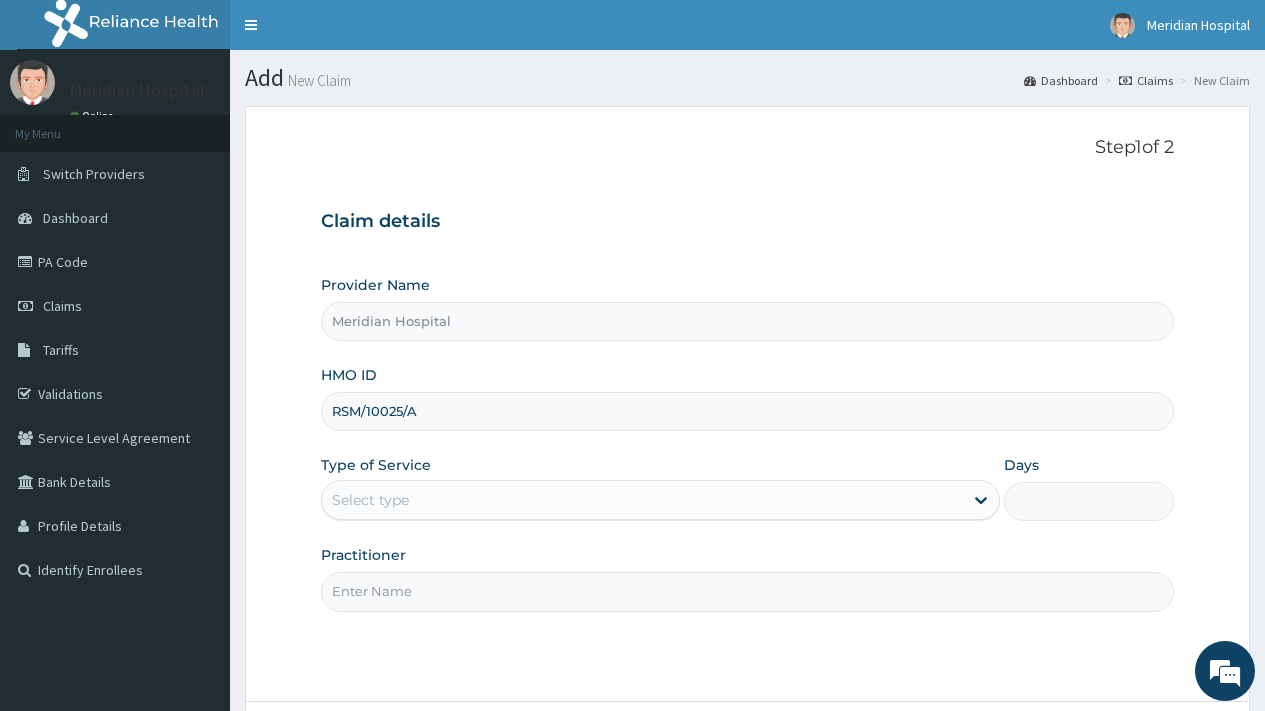 type on "RSM/10025/A" 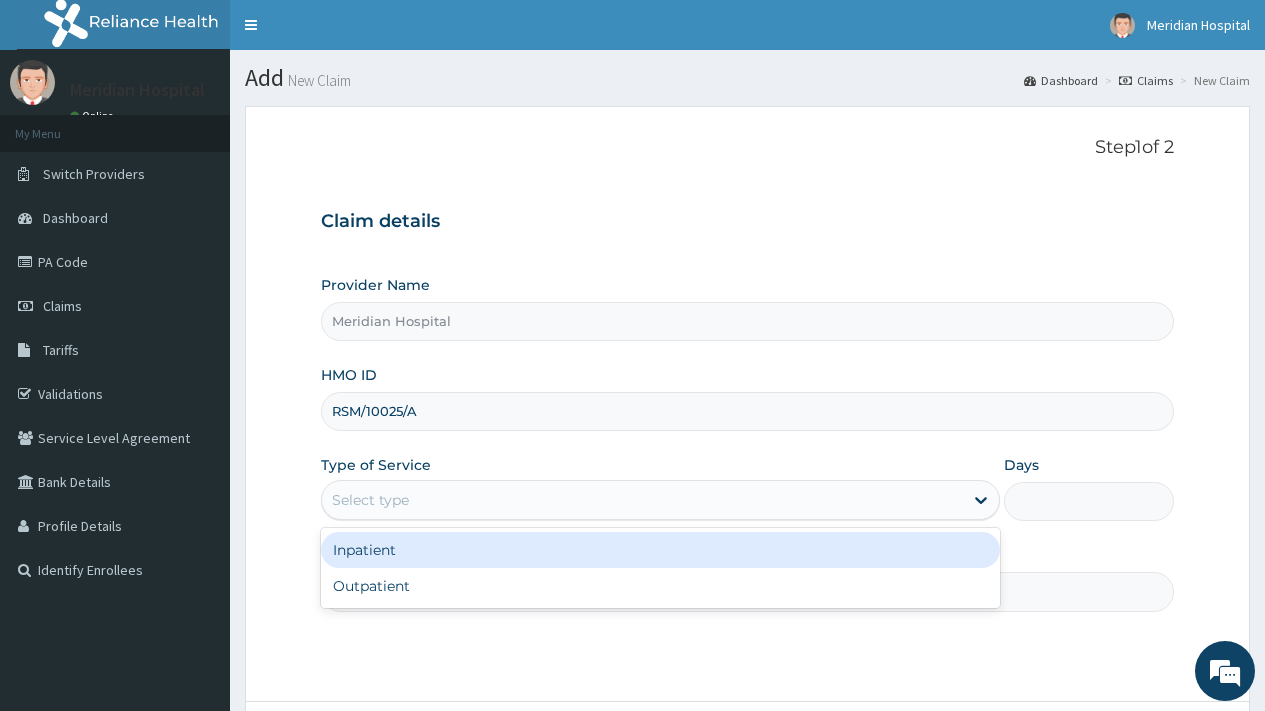 click on "Select type" at bounding box center (642, 500) 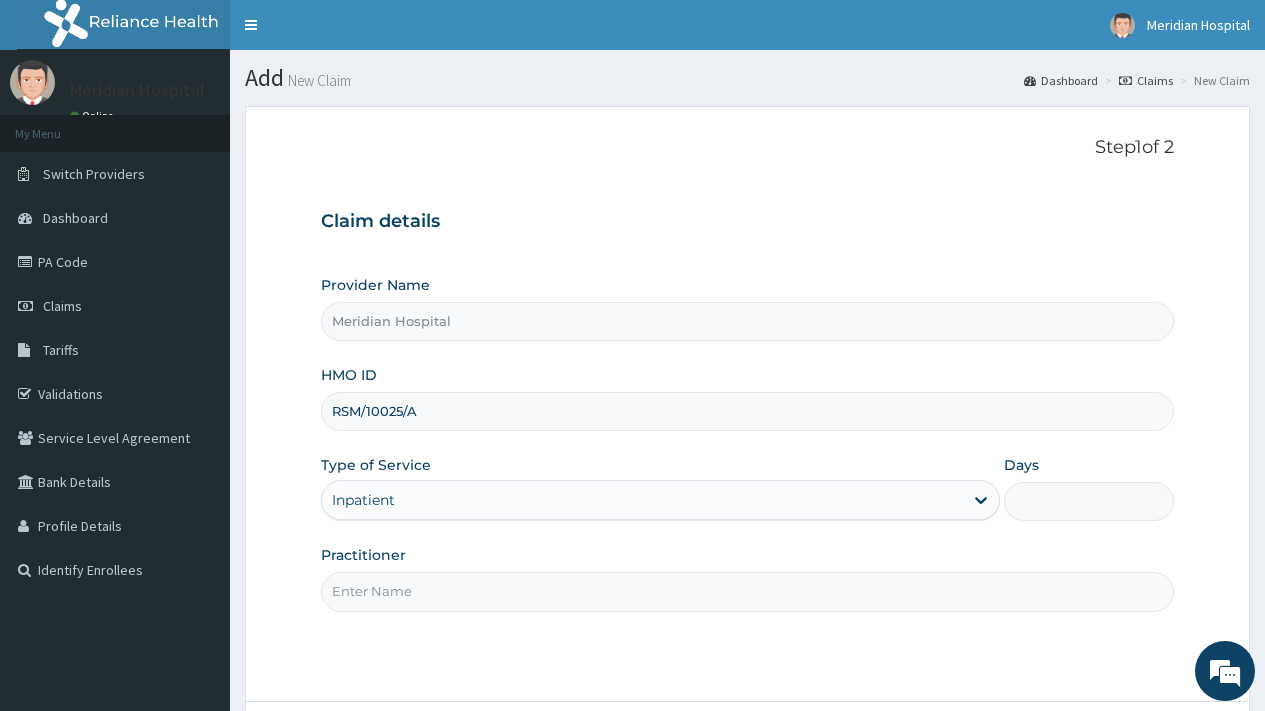 click on "Practitioner" at bounding box center (747, 591) 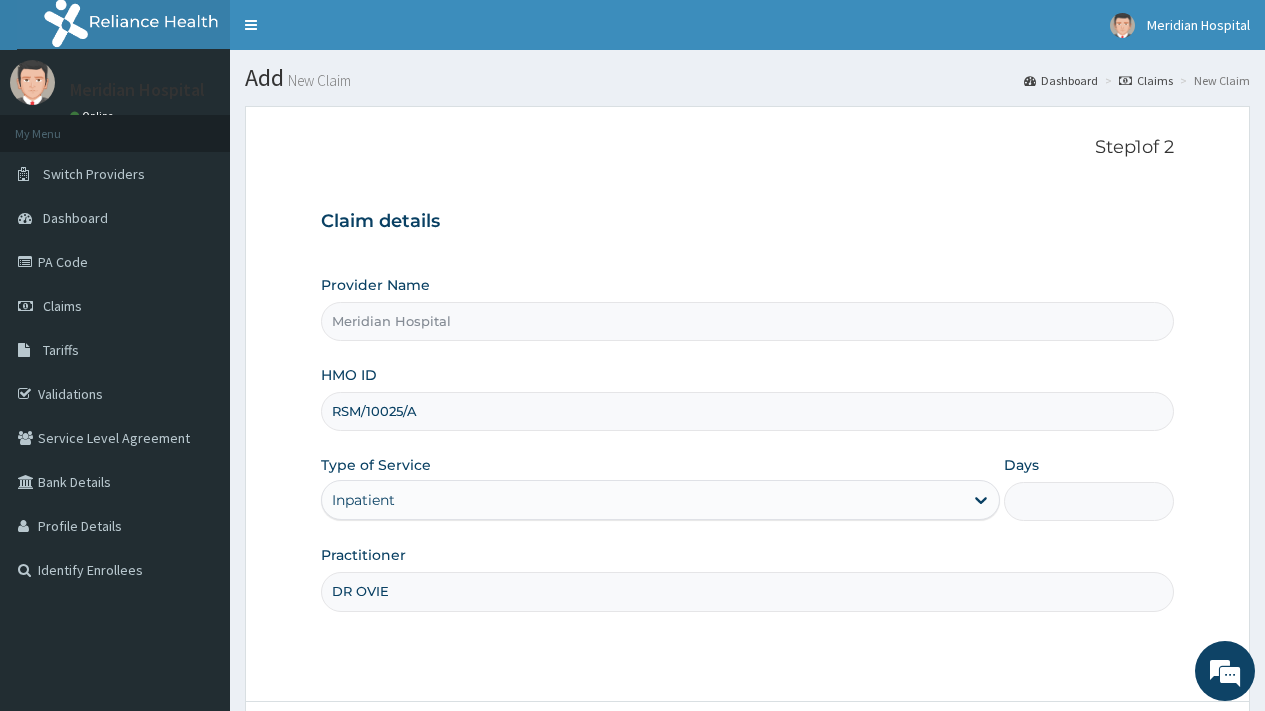 click on "Days" at bounding box center [1089, 501] 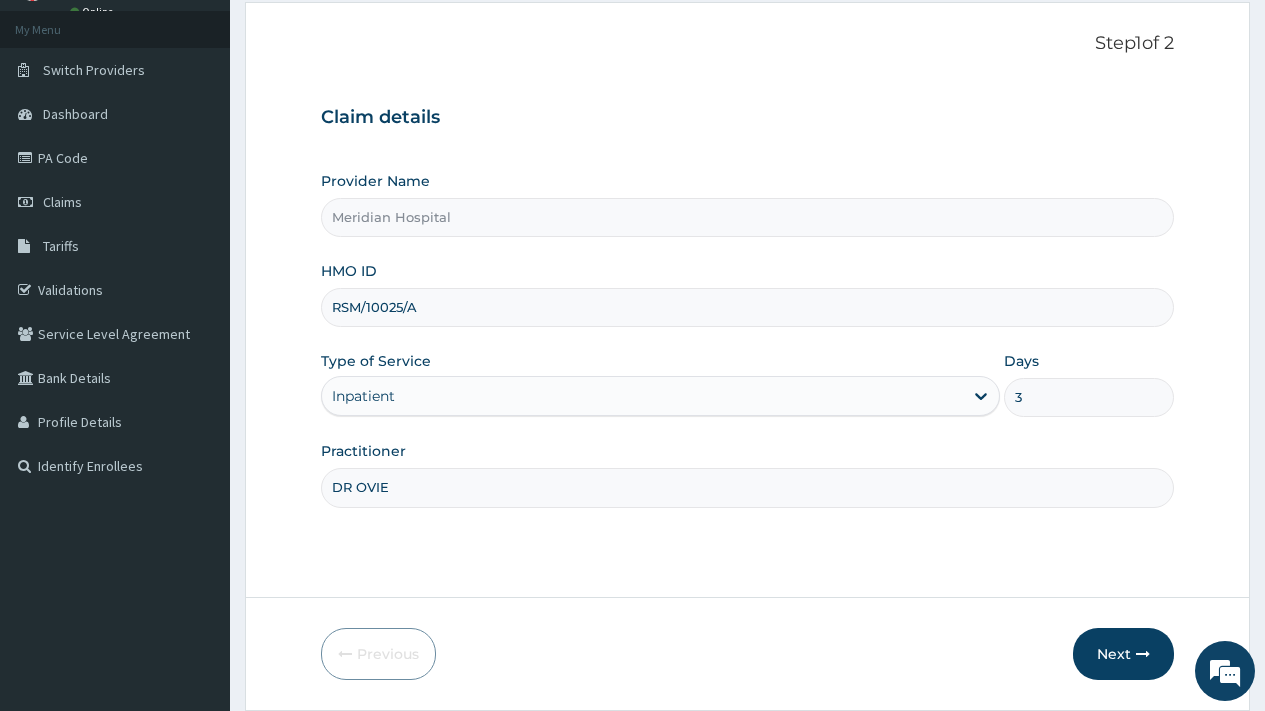 scroll, scrollTop: 170, scrollLeft: 0, axis: vertical 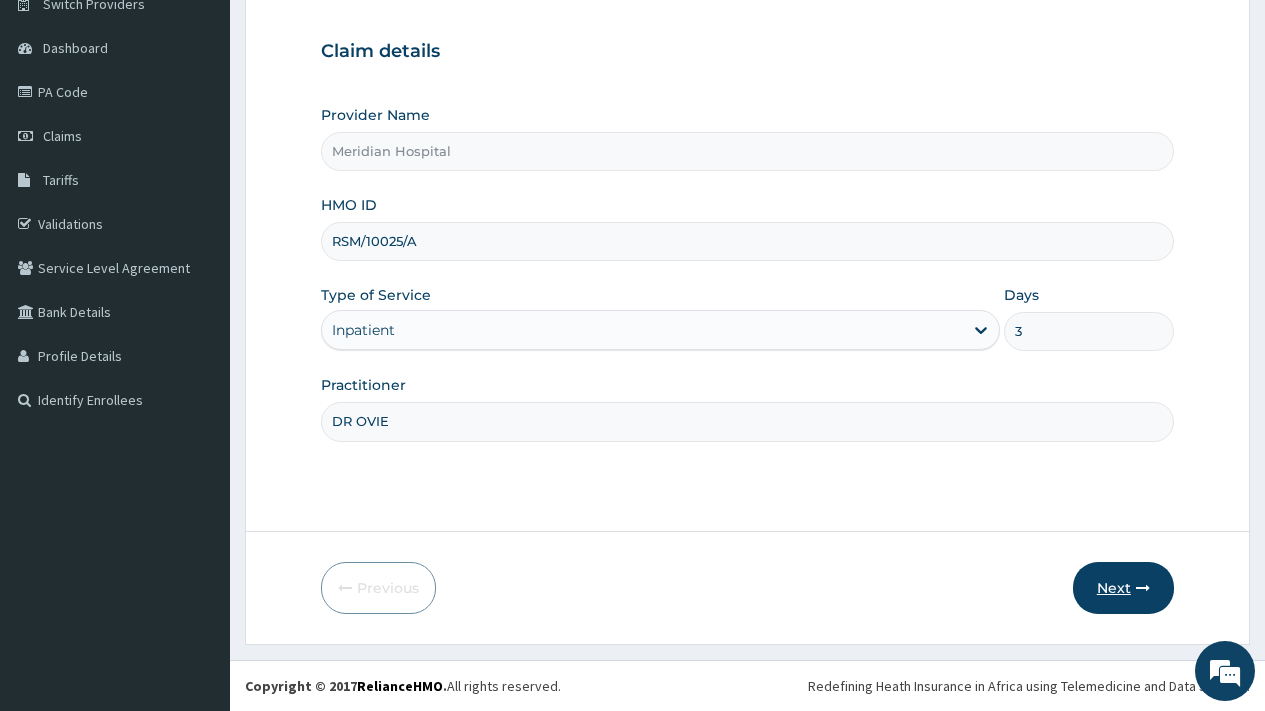 type on "3" 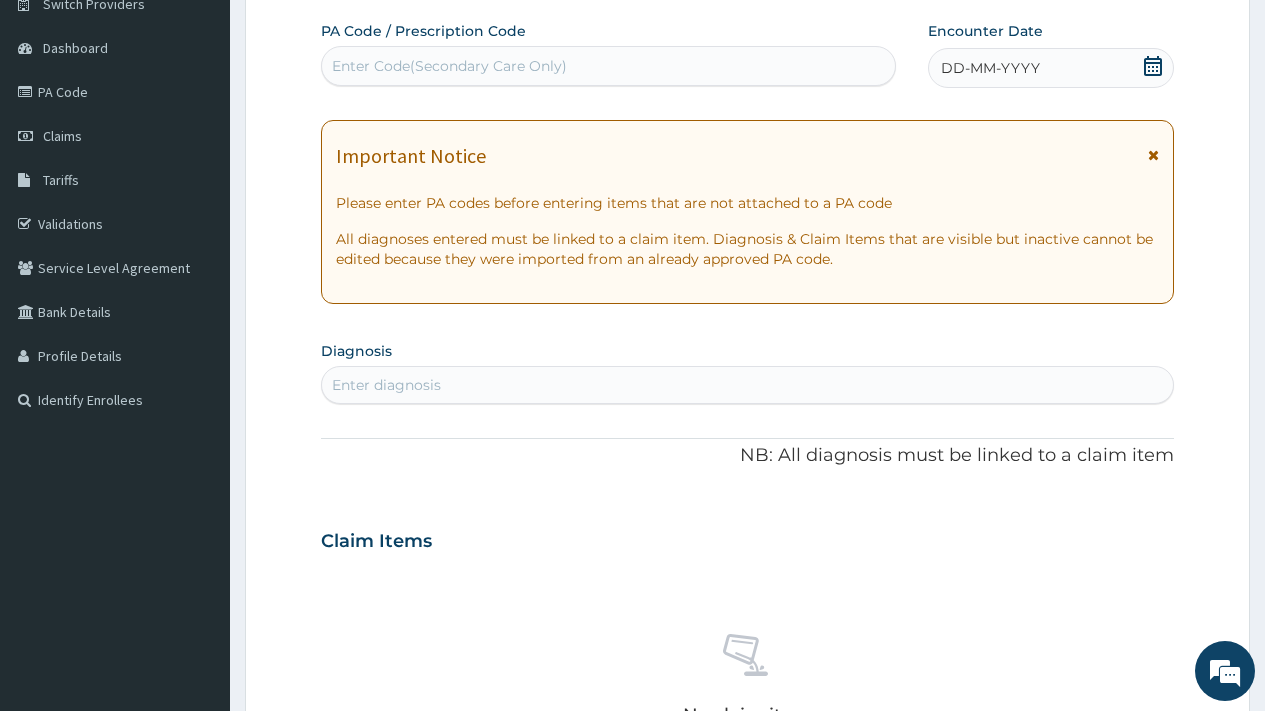 drag, startPoint x: 519, startPoint y: 58, endPoint x: 447, endPoint y: 59, distance: 72.00694 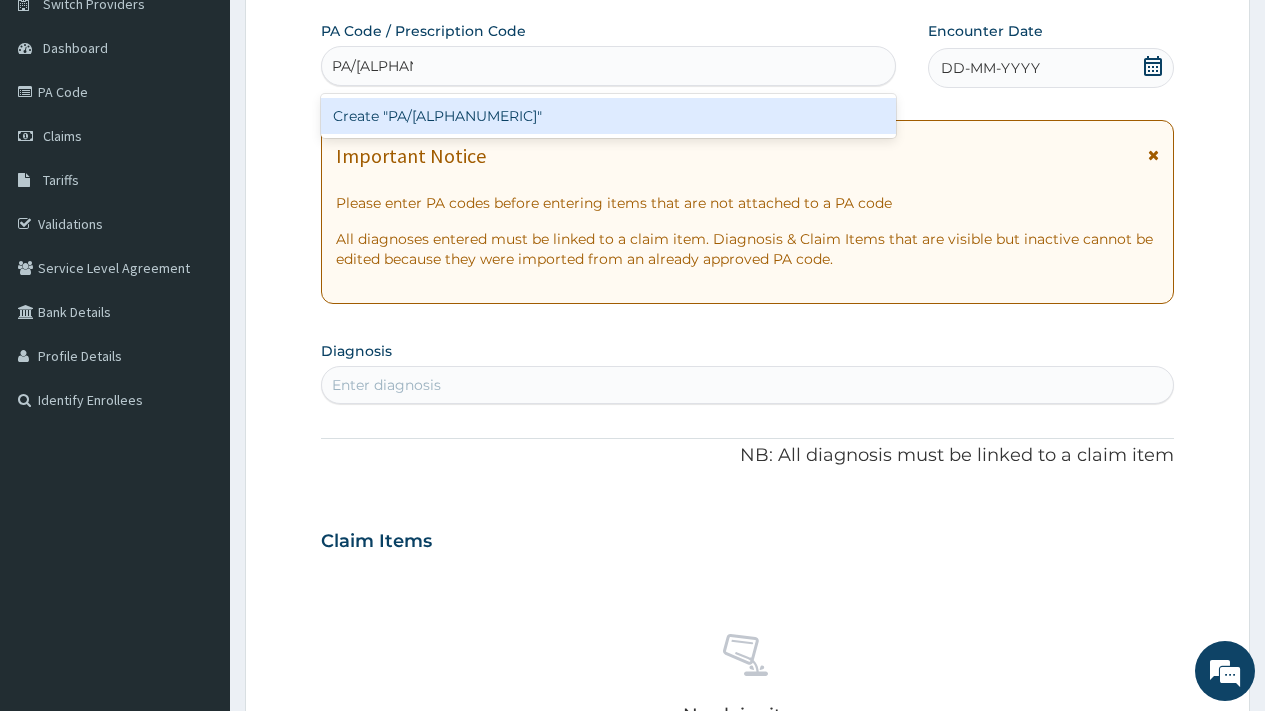 click on "Create "PA/[ALPHANUMERIC]"" at bounding box center [608, 116] 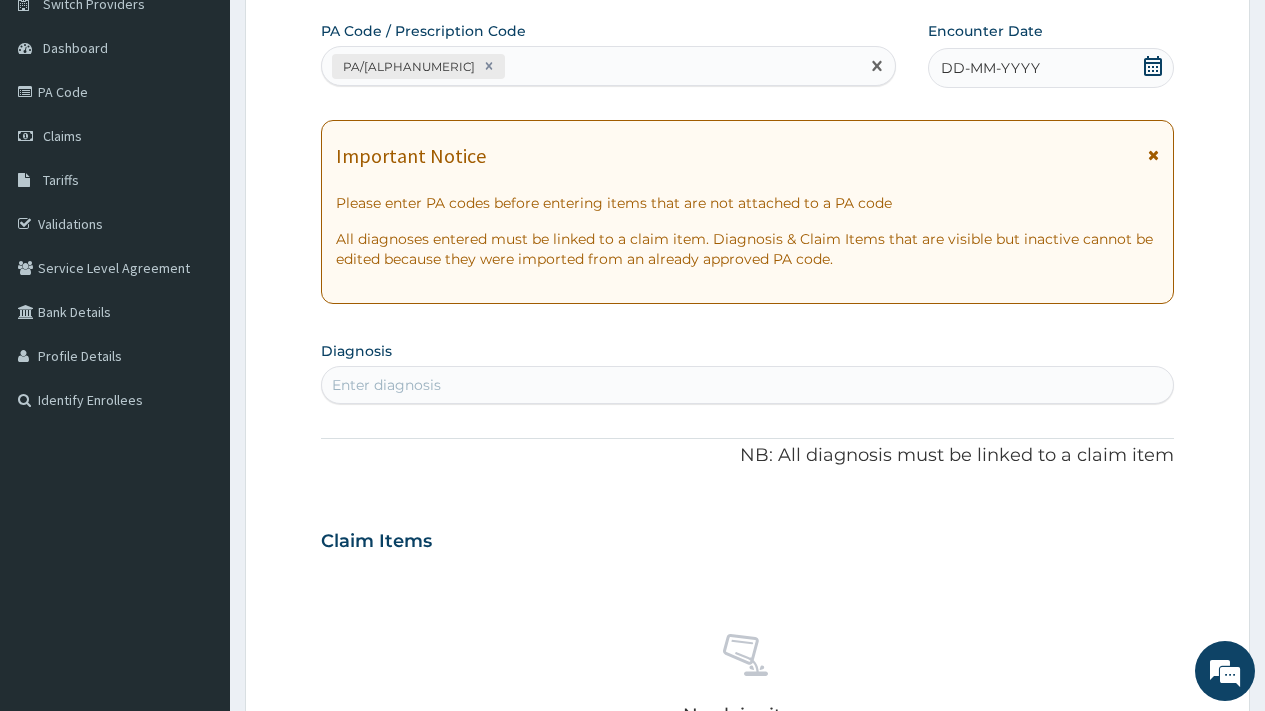paste on "PA/[ALPHANUMERIC]" 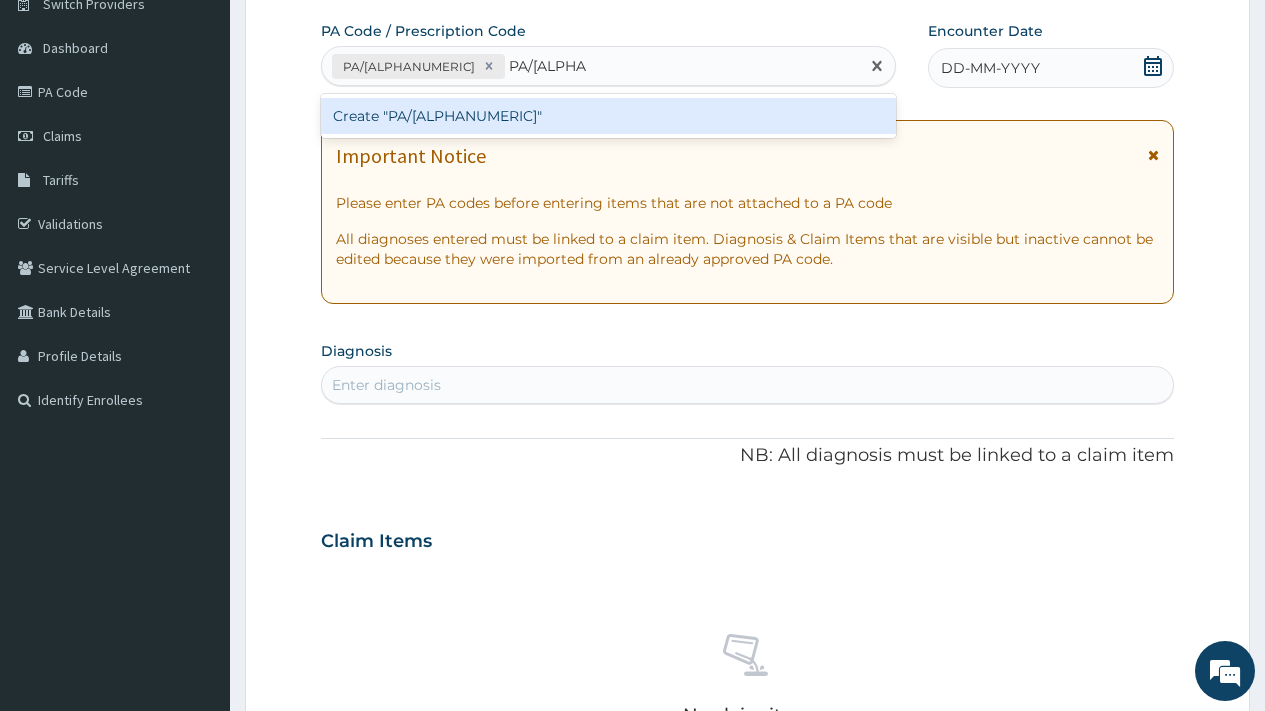 click on "Create "PA/[ALPHANUMERIC]"" at bounding box center (608, 116) 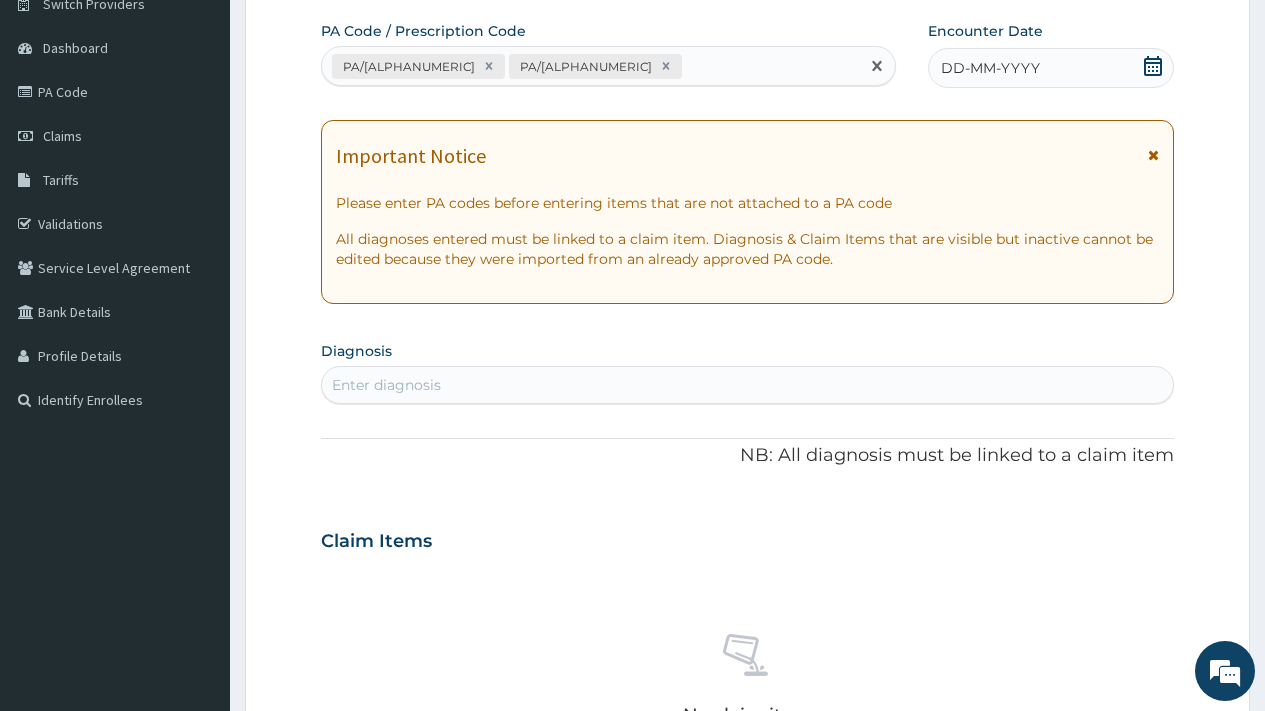 click 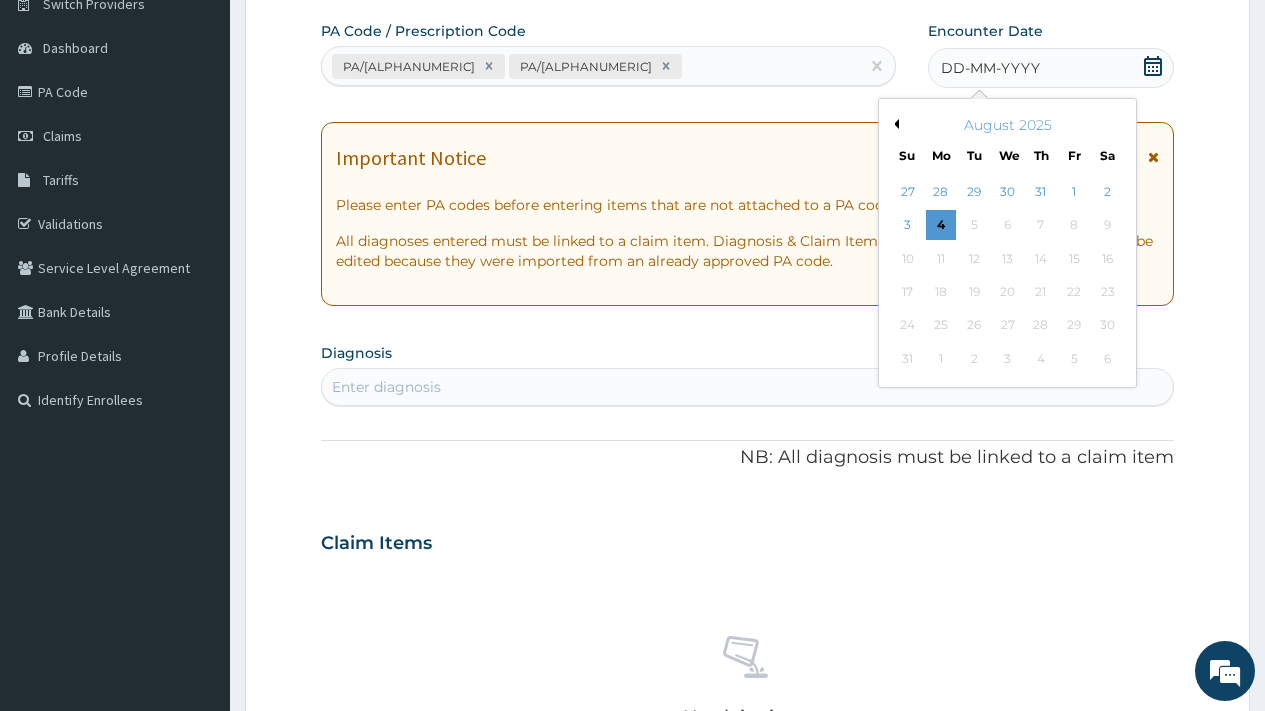 click on "Previous Month" at bounding box center [894, 124] 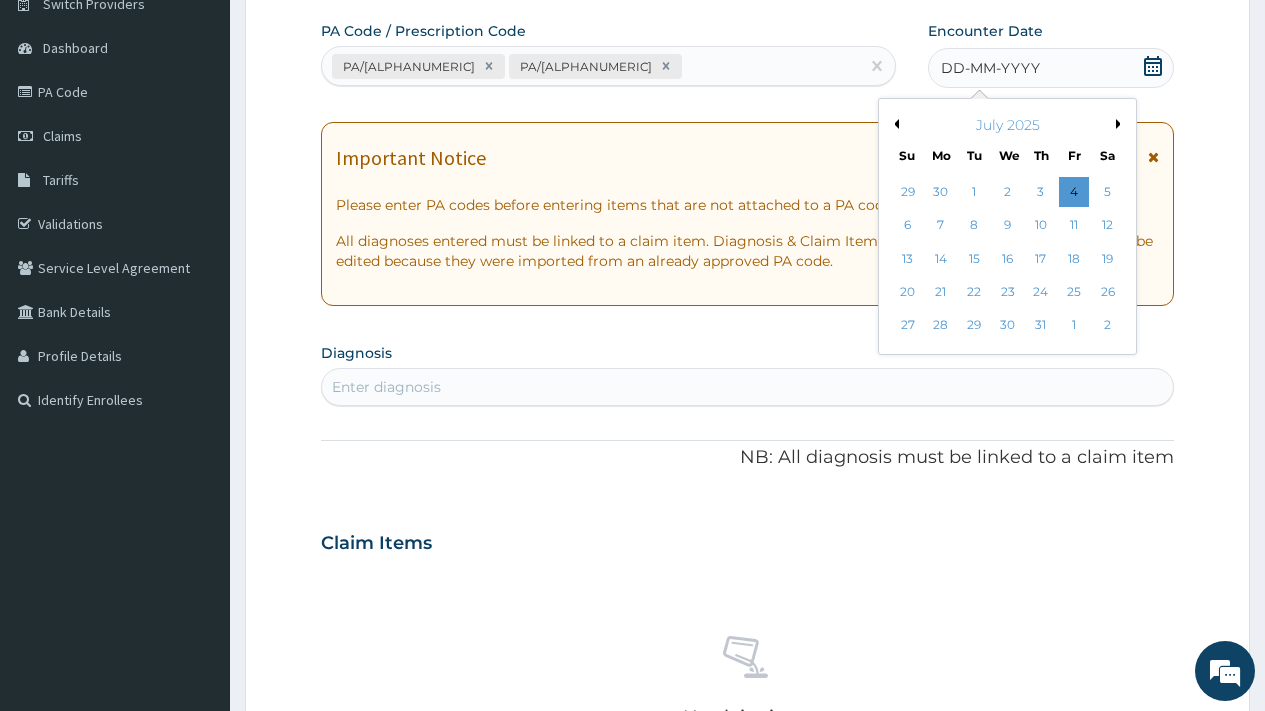 click on "Previous Month" at bounding box center [894, 124] 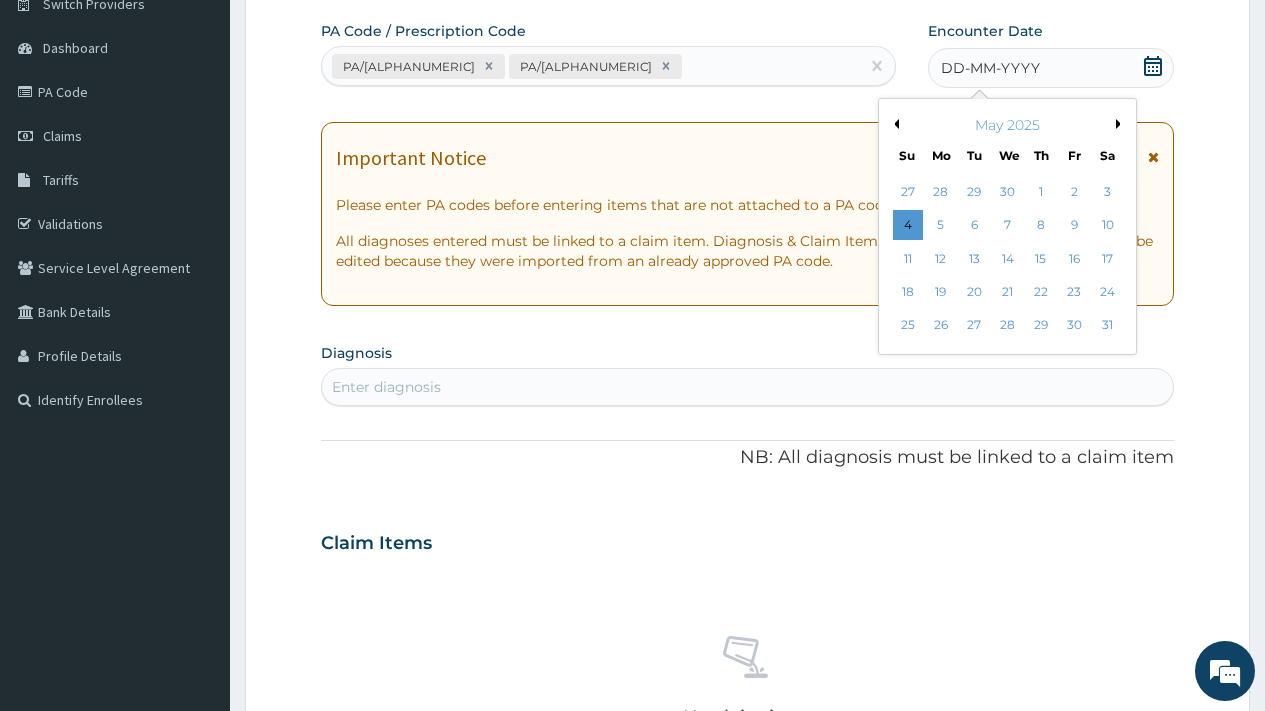 click on "Previous Month" at bounding box center [894, 124] 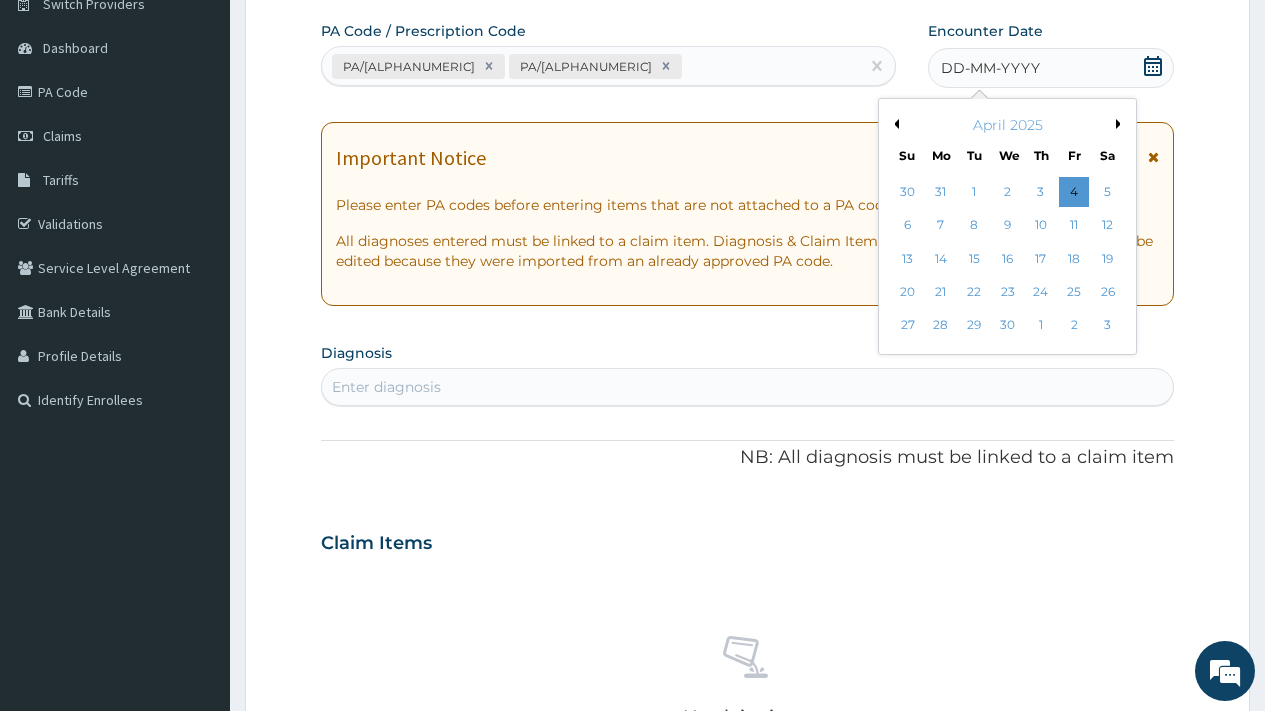 click on "Previous Month" at bounding box center (894, 124) 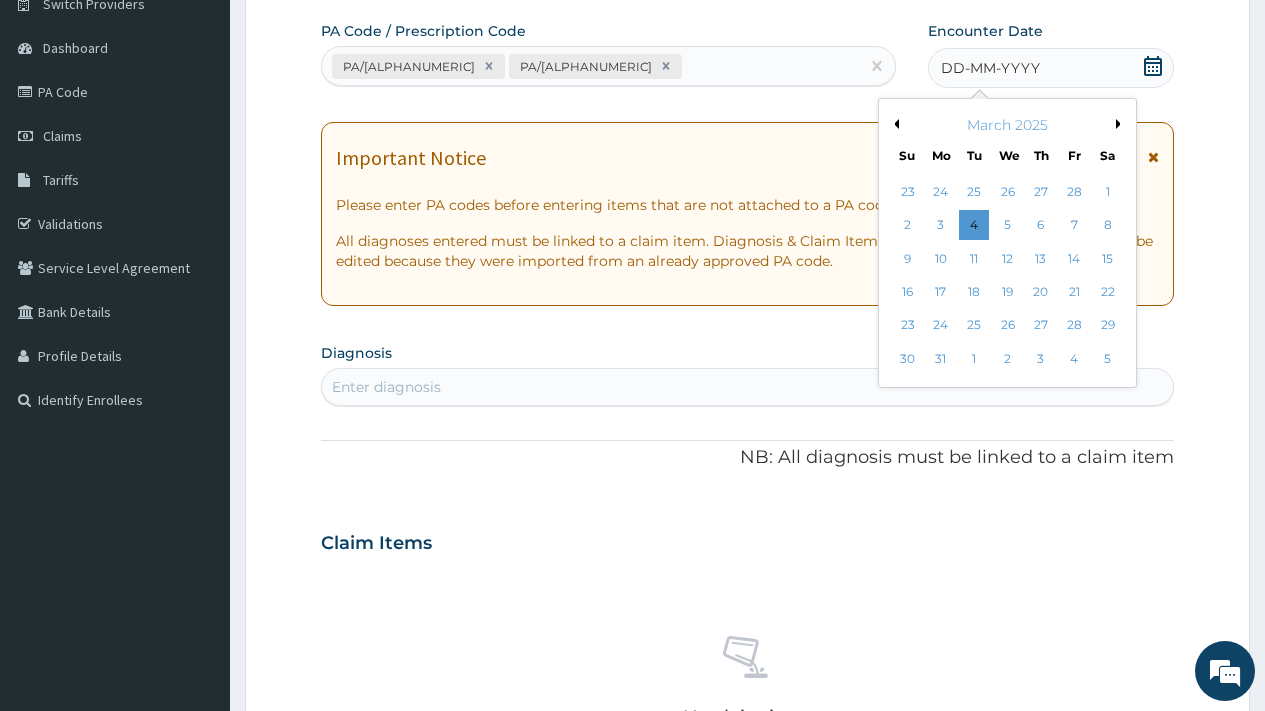 click on "Previous Month" at bounding box center [894, 124] 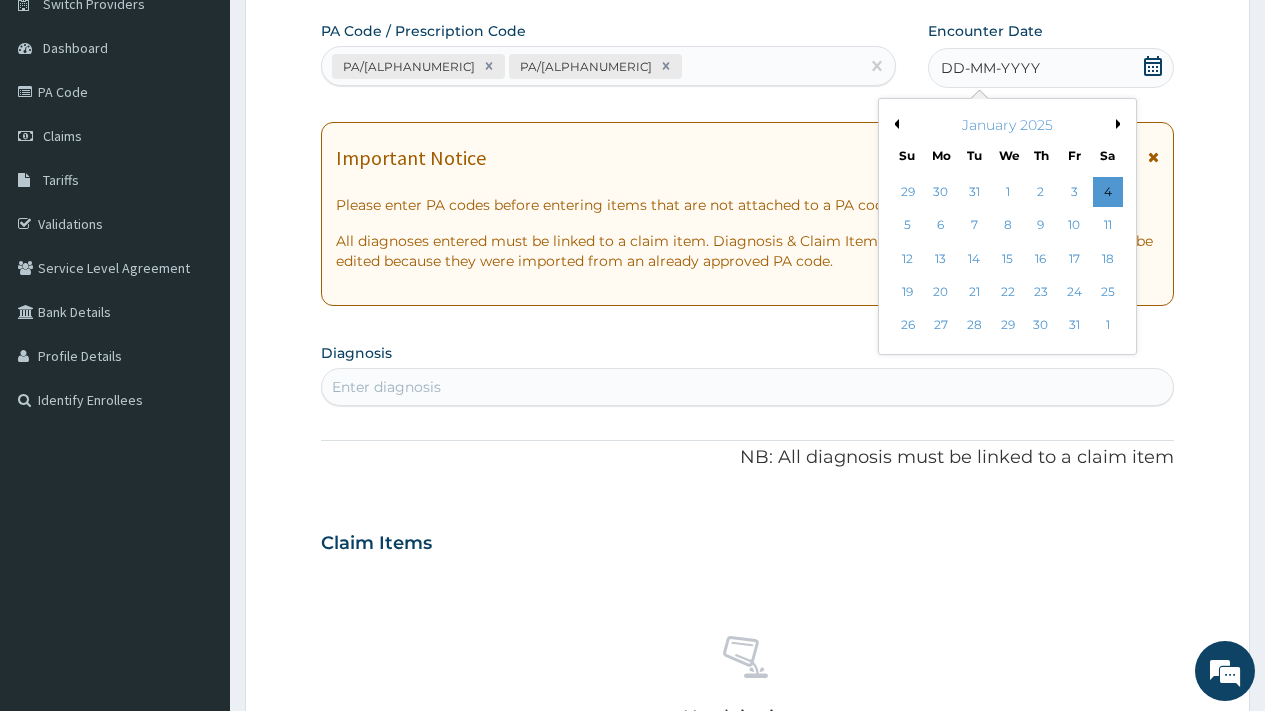 click on "Previous Month" at bounding box center (894, 124) 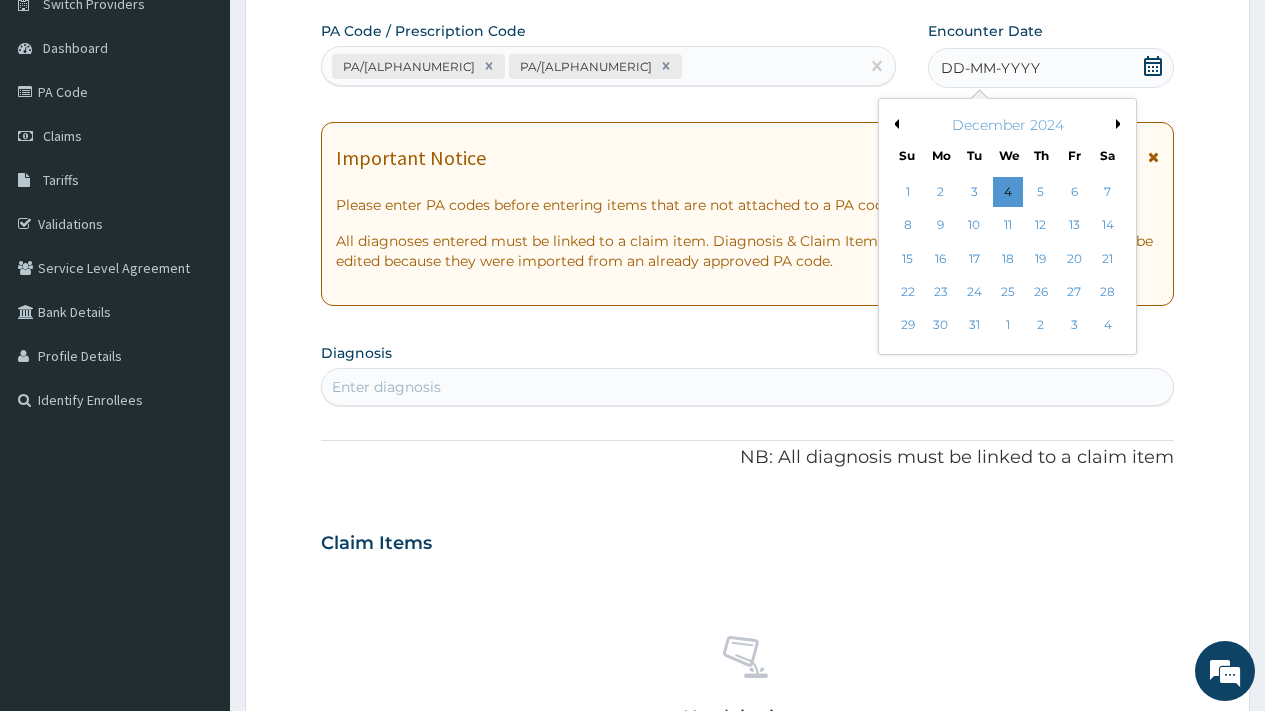 click on "Previous Month" at bounding box center (894, 124) 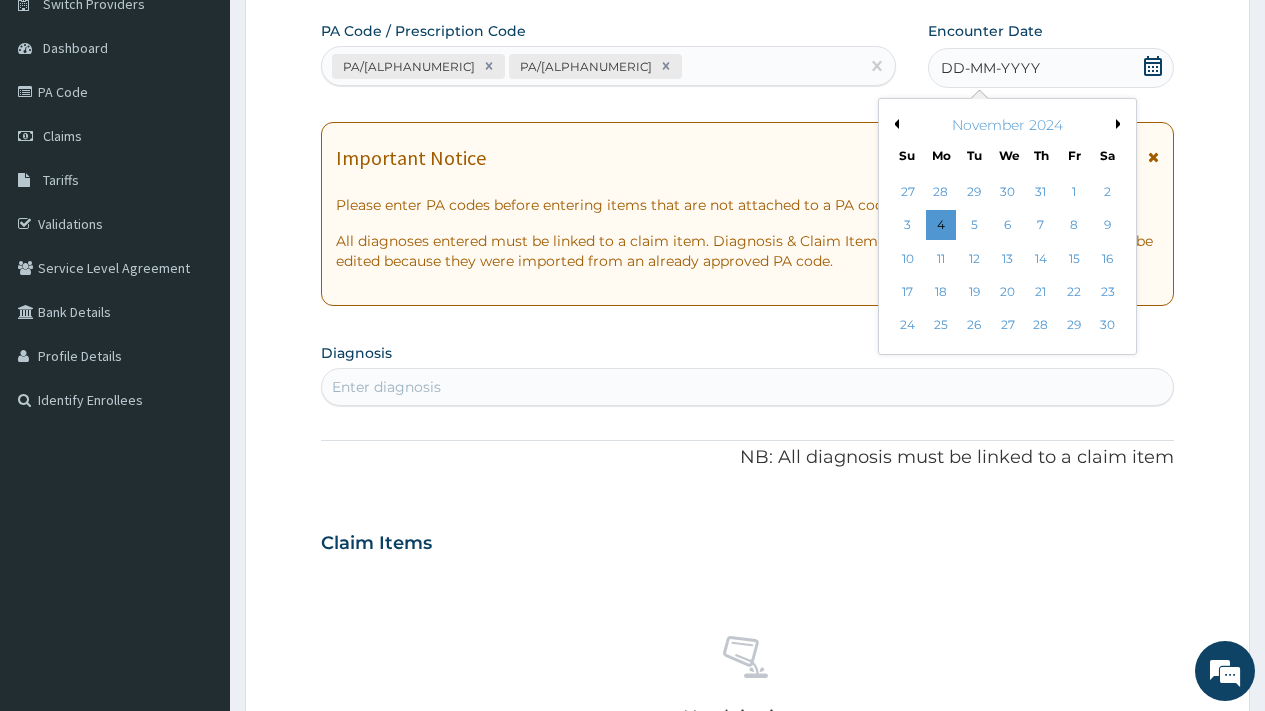 click on "Previous Month" at bounding box center (894, 124) 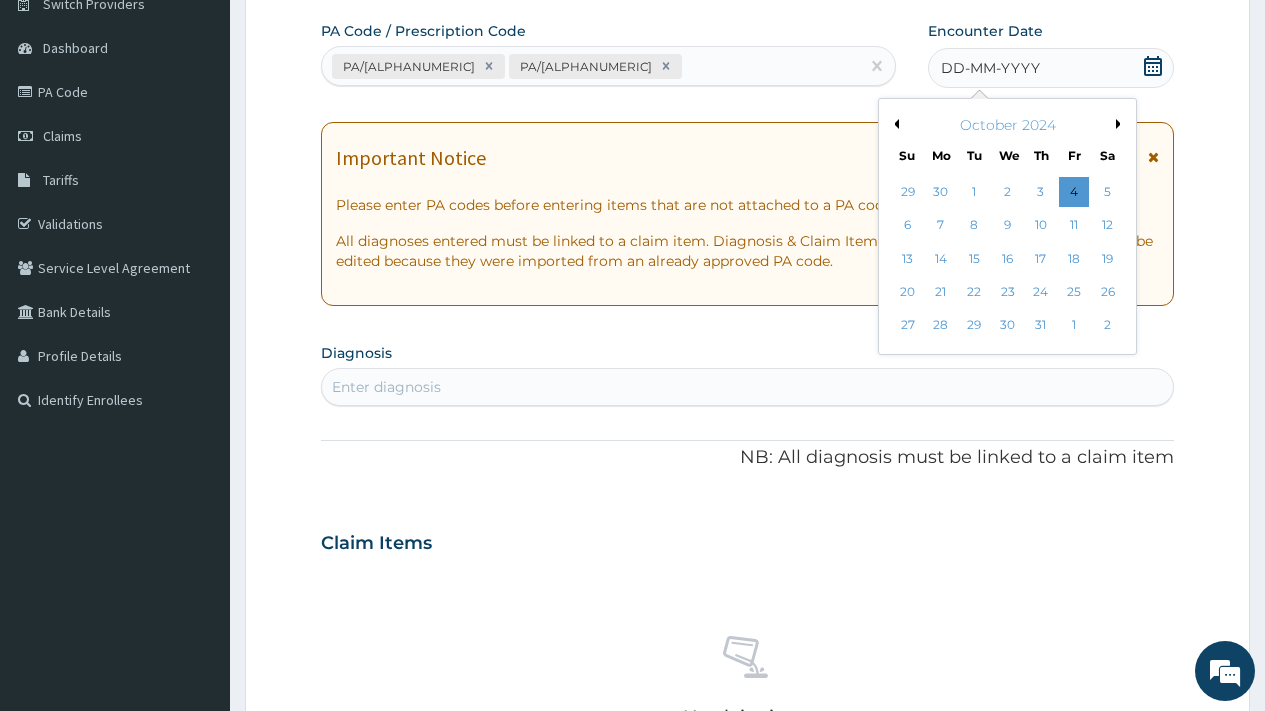 click on "Previous Month" at bounding box center (894, 124) 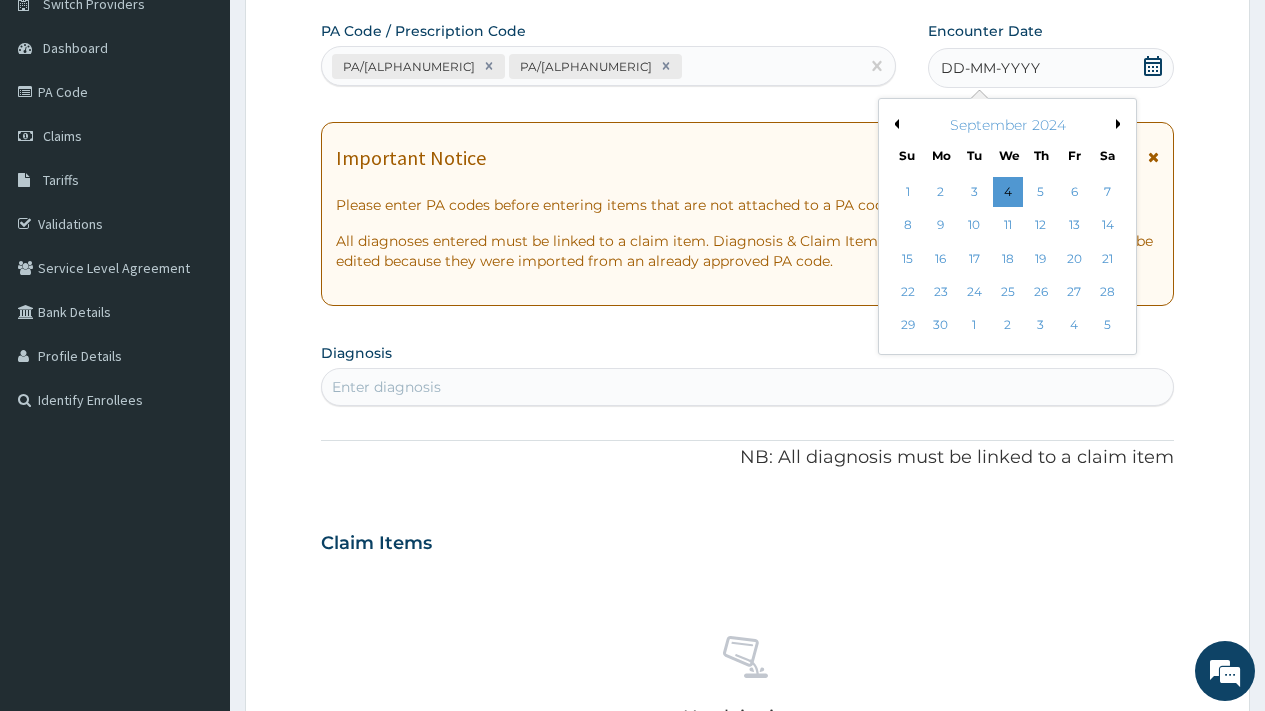 click on "Previous Month" at bounding box center (894, 124) 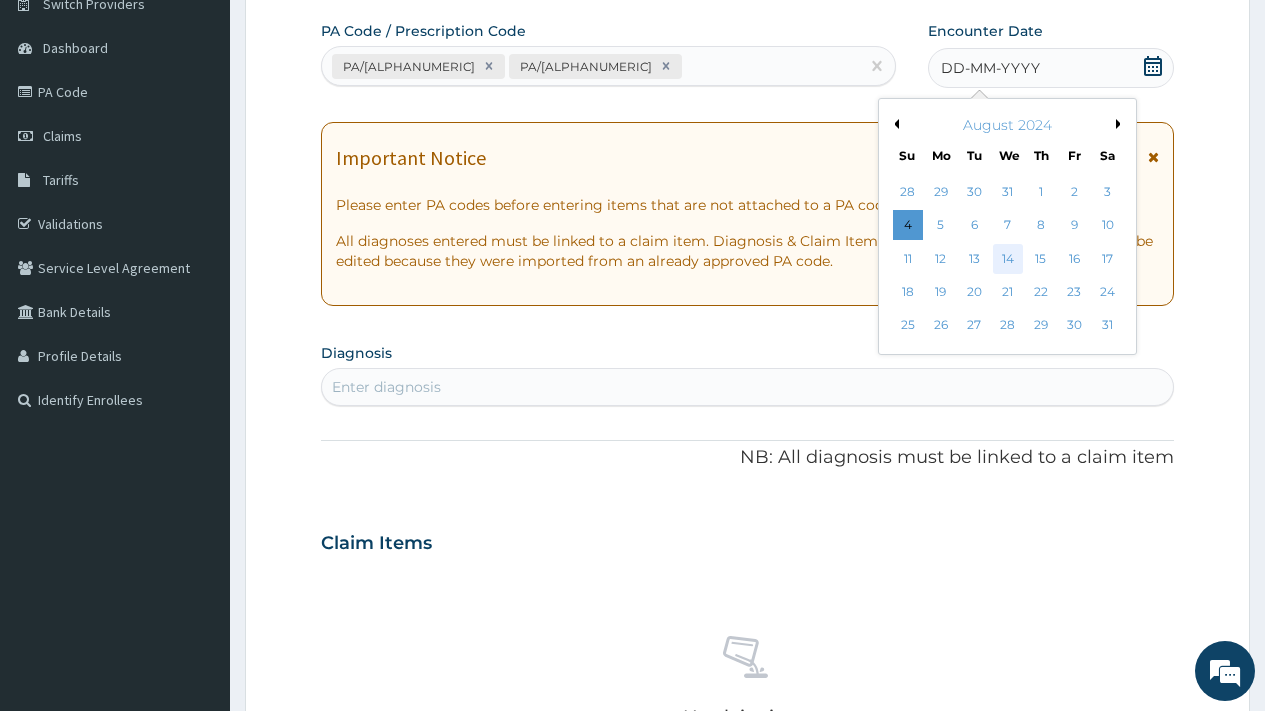 click on "14" at bounding box center [1007, 259] 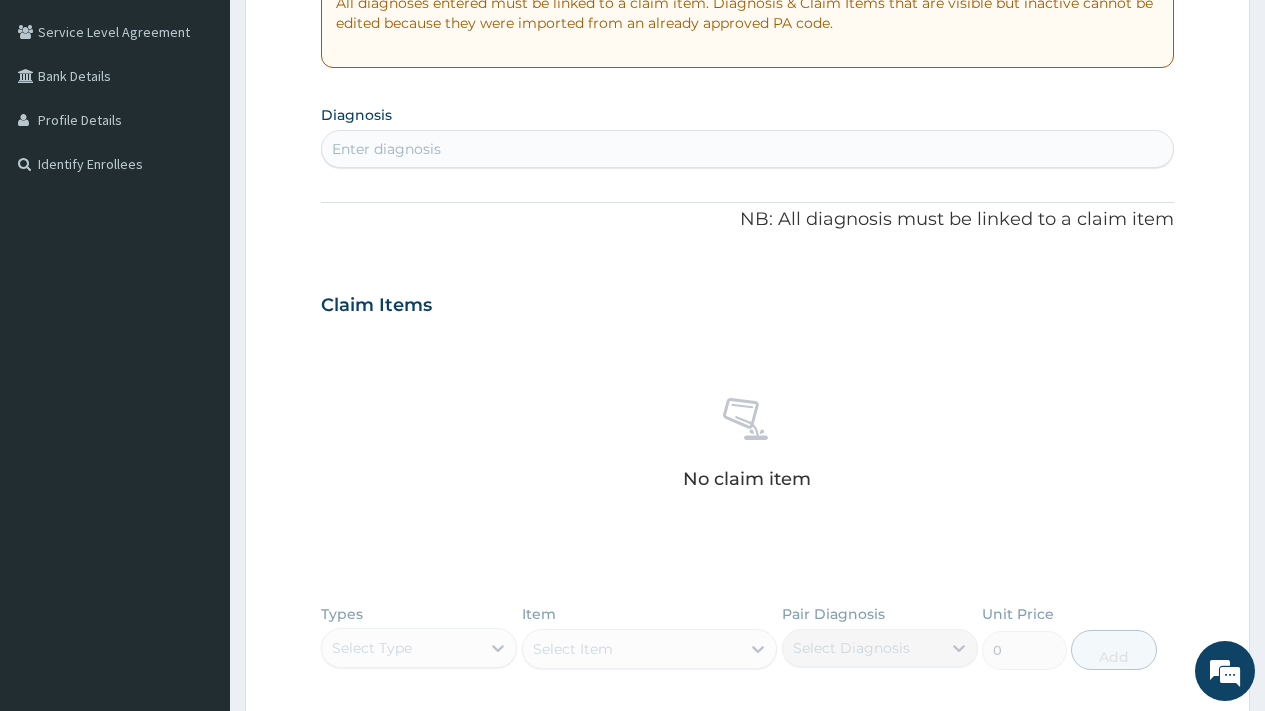 scroll, scrollTop: 408, scrollLeft: 0, axis: vertical 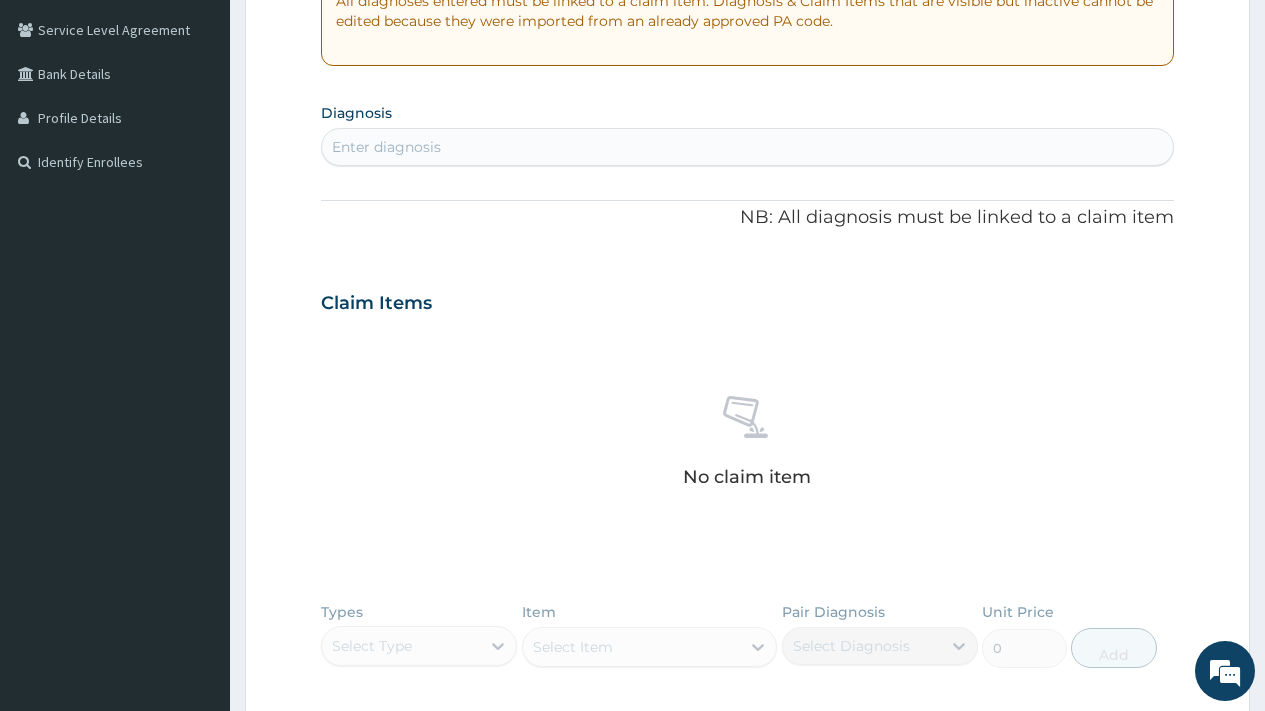 click on "Enter diagnosis" at bounding box center [747, 147] 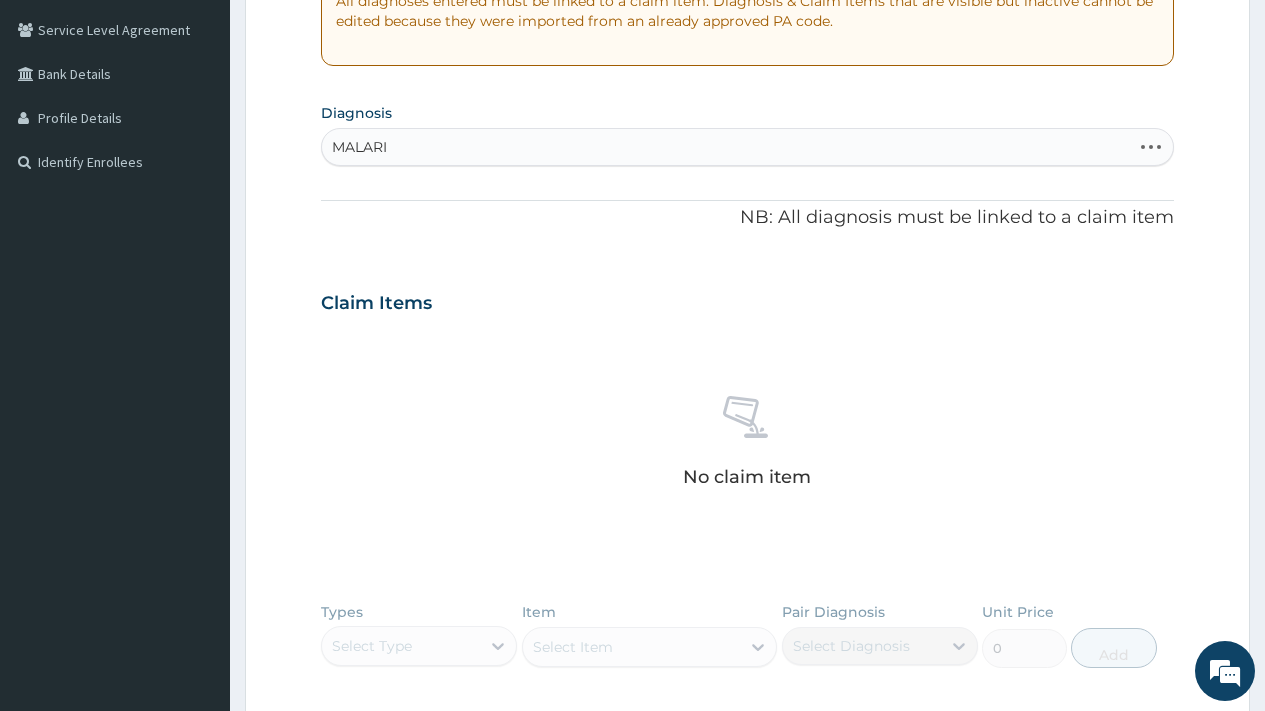 type on "MALARIA" 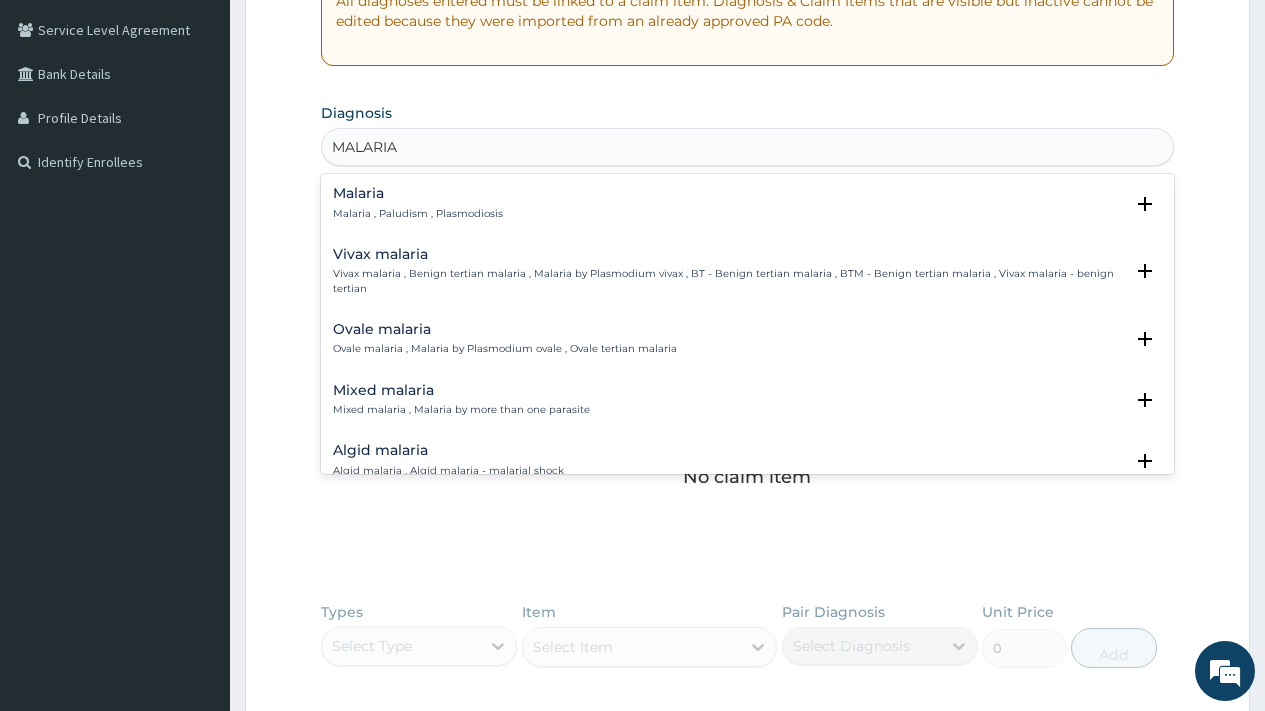 click on "Malaria" at bounding box center (418, 193) 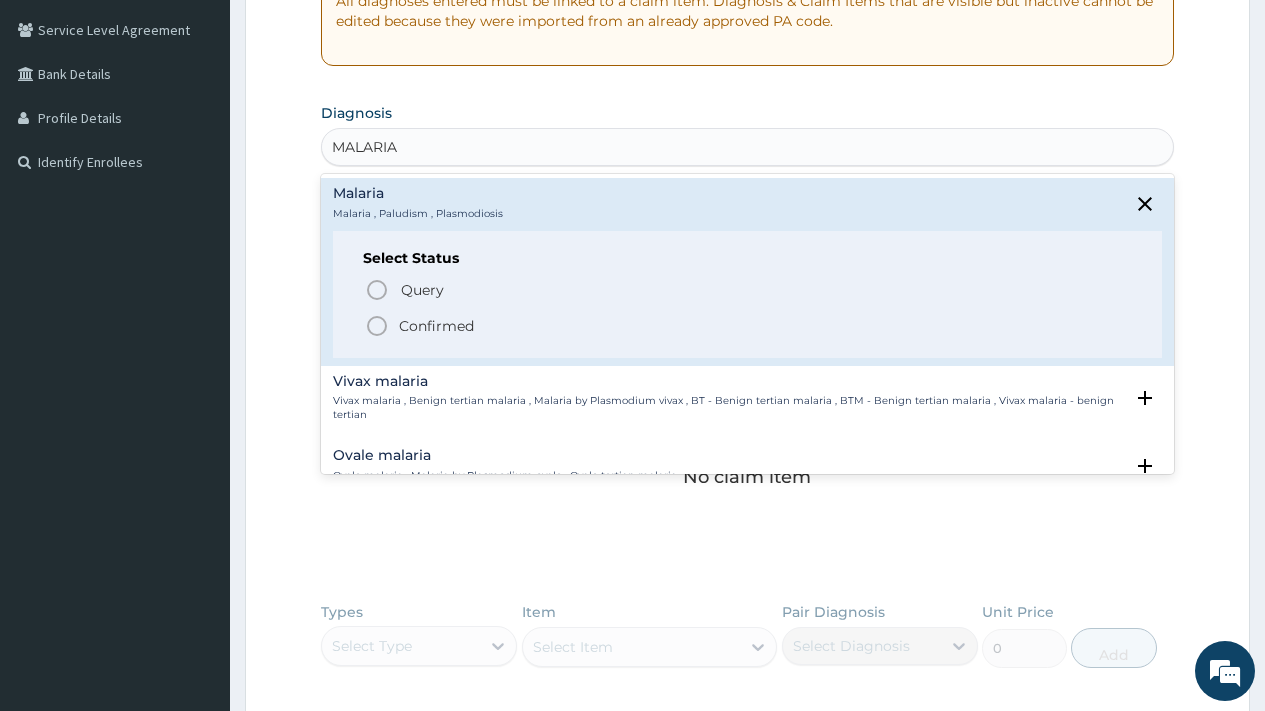 click on "Confirmed" at bounding box center (436, 326) 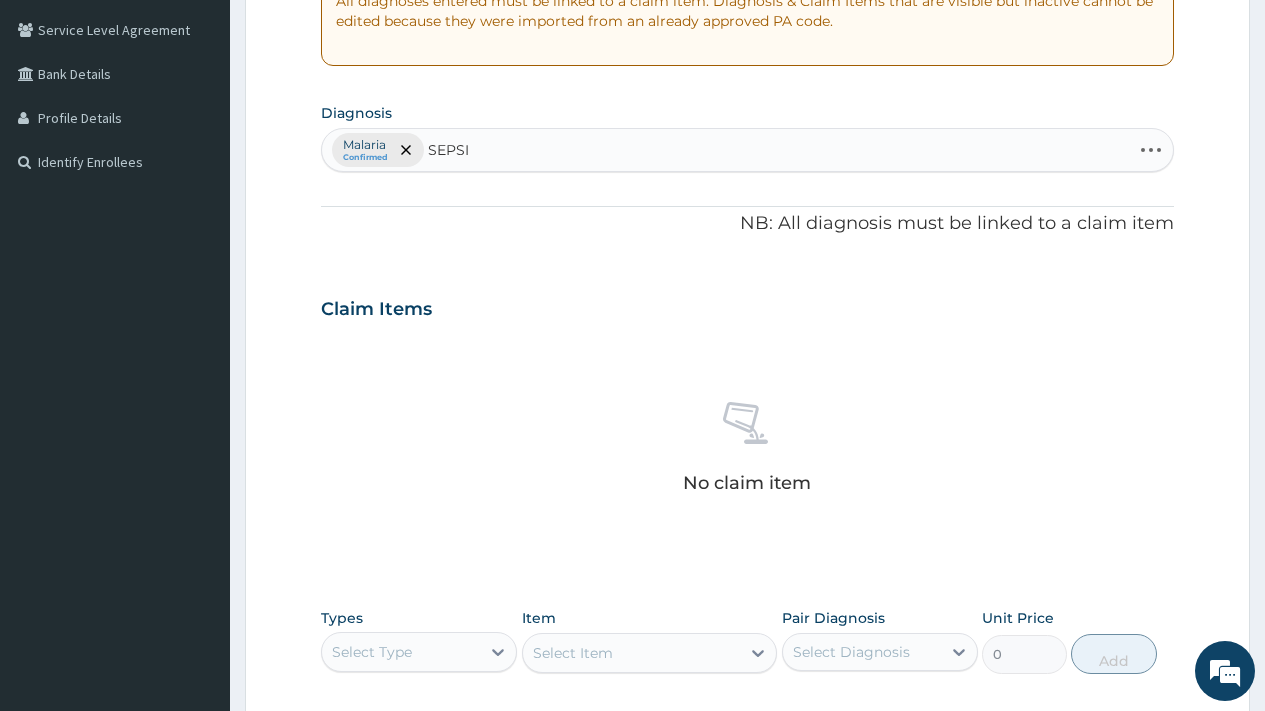 type on "SEPSIS" 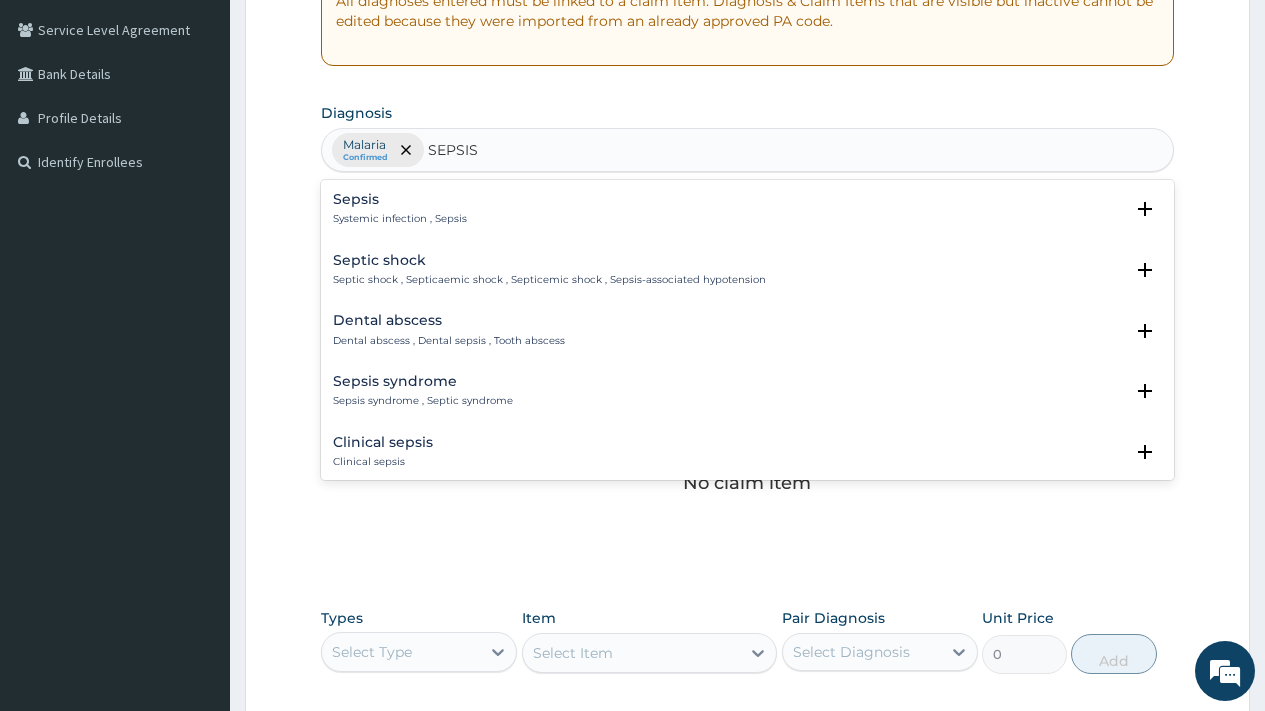 click on "Sepsis" at bounding box center [400, 199] 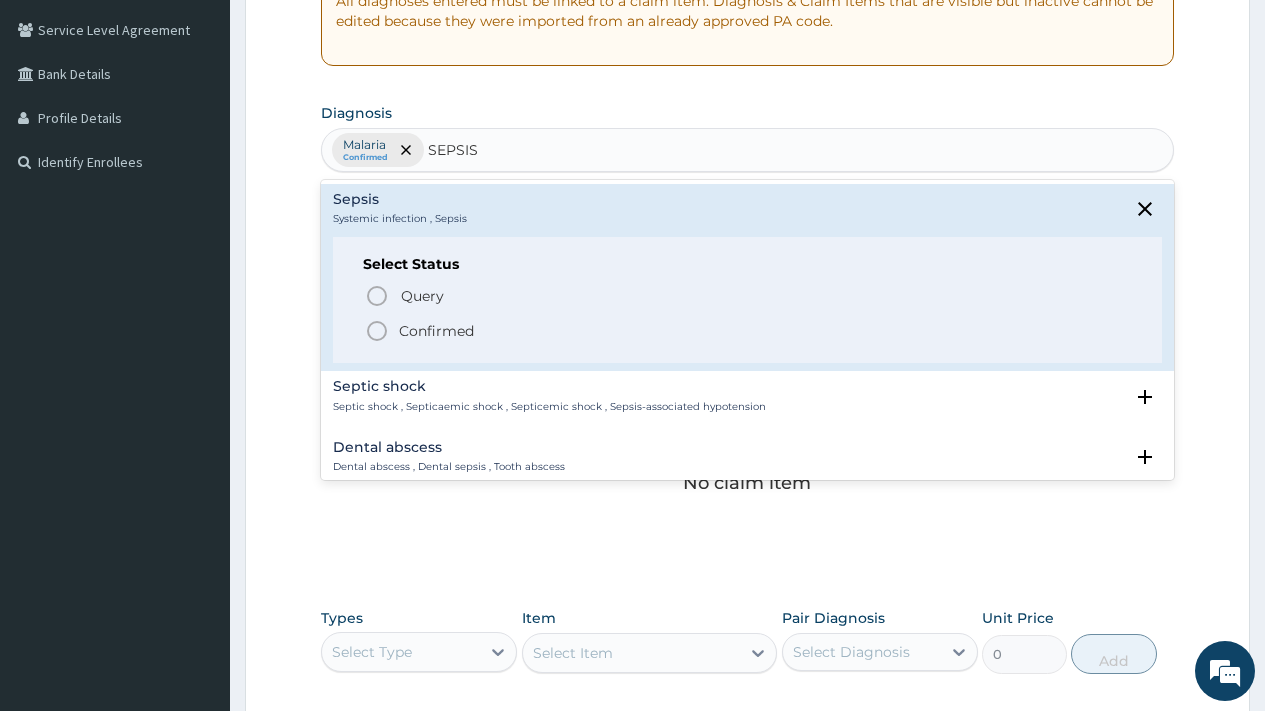 click on "Confirmed" at bounding box center (436, 331) 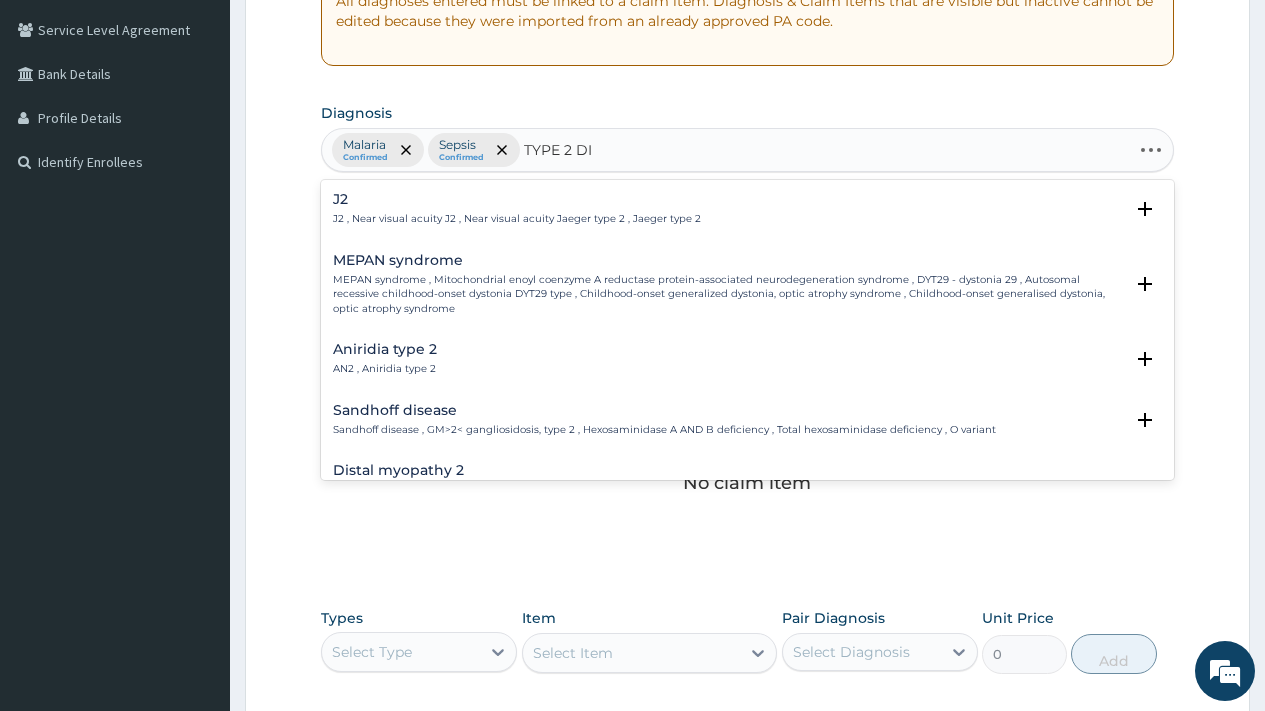 type on "TYPE 2 DIA" 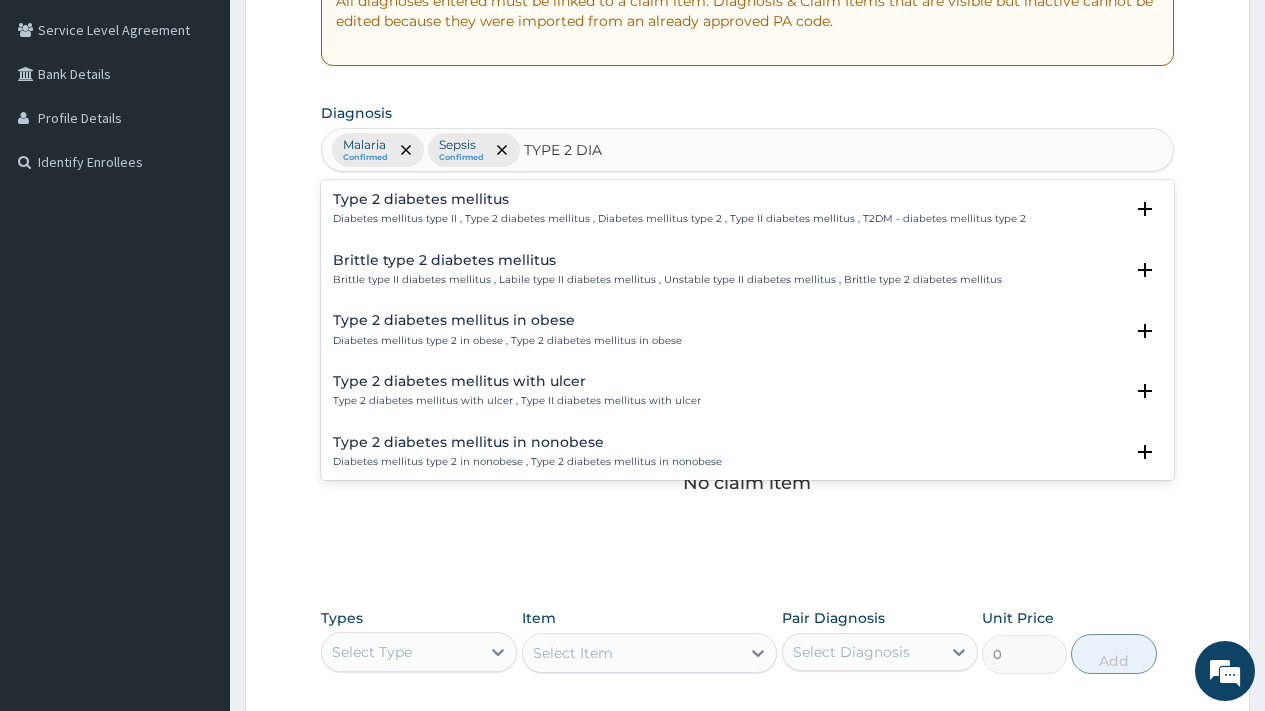 click on "Type 2 diabetes mellitus" at bounding box center [679, 199] 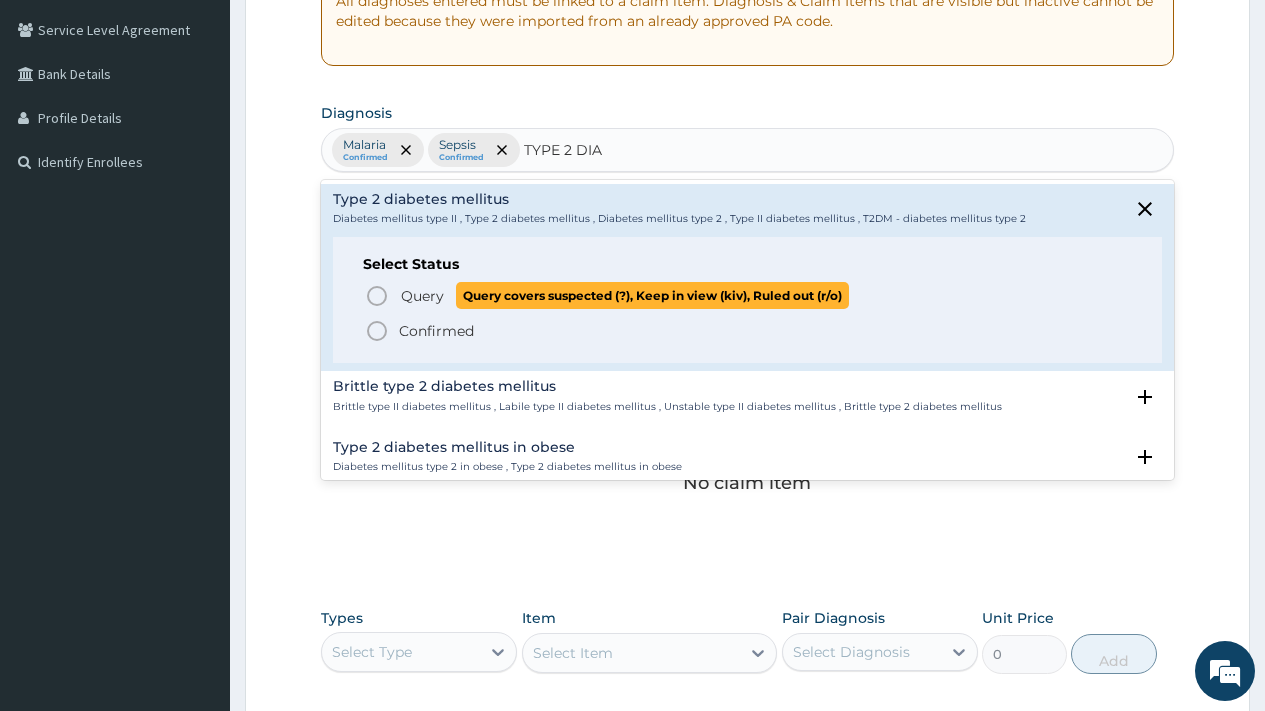 click on "Query" at bounding box center (422, 296) 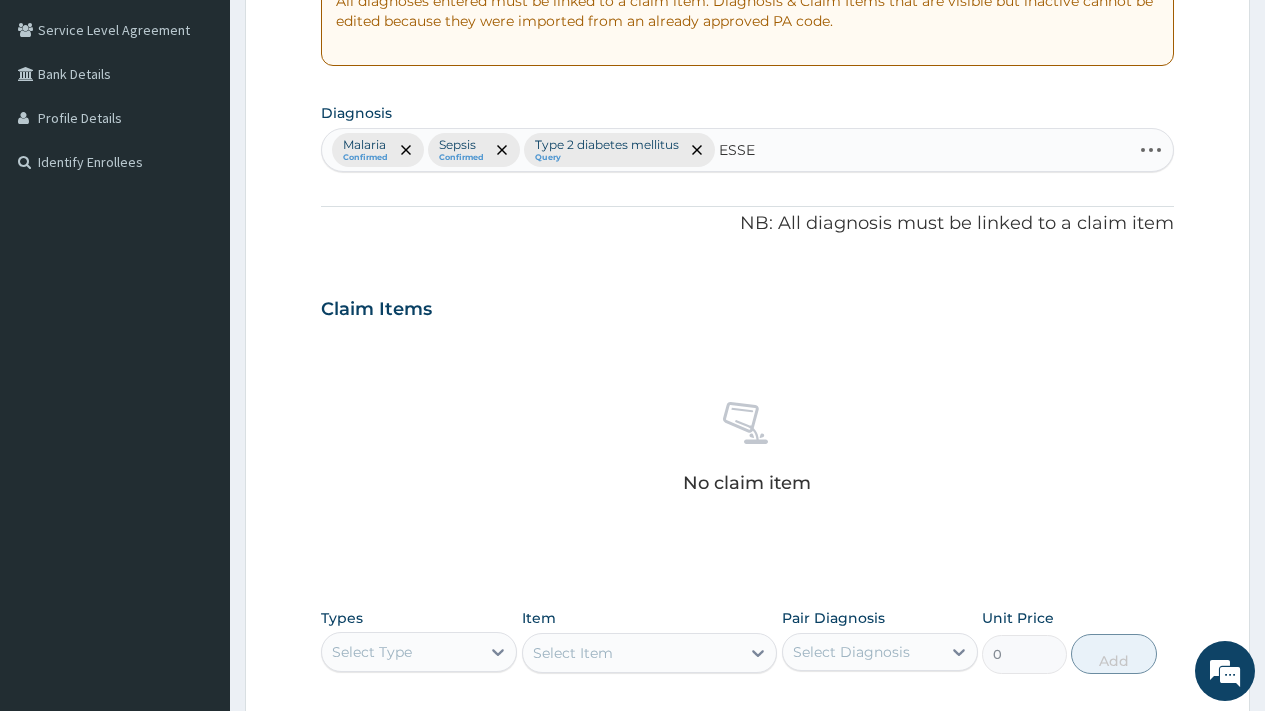 type on "ESSEN" 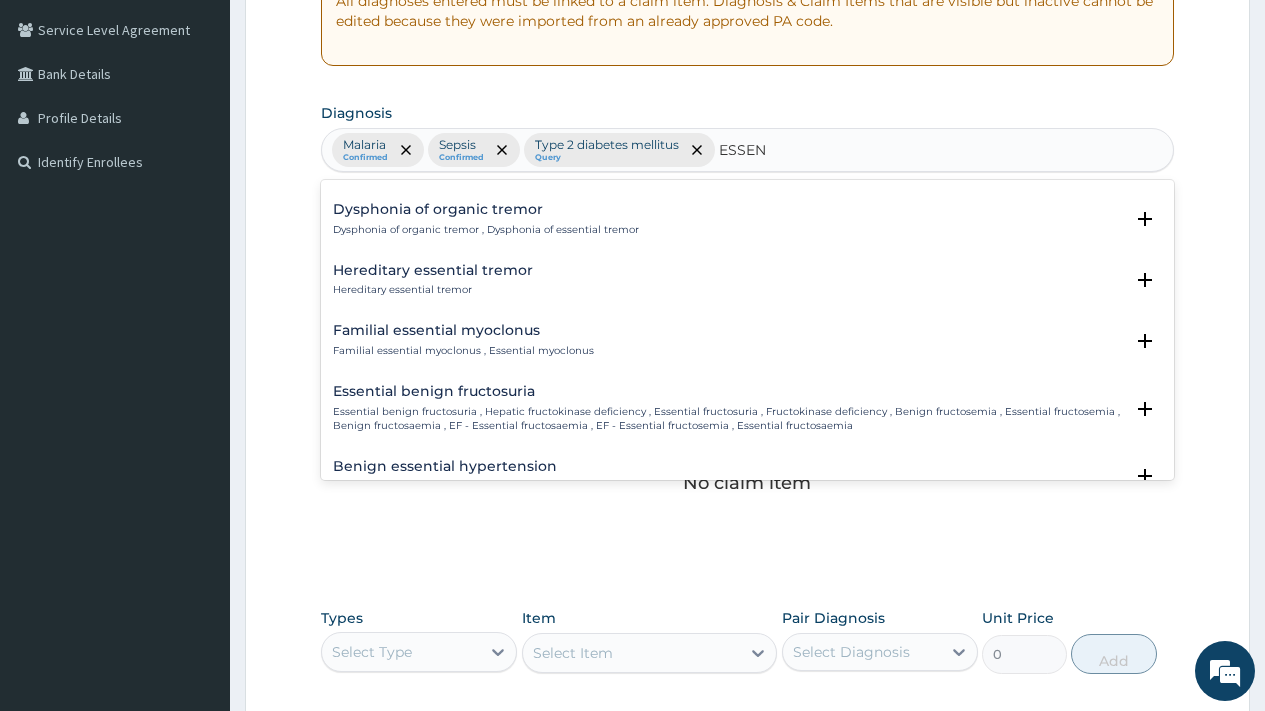 scroll, scrollTop: 761, scrollLeft: 0, axis: vertical 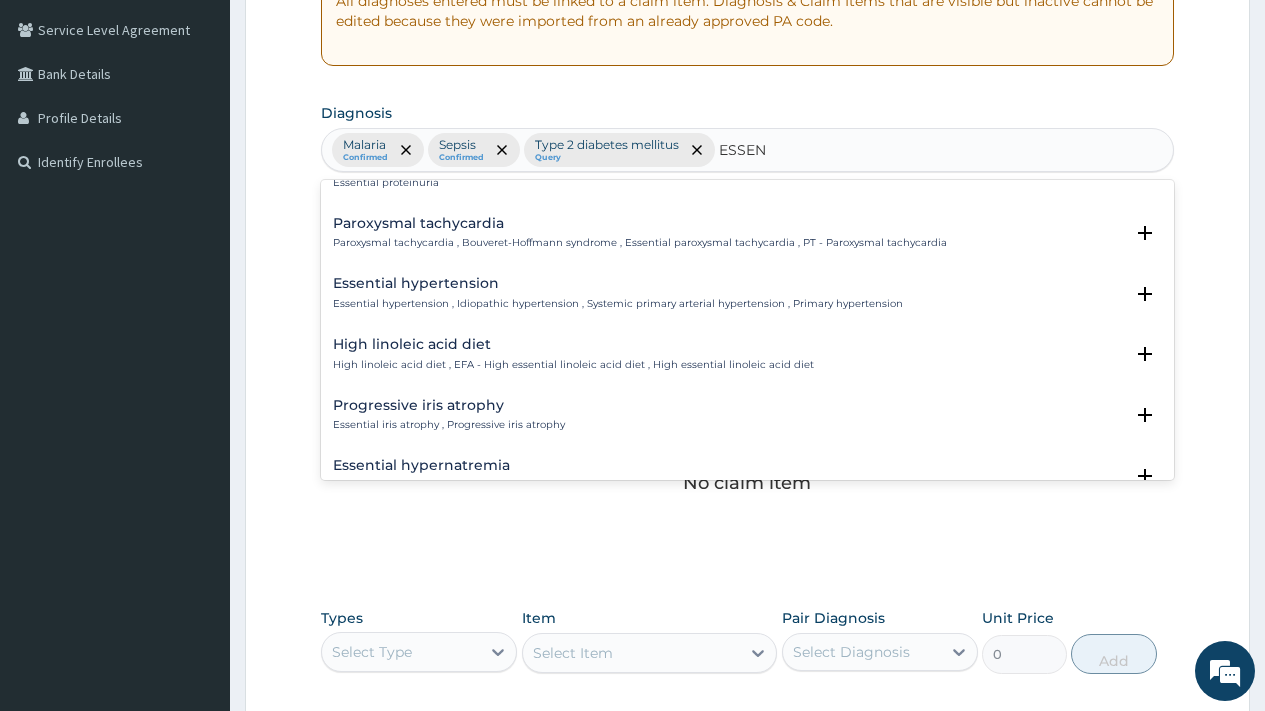 click on "Essential hypertension" at bounding box center [618, 283] 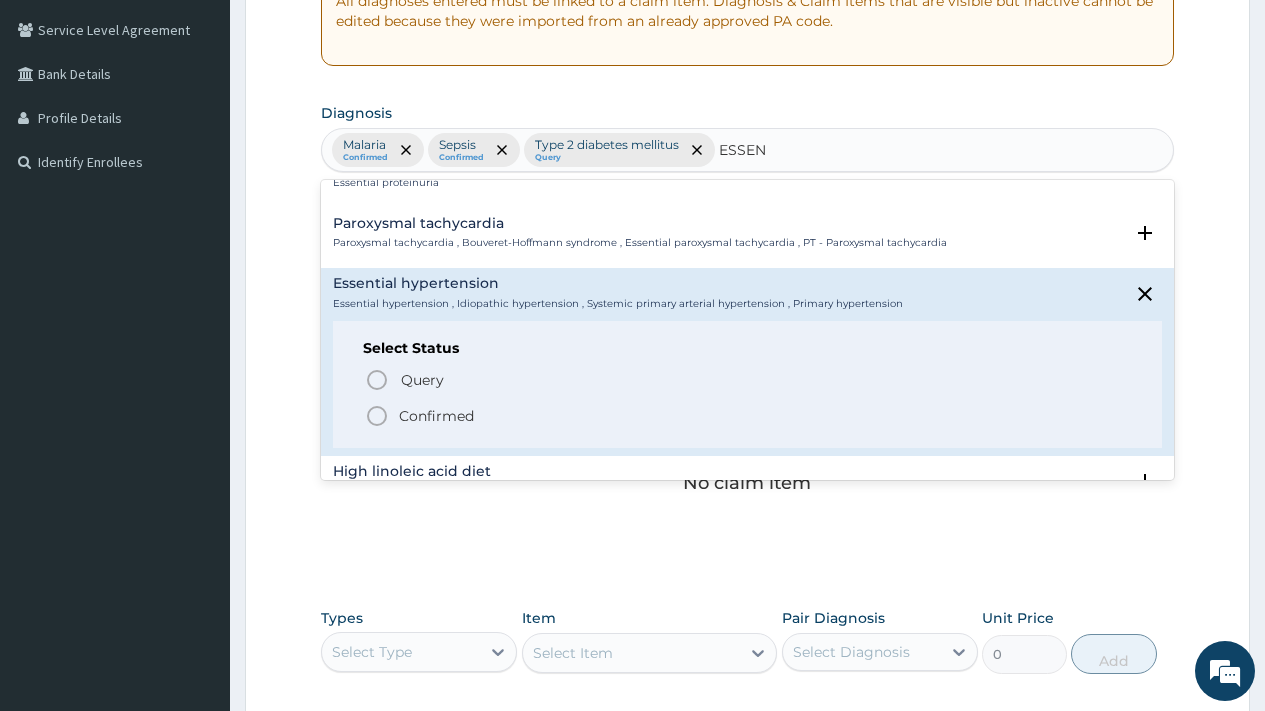 click on "Confirmed" at bounding box center (436, 416) 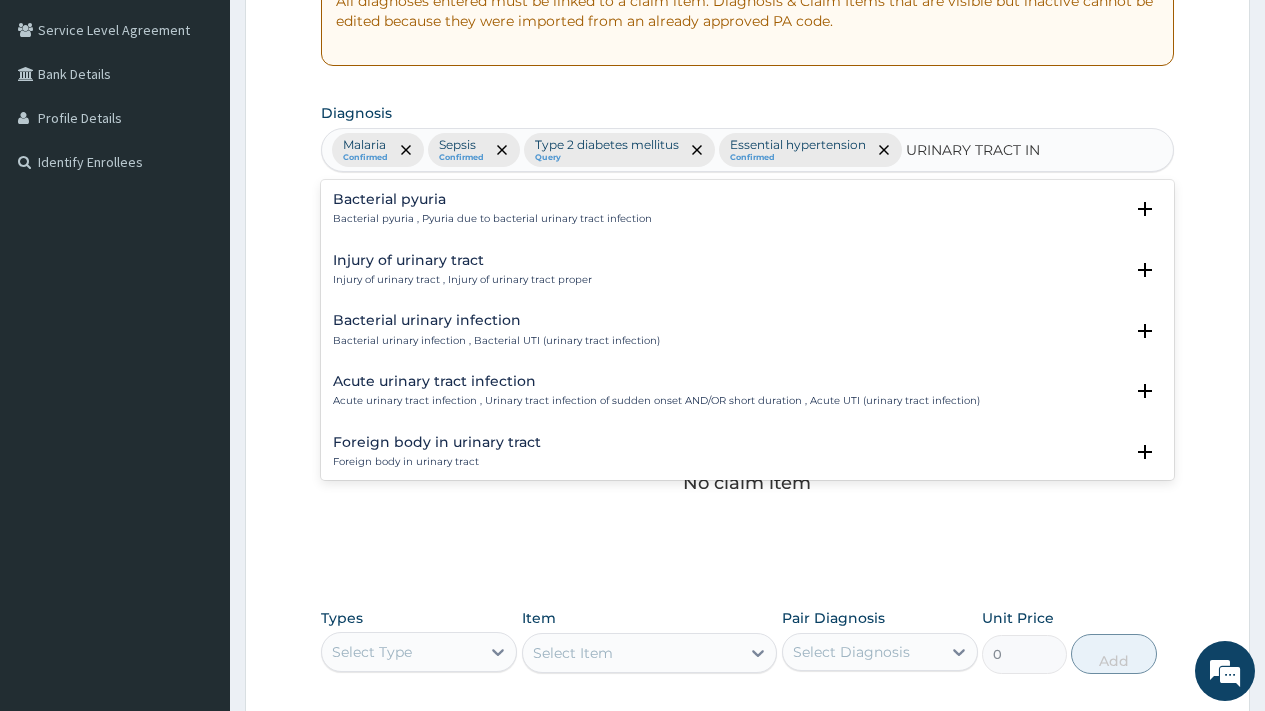 type on "URINARY TRACT INF" 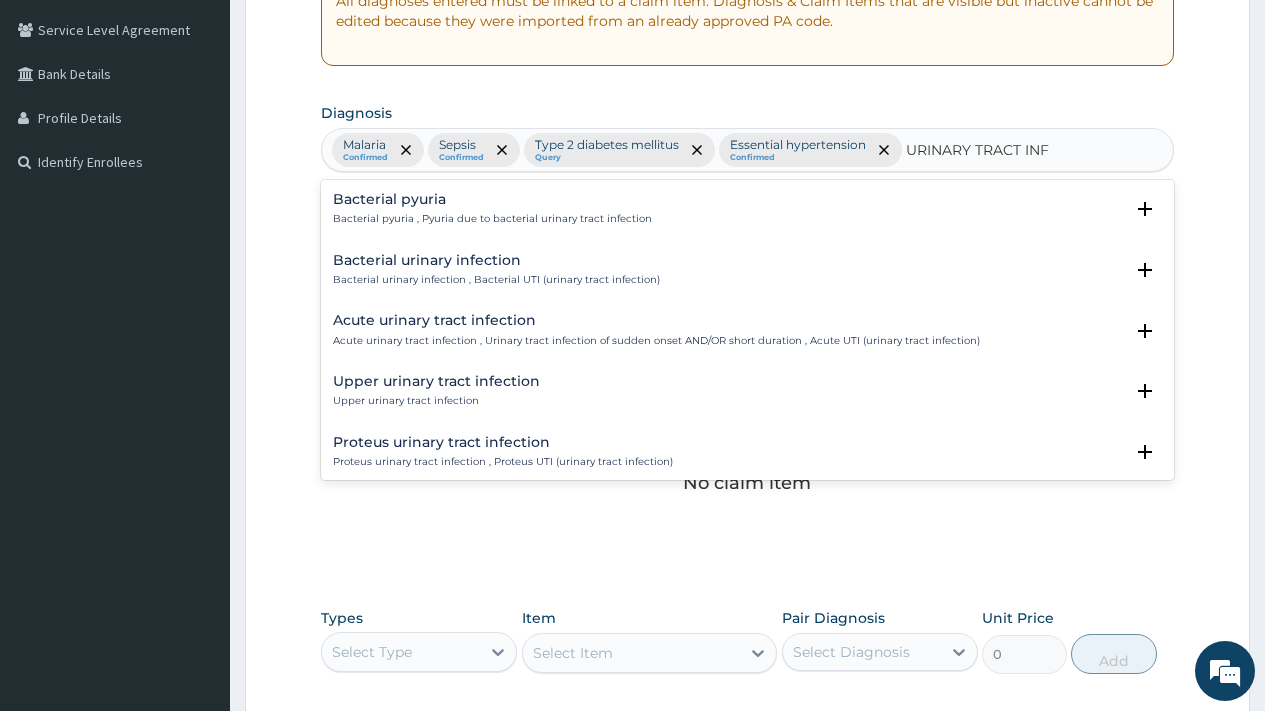 click on "Acute urinary tract infection" at bounding box center (656, 320) 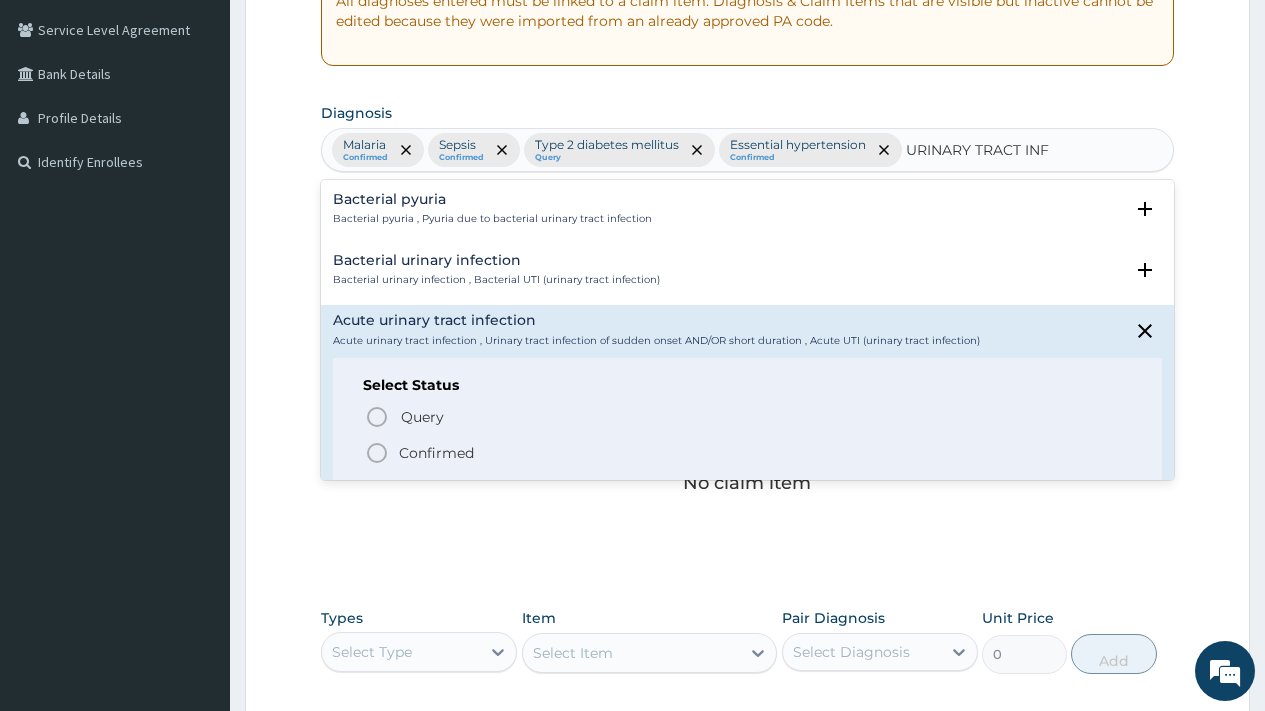 click on "Confirmed" at bounding box center [436, 453] 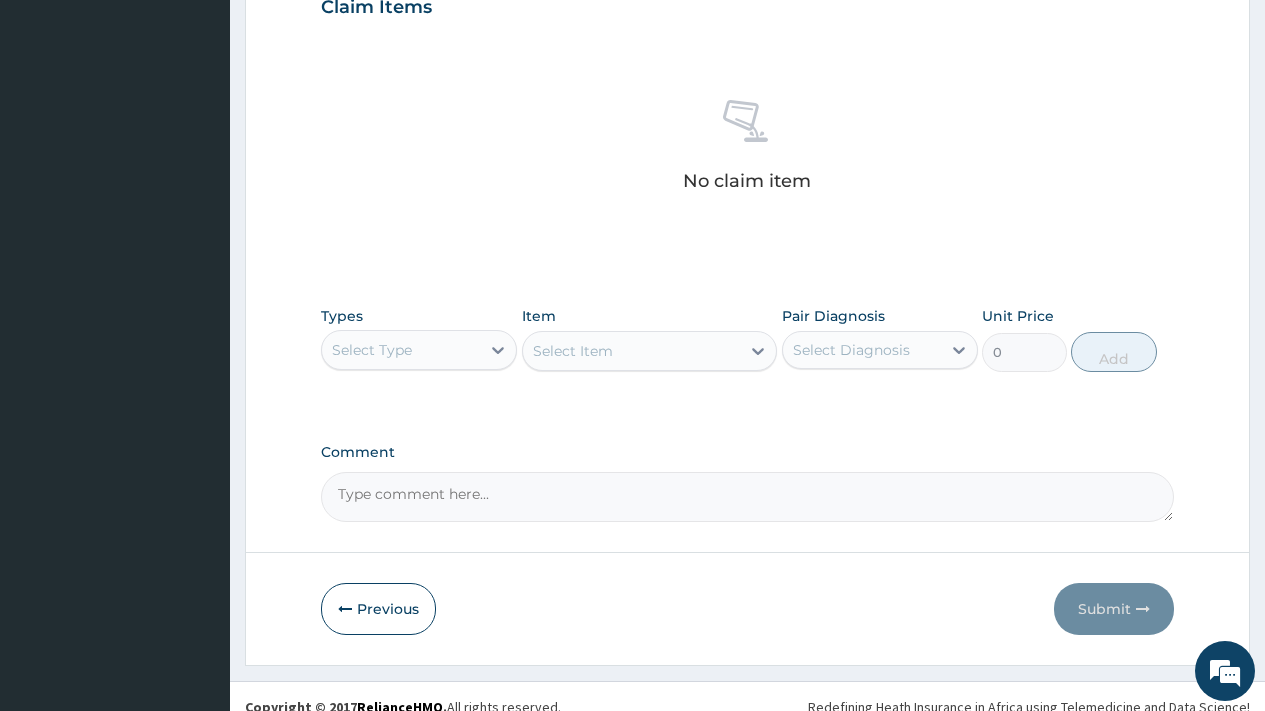 scroll, scrollTop: 731, scrollLeft: 0, axis: vertical 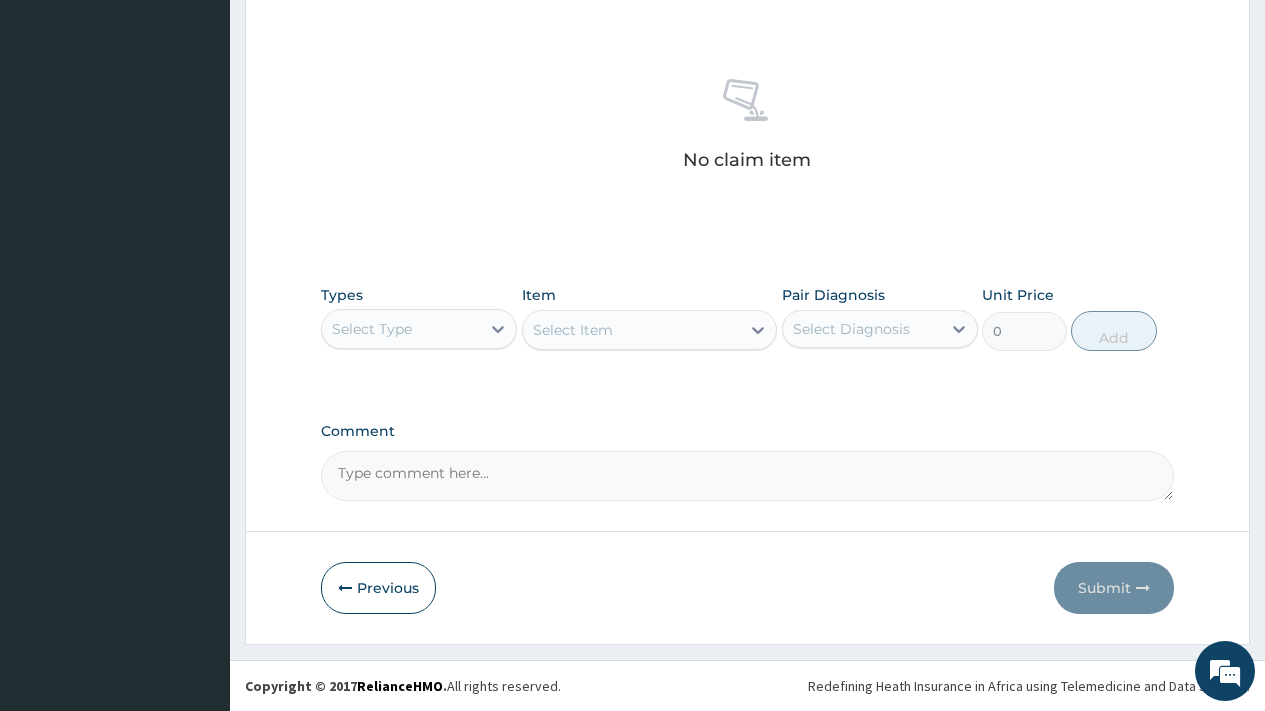 click on "Select Type" at bounding box center [401, 329] 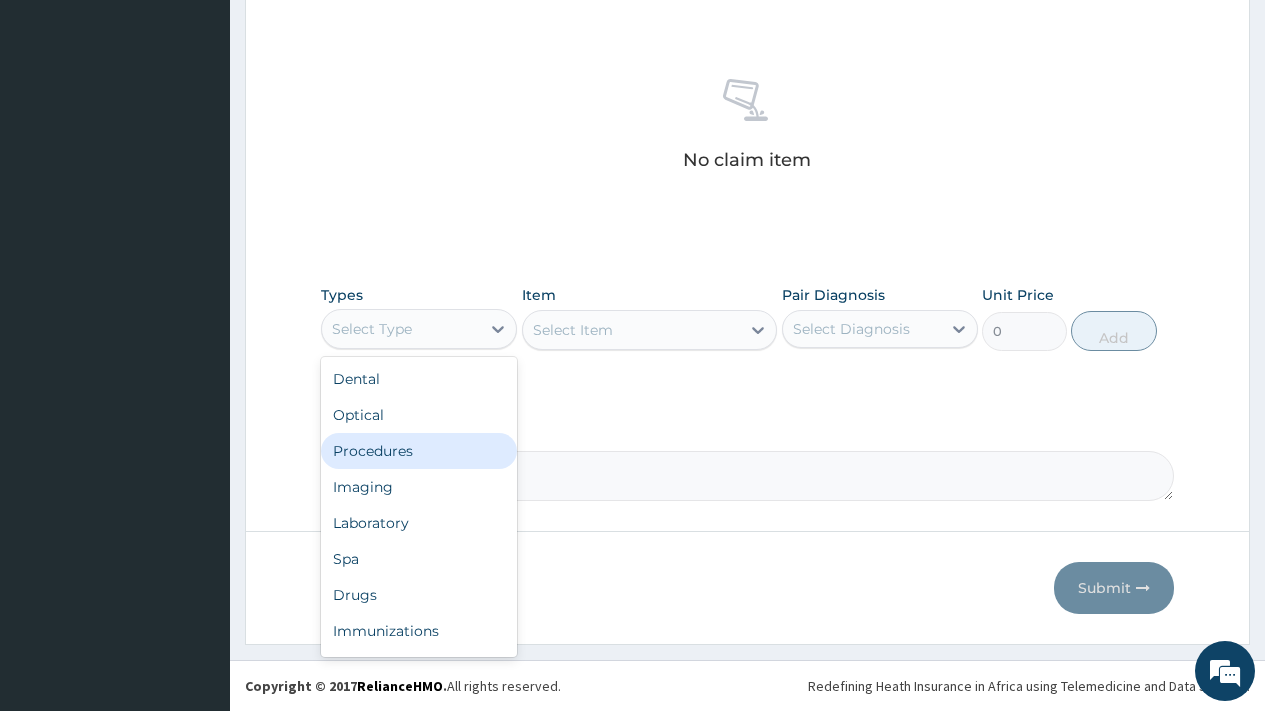 click on "Procedures" at bounding box center [419, 451] 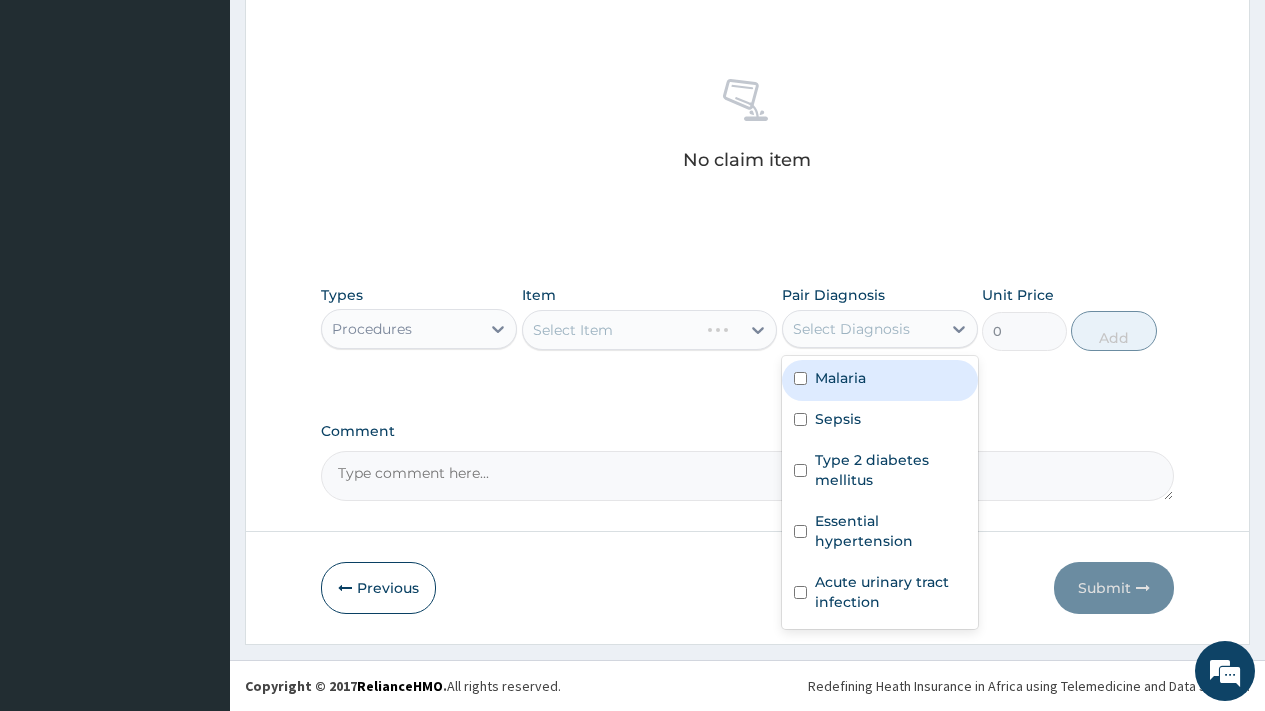 click on "Select Diagnosis" at bounding box center [851, 329] 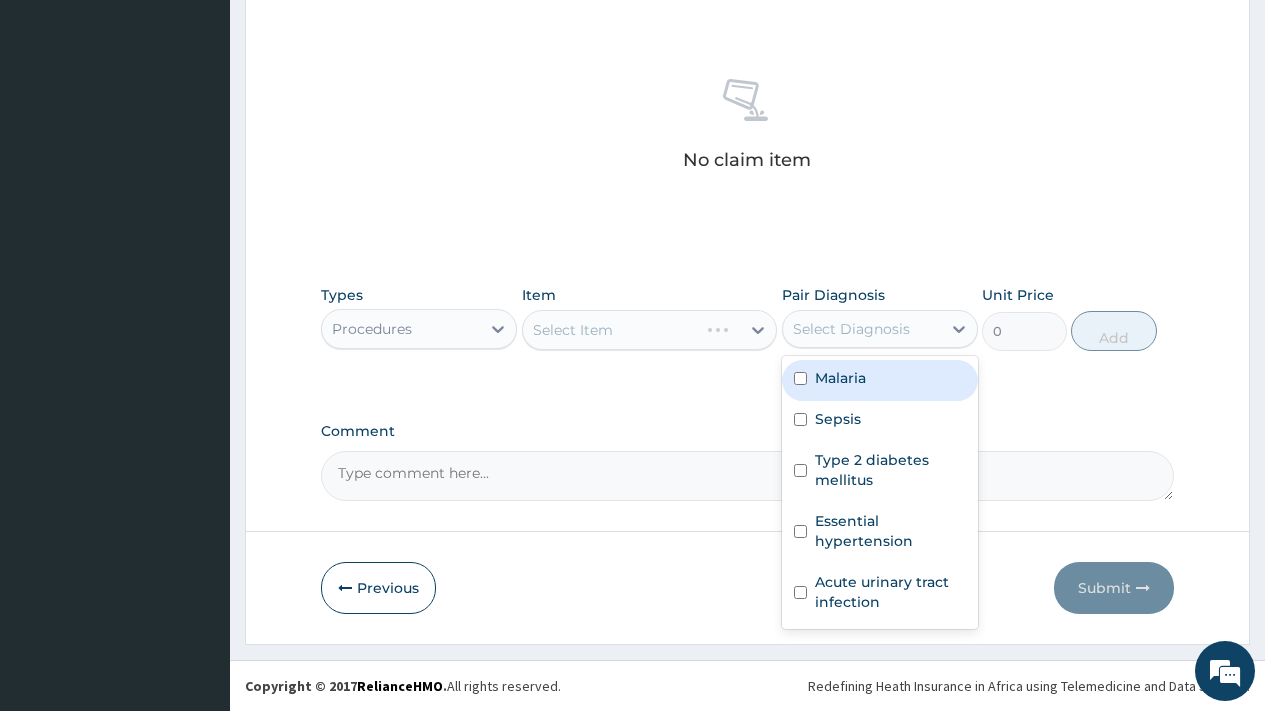 click on "Malaria" at bounding box center [880, 380] 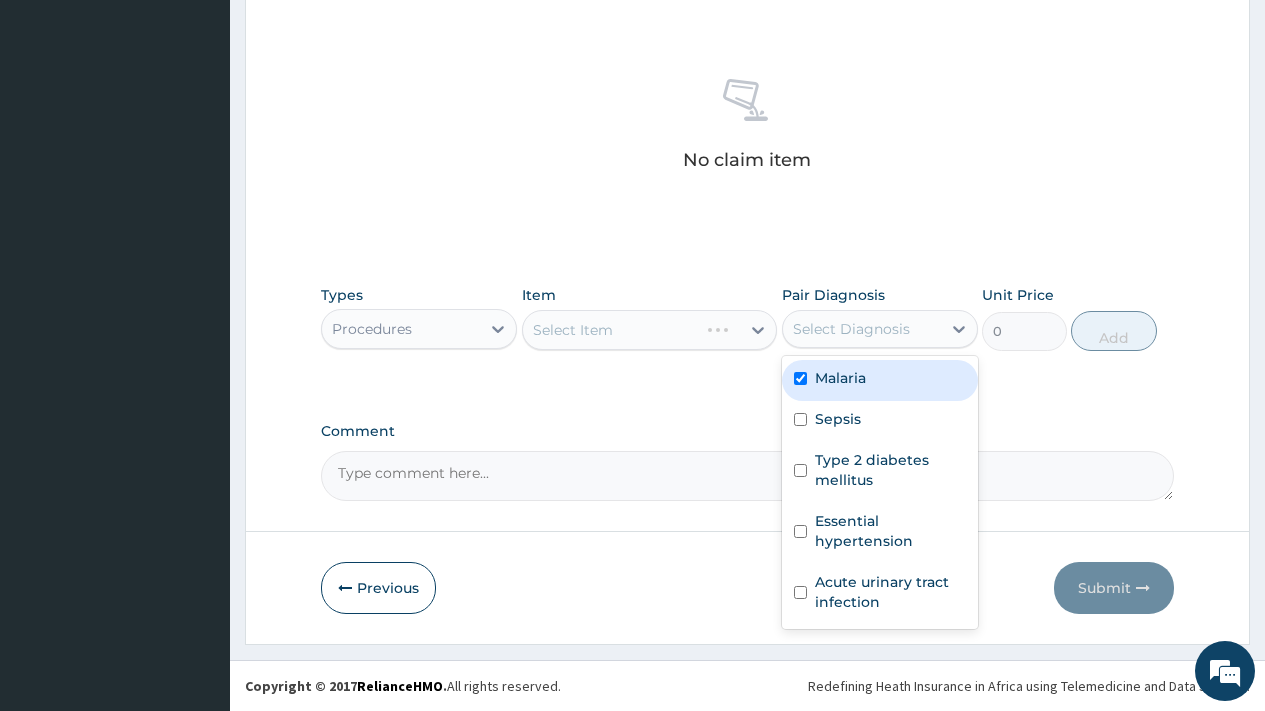 checkbox on "true" 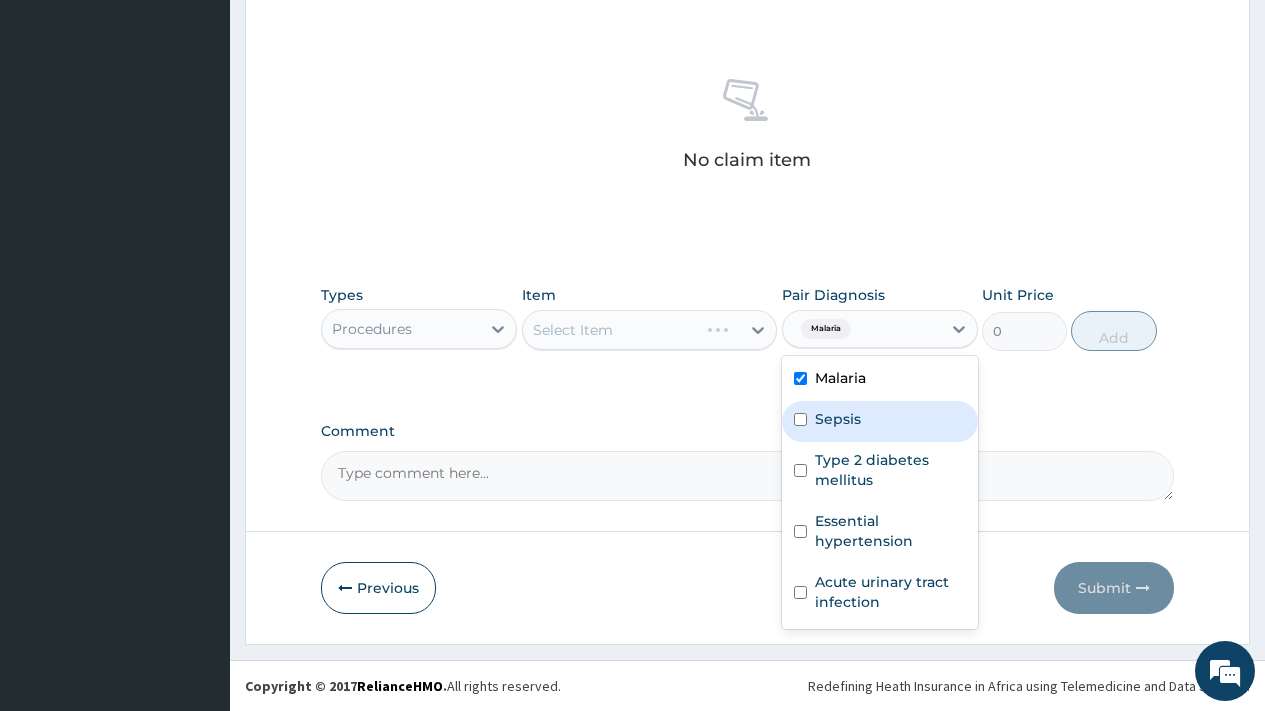 click on "Sepsis" at bounding box center [880, 421] 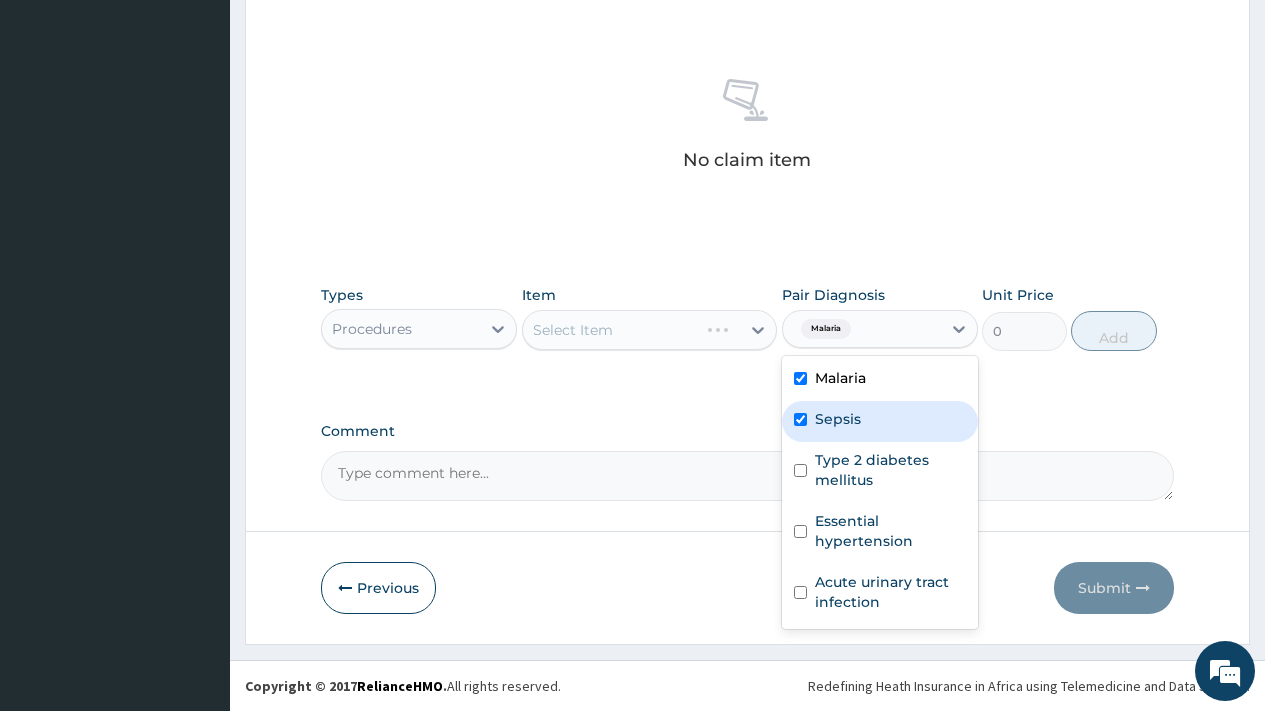 checkbox on "true" 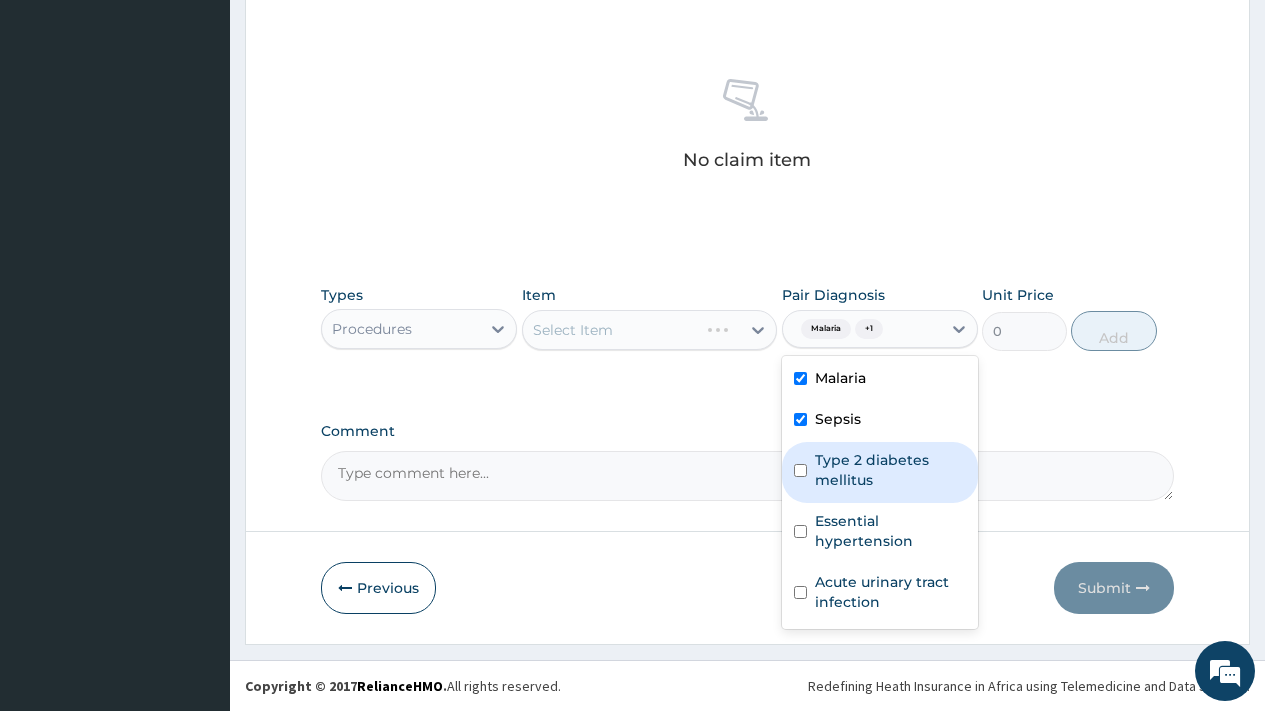 click on "Type 2 diabetes mellitus" at bounding box center (890, 470) 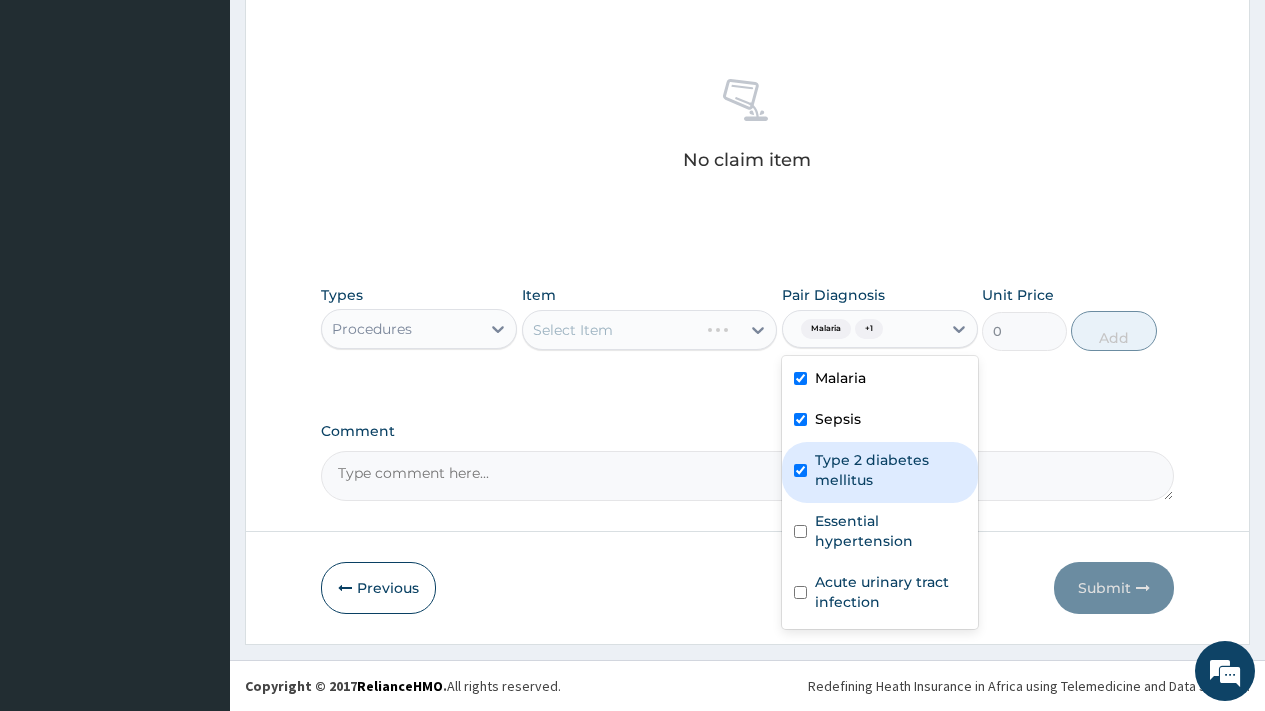 checkbox on "true" 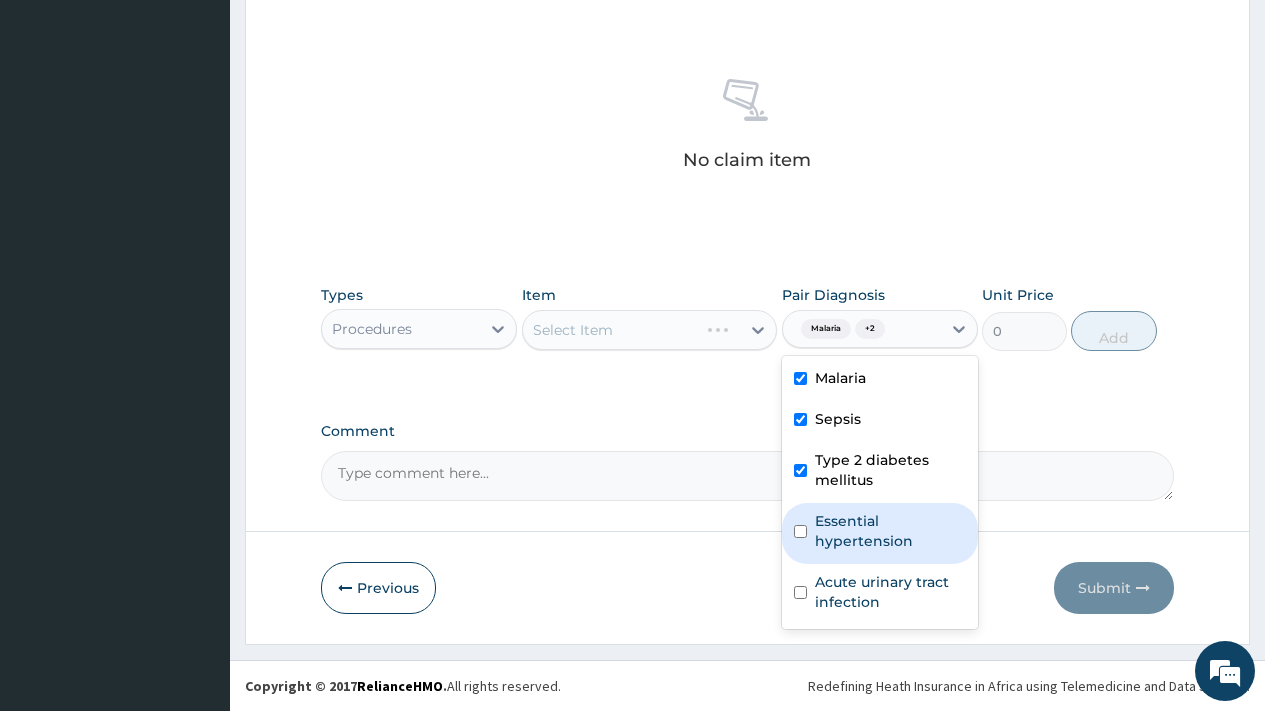 click on "Essential hypertension" at bounding box center (890, 531) 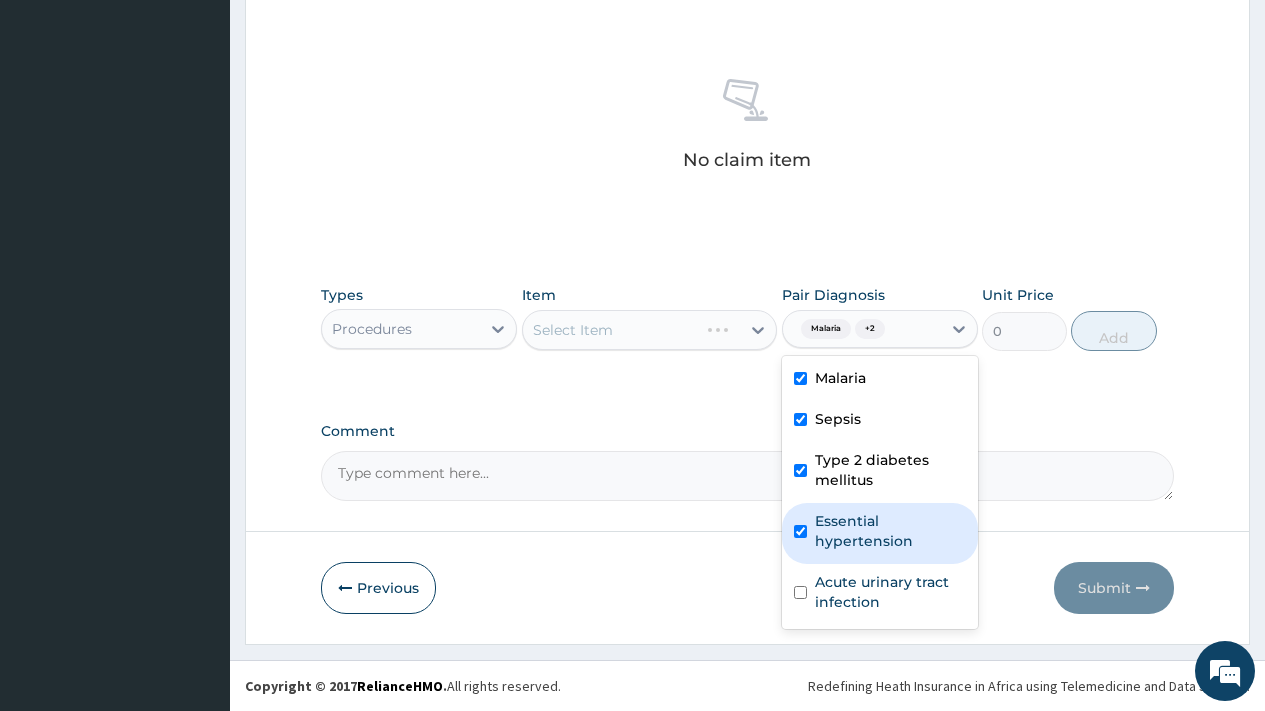 checkbox on "true" 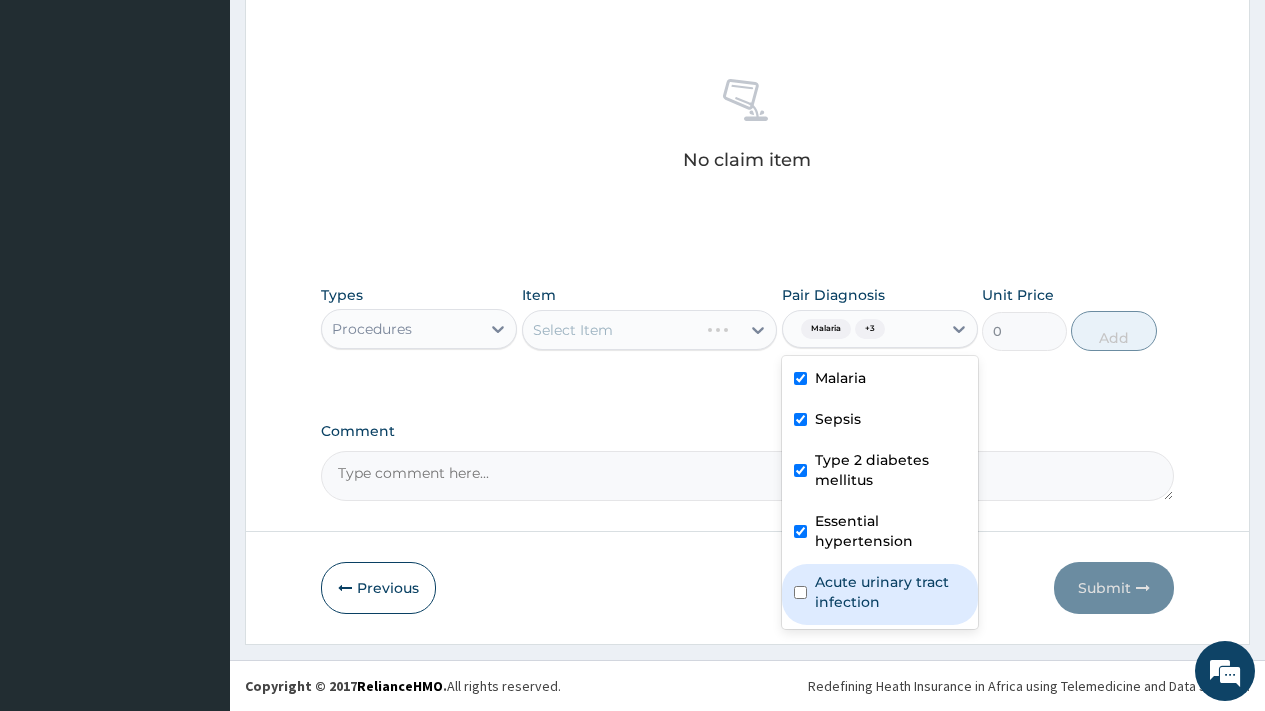 click on "Acute urinary tract infection" at bounding box center [890, 592] 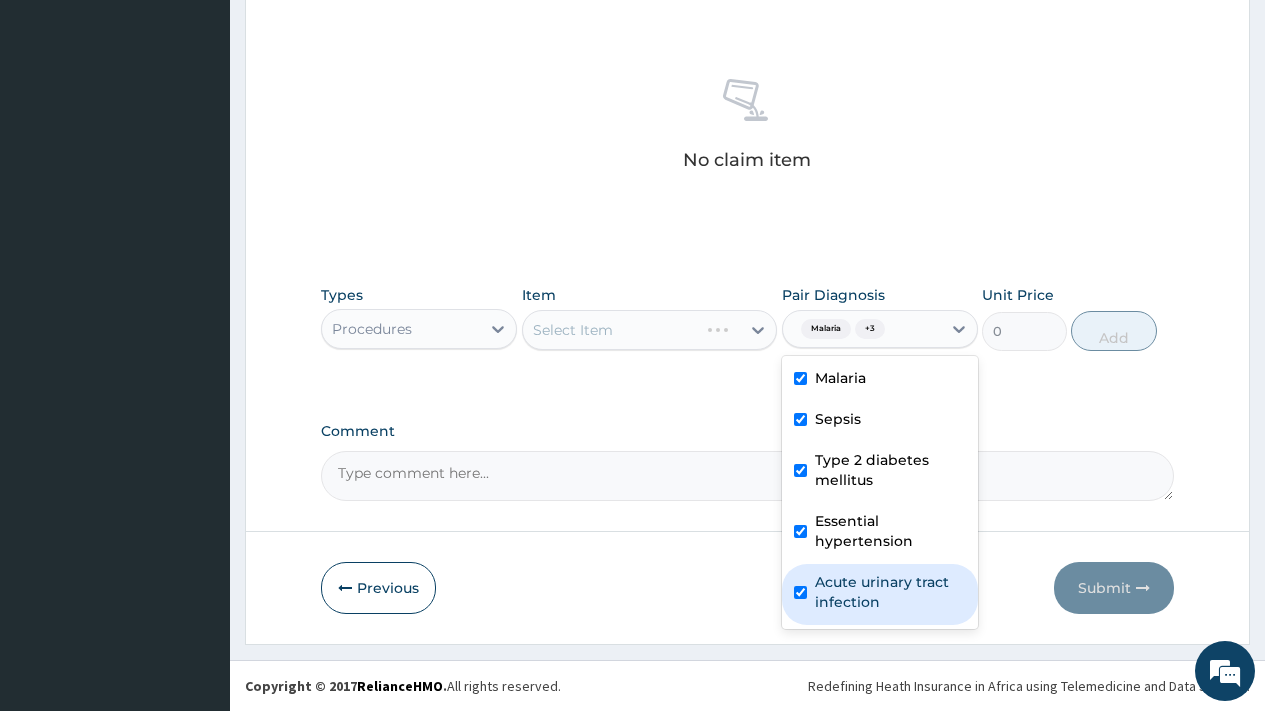checkbox on "true" 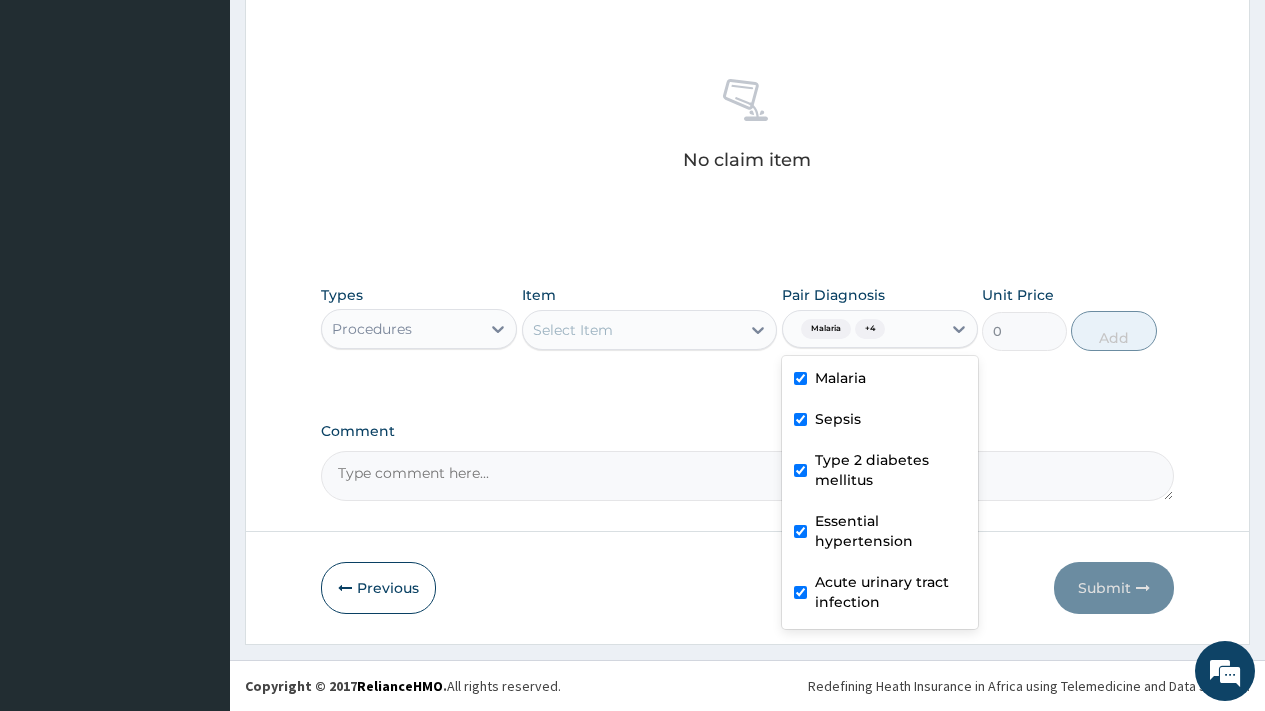 click on "Select Item" at bounding box center [632, 330] 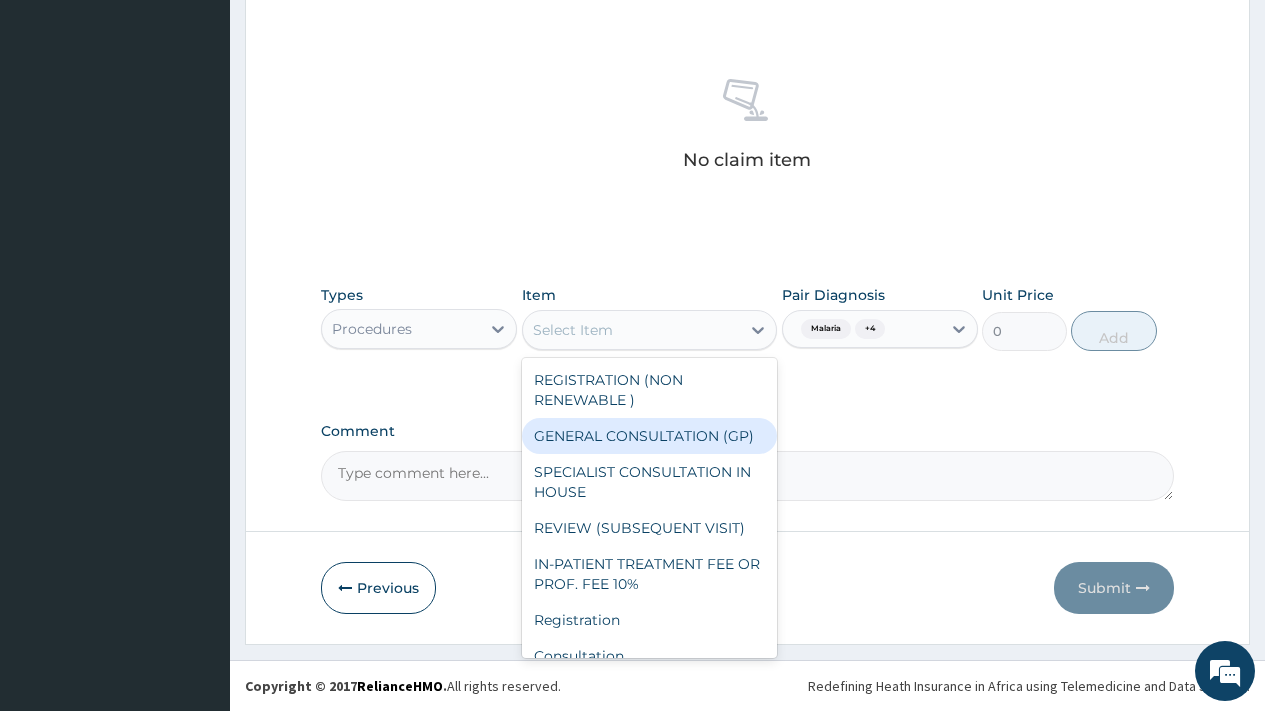 click on "GENERAL CONSULTATION (GP)" at bounding box center (650, 436) 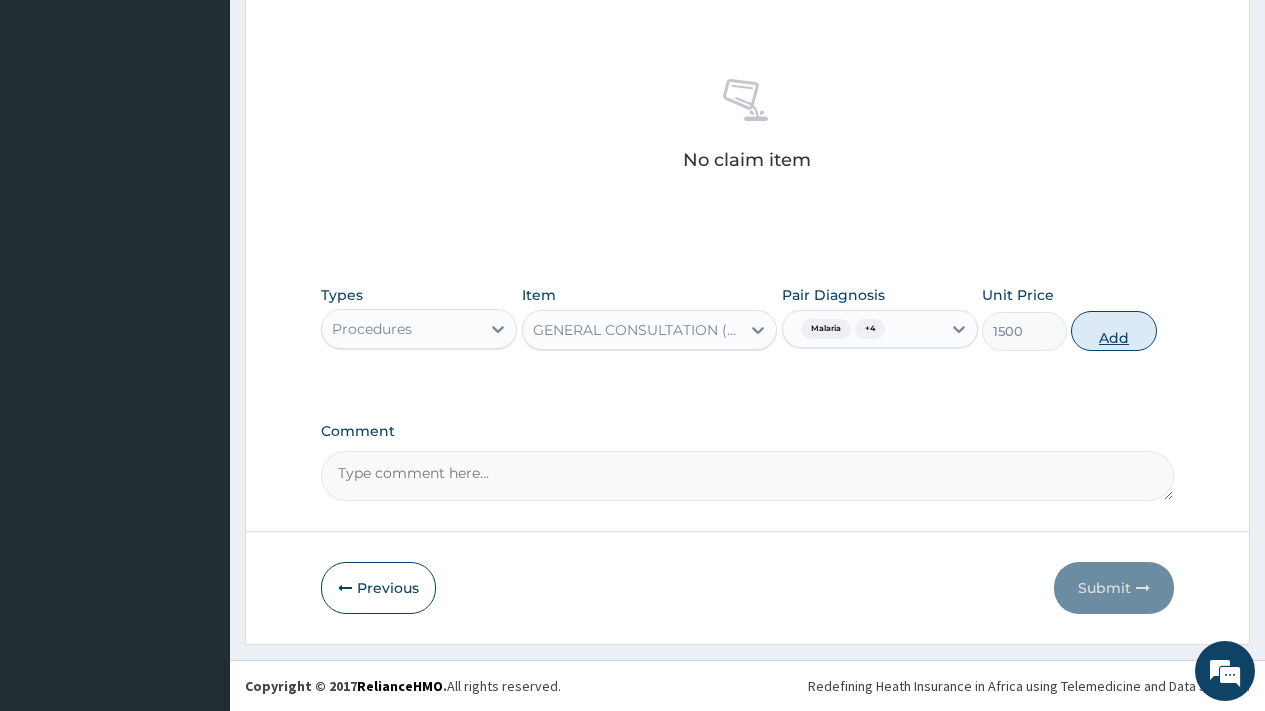 click on "Add" at bounding box center [1113, 331] 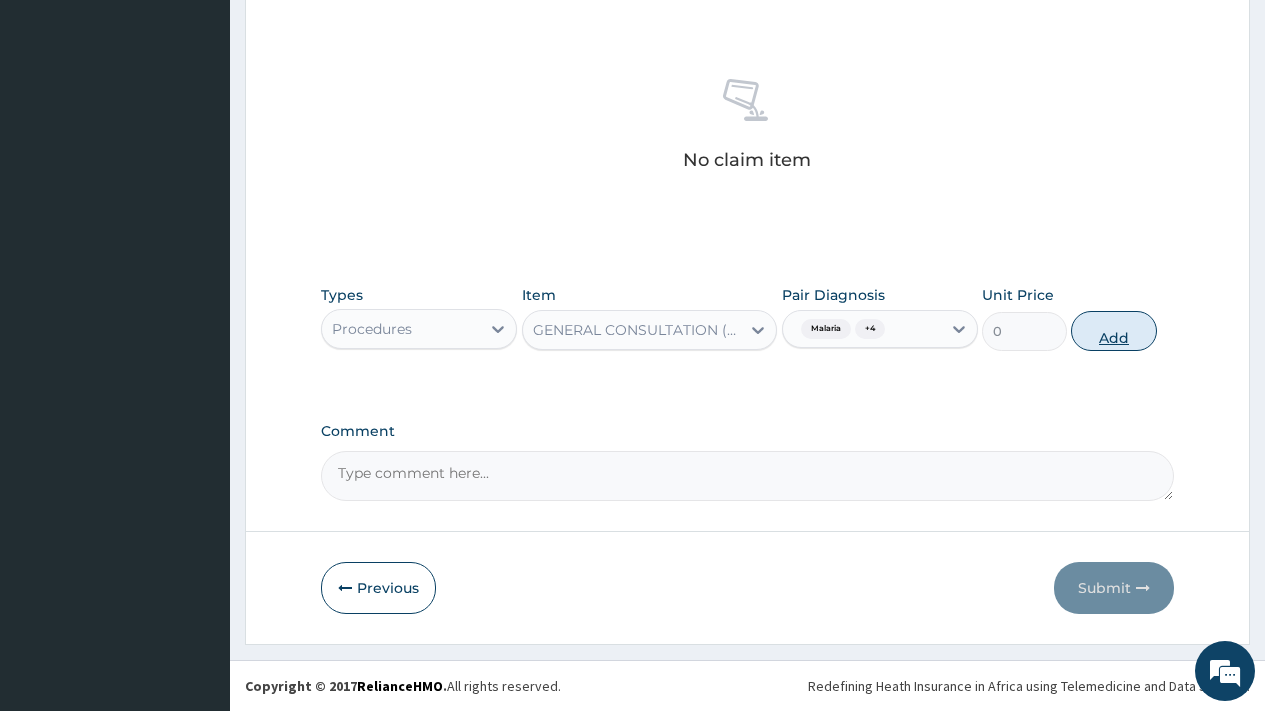 scroll, scrollTop: 651, scrollLeft: 0, axis: vertical 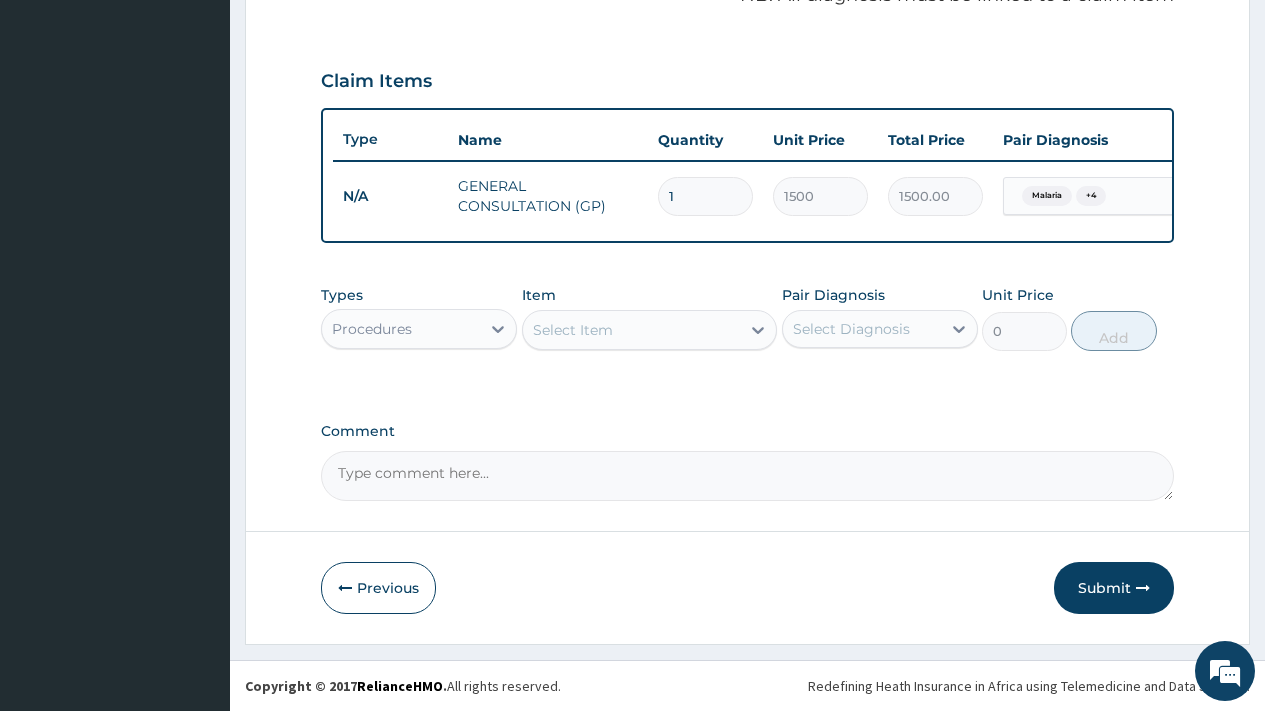 click on "Procedures" at bounding box center [372, 329] 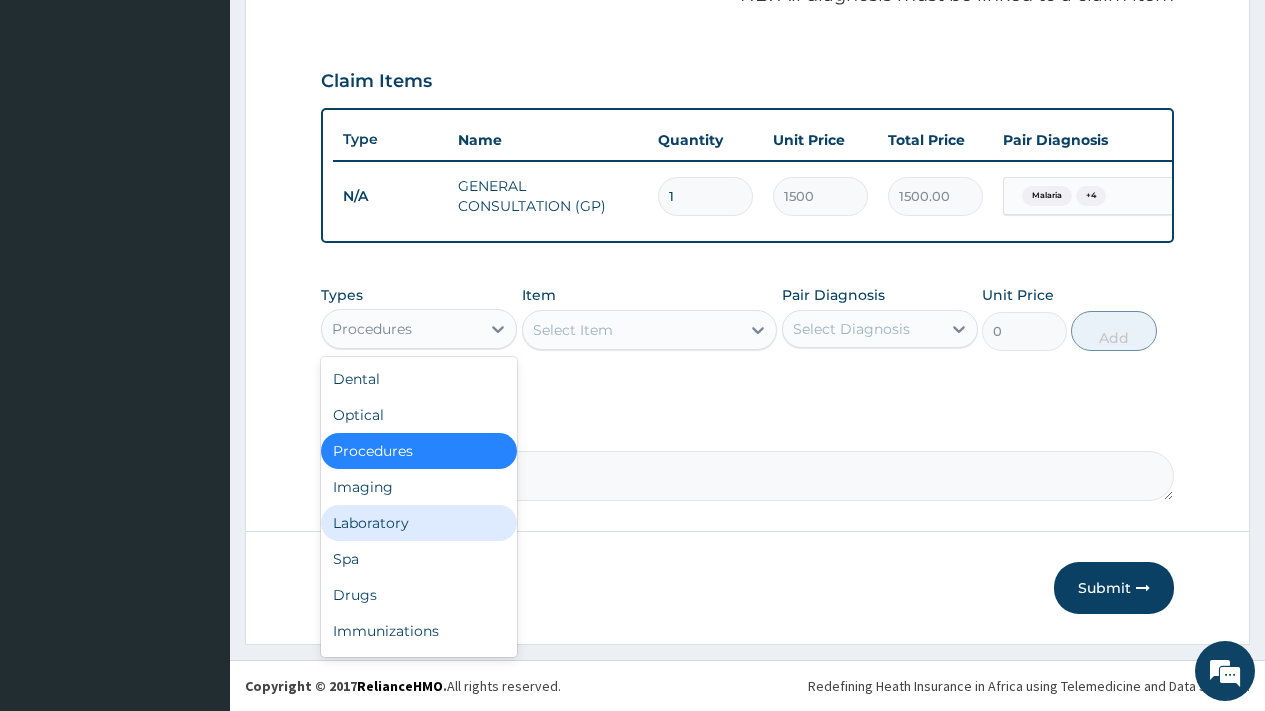 click on "Laboratory" at bounding box center [419, 523] 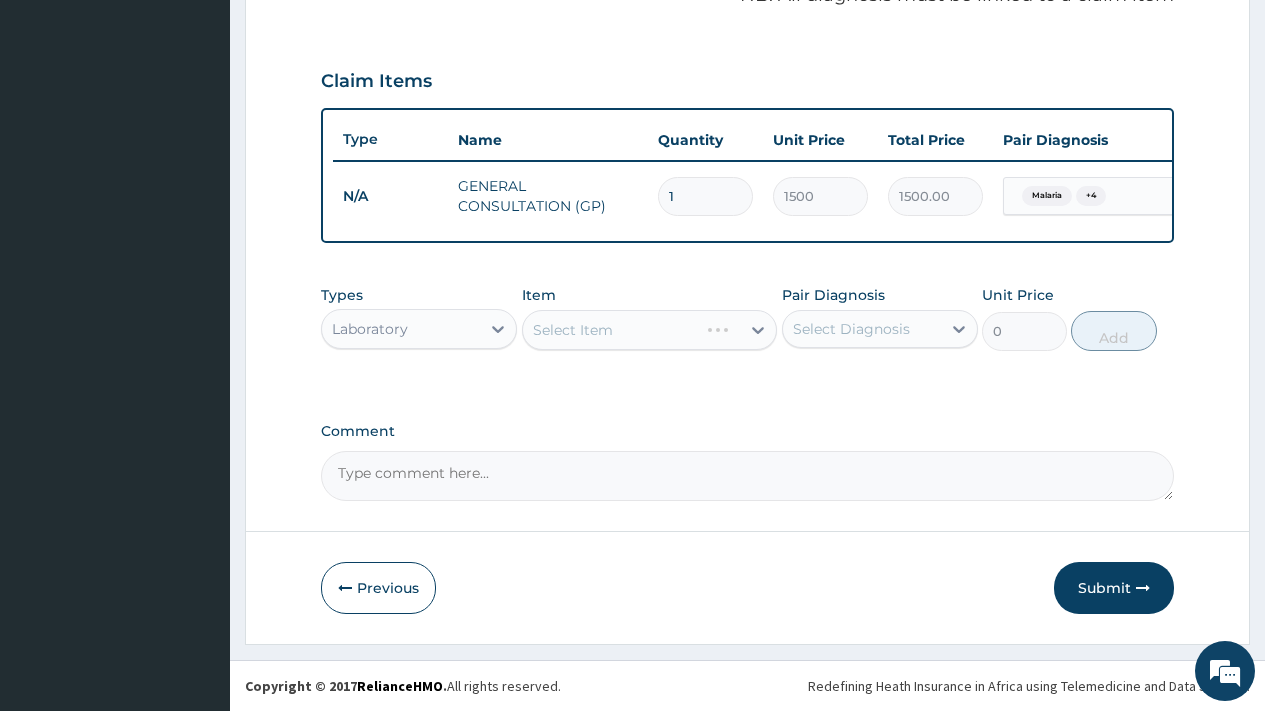 click on "Select Diagnosis" at bounding box center (851, 329) 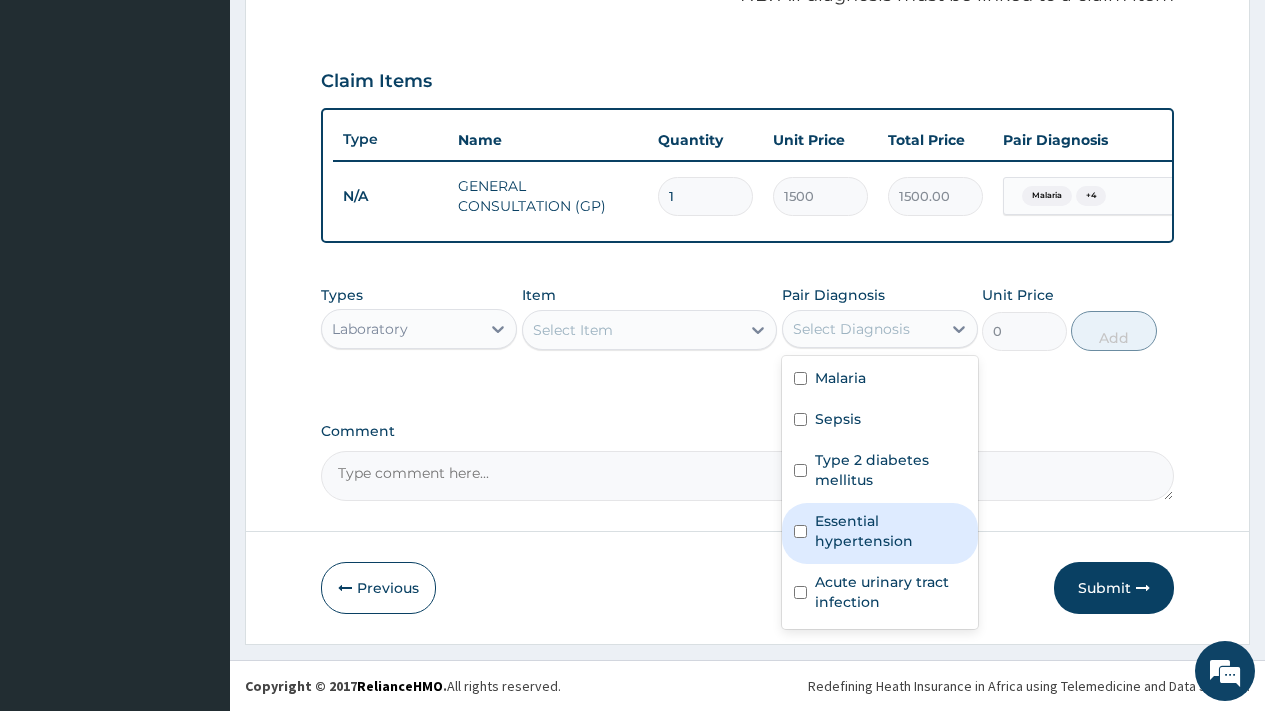 click on "Essential hypertension" at bounding box center (890, 531) 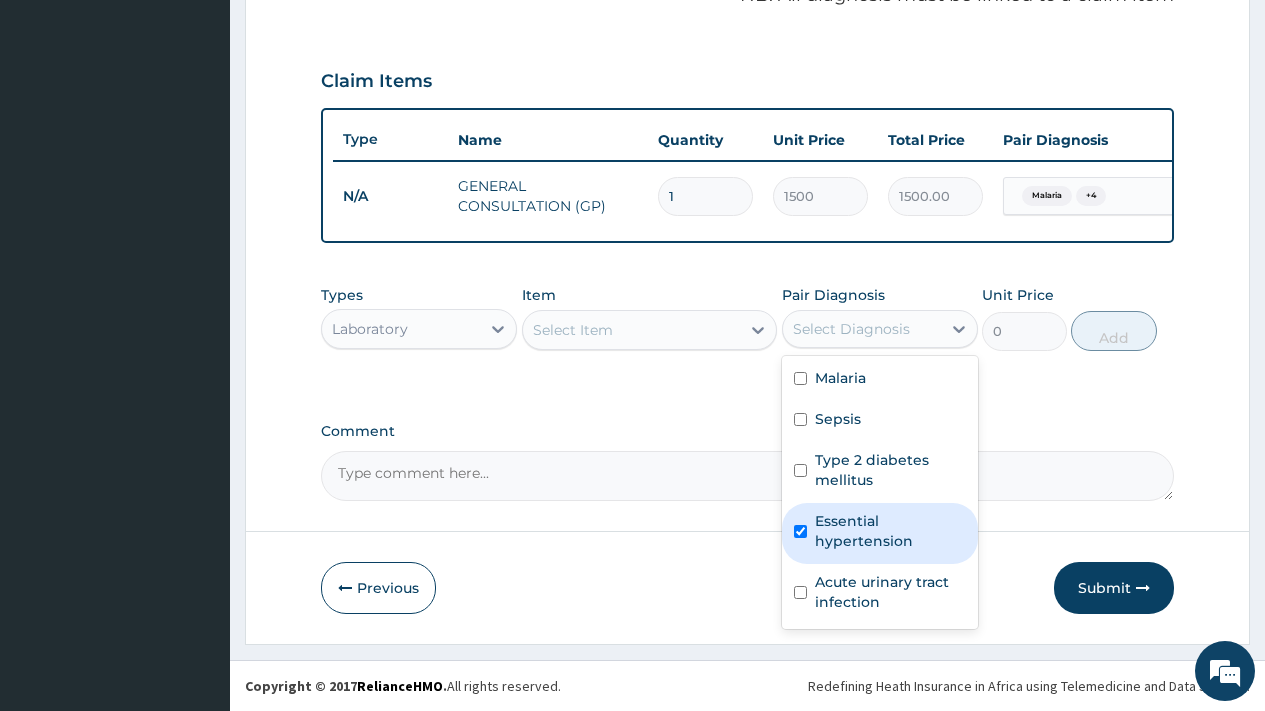 checkbox on "true" 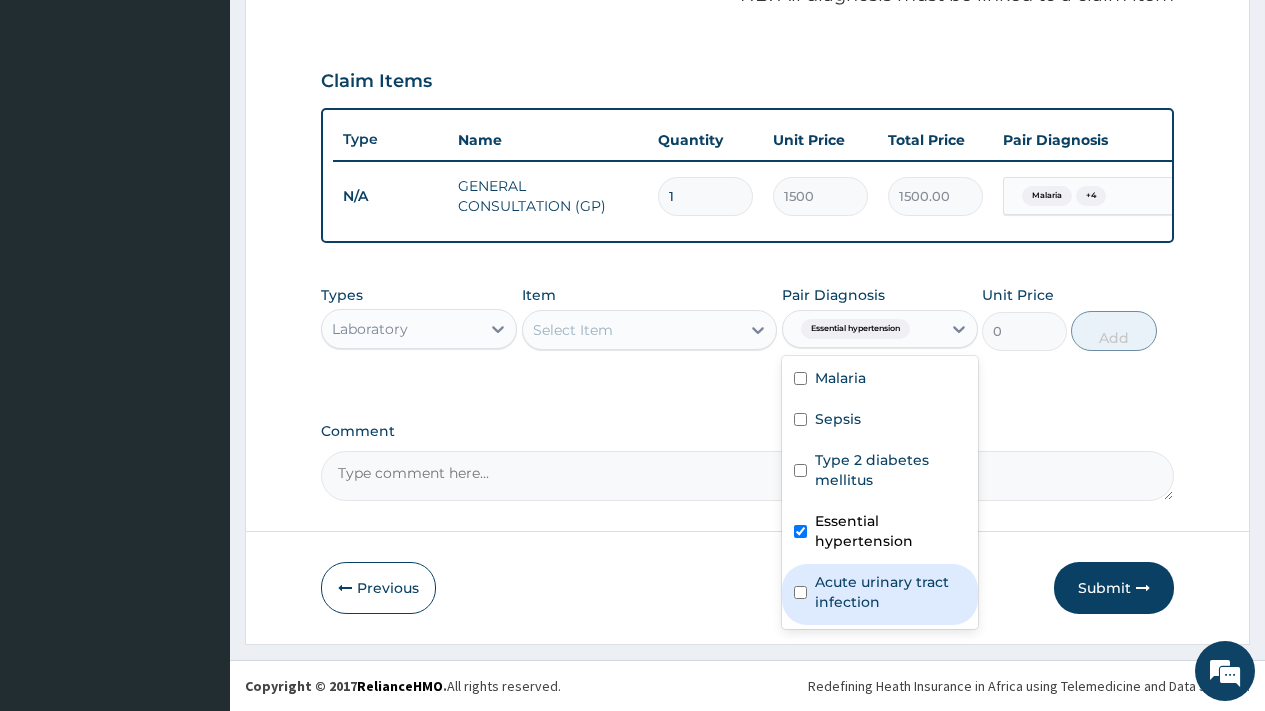 click on "Acute urinary tract infection" at bounding box center (890, 592) 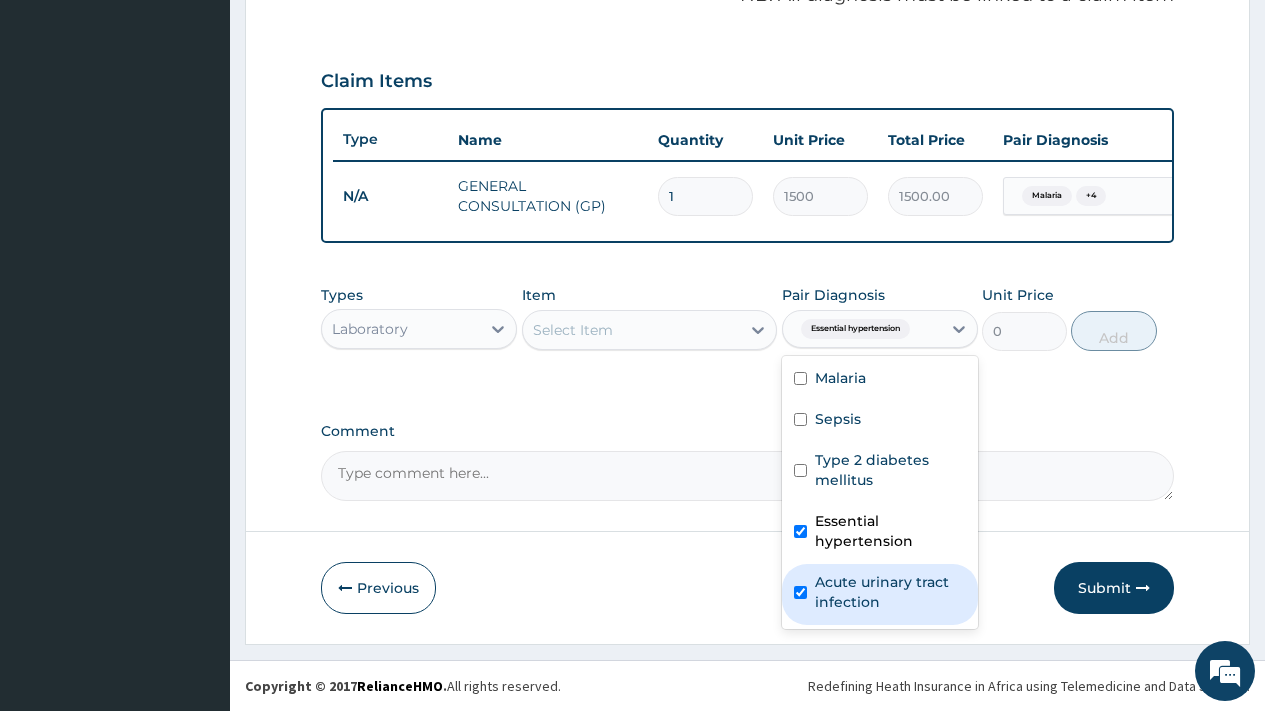 checkbox on "true" 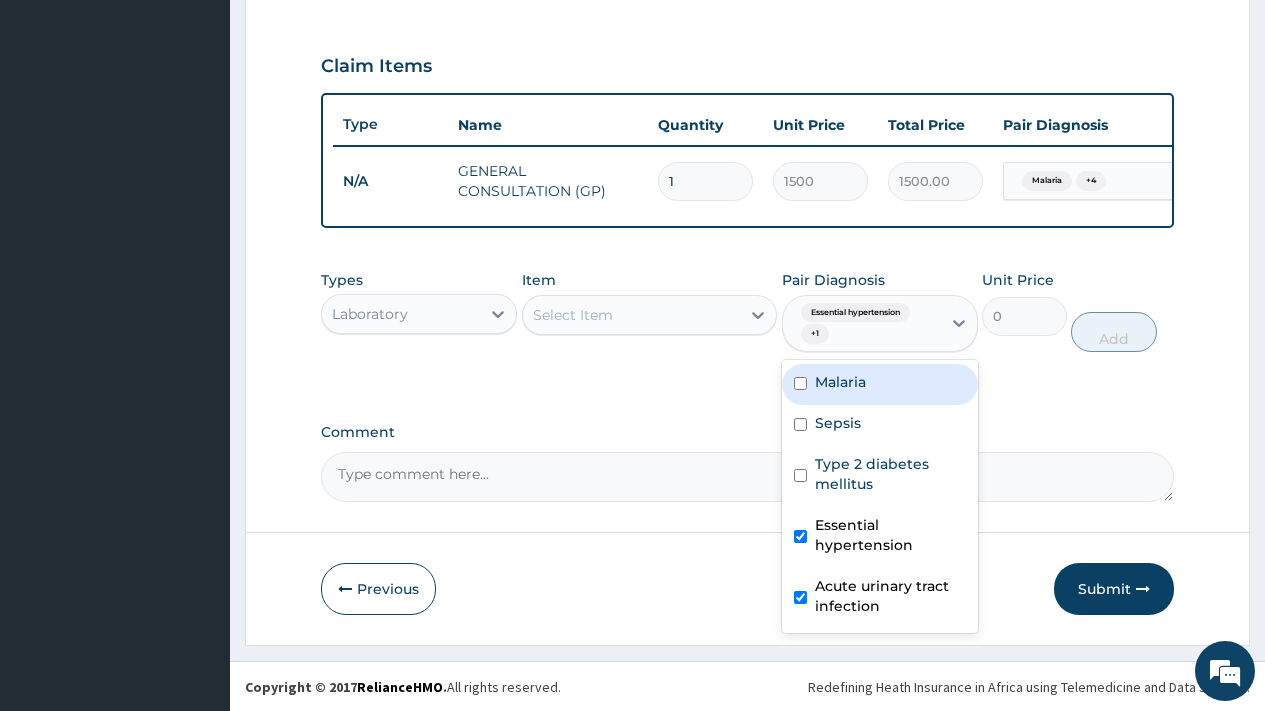 click on "Select Item" at bounding box center (632, 315) 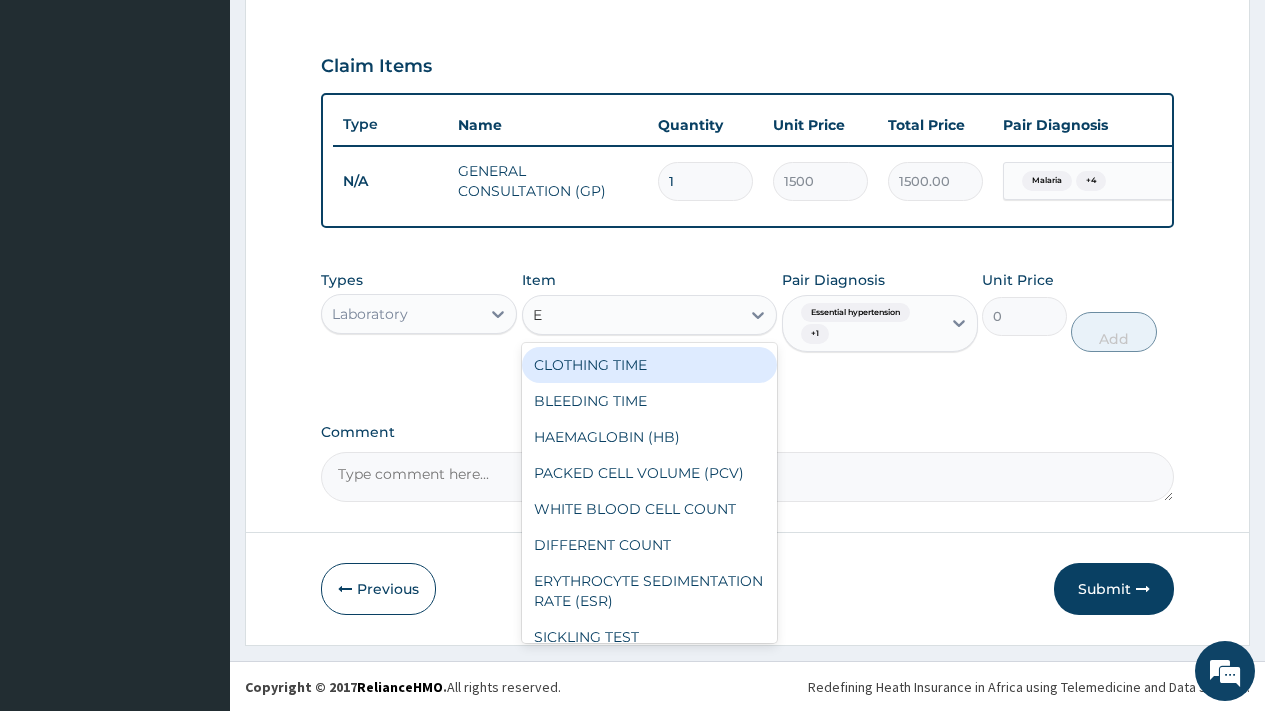 type on "EU" 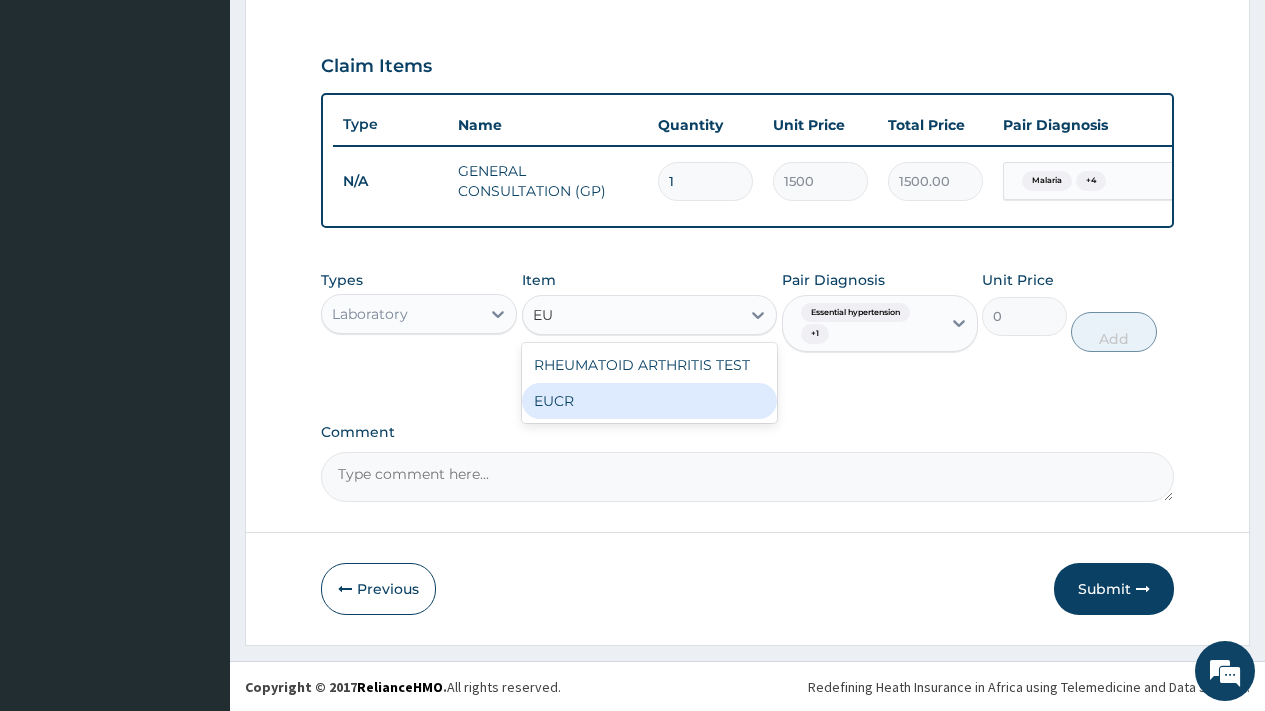 click on "EUCR" at bounding box center [650, 401] 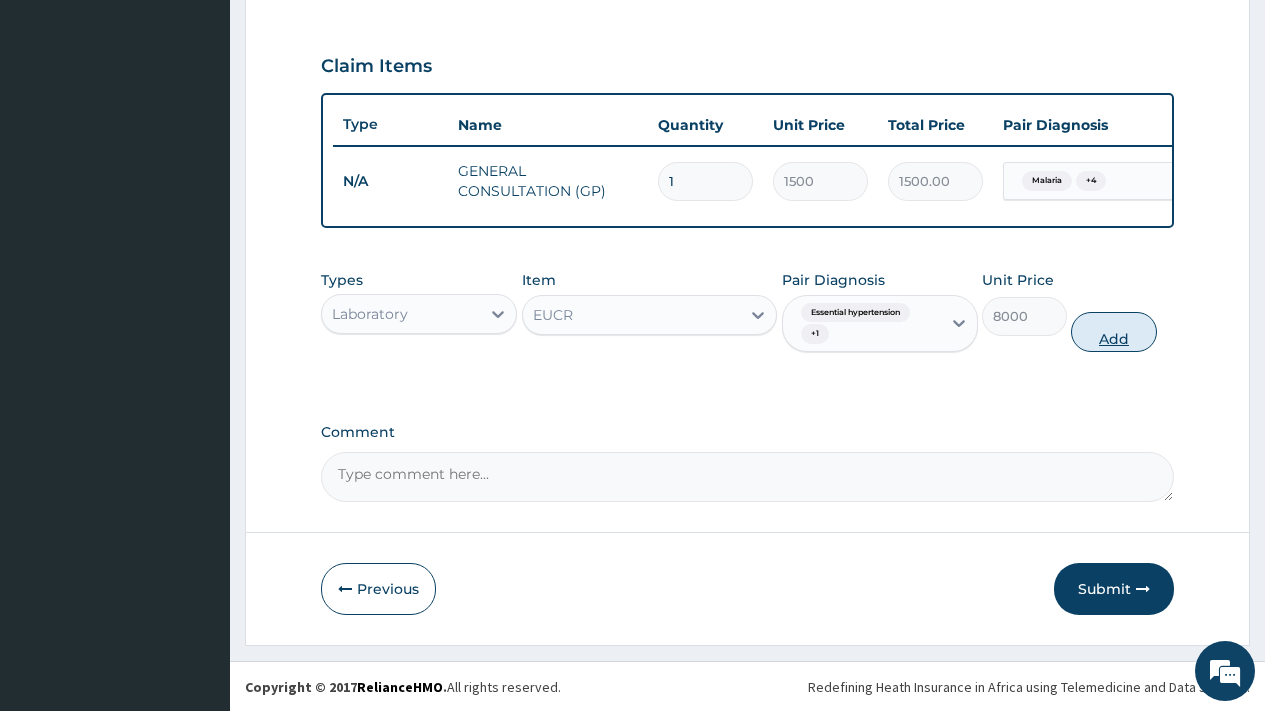 click on "Add" at bounding box center (1113, 332) 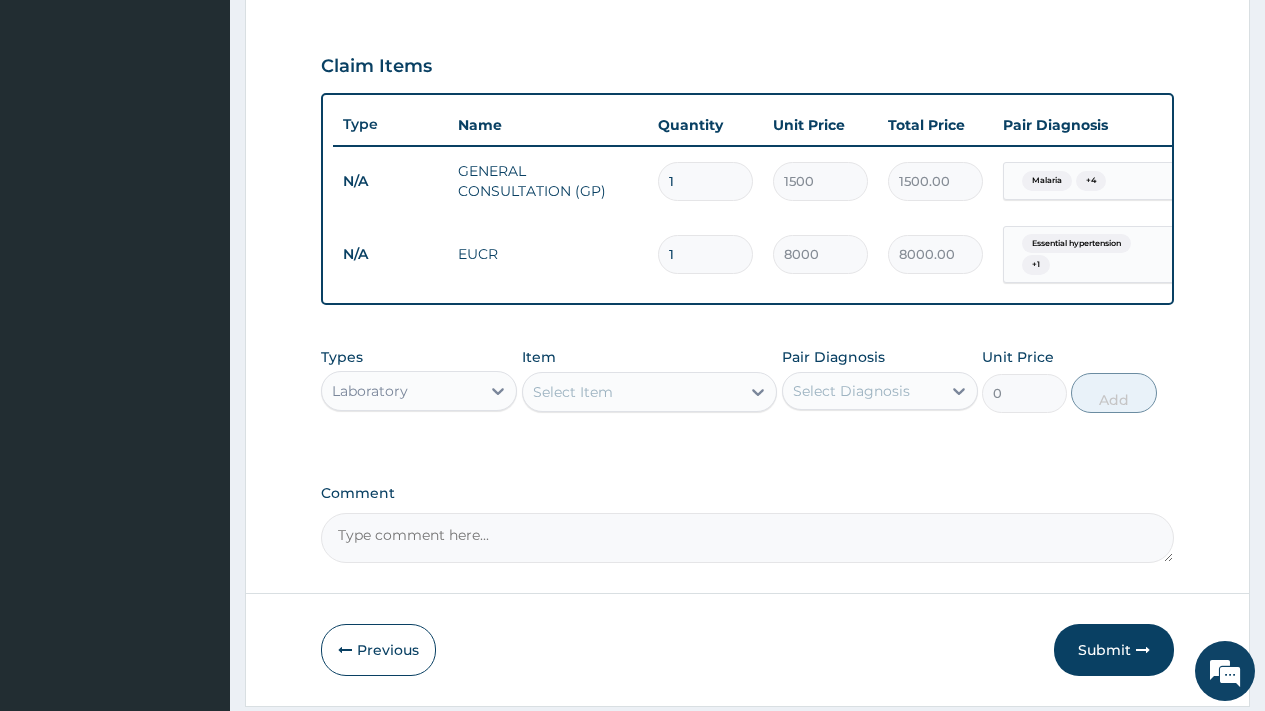 click on "Select Item" at bounding box center [573, 392] 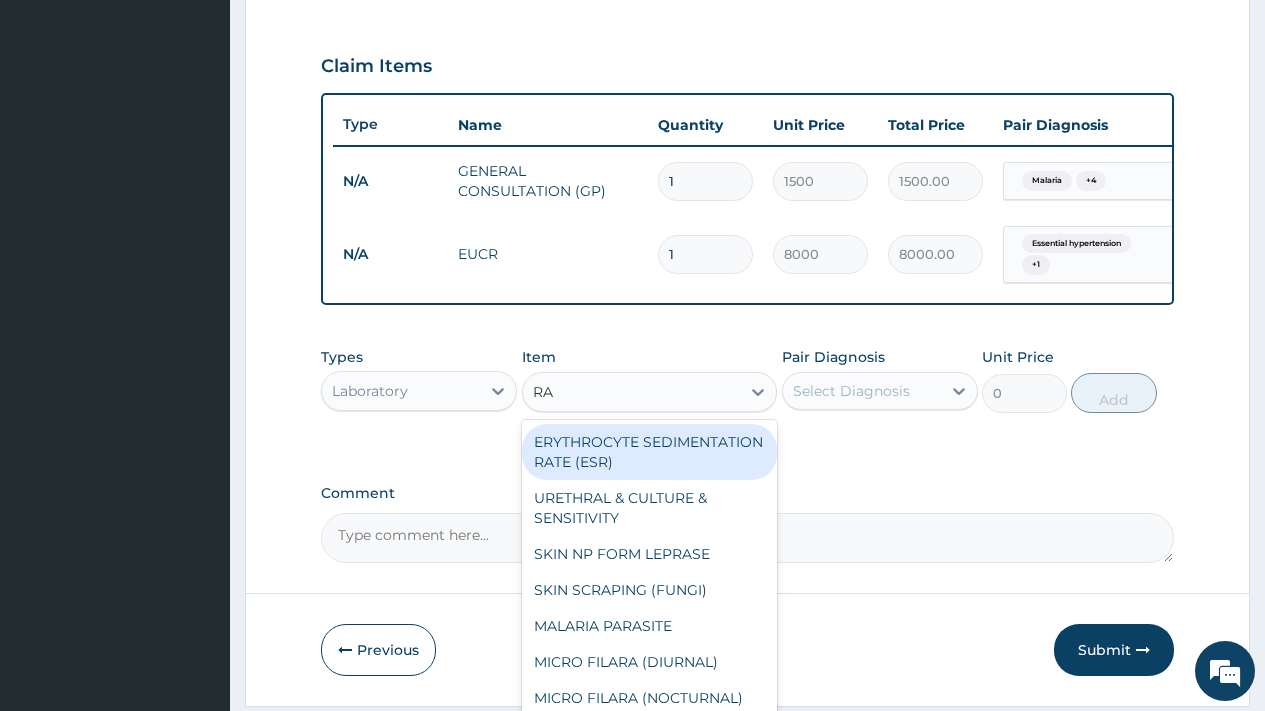 type on "RAN" 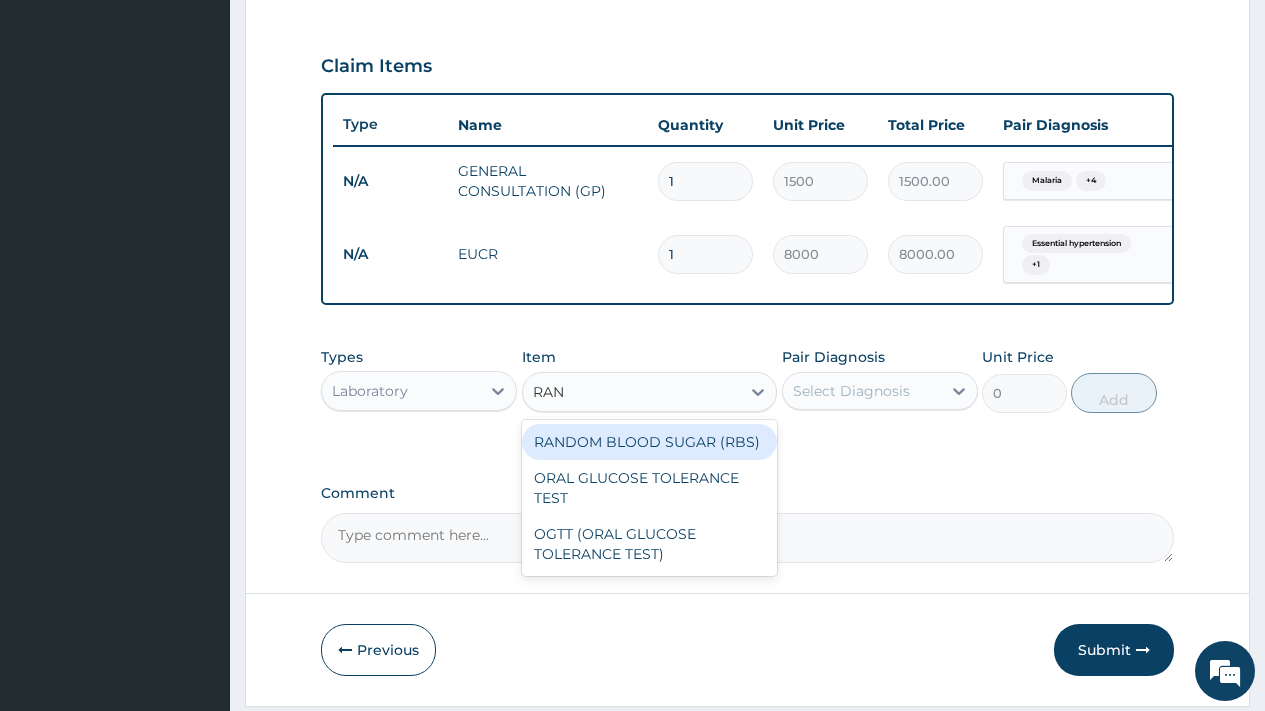 click on "RANDOM BLOOD SUGAR (RBS)" at bounding box center (650, 442) 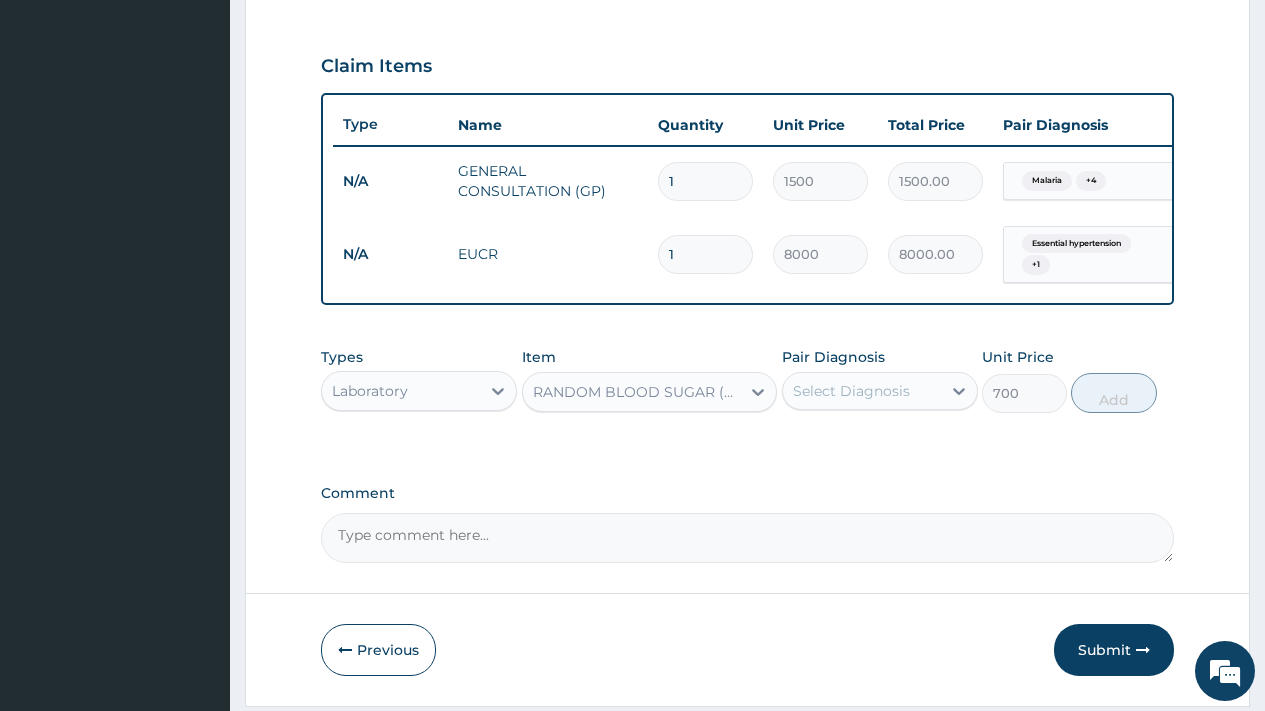 click on "Select Diagnosis" at bounding box center [851, 391] 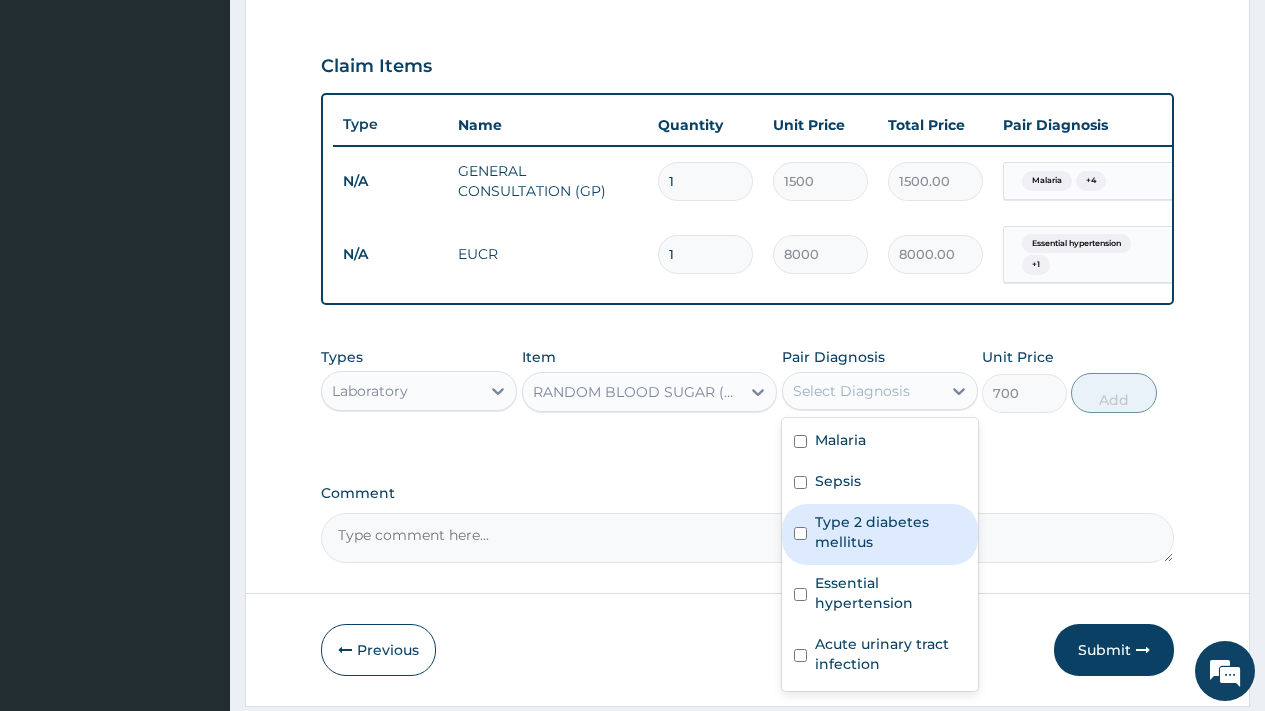 click on "Type 2 diabetes mellitus" at bounding box center (890, 532) 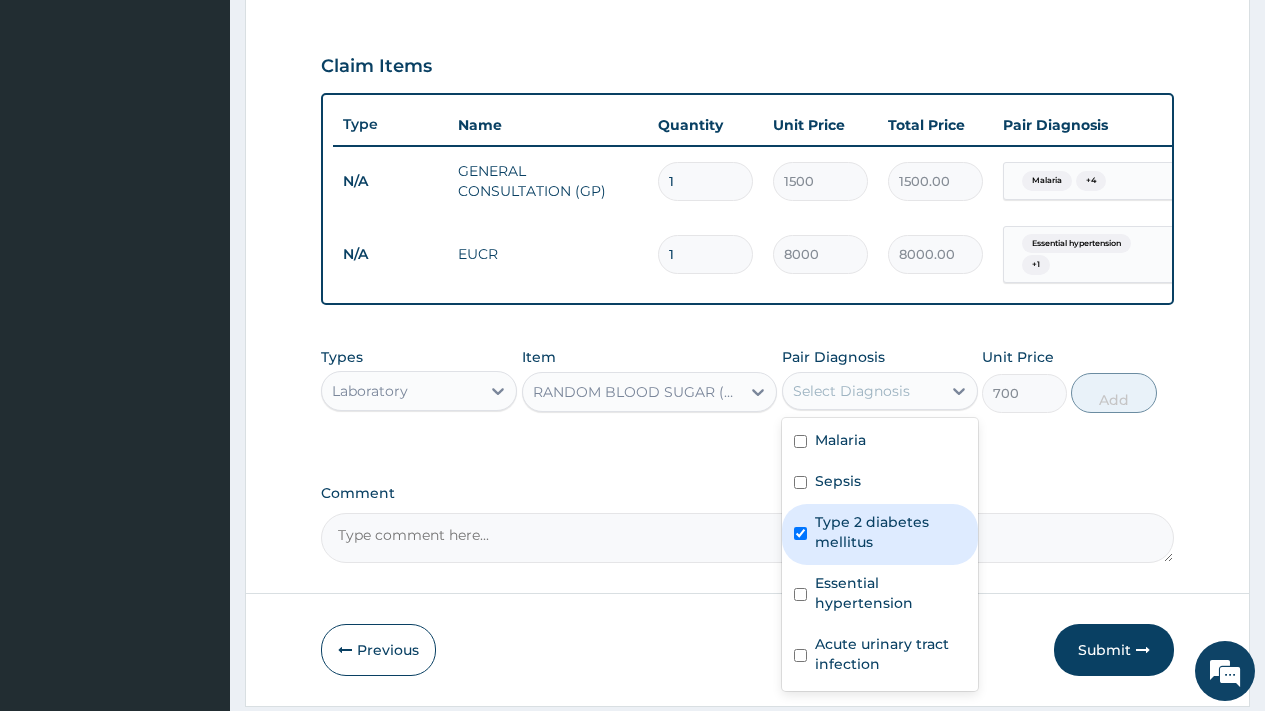 checkbox on "true" 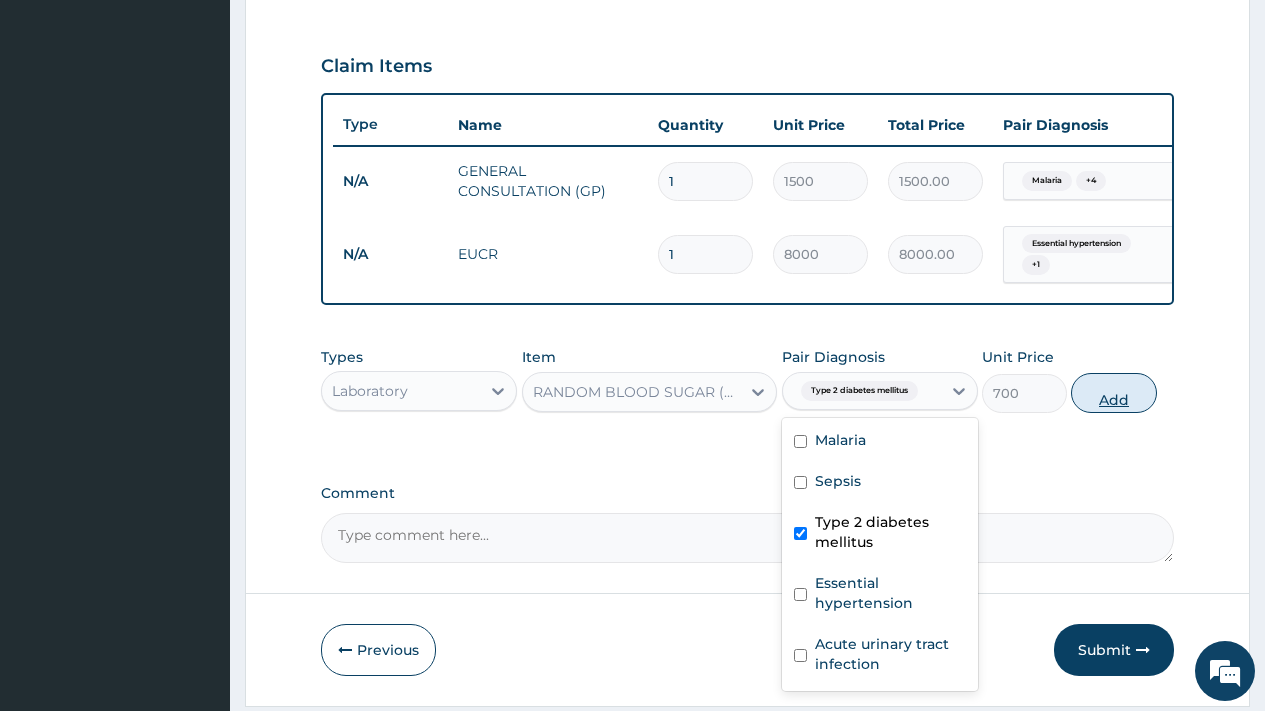 click on "Add" at bounding box center (1113, 393) 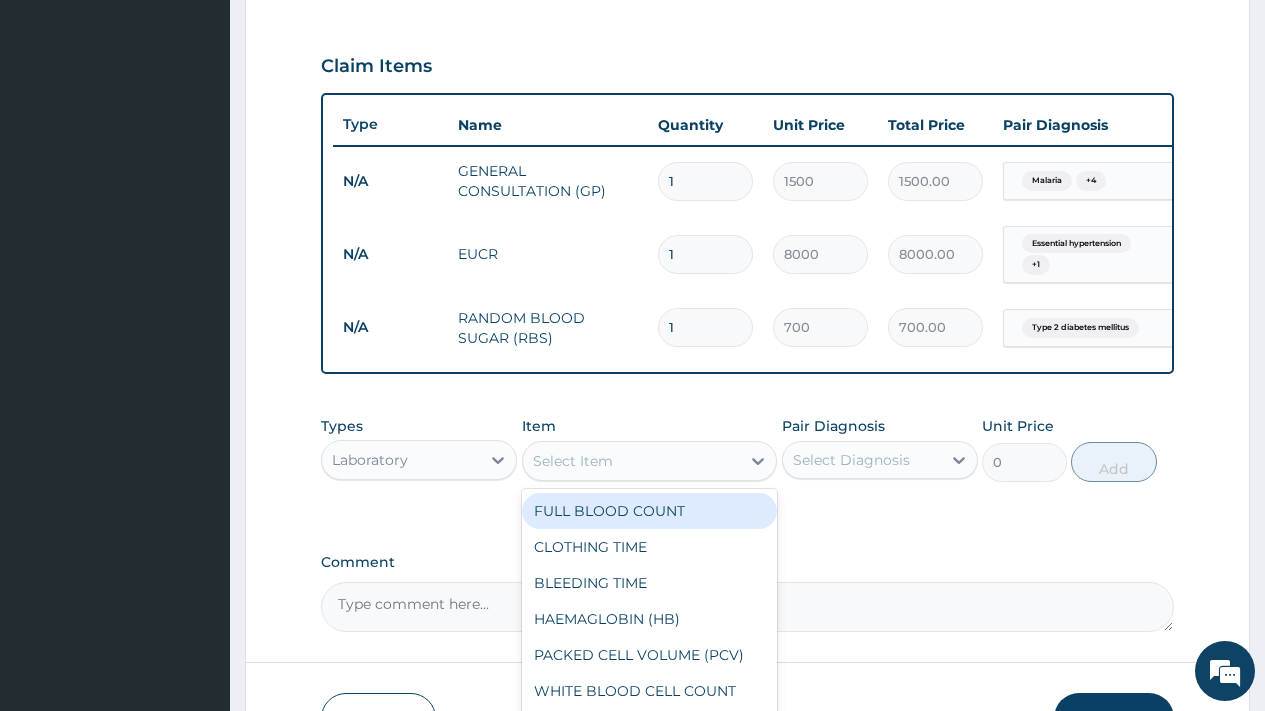 click on "Select Item" at bounding box center (573, 461) 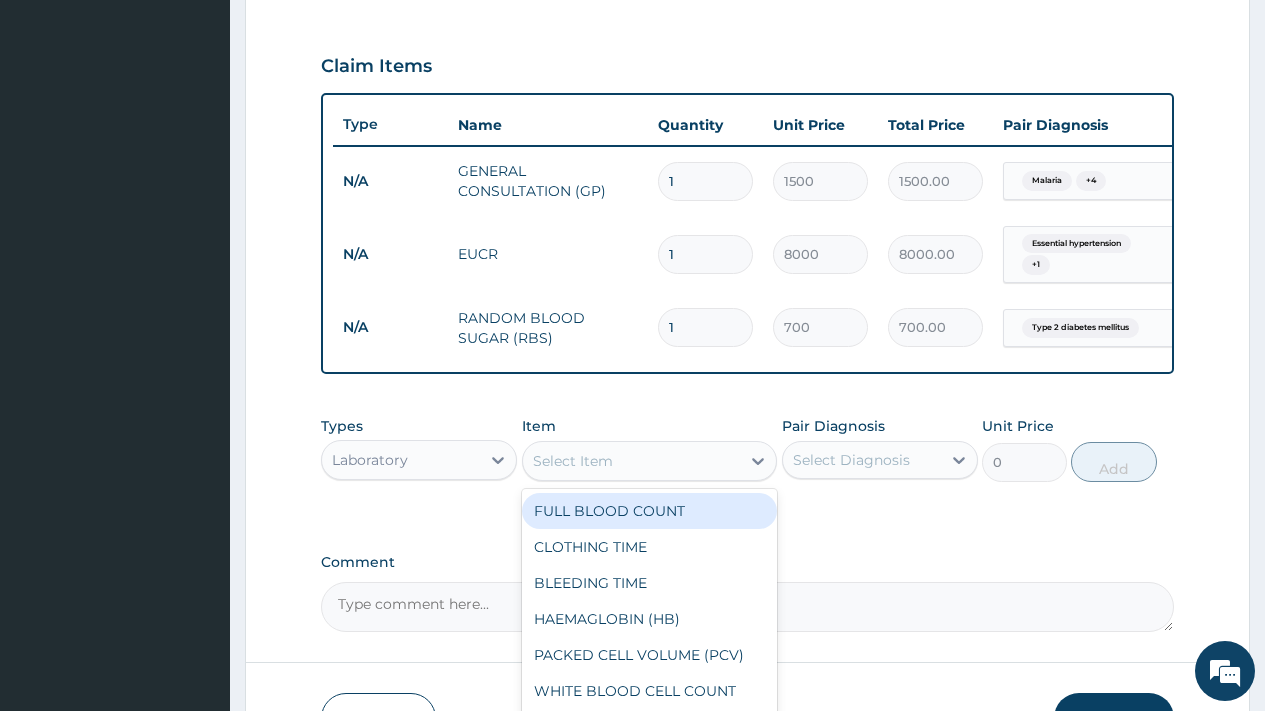 click on "FULL BLOOD COUNT" at bounding box center (650, 511) 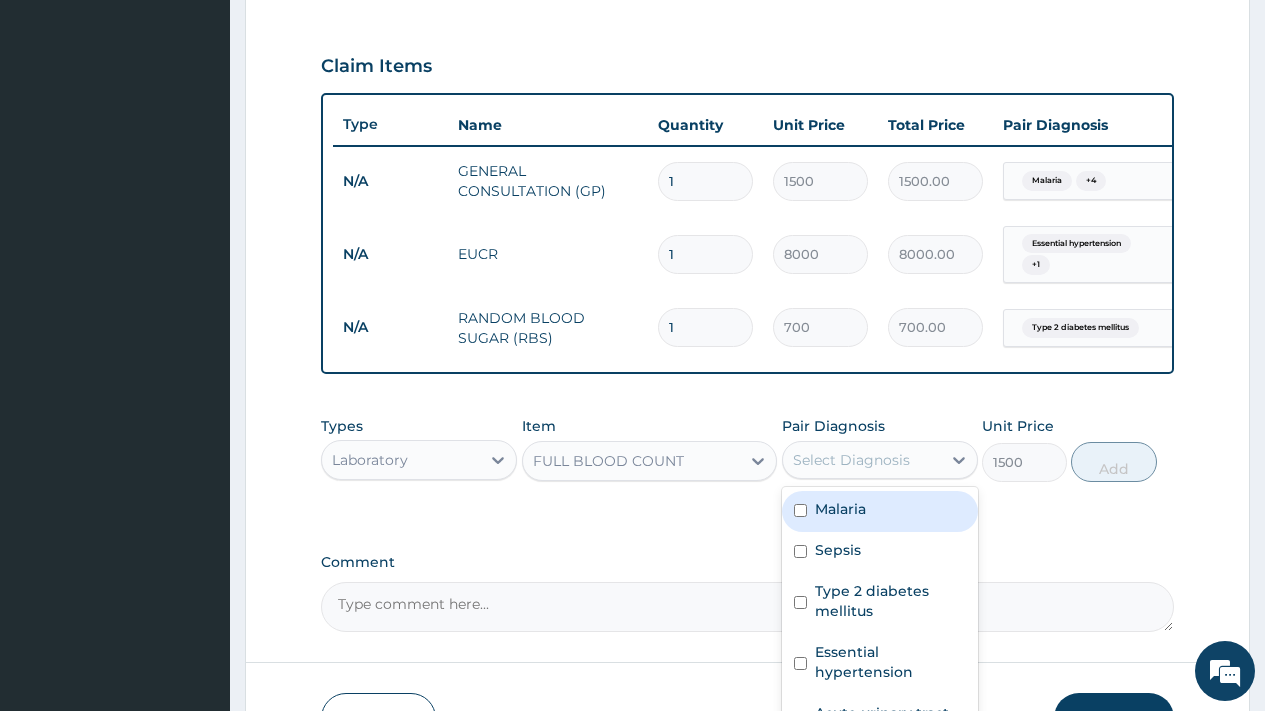 click on "Select Diagnosis" at bounding box center [851, 460] 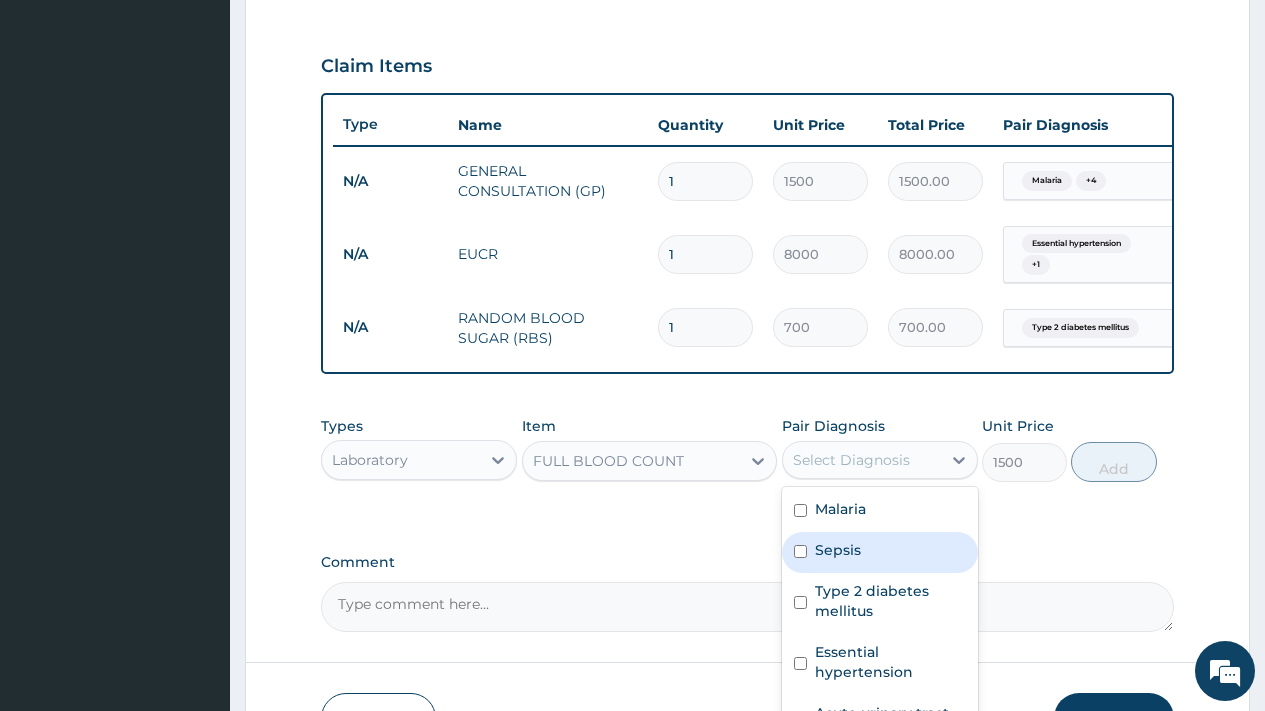 click on "Sepsis" at bounding box center (838, 550) 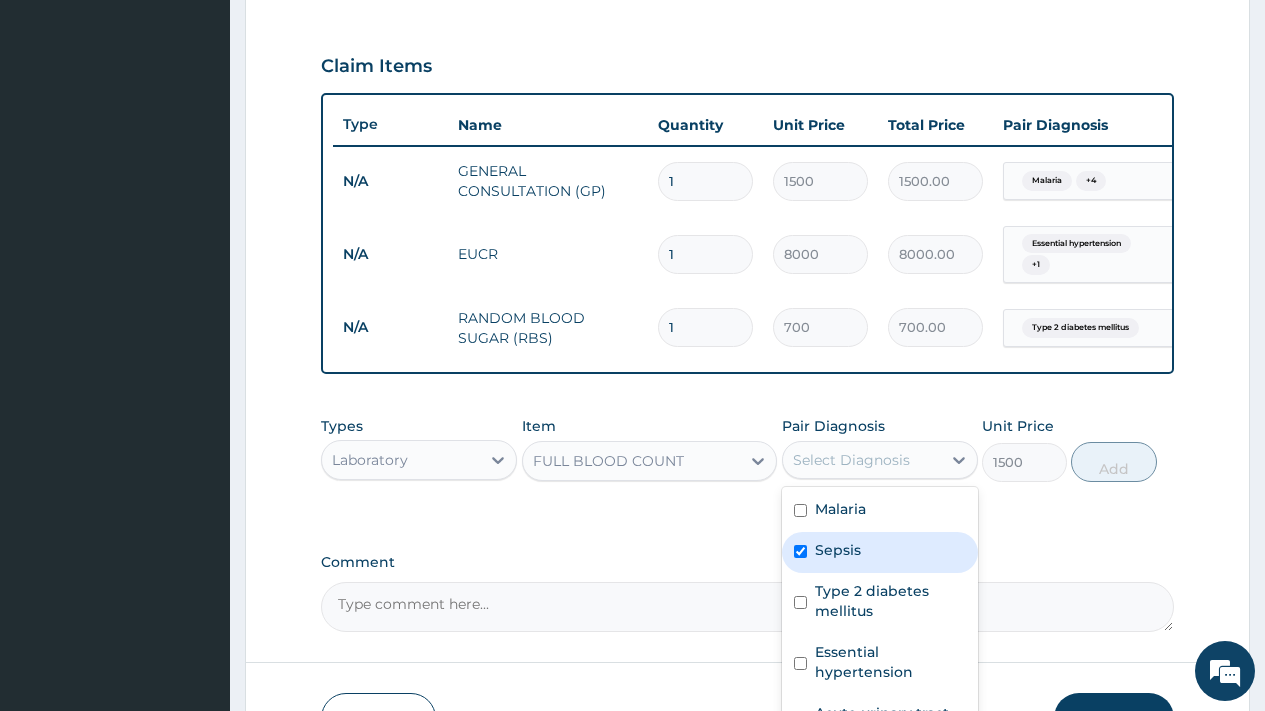 checkbox on "true" 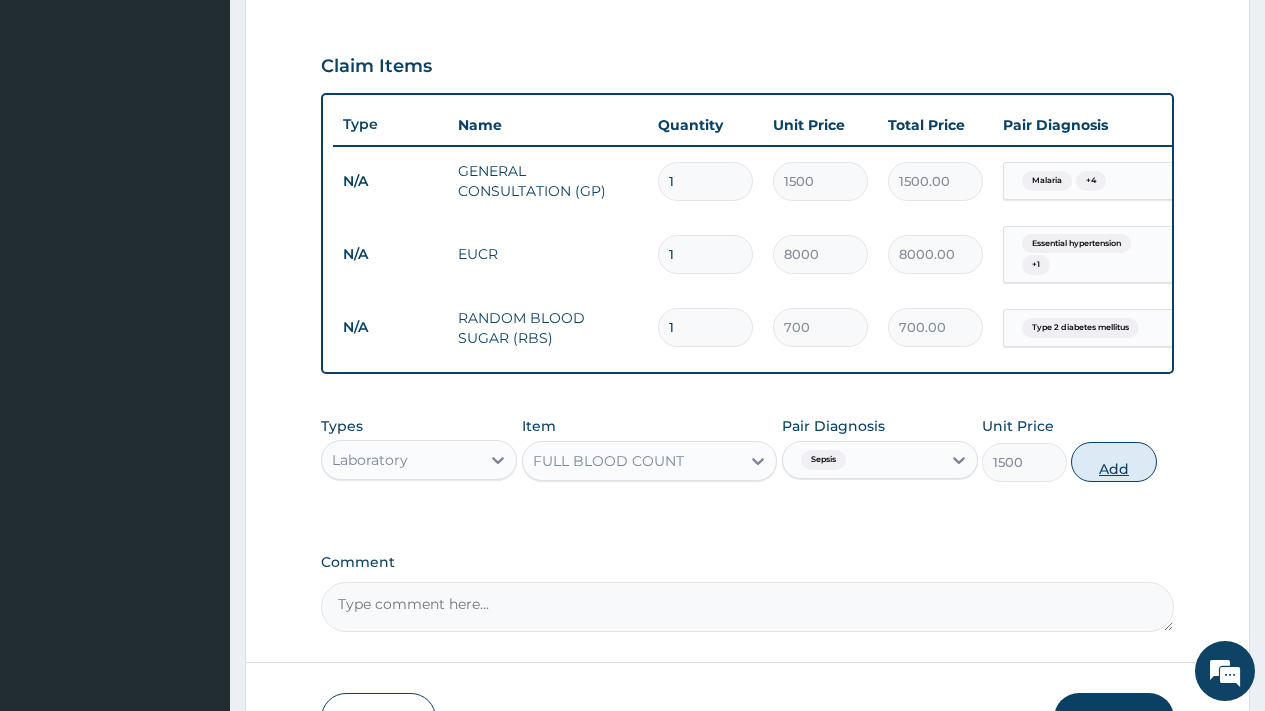 click on "Add" at bounding box center (1113, 462) 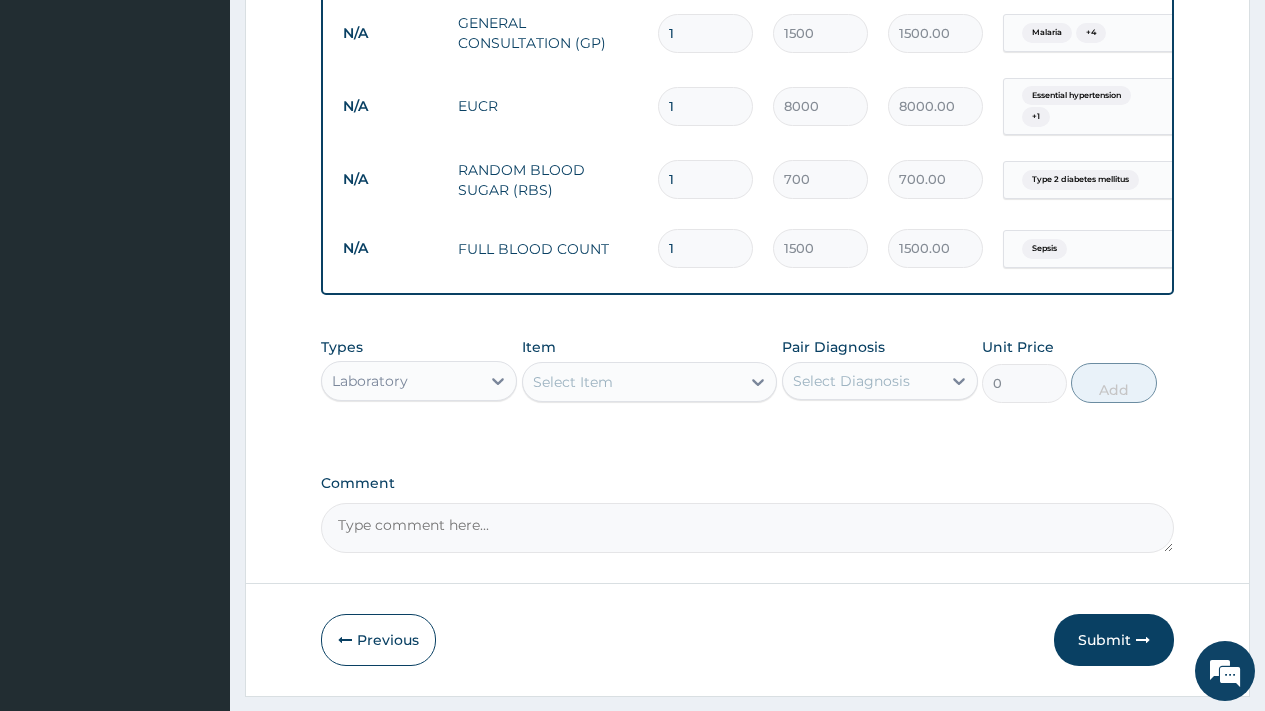 scroll, scrollTop: 866, scrollLeft: 0, axis: vertical 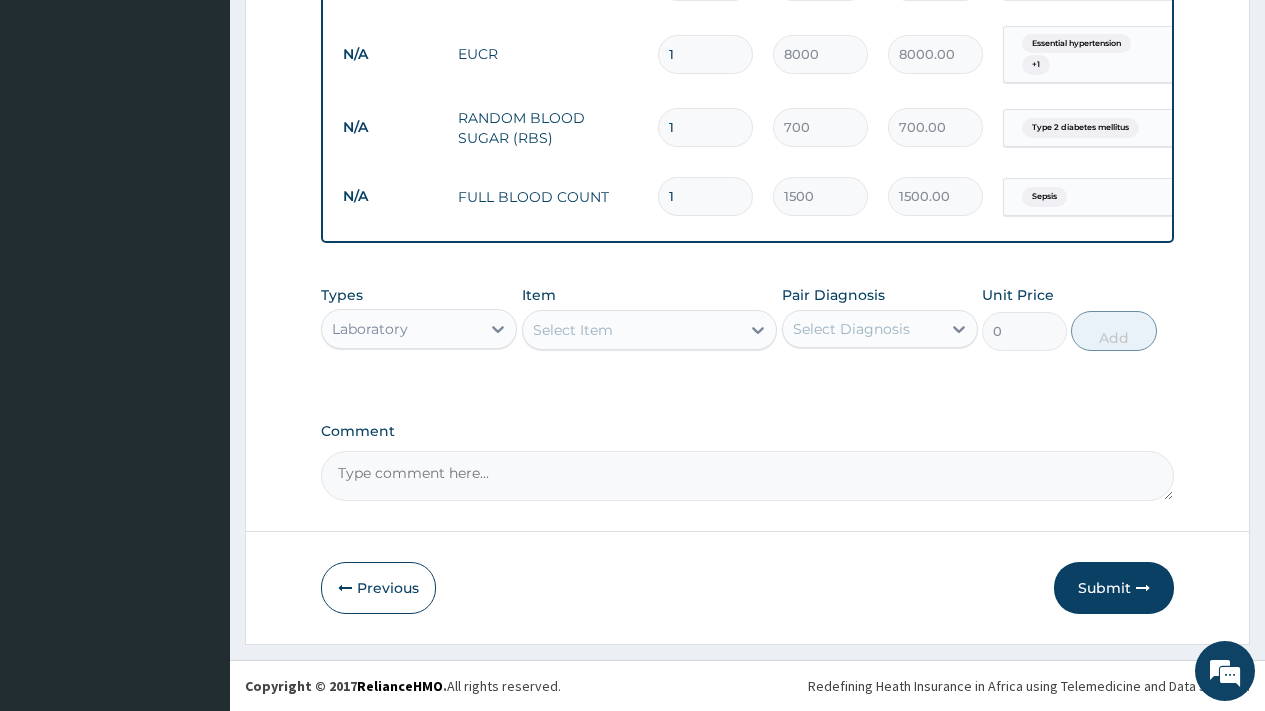 click on "Select Item" at bounding box center (632, 330) 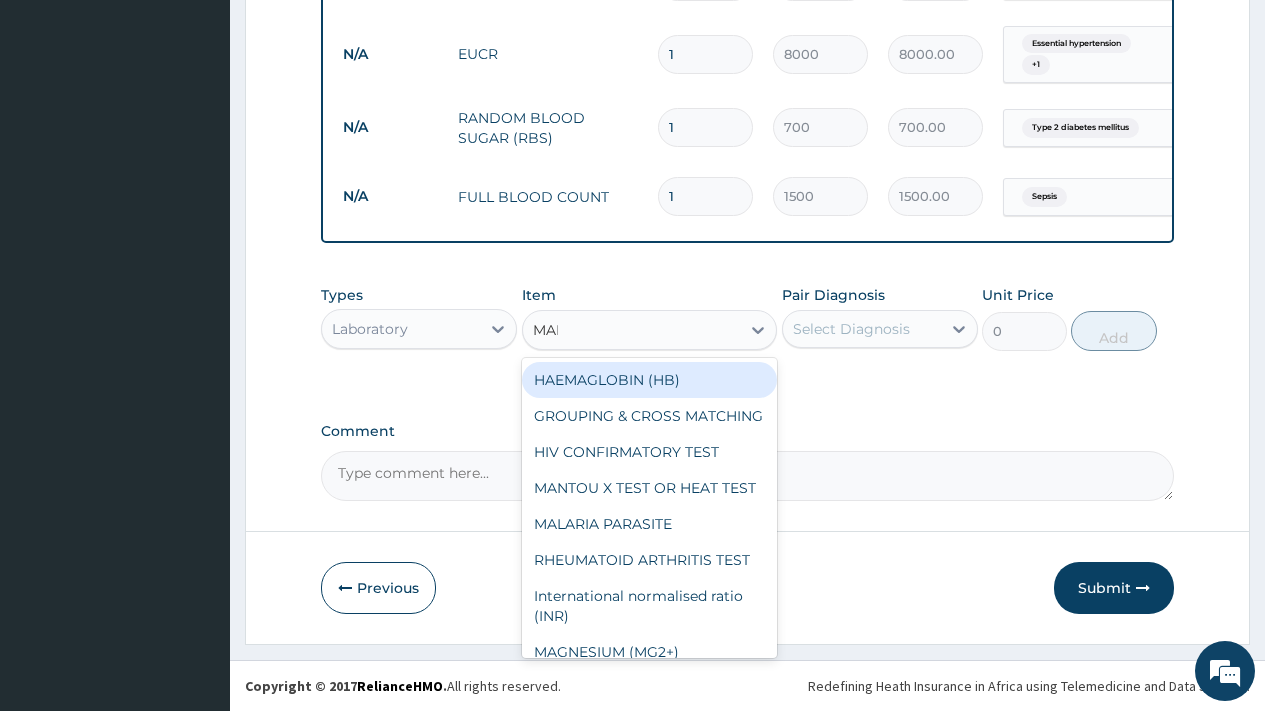 type on "MALA" 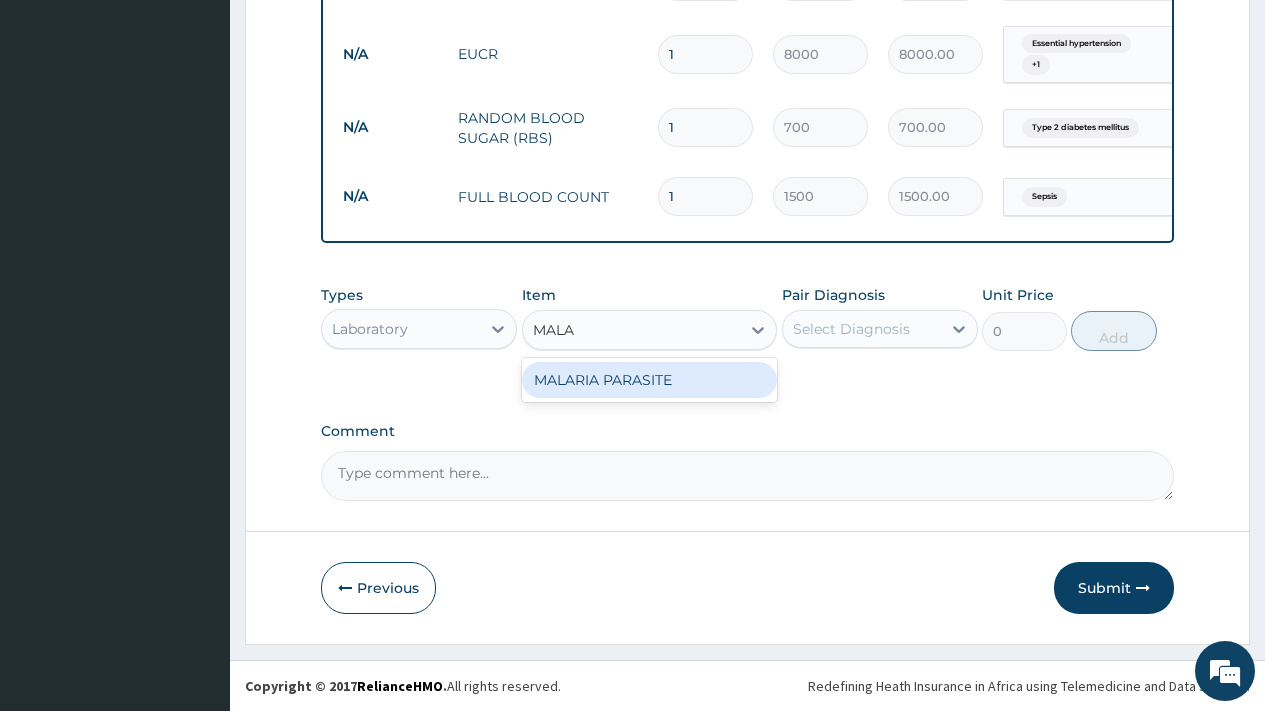 click on "MALARIA PARASITE" at bounding box center (650, 380) 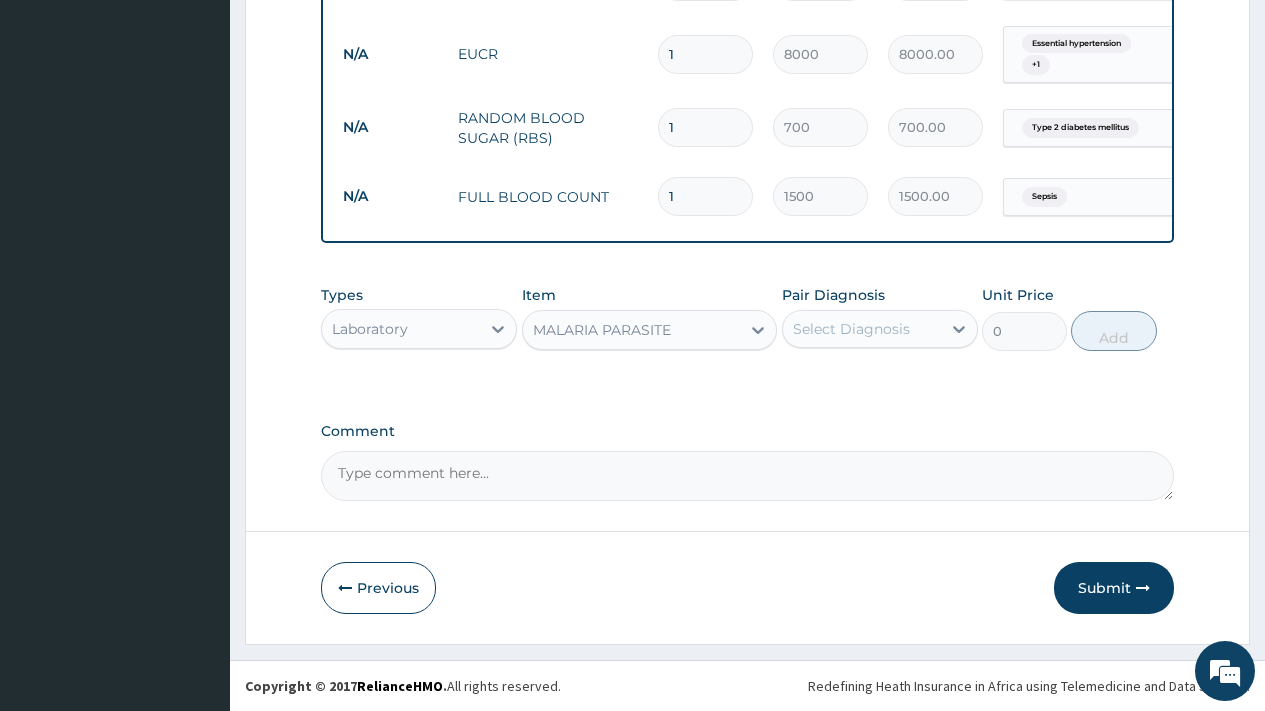 type 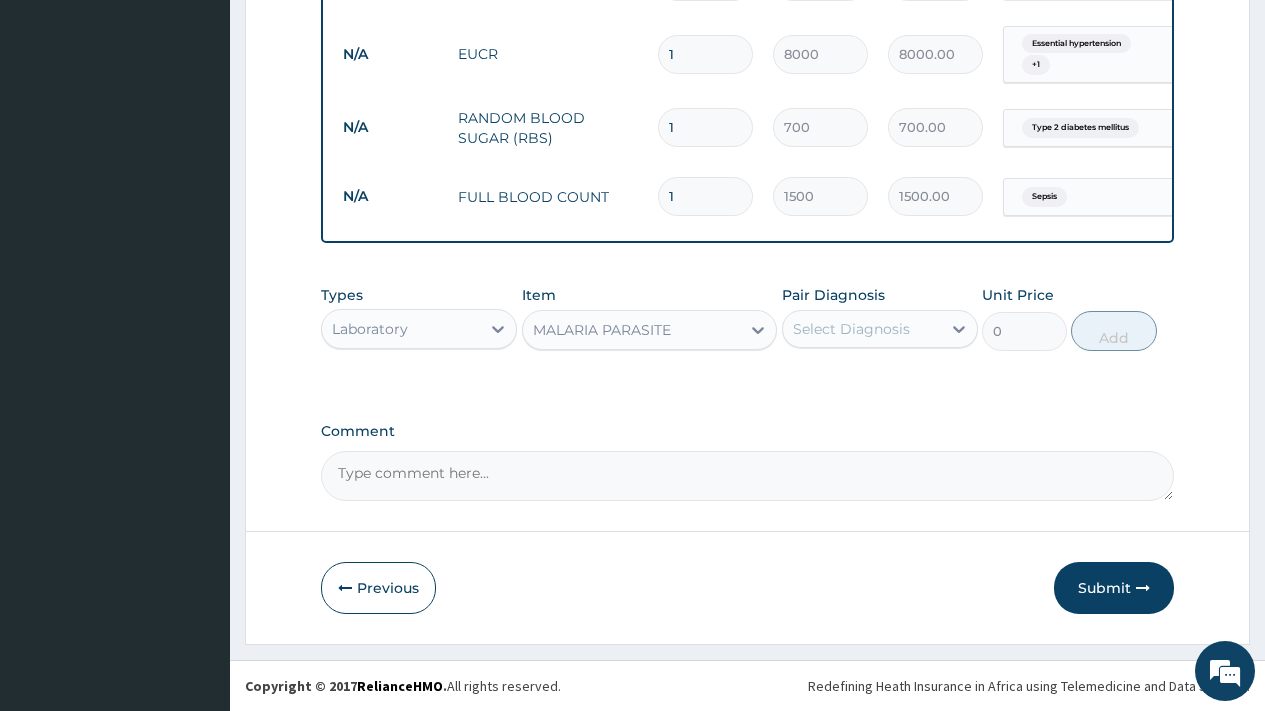 type on "800" 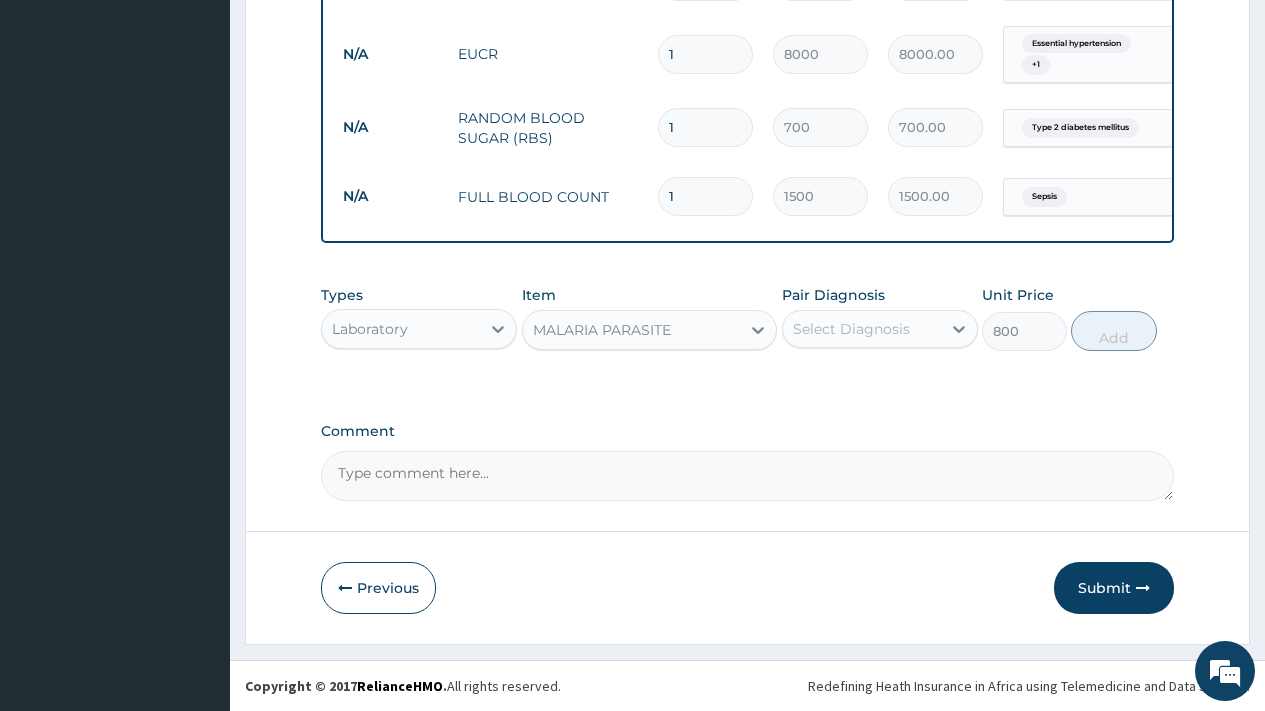 click on "Select Diagnosis" at bounding box center (851, 329) 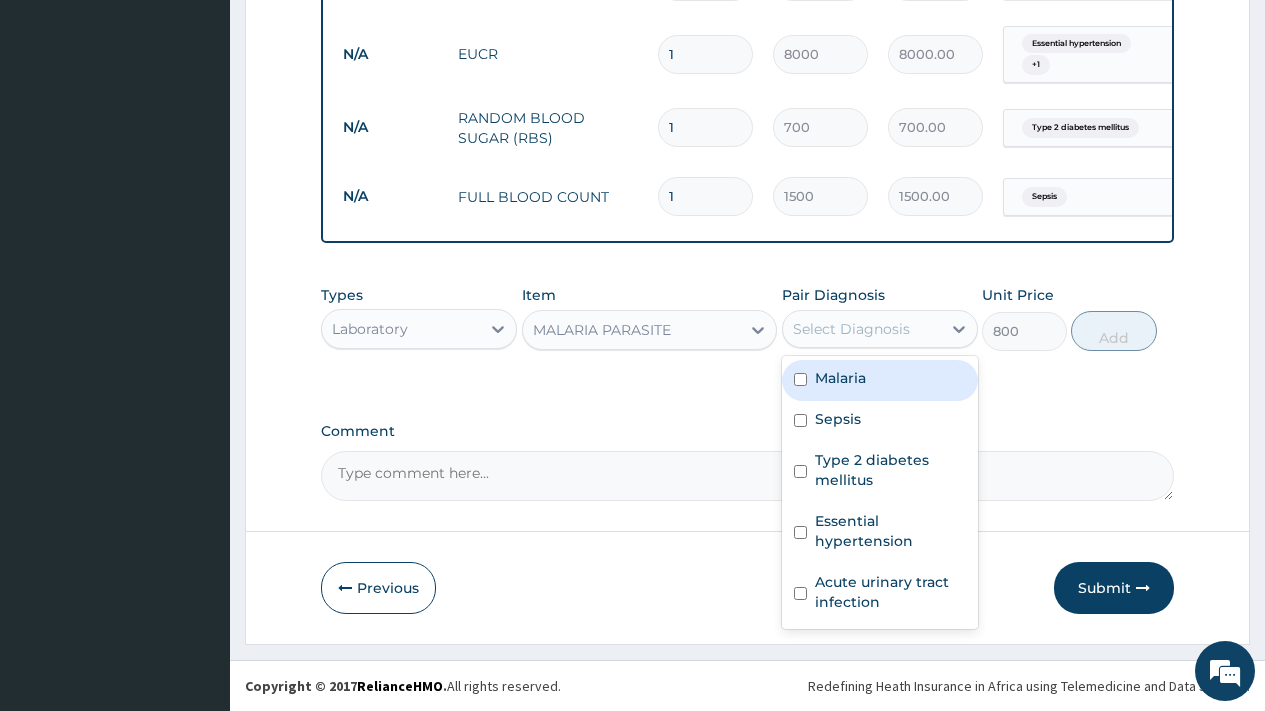 click on "Malaria" at bounding box center (840, 378) 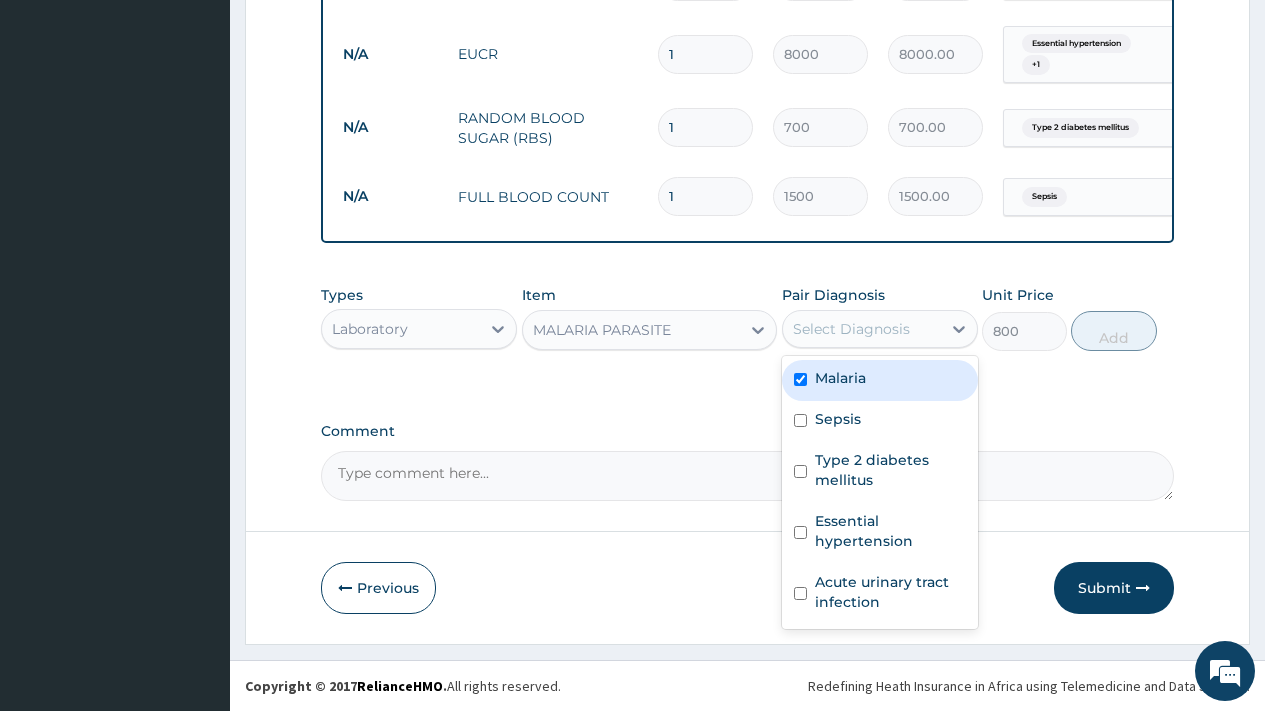 checkbox on "true" 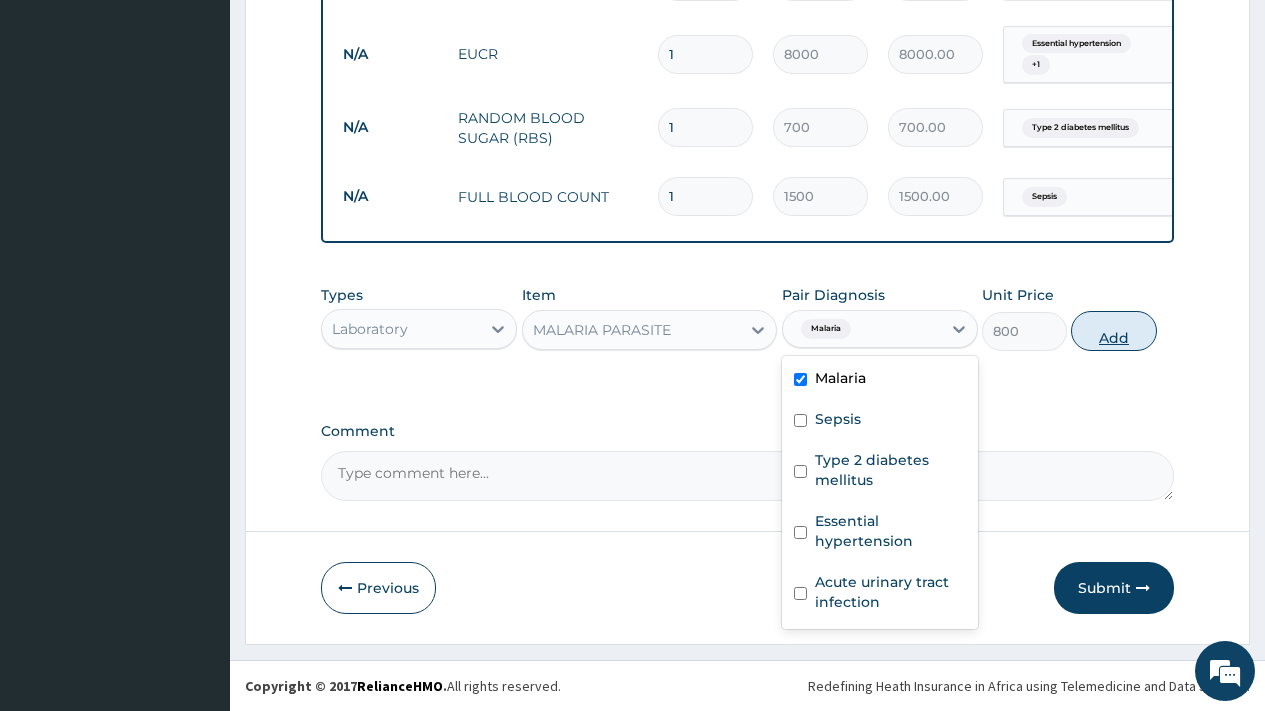 click on "Add" at bounding box center (1113, 331) 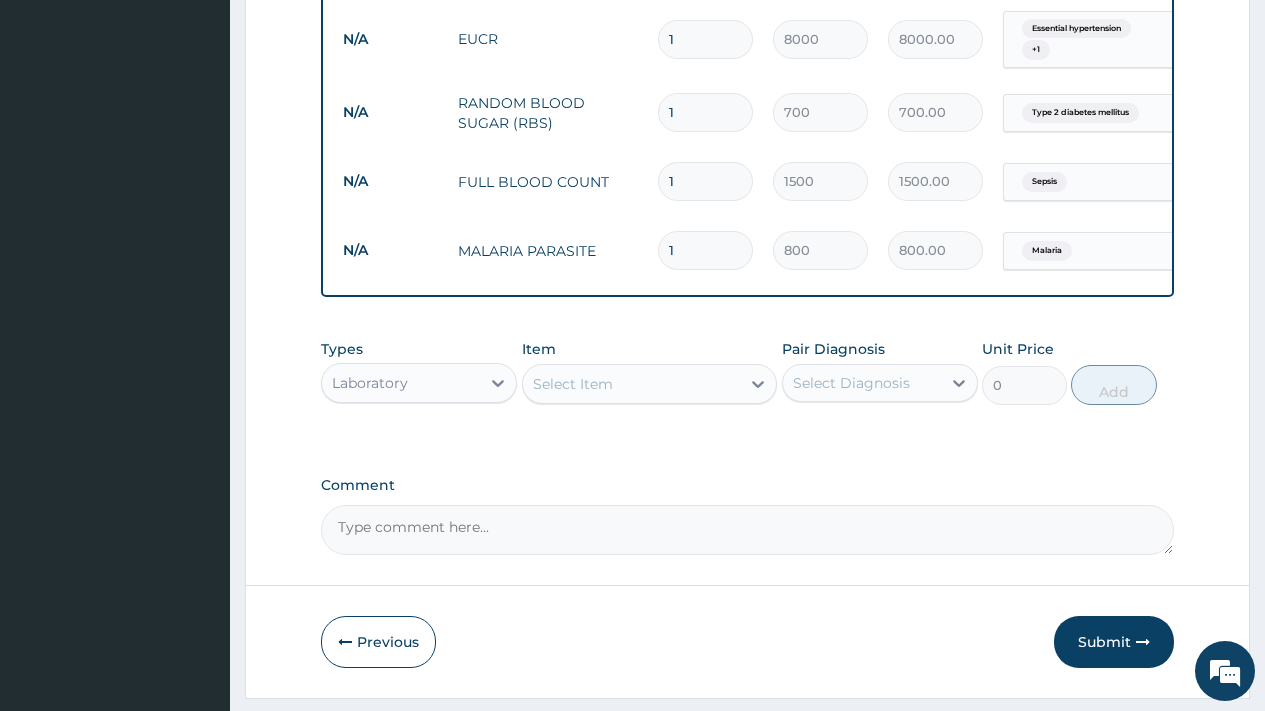 click on "Select Item" at bounding box center [573, 384] 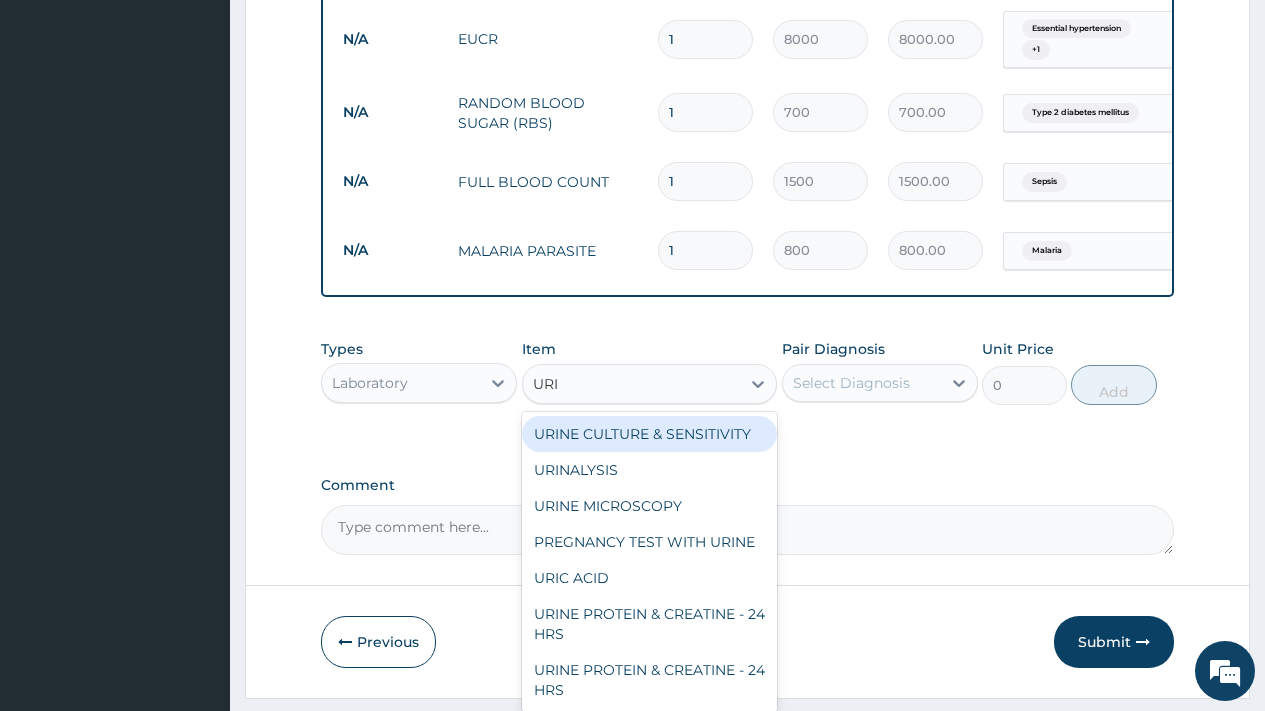 type on "URIN" 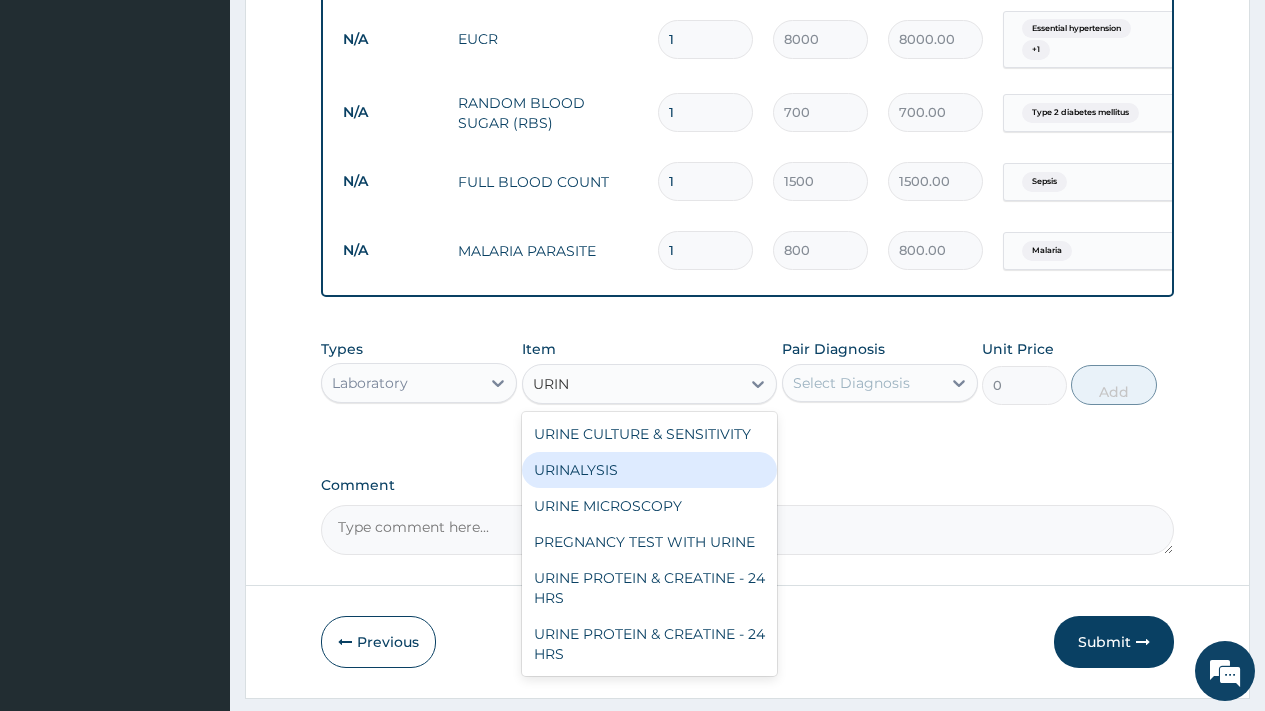 click on "URINALYSIS" at bounding box center [650, 470] 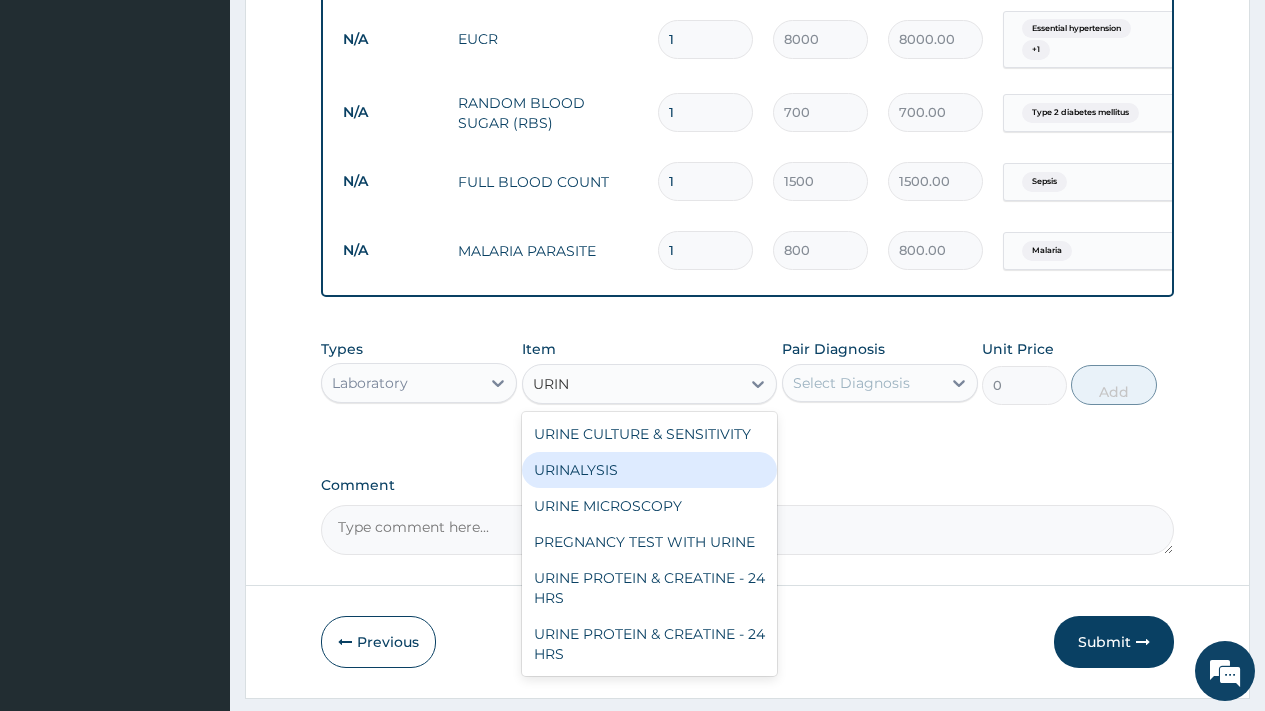 type 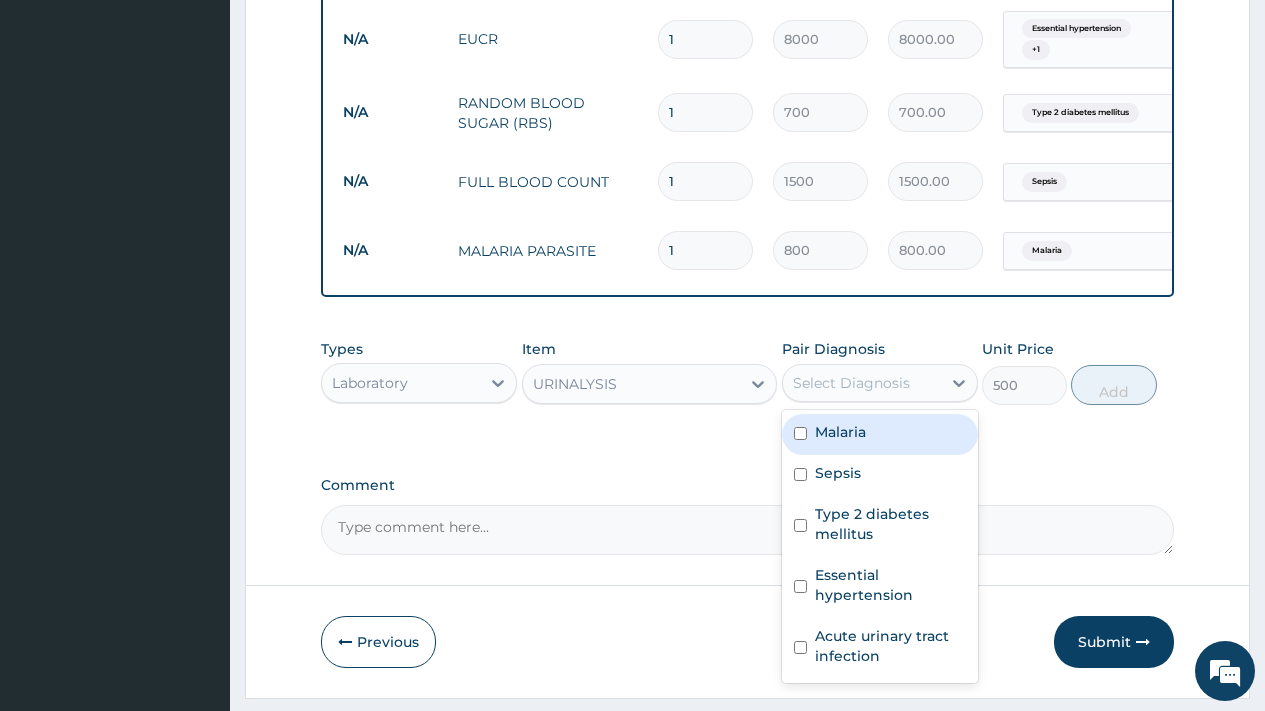 click on "Select Diagnosis" at bounding box center (851, 383) 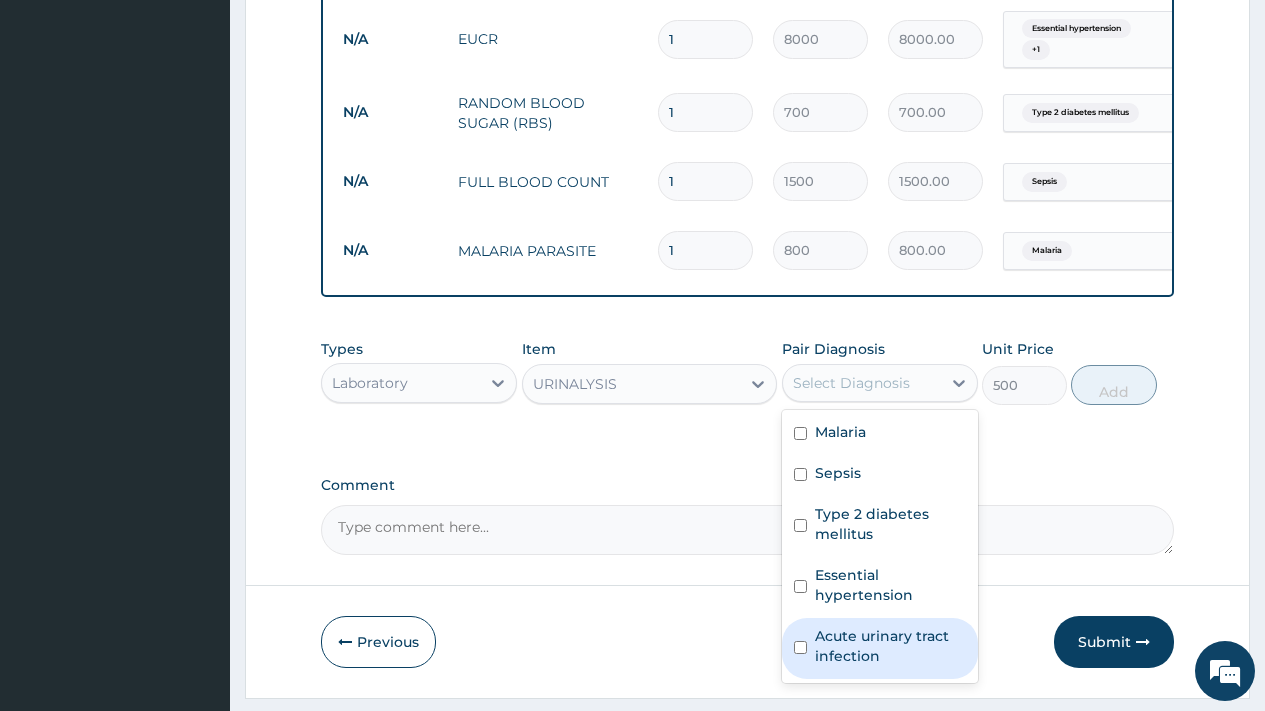 click on "Acute urinary tract infection" at bounding box center (890, 646) 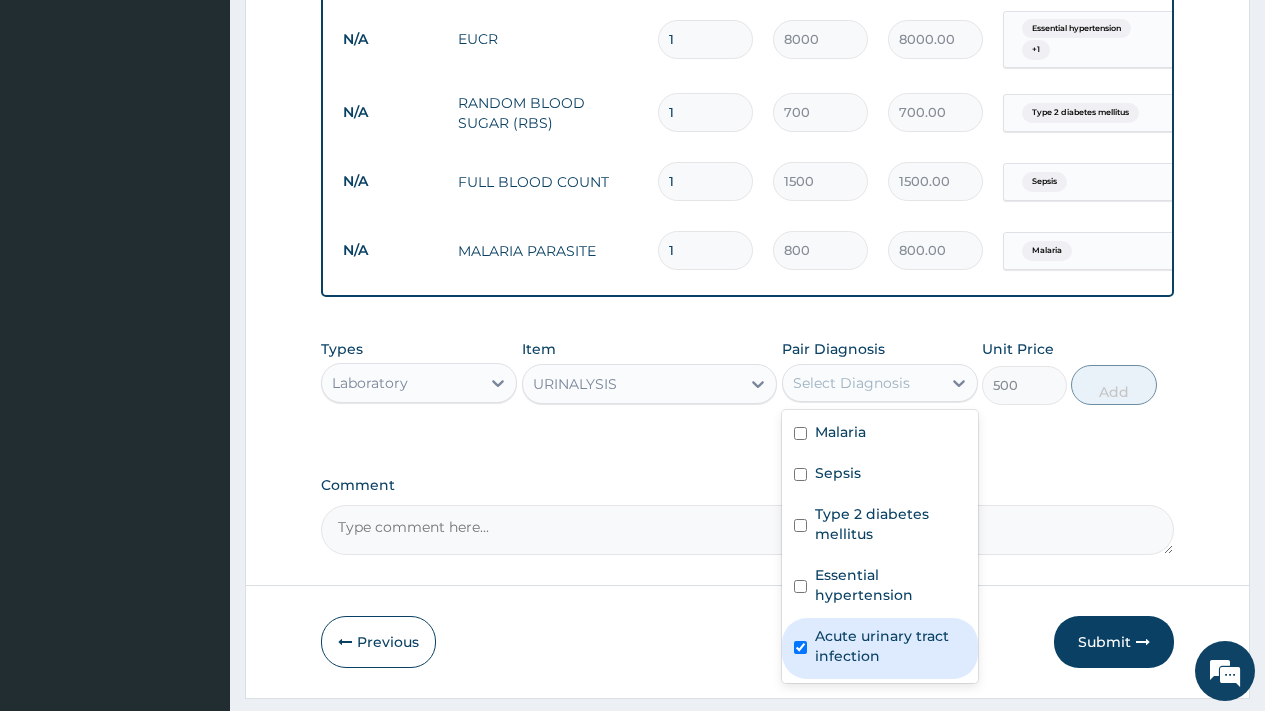 checkbox on "true" 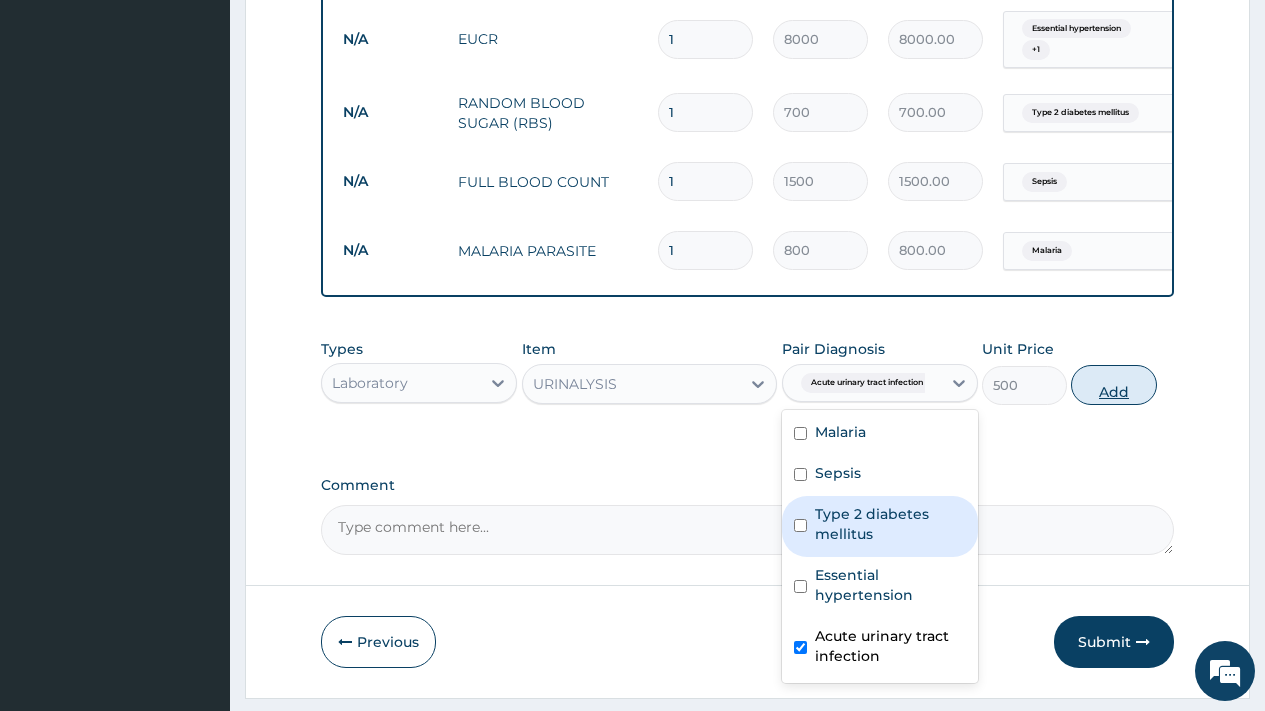 click on "Add" at bounding box center (1113, 385) 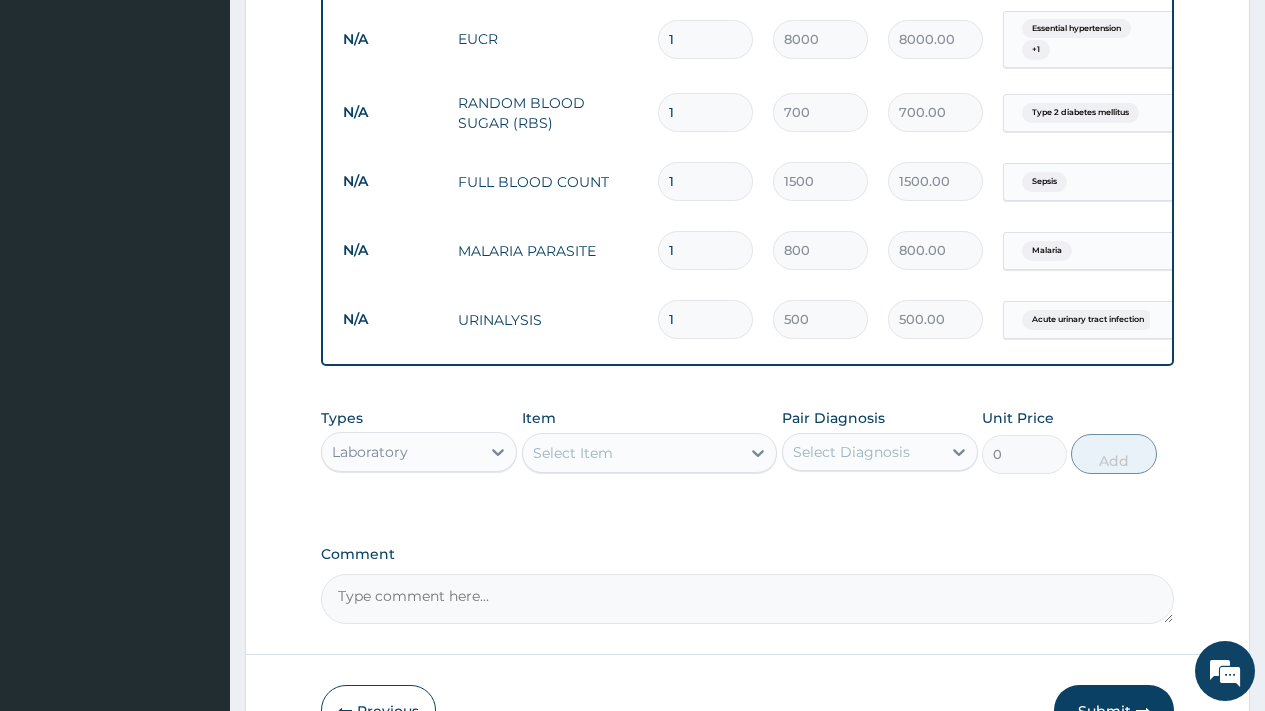 scroll, scrollTop: 233, scrollLeft: 0, axis: vertical 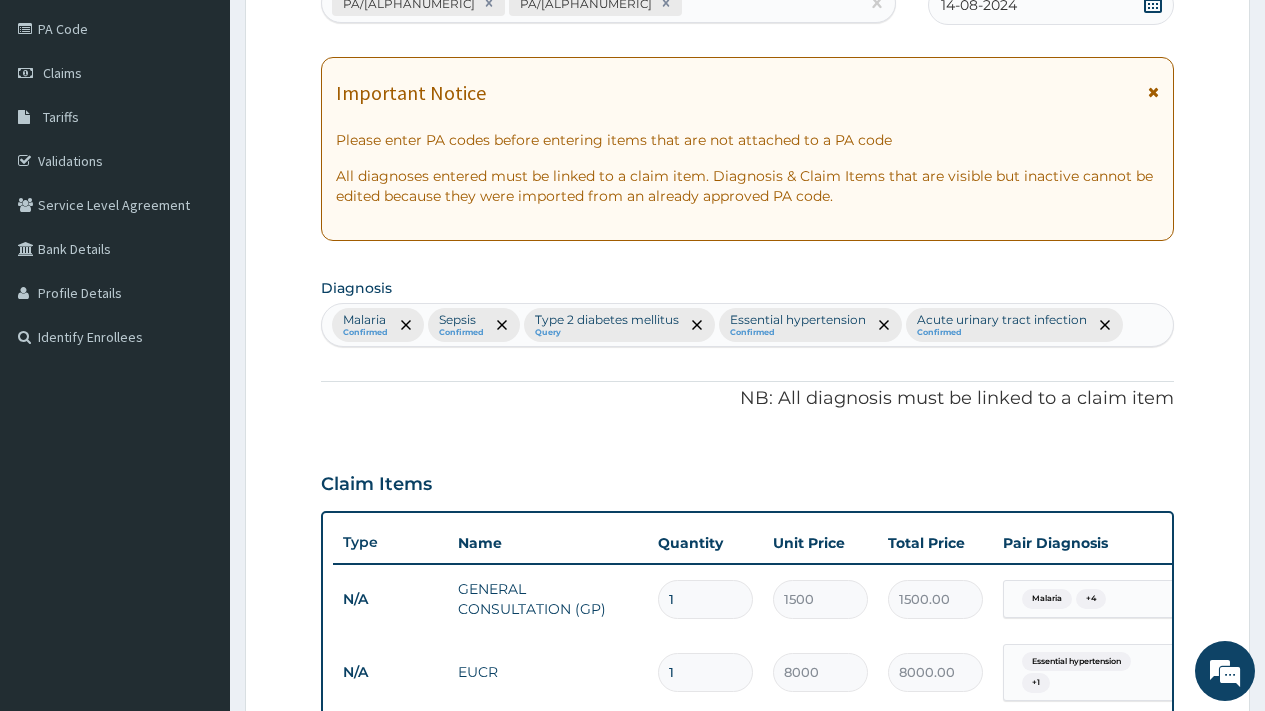 click on "Malaria Confirmed Sepsis Confirmed Type 2 diabetes mellitus Query Essential hypertension Confirmed Acute urinary tract infection Confirmed" at bounding box center (747, 325) 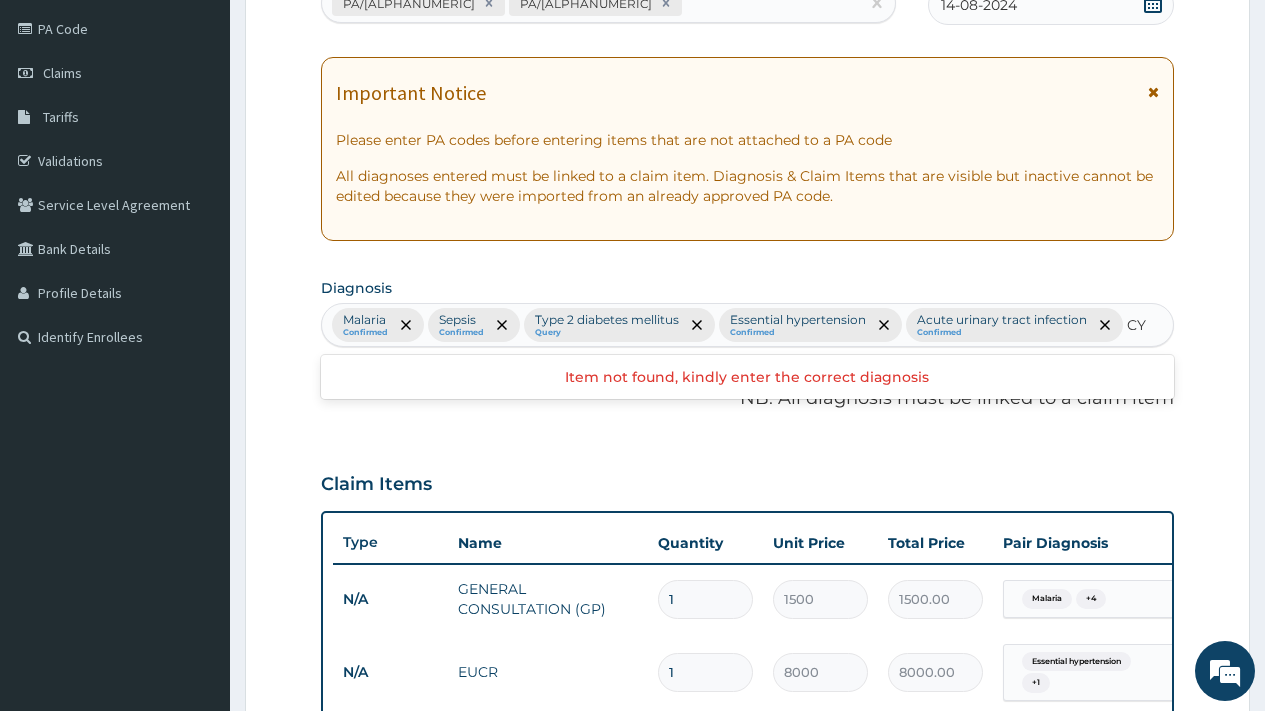 type on "C" 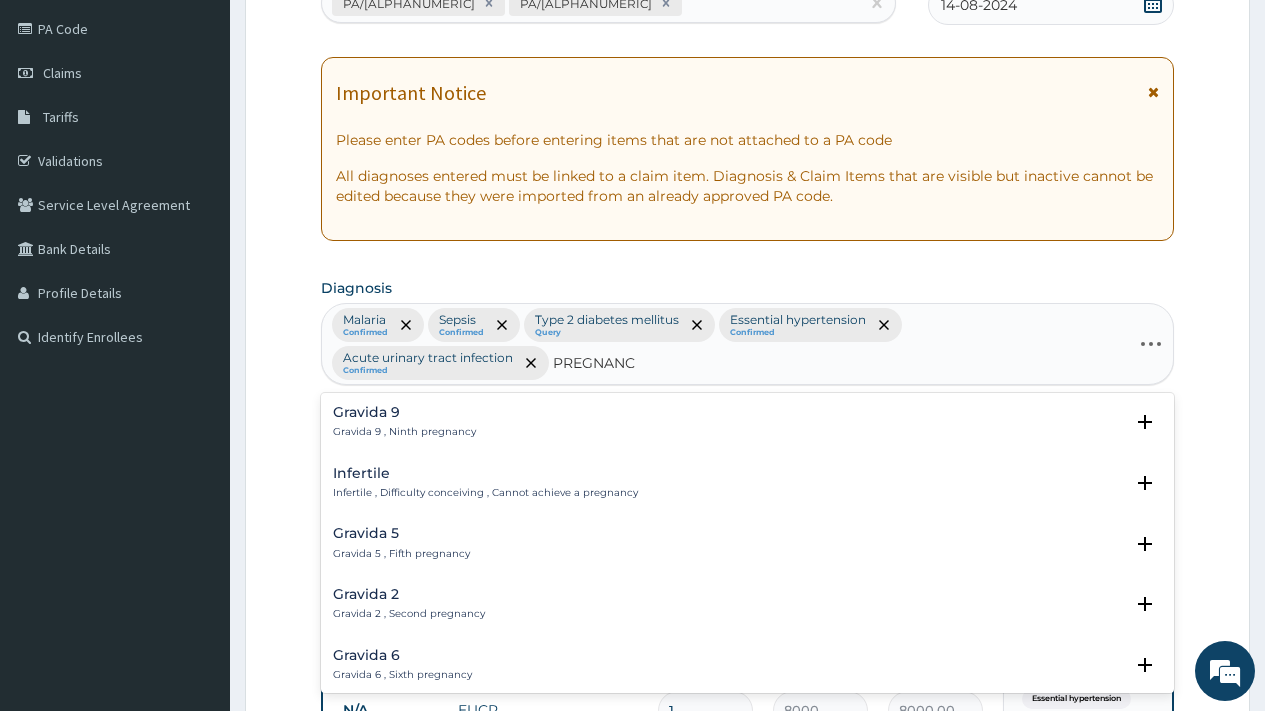 type on "PREGNANCY" 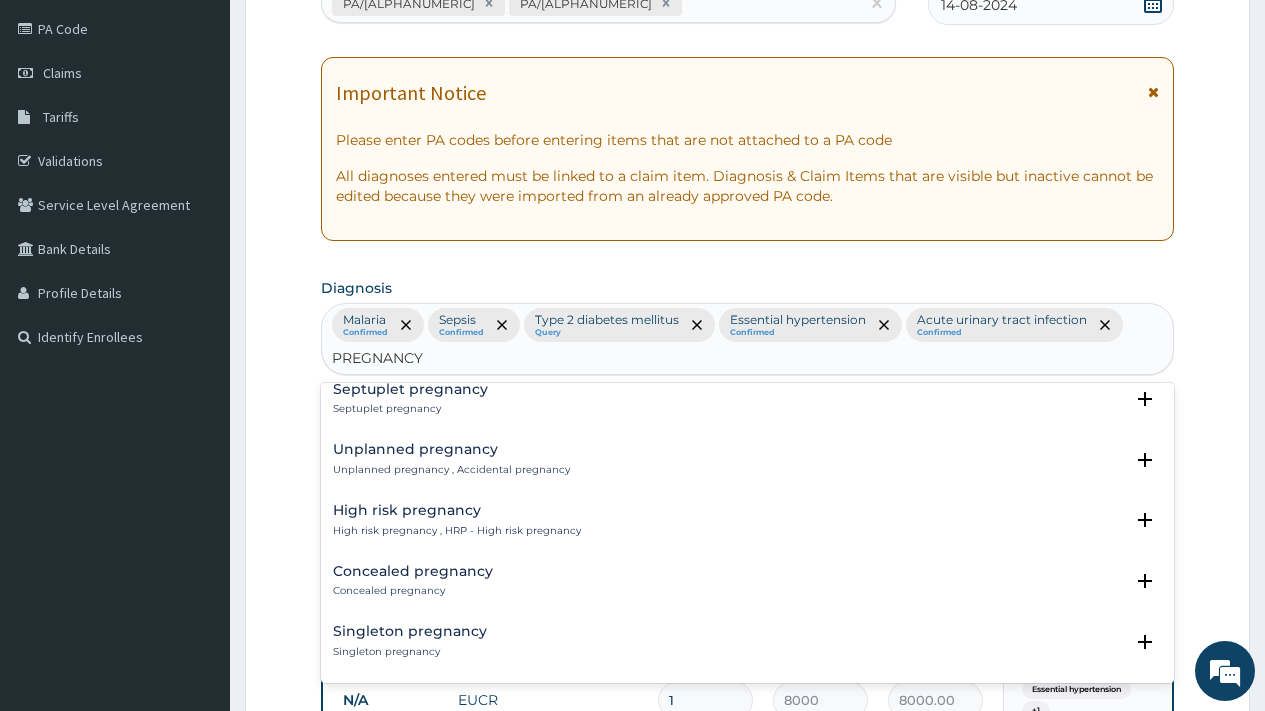 scroll, scrollTop: 2799, scrollLeft: 0, axis: vertical 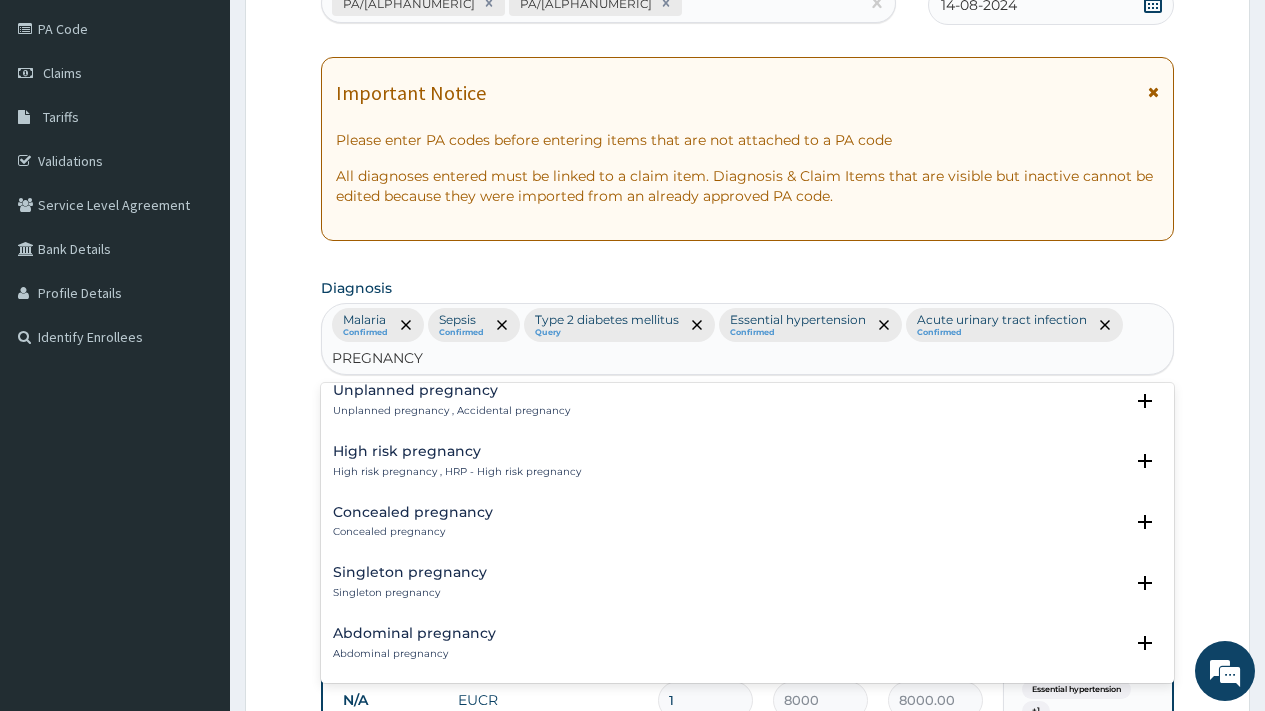 click on "Abdominal pregnancy" at bounding box center (414, 633) 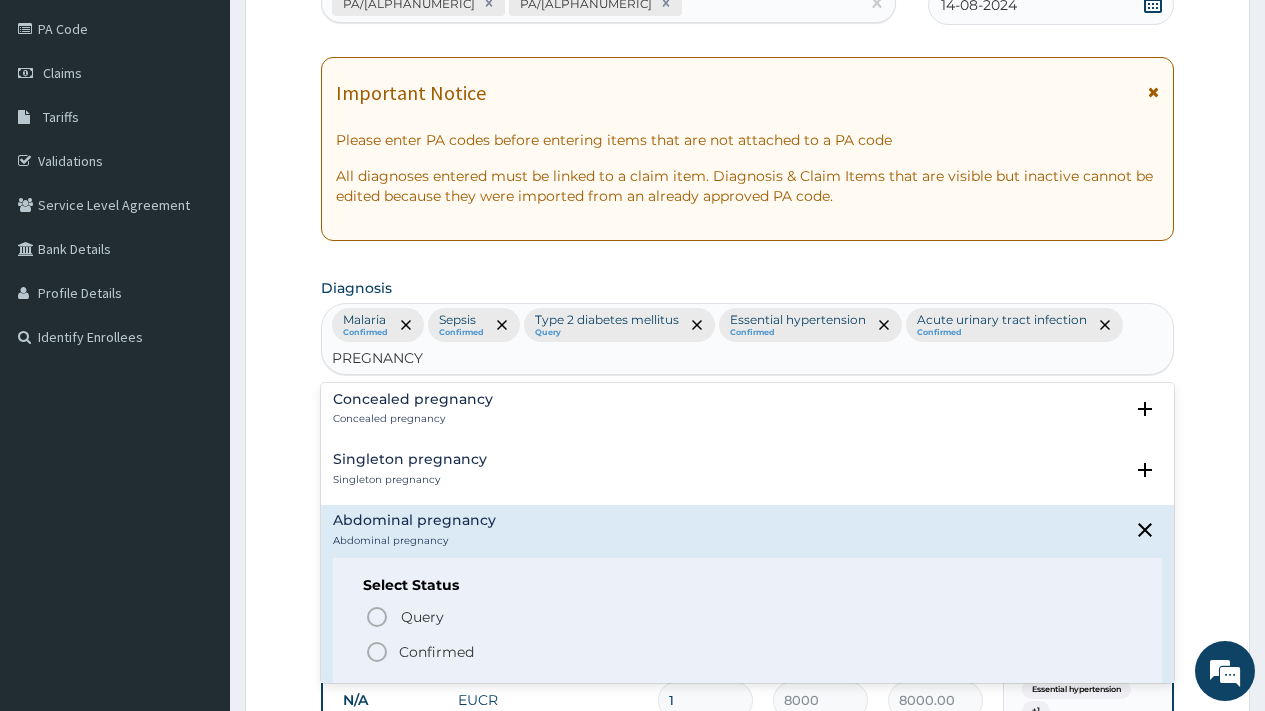 scroll, scrollTop: 2925, scrollLeft: 0, axis: vertical 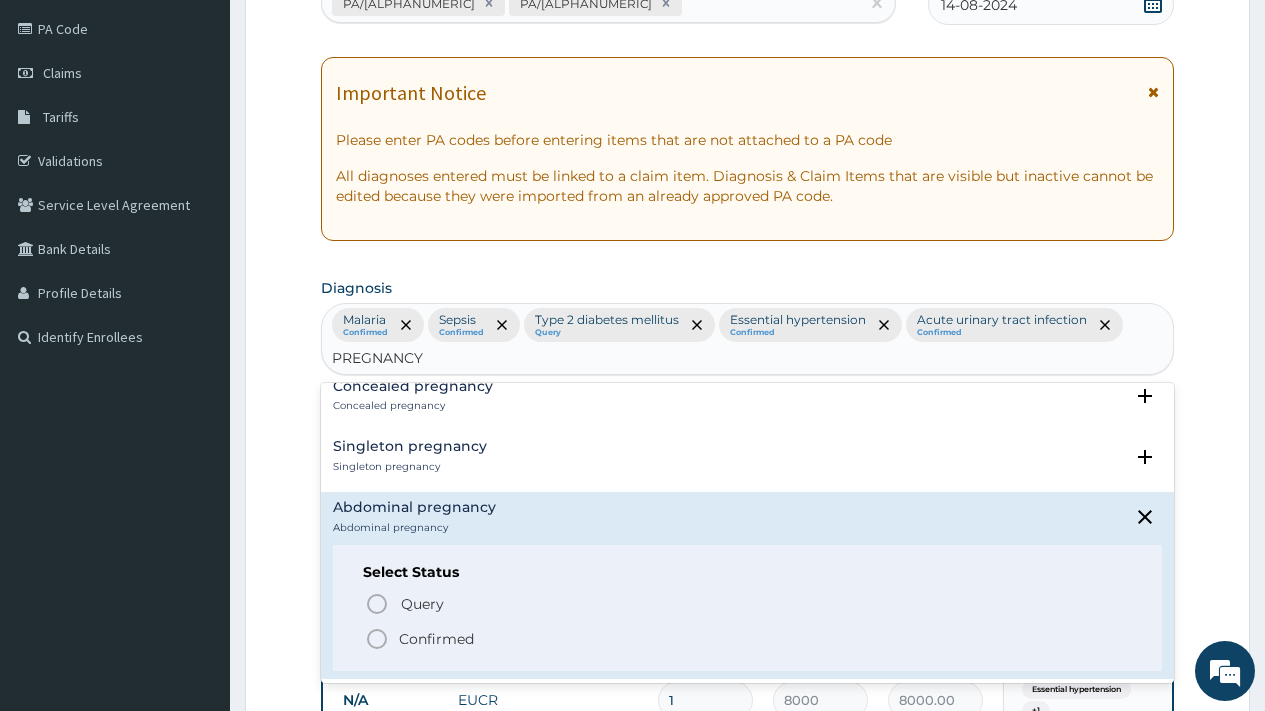 click on "Confirmed" at bounding box center (436, 639) 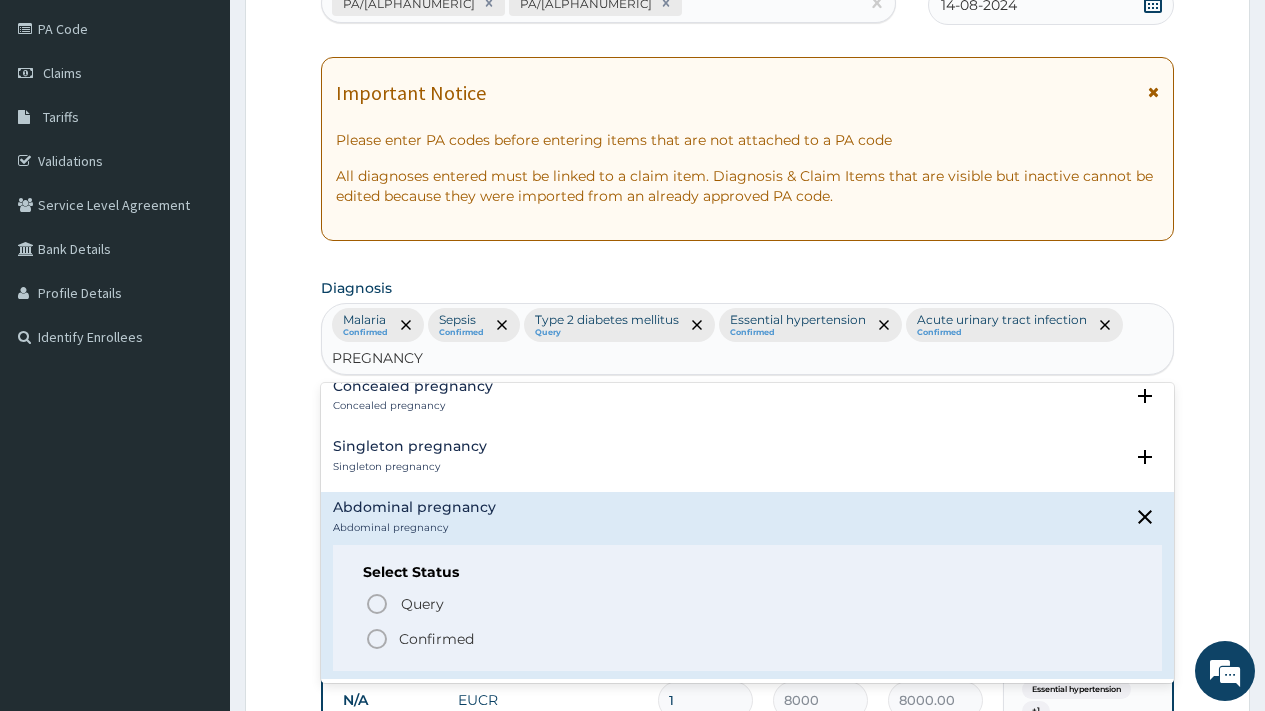 type 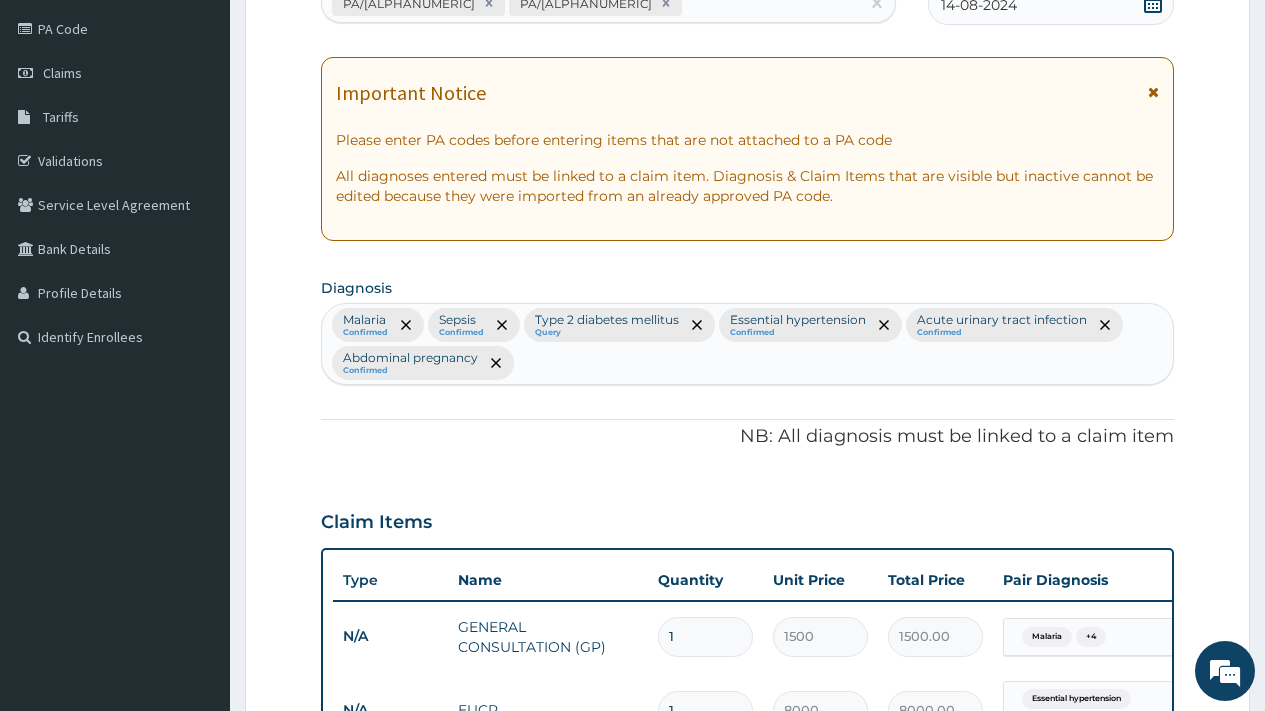 scroll, scrollTop: 866, scrollLeft: 0, axis: vertical 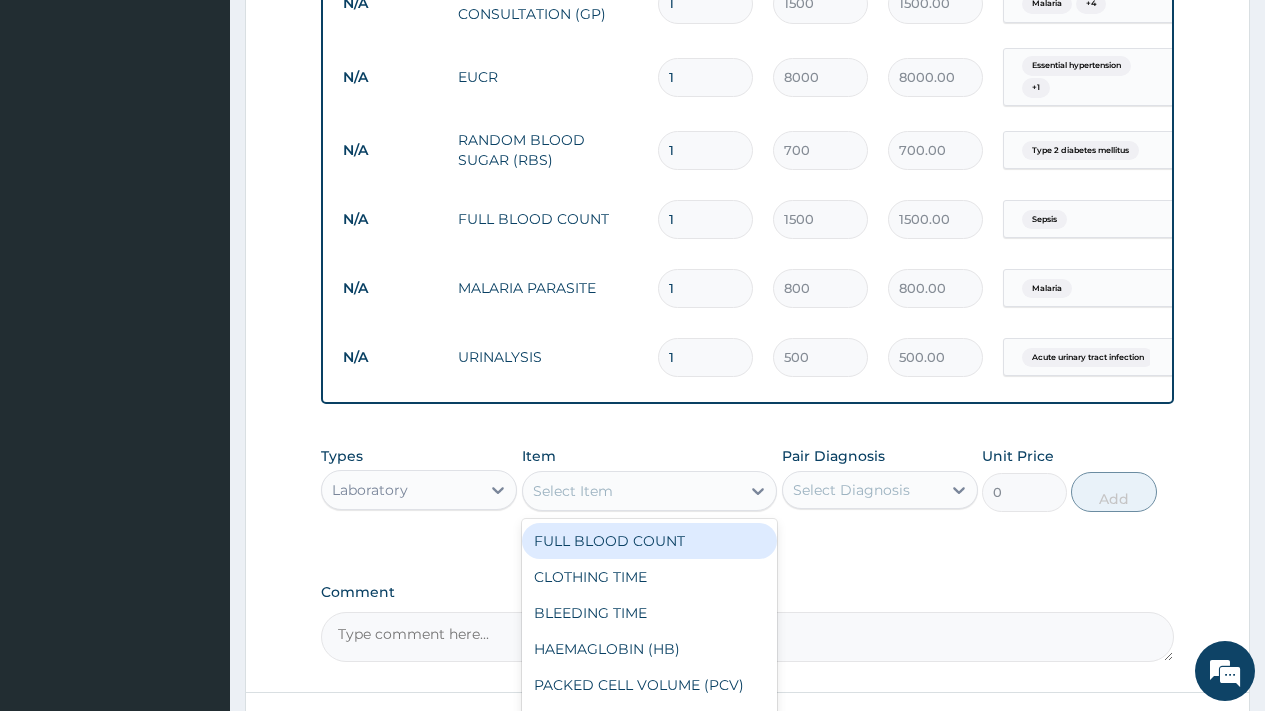 click on "Select Item" at bounding box center (632, 491) 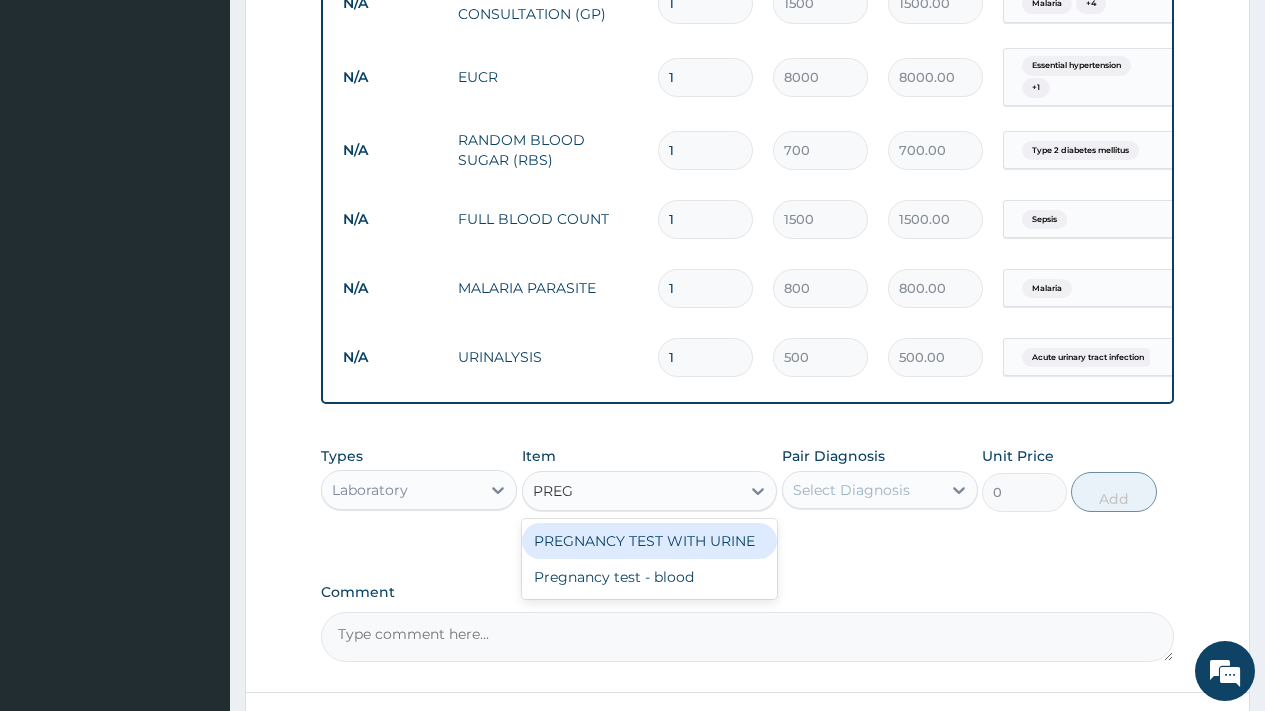 type on "PREGN" 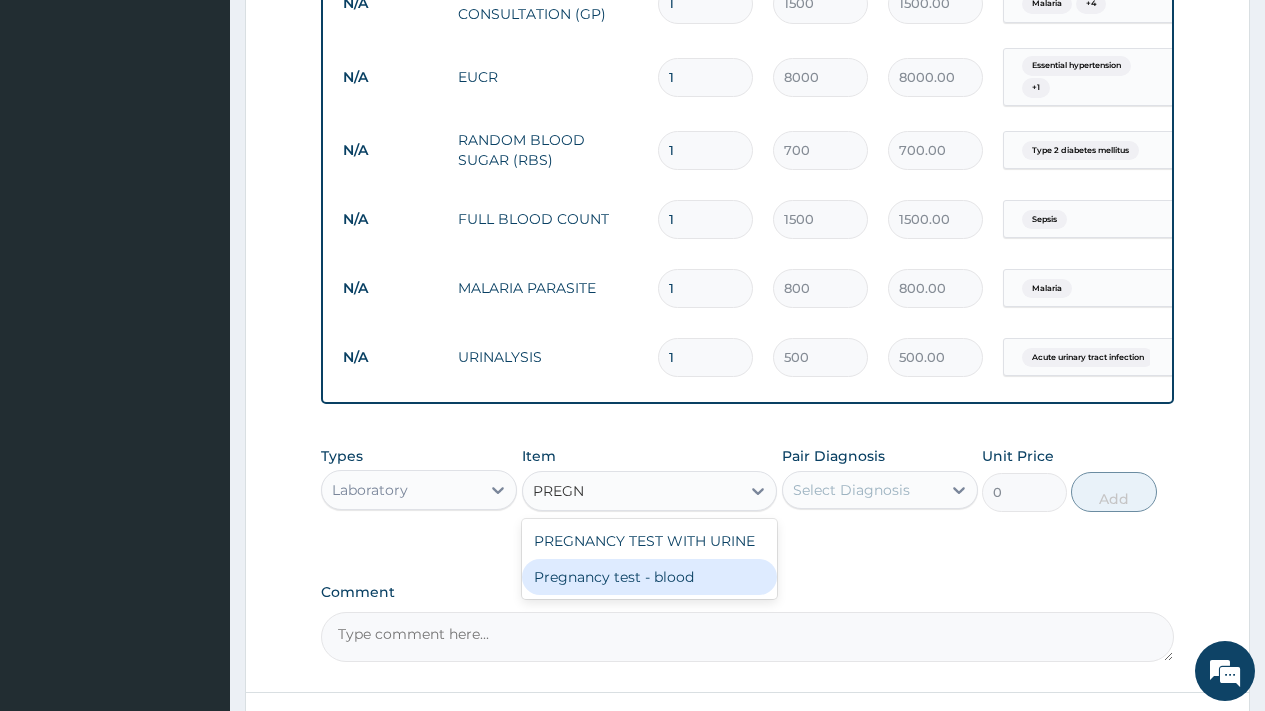 click on "Pregnancy test - blood" at bounding box center (650, 577) 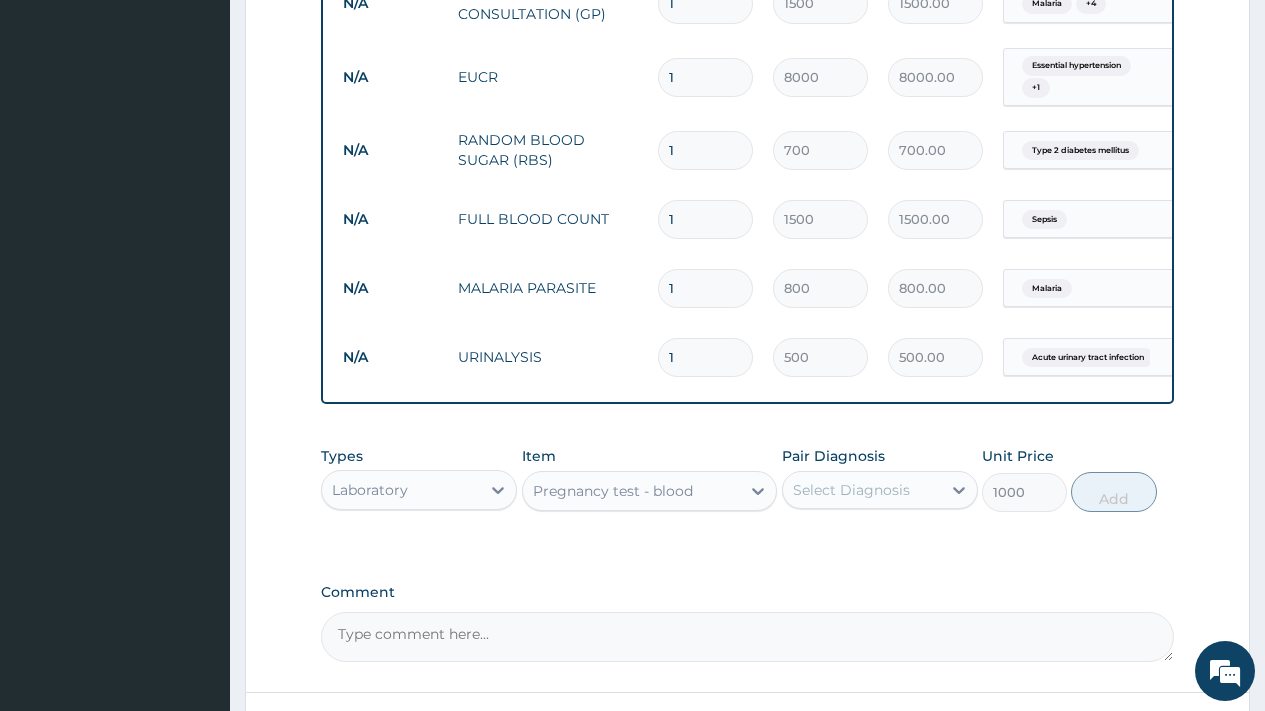 click on "Select Diagnosis" at bounding box center [851, 490] 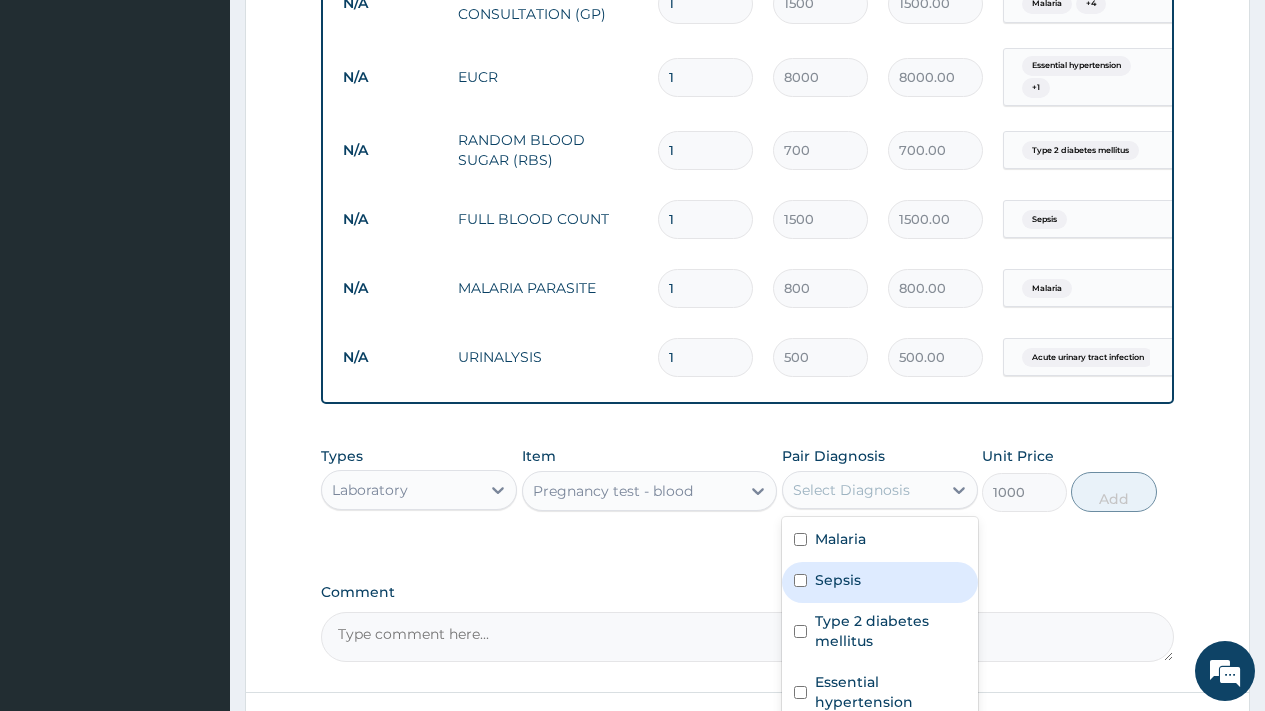 scroll, scrollTop: 34, scrollLeft: 0, axis: vertical 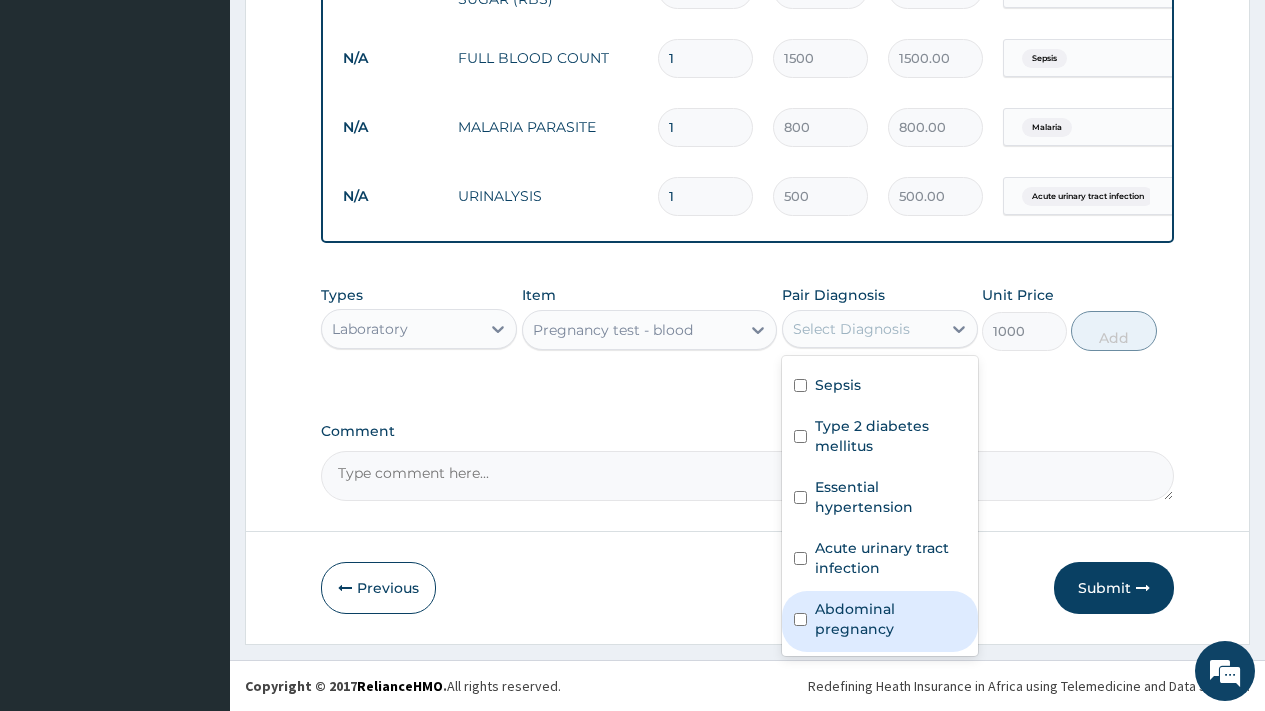 click on "Abdominal pregnancy" at bounding box center [890, 619] 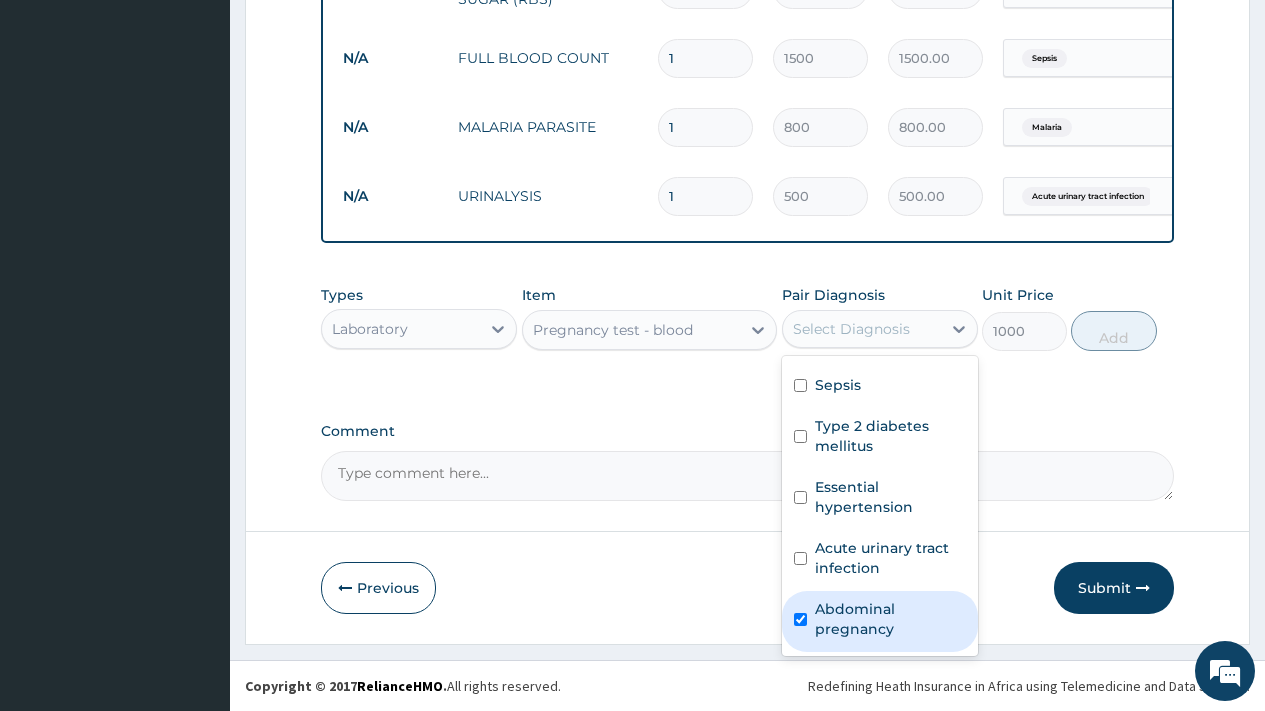 checkbox on "true" 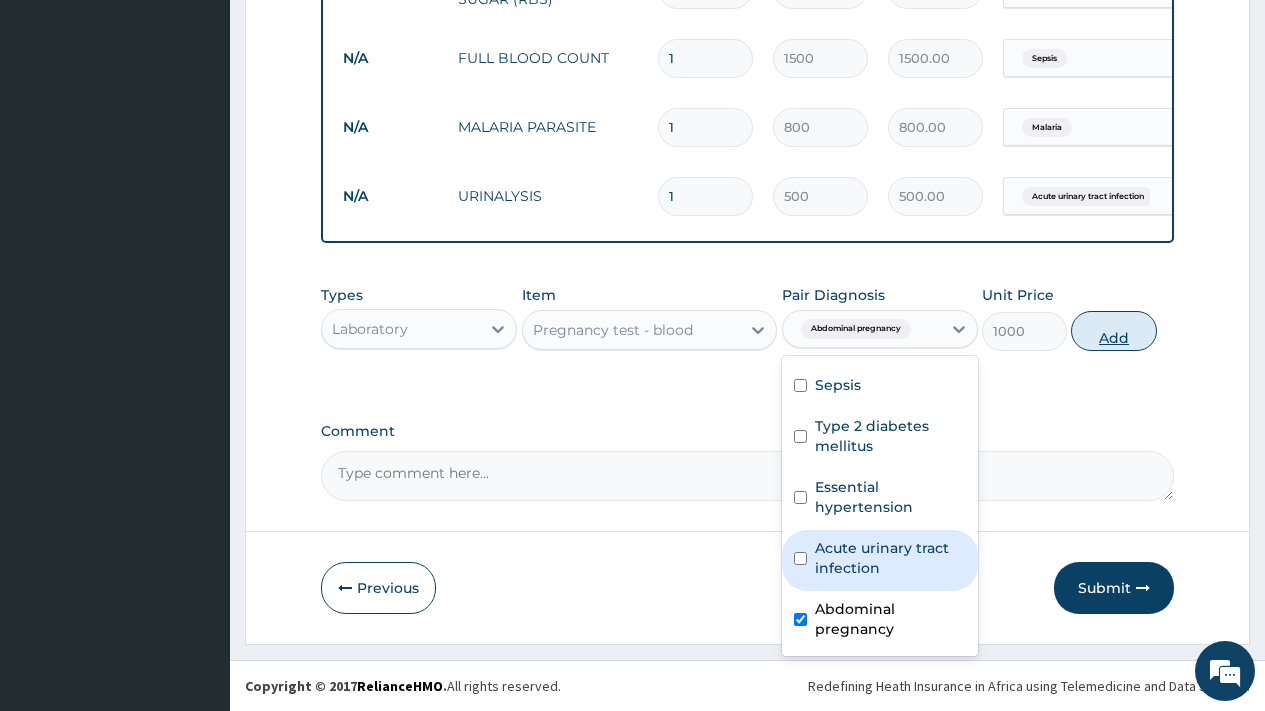 click on "Add" at bounding box center [1113, 331] 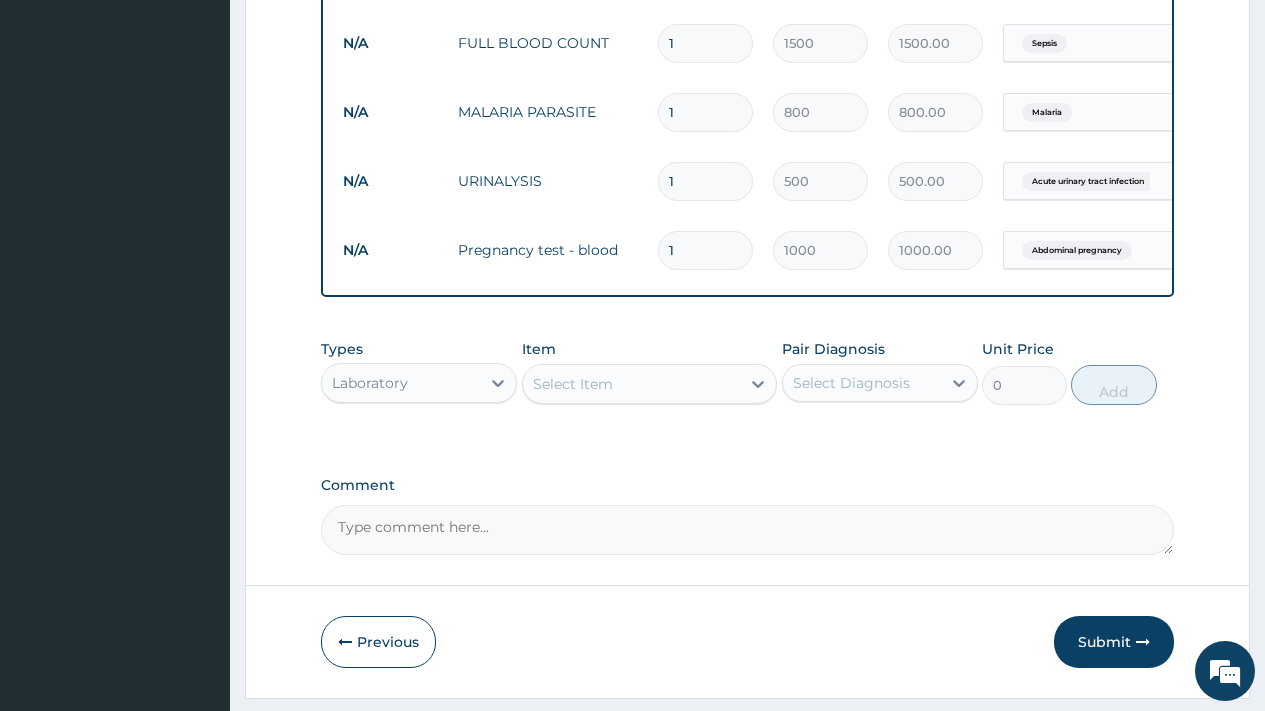 click on "Laboratory" at bounding box center (370, 383) 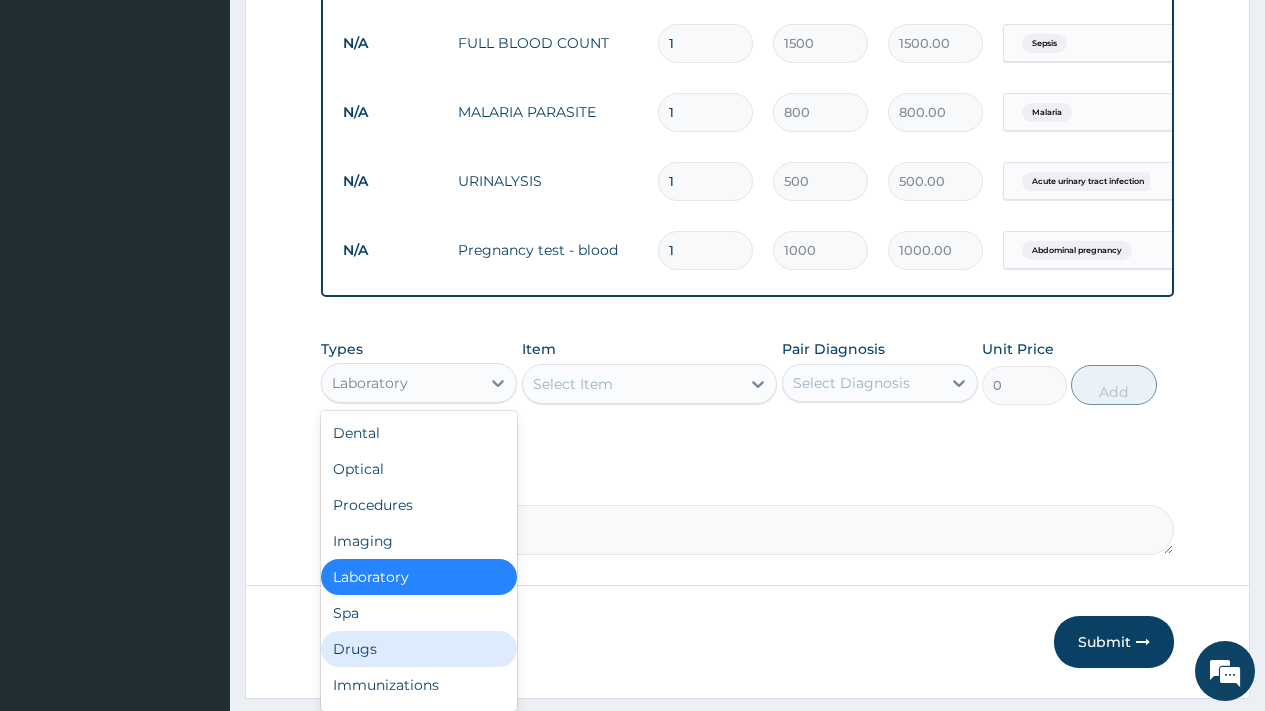 click on "Drugs" at bounding box center [419, 649] 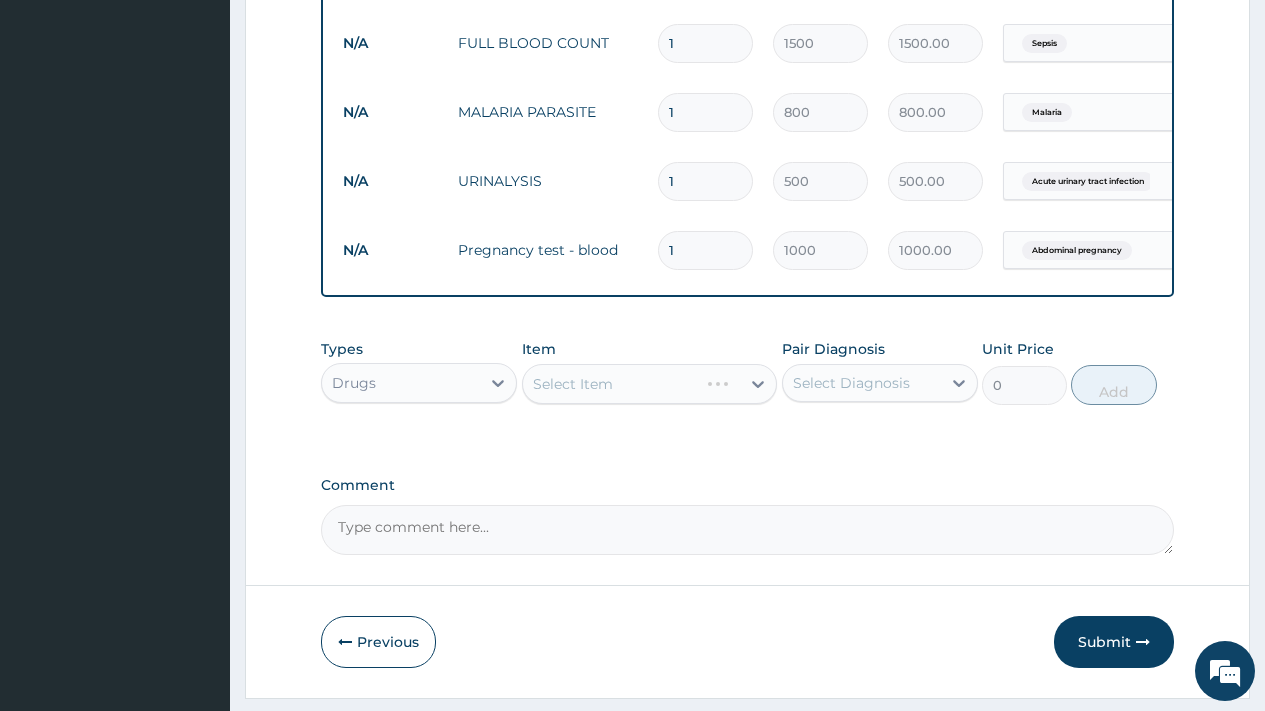 click on "Select Diagnosis" at bounding box center [851, 383] 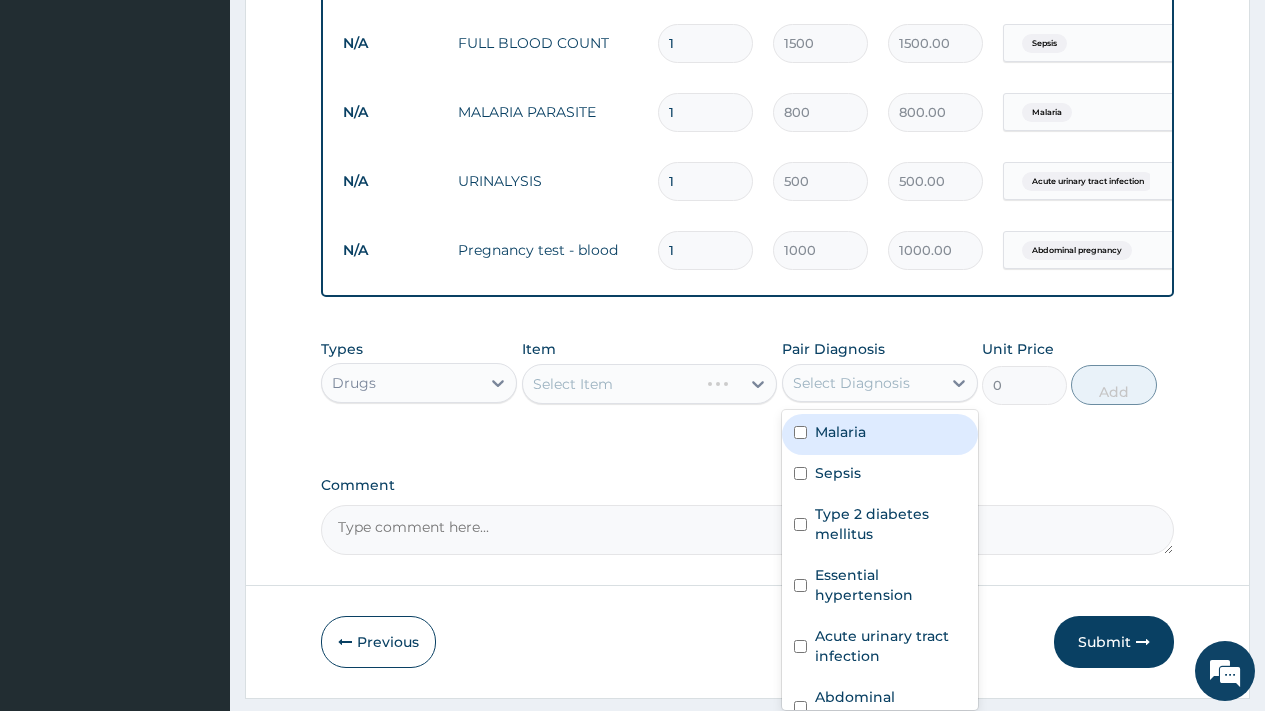 click on "Step  2  of 2 PA Code / Prescription Code PA/80A7C0 PA/99691D Encounter Date 14-08-2024 Important Notice Please enter PA codes before entering items that are not attached to a PA code   All diagnoses entered must be linked to a claim item. Diagnosis & Claim Items that are visible but inactive cannot be edited because they were imported from an already approved PA code. Diagnosis Malaria Confirmed Sepsis Confirmed Type 2 diabetes mellitus Query Essential hypertension Confirmed Acute urinary tract infection Confirmed Abdominal pregnancy Confirmed NB: All diagnosis must be linked to a claim item Claim Items Type Name Quantity Unit Price Total Price Pair Diagnosis Actions N/A GENERAL CONSULTATION (GP) 1 1500 1500.00 Malaria  + 4 Delete N/A  EUCR  1 8000 8000.00 Essential hypertension  + 1 Delete N/A RANDOM BLOOD SUGAR (RBS) 1 700 700.00 Type 2 diabetes mellitus Delete N/A FULL BLOOD COUNT 1 1500 1500.00 Sepsis Delete N/A MALARIA PARASITE 1 800 800.00 Malaria Delete N/A URINALYSIS 1 500 500.00 Delete N/A 1 1000 0" at bounding box center [747, -119] 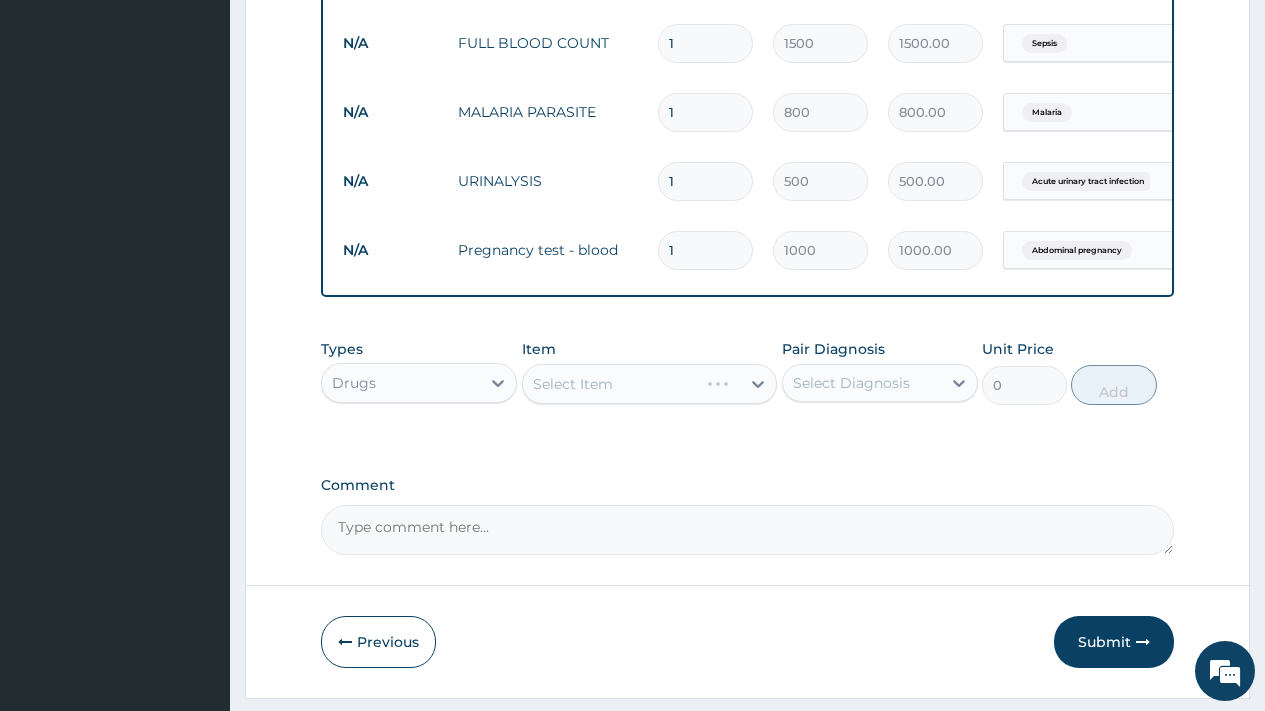click on "Select Item" at bounding box center (650, 384) 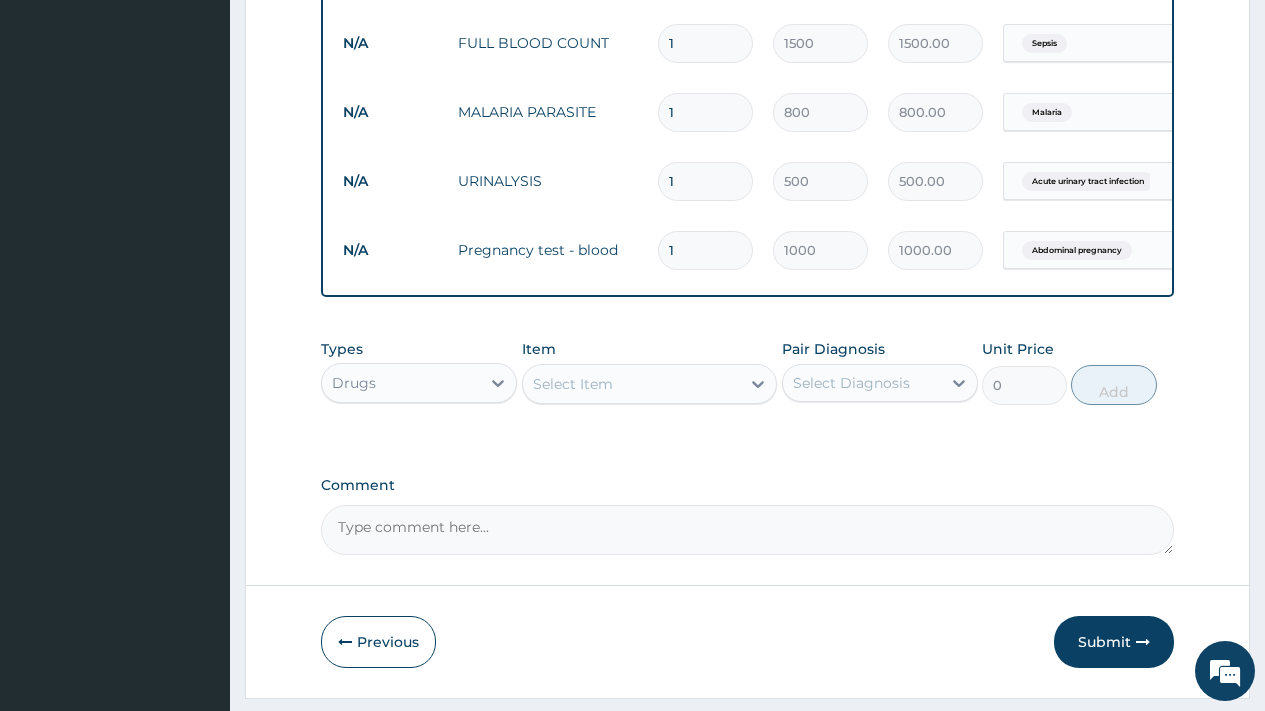 click on "Select Item" at bounding box center (632, 384) 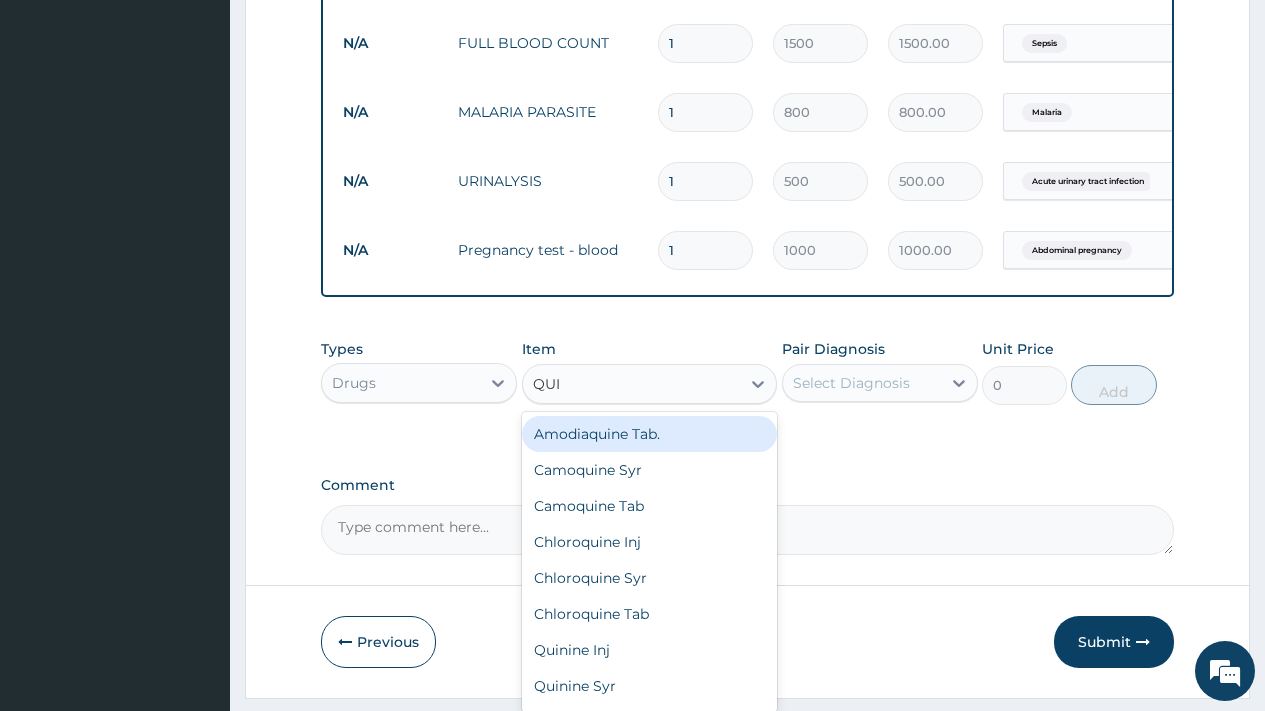 type on "QUIN" 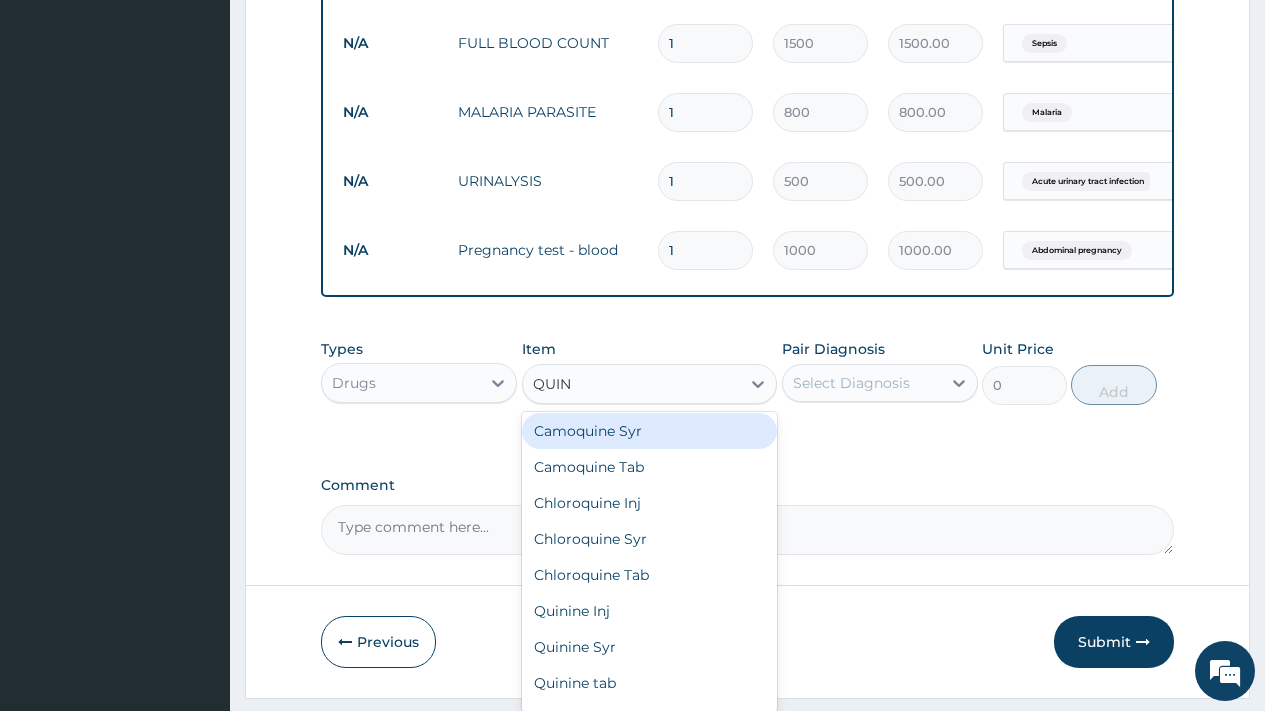scroll, scrollTop: 68, scrollLeft: 0, axis: vertical 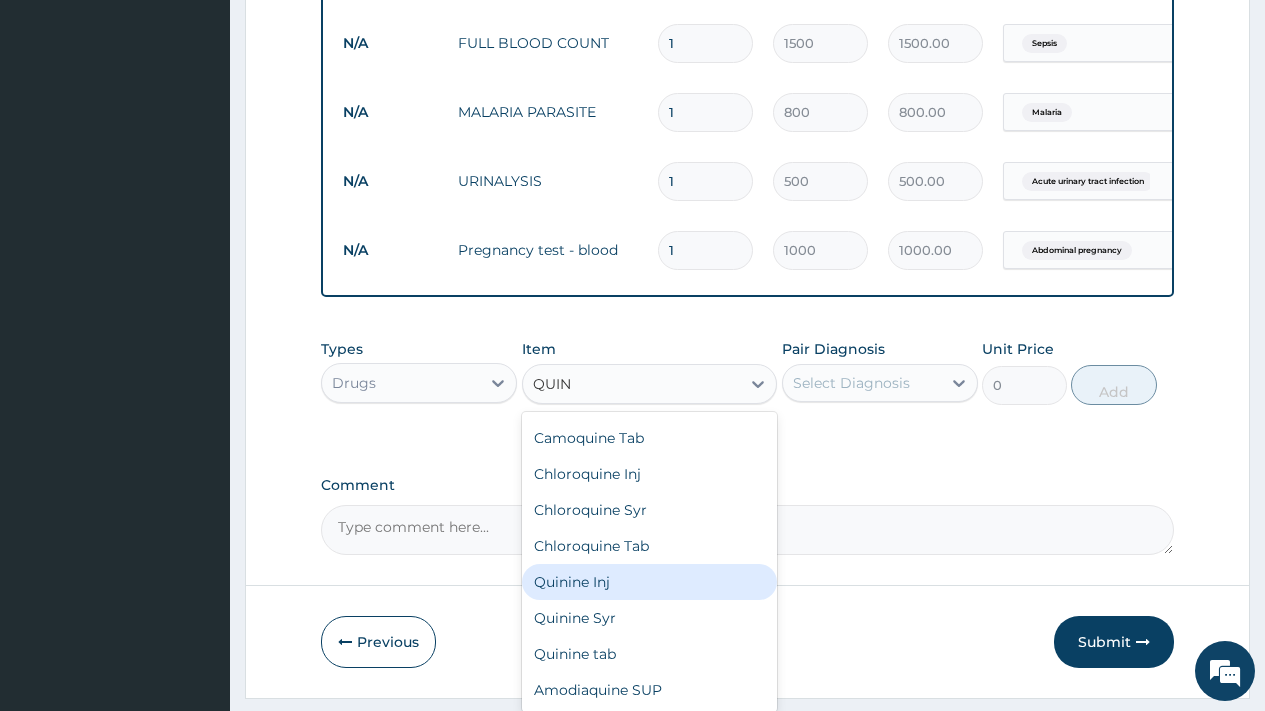 click on "Quinine Inj" at bounding box center (650, 582) 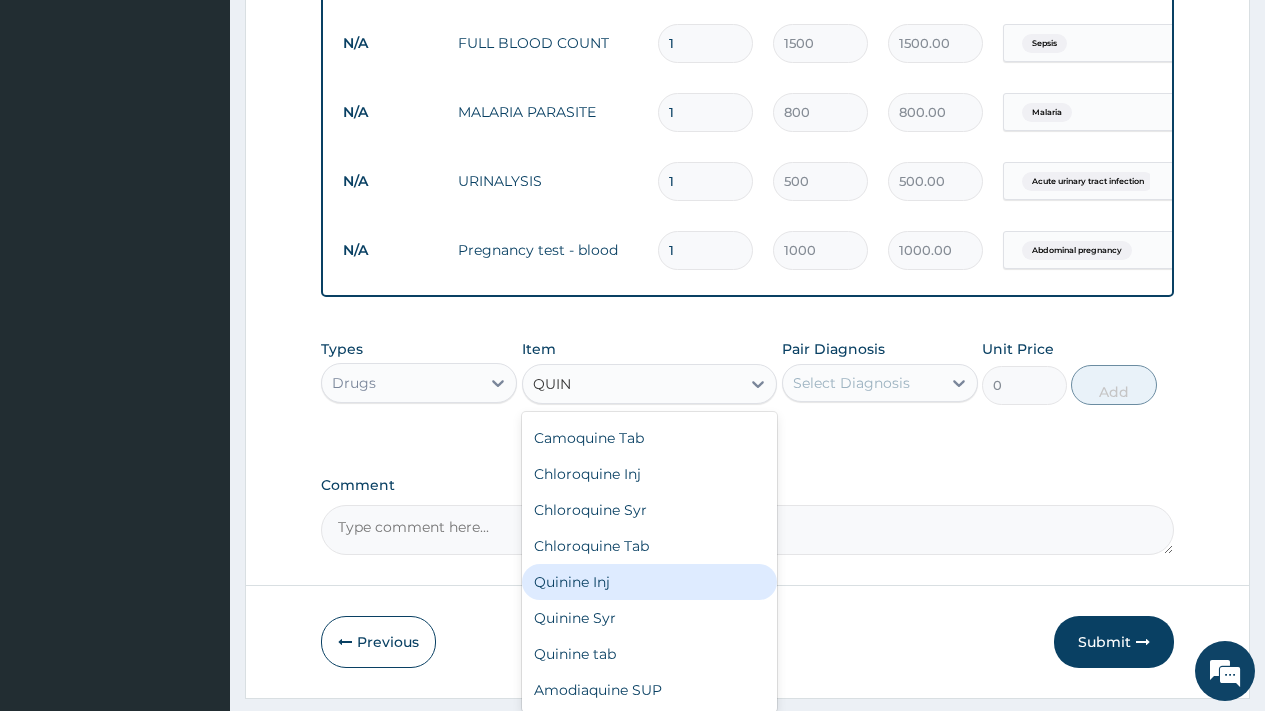 type on "175" 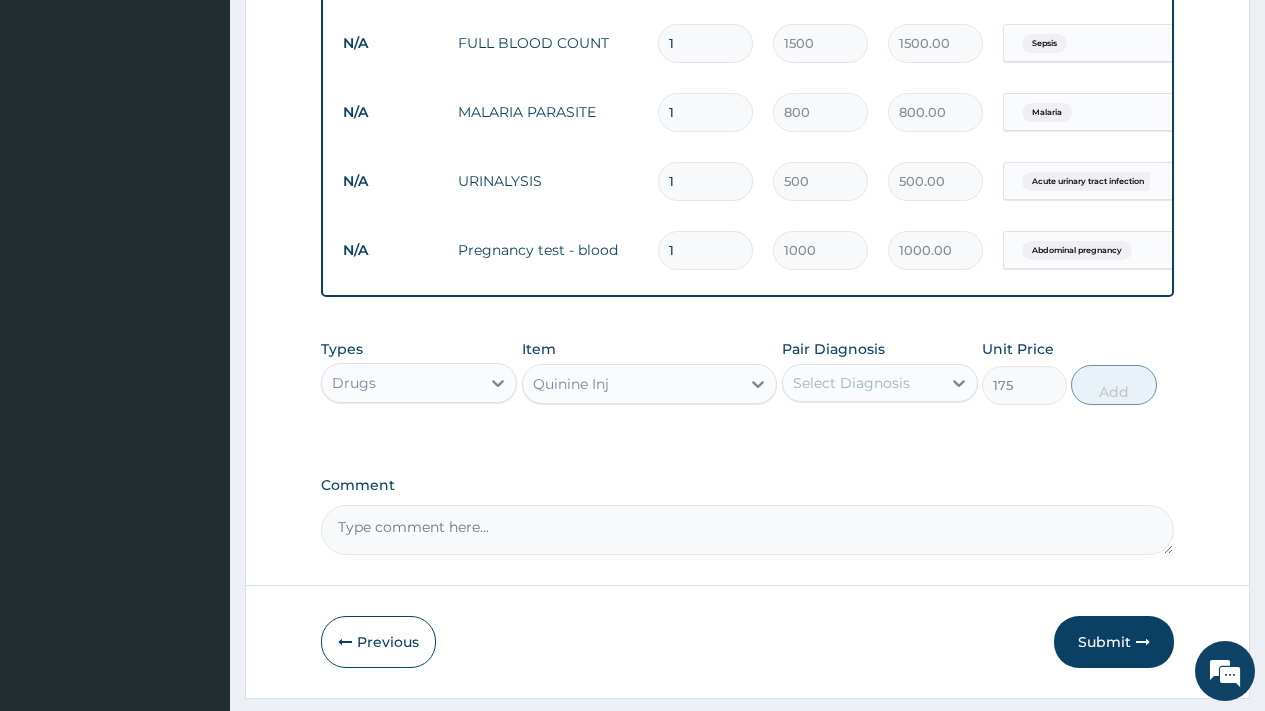 click on "Select Diagnosis" at bounding box center (851, 383) 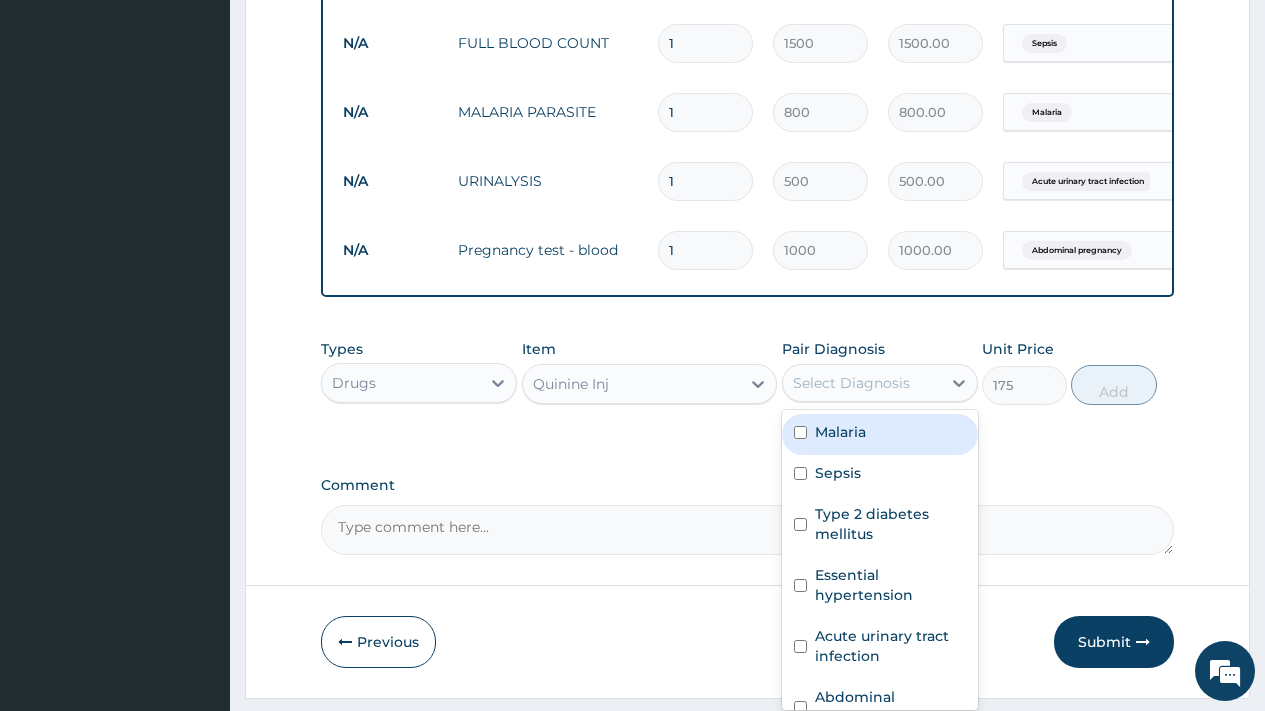 click on "Malaria" at bounding box center [840, 432] 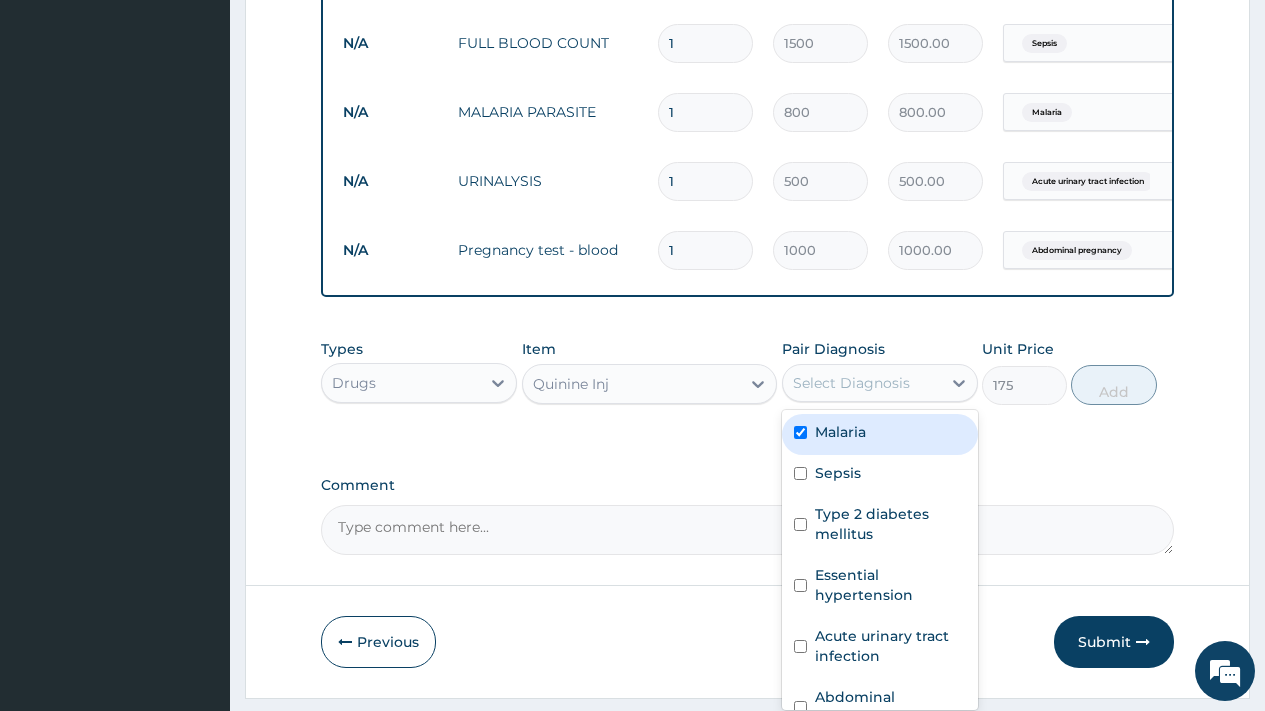 checkbox on "true" 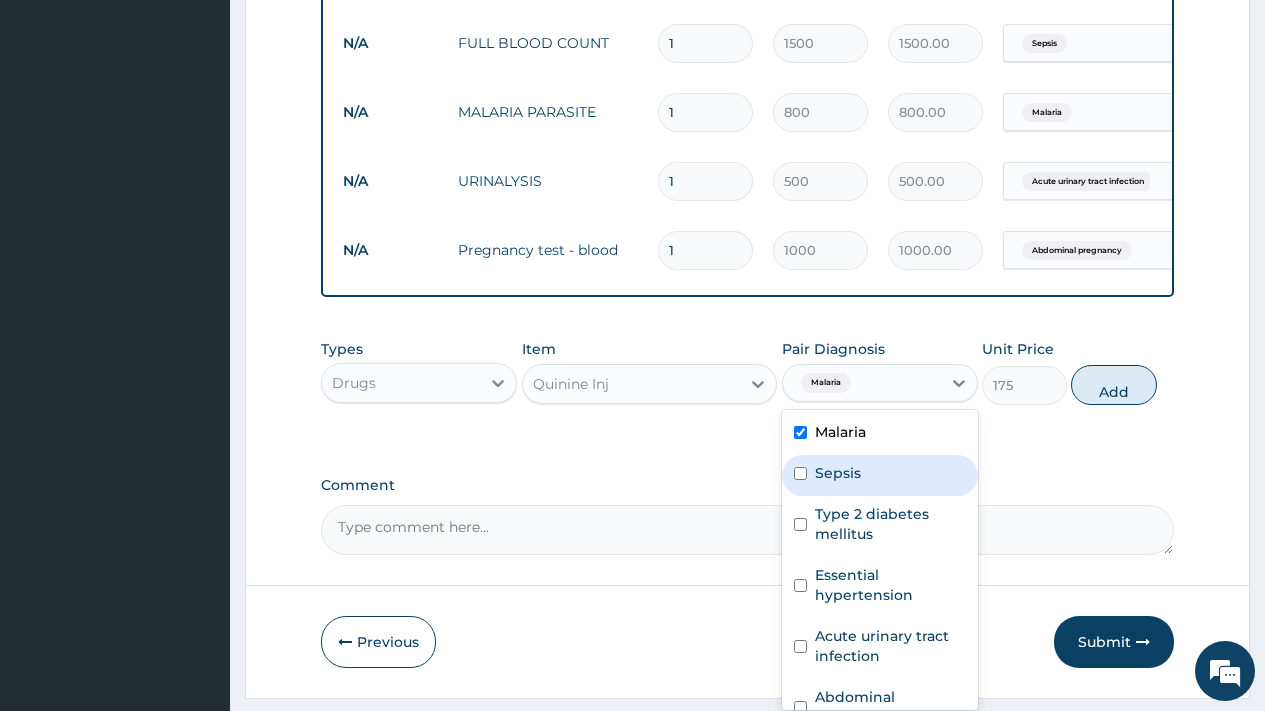 click on "Sepsis" at bounding box center [880, 475] 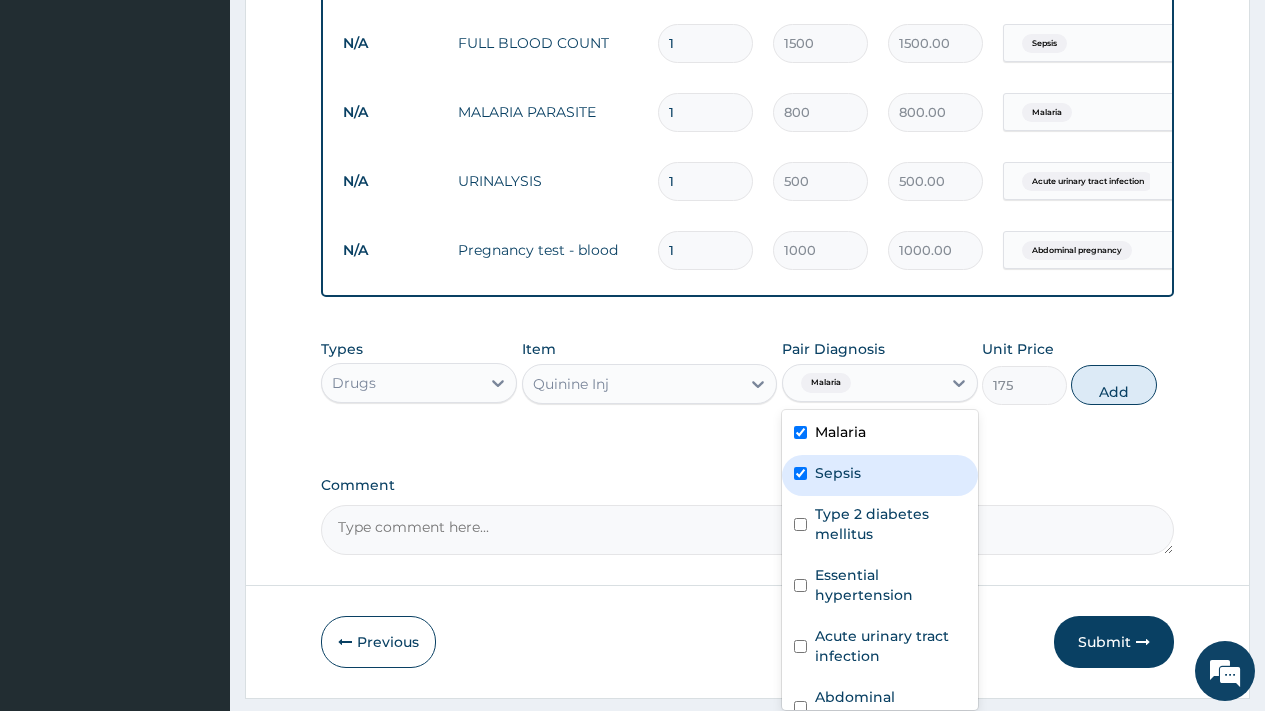 checkbox on "true" 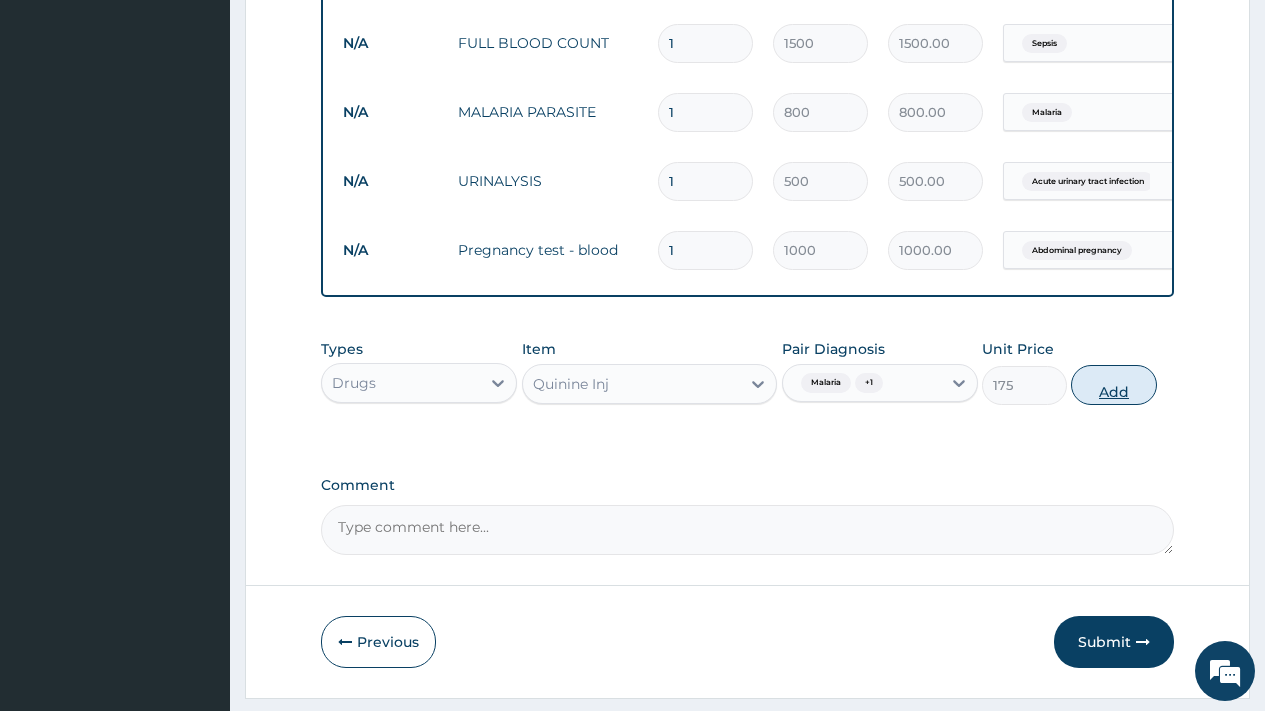 click on "Add" at bounding box center (1113, 385) 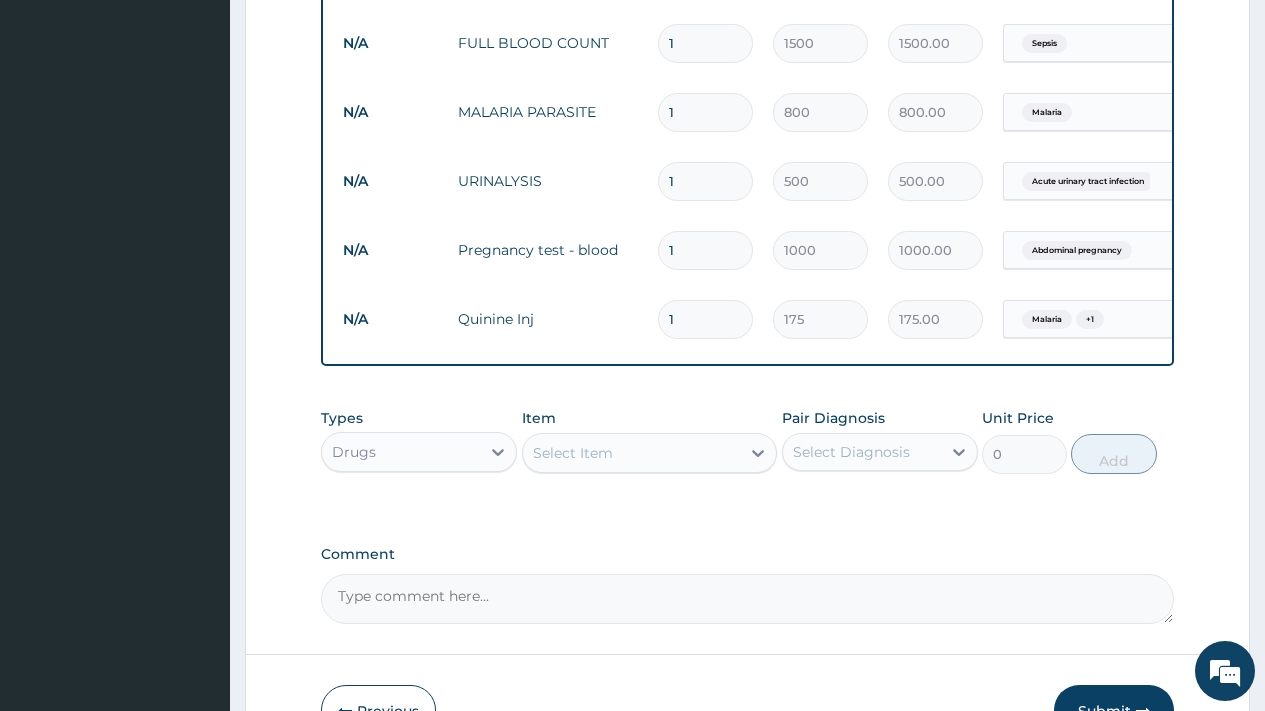 type 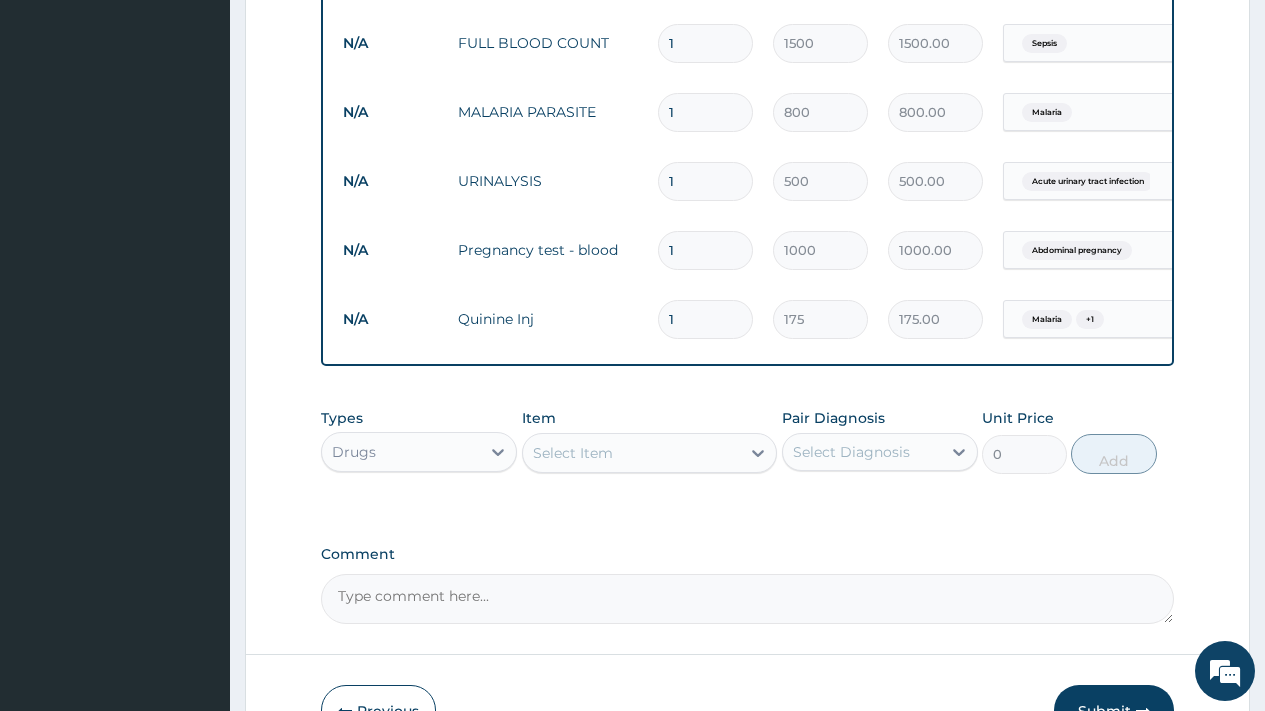 type on "0.00" 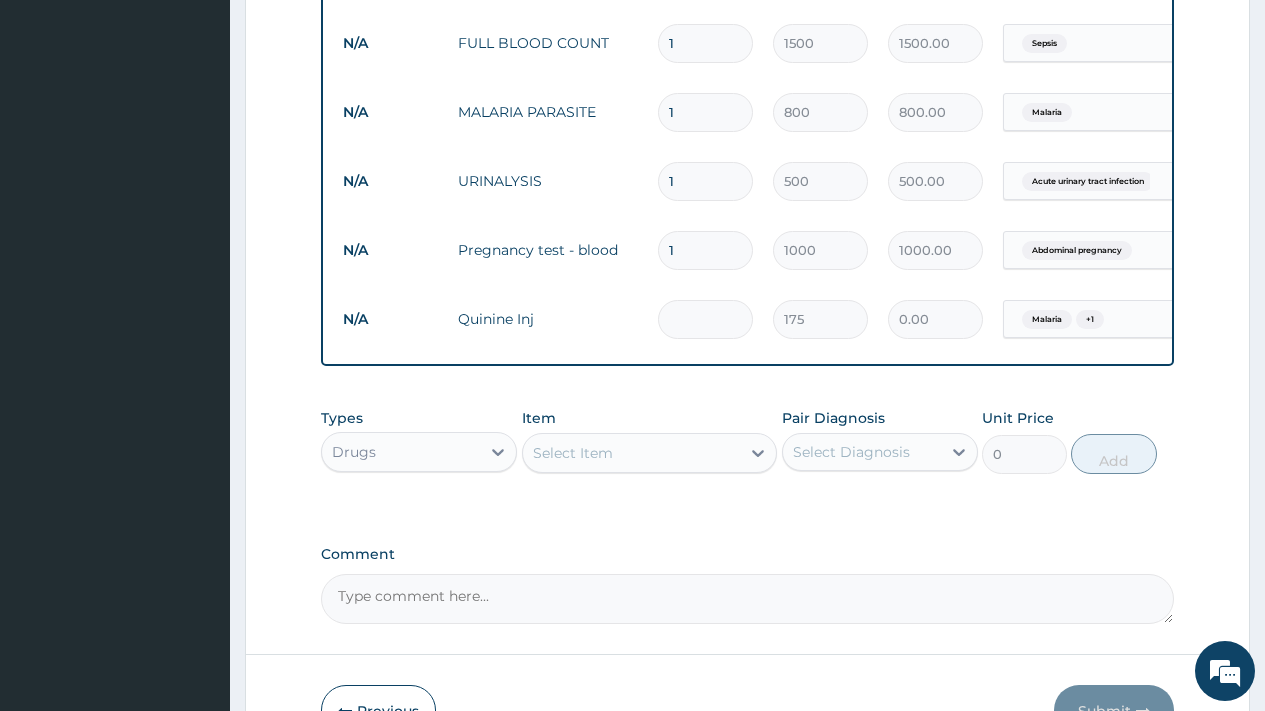 type on "3" 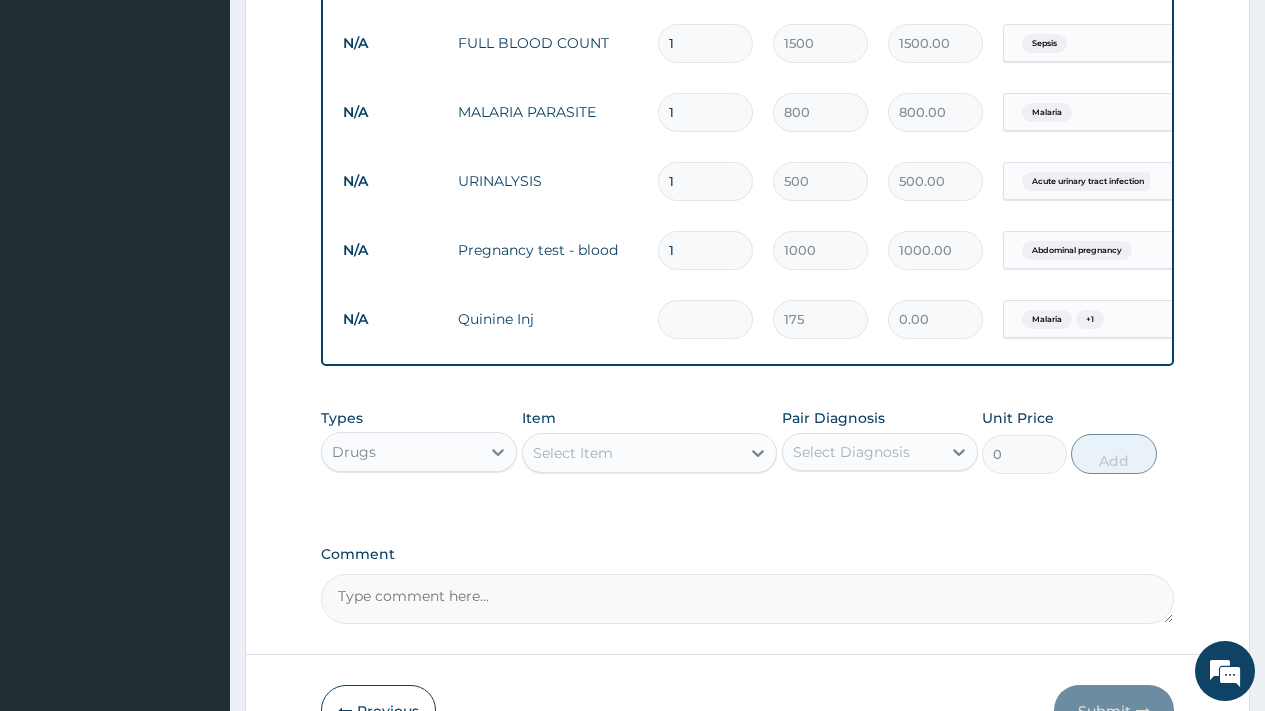 type on "525.00" 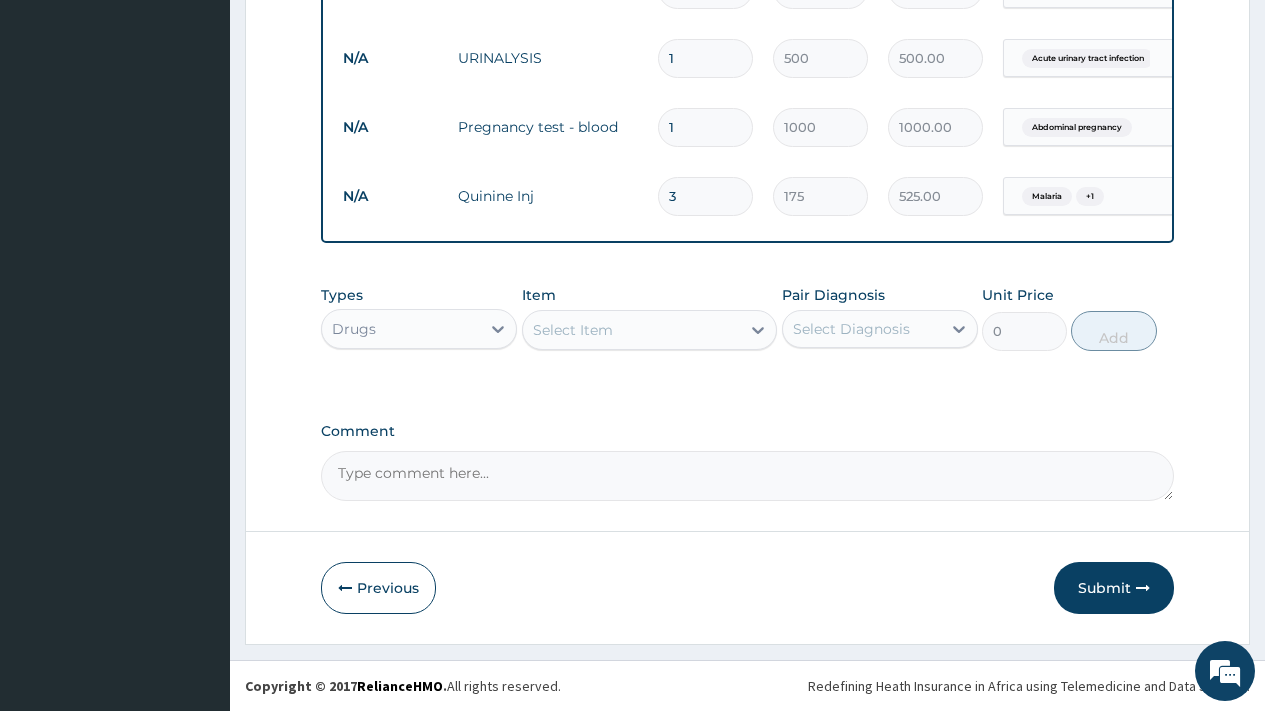 scroll, scrollTop: 1180, scrollLeft: 0, axis: vertical 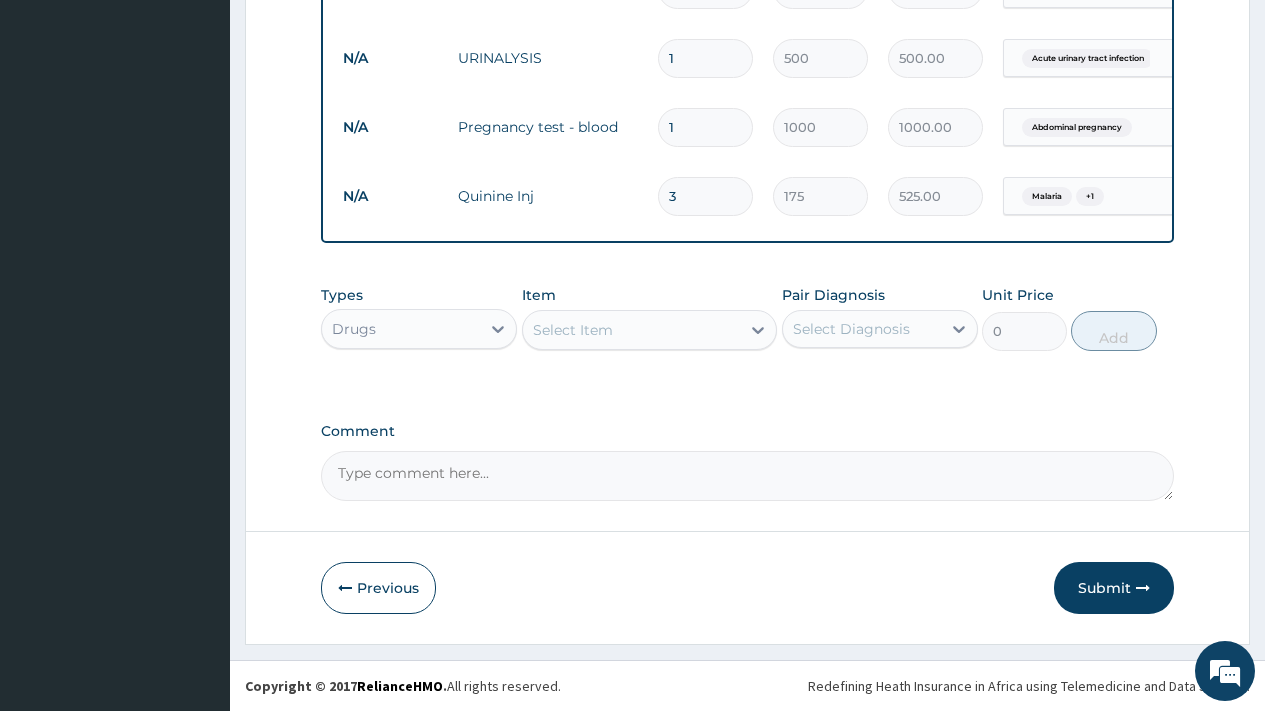 type on "3" 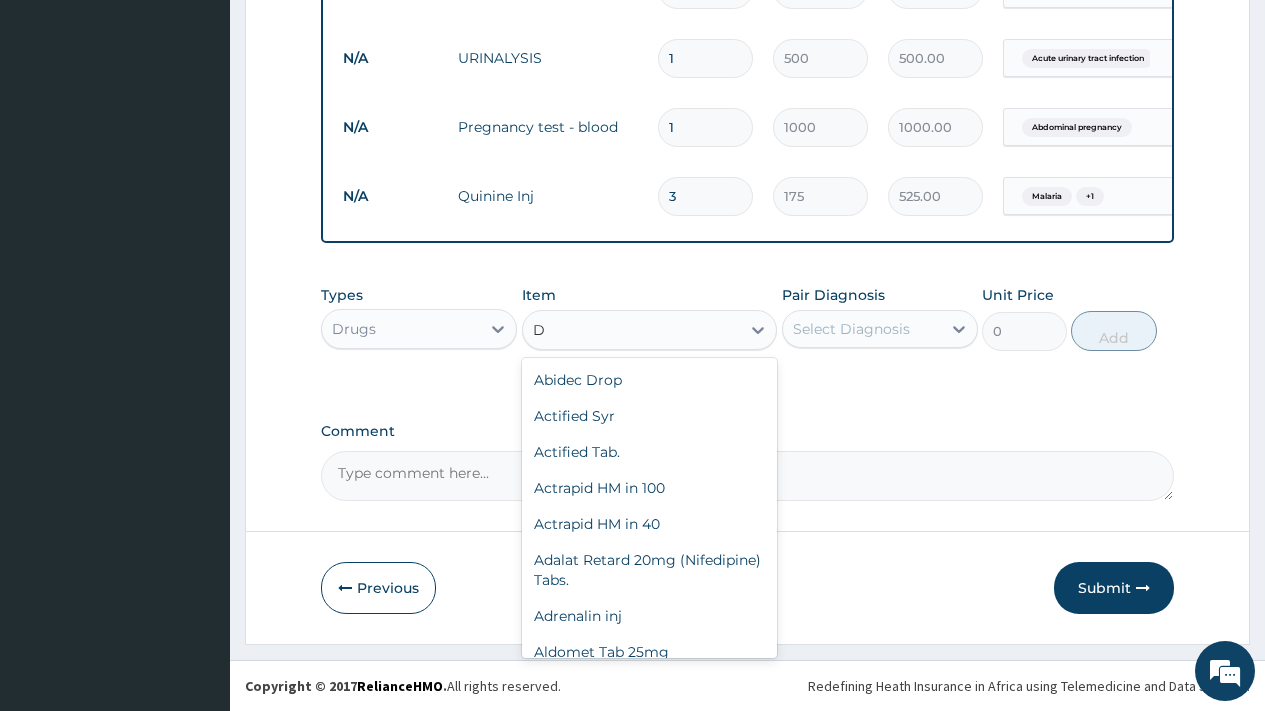 type on "D/" 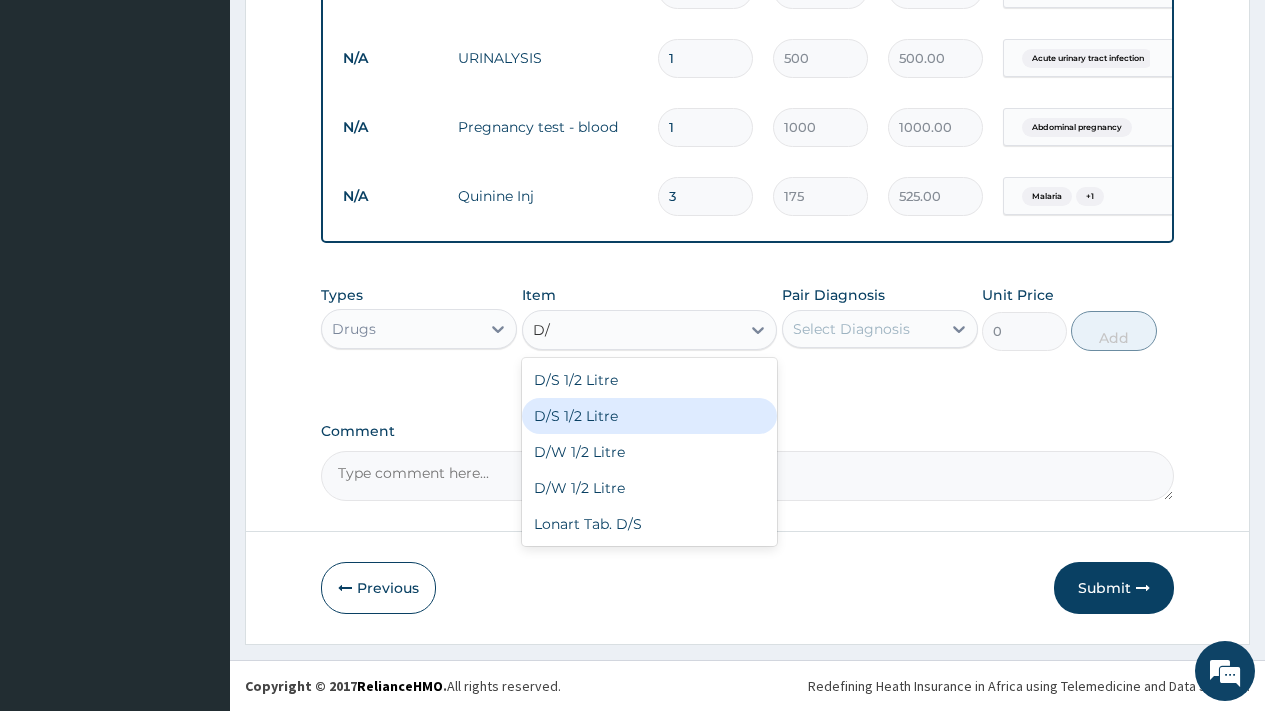 click on "D/S 1/2 Litre" at bounding box center (650, 416) 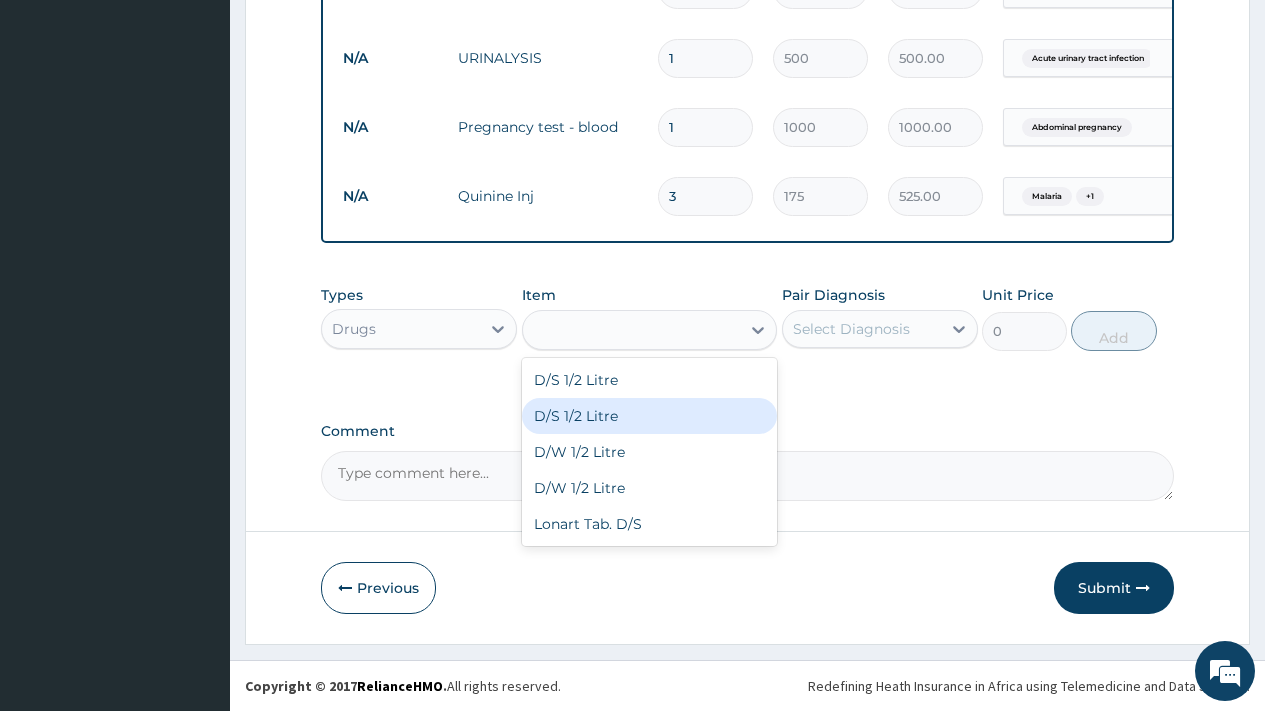 type on "375" 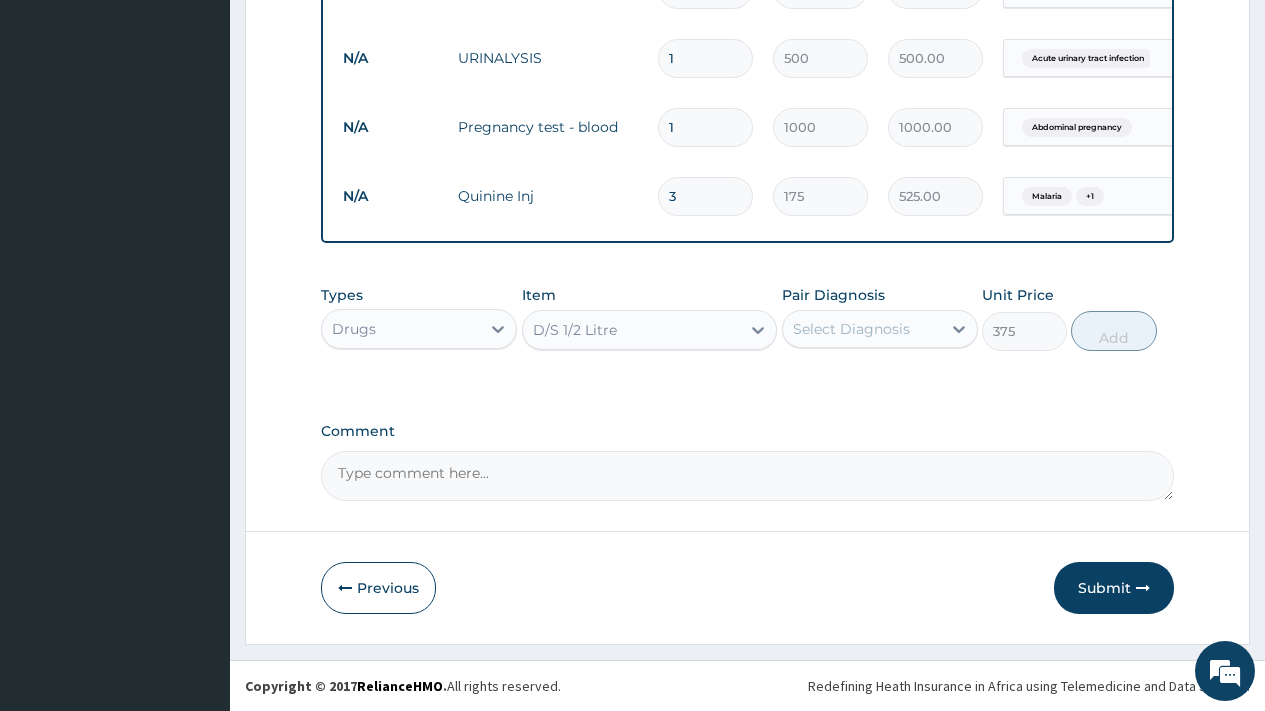 click on "Select Diagnosis" at bounding box center (851, 329) 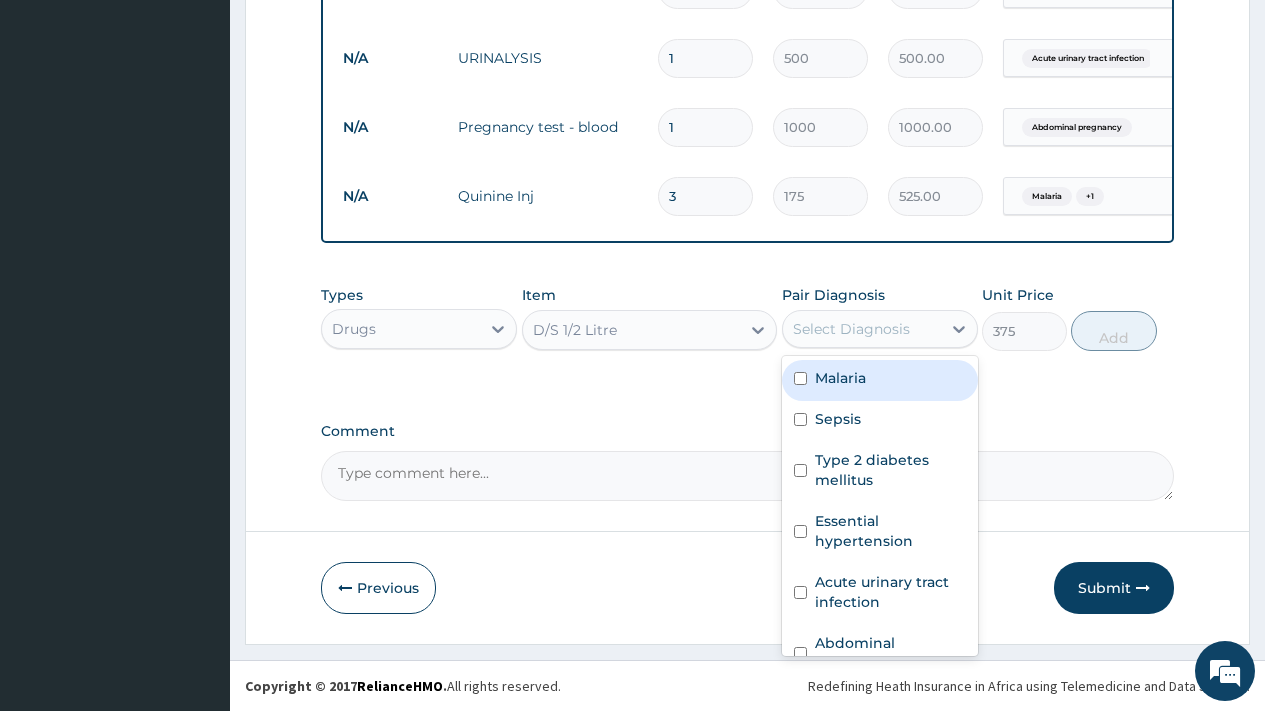click on "Malaria" at bounding box center (840, 378) 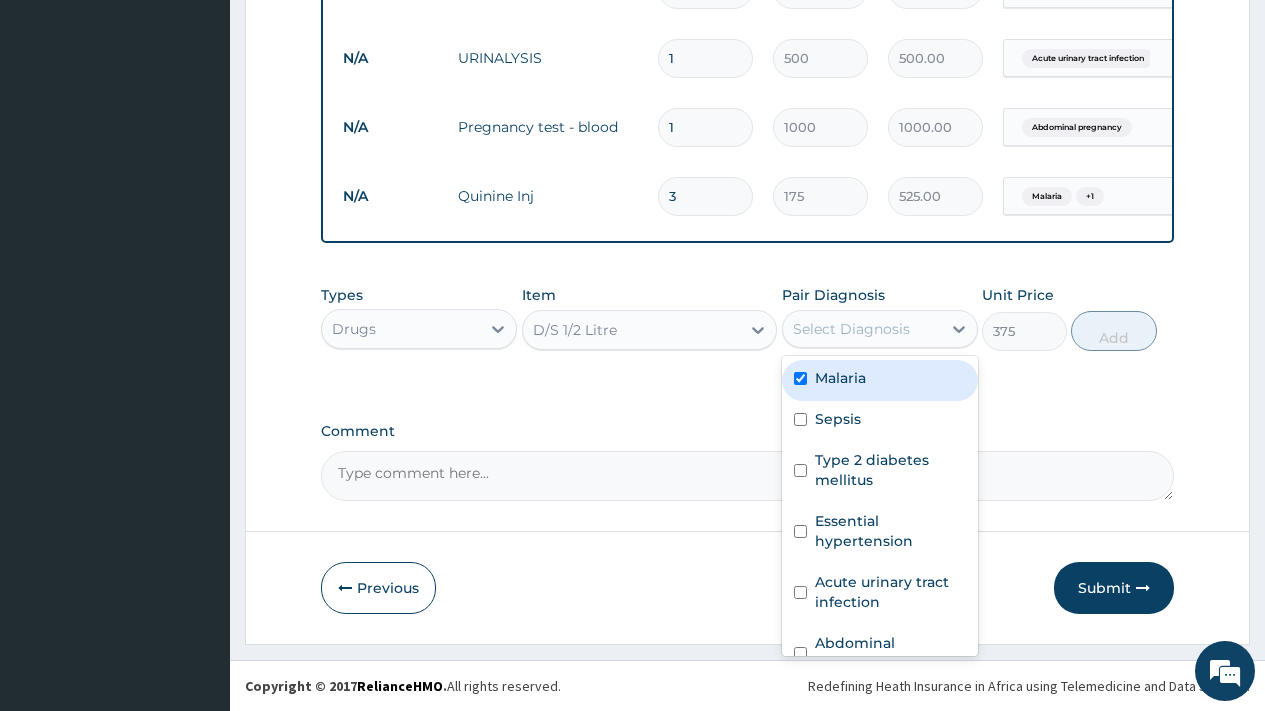 checkbox on "true" 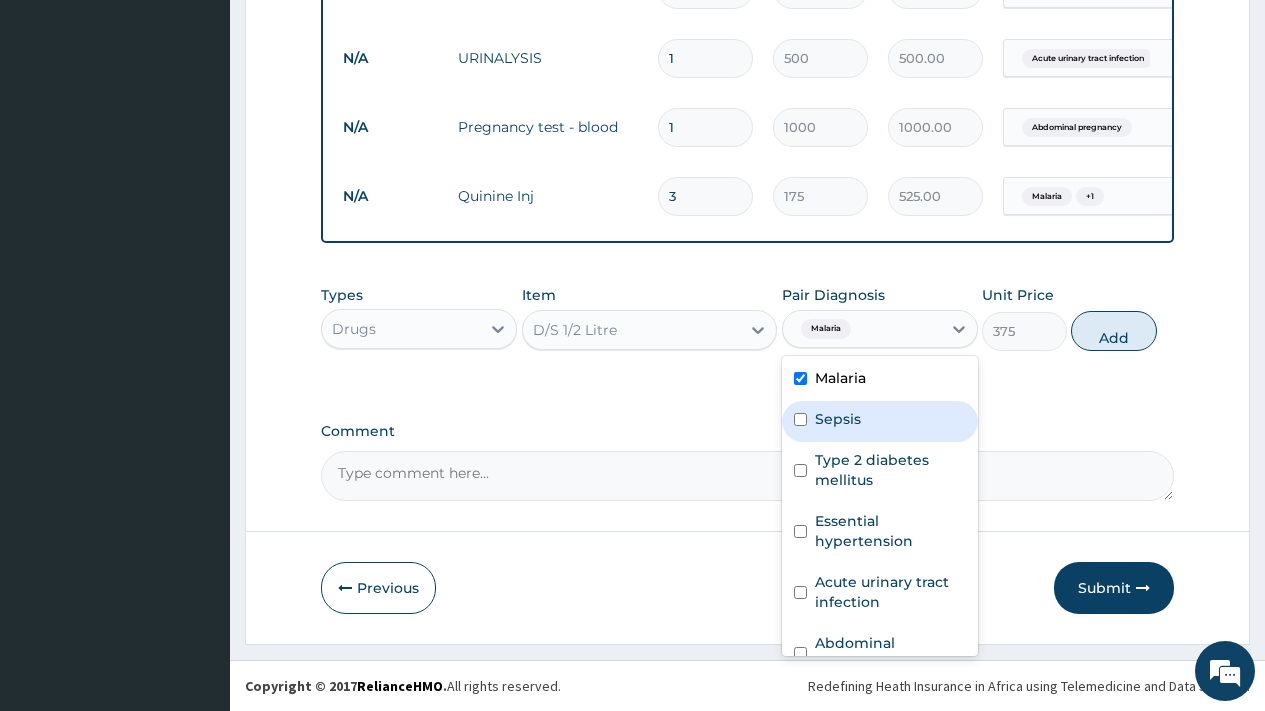 click on "Sepsis" at bounding box center (838, 419) 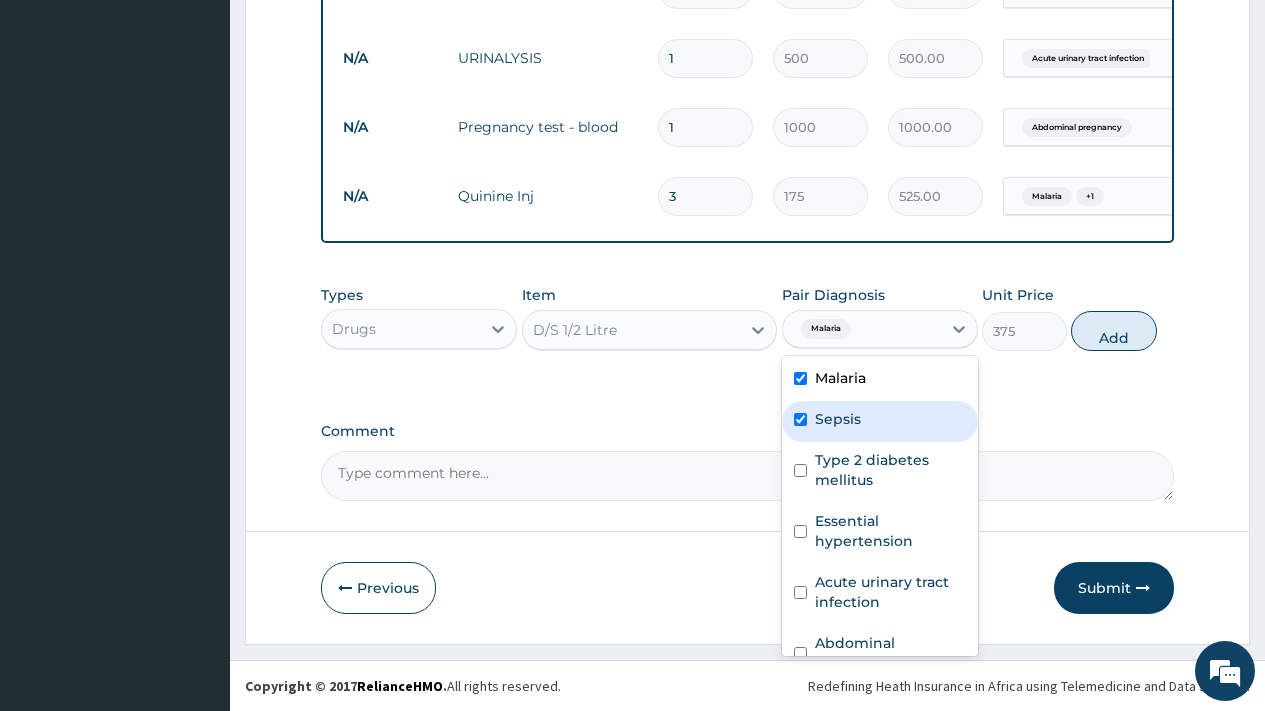 checkbox on "true" 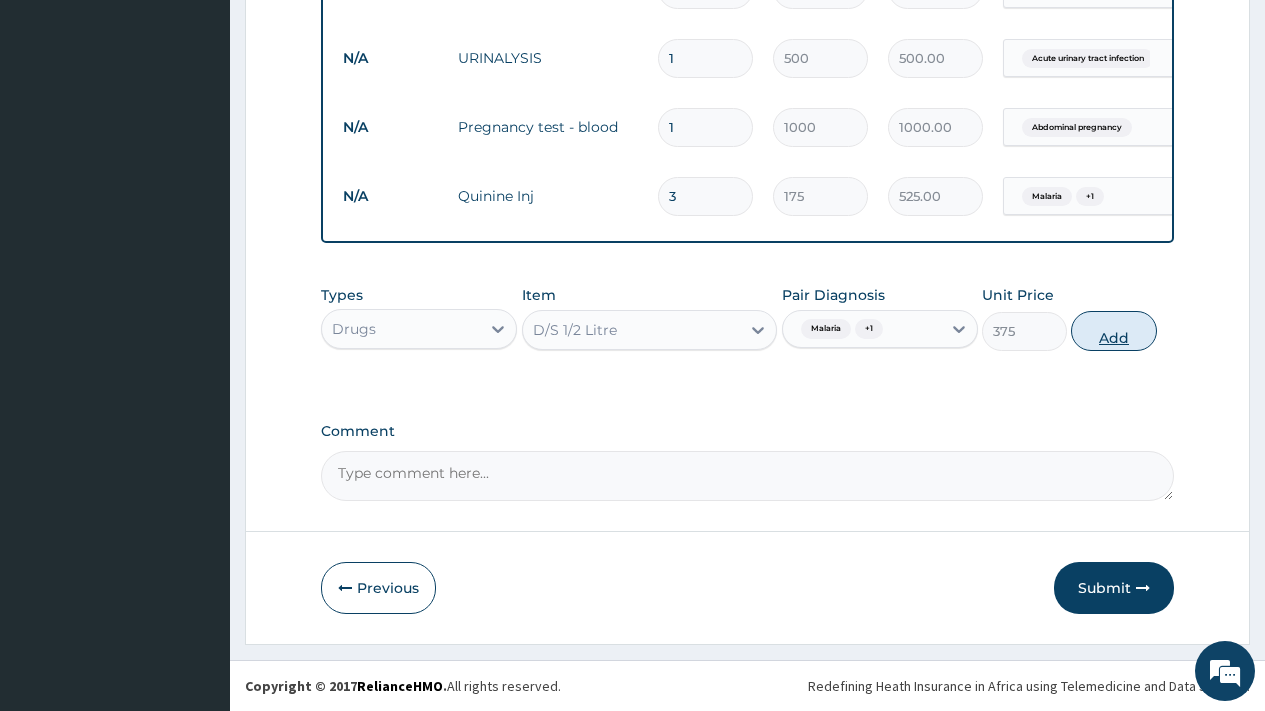click on "Add" at bounding box center [1113, 331] 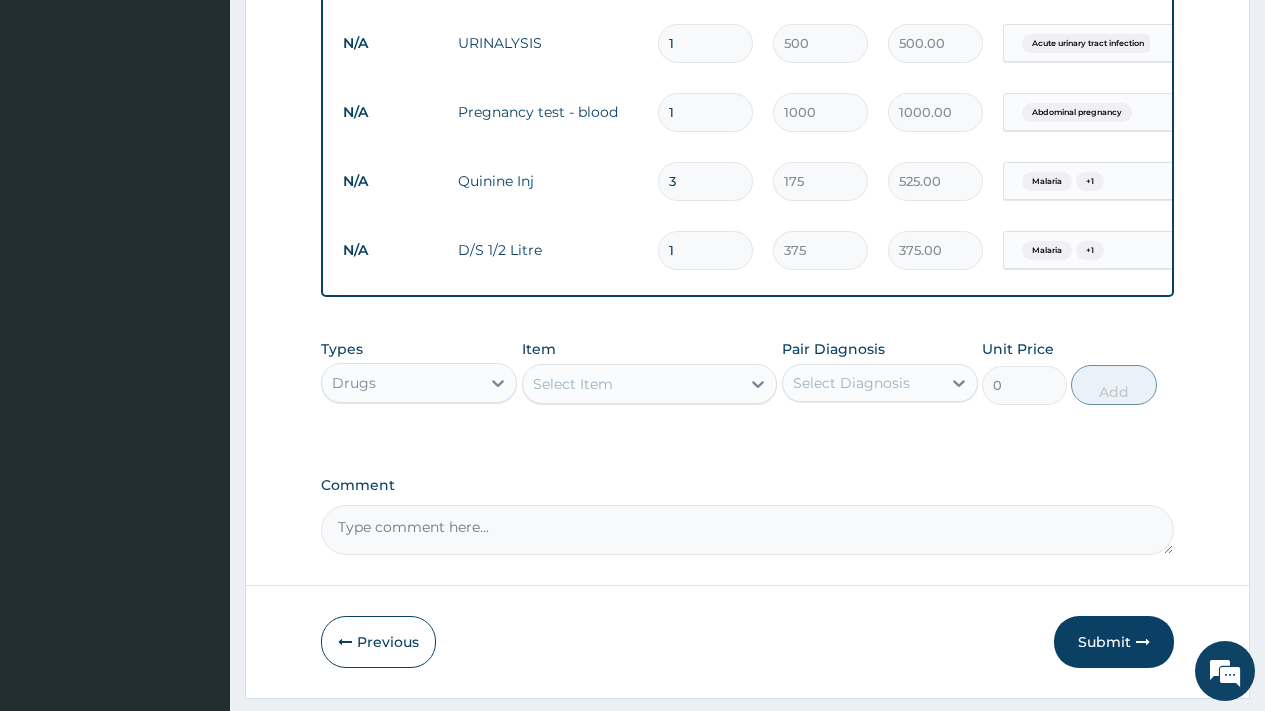 click on "Select Item" at bounding box center (573, 384) 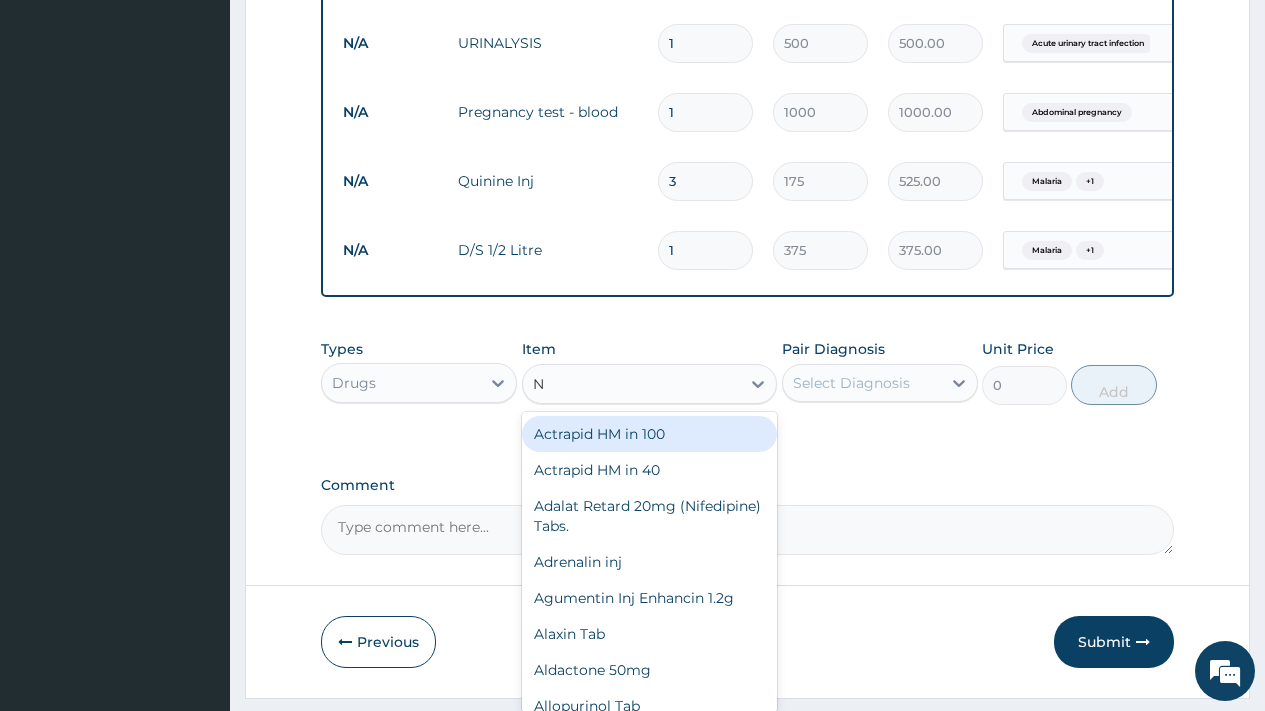 type on "N/" 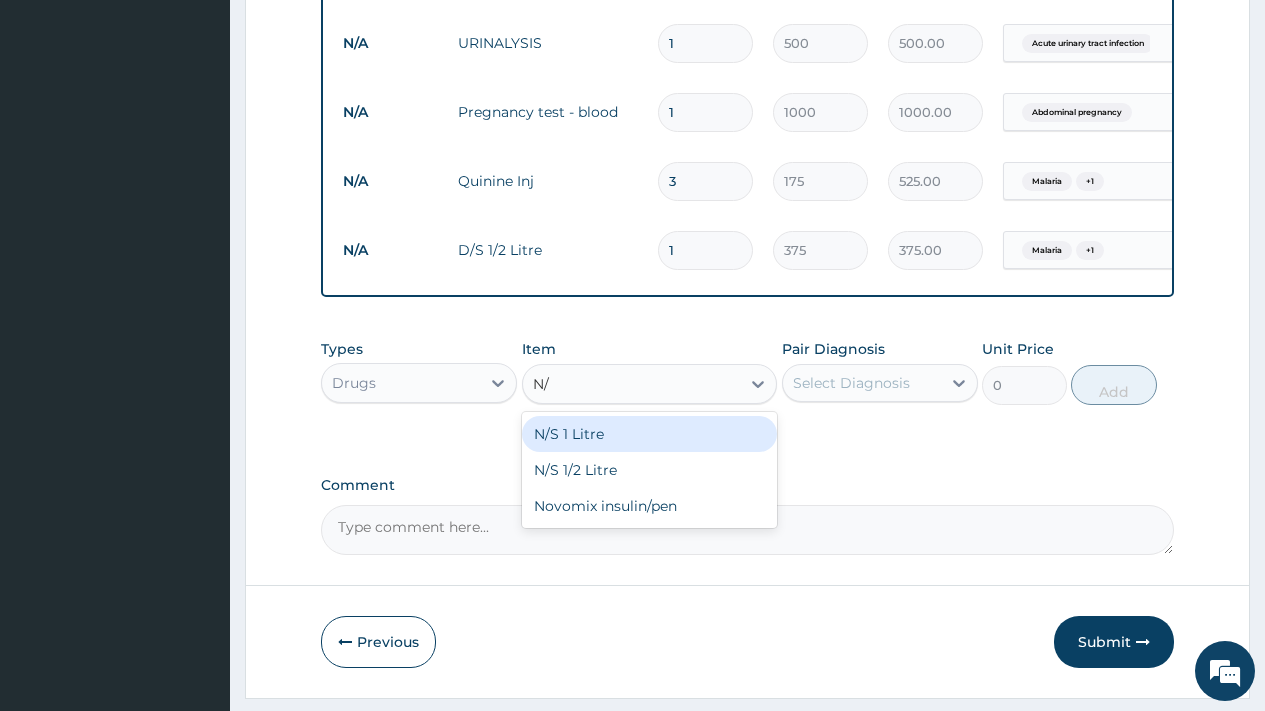 click on "N/S 1 Litre" at bounding box center (650, 434) 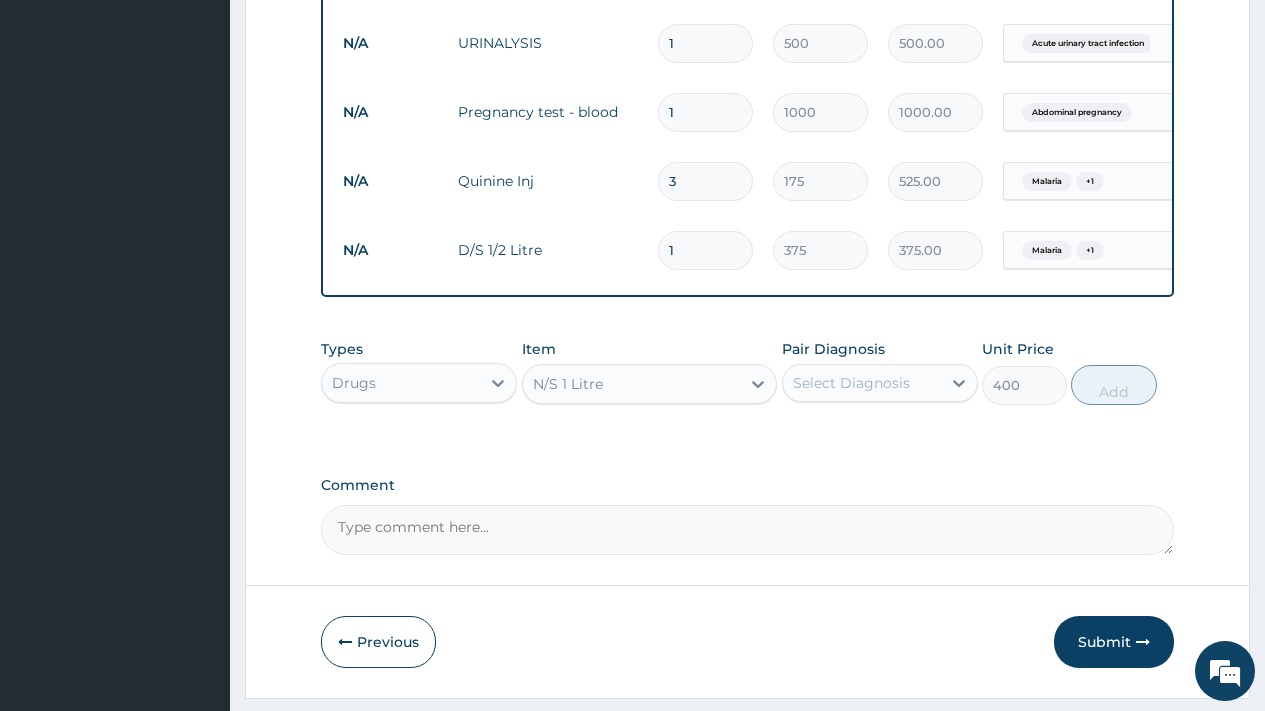 click on "Select Diagnosis" at bounding box center (851, 383) 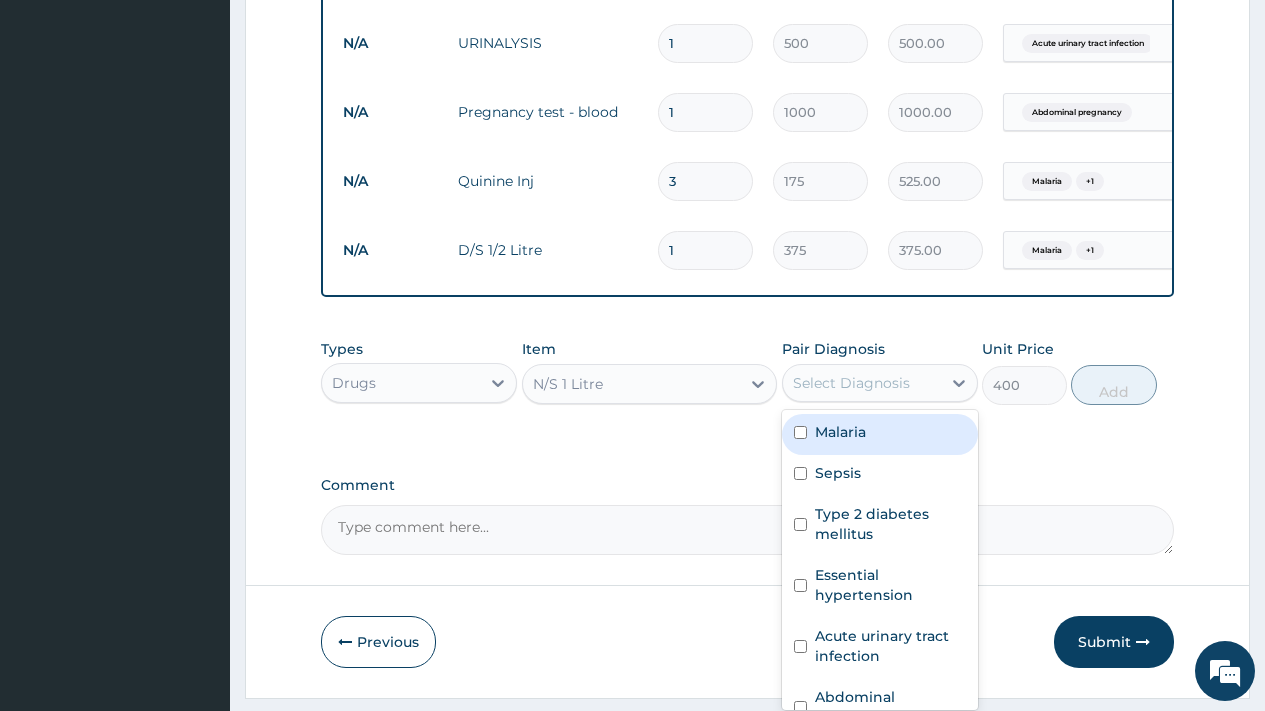 click on "Malaria" at bounding box center [840, 432] 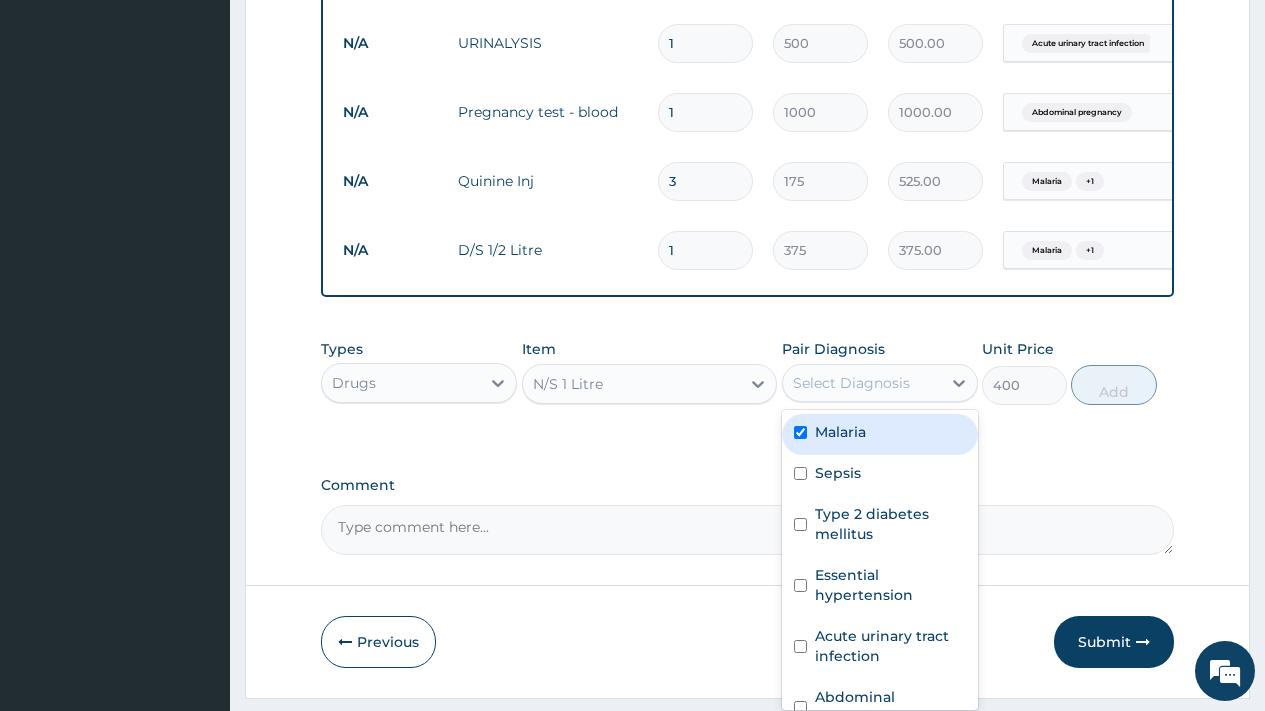 checkbox on "true" 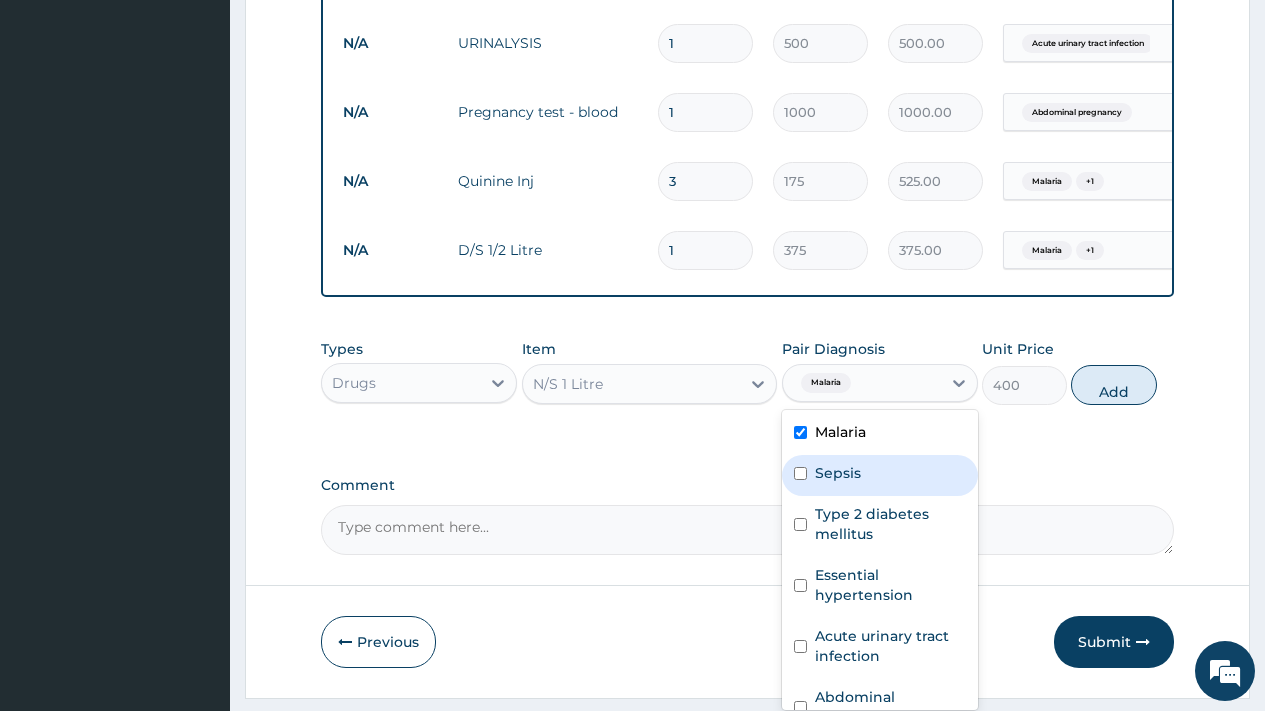 click on "Sepsis" at bounding box center [838, 473] 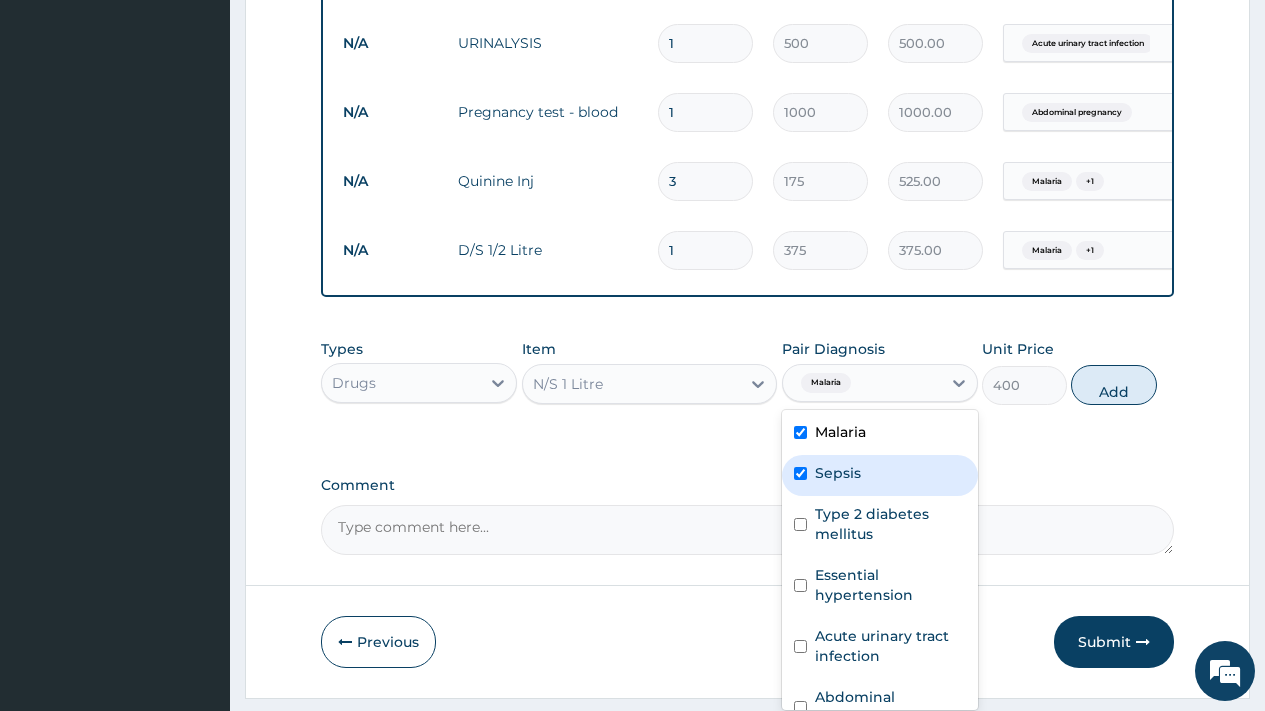 checkbox on "true" 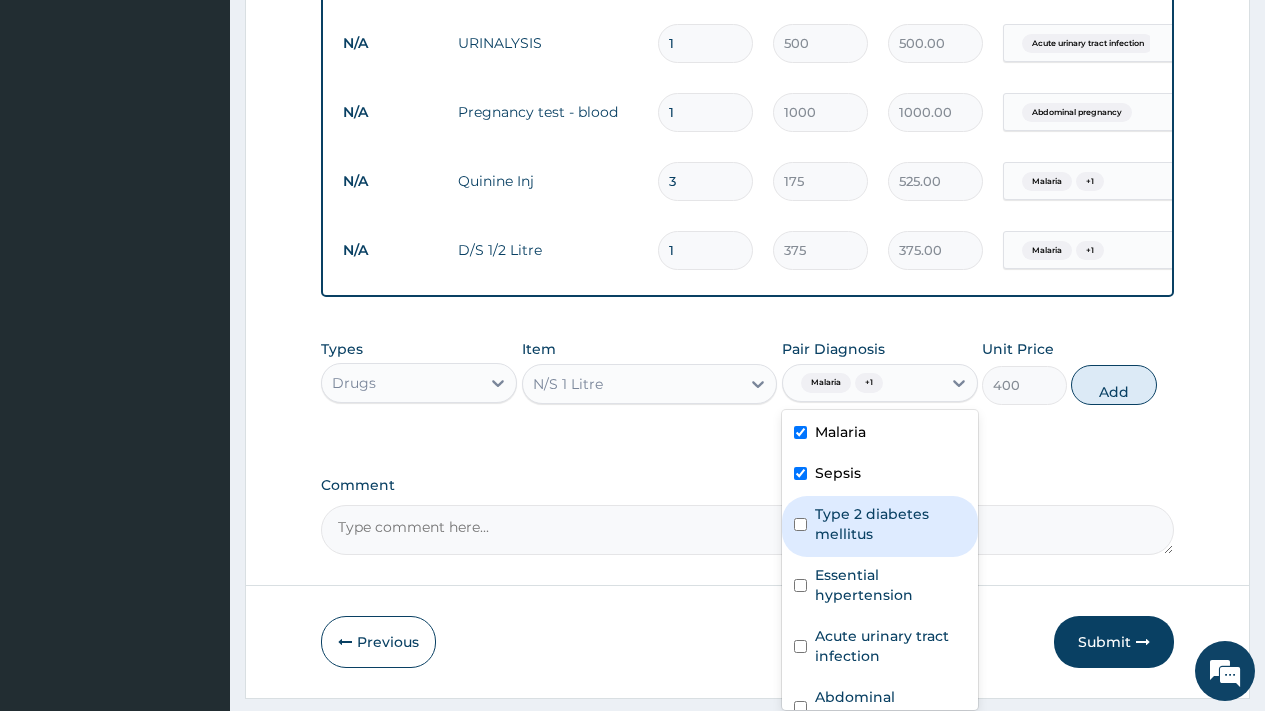 click on "Type 2 diabetes mellitus" at bounding box center (890, 524) 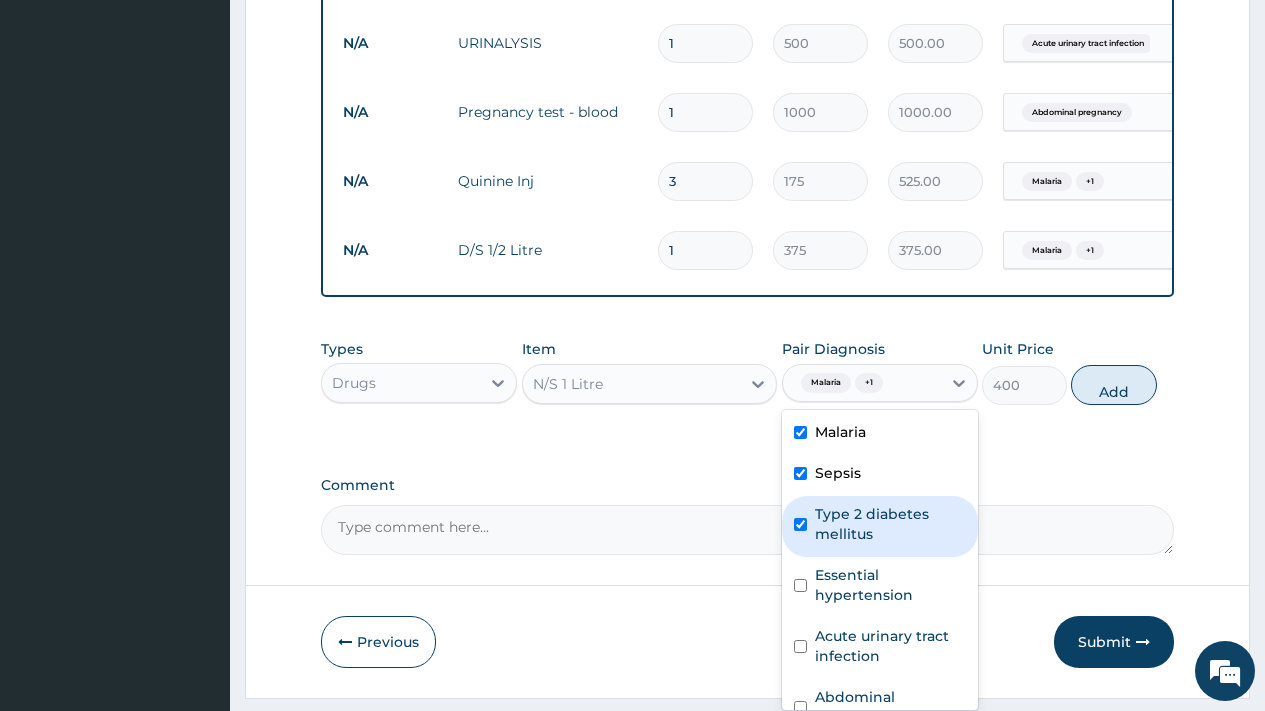 checkbox on "true" 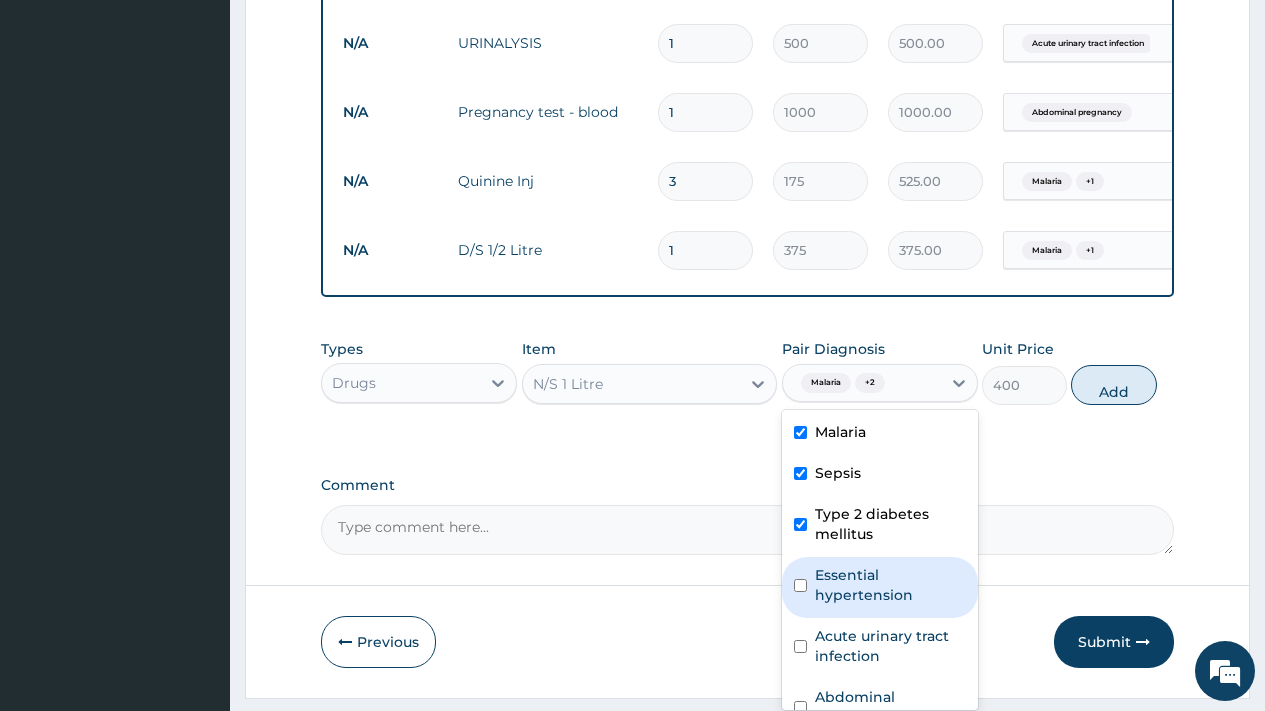 click on "Essential hypertension" at bounding box center [890, 585] 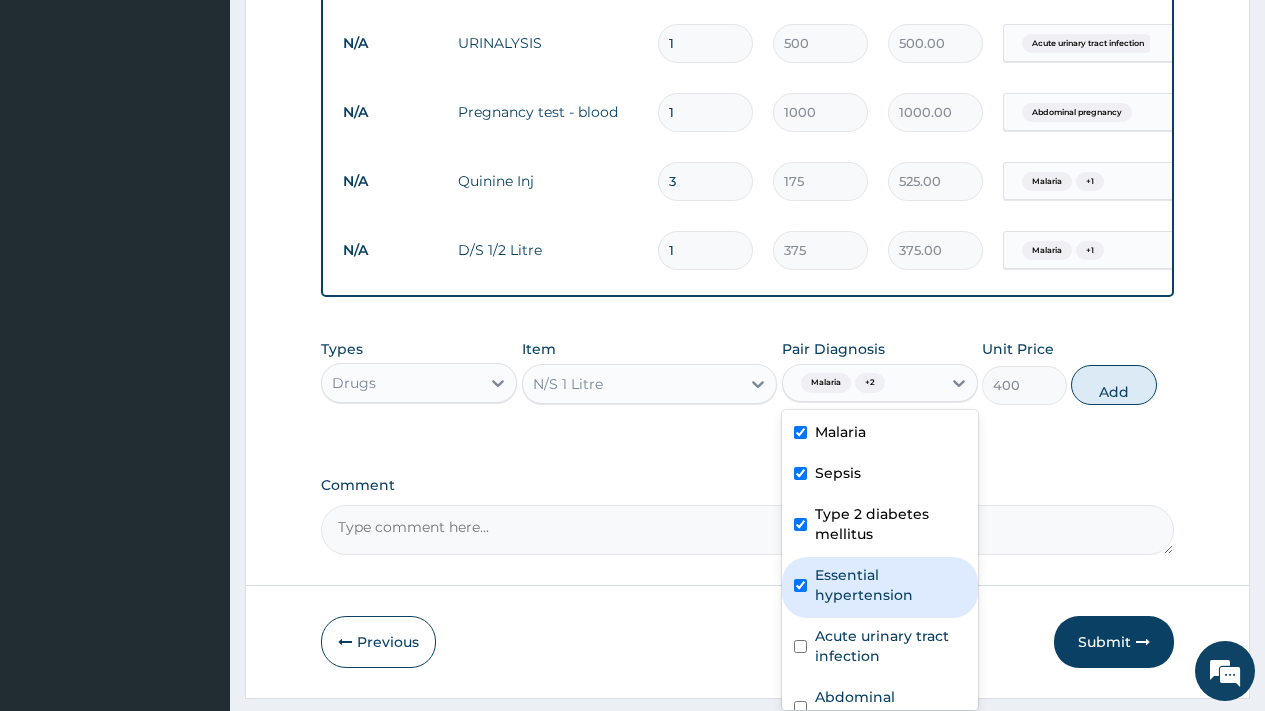 checkbox on "true" 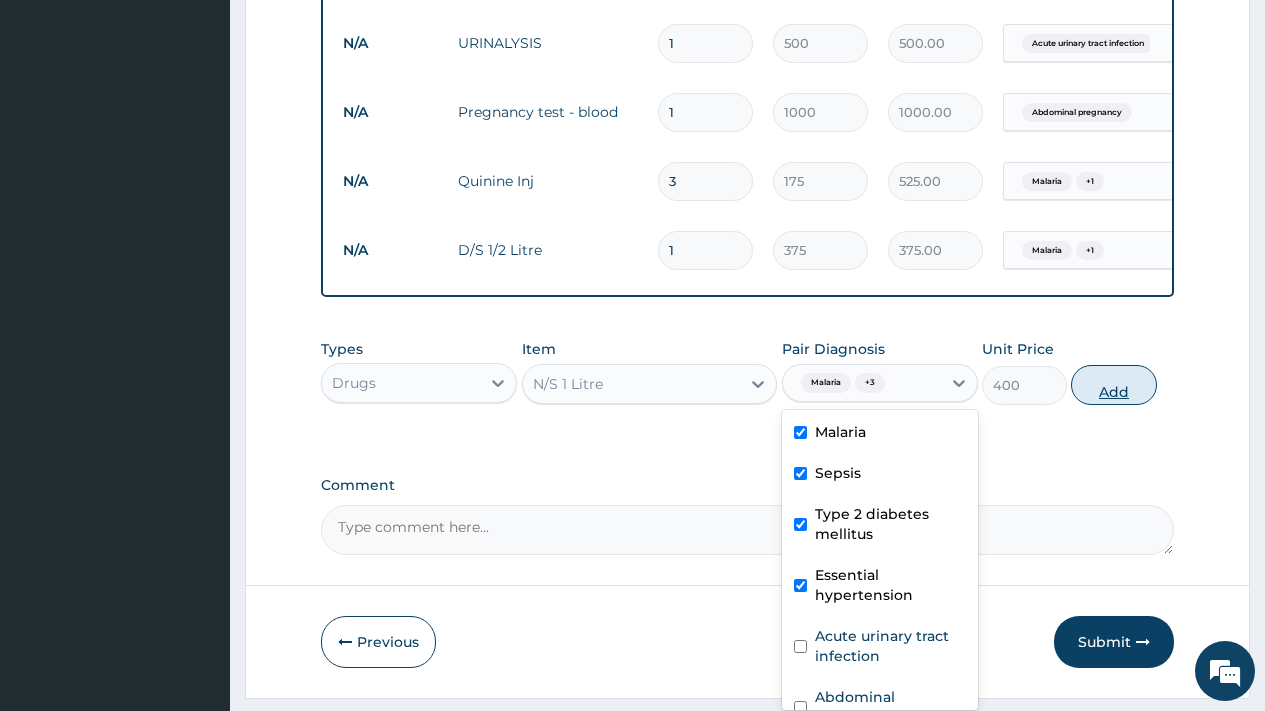 click on "Add" at bounding box center (1113, 385) 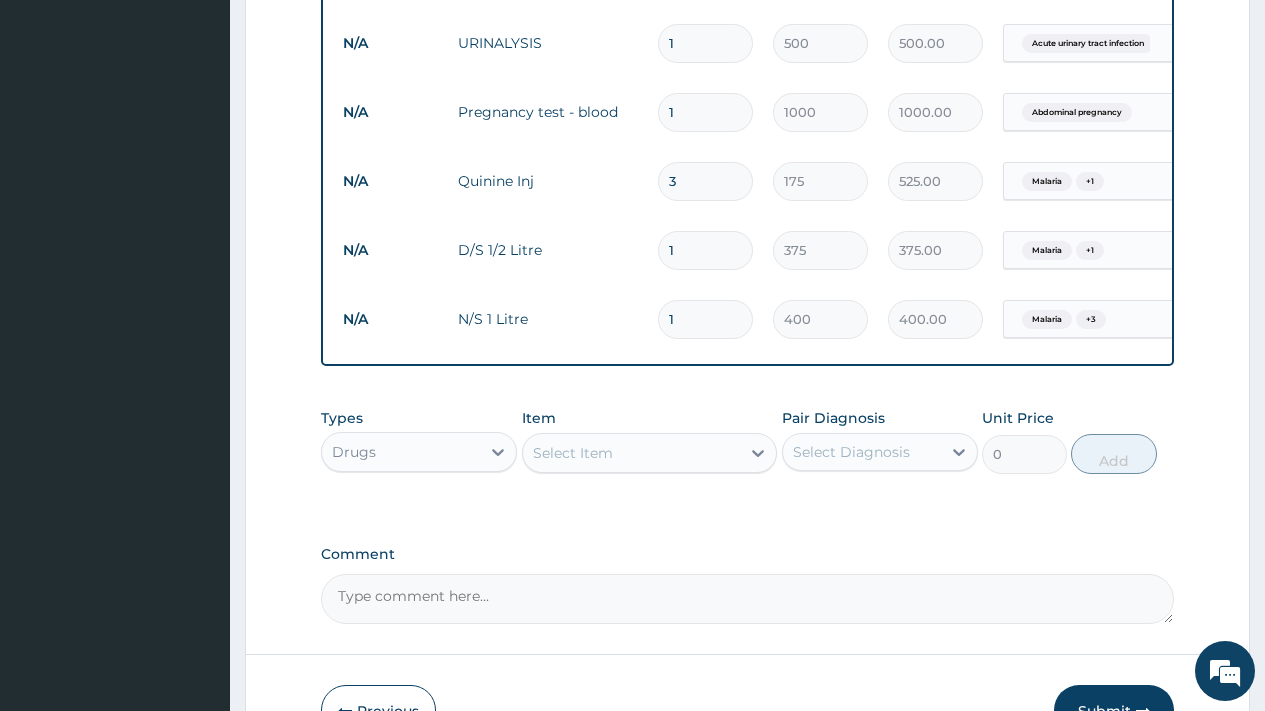 click on "Select Item" at bounding box center (573, 453) 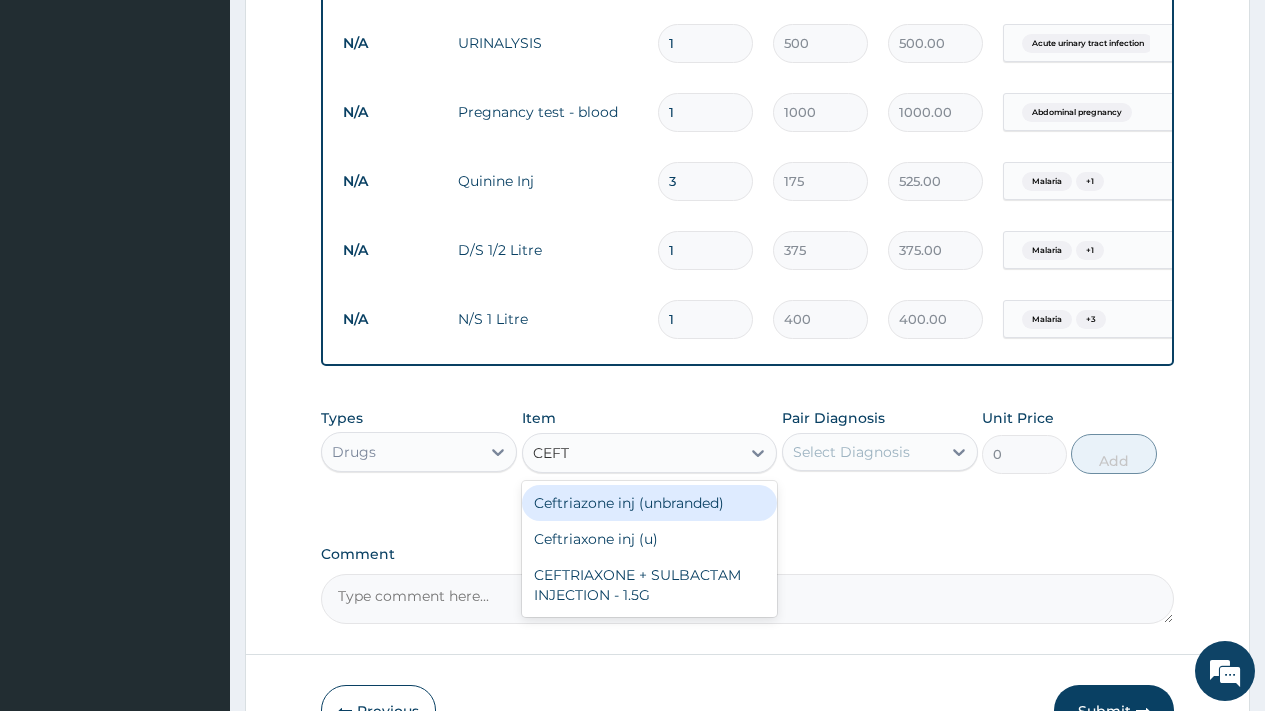 type on "CEFTR" 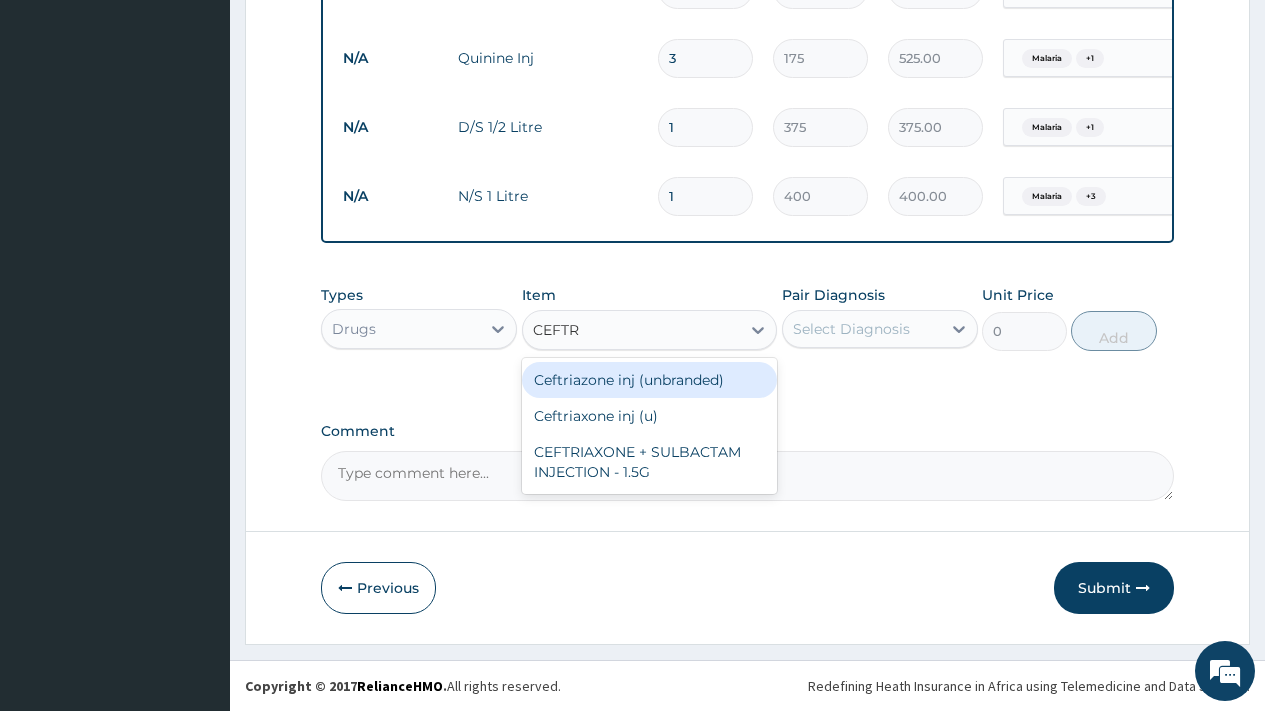 scroll, scrollTop: 1318, scrollLeft: 0, axis: vertical 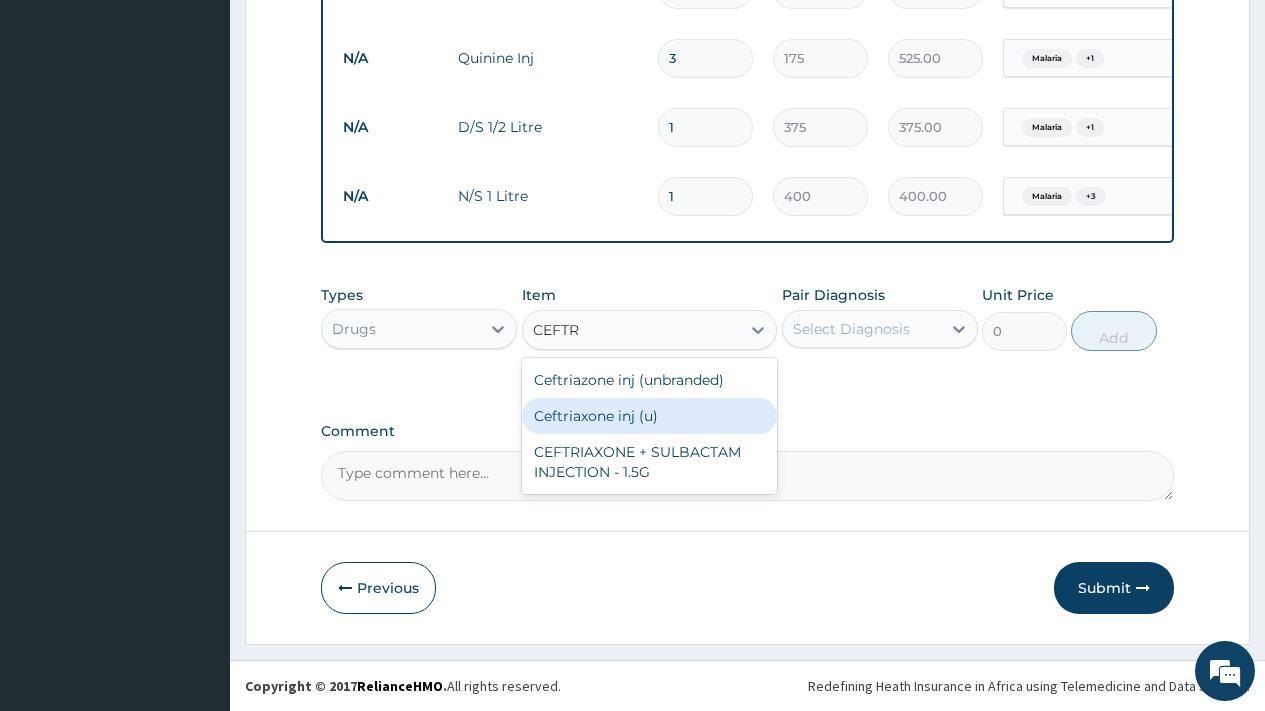 click on "Ceftriaxone inj (u)" at bounding box center [650, 416] 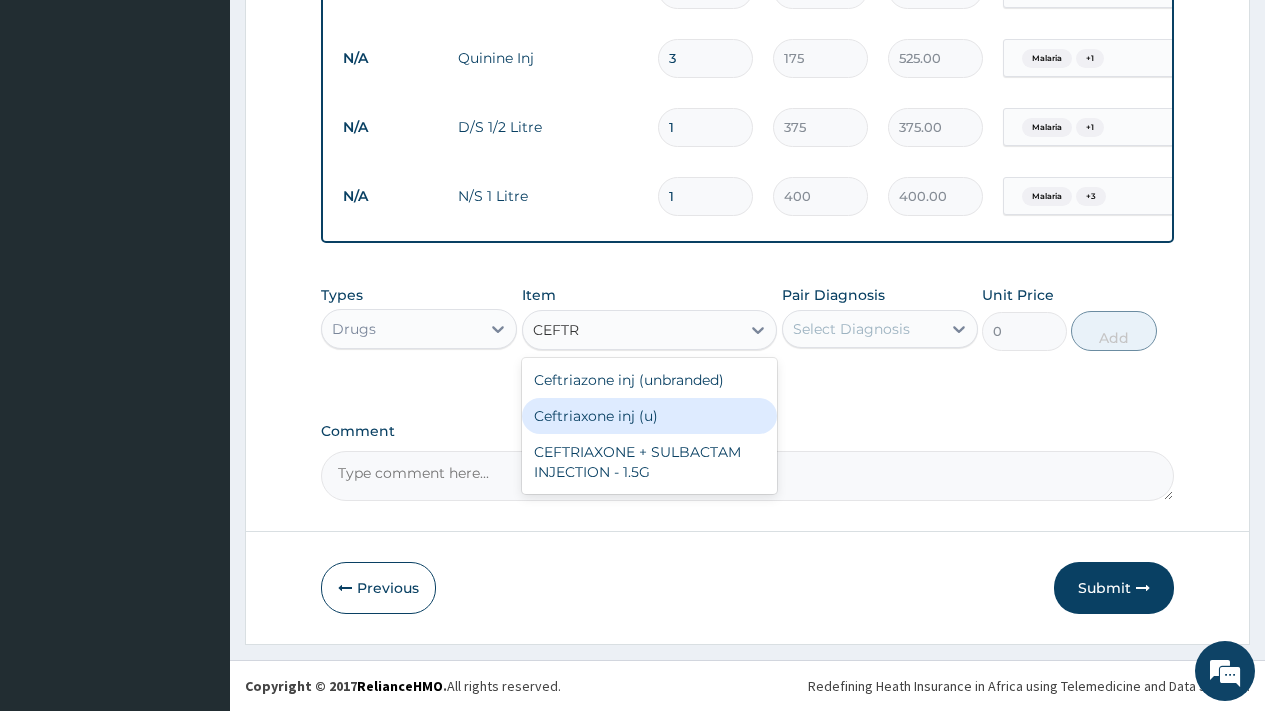 type 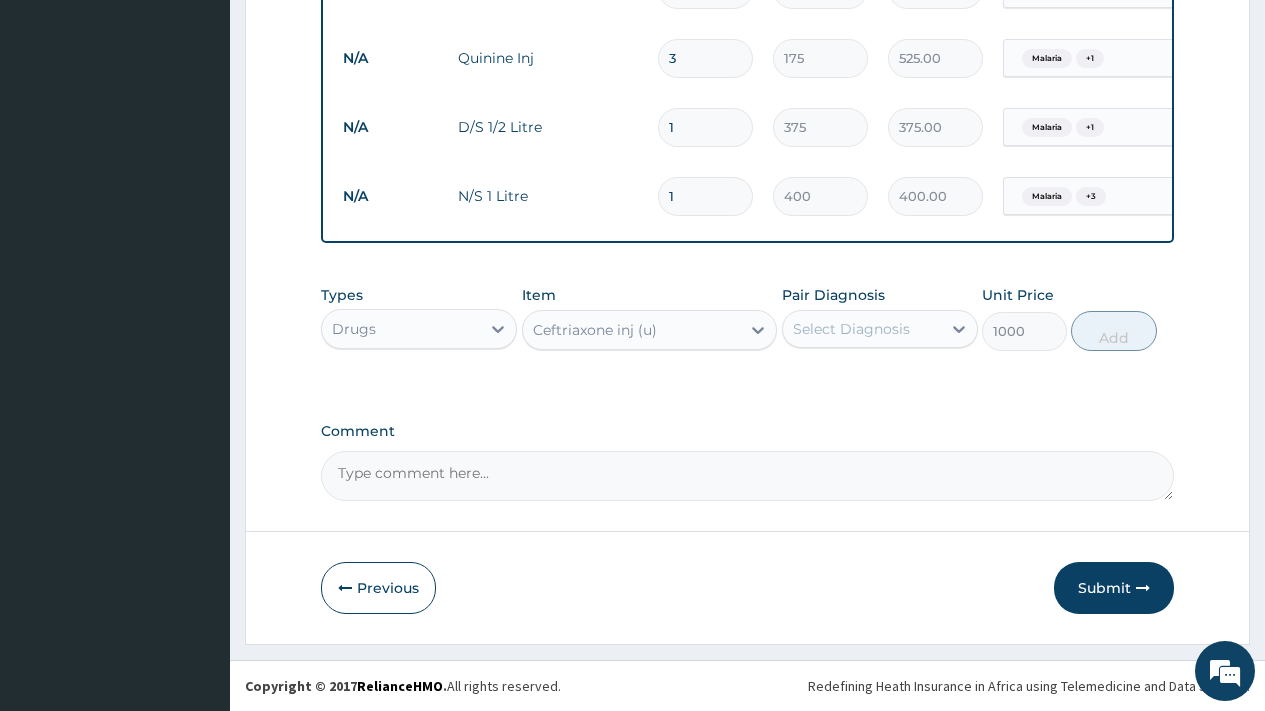 click on "Select Diagnosis" at bounding box center (851, 329) 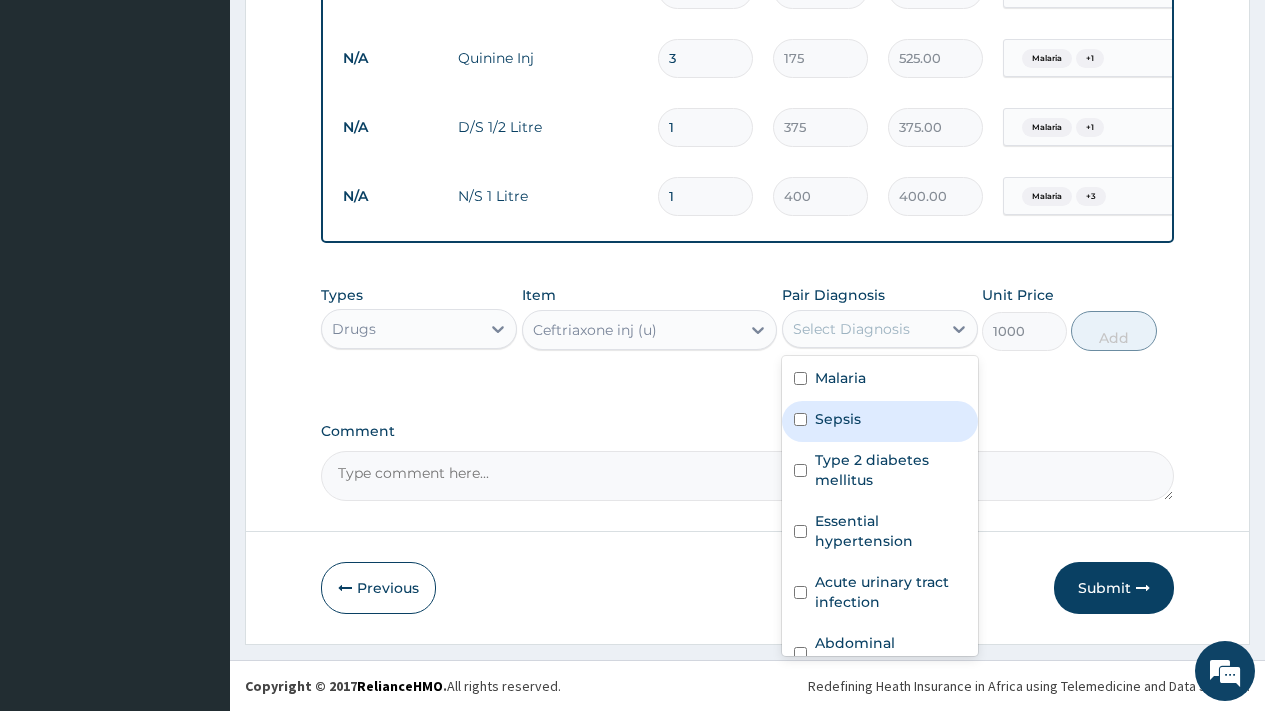click on "Sepsis" at bounding box center [838, 419] 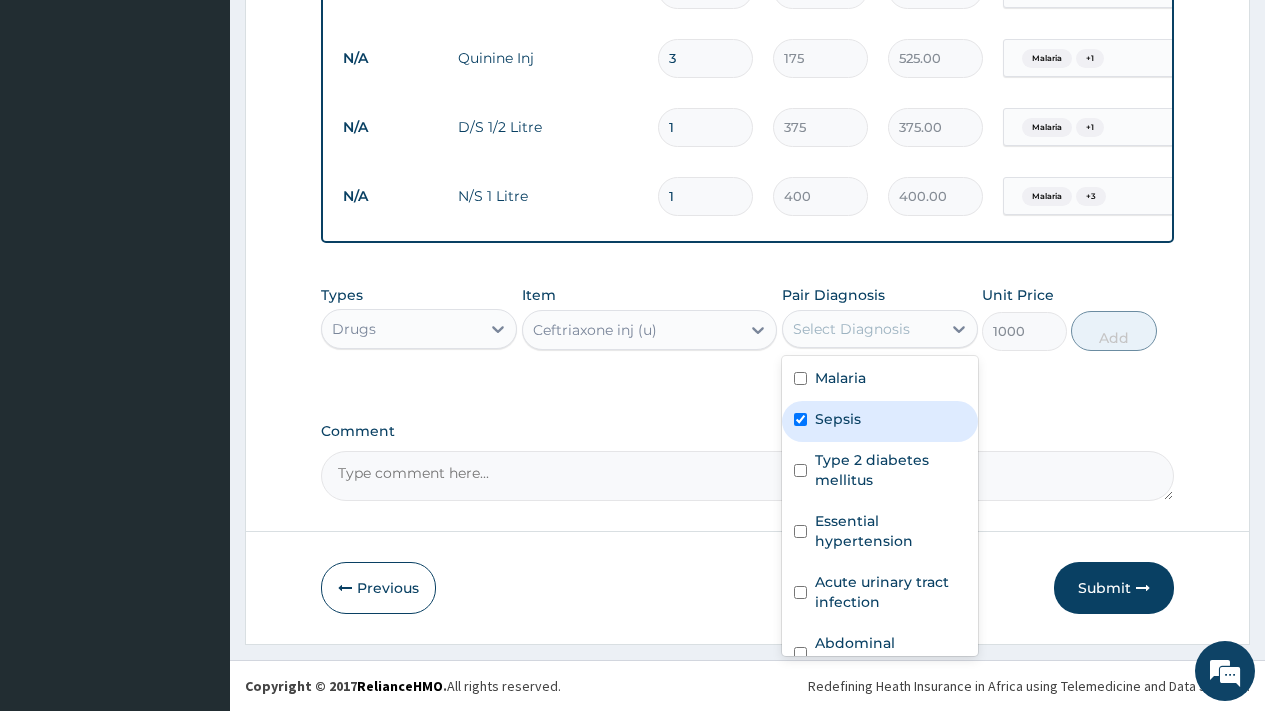 checkbox on "true" 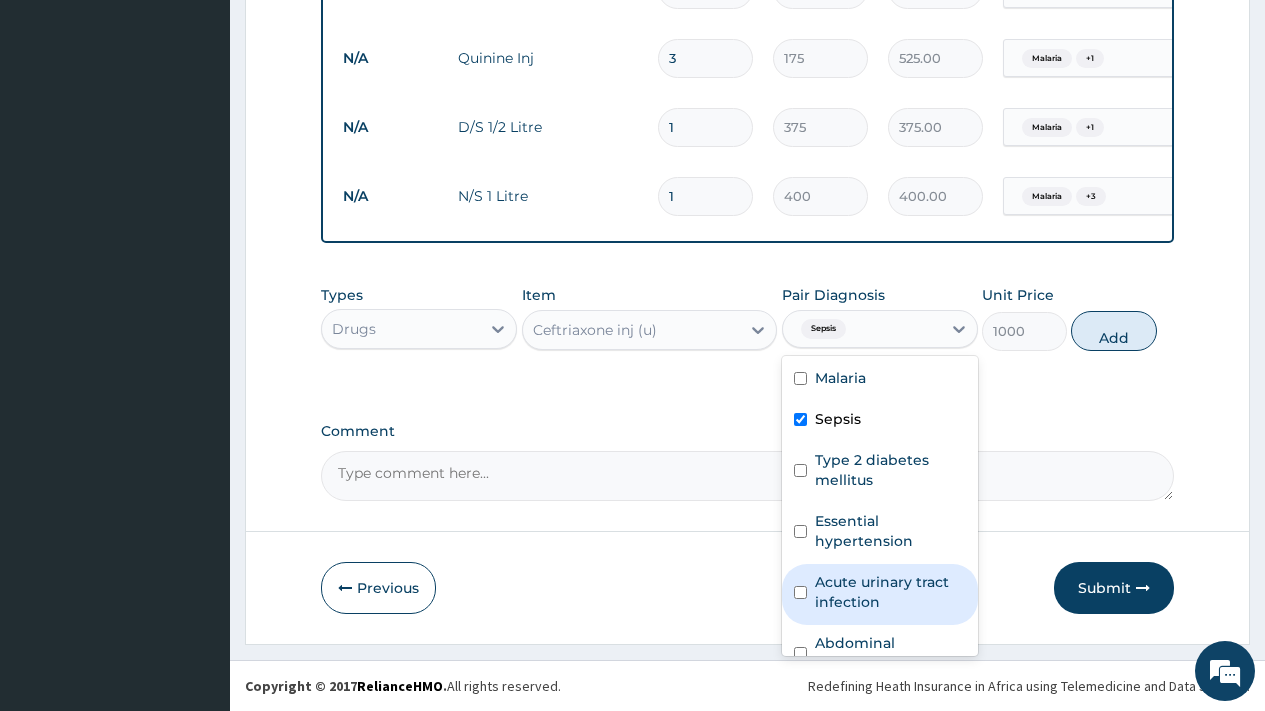 click on "Acute urinary tract infection" at bounding box center (890, 592) 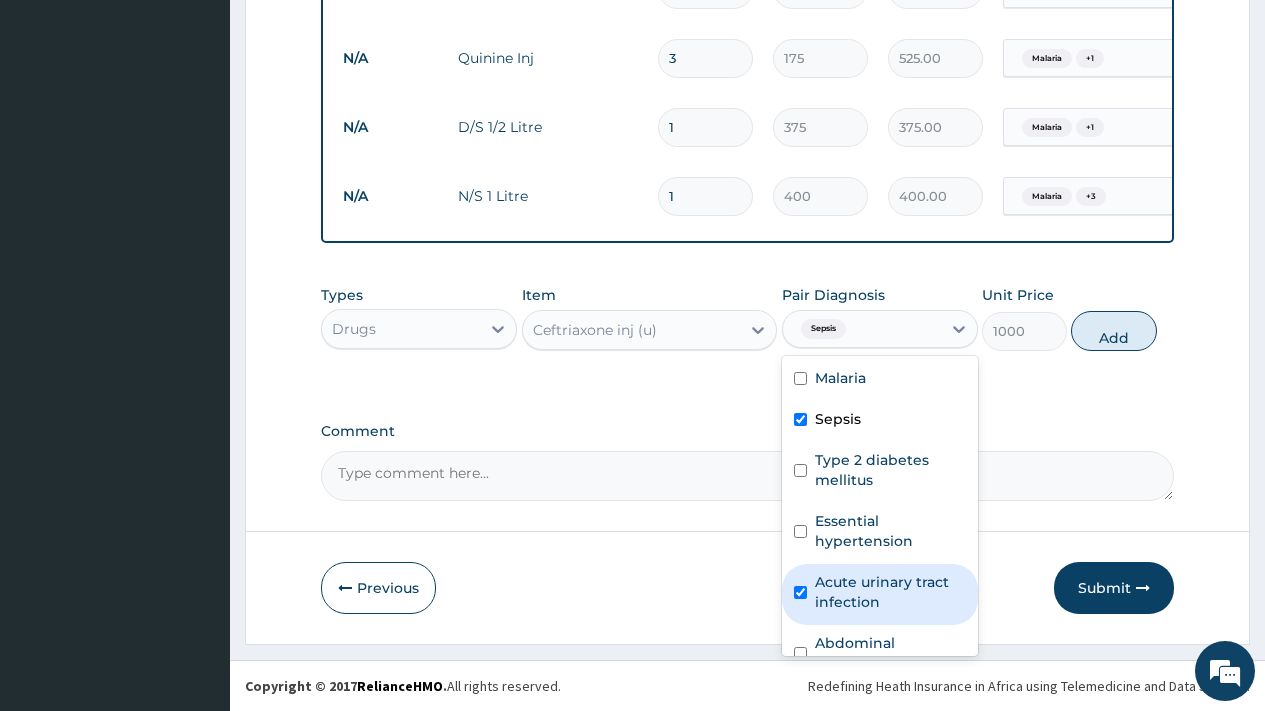 checkbox on "true" 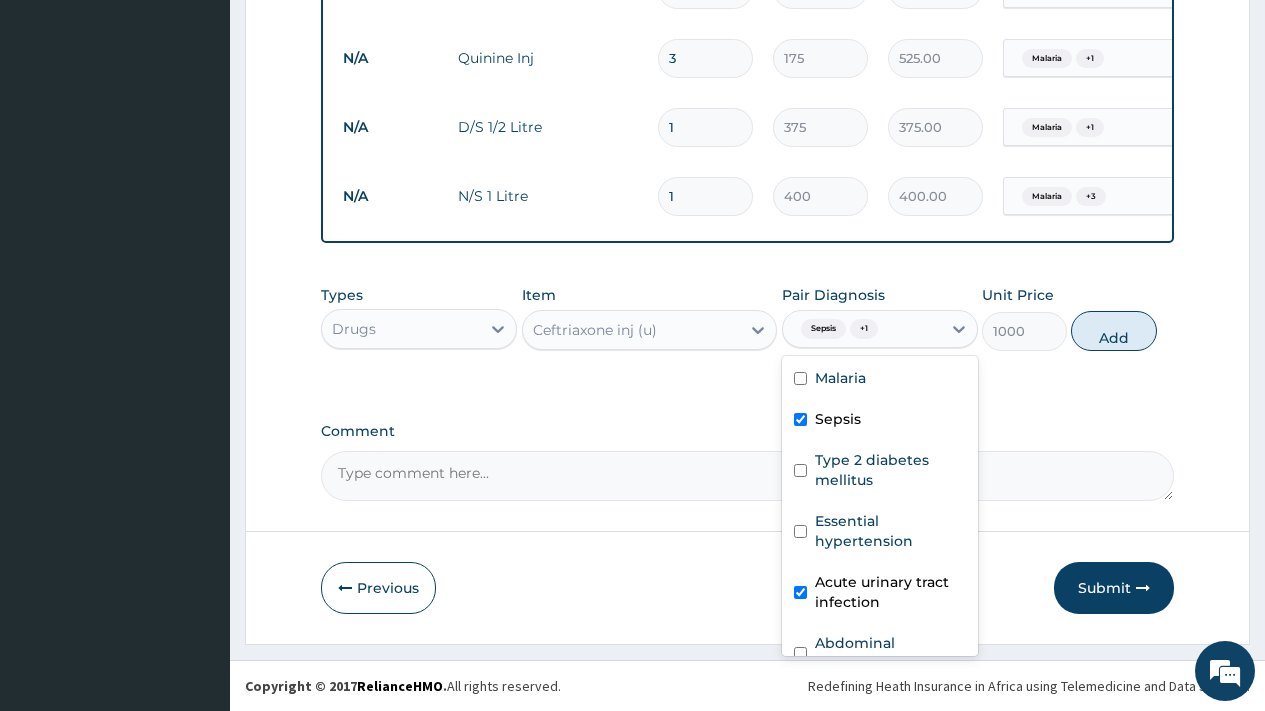 scroll, scrollTop: 34, scrollLeft: 0, axis: vertical 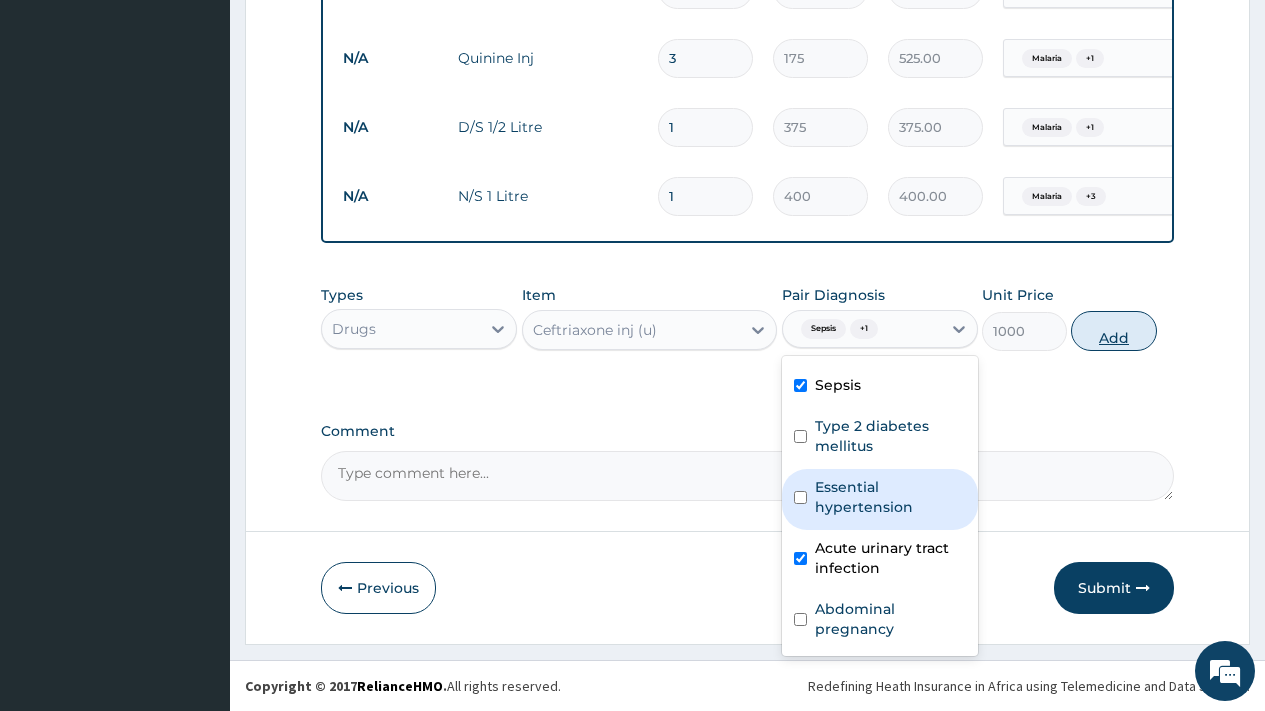 click on "Add" at bounding box center (1113, 331) 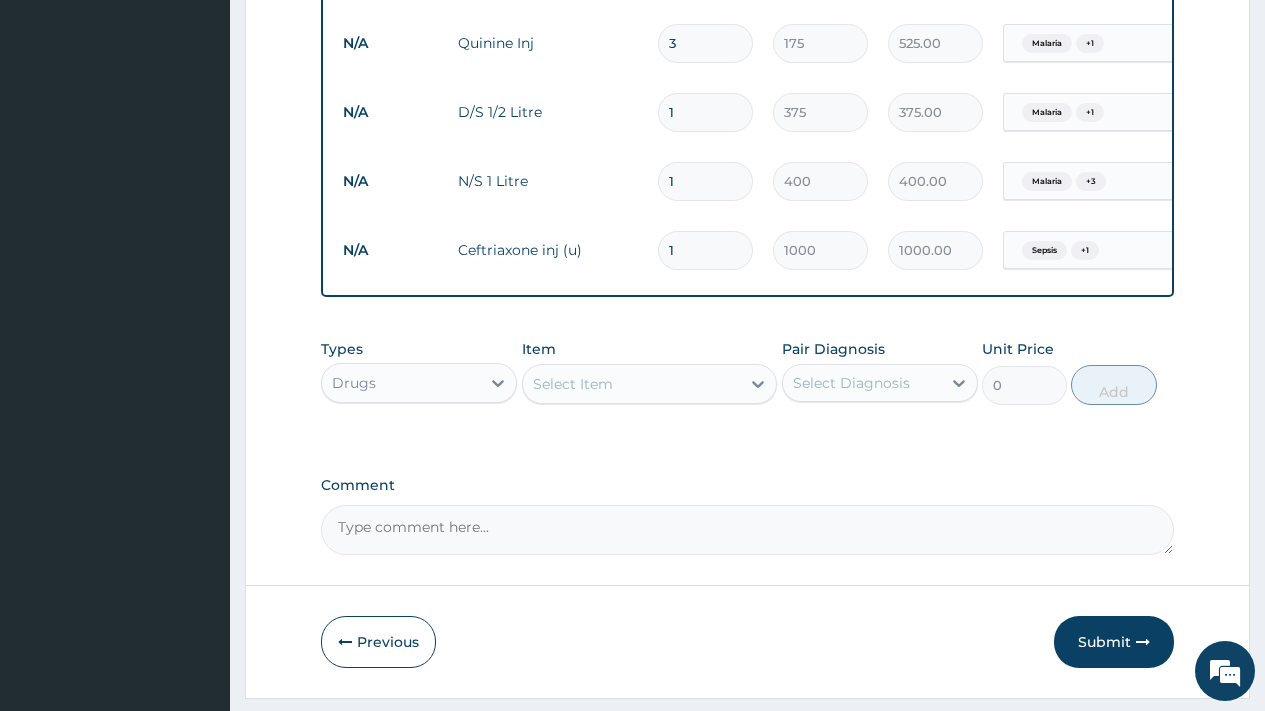 drag, startPoint x: 662, startPoint y: 252, endPoint x: 647, endPoint y: 248, distance: 15.524175 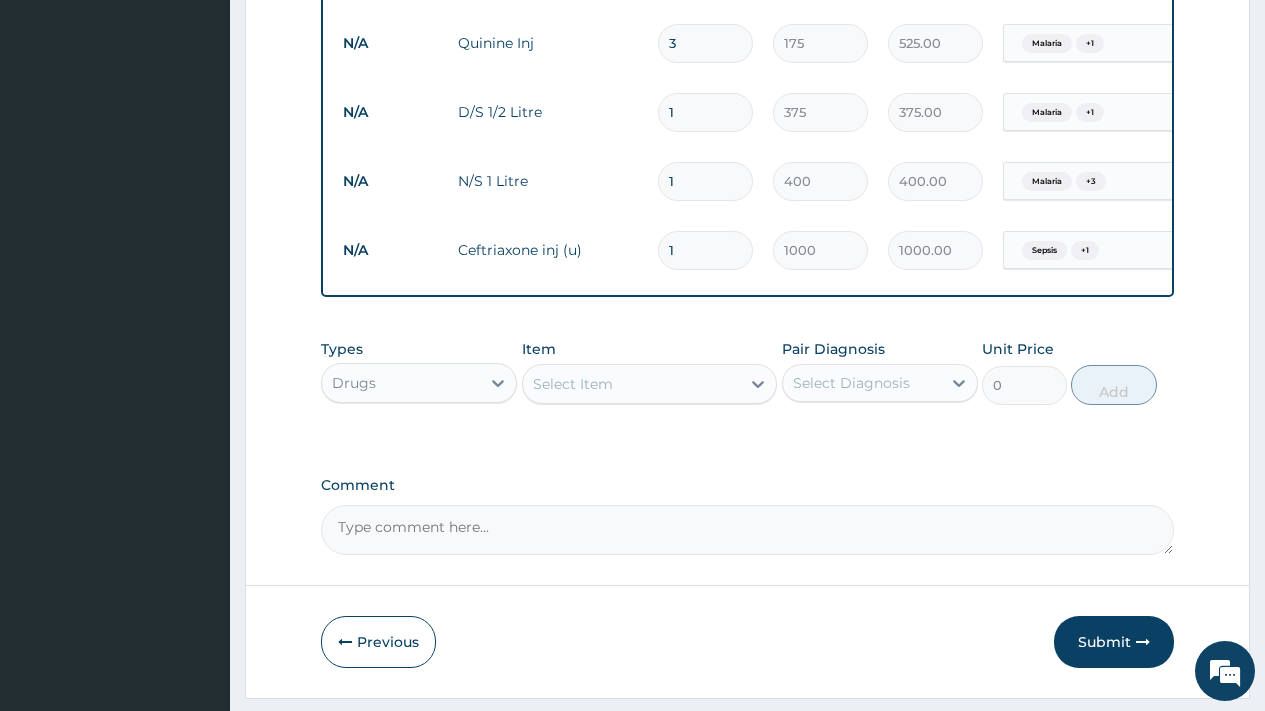 click on "N/A Ceftriaxone inj (u) 1 1000 1000.00 Sepsis  + 1 Delete" at bounding box center [823, 250] 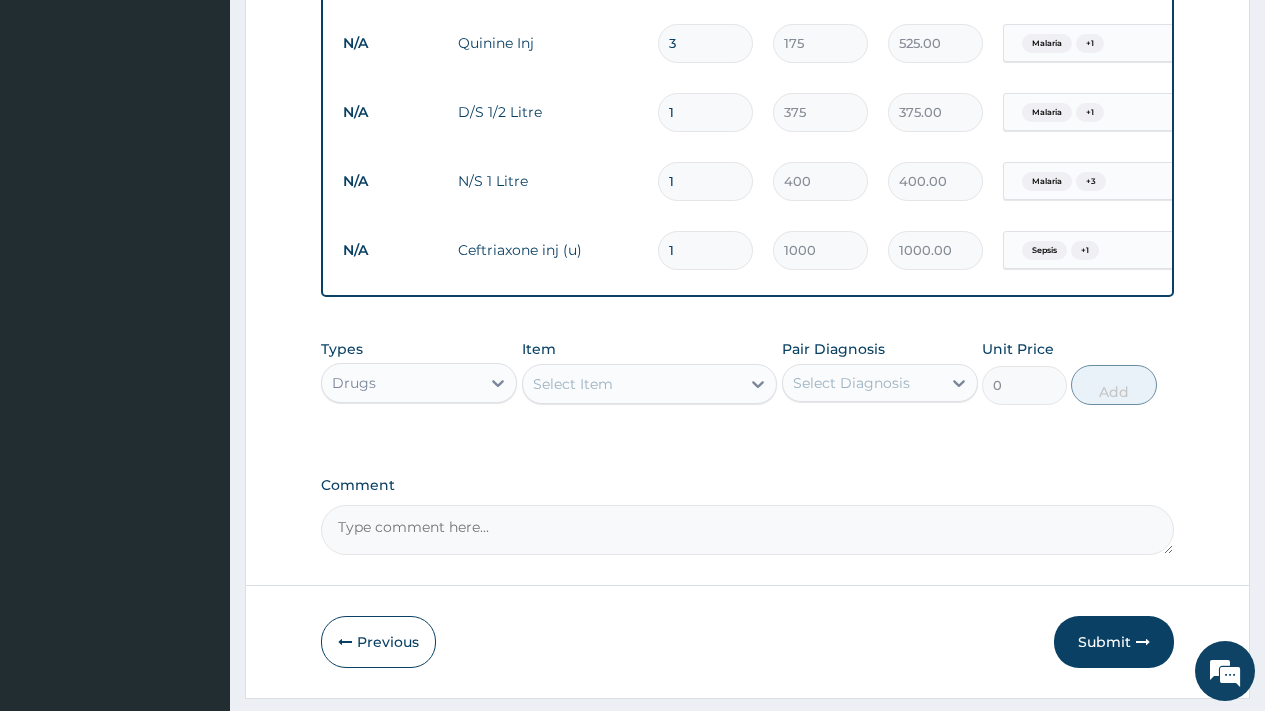 type on "3" 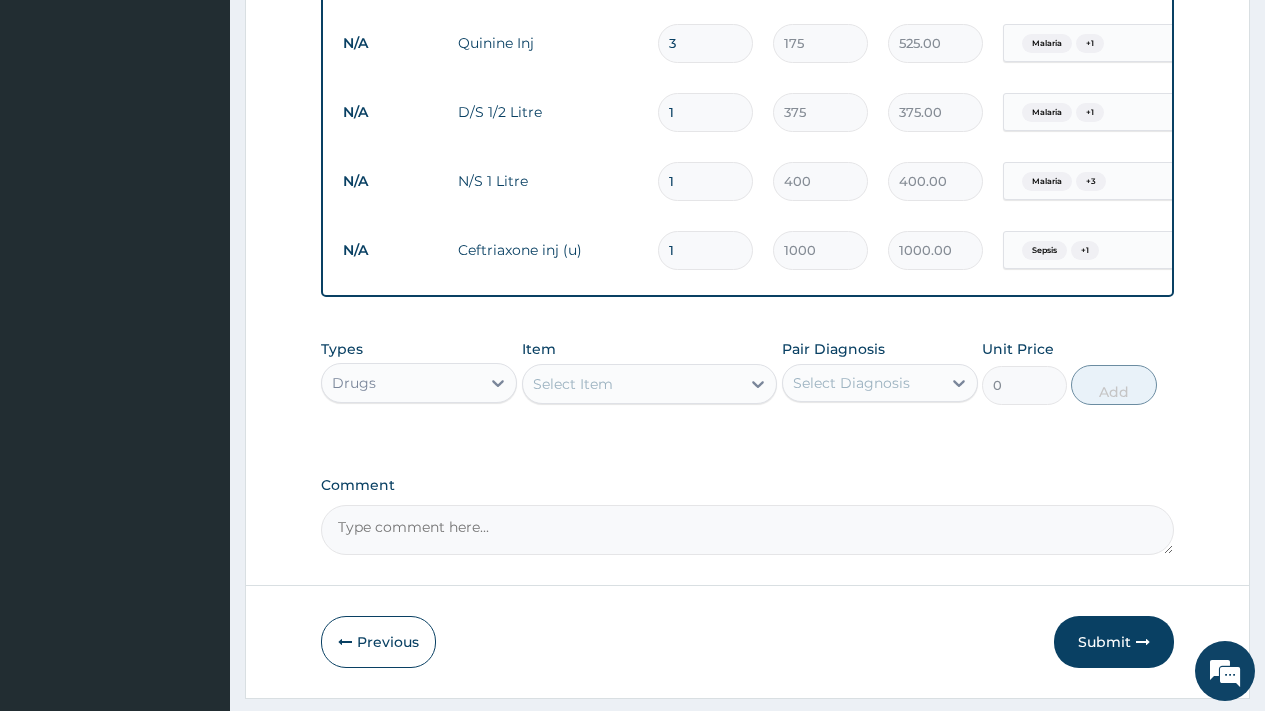 type on "3000.00" 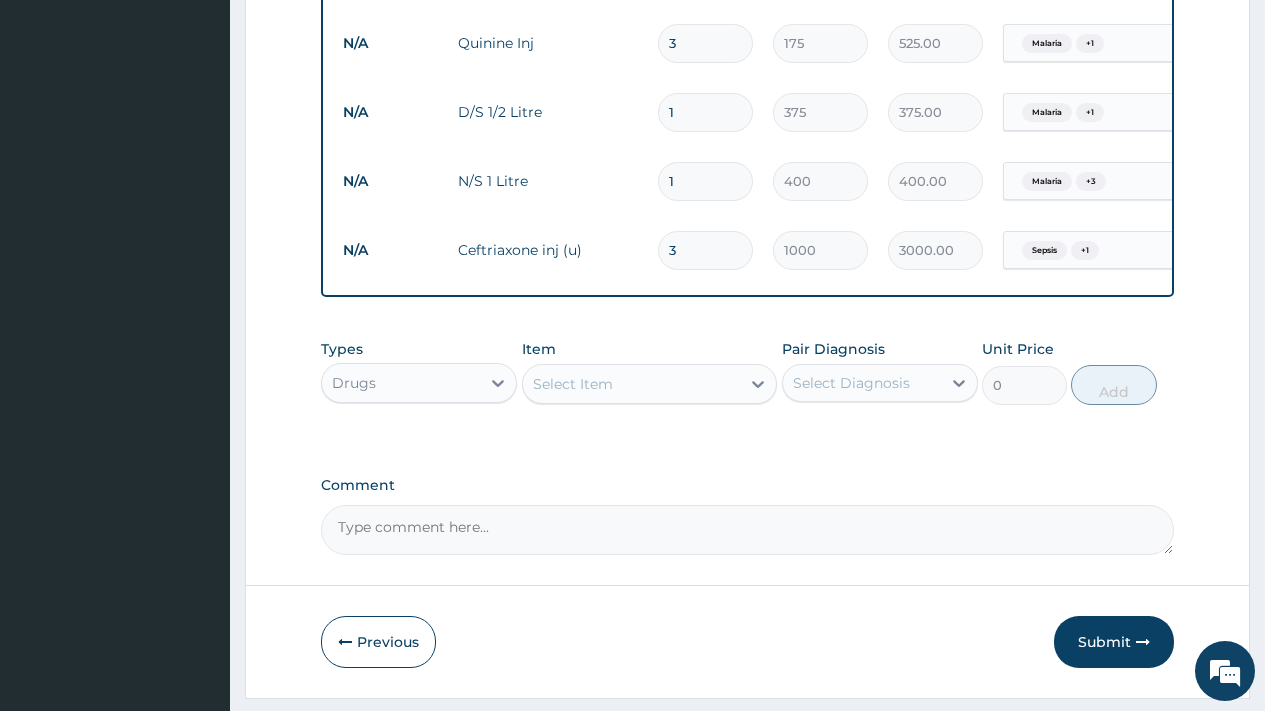 type on "3" 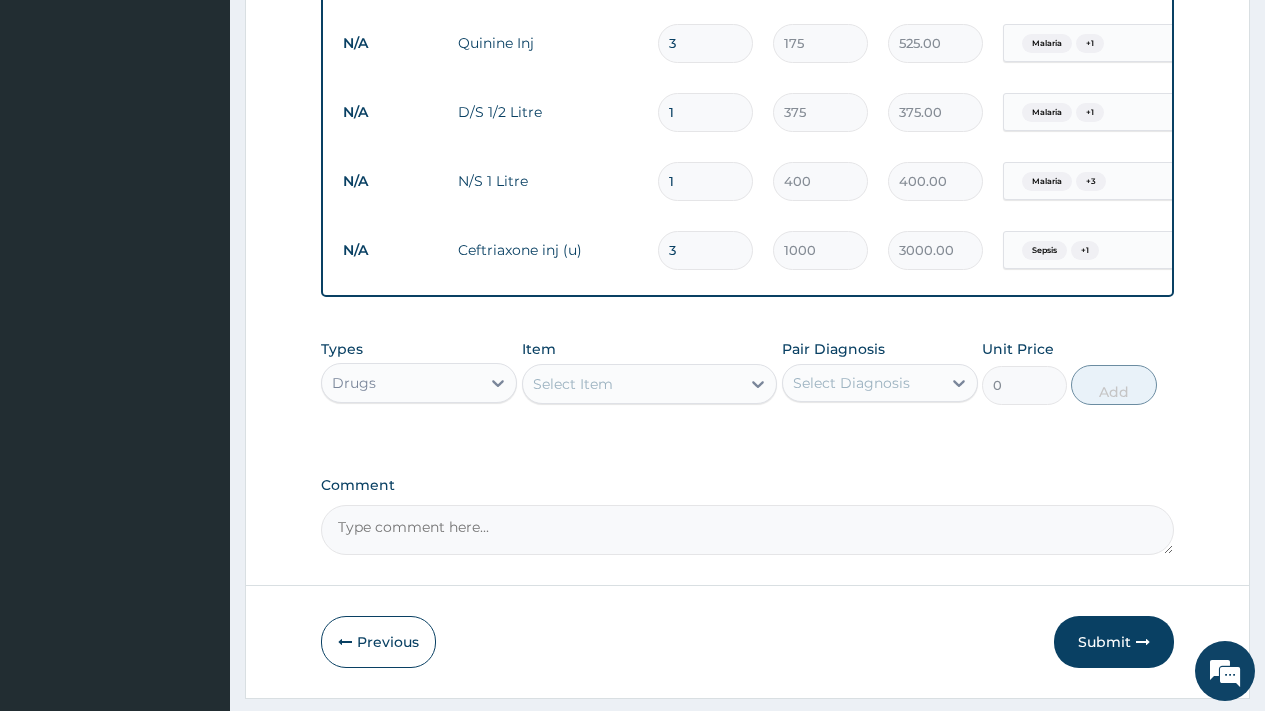 drag, startPoint x: 675, startPoint y: 109, endPoint x: 664, endPoint y: 109, distance: 11 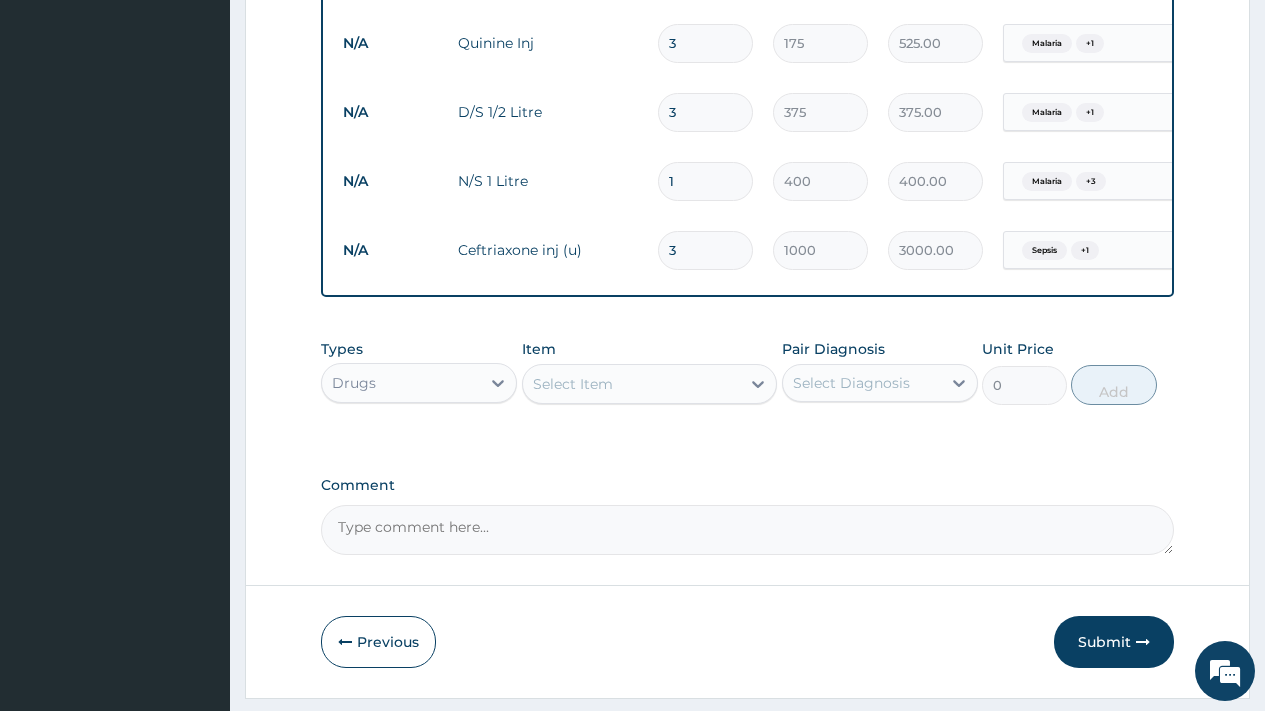 type on "1125.00" 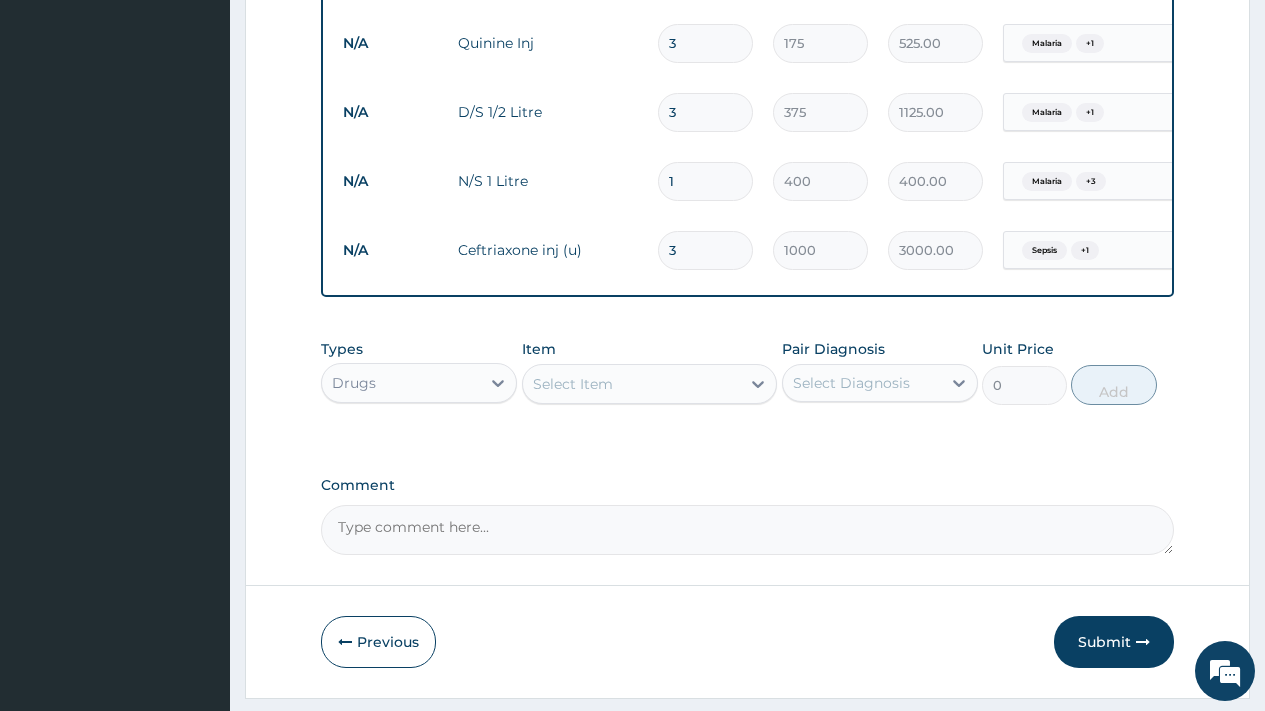 type on "3" 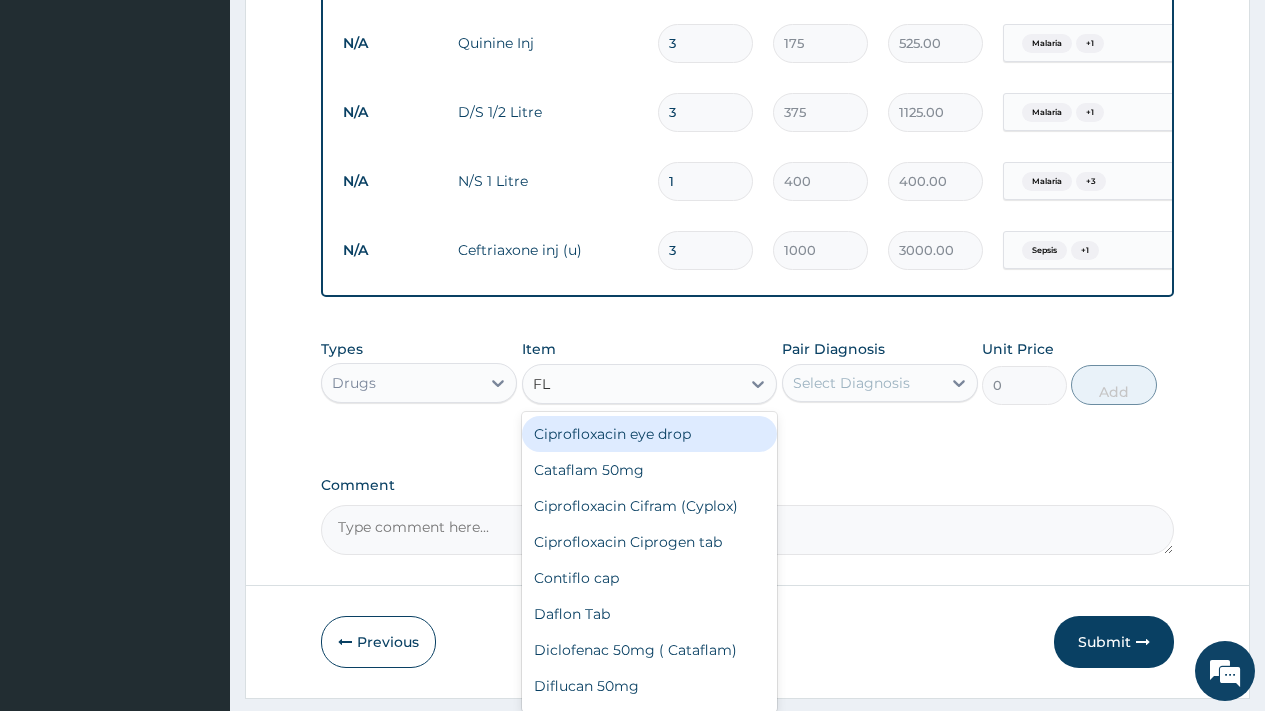 type on "FLA" 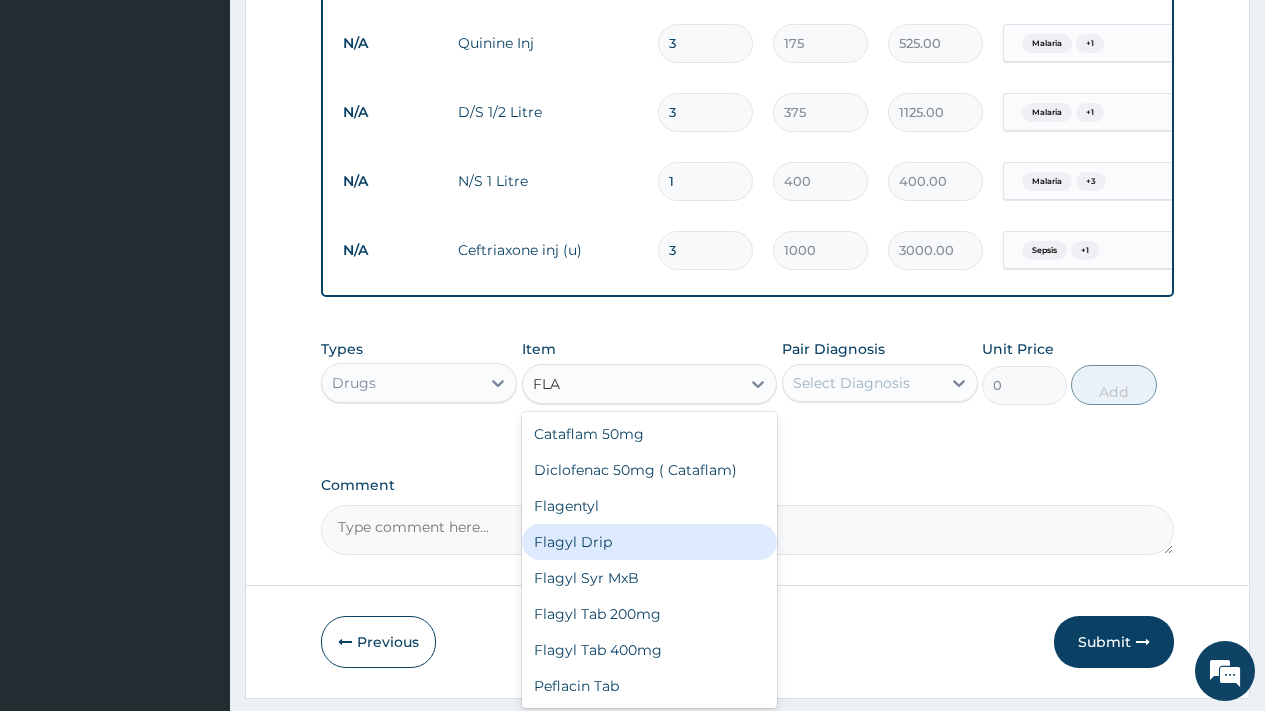 click on "Flagyl Drip" at bounding box center (650, 542) 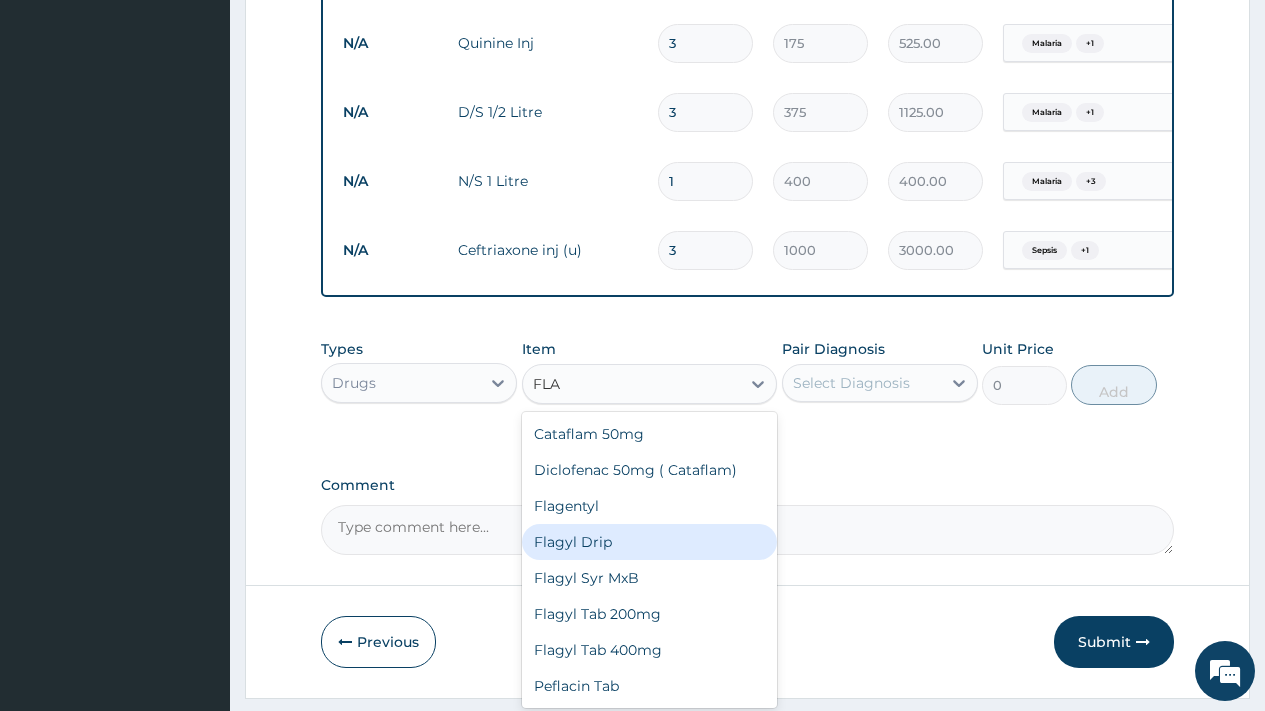 type 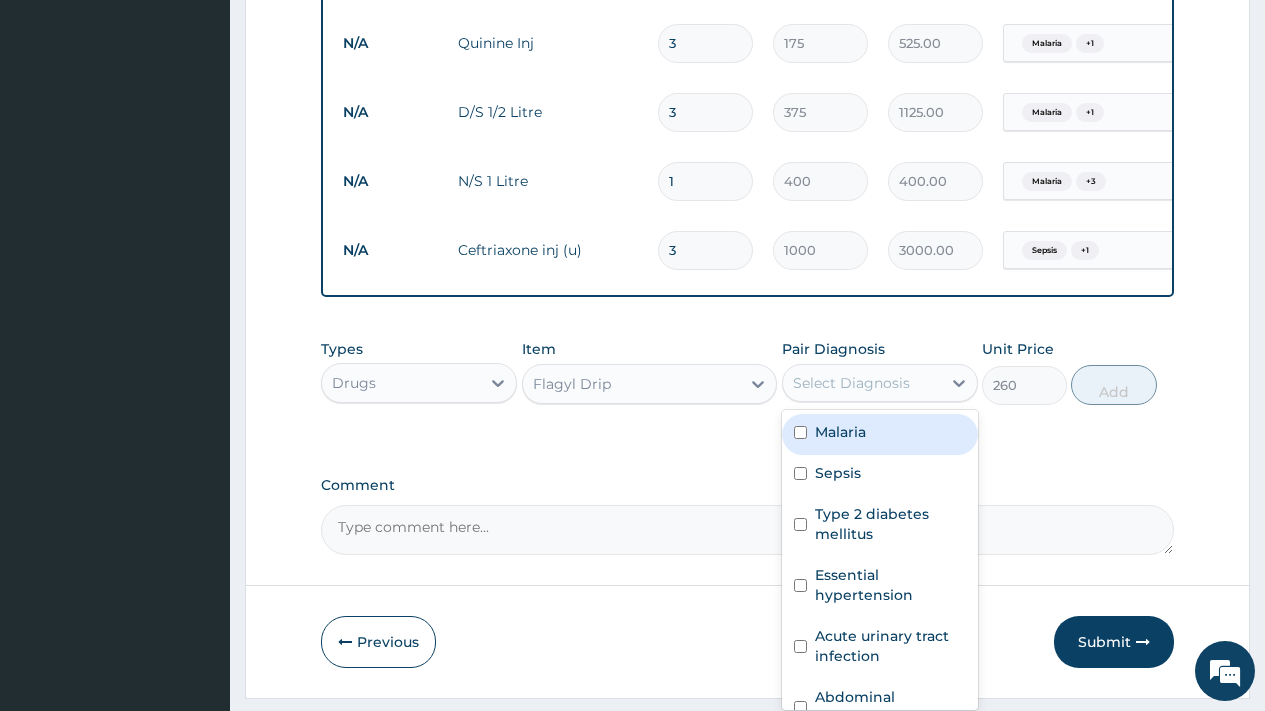 click on "Select Diagnosis" at bounding box center (851, 383) 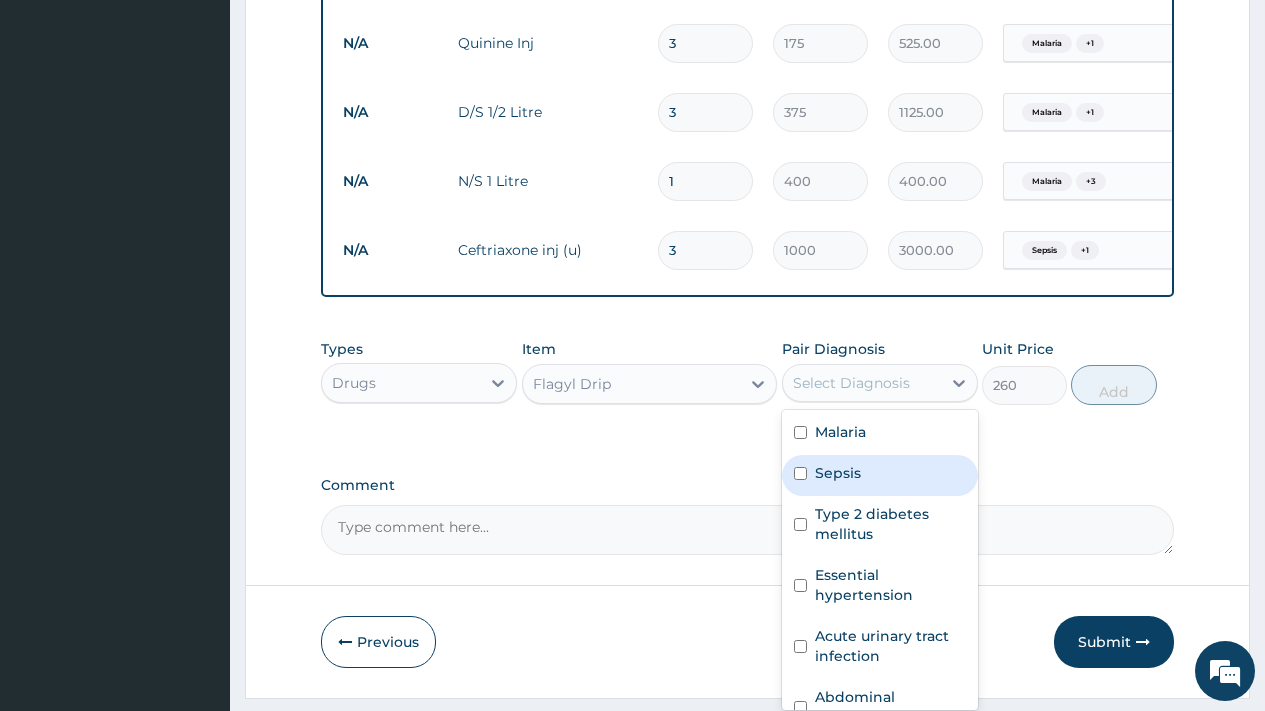 click on "Sepsis" at bounding box center [838, 473] 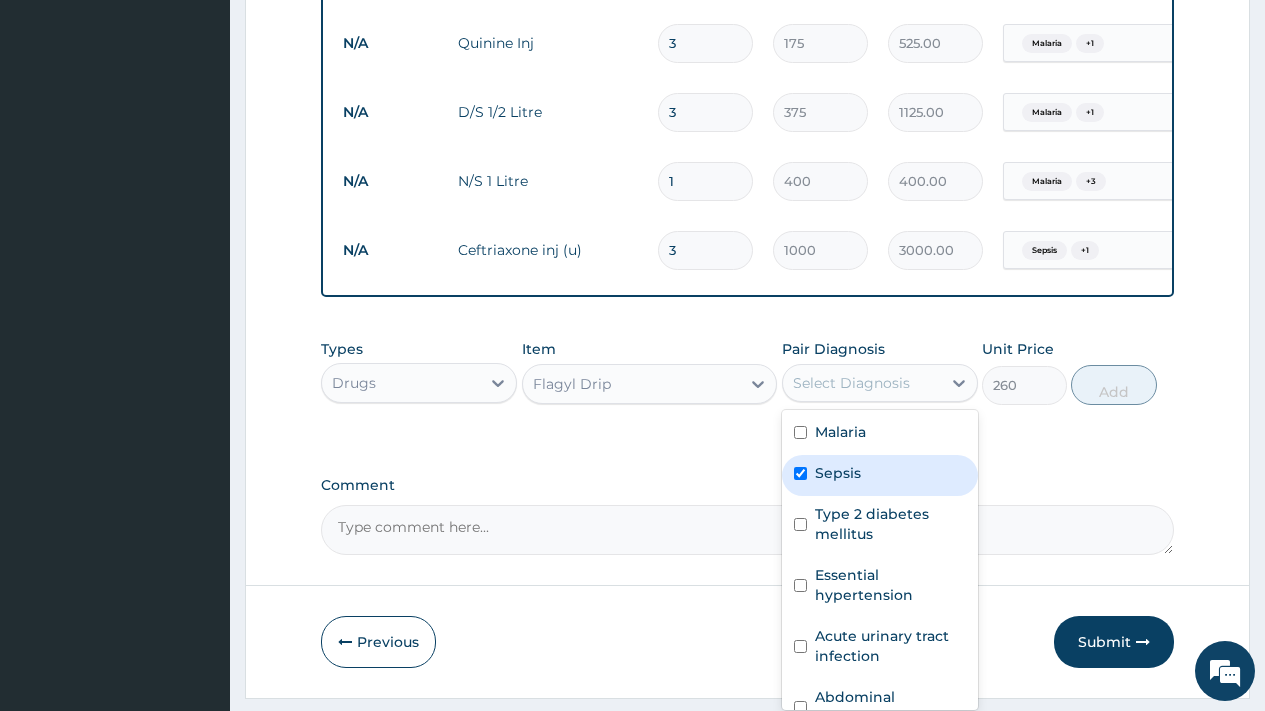 checkbox on "true" 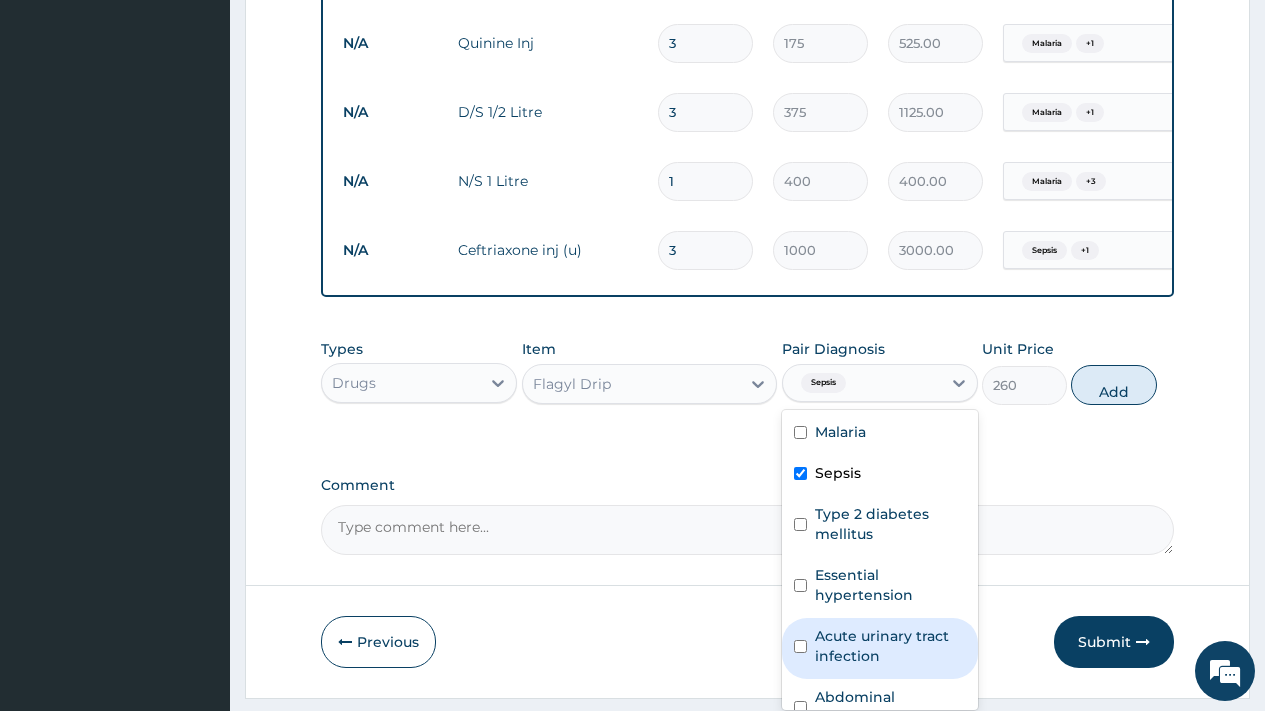 click on "Acute urinary tract infection" at bounding box center [890, 646] 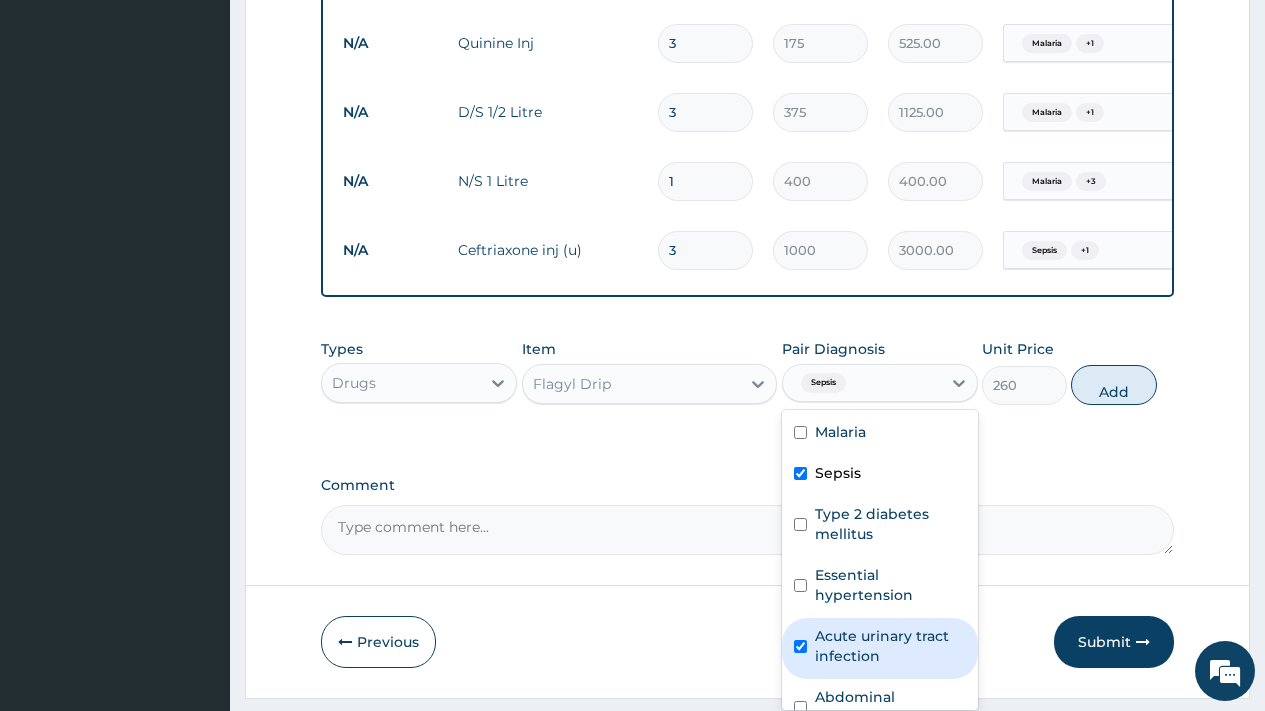checkbox on "true" 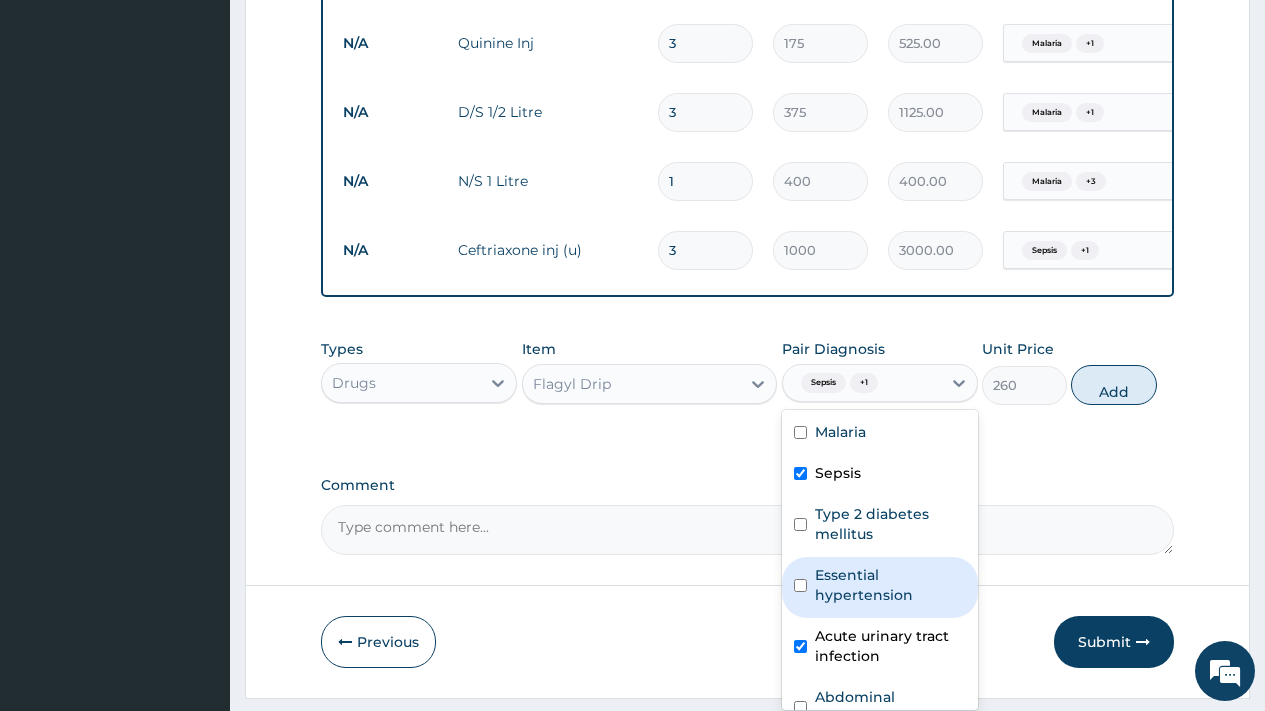 scroll, scrollTop: 34, scrollLeft: 0, axis: vertical 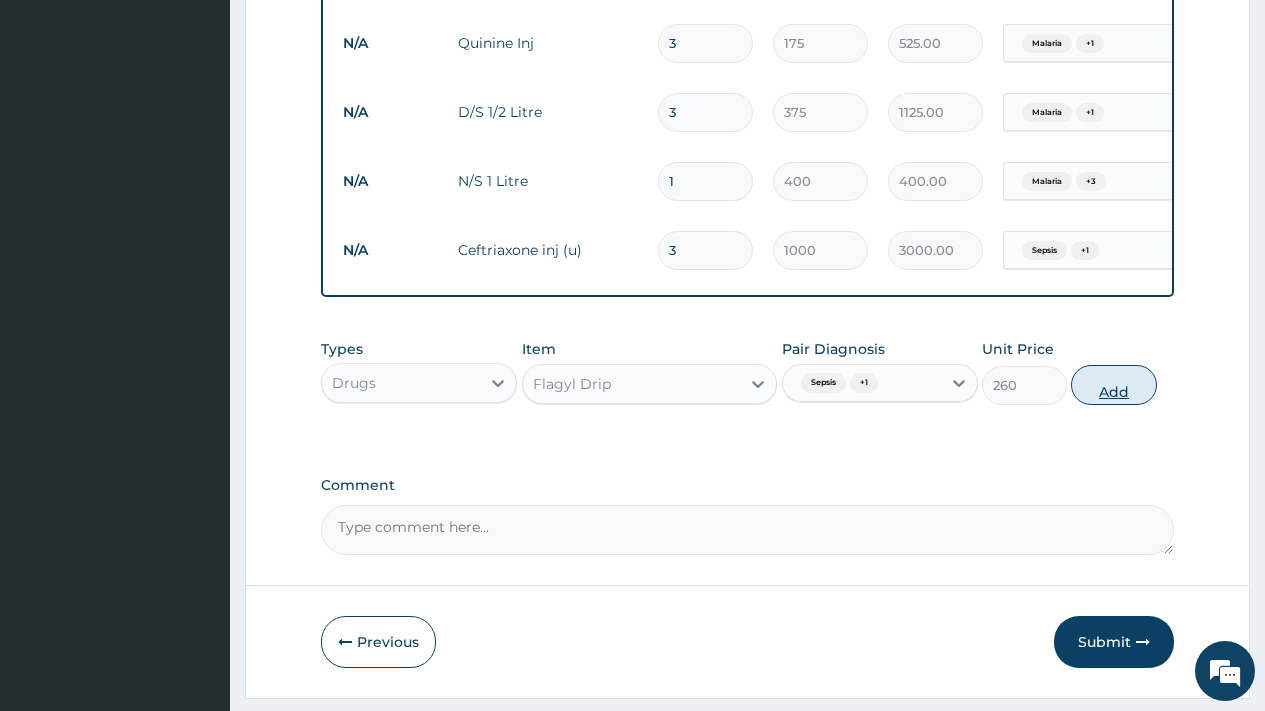 click on "Add" at bounding box center [1113, 385] 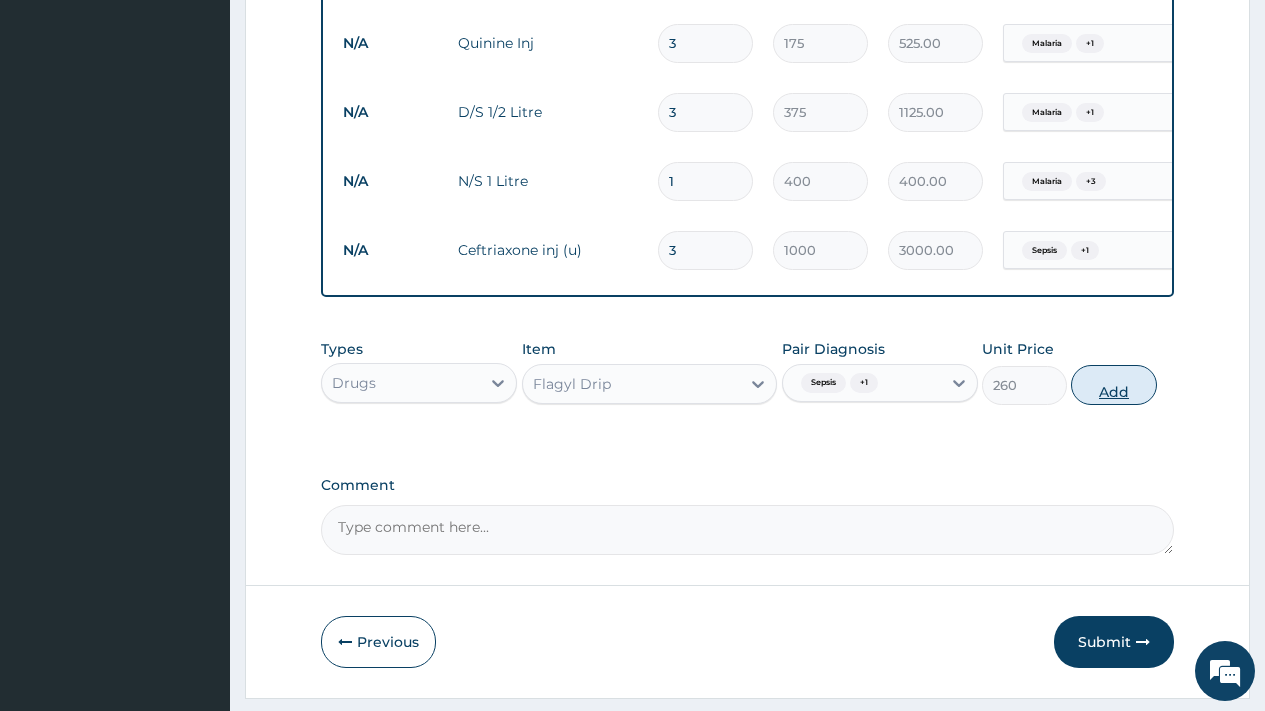 type on "0" 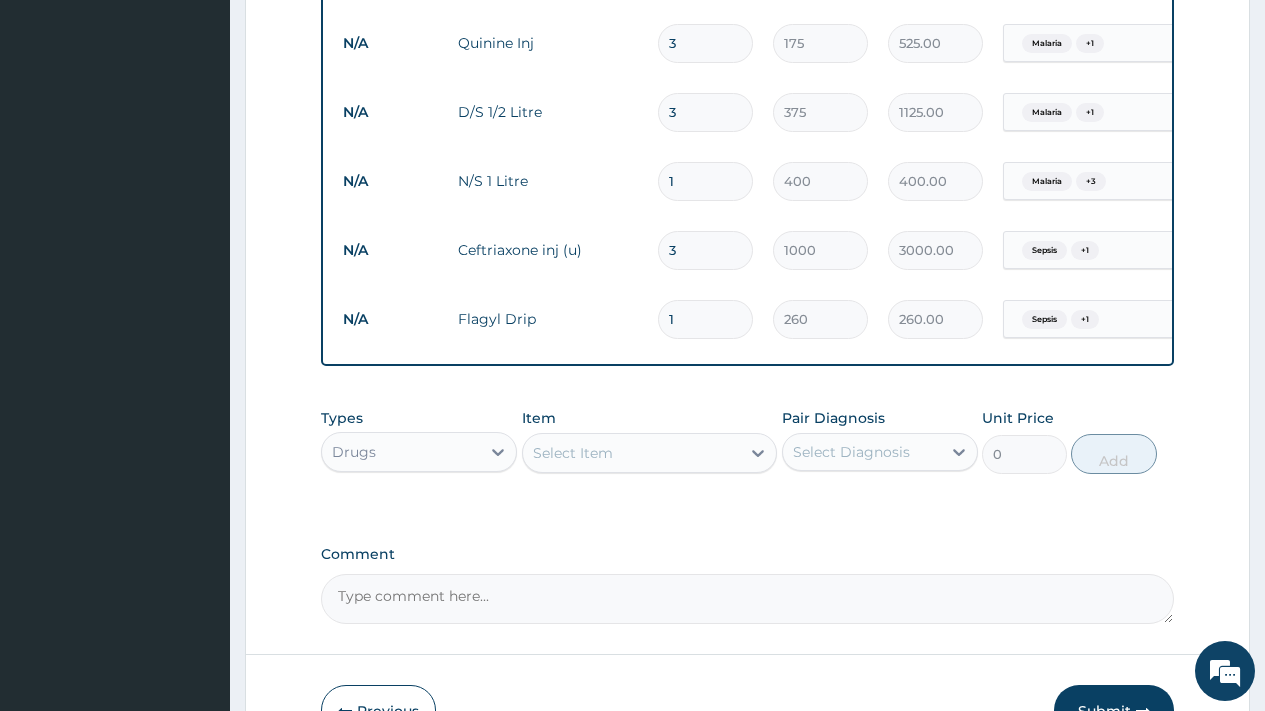 click on "Select Item" at bounding box center (573, 453) 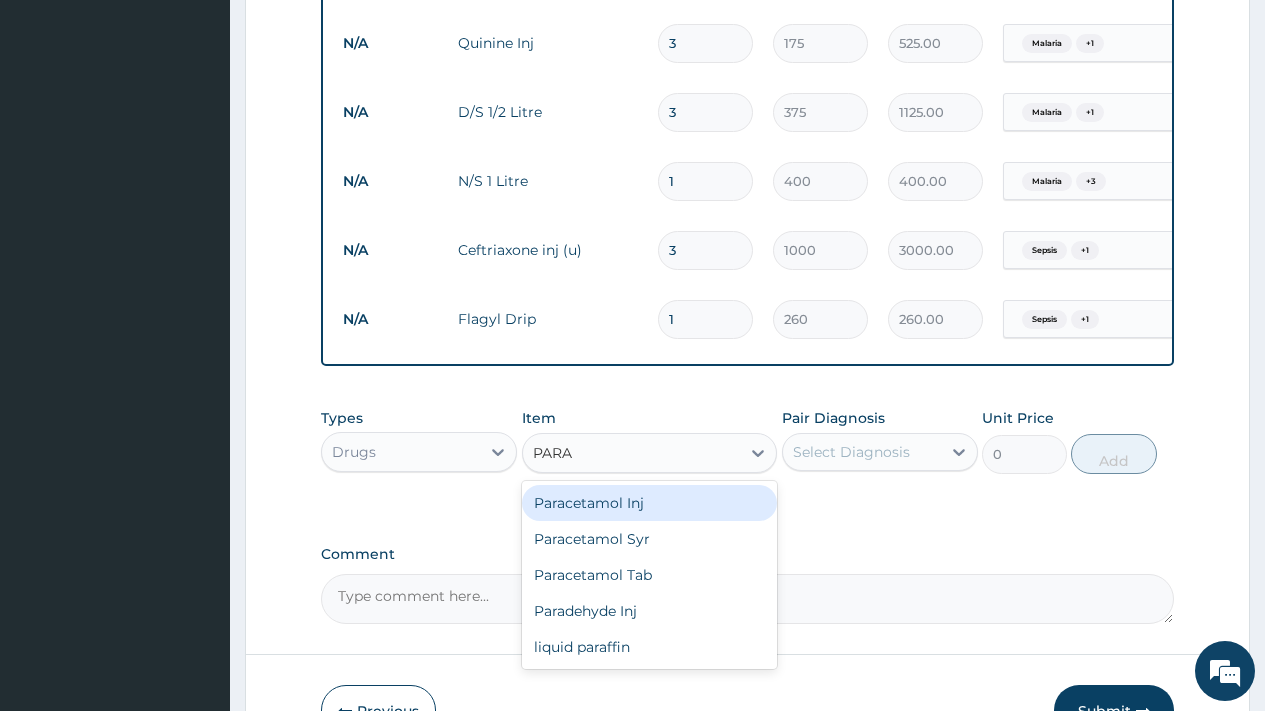 type on "PARAC" 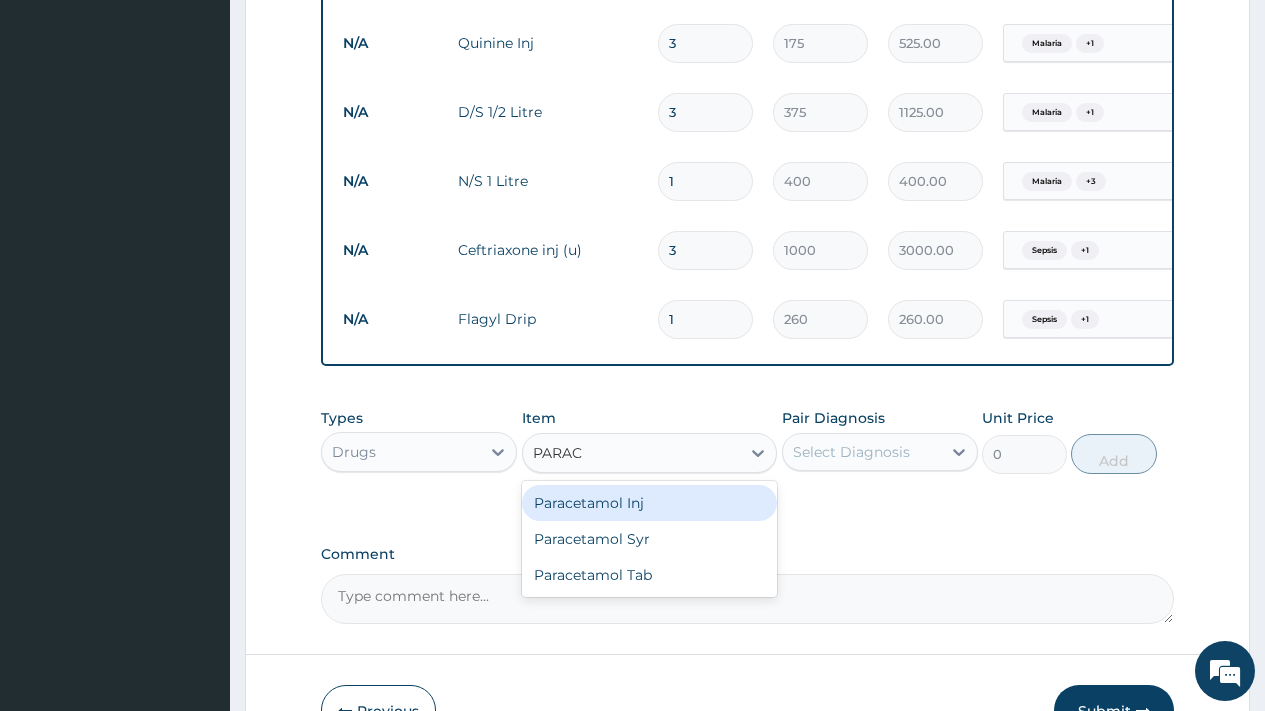 click on "Paracetamol Inj" at bounding box center [650, 503] 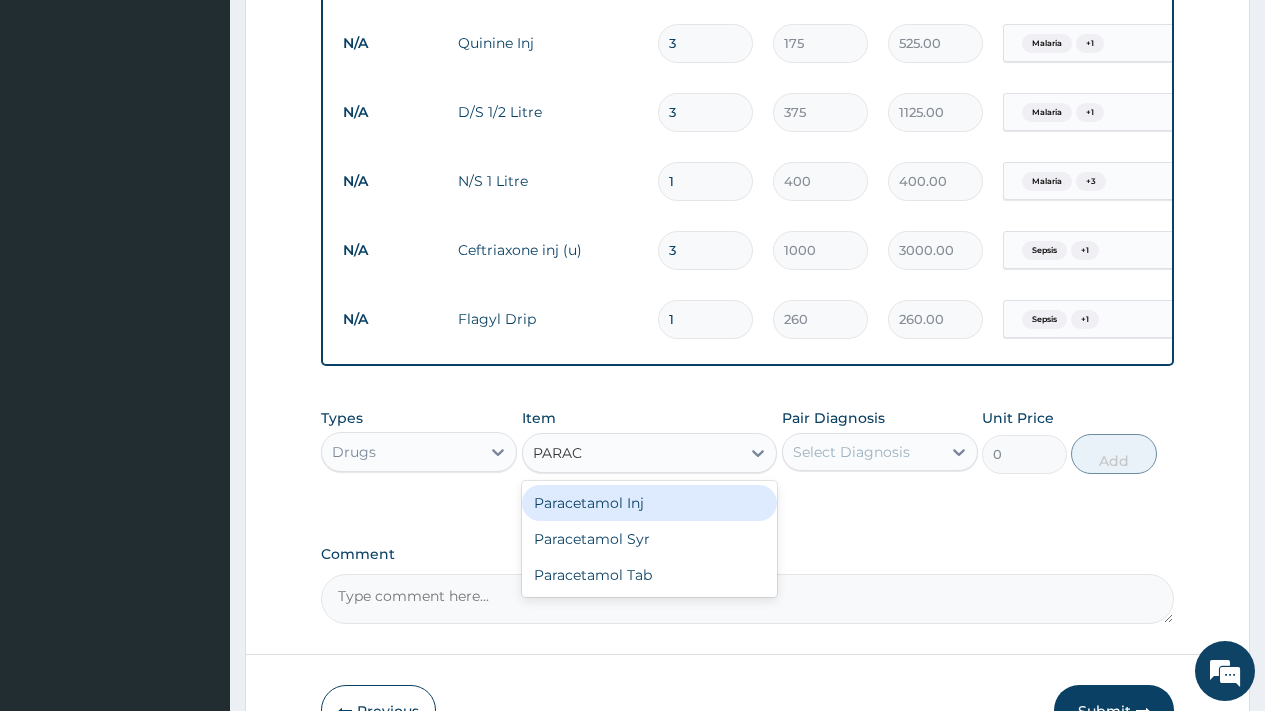 type 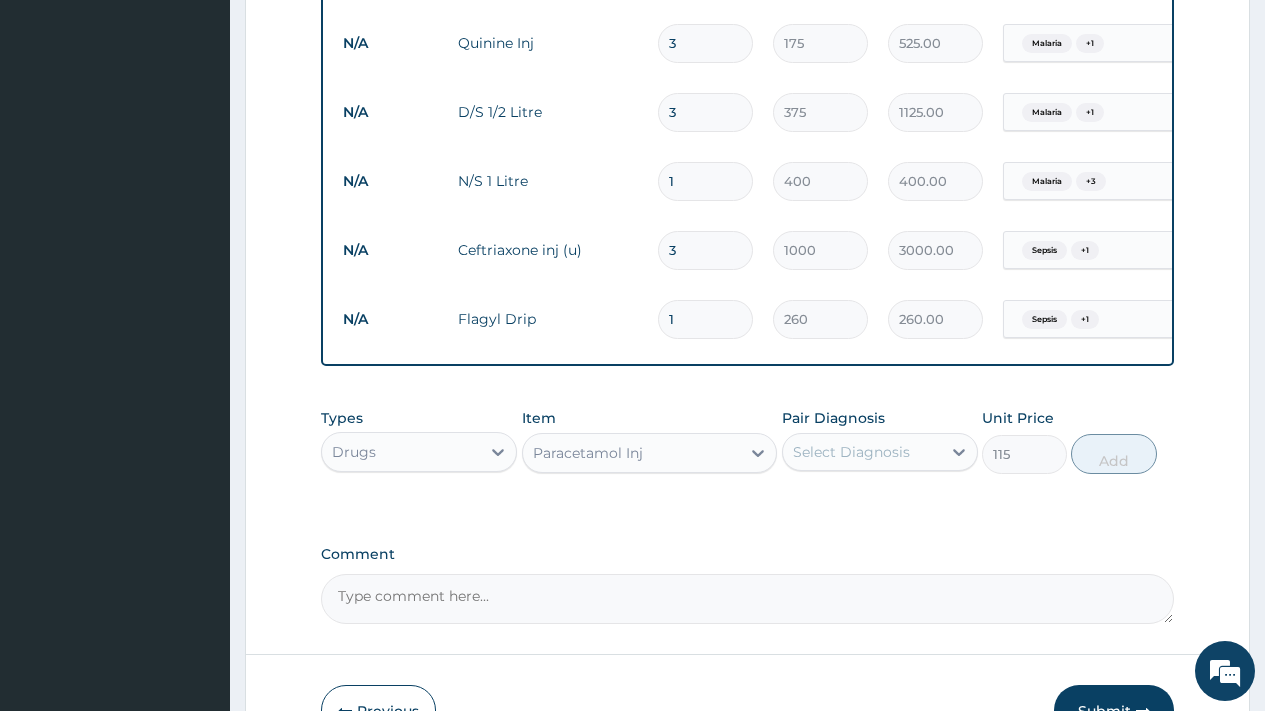 click on "Select Diagnosis" at bounding box center [851, 452] 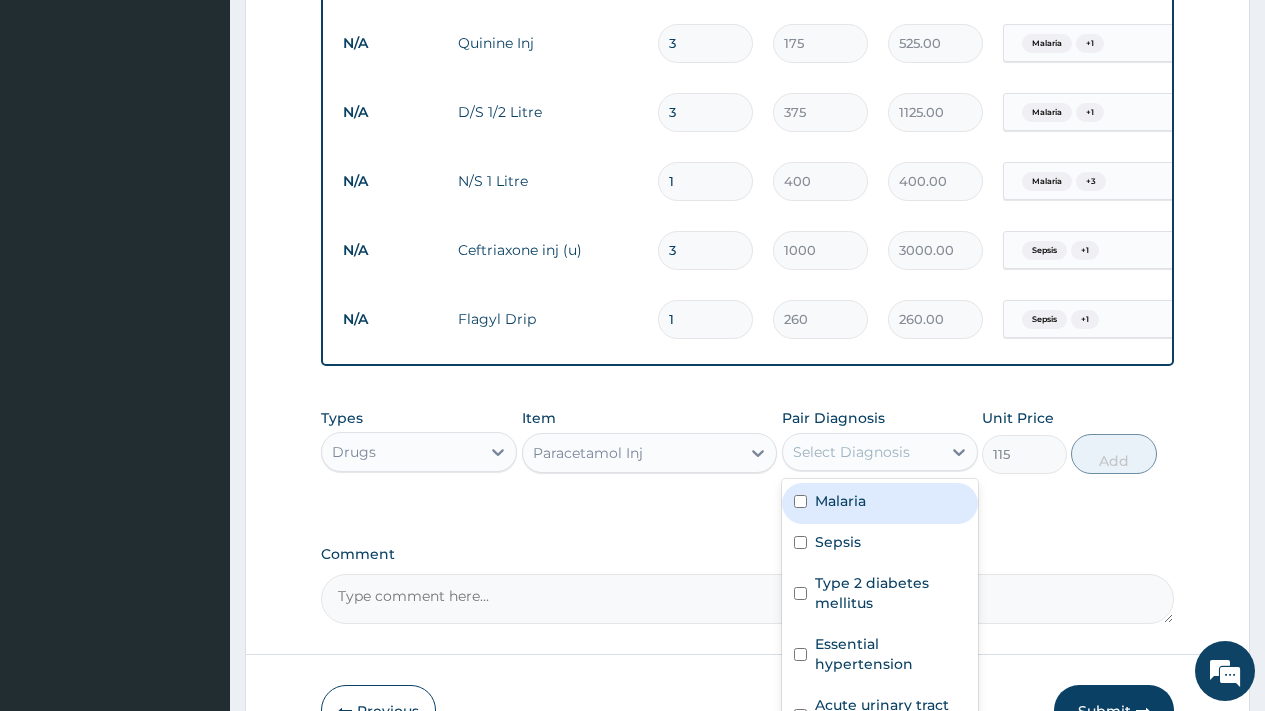 click on "Malaria" at bounding box center (840, 501) 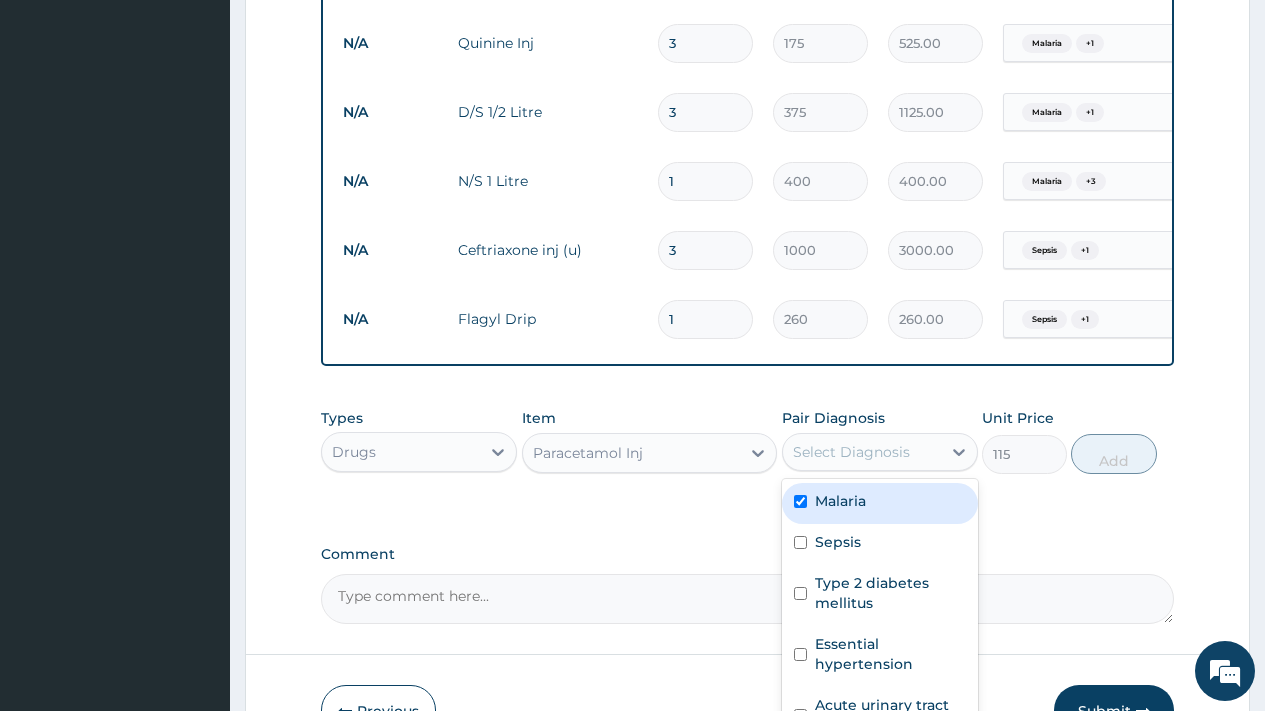 checkbox on "true" 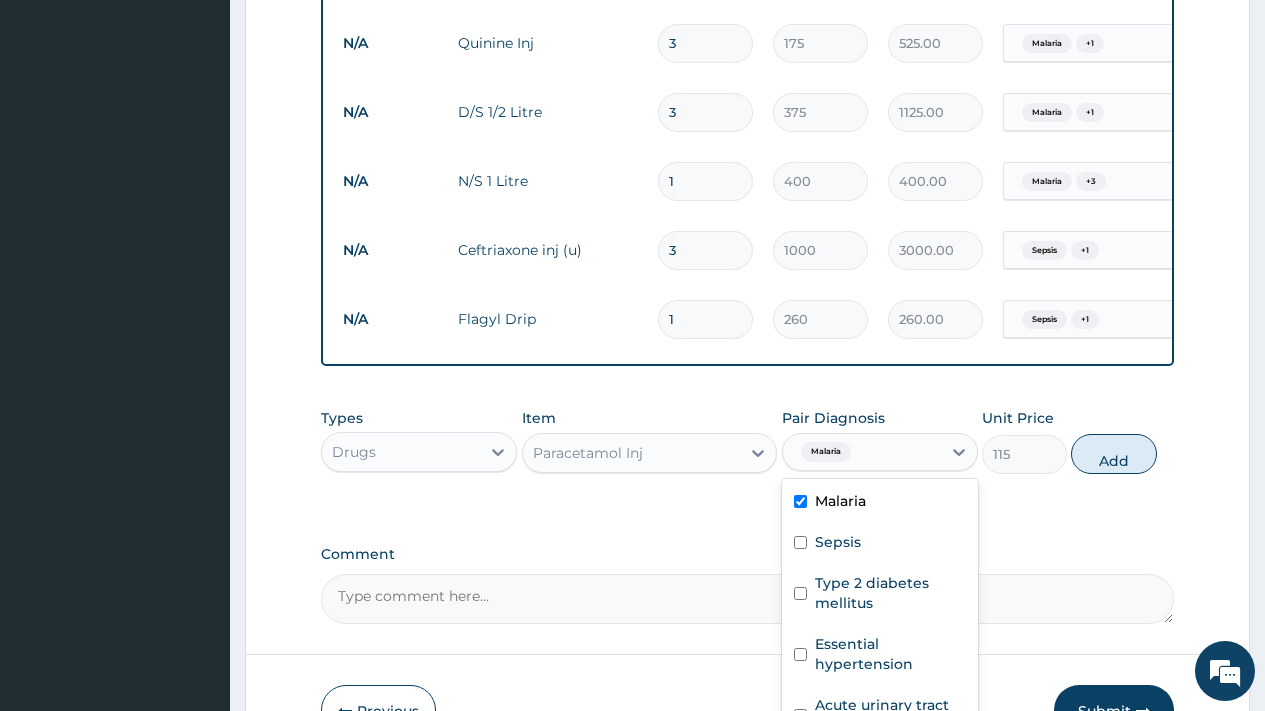 click on "Add" at bounding box center (1113, 454) 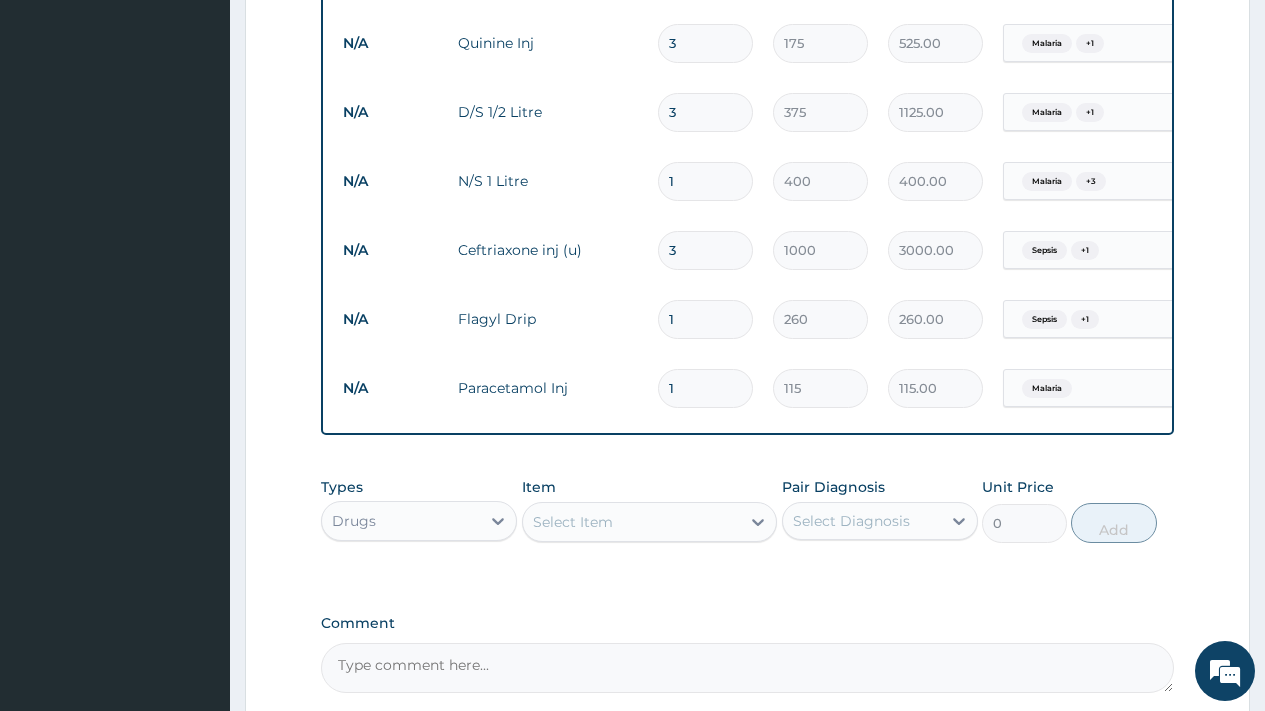 drag, startPoint x: 696, startPoint y: 320, endPoint x: 663, endPoint y: 322, distance: 33.06055 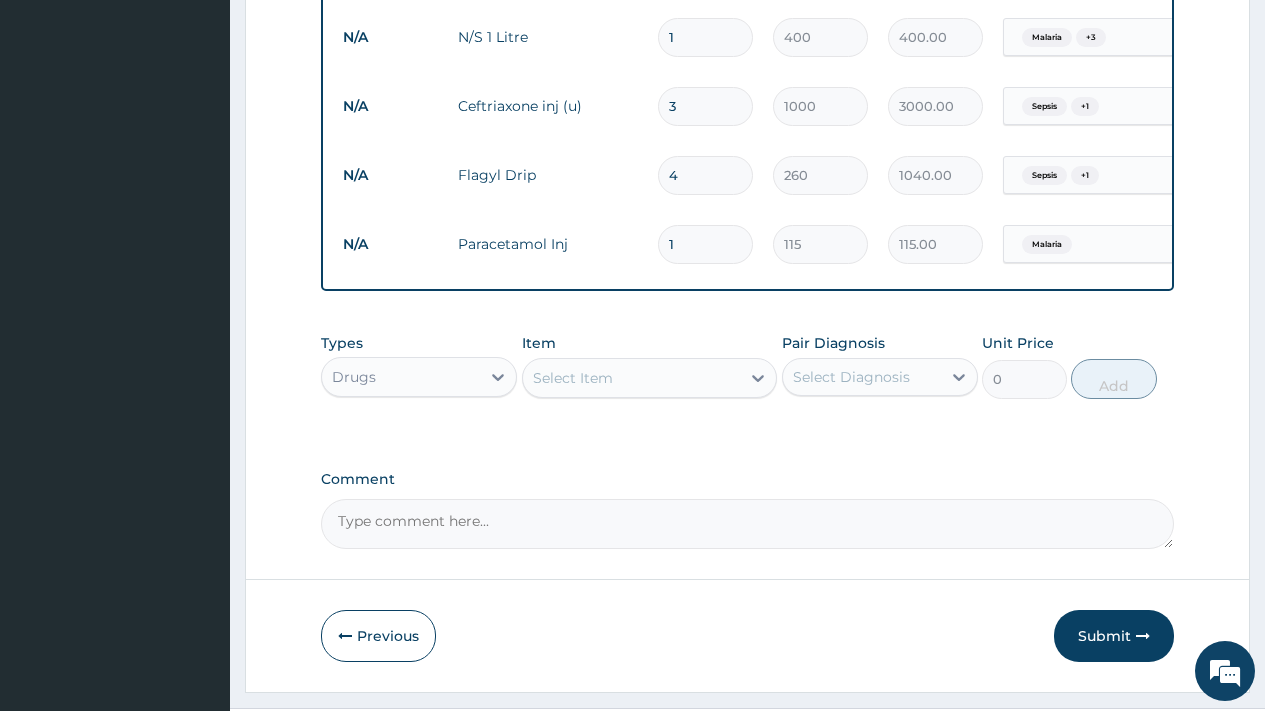 scroll, scrollTop: 1525, scrollLeft: 0, axis: vertical 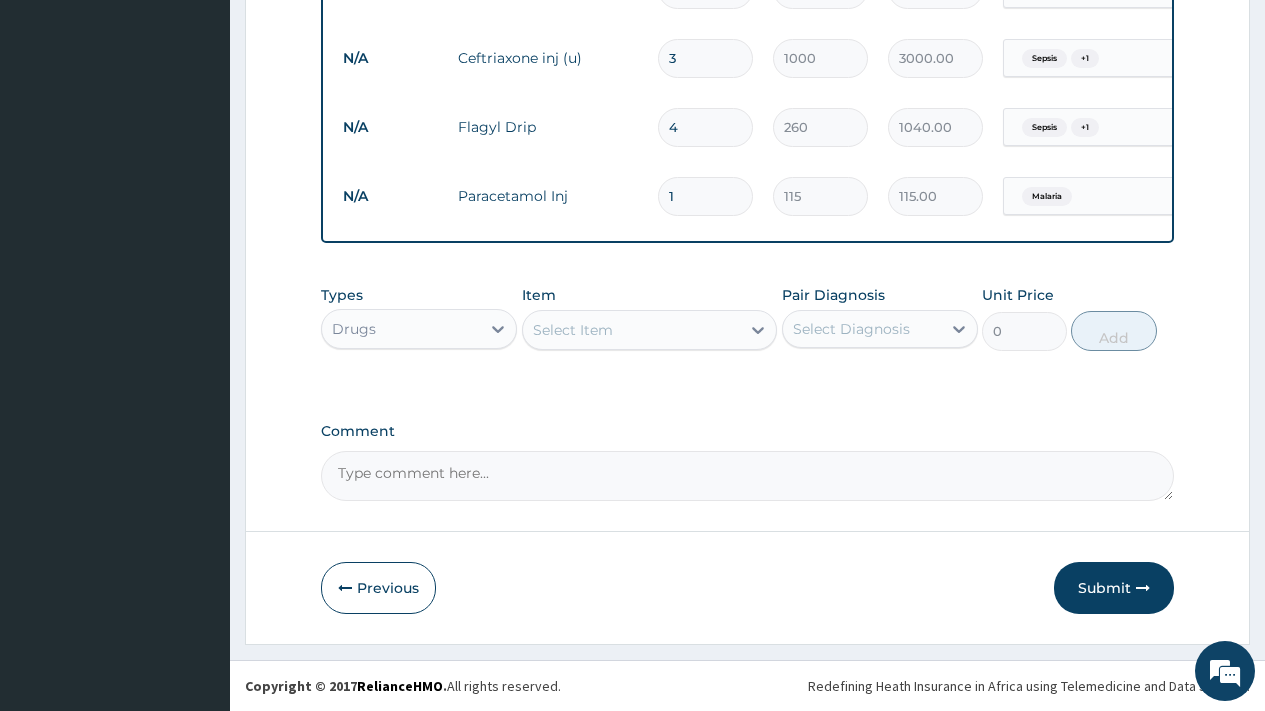 type on "4" 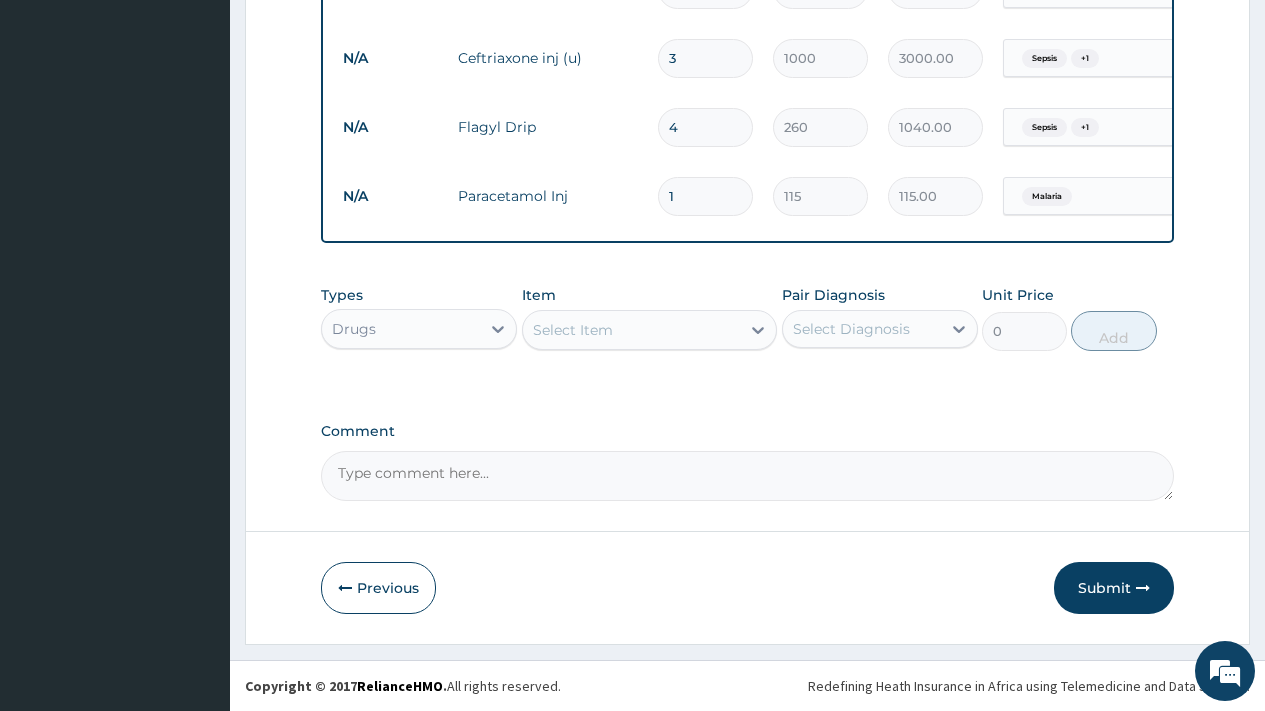 click on "Select Item" at bounding box center [573, 330] 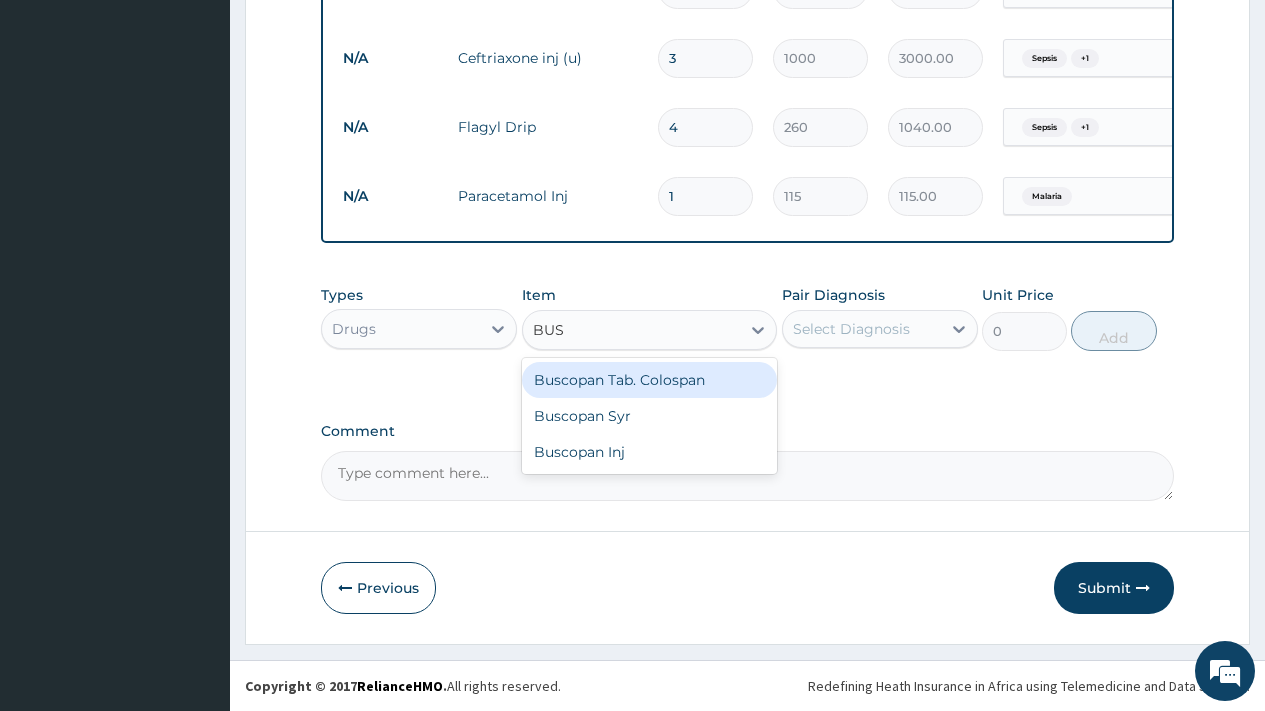 type on "BUSC" 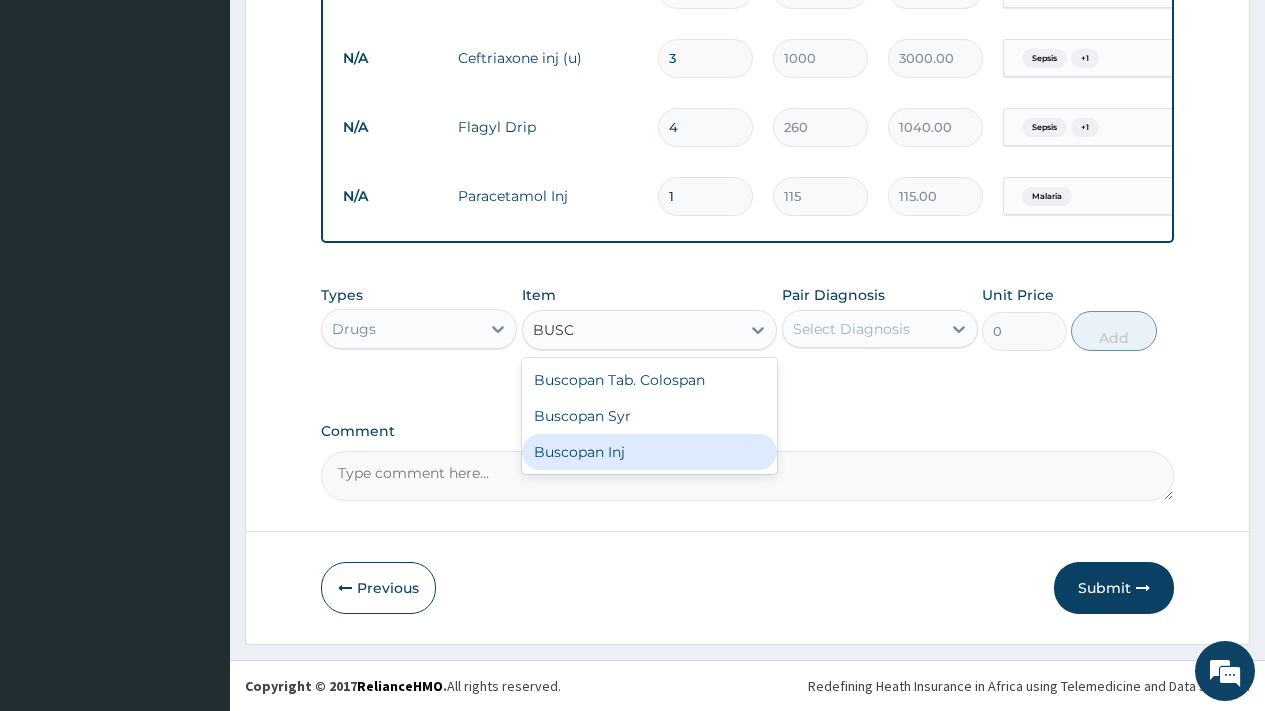 click on "Buscopan Inj" at bounding box center [650, 452] 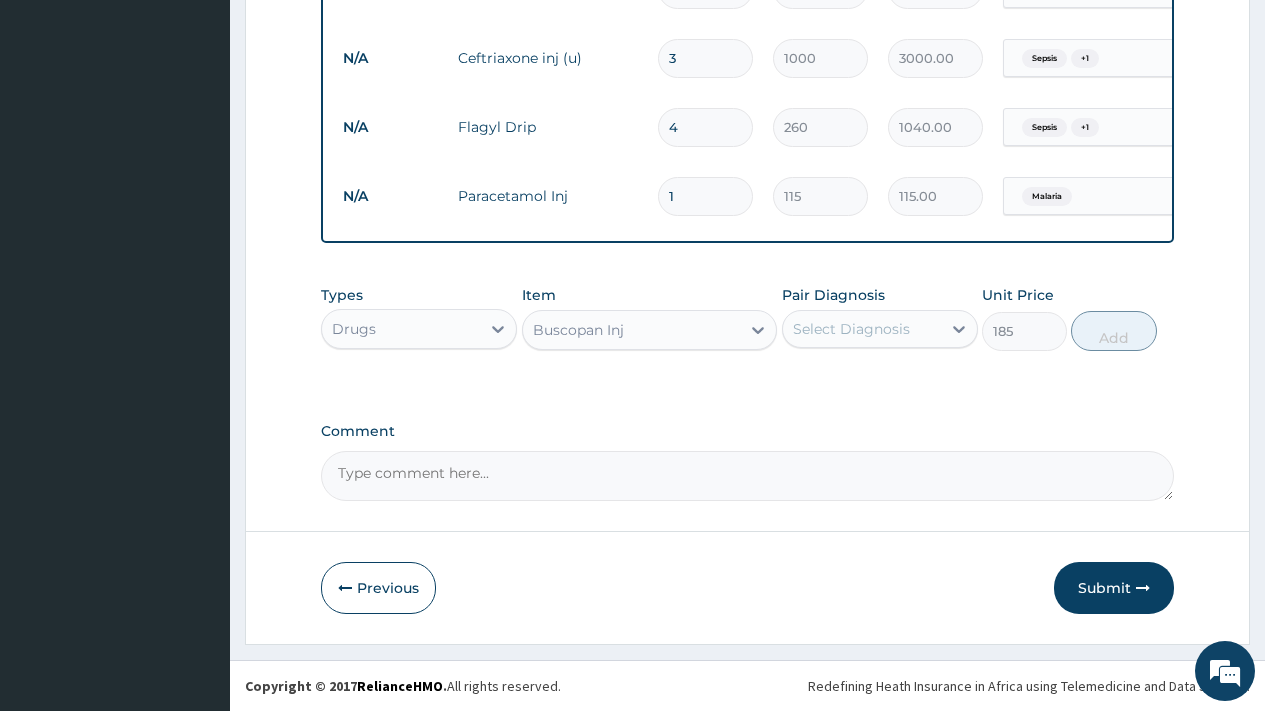 click on "Select Diagnosis" at bounding box center [851, 329] 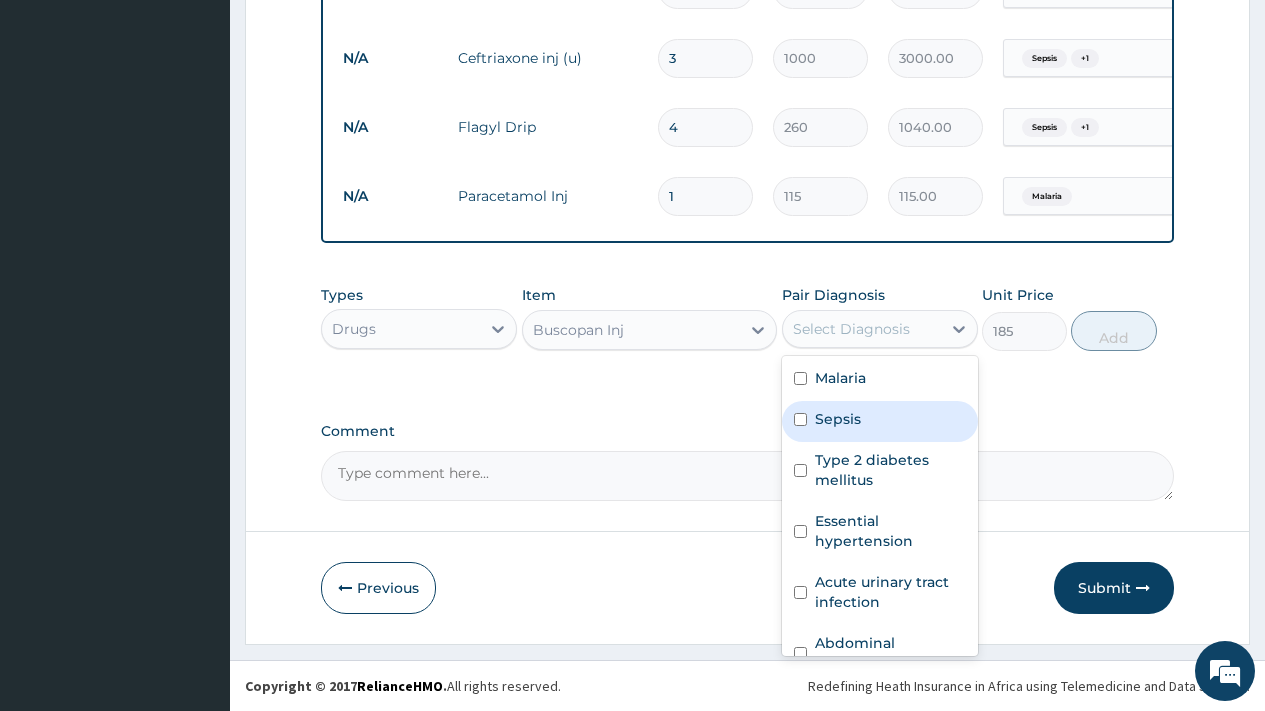 click on "Sepsis" at bounding box center [838, 419] 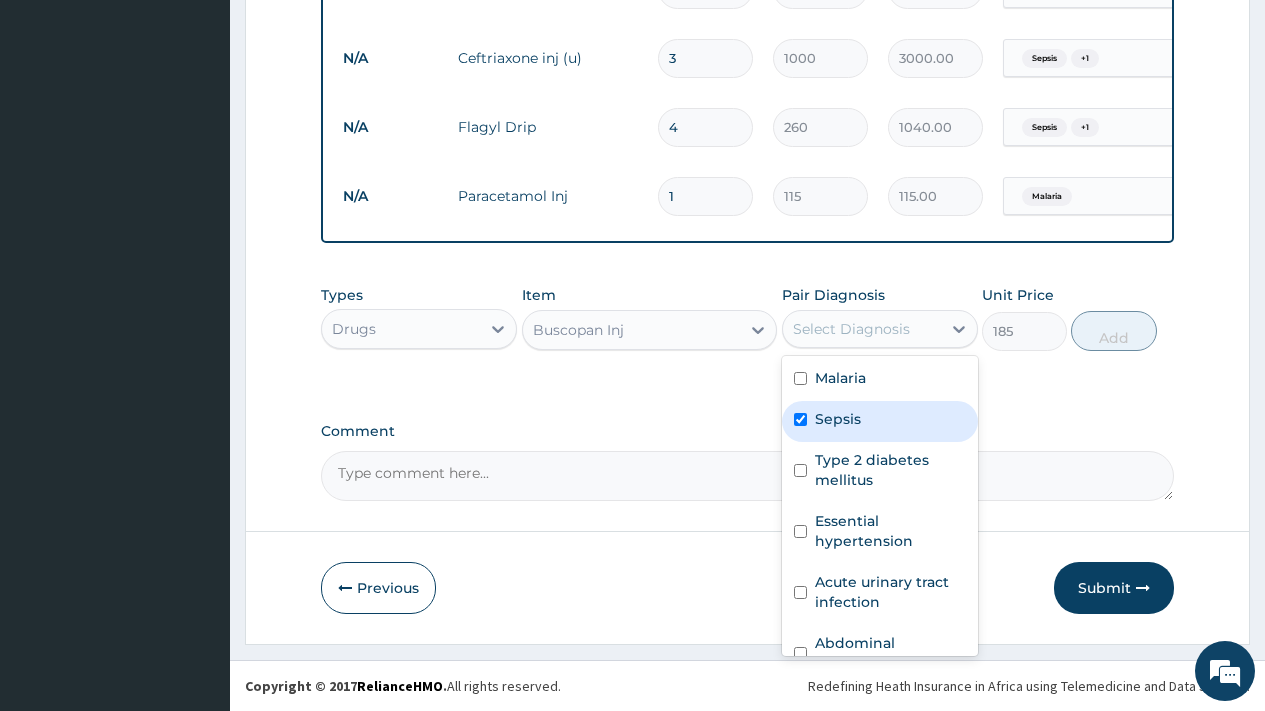 checkbox on "true" 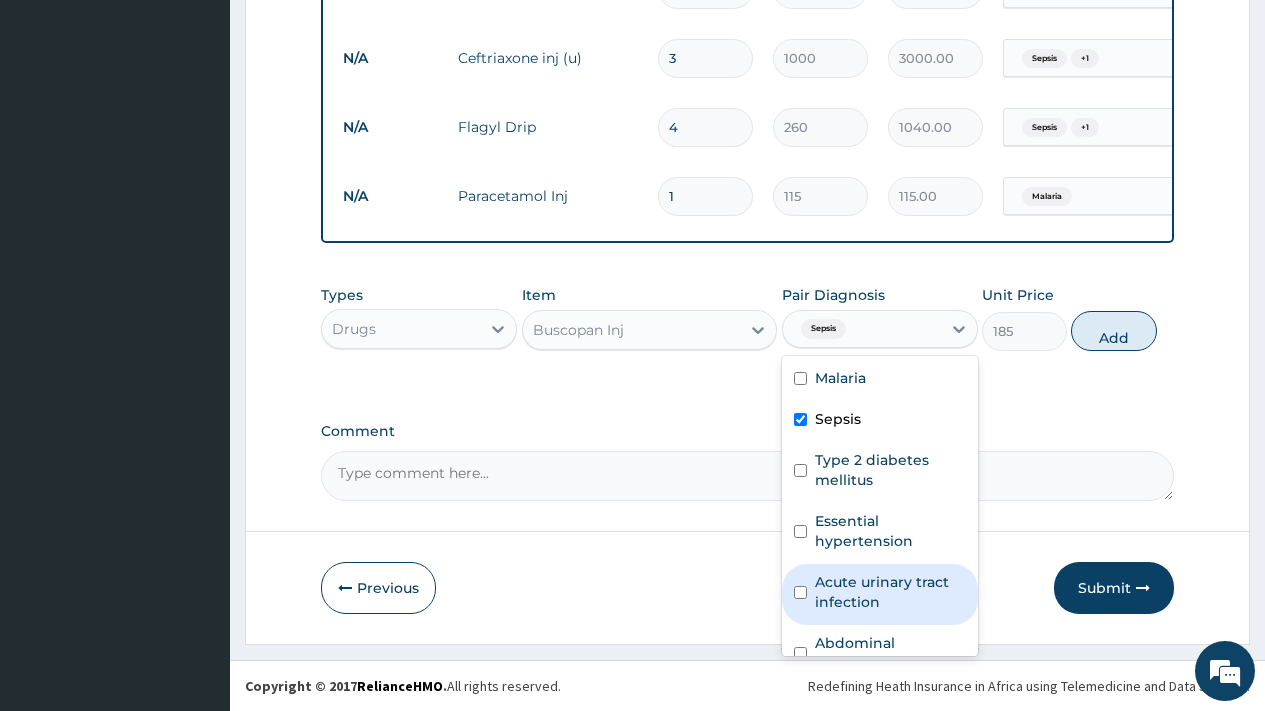 click on "Acute urinary tract infection" at bounding box center [890, 592] 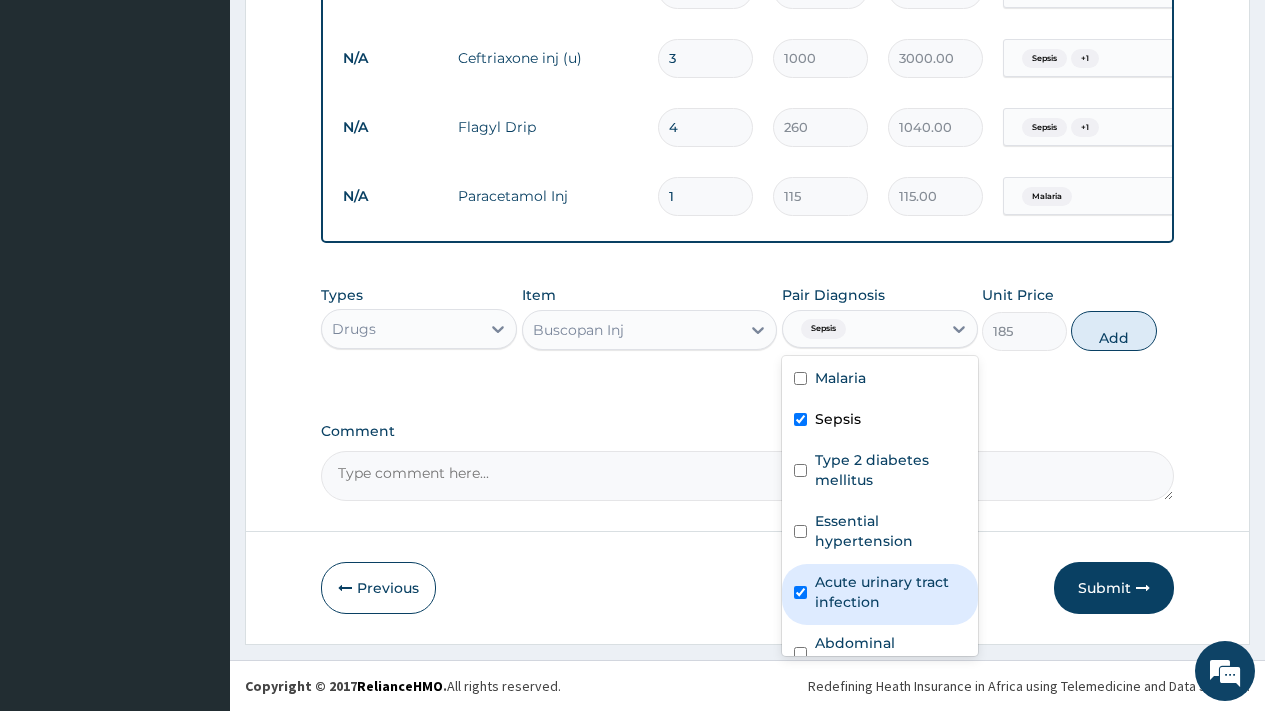 checkbox on "true" 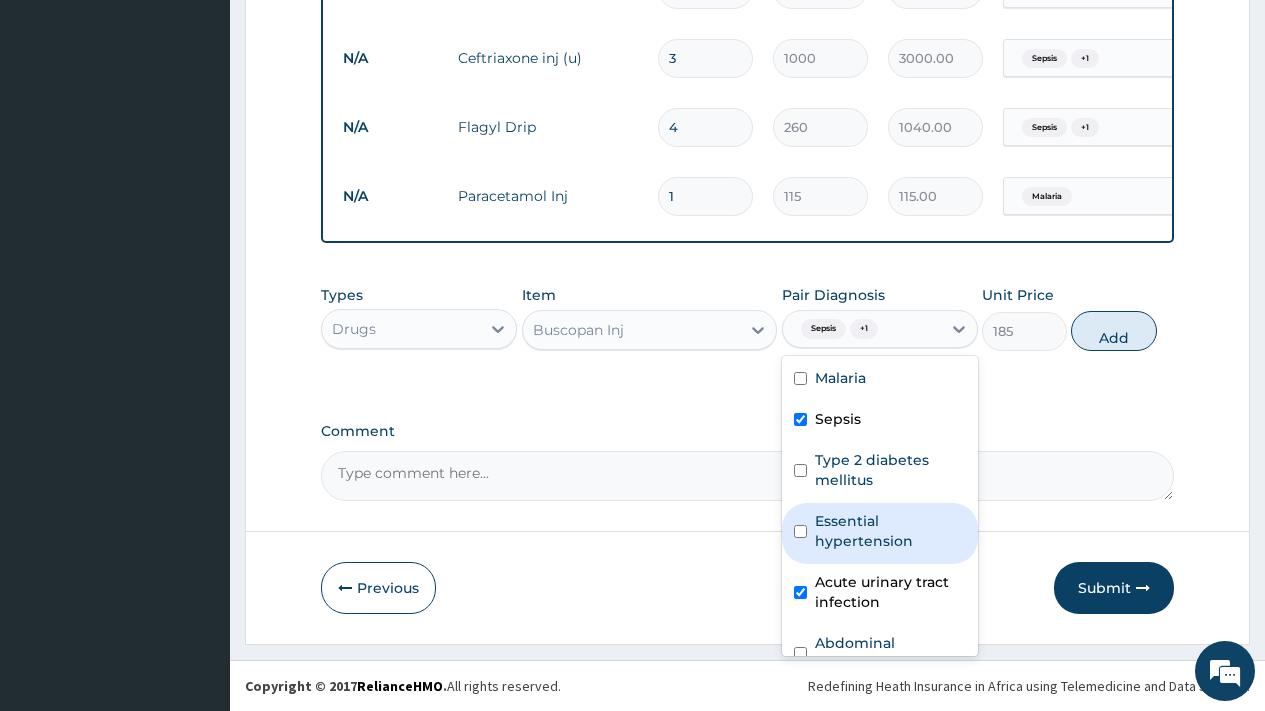 click on "Essential hypertension" at bounding box center [890, 531] 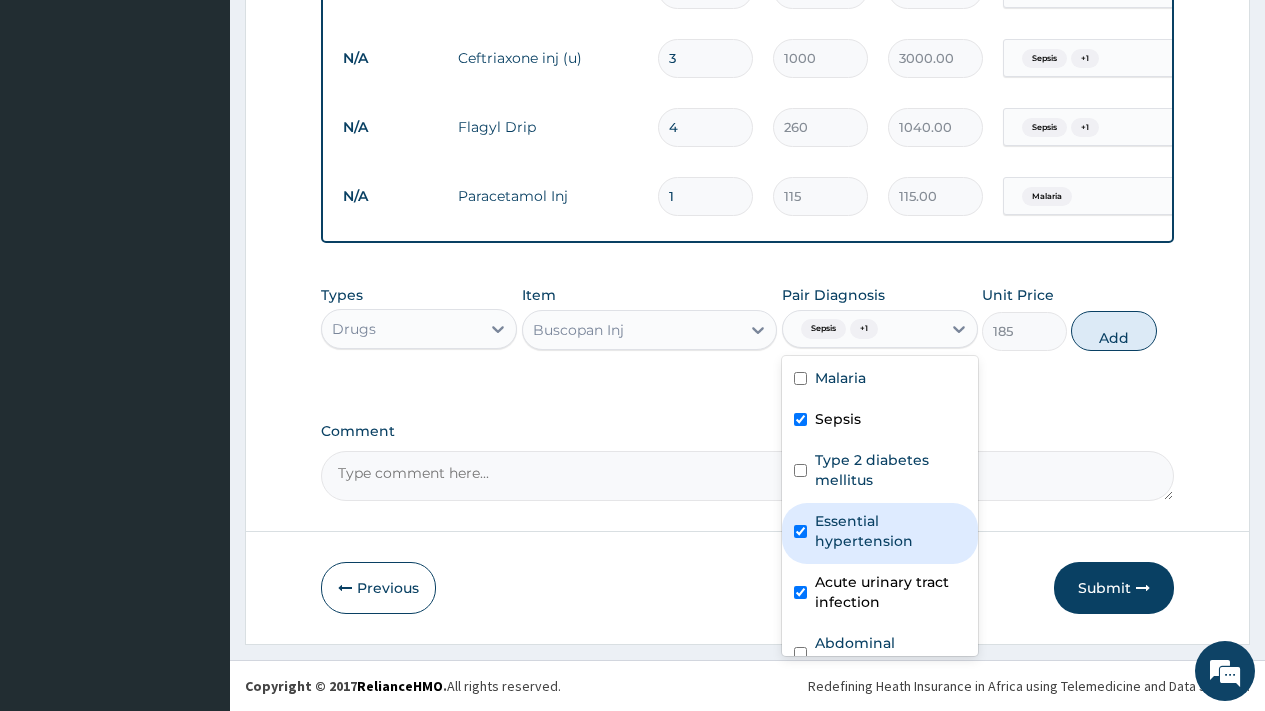 checkbox on "true" 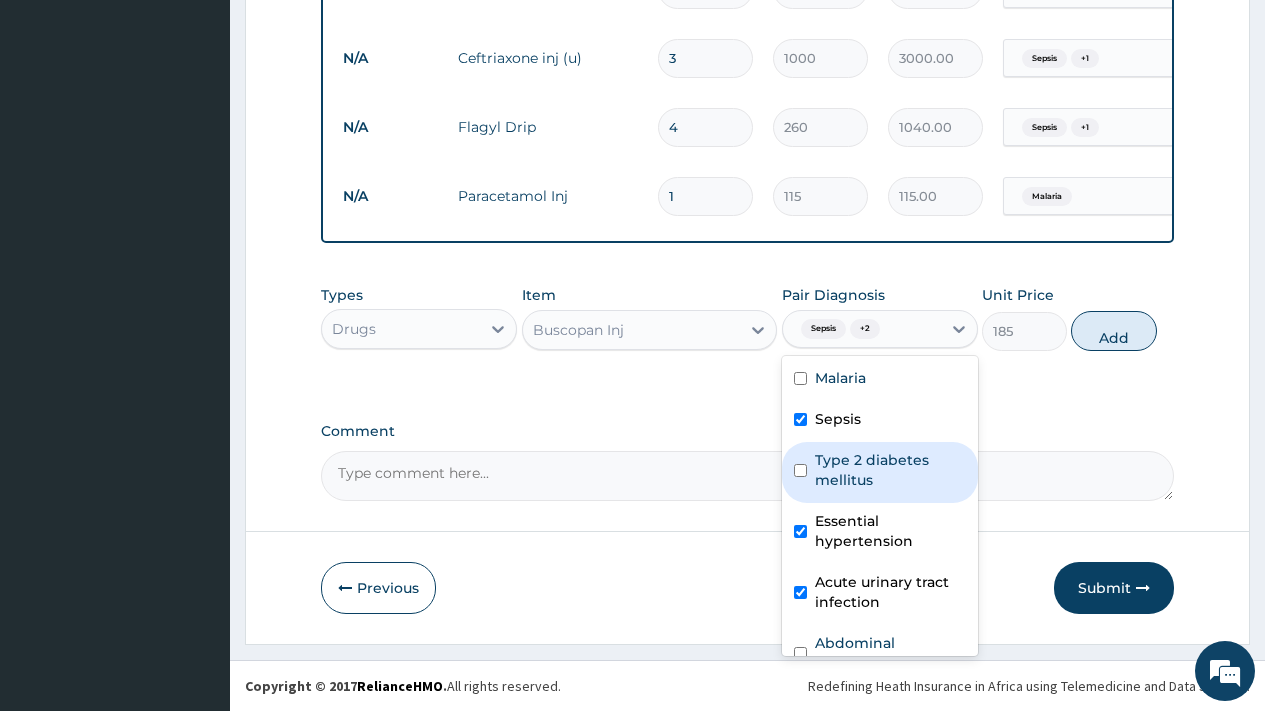 click on "Type 2 diabetes mellitus" at bounding box center [890, 470] 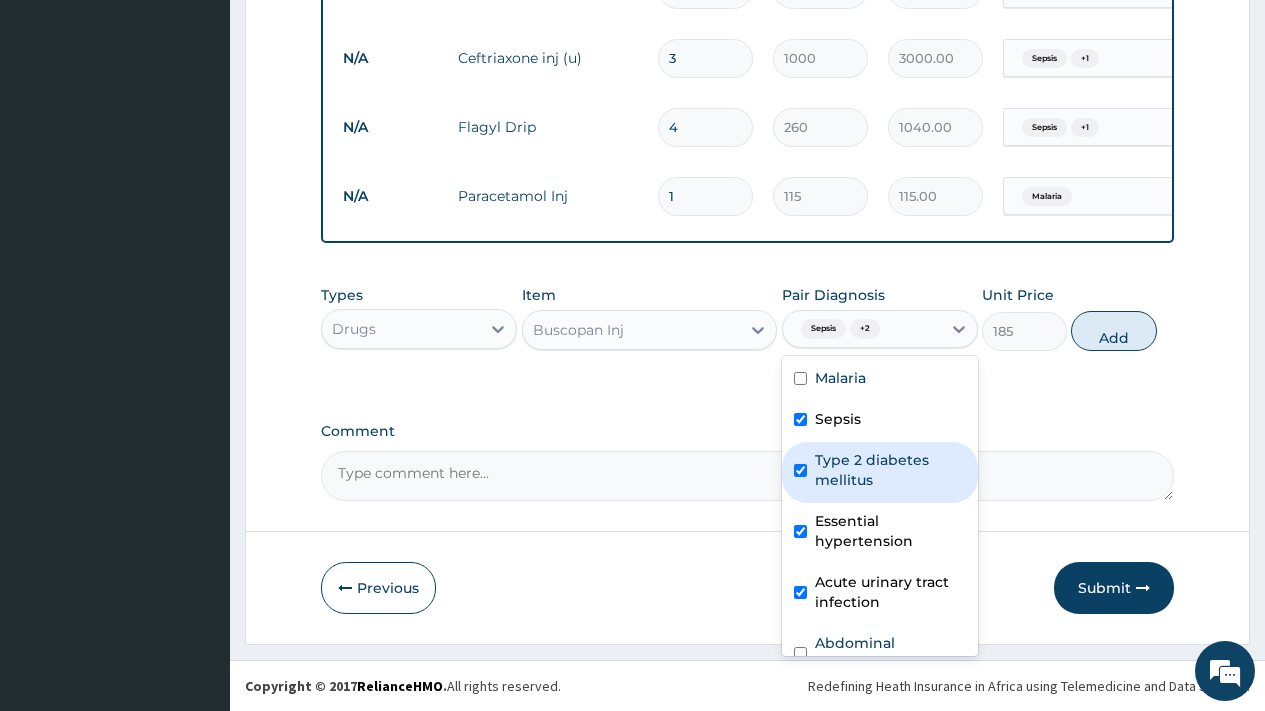 checkbox on "true" 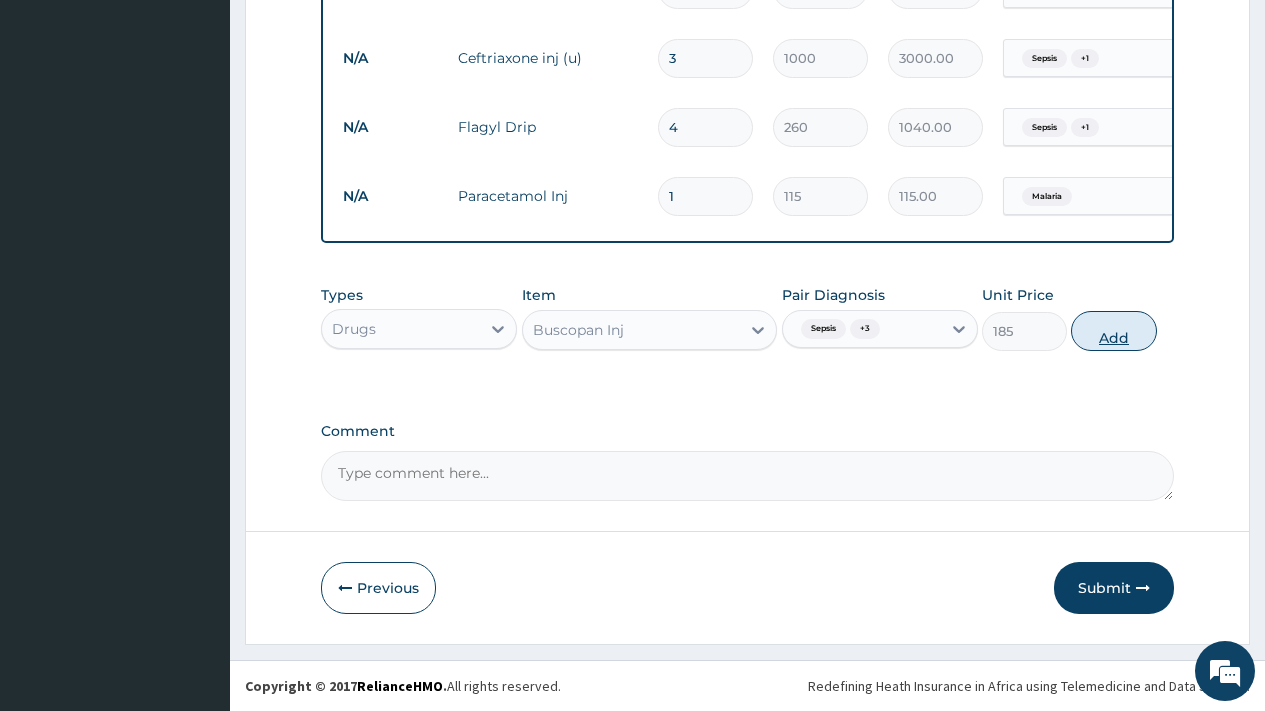 click on "Add" at bounding box center (1113, 331) 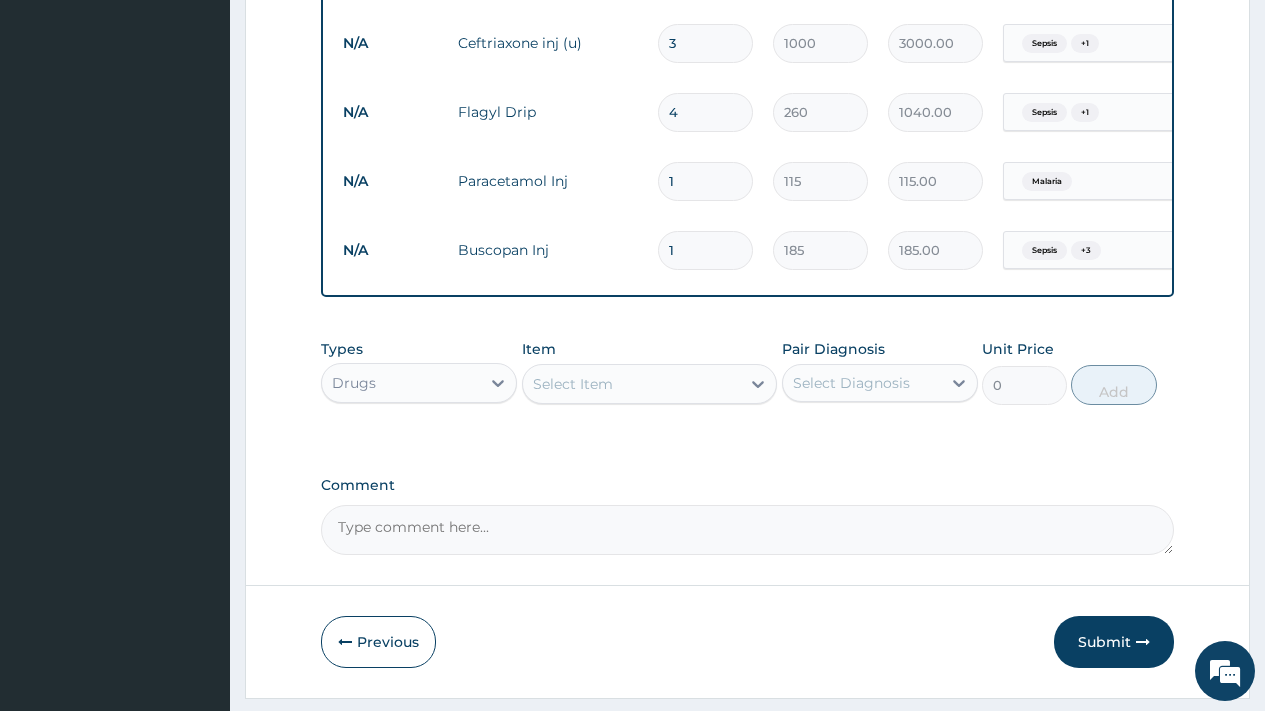 click on "Sepsis  + 3" at bounding box center [1085, 251] 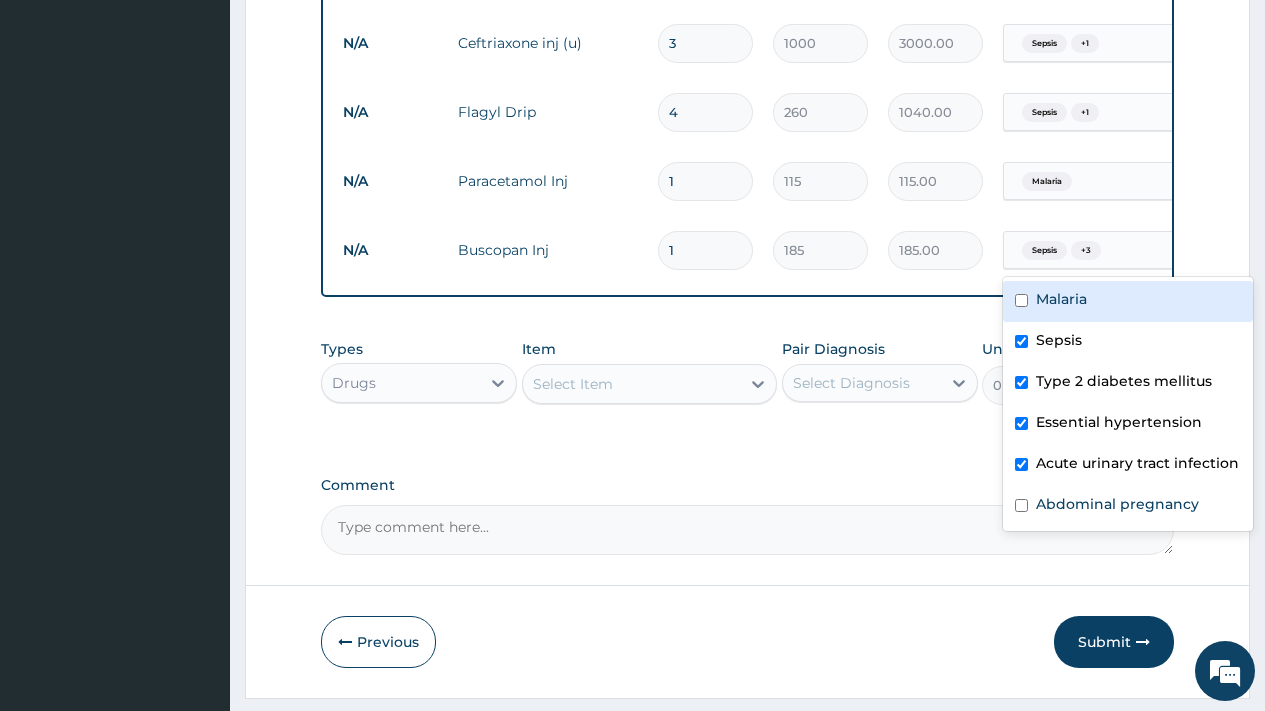 click on "Malaria" at bounding box center [1061, 299] 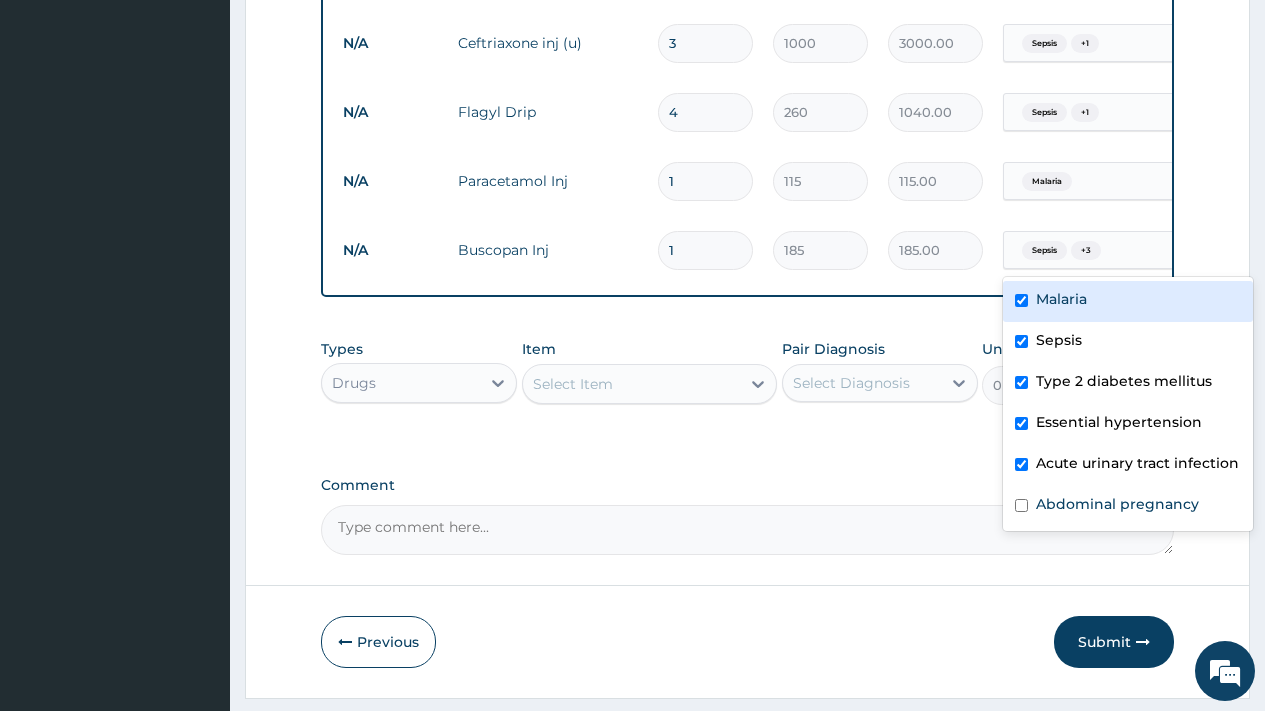 checkbox on "true" 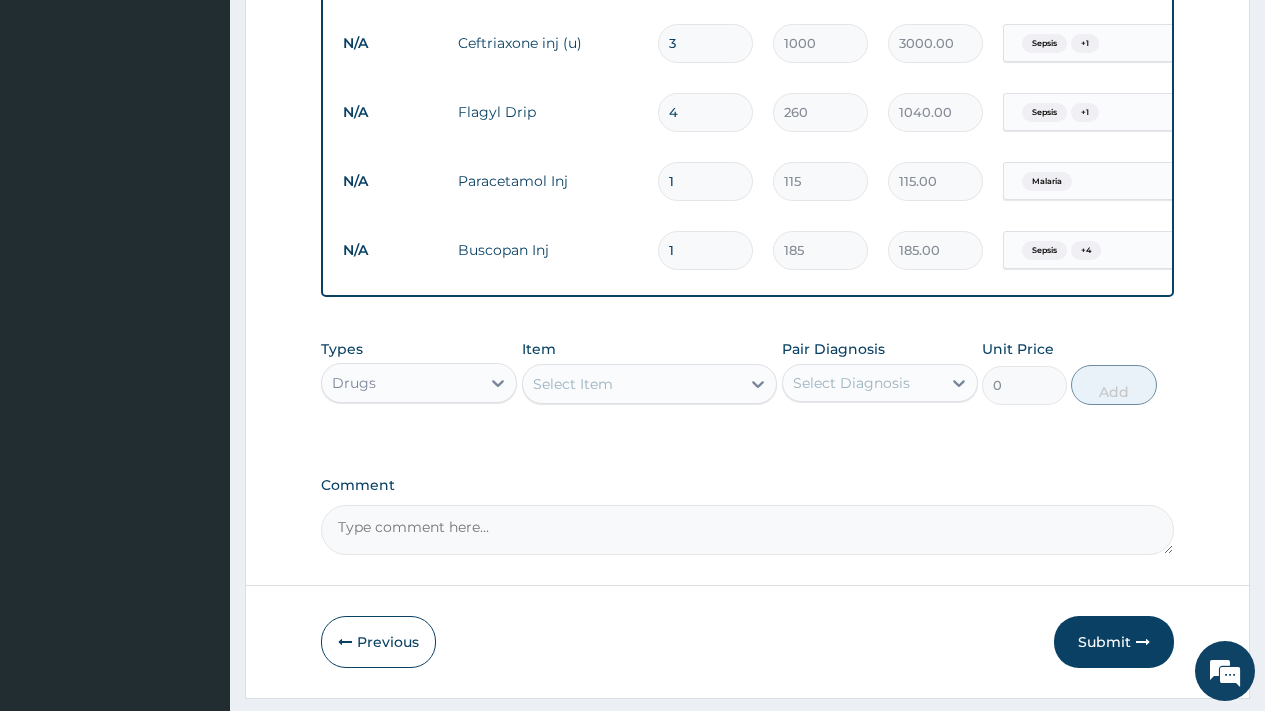 drag, startPoint x: 688, startPoint y: 252, endPoint x: 660, endPoint y: 248, distance: 28.284271 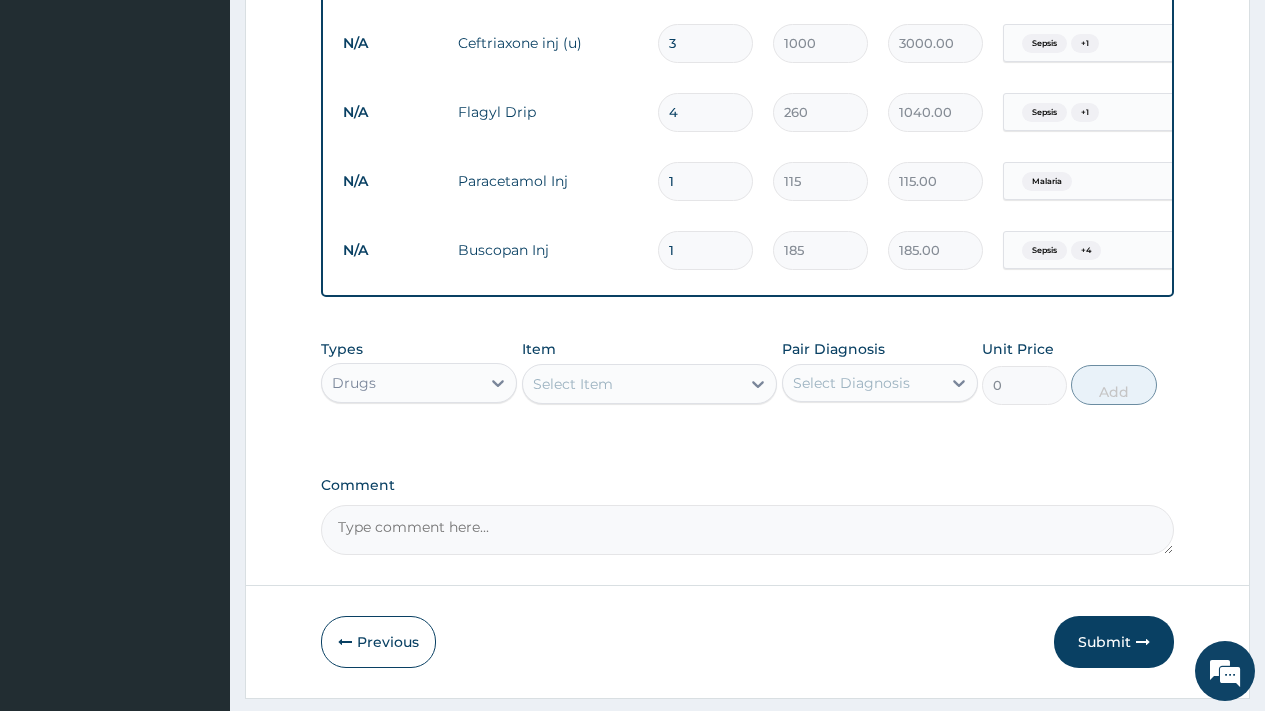 click on "1" at bounding box center [705, 250] 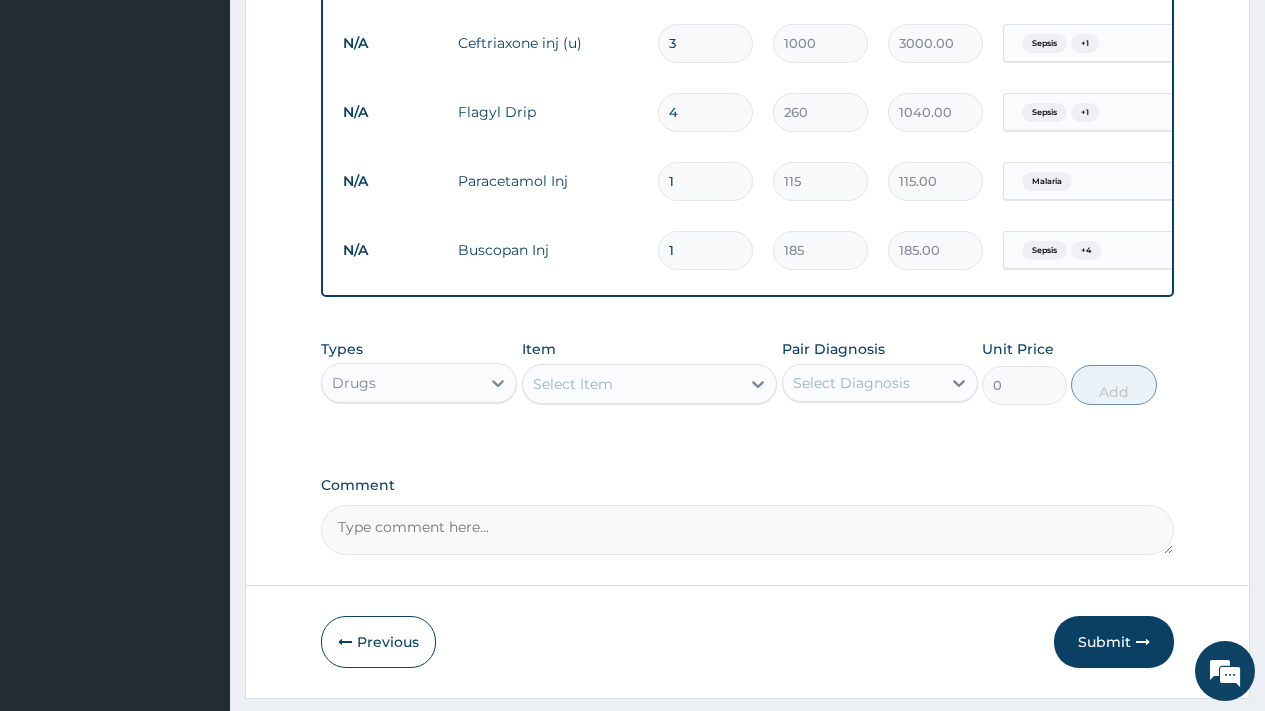 click on "Select Item" at bounding box center (573, 384) 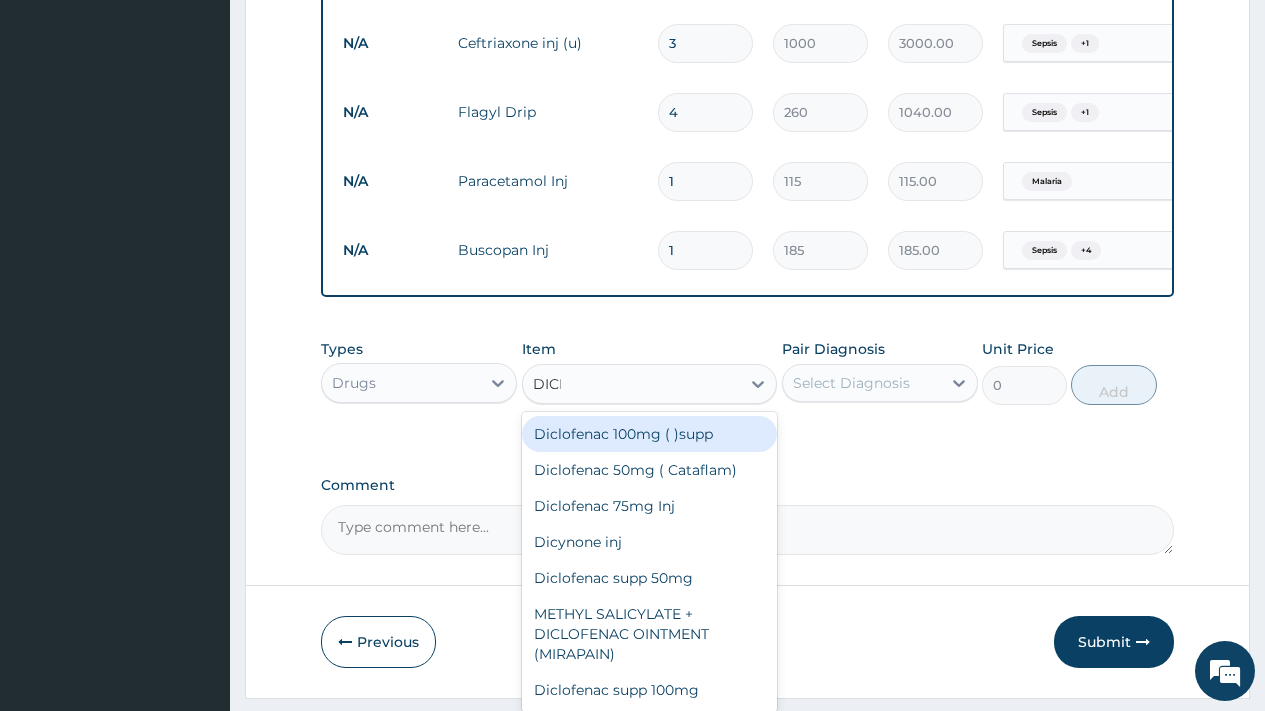 type on "DICLO" 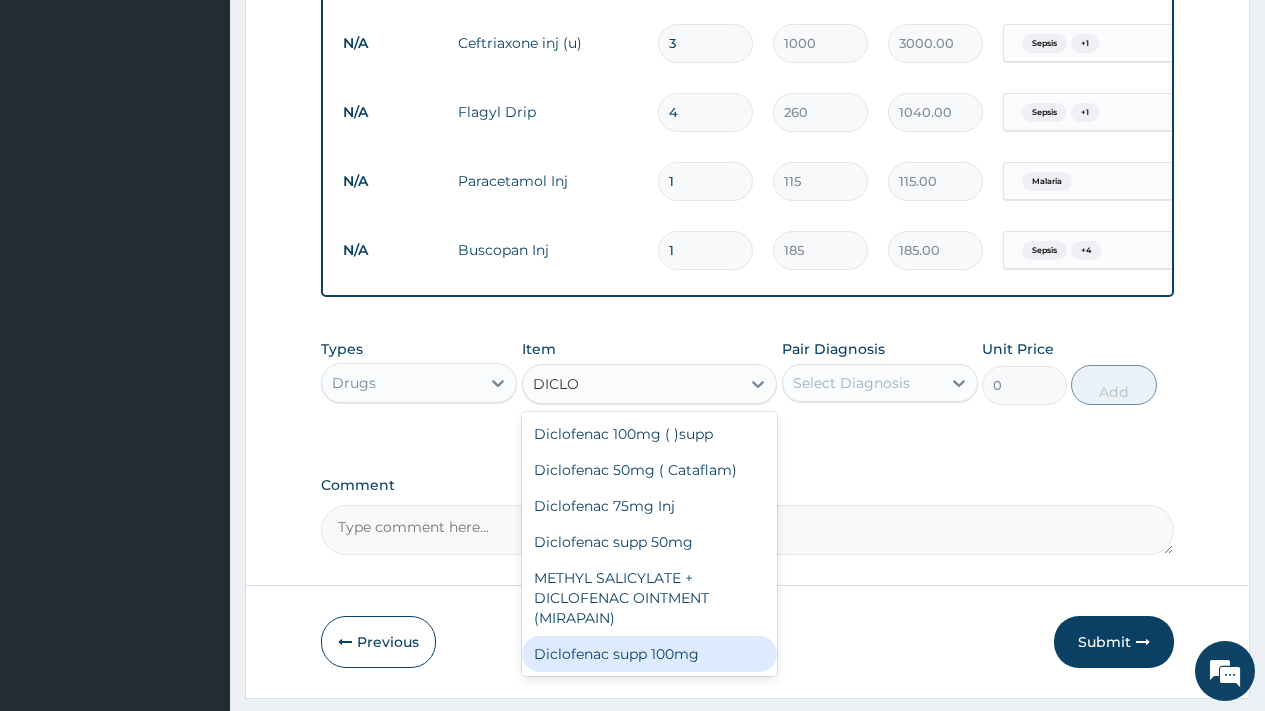 click on "Diclofenac supp 100mg" at bounding box center (650, 654) 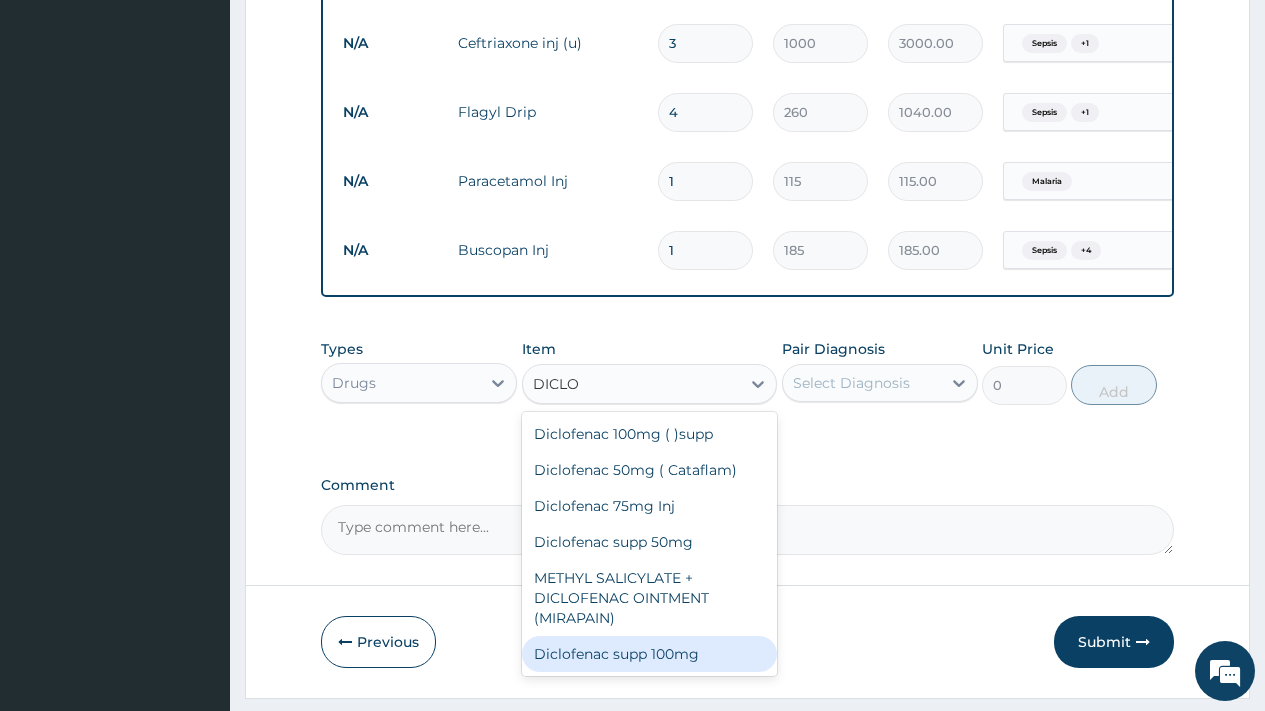 type on "1000" 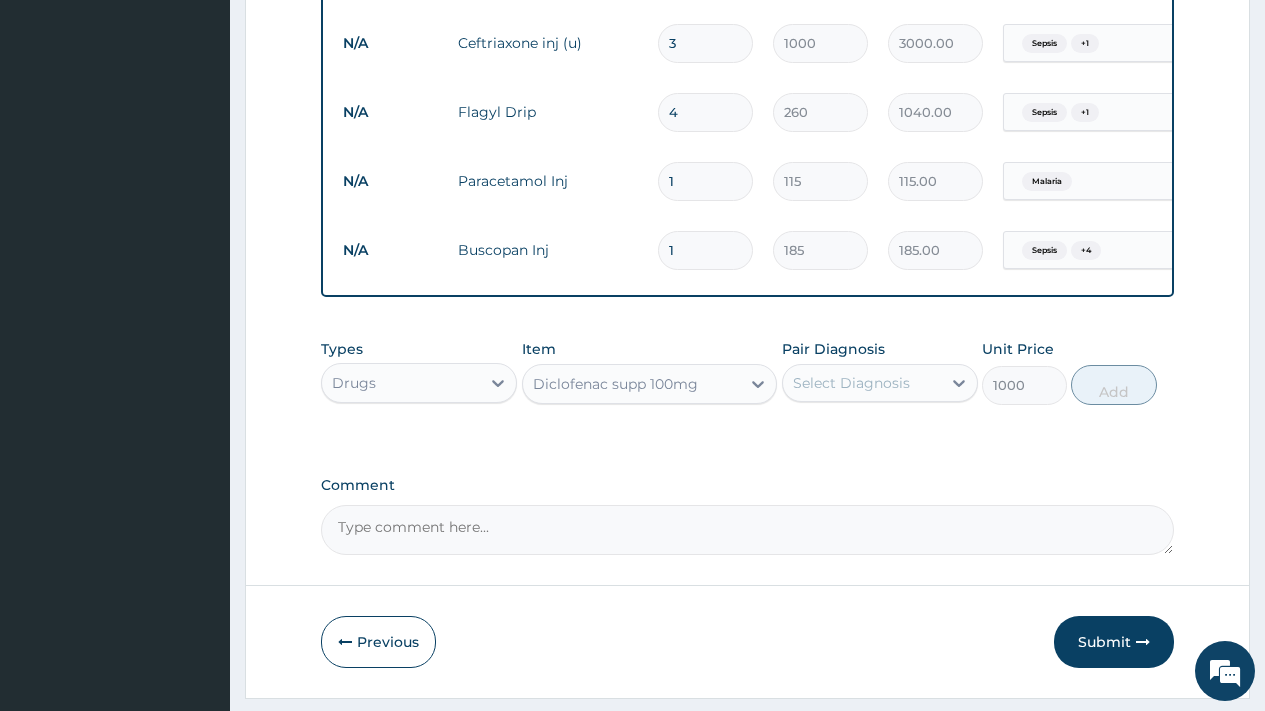 click on "Select Diagnosis" at bounding box center (851, 383) 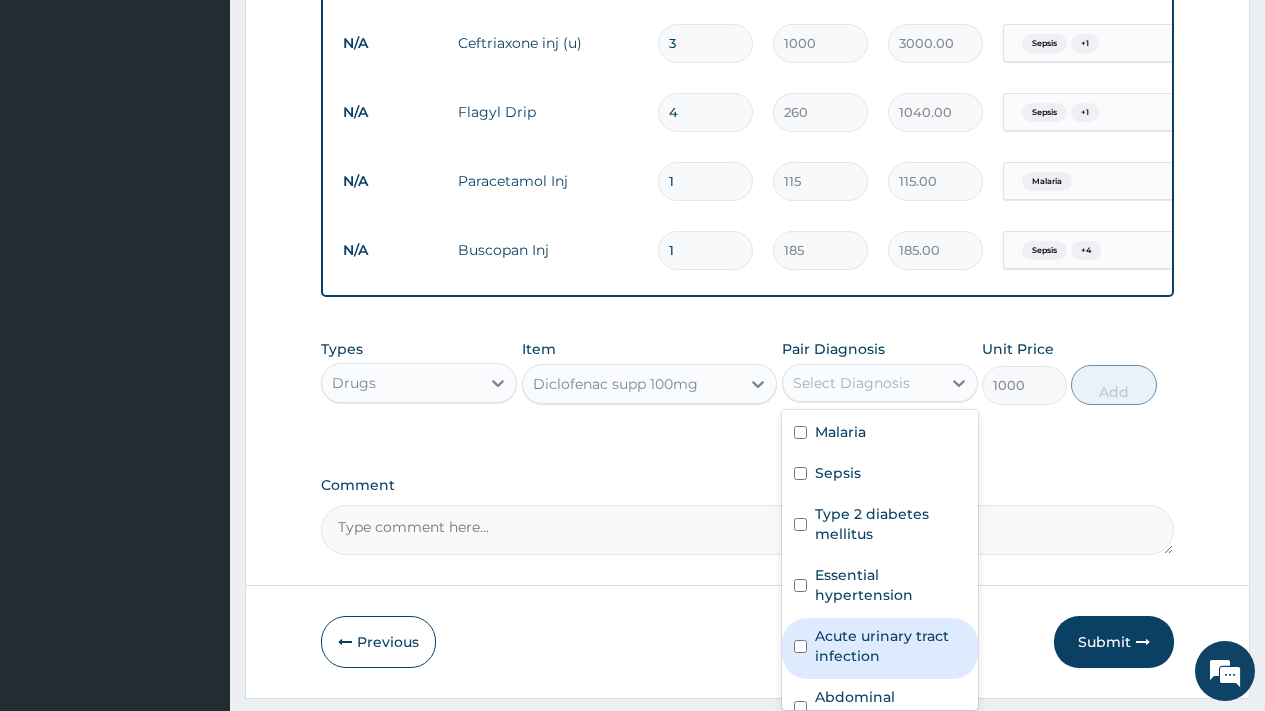 click on "Acute urinary tract infection" at bounding box center [890, 646] 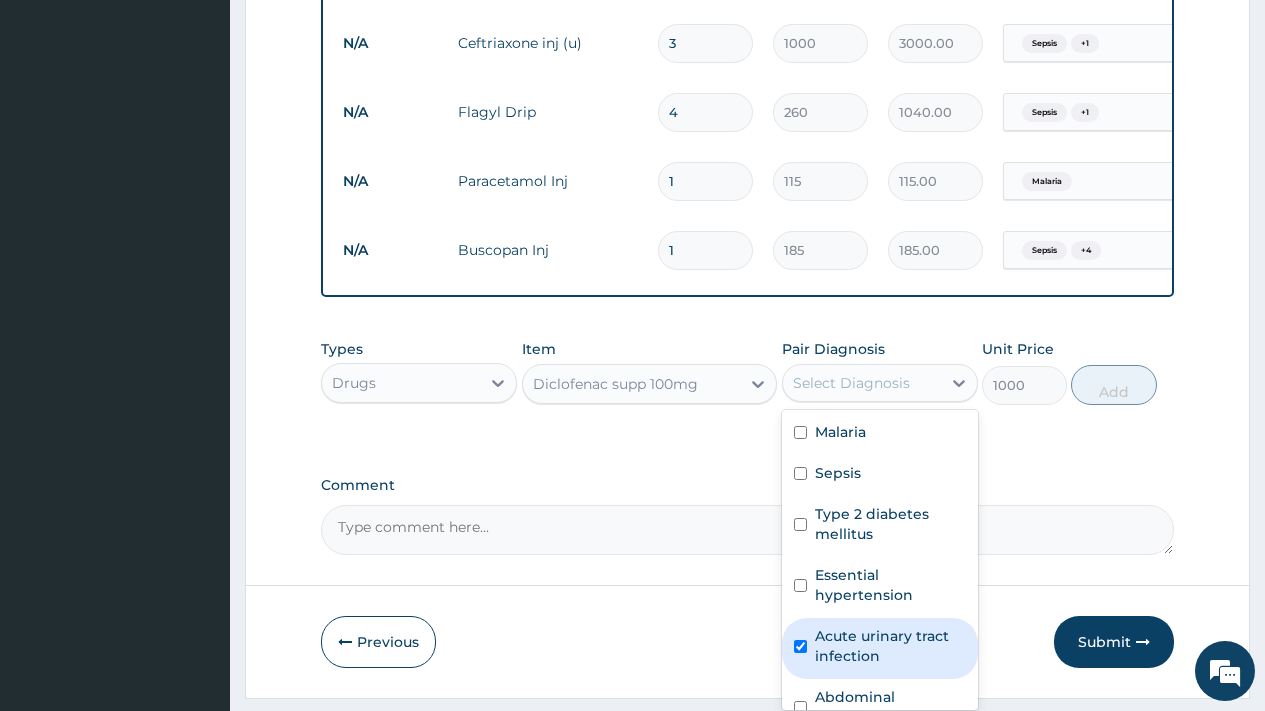 checkbox on "true" 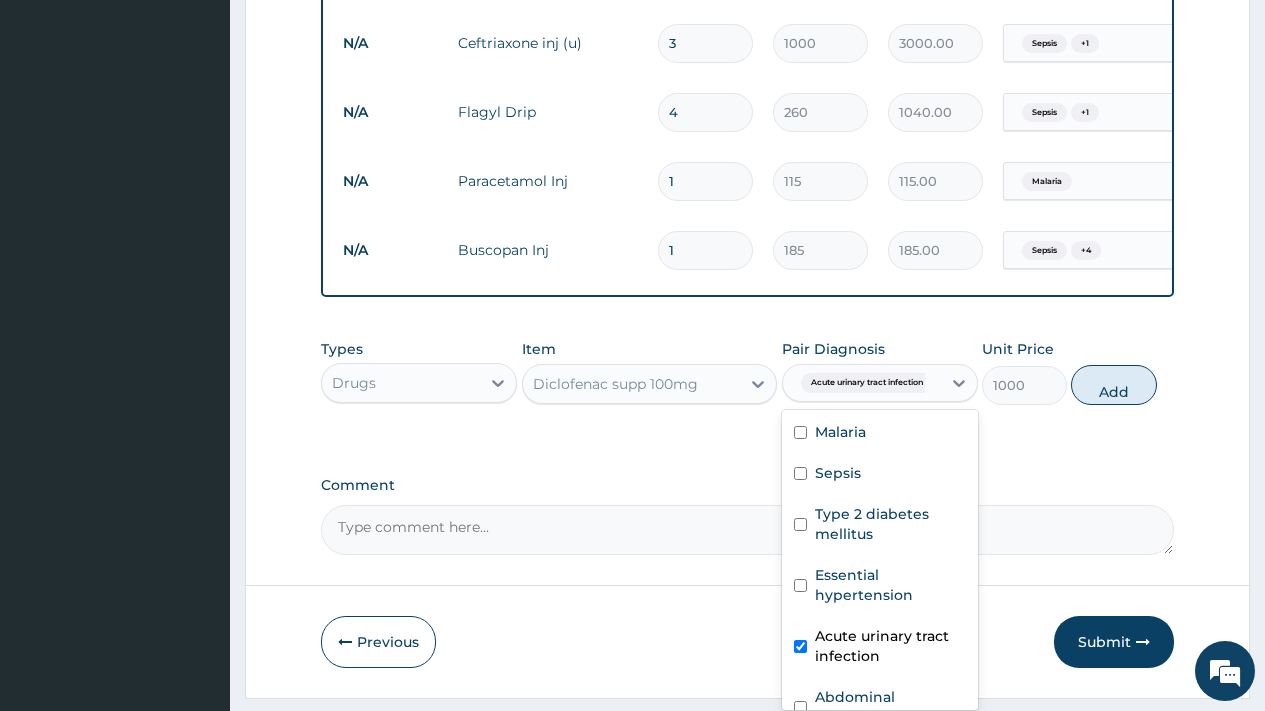 scroll, scrollTop: 34, scrollLeft: 0, axis: vertical 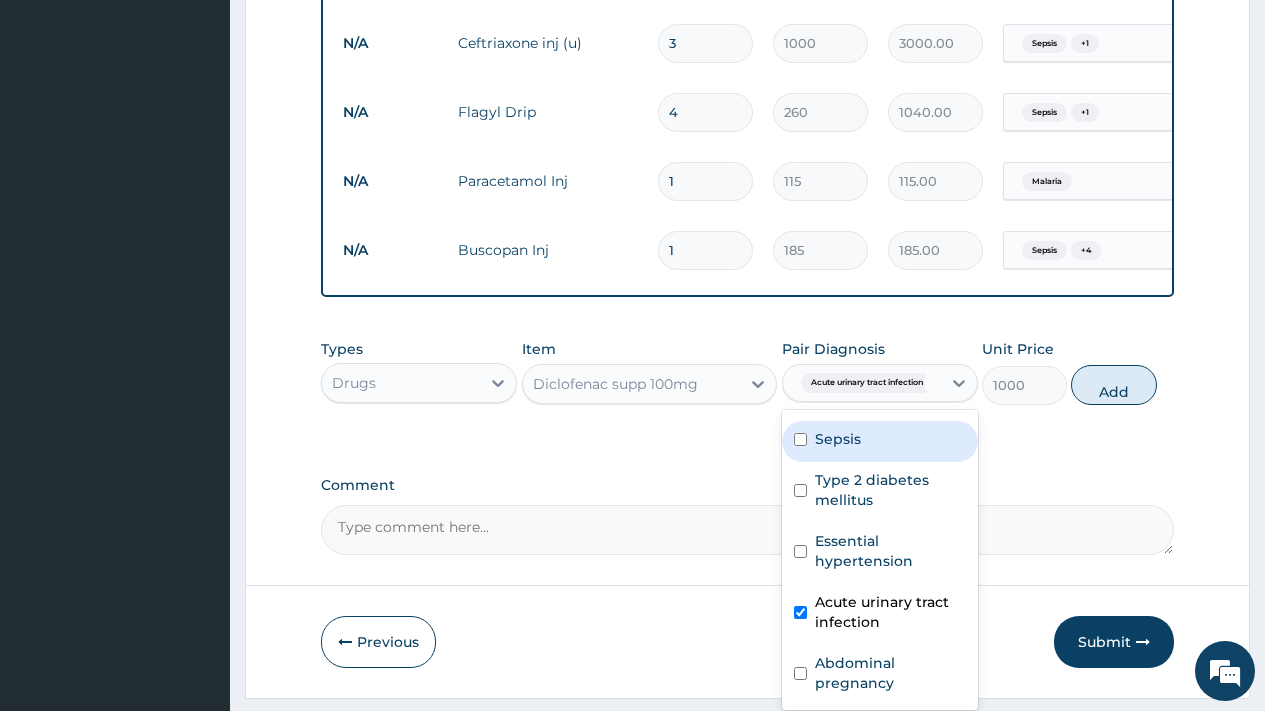 click on "Sepsis" at bounding box center [880, 441] 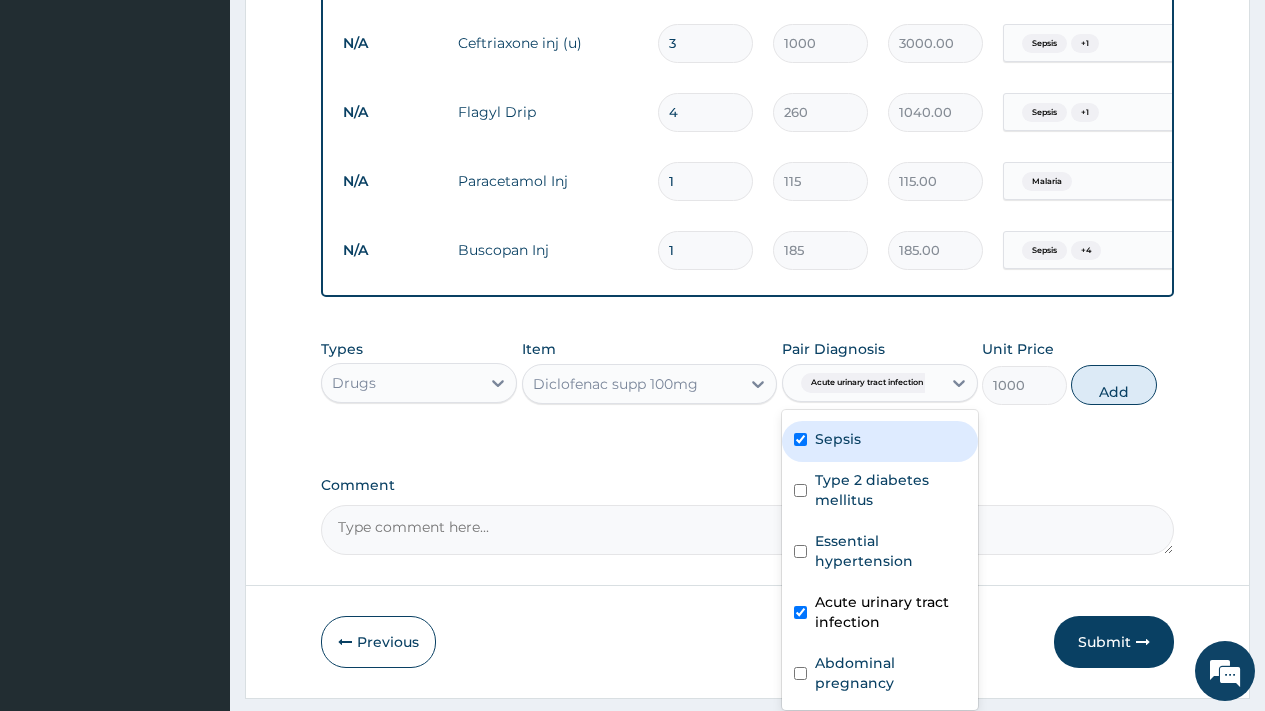 checkbox on "true" 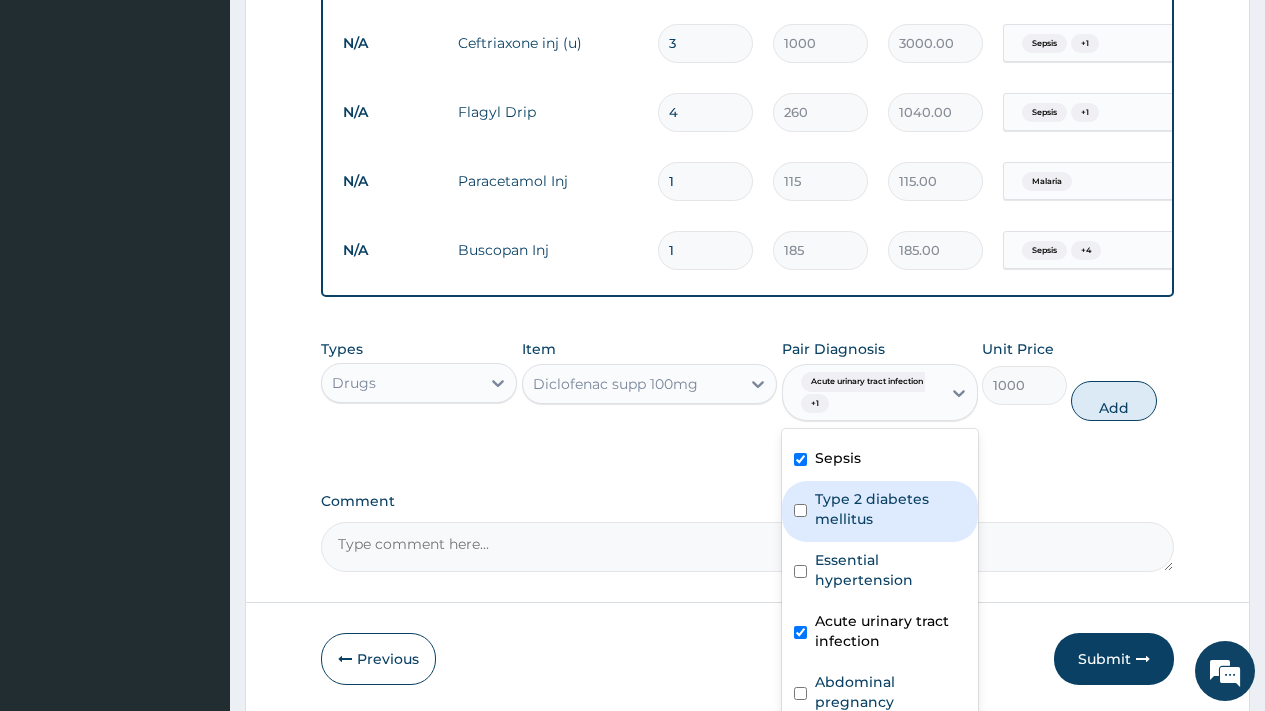 click on "Type 2 diabetes mellitus" at bounding box center [890, 509] 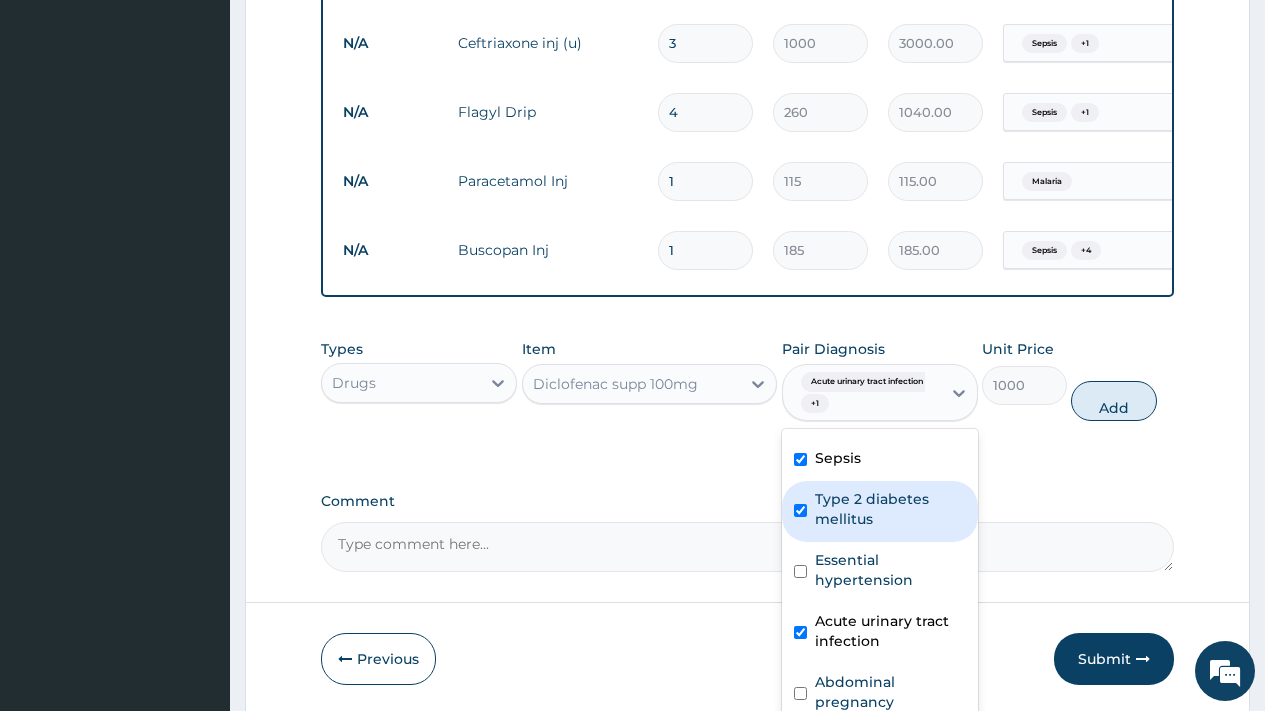 checkbox on "true" 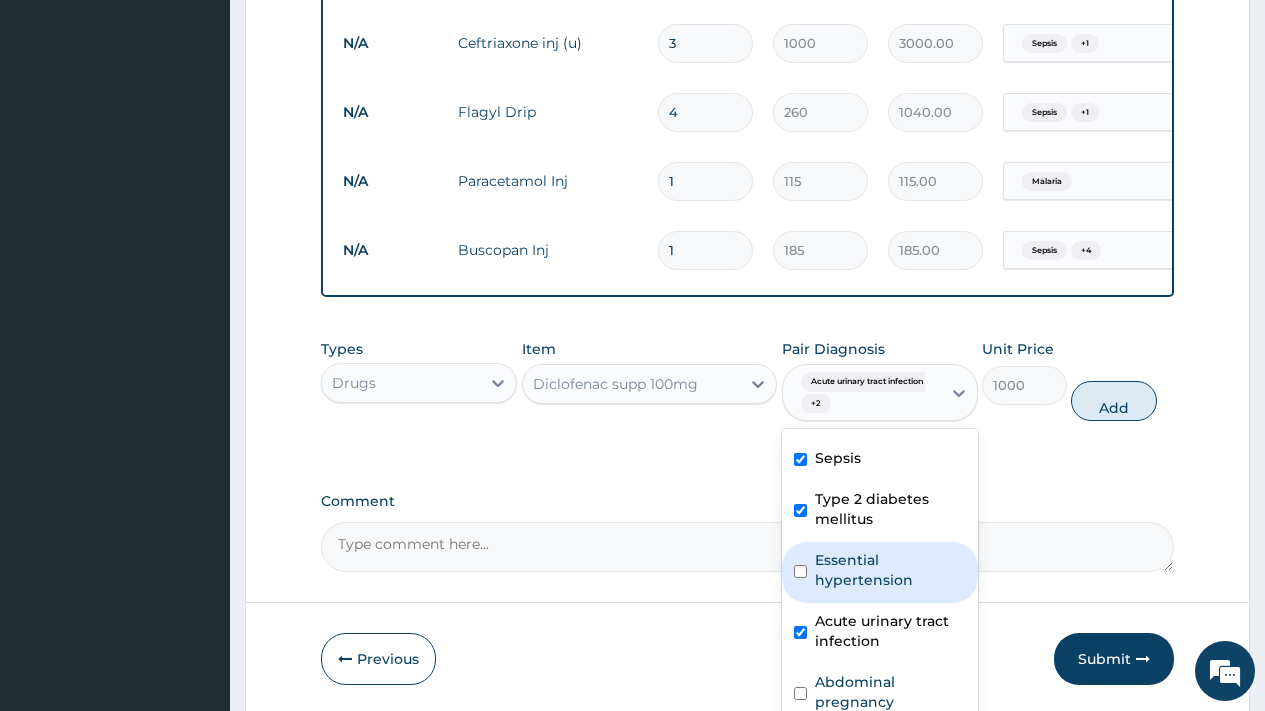 click on "Essential hypertension" at bounding box center [890, 570] 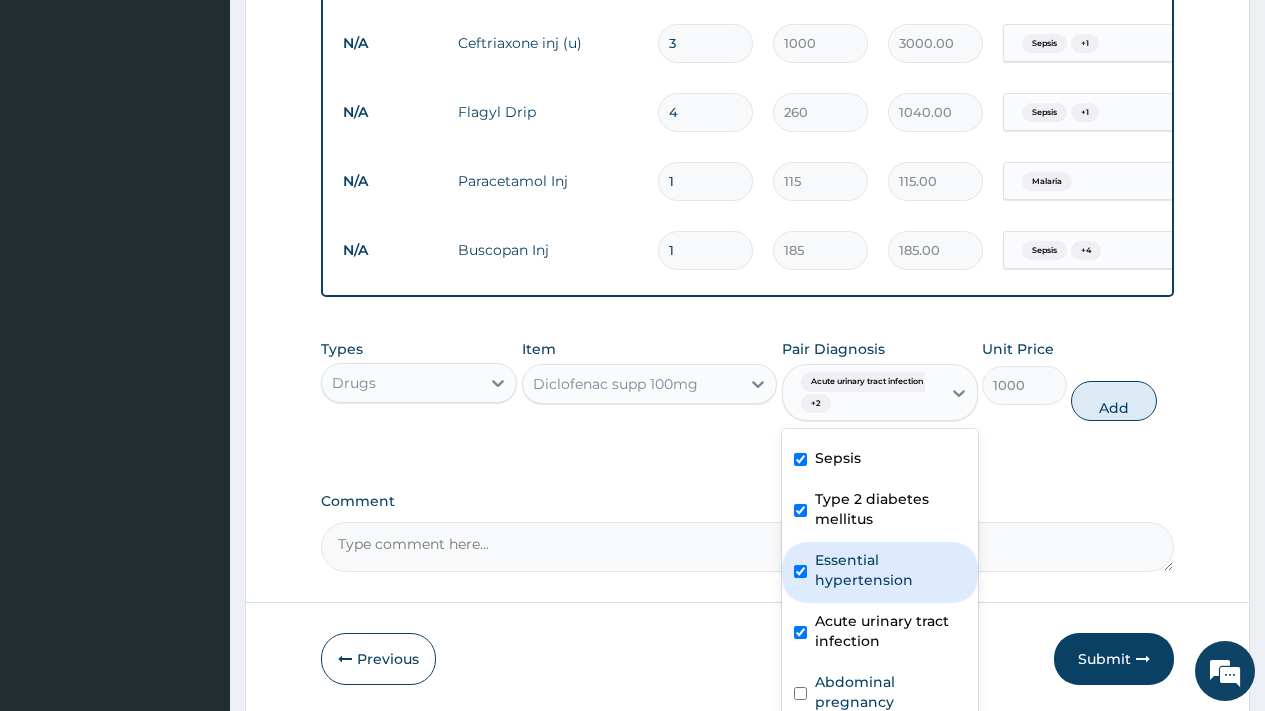 checkbox on "true" 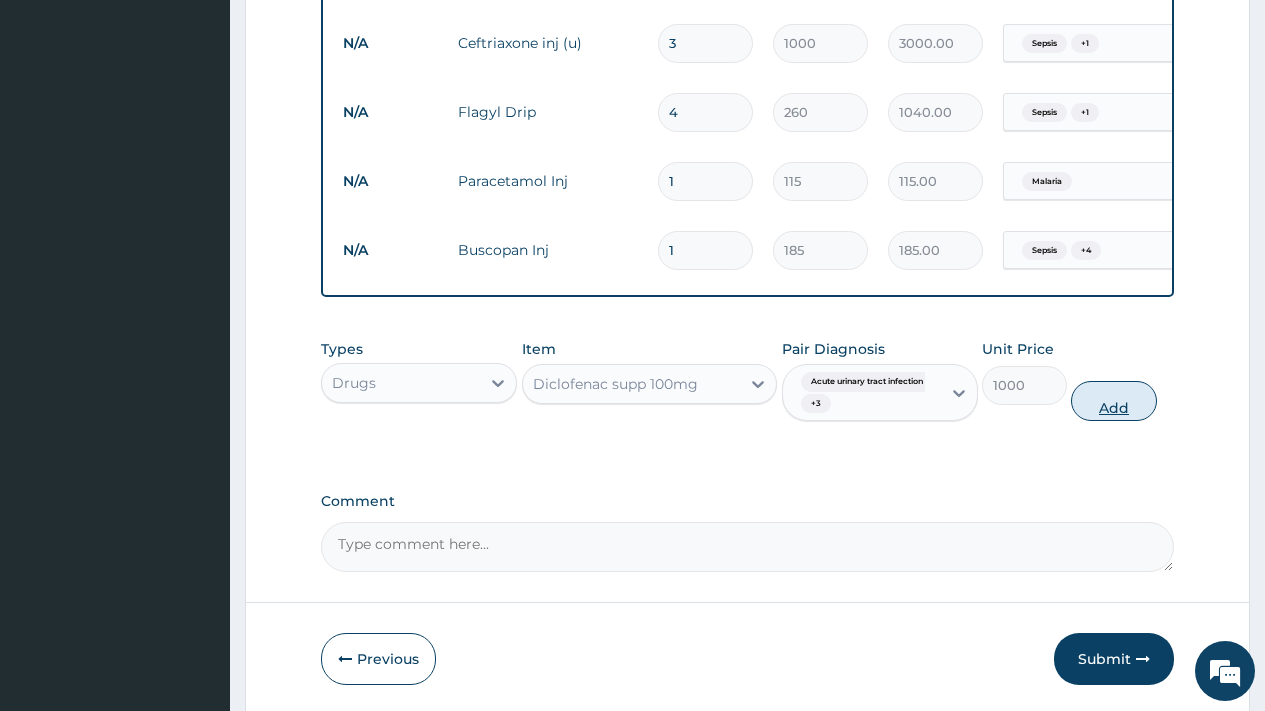 click on "Add" at bounding box center [1113, 401] 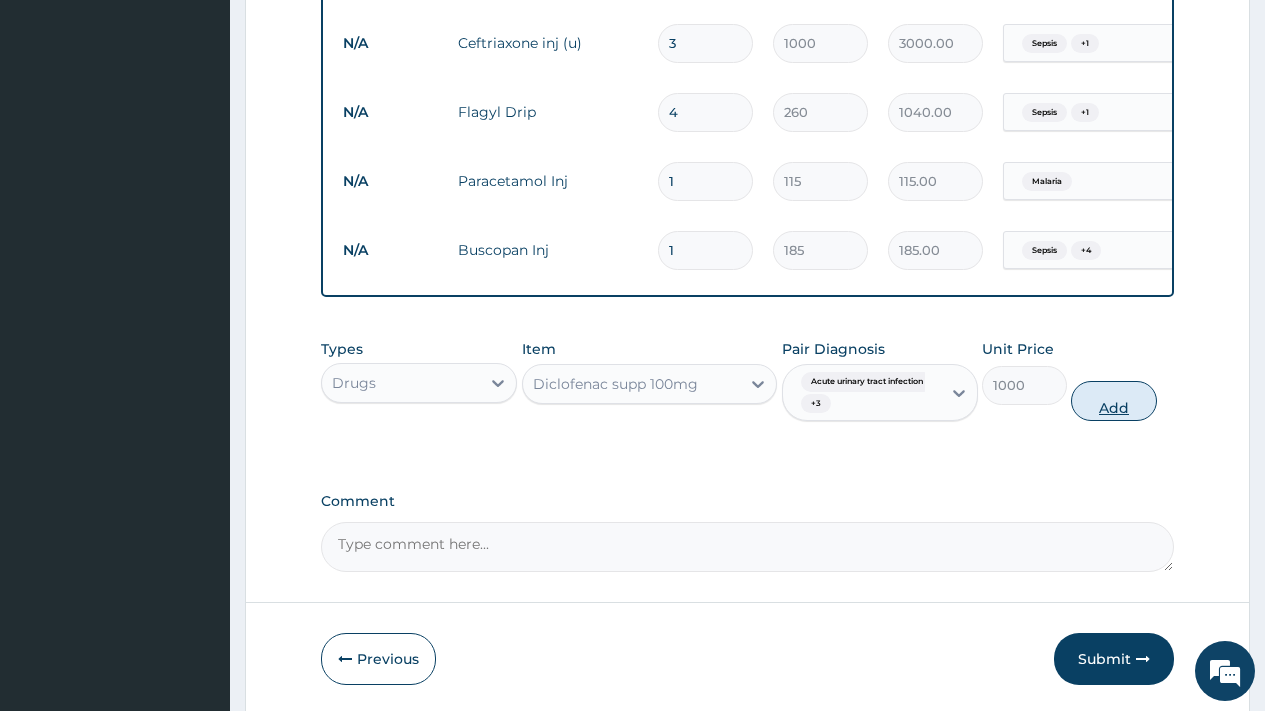 type on "0" 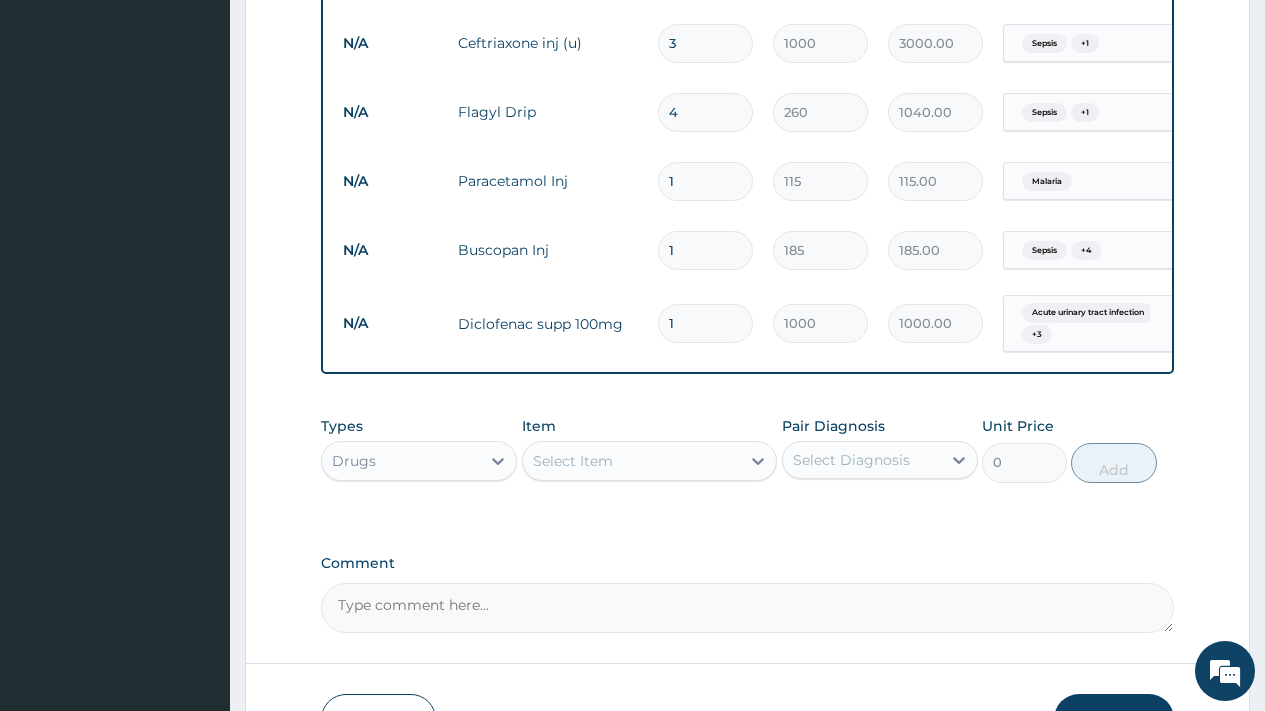 drag, startPoint x: 677, startPoint y: 320, endPoint x: 655, endPoint y: 320, distance: 22 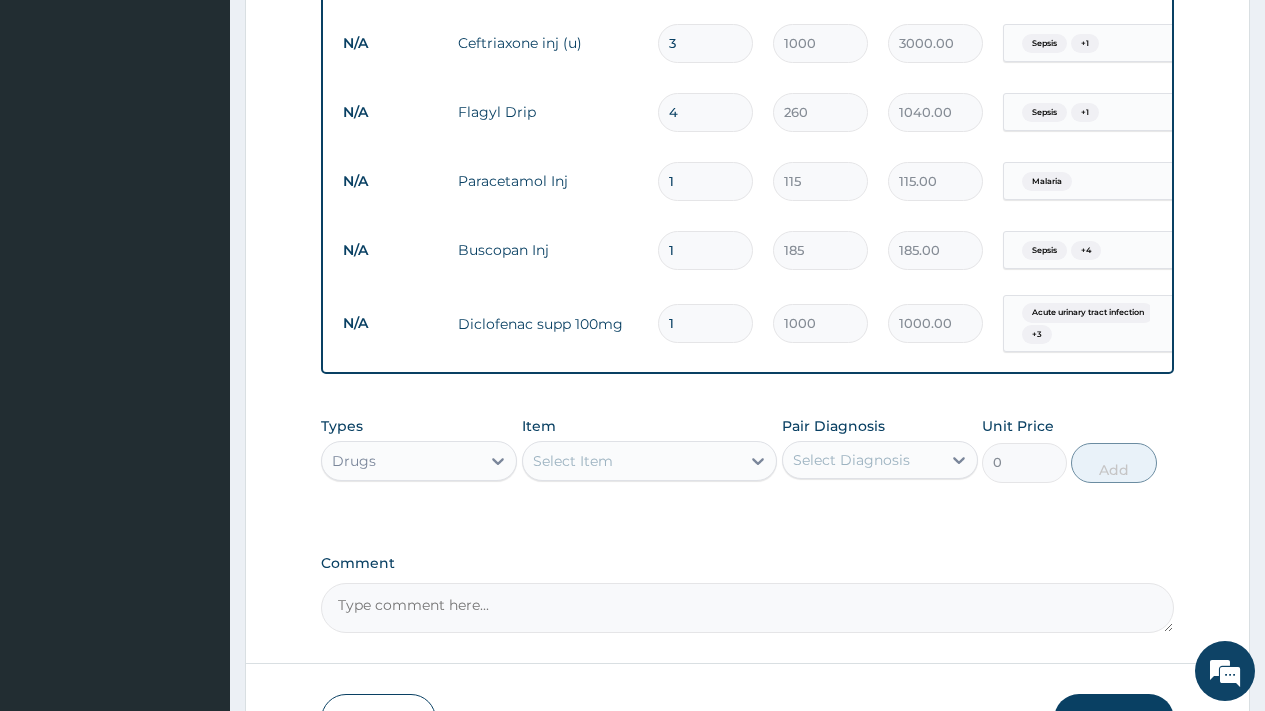 type on "3000.00" 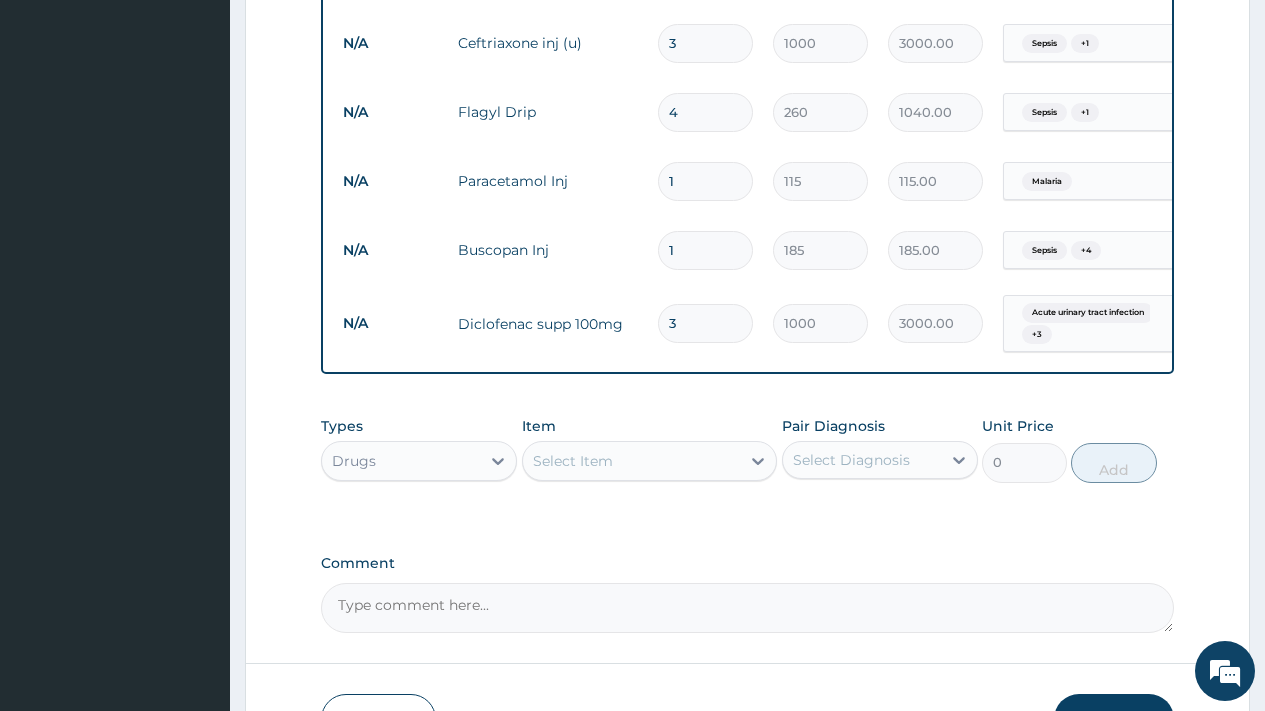 type on "3" 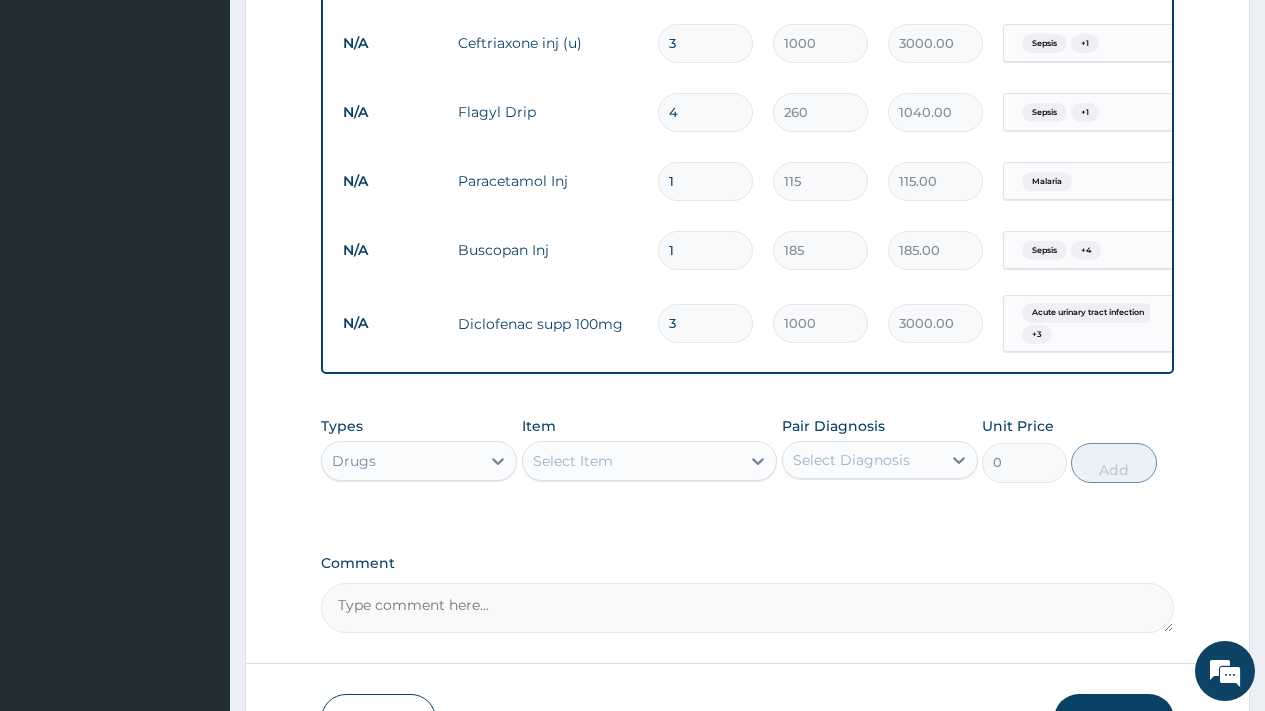 drag, startPoint x: 684, startPoint y: 250, endPoint x: 651, endPoint y: 251, distance: 33.01515 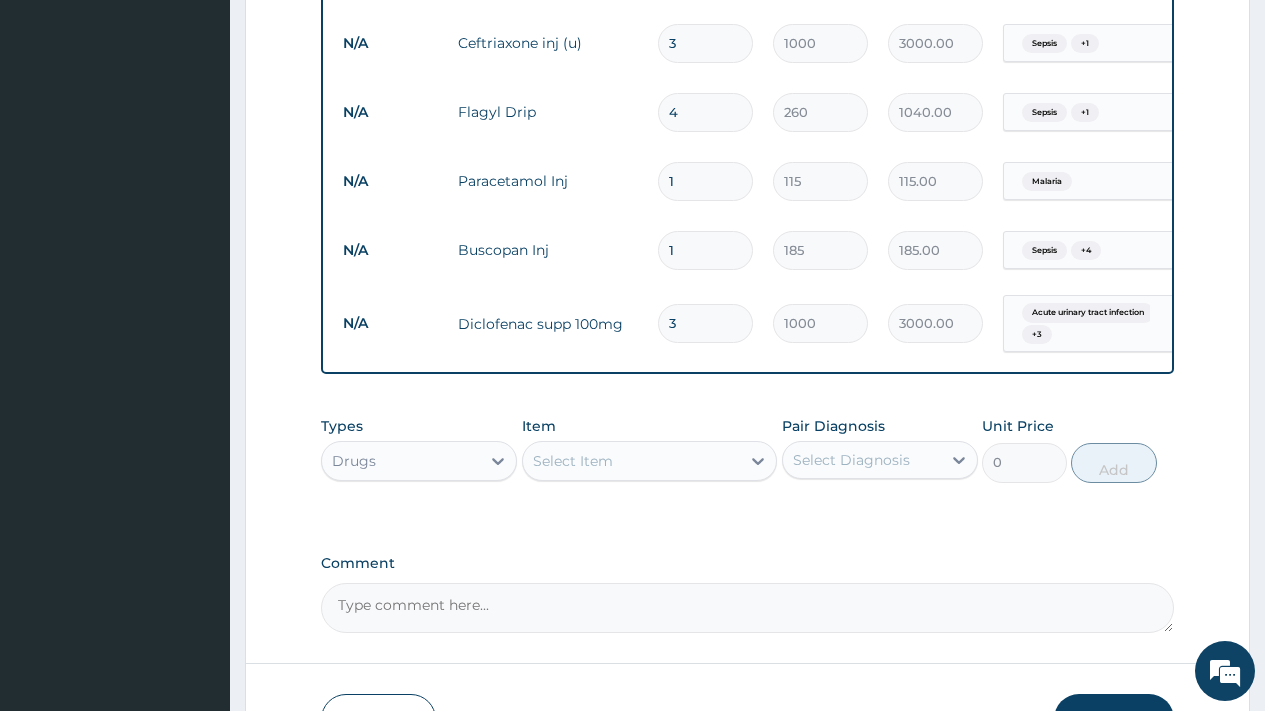 click on "1" at bounding box center [705, 250] 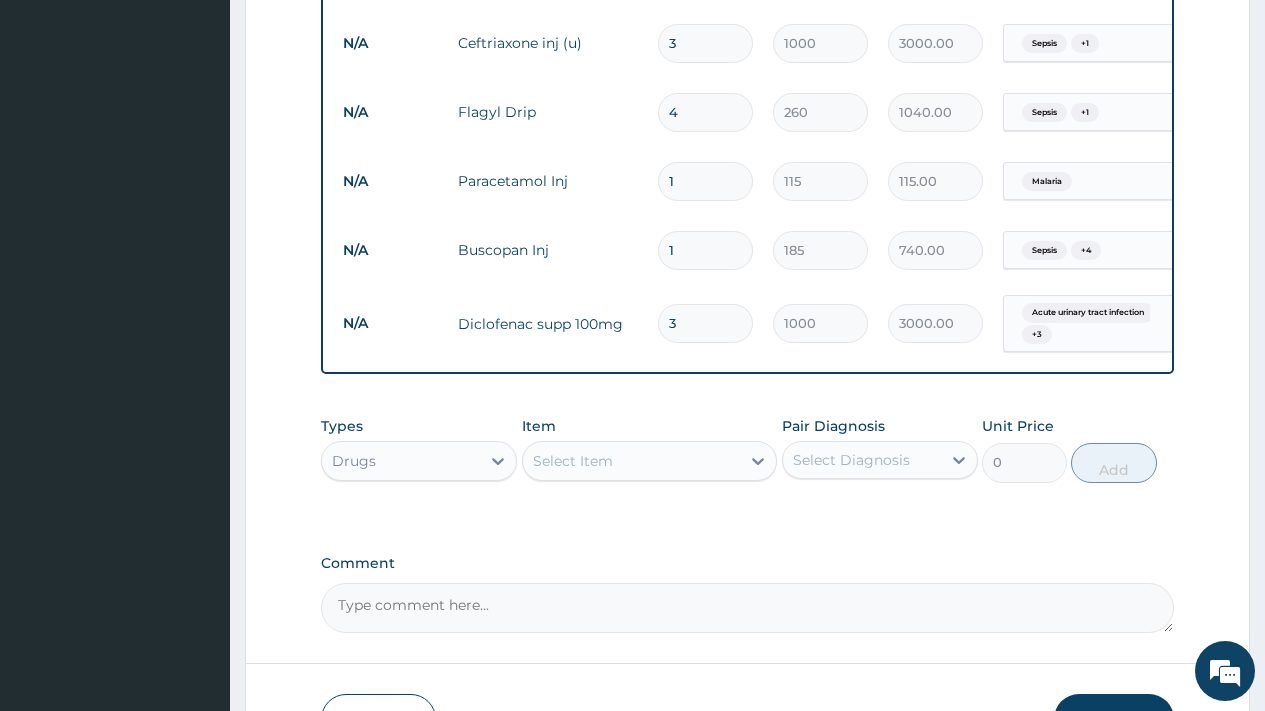 type on "4" 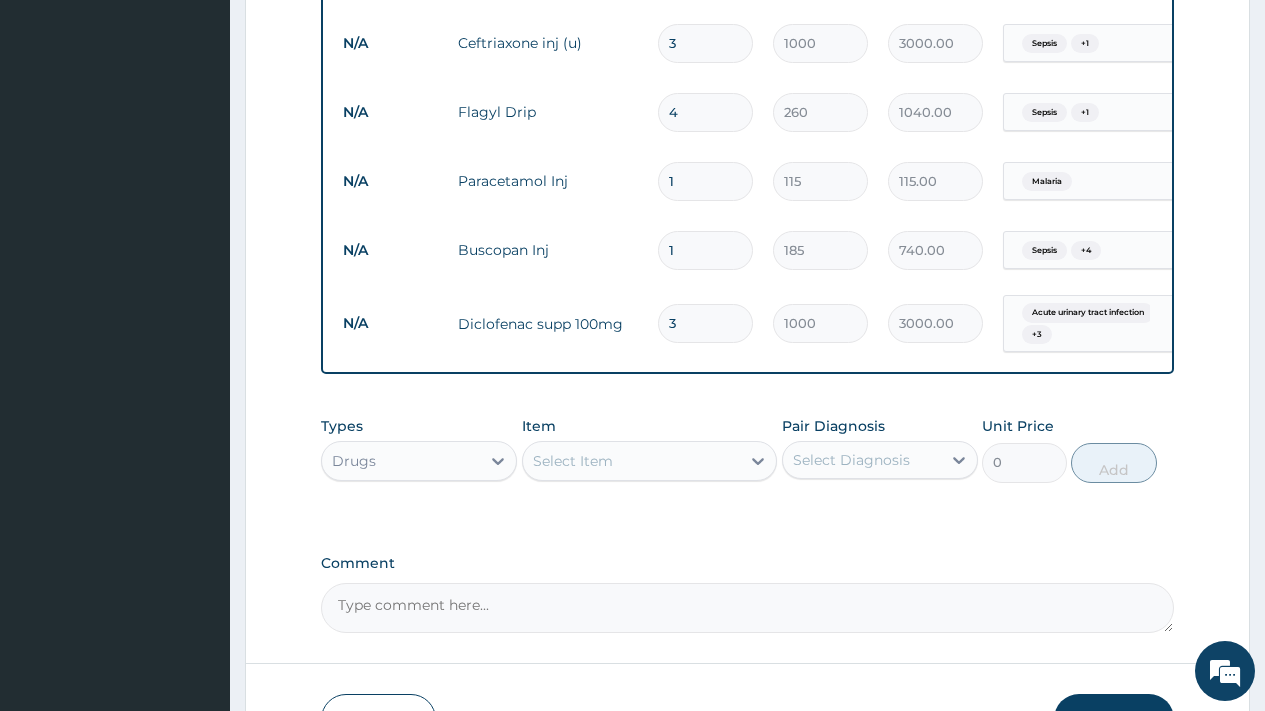 type on "740.00" 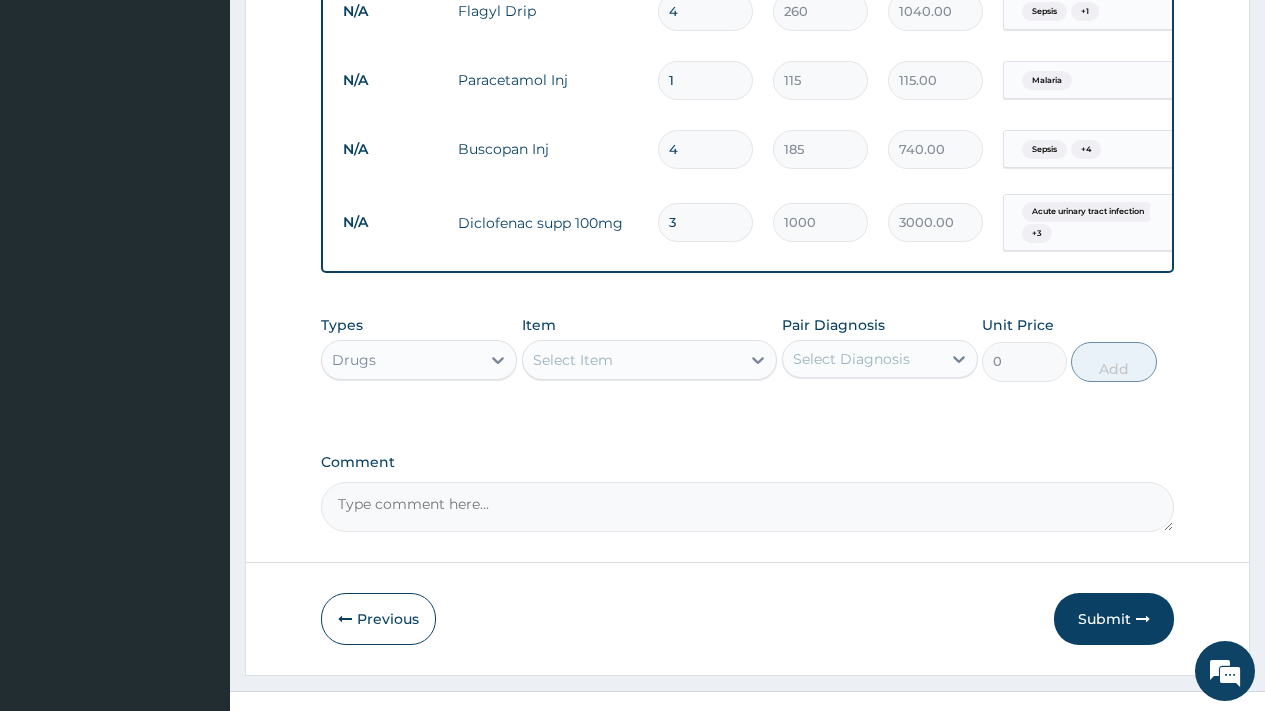 scroll, scrollTop: 1672, scrollLeft: 0, axis: vertical 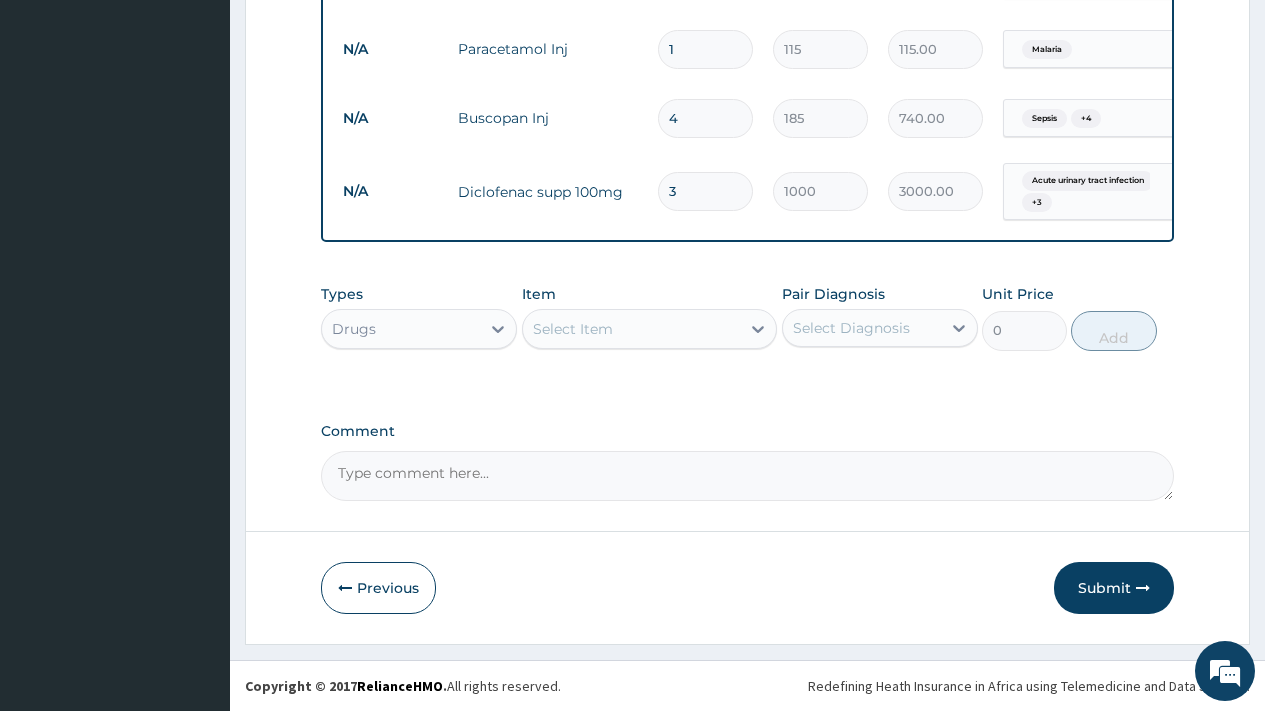 type on "4" 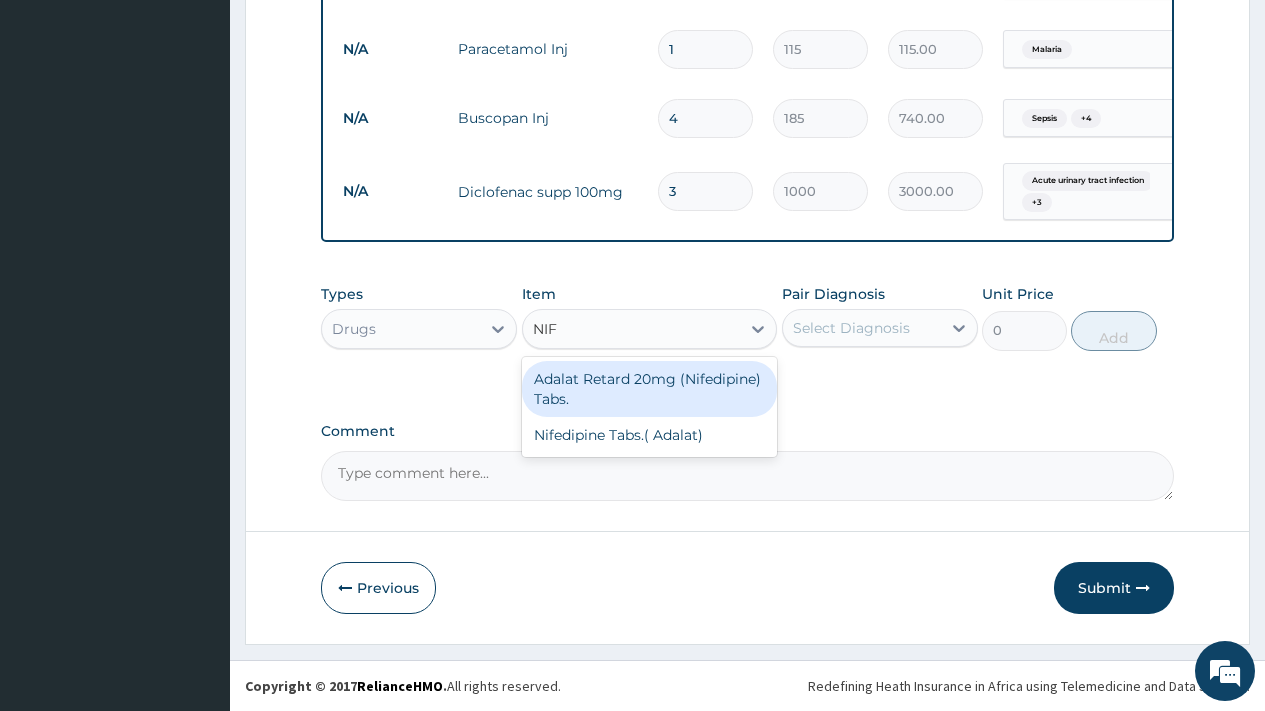type on "NIFE" 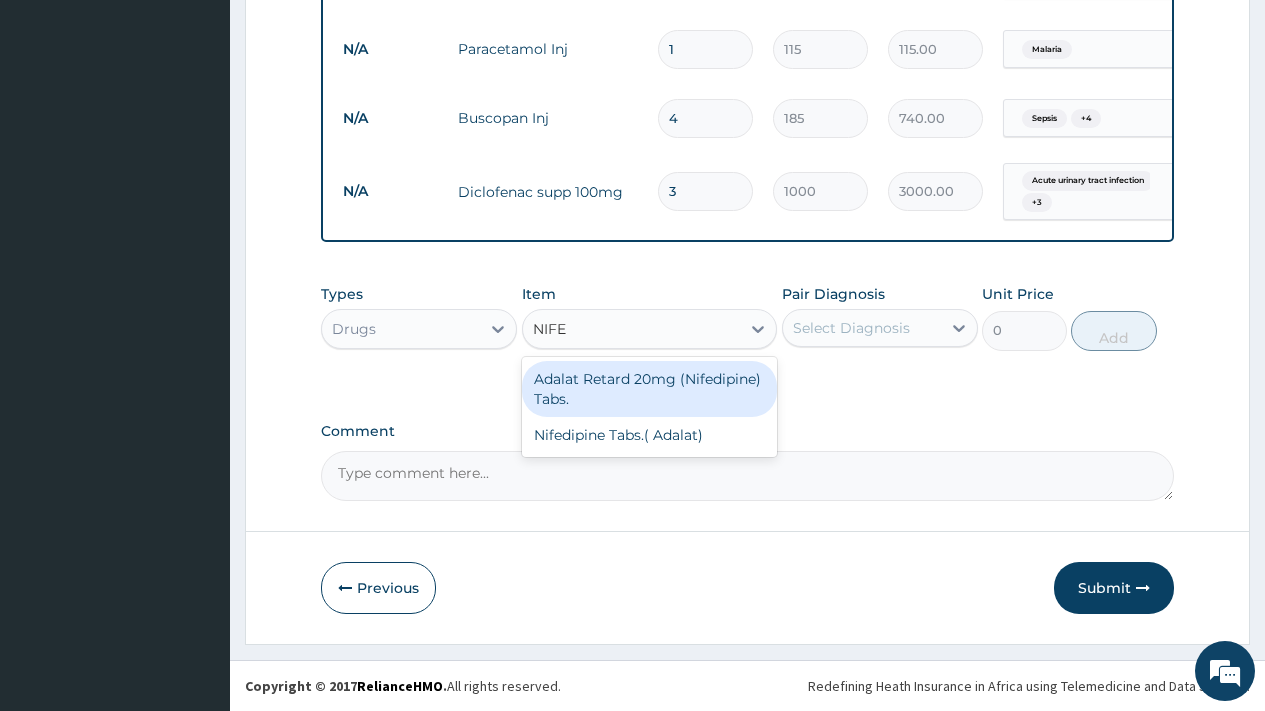 click on "Adalat Retard 20mg (Nifedipine) Tabs." at bounding box center [650, 389] 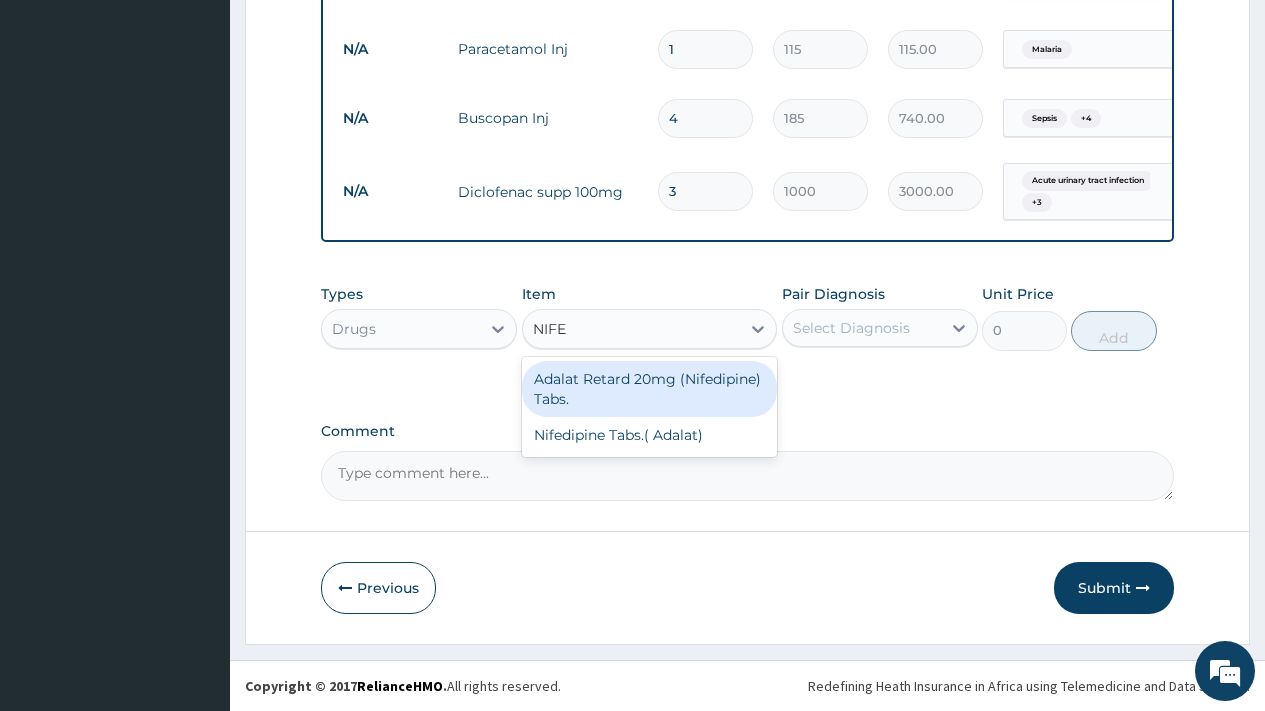 type 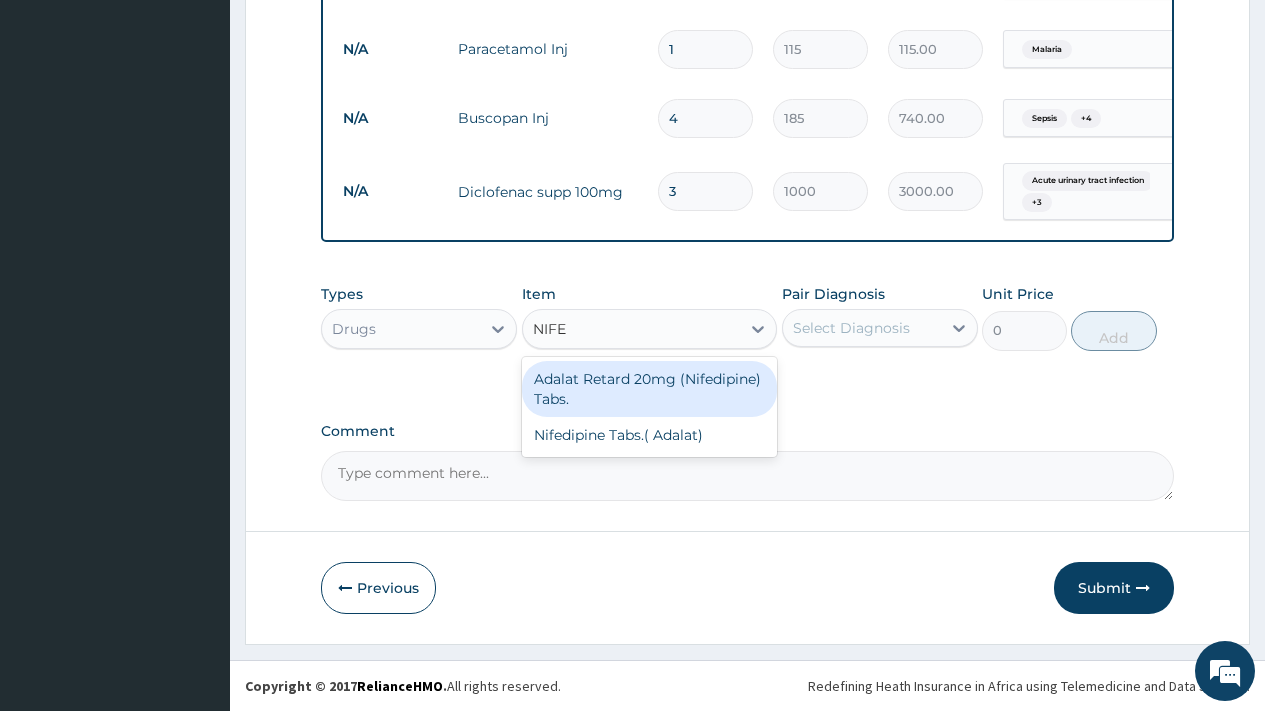 type on "25" 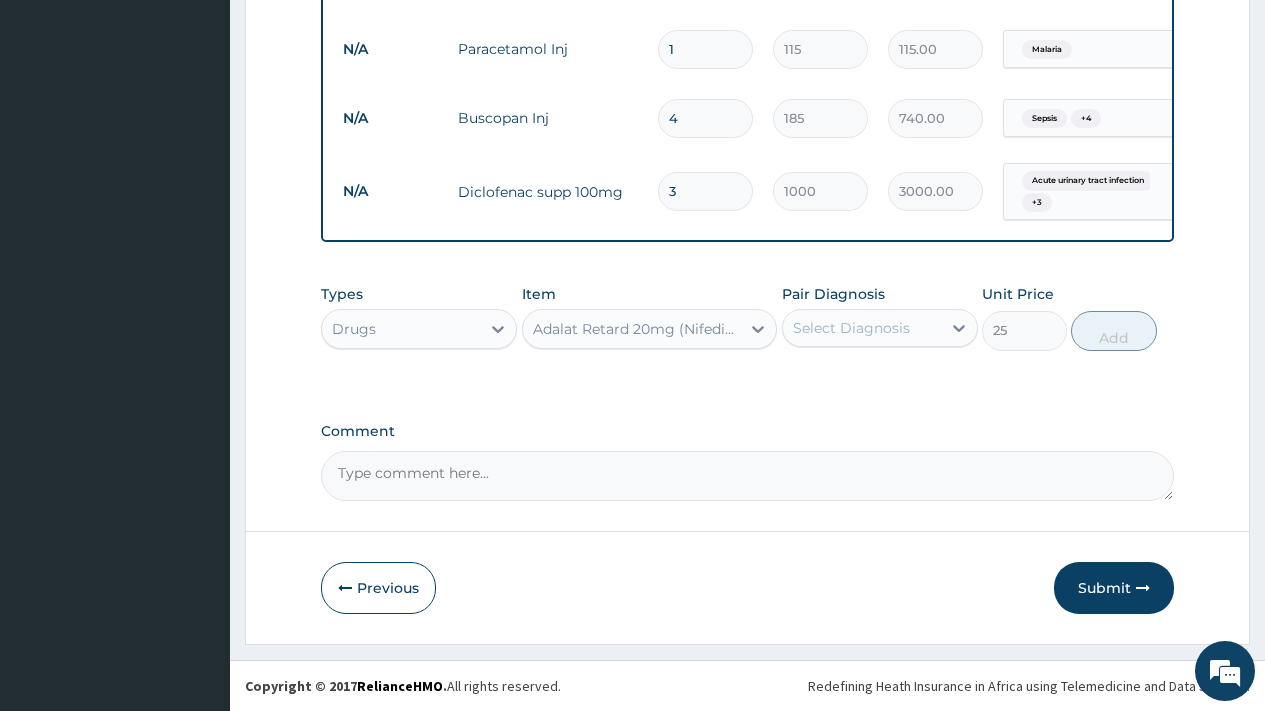 click on "Select Diagnosis" at bounding box center [851, 328] 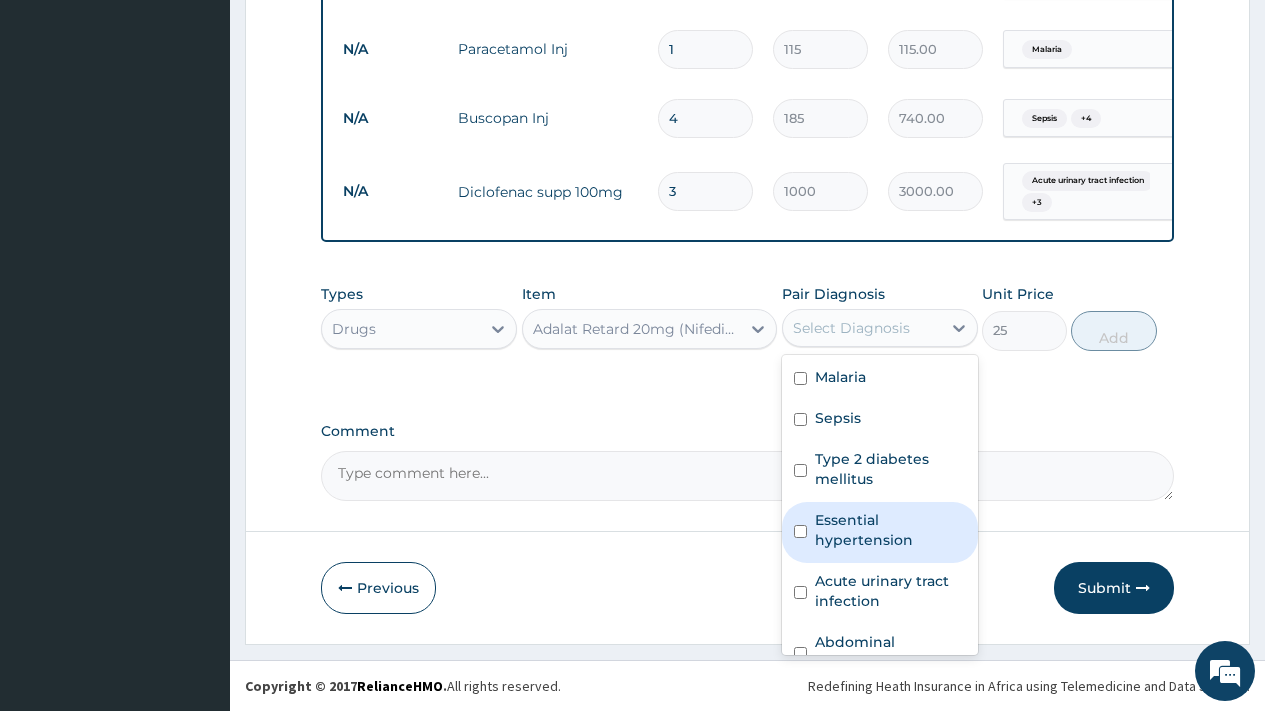 click on "Essential hypertension" at bounding box center (890, 530) 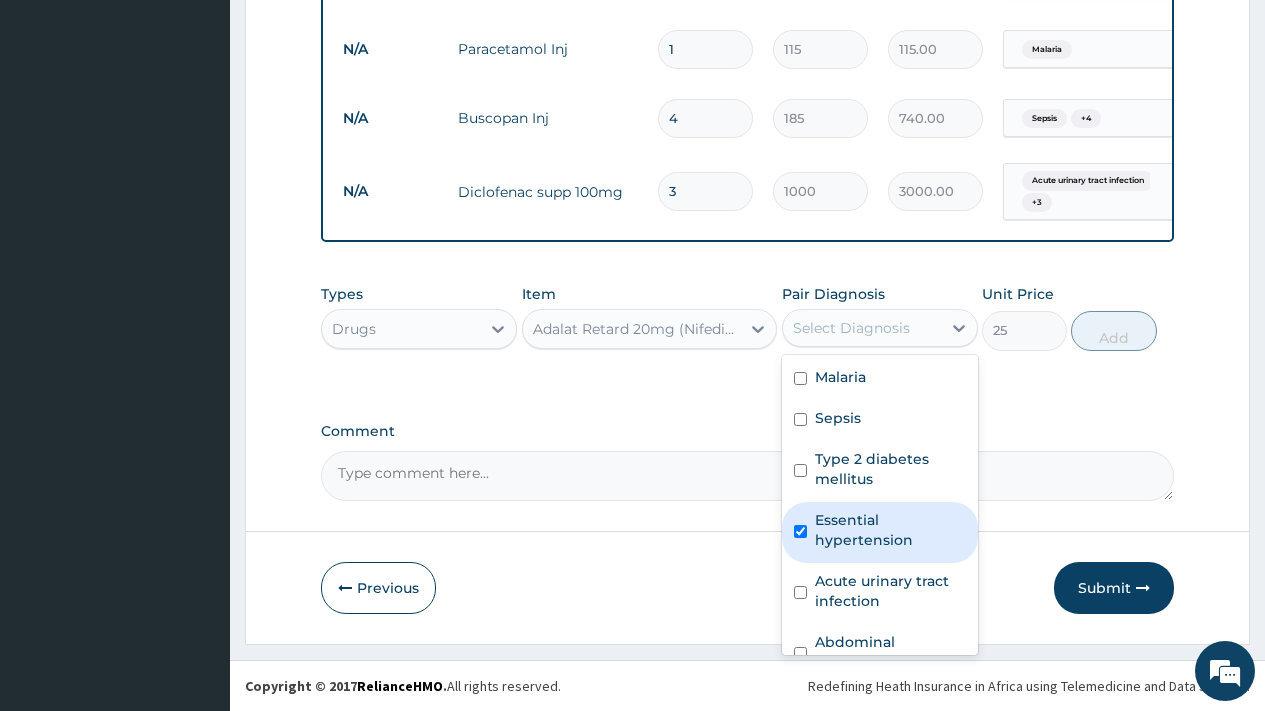 checkbox on "true" 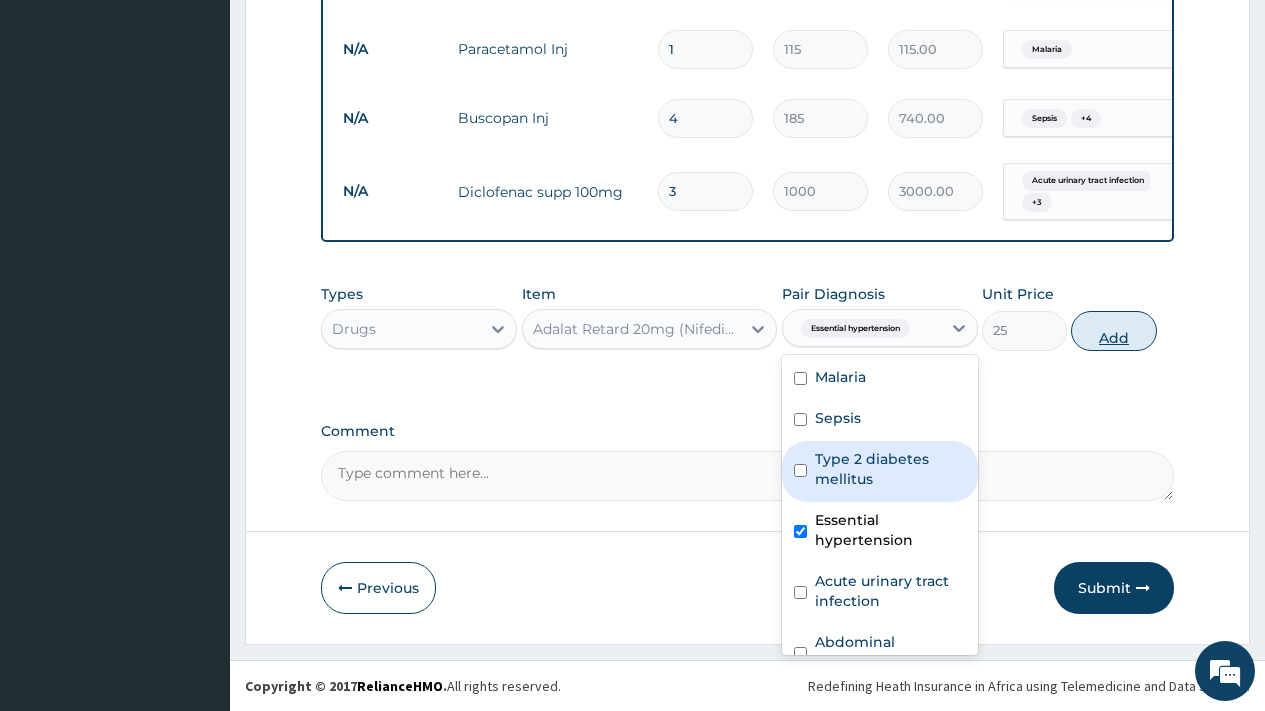 click on "Add" at bounding box center (1113, 331) 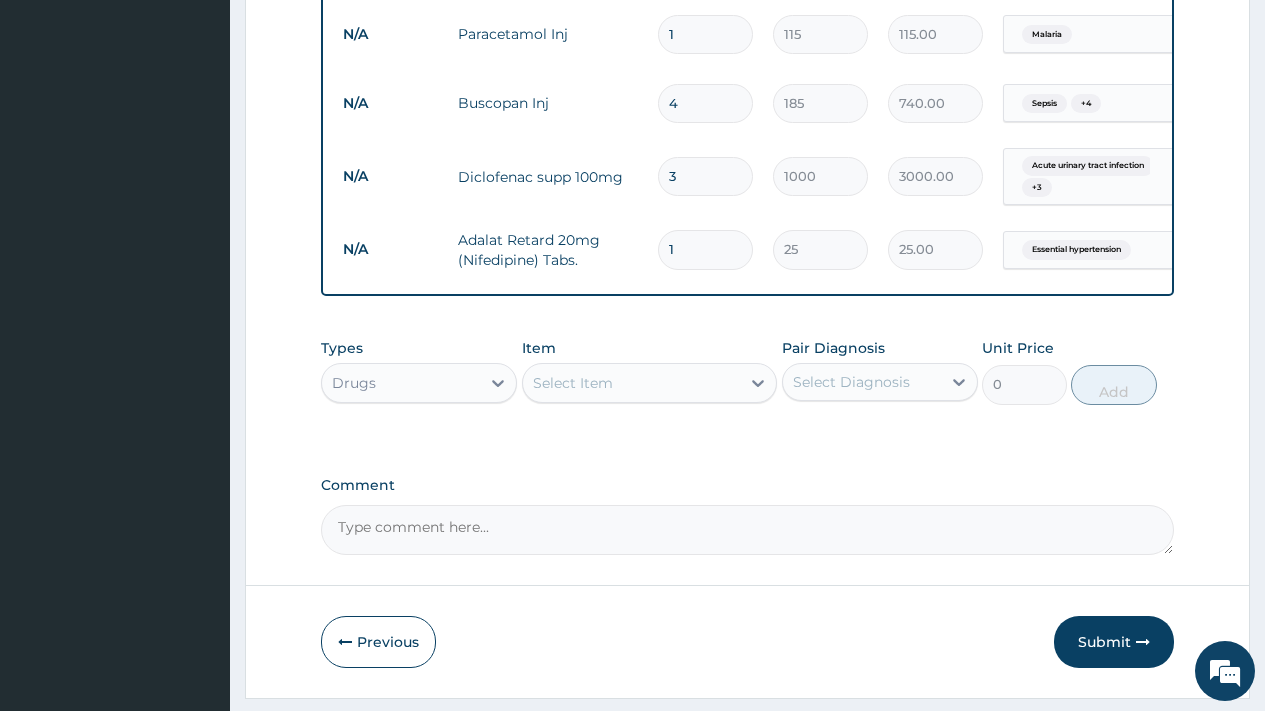 click on "Select Item" at bounding box center (573, 383) 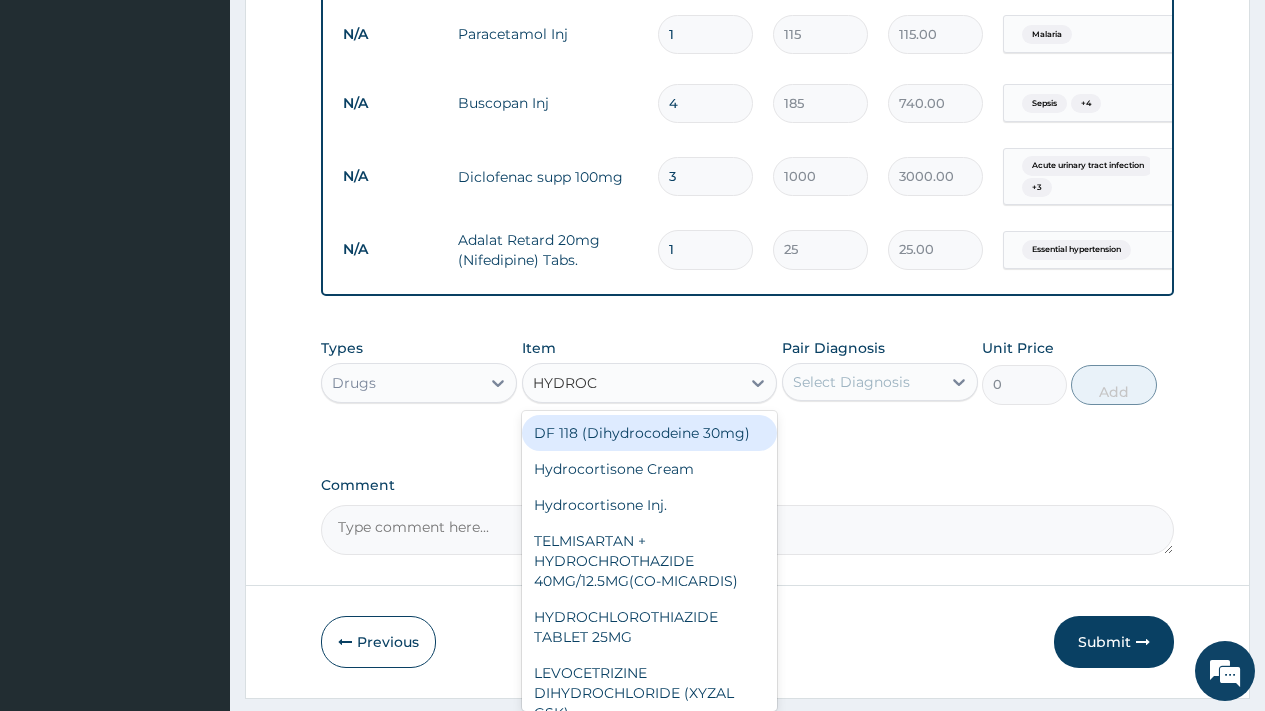 type on "HYDROCH" 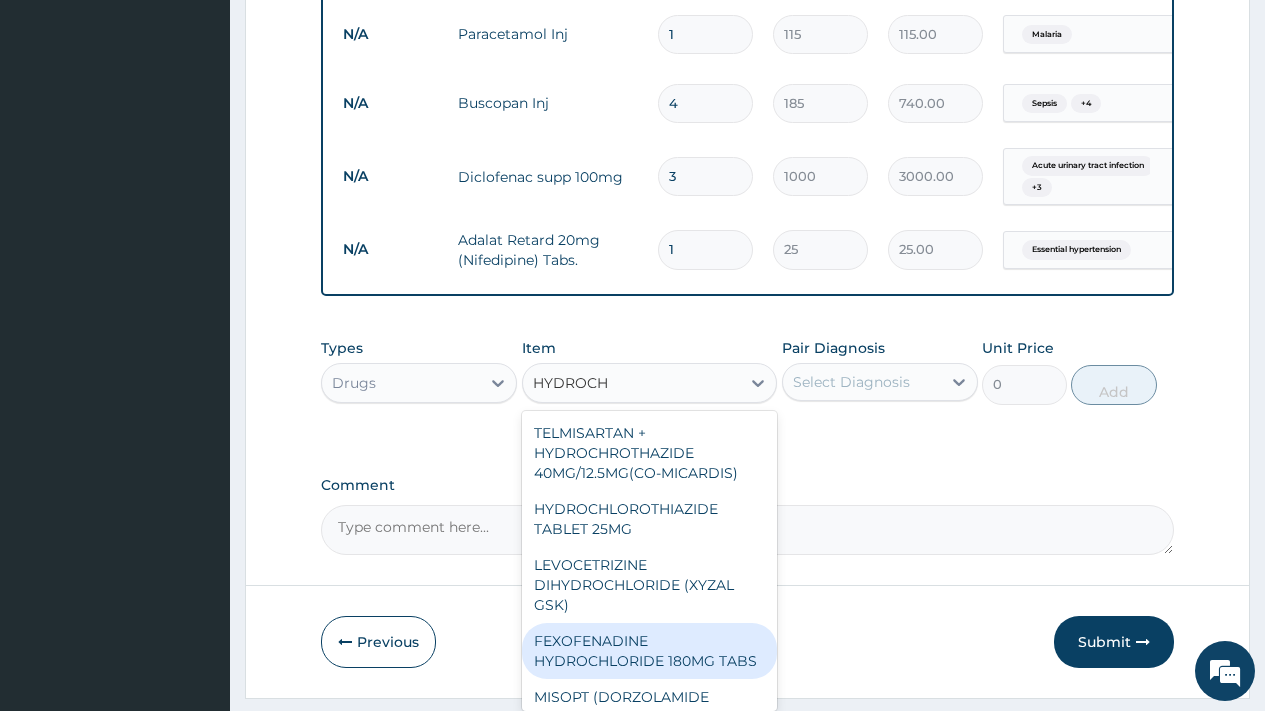 scroll, scrollTop: 68, scrollLeft: 0, axis: vertical 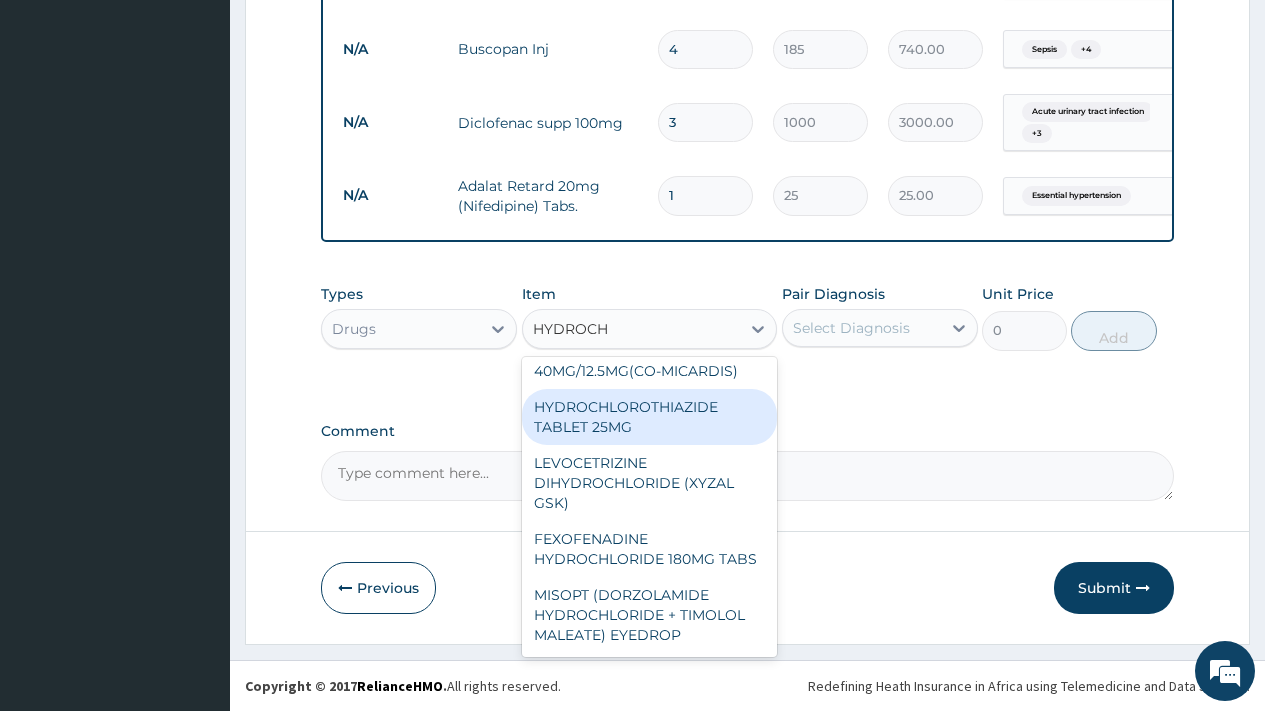 click on "HYDROCHLOROTHIAZIDE TABLET 25MG" at bounding box center [650, 417] 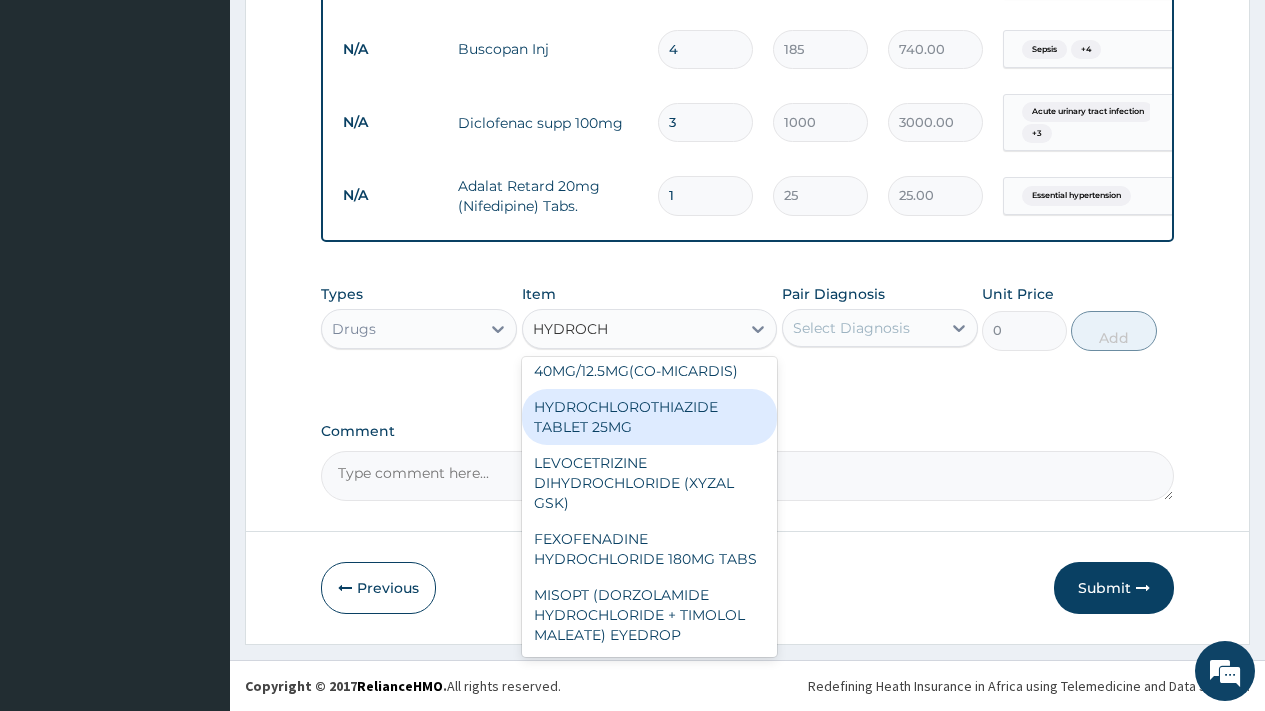 type on "60" 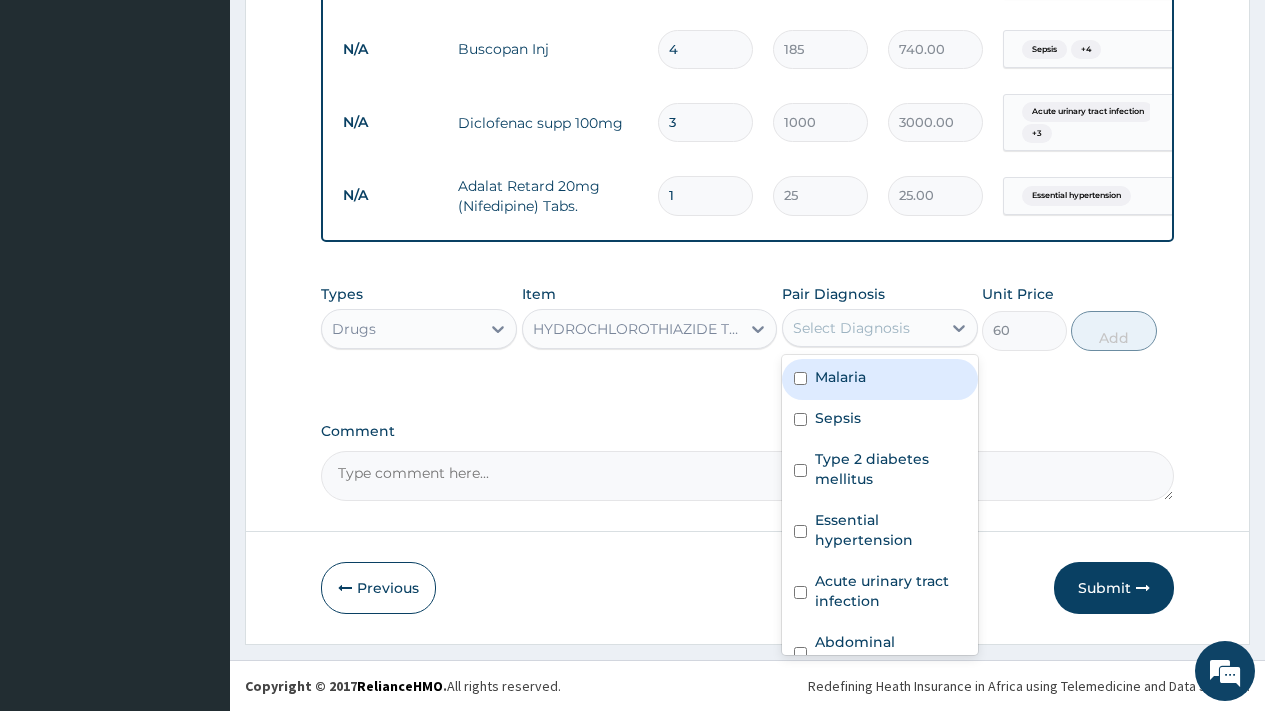 click on "Select Diagnosis" at bounding box center (851, 328) 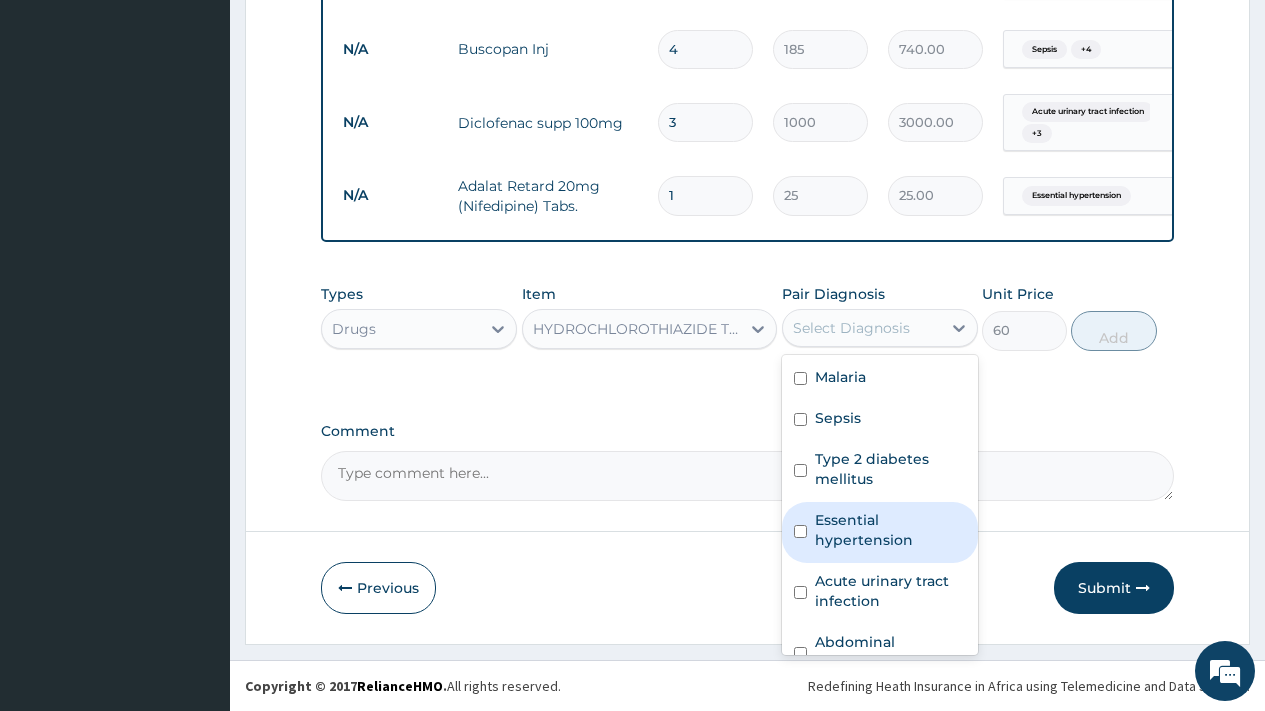 click on "Essential hypertension" at bounding box center [890, 530] 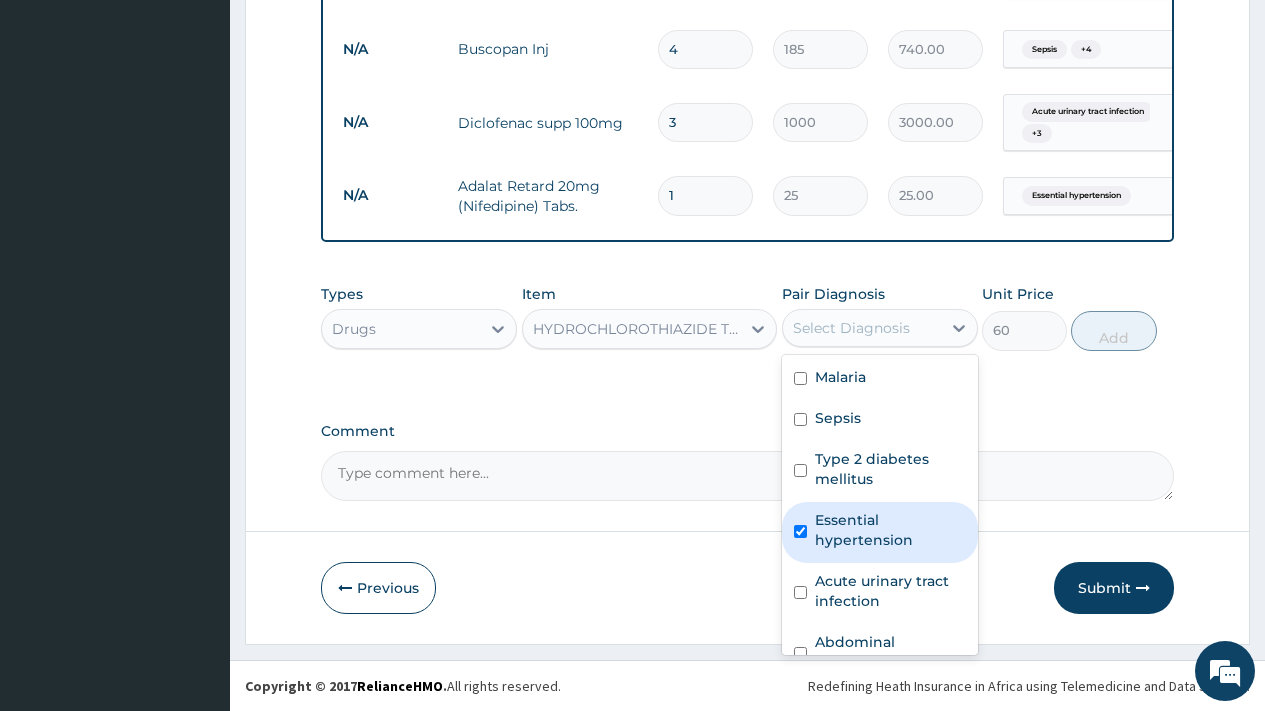 checkbox on "true" 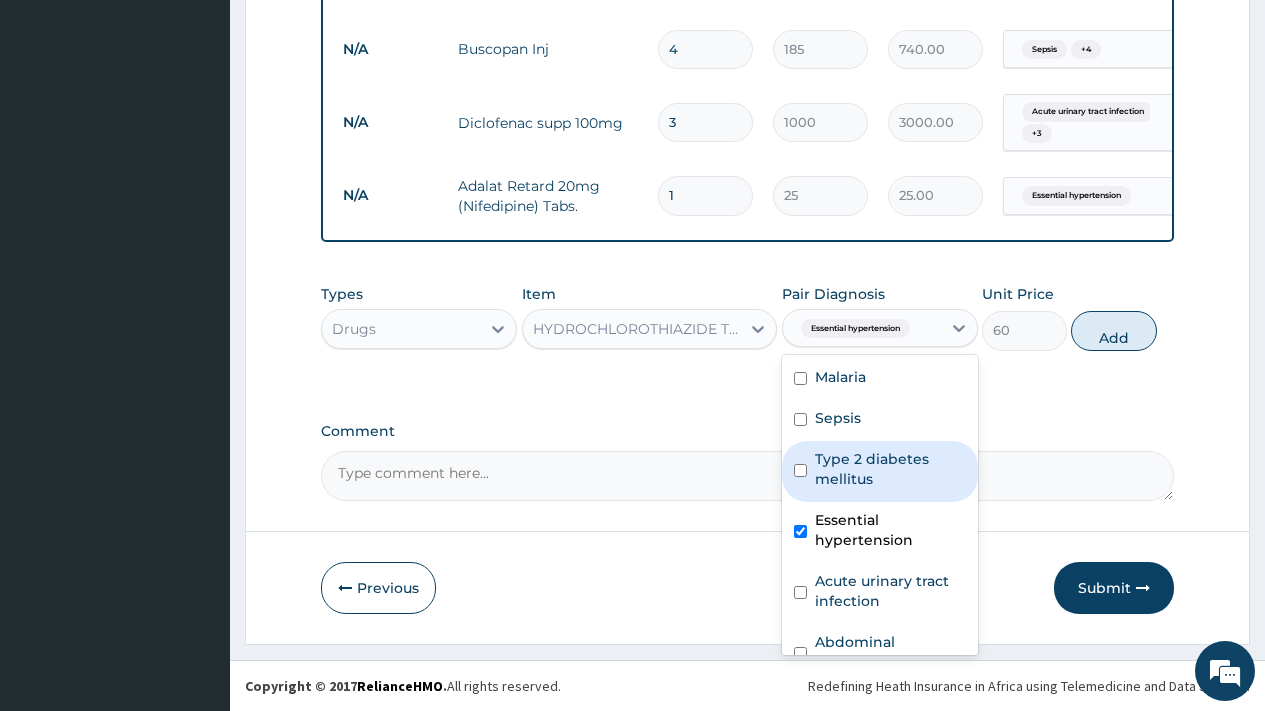 click on "Type 2 diabetes mellitus" at bounding box center [890, 469] 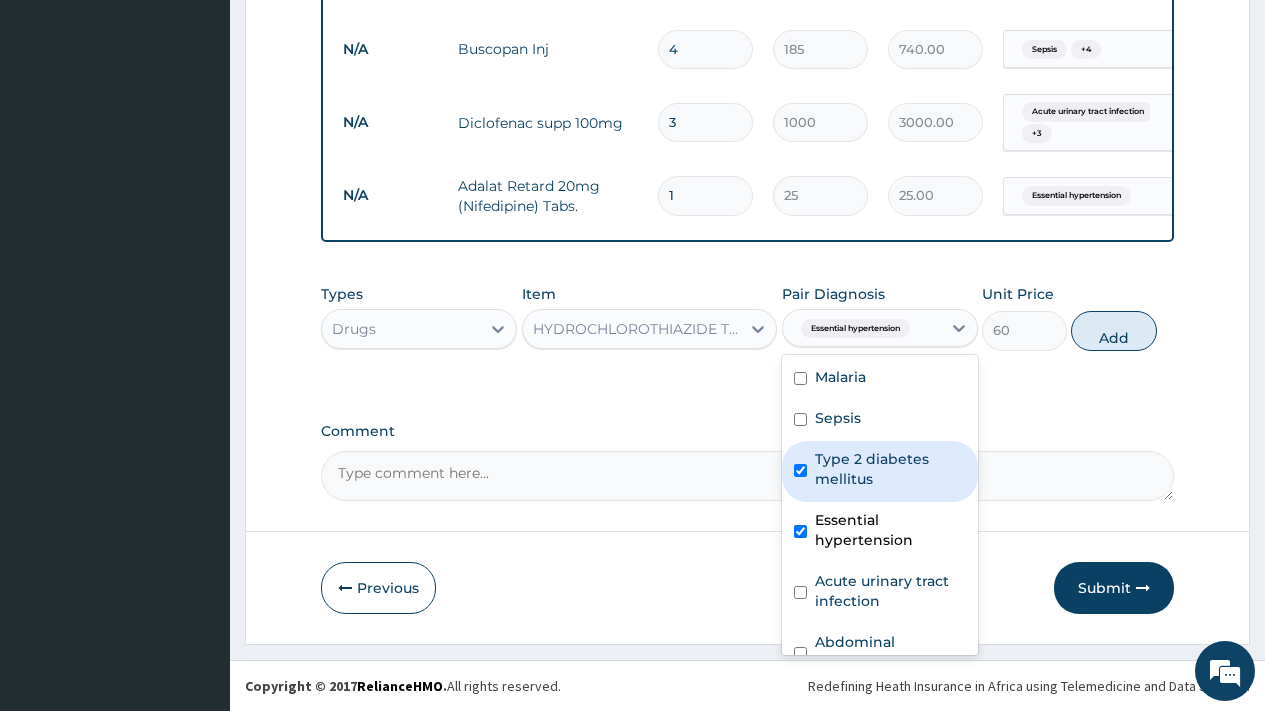 checkbox on "true" 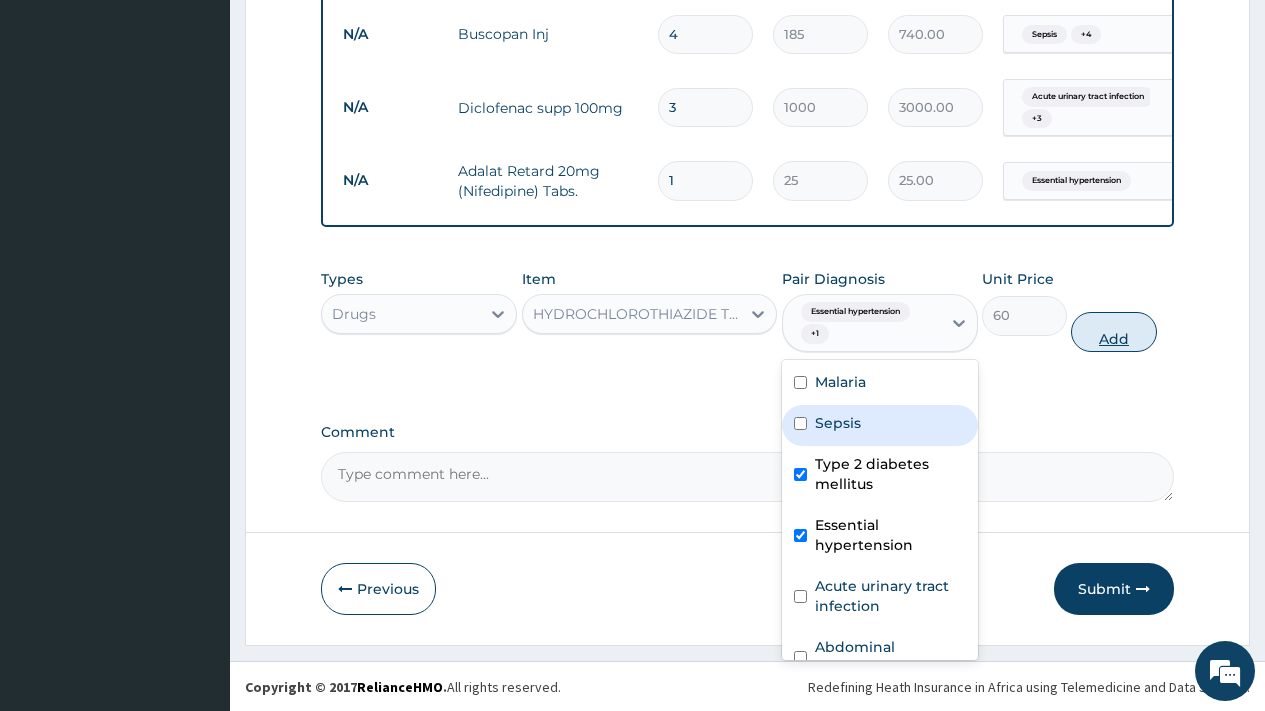 click on "Add" at bounding box center [1113, 332] 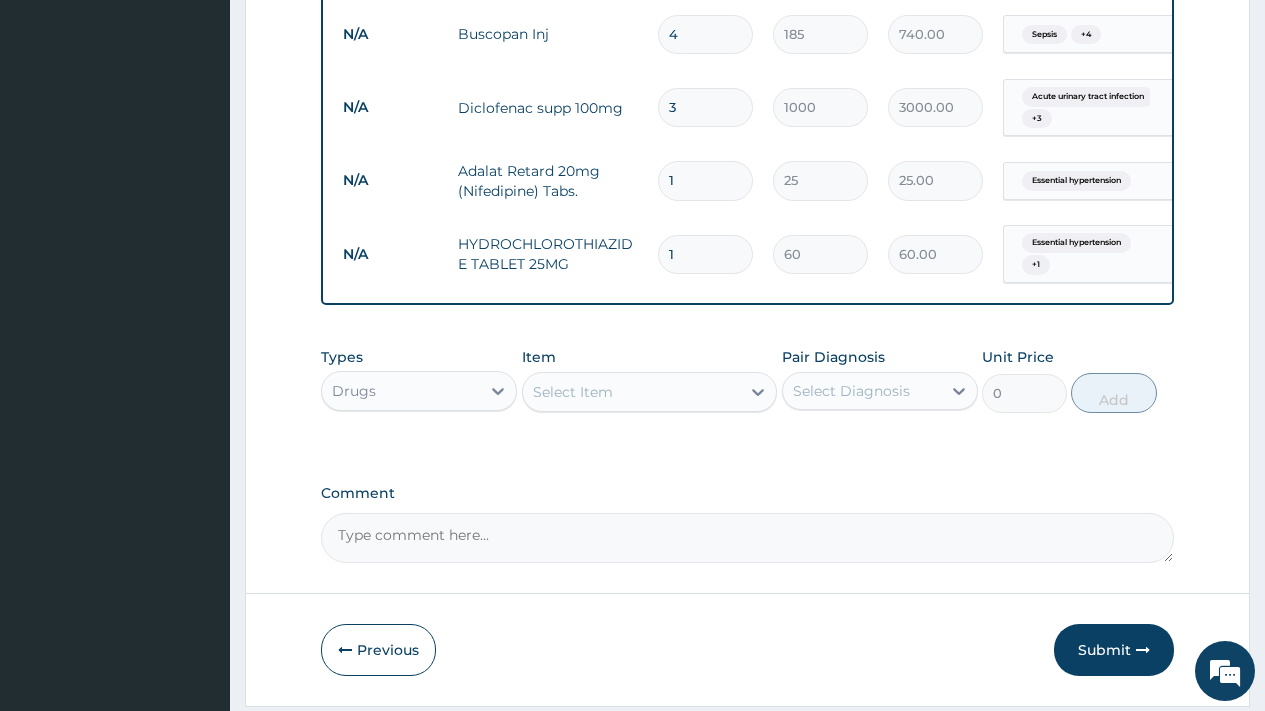 drag, startPoint x: 686, startPoint y: 249, endPoint x: 658, endPoint y: 243, distance: 28.635643 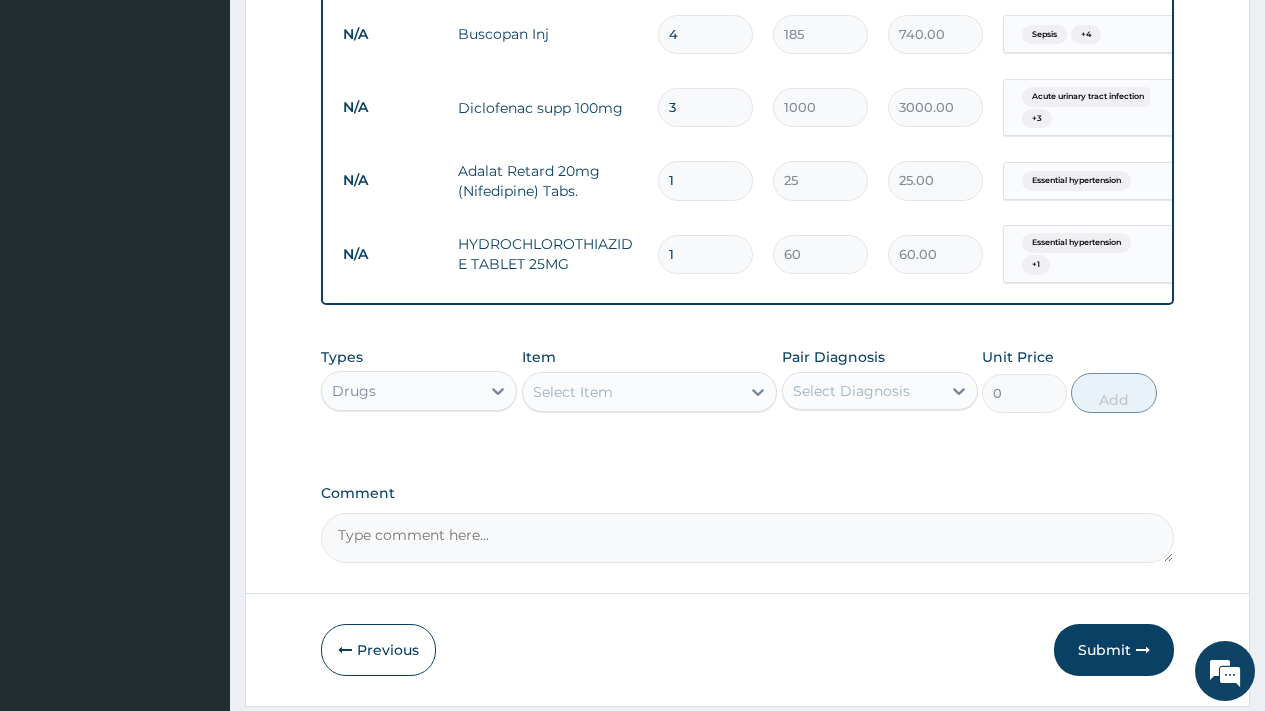 type on "3" 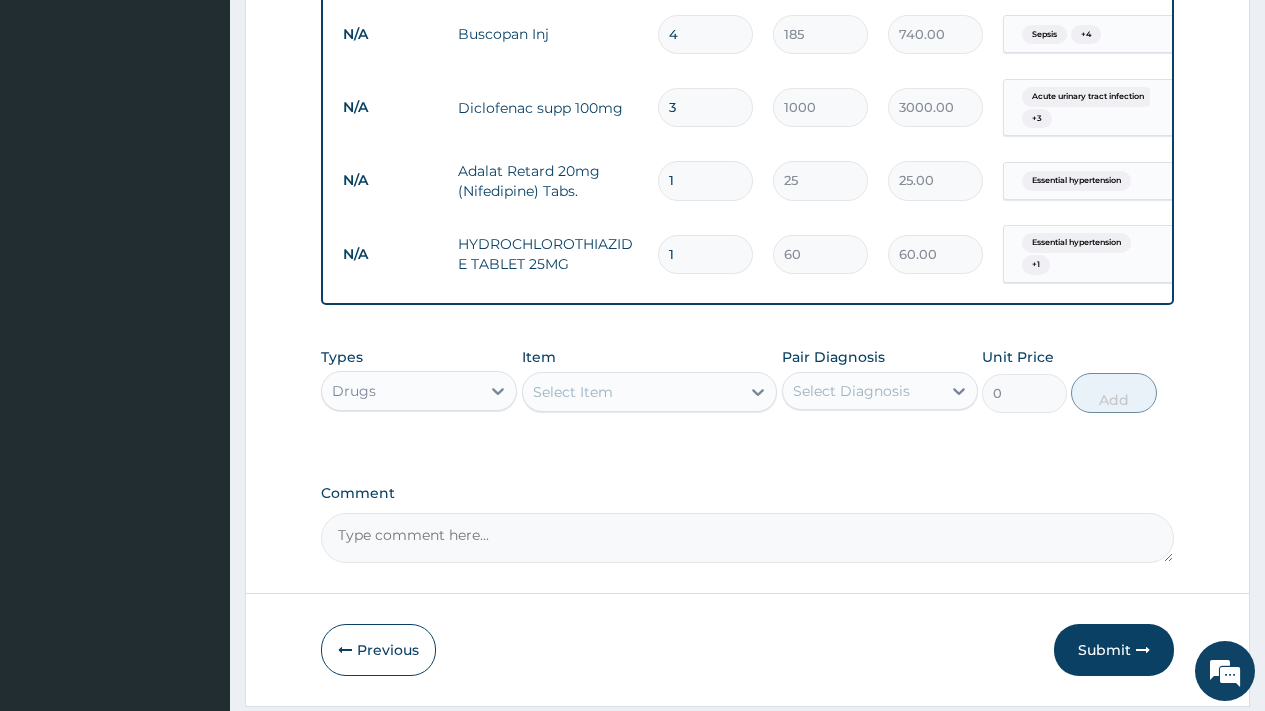 type on "180.00" 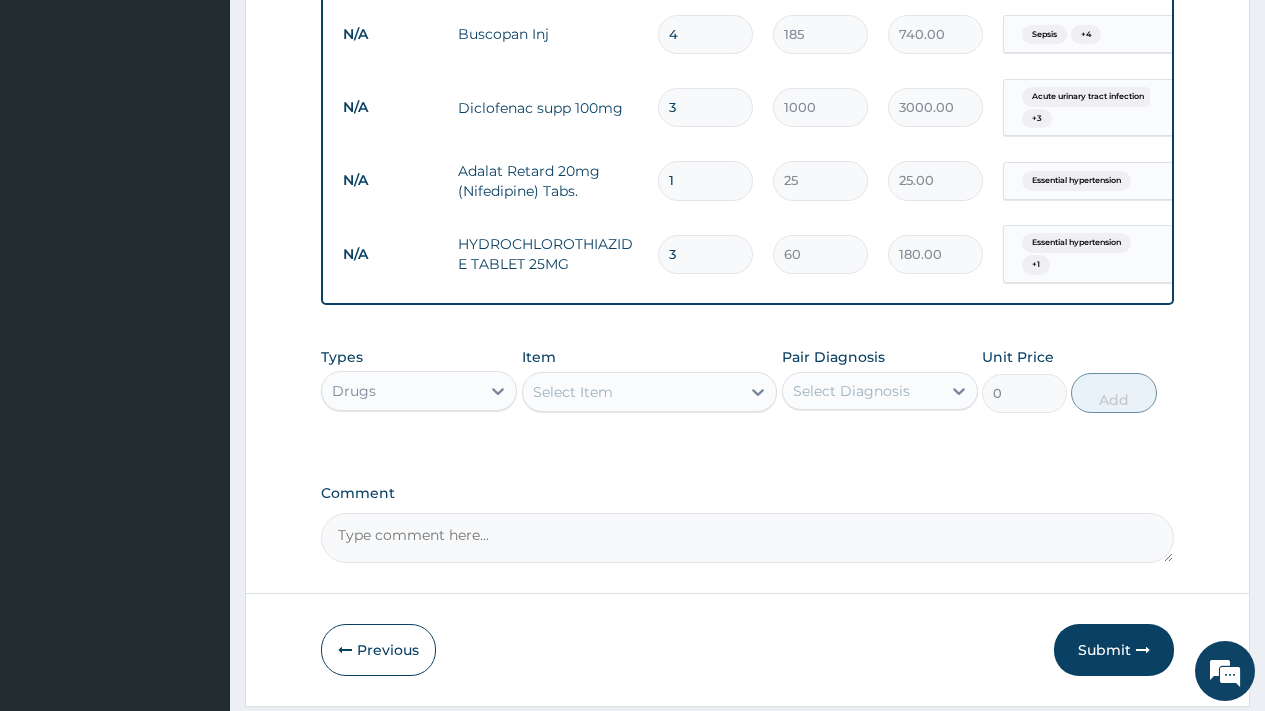 type on "37" 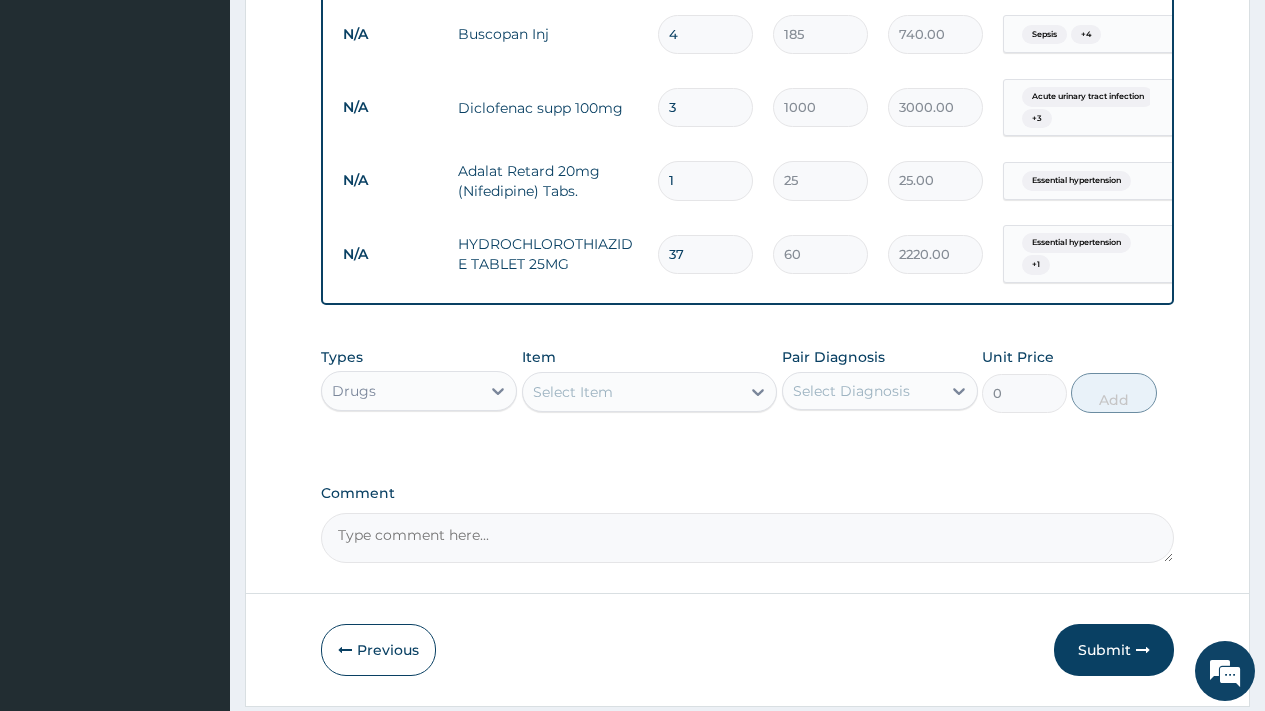 type on "37" 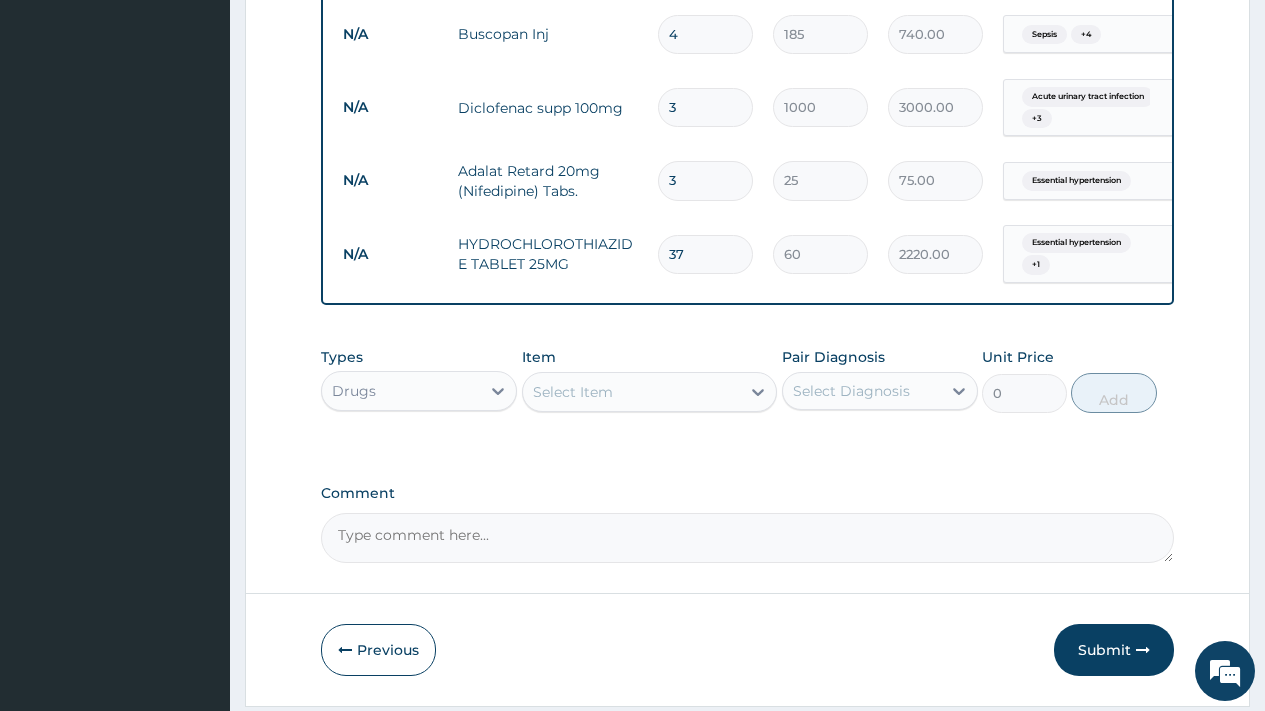 type on "37" 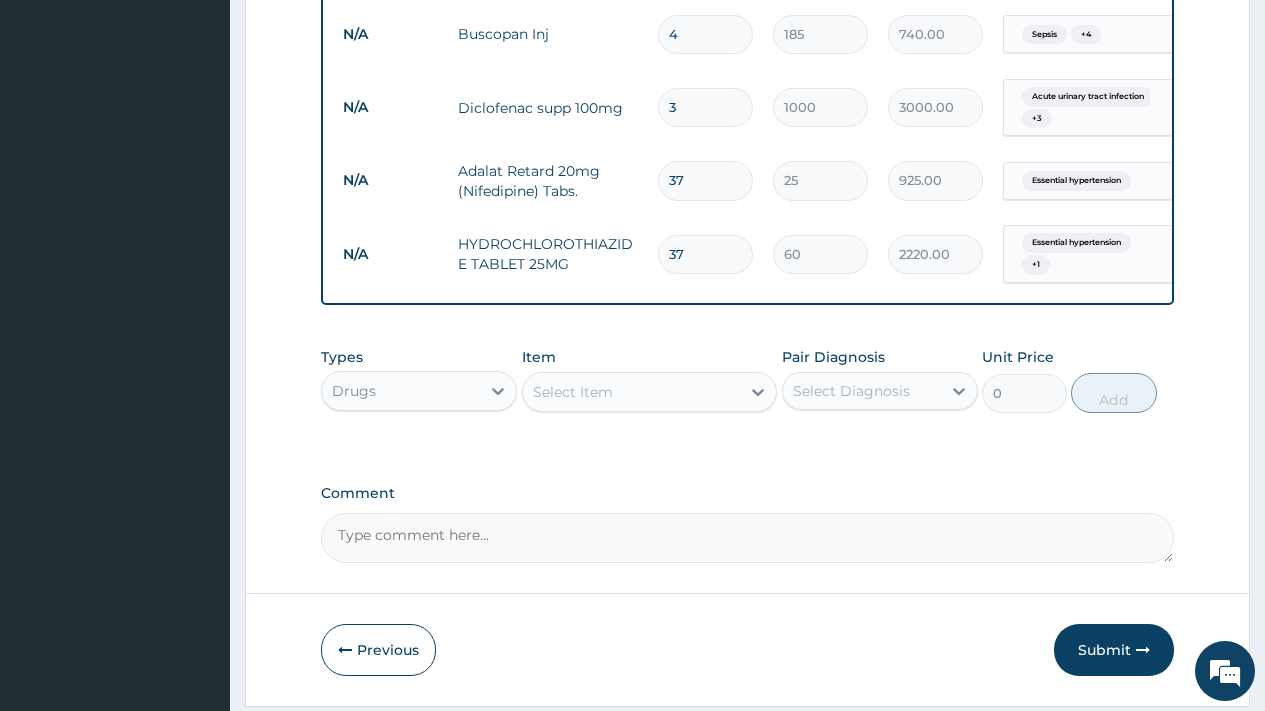 drag, startPoint x: 676, startPoint y: 175, endPoint x: 687, endPoint y: 179, distance: 11.7046995 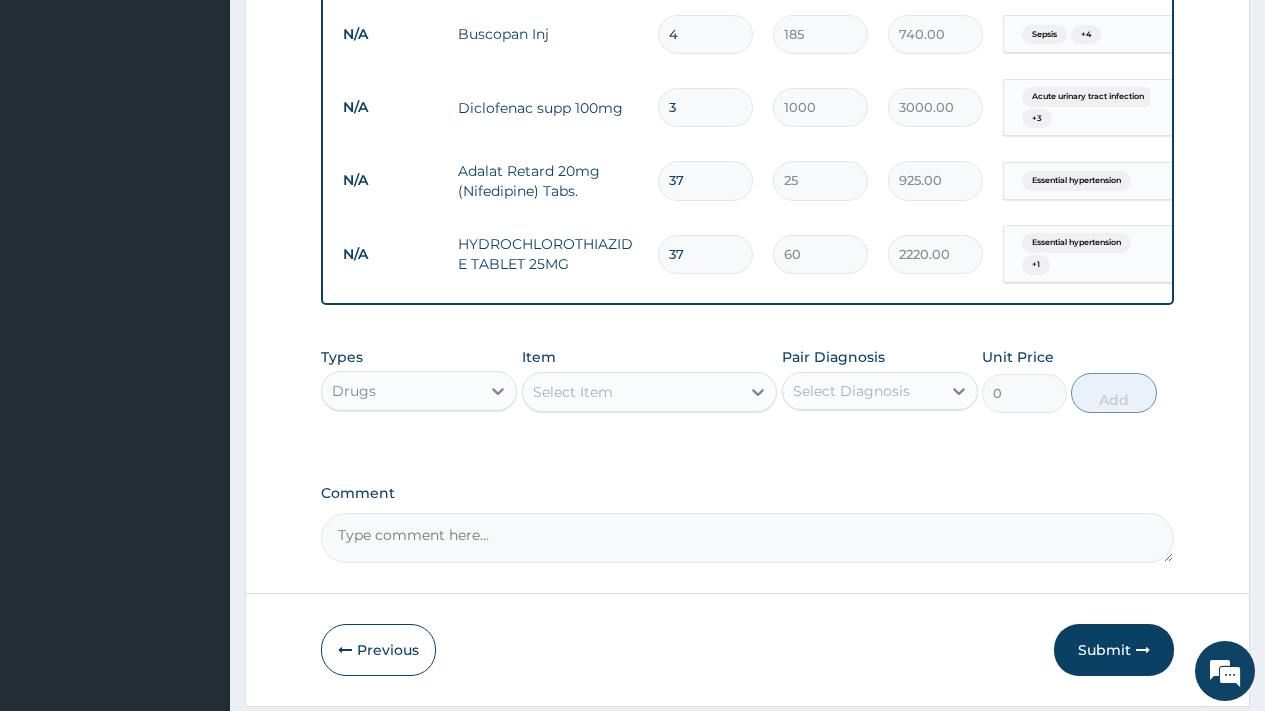 click on "37" at bounding box center (705, 180) 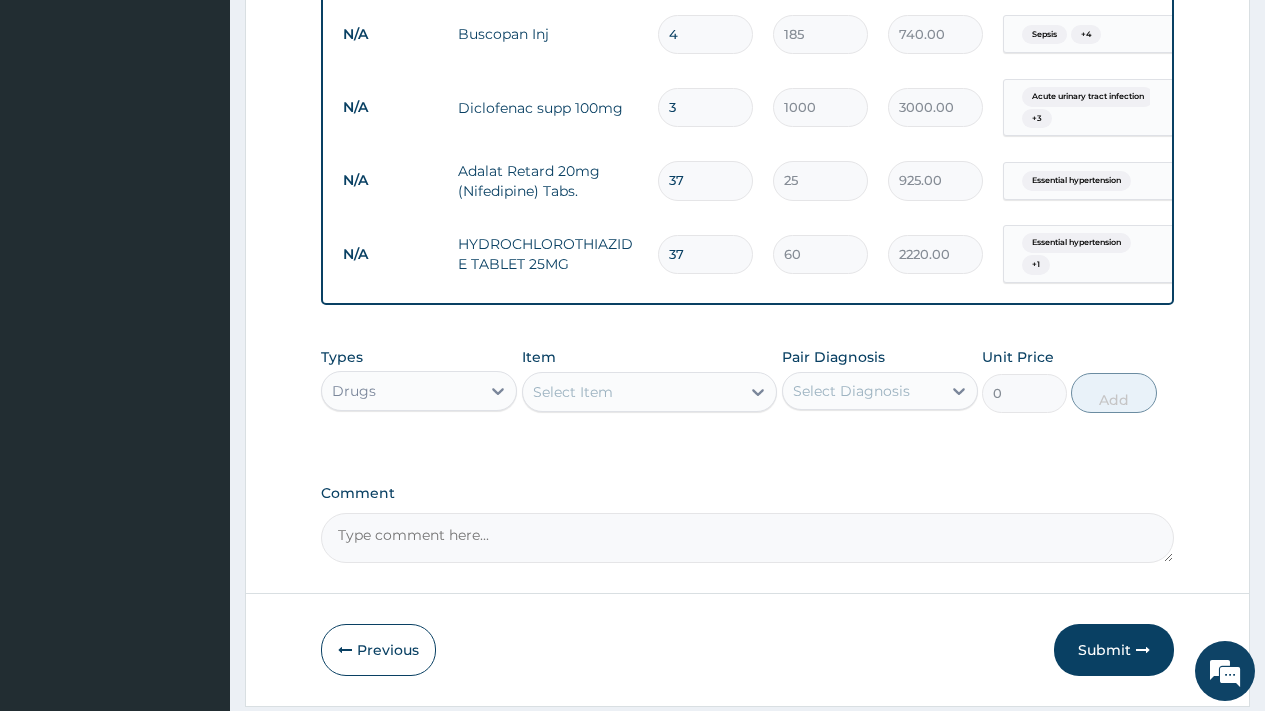 type on "34" 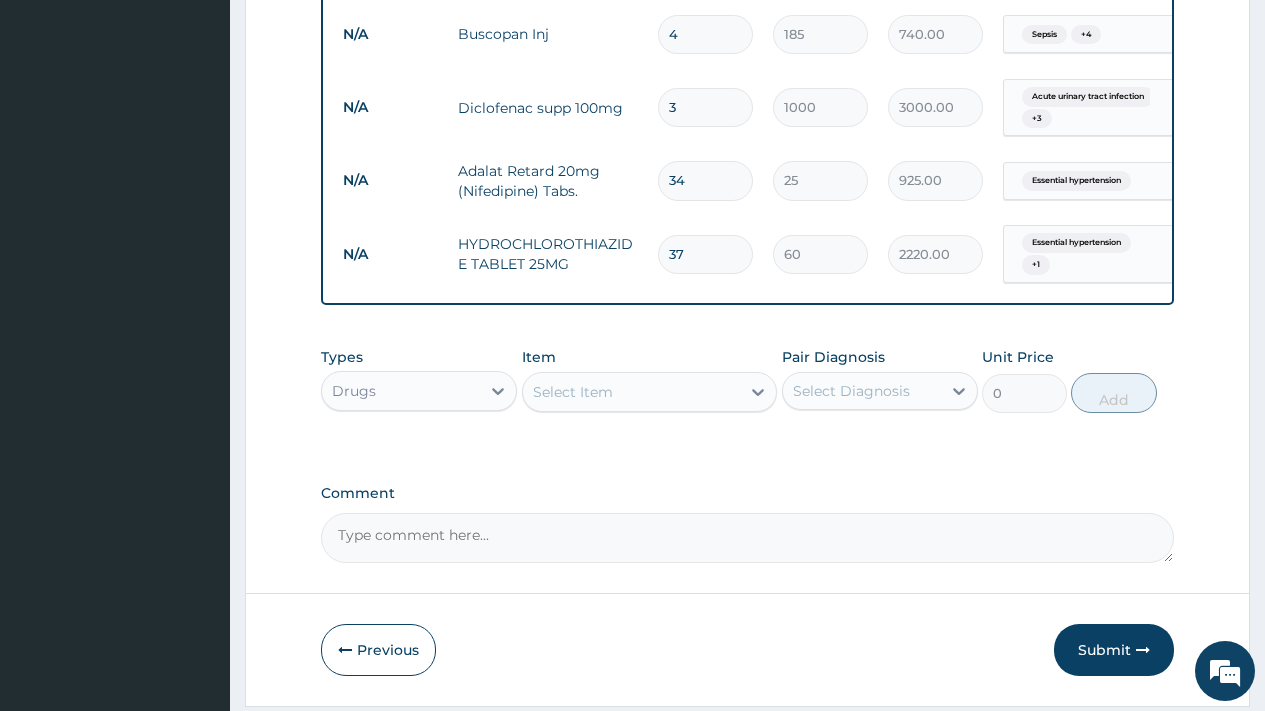 type on "850.00" 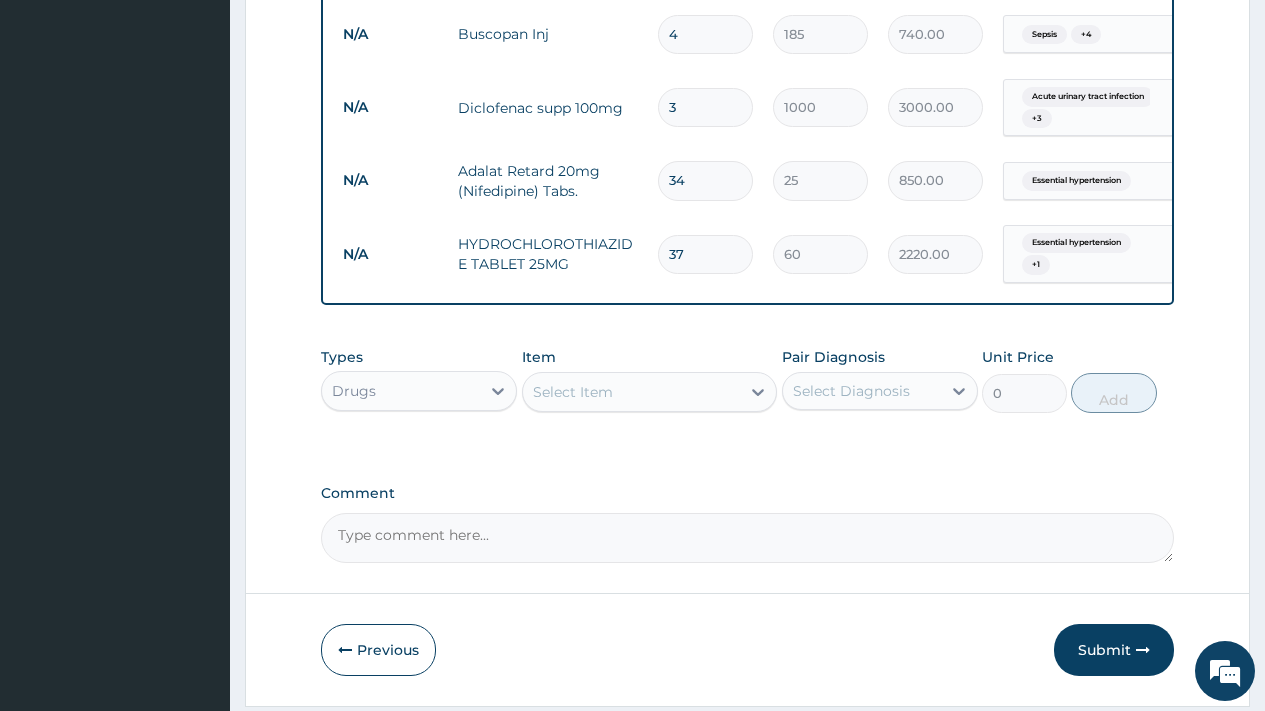 type on "34" 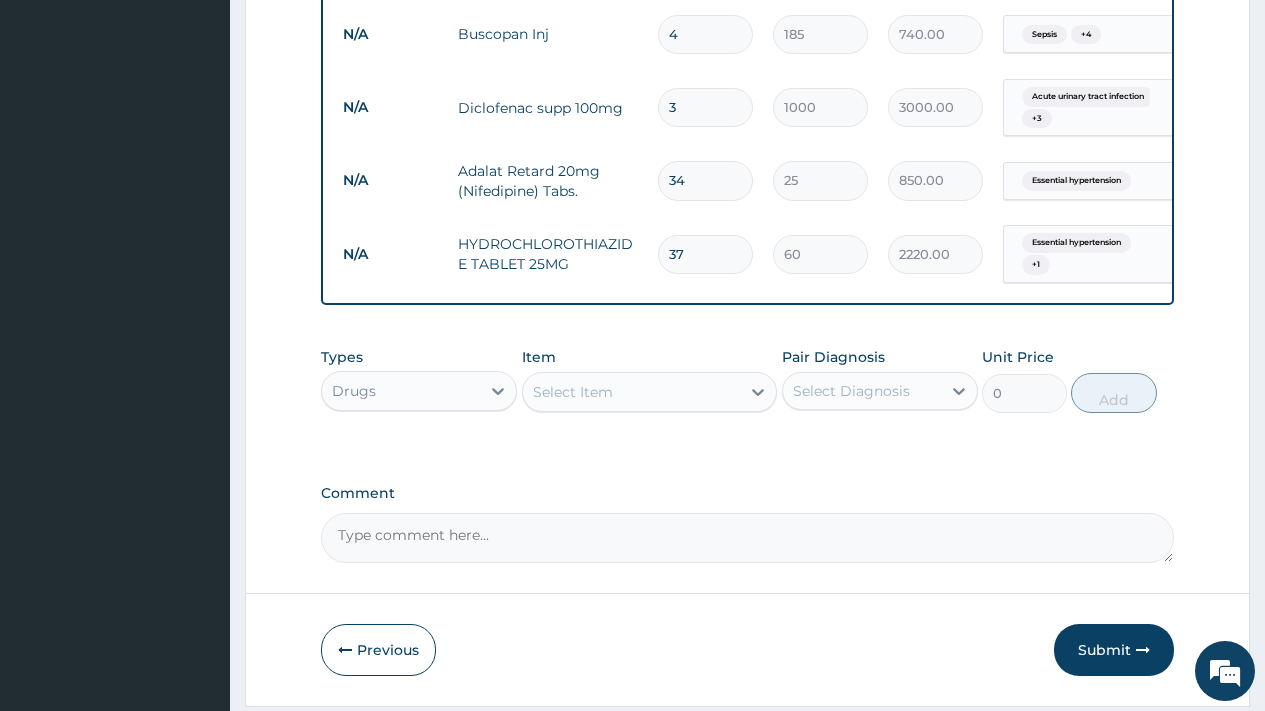 type on "34" 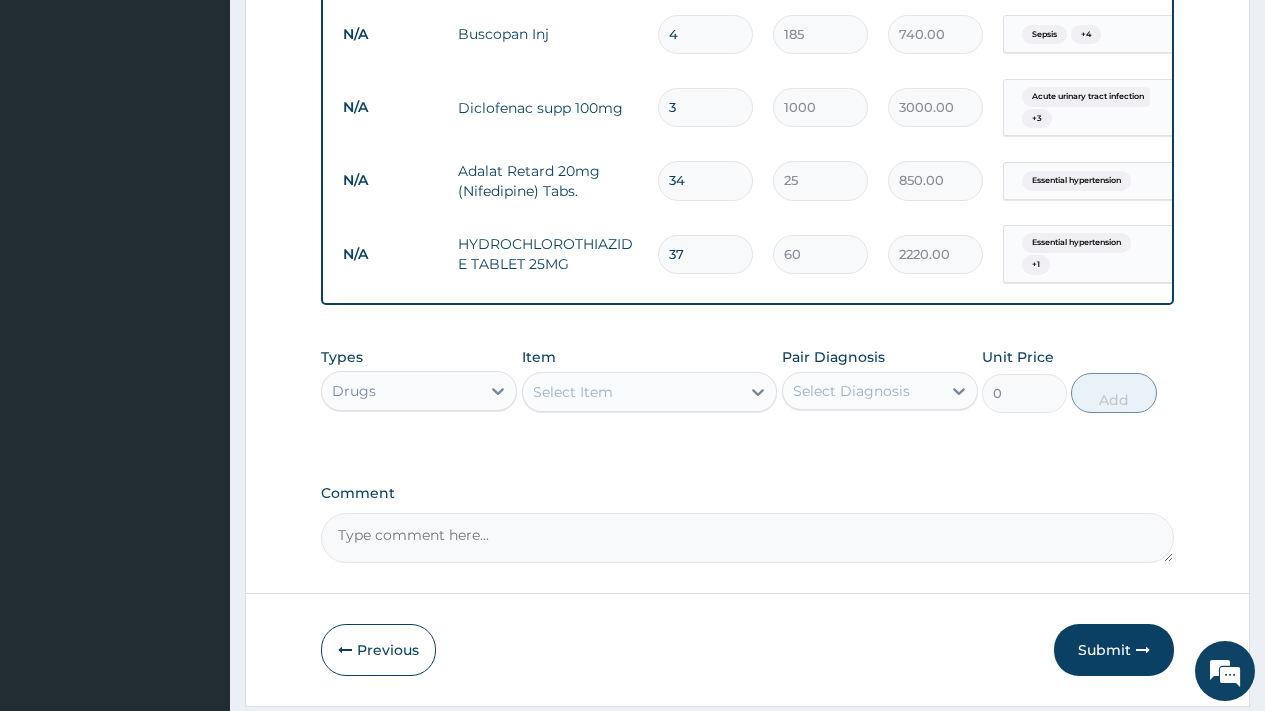 type on "2040.00" 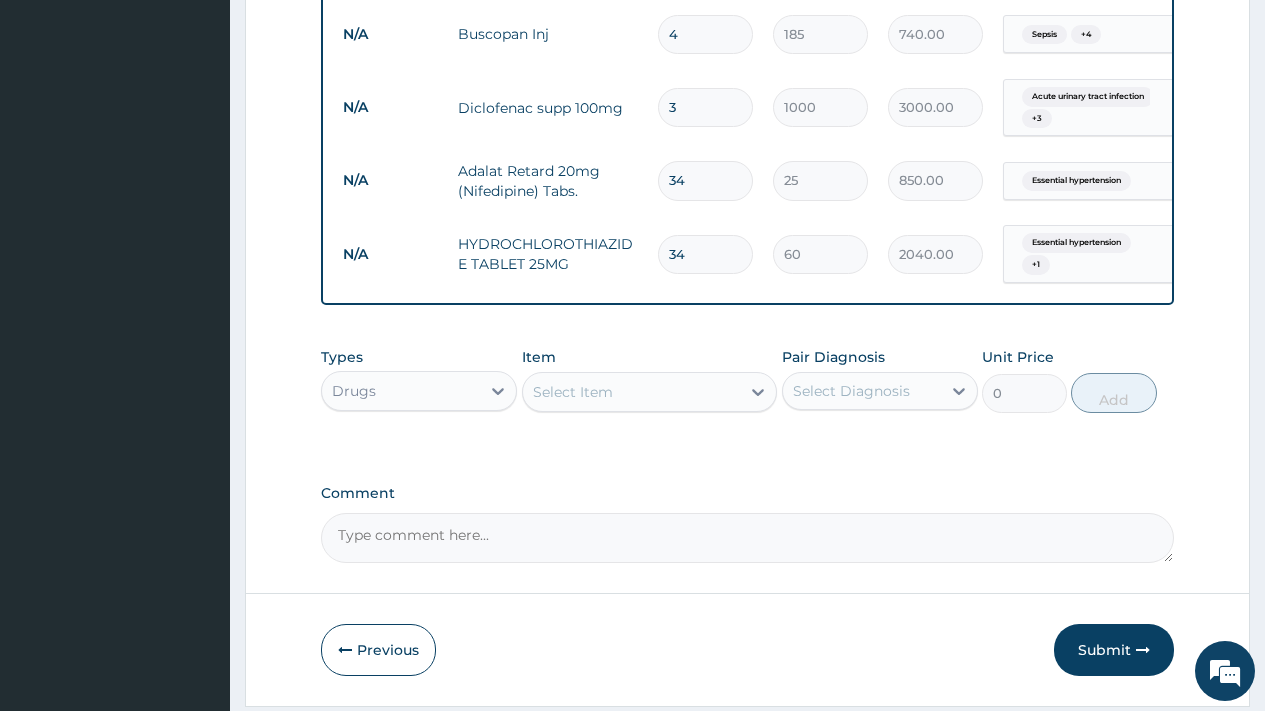 type on "34" 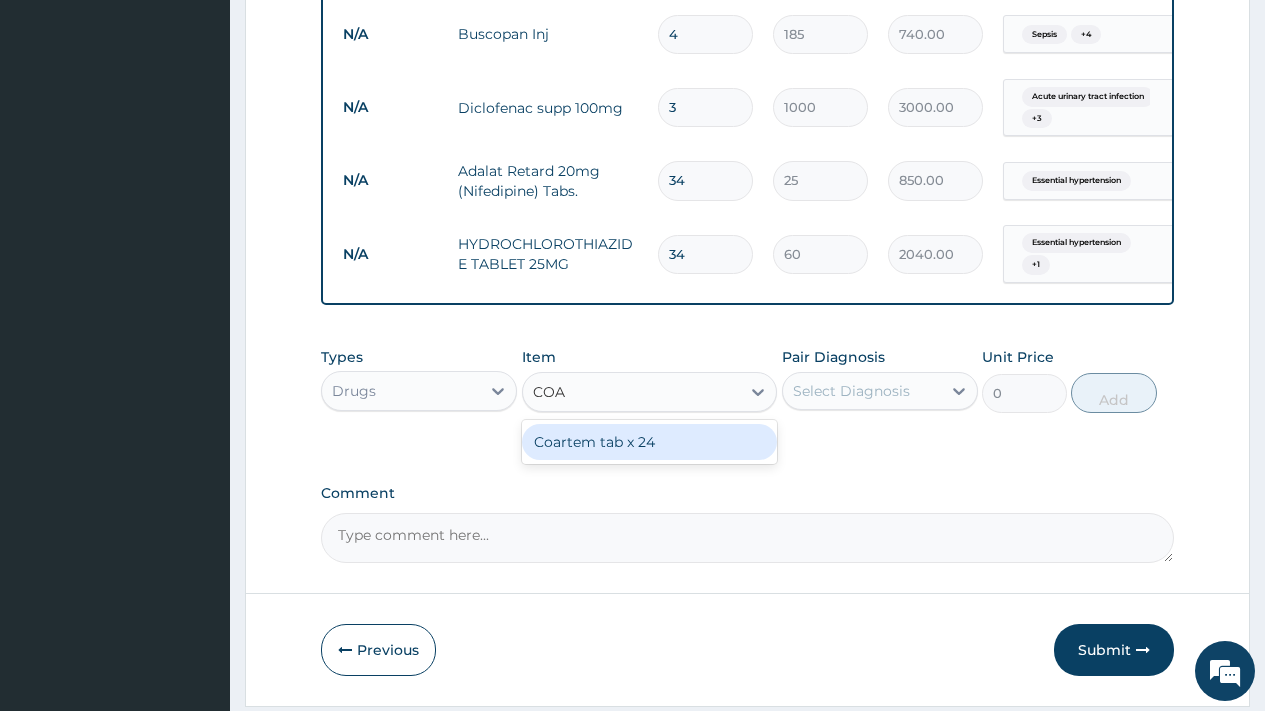type on "COAR" 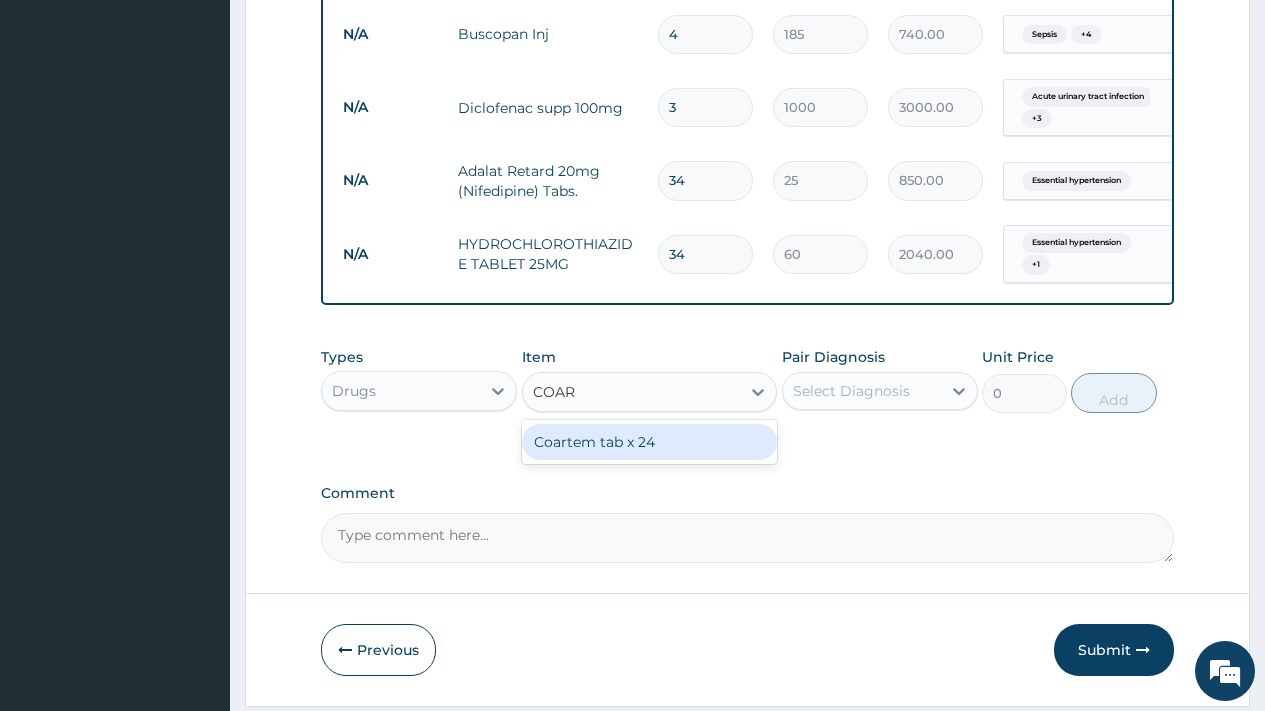 click on "Coartem tab x 24" at bounding box center (650, 442) 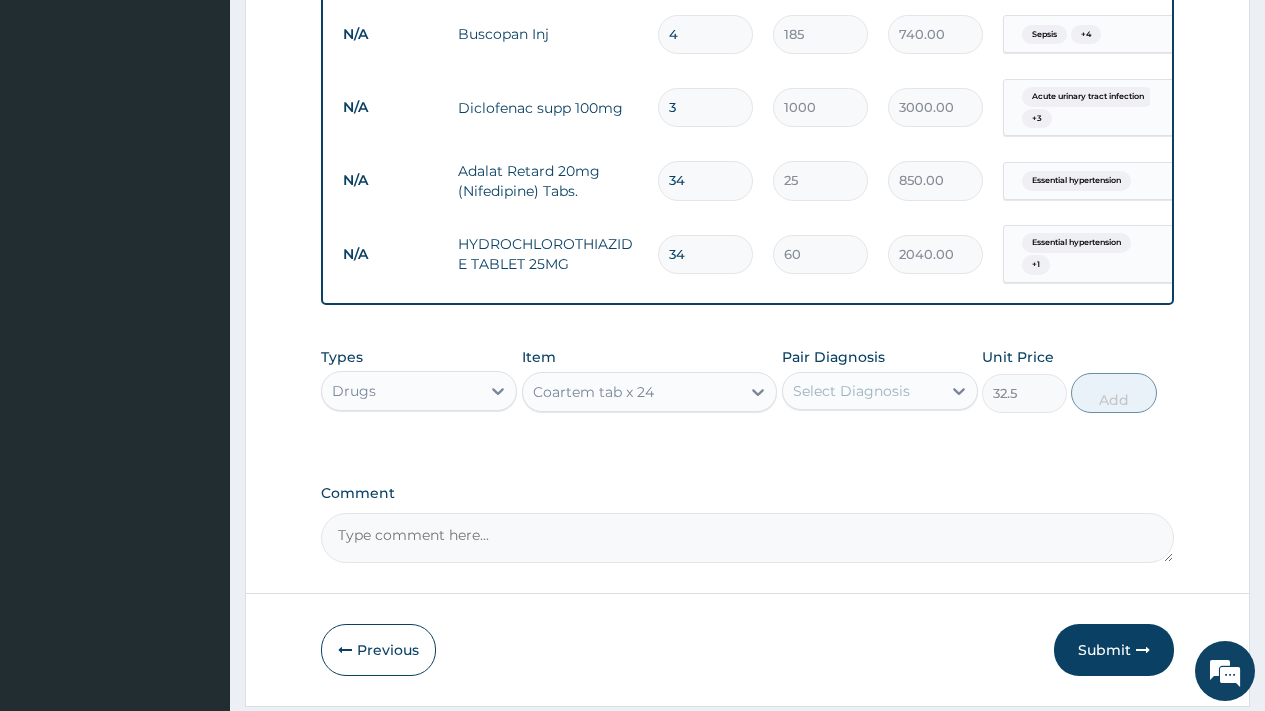 click on "Select Diagnosis" at bounding box center [851, 391] 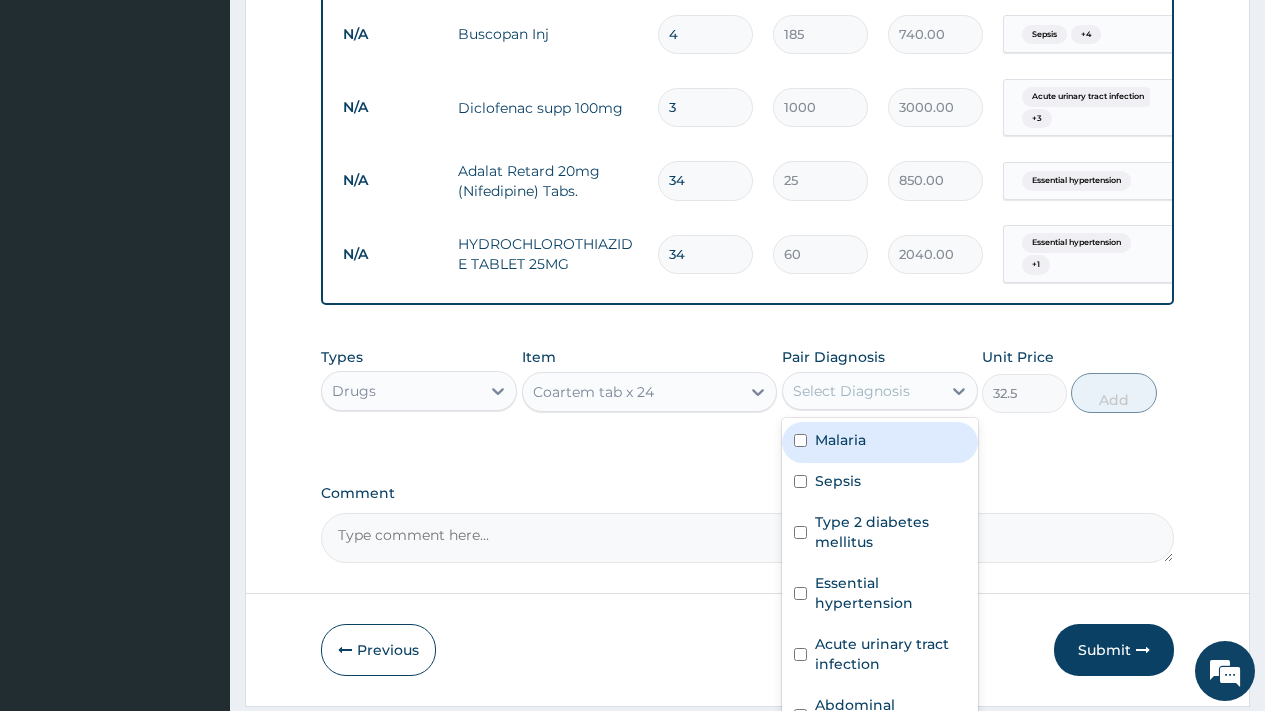 click on "Malaria" at bounding box center [840, 440] 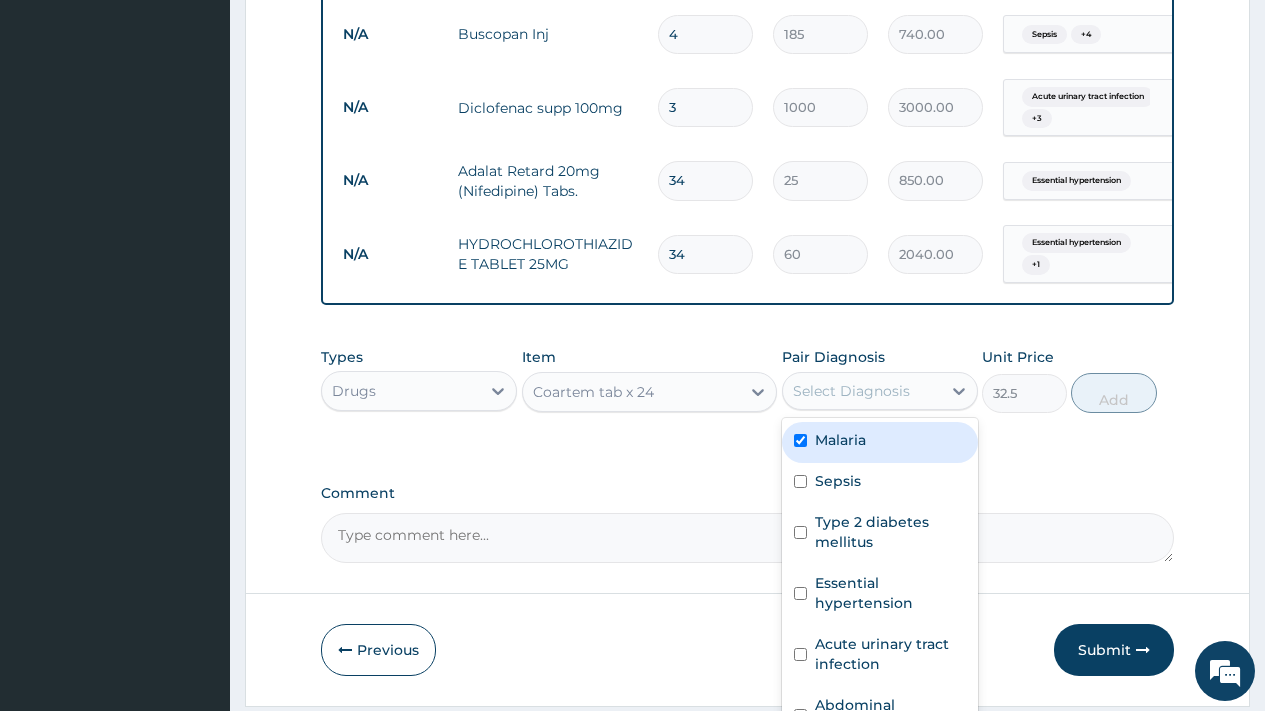 checkbox on "true" 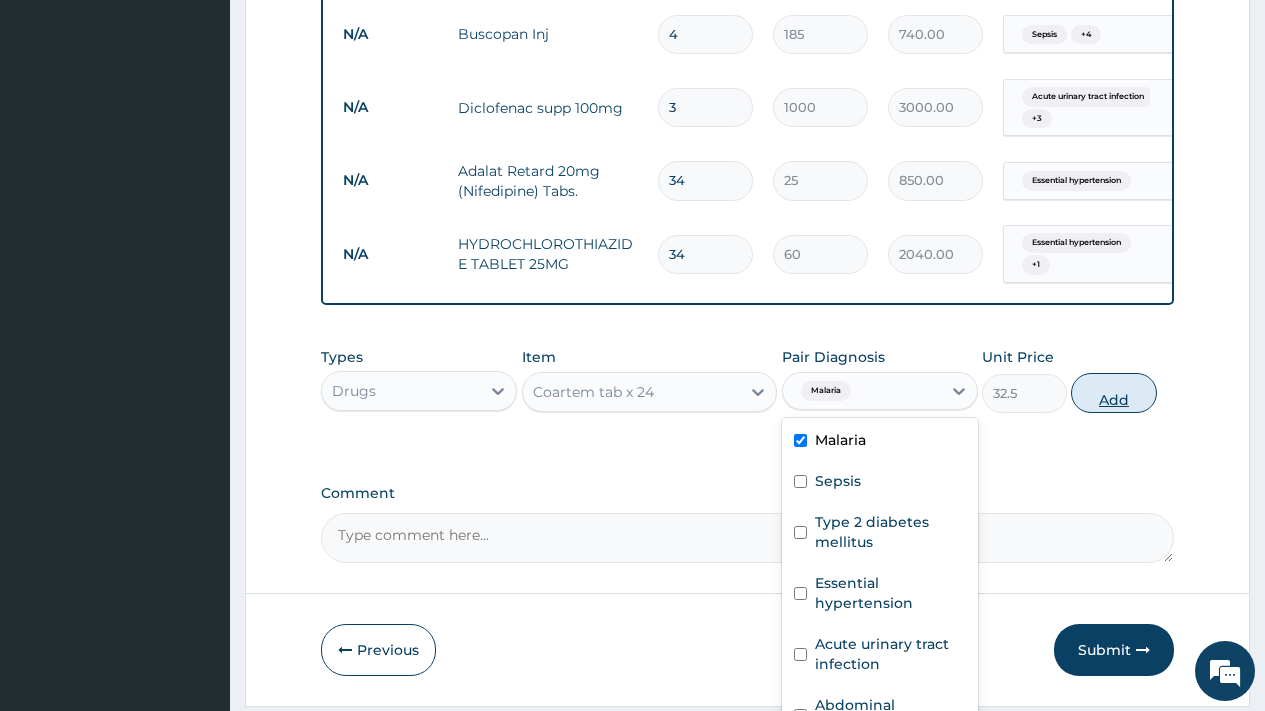 click on "Add" at bounding box center [1113, 393] 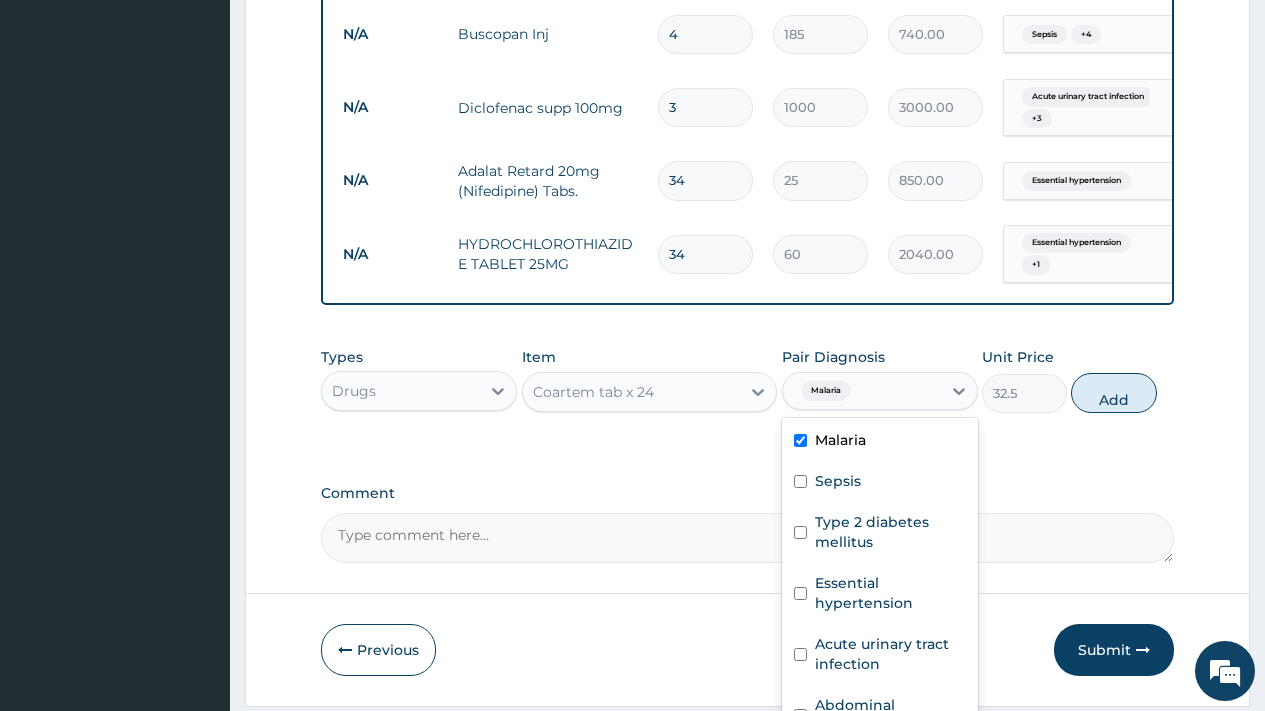 type on "0" 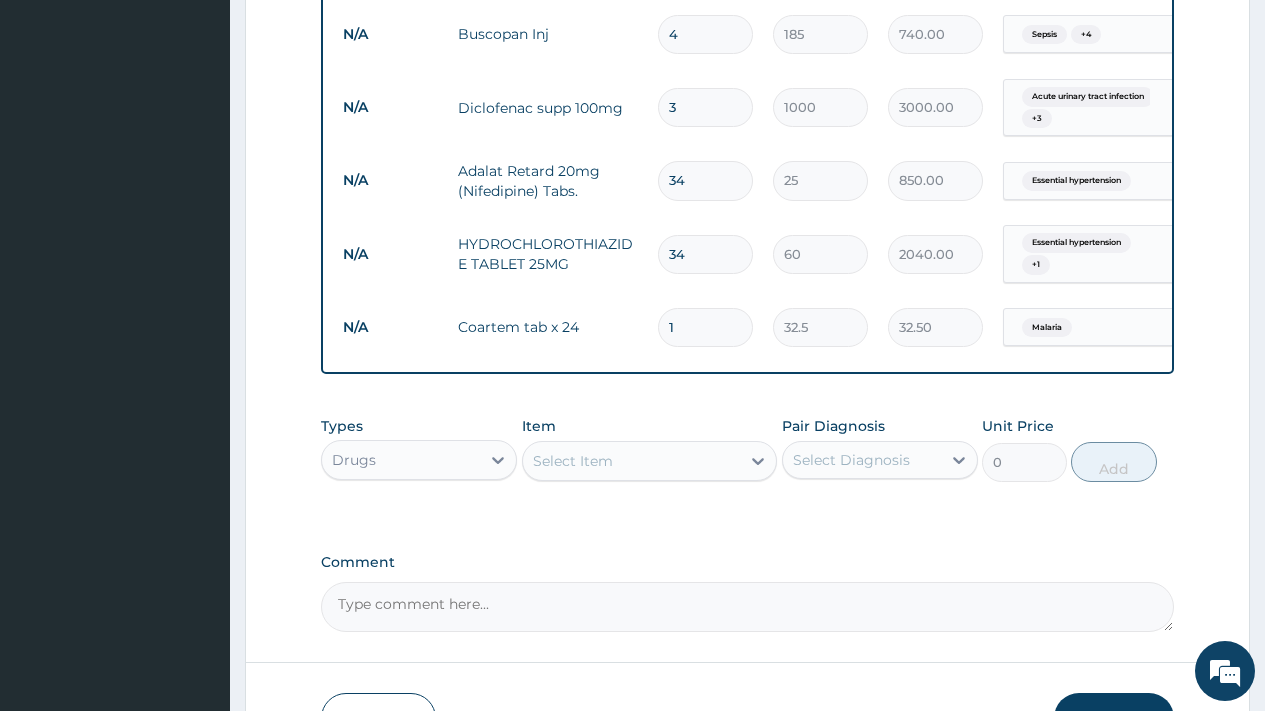 click on "Select Item" at bounding box center (573, 461) 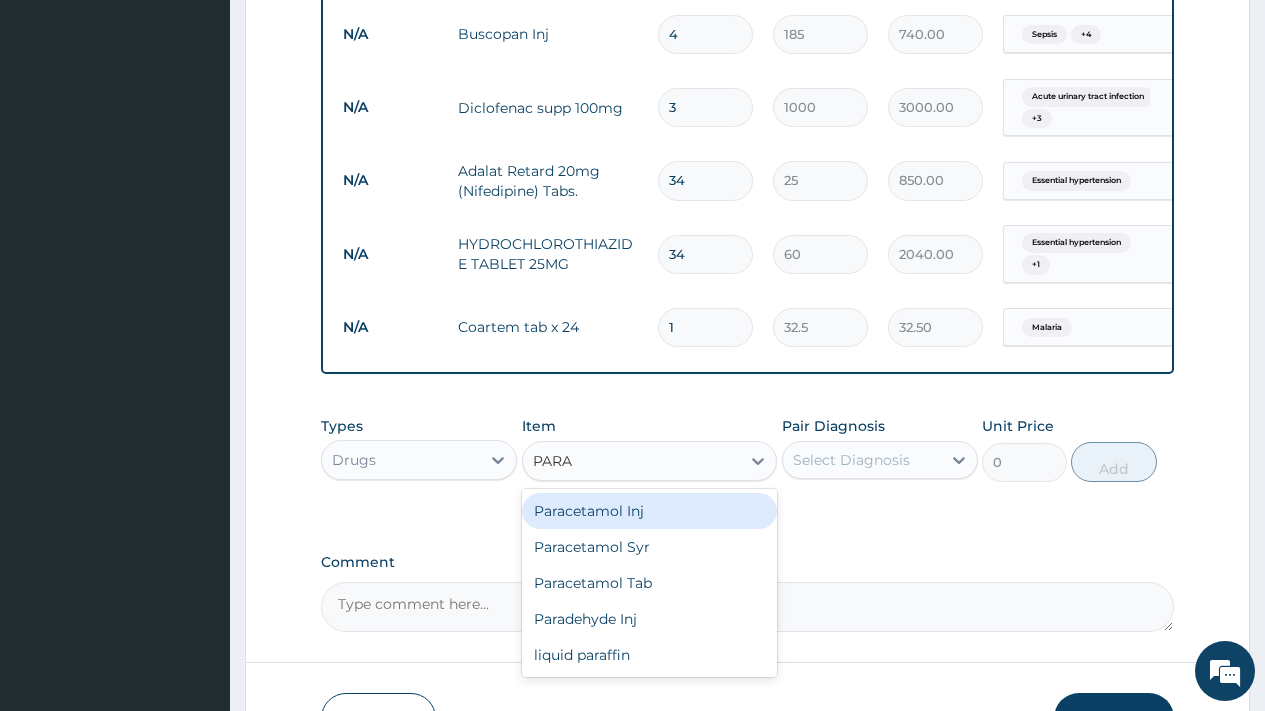 type on "PARAC" 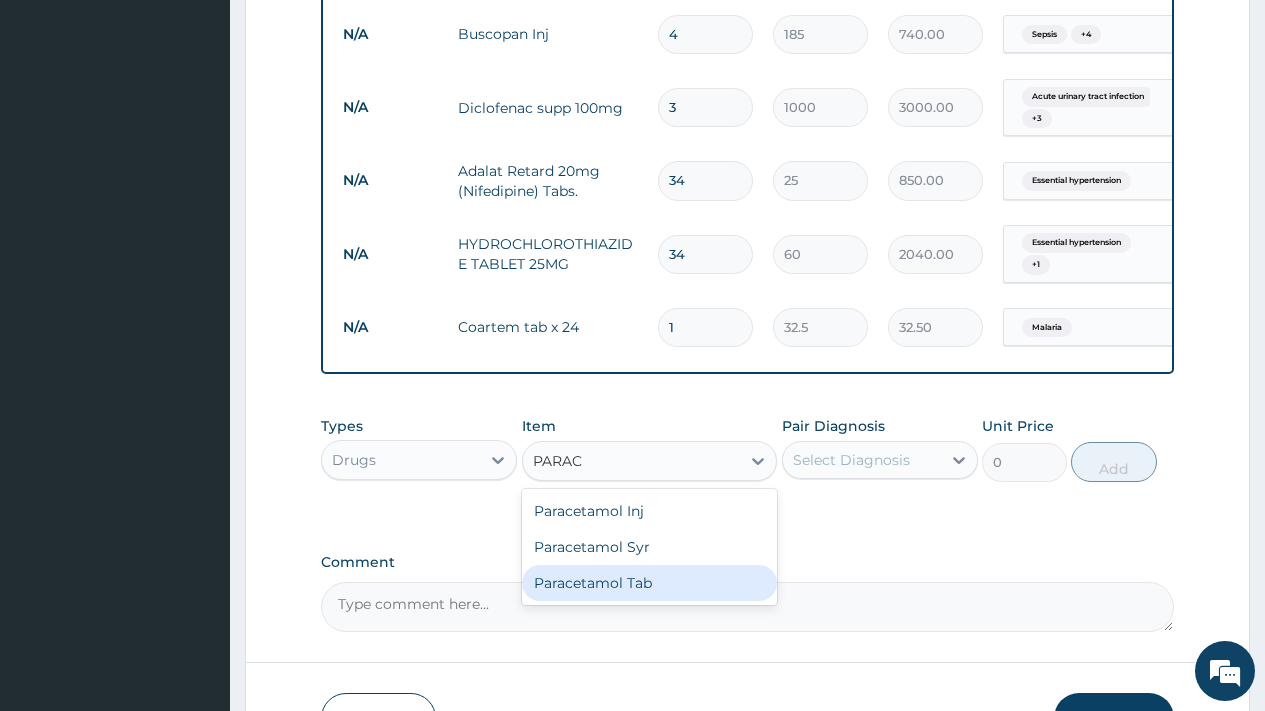 click on "Paracetamol Tab" at bounding box center (650, 583) 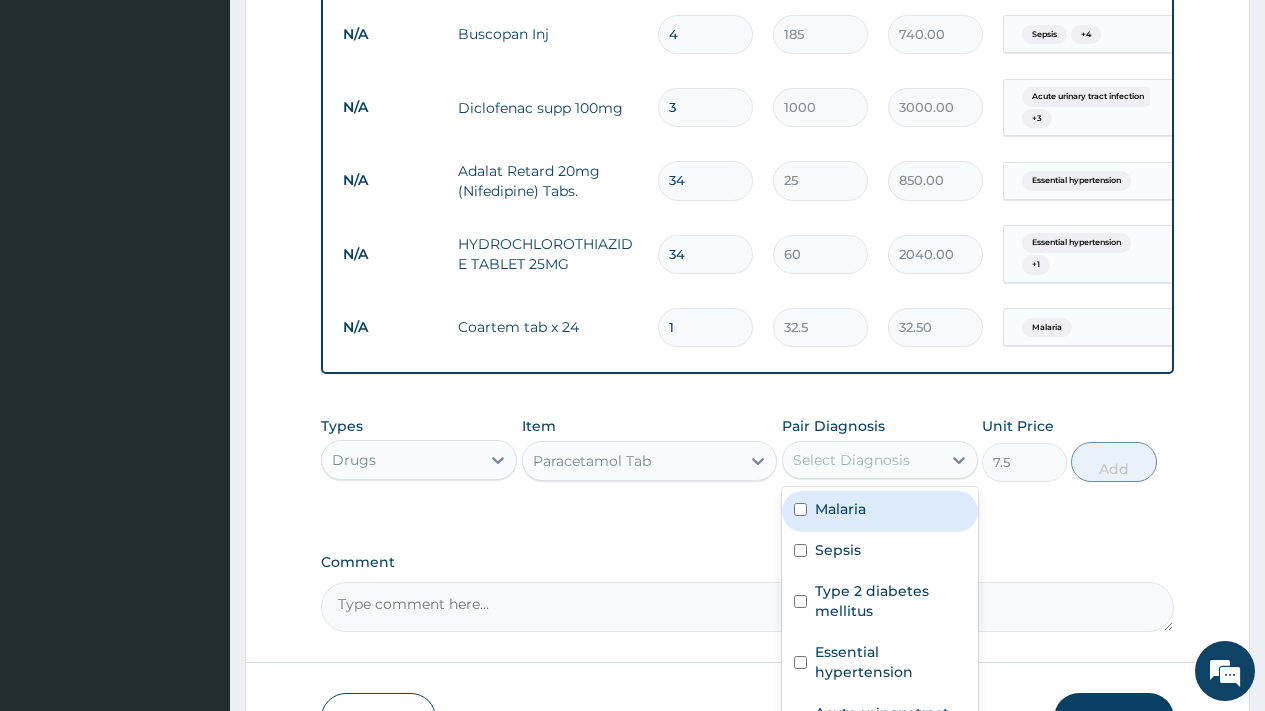 click on "Select Diagnosis" at bounding box center [851, 460] 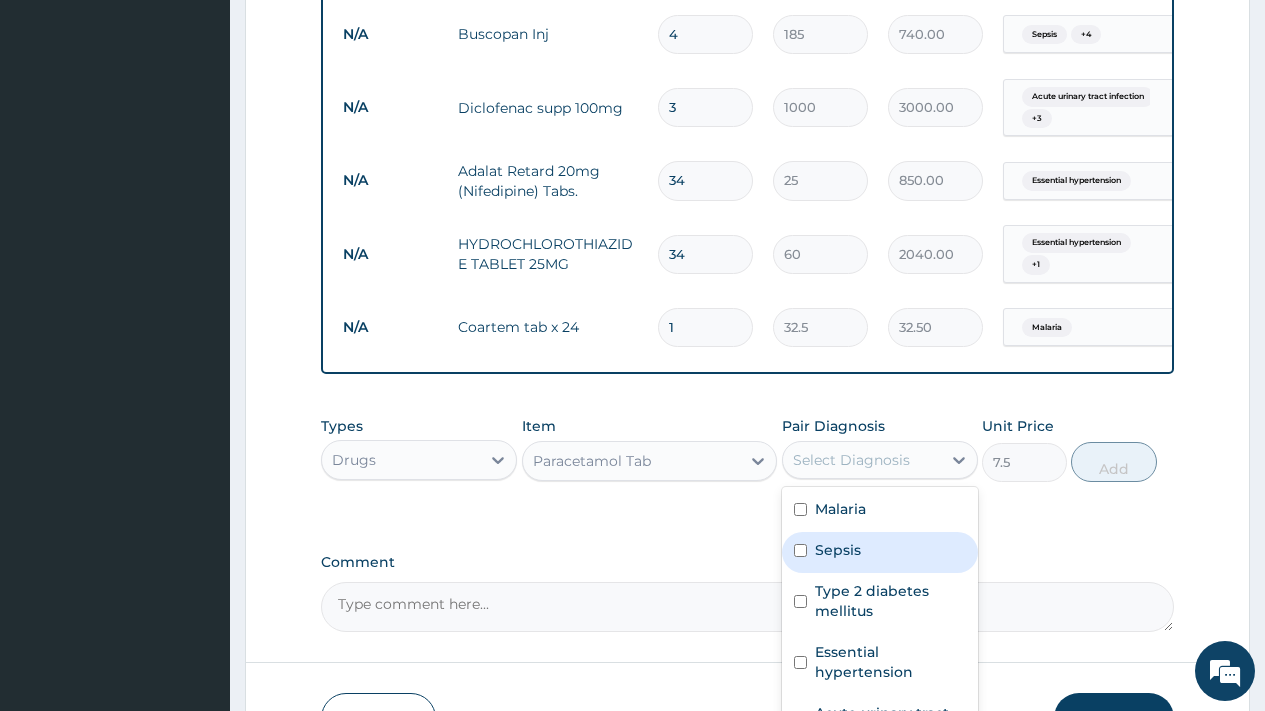 click on "Sepsis" at bounding box center [838, 550] 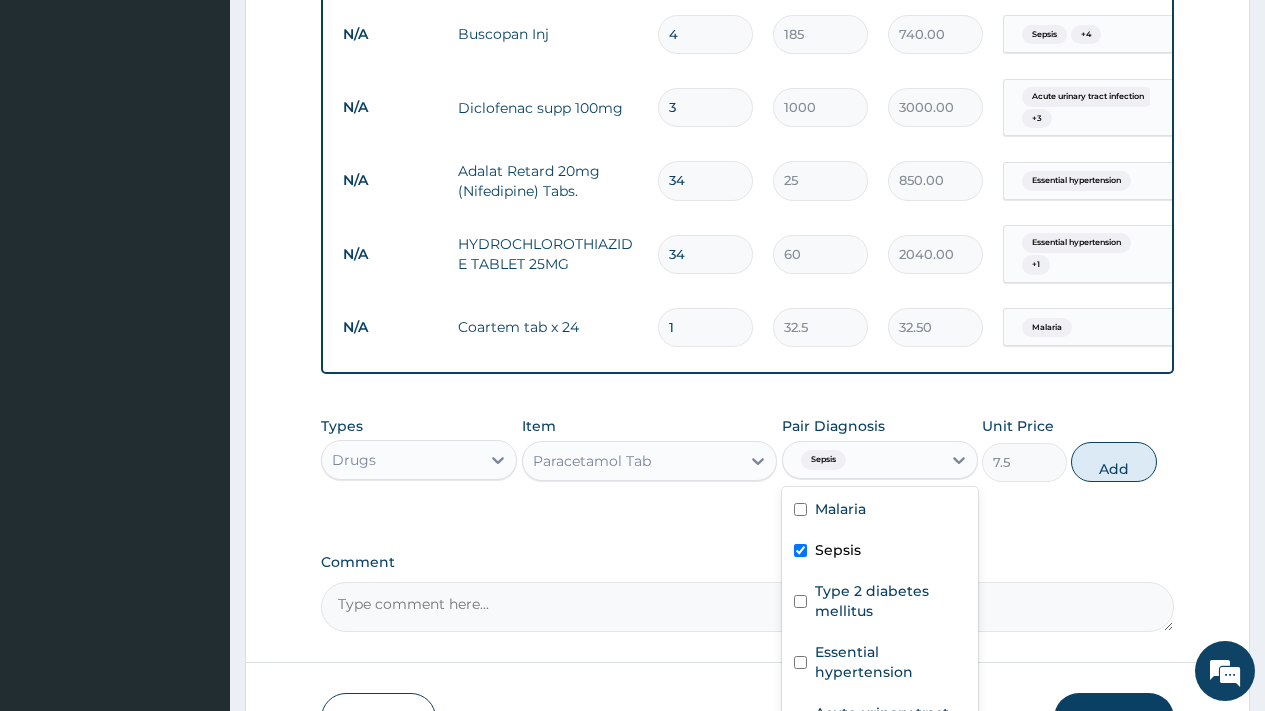 click on "Sepsis" at bounding box center (838, 550) 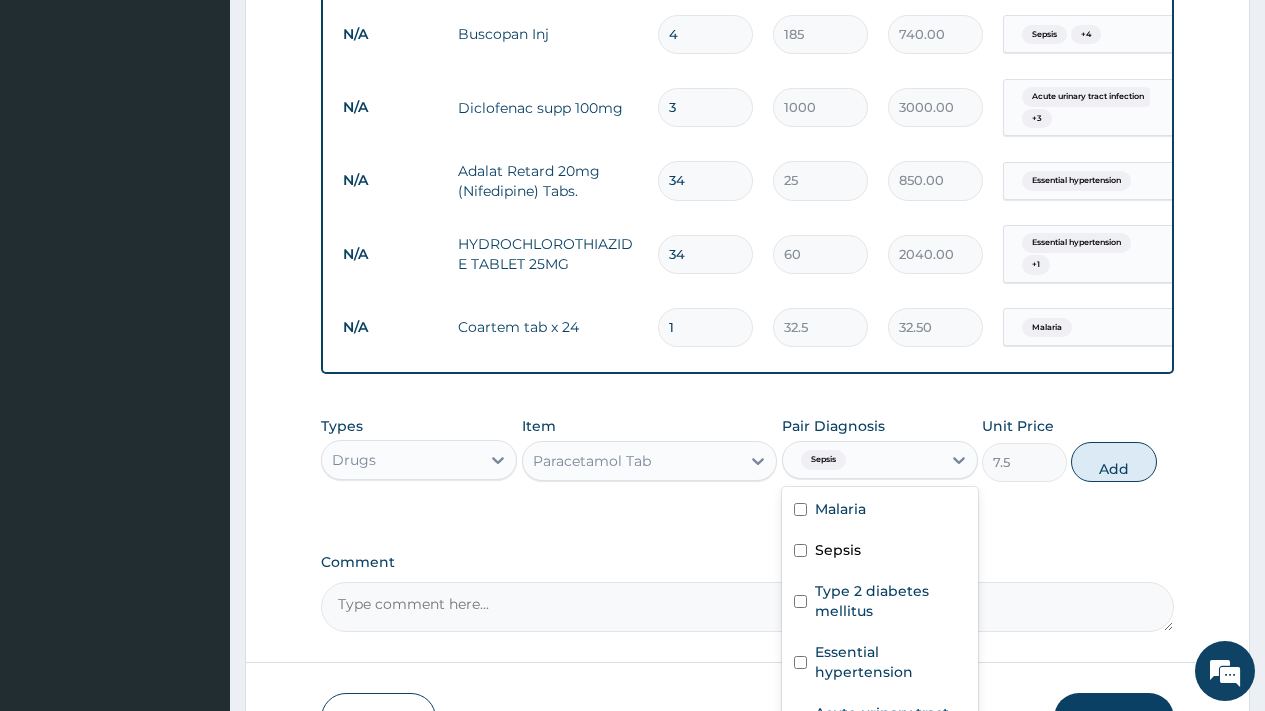 checkbox on "false" 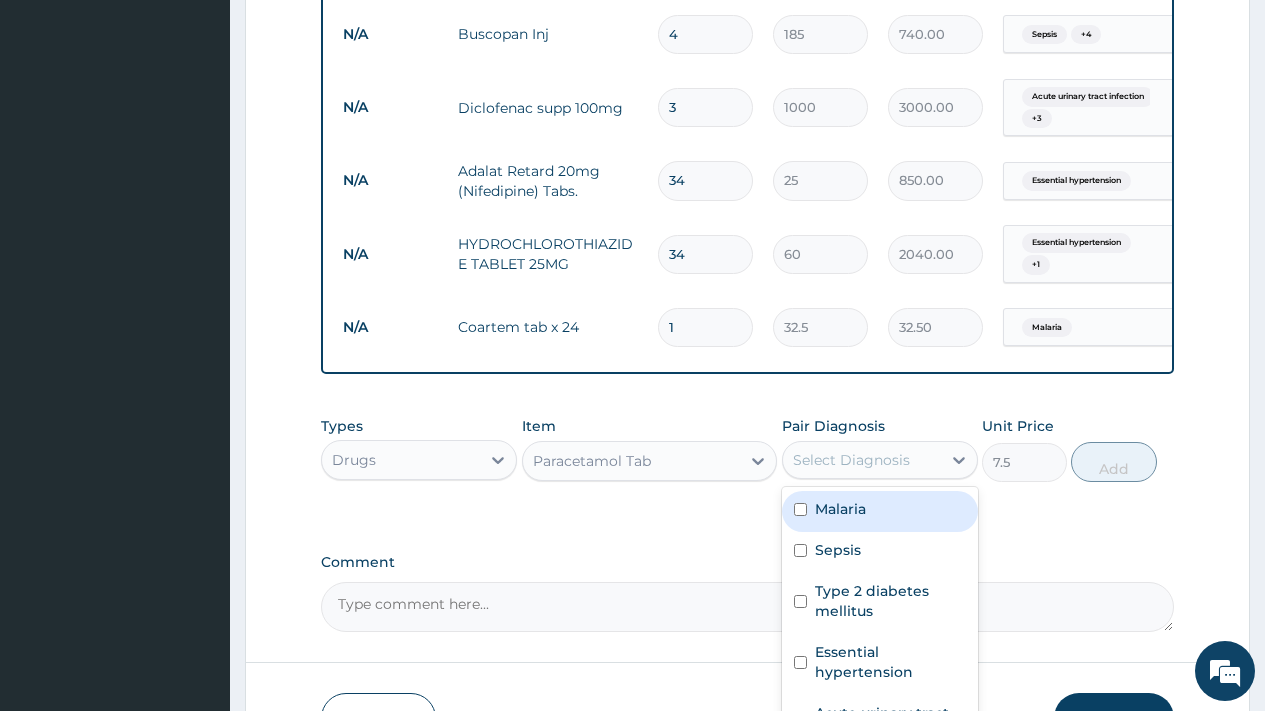 click on "Malaria" at bounding box center (840, 509) 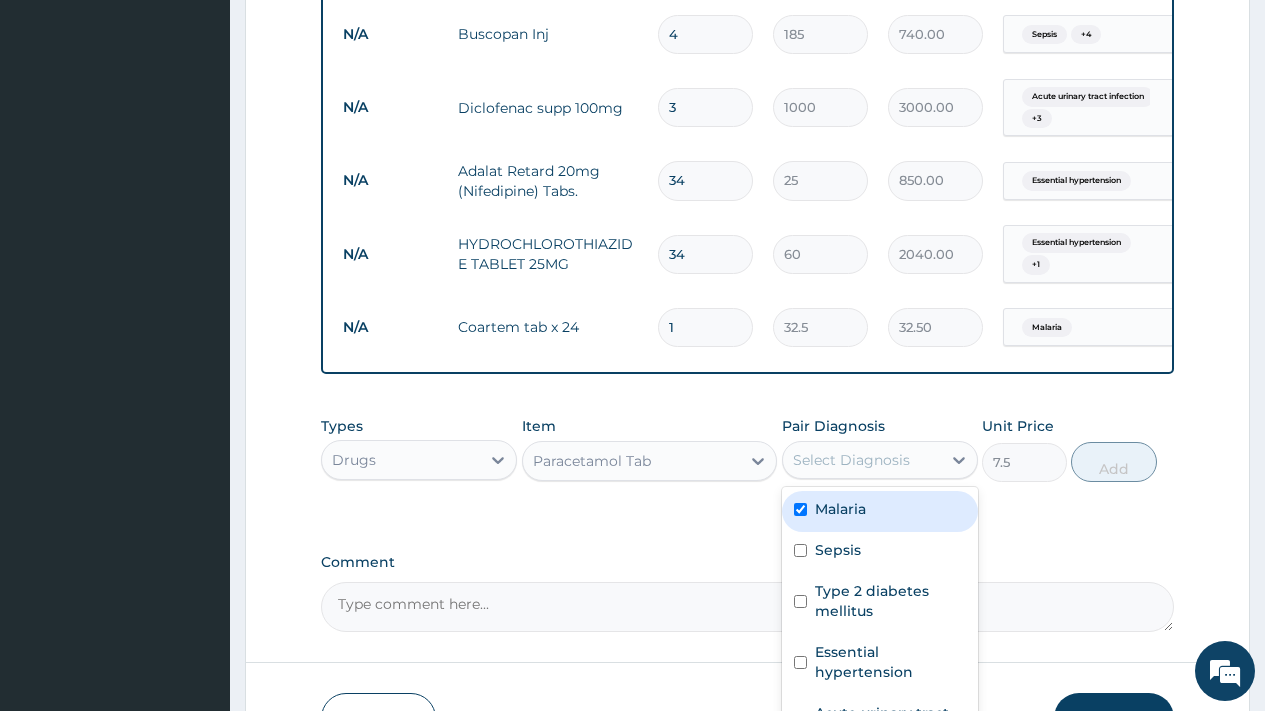 checkbox on "true" 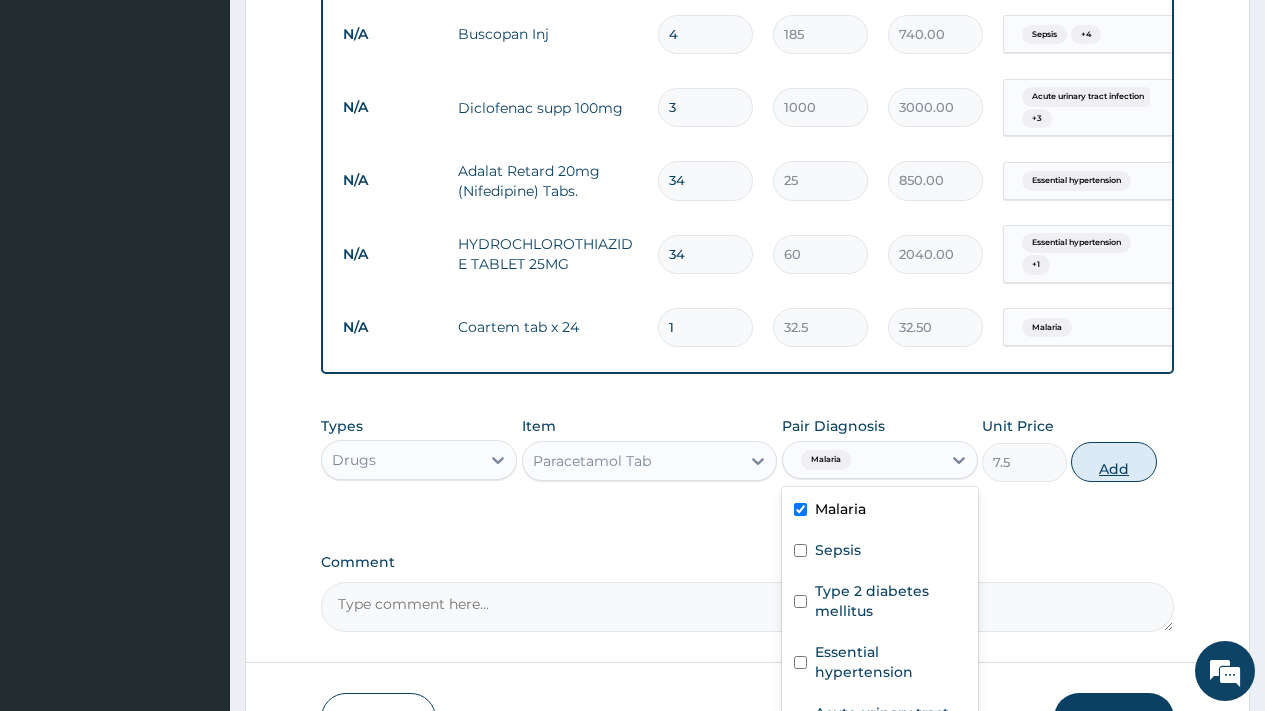click on "Add" at bounding box center (1113, 462) 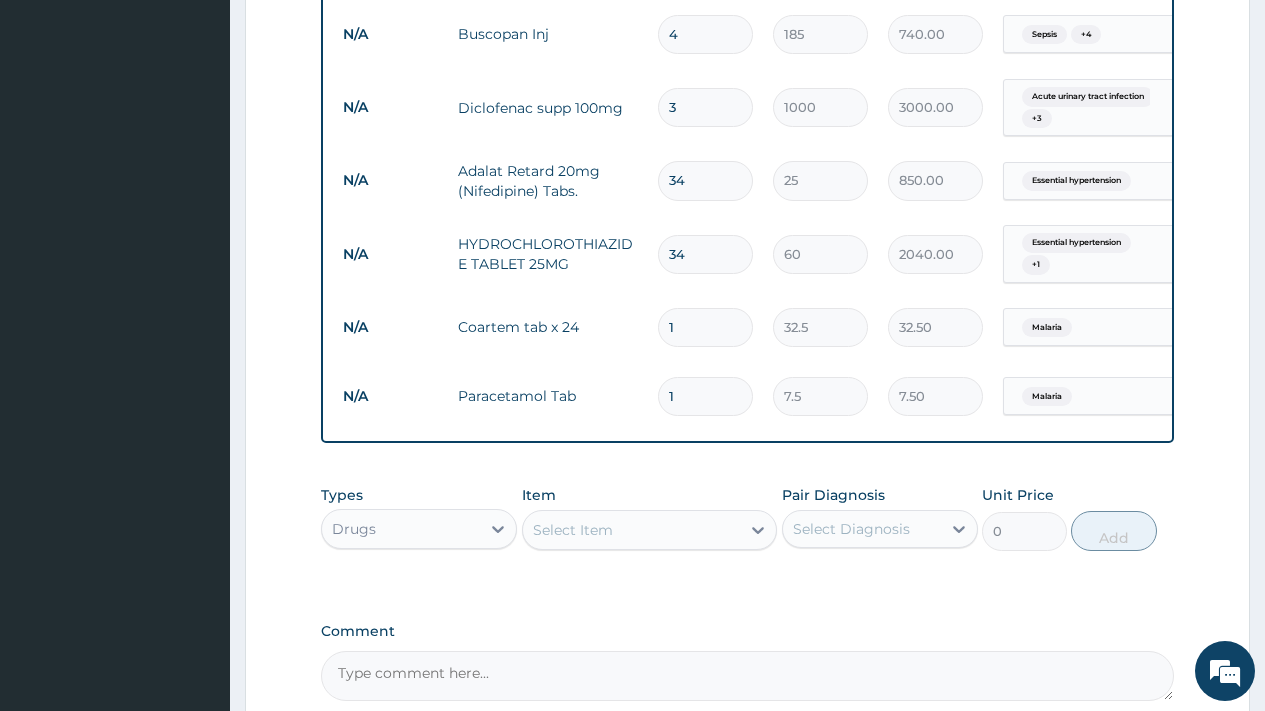 drag, startPoint x: 687, startPoint y: 338, endPoint x: 660, endPoint y: 328, distance: 28.79236 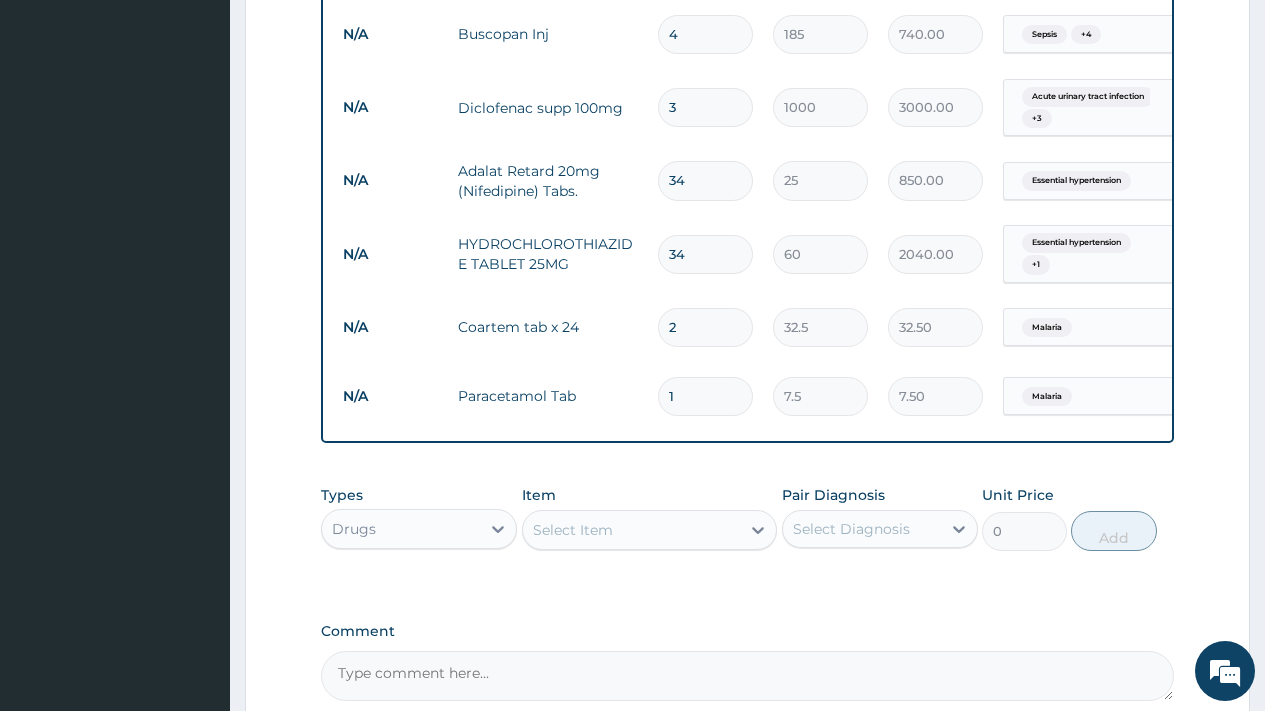type on "65.00" 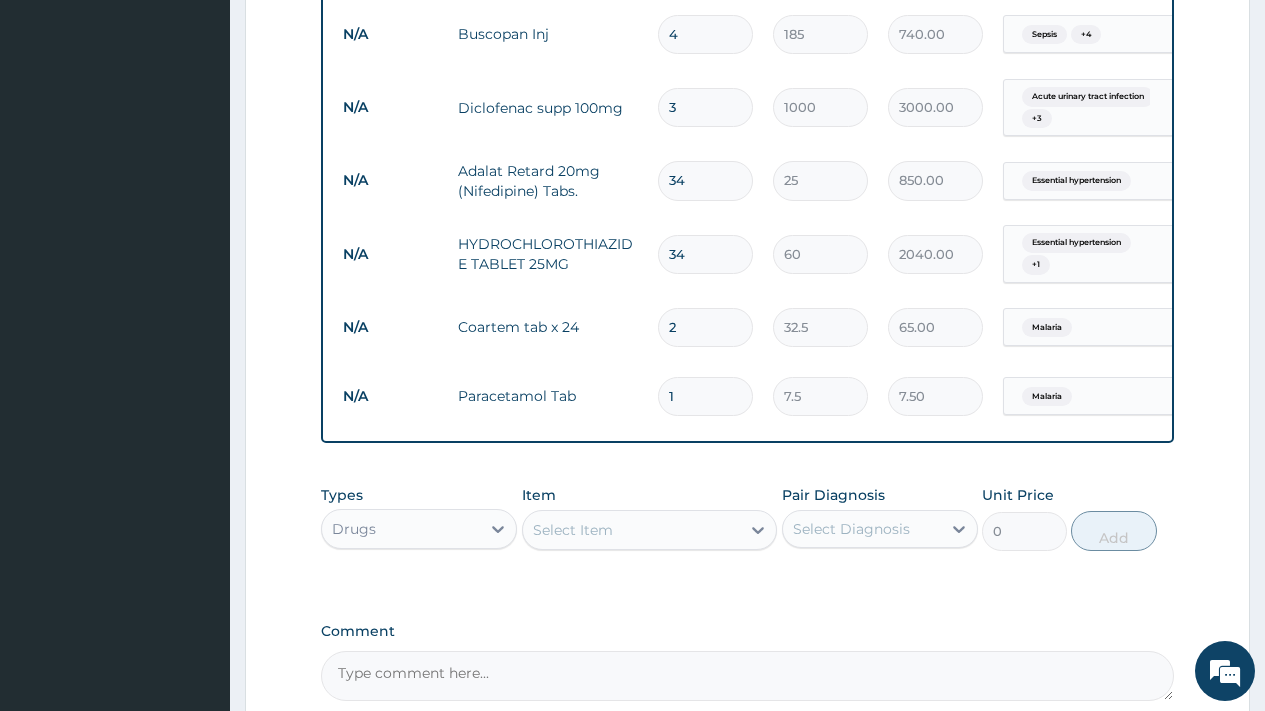type on "24" 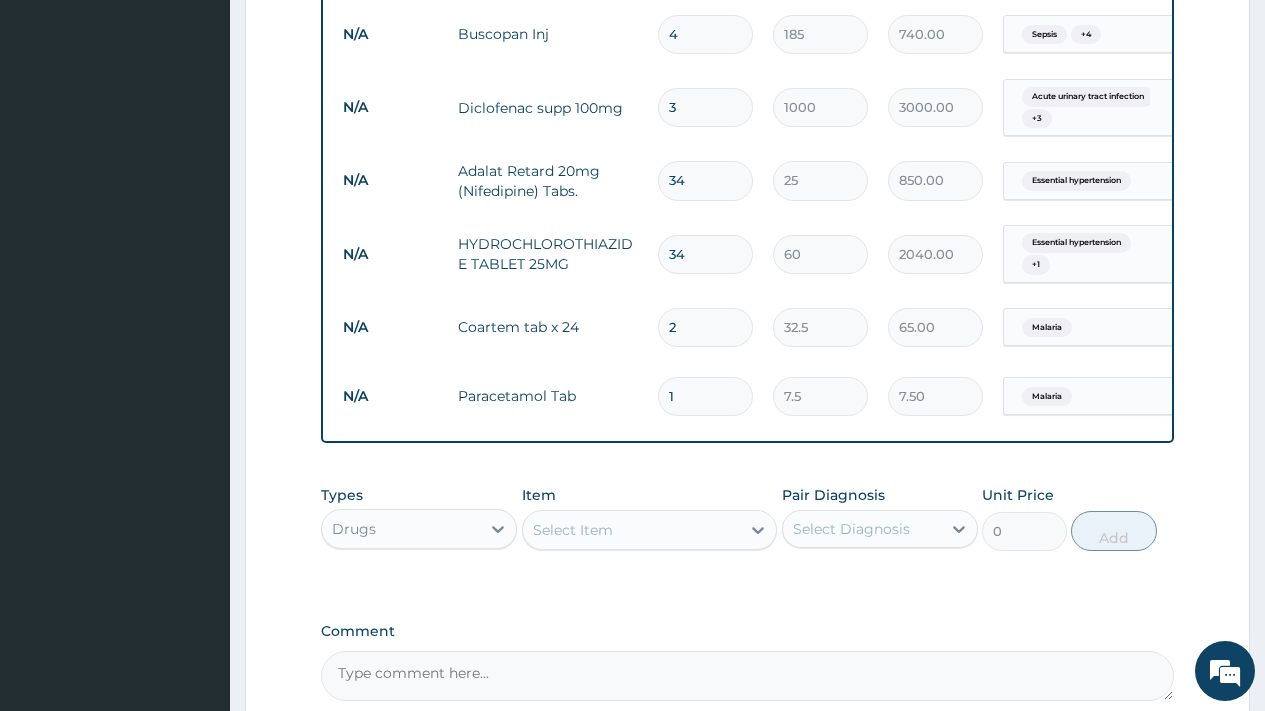 type on "780.00" 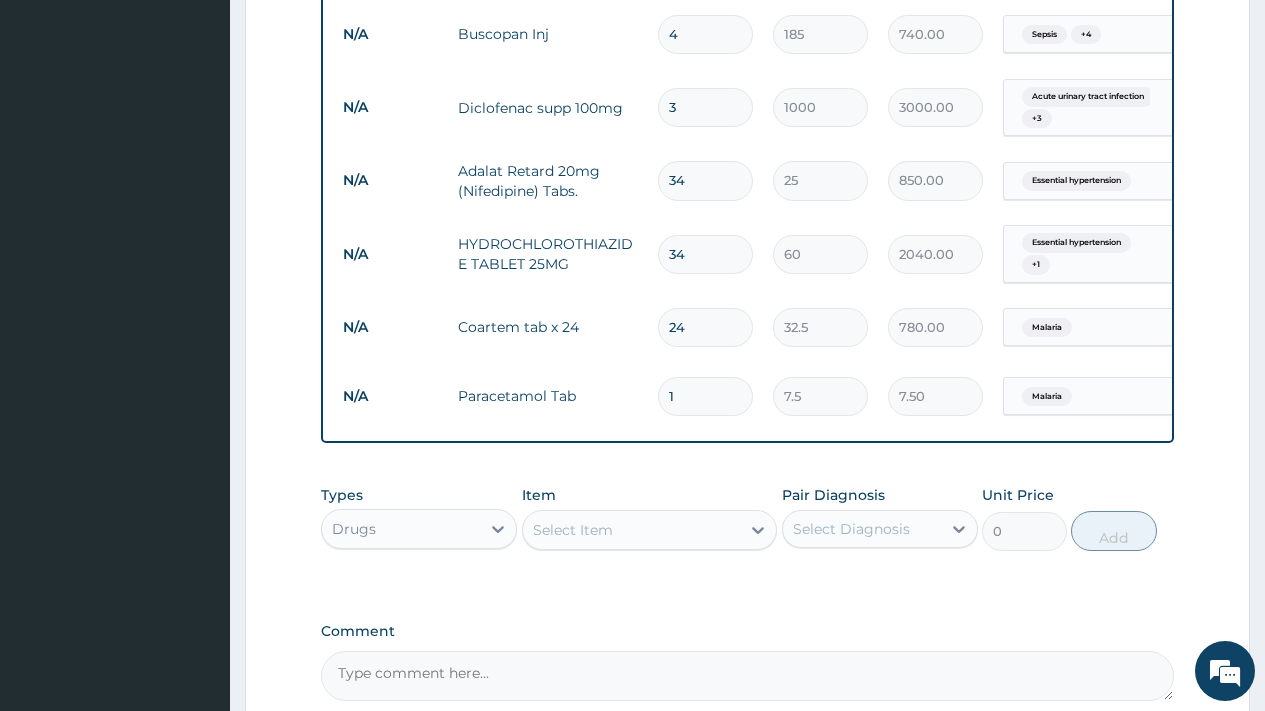 type on "24" 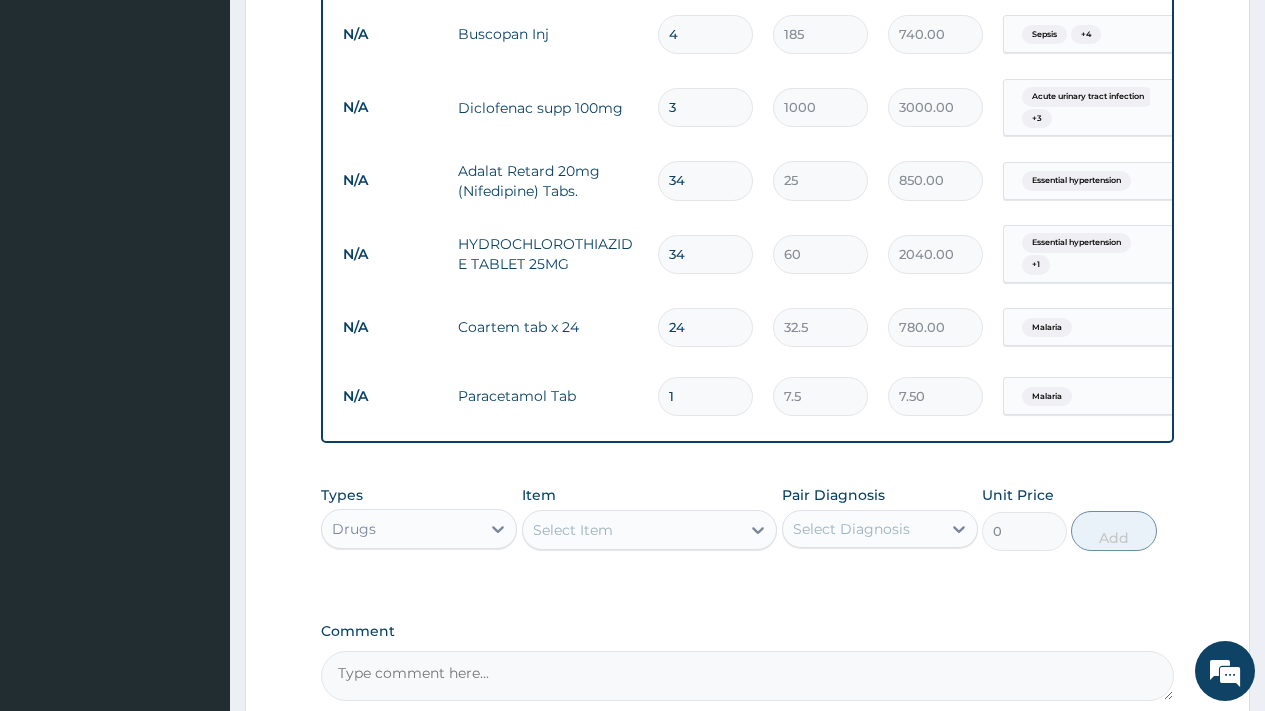 click on "1" at bounding box center (705, 396) 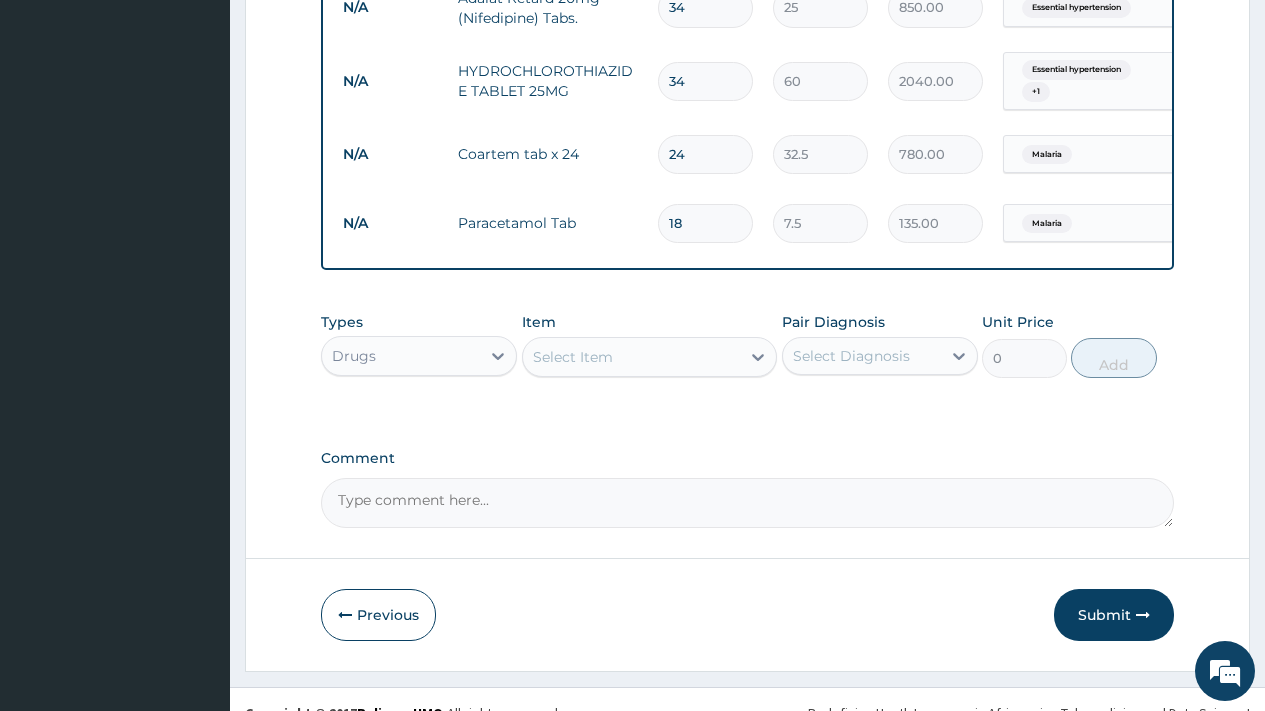 scroll, scrollTop: 1956, scrollLeft: 0, axis: vertical 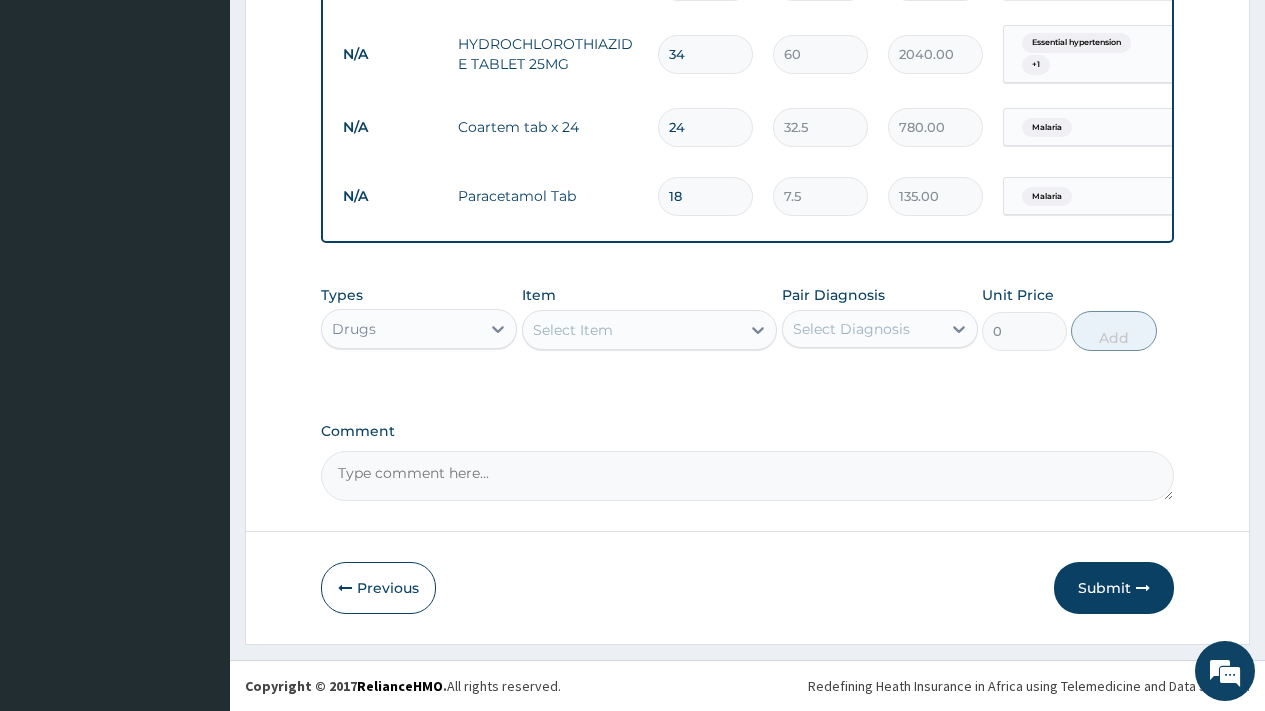type on "18" 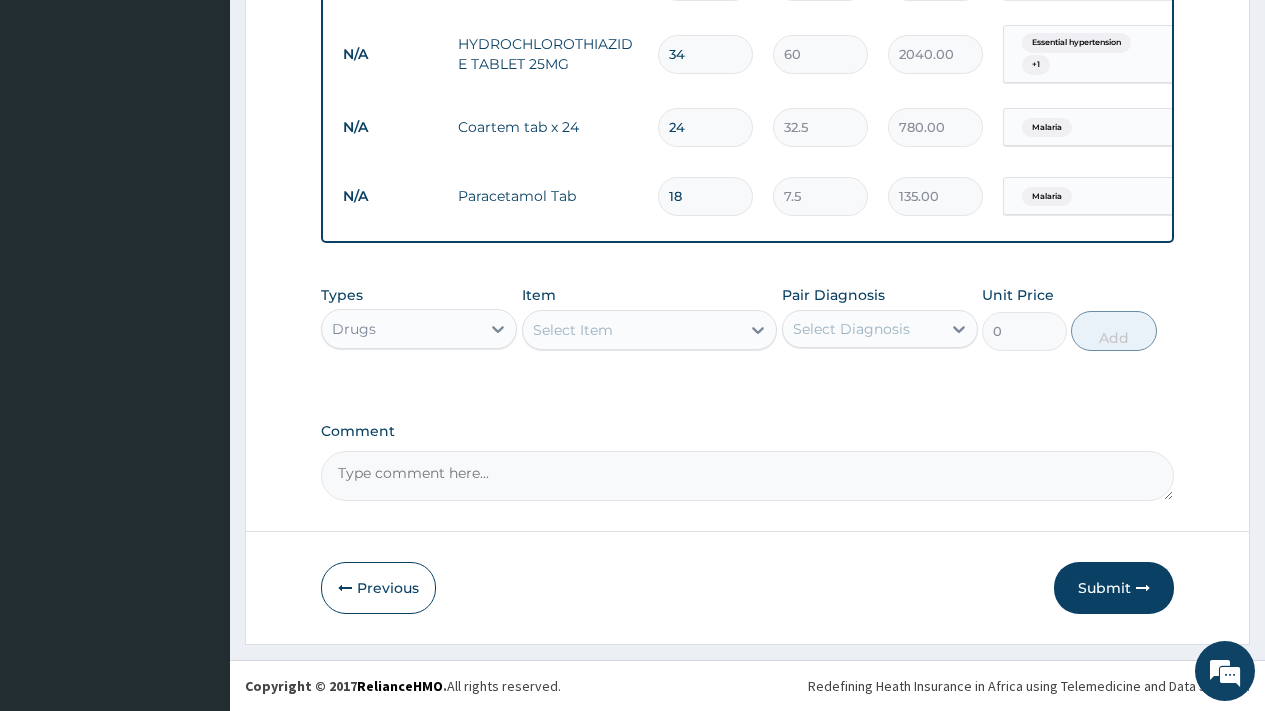 click on "Item Select Item" at bounding box center (650, 318) 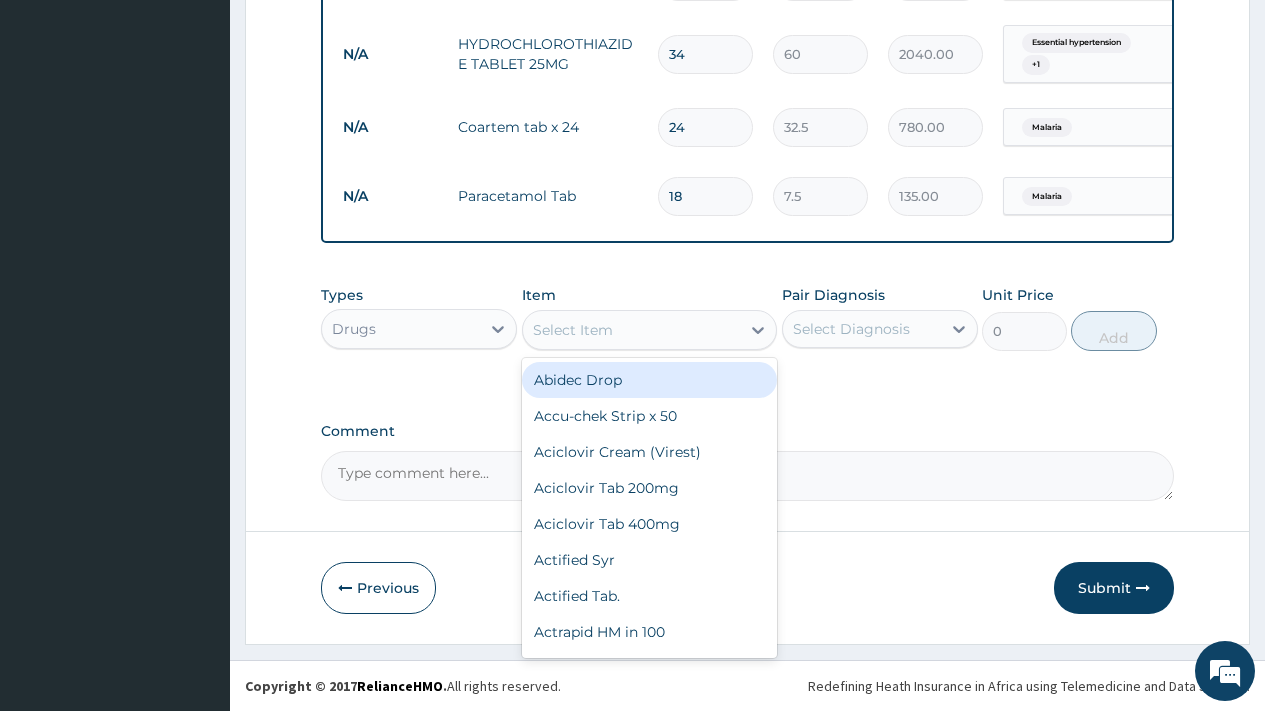 click on "Select Item" at bounding box center (632, 330) 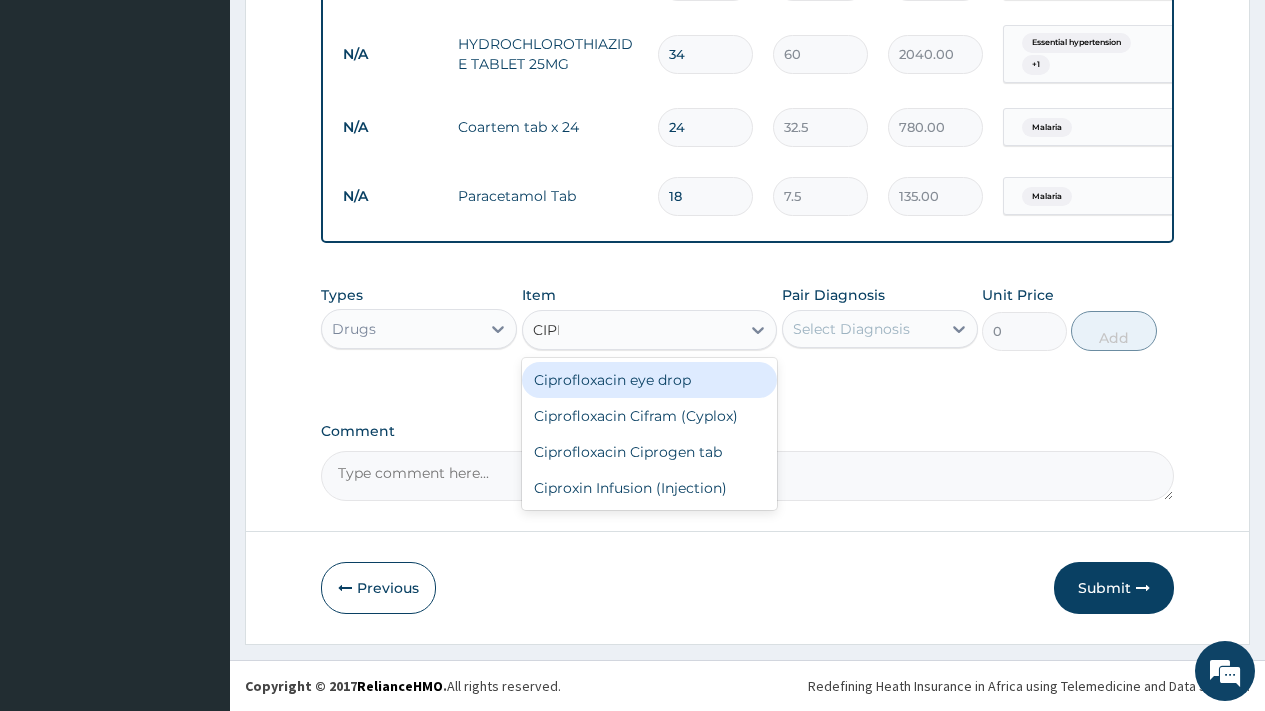 type on "CIPRO" 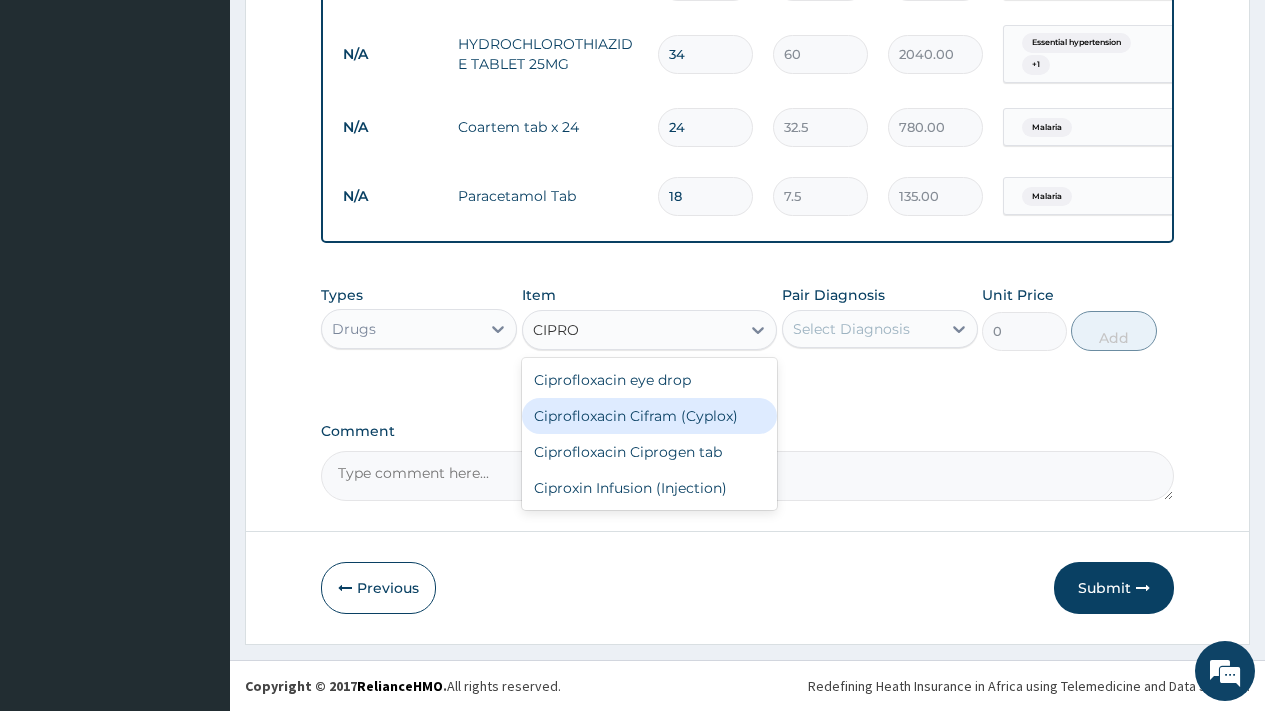 click on "Ciprofloxacin Cifram (Cyplox)" at bounding box center (650, 416) 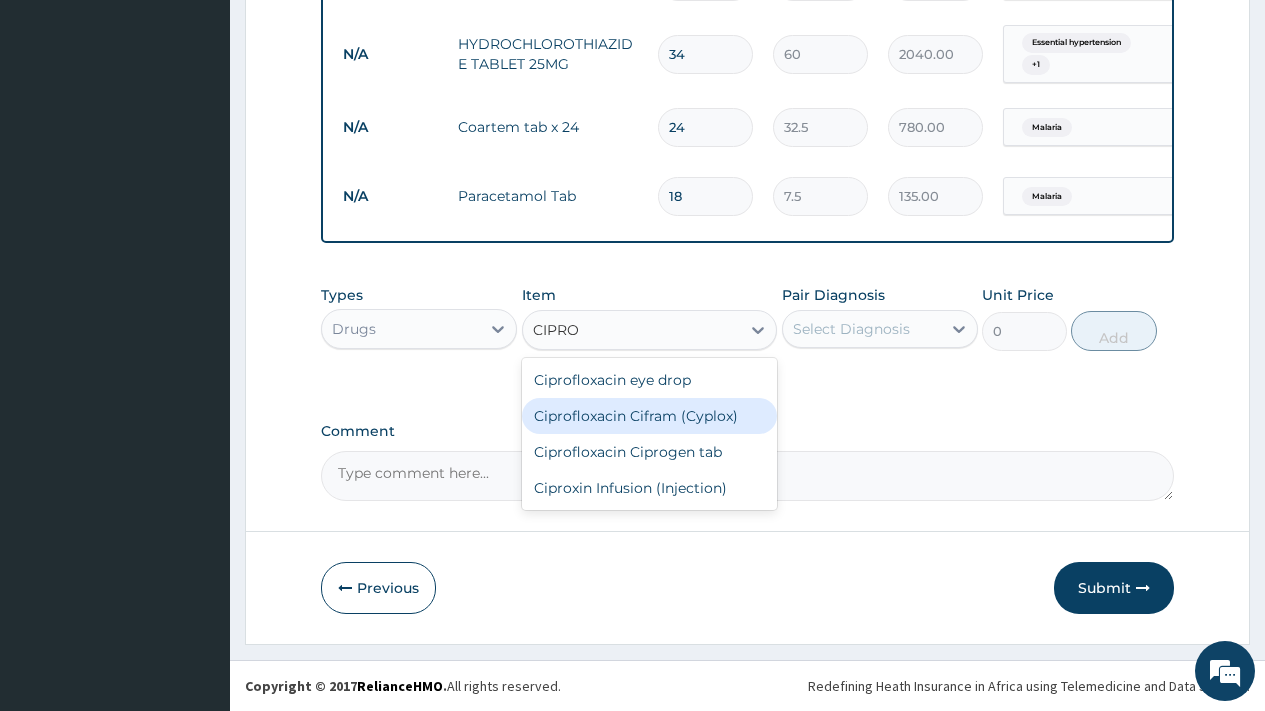 type 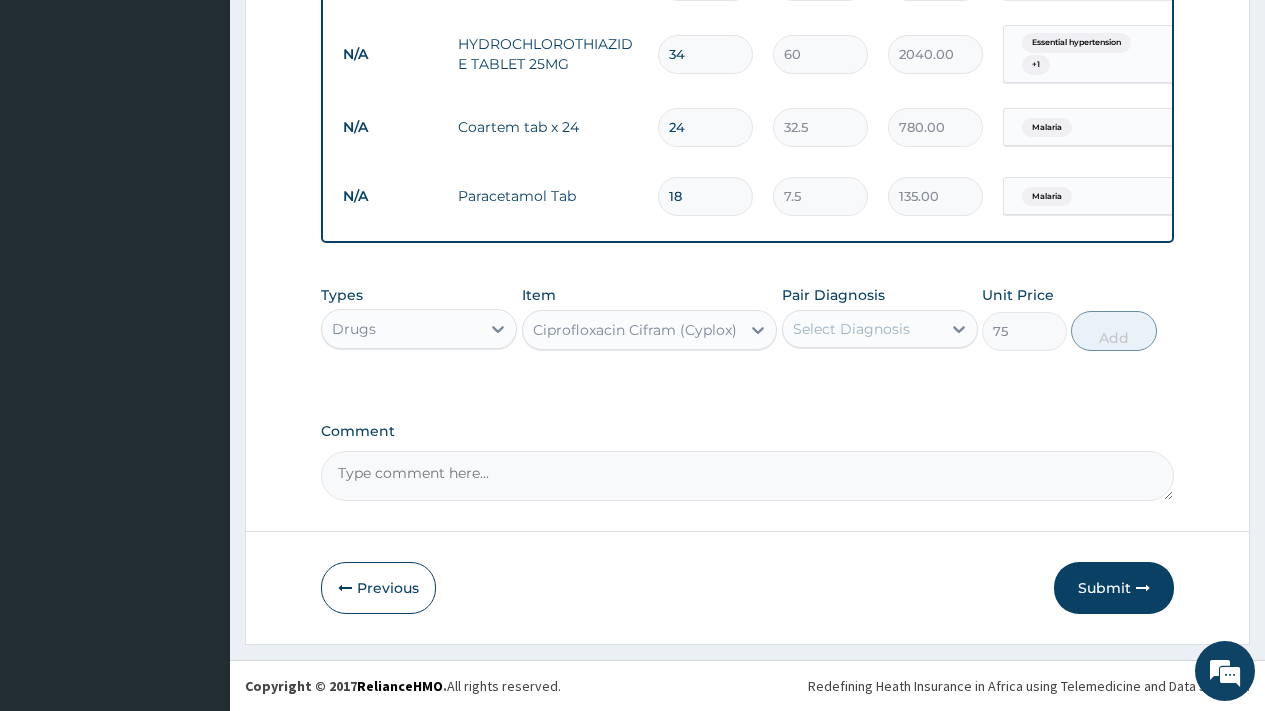 click on "Select Diagnosis" at bounding box center (851, 329) 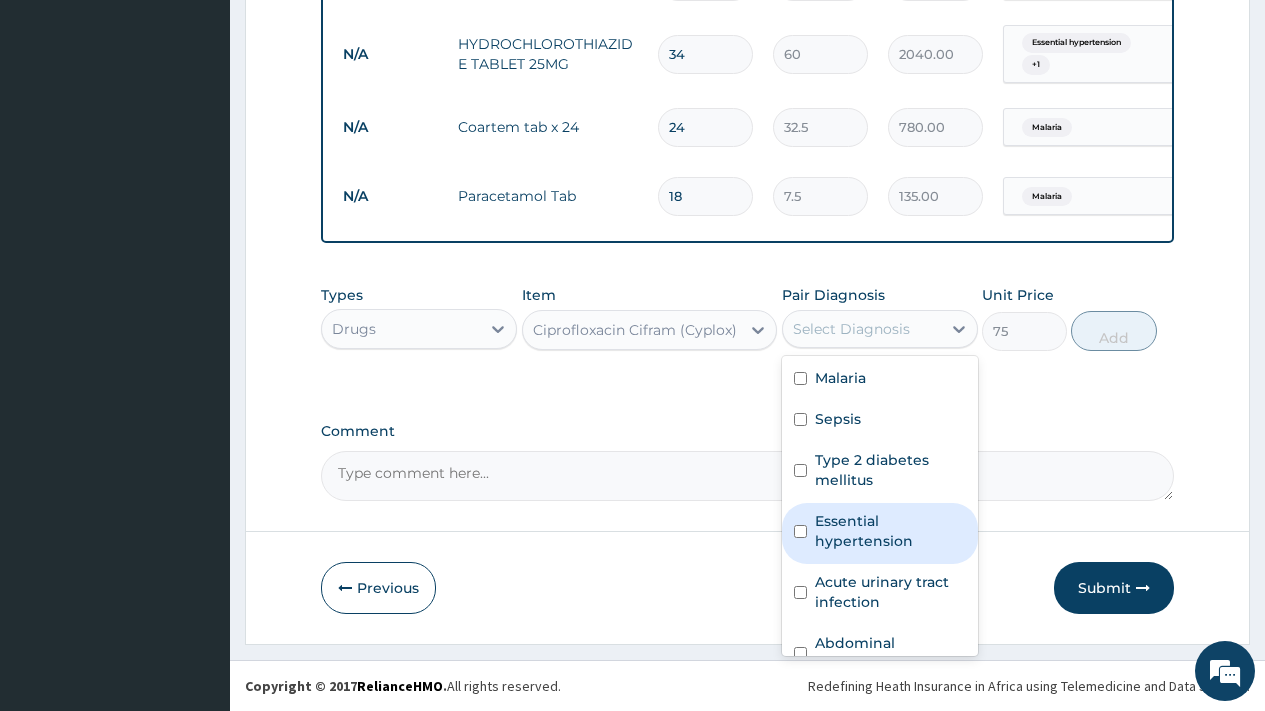 scroll, scrollTop: 34, scrollLeft: 0, axis: vertical 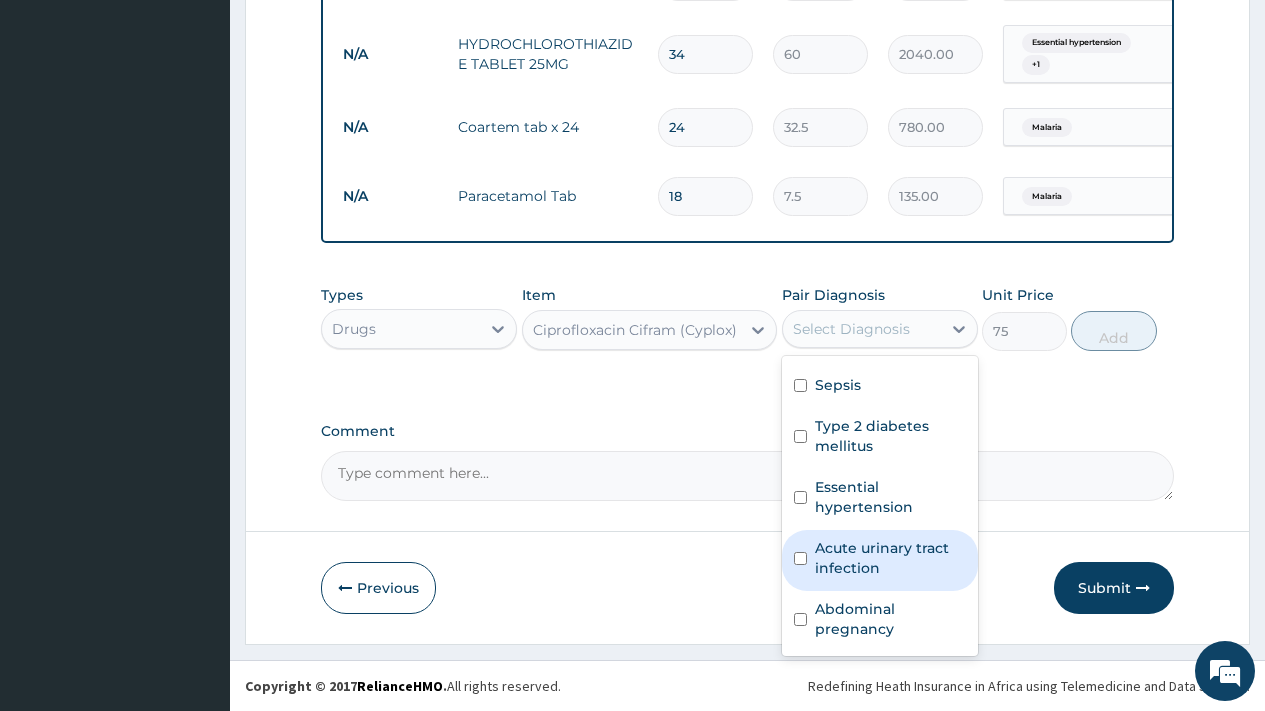 click on "Acute urinary tract infection" at bounding box center (890, 558) 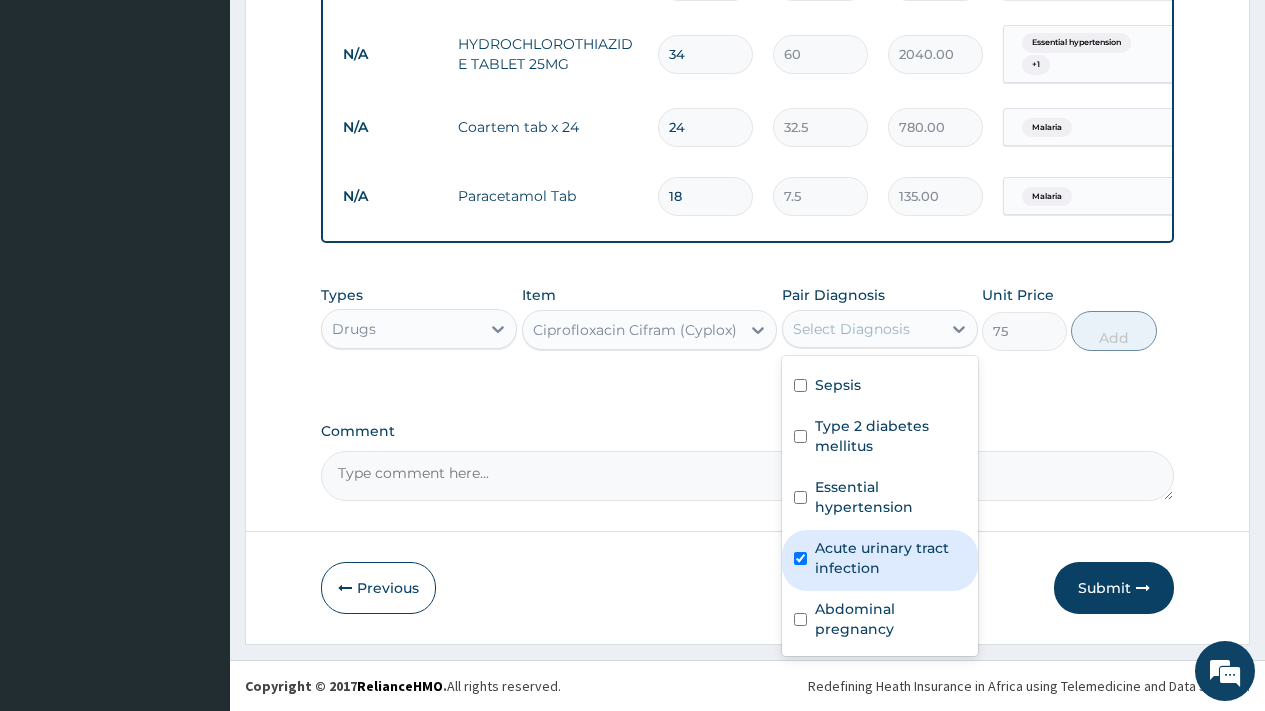 checkbox on "true" 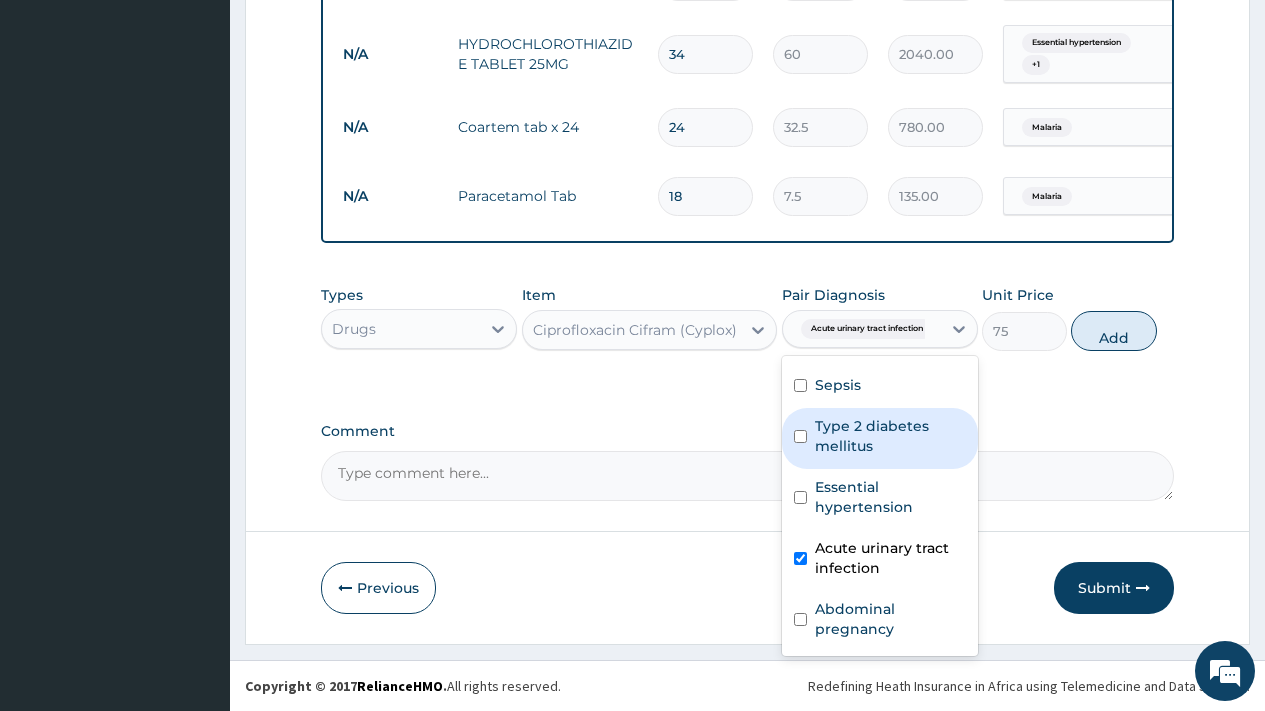 scroll, scrollTop: 0, scrollLeft: 0, axis: both 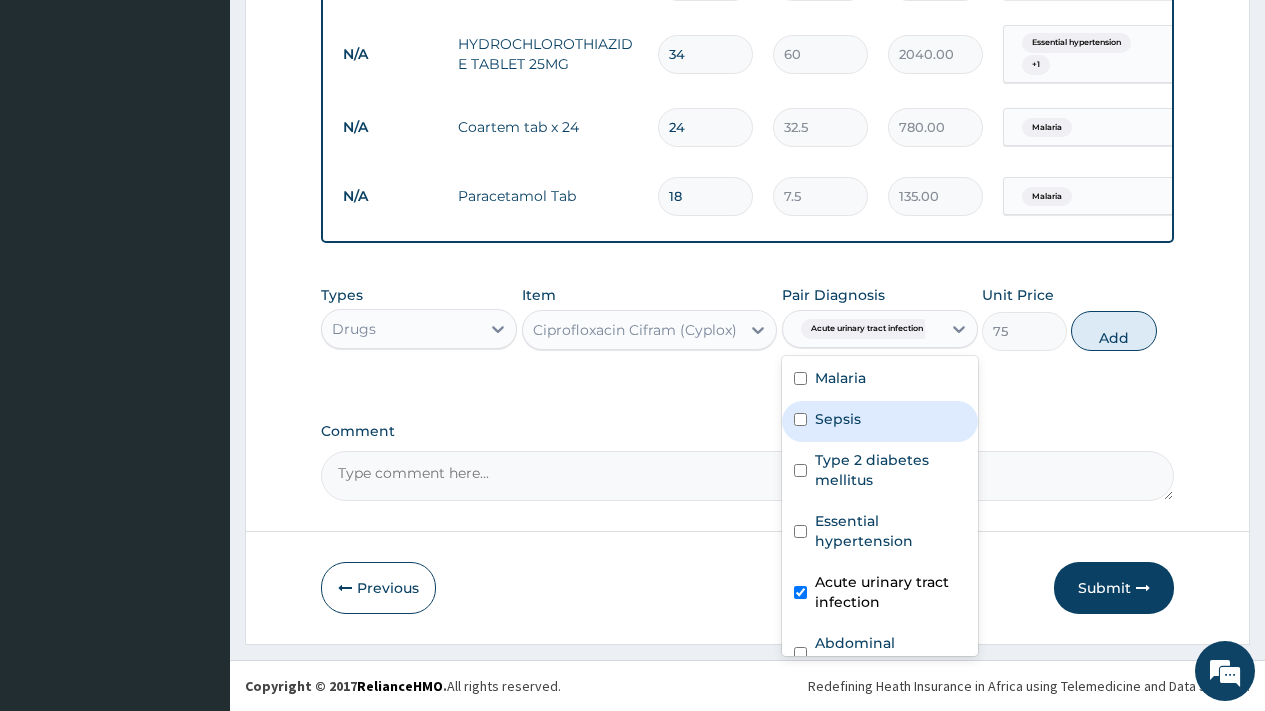 click on "Sepsis" at bounding box center (838, 419) 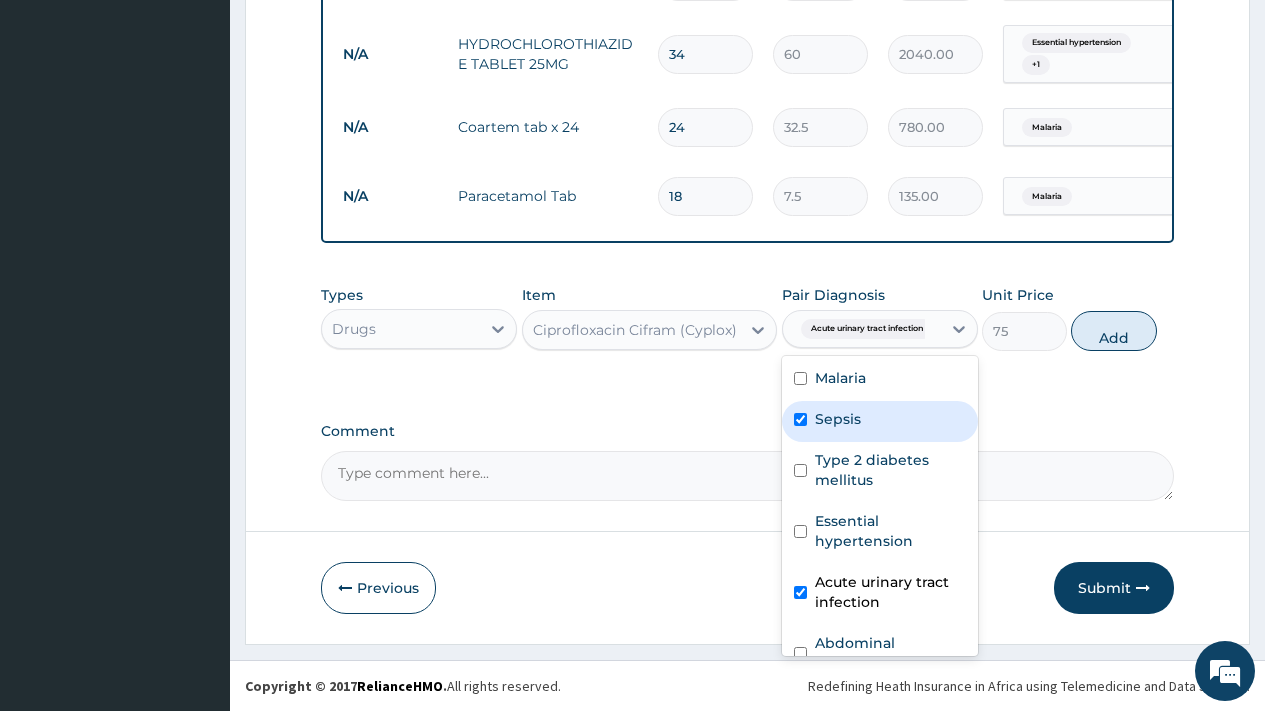 checkbox on "true" 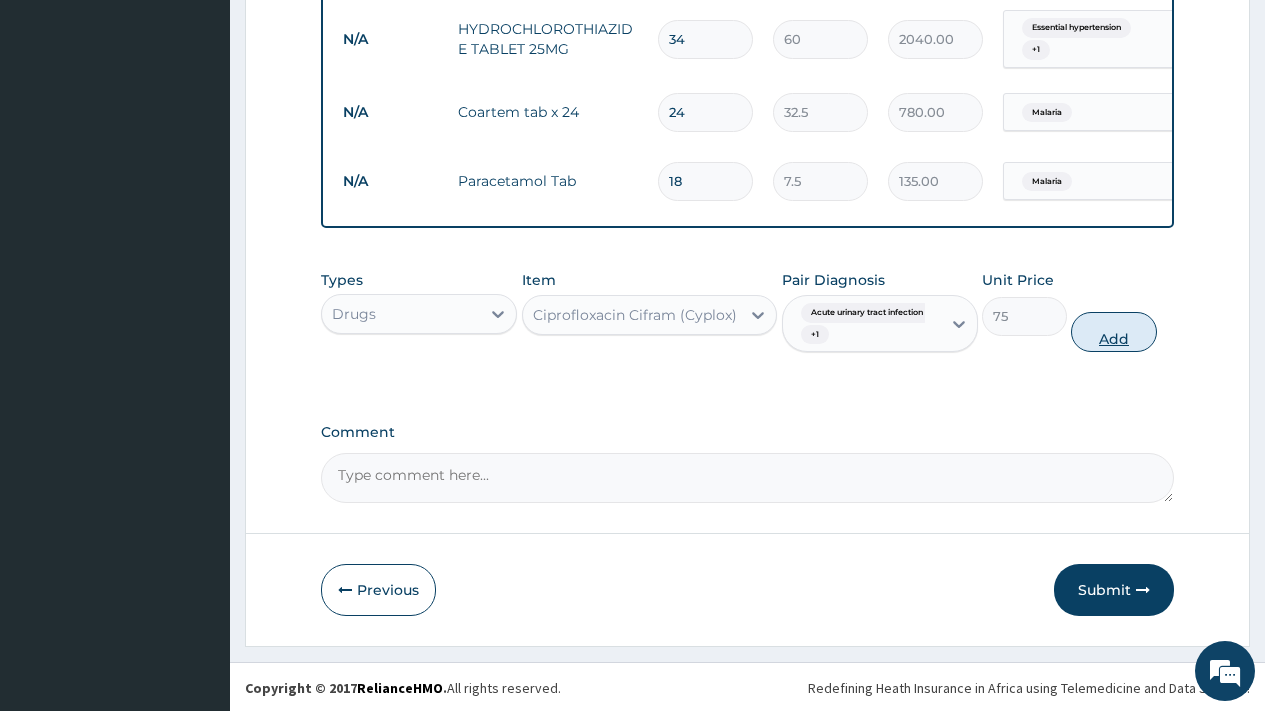 click on "Add" at bounding box center [1113, 332] 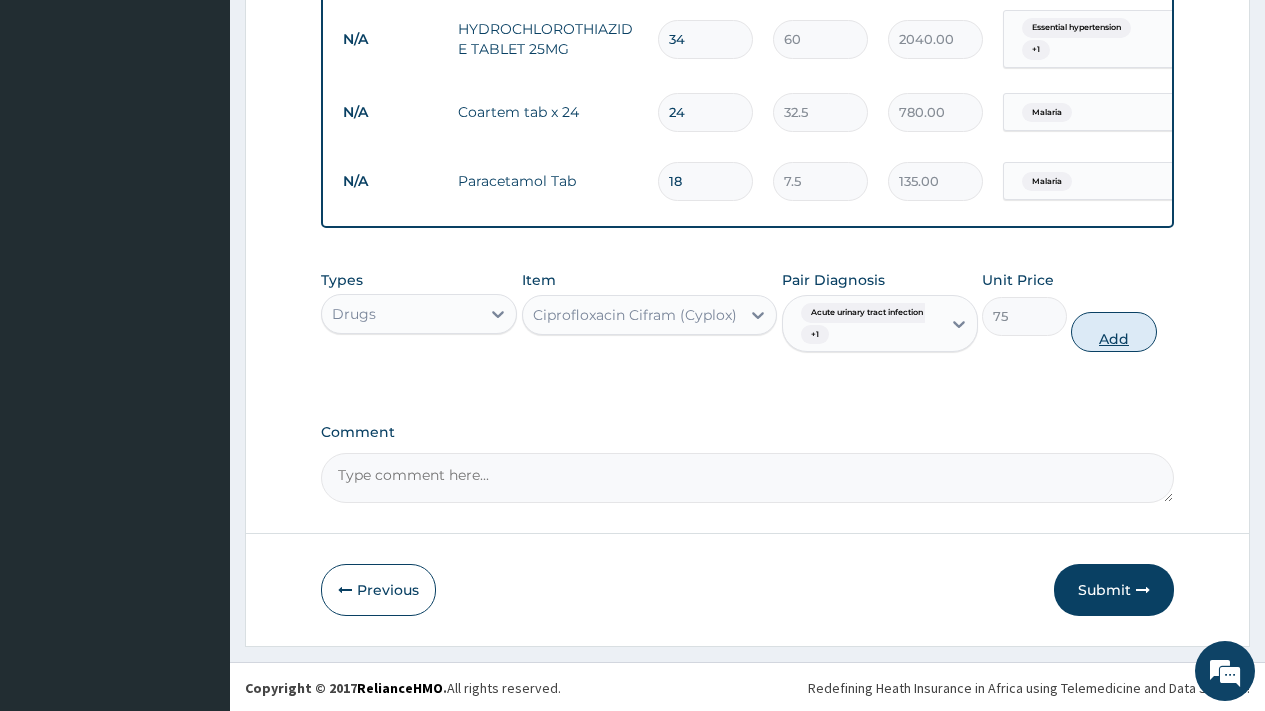 type on "0" 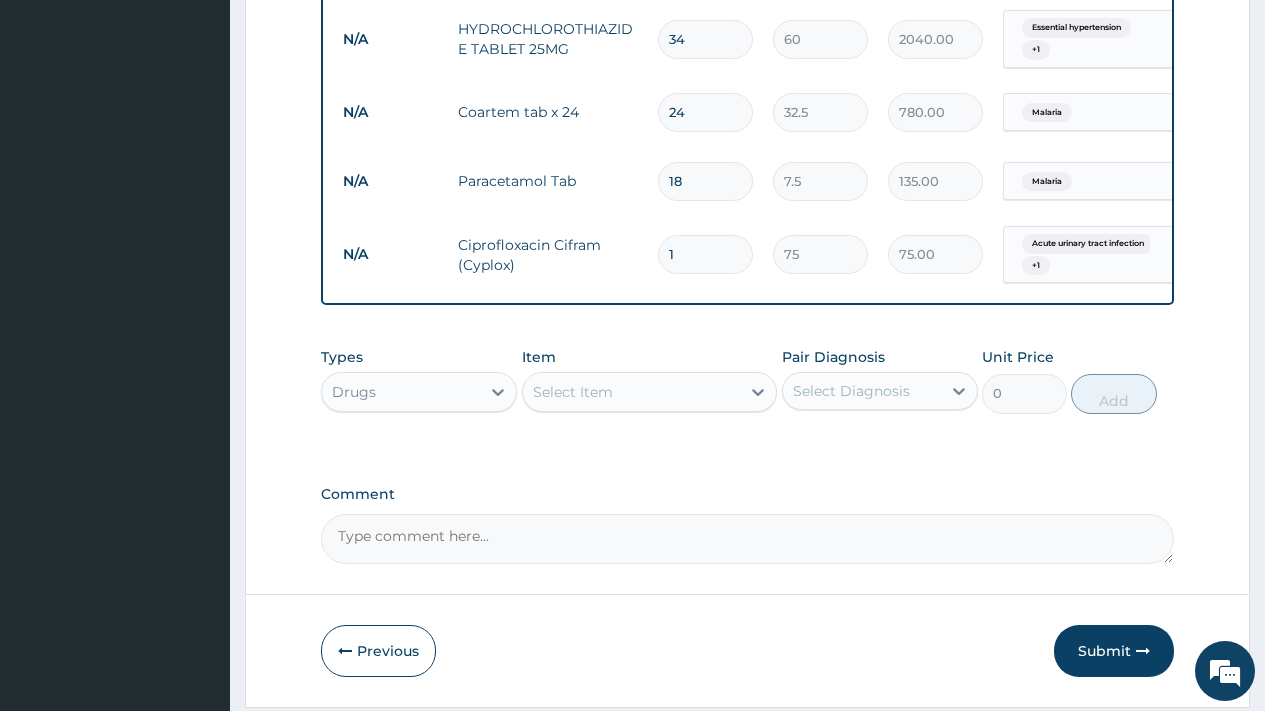 click on "Select Diagnosis" at bounding box center (862, 391) 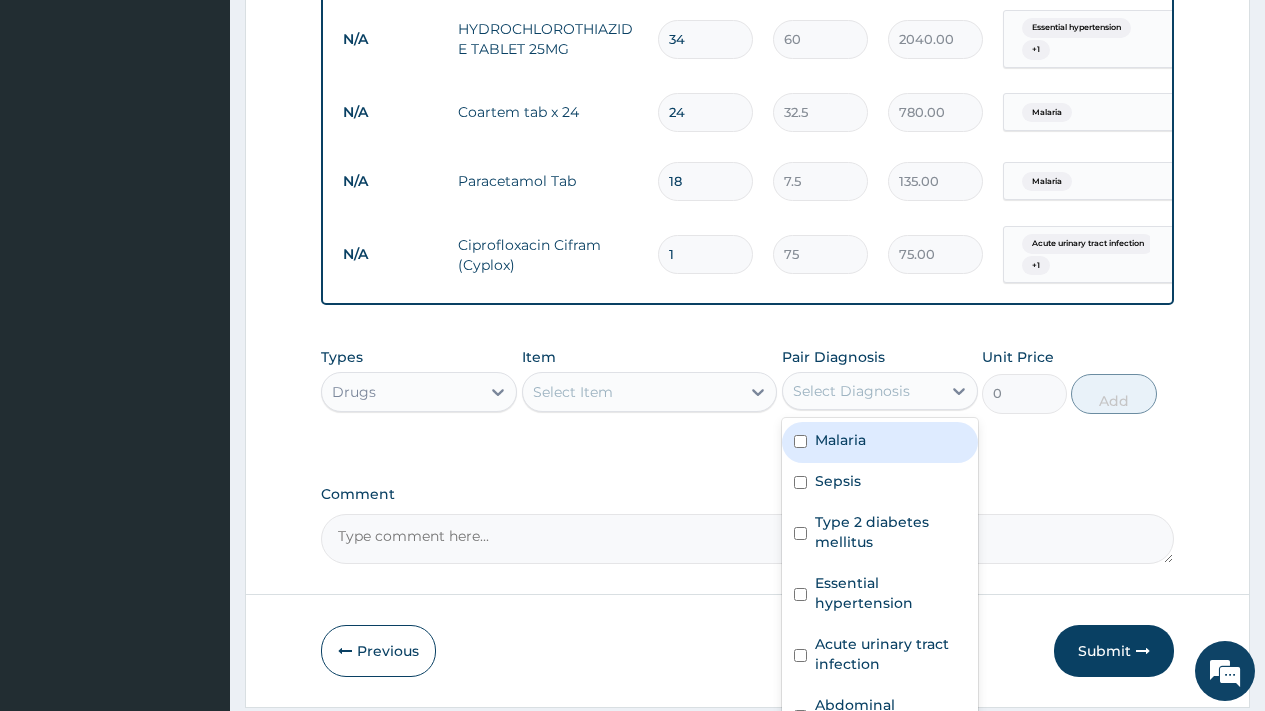 click on "1" at bounding box center (705, 254) 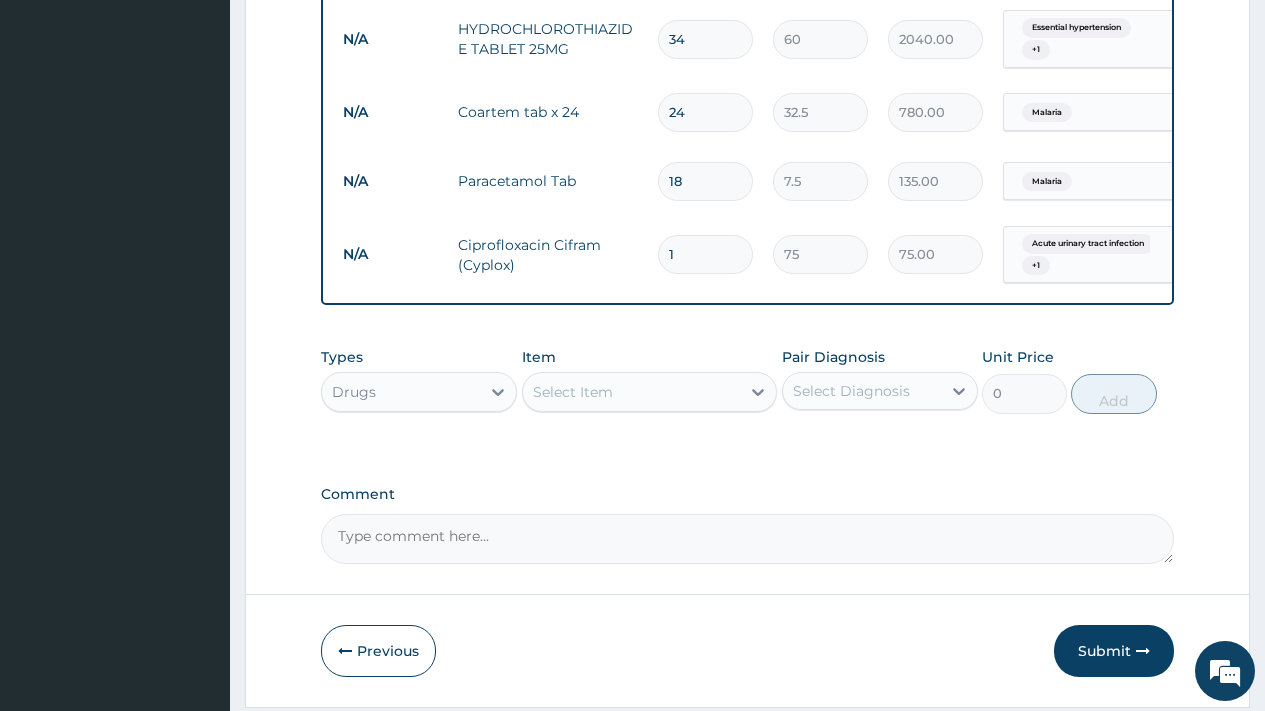 type on "10" 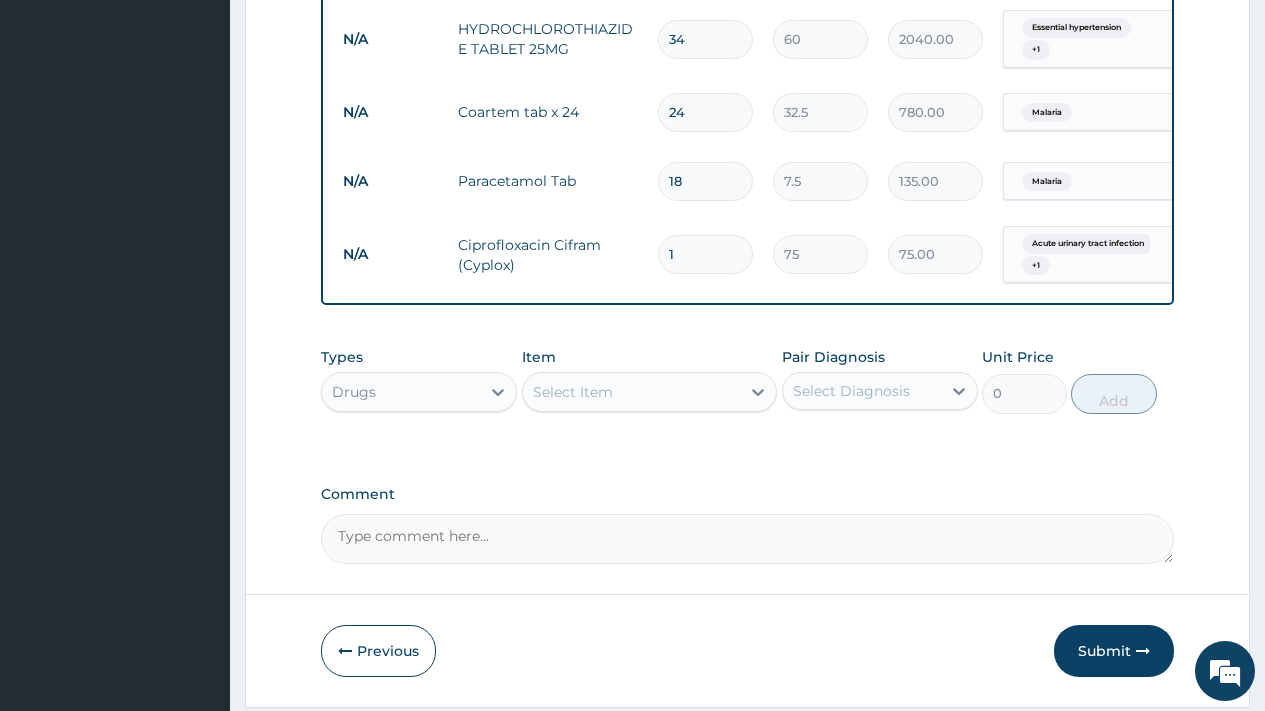 type on "750.00" 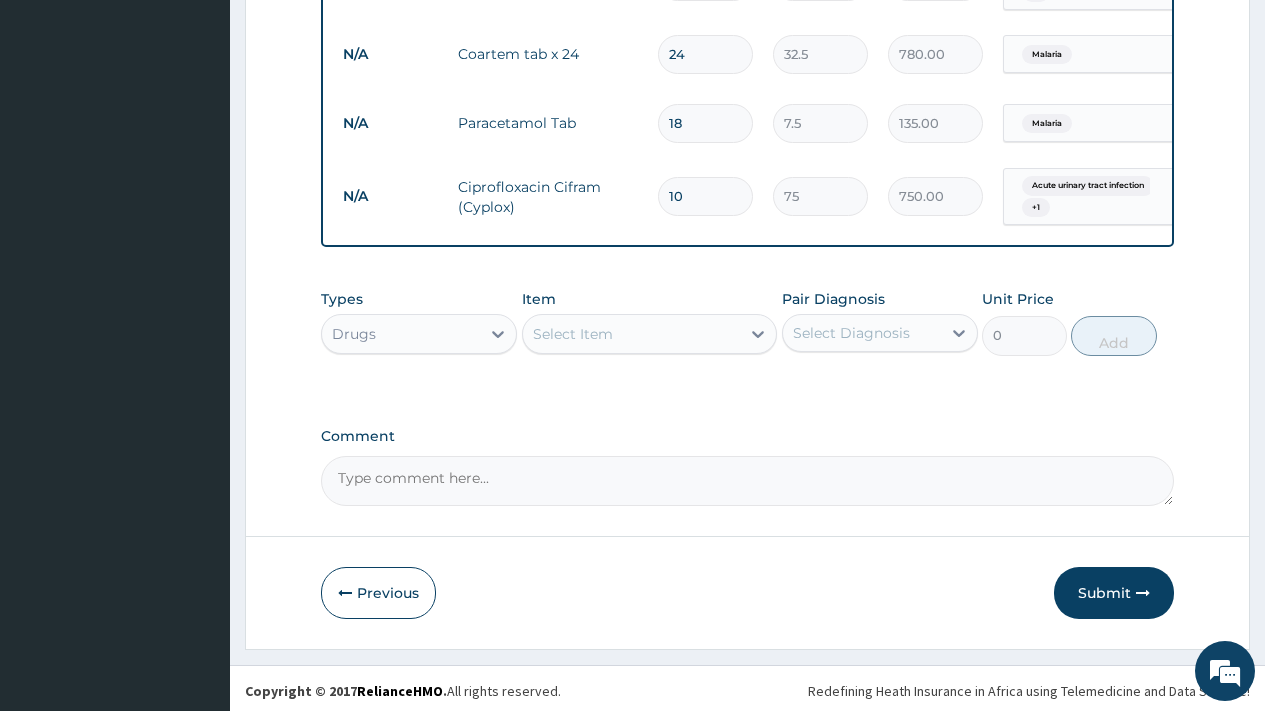 scroll, scrollTop: 2034, scrollLeft: 0, axis: vertical 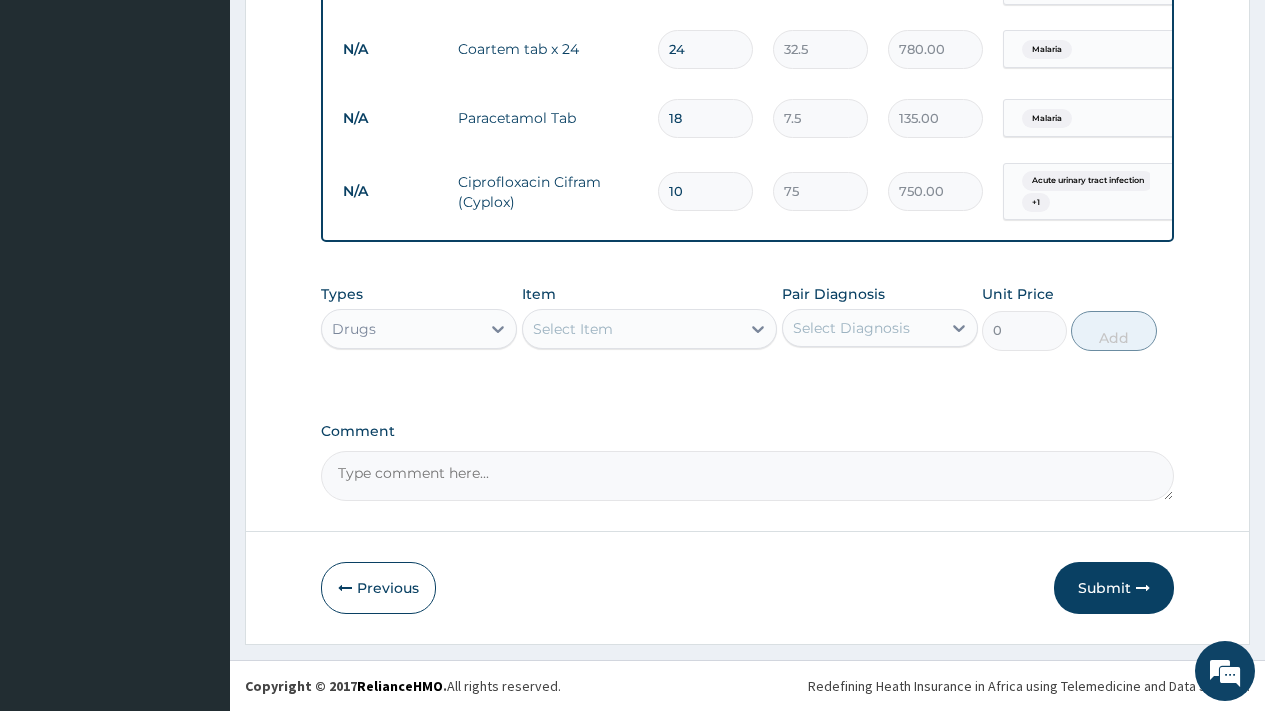 type on "10" 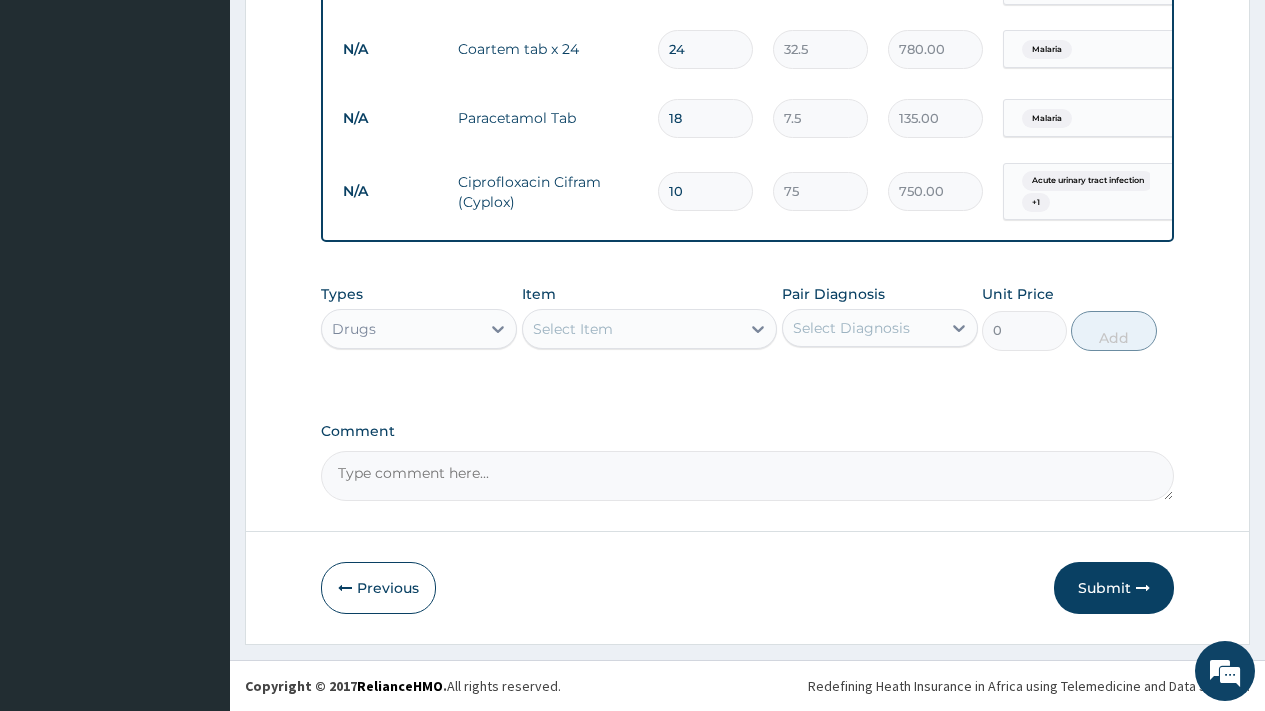 click on "Drugs" at bounding box center (401, 329) 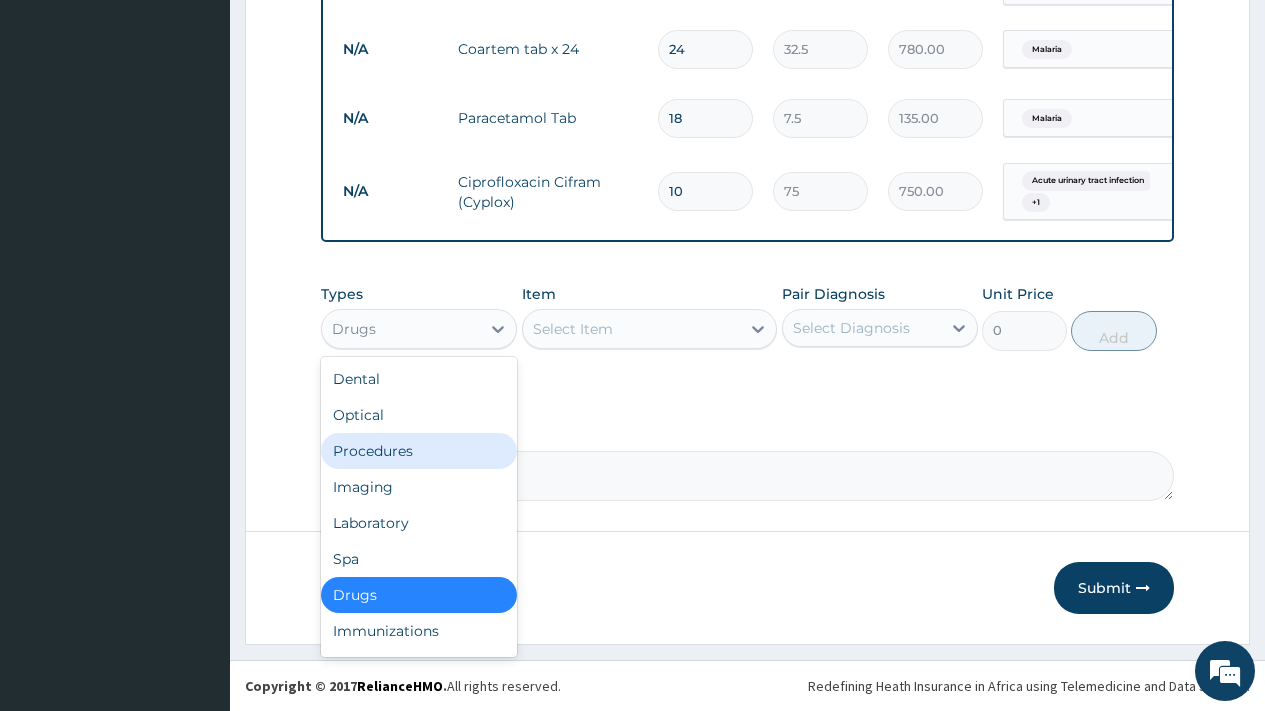 click on "Procedures" at bounding box center (419, 451) 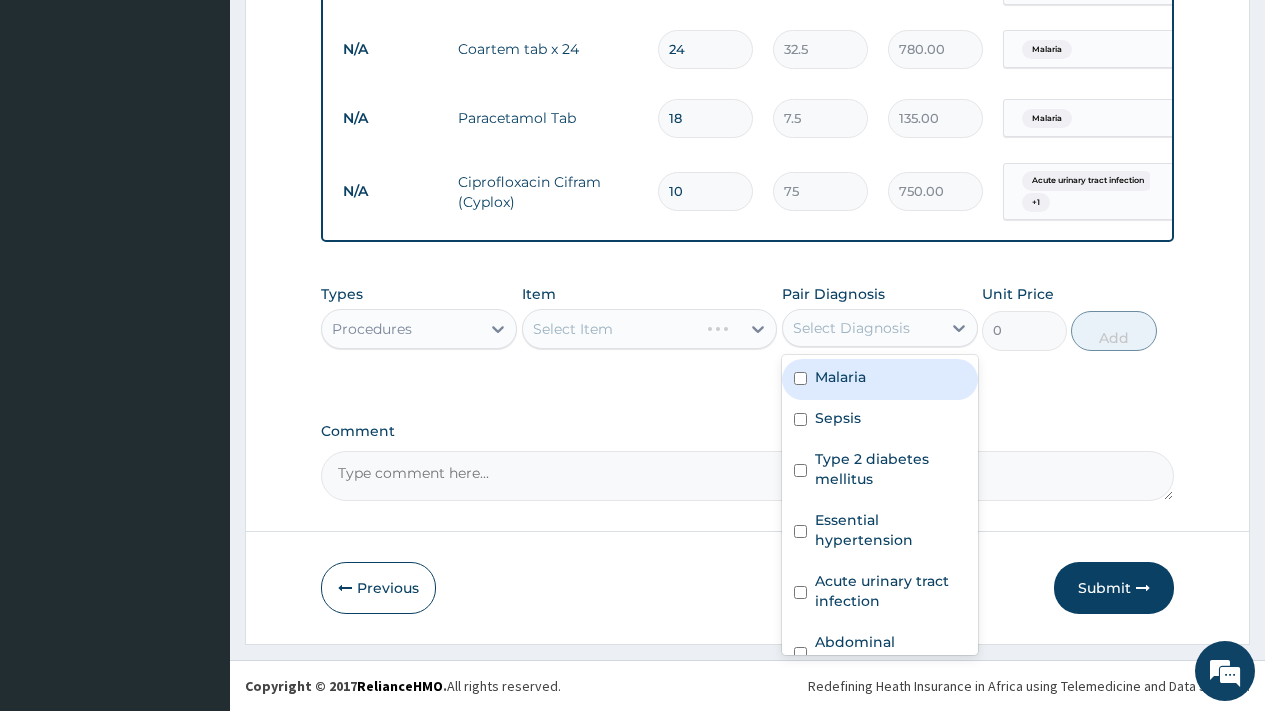 click on "Select Diagnosis" at bounding box center (851, 328) 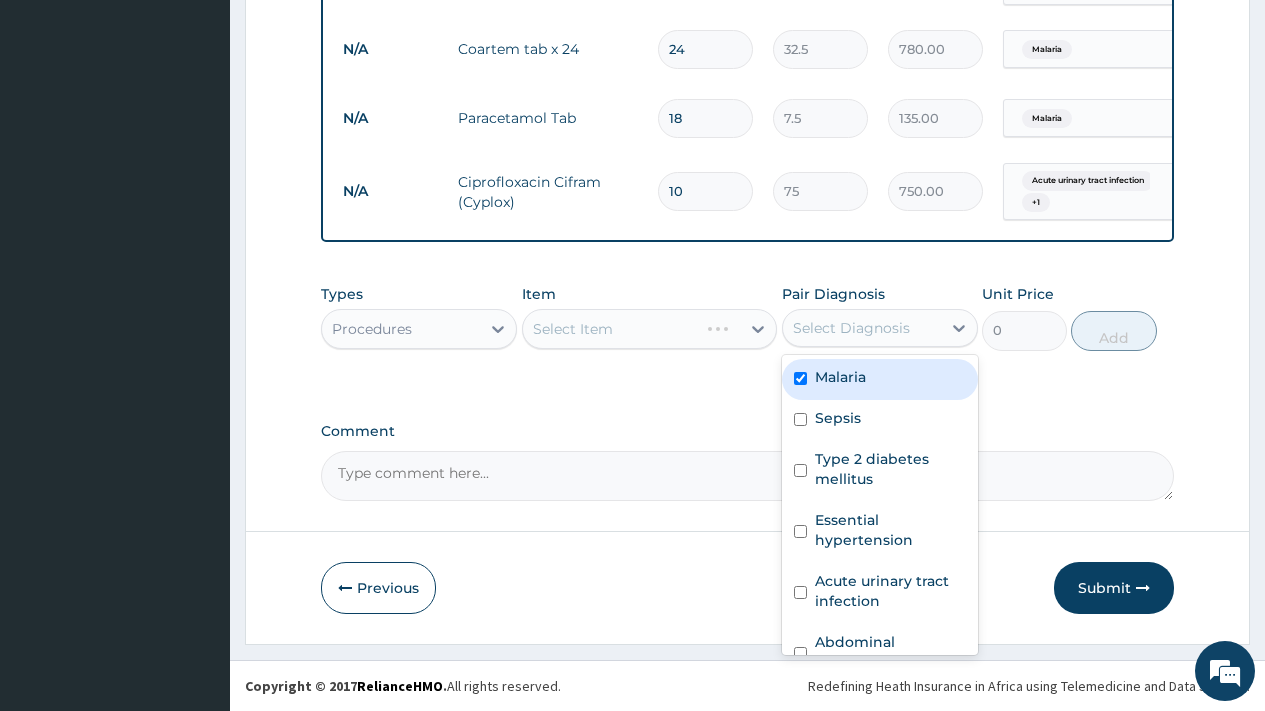 checkbox on "true" 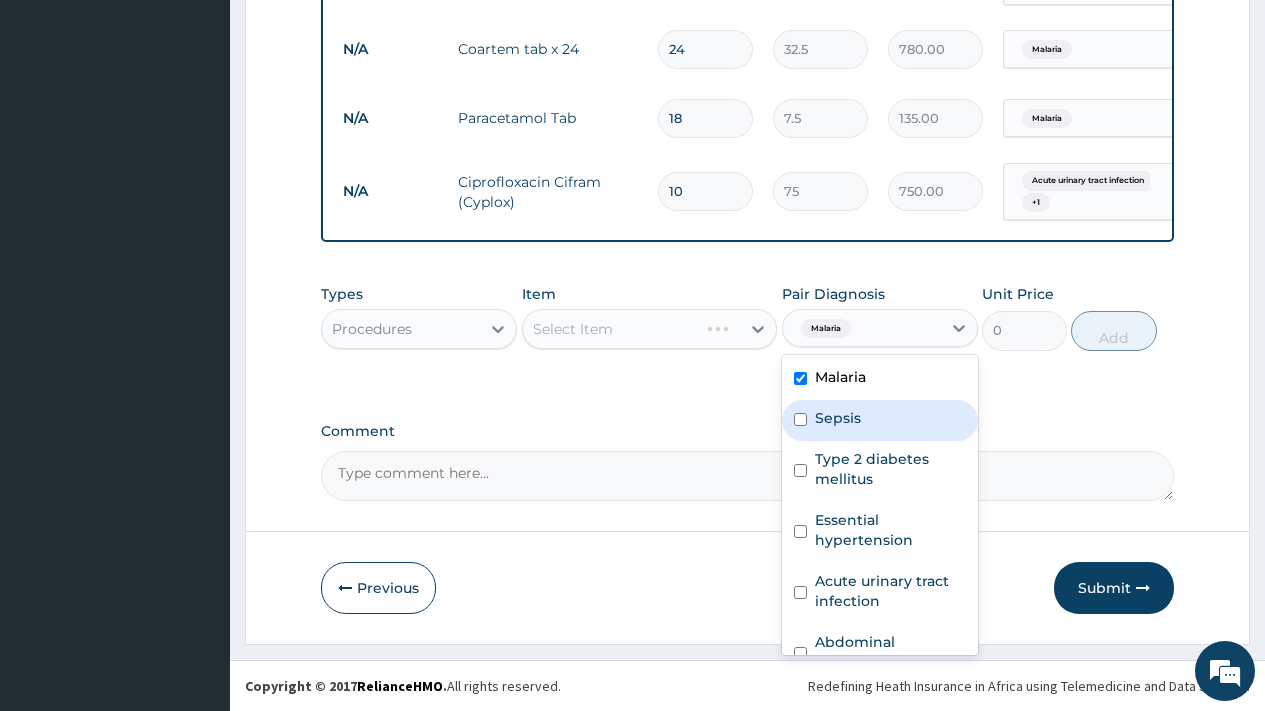 click on "Sepsis" at bounding box center [880, 420] 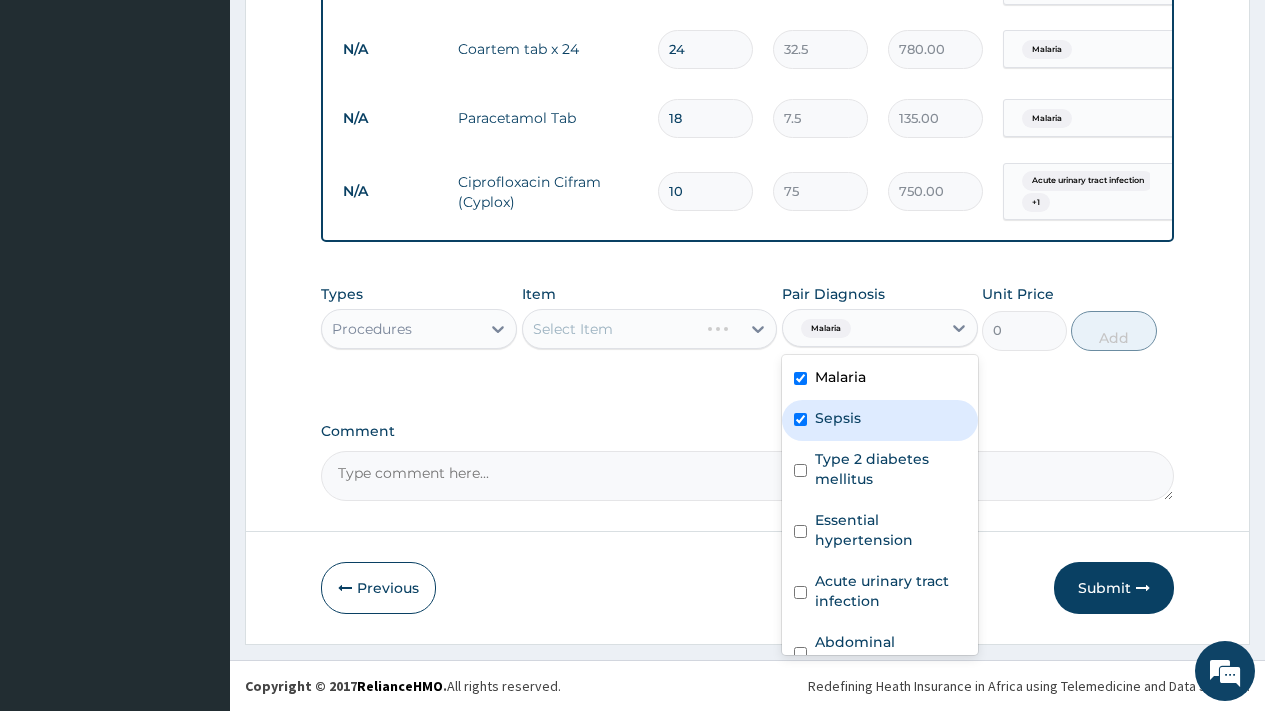 checkbox on "true" 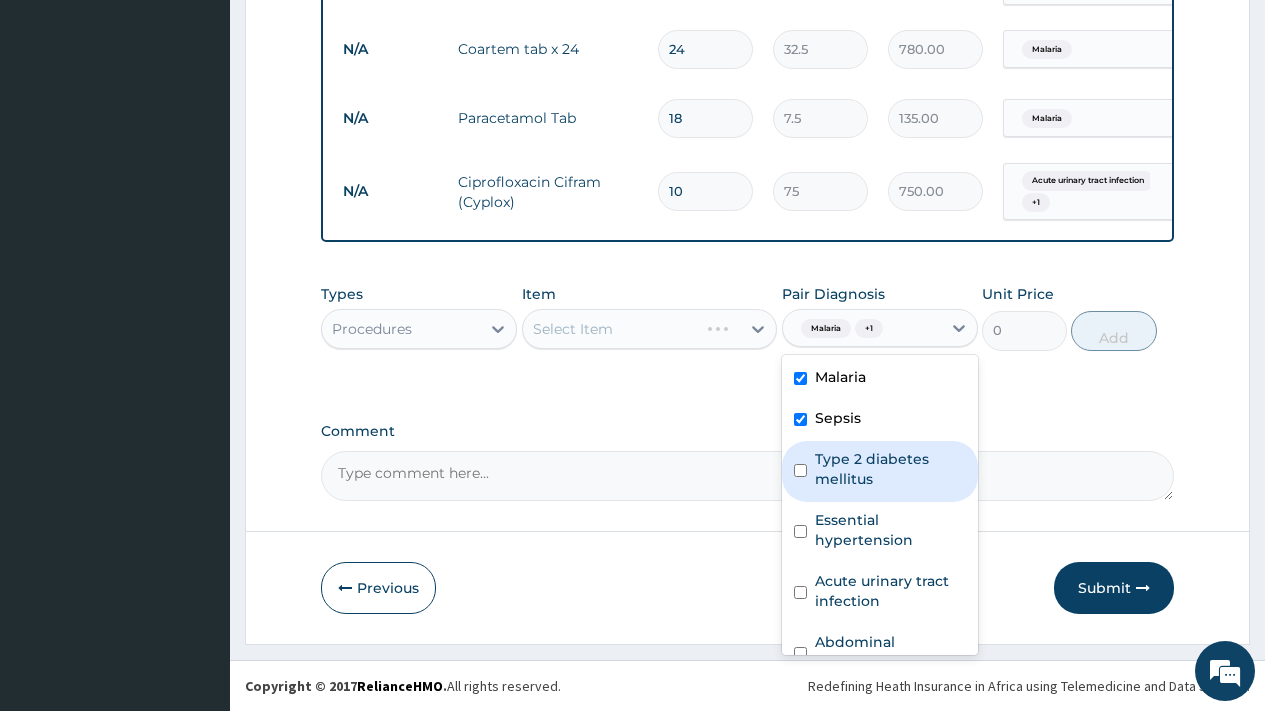 click on "Type 2 diabetes mellitus" at bounding box center [890, 469] 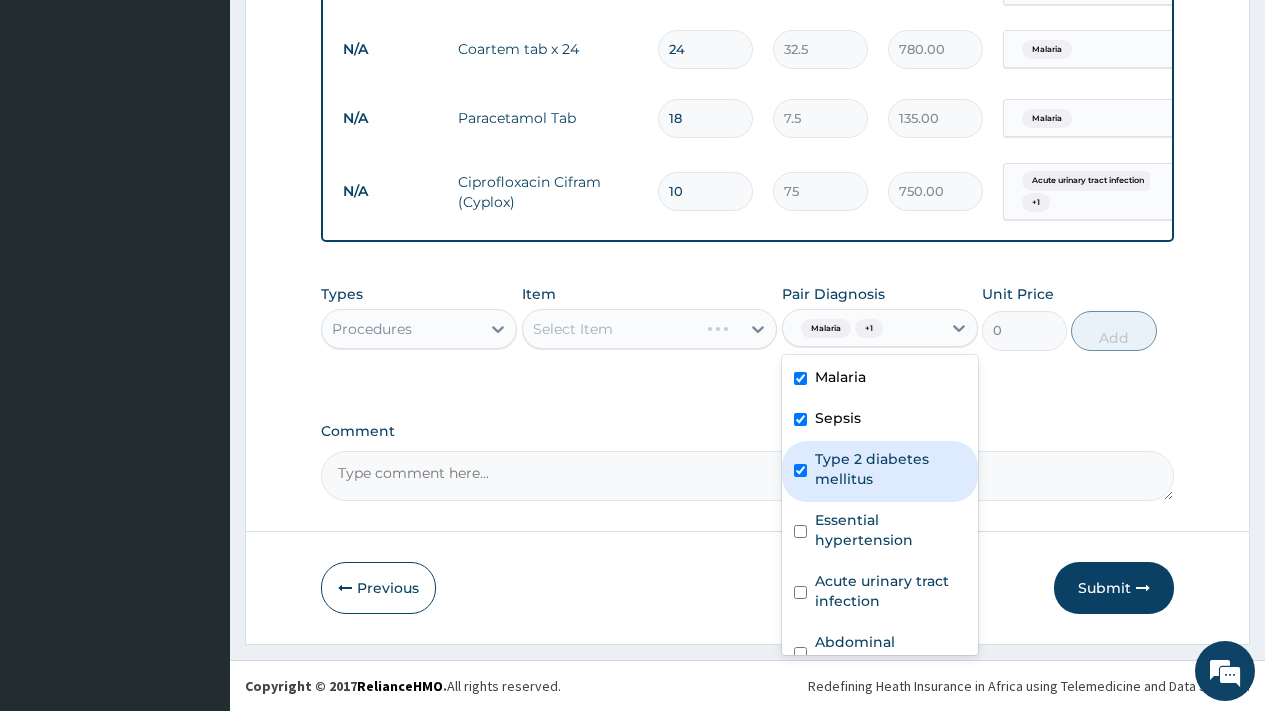 checkbox on "true" 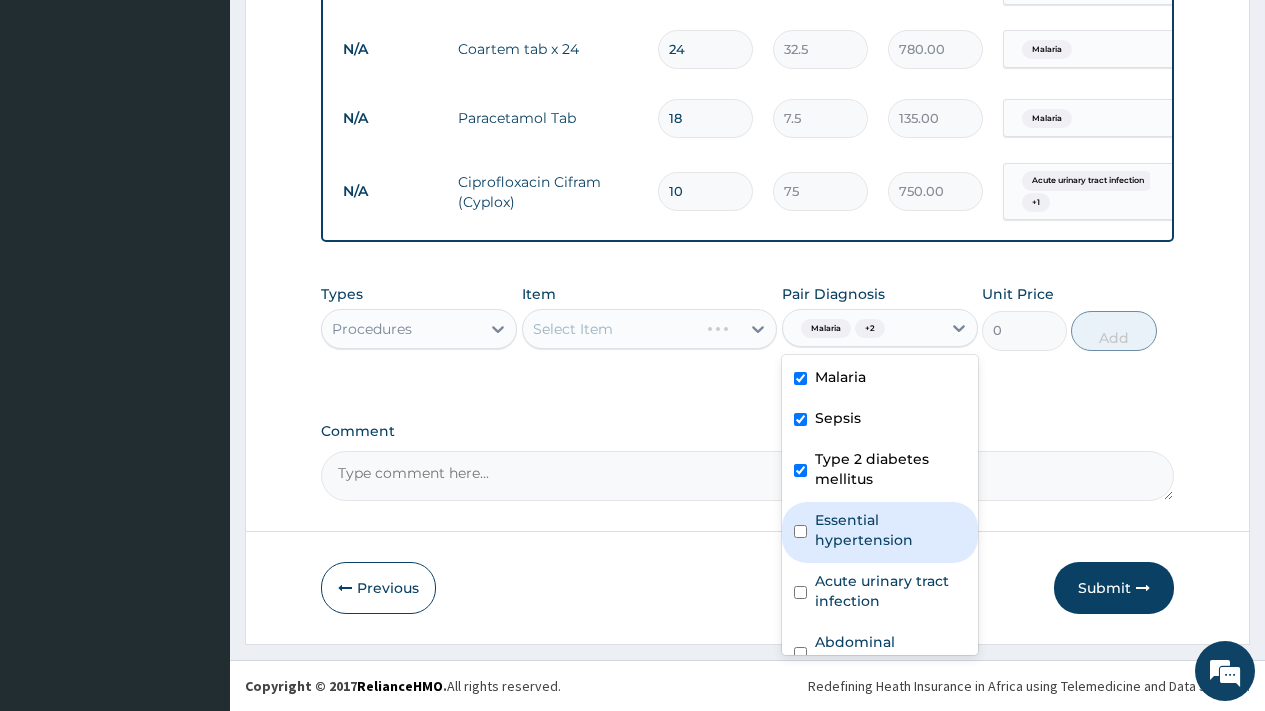 click on "Essential hypertension" at bounding box center (890, 530) 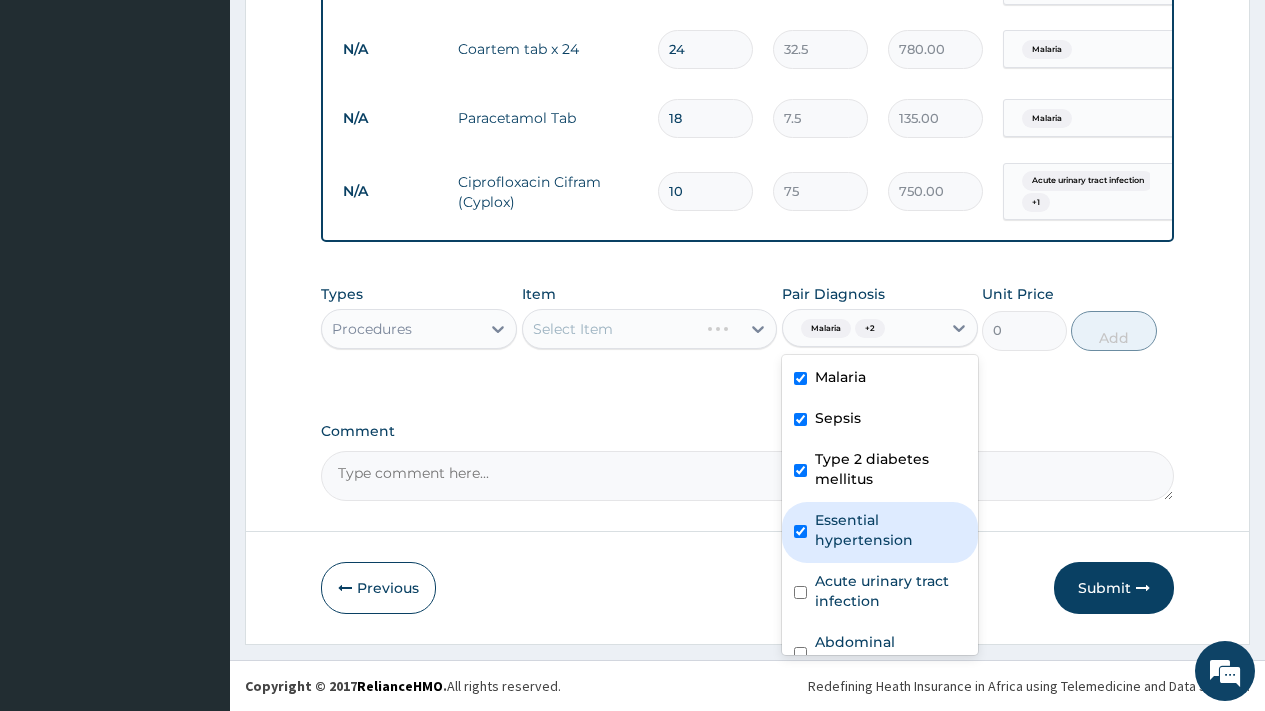 checkbox on "true" 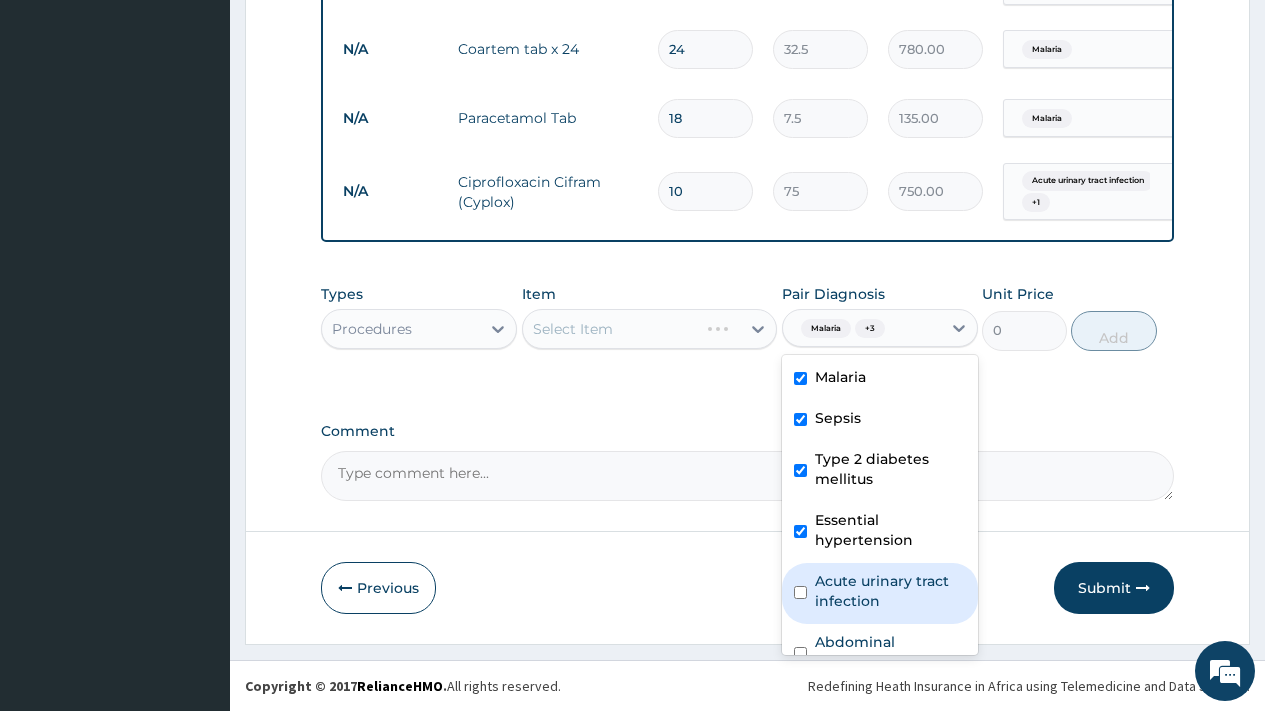 drag, startPoint x: 875, startPoint y: 577, endPoint x: 875, endPoint y: 600, distance: 23 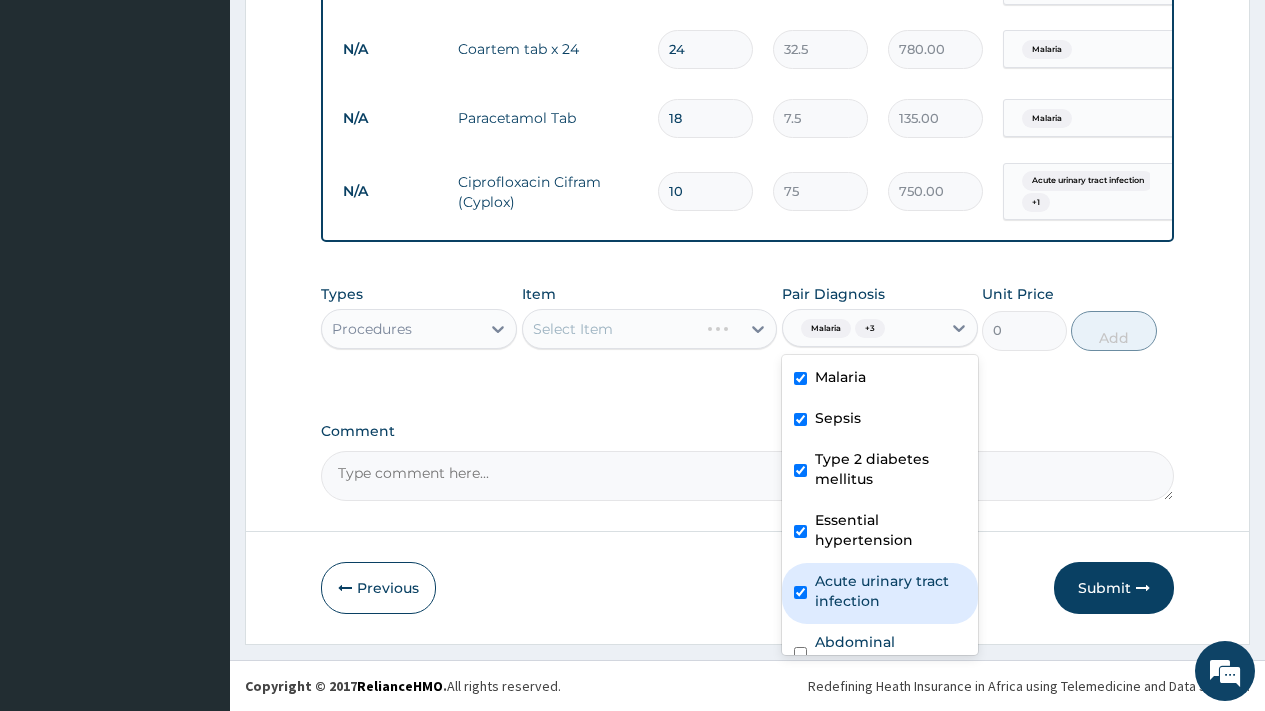 checkbox on "true" 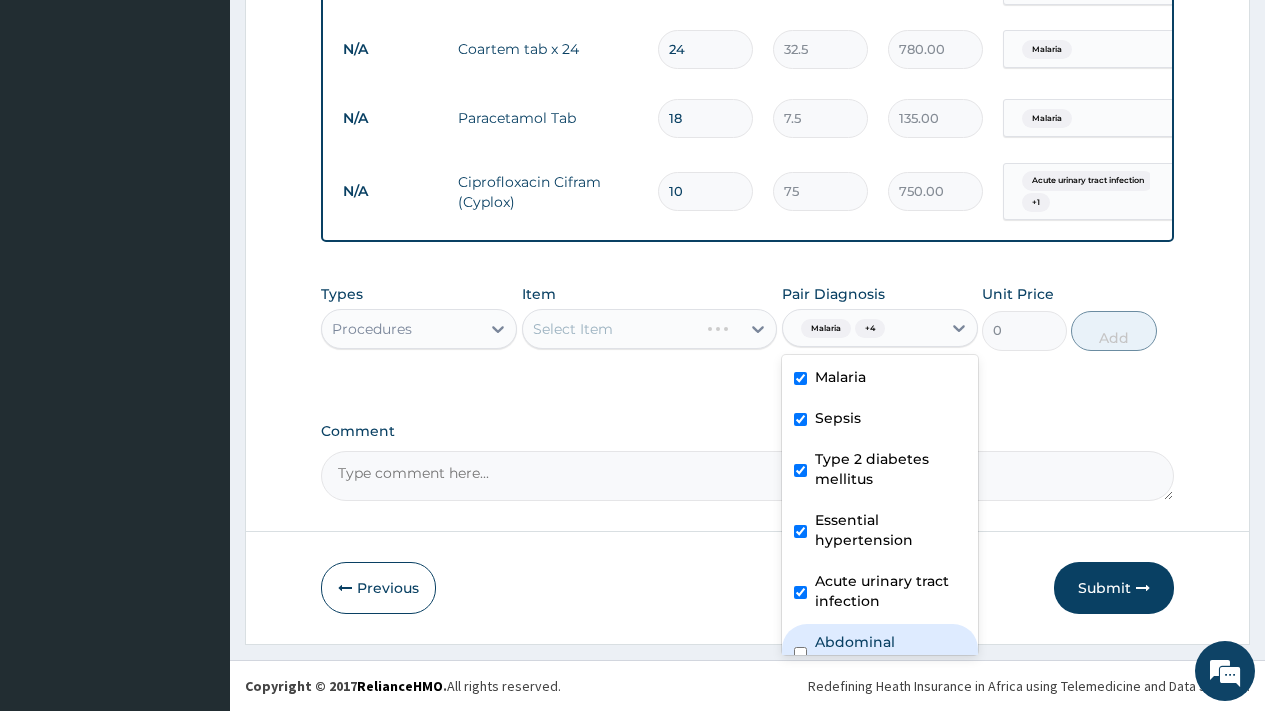 click on "Abdominal pregnancy" at bounding box center (890, 652) 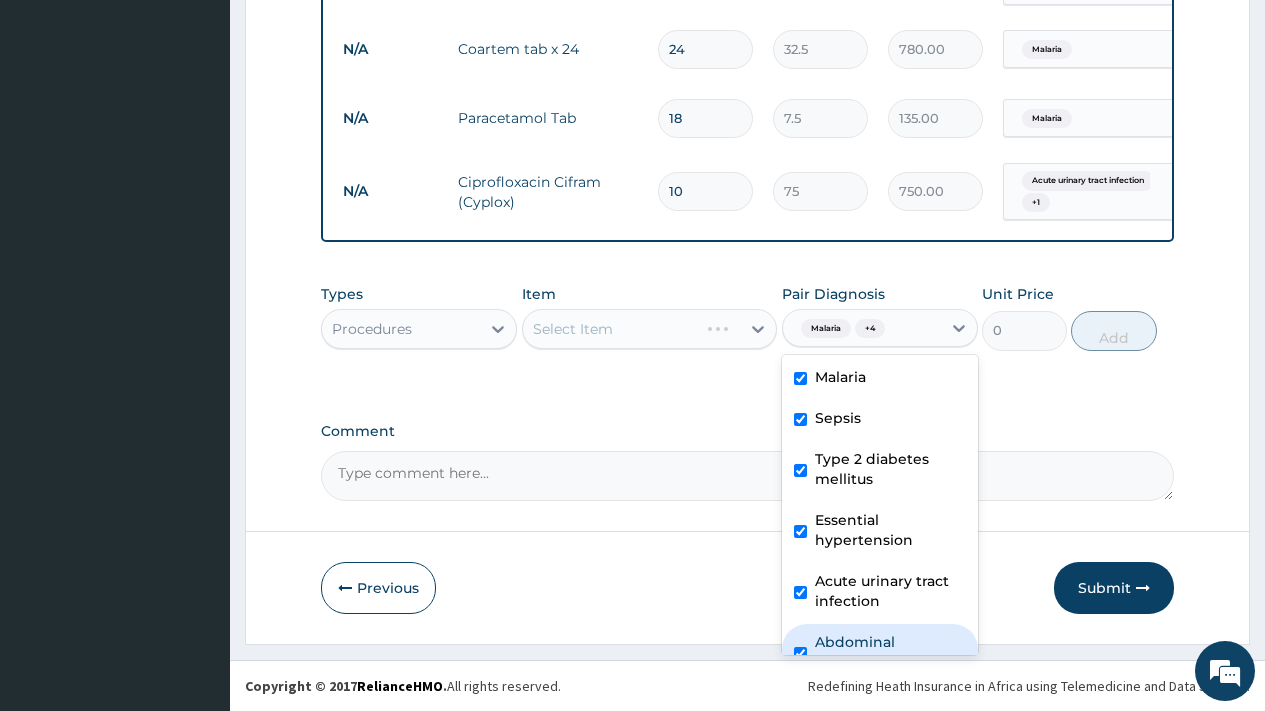 checkbox on "true" 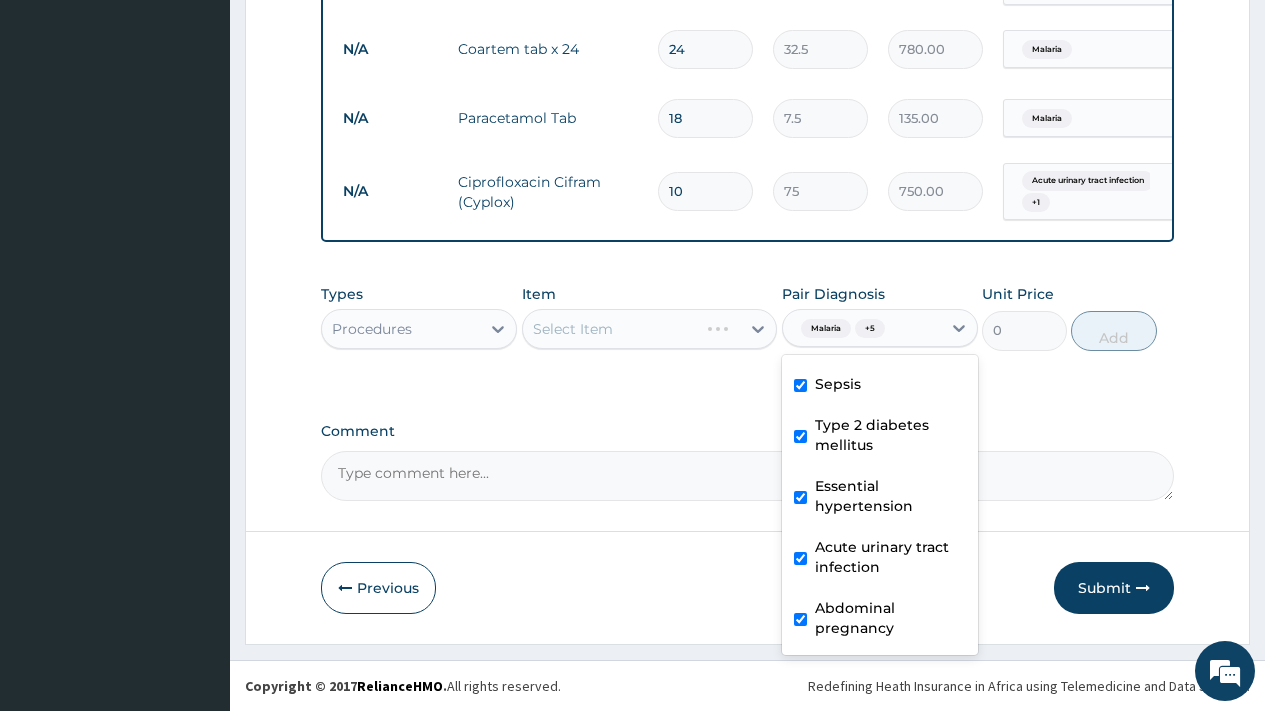 scroll, scrollTop: 0, scrollLeft: 0, axis: both 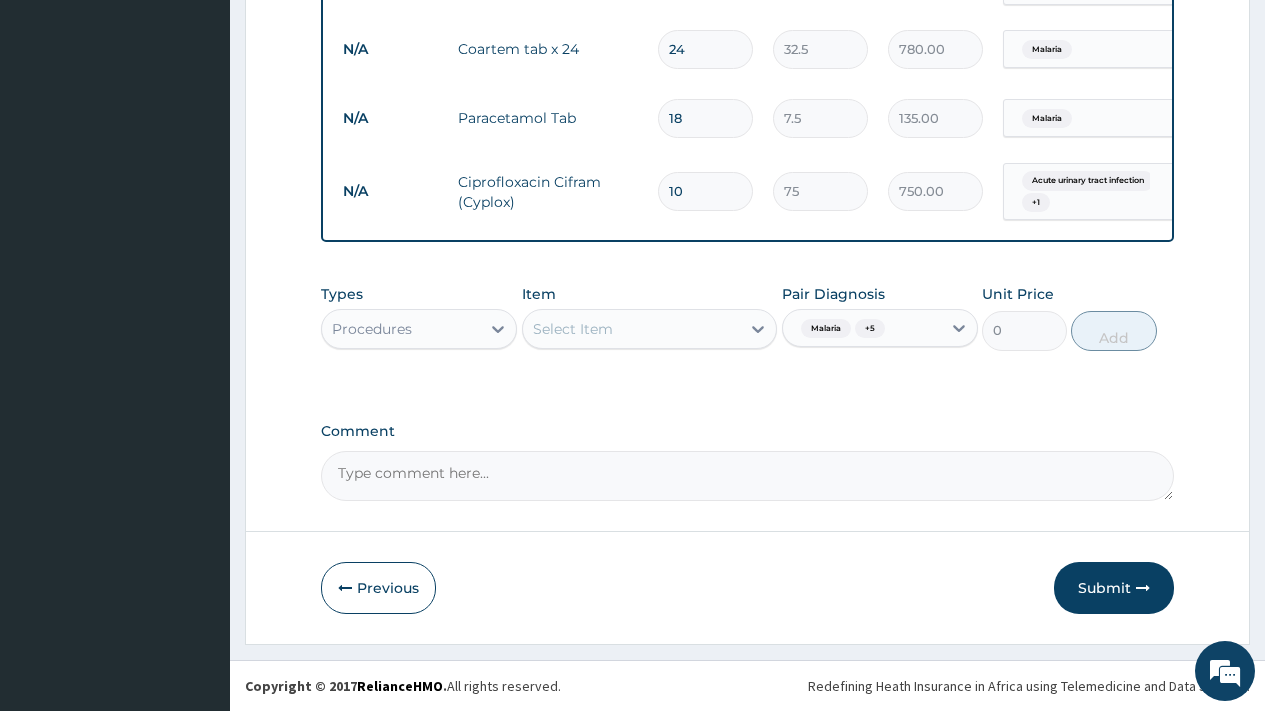click on "Select Item" at bounding box center (632, 329) 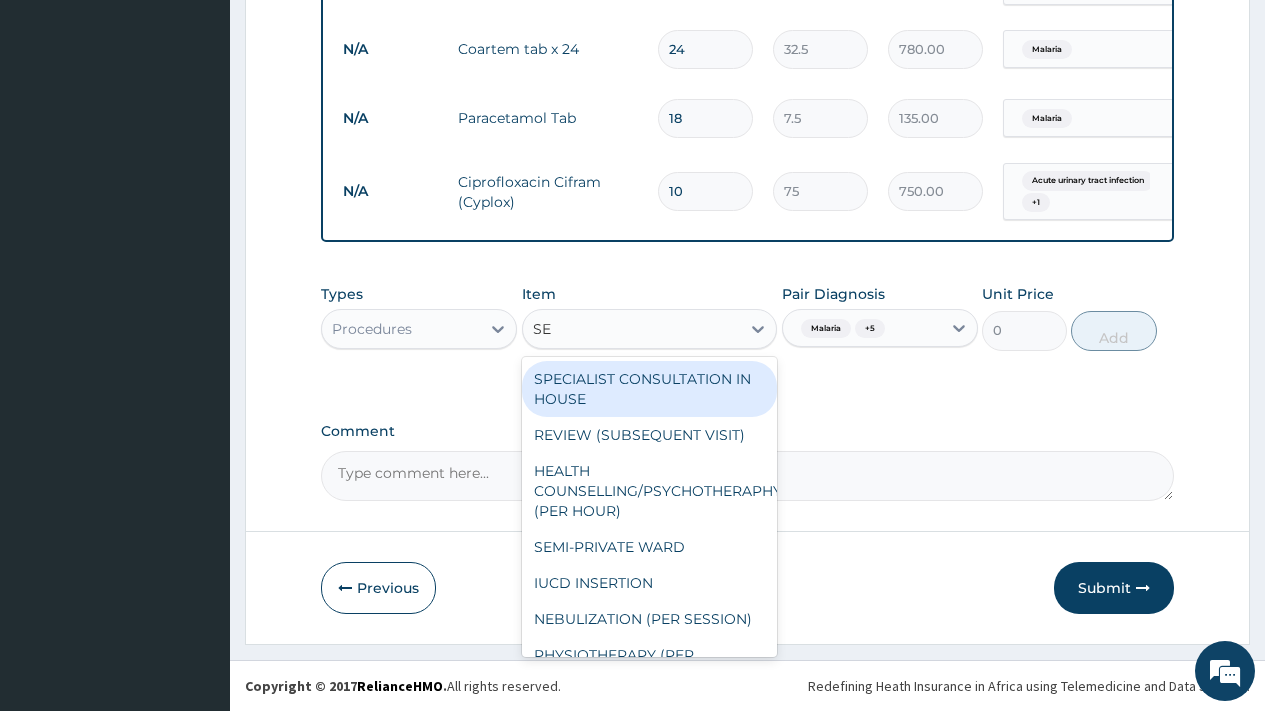 type on "SEM" 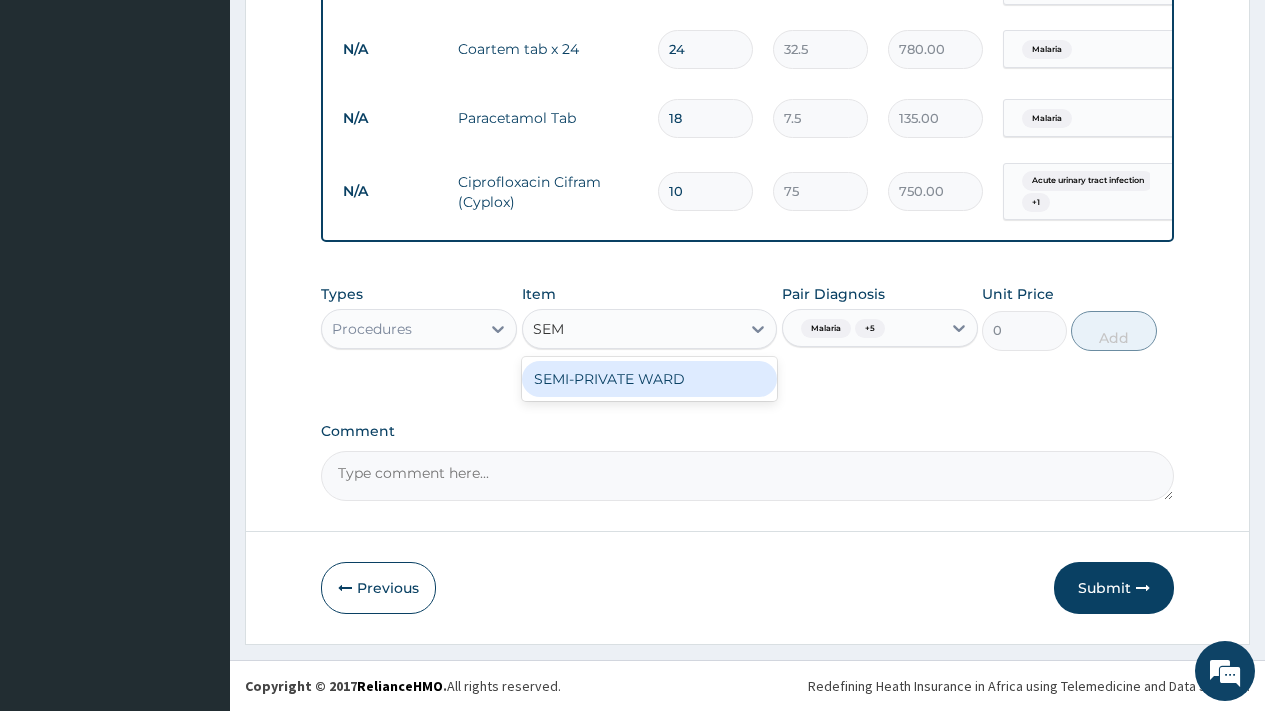 click on "SEMI-PRIVATE WARD" at bounding box center (650, 379) 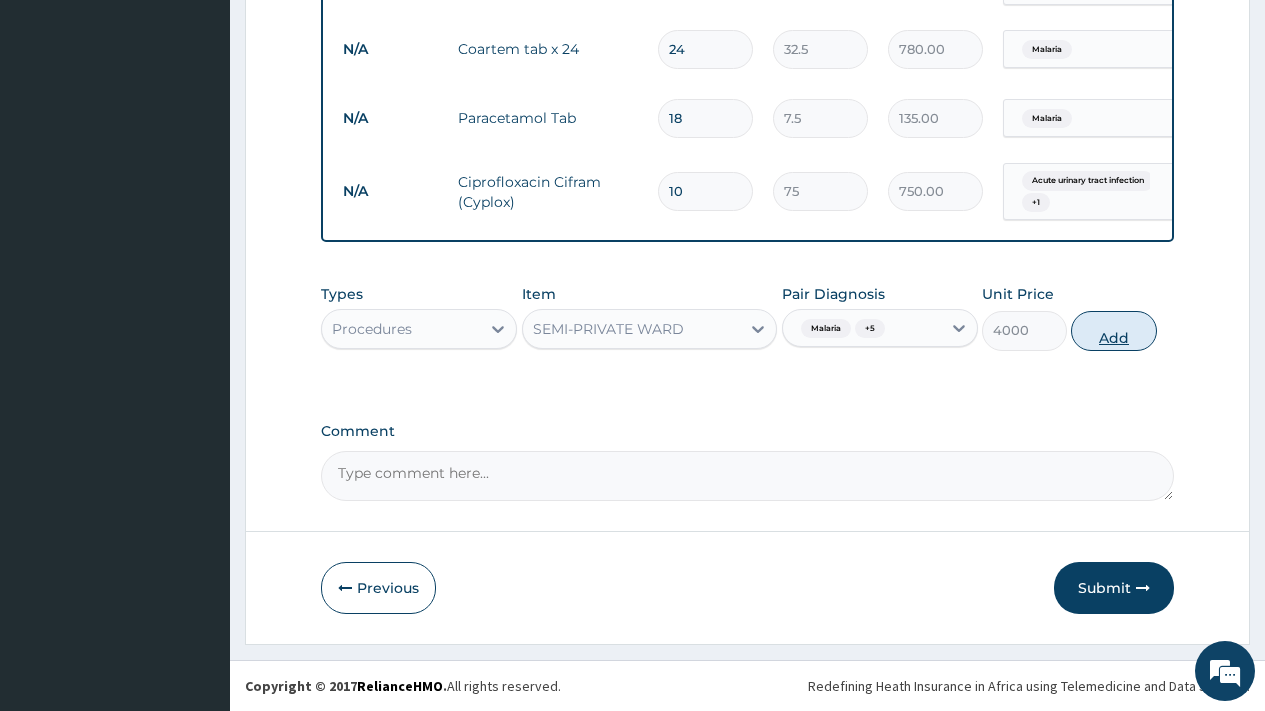 click on "Add" at bounding box center (1113, 331) 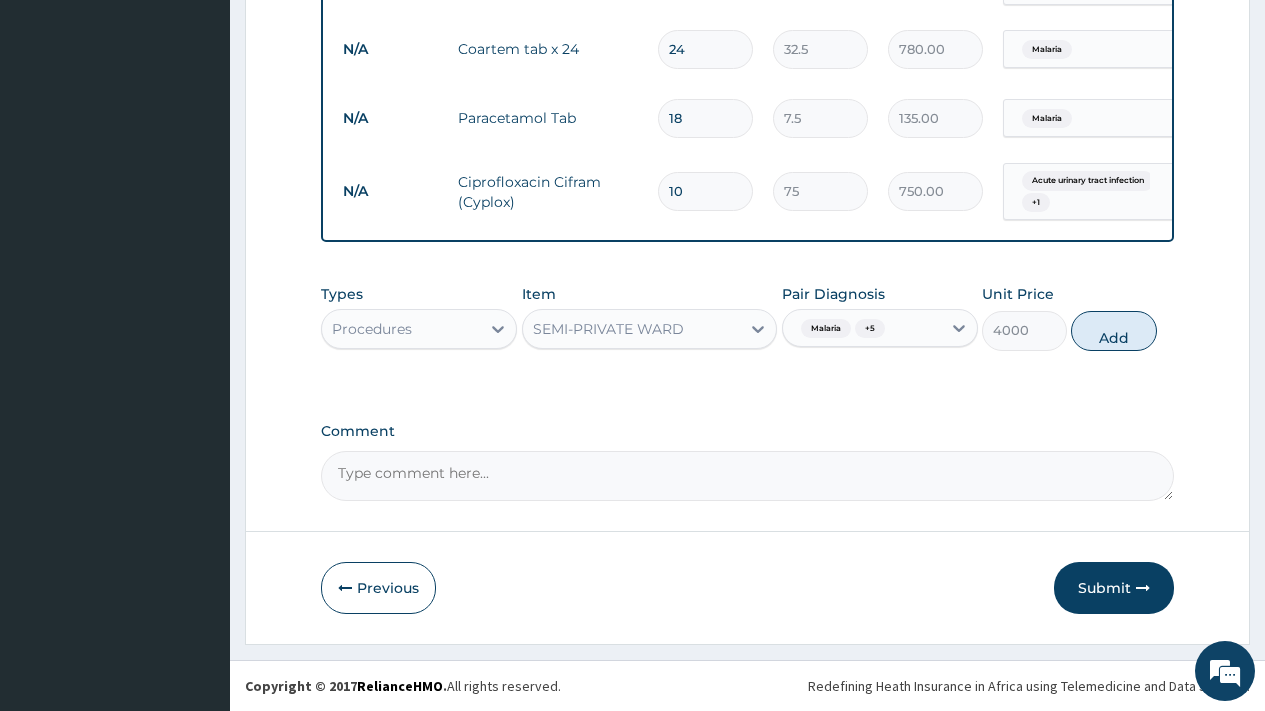 type on "0" 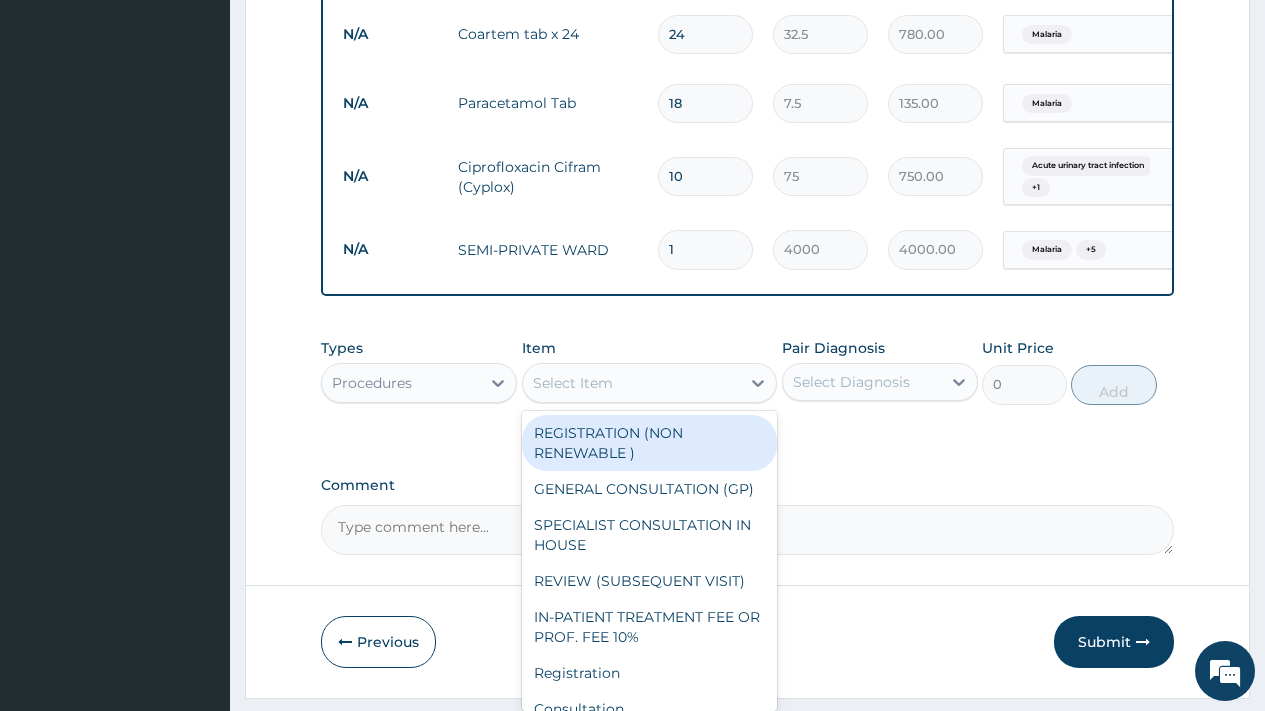 click on "Select Item" at bounding box center (573, 383) 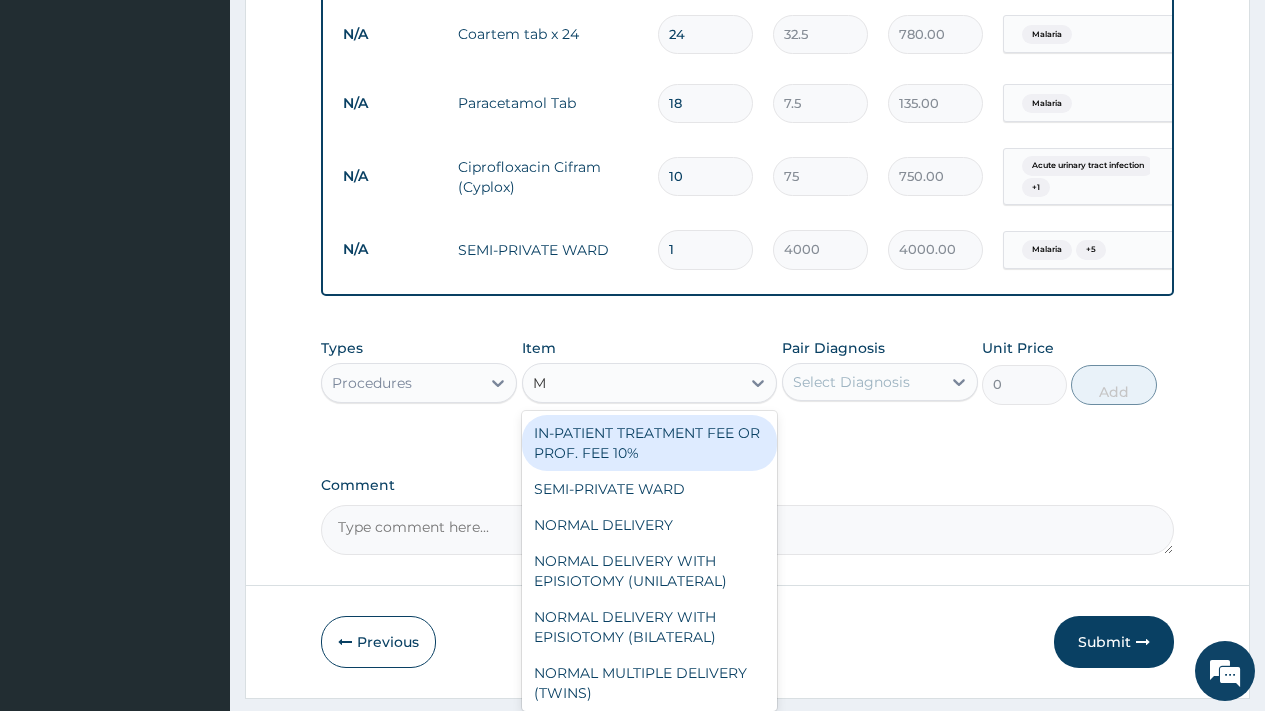 type on "ME" 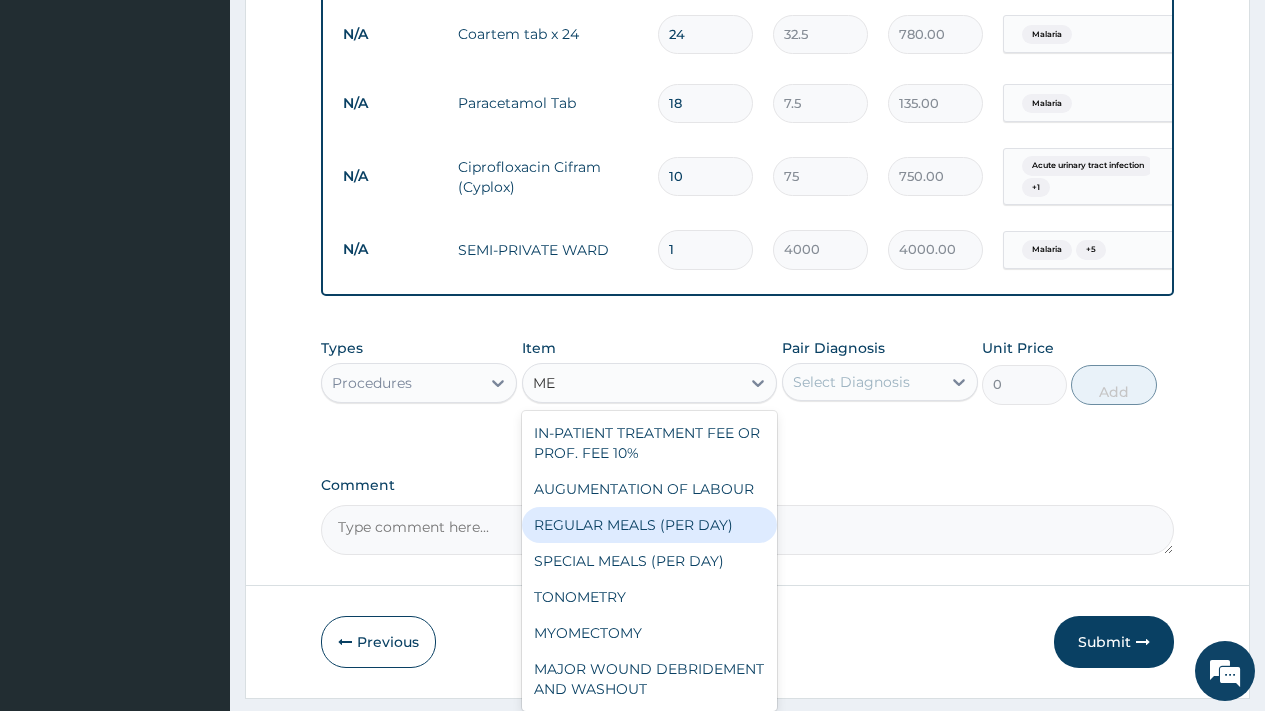 click on "REGULAR MEALS (PER DAY)" at bounding box center [650, 525] 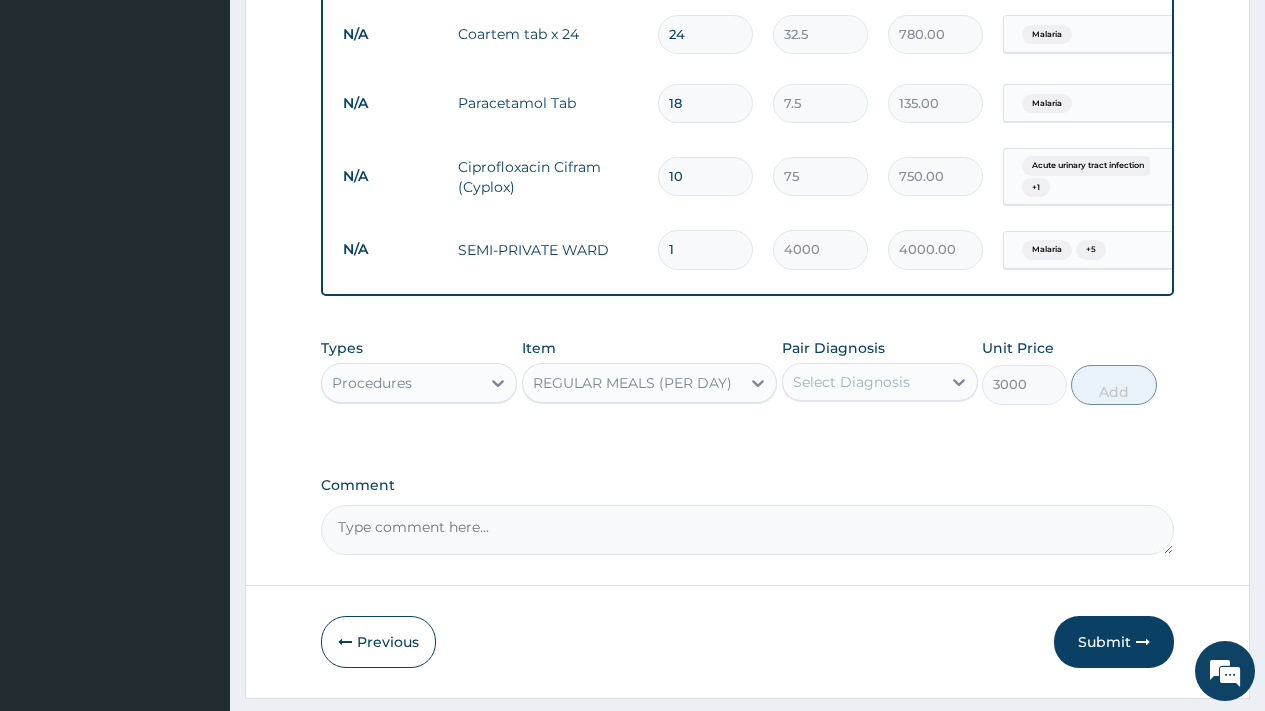 click on "Select Diagnosis" at bounding box center [851, 382] 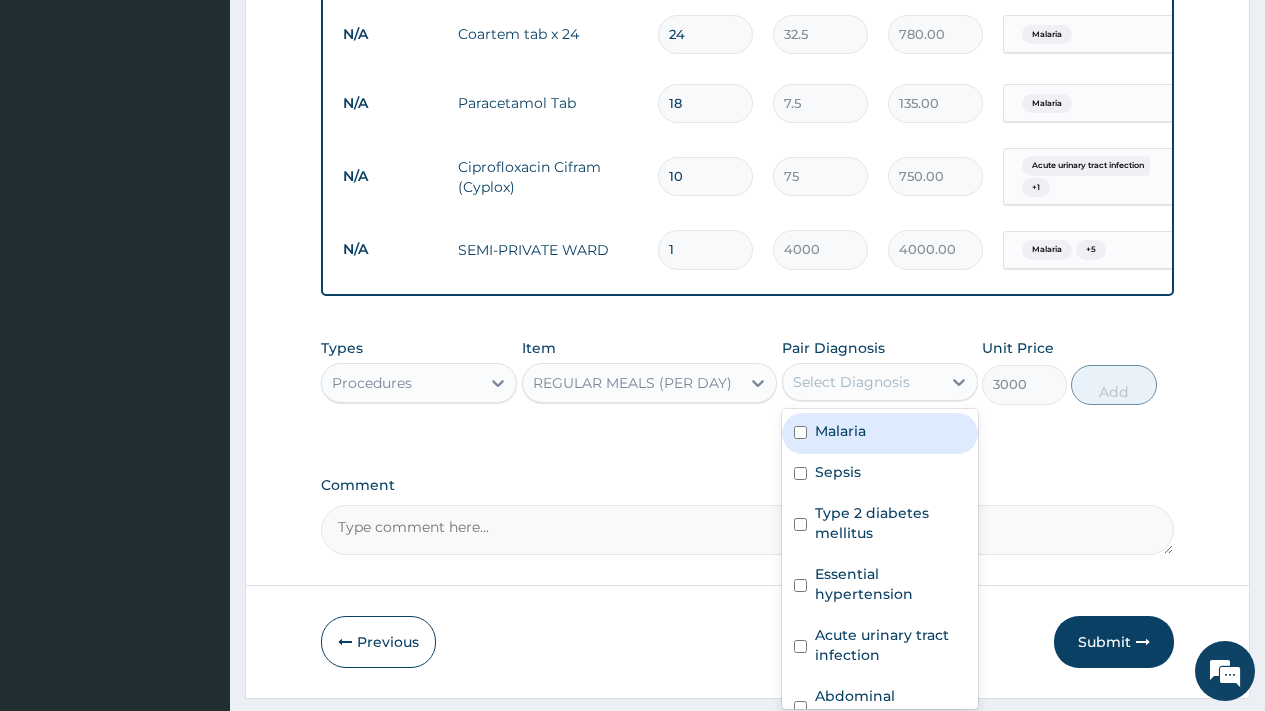 click on "Malaria" at bounding box center [880, 433] 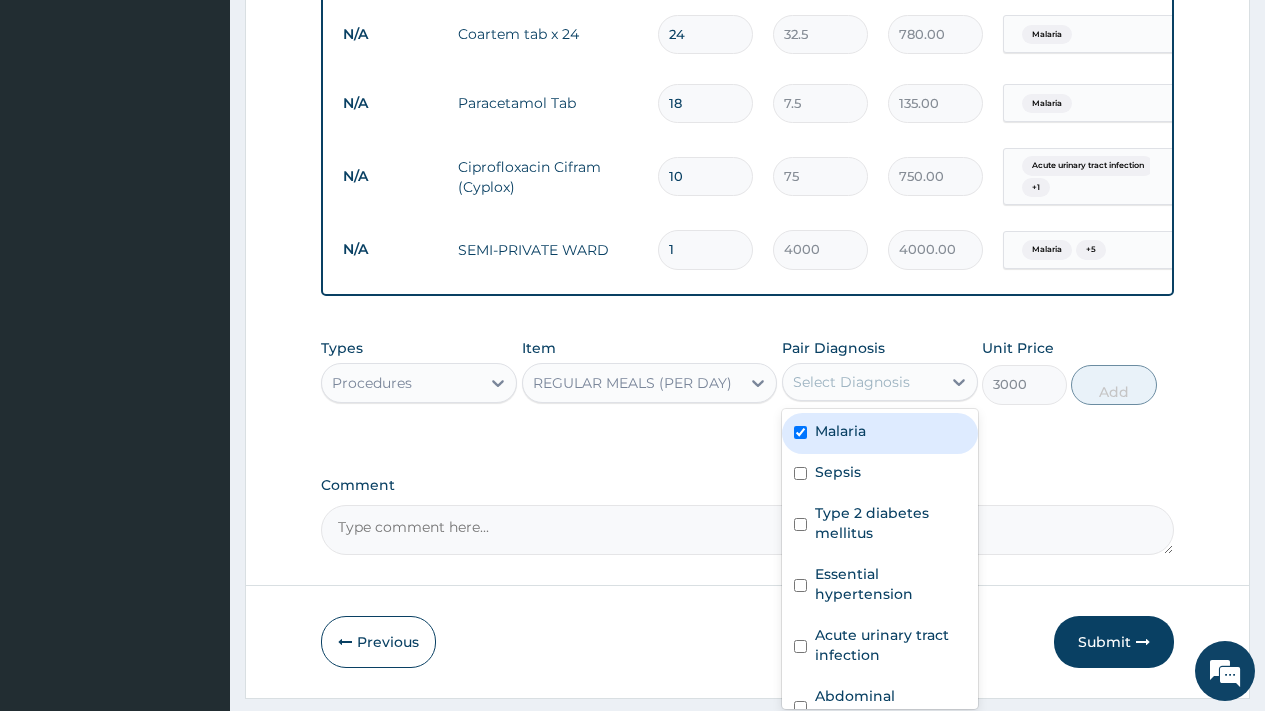 checkbox on "true" 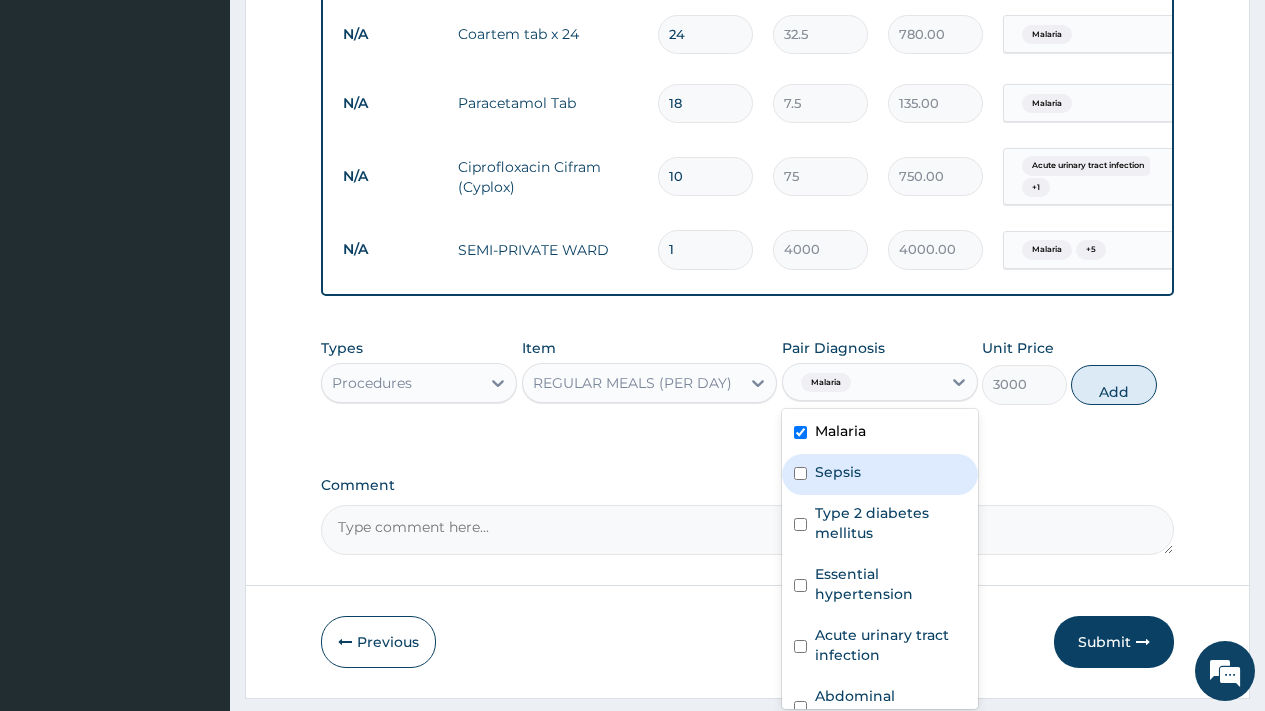 click on "Sepsis" at bounding box center [880, 474] 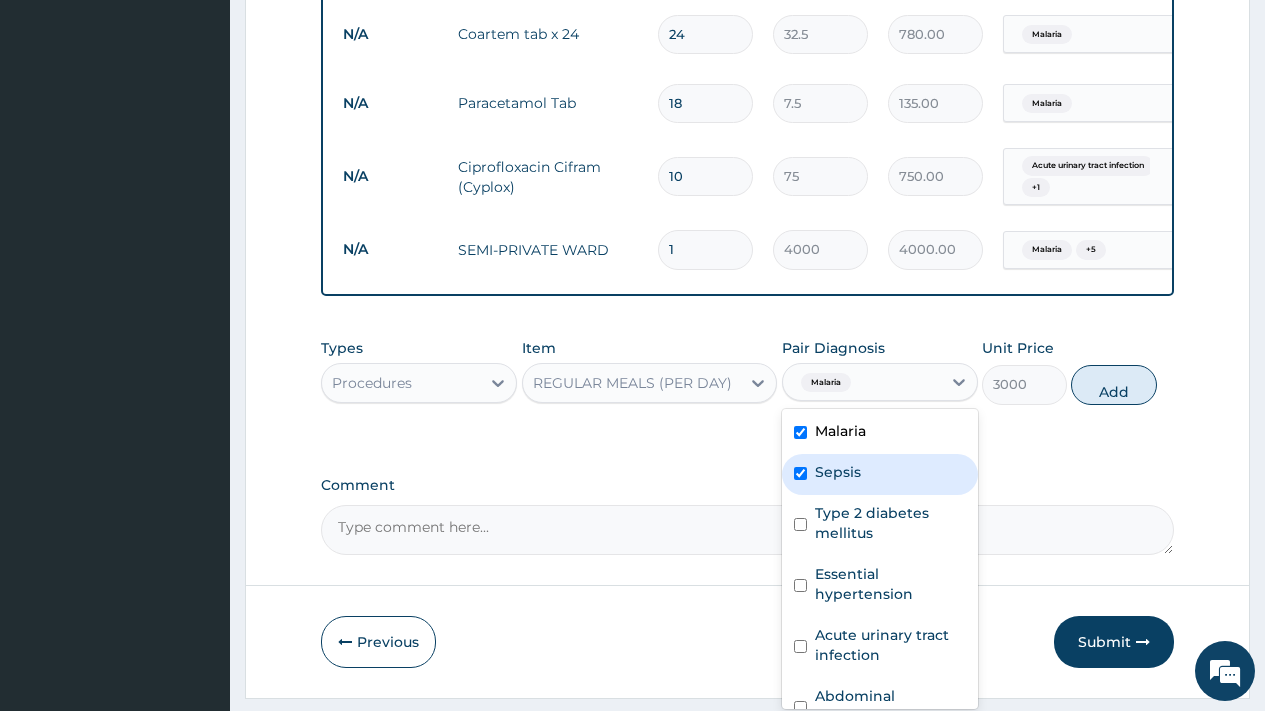 checkbox on "true" 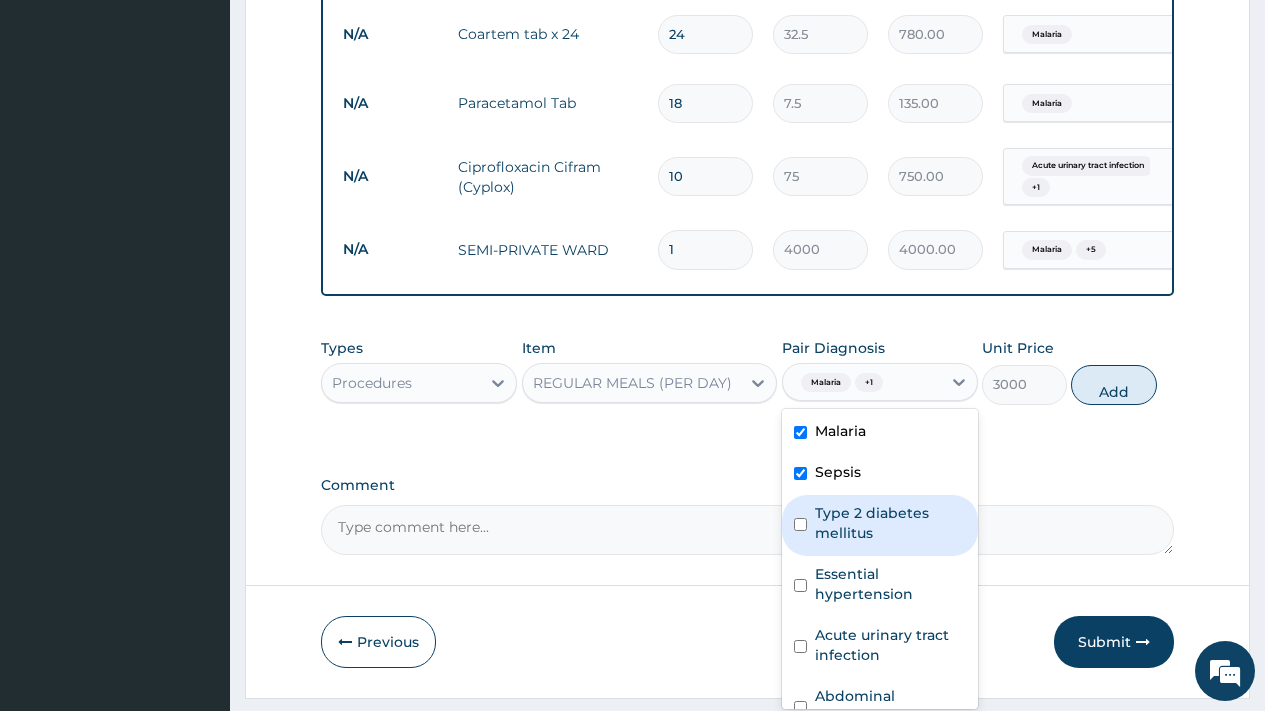 drag, startPoint x: 884, startPoint y: 530, endPoint x: 892, endPoint y: 557, distance: 28.160255 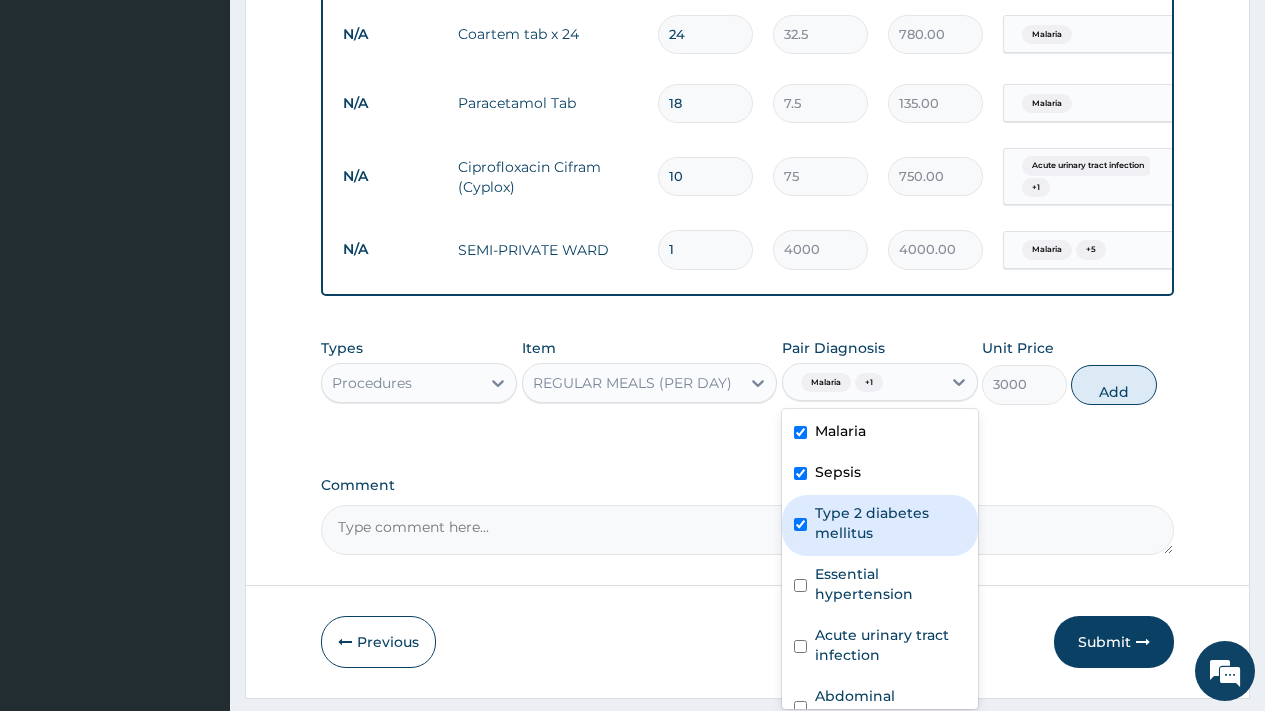 checkbox on "true" 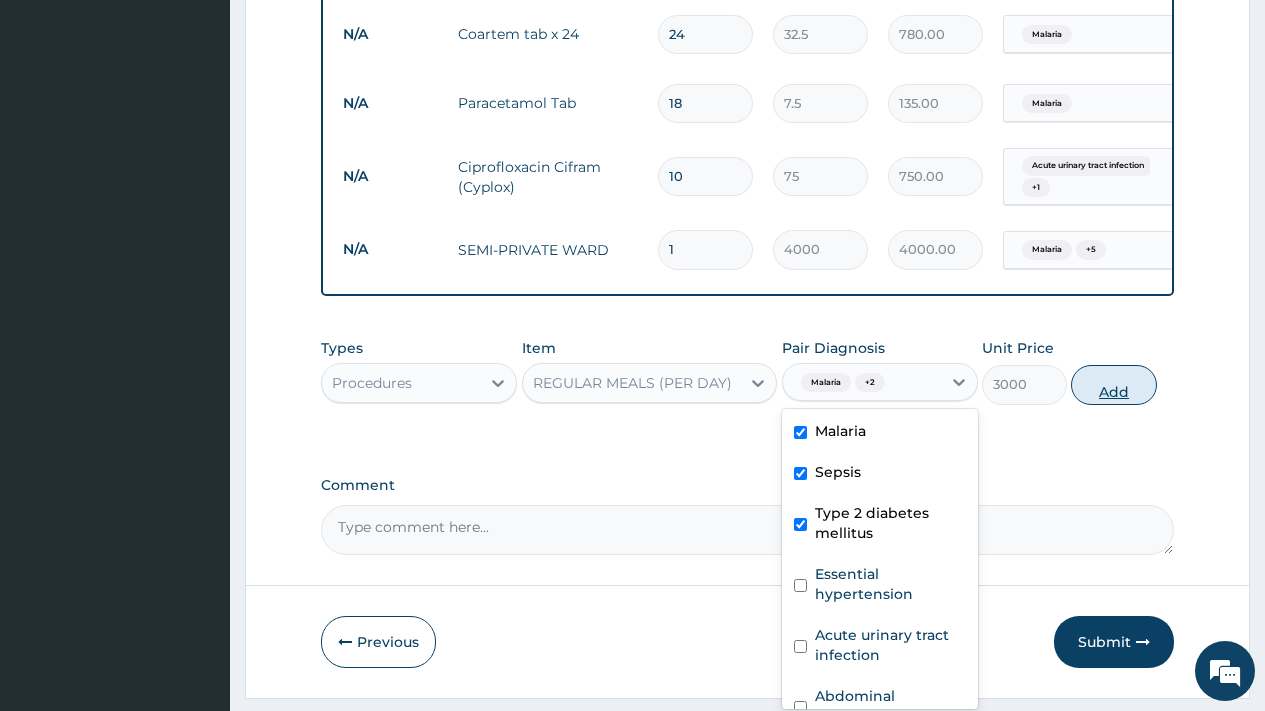 click on "Add" at bounding box center [1113, 385] 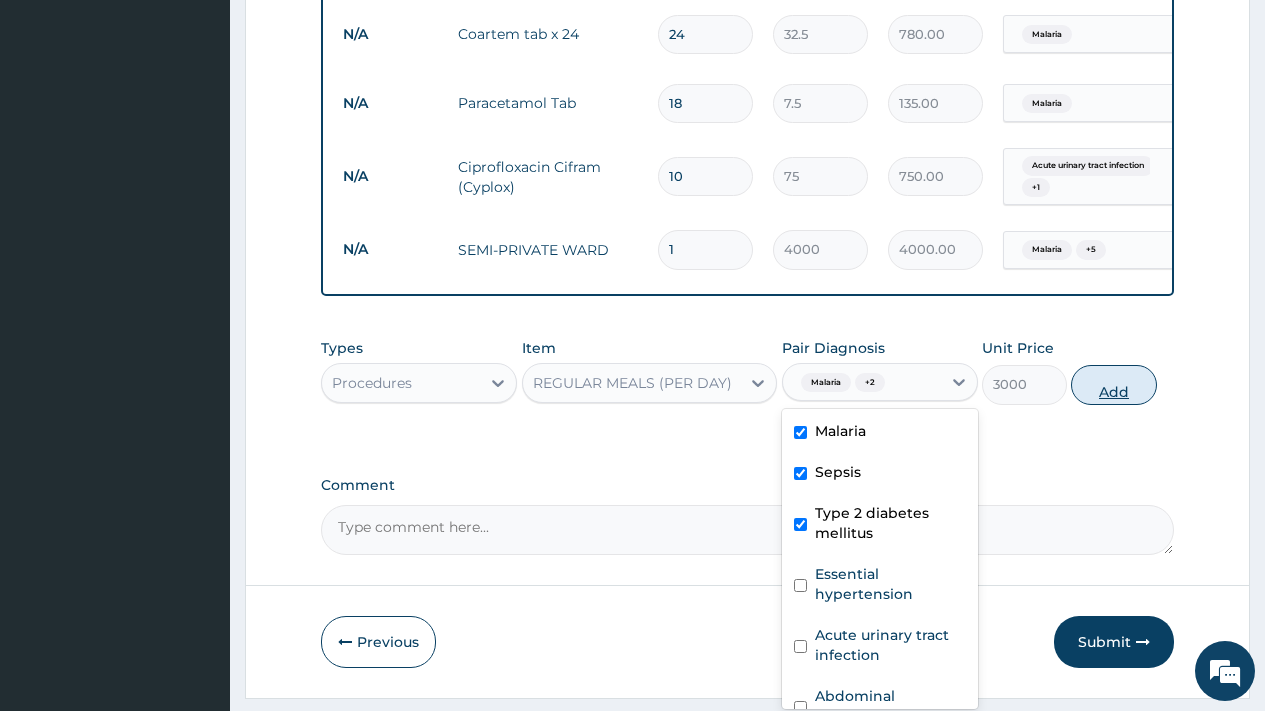 type on "0" 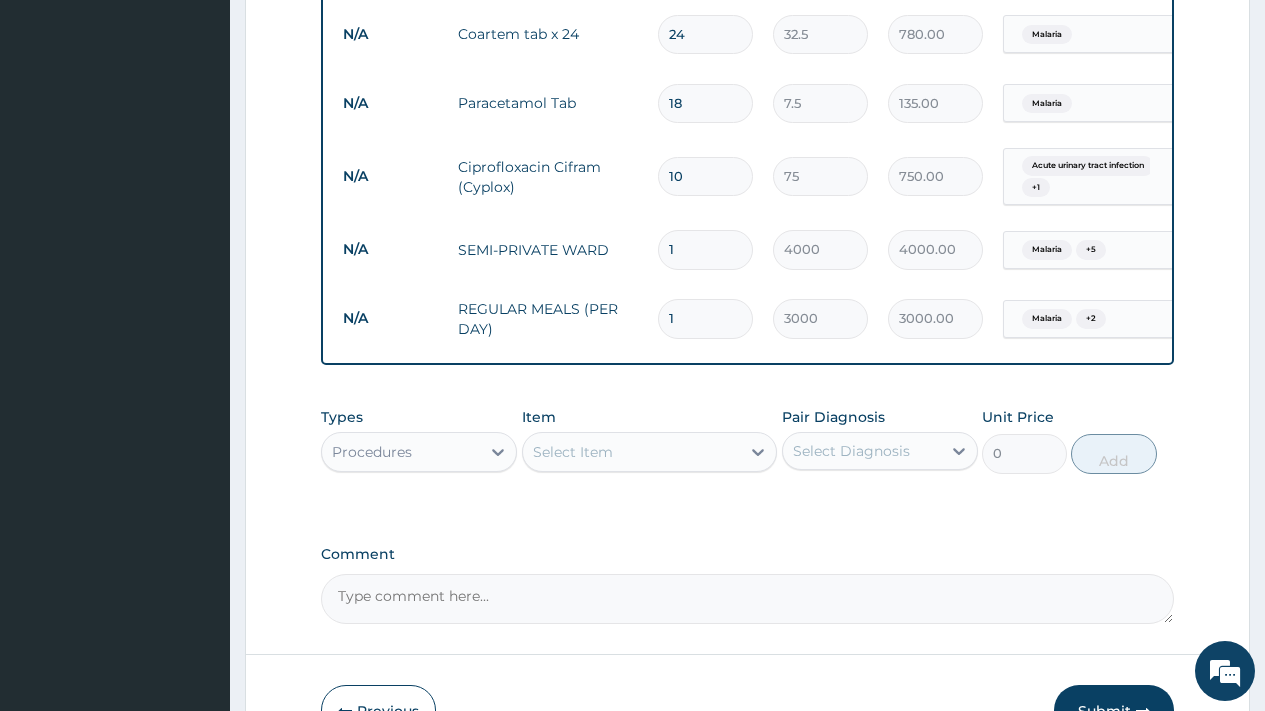 click on "Select Item" at bounding box center (573, 452) 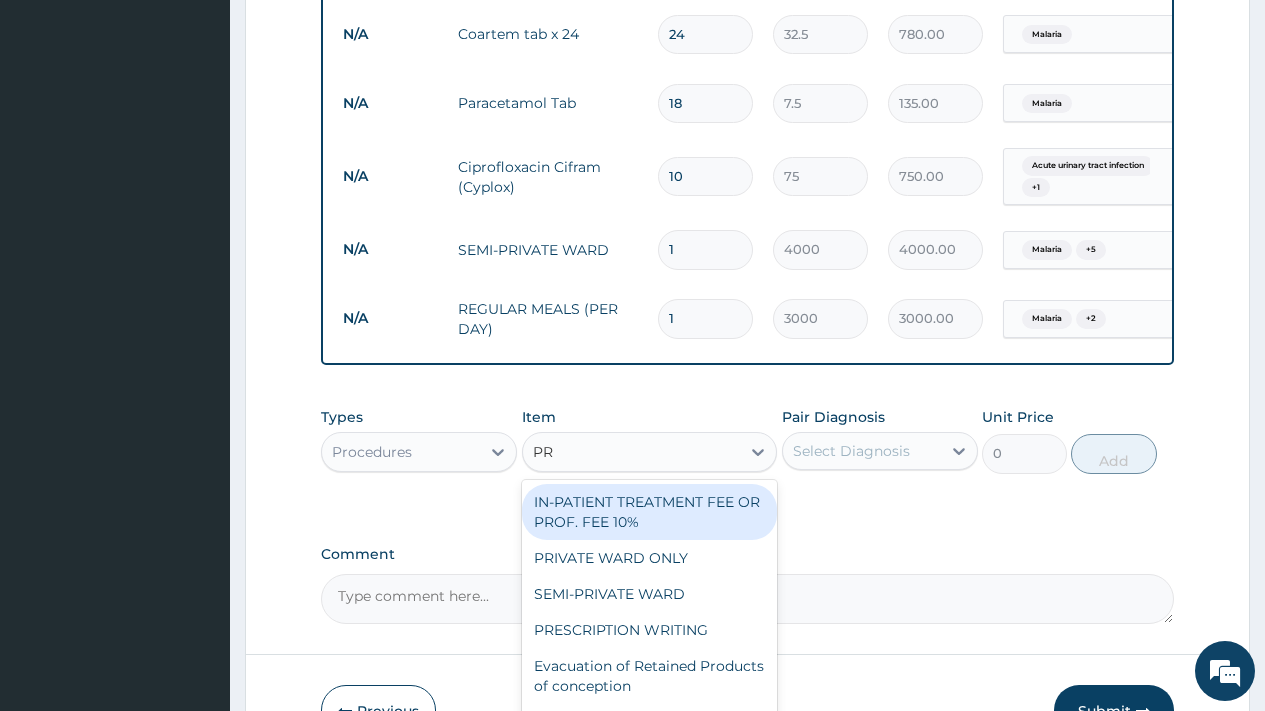type on "PRO" 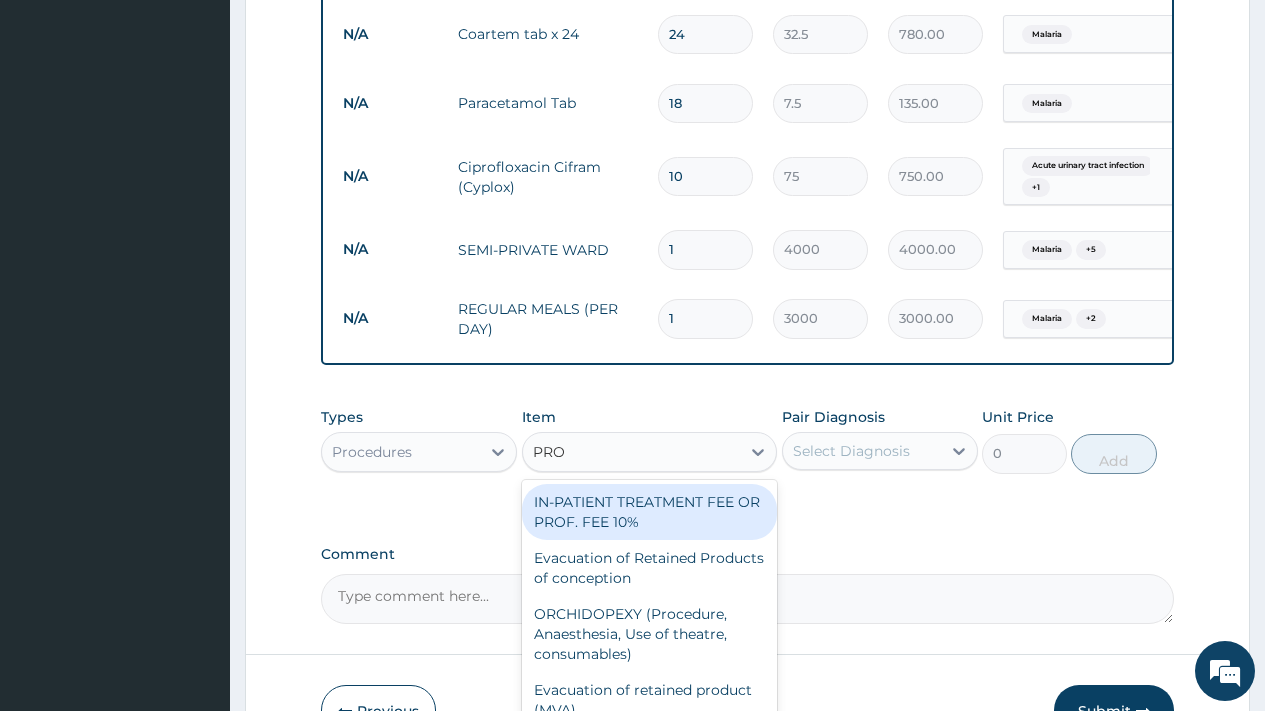 click on "IN-PATIENT TREATMENT FEE OR PROF. FEE 10%" at bounding box center (650, 512) 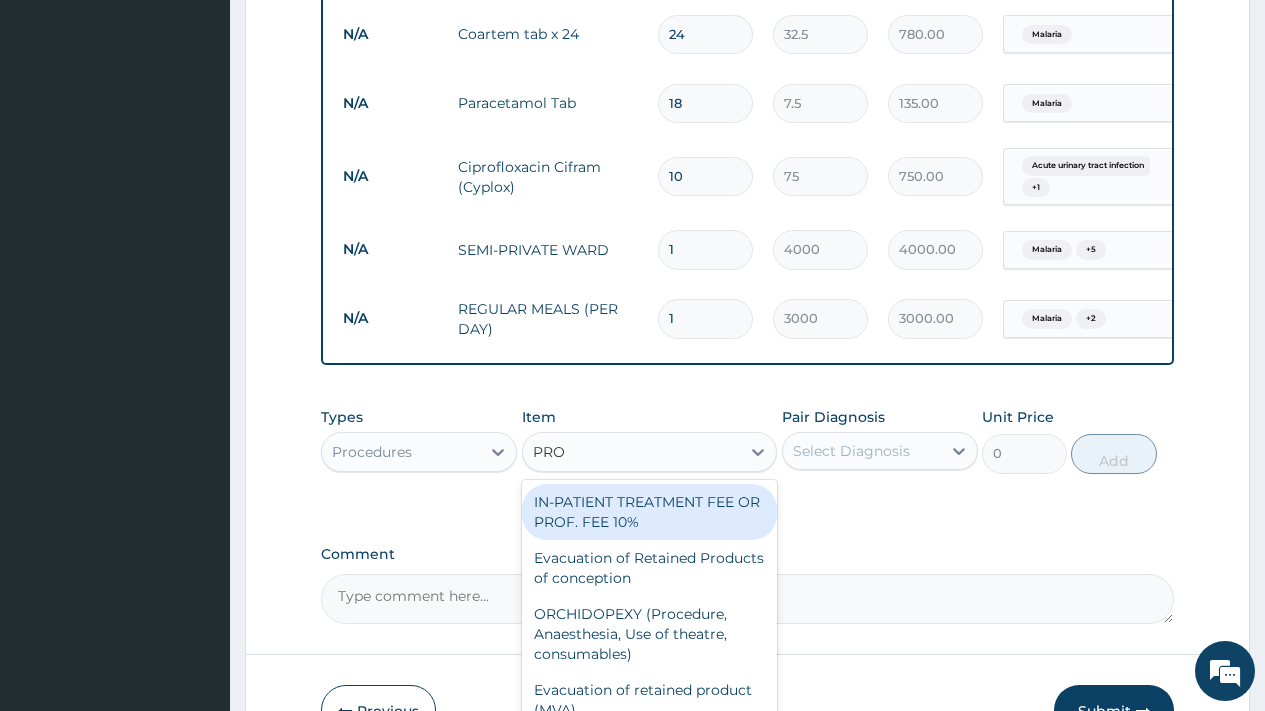 type 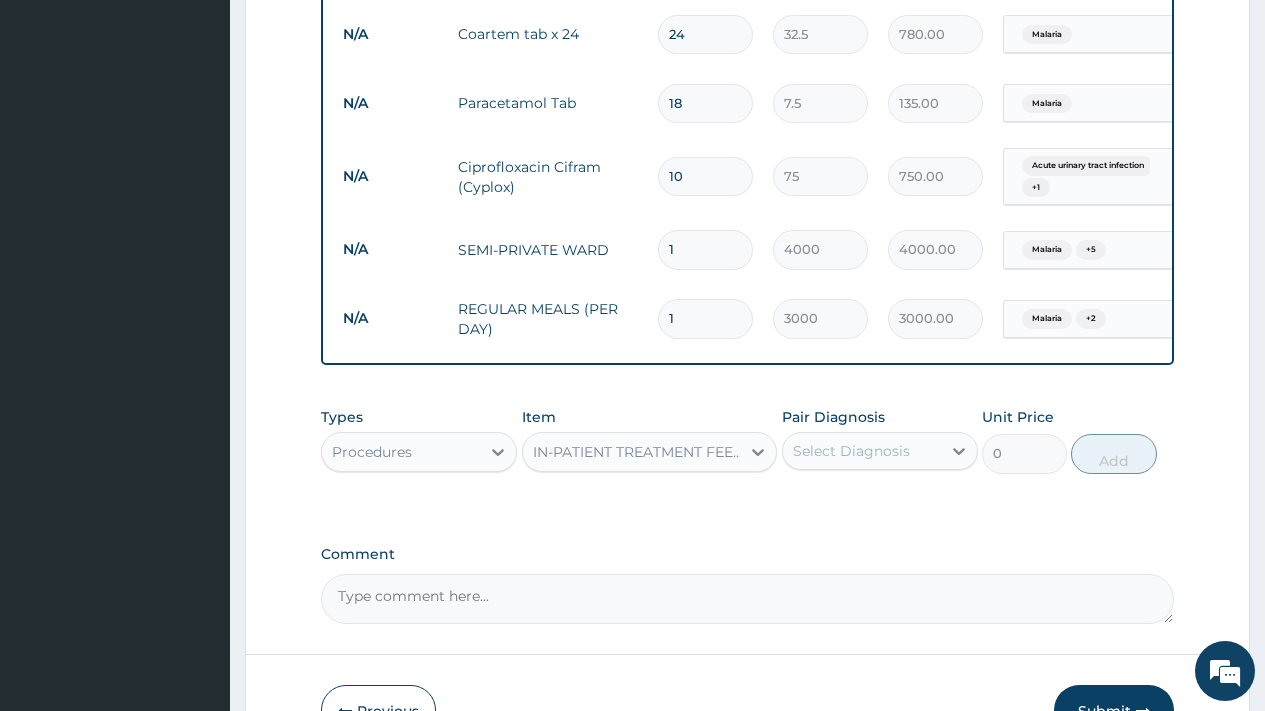 click on "Select Diagnosis" at bounding box center (851, 451) 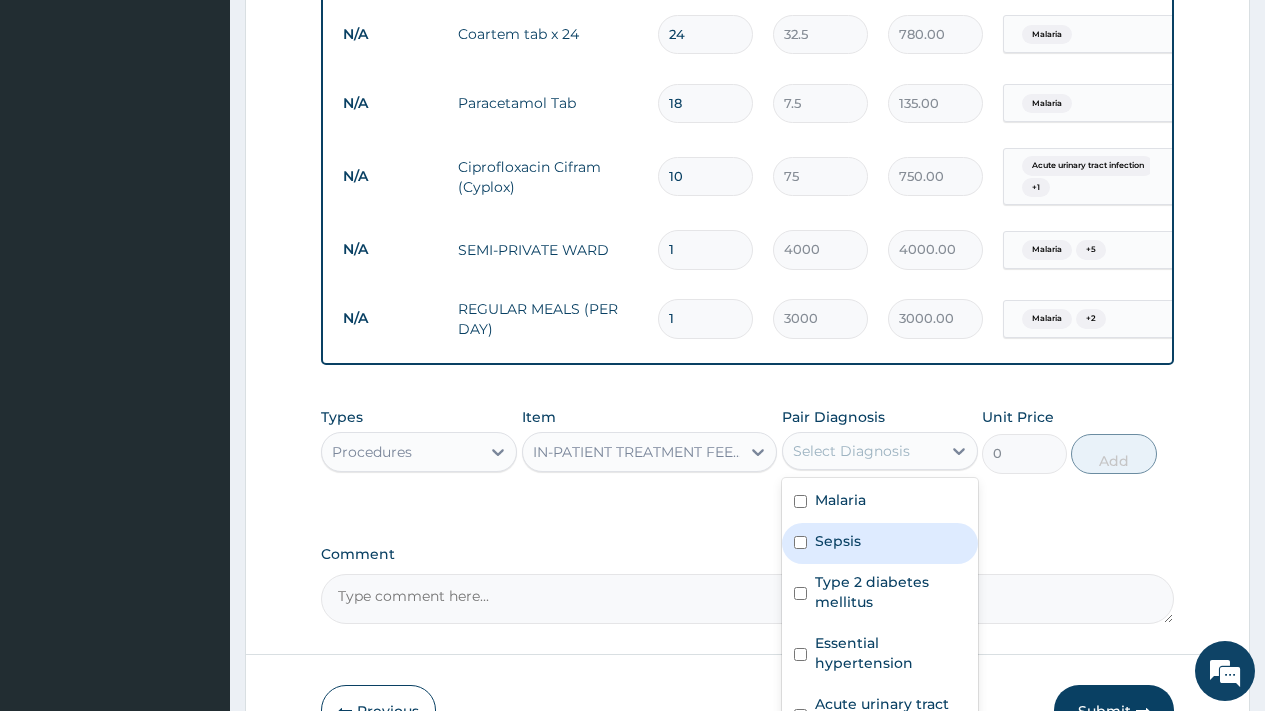 click on "Sepsis" at bounding box center [880, 543] 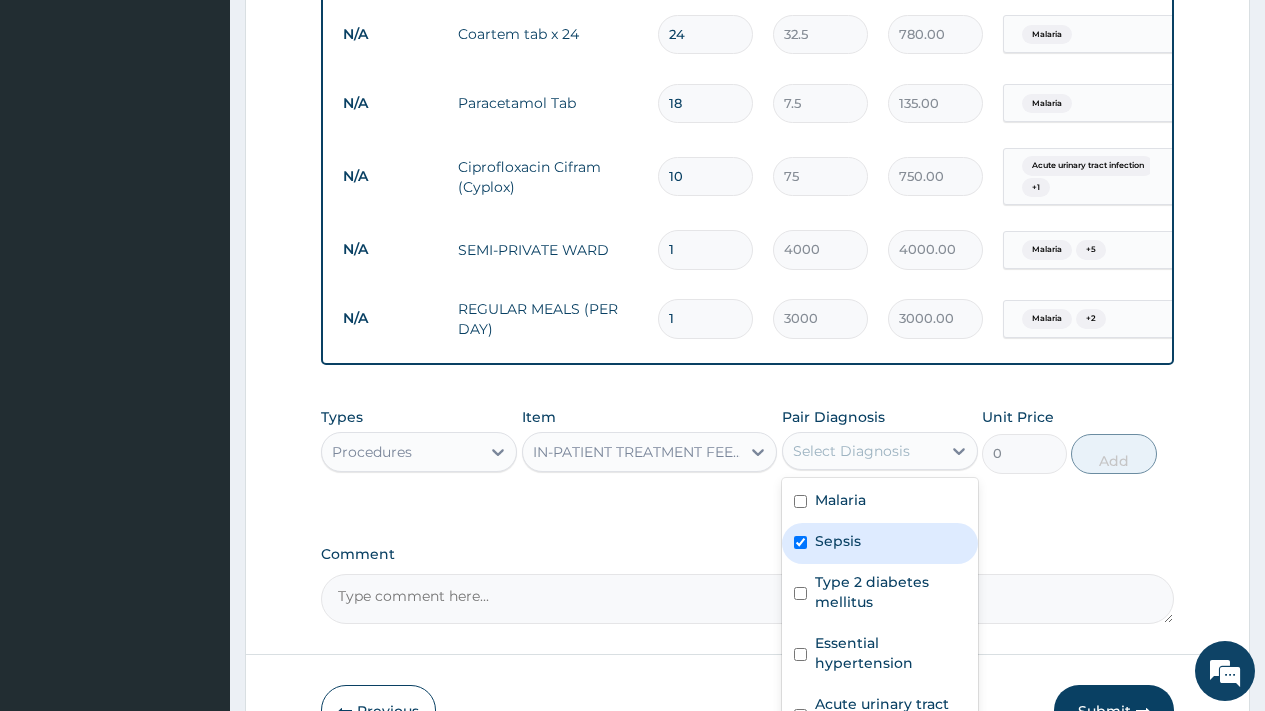 checkbox on "true" 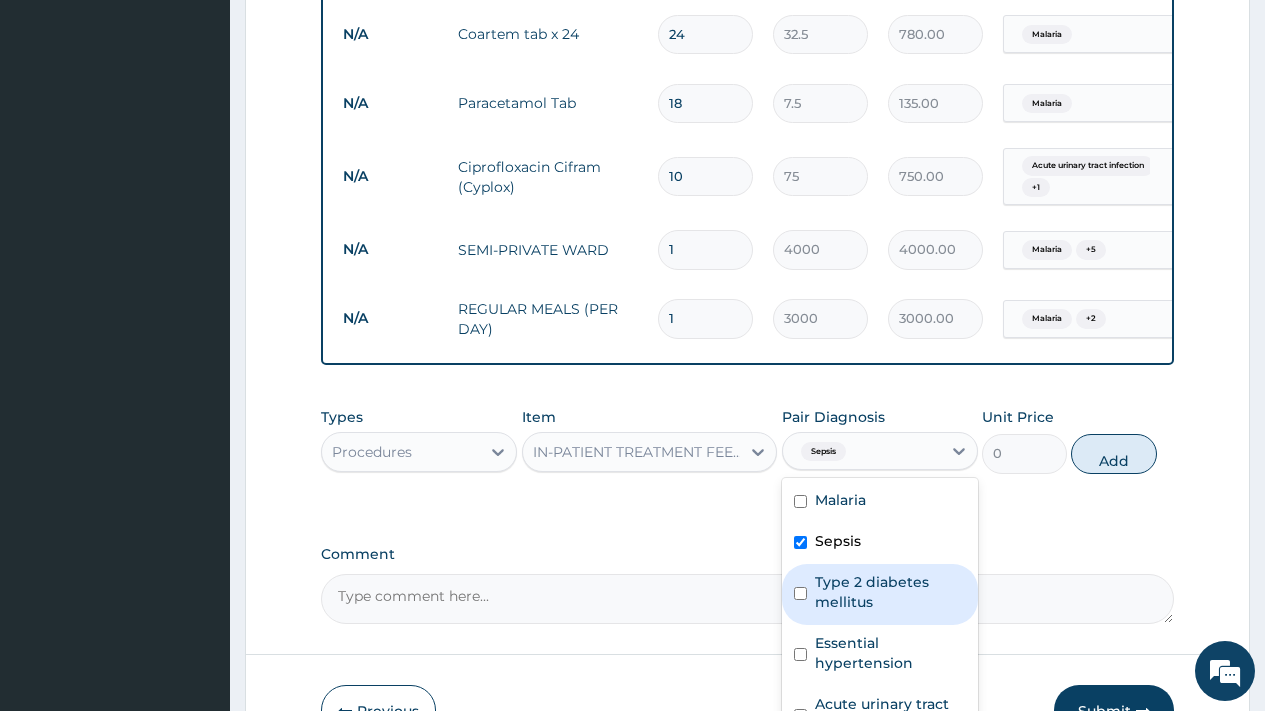 click on "Type 2 diabetes mellitus" at bounding box center [890, 592] 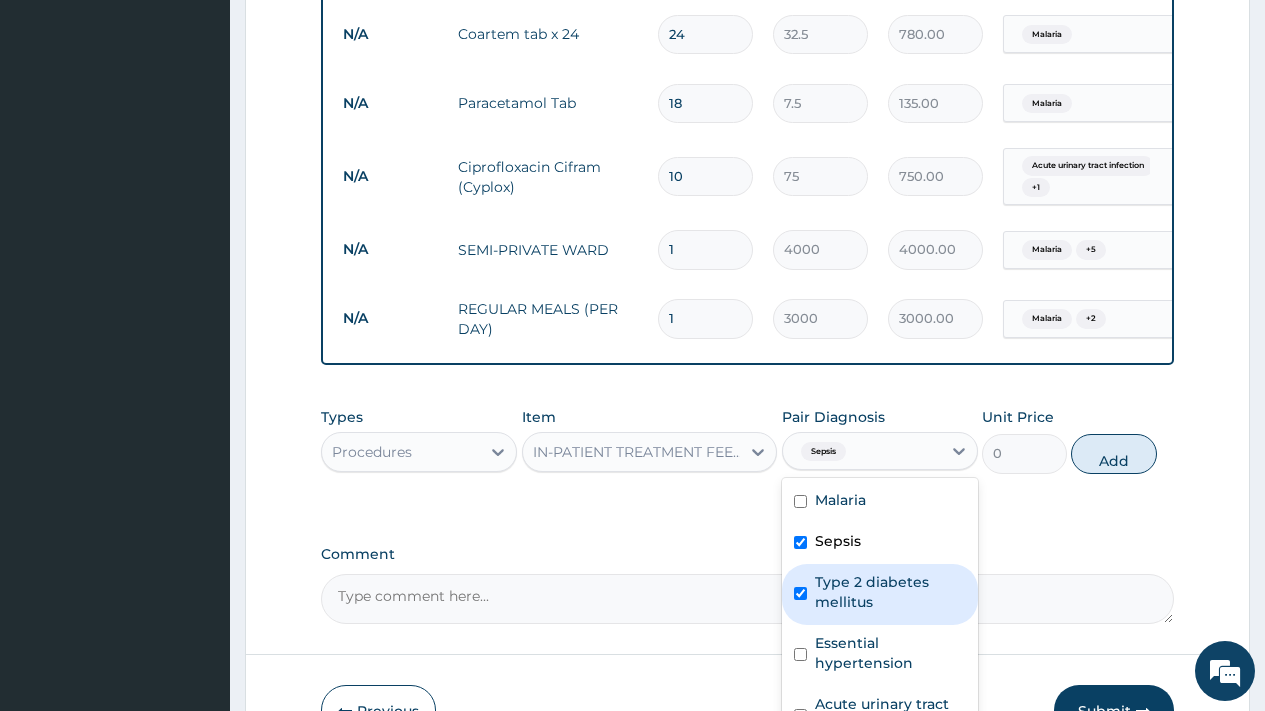 checkbox on "true" 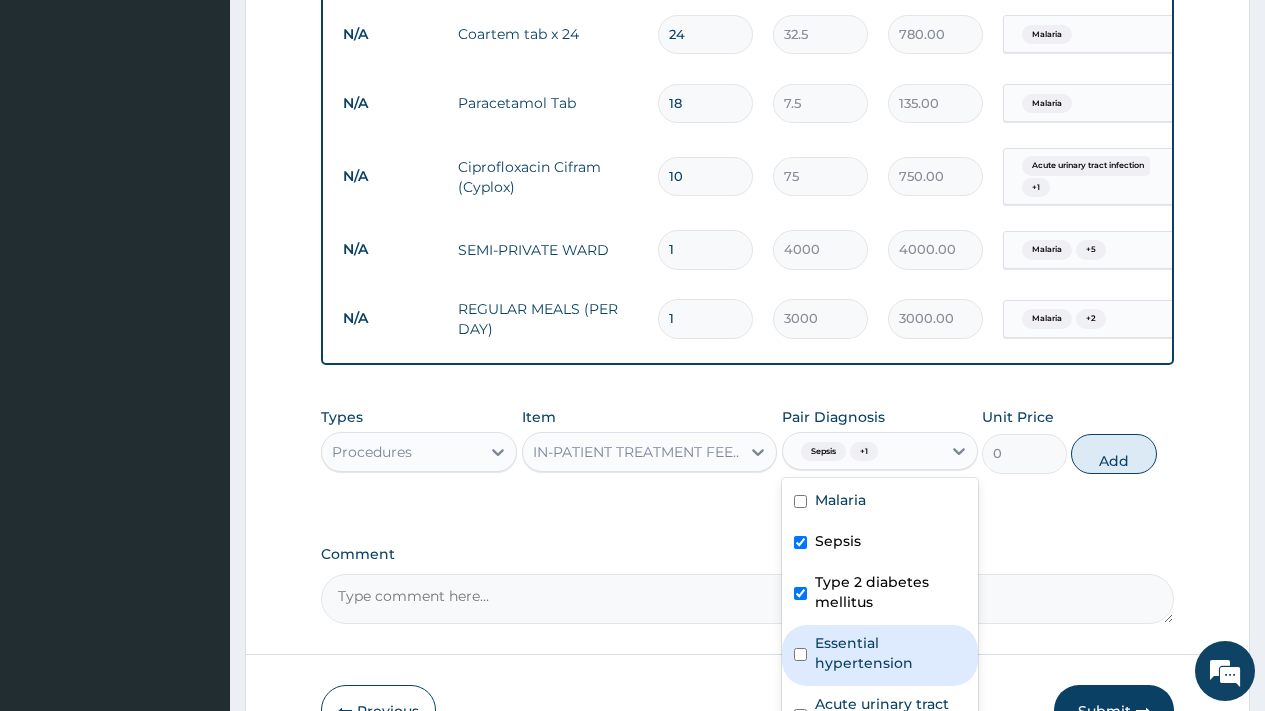 click on "Essential hypertension" at bounding box center (890, 653) 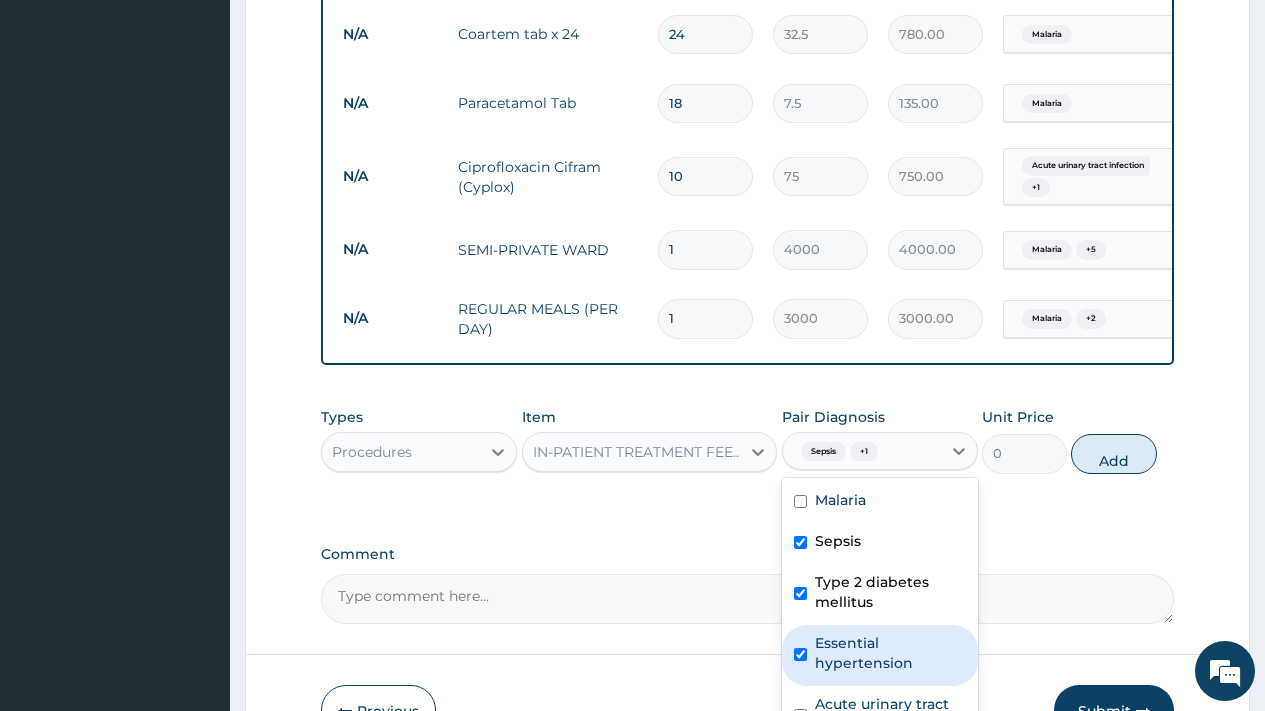 checkbox on "true" 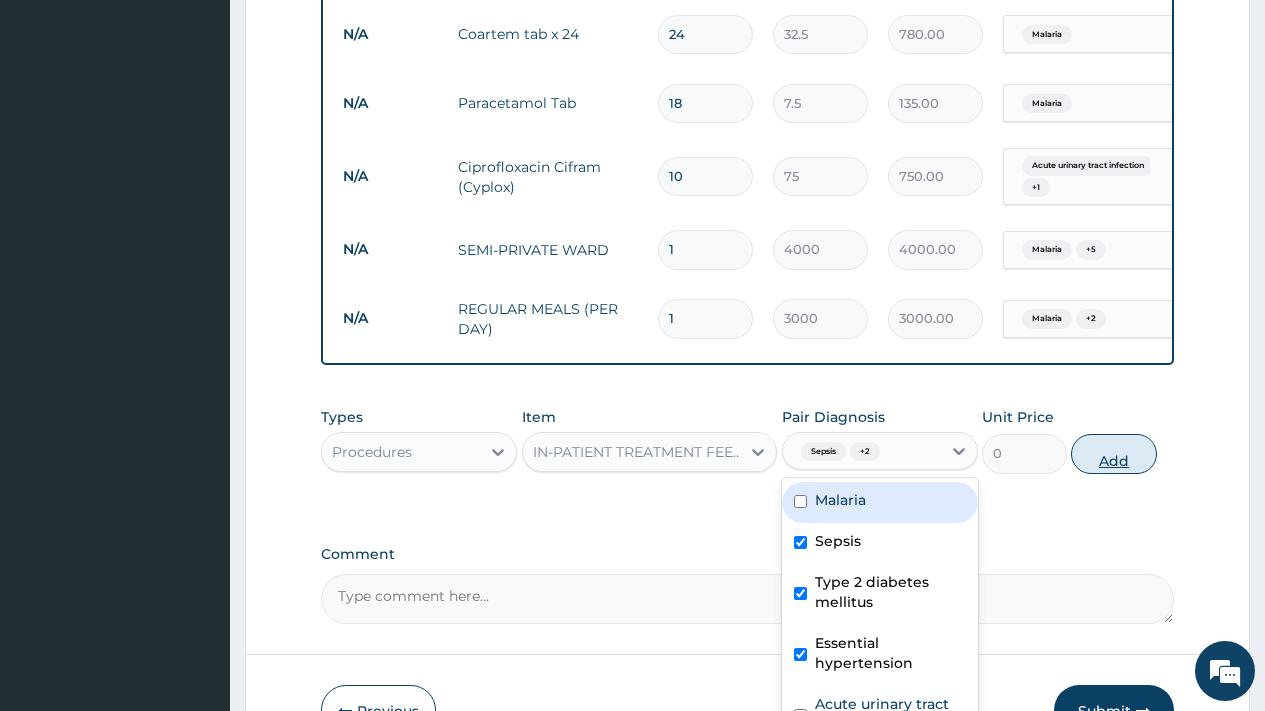 click on "Add" at bounding box center [1113, 454] 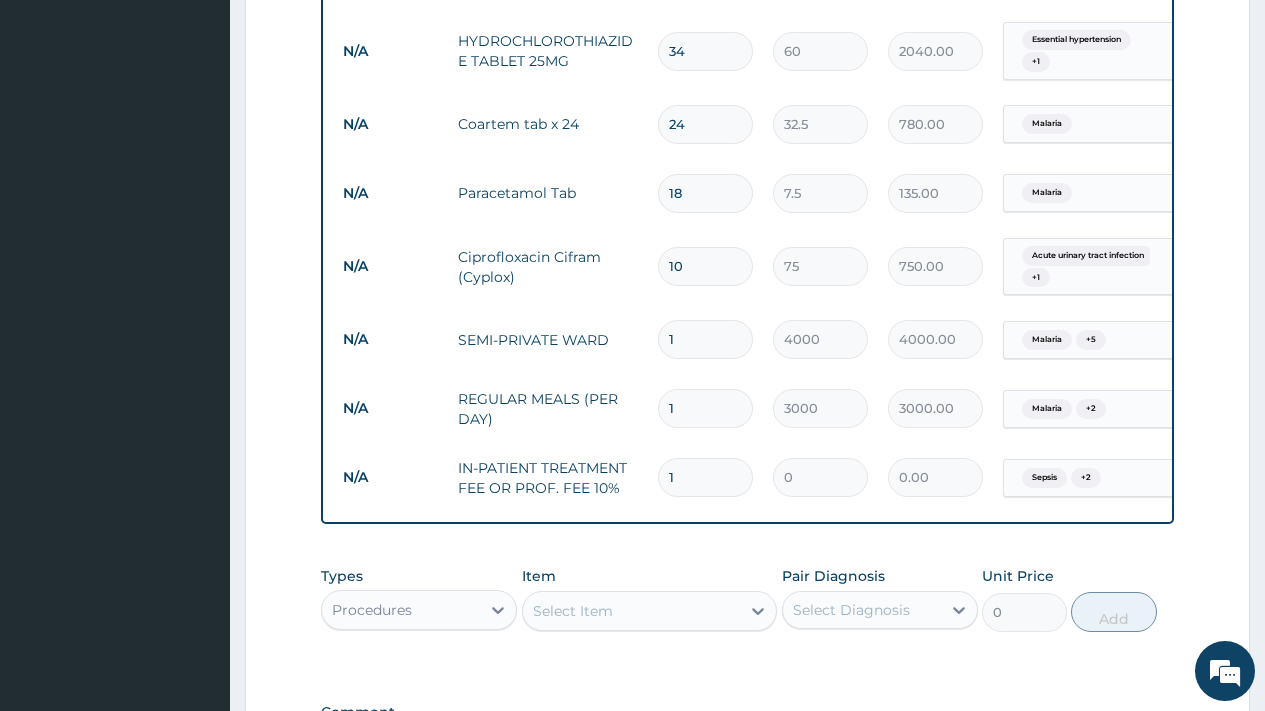 drag, startPoint x: 695, startPoint y: 404, endPoint x: 641, endPoint y: 401, distance: 54.08327 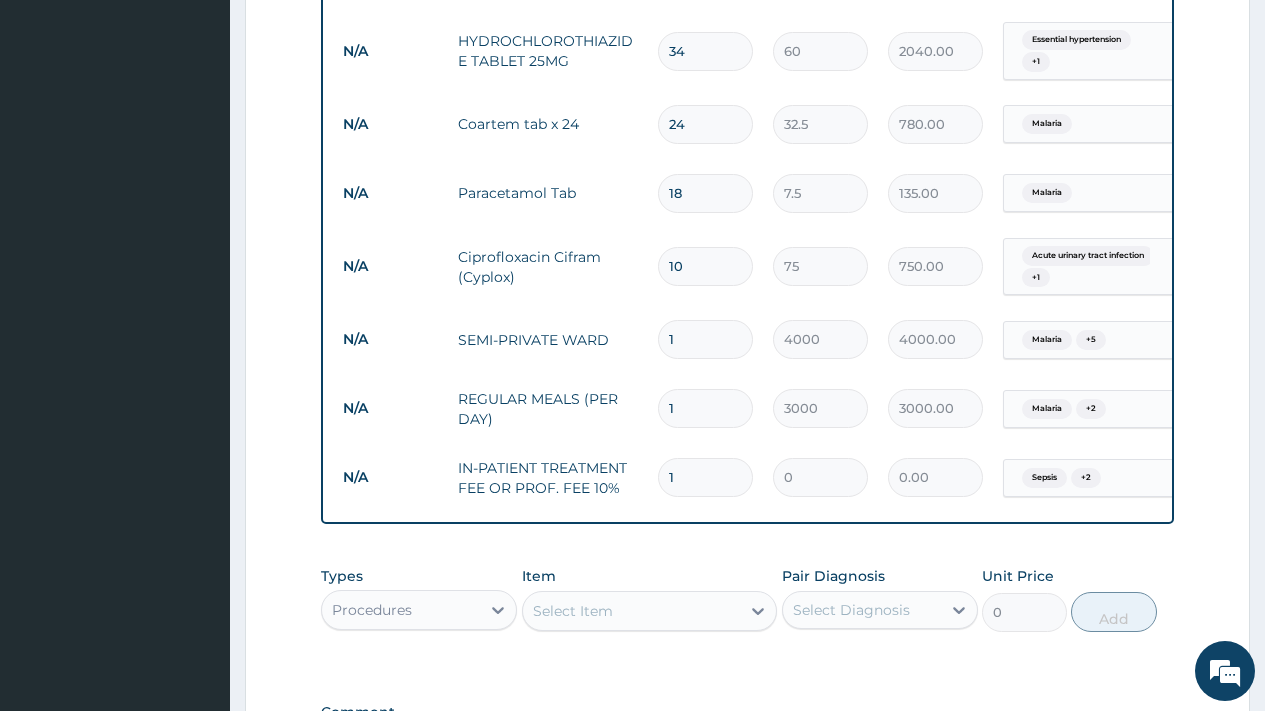 type on "3" 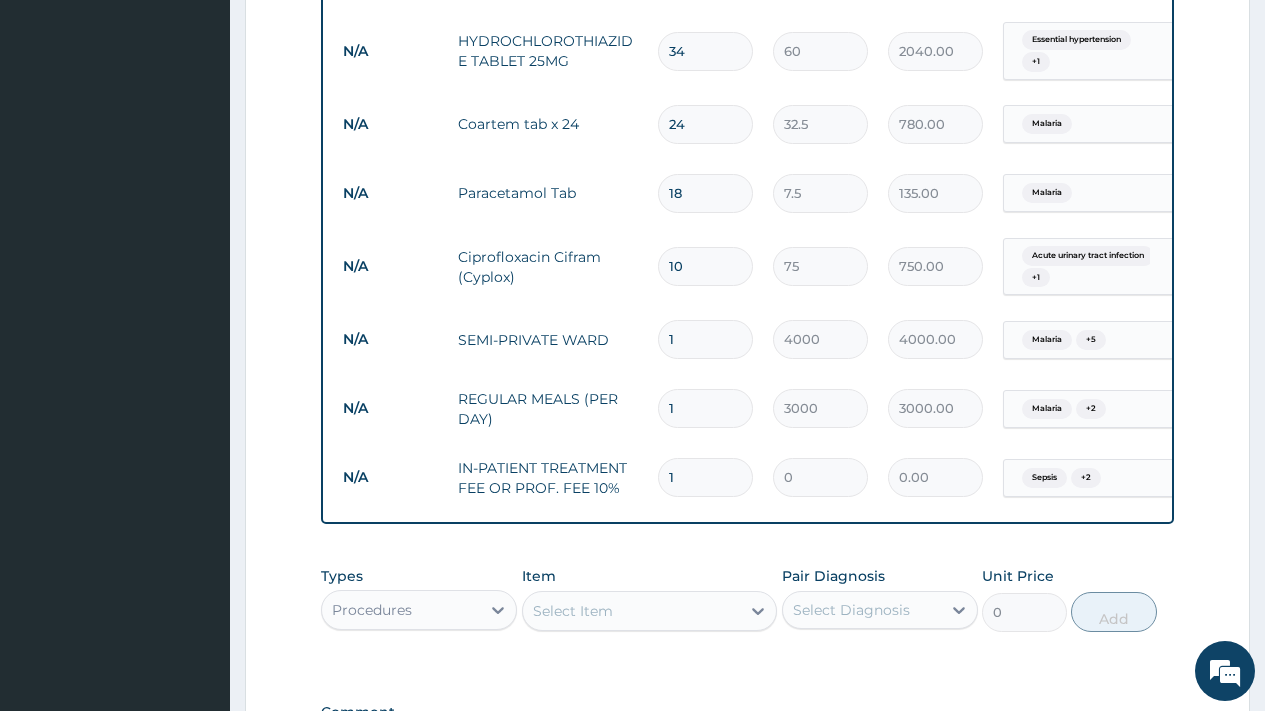 type on "9000.00" 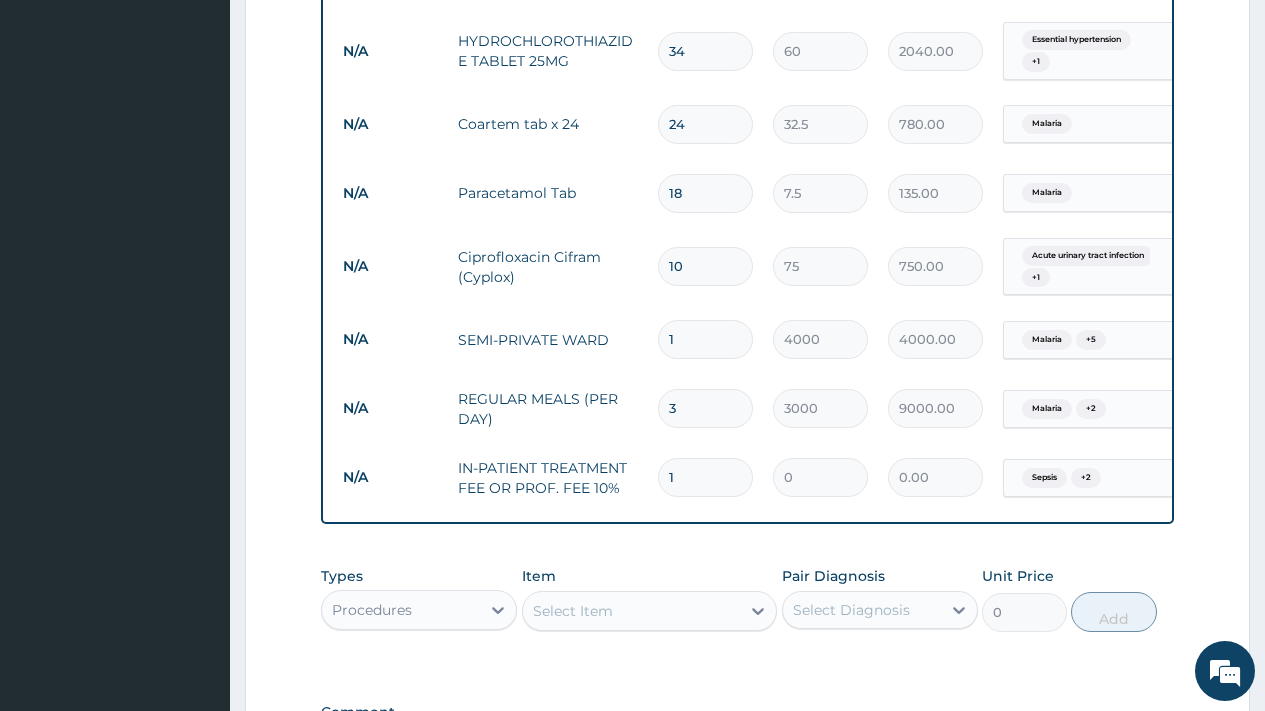 type 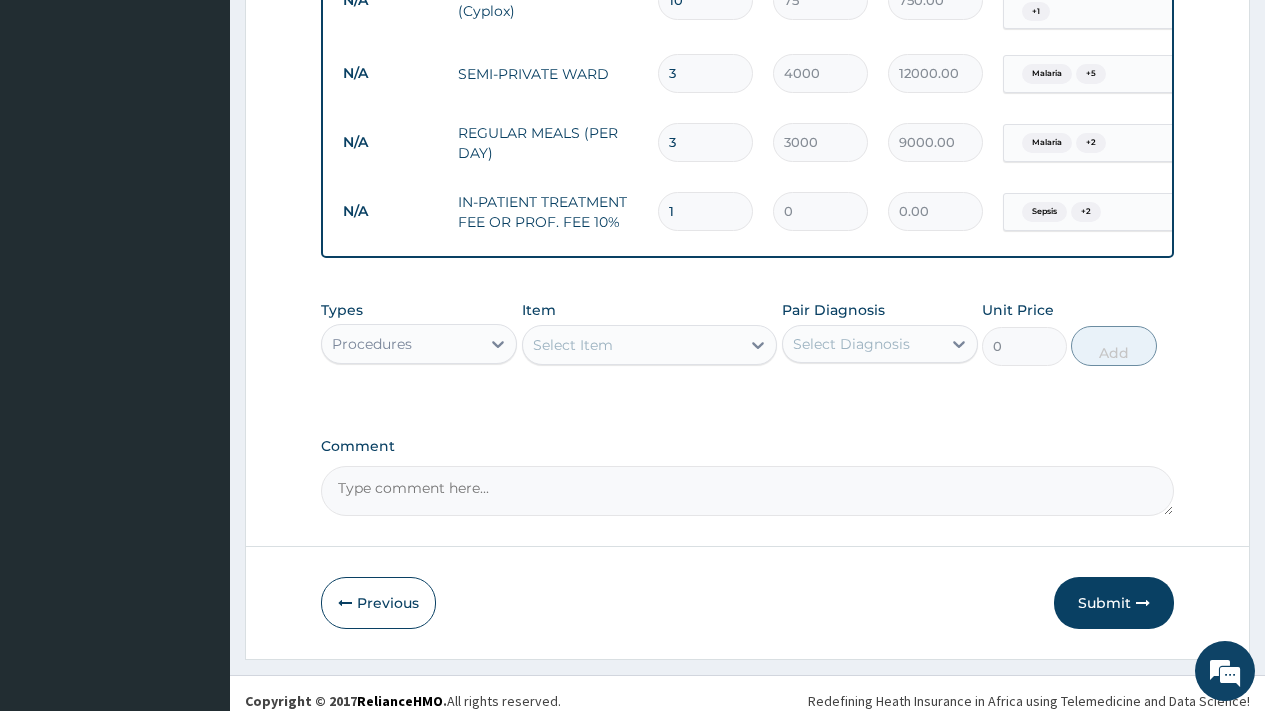 scroll, scrollTop: 2330, scrollLeft: 0, axis: vertical 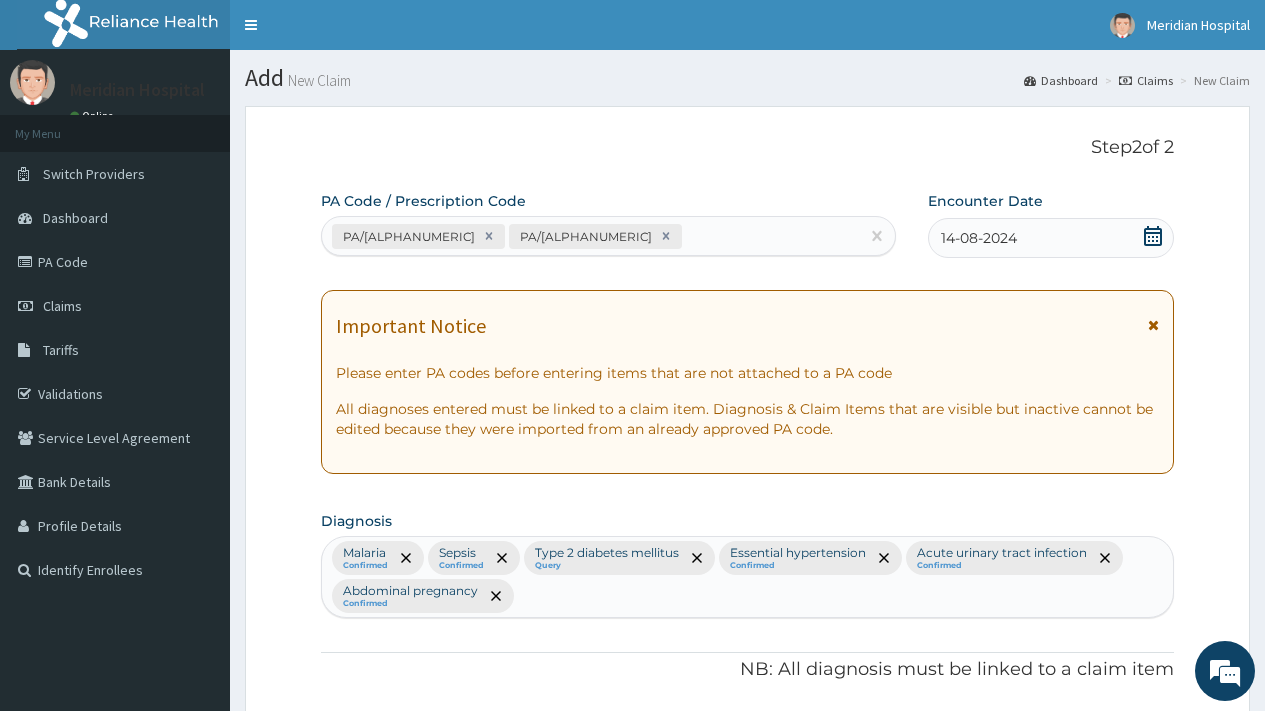 click on "Malaria Confirmed Sepsis Confirmed Type 2 diabetes mellitus Query Essential hypertension Confirmed Acute urinary tract infection Confirmed Abdominal pregnancy Confirmed" at bounding box center (747, 577) 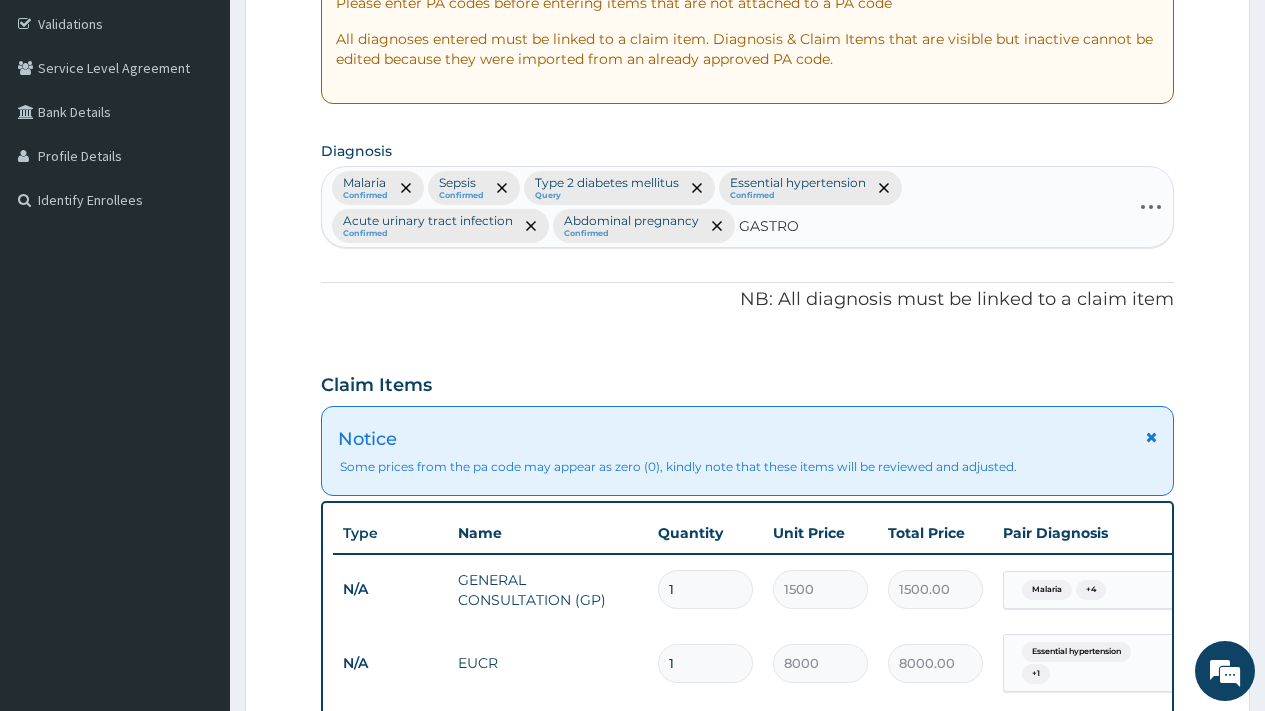 scroll, scrollTop: 379, scrollLeft: 0, axis: vertical 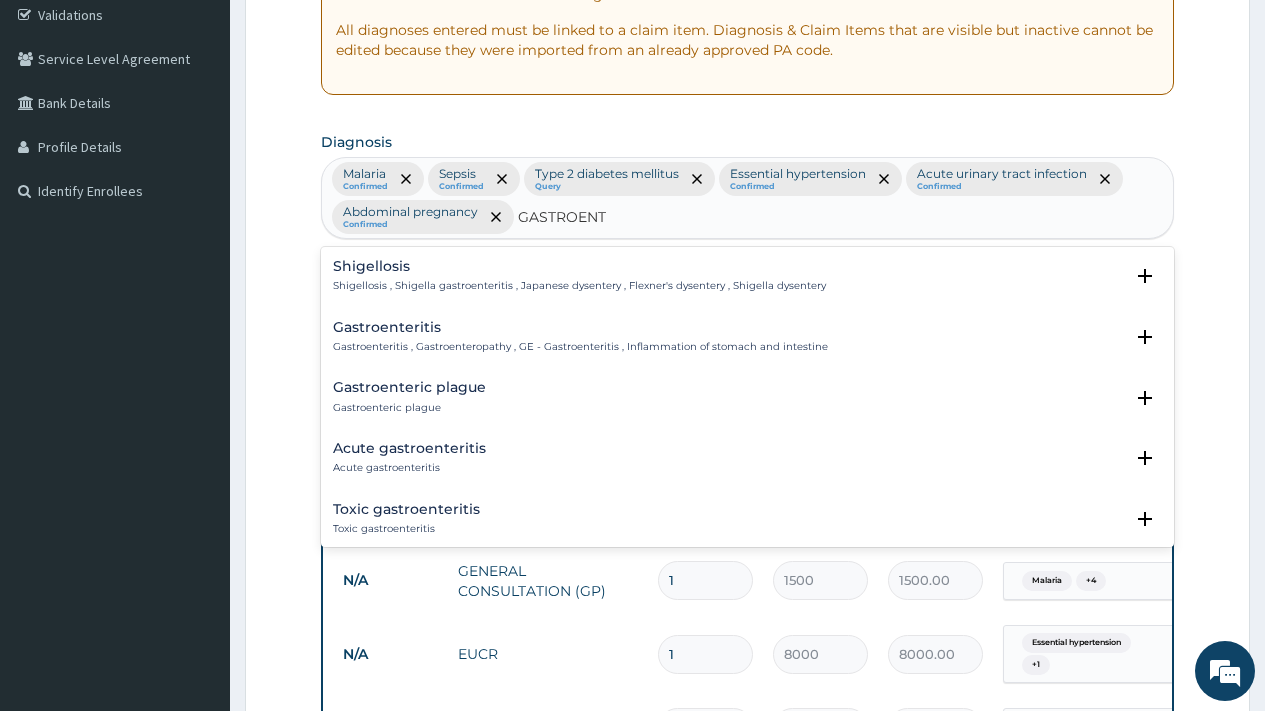 click on "Gastroenteritis" at bounding box center [580, 327] 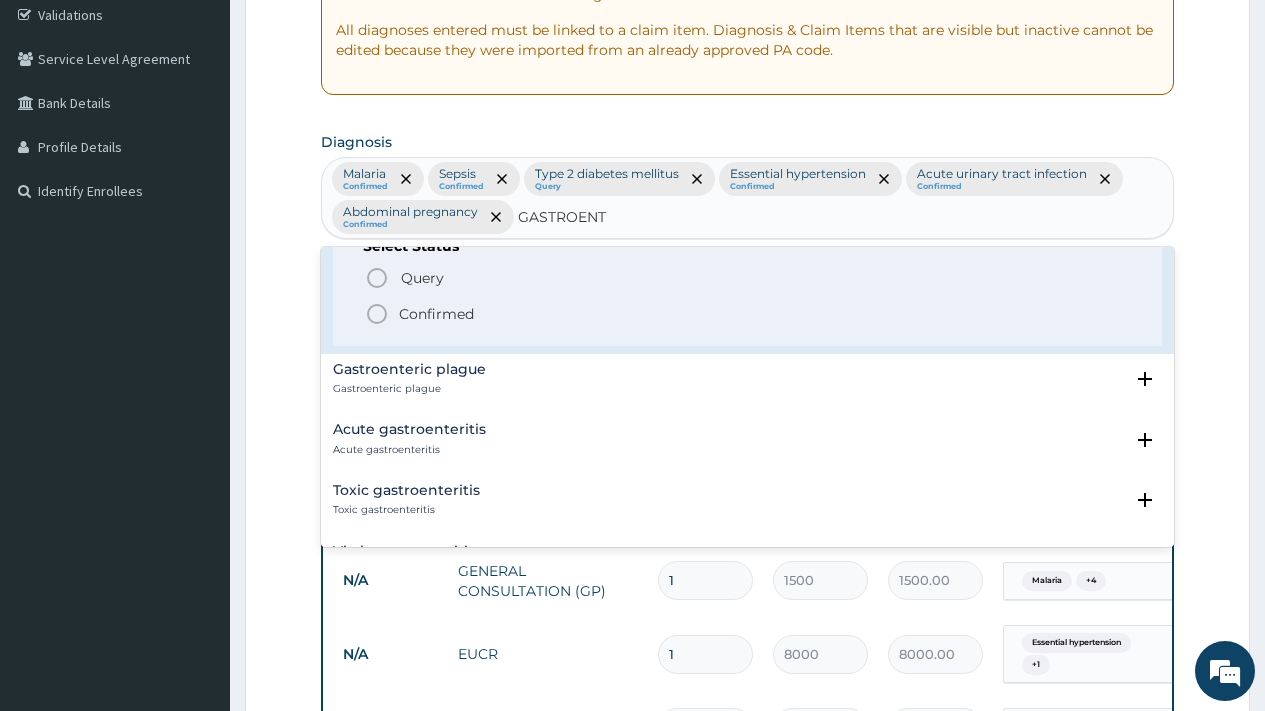 scroll, scrollTop: 170, scrollLeft: 0, axis: vertical 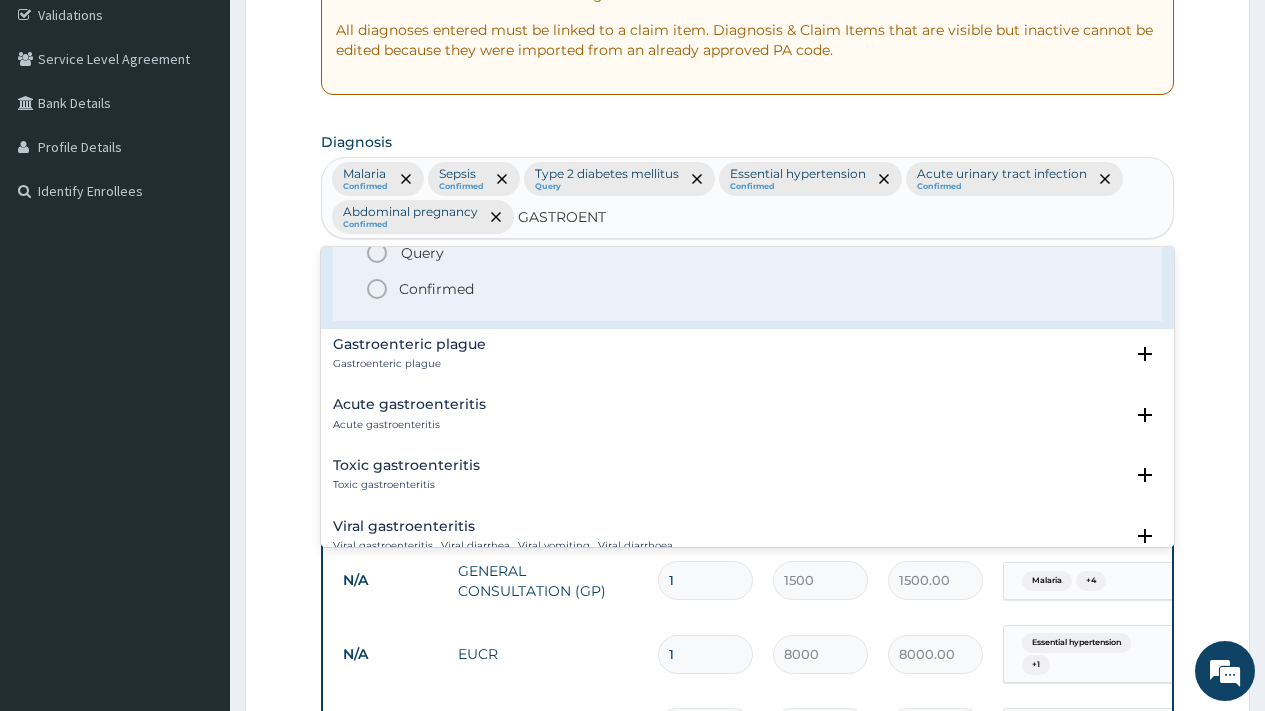 click on "Confirmed" at bounding box center [436, 289] 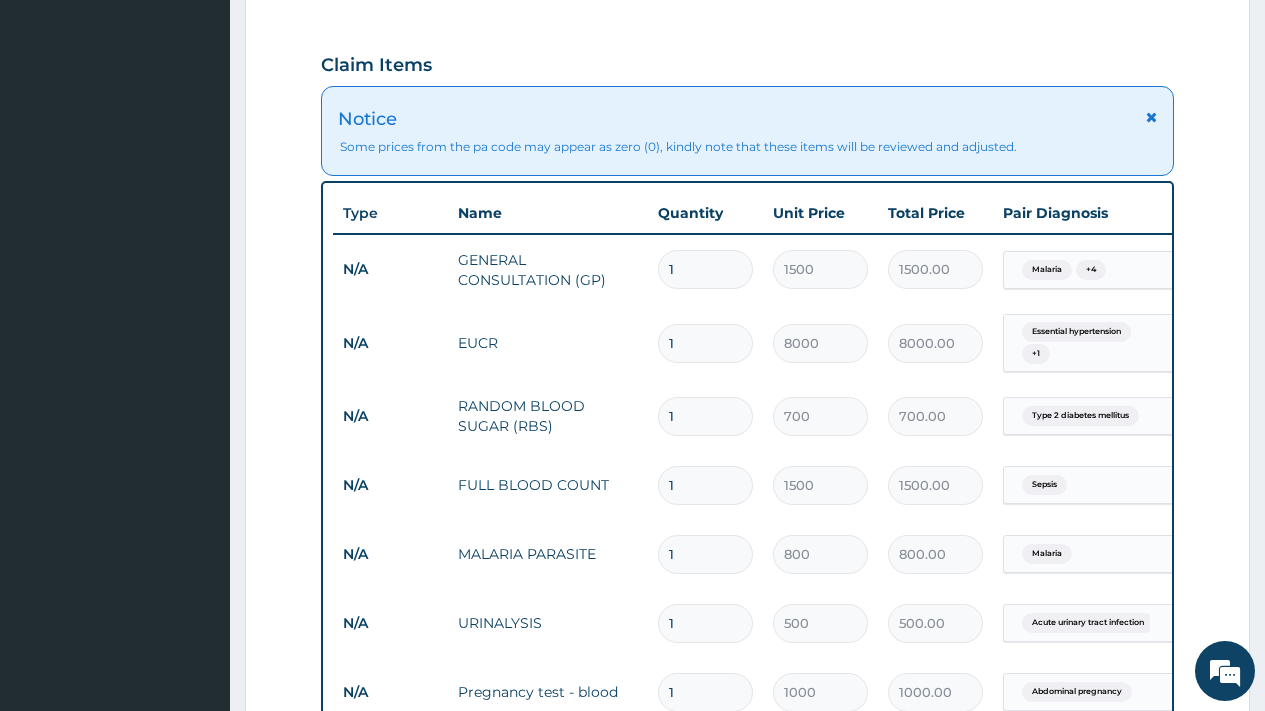scroll, scrollTop: 694, scrollLeft: 0, axis: vertical 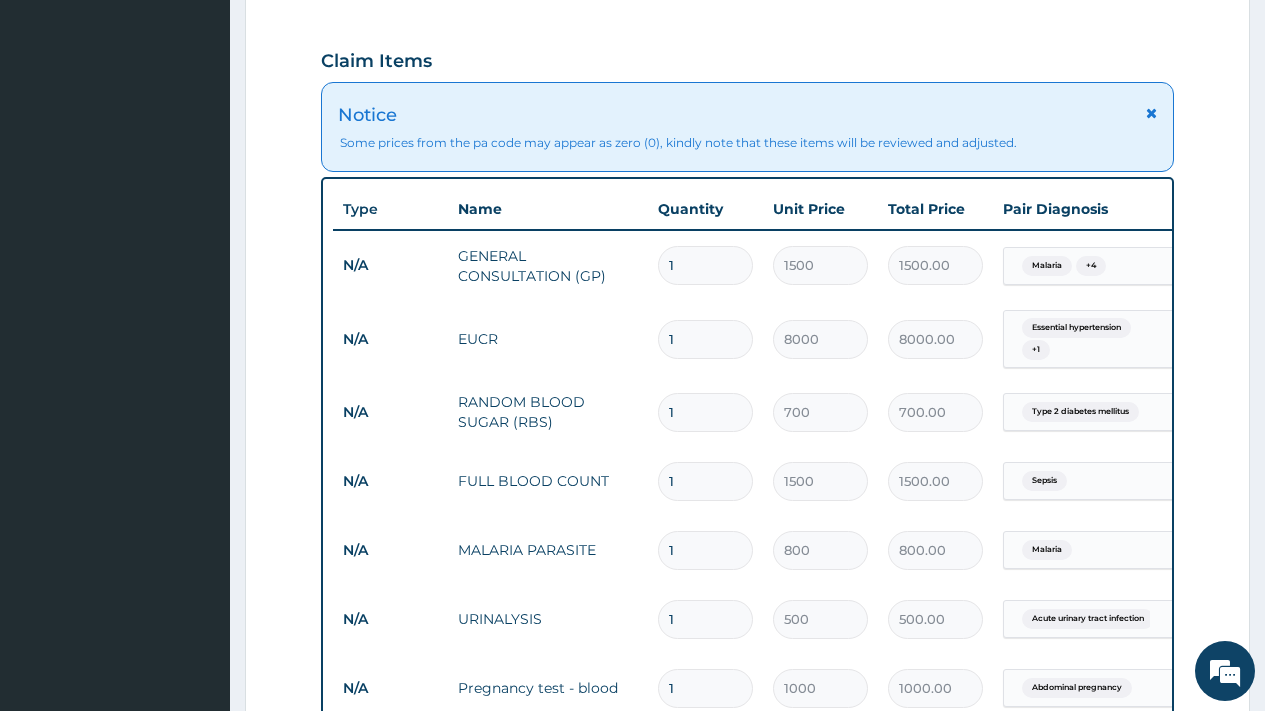 click on "Essential hypertension  + 1" at bounding box center (1082, 339) 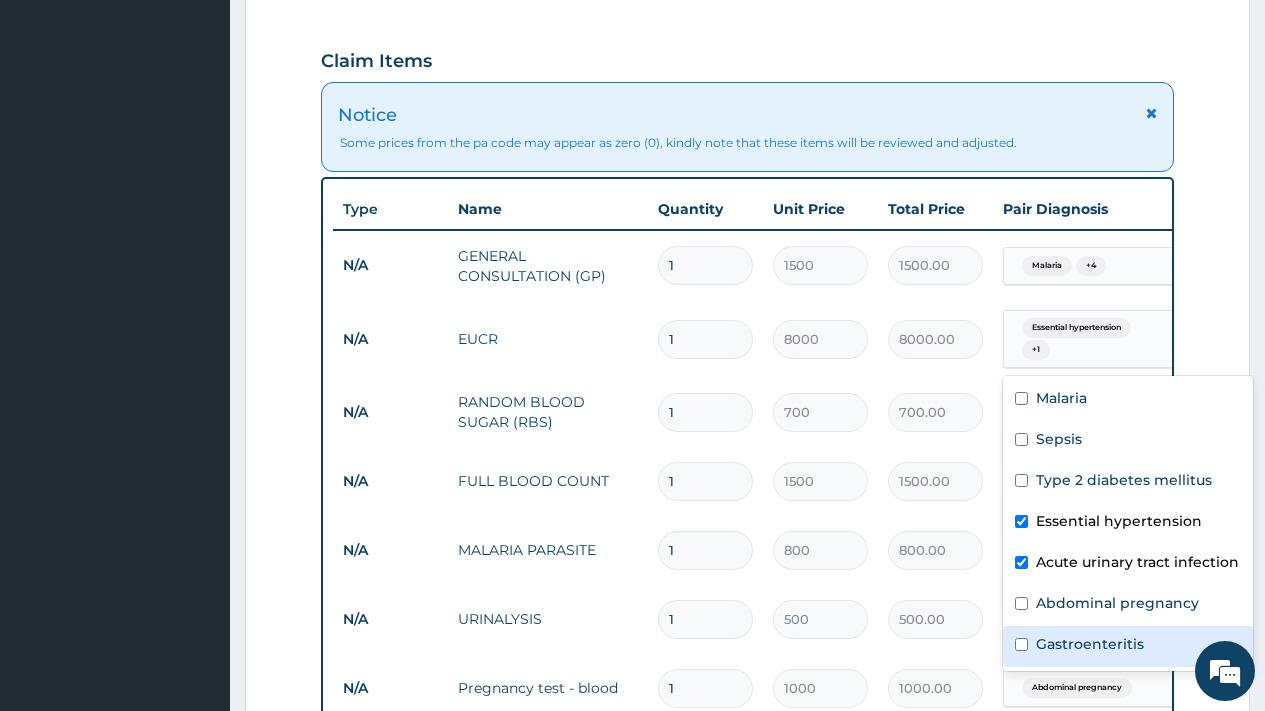 click on "Gastroenteritis" at bounding box center [1090, 644] 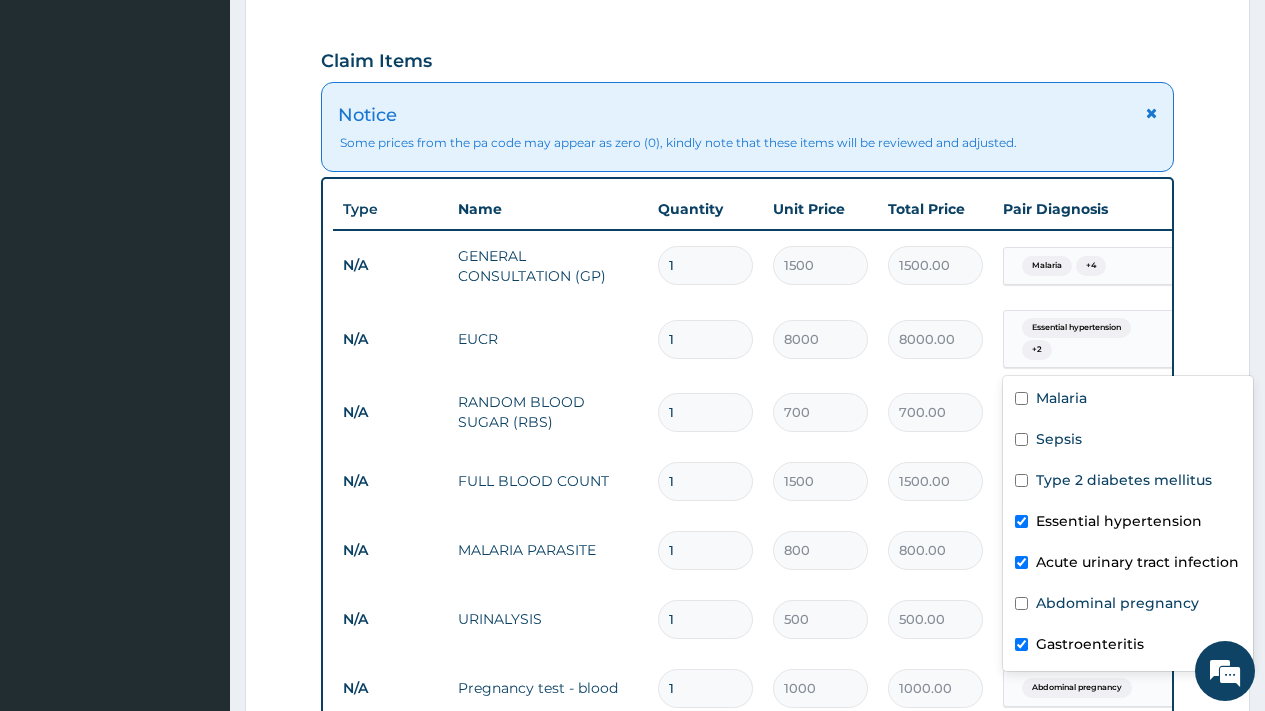 click on "Essential hypertension" at bounding box center (1119, 521) 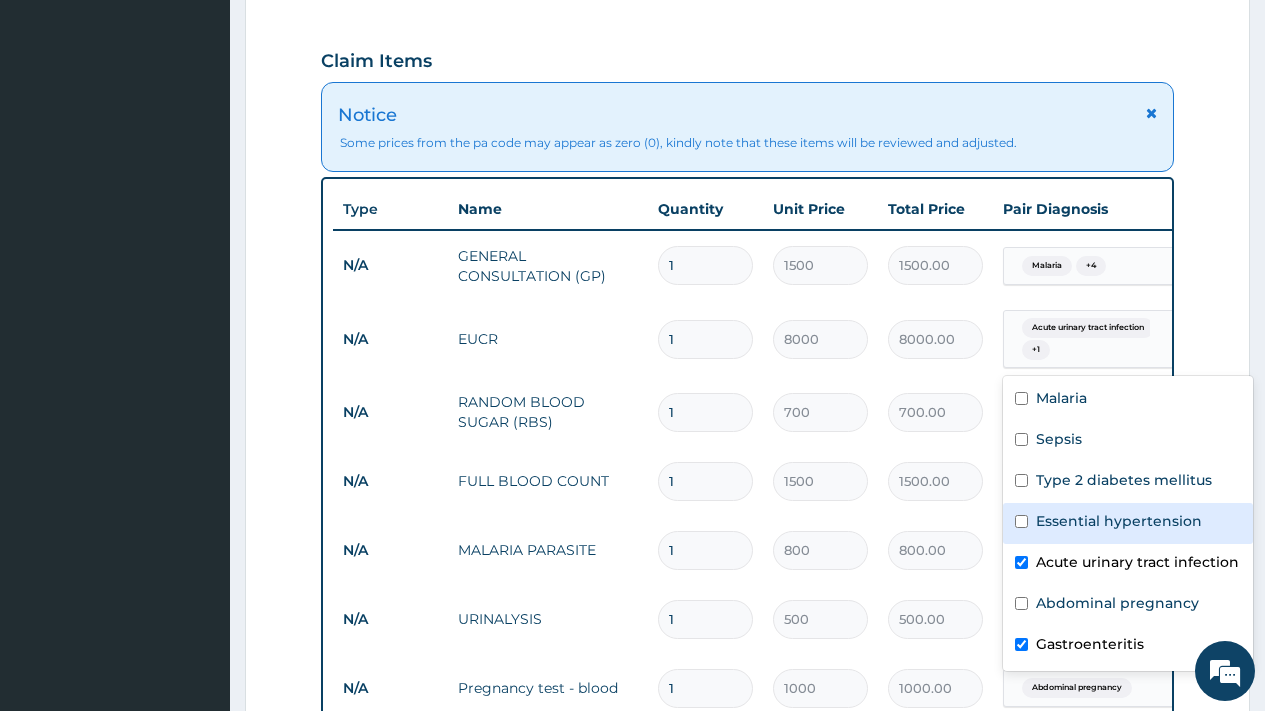click on "Essential hypertension" at bounding box center [1119, 521] 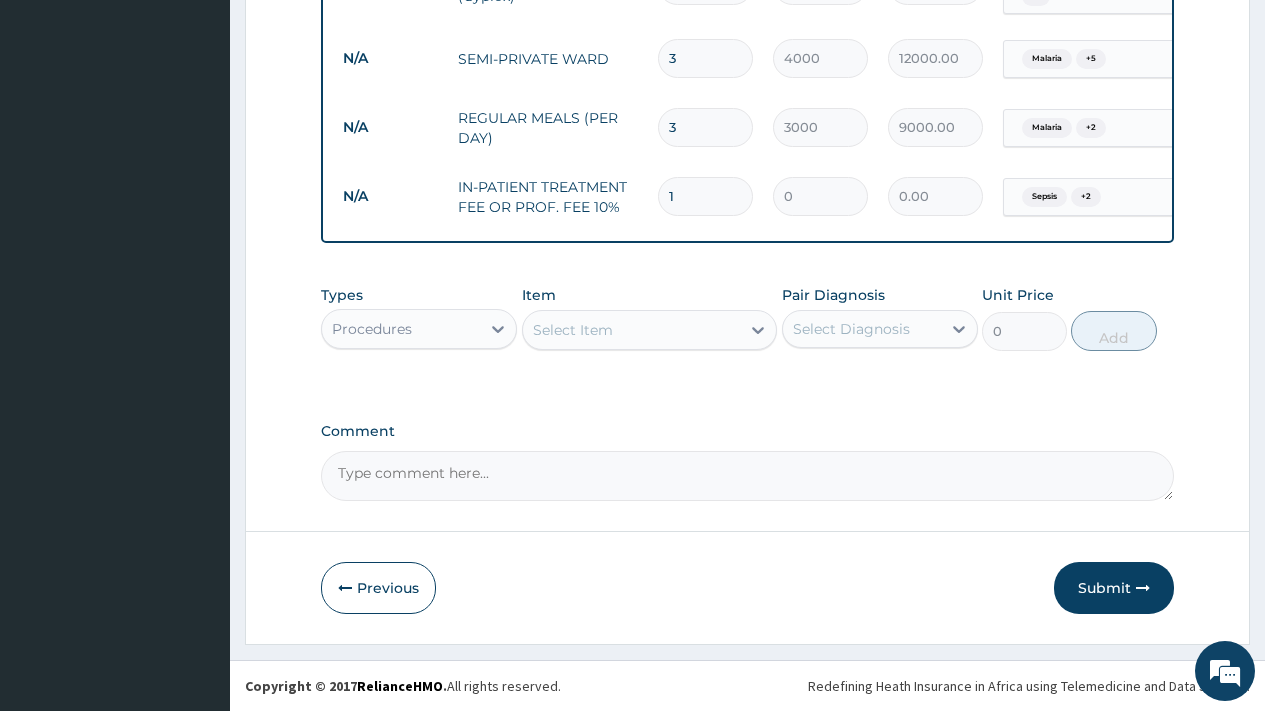 scroll, scrollTop: 2330, scrollLeft: 0, axis: vertical 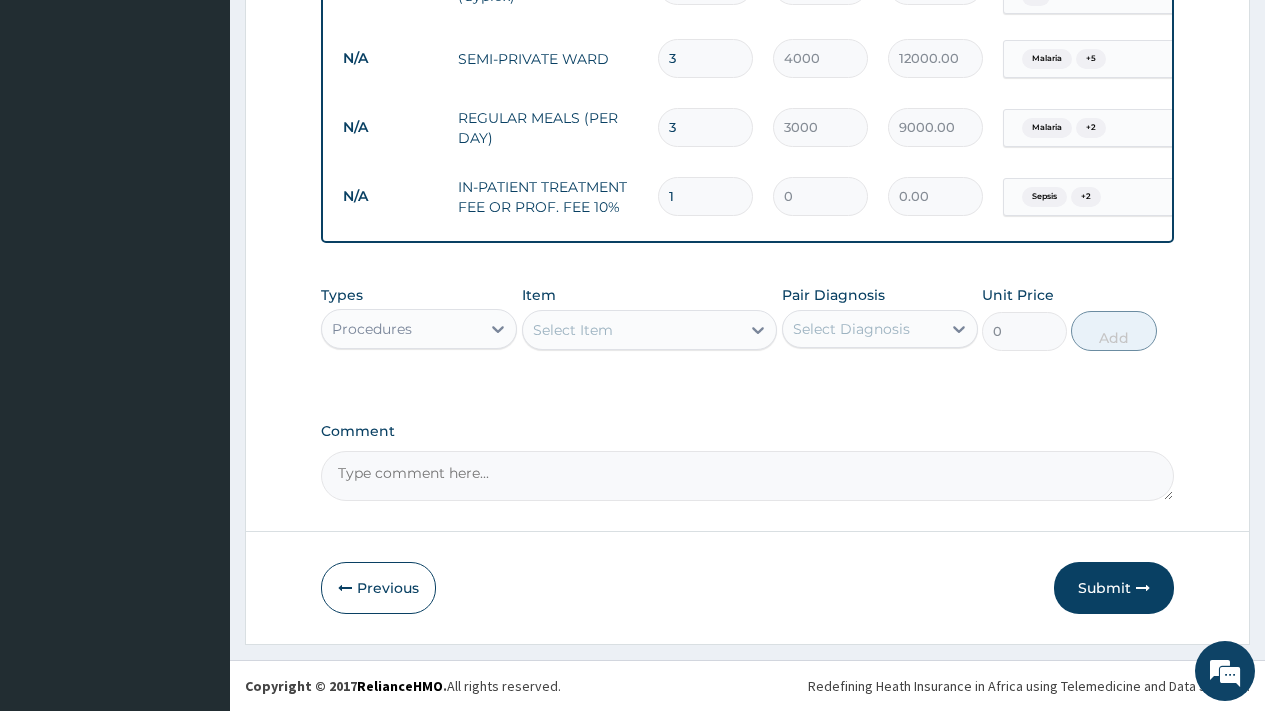 click on "Step  2  of 2 PA Code / Prescription Code PA/80A7C0 PA/99691D Encounter Date 14-08-2024 Important Notice Please enter PA codes before entering items that are not attached to a PA code   All diagnoses entered must be linked to a claim item. Diagnosis & Claim Items that are visible but inactive cannot be edited because they were imported from an already approved PA code. Diagnosis Malaria Confirmed Sepsis Confirmed Type 2 diabetes mellitus Query Essential hypertension Confirmed Acute urinary tract infection Confirmed Abdominal pregnancy Confirmed Gastroenteritis Confirmed NB: All diagnosis must be linked to a claim item Claim Items Notice Some prices from the pa code may appear as zero (0), kindly note that these items will be reviewed and adjusted. Type Name Quantity Unit Price Total Price Pair Diagnosis Actions N/A GENERAL CONSULTATION (GP) 1 1500 1500.00 Malaria  + 4 Delete N/A  EUCR  1 8000 8000.00 Acute urinary tract infection  + 2 Delete N/A RANDOM BLOOD SUGAR (RBS) 1 700 700.00 Type 2 diabetes mellitus 1" at bounding box center (747, -782) 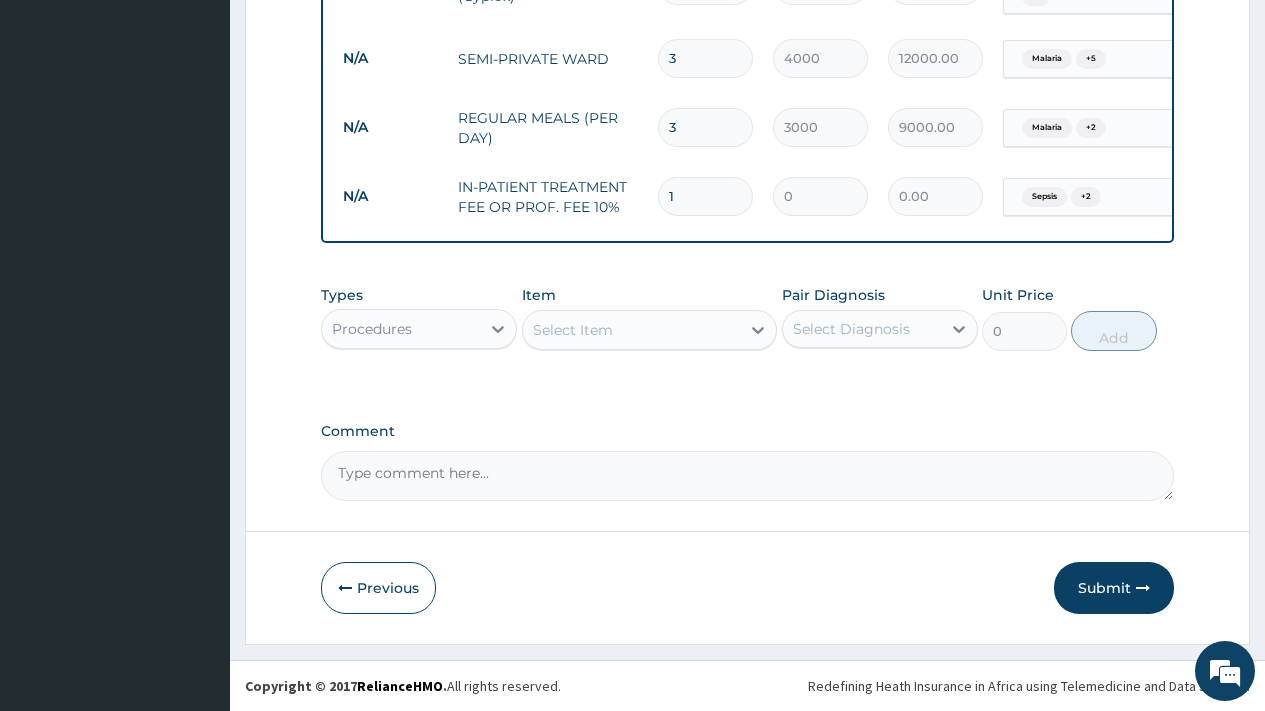 scroll, scrollTop: 2330, scrollLeft: 0, axis: vertical 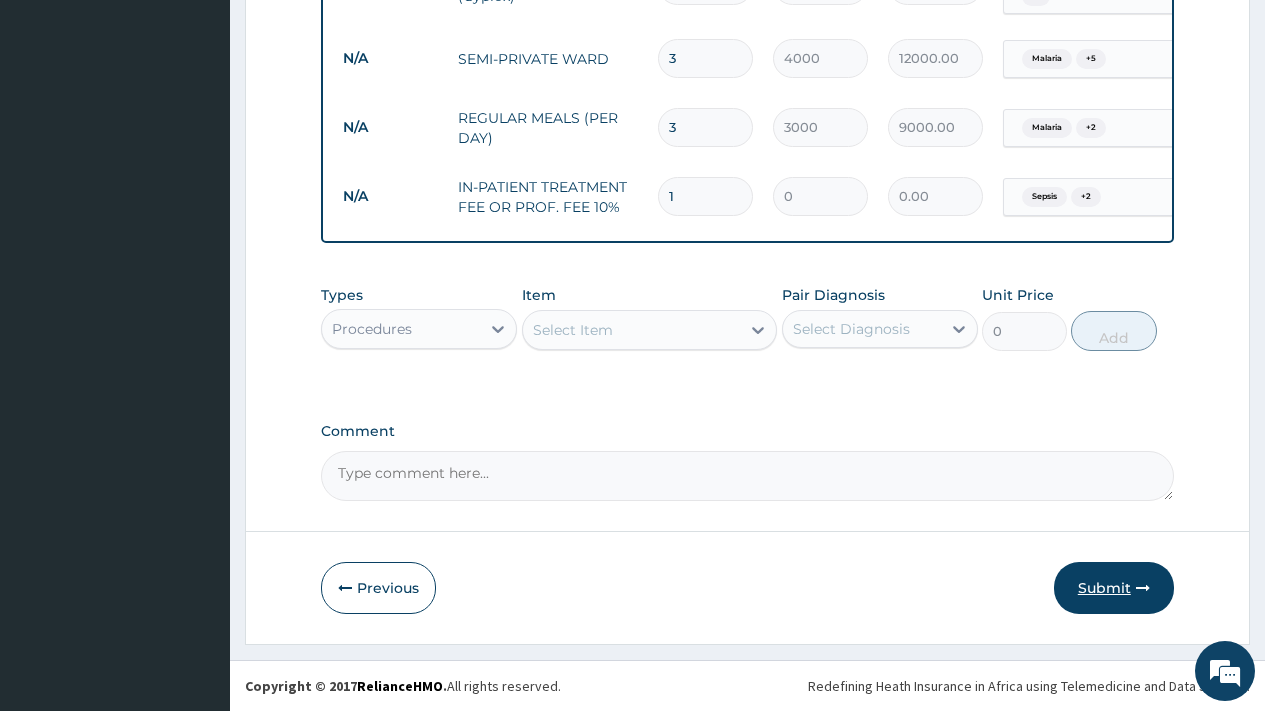 click on "Submit" at bounding box center [1114, 588] 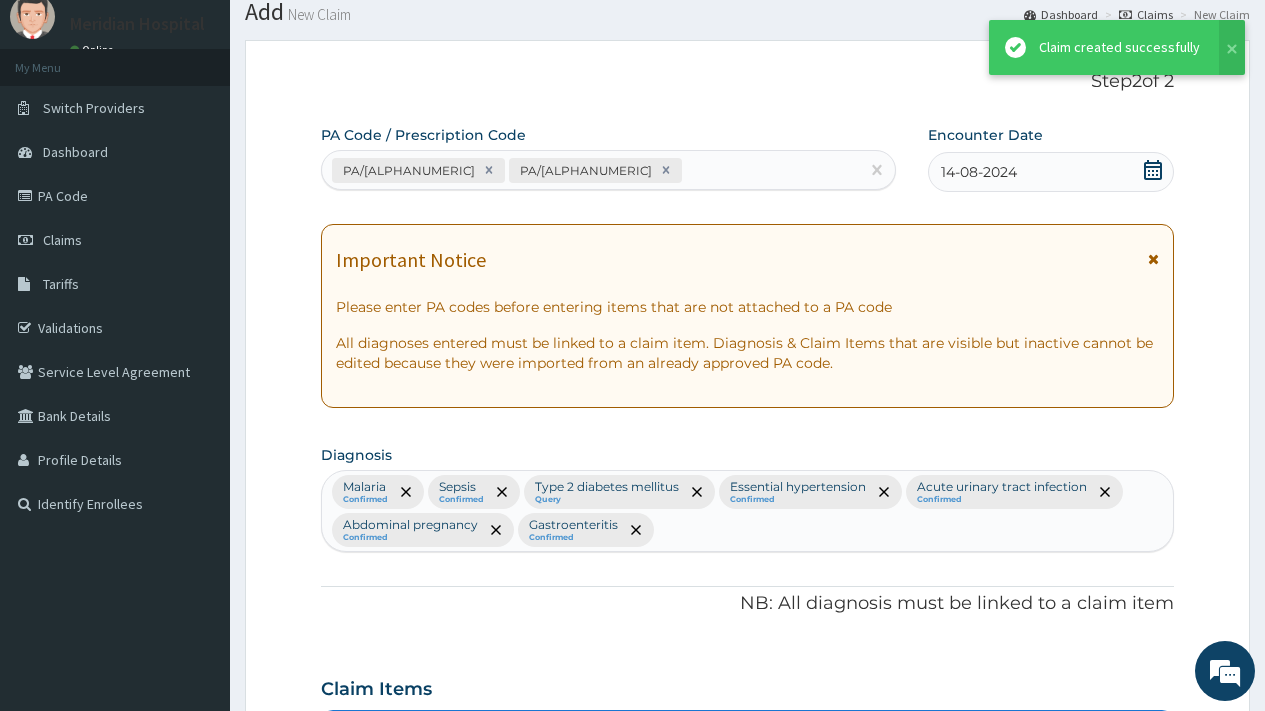 scroll, scrollTop: 2330, scrollLeft: 0, axis: vertical 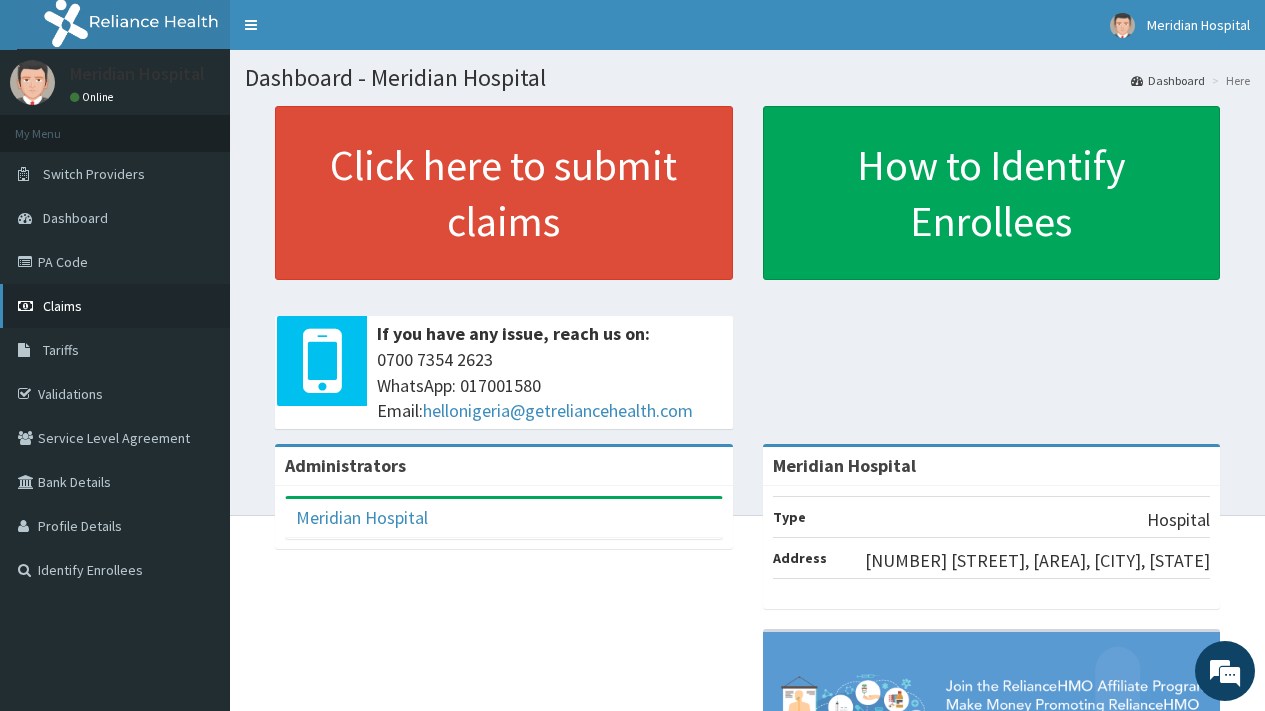 click on "Claims" at bounding box center [62, 306] 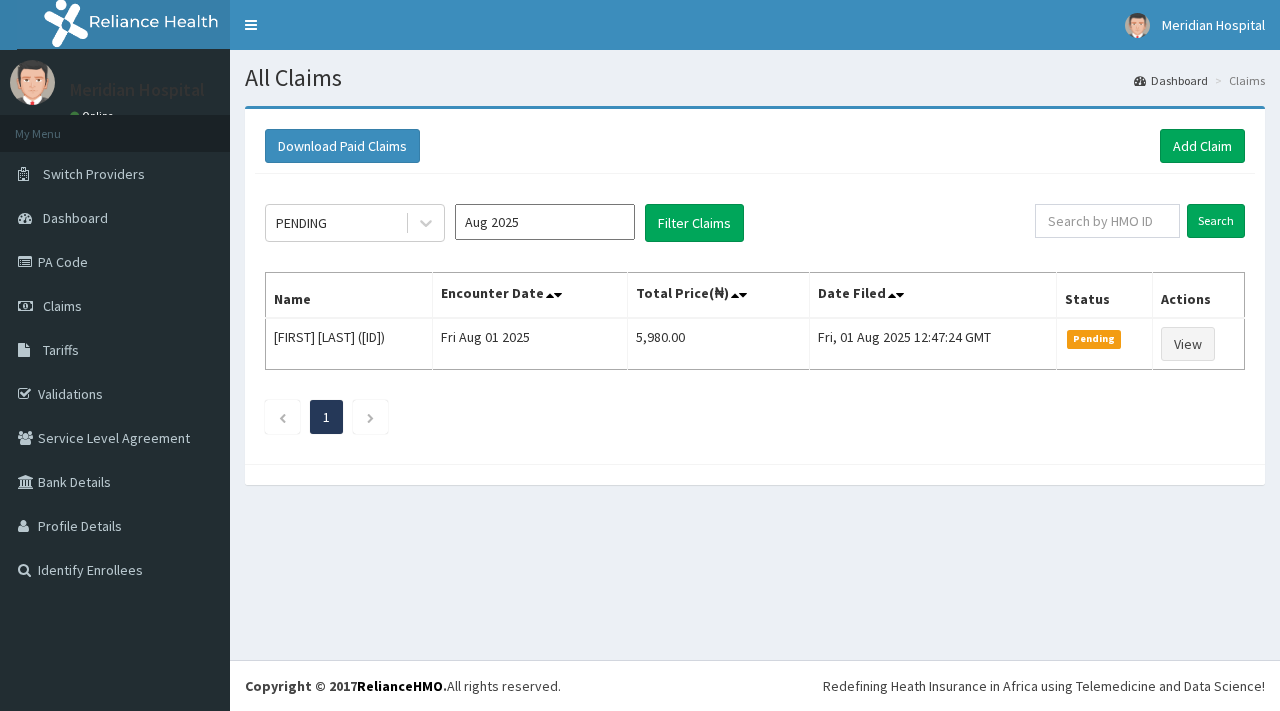 scroll, scrollTop: 0, scrollLeft: 0, axis: both 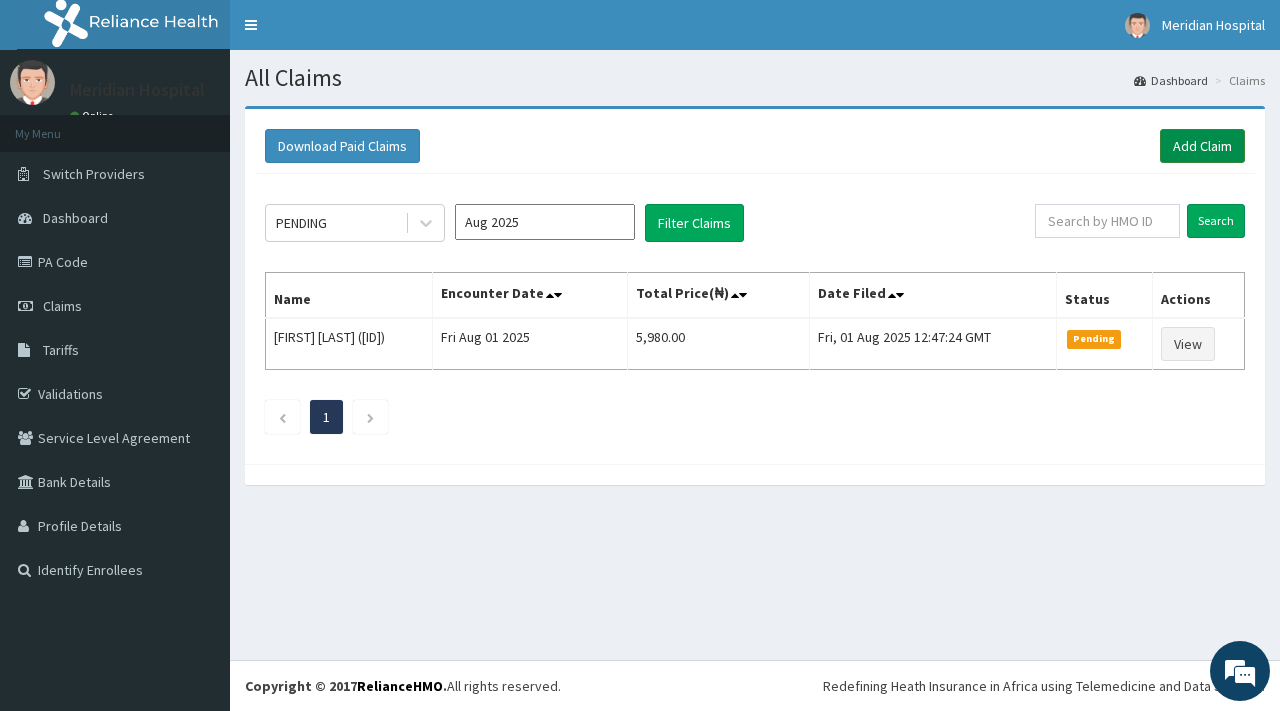 click on "Add Claim" at bounding box center (1202, 146) 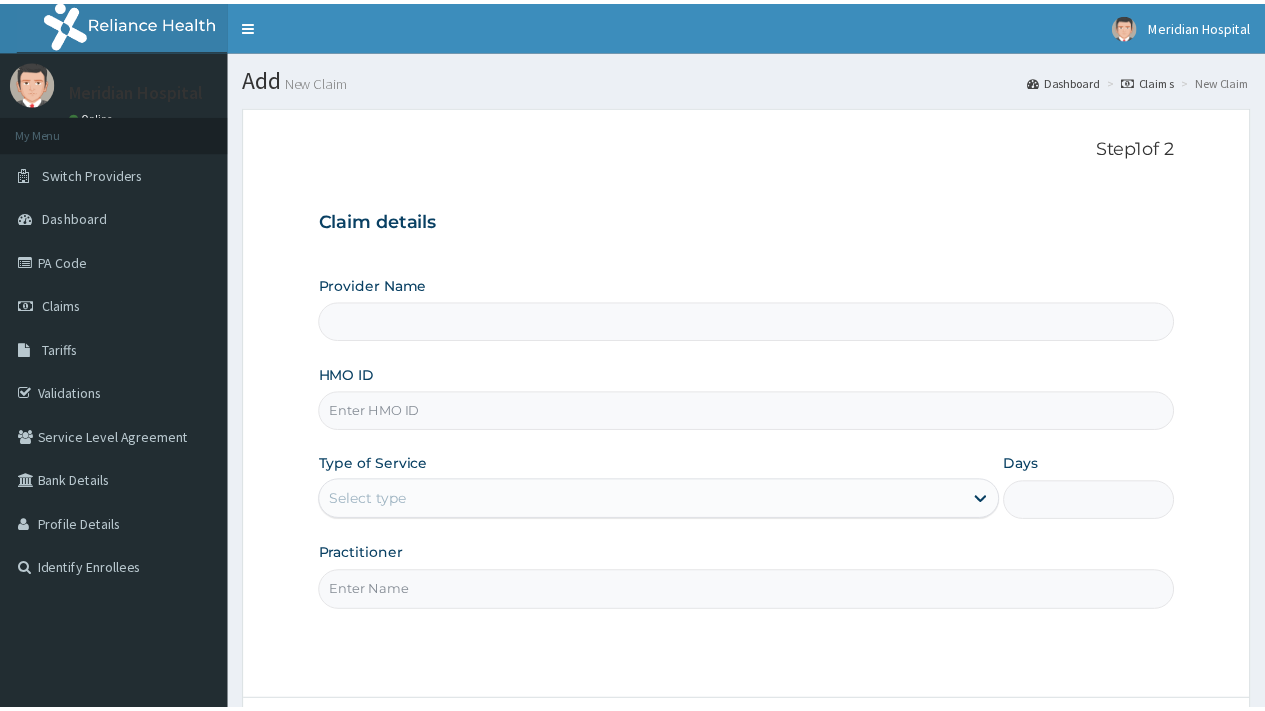 scroll, scrollTop: 0, scrollLeft: 0, axis: both 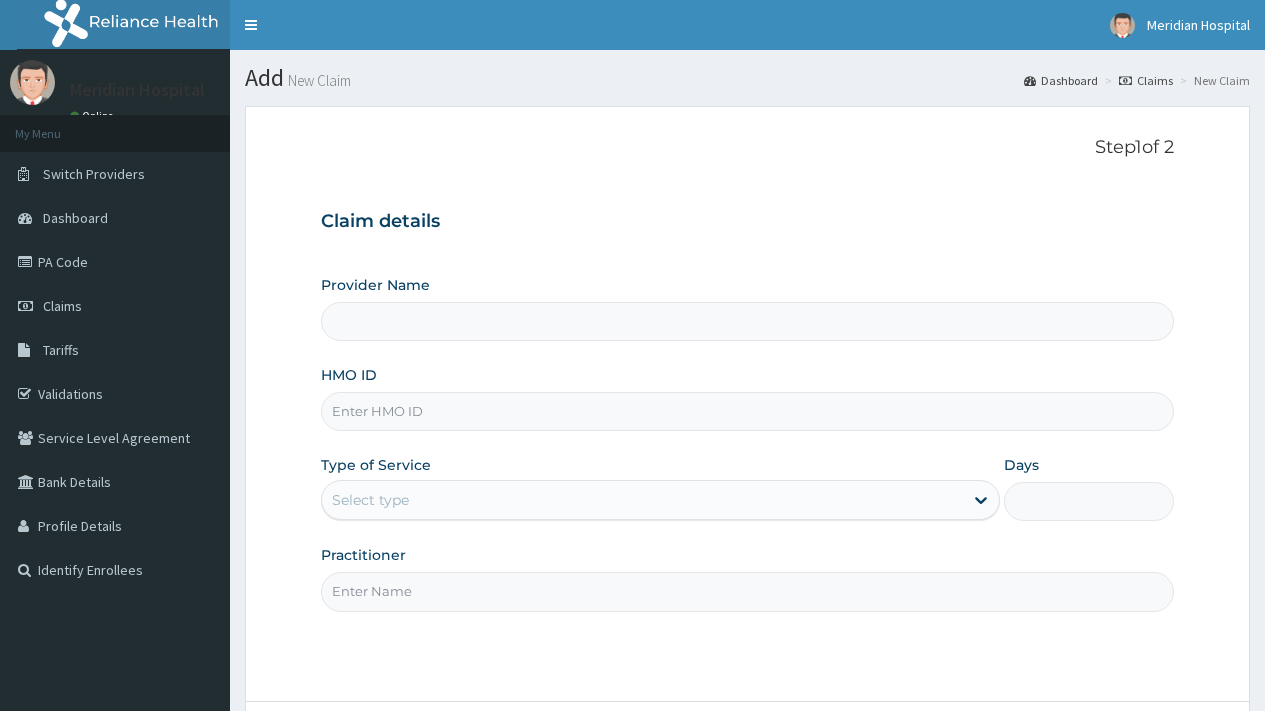 type on "Meridian Hospital" 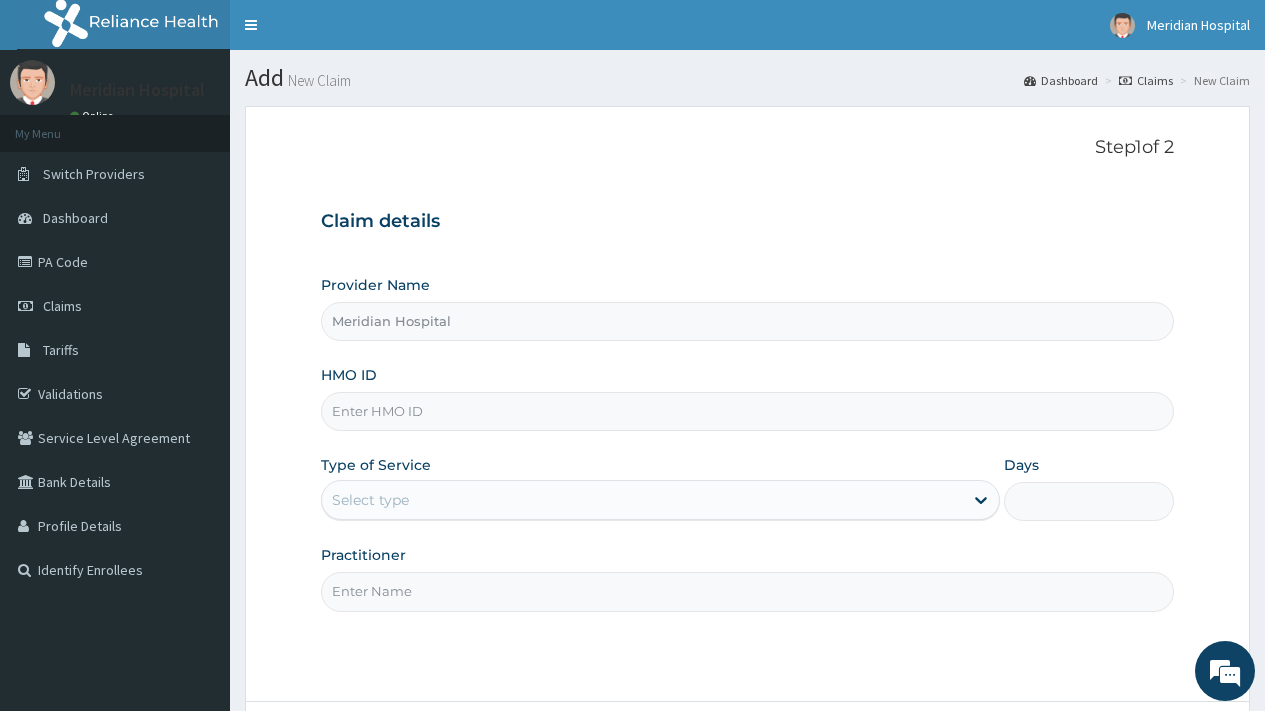 scroll, scrollTop: 0, scrollLeft: 0, axis: both 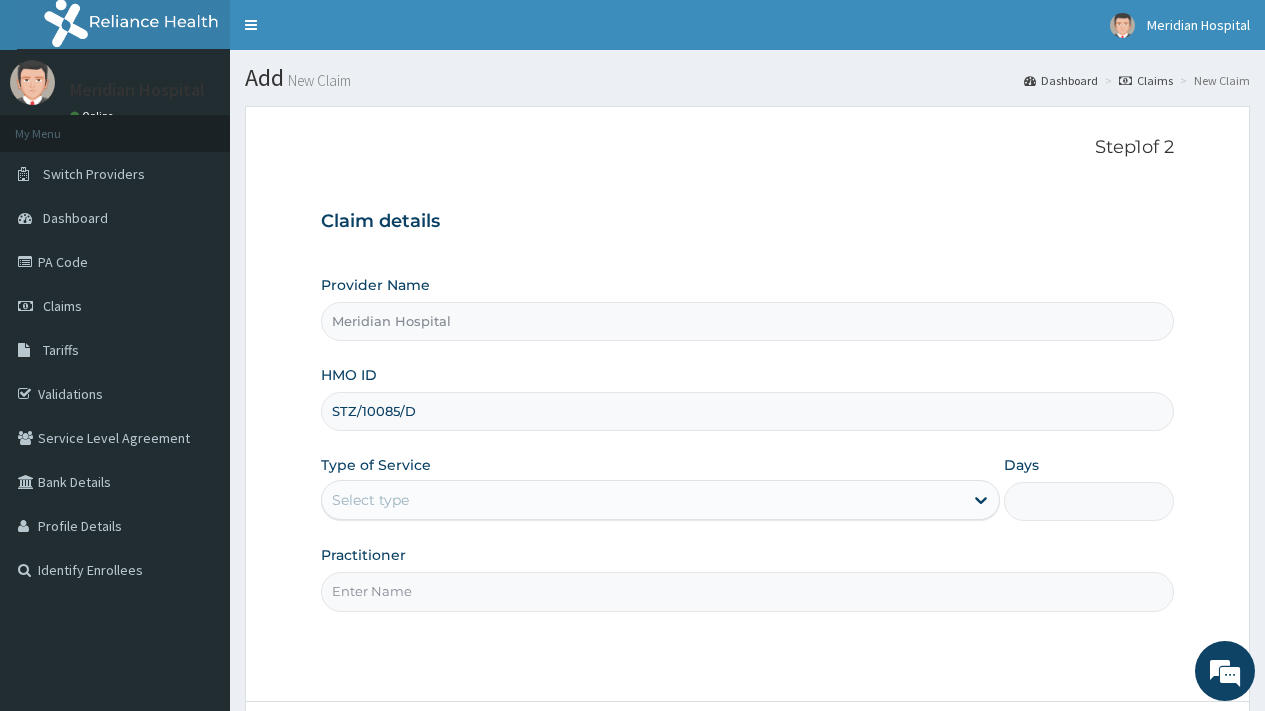 click on "STZ/10085/D" at bounding box center (747, 411) 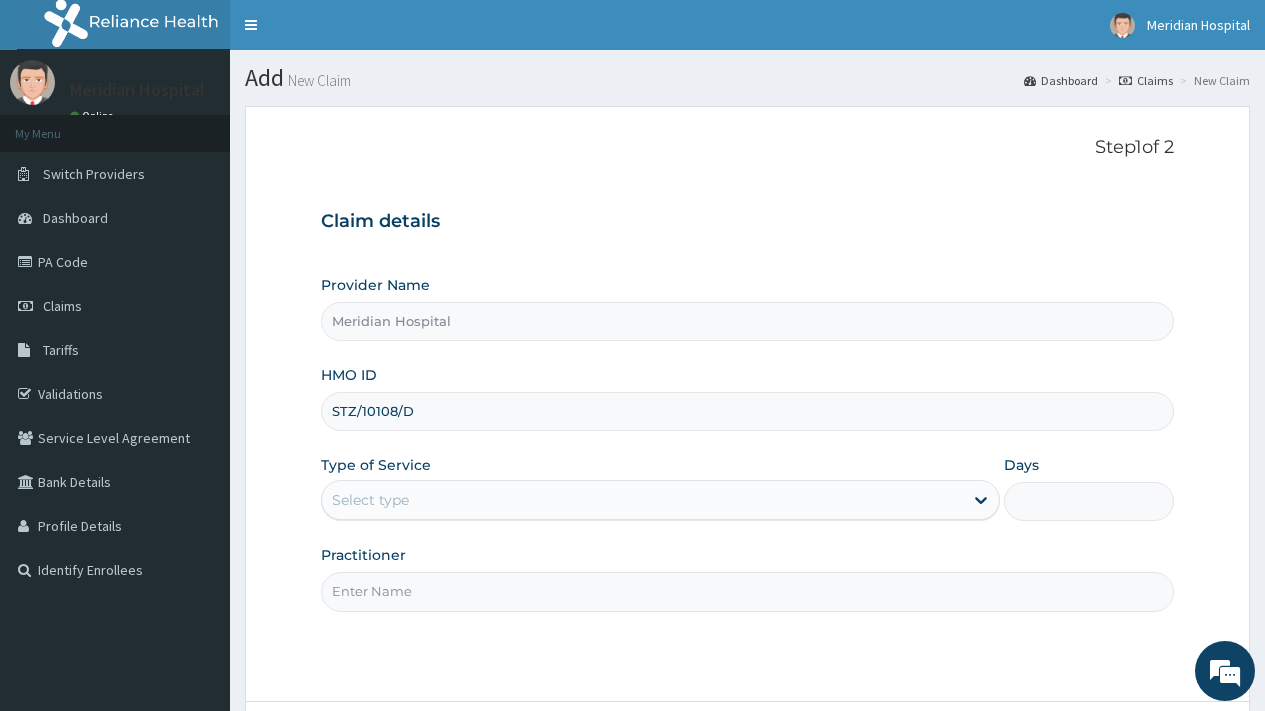 type on "STZ/10108/D" 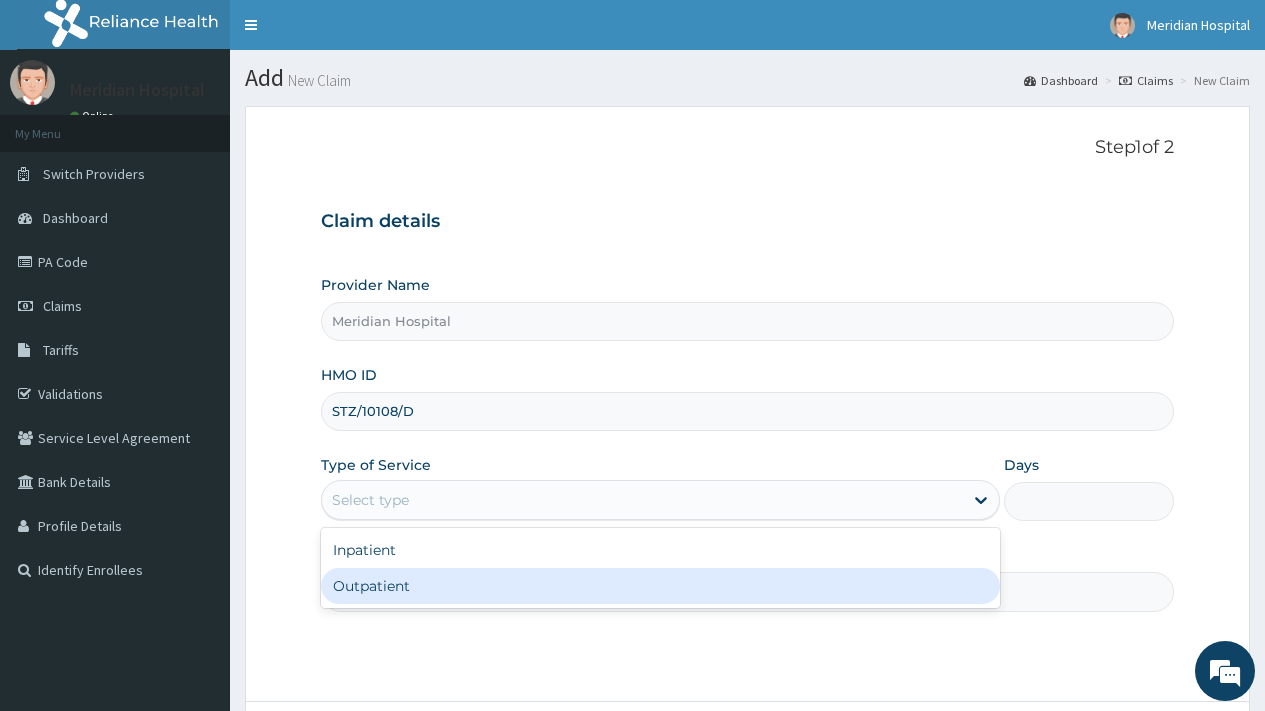 click on "Outpatient" at bounding box center [660, 586] 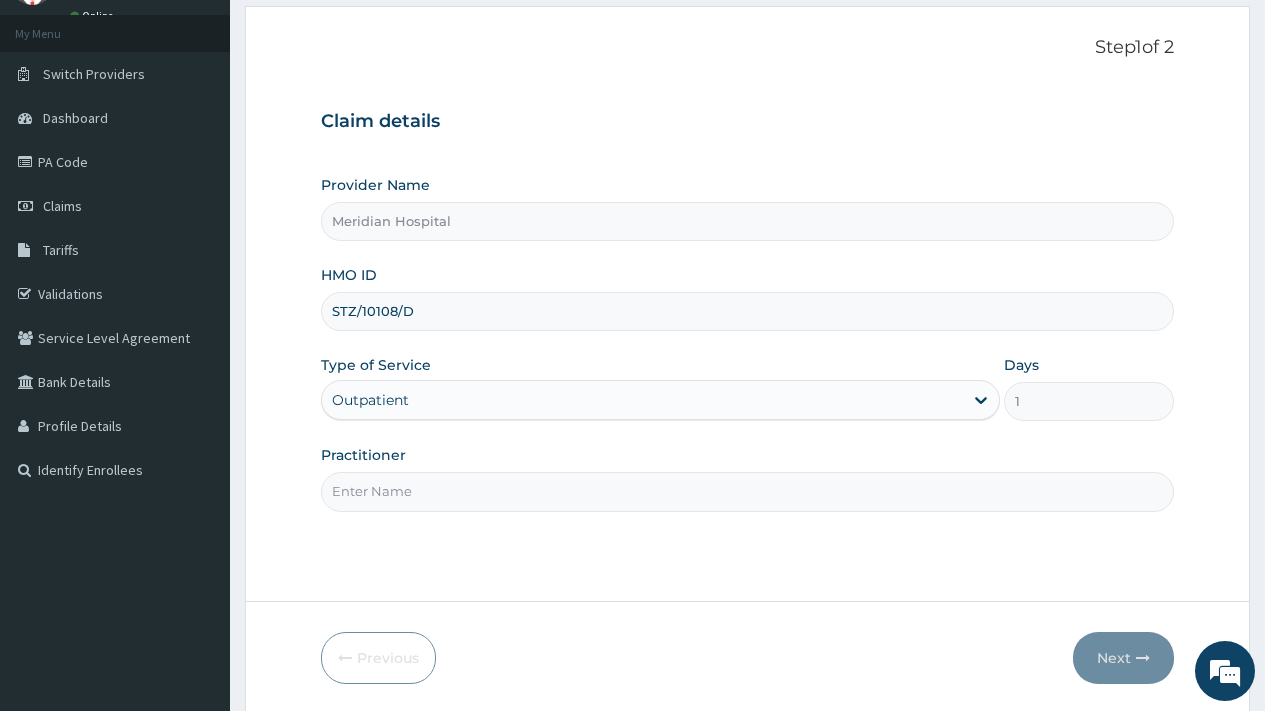scroll, scrollTop: 170, scrollLeft: 0, axis: vertical 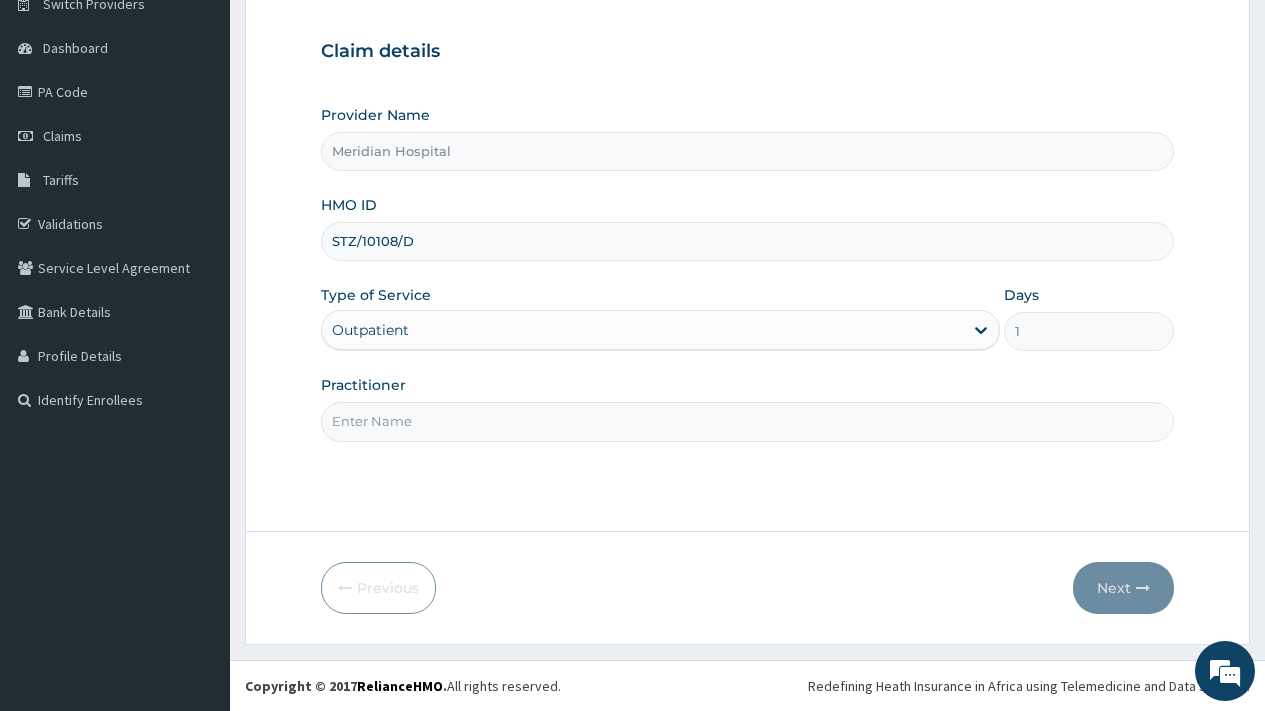 click on "Practitioner" at bounding box center (747, 421) 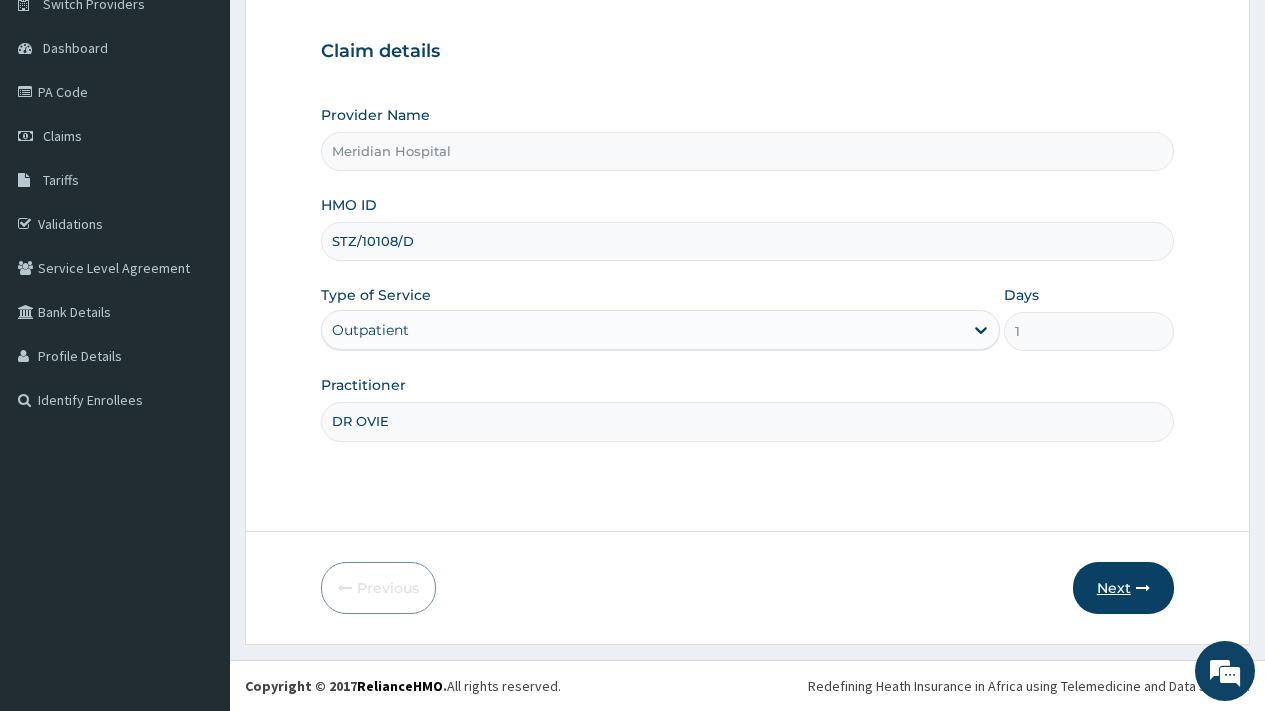 click on "Next" at bounding box center (1123, 588) 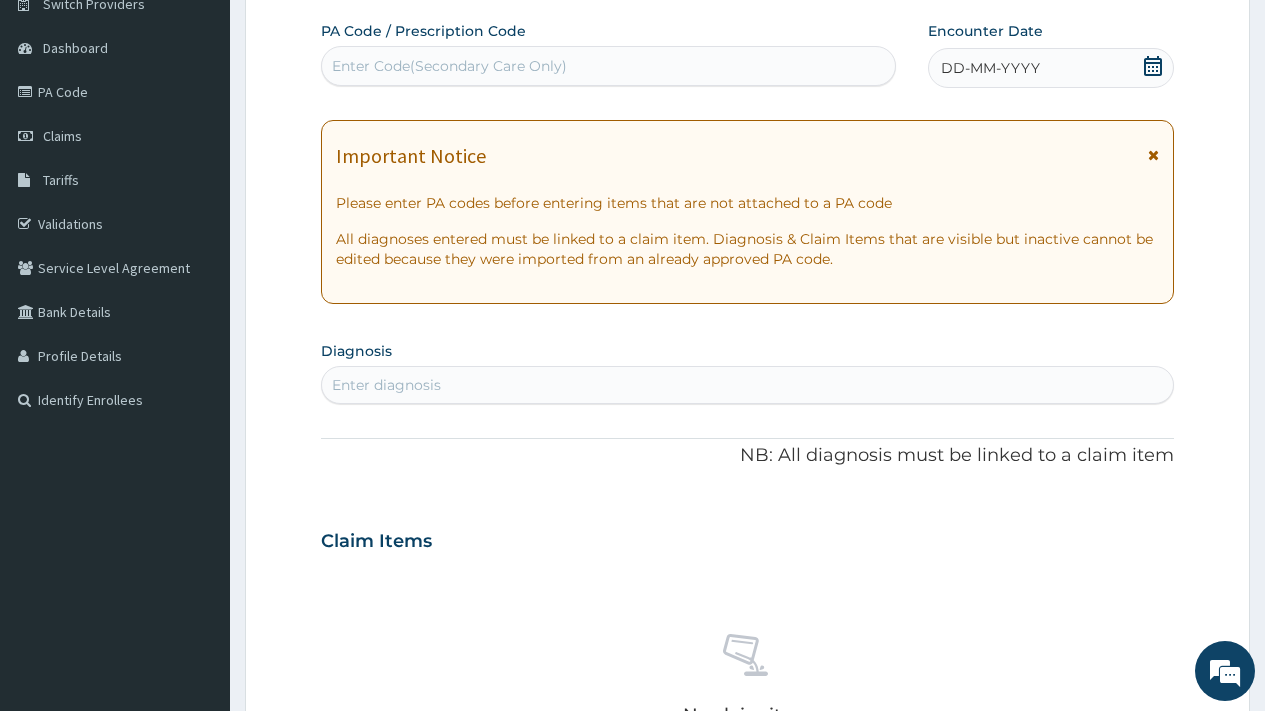 click 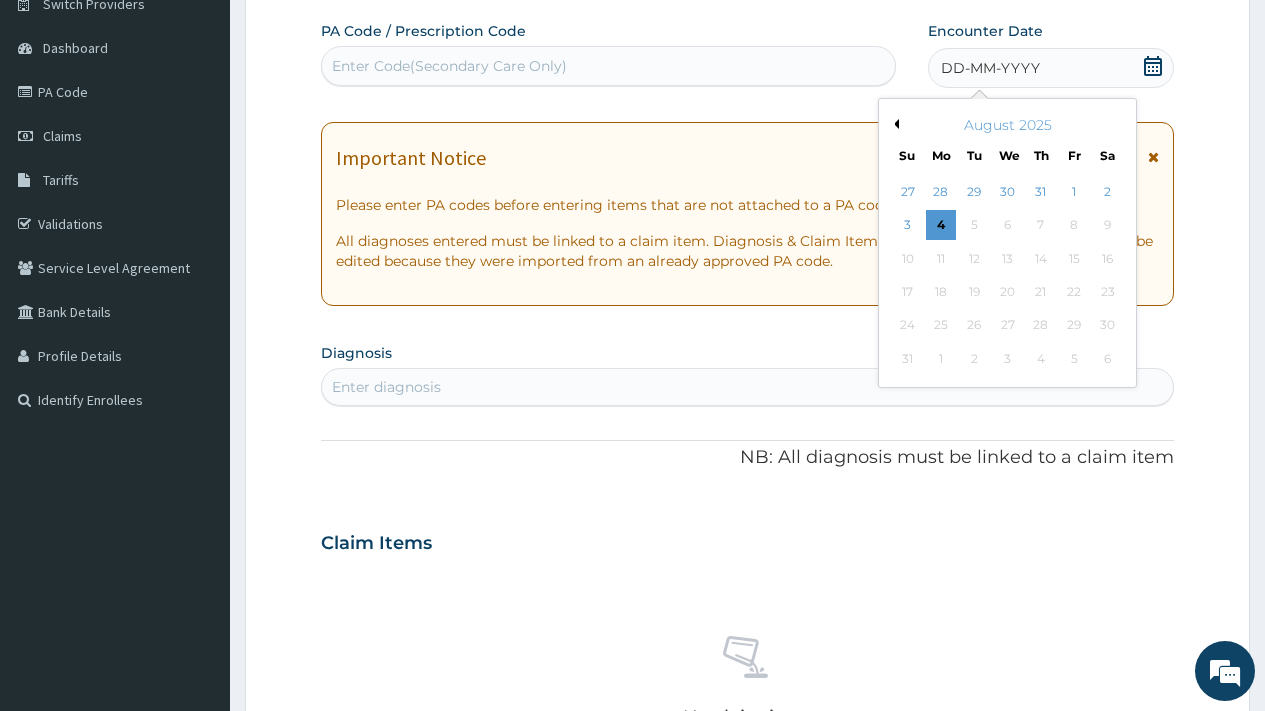 click on "Previous Month" at bounding box center [894, 124] 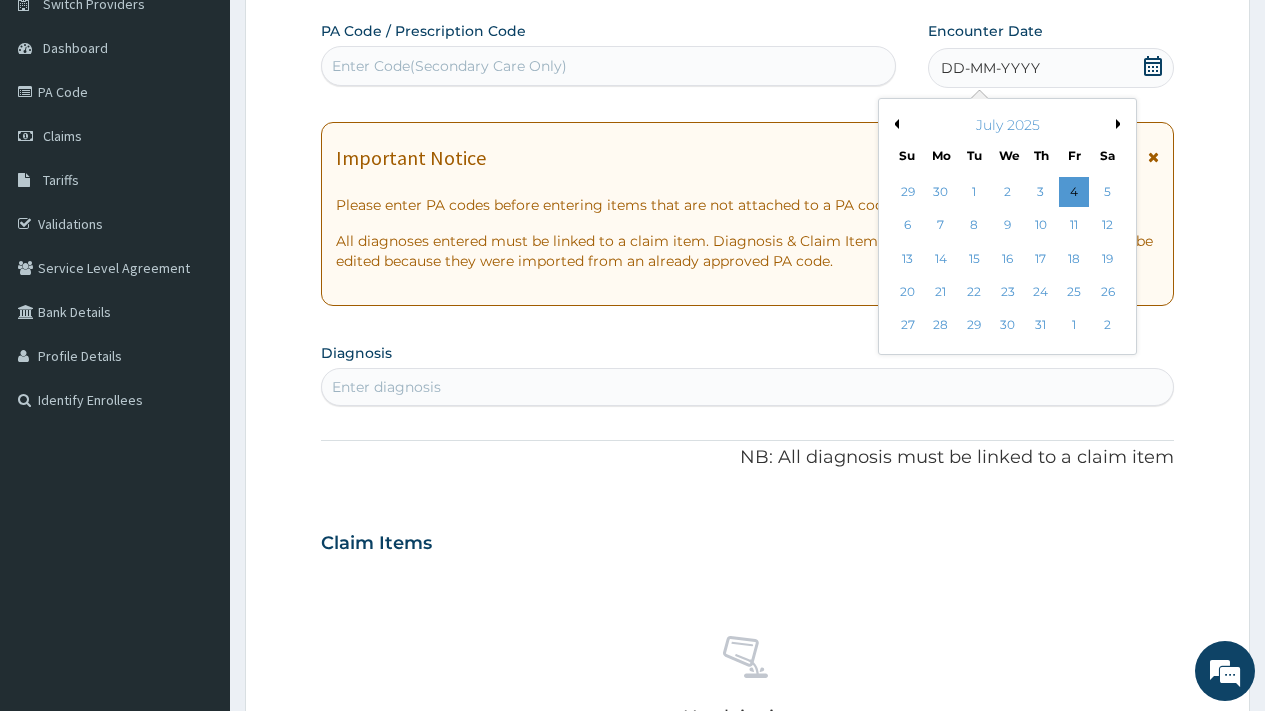 click on "Previous Month" at bounding box center (894, 124) 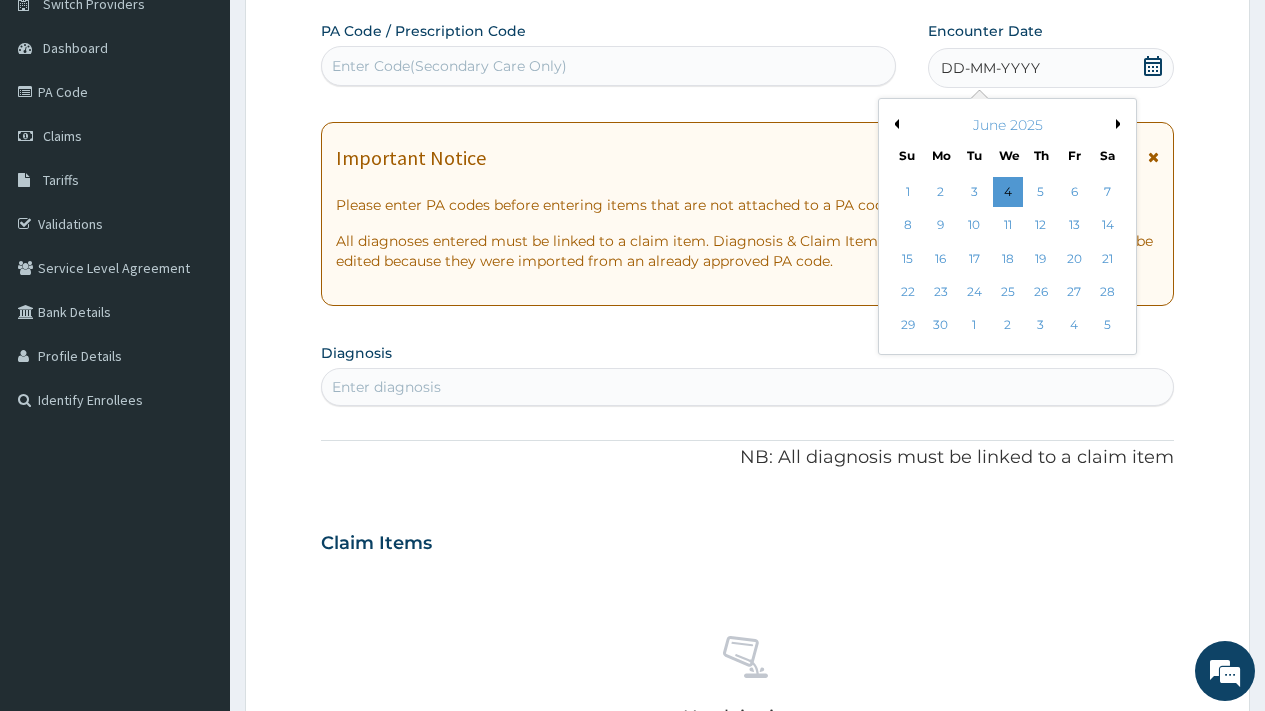 click on "Previous Month" at bounding box center [894, 124] 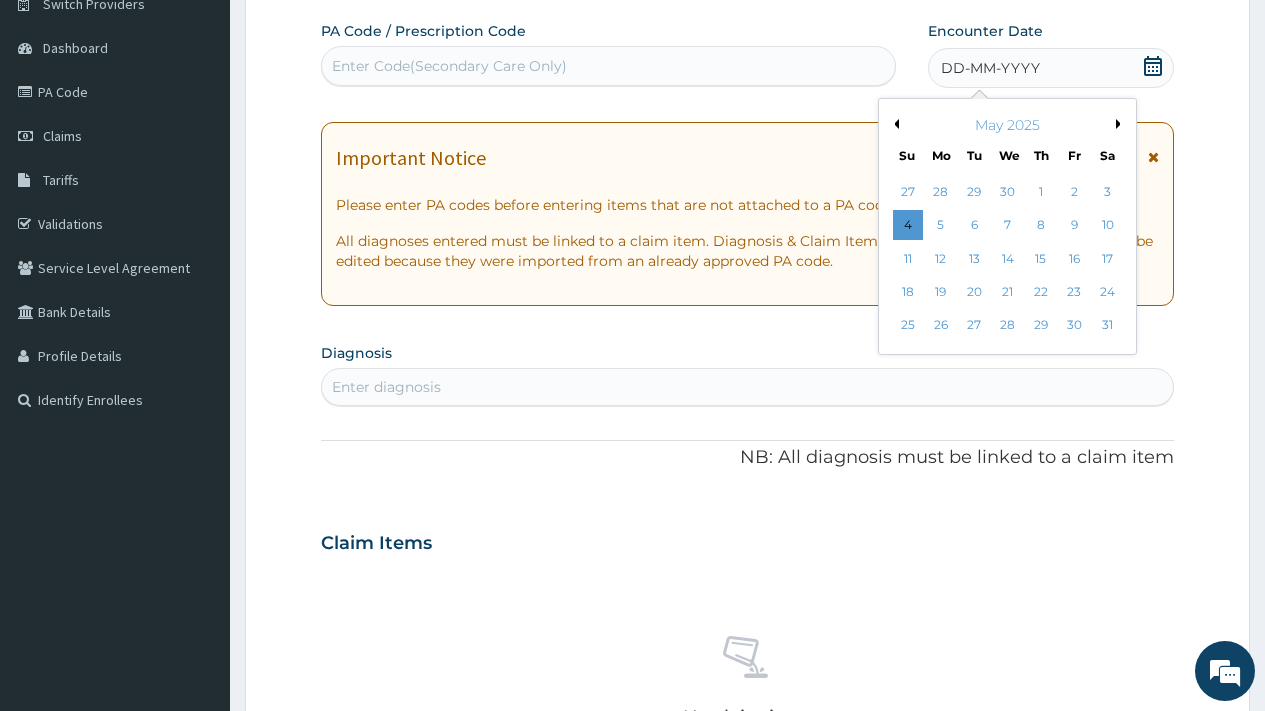 click on "Previous Month" at bounding box center [894, 124] 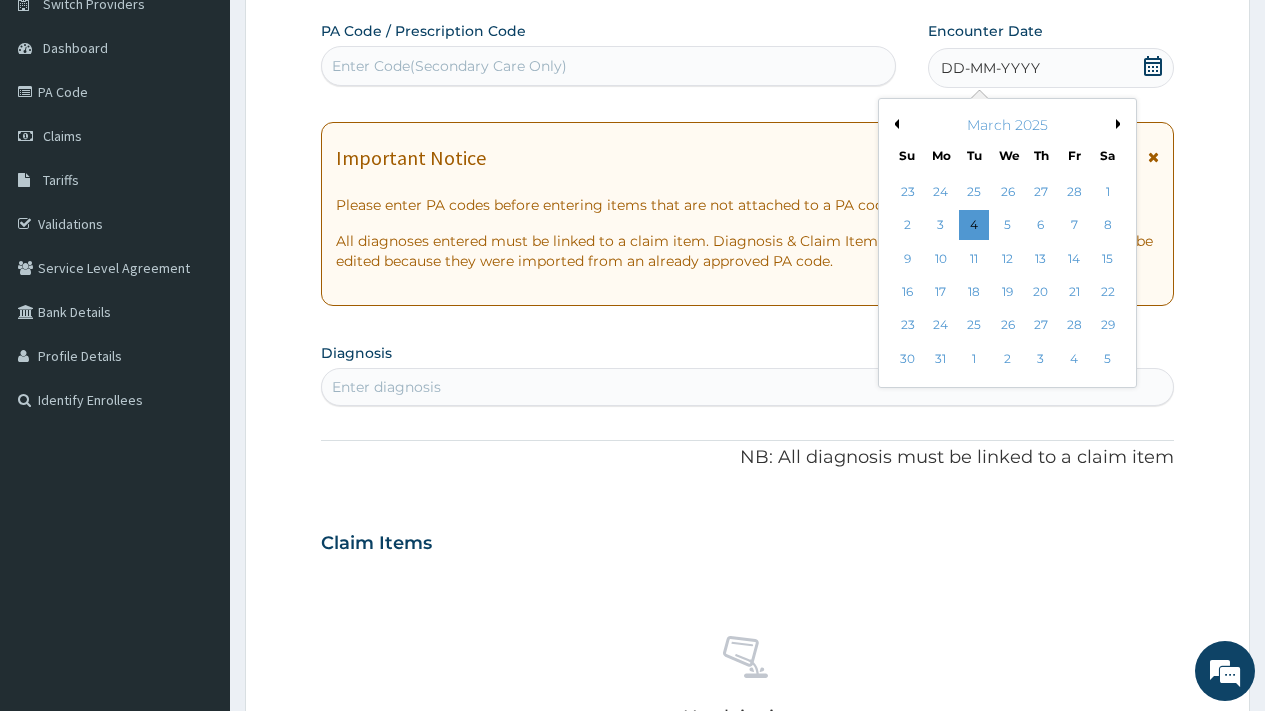click on "Previous Month" at bounding box center [894, 124] 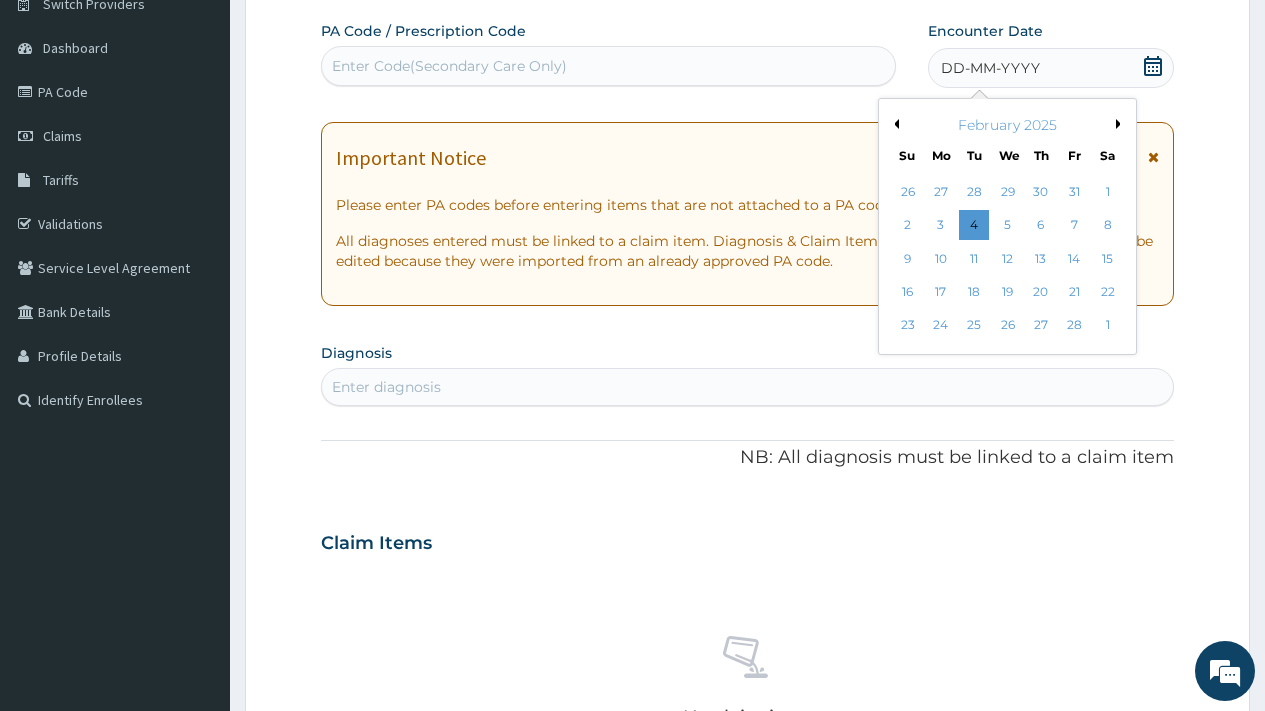 click on "Previous Month" at bounding box center (894, 124) 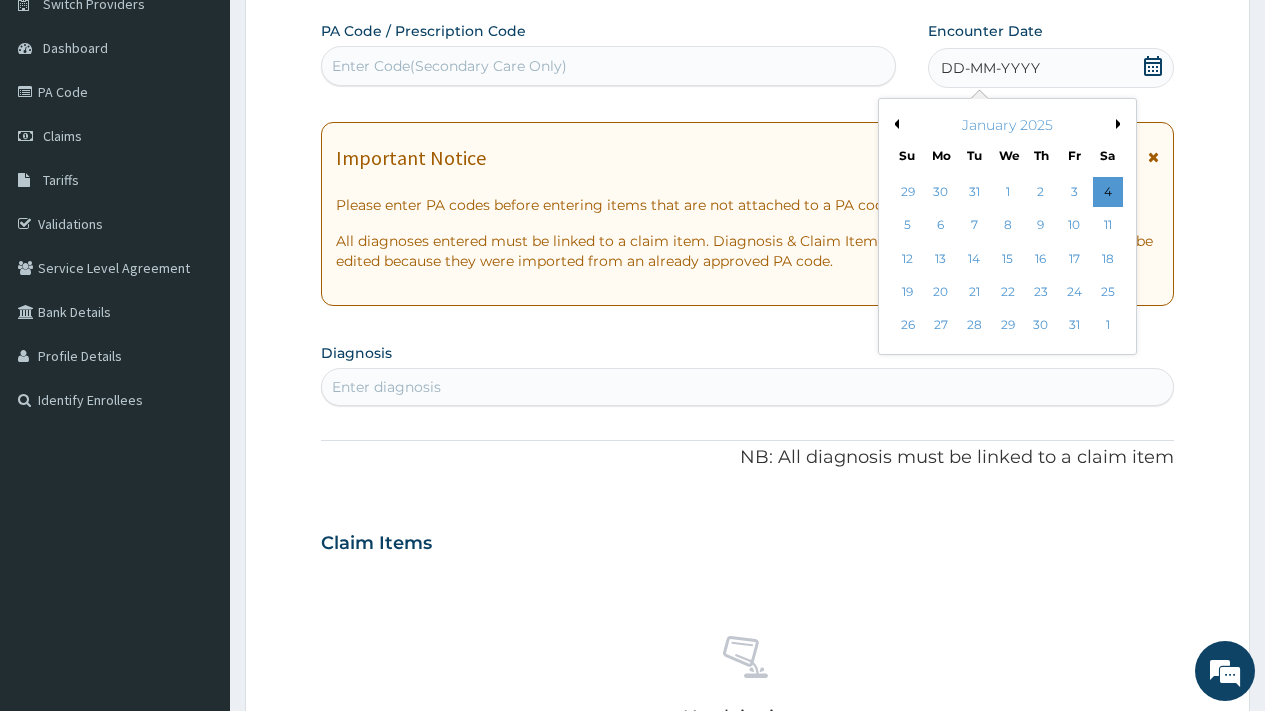 click on "Previous Month" at bounding box center [894, 124] 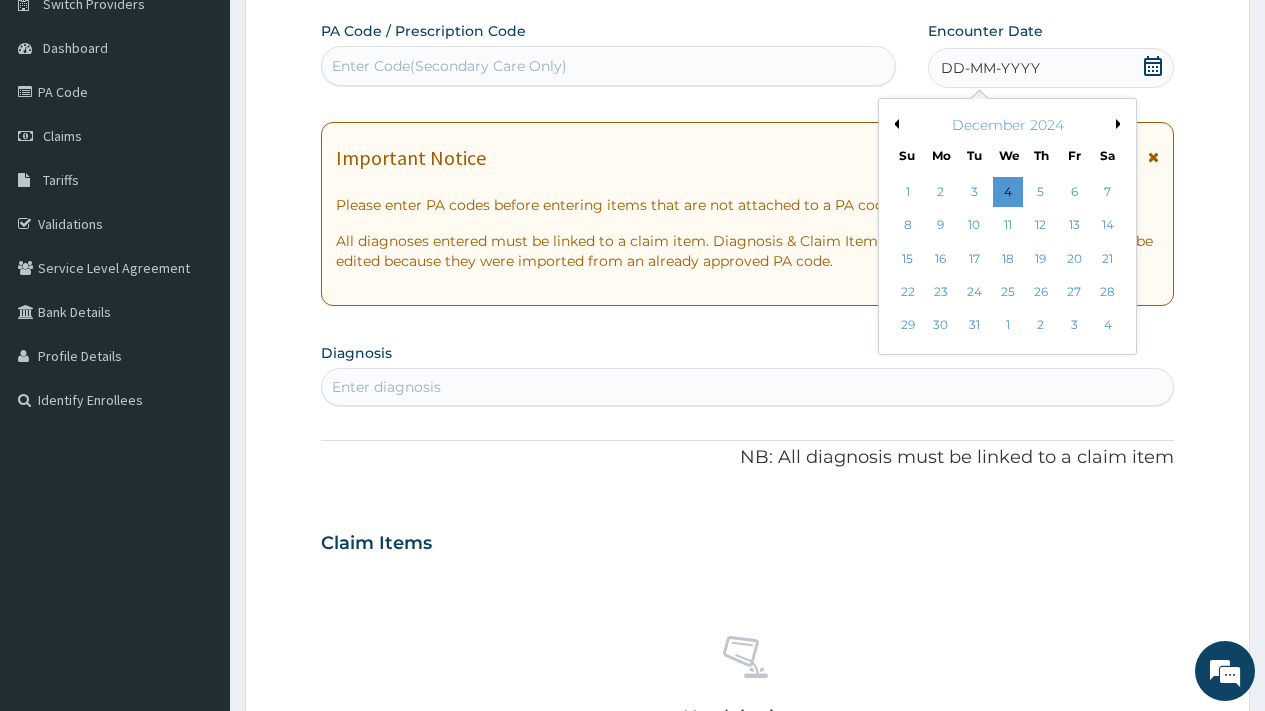 click on "Previous Month" at bounding box center [894, 124] 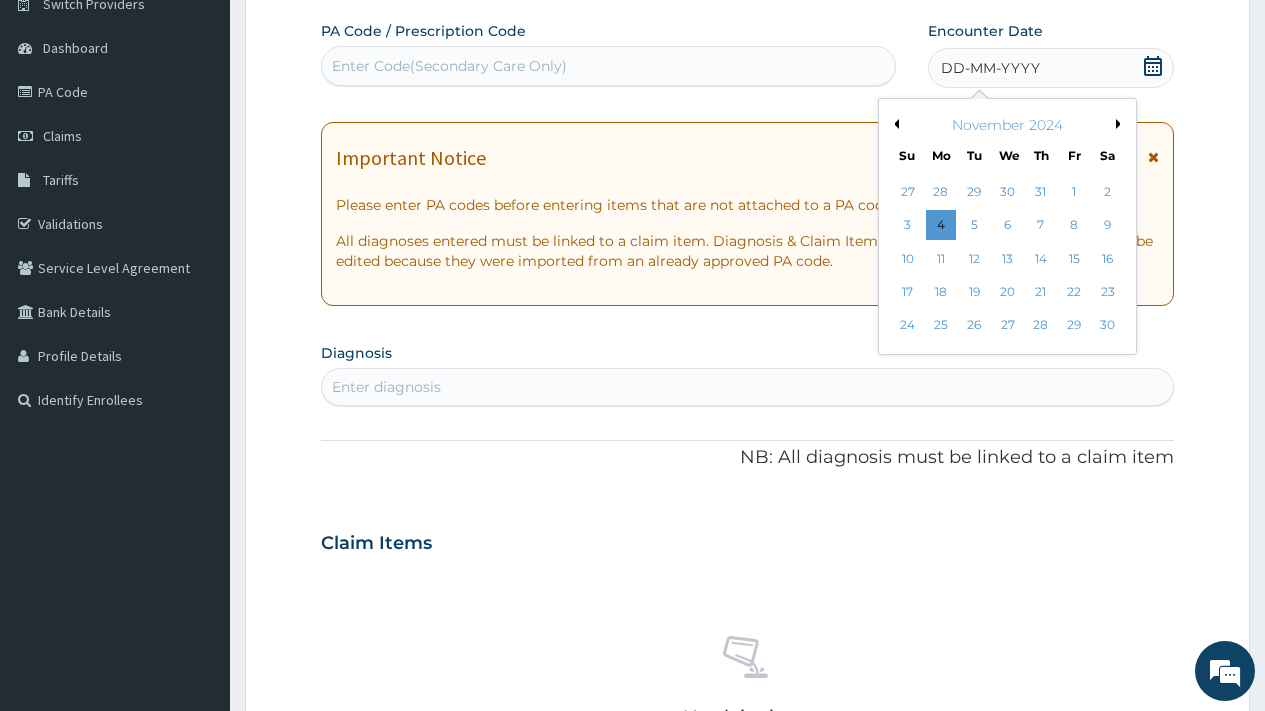click on "Previous Month" at bounding box center [894, 124] 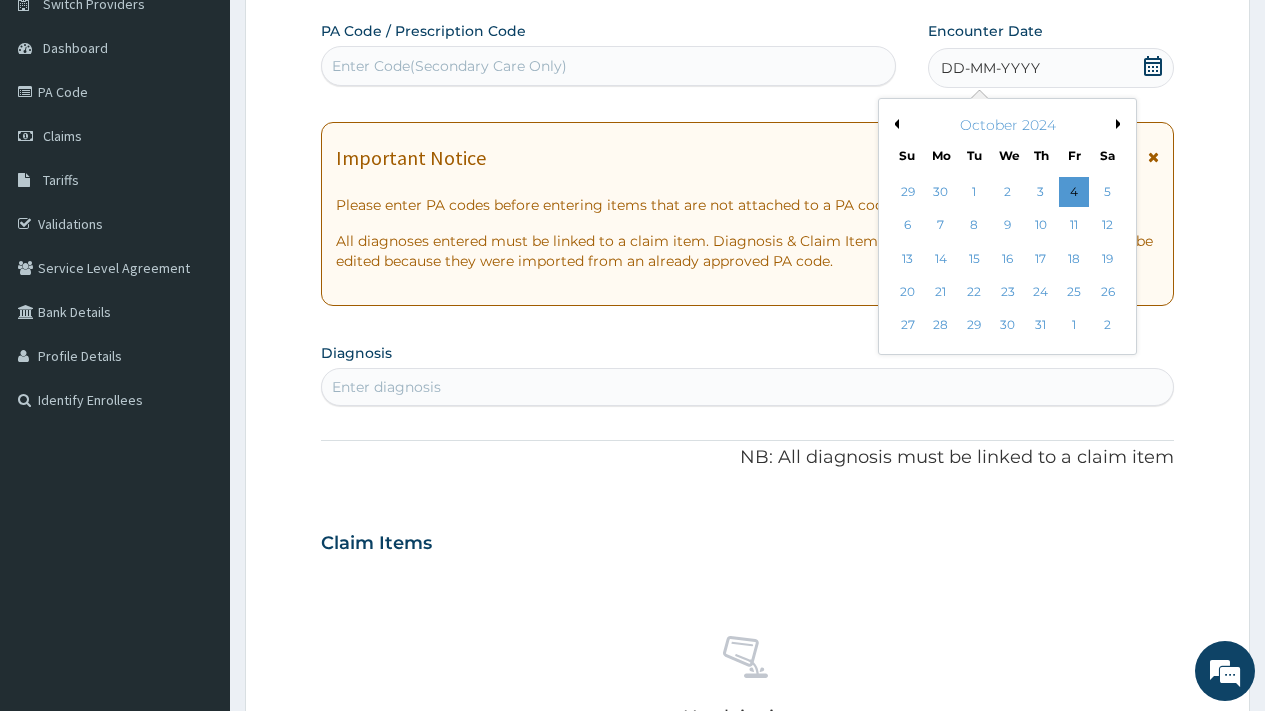 click on "Previous Month" at bounding box center [894, 124] 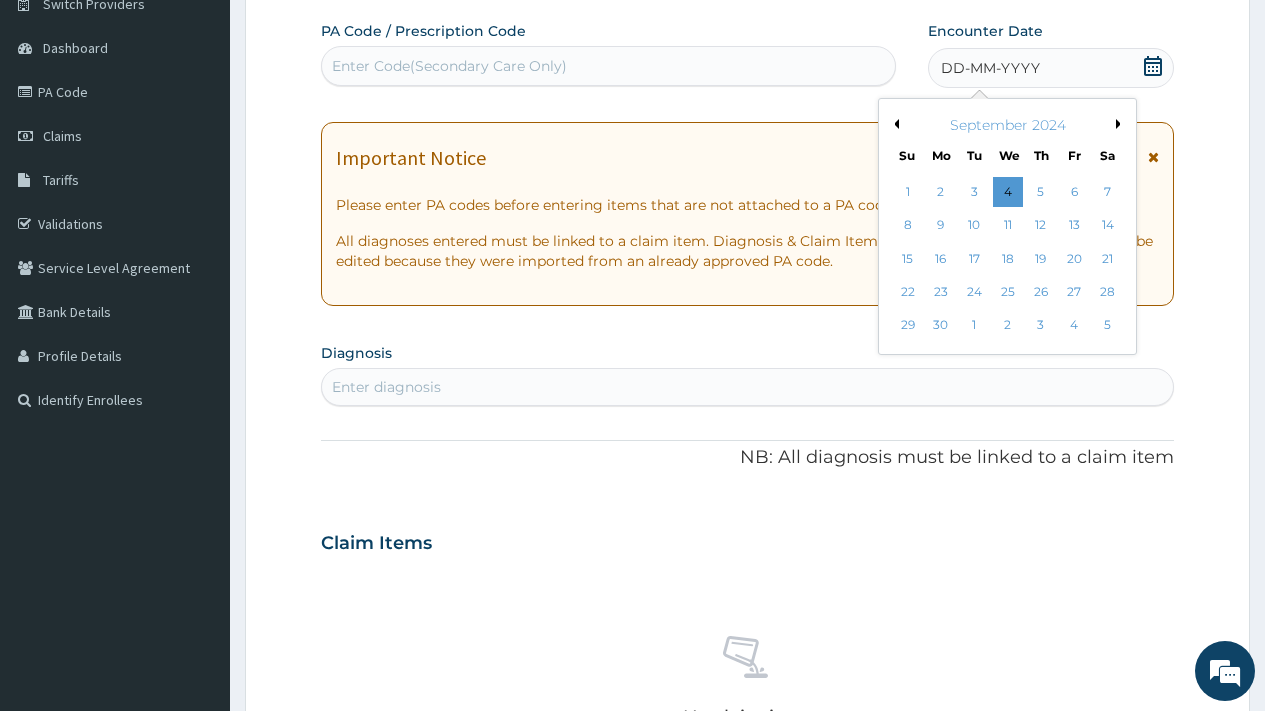 click on "Previous Month" at bounding box center [894, 124] 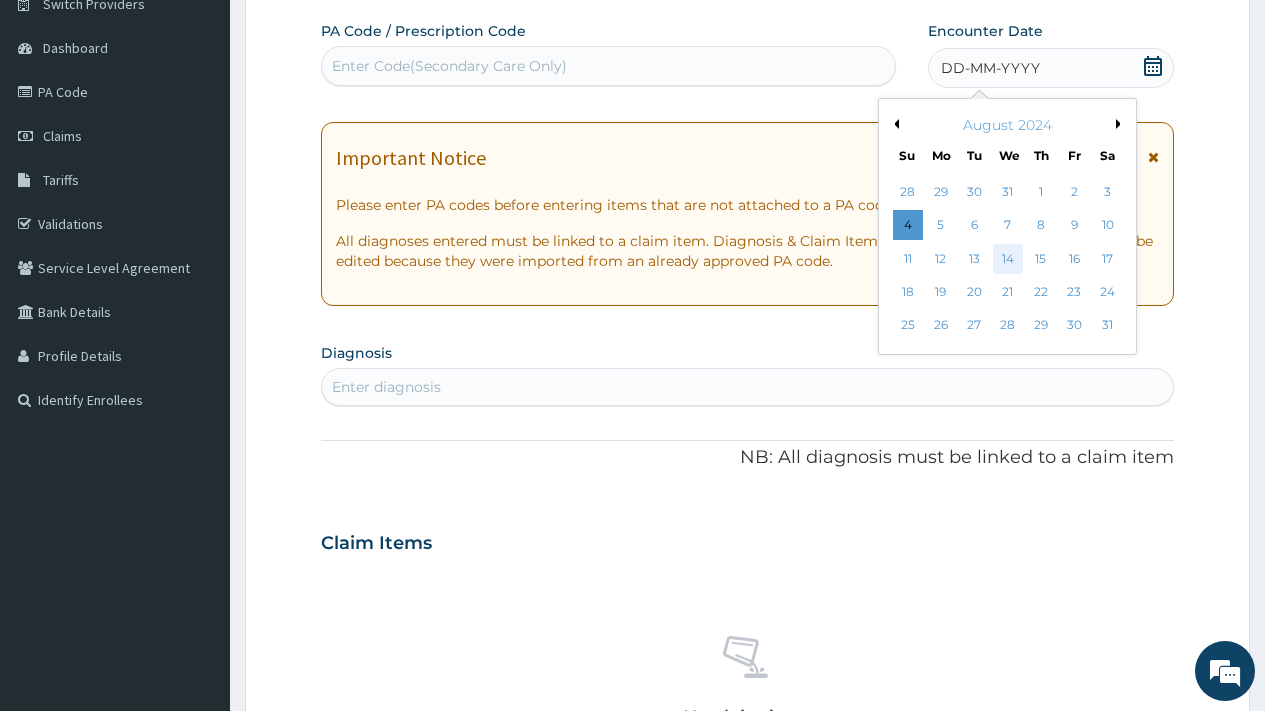 click on "14" at bounding box center (1007, 259) 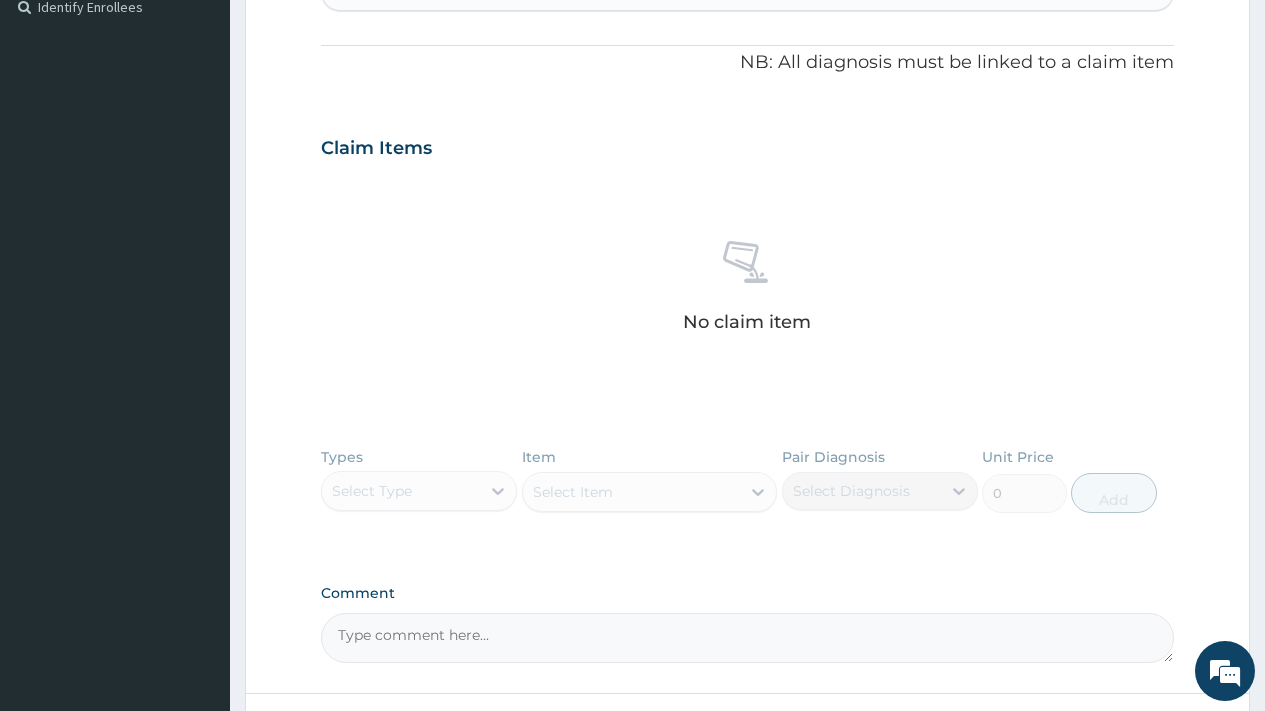 scroll, scrollTop: 495, scrollLeft: 0, axis: vertical 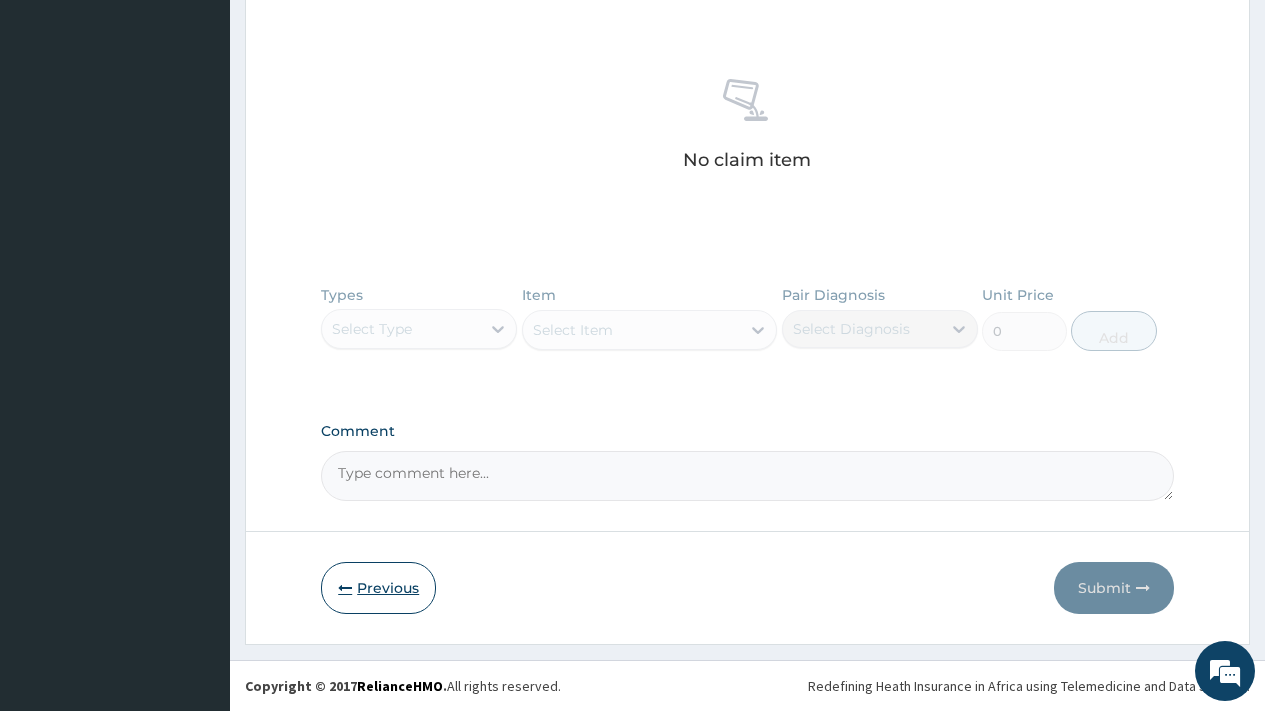 click on "Previous" at bounding box center [378, 588] 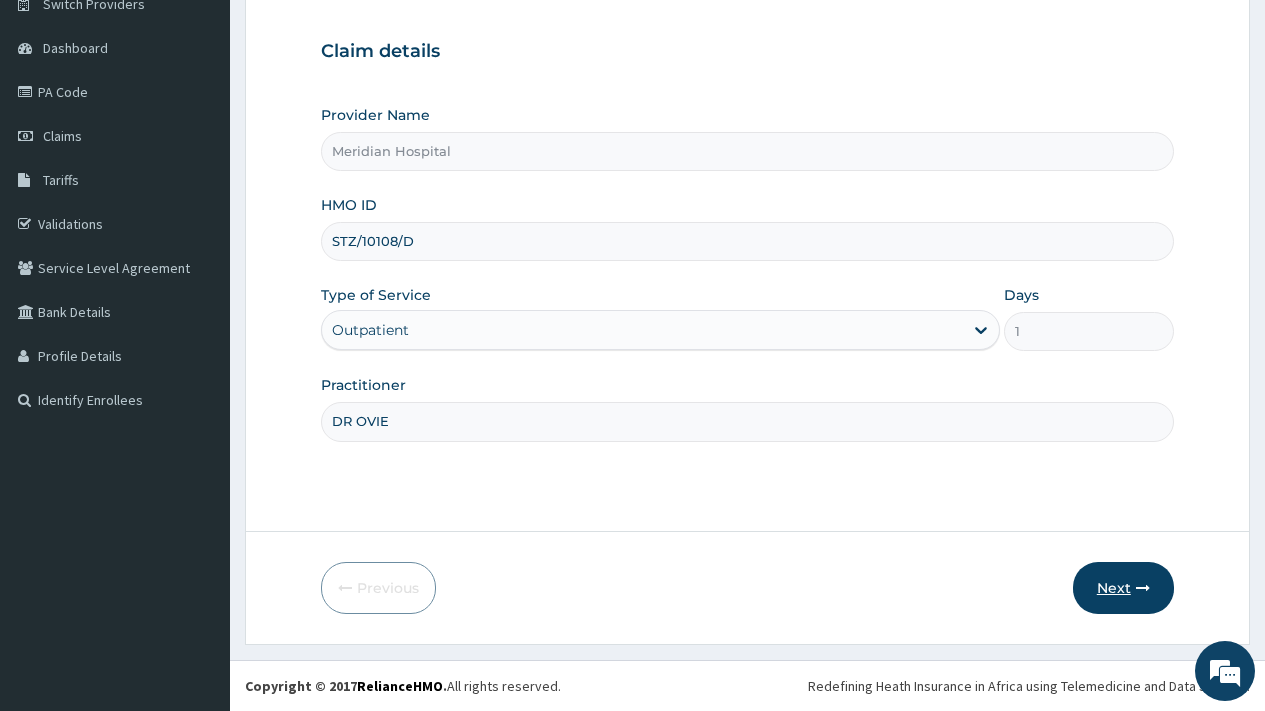click on "Next" at bounding box center (1123, 588) 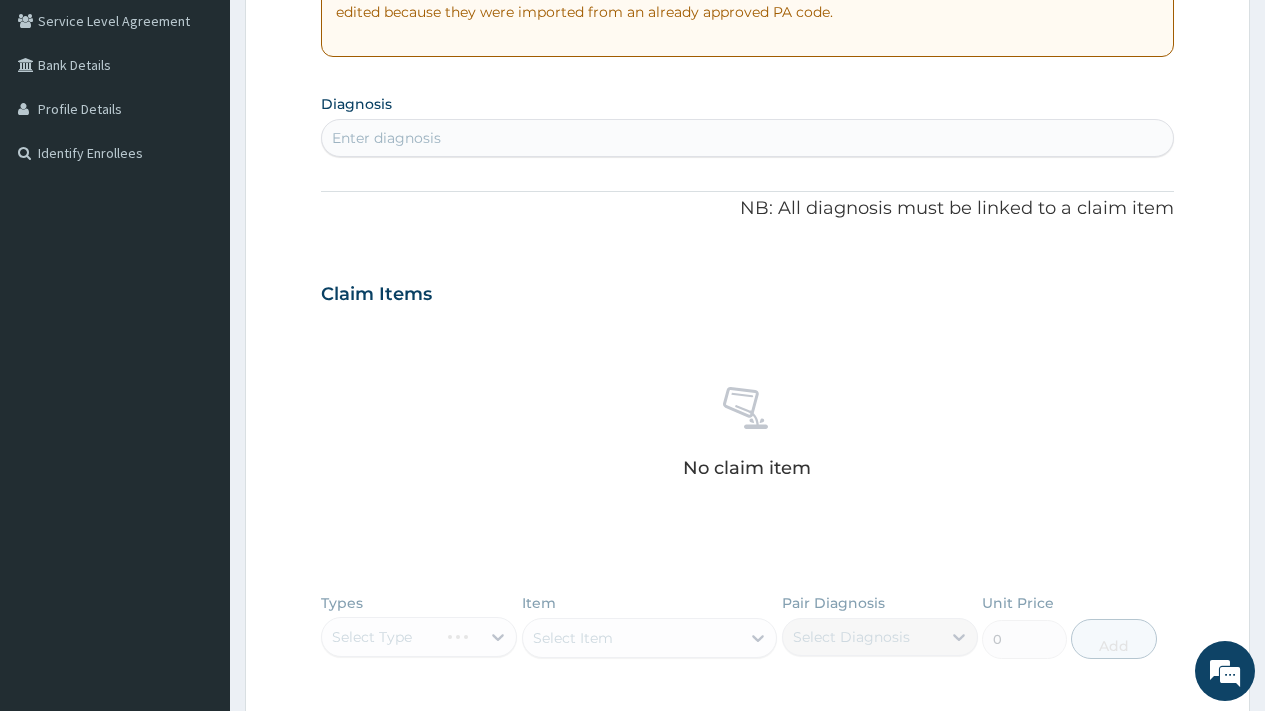 scroll, scrollTop: 463, scrollLeft: 0, axis: vertical 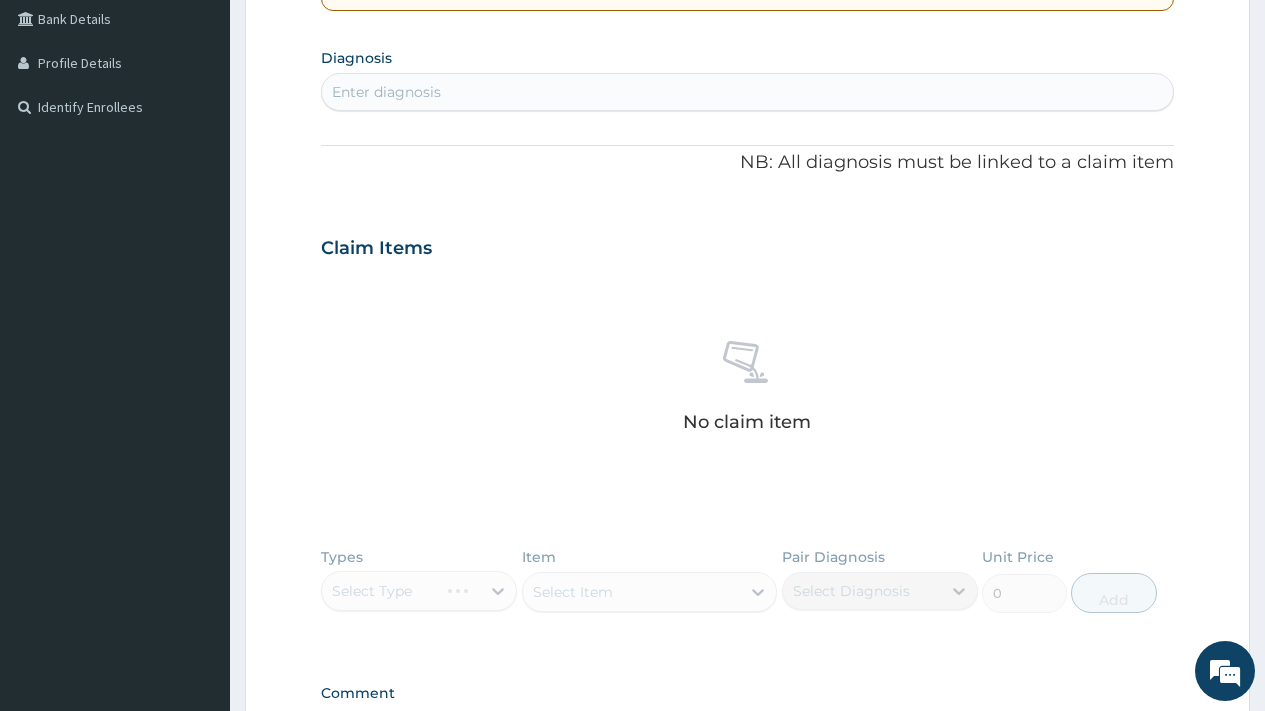click on "Enter diagnosis" at bounding box center [747, 92] 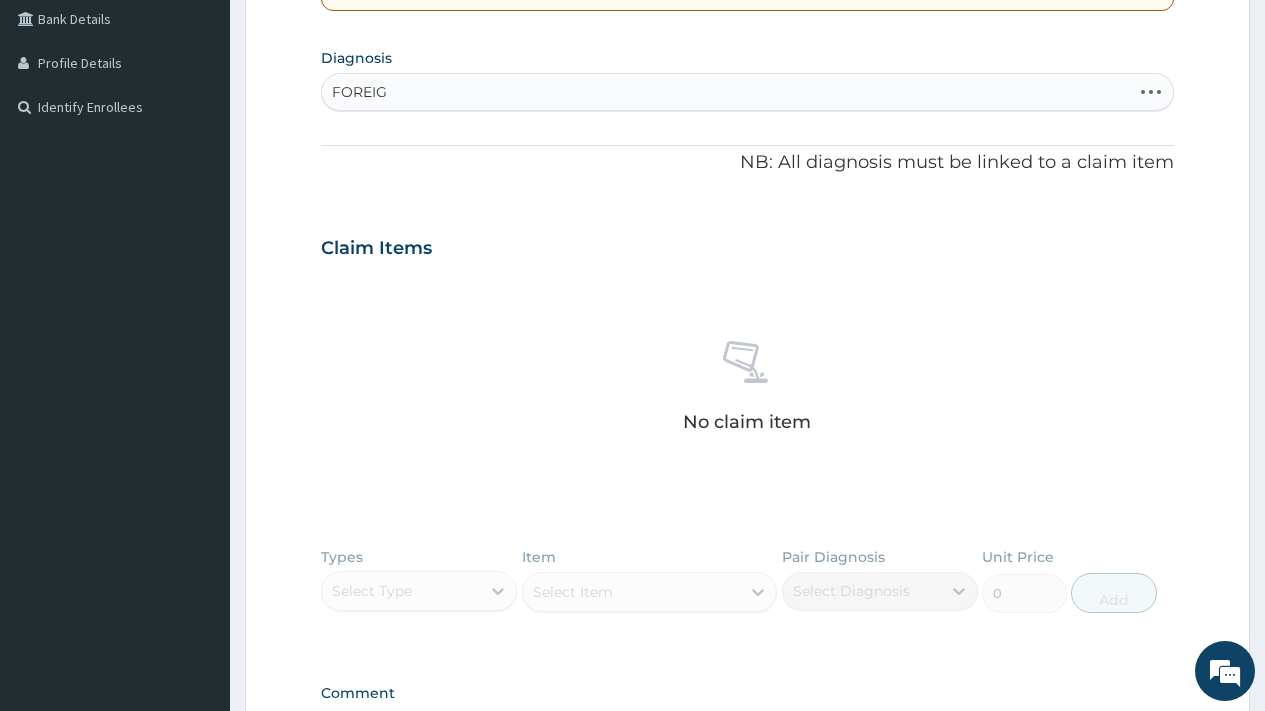 type on "FOREIGN" 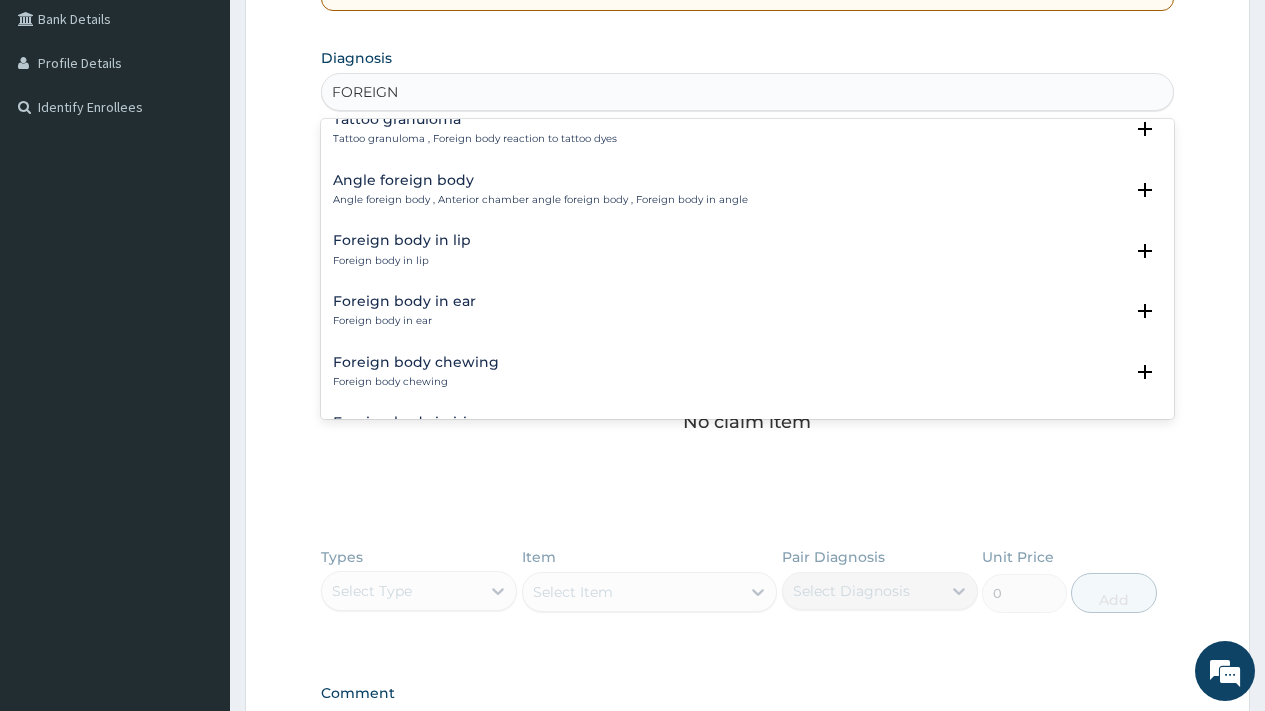 scroll, scrollTop: 120, scrollLeft: 0, axis: vertical 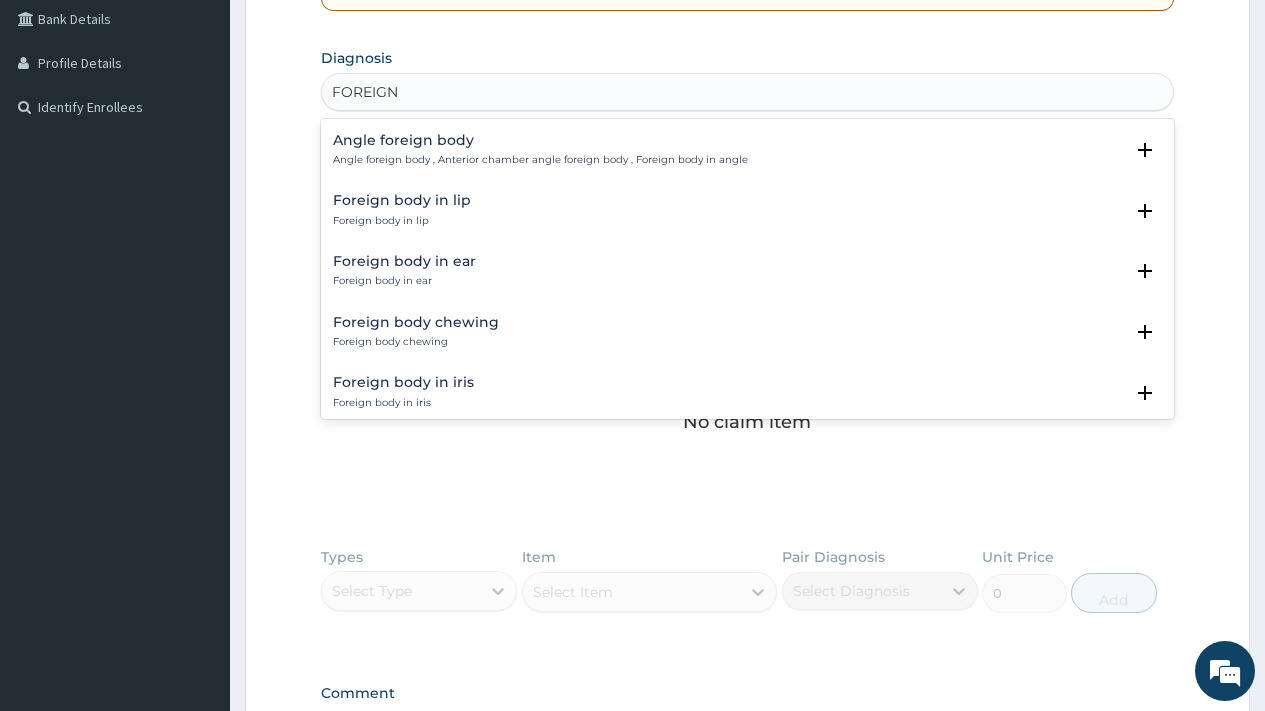 click on "Foreign body in ear Foreign body in ear Select Status Query Query covers suspected (?), Keep in view (kiv), Ruled out (r/o) Confirmed" at bounding box center [747, 276] 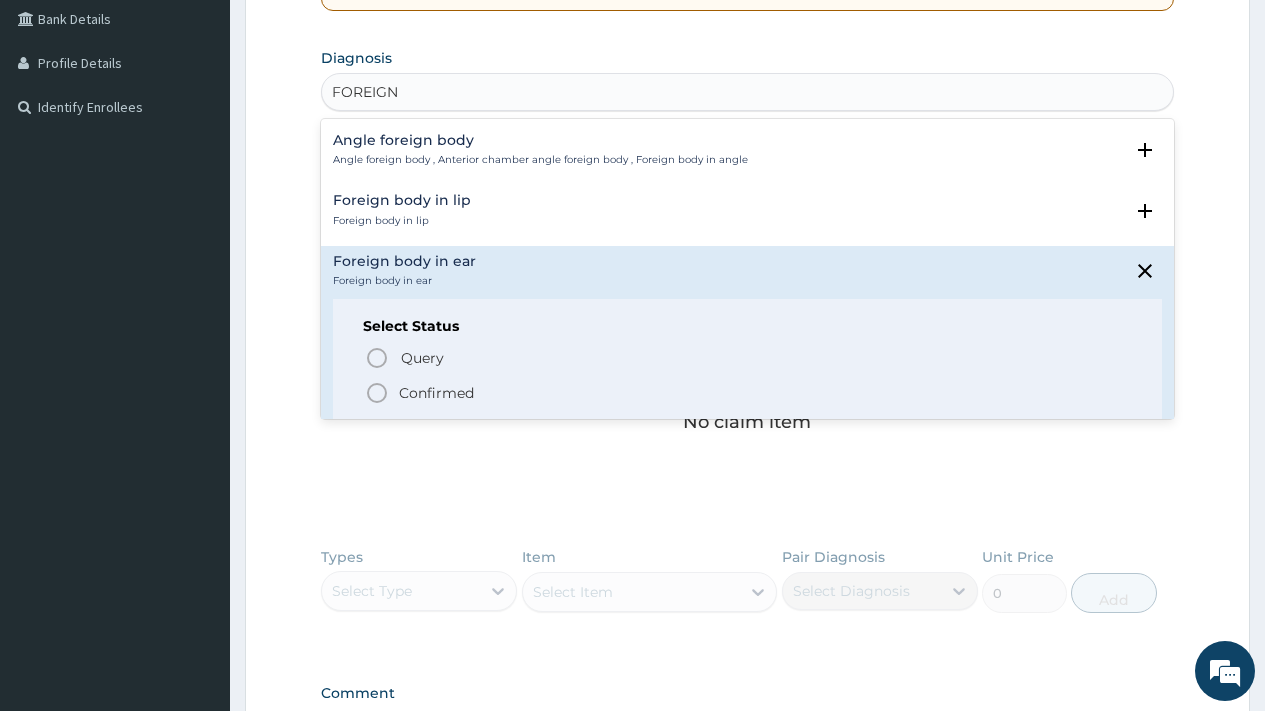 click on "Confirmed" at bounding box center (436, 393) 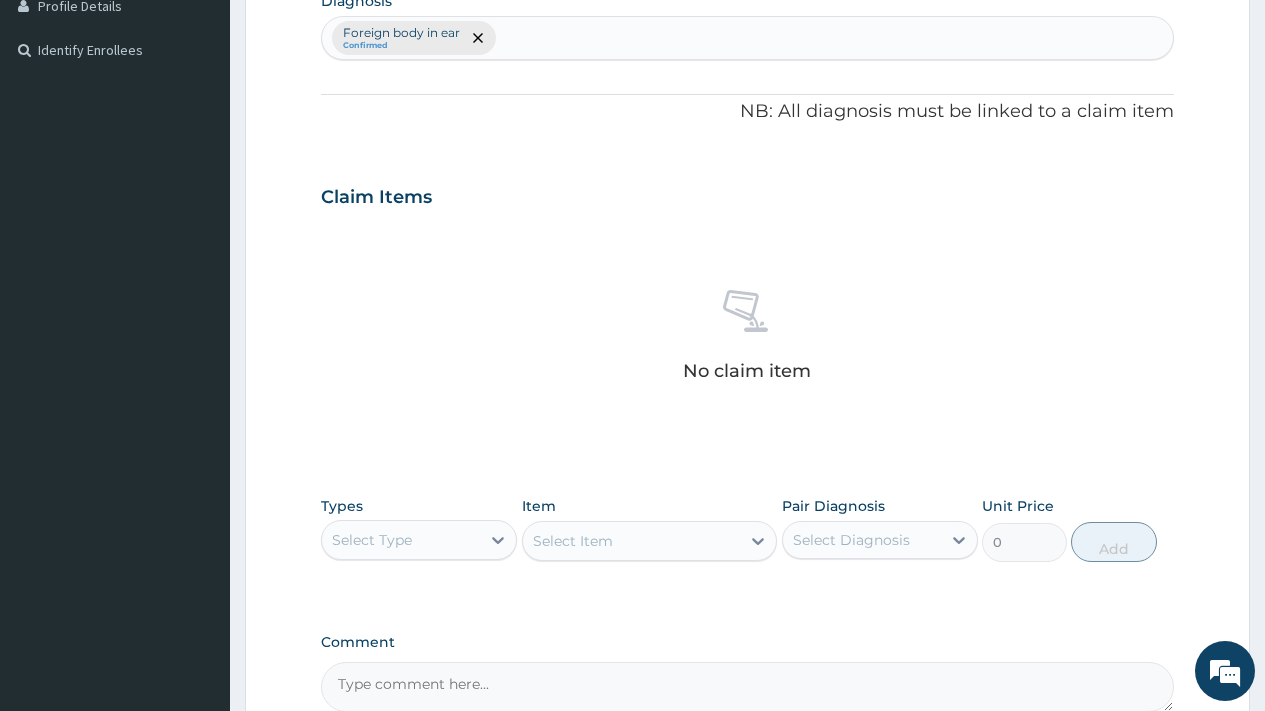 scroll, scrollTop: 731, scrollLeft: 0, axis: vertical 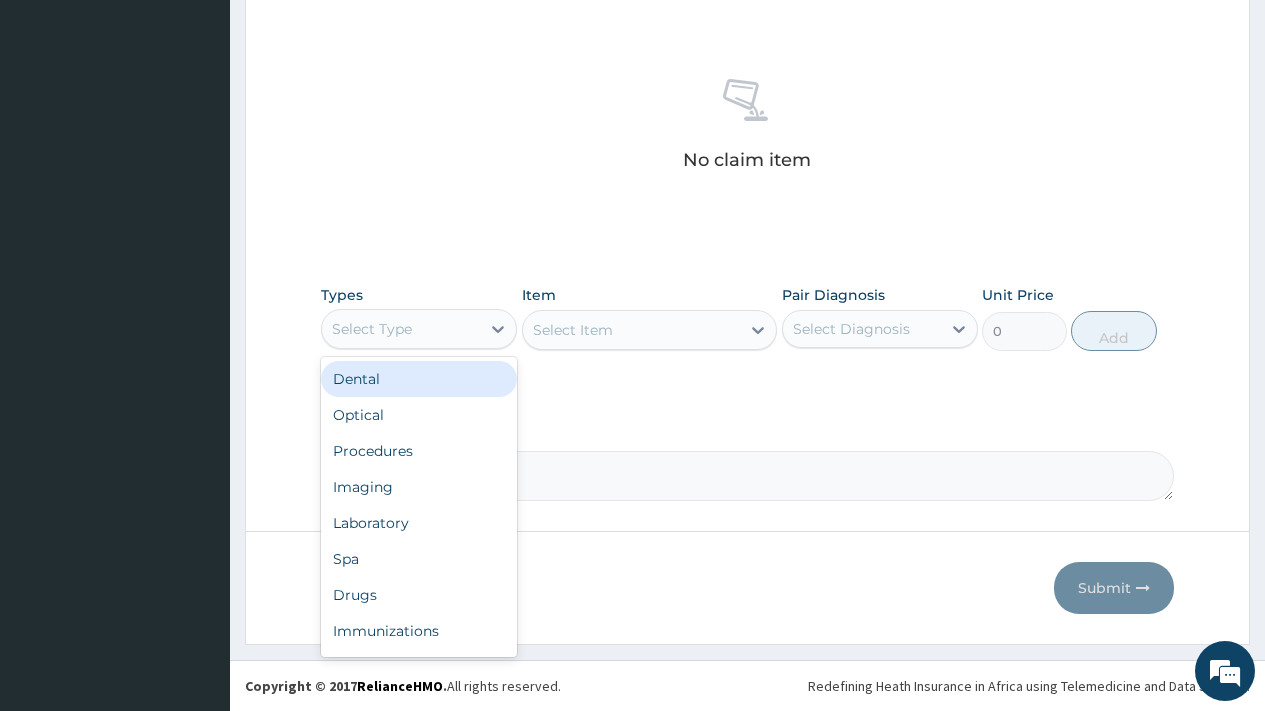 click on "Select Type" at bounding box center [401, 329] 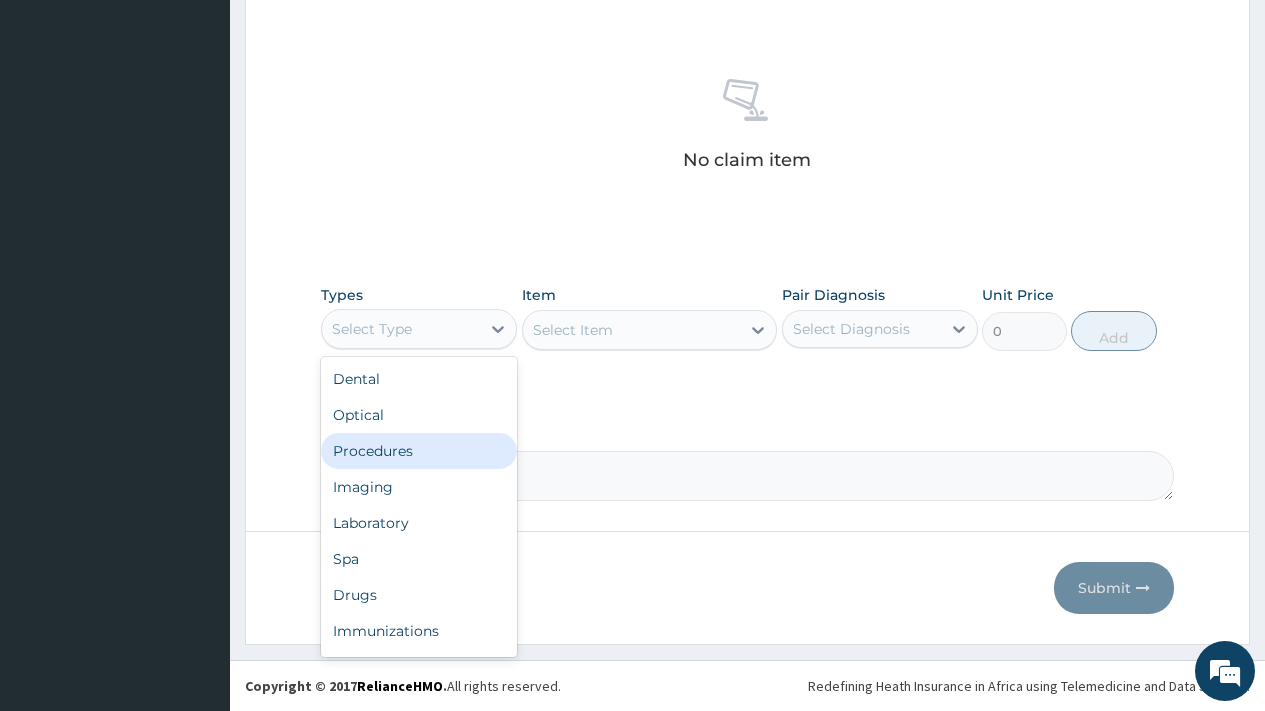click on "Procedures" at bounding box center [419, 451] 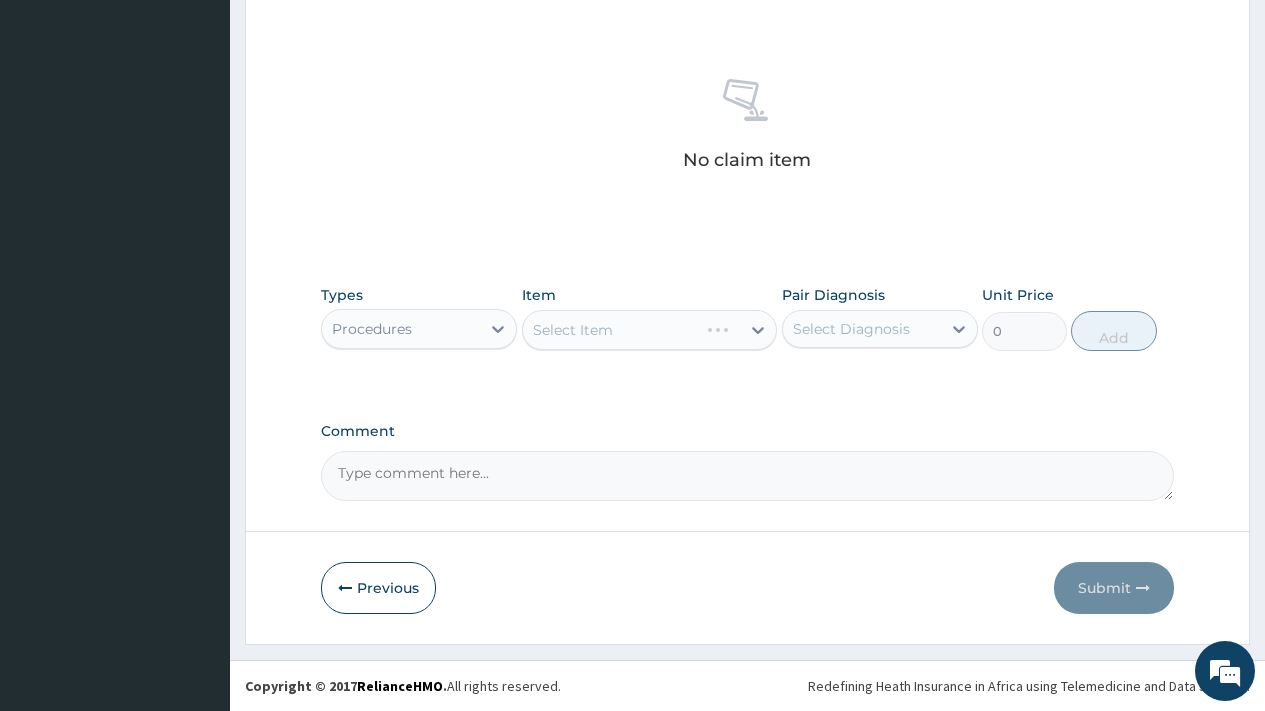 click on "Select Diagnosis" at bounding box center [851, 329] 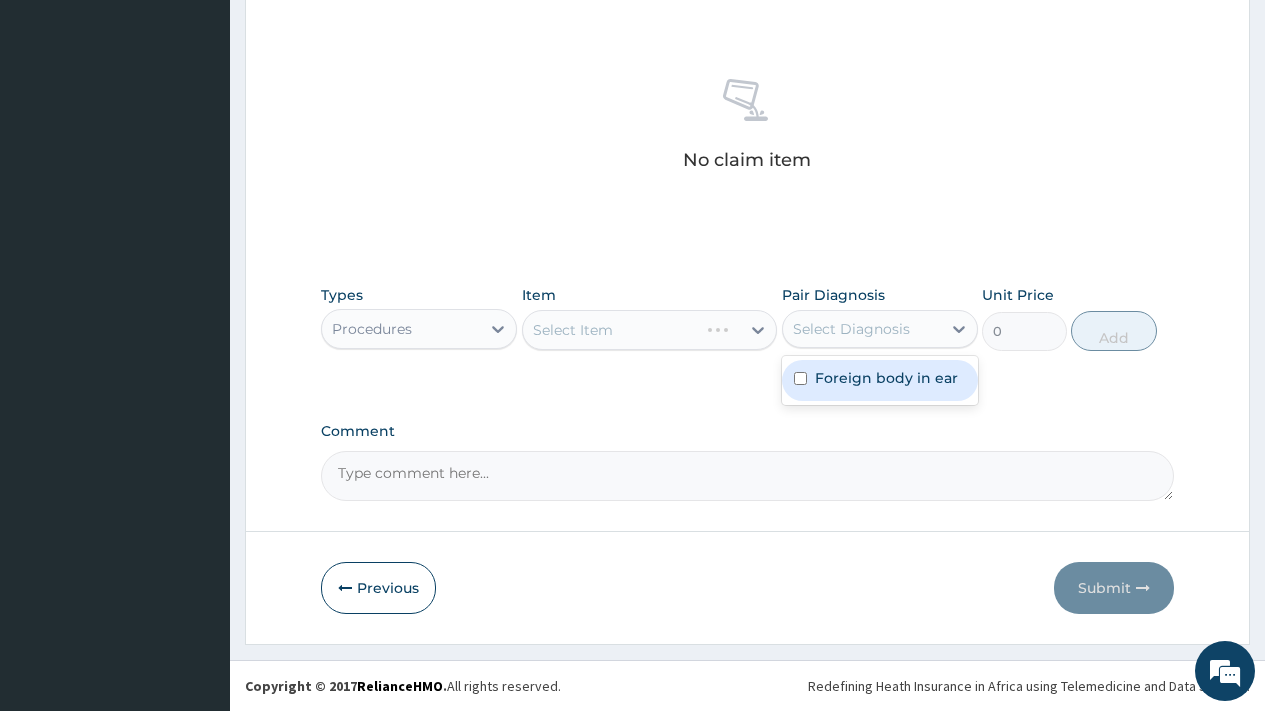 click on "Foreign body in ear" at bounding box center (886, 378) 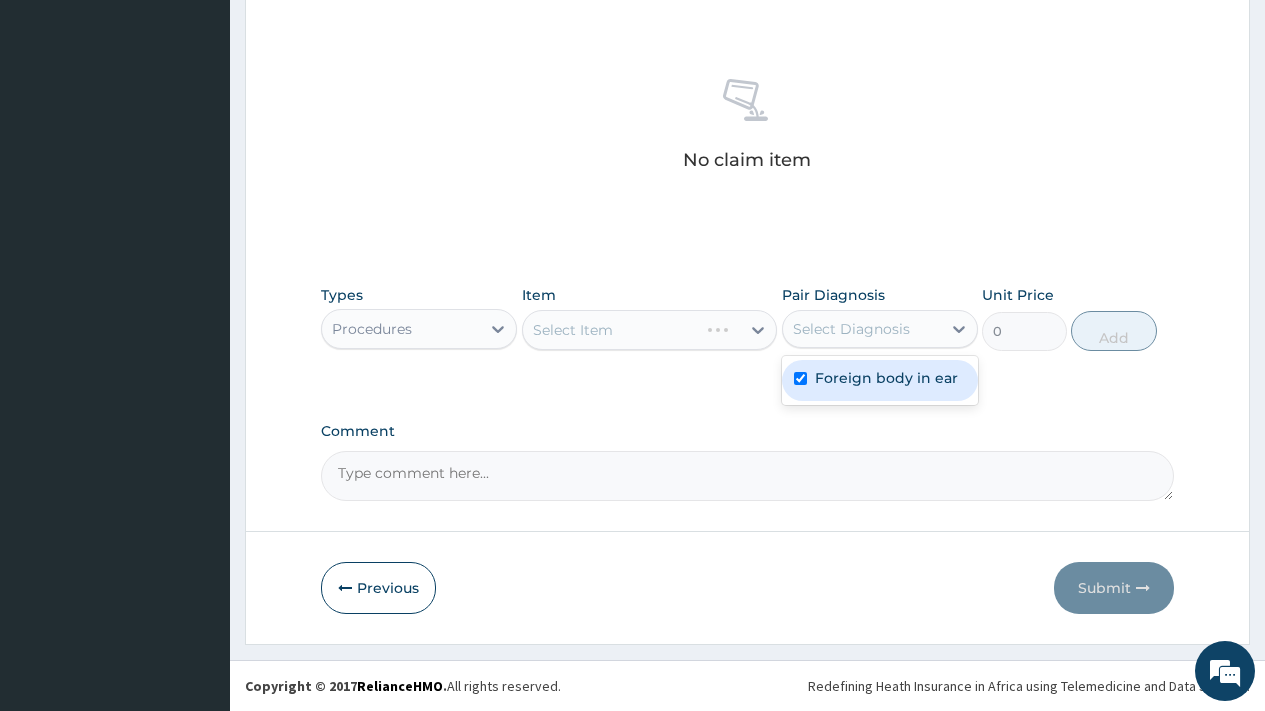 checkbox on "true" 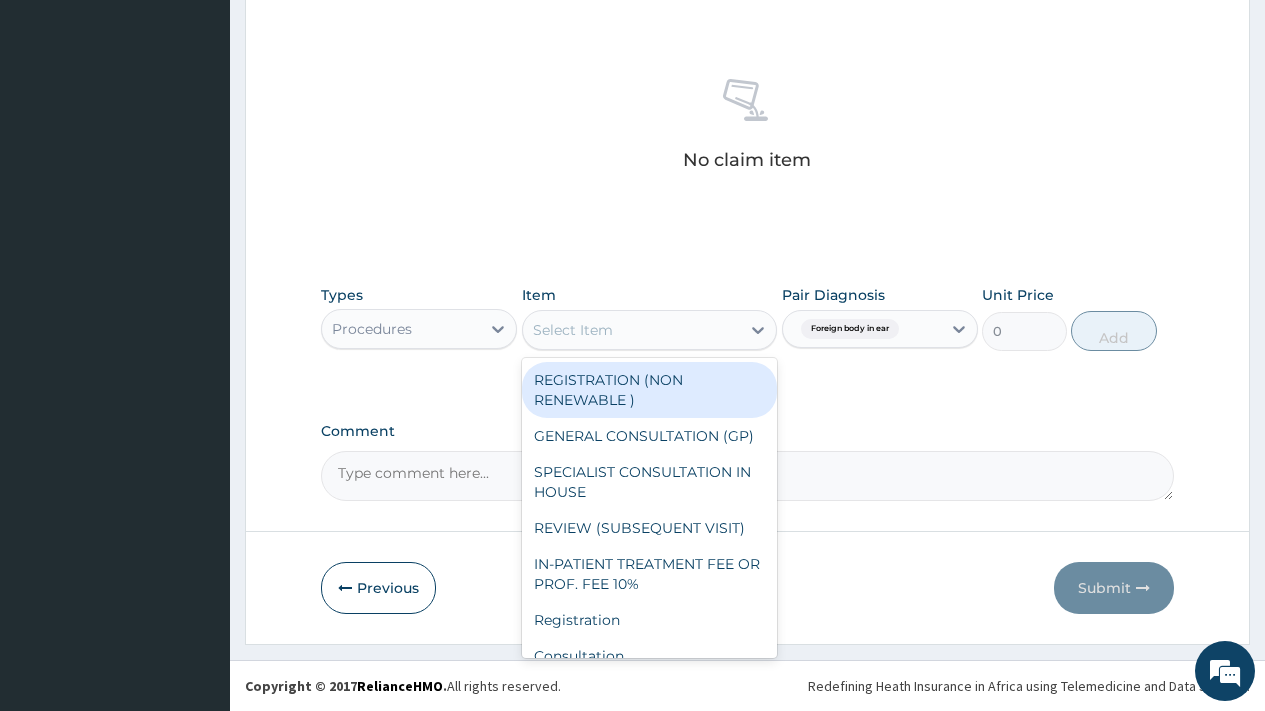 click on "Select Item" at bounding box center [632, 330] 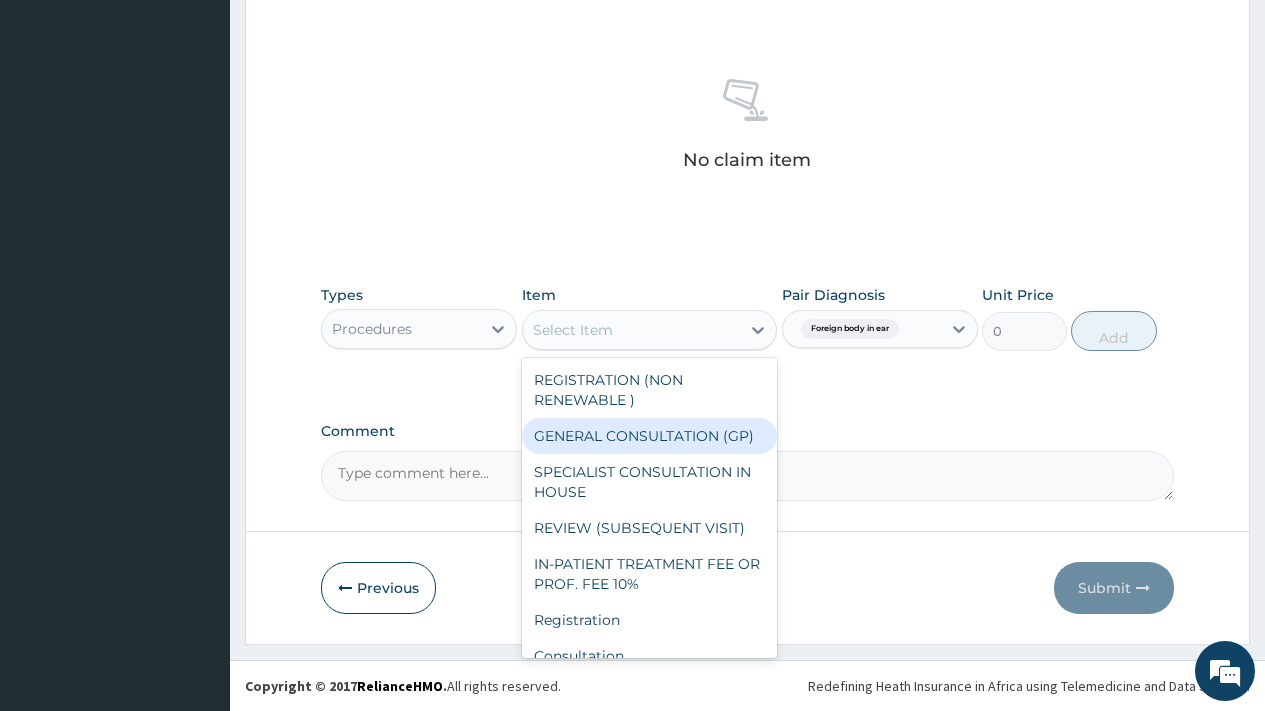 click on "GENERAL CONSULTATION (GP)" at bounding box center [650, 436] 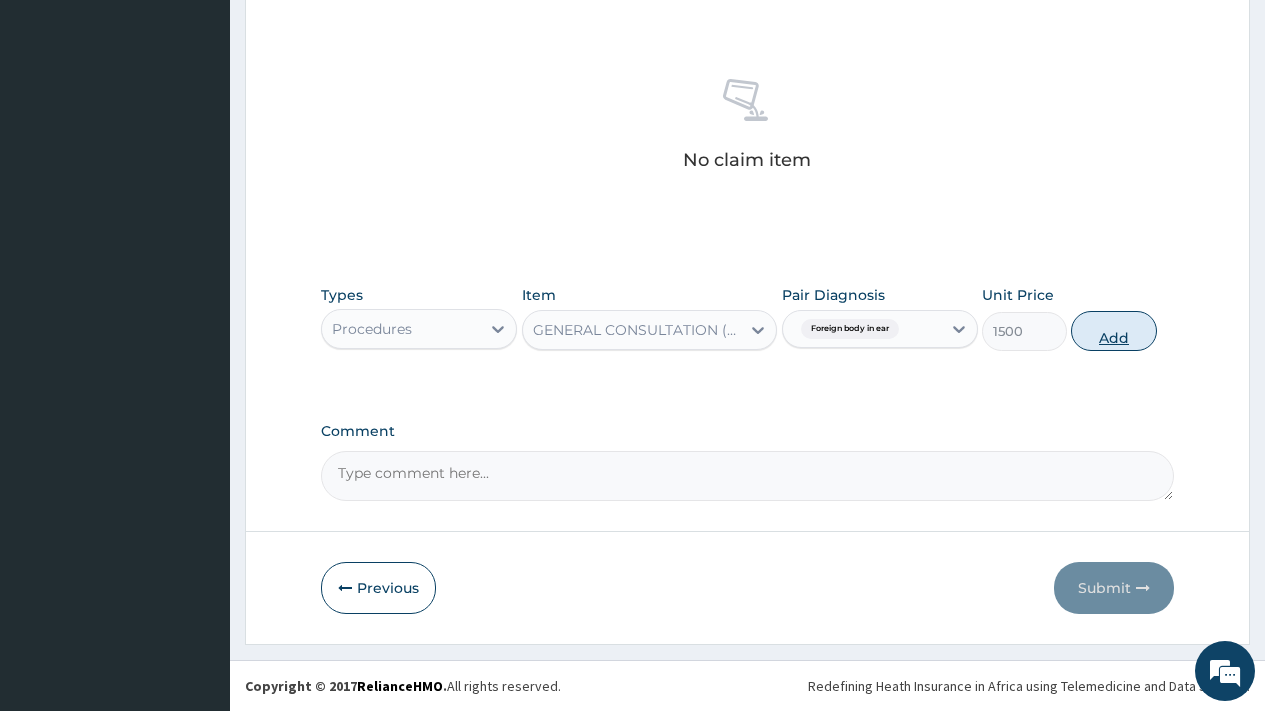 click on "Add" at bounding box center [1113, 331] 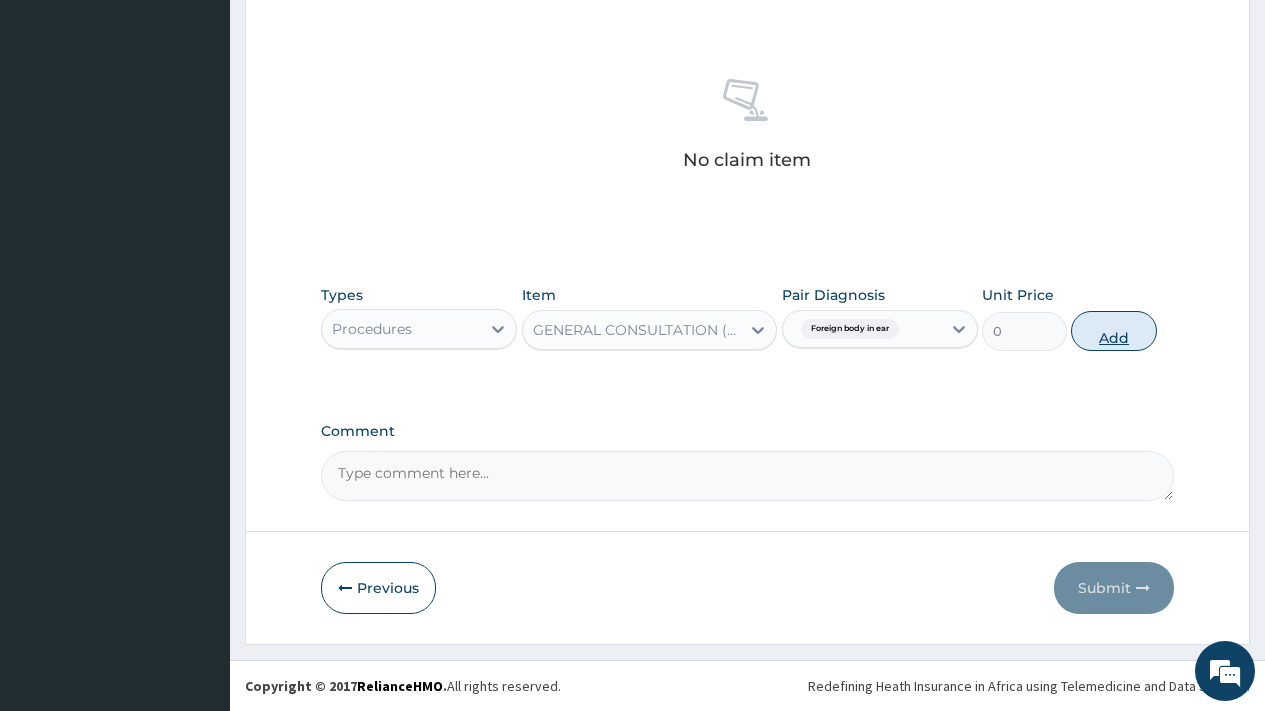 scroll, scrollTop: 651, scrollLeft: 0, axis: vertical 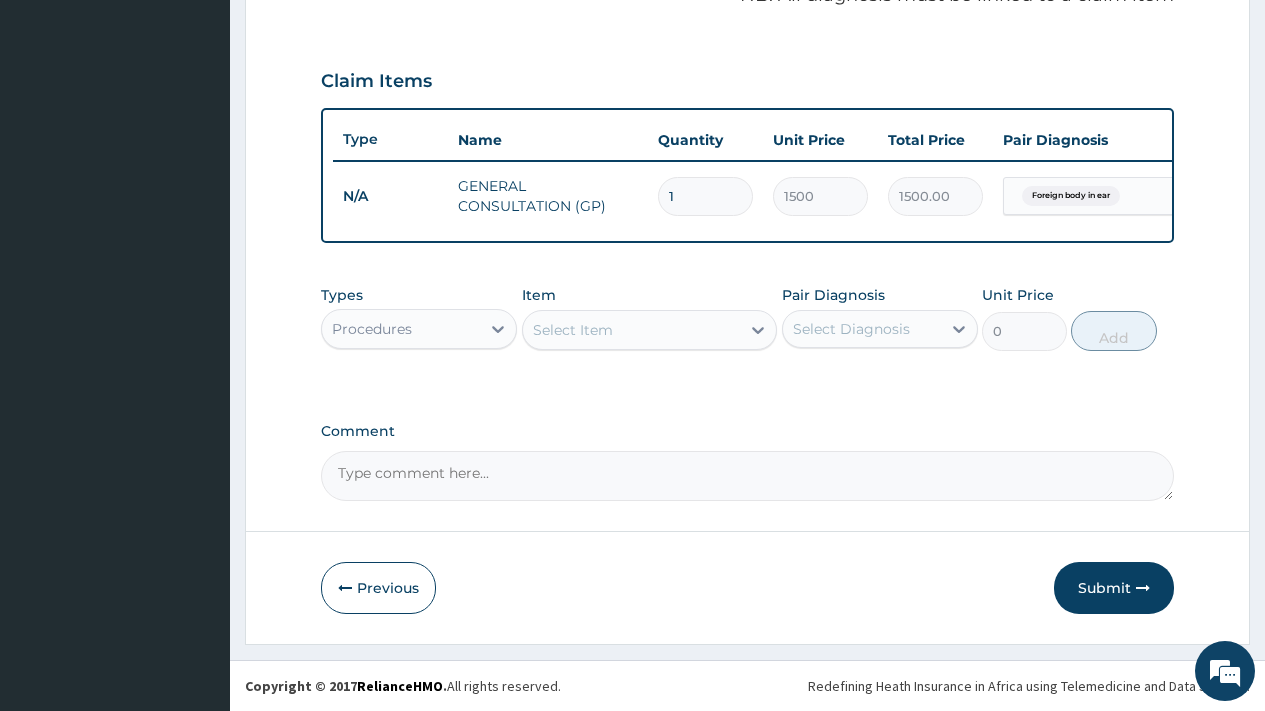 click on "Select Item" at bounding box center (632, 330) 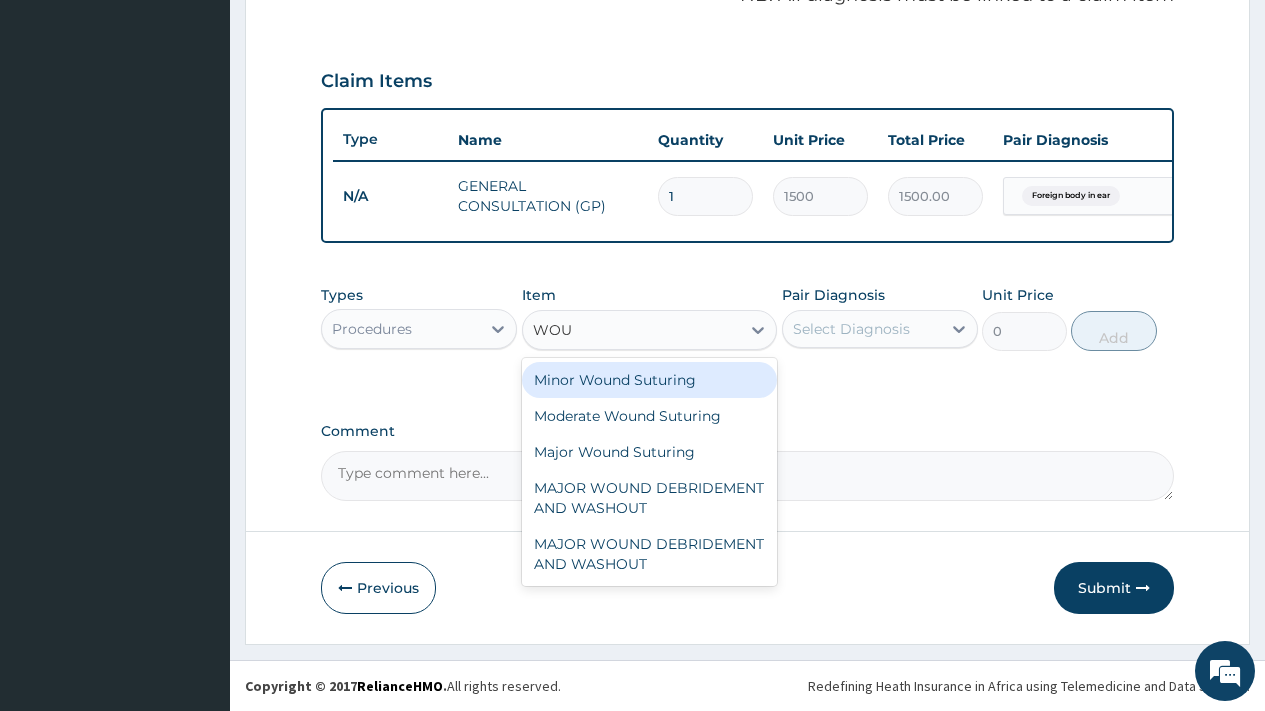 type on "WOUN" 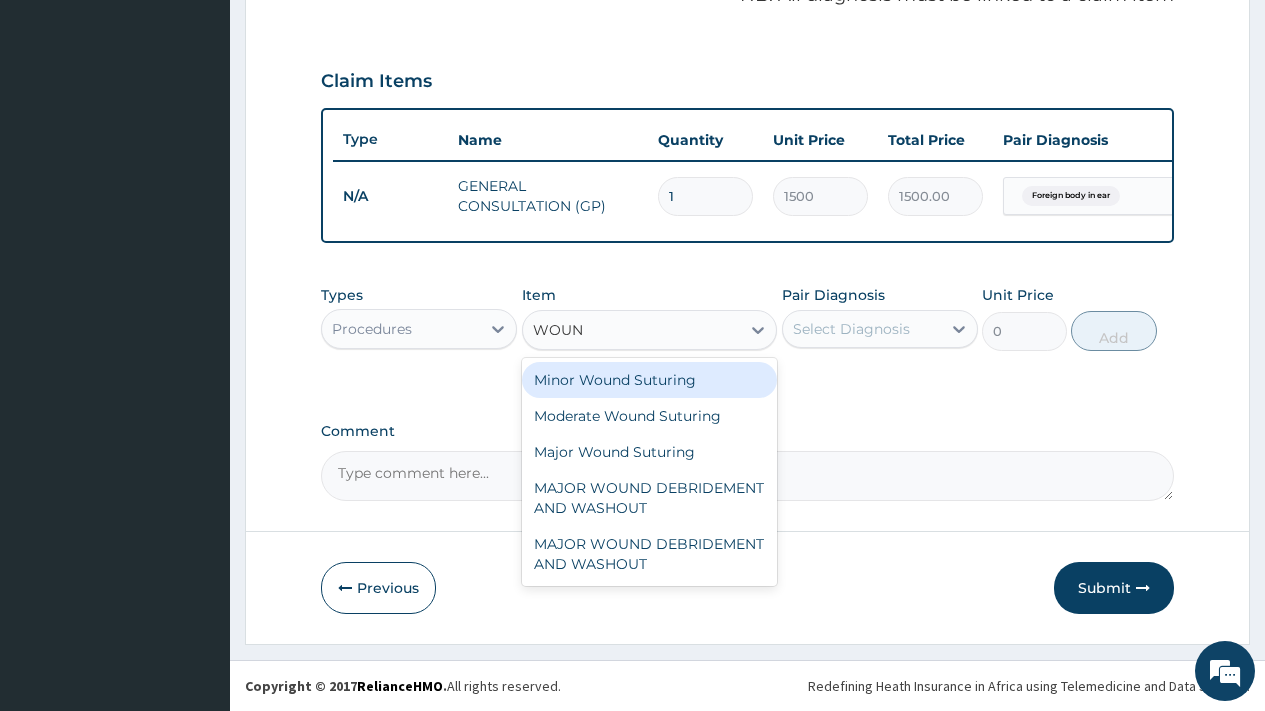click on "Minor Wound Suturing" at bounding box center [650, 380] 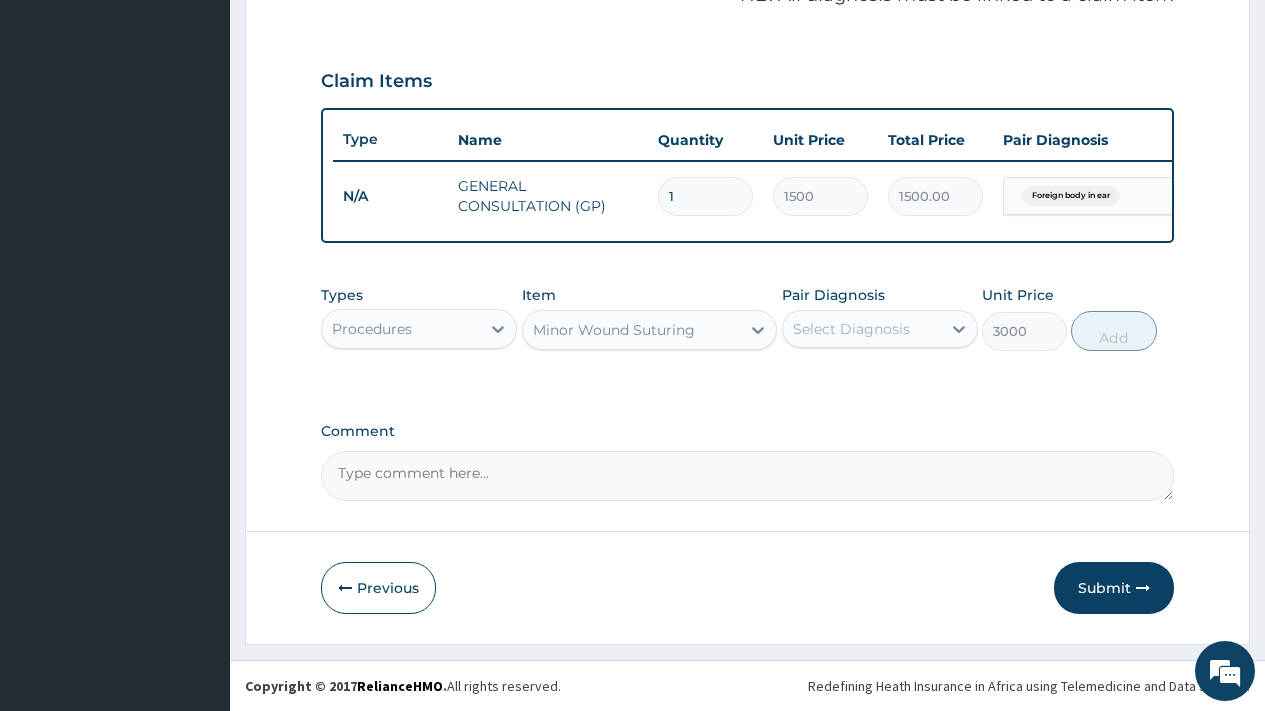 click on "Select Diagnosis" at bounding box center (851, 329) 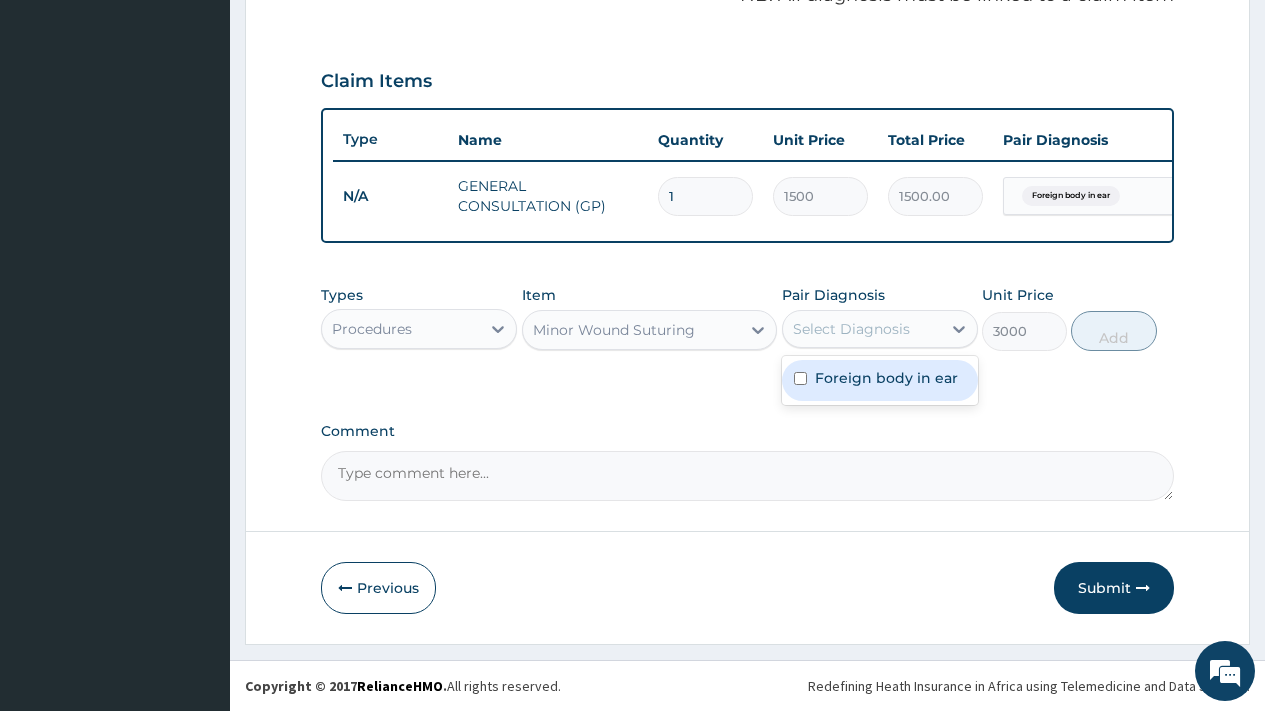 click on "Foreign body in ear" at bounding box center (886, 378) 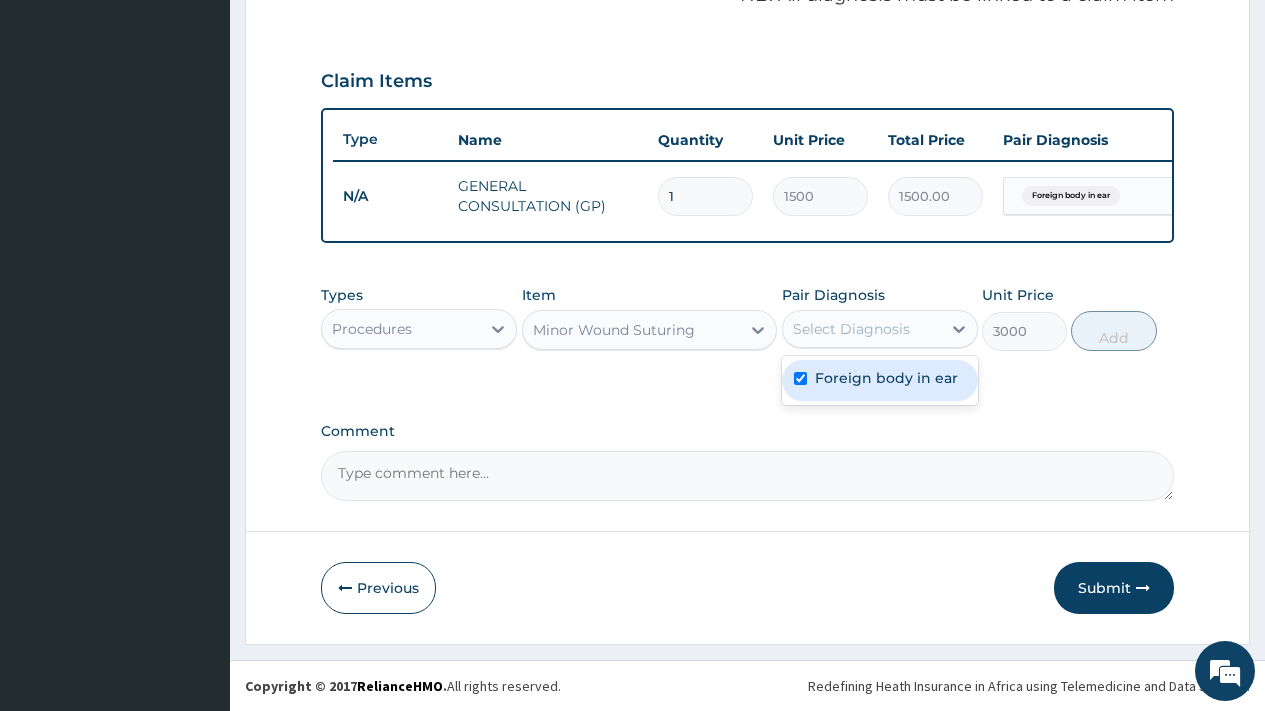 checkbox on "true" 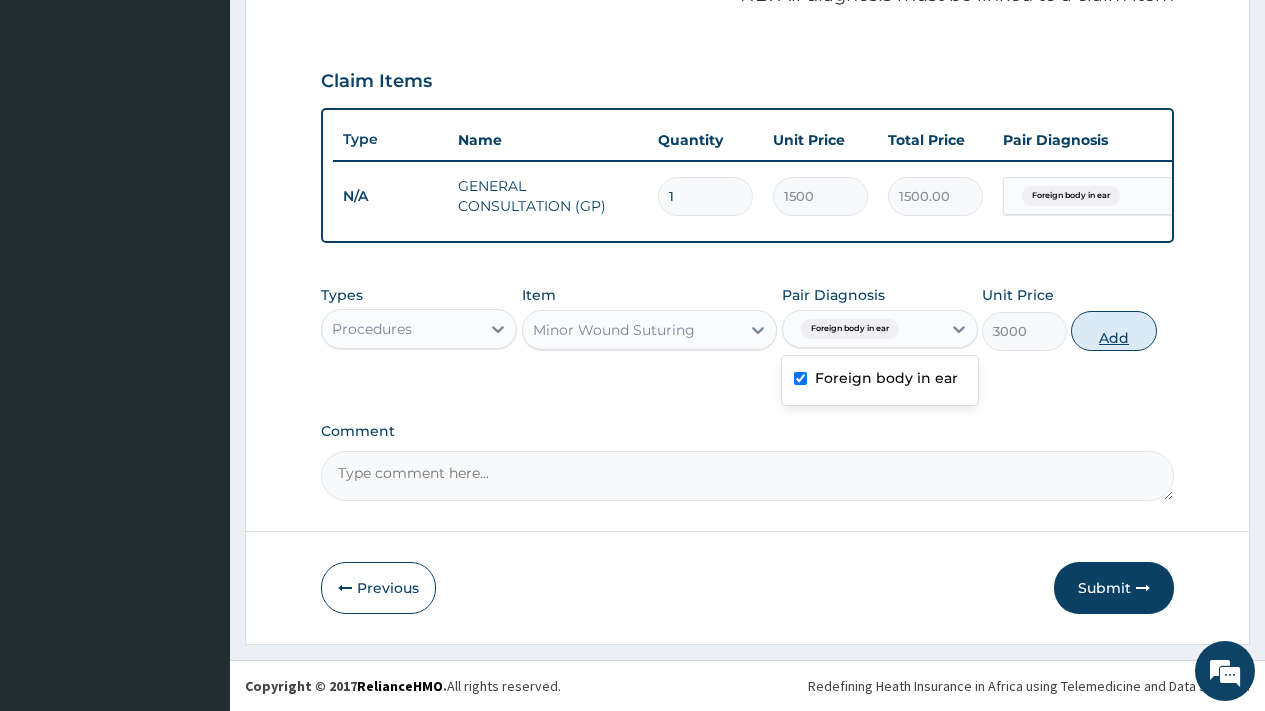 click on "Add" at bounding box center (1113, 331) 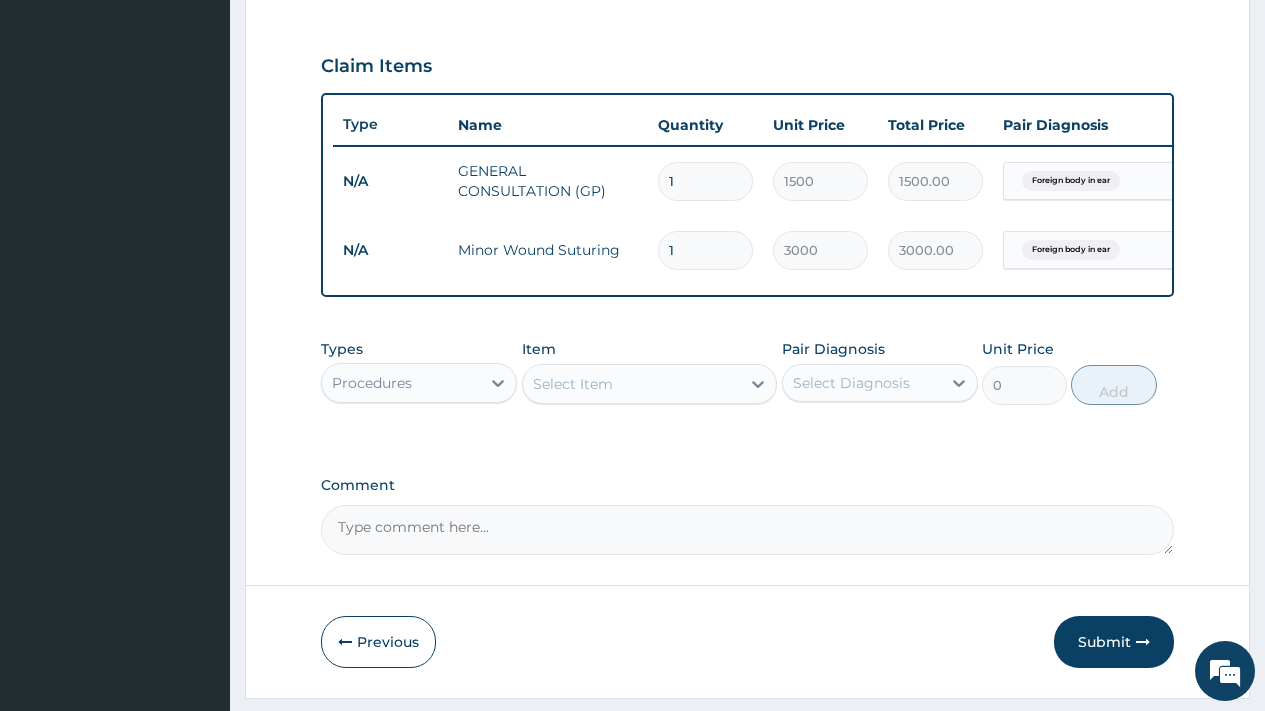 click on "Procedures" at bounding box center [372, 383] 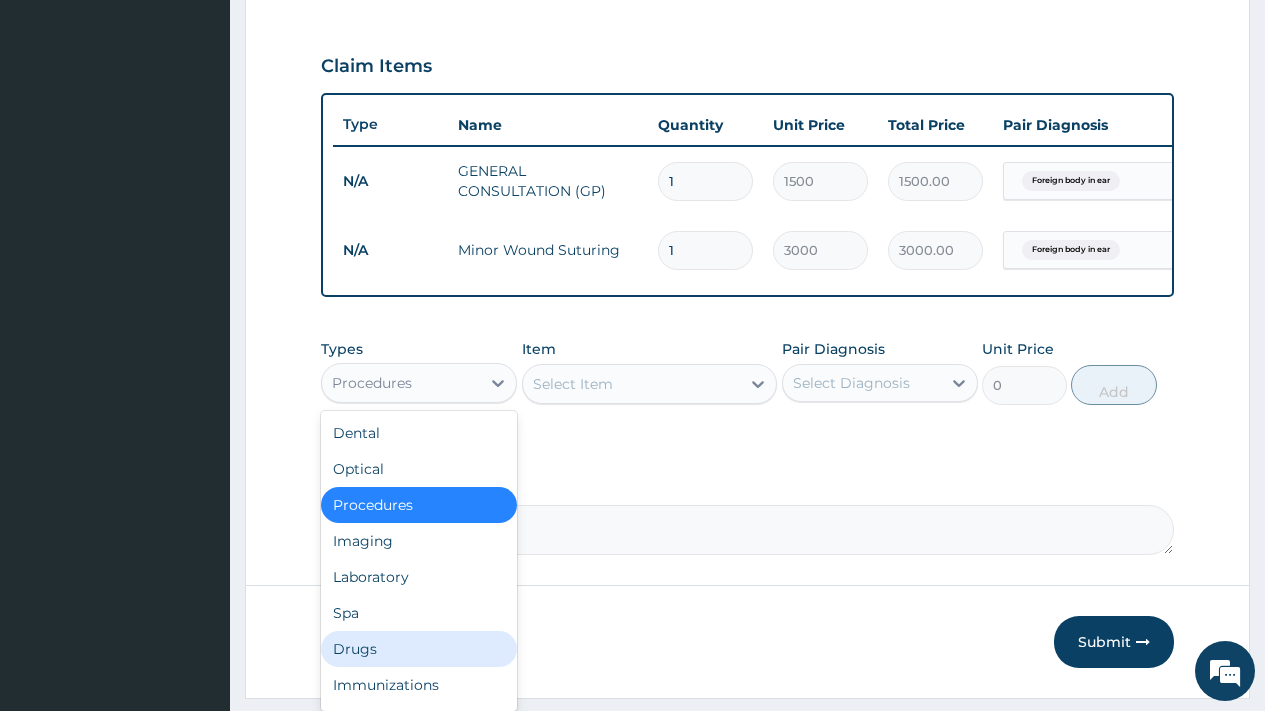 click on "Drugs" at bounding box center [419, 649] 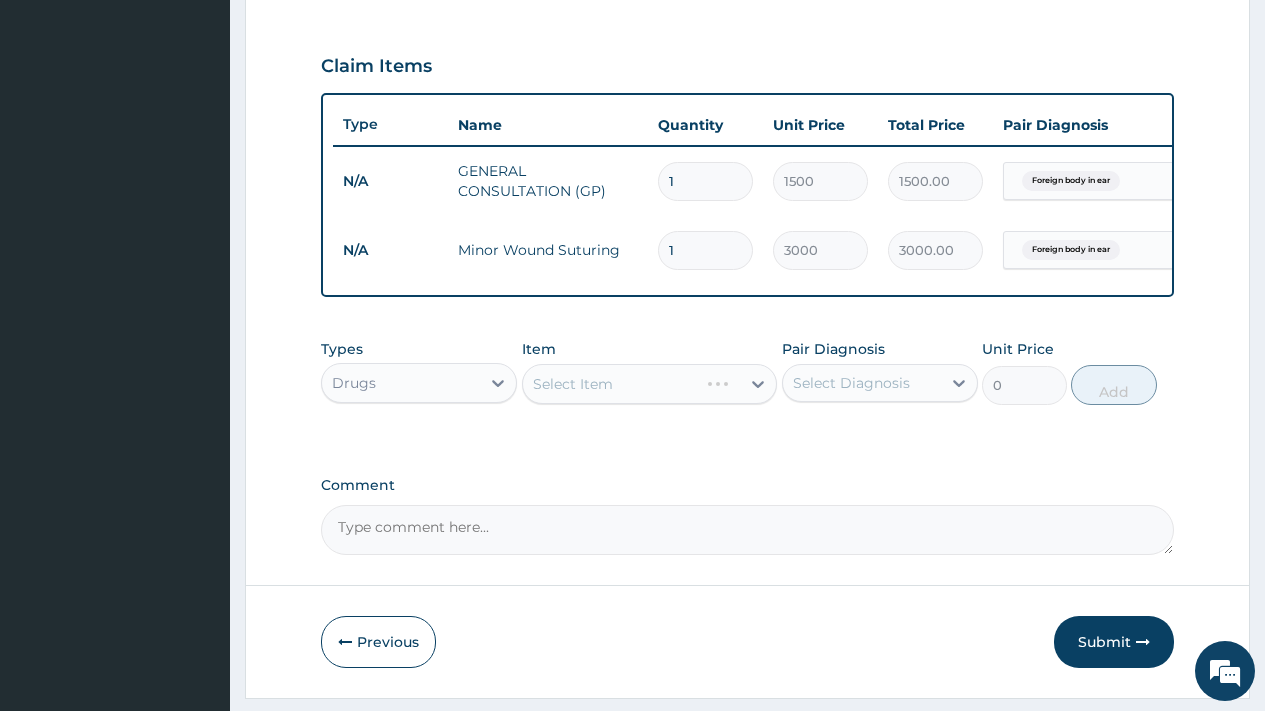 click on "Select Diagnosis" at bounding box center (851, 383) 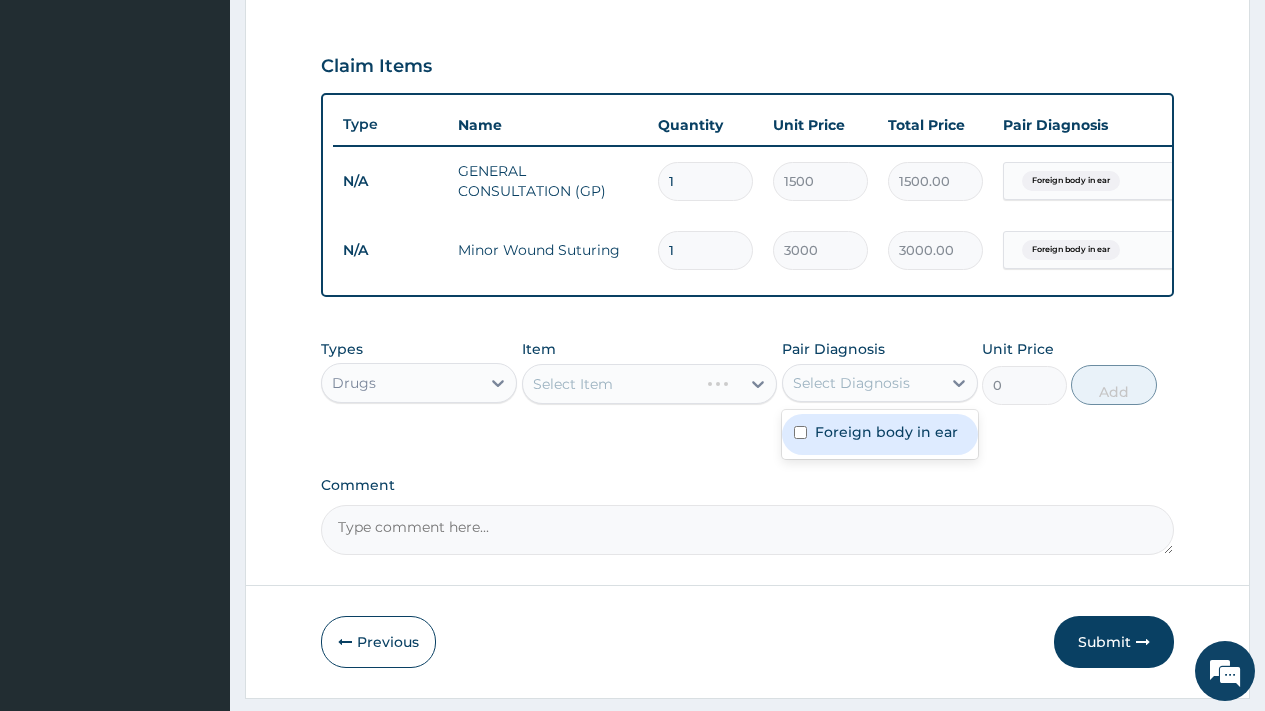 click on "Foreign body in ear" at bounding box center [886, 432] 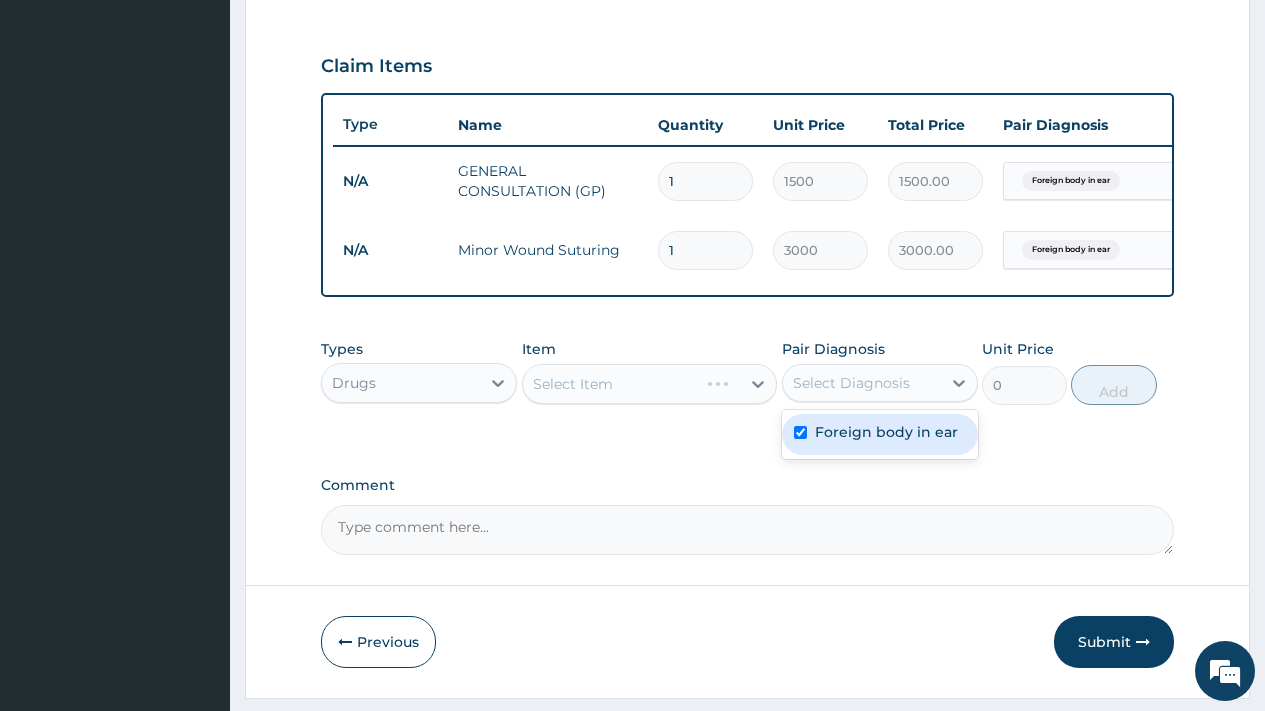 checkbox on "true" 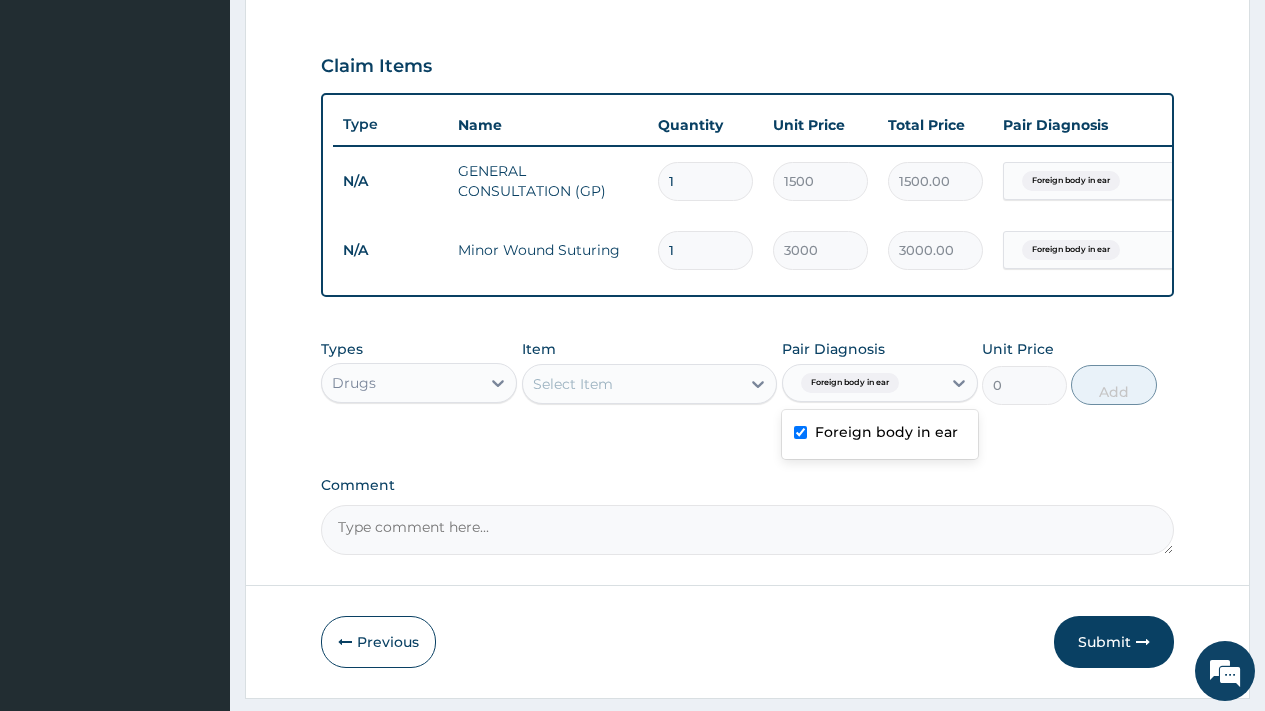 click on "Select Item" at bounding box center (632, 384) 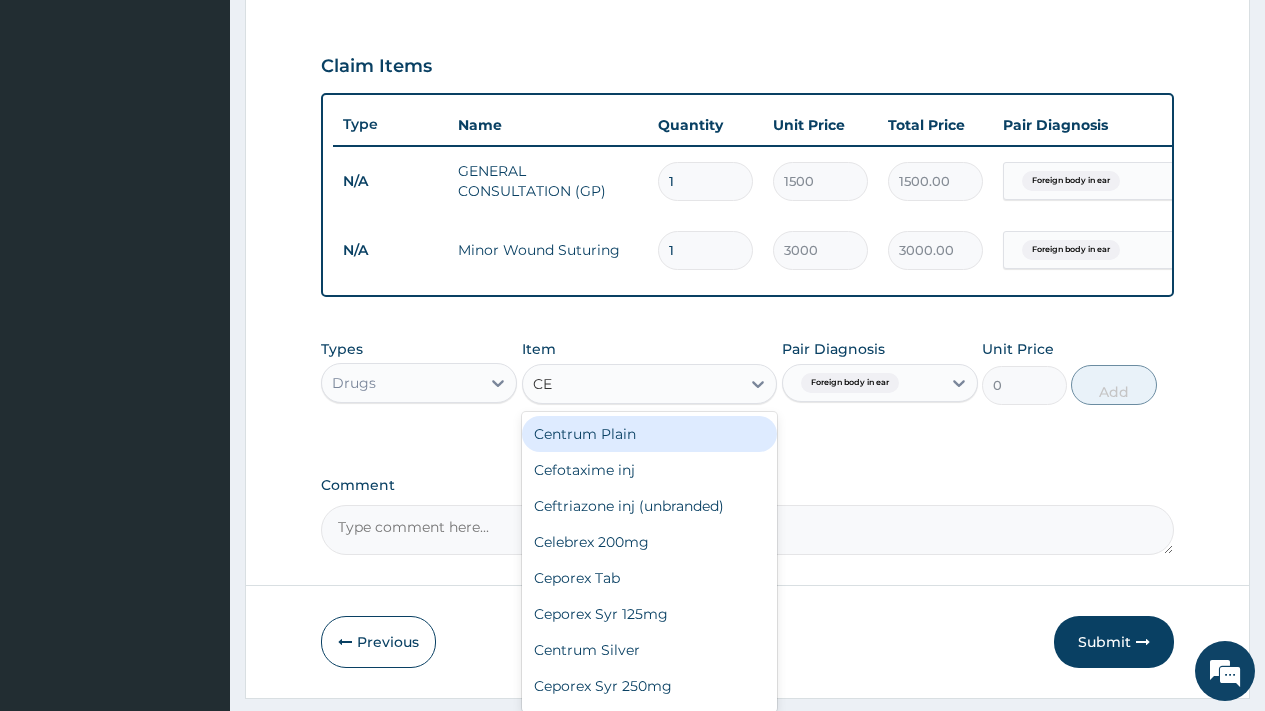 type on "CEF" 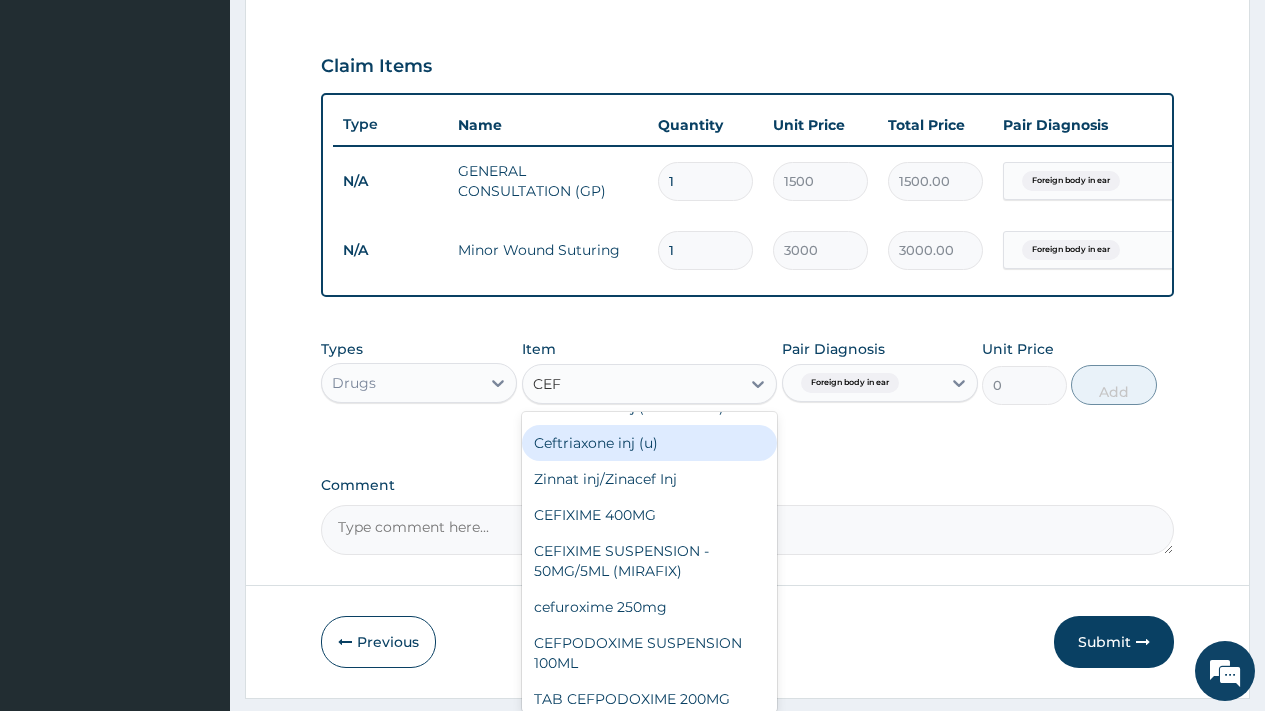 scroll, scrollTop: 62, scrollLeft: 0, axis: vertical 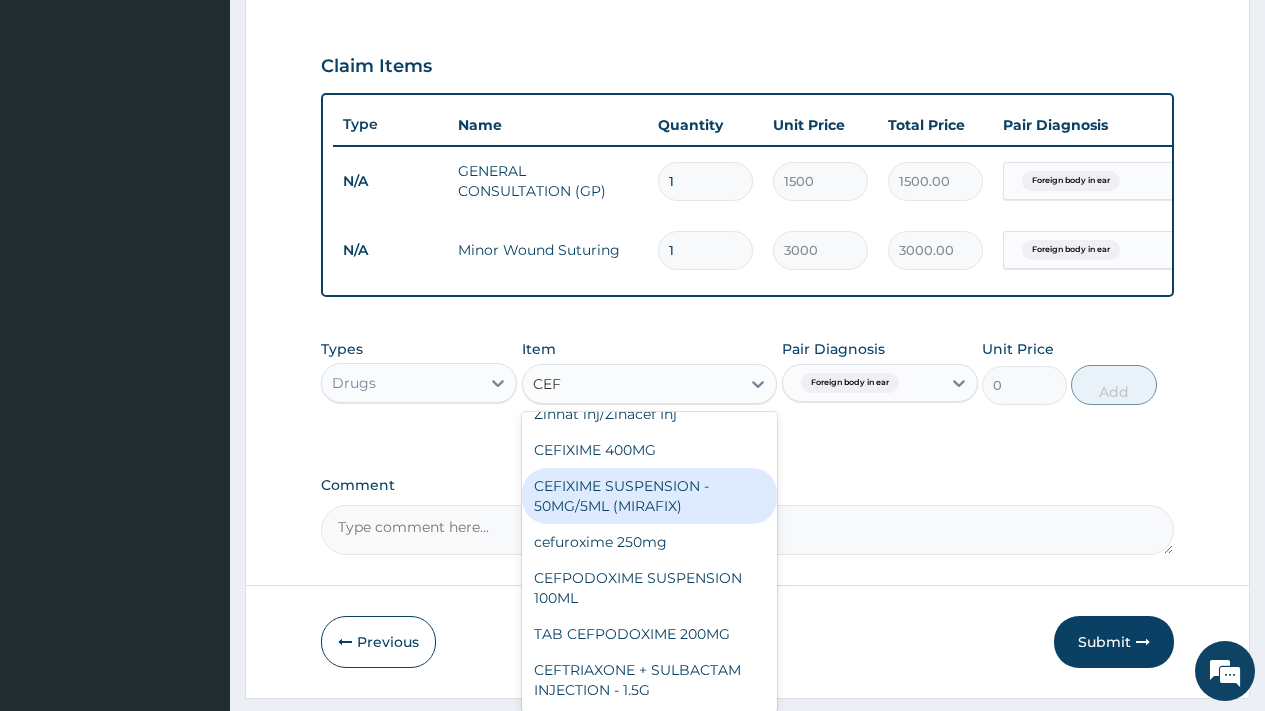 click on "CEFIXIME SUSPENSION - 50MG/5ML (MIRAFIX)" at bounding box center [650, 496] 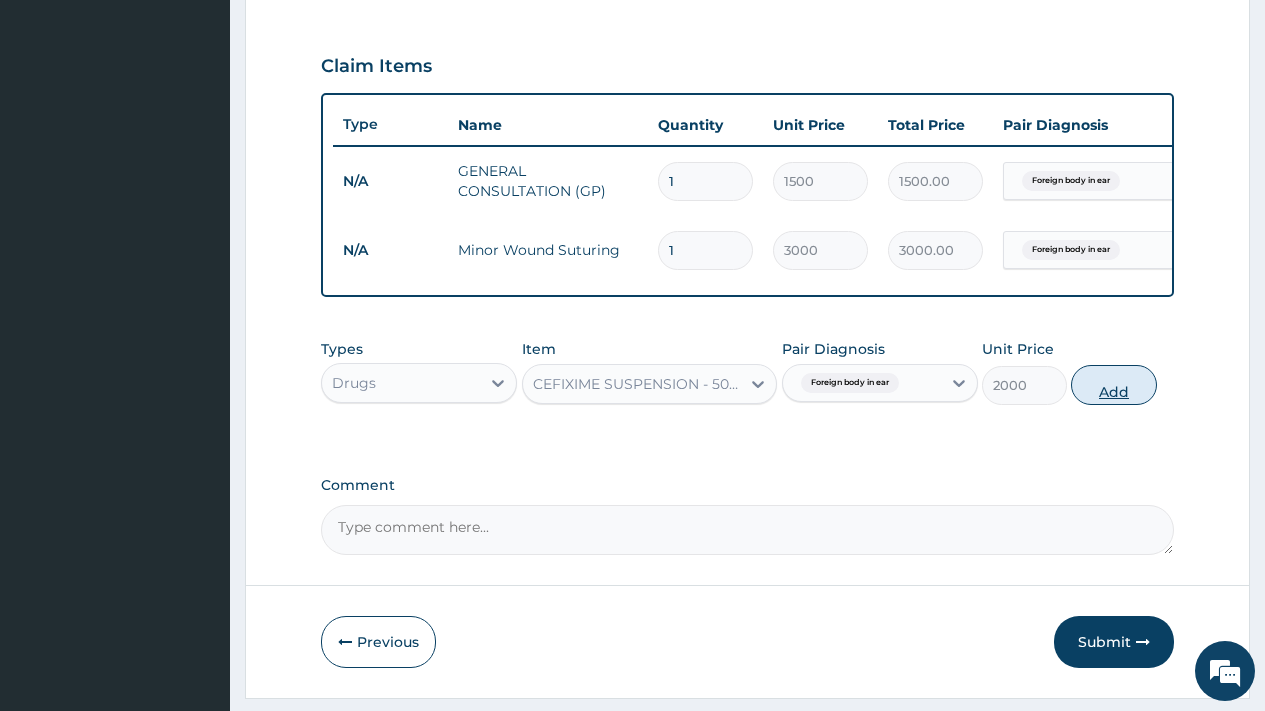 click on "Add" at bounding box center [1113, 385] 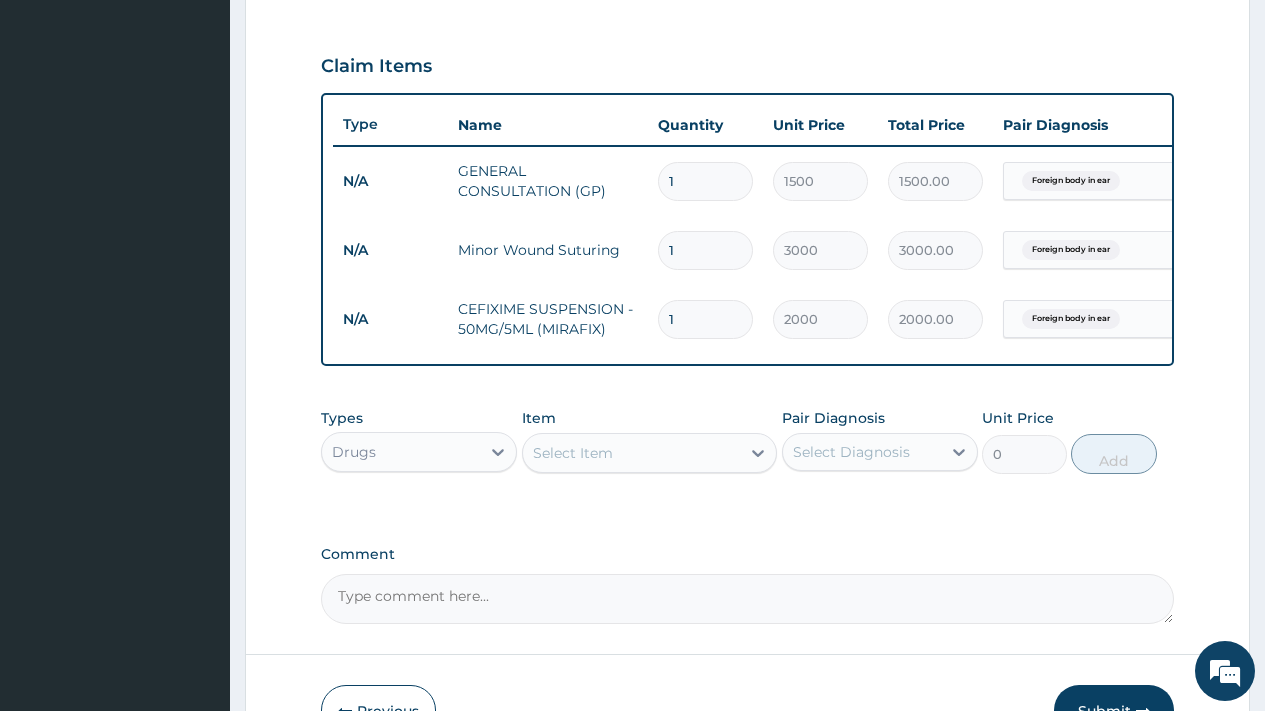 click on "Select Item" at bounding box center [632, 453] 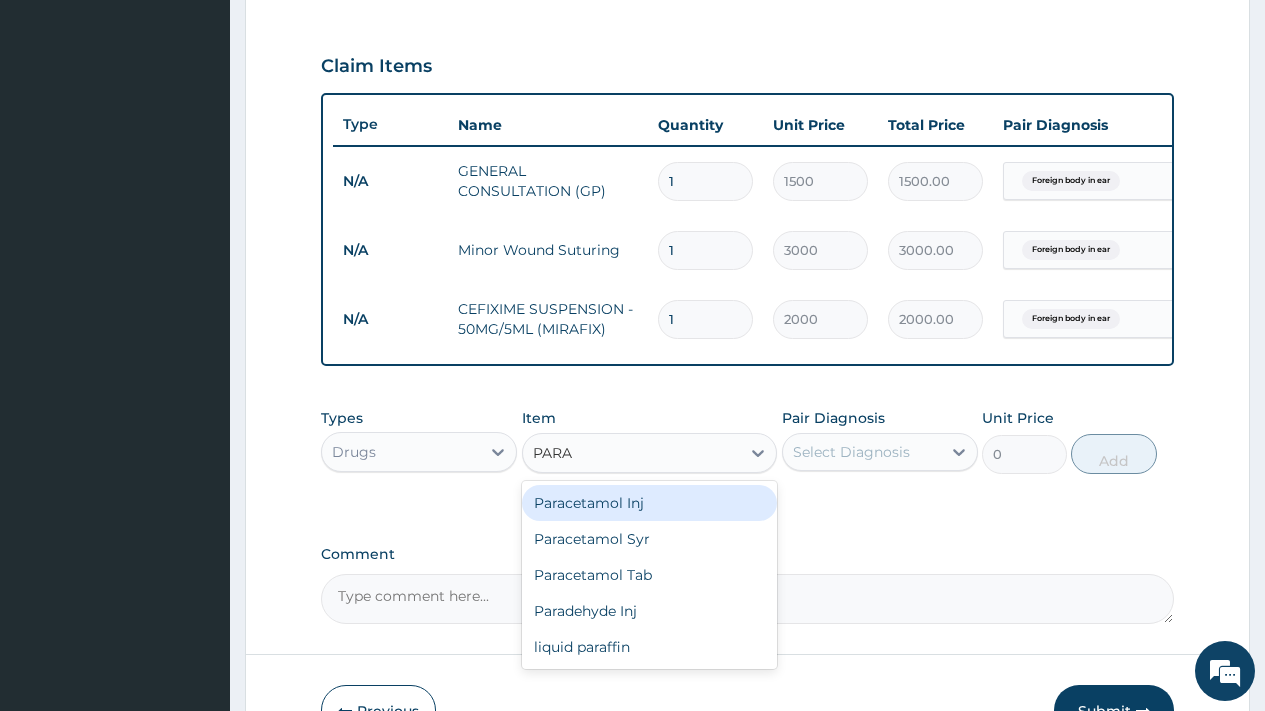 type on "PARAC" 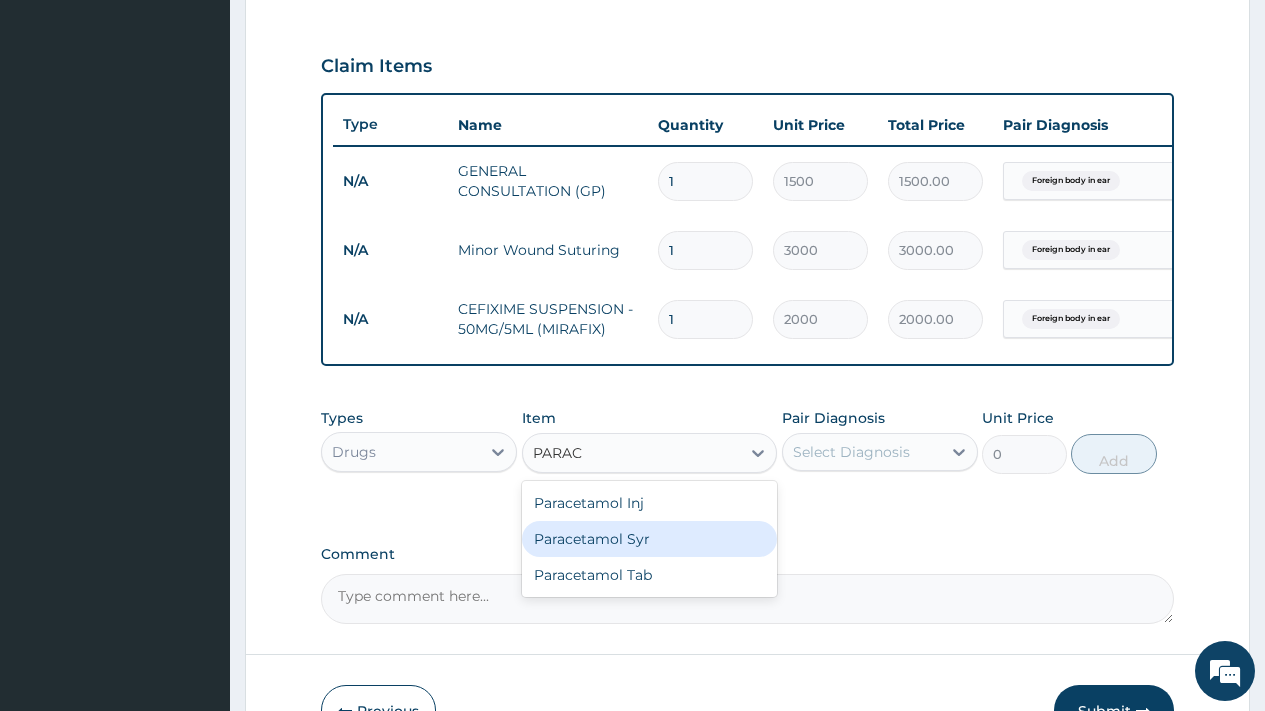 click on "Paracetamol Syr" at bounding box center (650, 539) 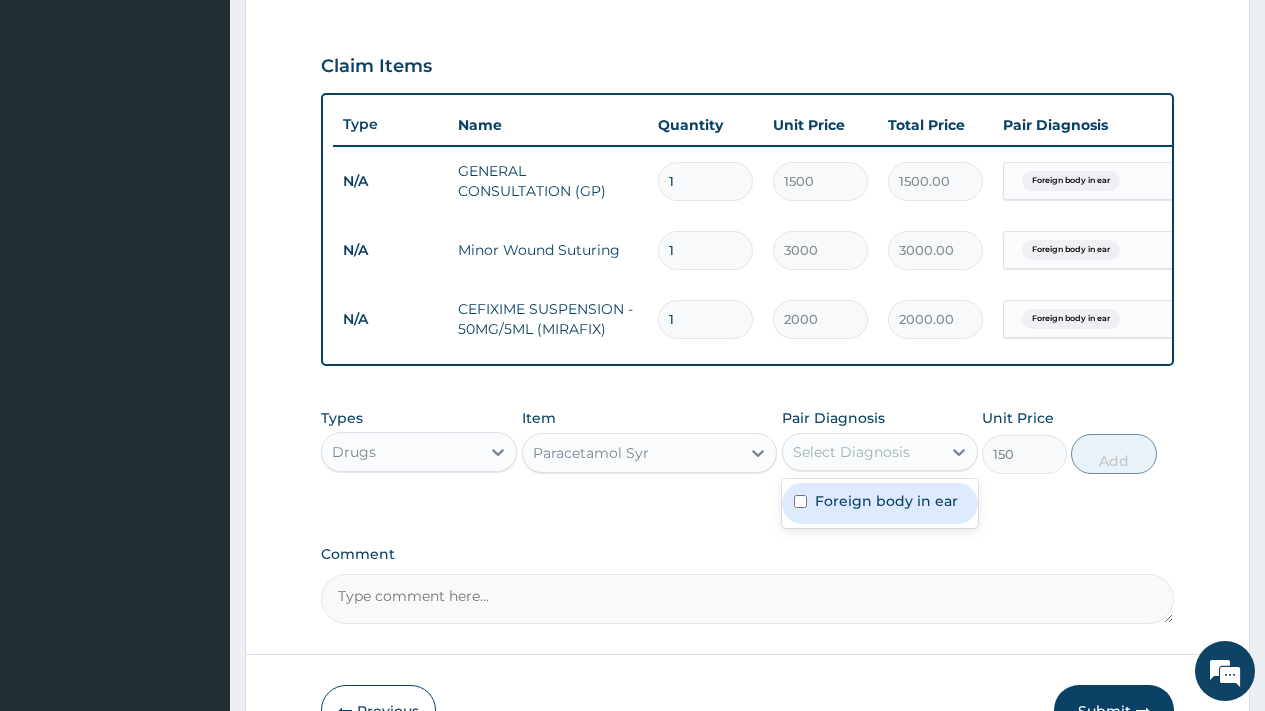 click on "Select Diagnosis" at bounding box center [851, 452] 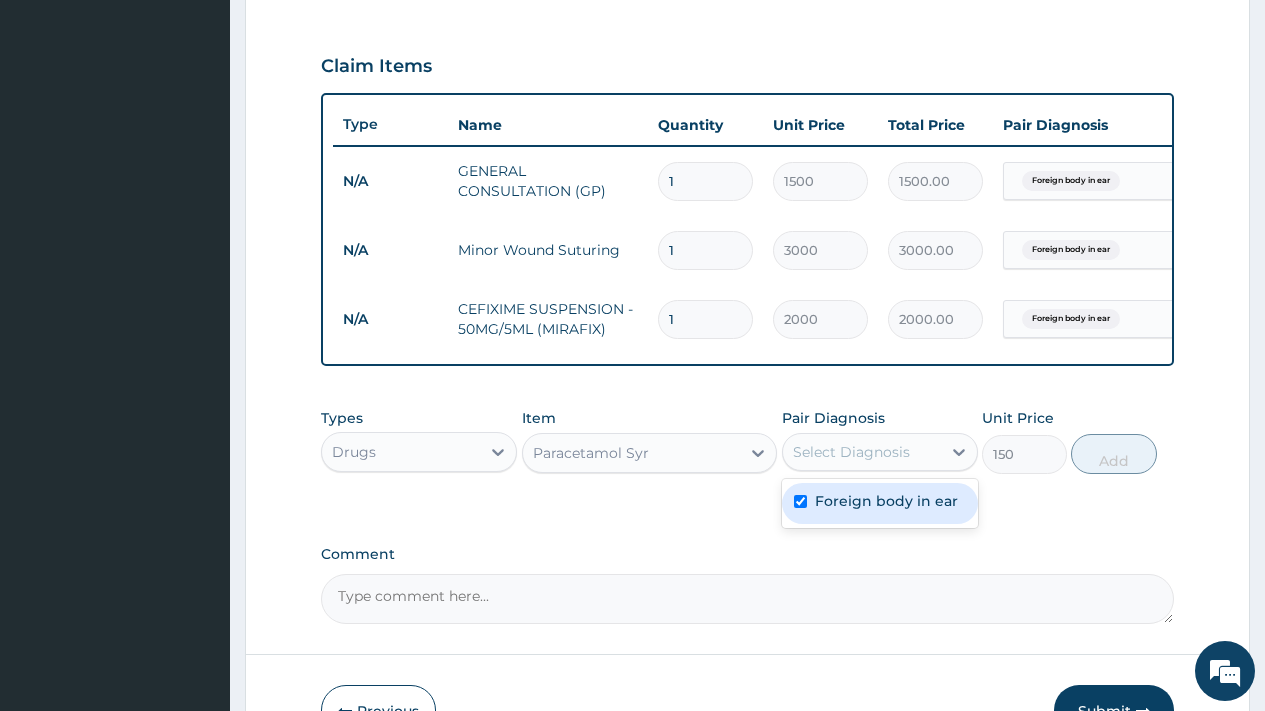 checkbox on "true" 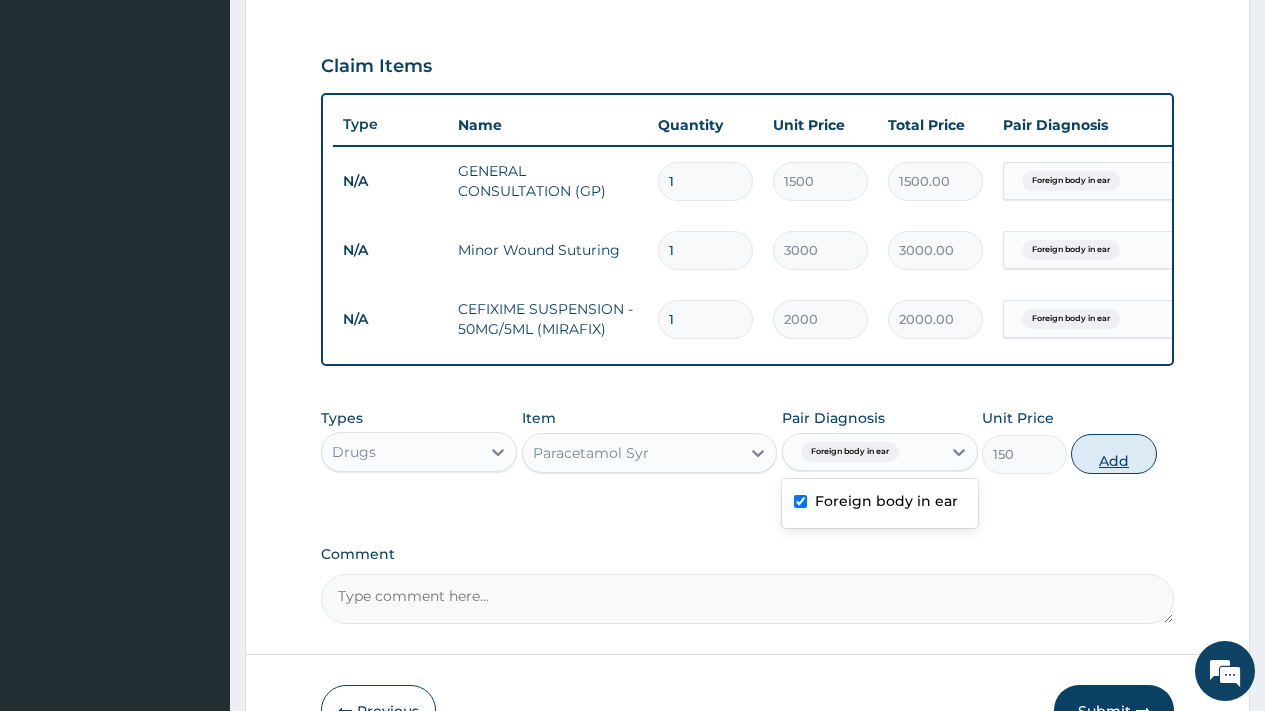 click on "Add" at bounding box center (1113, 454) 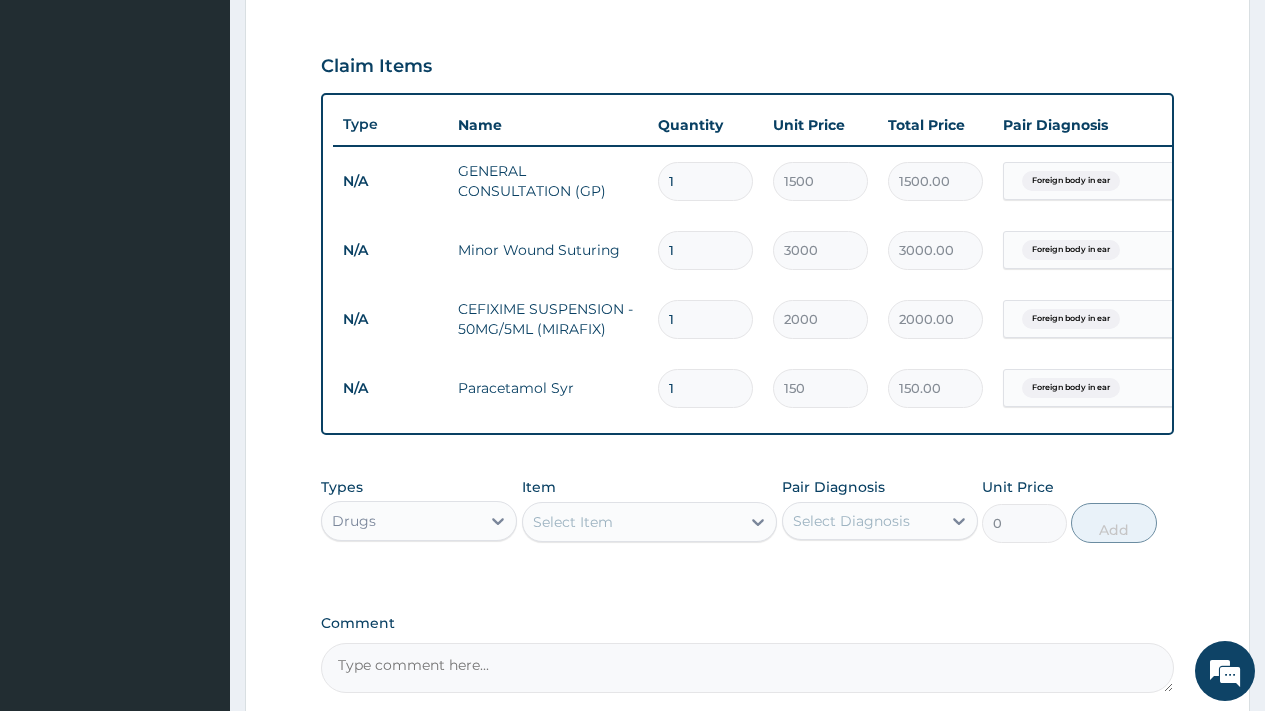 click on "Select Item" at bounding box center [632, 522] 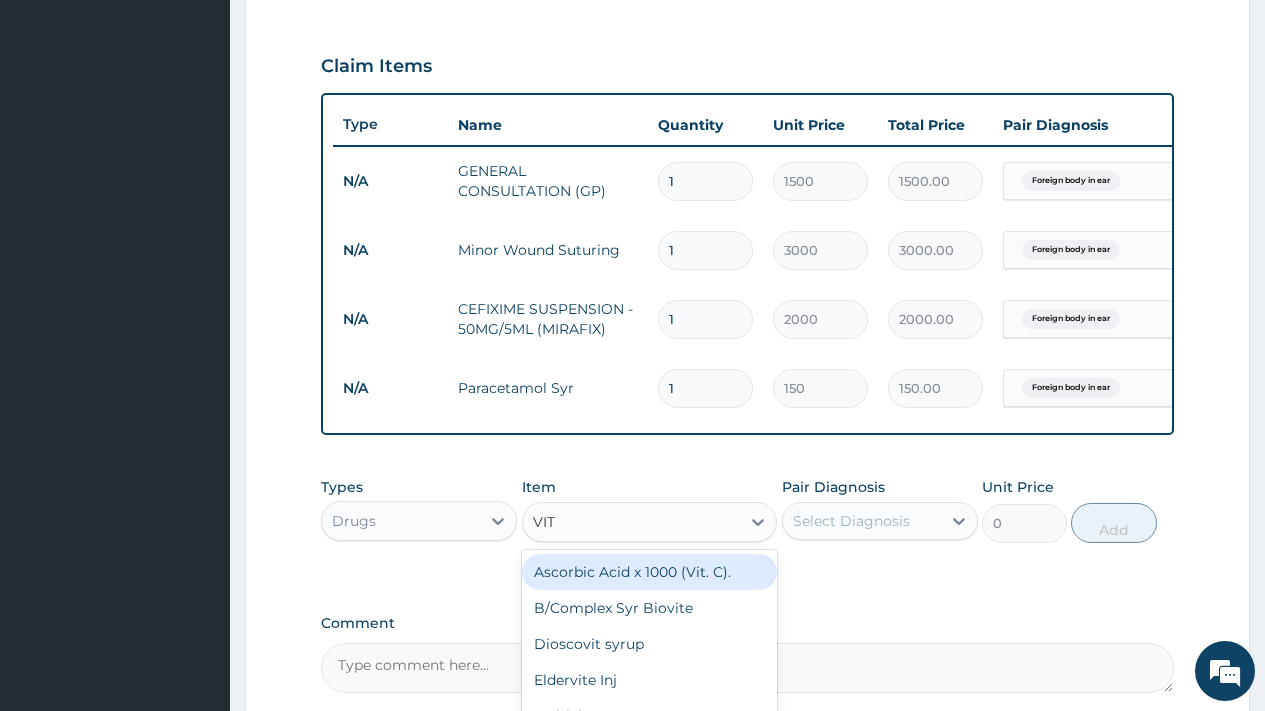 type on "VITA" 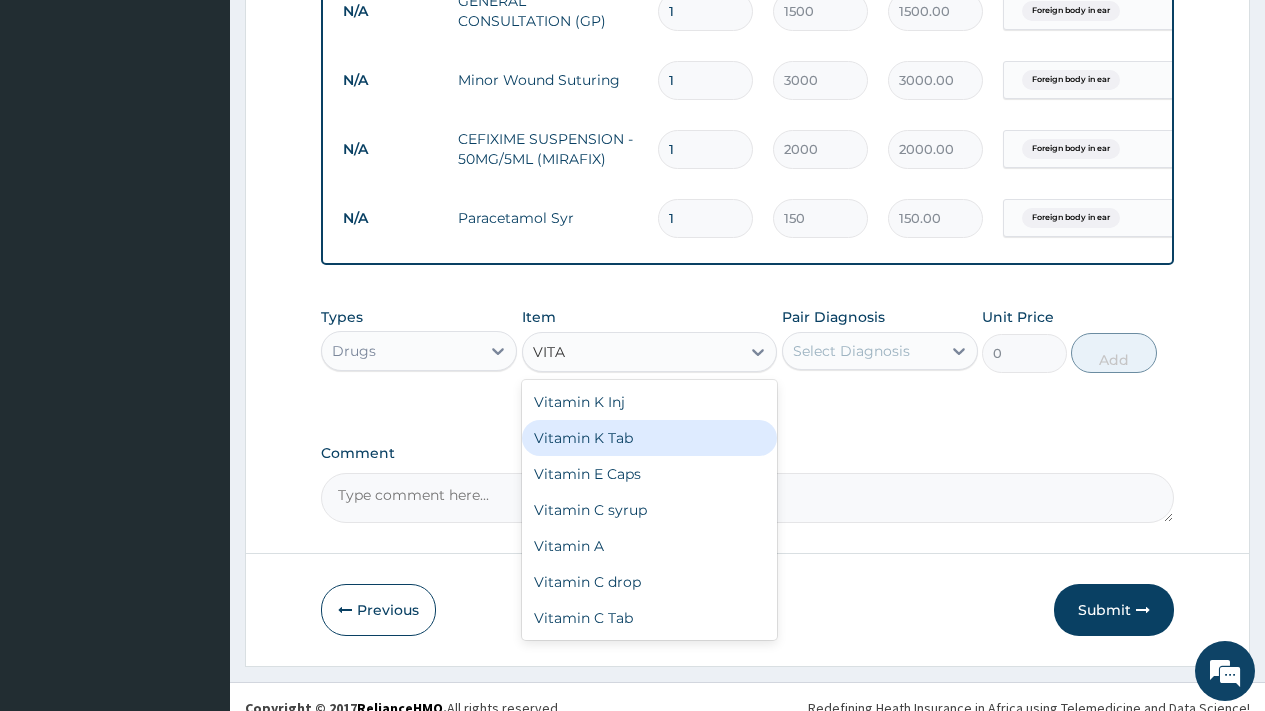 scroll, scrollTop: 858, scrollLeft: 0, axis: vertical 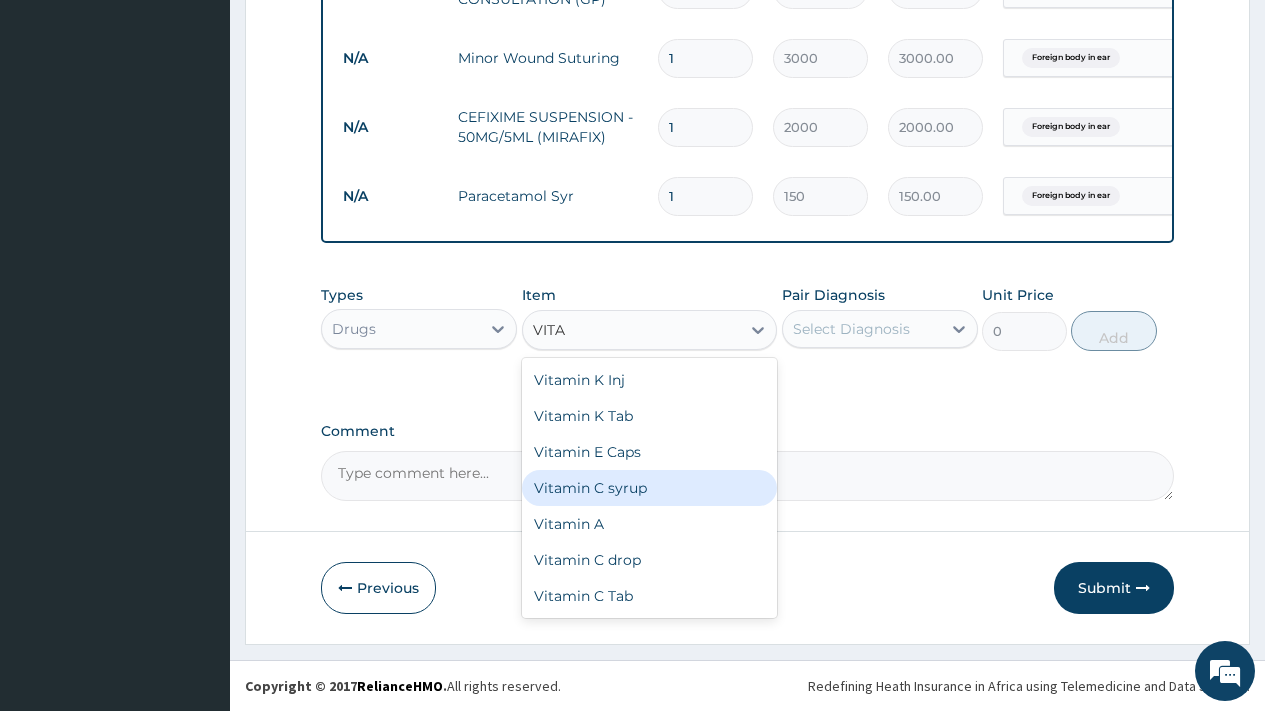 click on "Vitamin C syrup" at bounding box center [650, 488] 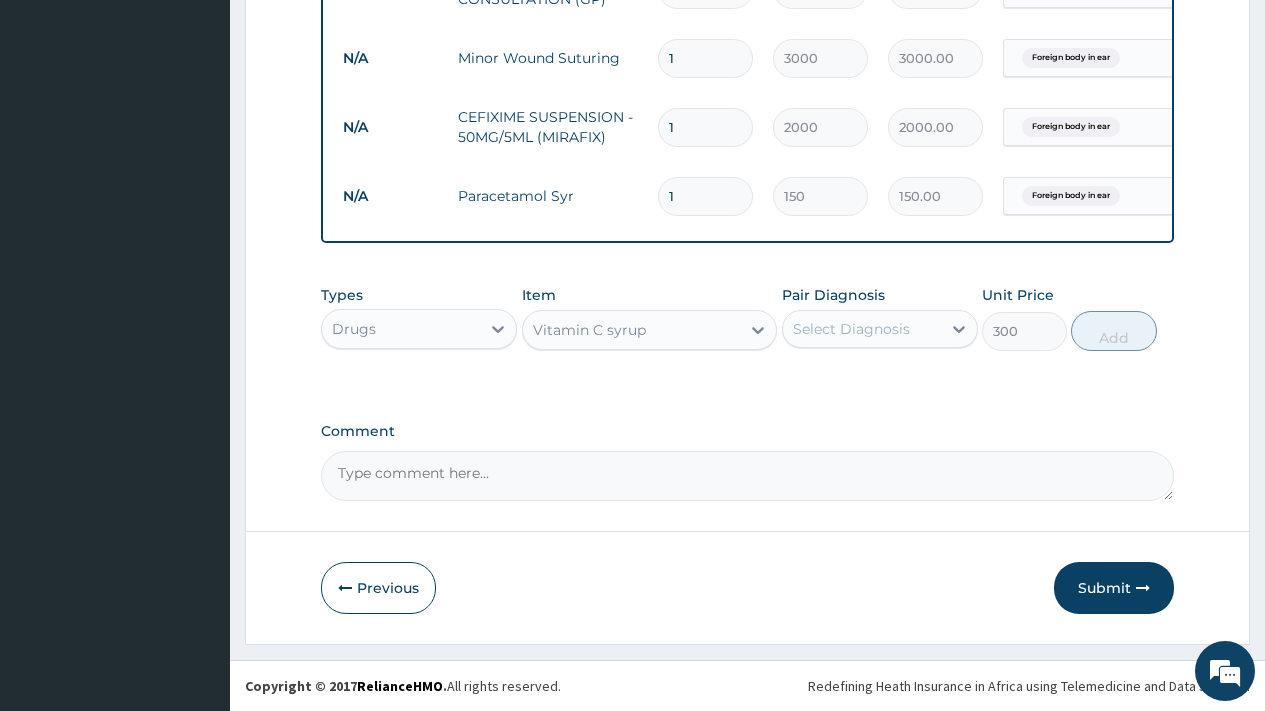 click on "Select Diagnosis" at bounding box center [851, 329] 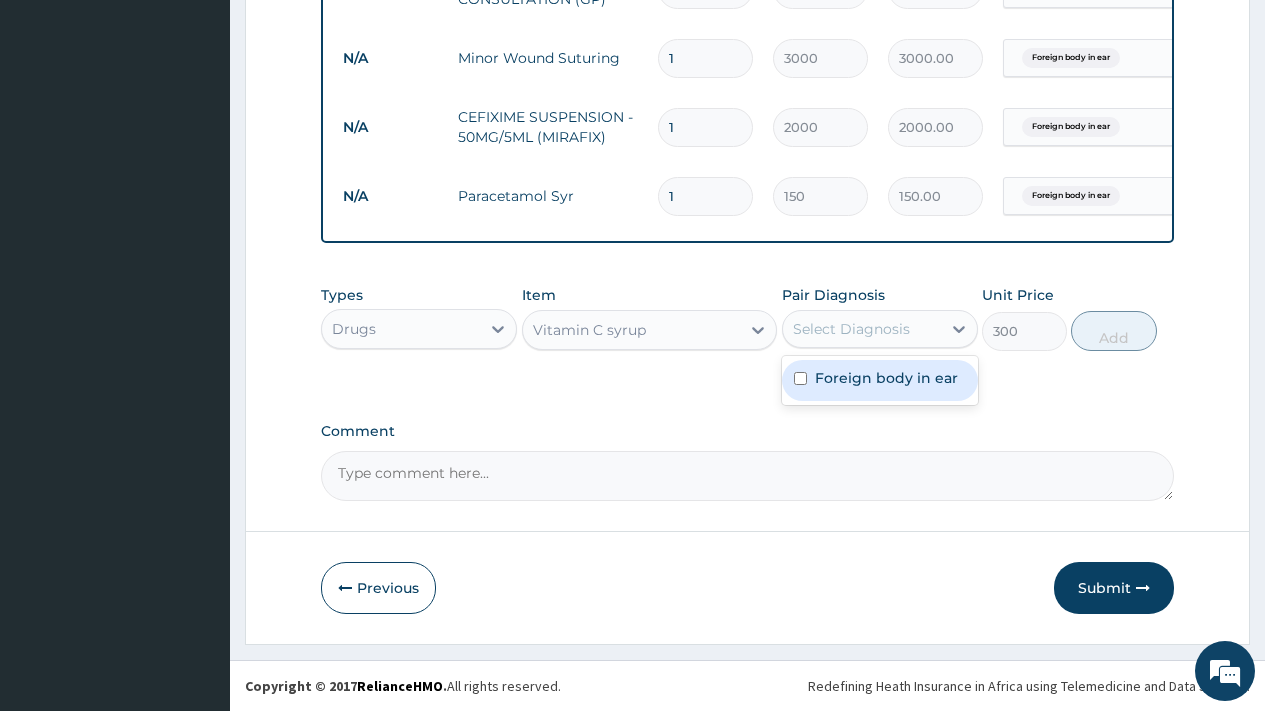 click on "Foreign body in ear" at bounding box center (886, 378) 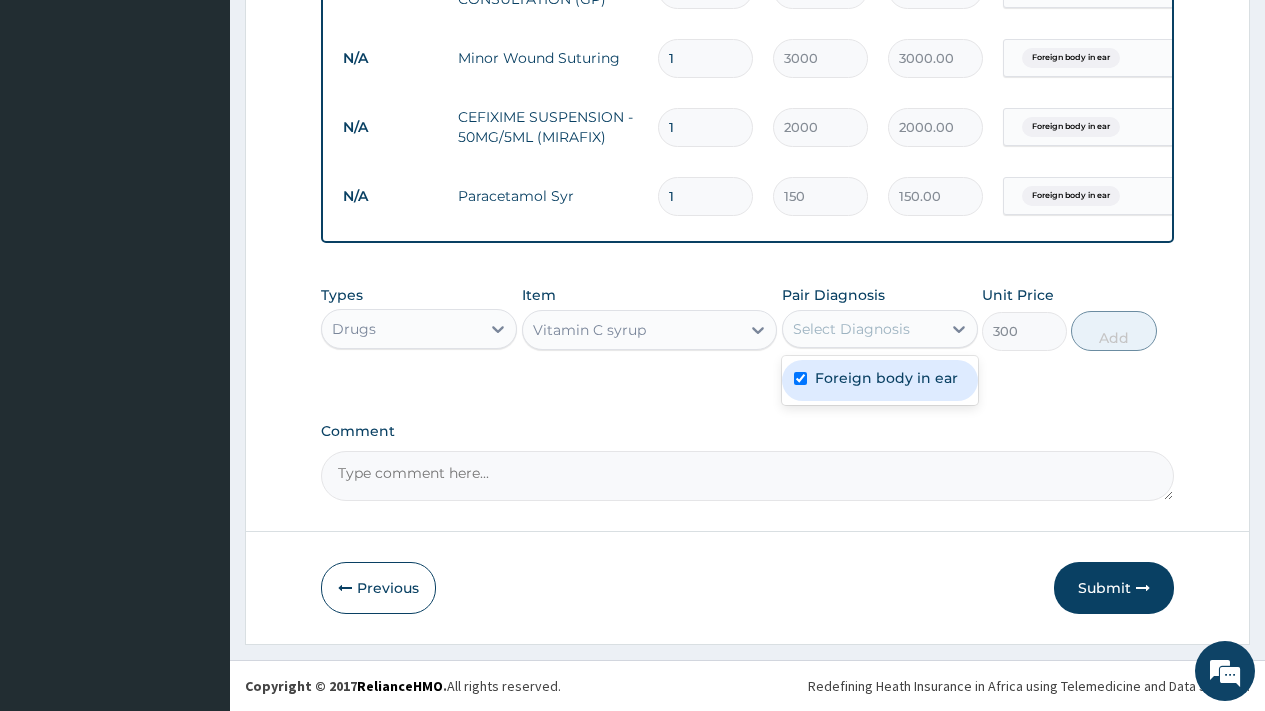 checkbox on "true" 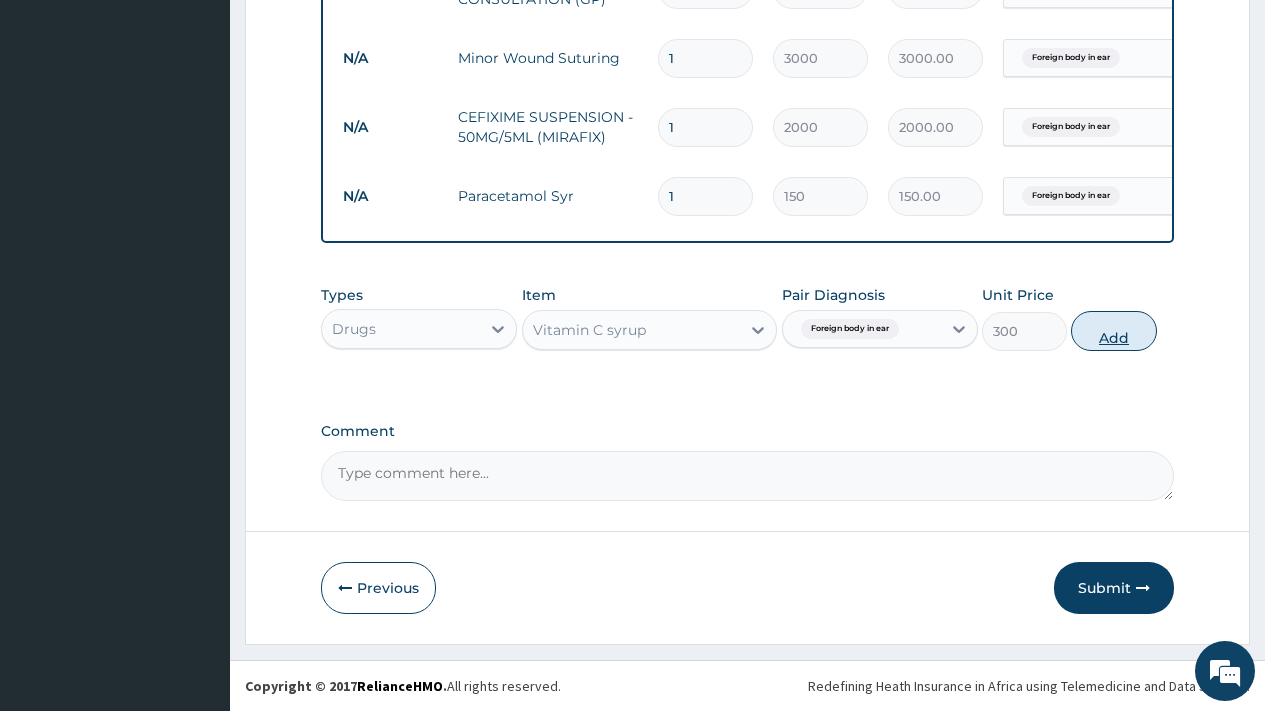 click on "Add" at bounding box center (1113, 331) 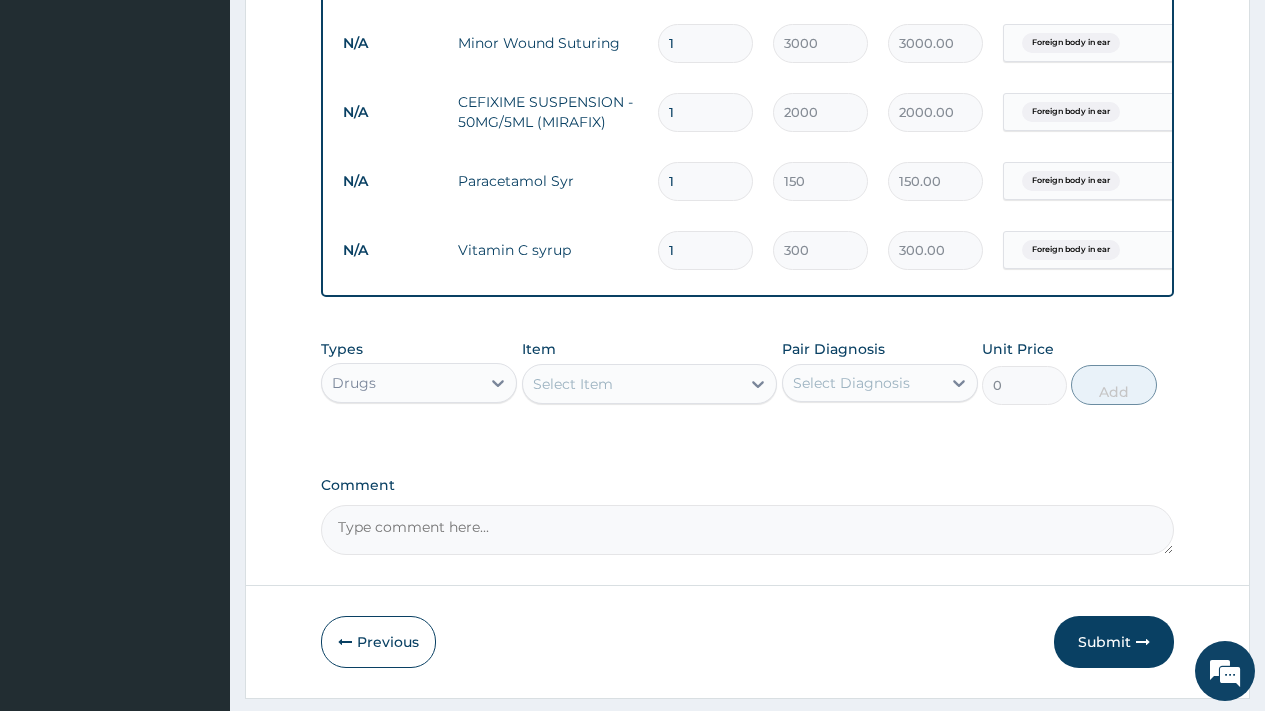 click on "Select Item" at bounding box center [573, 384] 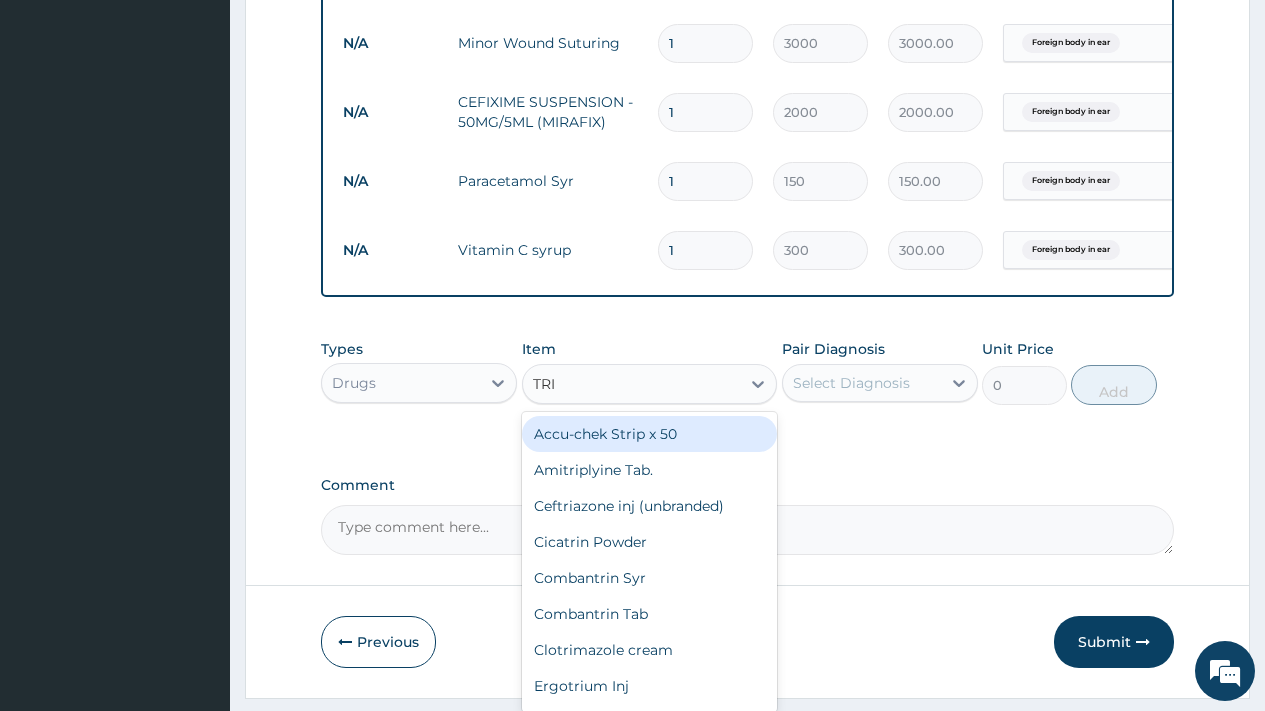 type on "TRIP" 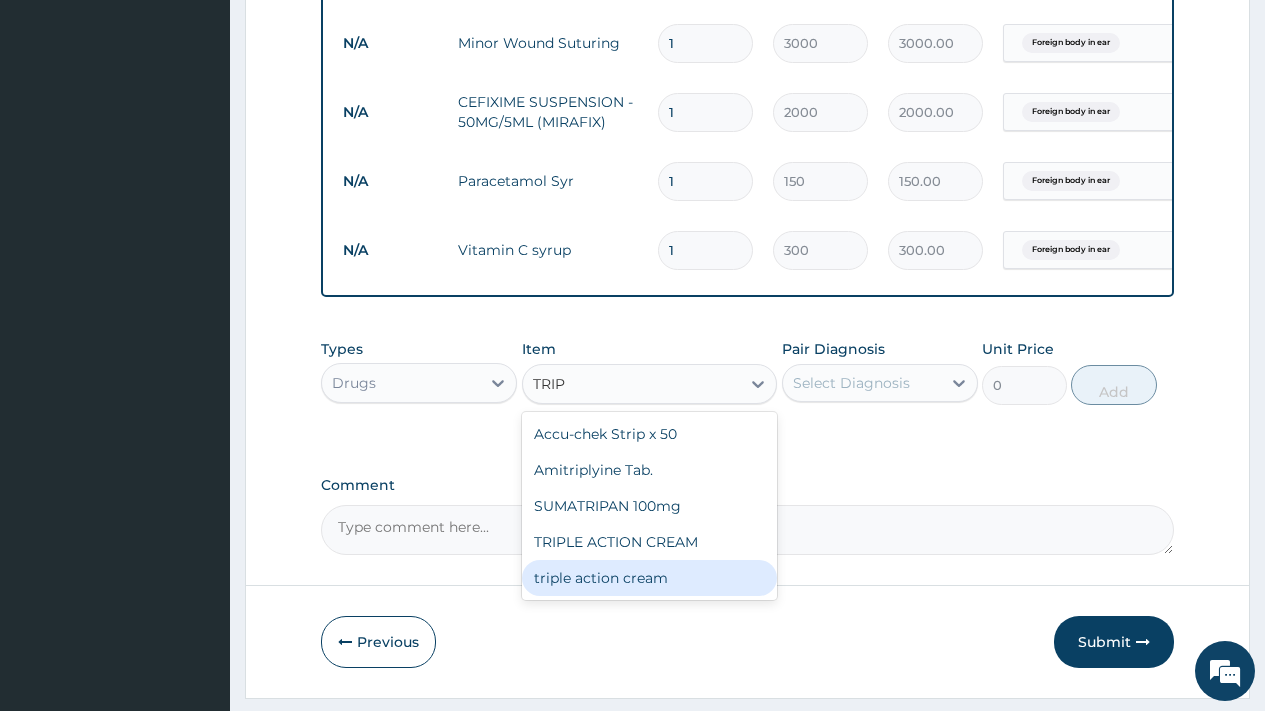 click on "triple action cream" at bounding box center [650, 578] 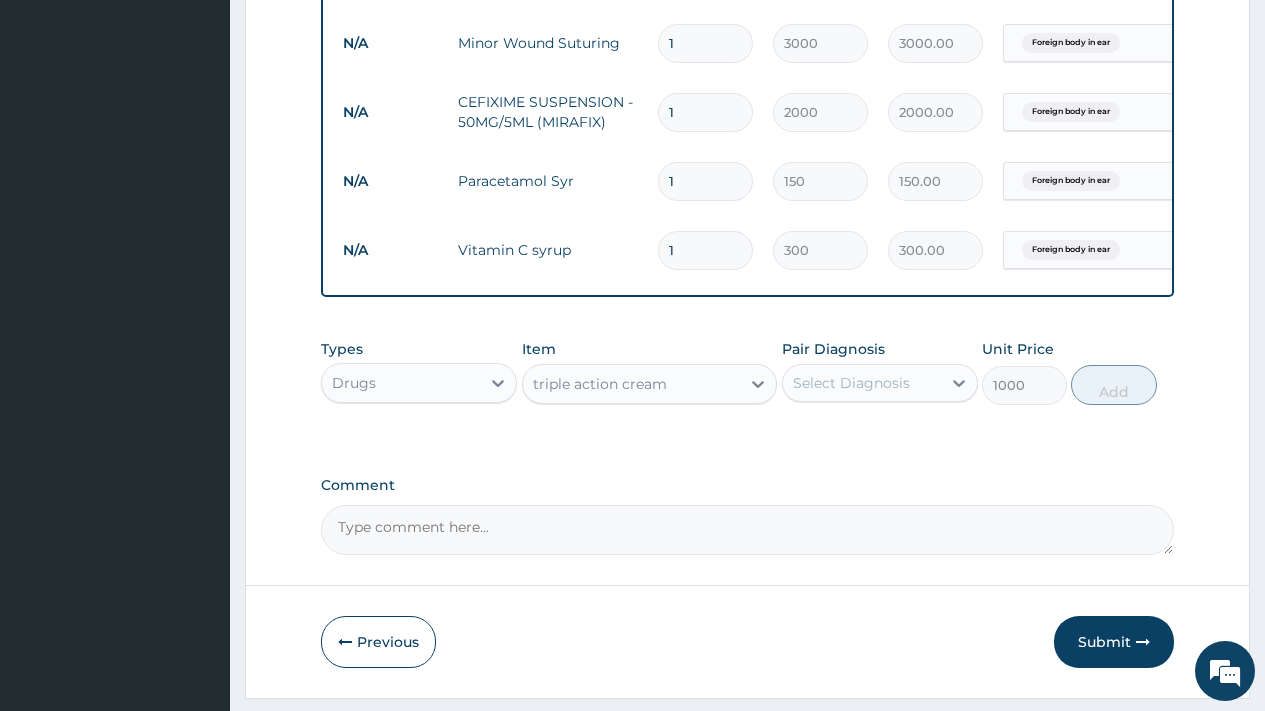 click on "Select Diagnosis" at bounding box center (851, 383) 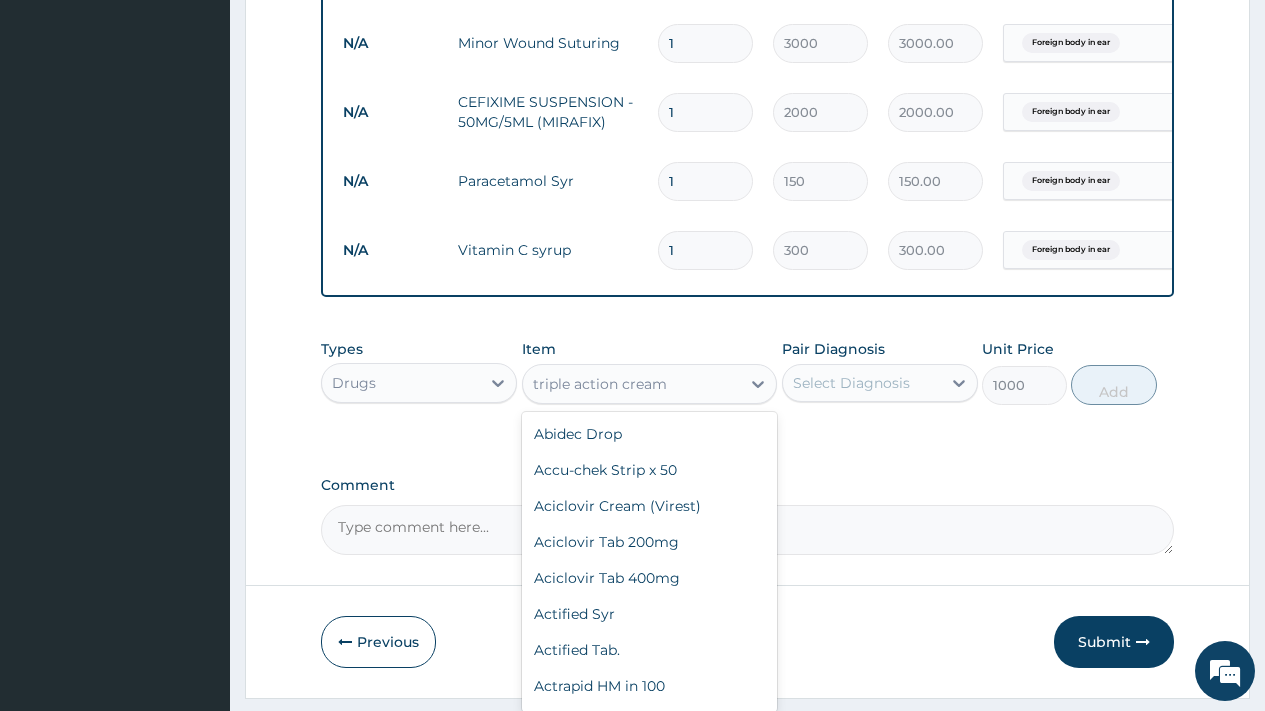 scroll, scrollTop: 25256, scrollLeft: 0, axis: vertical 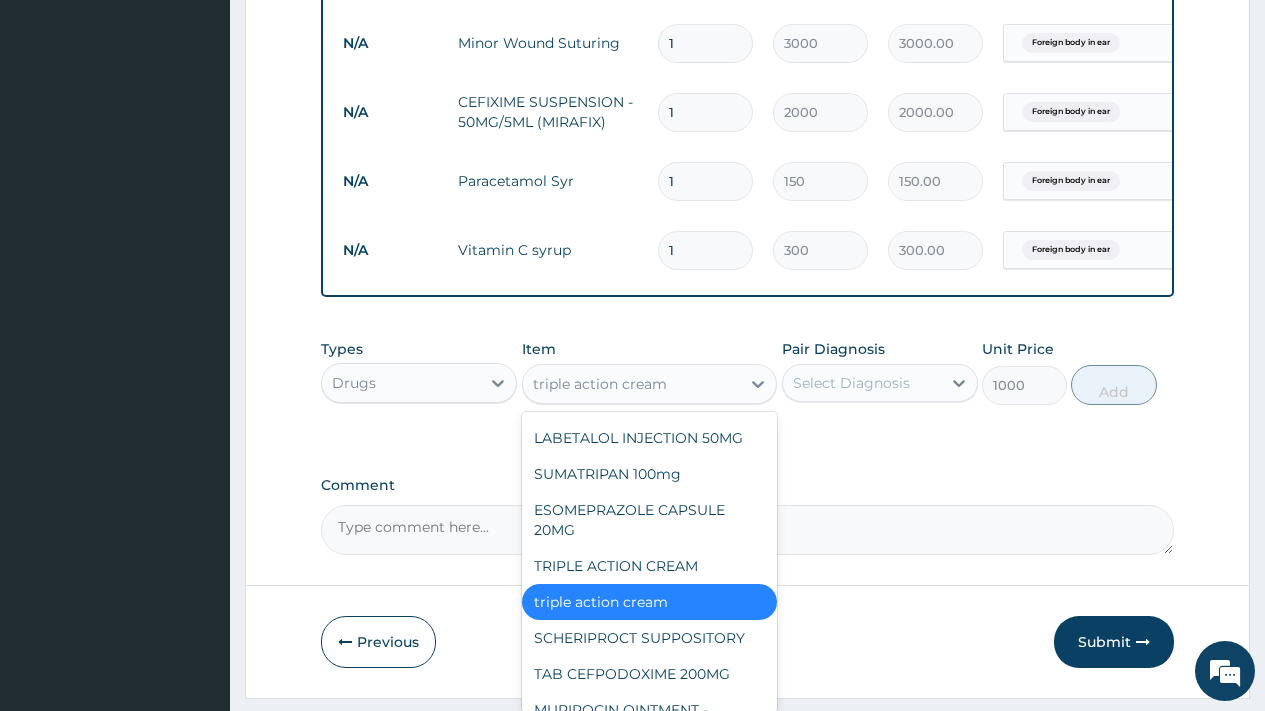 drag, startPoint x: 672, startPoint y: 400, endPoint x: 548, endPoint y: 402, distance: 124.01613 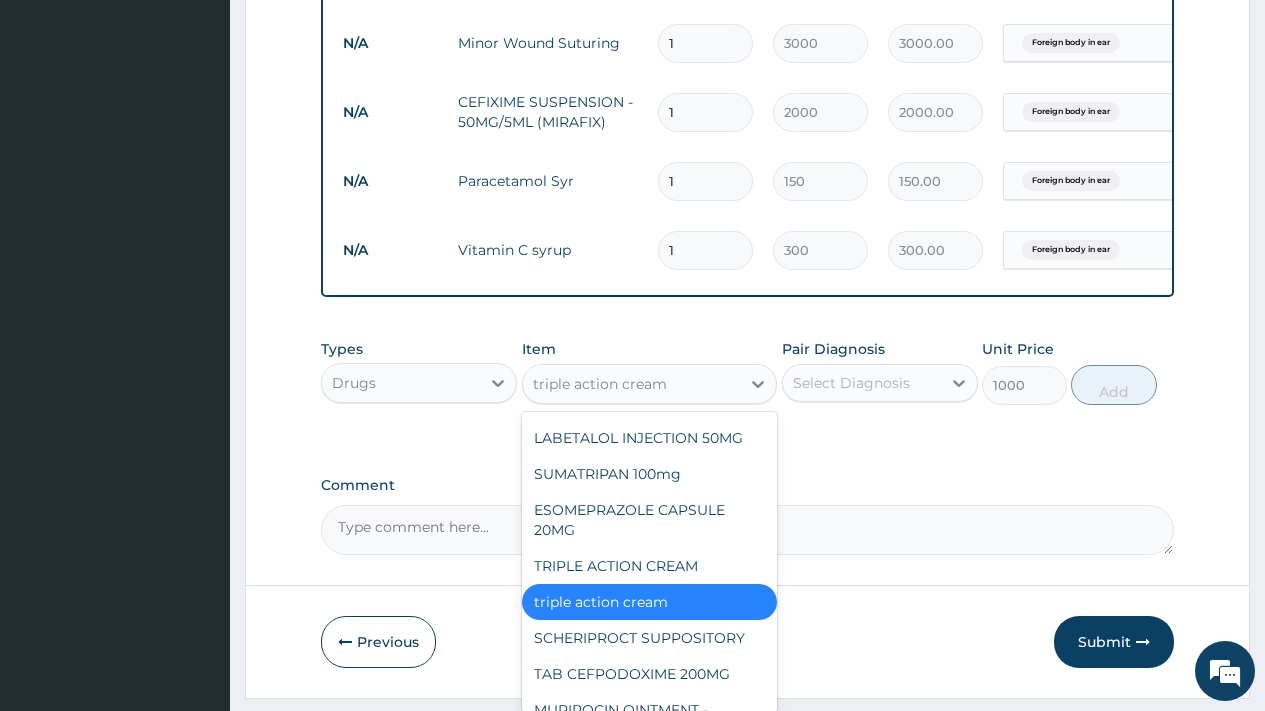 click on "triple action cream" at bounding box center [632, 384] 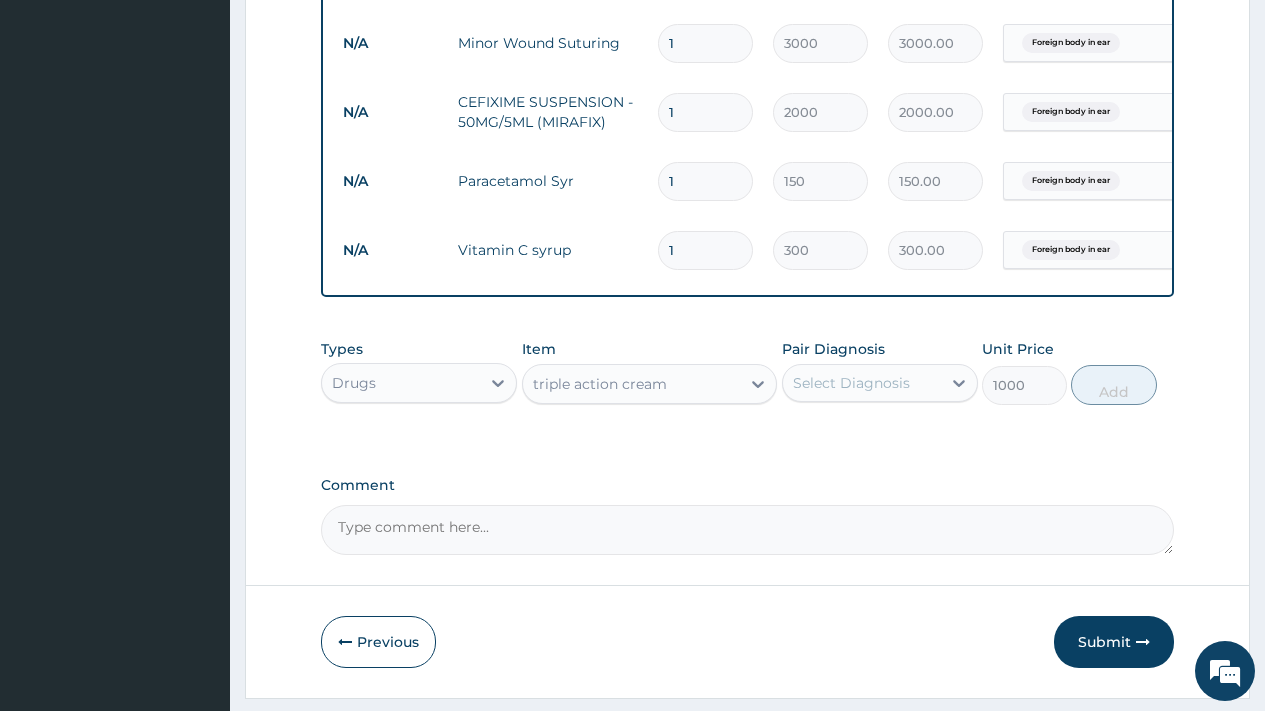 scroll, scrollTop: 0, scrollLeft: 0, axis: both 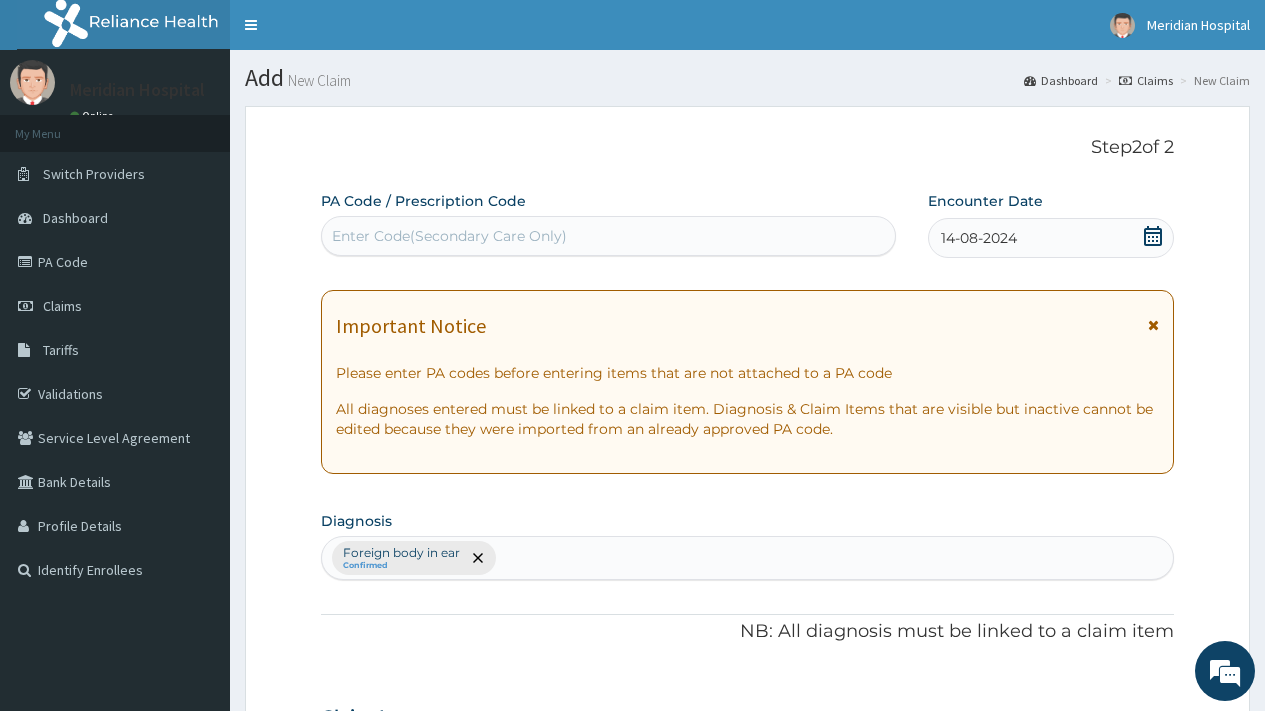 click on "Foreign body in ear Confirmed" at bounding box center [747, 558] 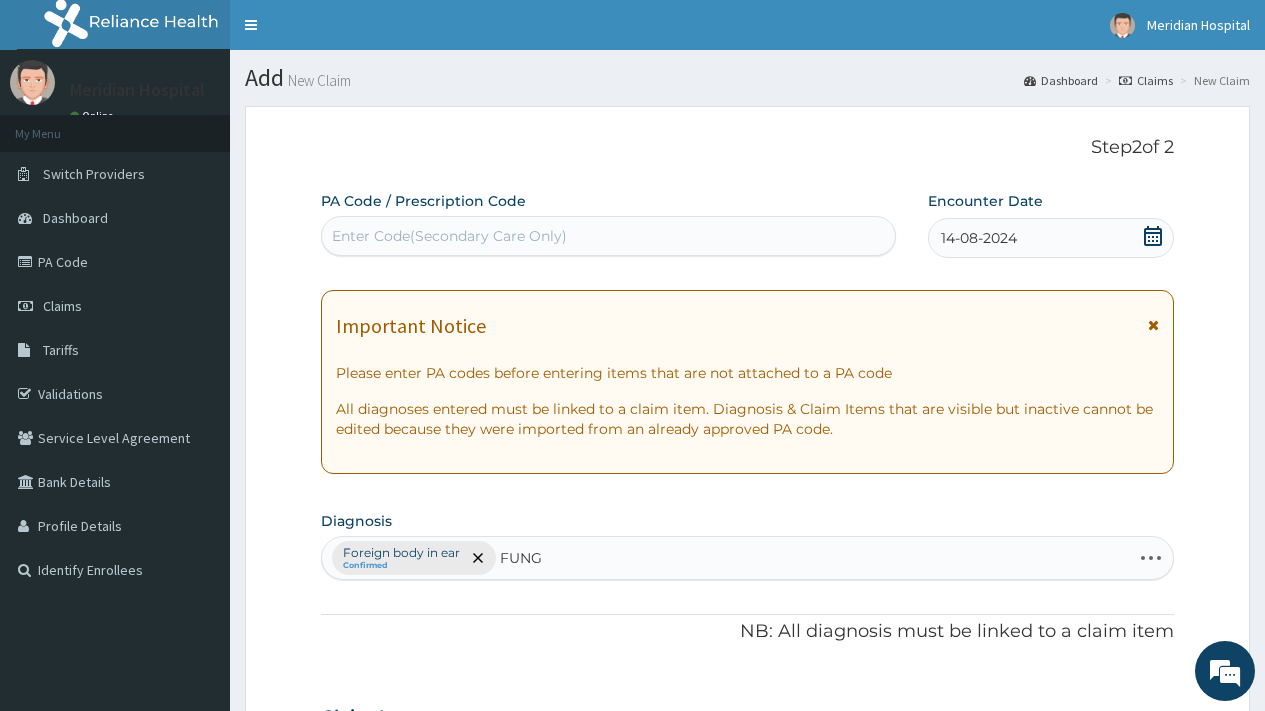 type on "FUNGA" 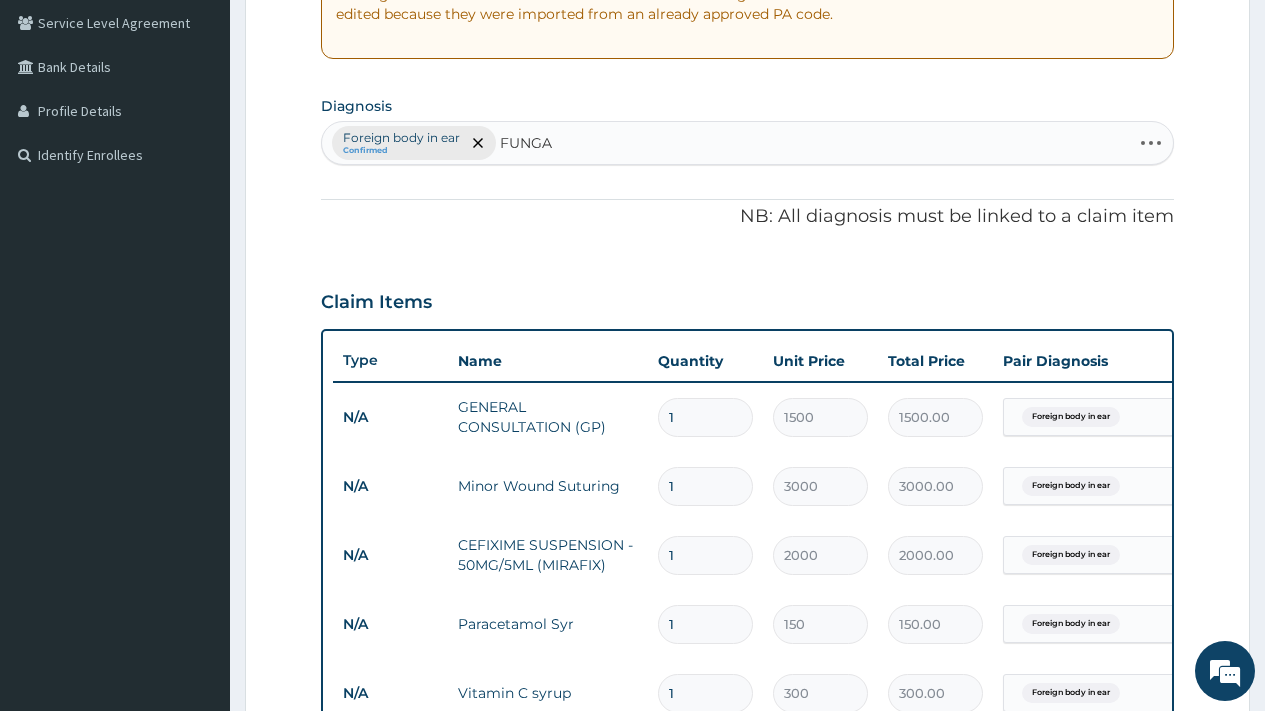 scroll, scrollTop: 456, scrollLeft: 0, axis: vertical 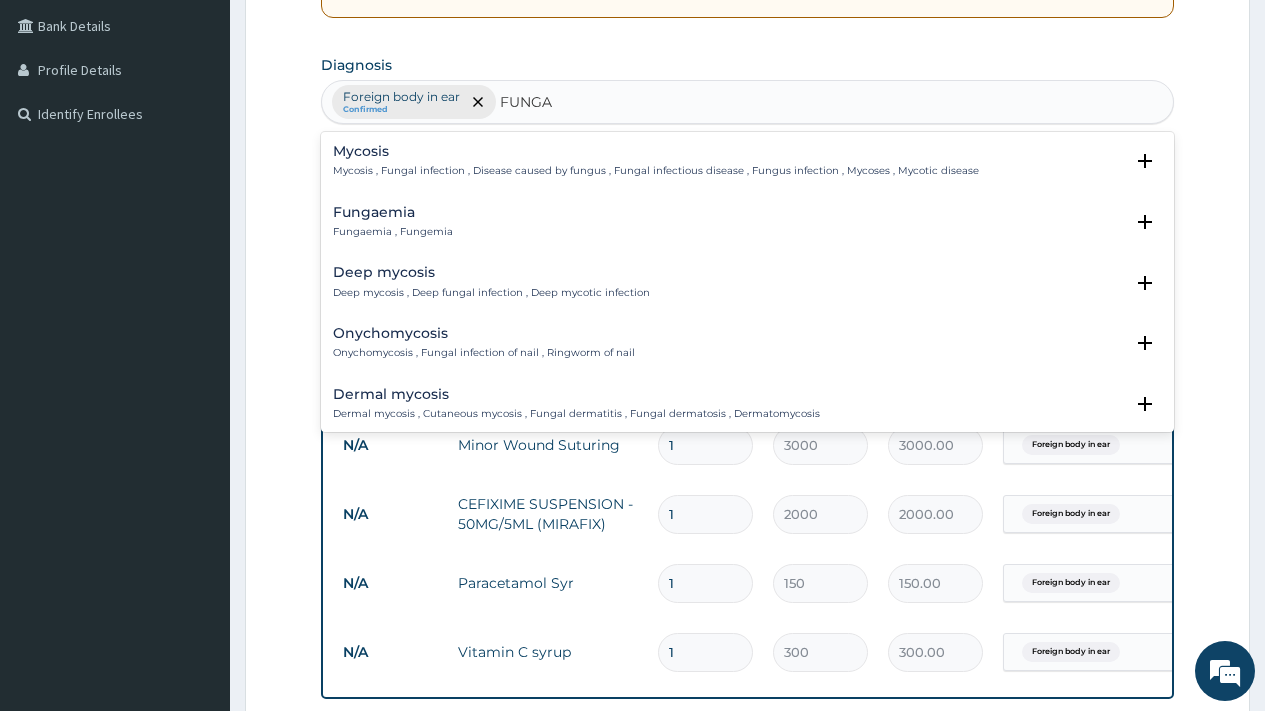 click on "Mycosis , Fungal infection , Disease caused by fungus , Fungal infectious disease , Fungus infection , Mycoses , Mycotic disease" at bounding box center (656, 171) 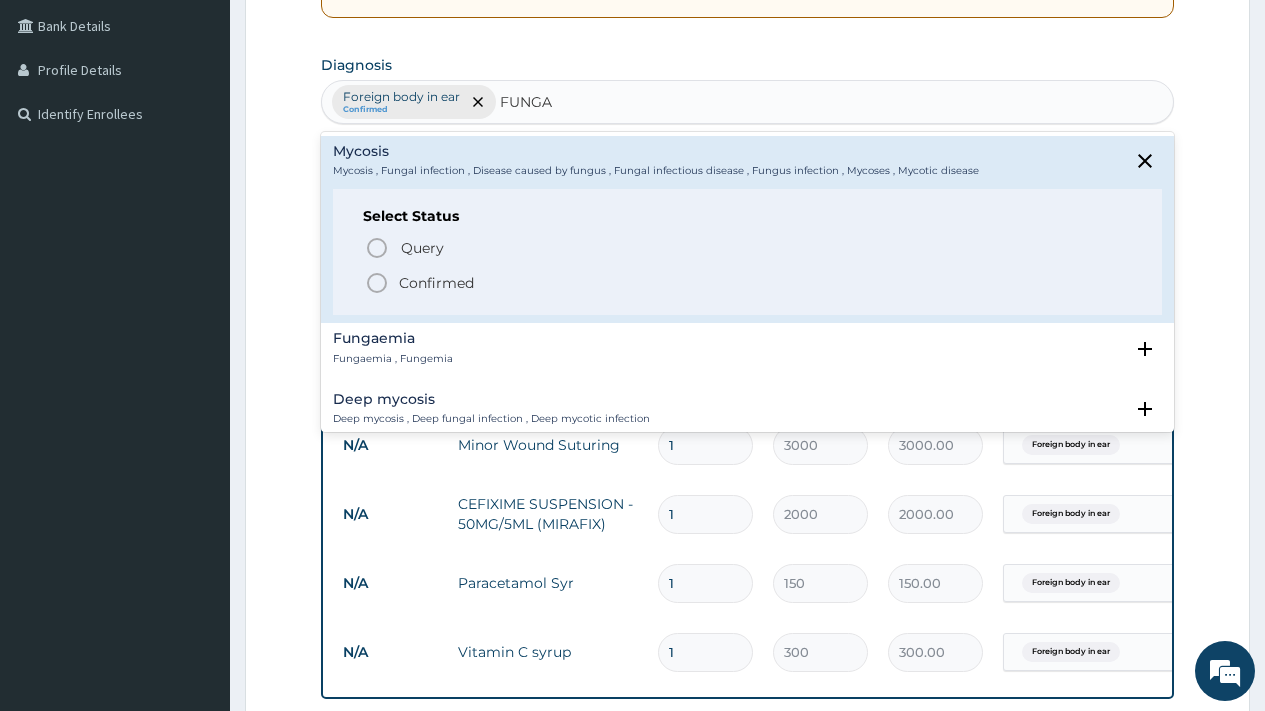 click on "Confirmed" at bounding box center [436, 283] 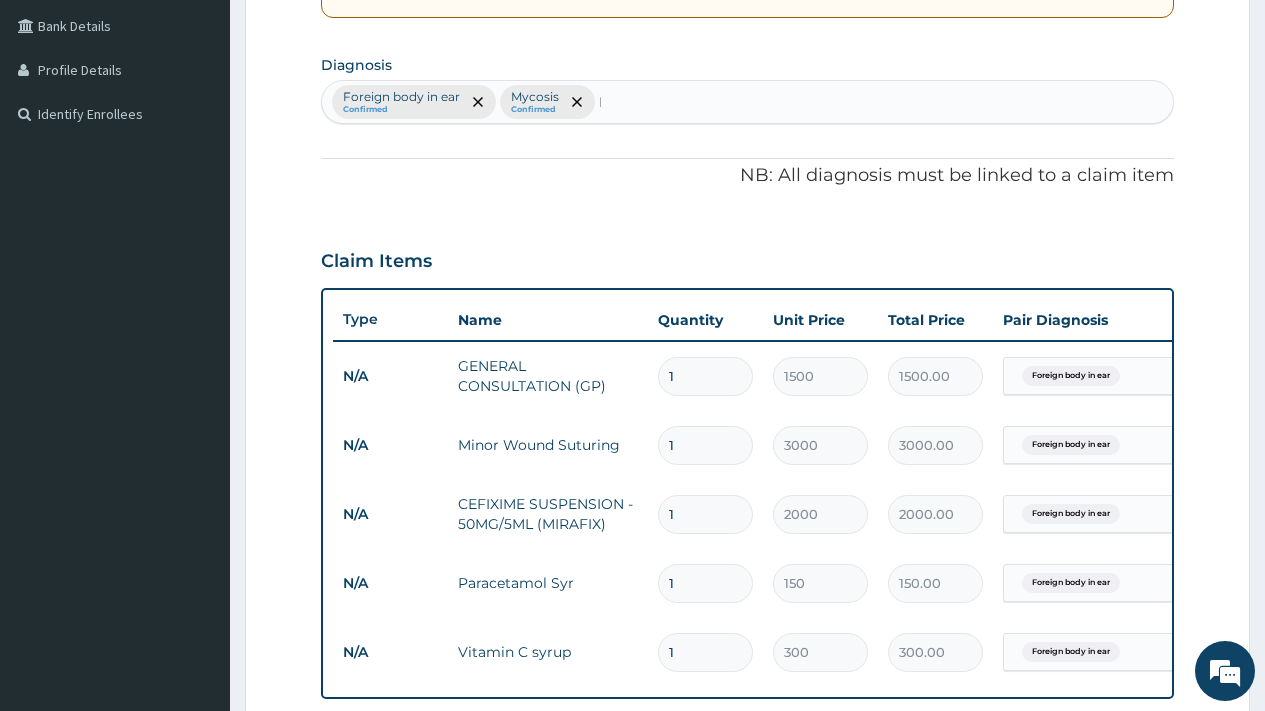 type 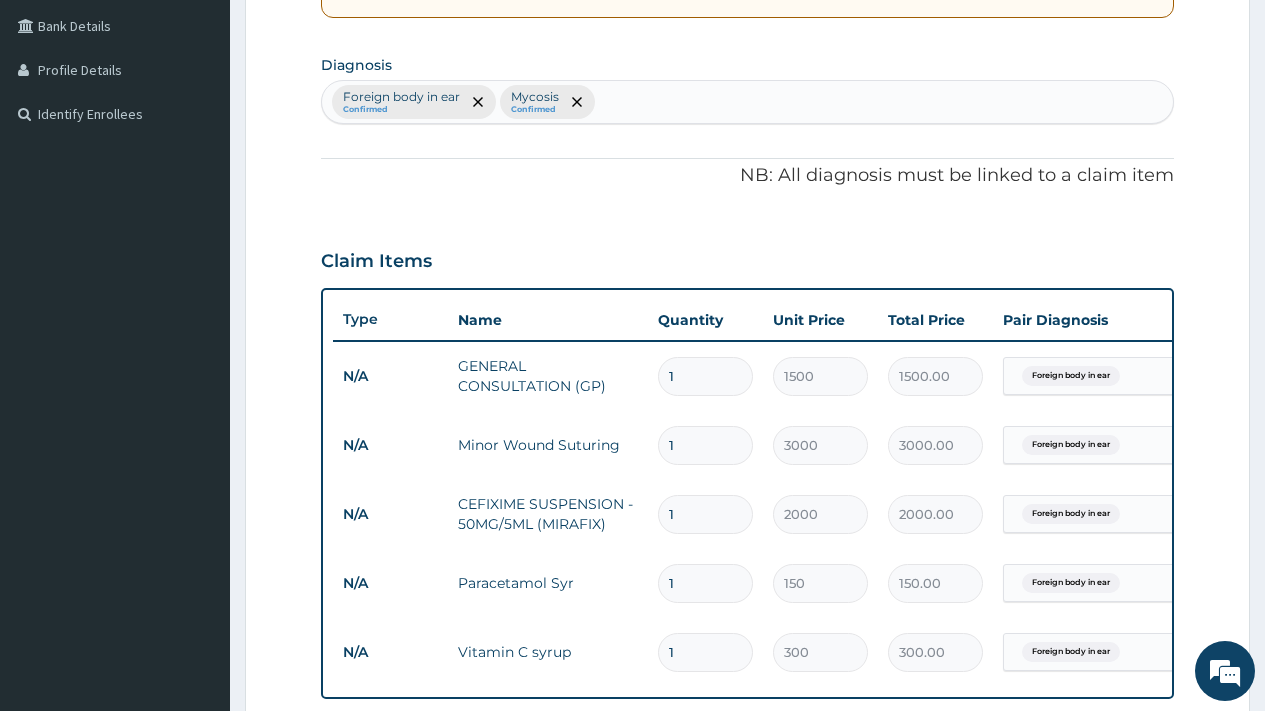 scroll, scrollTop: 927, scrollLeft: 0, axis: vertical 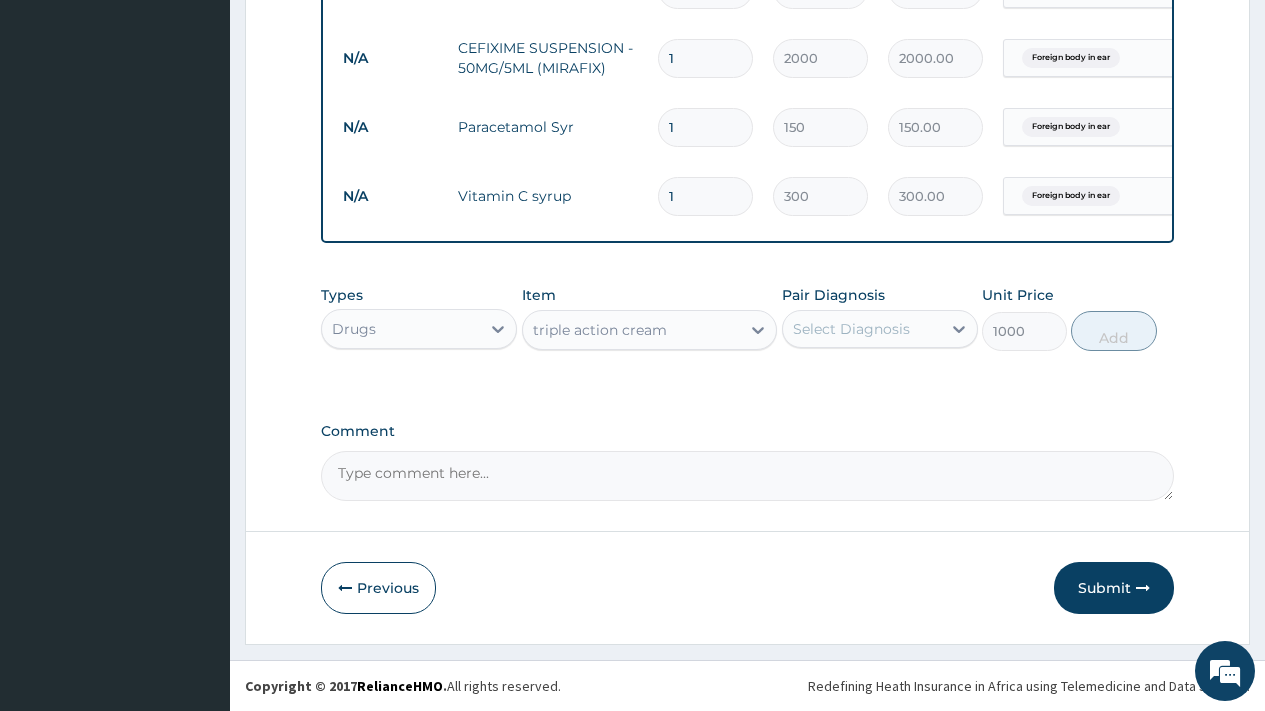 click on "Select Diagnosis" at bounding box center (862, 329) 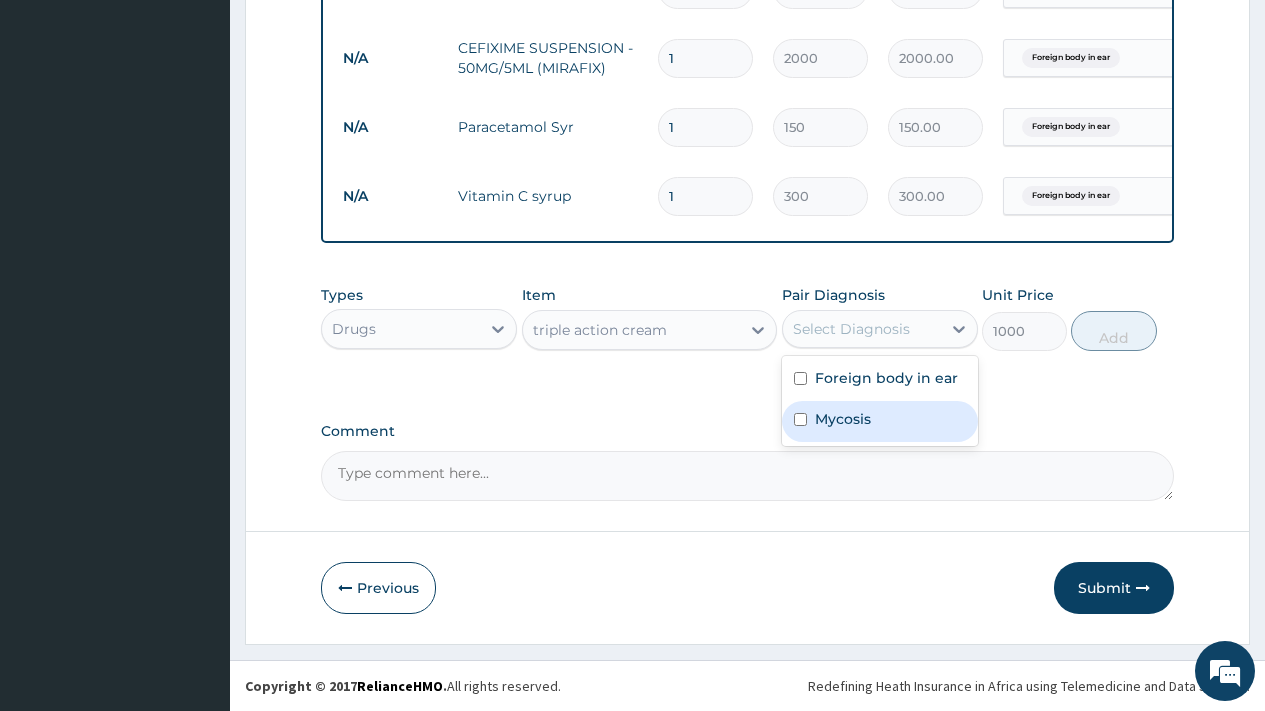 click on "Mycosis" at bounding box center [843, 419] 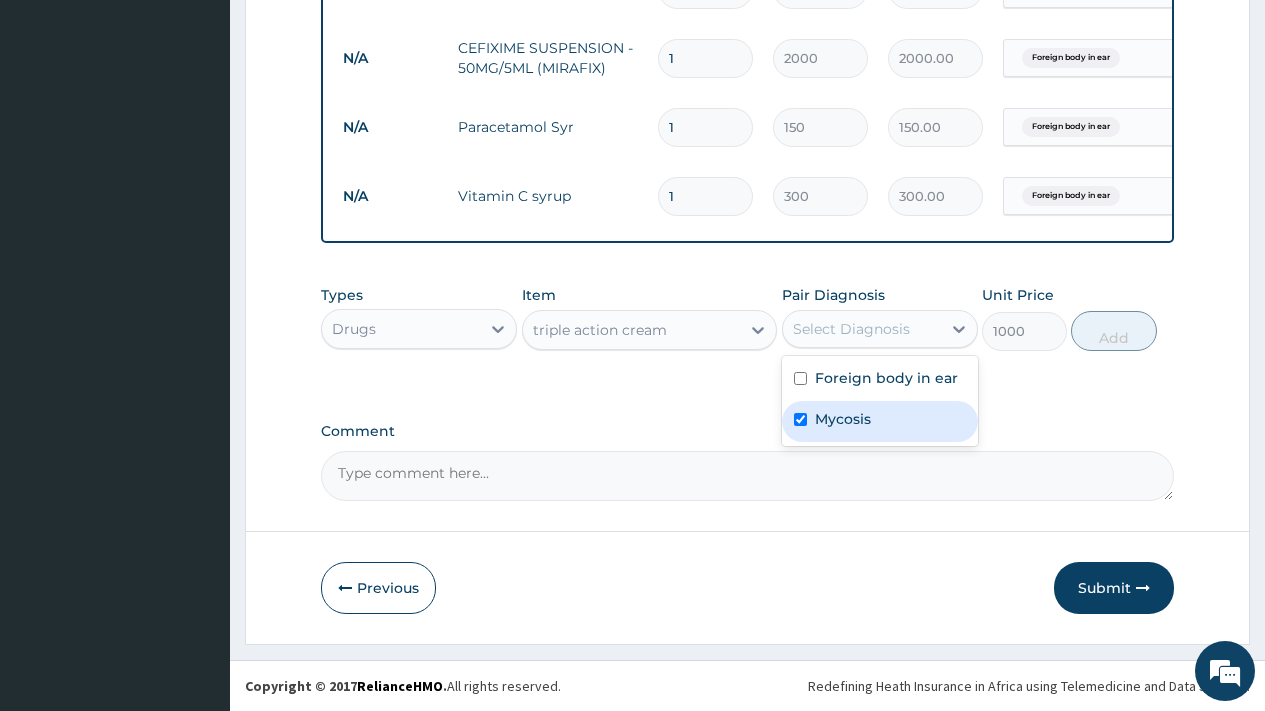 checkbox on "true" 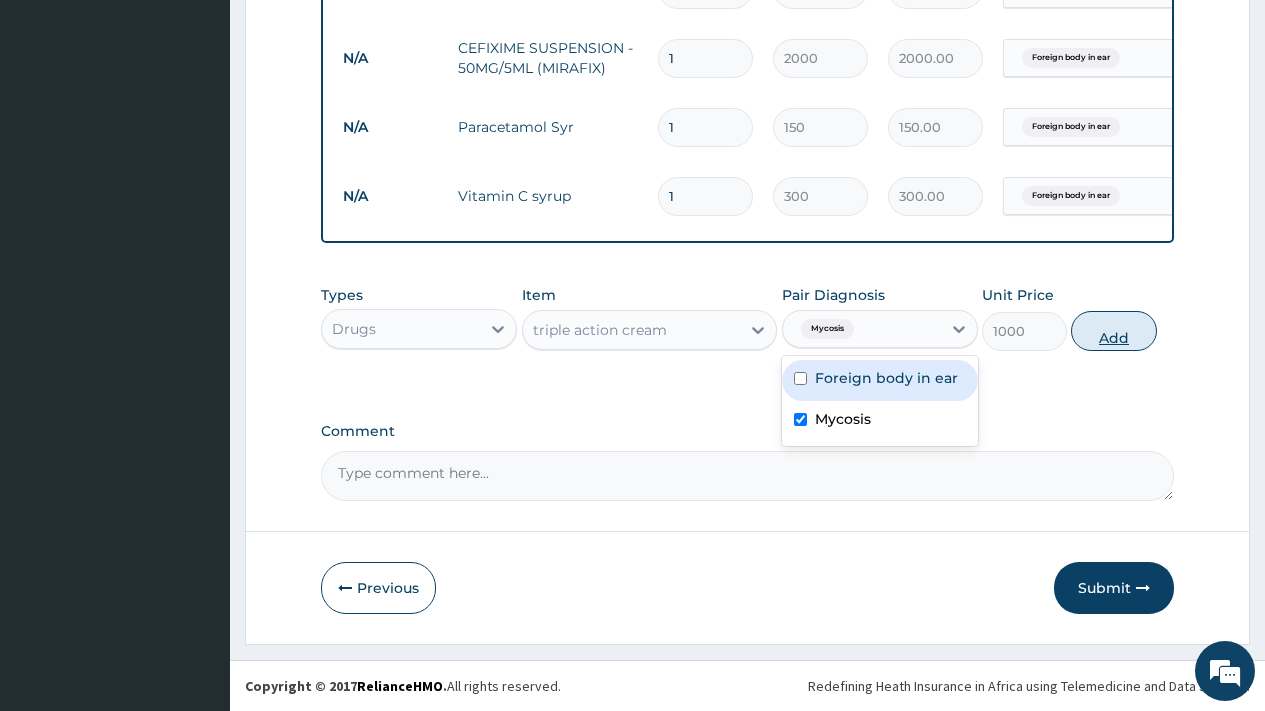 click on "Add" at bounding box center (1113, 331) 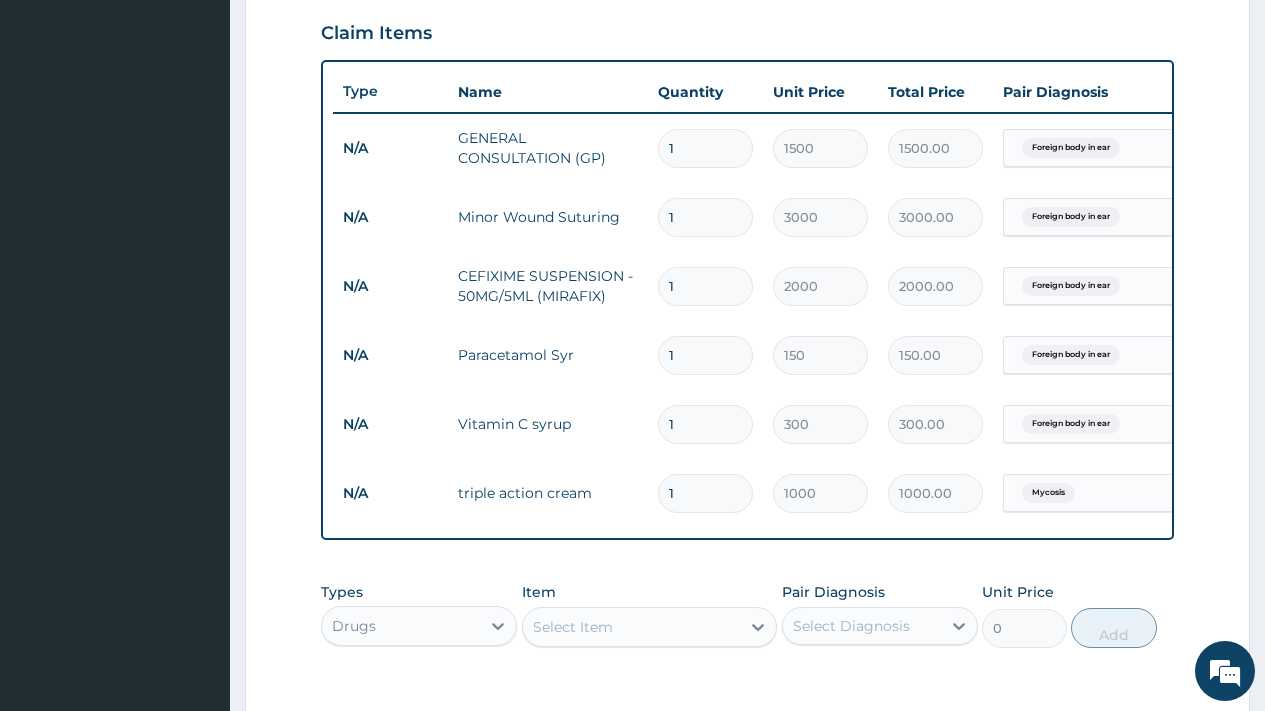 scroll, scrollTop: 651, scrollLeft: 0, axis: vertical 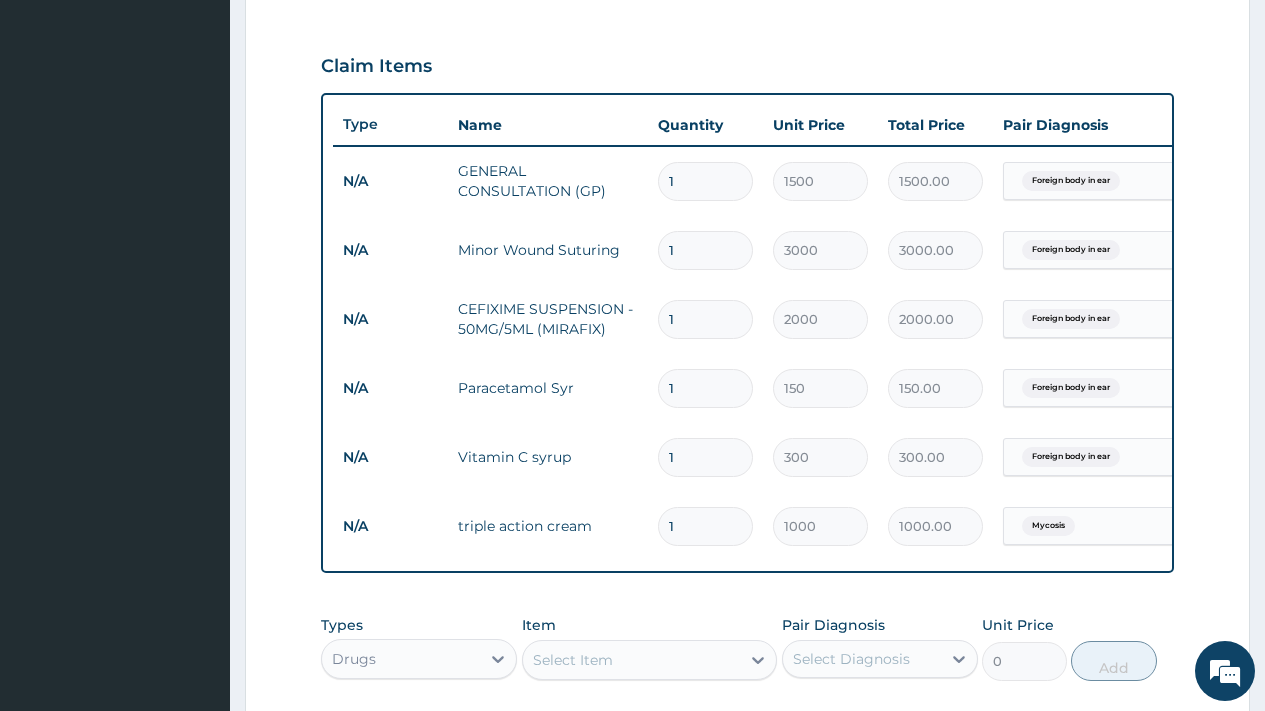 click on "1" at bounding box center (705, 457) 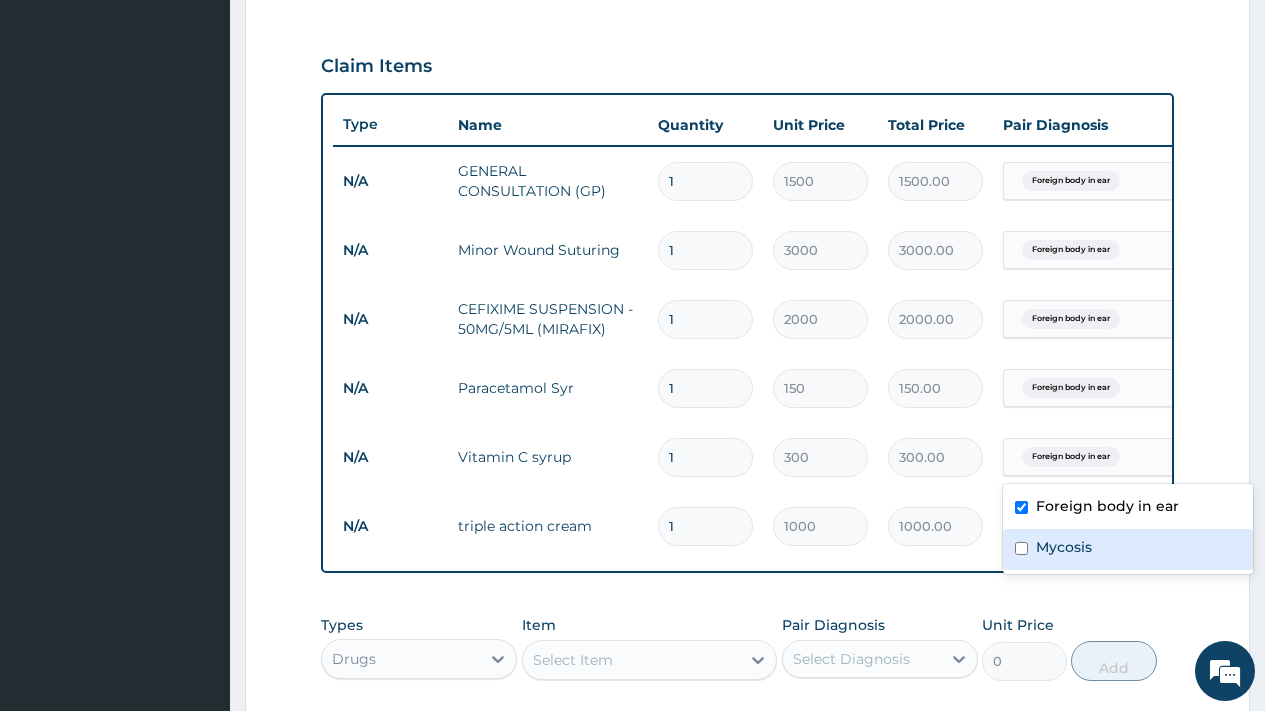click on "Mycosis" at bounding box center (1064, 547) 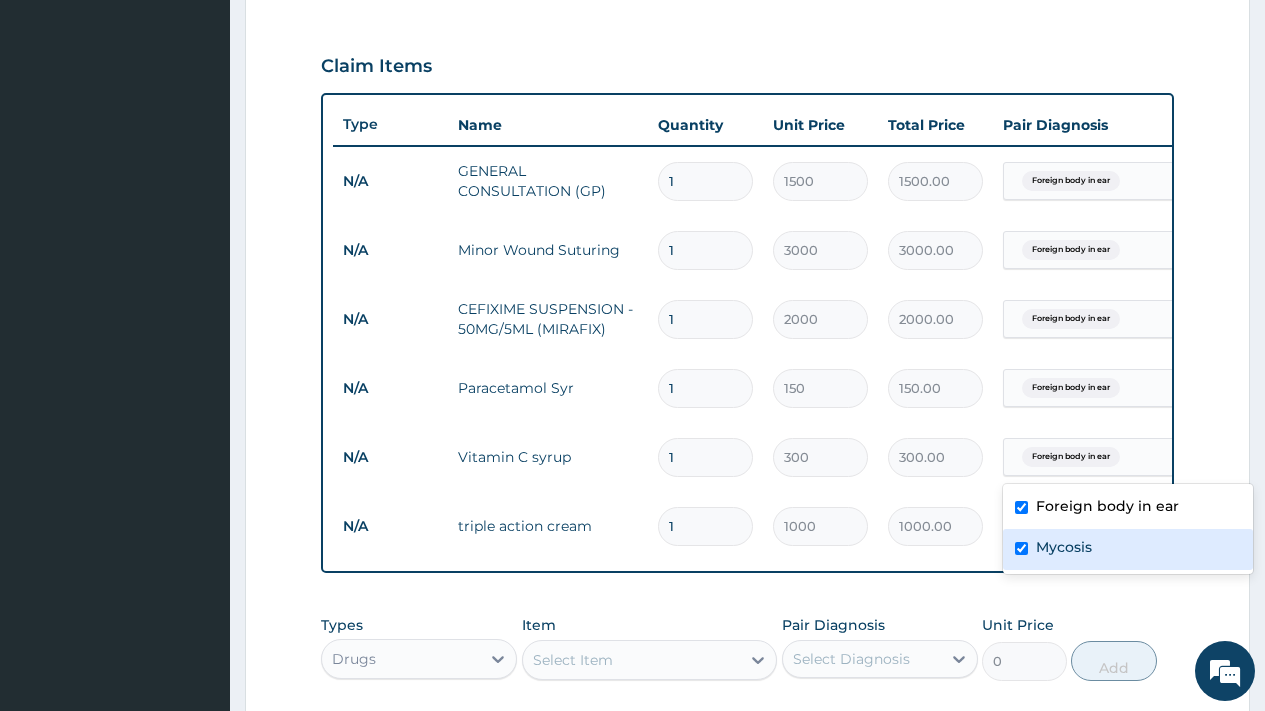checkbox on "true" 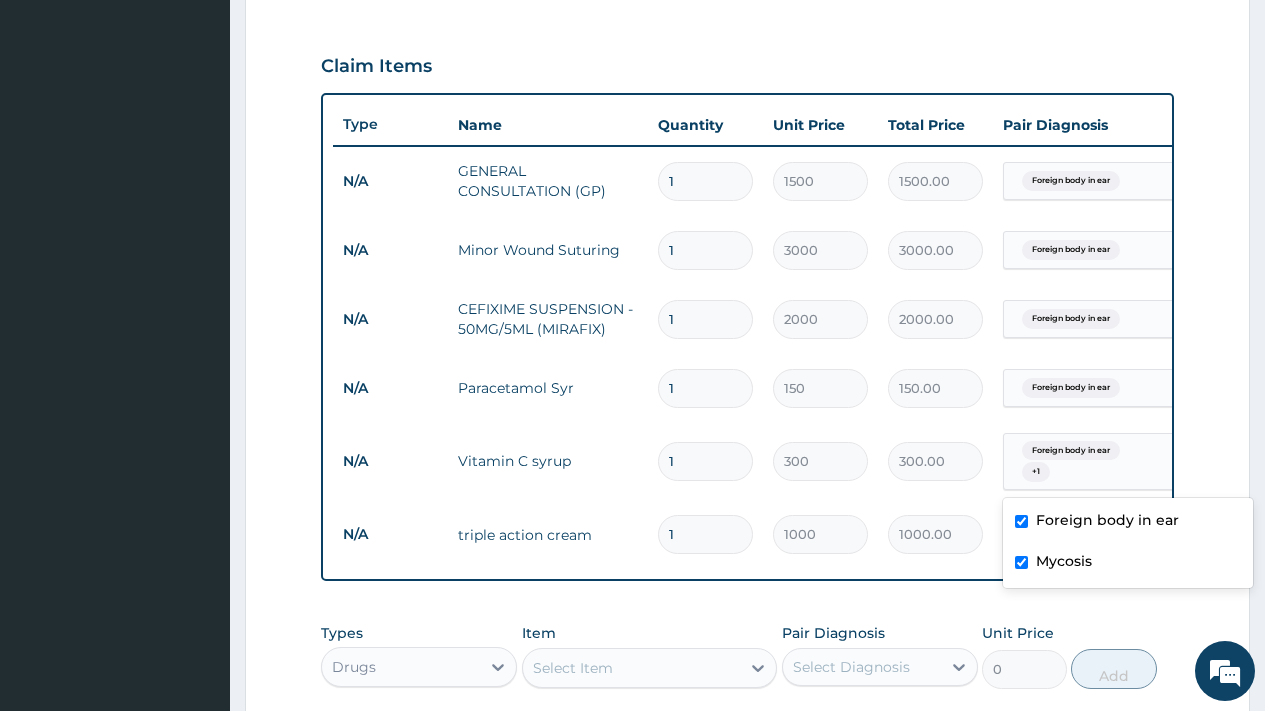 click on "Foreign body in ear" at bounding box center [1085, 319] 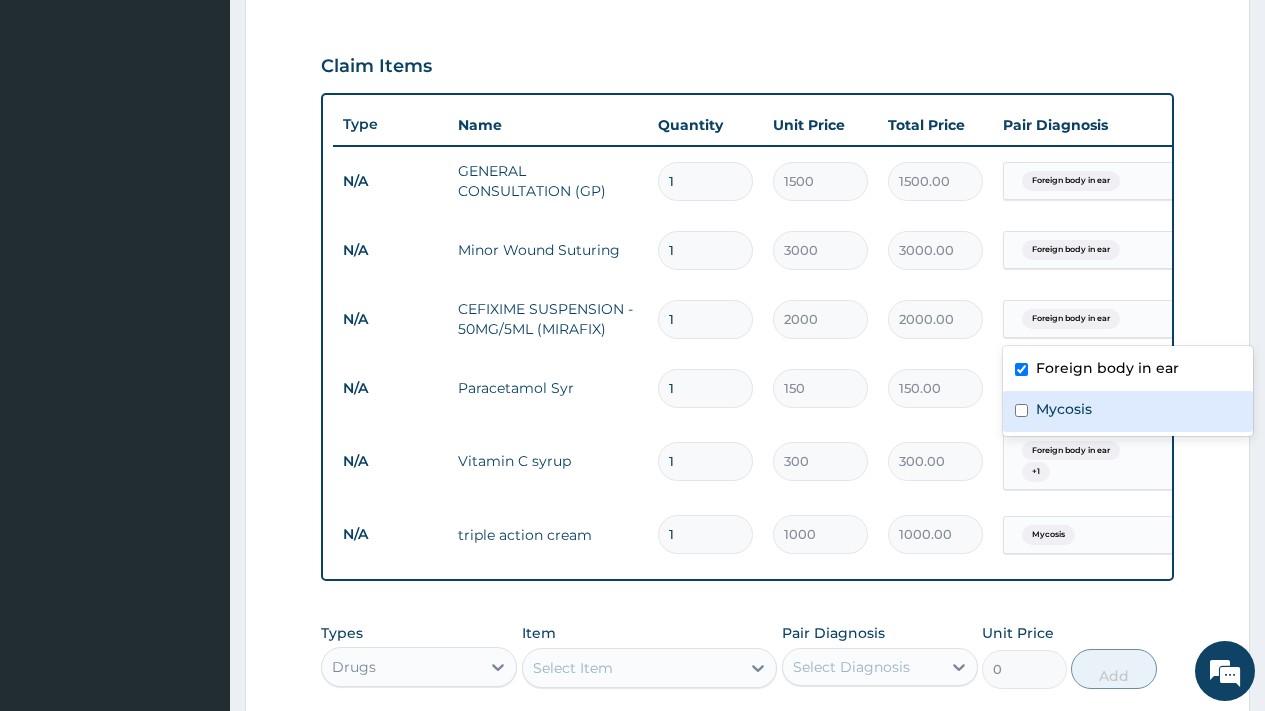 click on "Mycosis" at bounding box center [1128, 411] 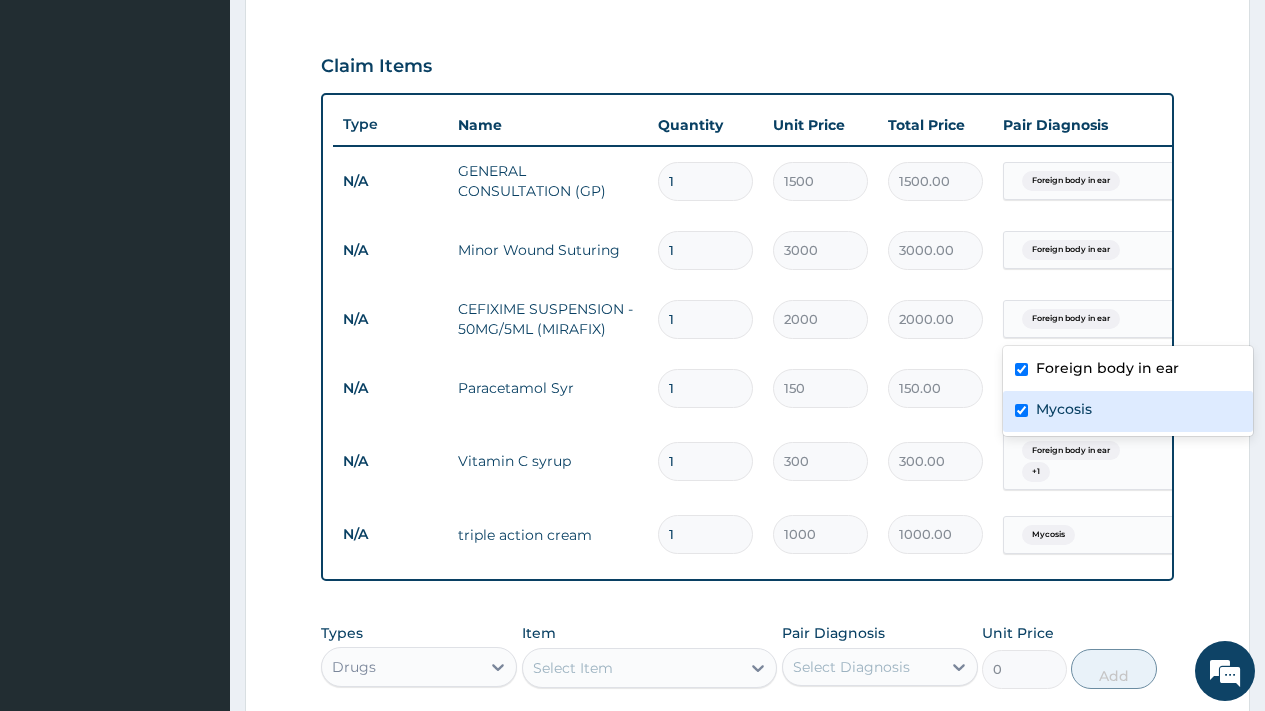 checkbox on "true" 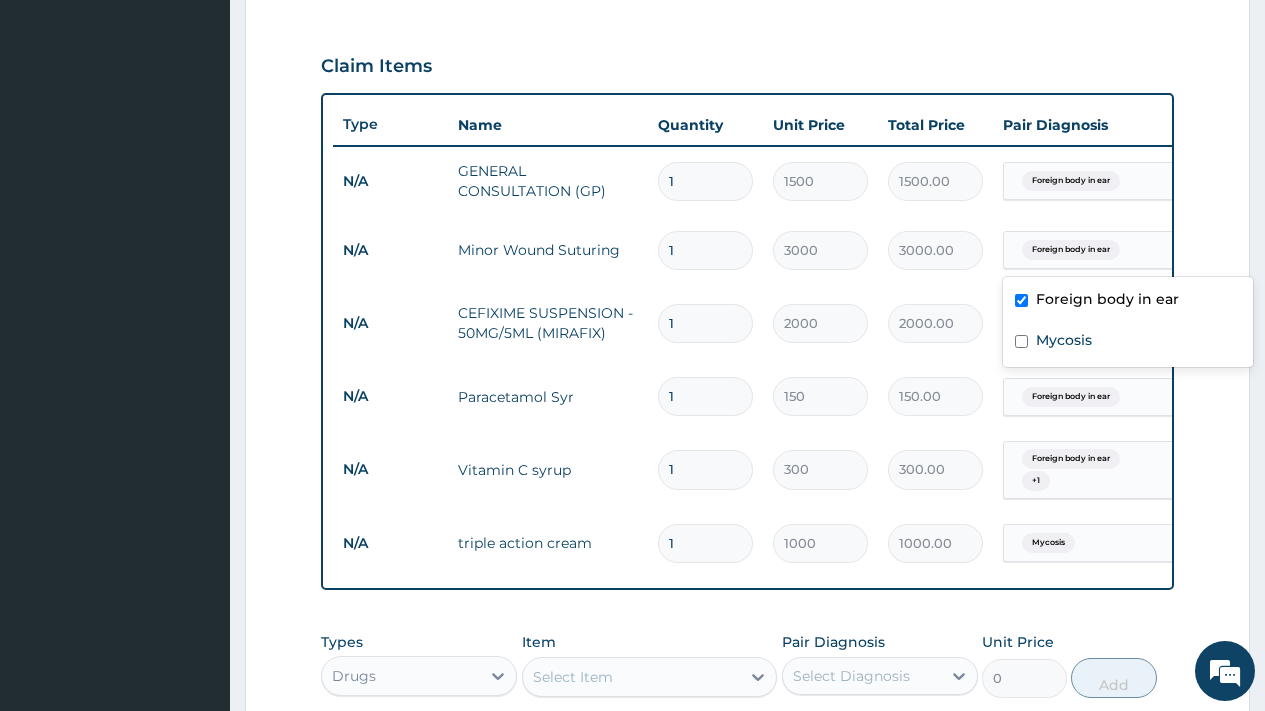 click on "Foreign body in ear" at bounding box center (1085, 250) 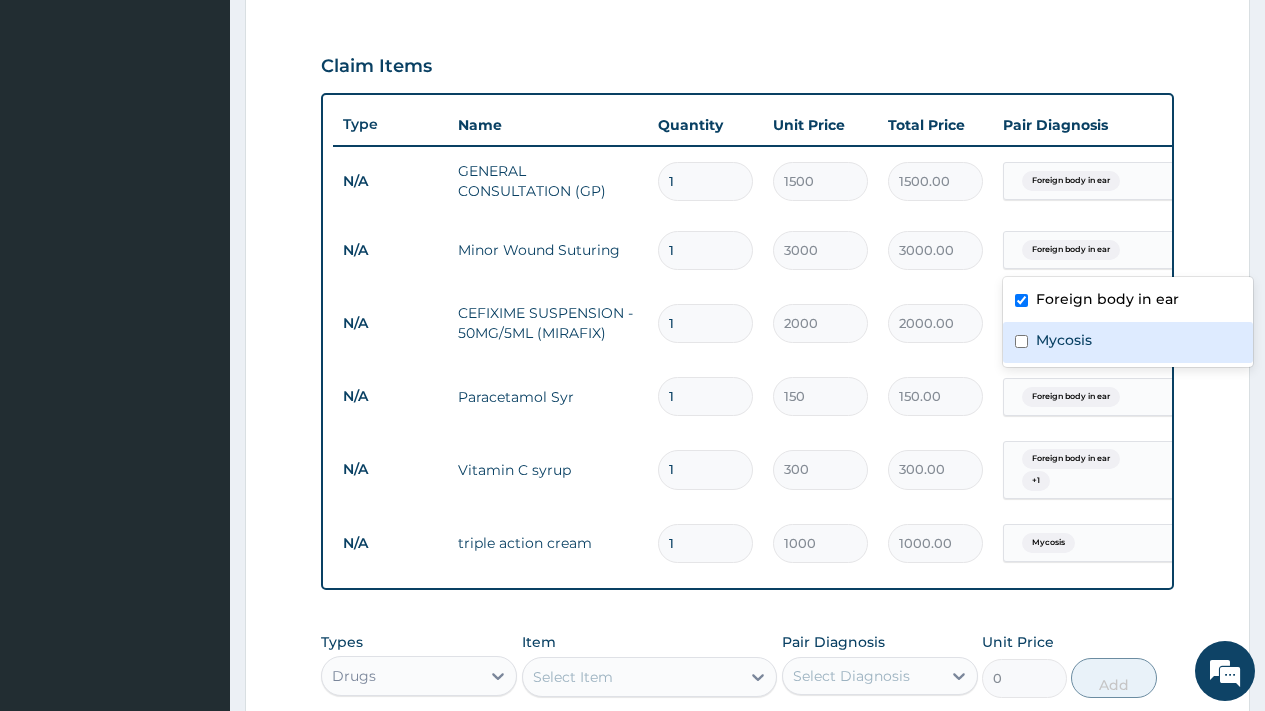 click on "Mycosis" at bounding box center (1128, 342) 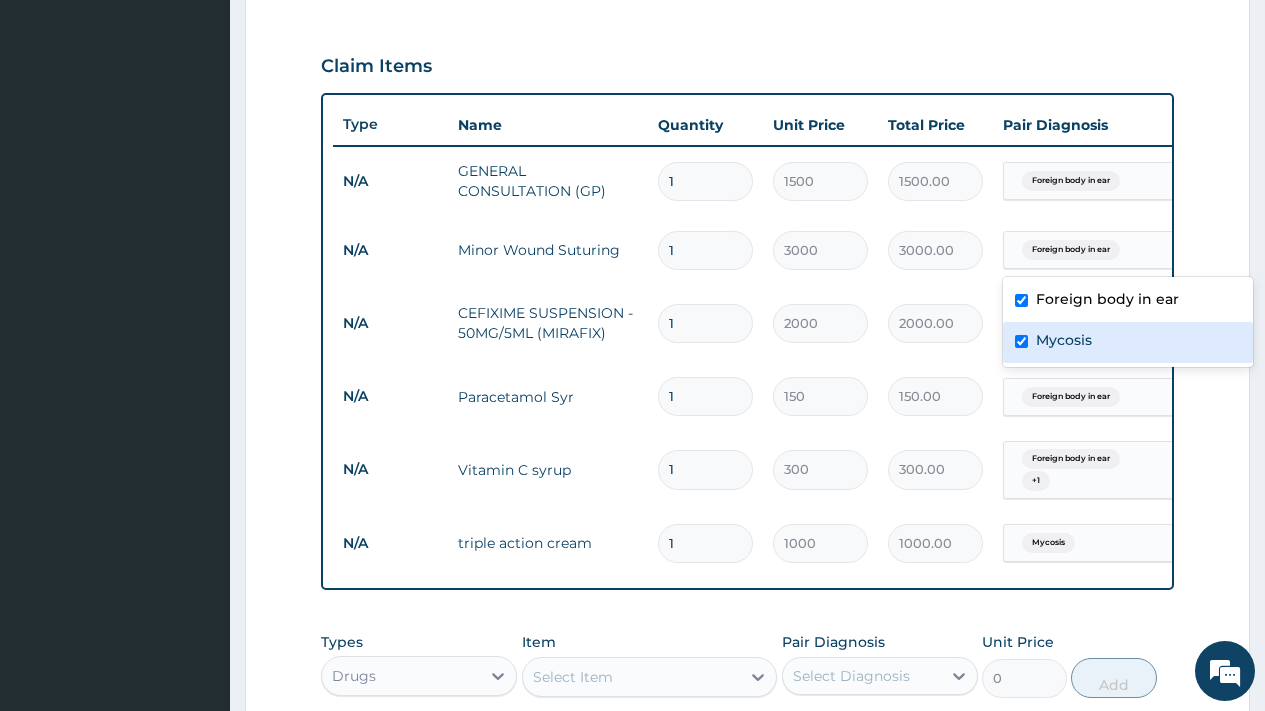 checkbox on "true" 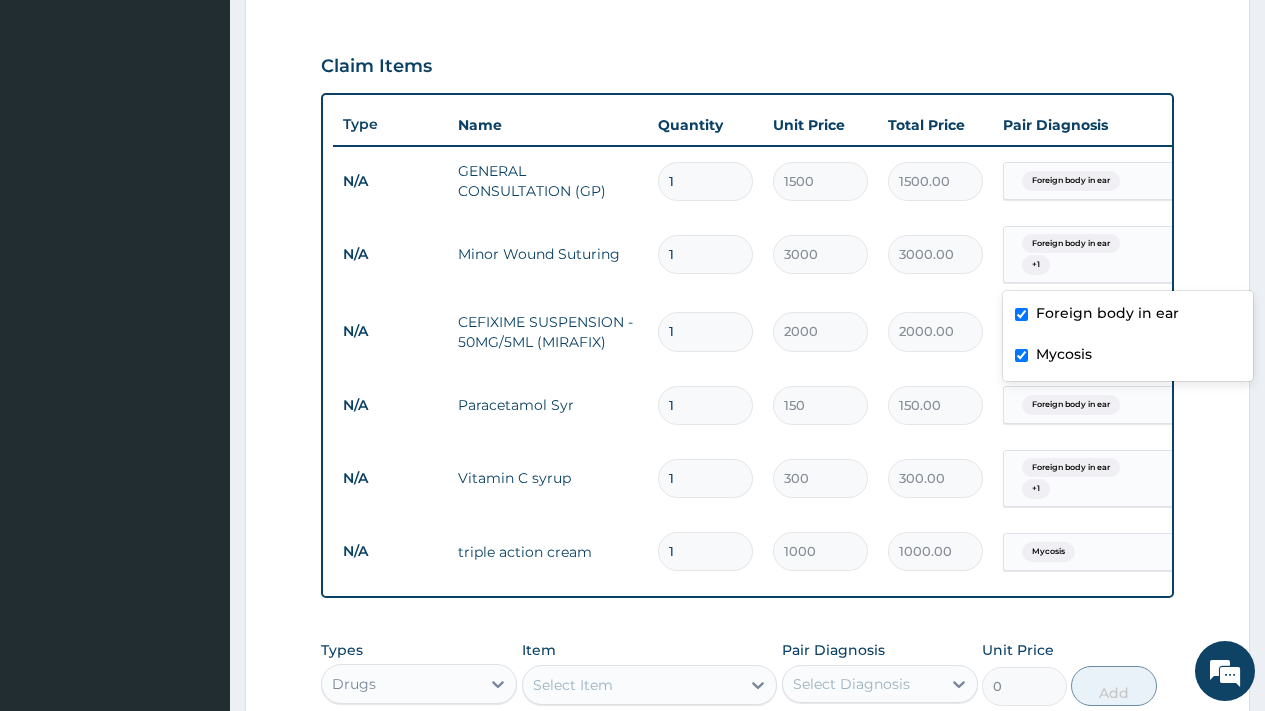 click on "Foreign body in ear" at bounding box center [1085, 181] 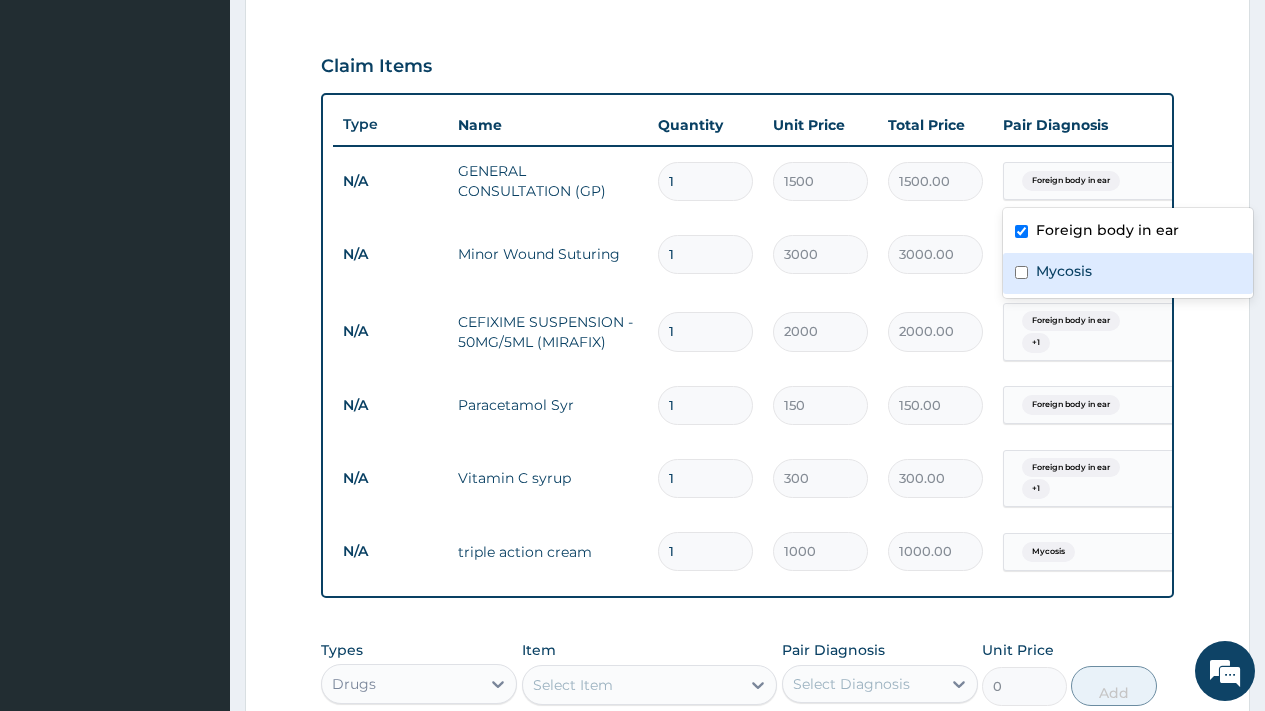 click on "Mycosis" at bounding box center [1128, 273] 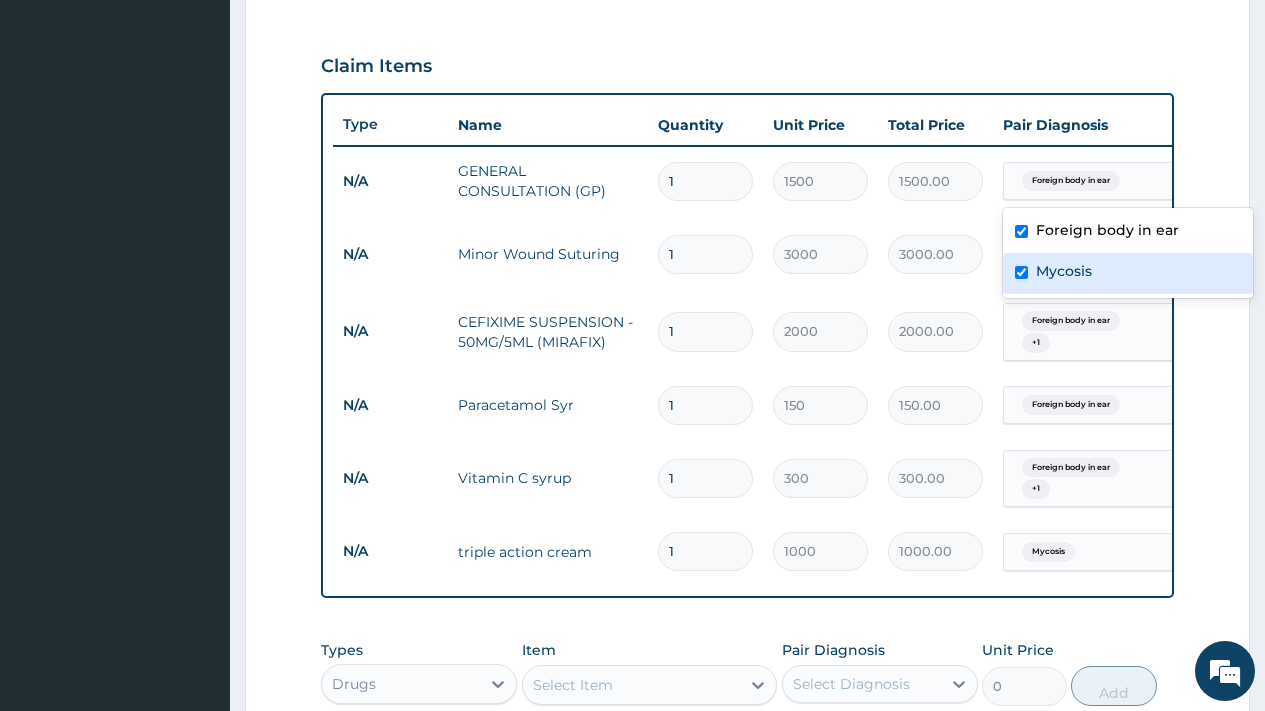 checkbox on "true" 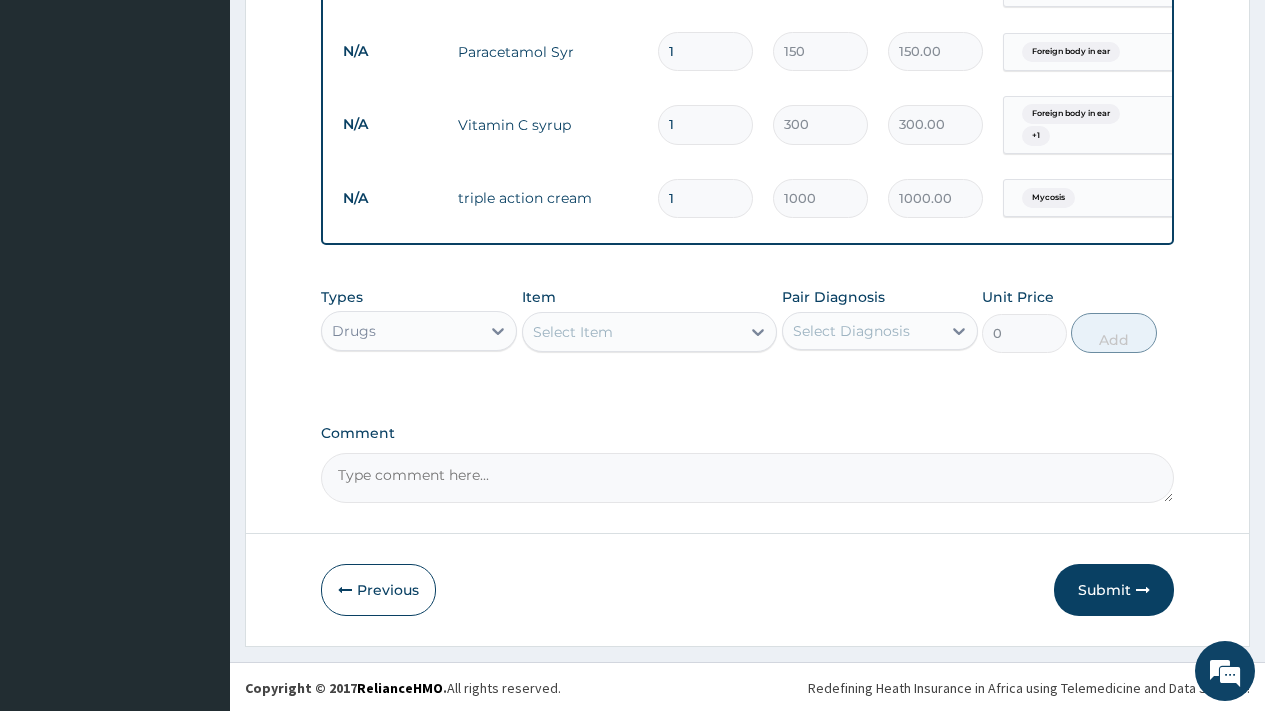 scroll, scrollTop: 1030, scrollLeft: 0, axis: vertical 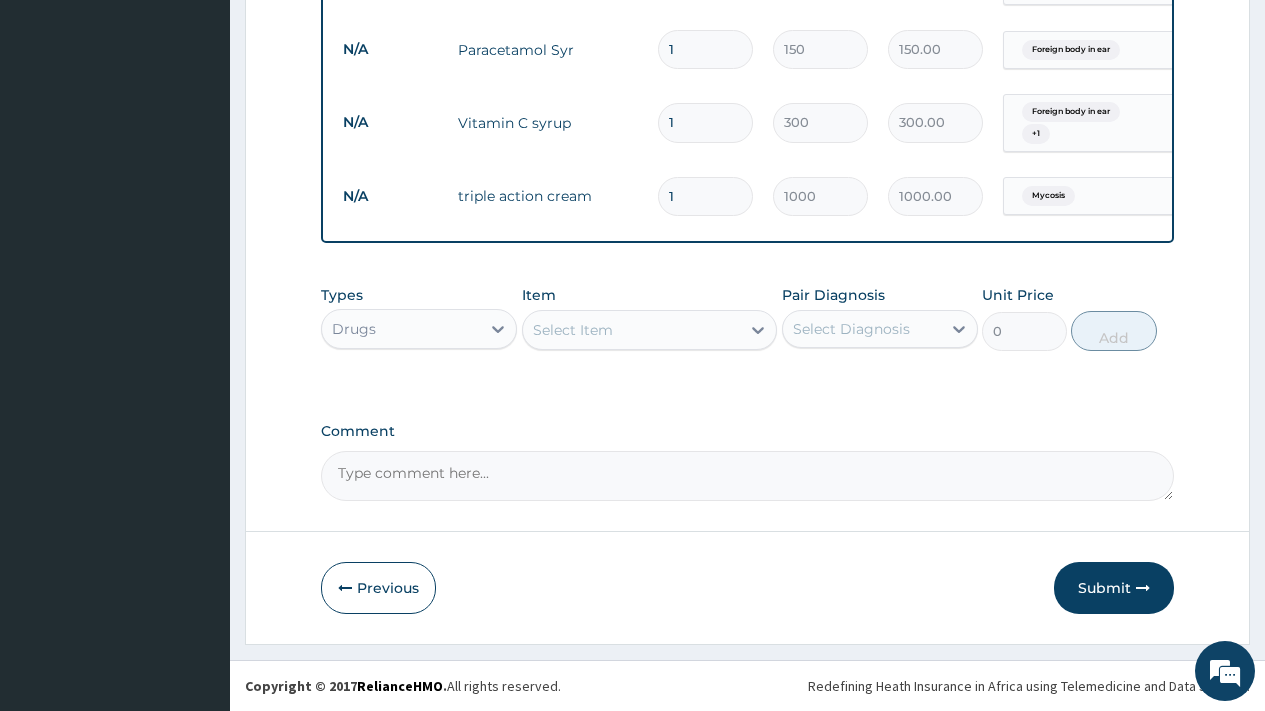 click on "Submit" at bounding box center [1114, 588] 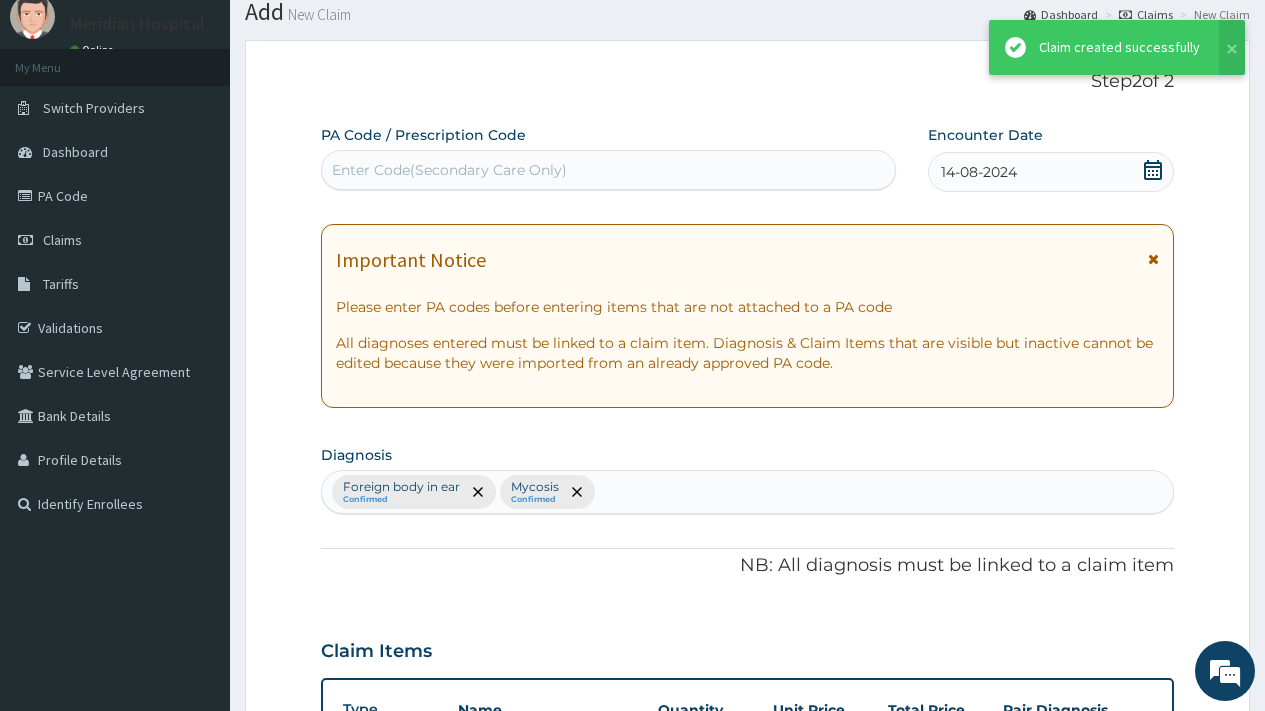 scroll, scrollTop: 1030, scrollLeft: 0, axis: vertical 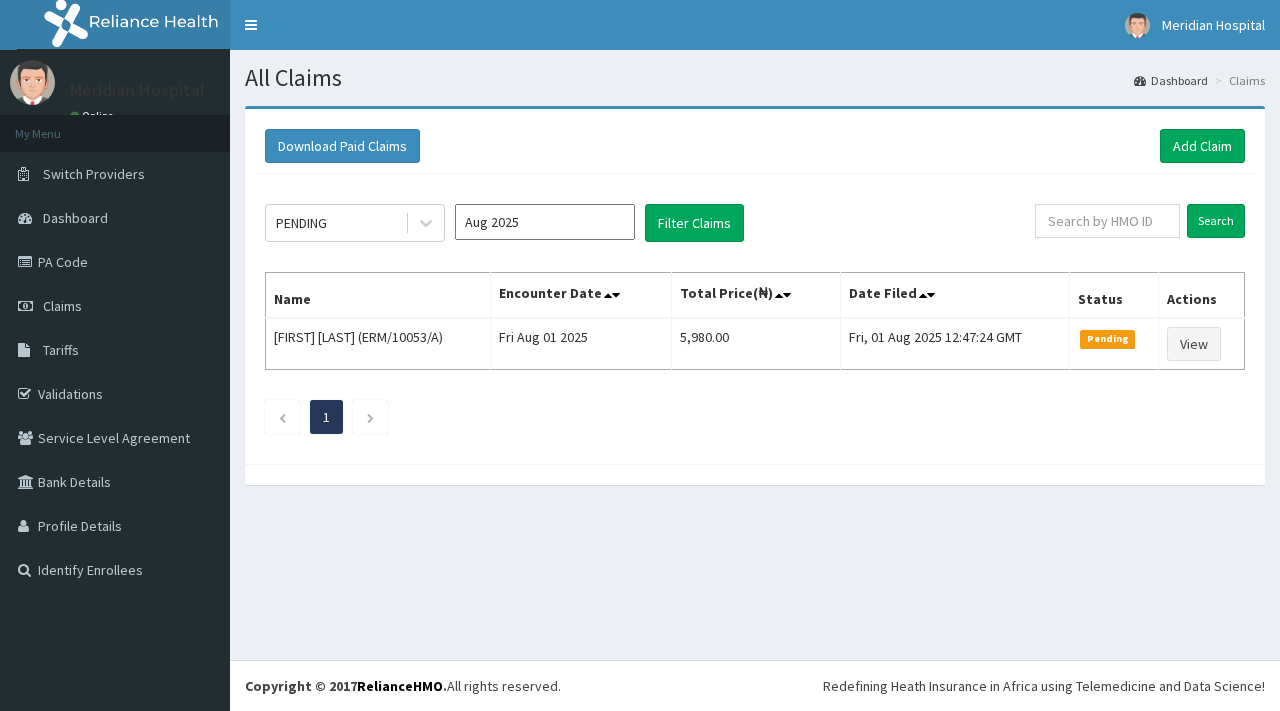 click on "Aug 2025" at bounding box center (545, 222) 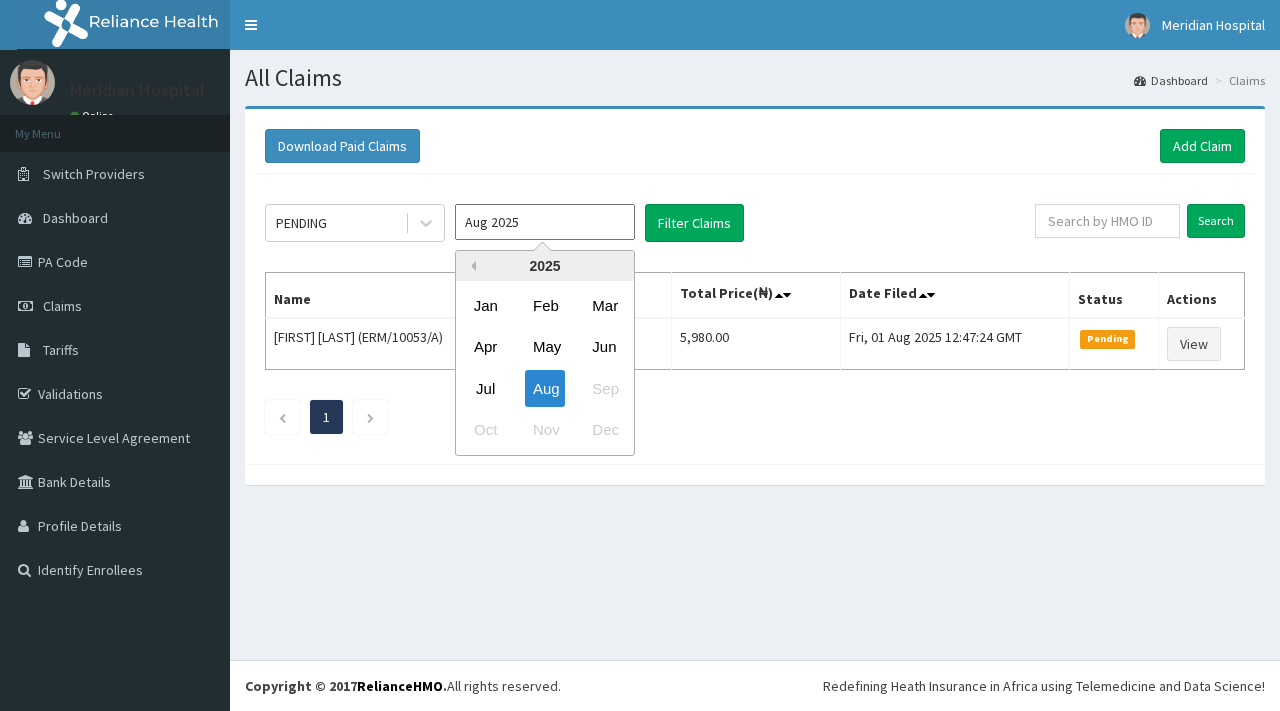 click on "Previous Year" at bounding box center (471, 266) 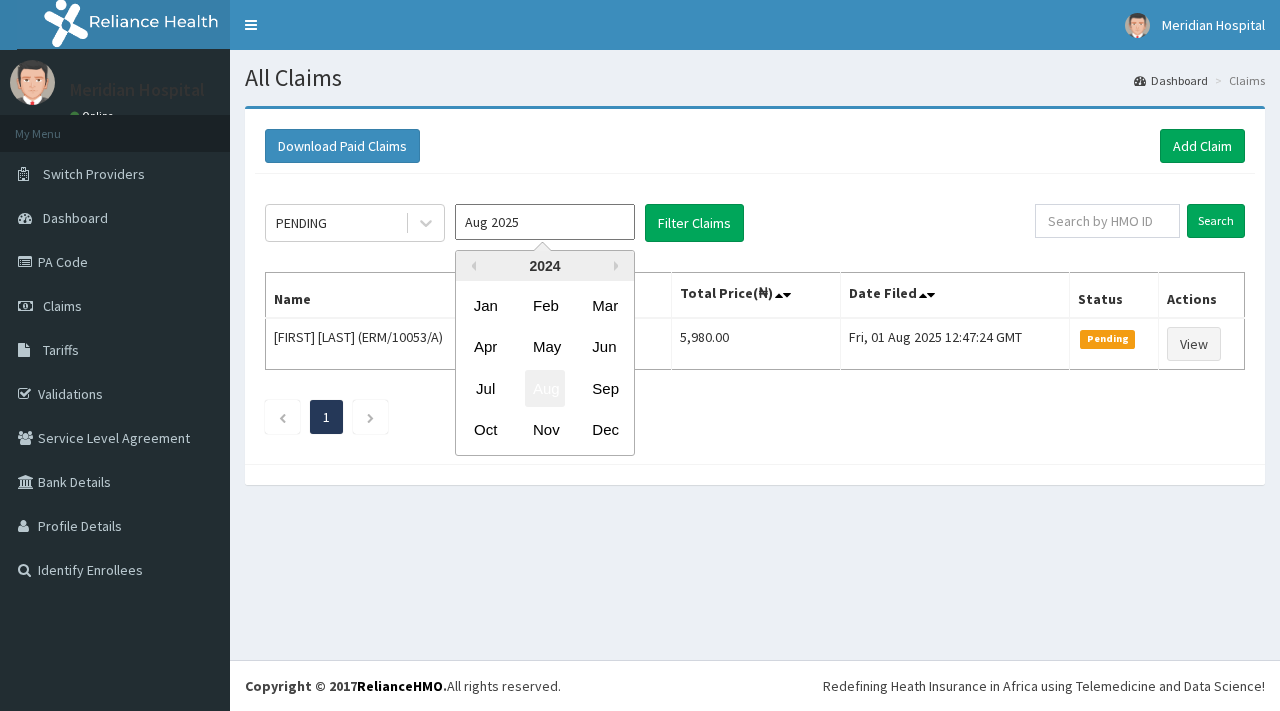 click on "Aug" at bounding box center [545, 388] 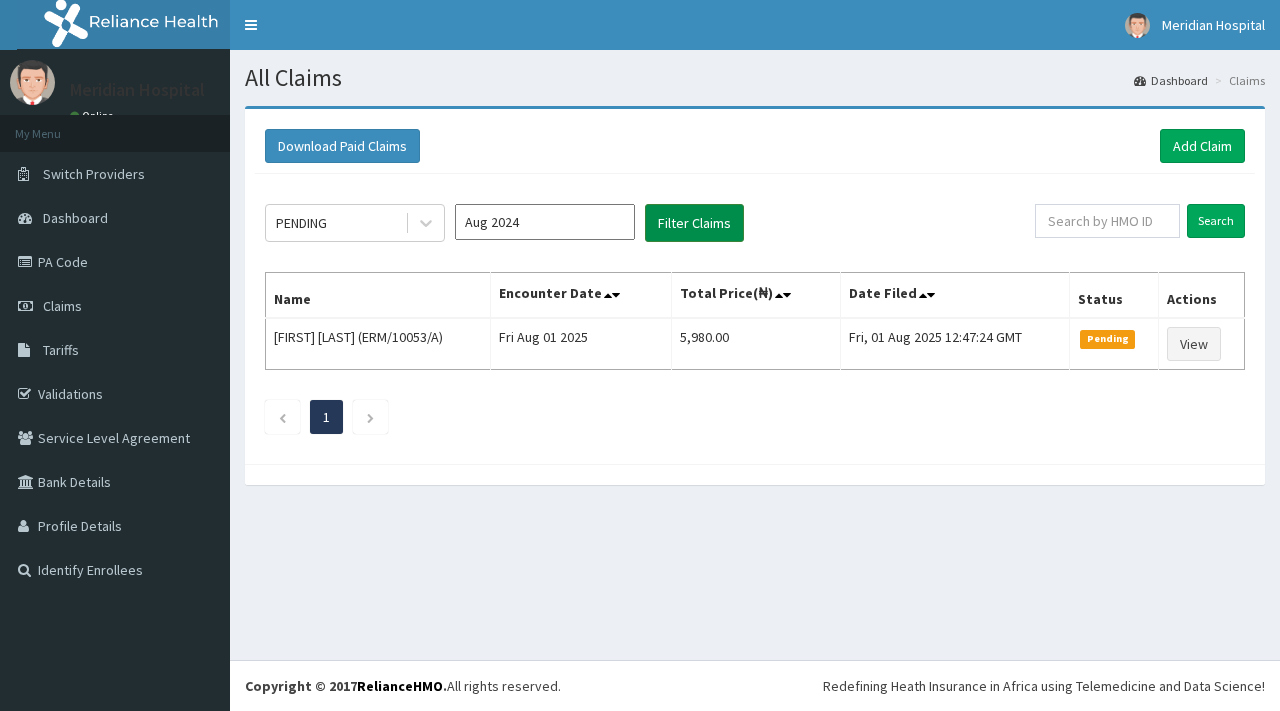 click on "Filter Claims" at bounding box center [694, 223] 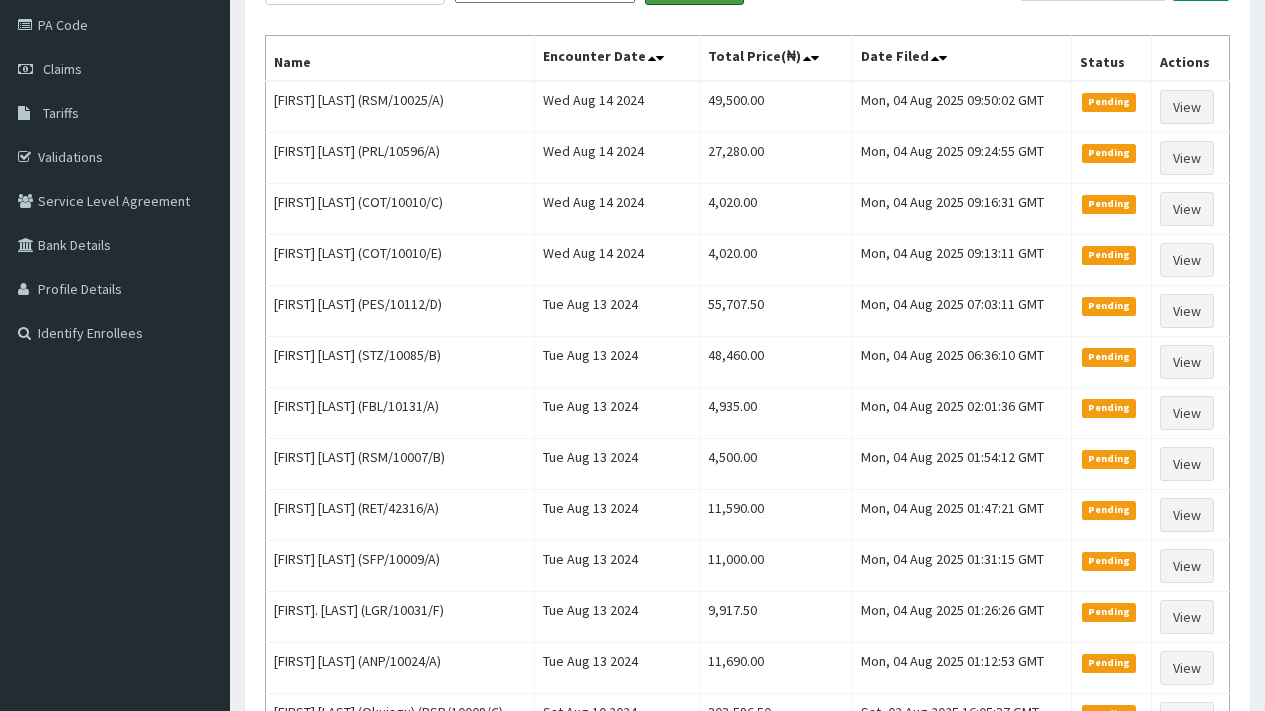 scroll, scrollTop: 232, scrollLeft: 0, axis: vertical 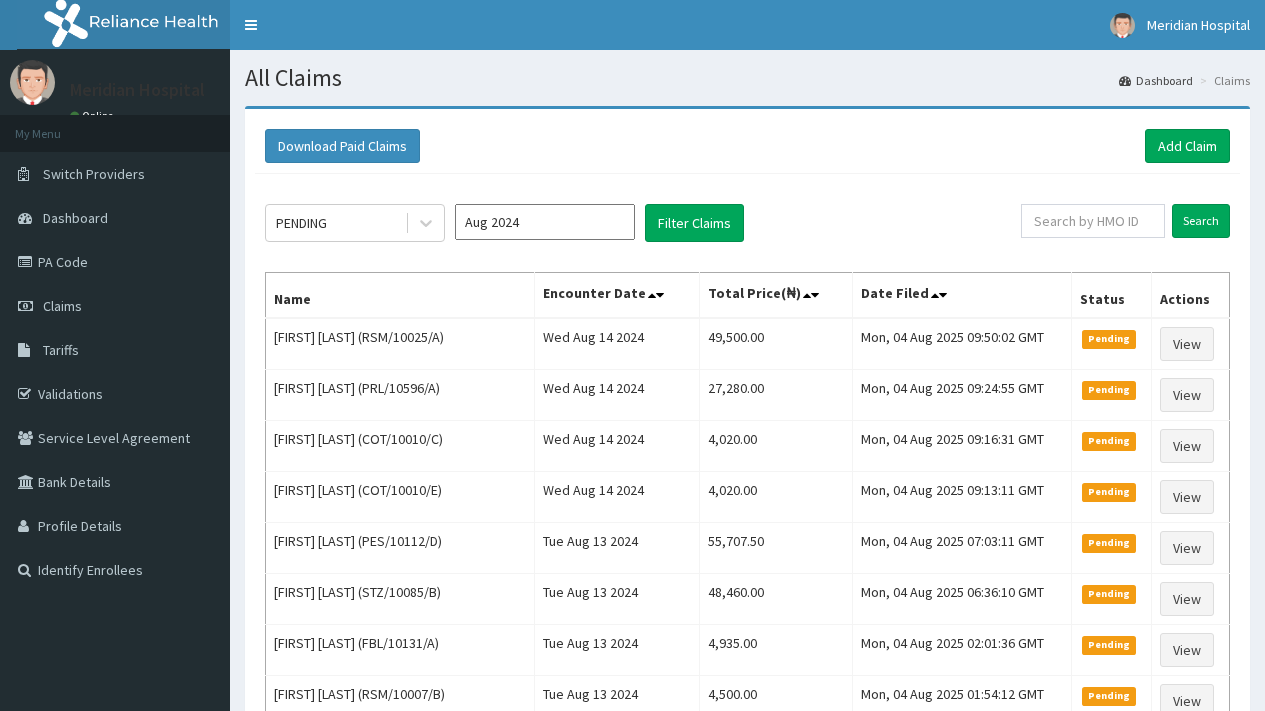 click on "PENDING Aug 2024 Filter Claims Search Name Encounter Date Total Price(₦) Date Filed Status Actions [FIRST] [LAST] (RSM/10025/A) Wed Aug 14 2024 49,500.00 Mon, 04 Aug 2025 09:50:02 GMT Pending View [FIRST] [LAST] (PRL/10596/A) Wed Aug 14 2024 27,280.00 Mon, 04 Aug 2025 09:24:55 GMT Pending View [FIRST] [LAST] (COT/10010/C) Wed Aug 14 2024 4,020.00 Mon, 04 Aug 2025 09:16:31 GMT Pending View [FIRST] [LAST] (COT/10010/E) Wed Aug 14 2024 4,020.00 Mon, 04 Aug 2025 09:13:11 GMT Pending View [FIRST] [LAST] (PES/10112/D) Tue Aug 13 2024 55,707.50 Mon, 04 Aug 2025 07:03:11 GMT Pending View [FIRST] [LAST] (STZ/10085/B) Tue Aug 13 2024 48,460.00 Mon, 04 Aug 2025 06:36:10 GMT Pending View [FIRST] [LAST] (FBL/10131/A) Tue Aug 13 2024 4,935.00 Mon, 04 Aug 2025 02:01:36 GMT Pending View [FIRST] [LAST] (RSM/10007/B) Tue Aug 13 2024 4,500.00 Mon, 04 Aug 2025 01:54:12 GMT Pending View [FIRST] [LAST] (RET/42316/A) Tue Aug 13 2024 11,590.00 Mon, 04 Aug 2025 01:47:21 GMT Pending View Tue Aug 13 2024 11,000.00" 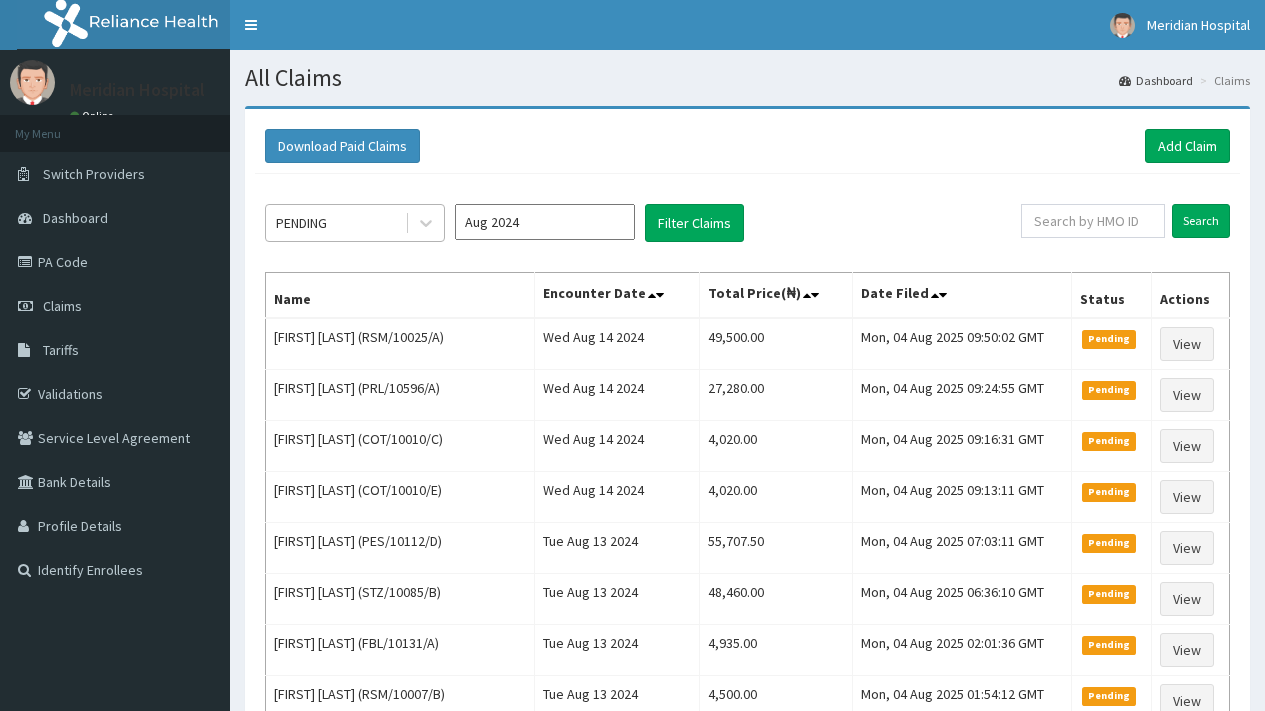 click on "PENDING" at bounding box center (301, 223) 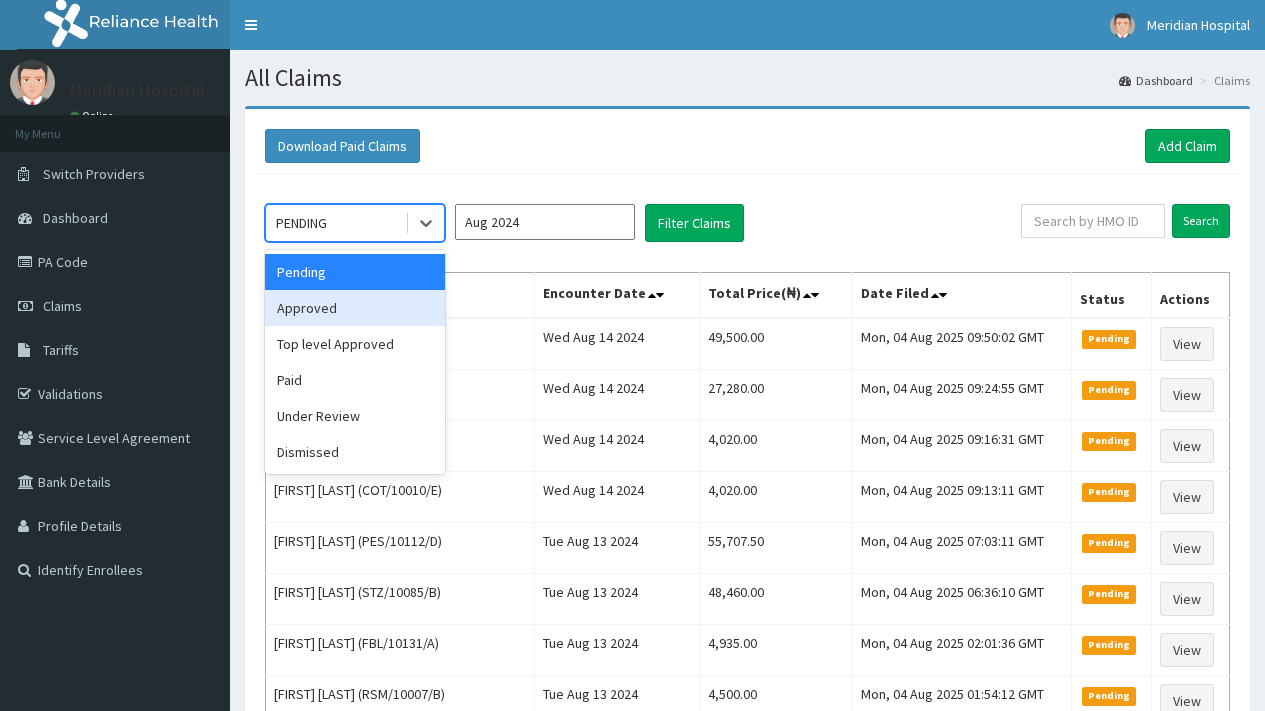 click on "Approved" at bounding box center [355, 308] 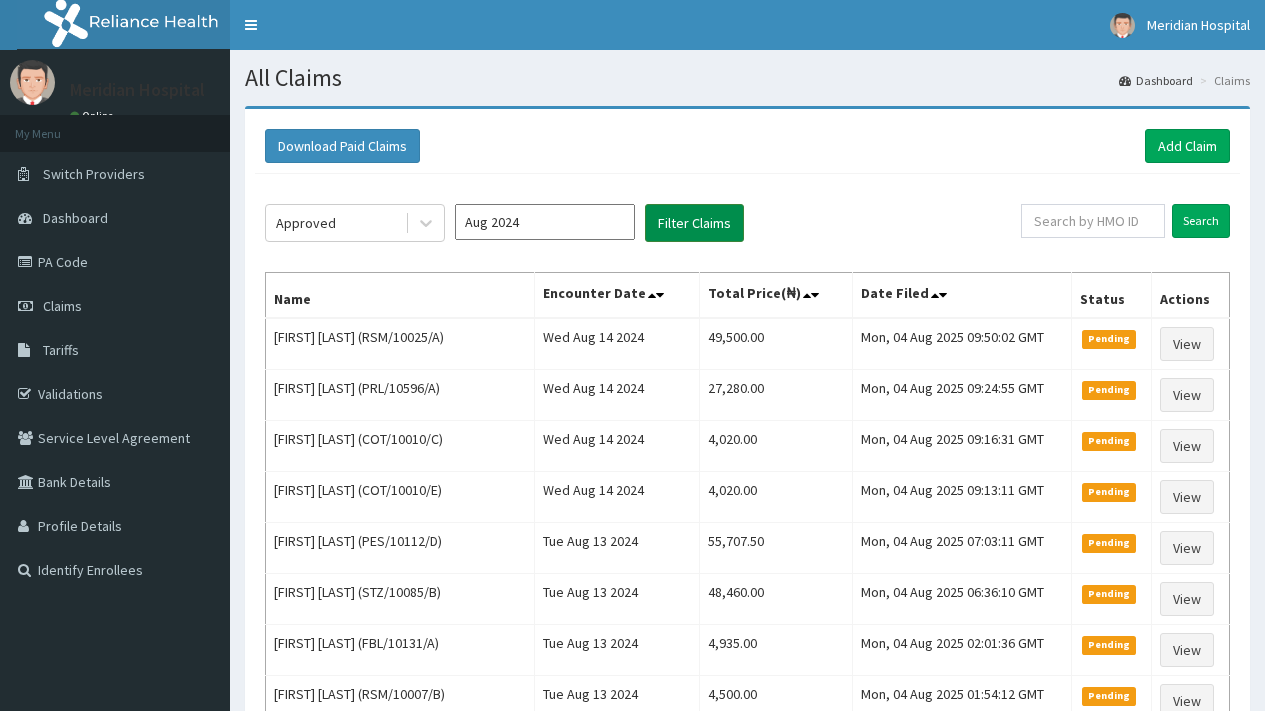 click on "Filter Claims" at bounding box center (694, 223) 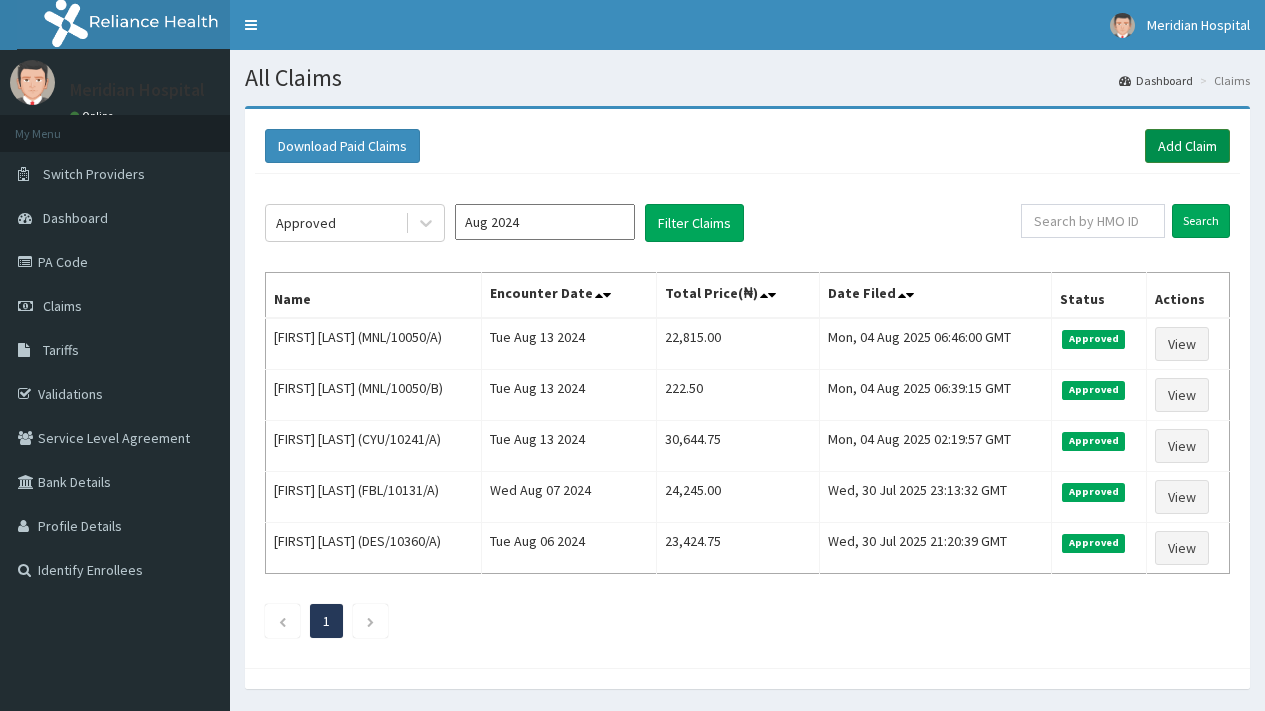click on "Add Claim" at bounding box center (1187, 146) 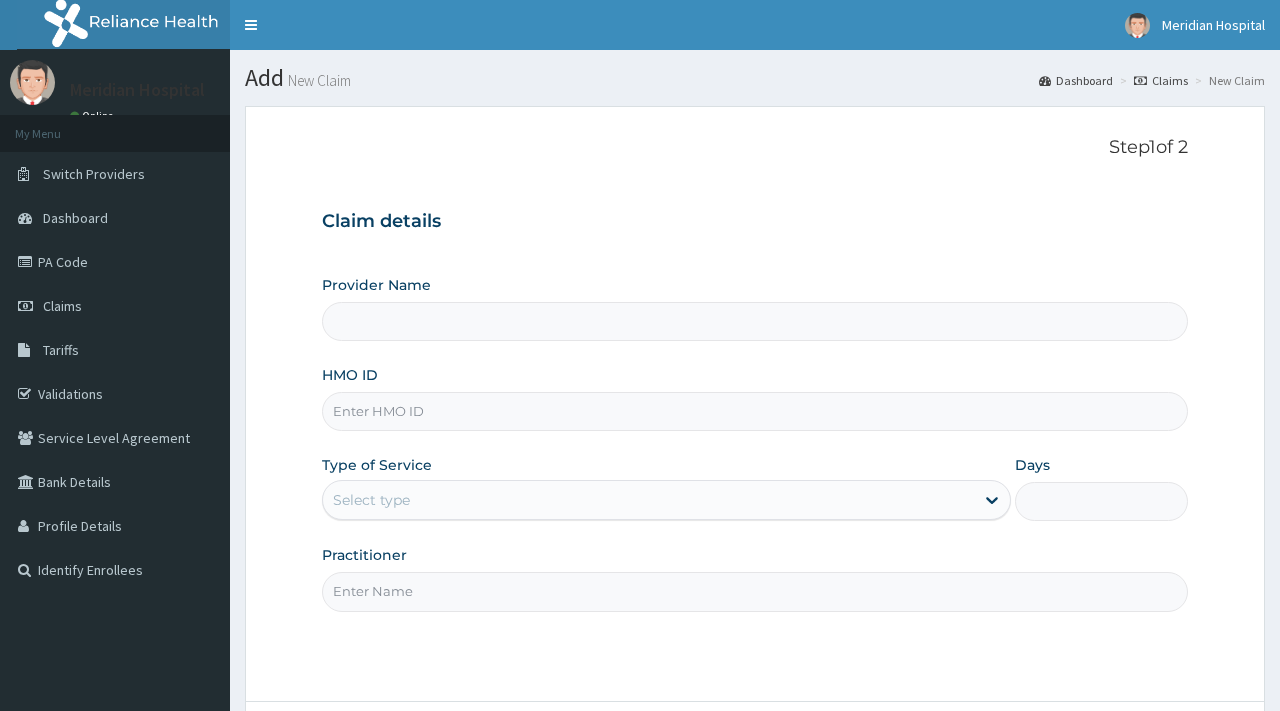 type on "Meridian Hospital" 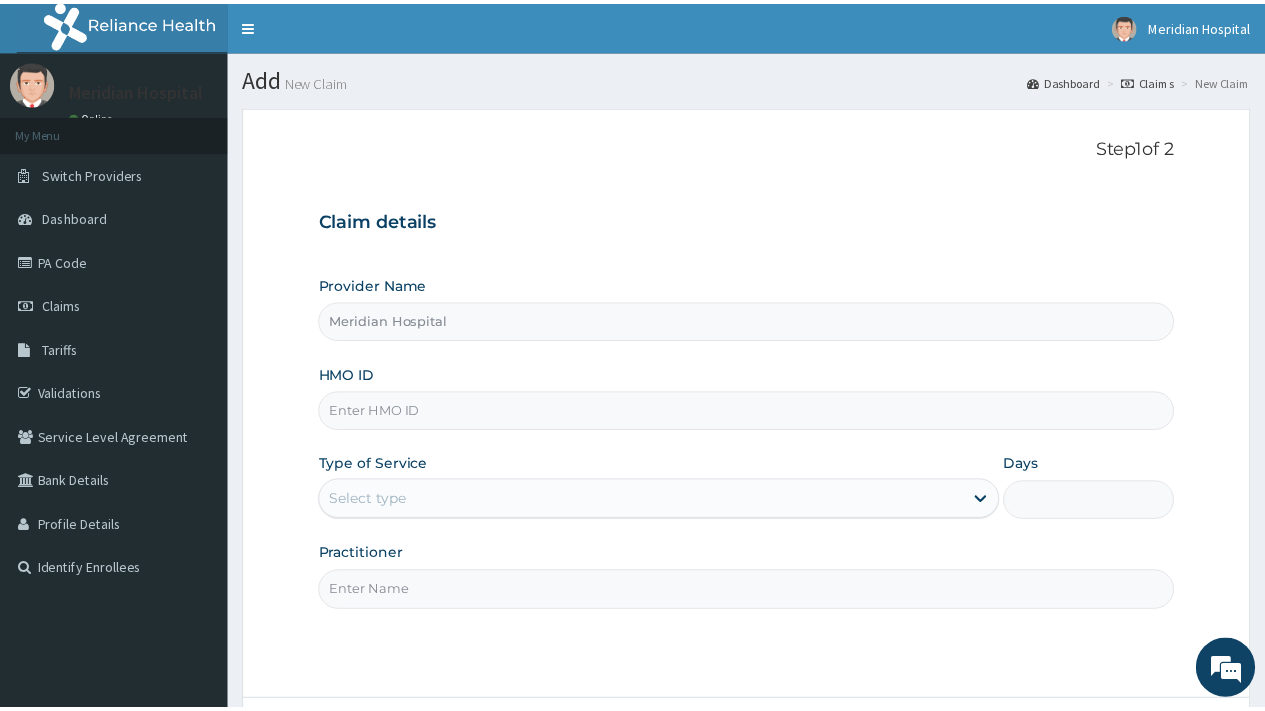scroll, scrollTop: 0, scrollLeft: 0, axis: both 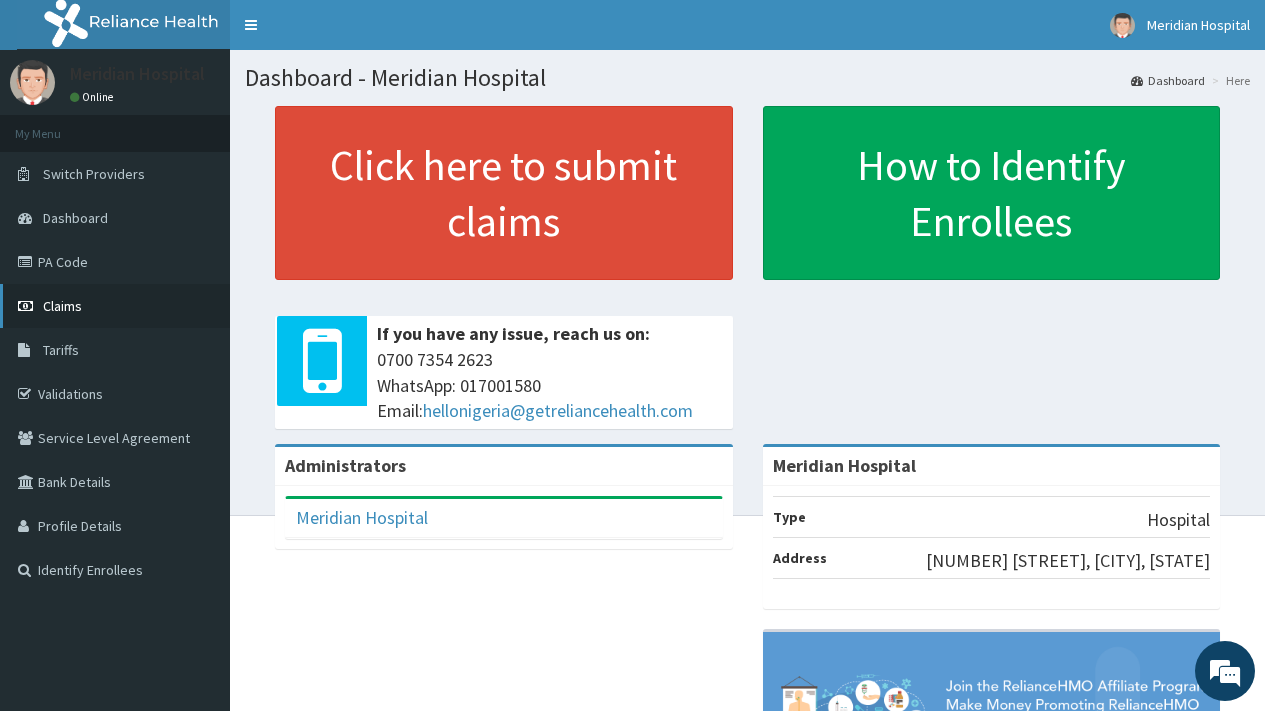 click on "Claims" at bounding box center [62, 306] 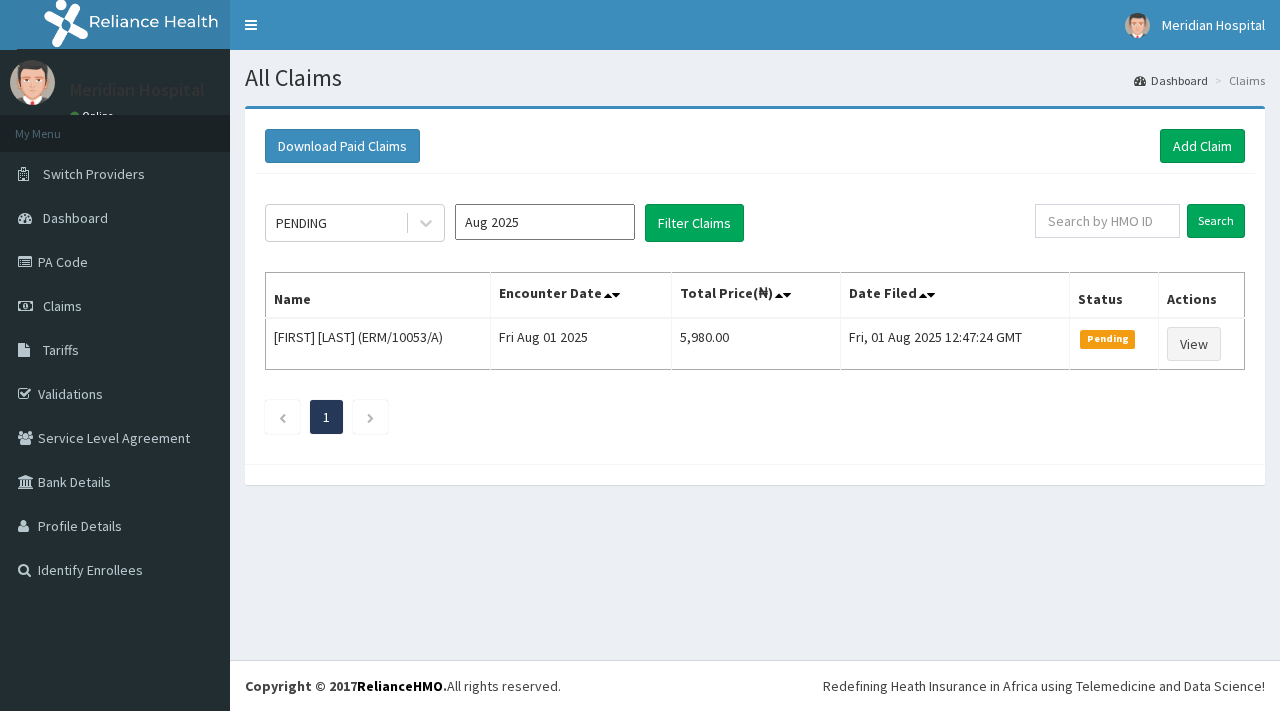 scroll, scrollTop: 0, scrollLeft: 0, axis: both 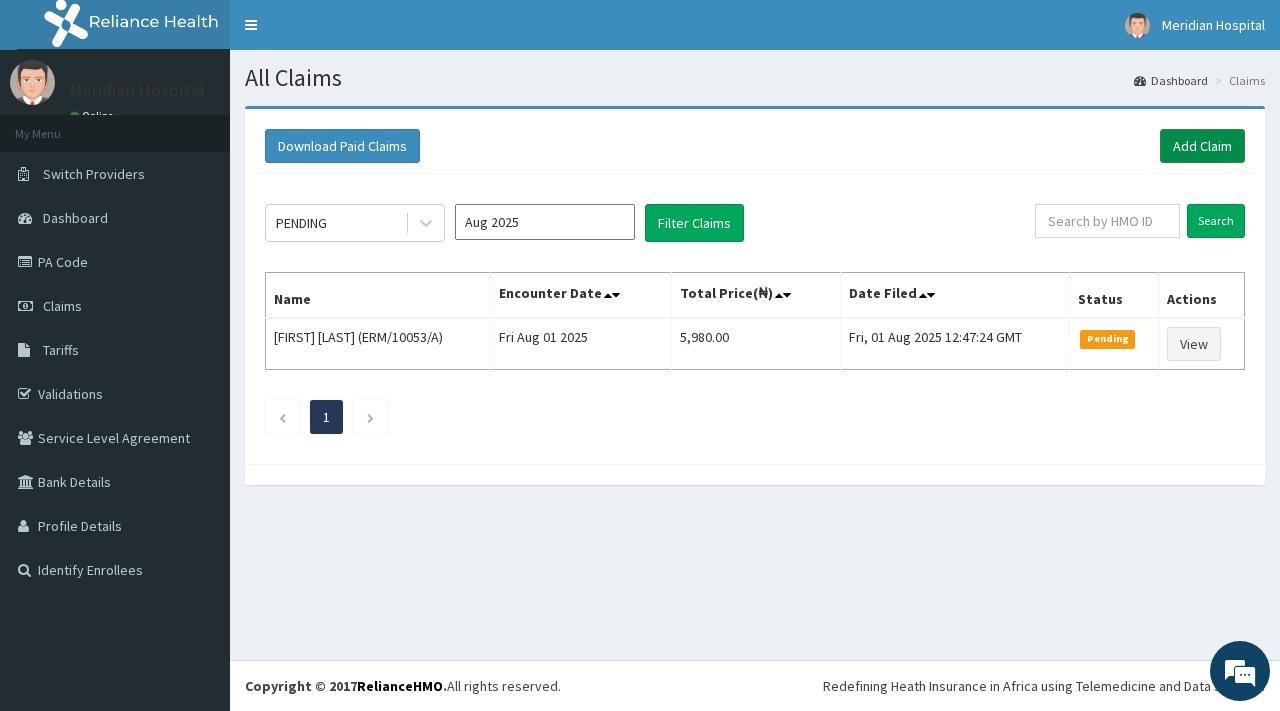 click on "Add Claim" at bounding box center [1202, 146] 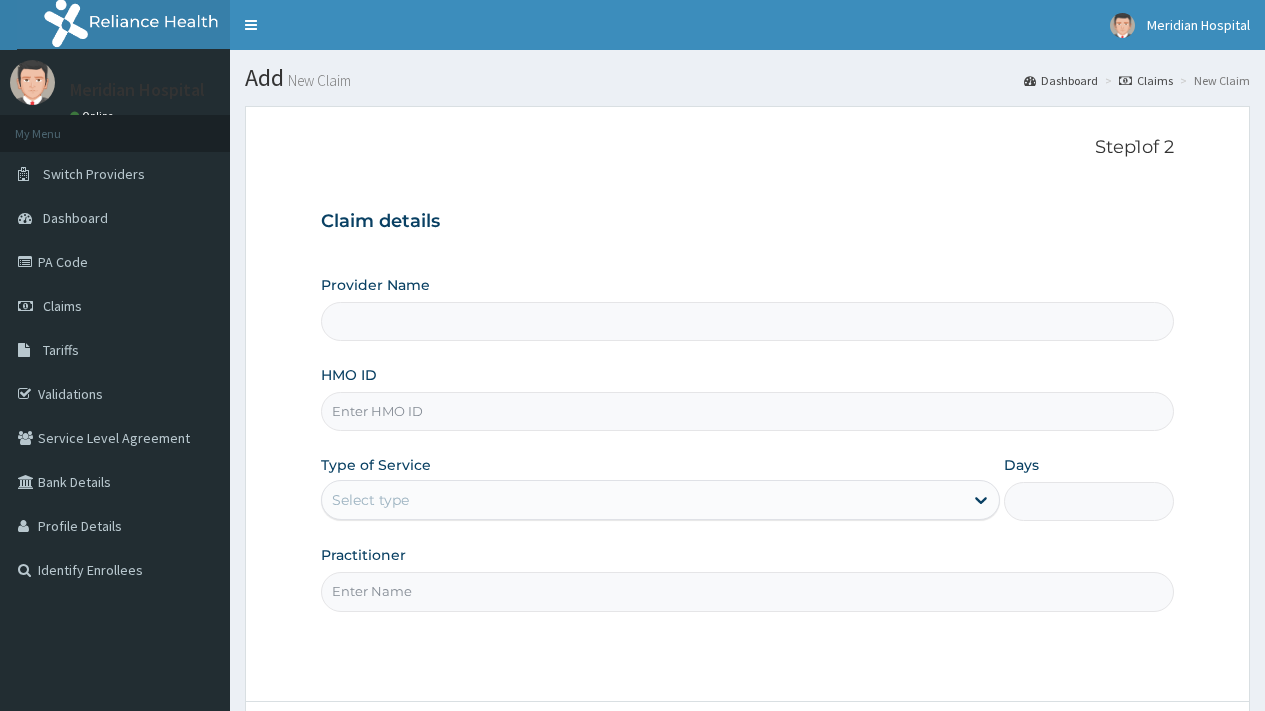 scroll, scrollTop: 0, scrollLeft: 0, axis: both 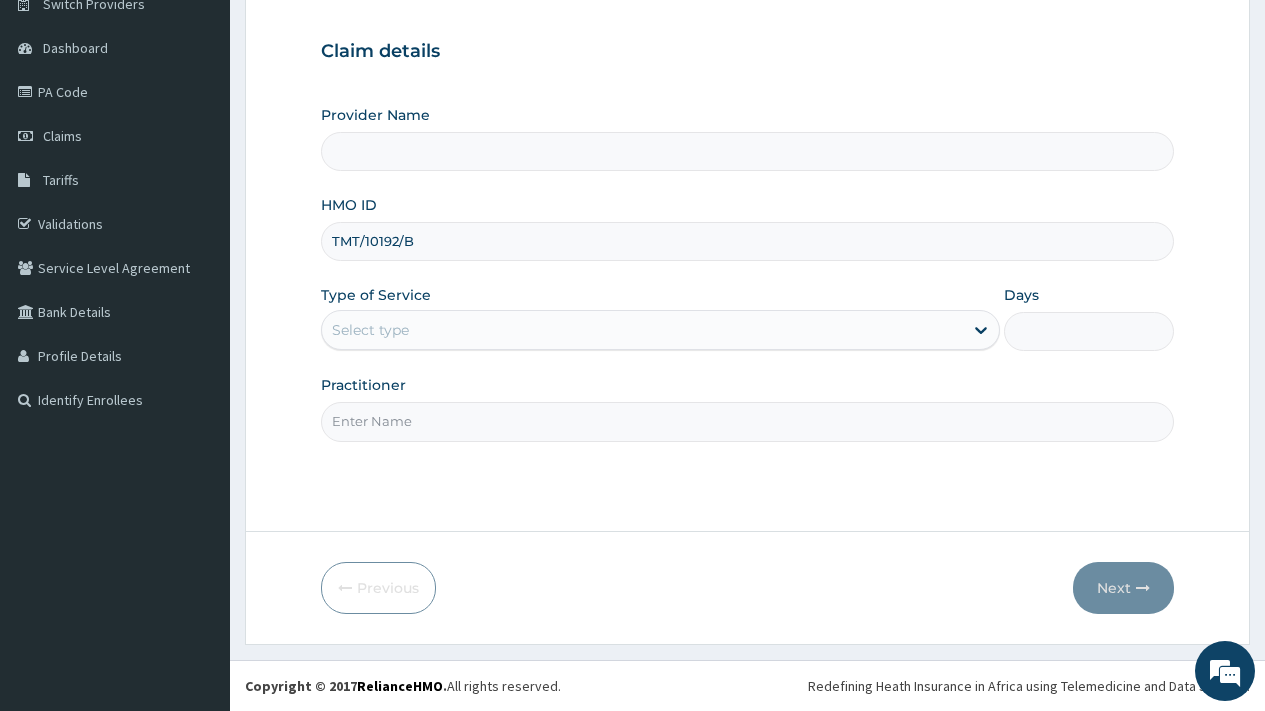 type on "TMT/10192/B" 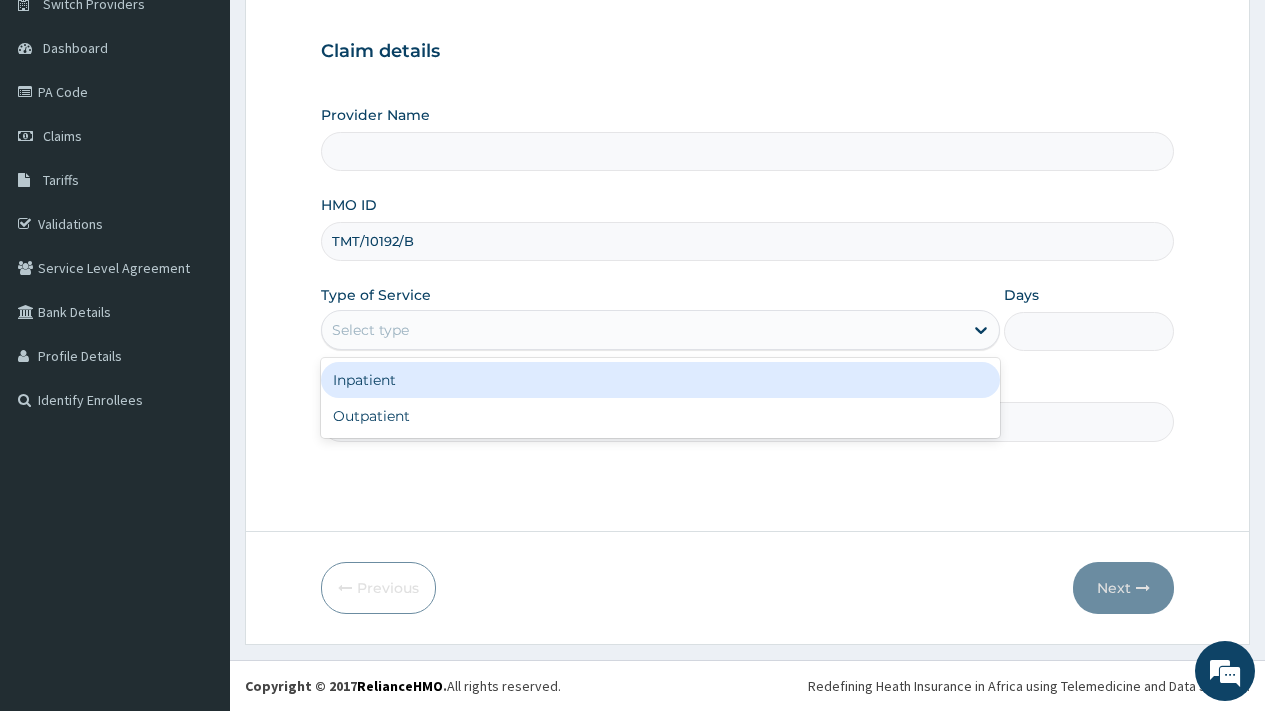click on "Select type" at bounding box center (642, 330) 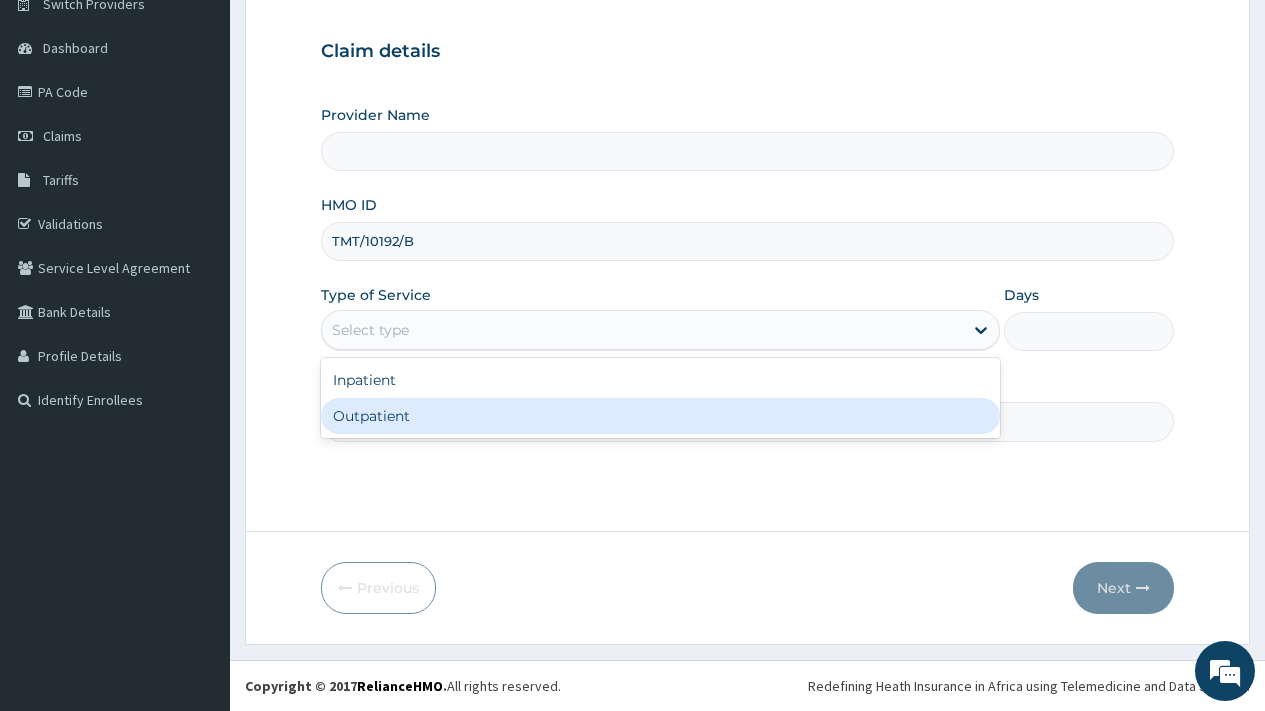click on "Outpatient" at bounding box center (660, 416) 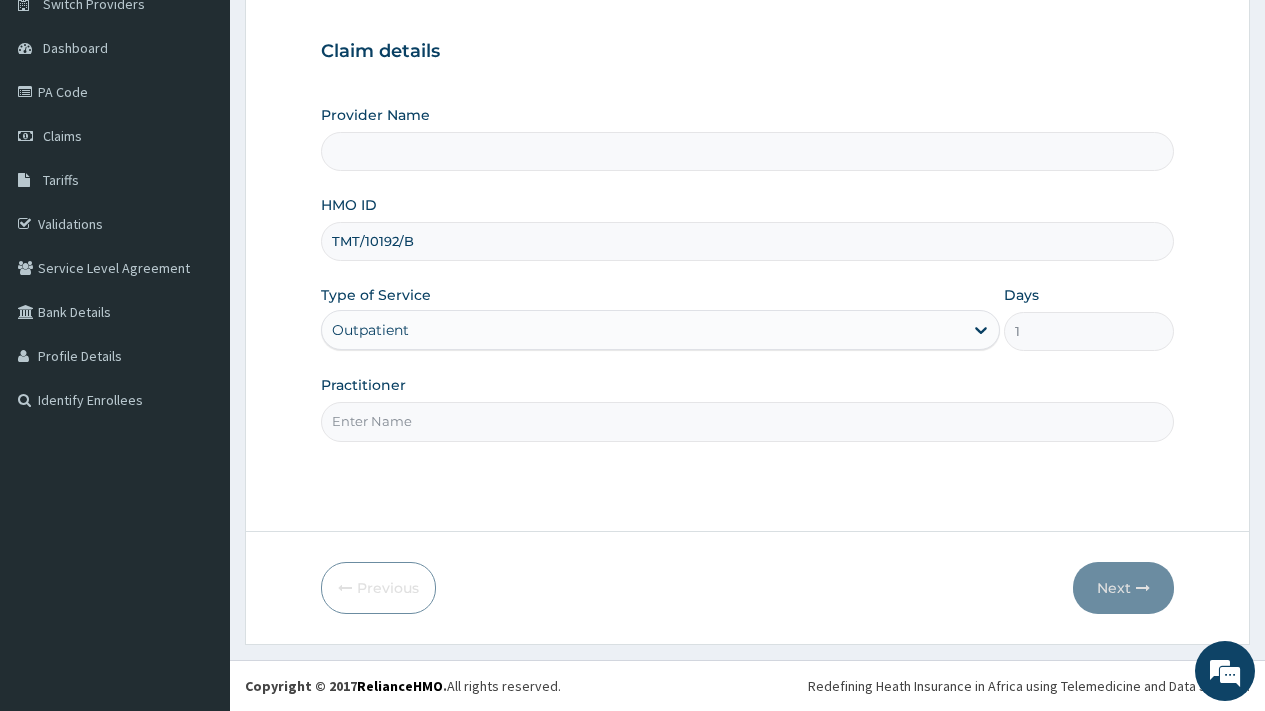 click on "Outpatient" at bounding box center [370, 330] 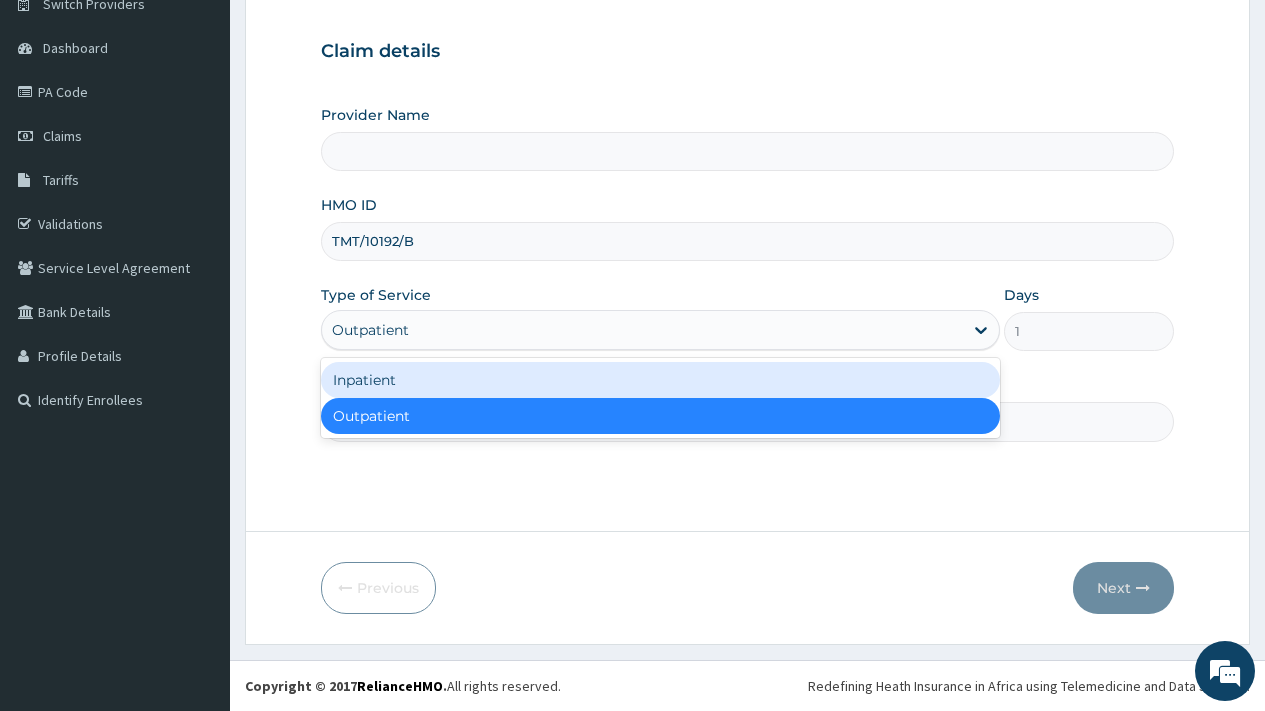 click on "Inpatient" at bounding box center (660, 380) 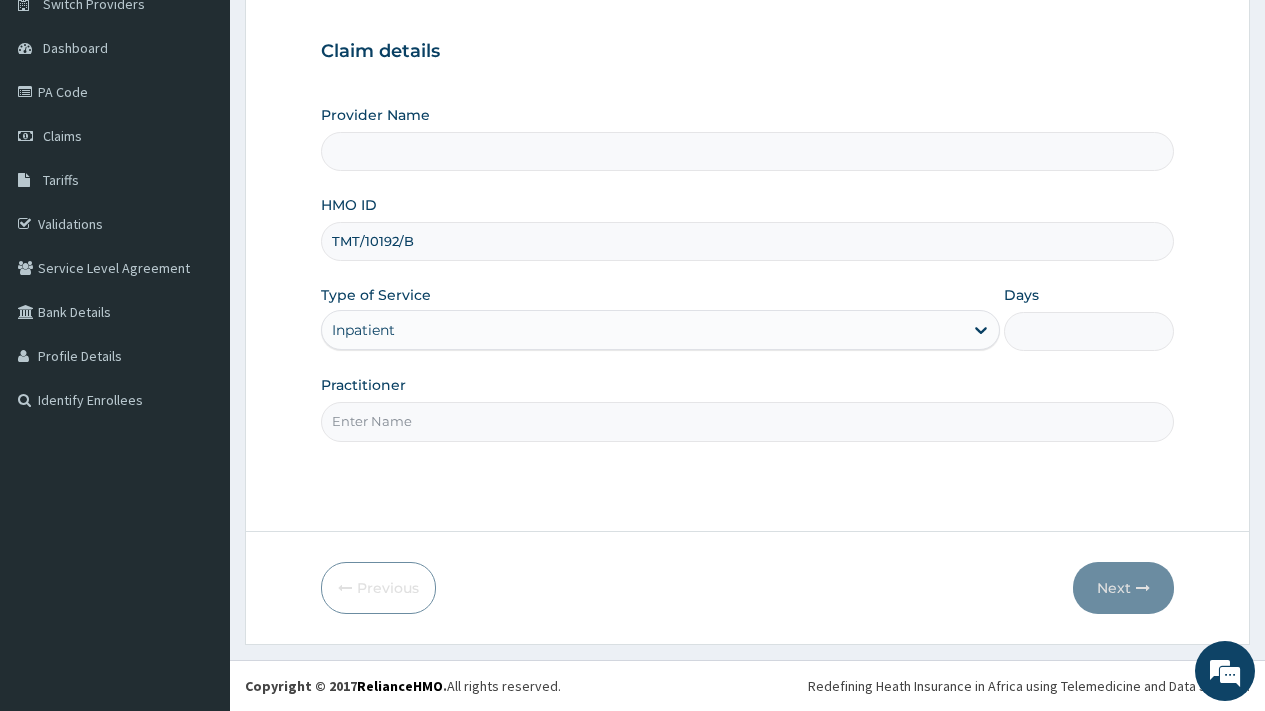 click on "Practitioner" at bounding box center [747, 421] 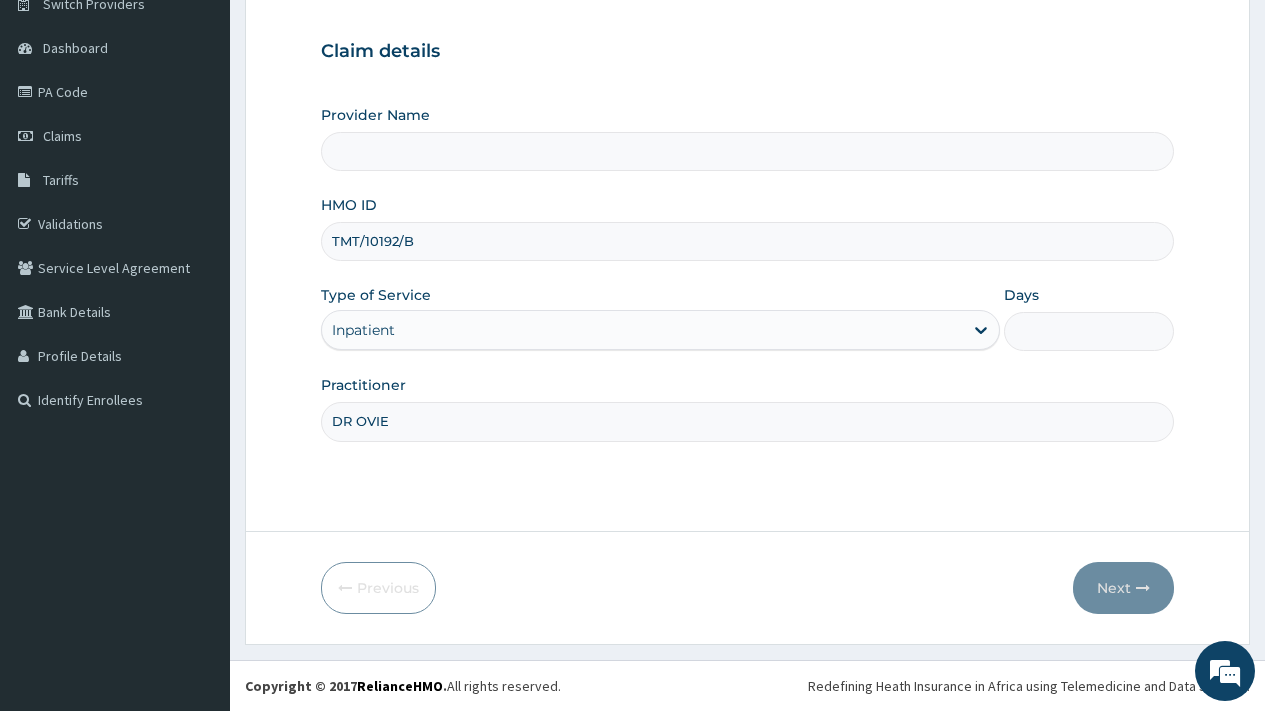 type on "Meridian Hospital" 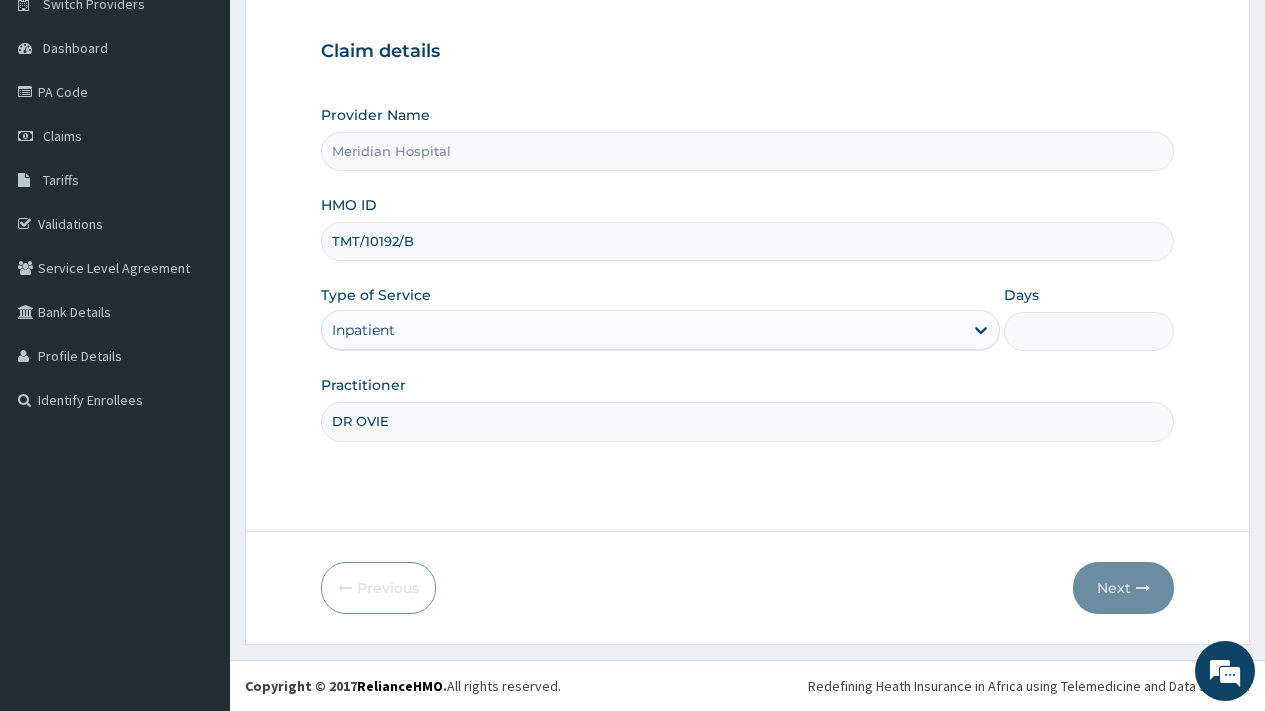 scroll, scrollTop: 0, scrollLeft: 0, axis: both 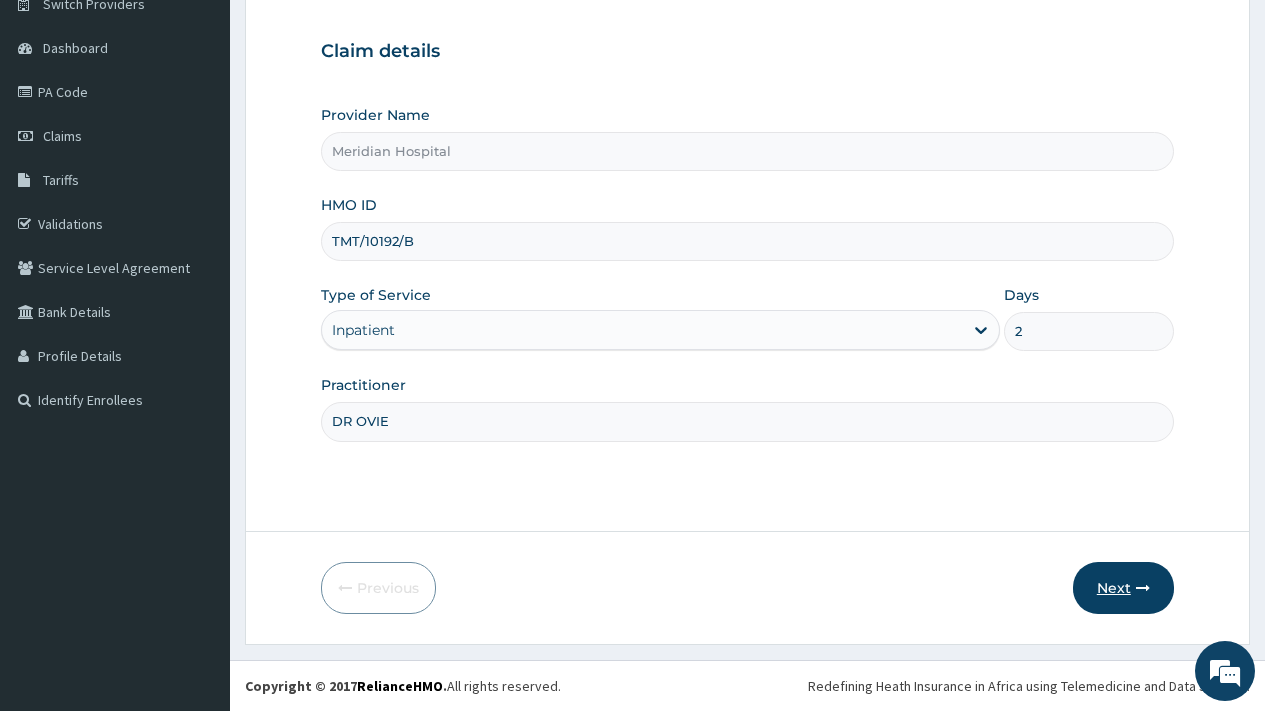type on "2" 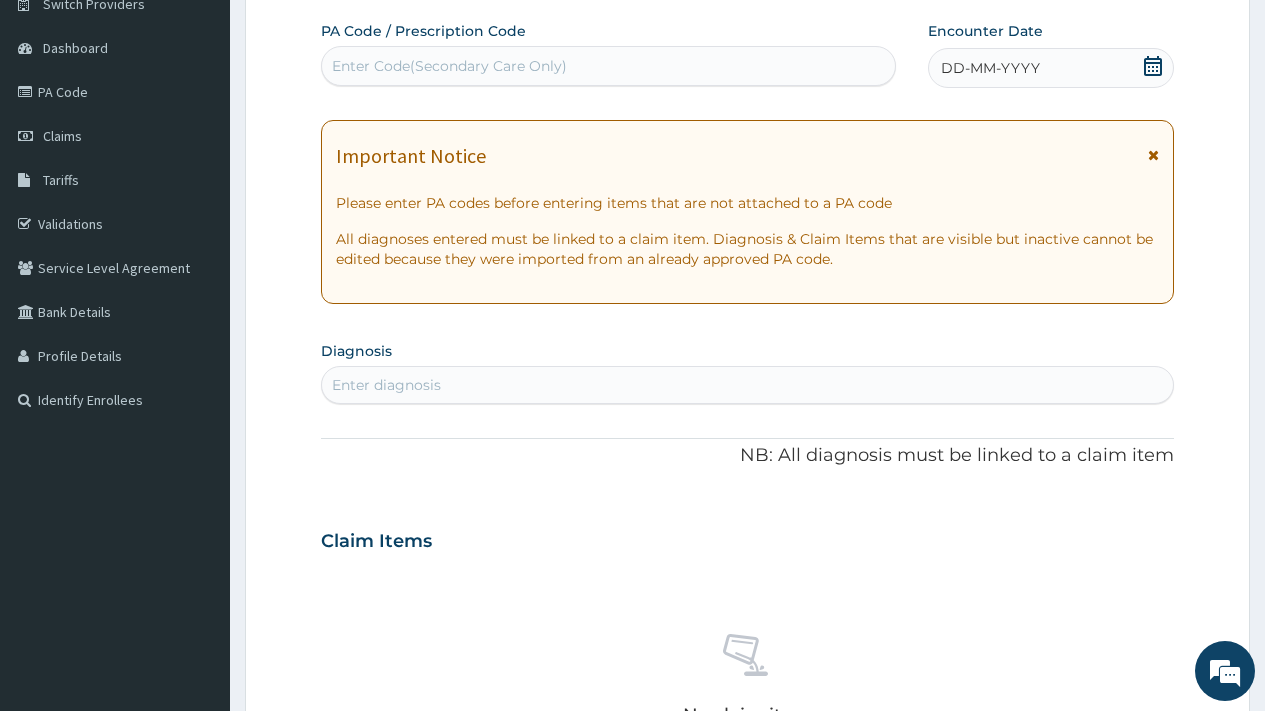 drag, startPoint x: 597, startPoint y: 61, endPoint x: 481, endPoint y: 73, distance: 116.61904 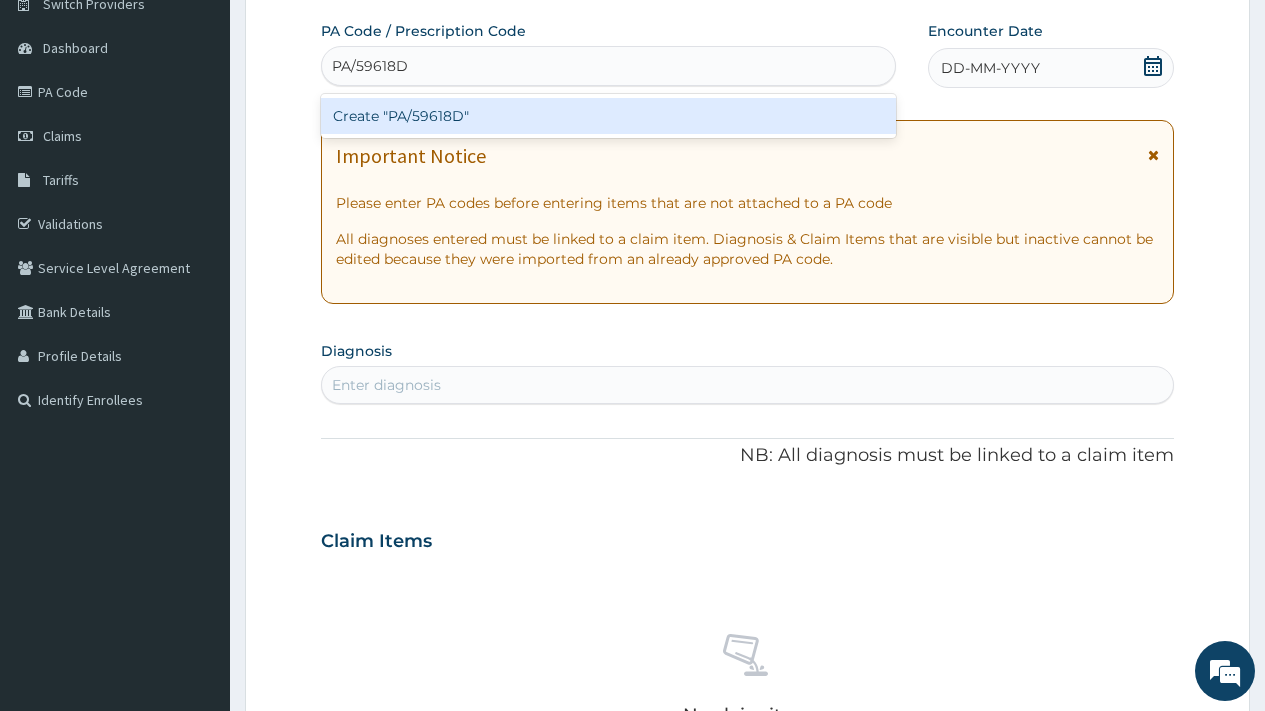 click on "Create "PA/59618D"" at bounding box center (608, 116) 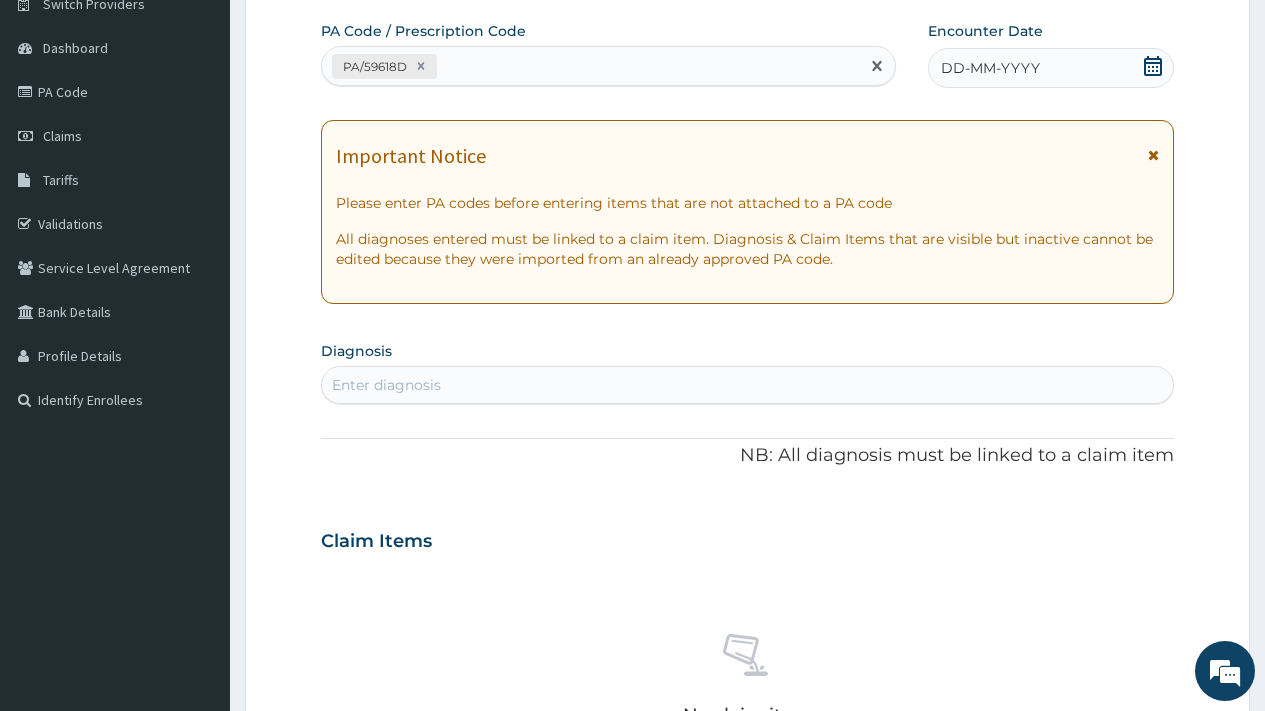 click 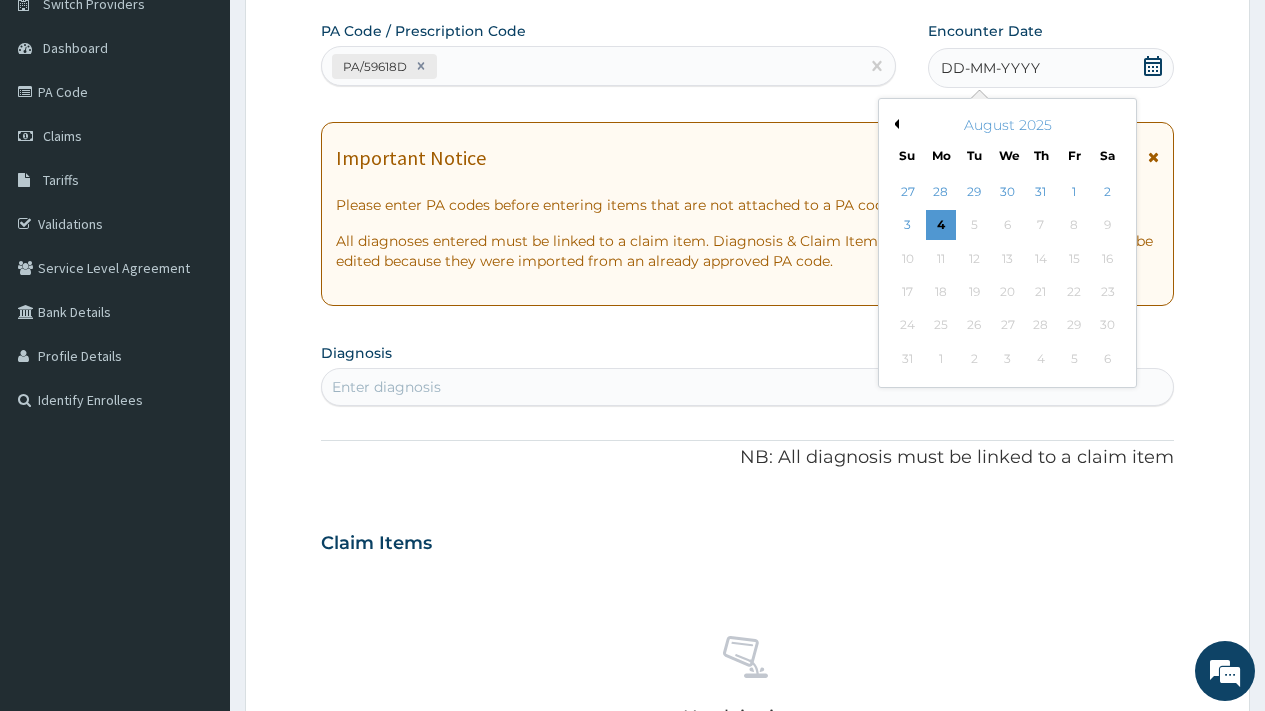 click on "Previous Month" at bounding box center [894, 124] 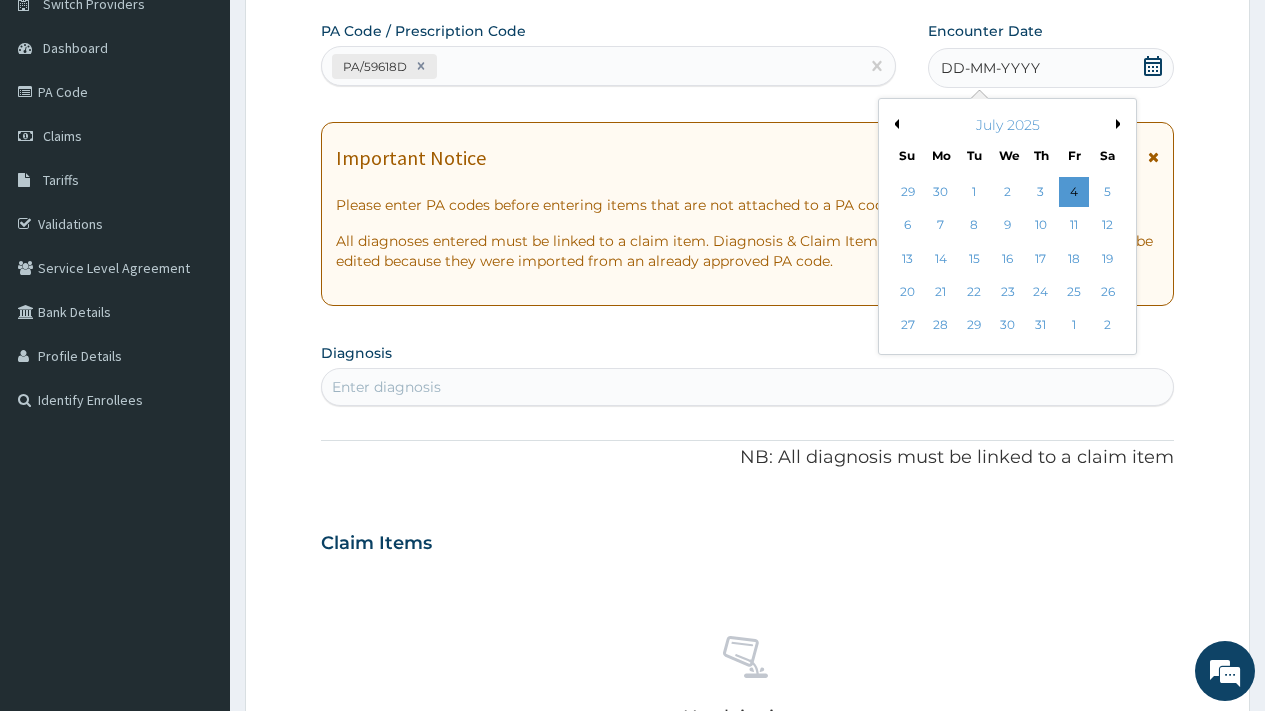 click on "Previous Month" at bounding box center [894, 124] 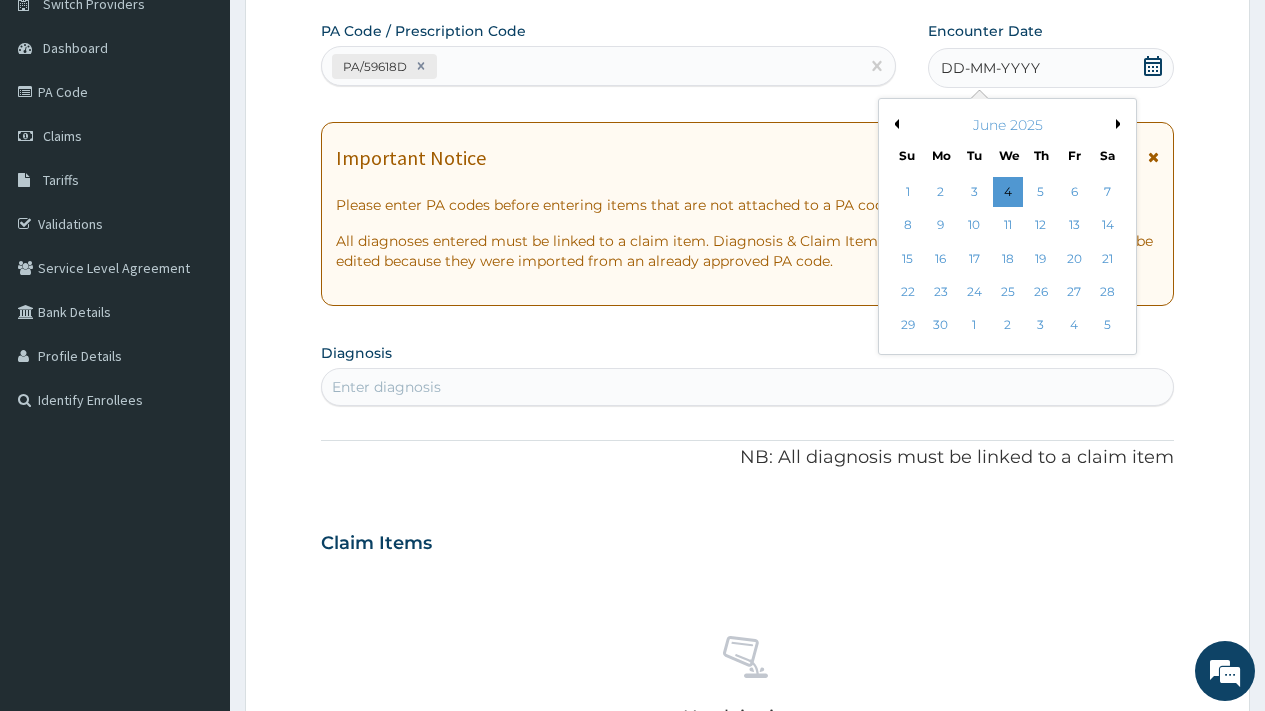 click on "Previous Month" at bounding box center [894, 124] 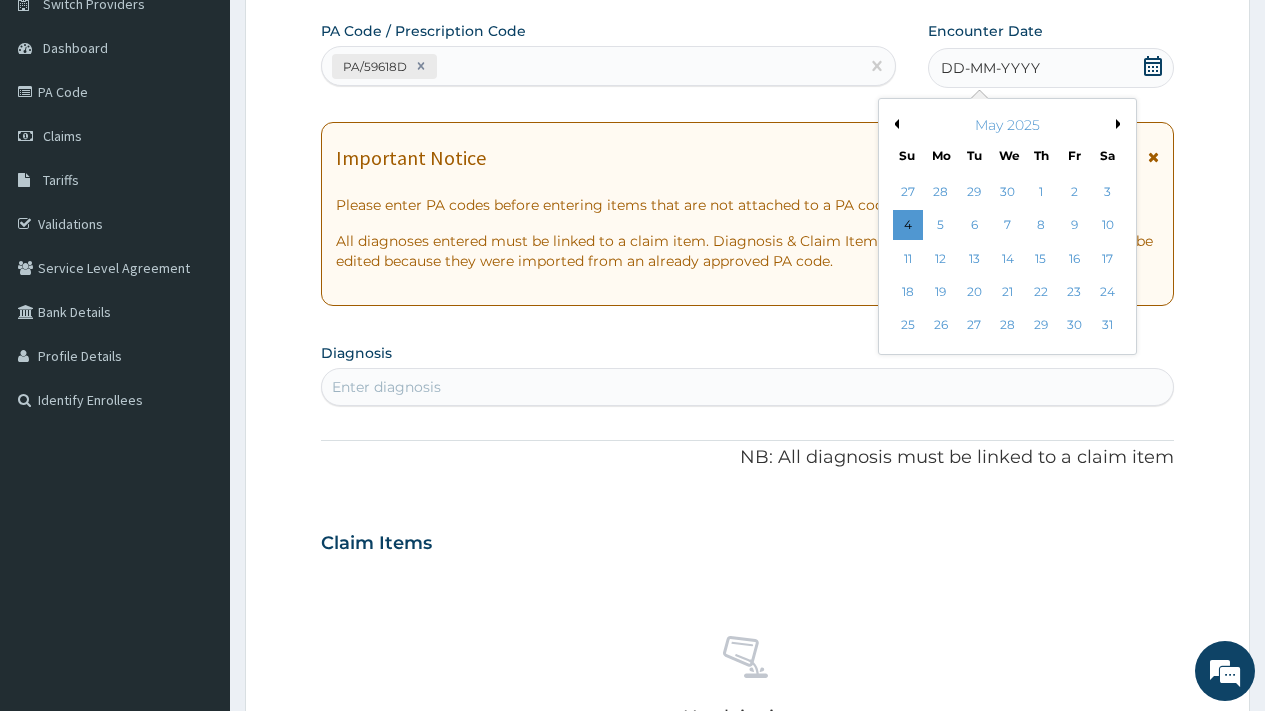 click on "Previous Month" at bounding box center (894, 124) 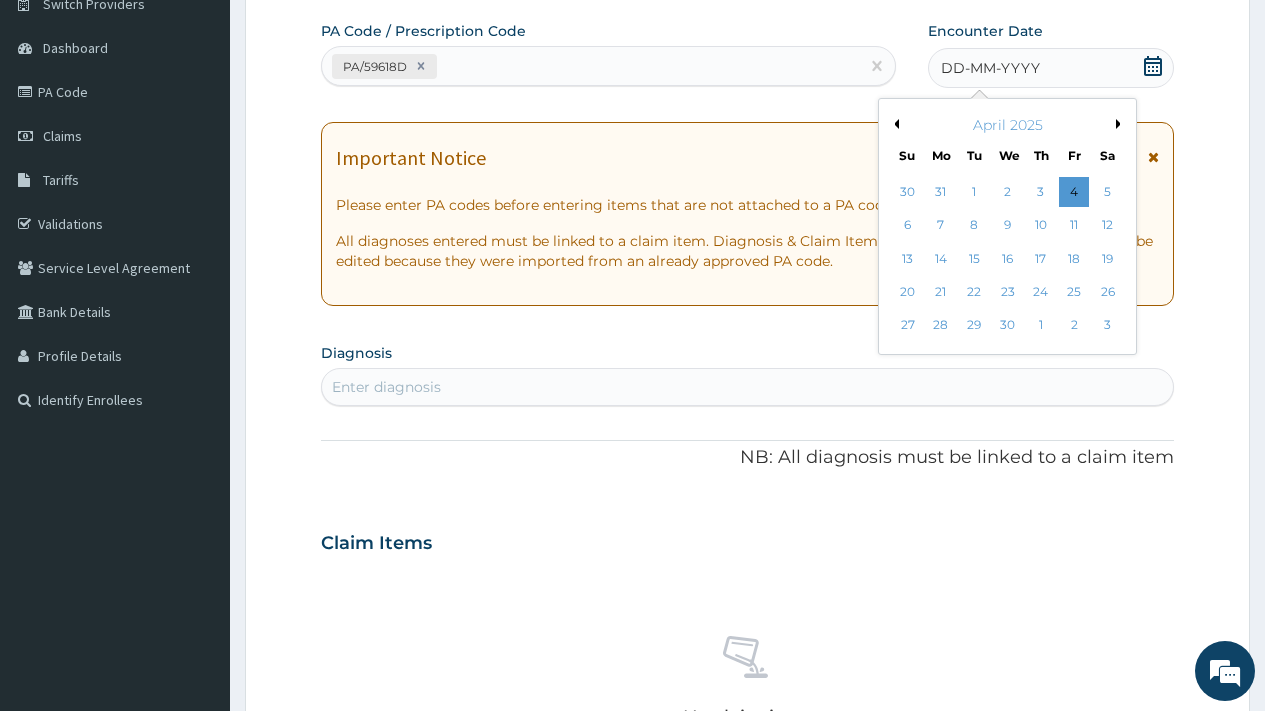 click on "Previous Month" at bounding box center [894, 124] 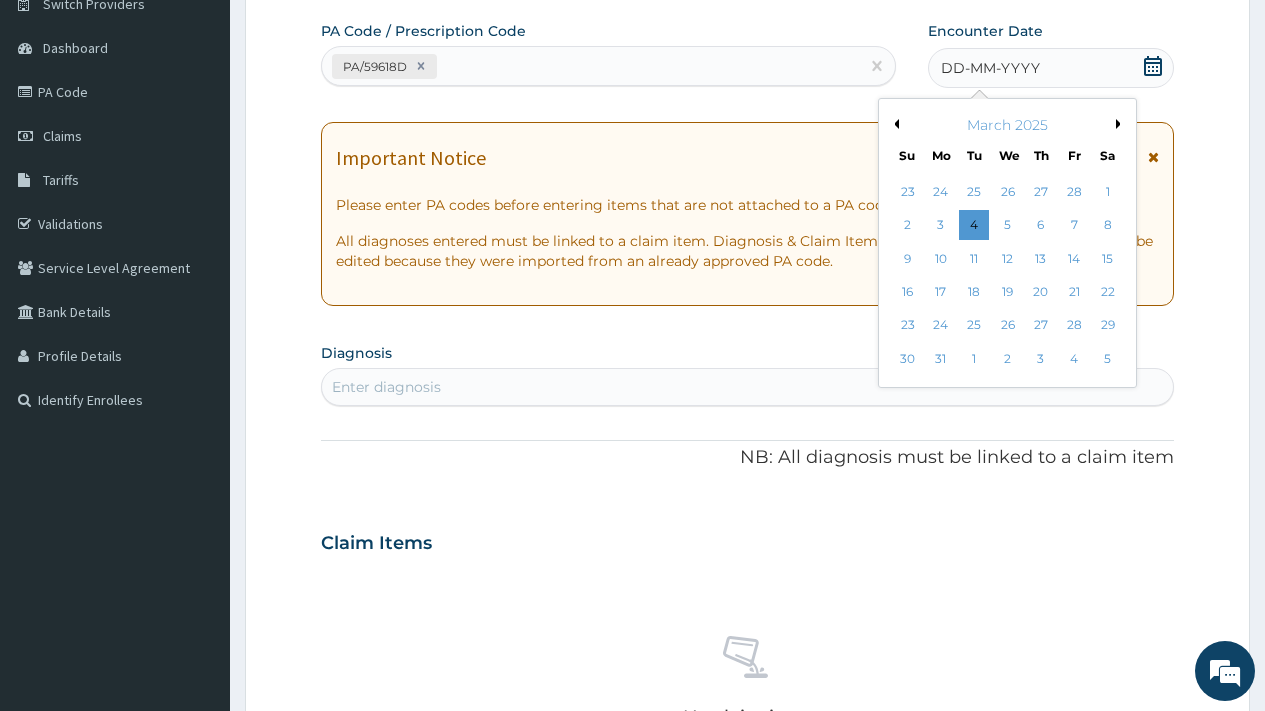 click on "Previous Month" at bounding box center [894, 124] 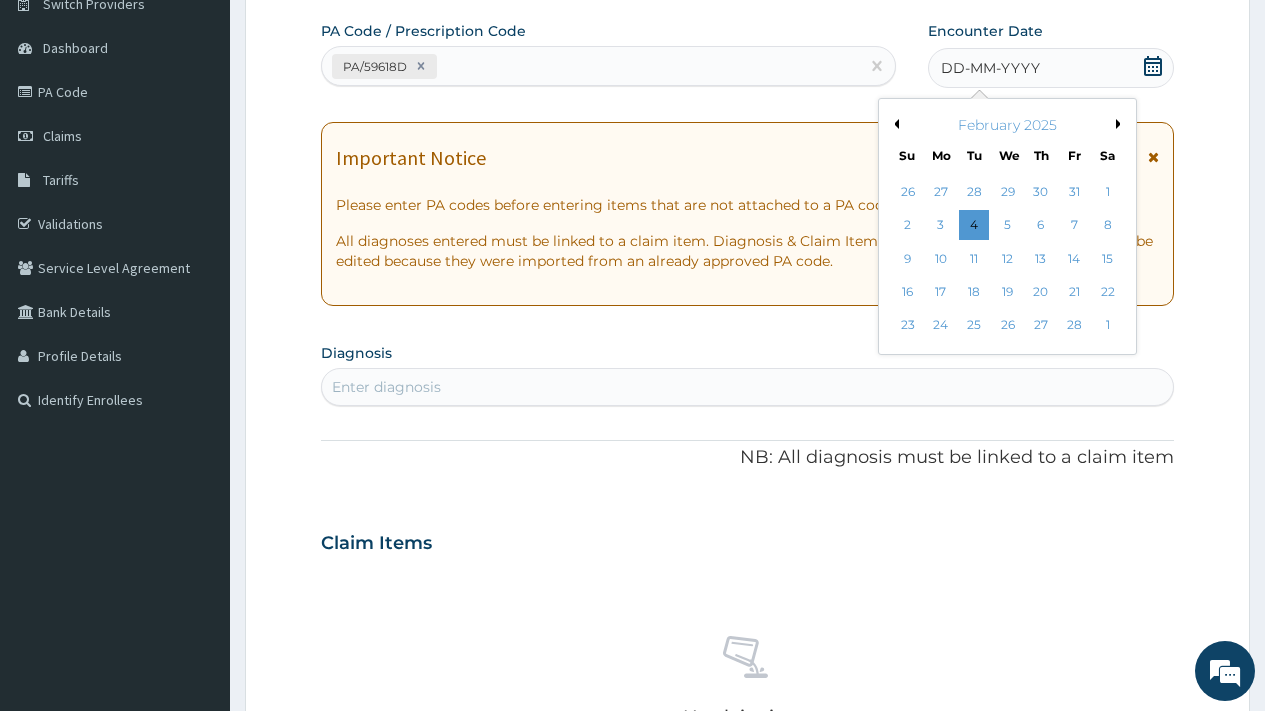 click on "Previous Month" at bounding box center (894, 124) 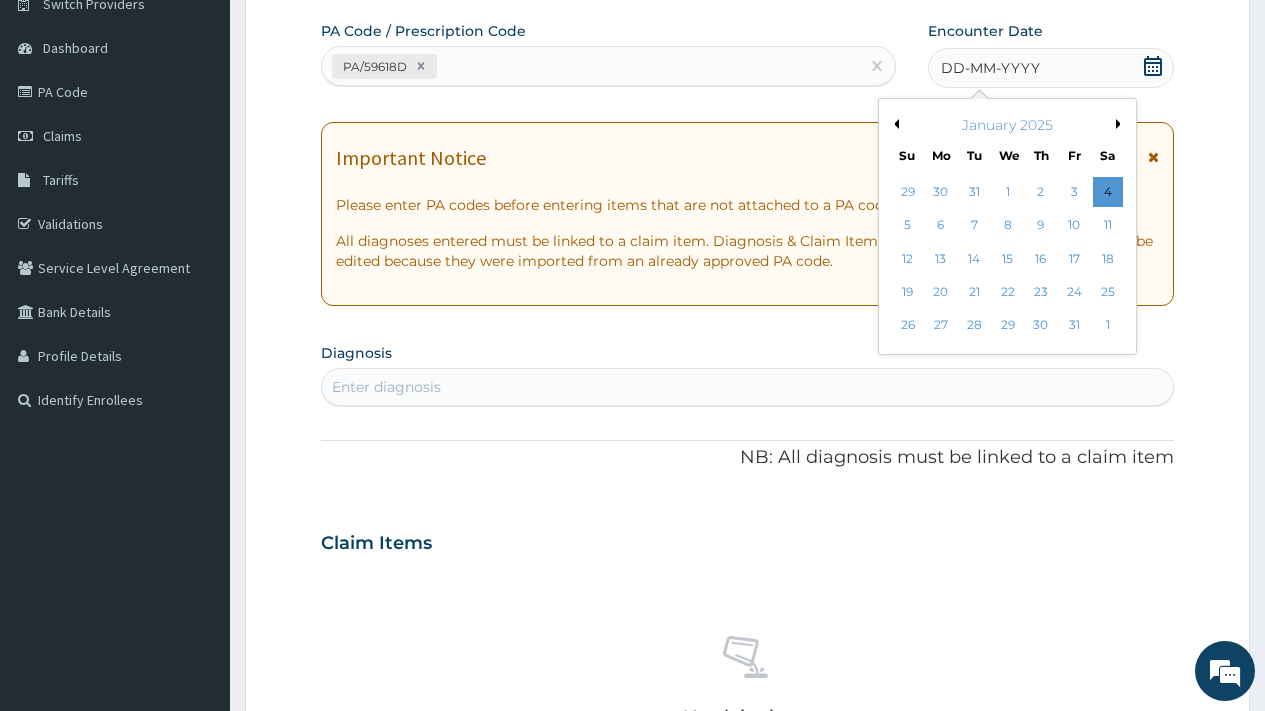 click on "Previous Month" at bounding box center (894, 124) 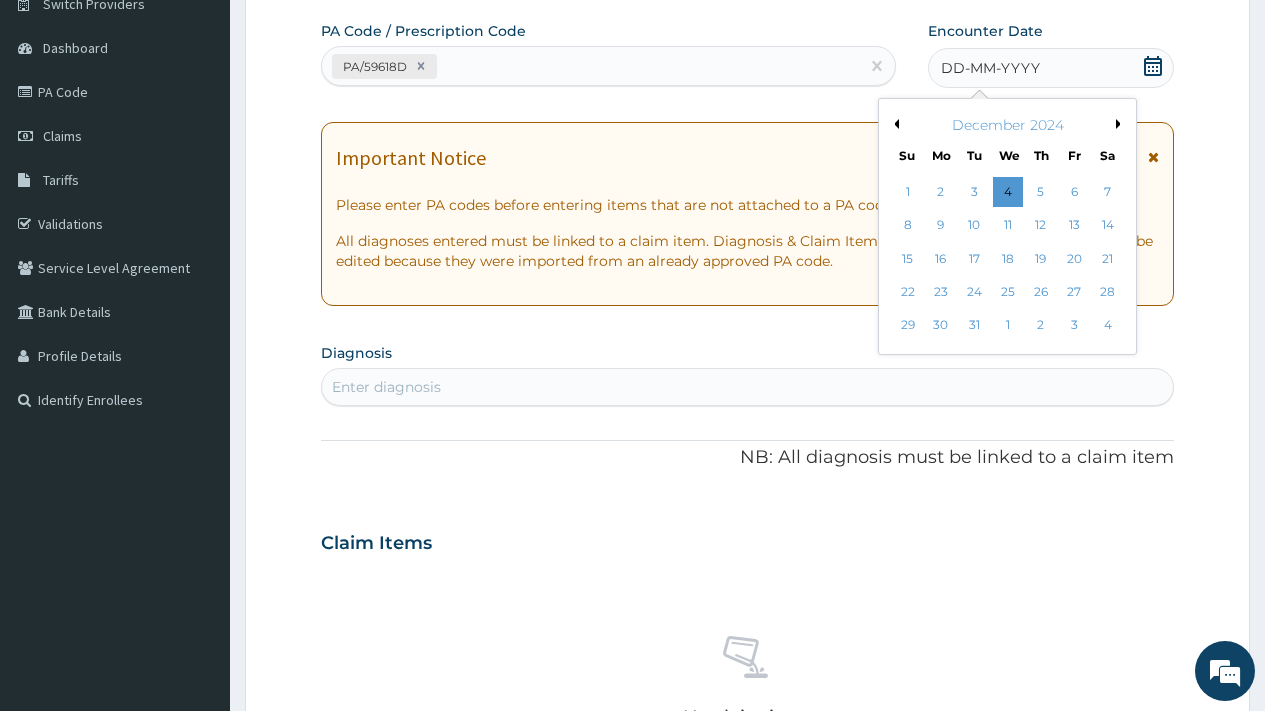 click on "Previous Month" at bounding box center (894, 124) 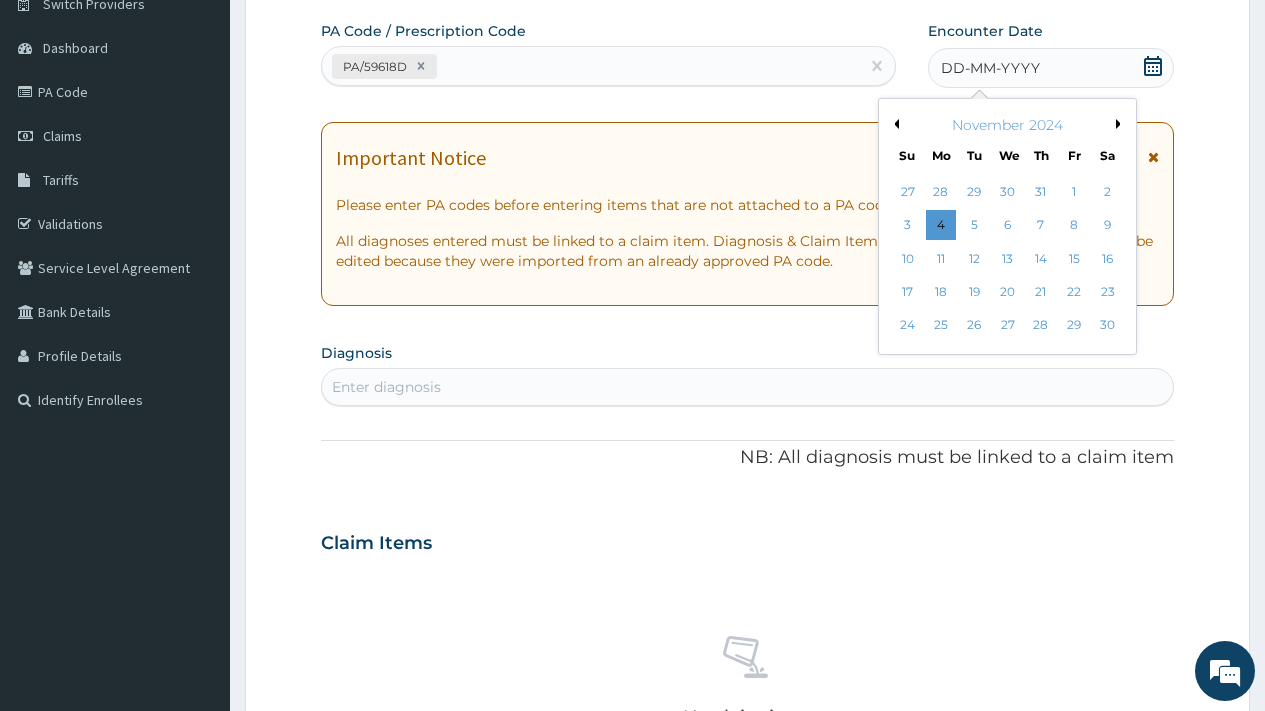 click on "Previous Month" at bounding box center [894, 124] 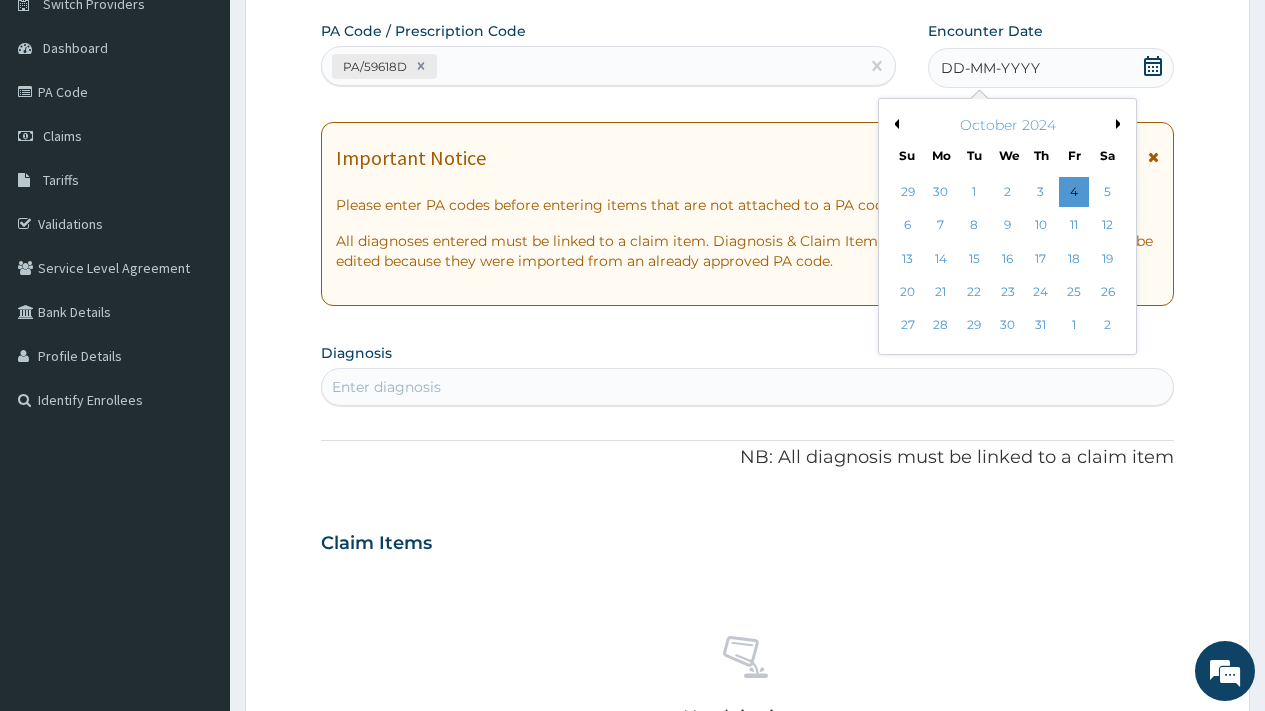 click on "Previous Month" at bounding box center [894, 124] 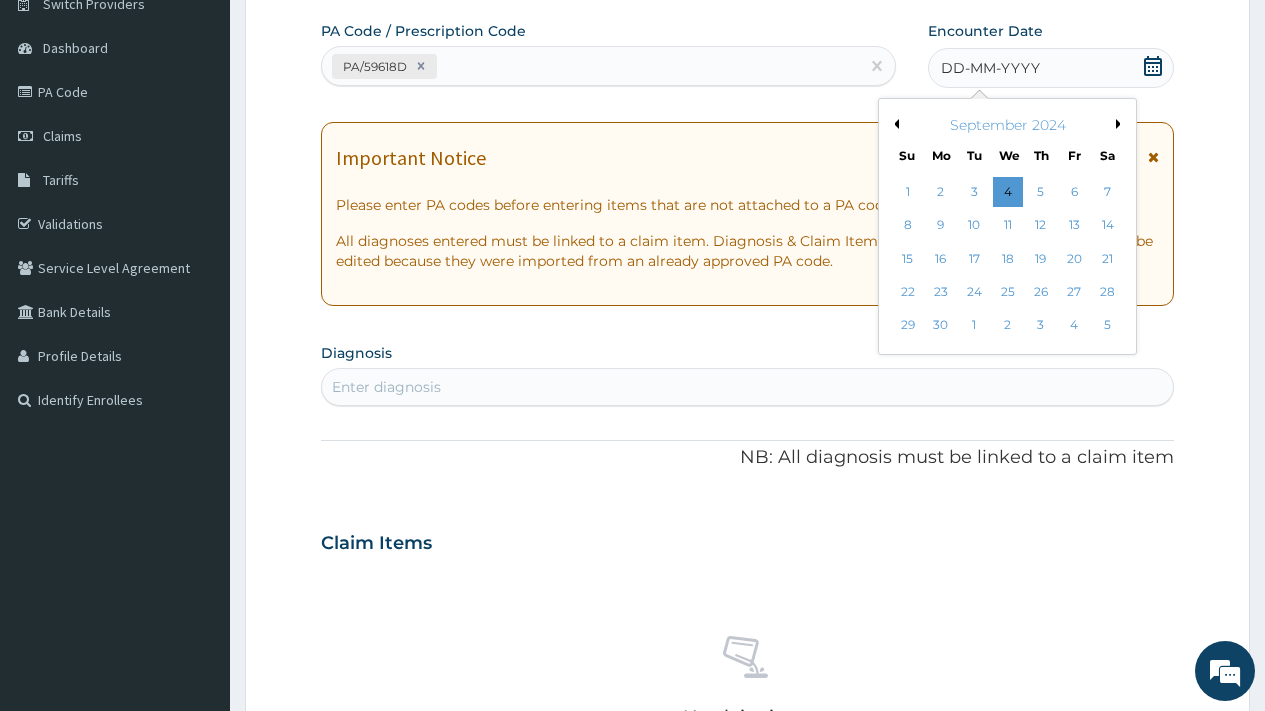 click on "Previous Month" at bounding box center [894, 124] 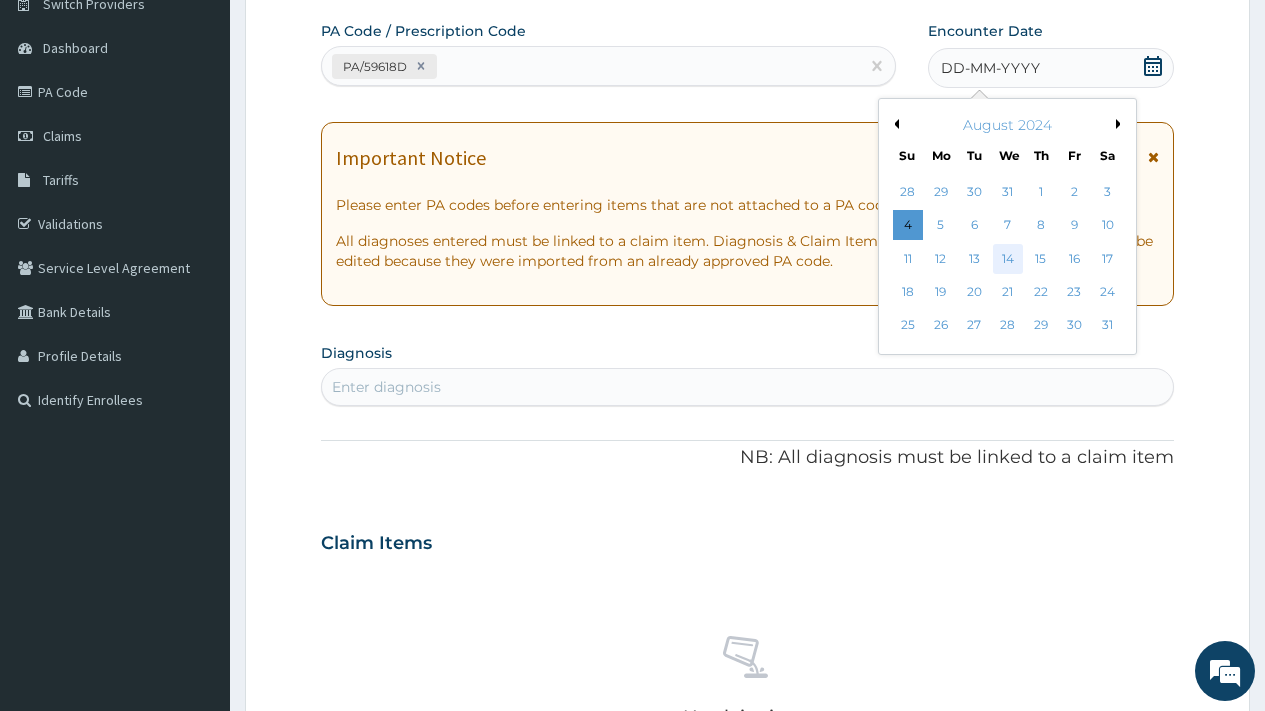 click on "14" at bounding box center (1007, 259) 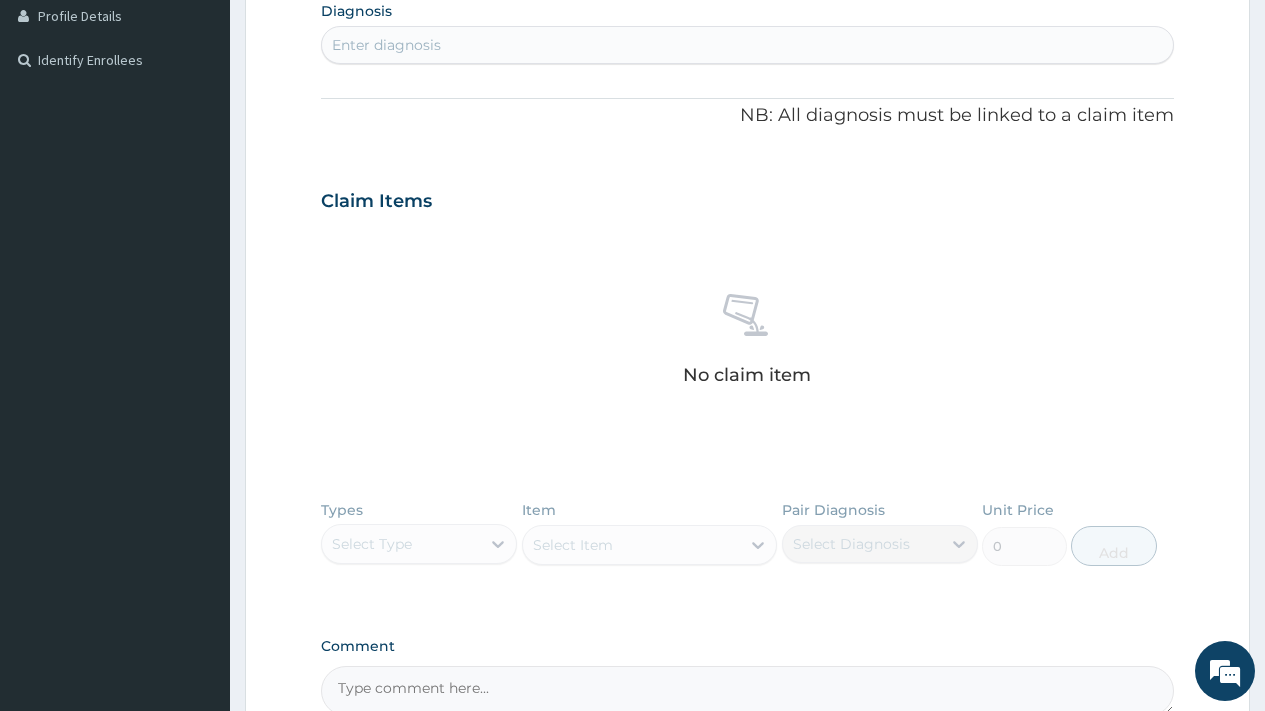 scroll, scrollTop: 508, scrollLeft: 0, axis: vertical 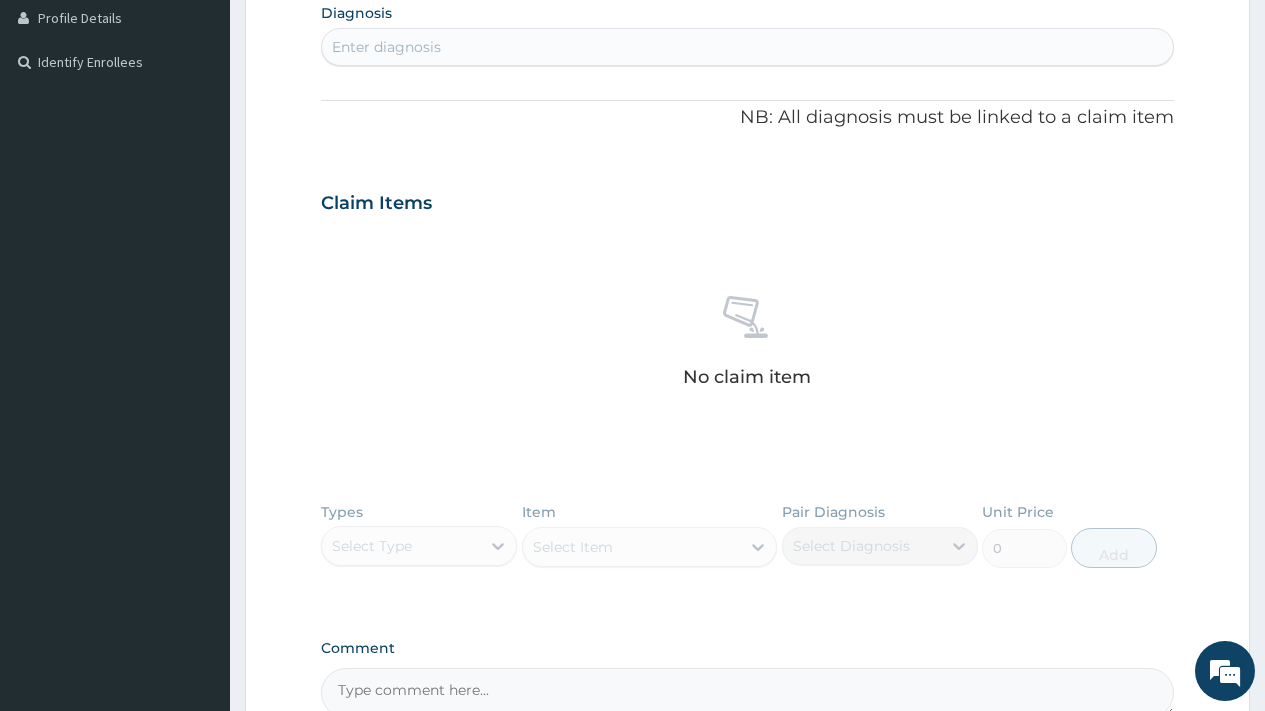 click on "Enter diagnosis" at bounding box center (747, 47) 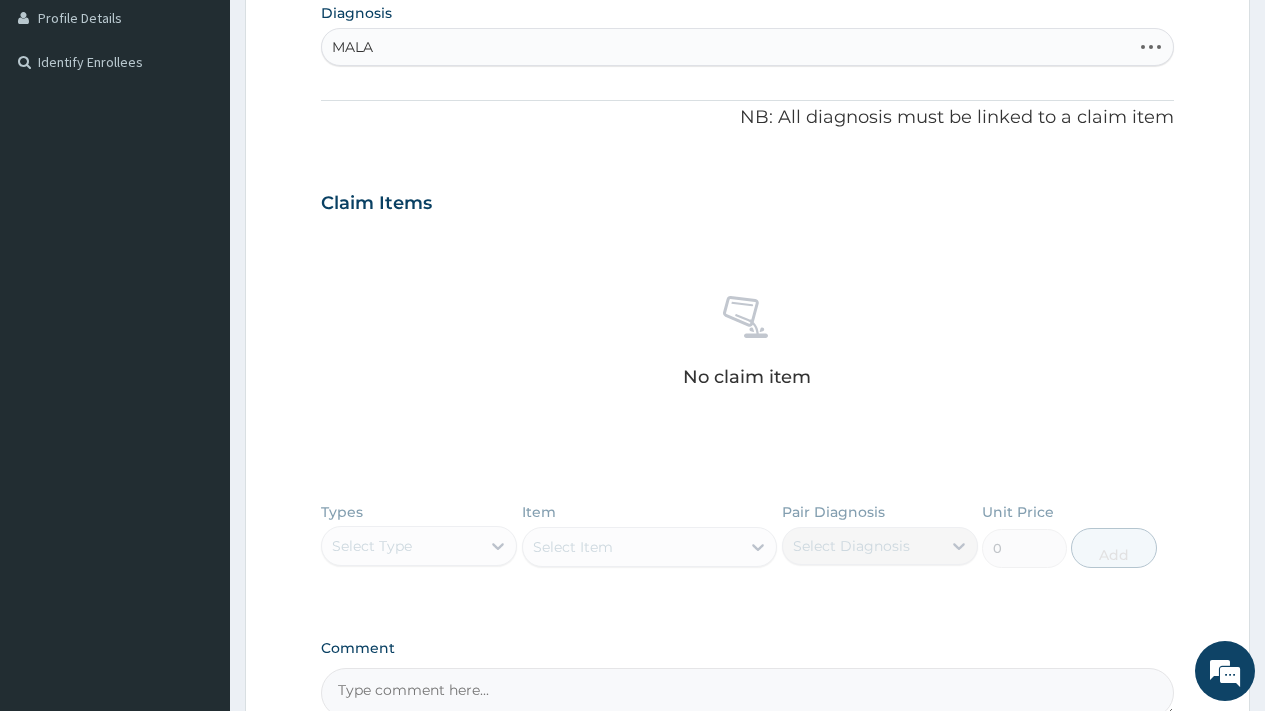 type on "MALAR" 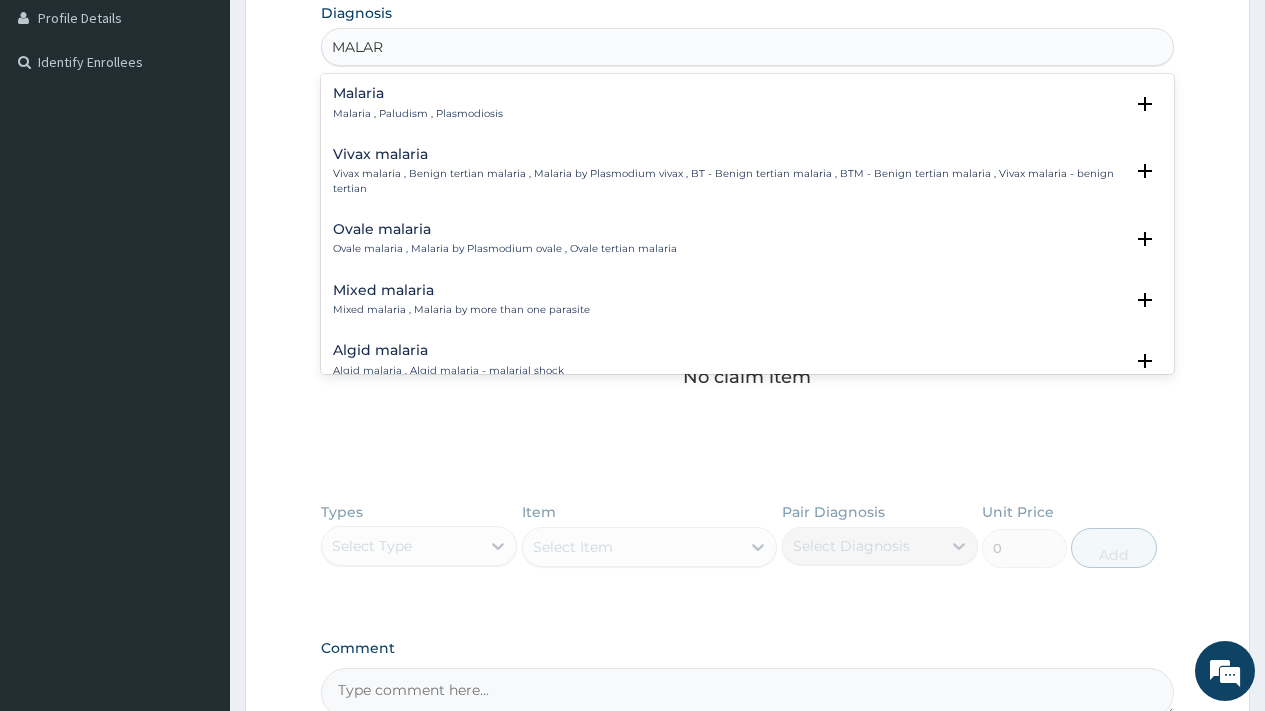 click on "Malaria" at bounding box center (418, 93) 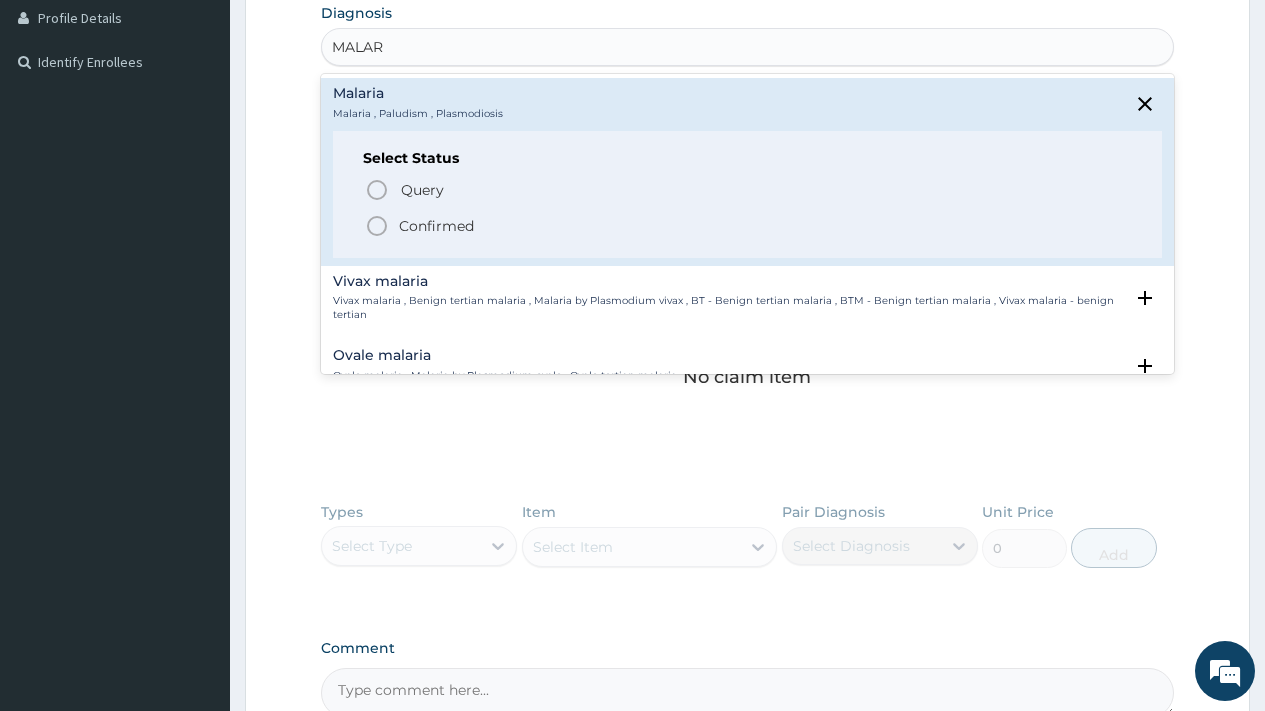 click on "Confirmed" at bounding box center (436, 226) 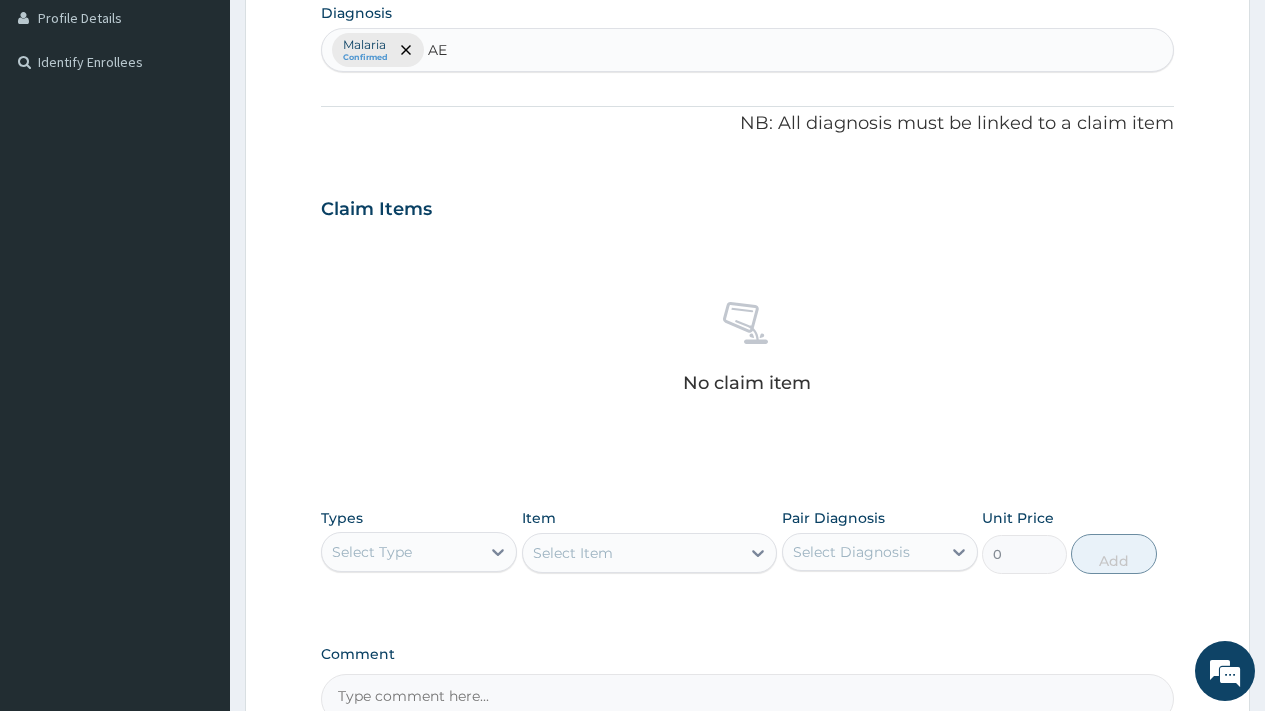 type on "A" 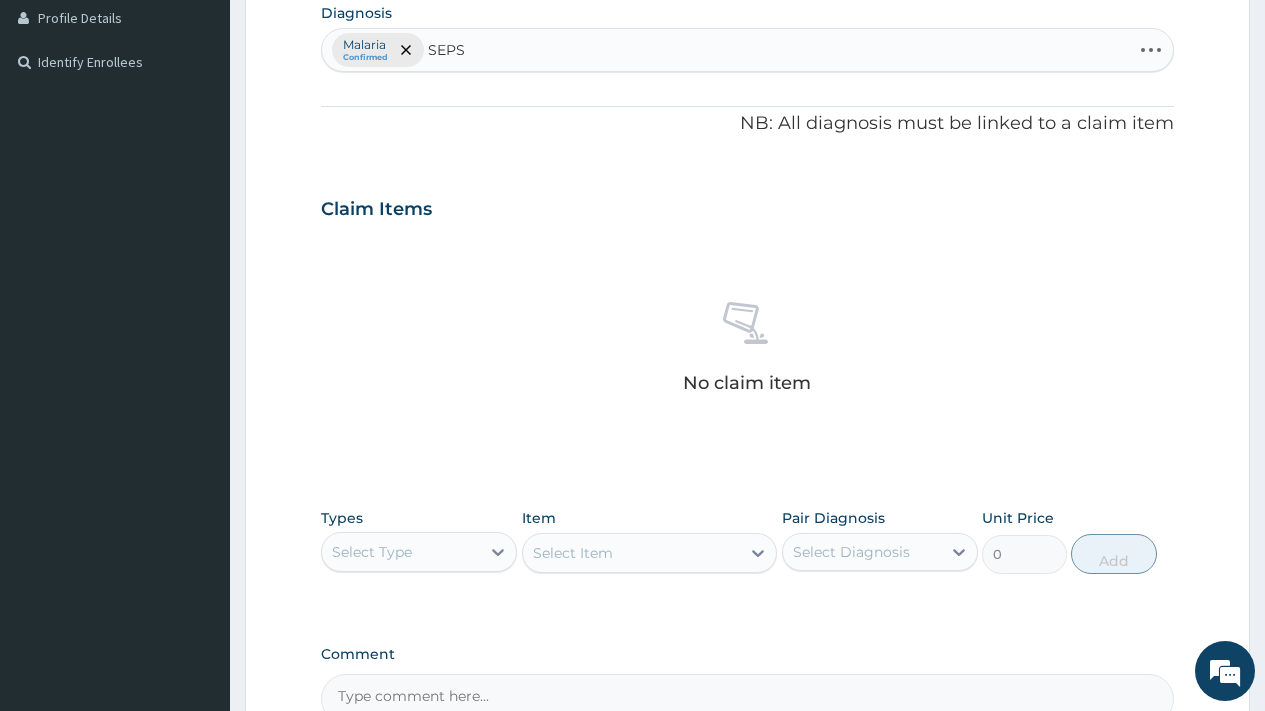type on "SEPSI" 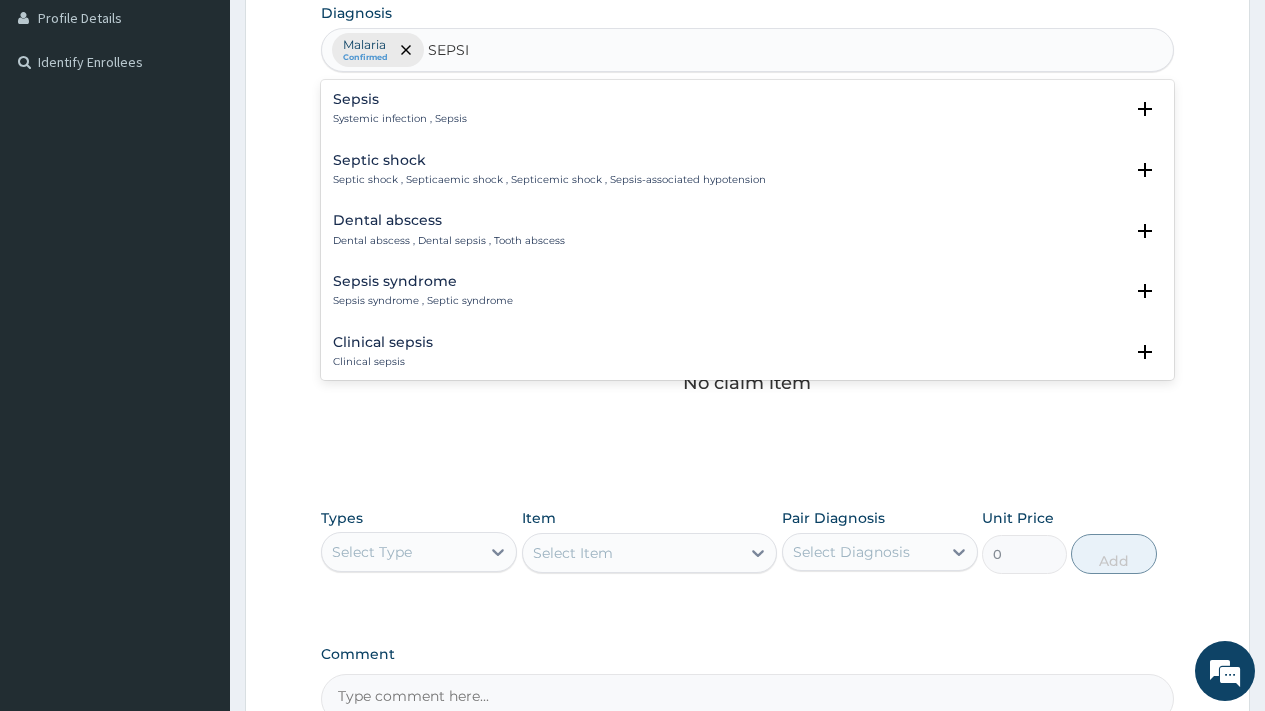 click on "Sepsis" at bounding box center [400, 99] 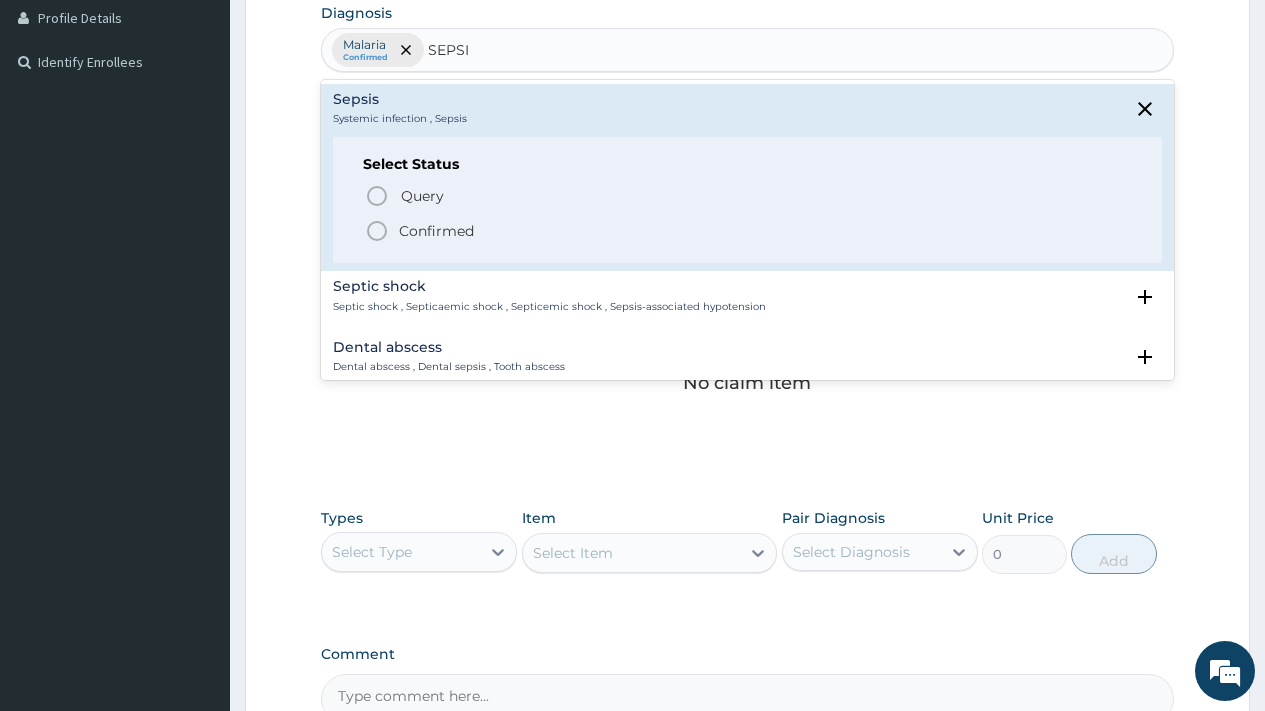 click on "Confirmed" at bounding box center [436, 231] 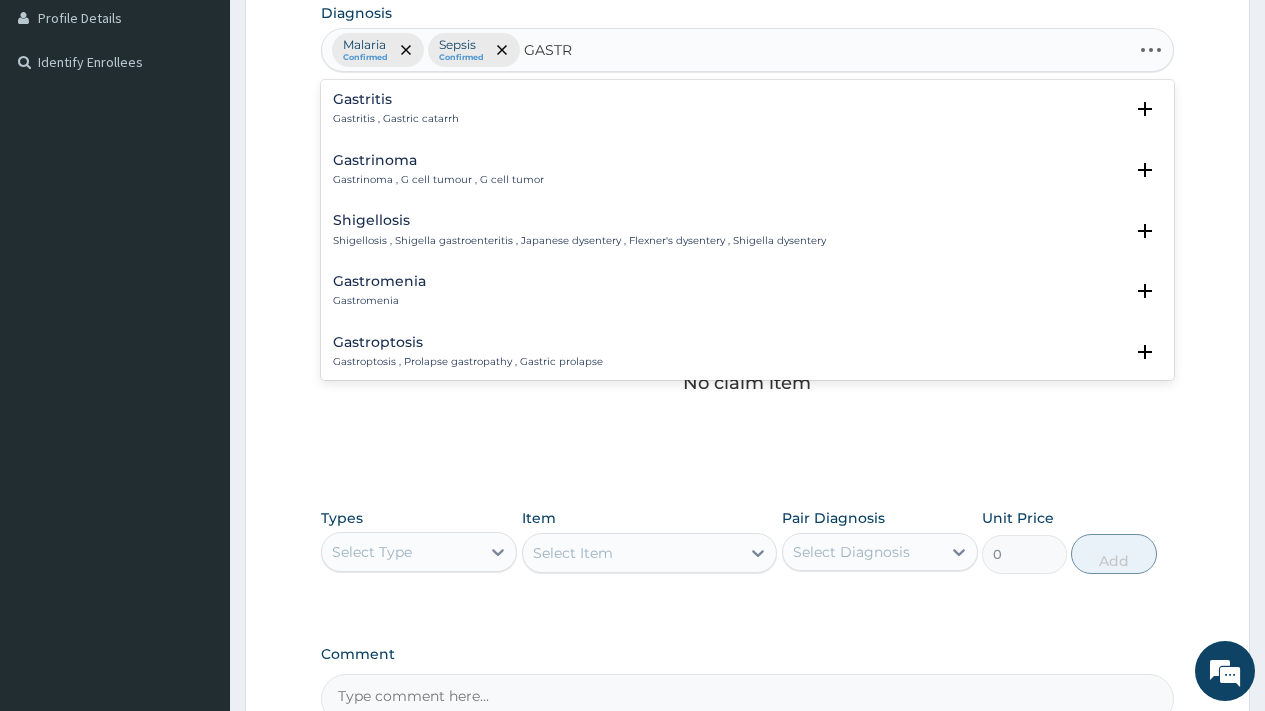 type on "GASTRI" 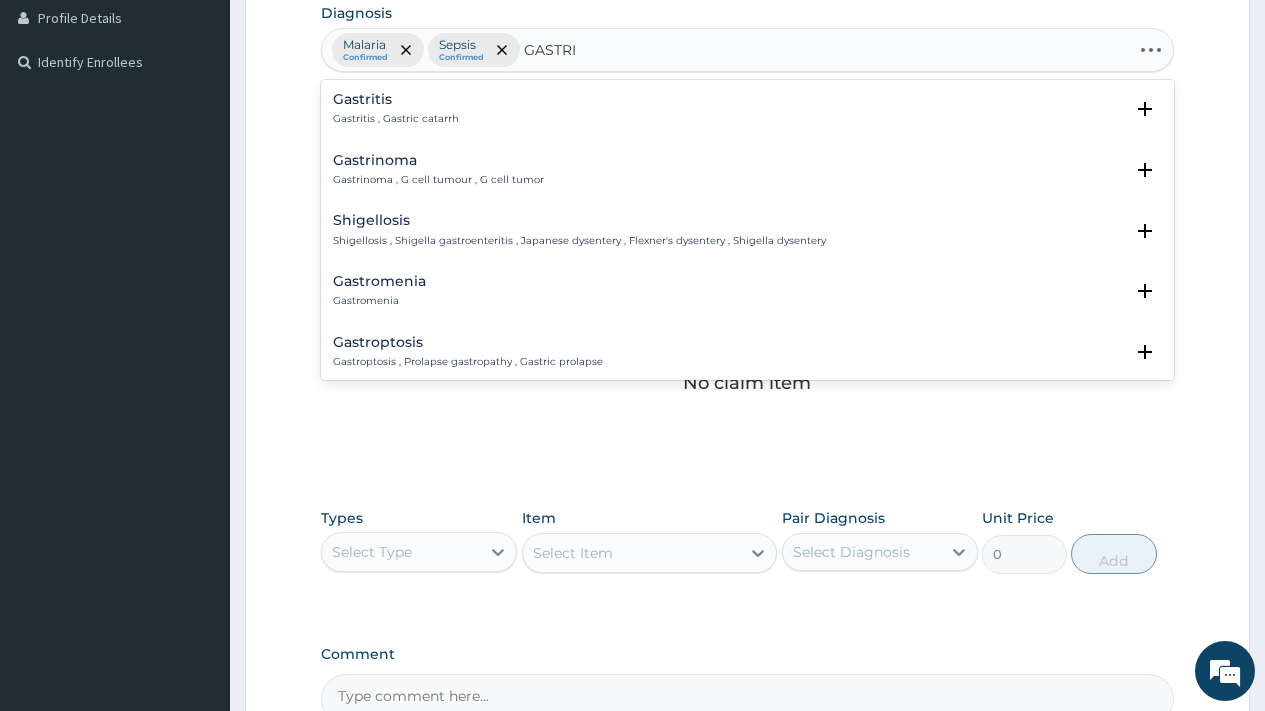 click on "Gastritis , Gastric catarrh" at bounding box center [396, 119] 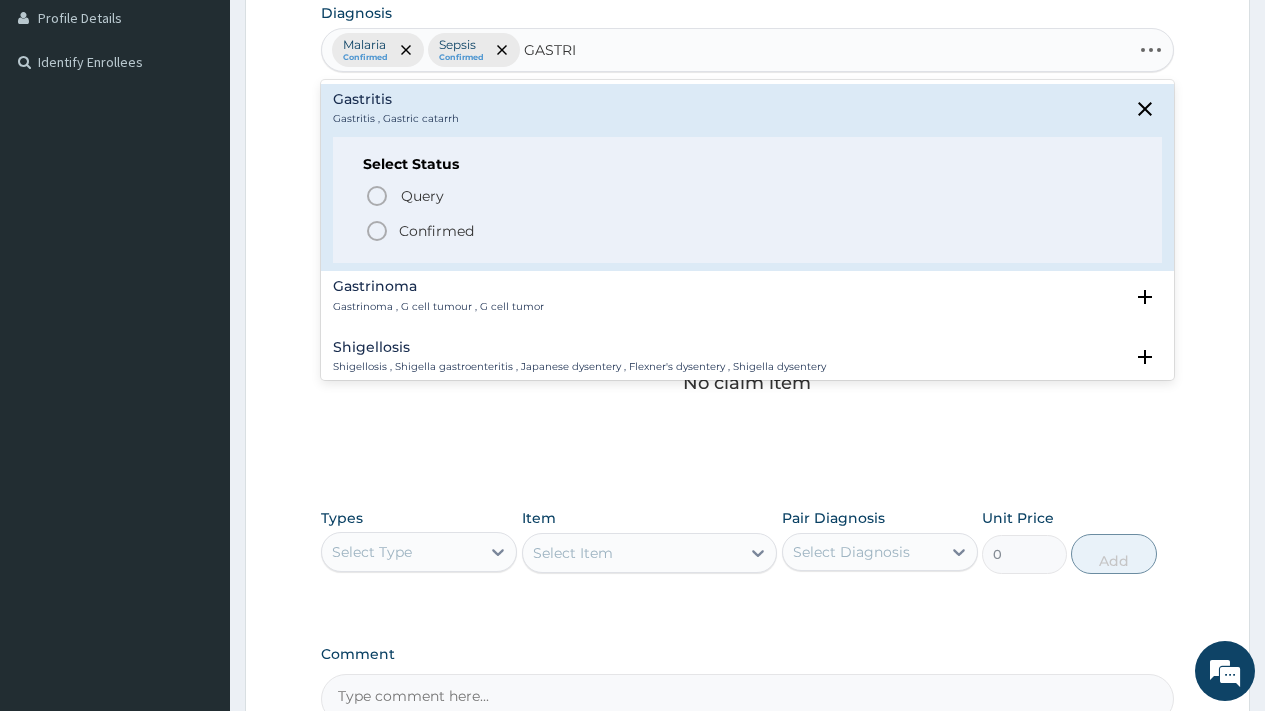click on "Confirmed" at bounding box center (436, 231) 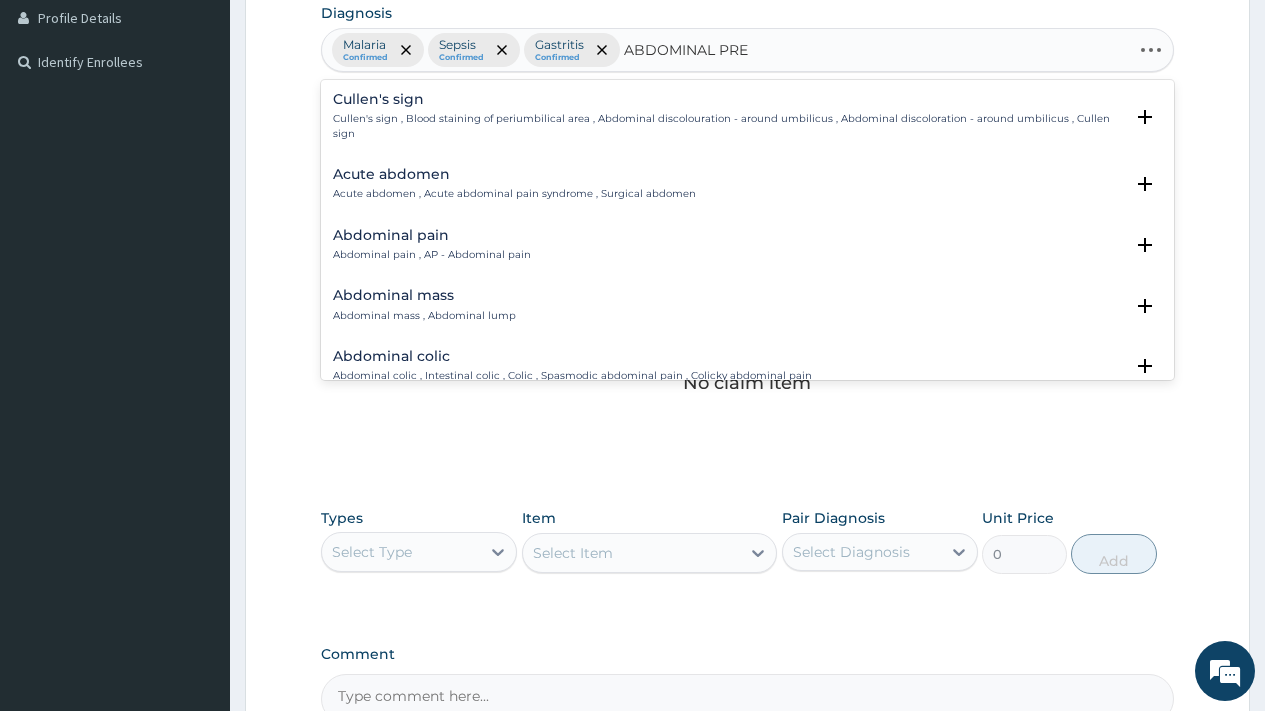 type on "ABDOMINAL PREG" 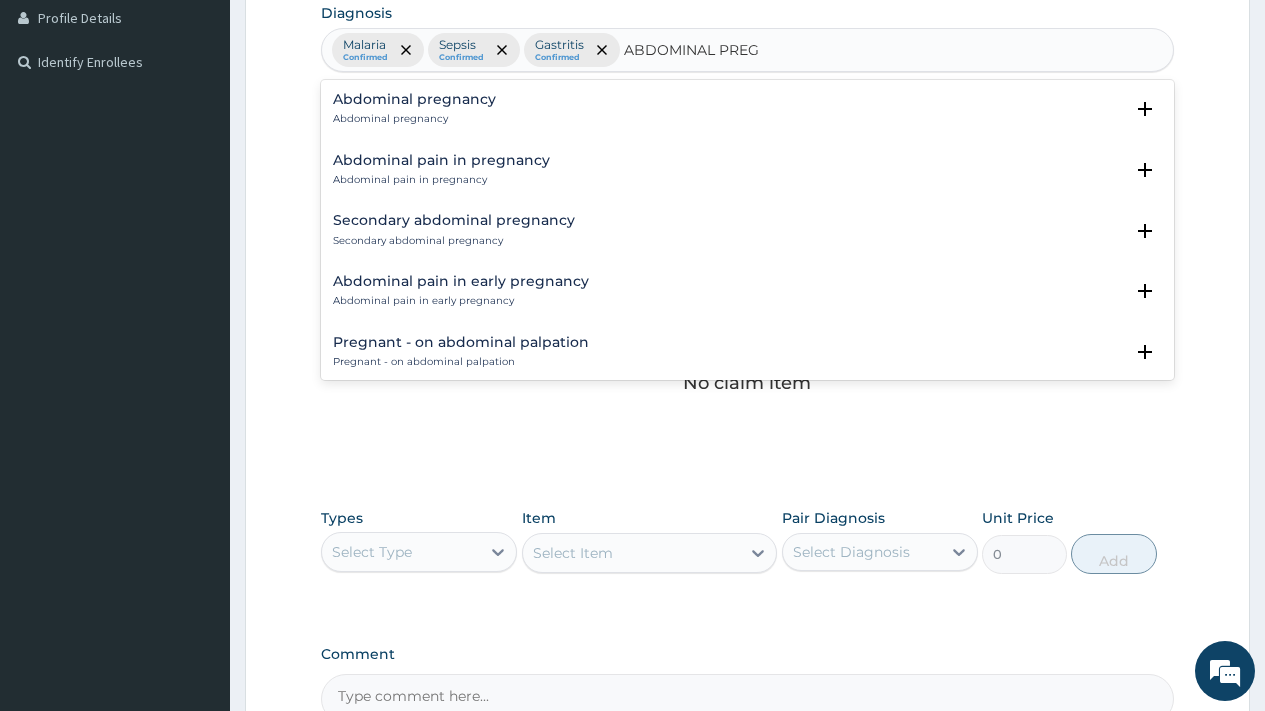 click on "Abdominal pregnancy" at bounding box center [414, 99] 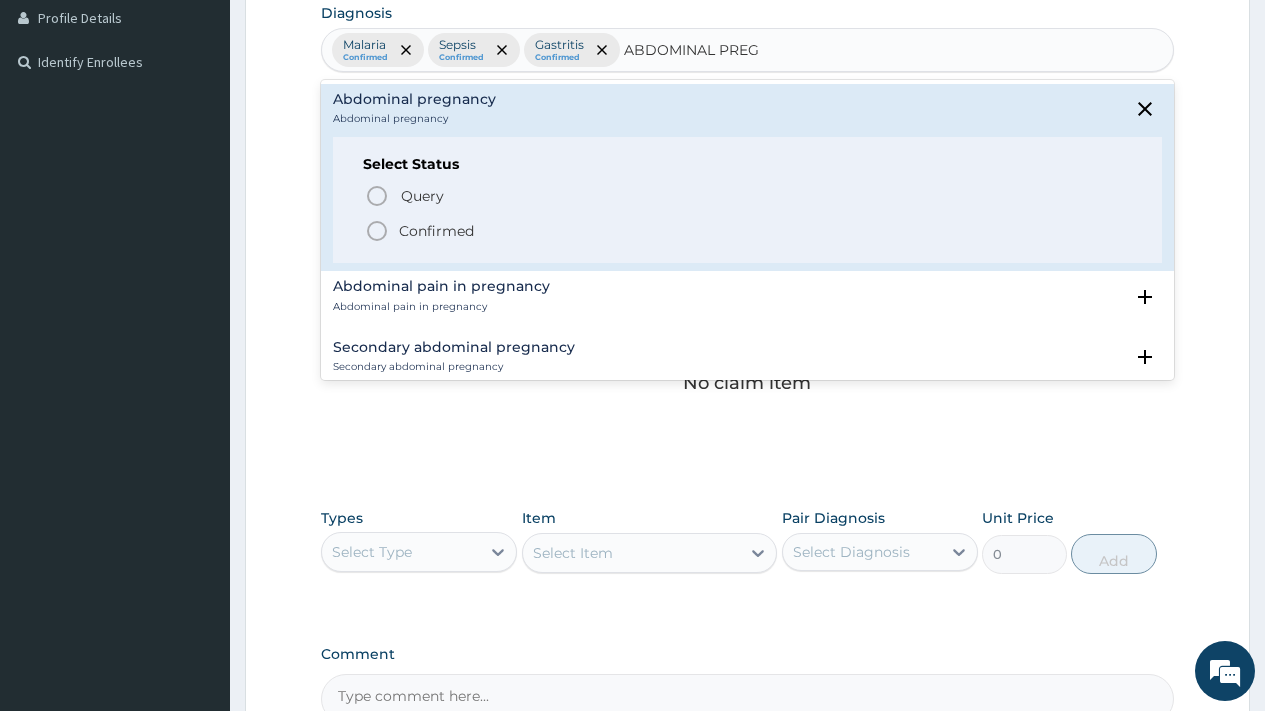 click on "Confirmed" at bounding box center [436, 231] 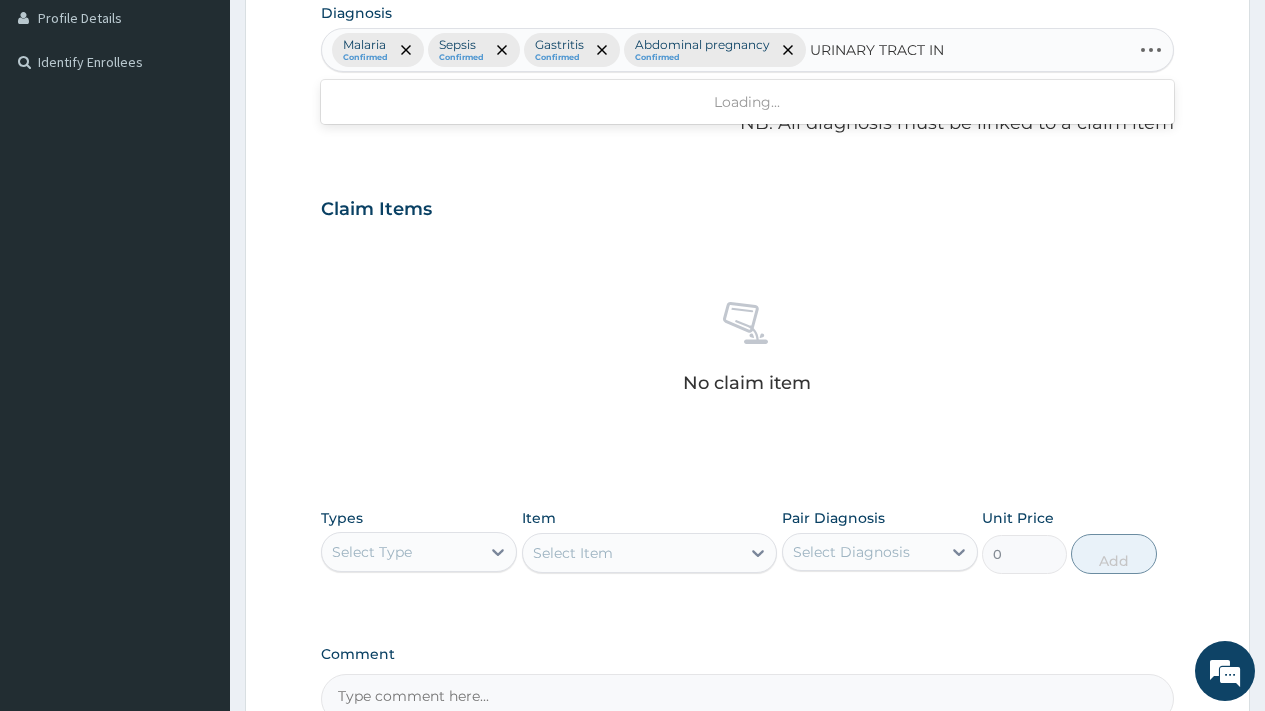 type on "URINARY TRACT INF" 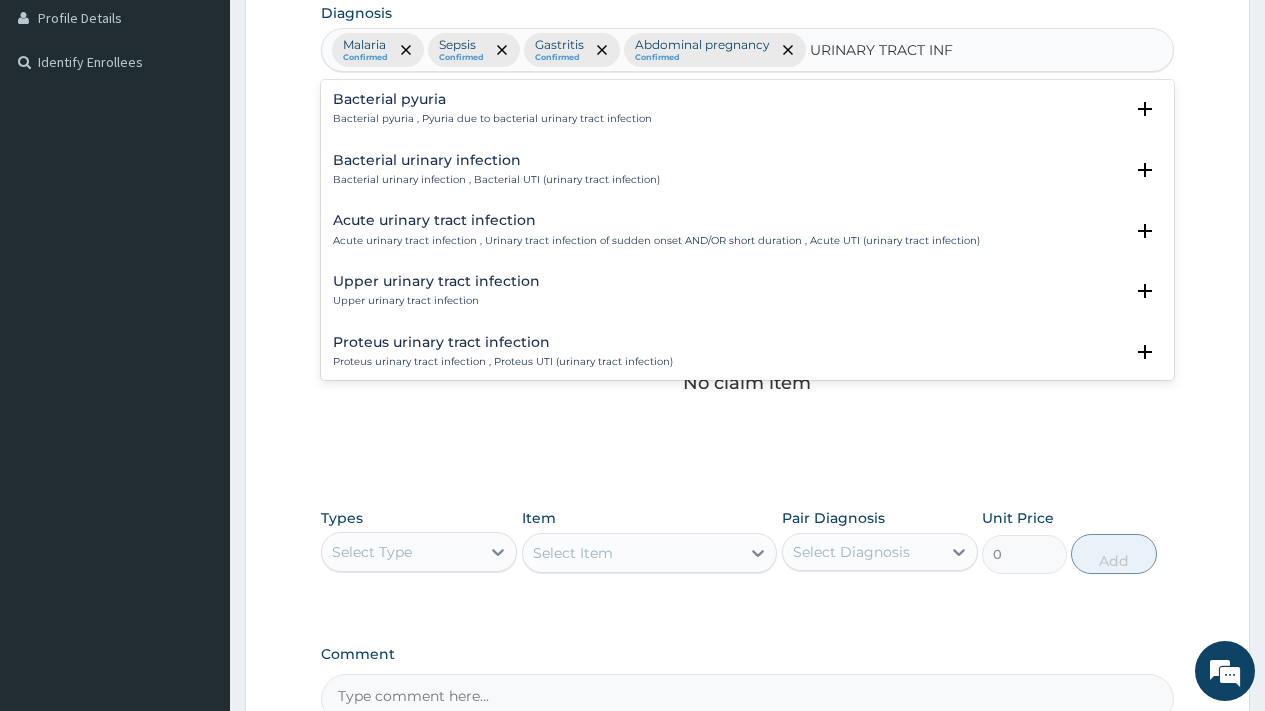 click on "Acute urinary tract infection" at bounding box center [656, 220] 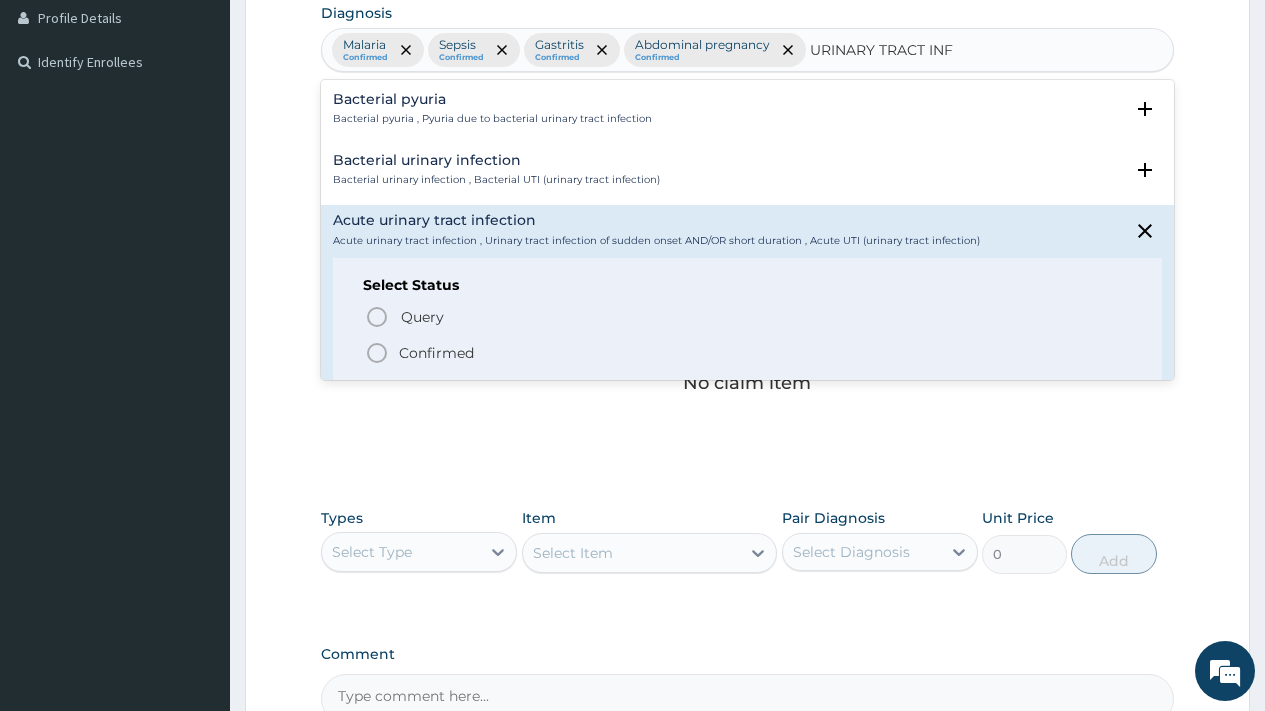 click on "Confirmed" at bounding box center (436, 353) 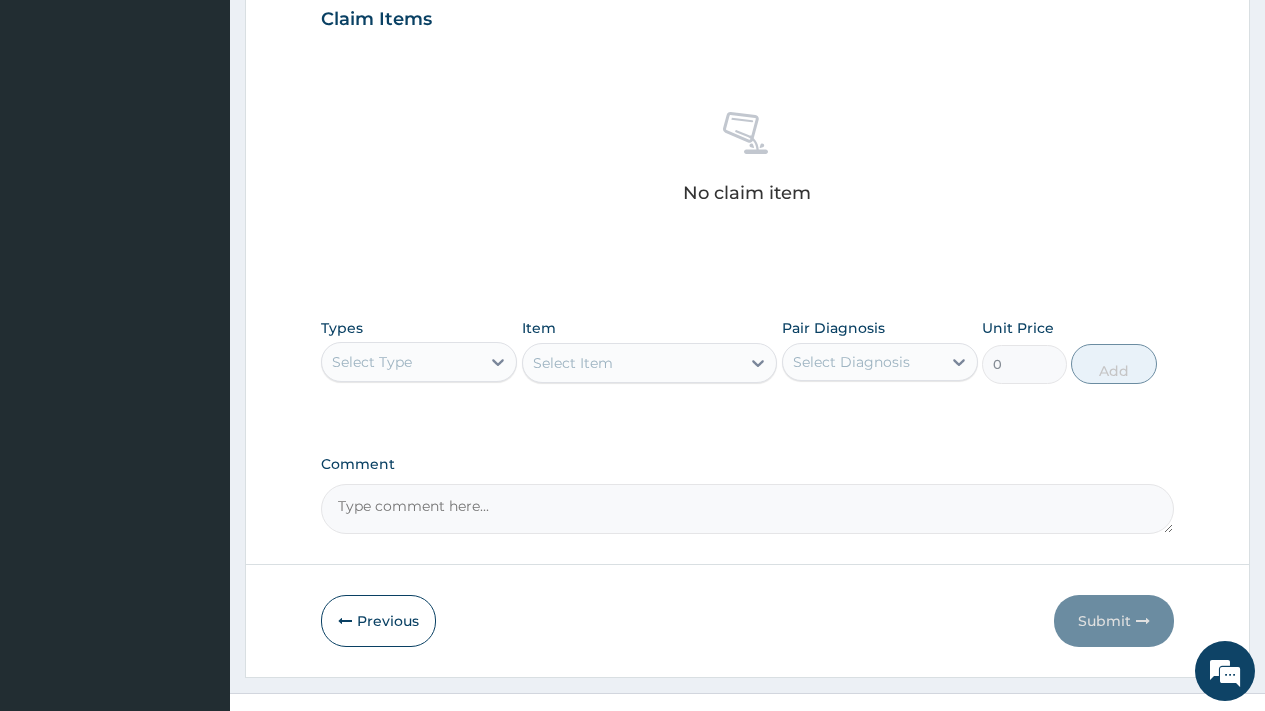 scroll, scrollTop: 731, scrollLeft: 0, axis: vertical 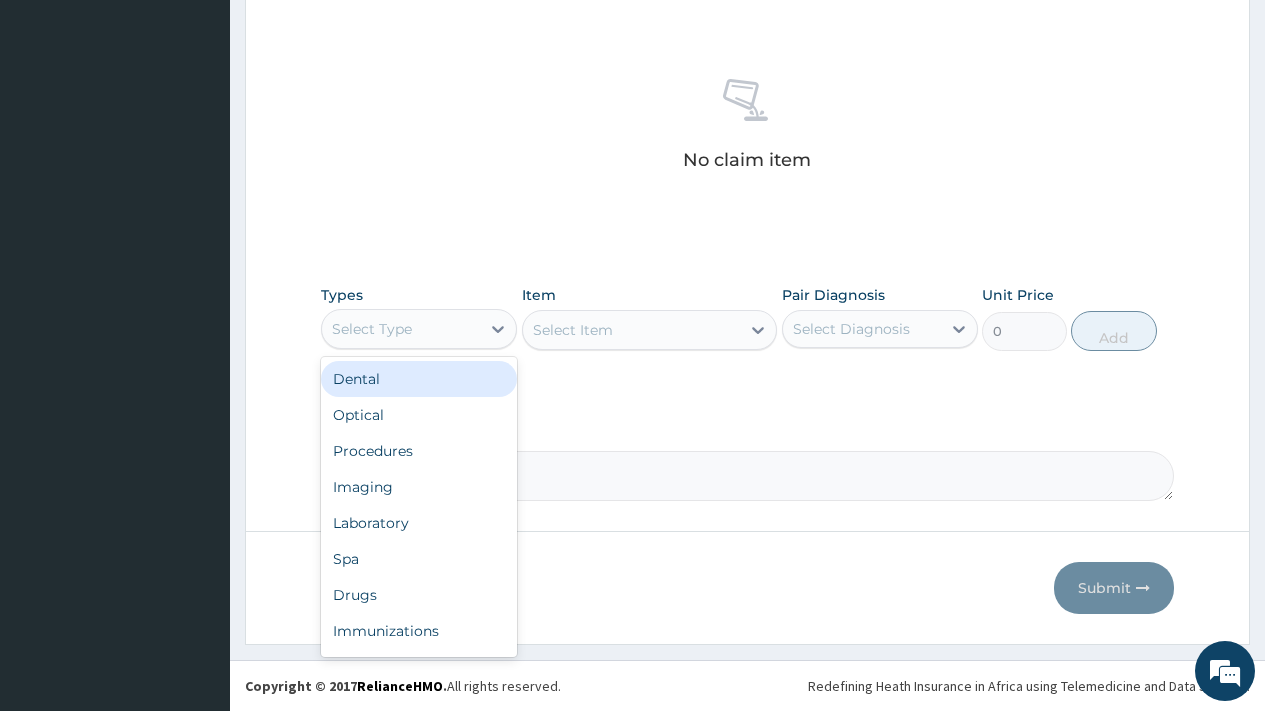 click on "Select Type" at bounding box center [372, 329] 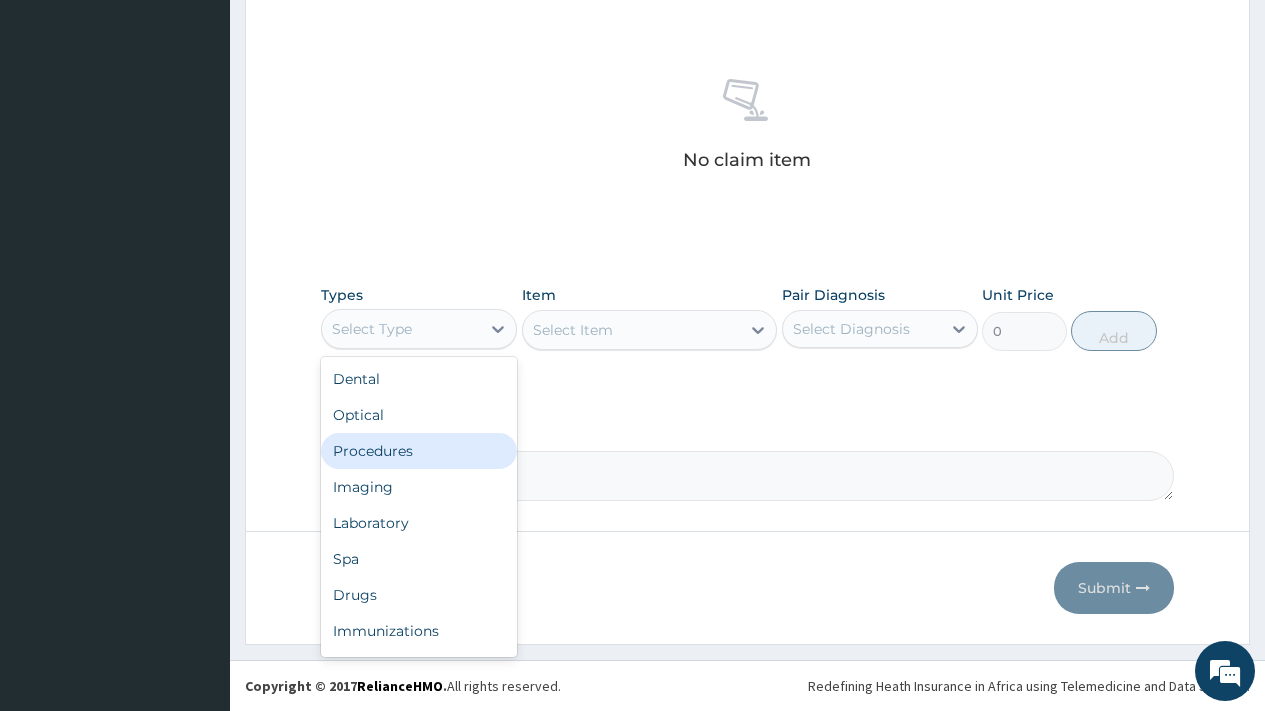 click on "Procedures" at bounding box center (419, 451) 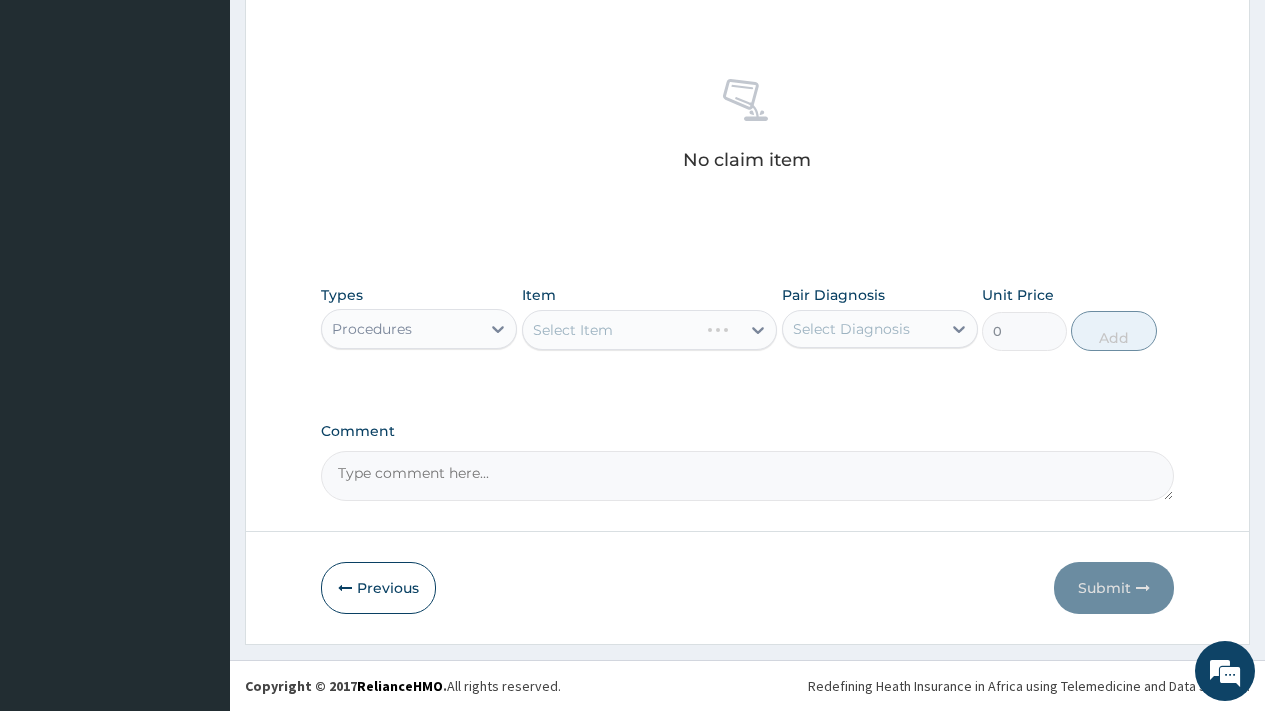 click on "Select Diagnosis" at bounding box center [851, 329] 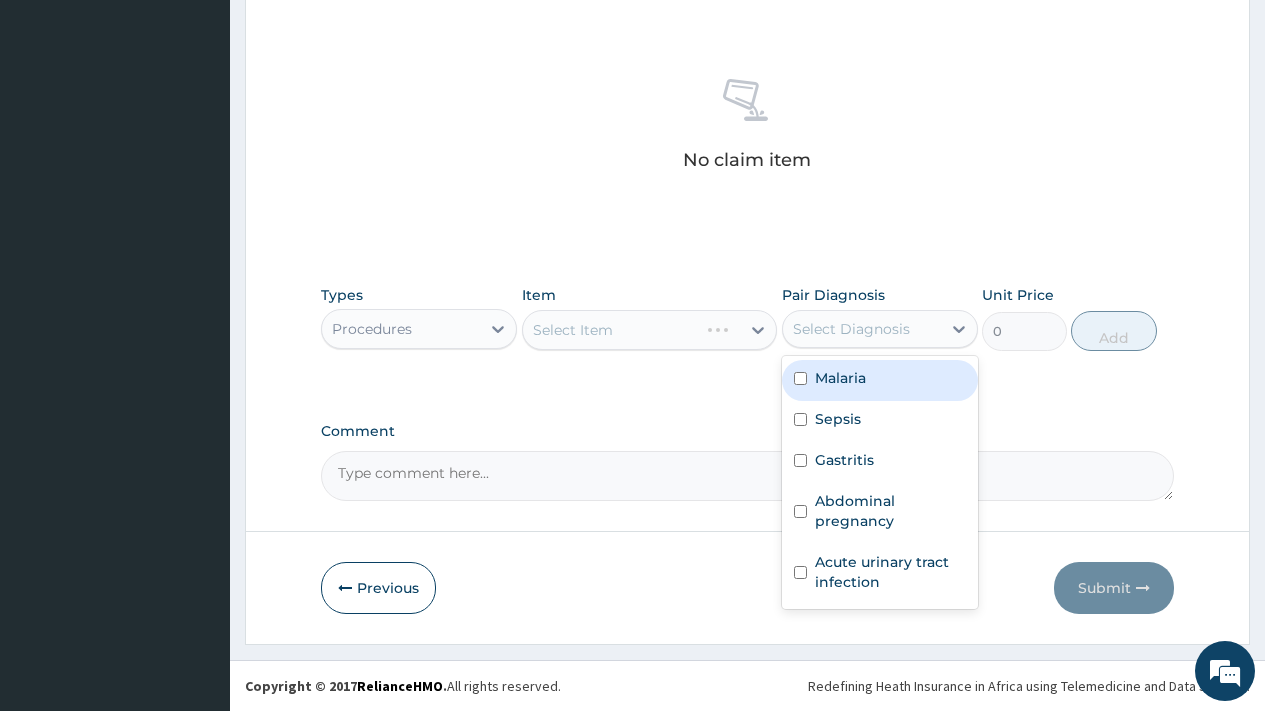 click on "Malaria" at bounding box center [840, 378] 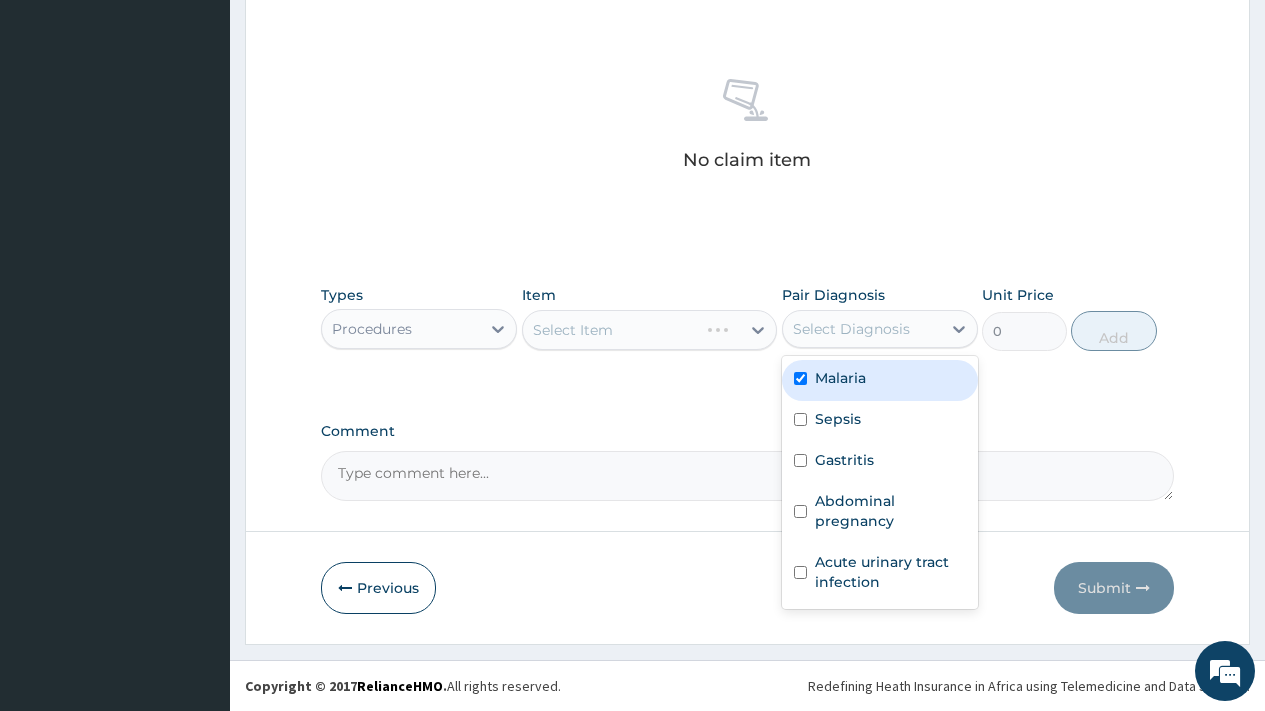 checkbox on "true" 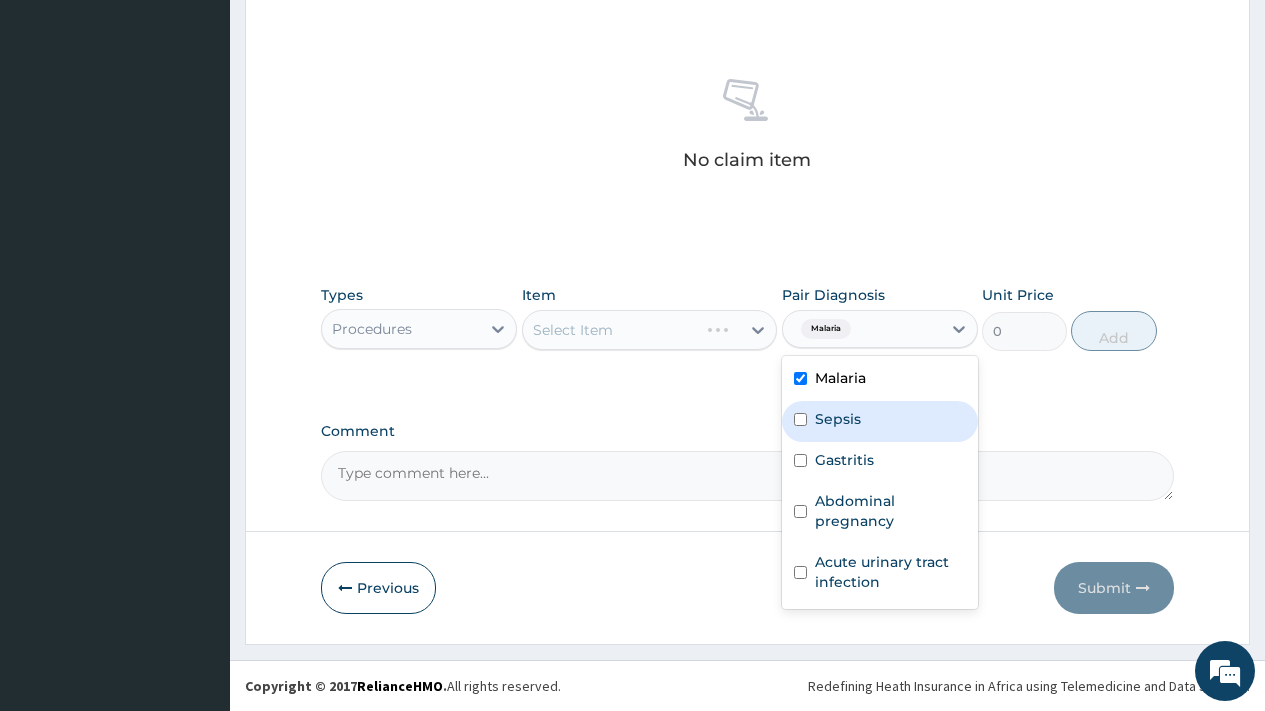 click on "Sepsis" at bounding box center (838, 419) 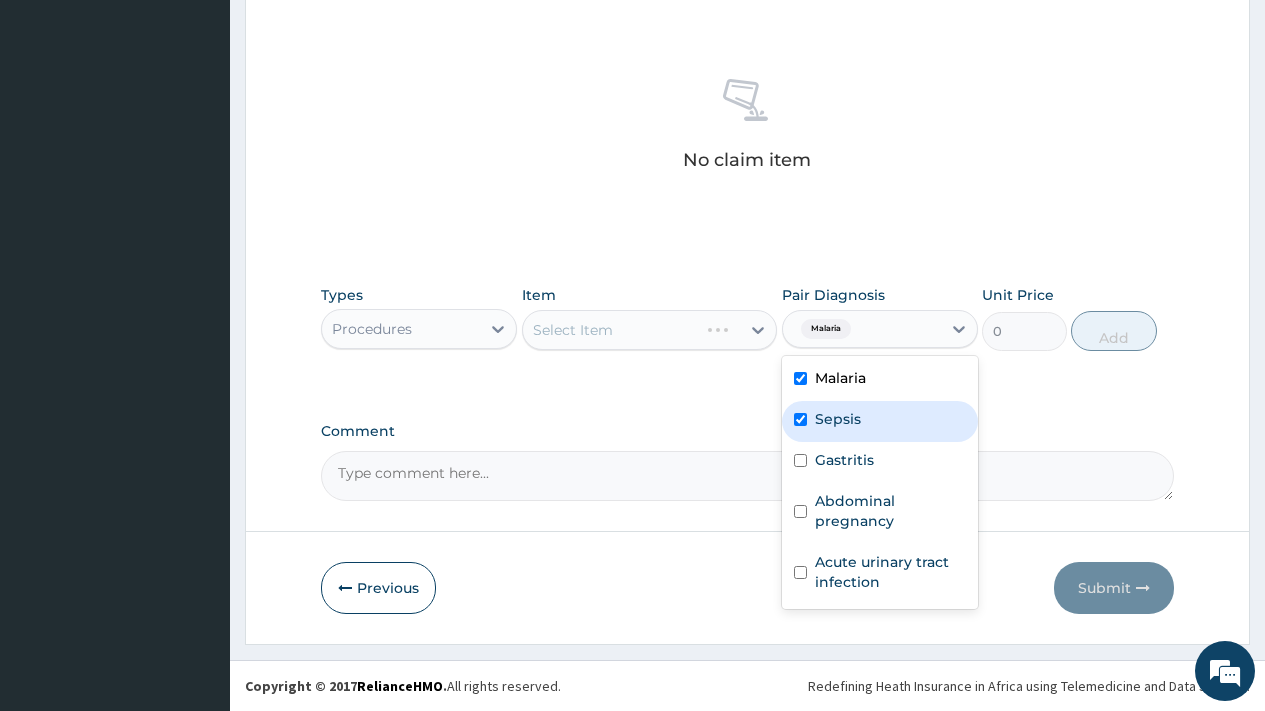 checkbox on "true" 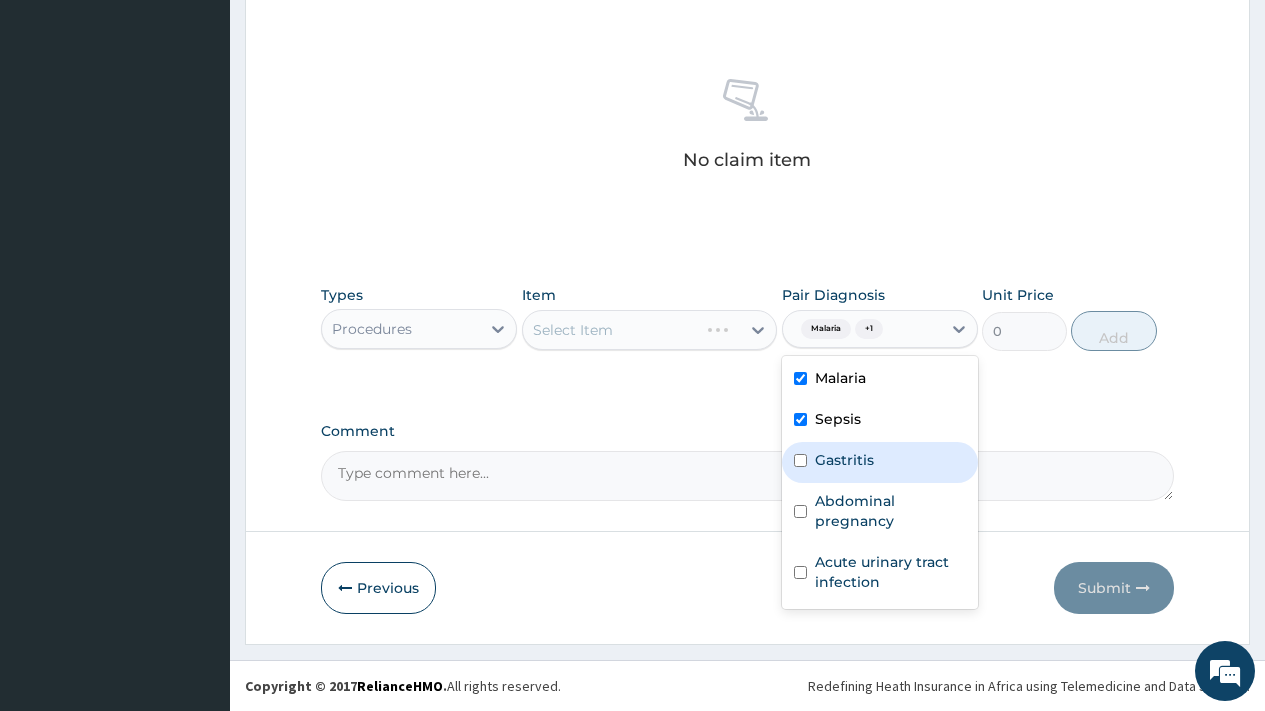 click on "Gastritis" at bounding box center [844, 460] 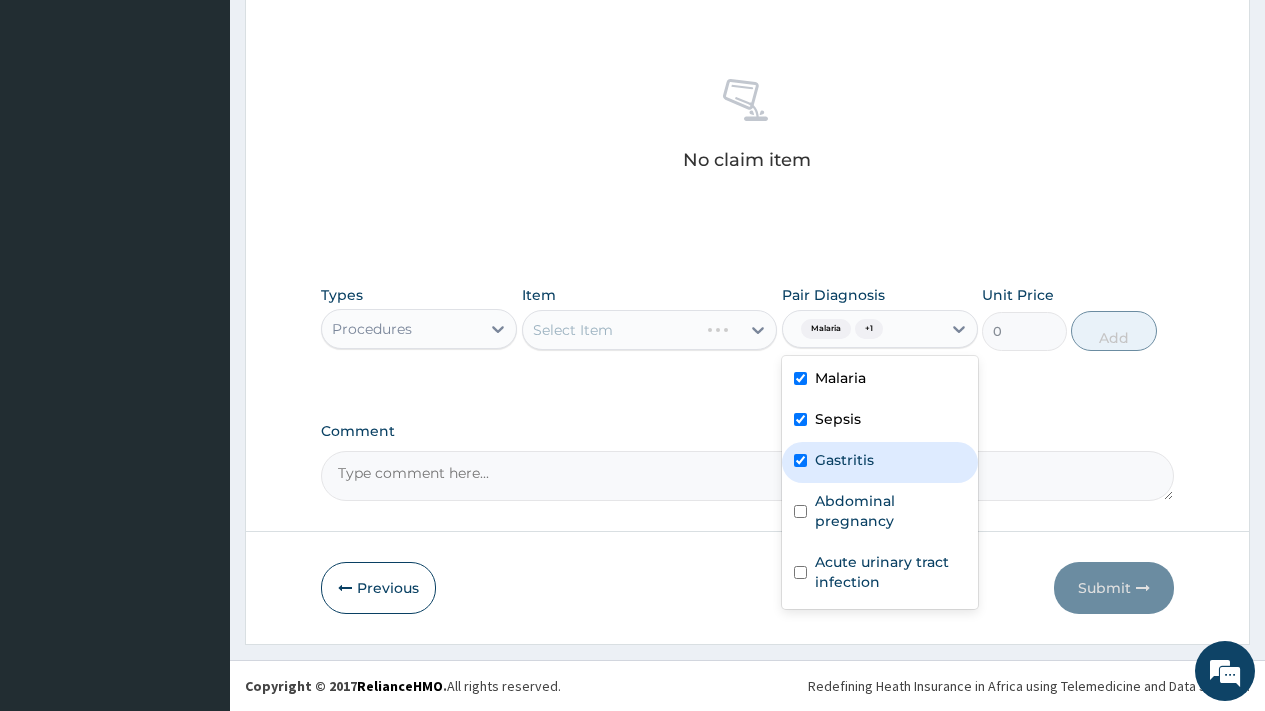 checkbox on "true" 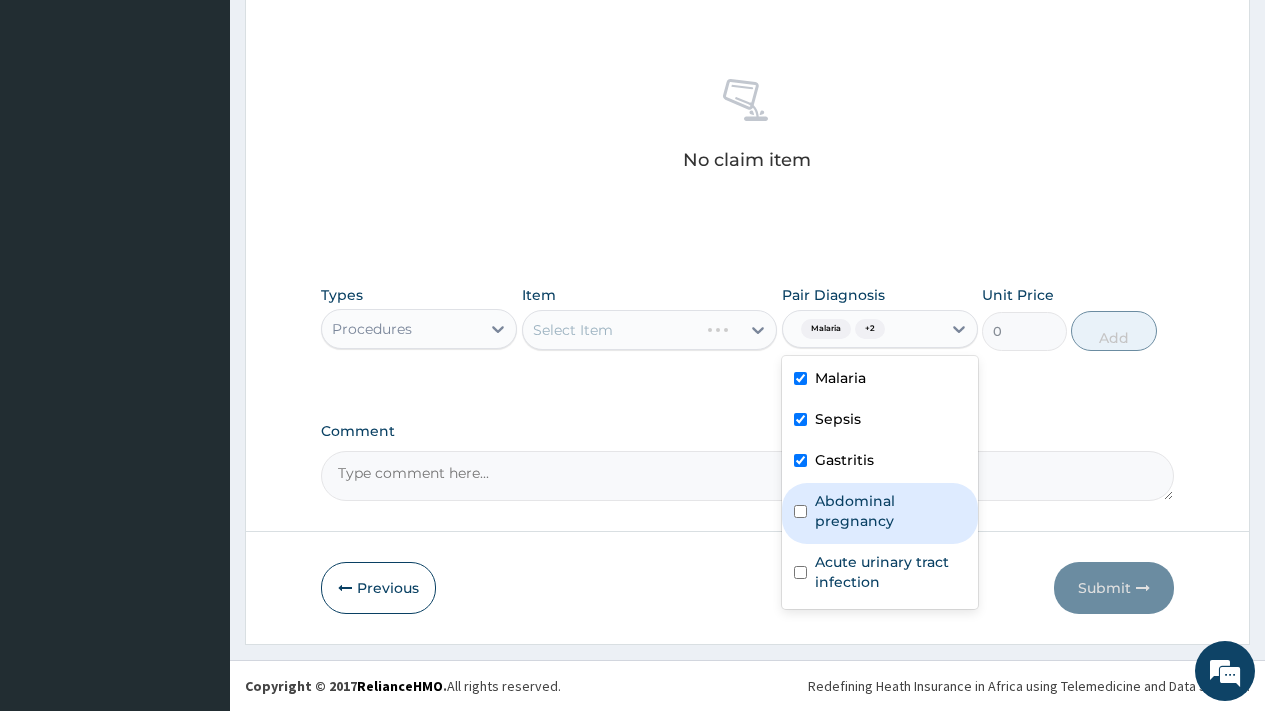 click on "Abdominal pregnancy" at bounding box center [890, 511] 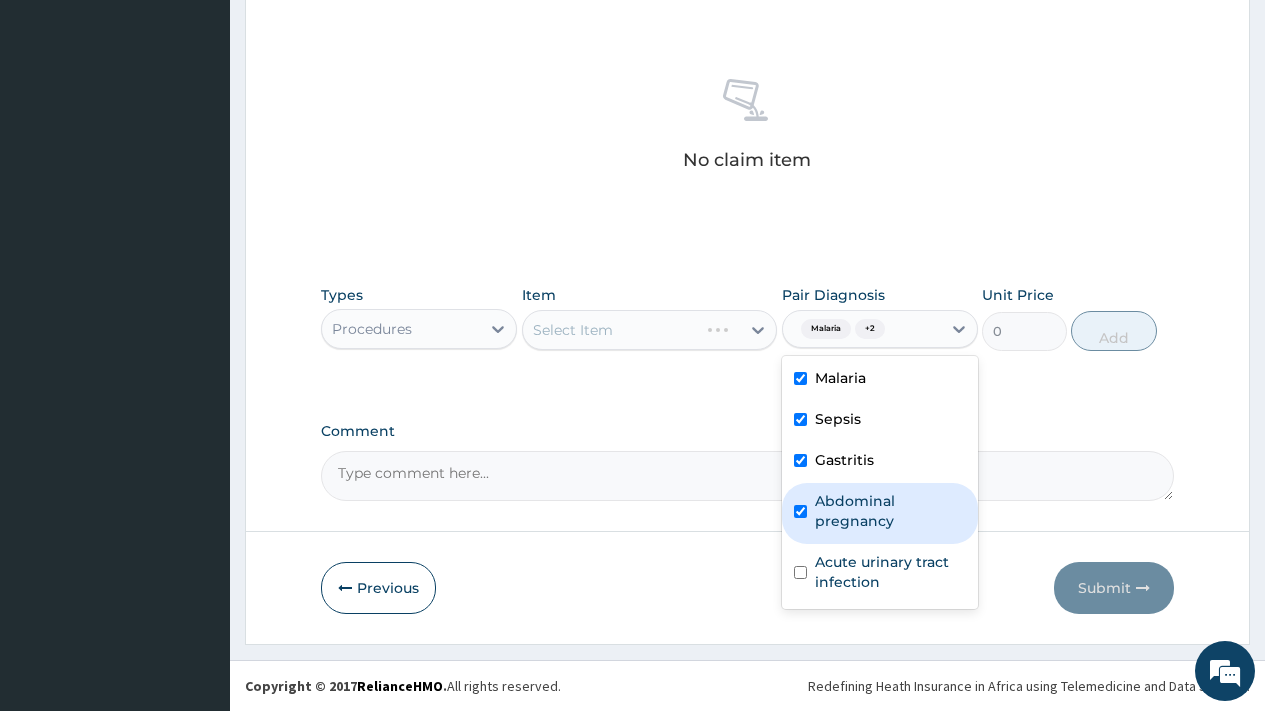 checkbox on "true" 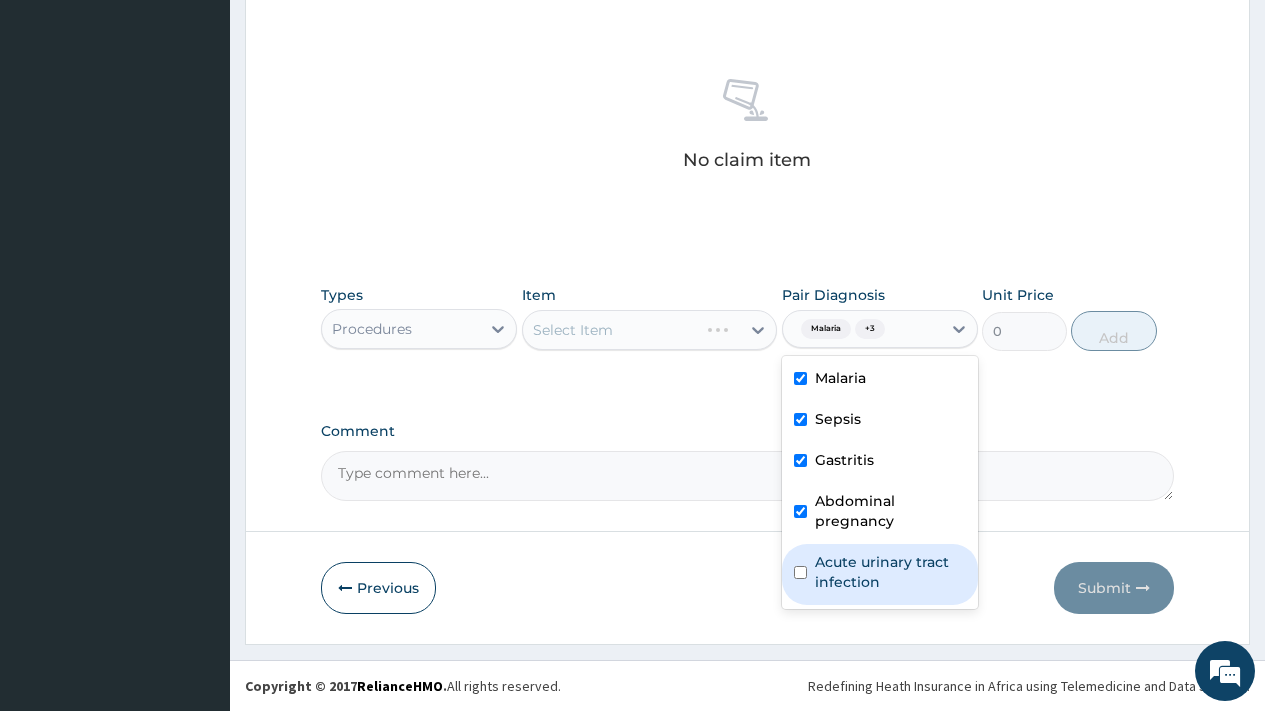 click on "Acute urinary tract infection" at bounding box center (890, 572) 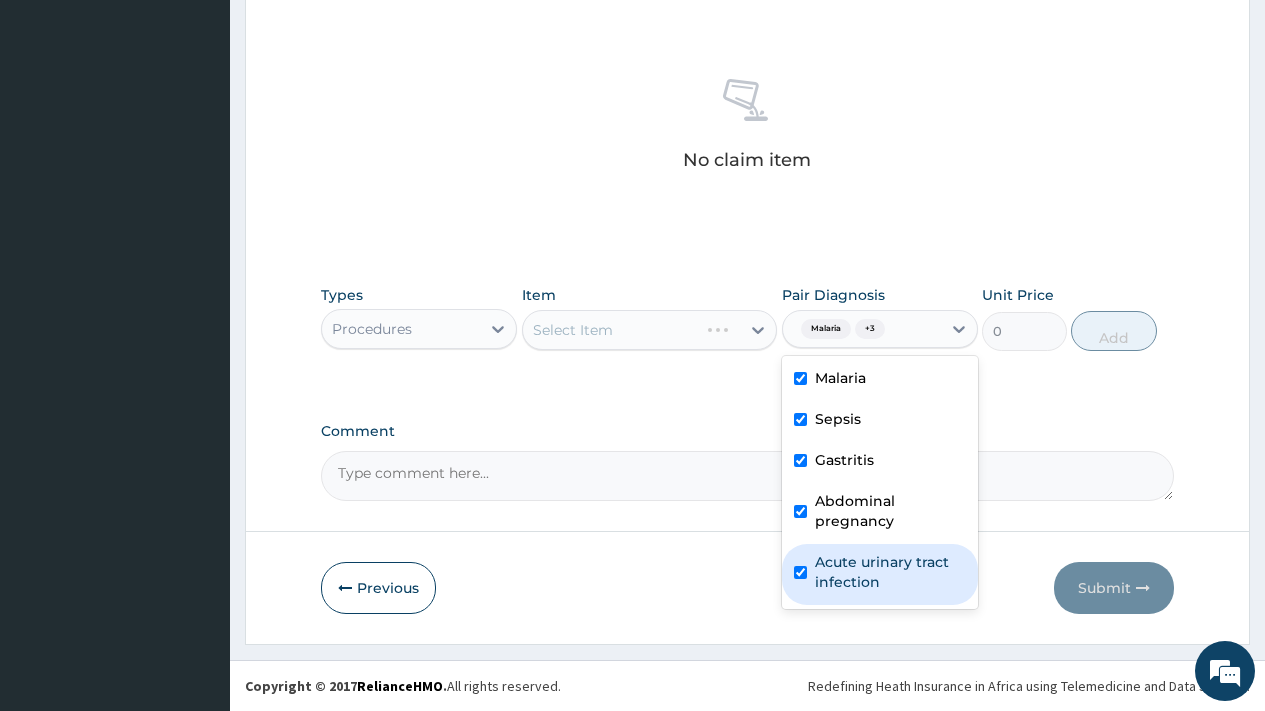 checkbox on "true" 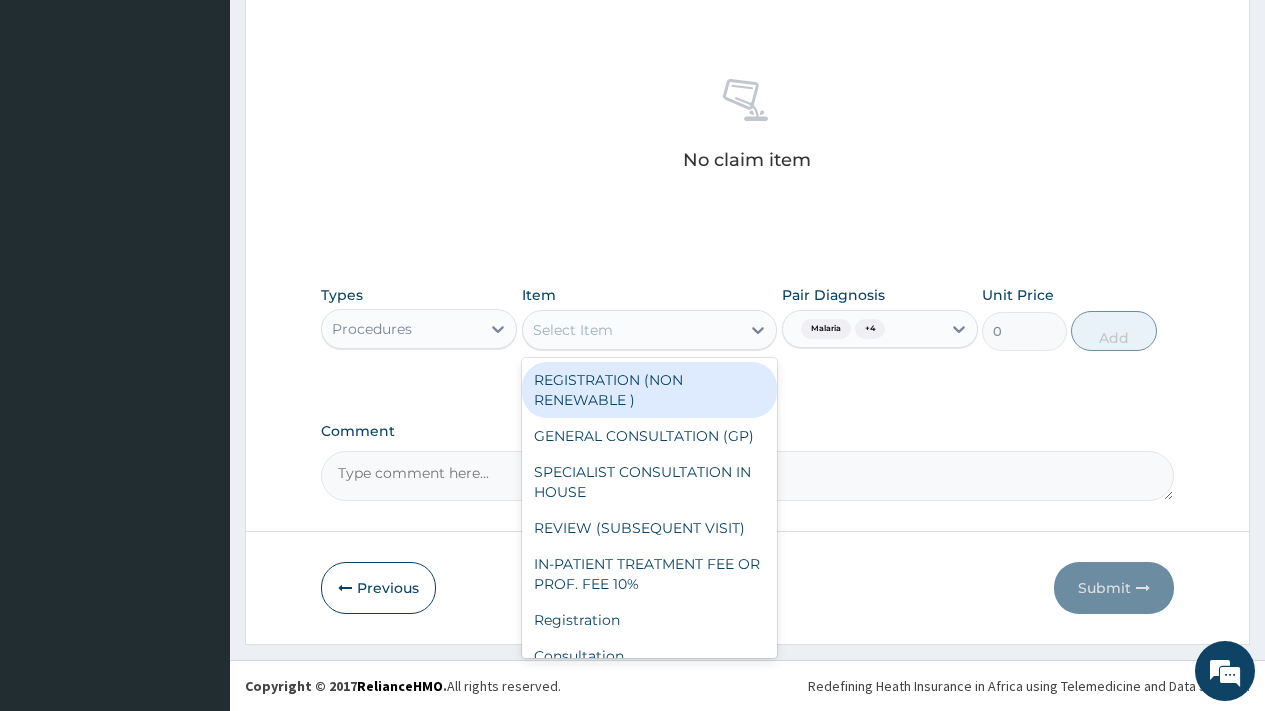 click on "Select Item" at bounding box center (632, 330) 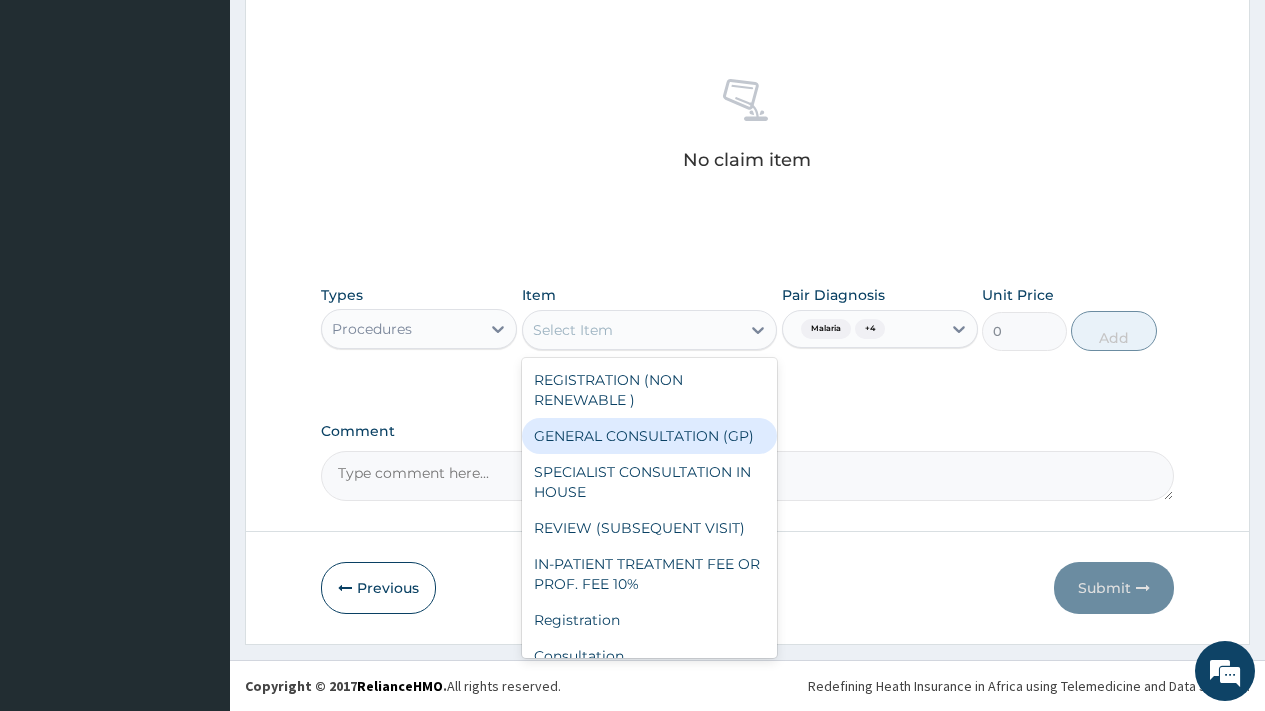 click on "GENERAL CONSULTATION (GP)" at bounding box center [650, 436] 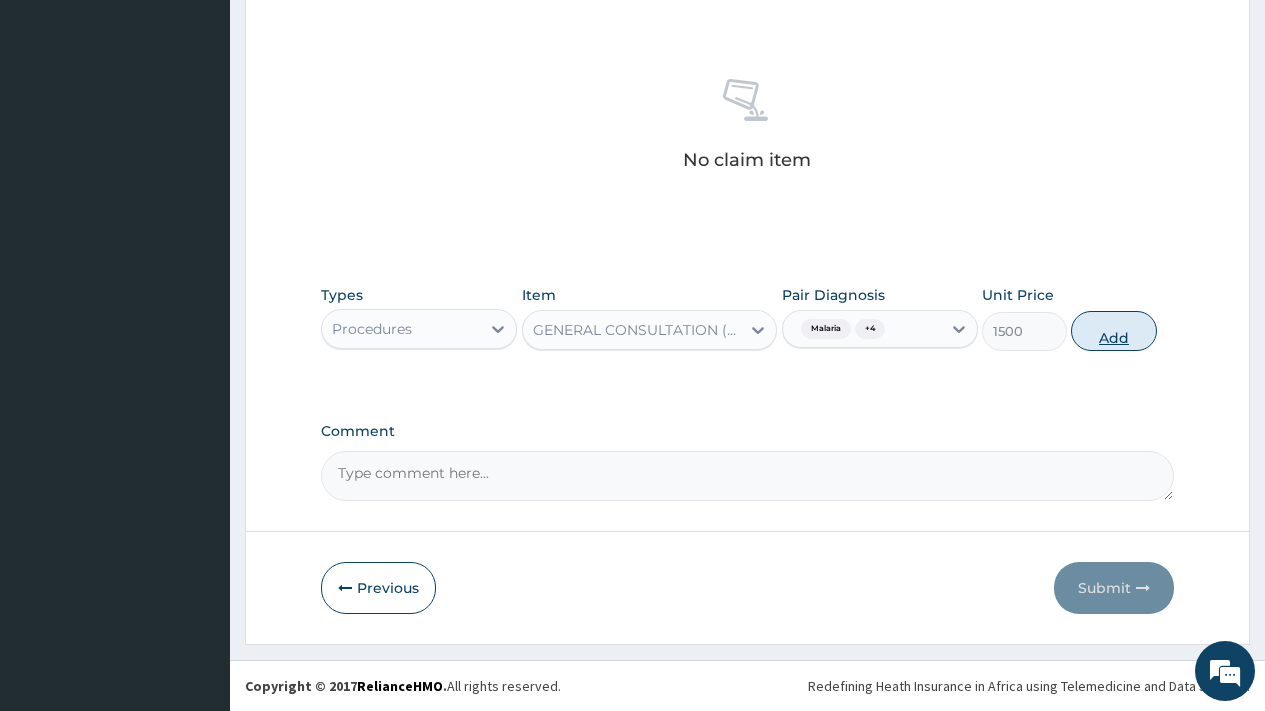 click on "Add" at bounding box center [1113, 331] 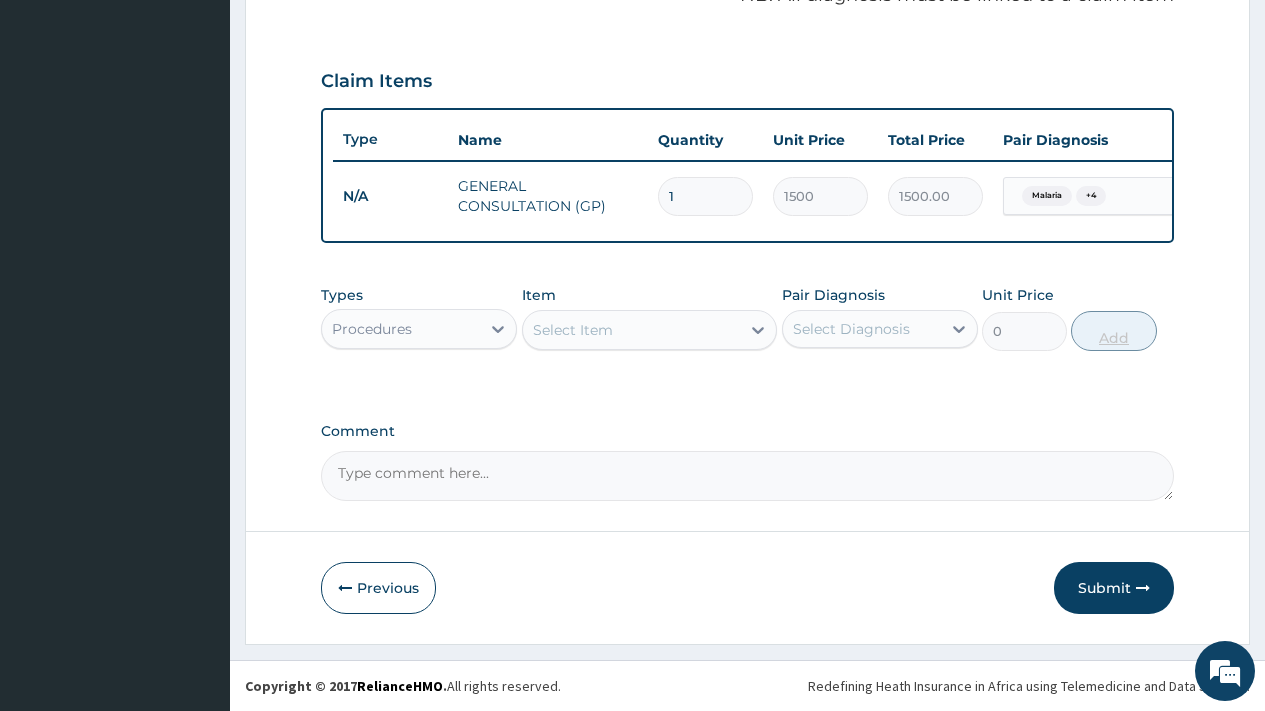scroll, scrollTop: 651, scrollLeft: 0, axis: vertical 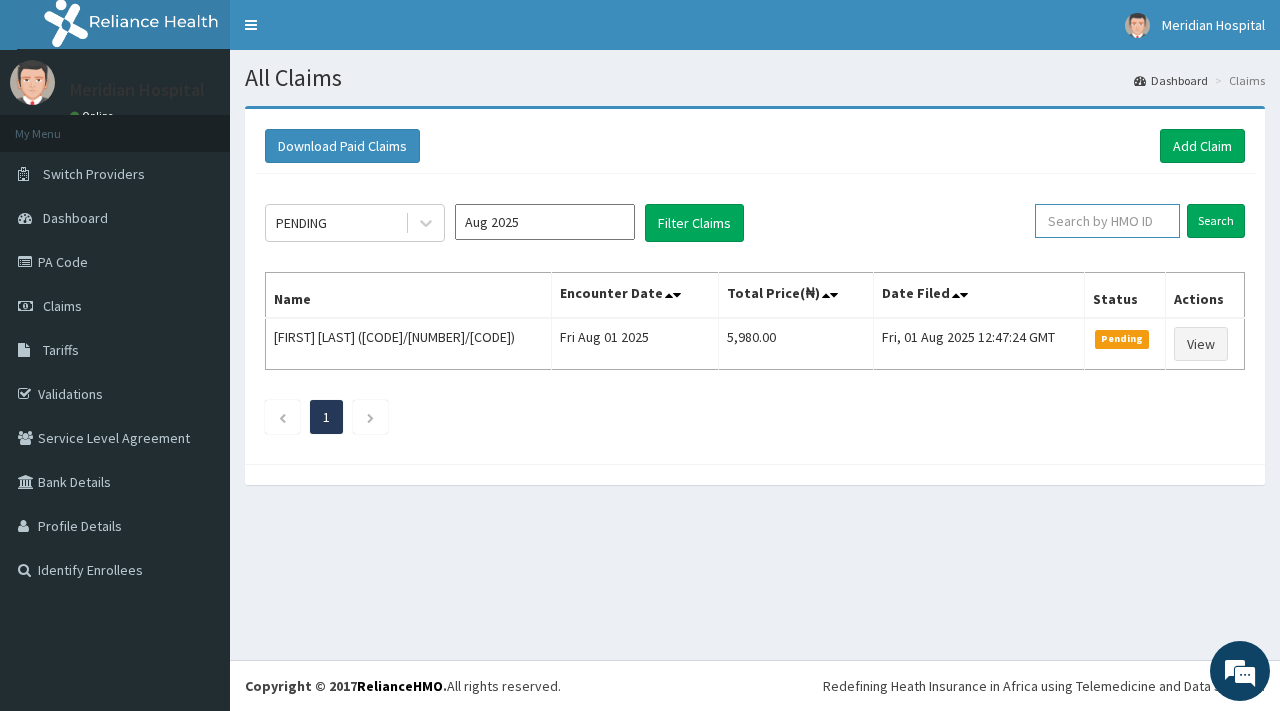 click at bounding box center [1107, 221] 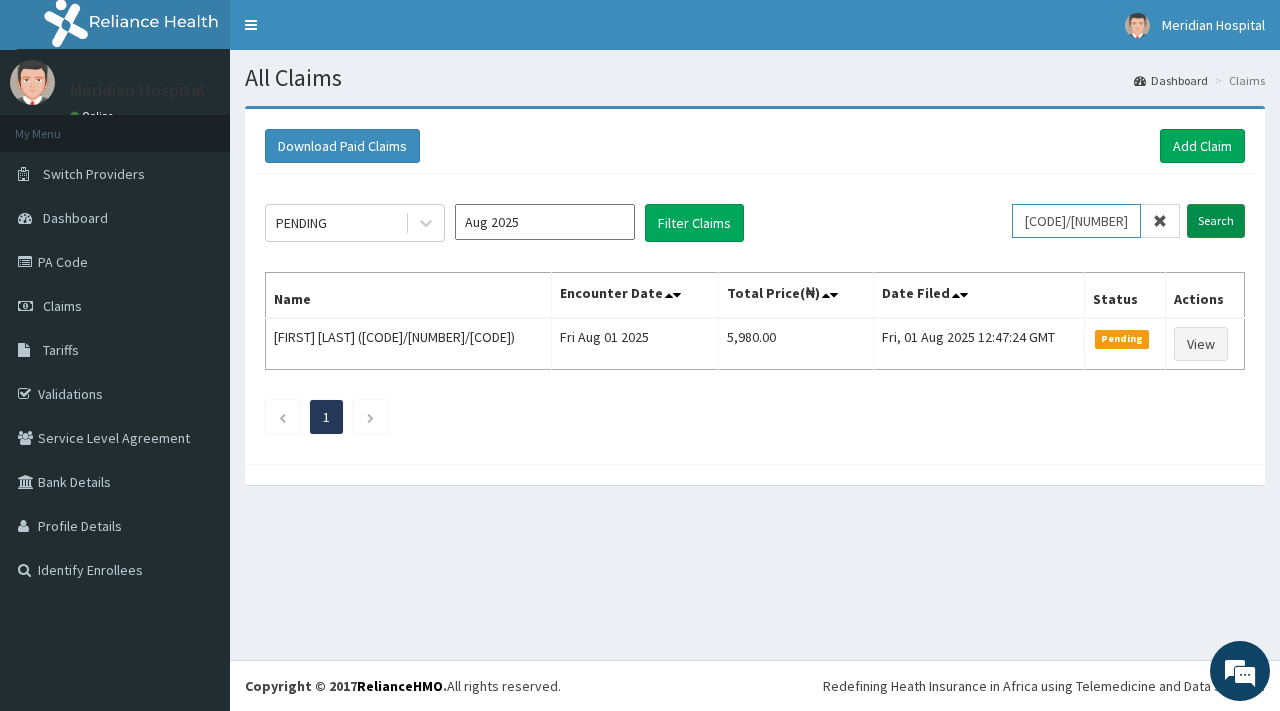 type on "[CODE]/[NUMBER]/[CODE]" 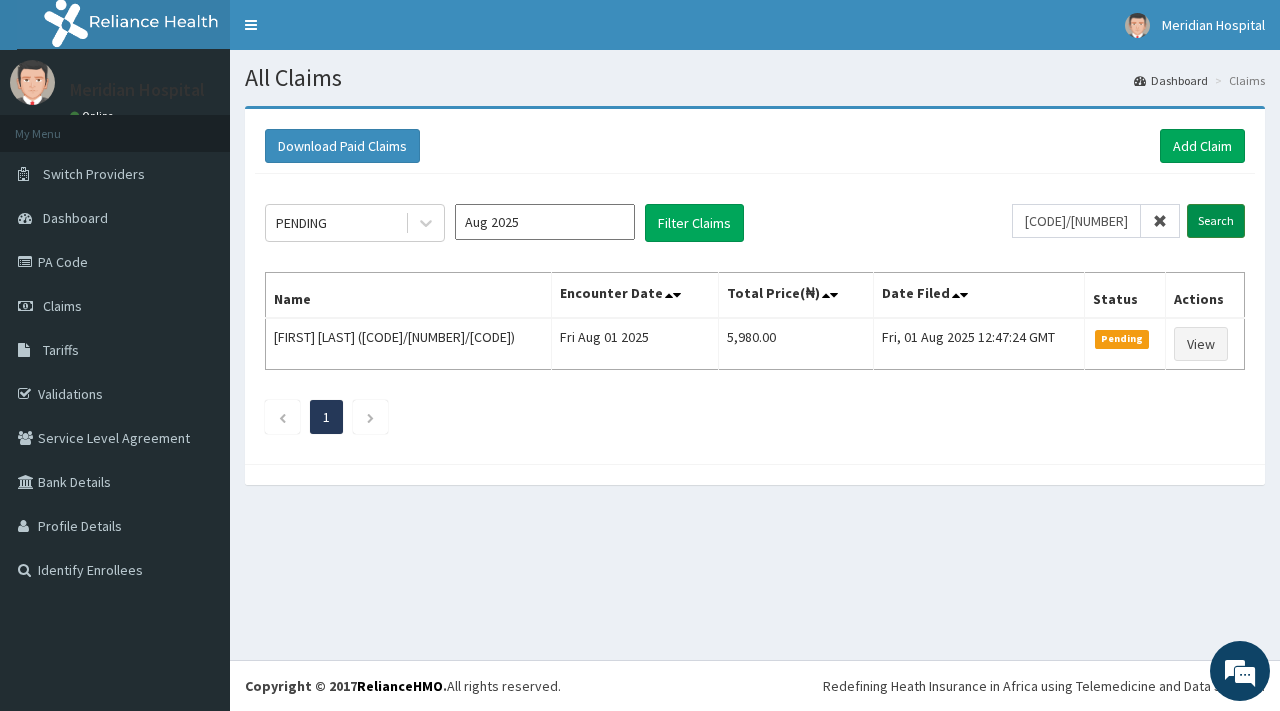 click on "Search" at bounding box center (1216, 221) 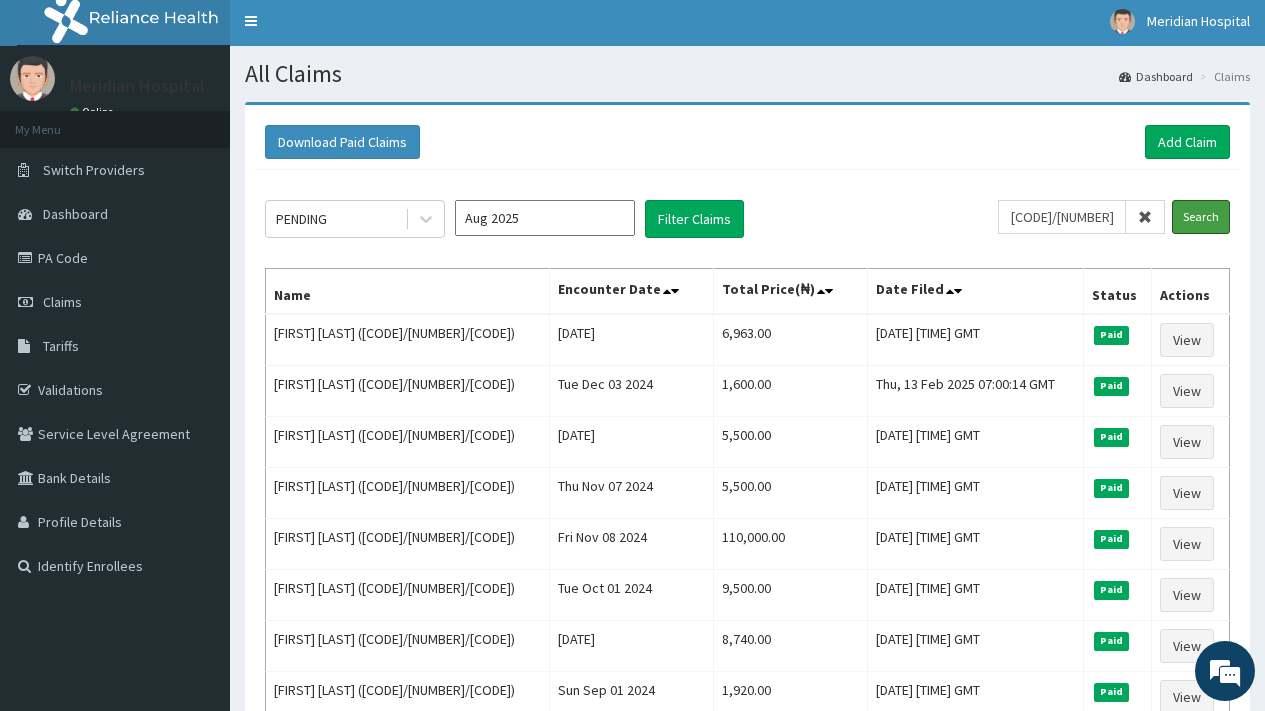 scroll, scrollTop: 0, scrollLeft: 0, axis: both 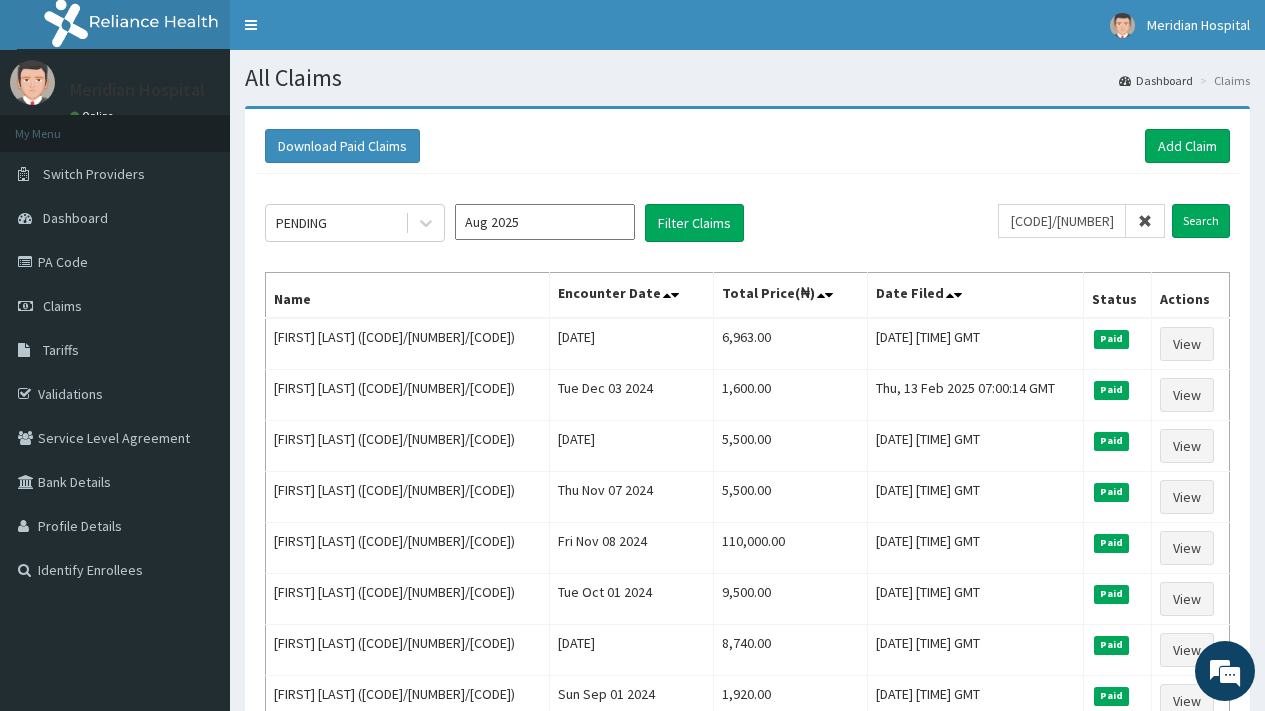 click on "Aug 2025" at bounding box center (545, 222) 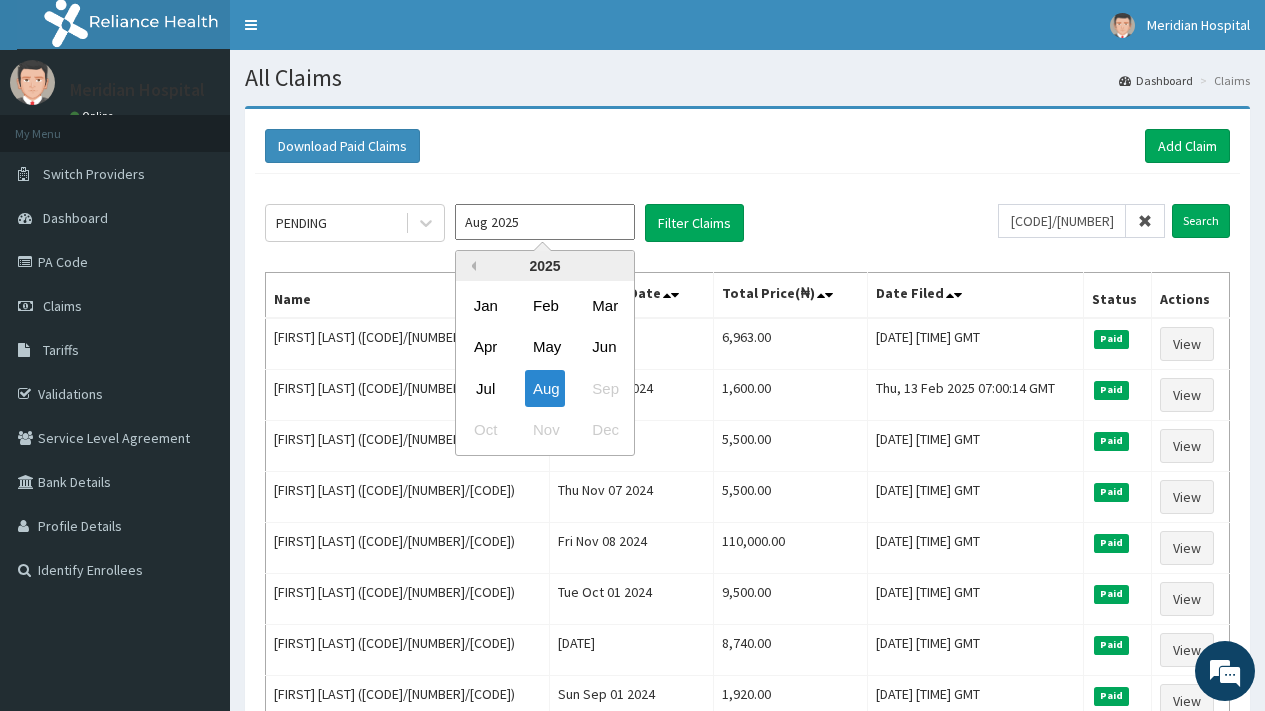 click on "Previous Year" at bounding box center [471, 266] 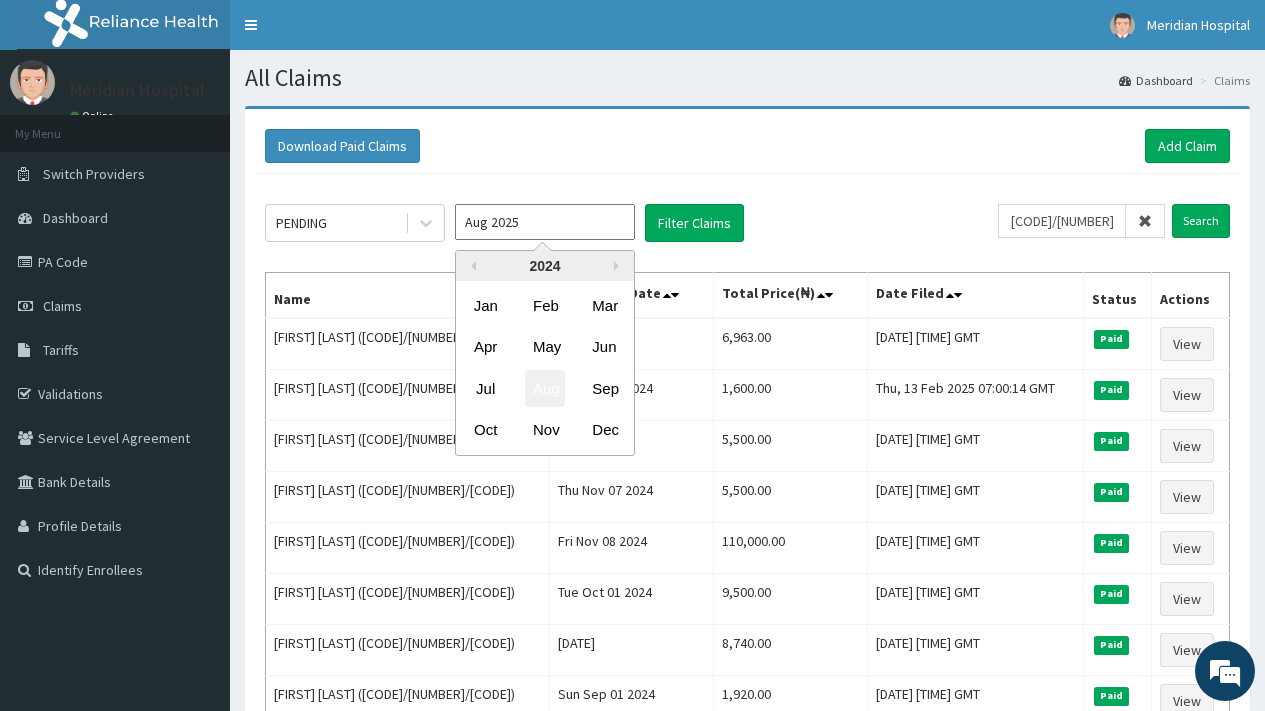click on "Aug" at bounding box center (545, 388) 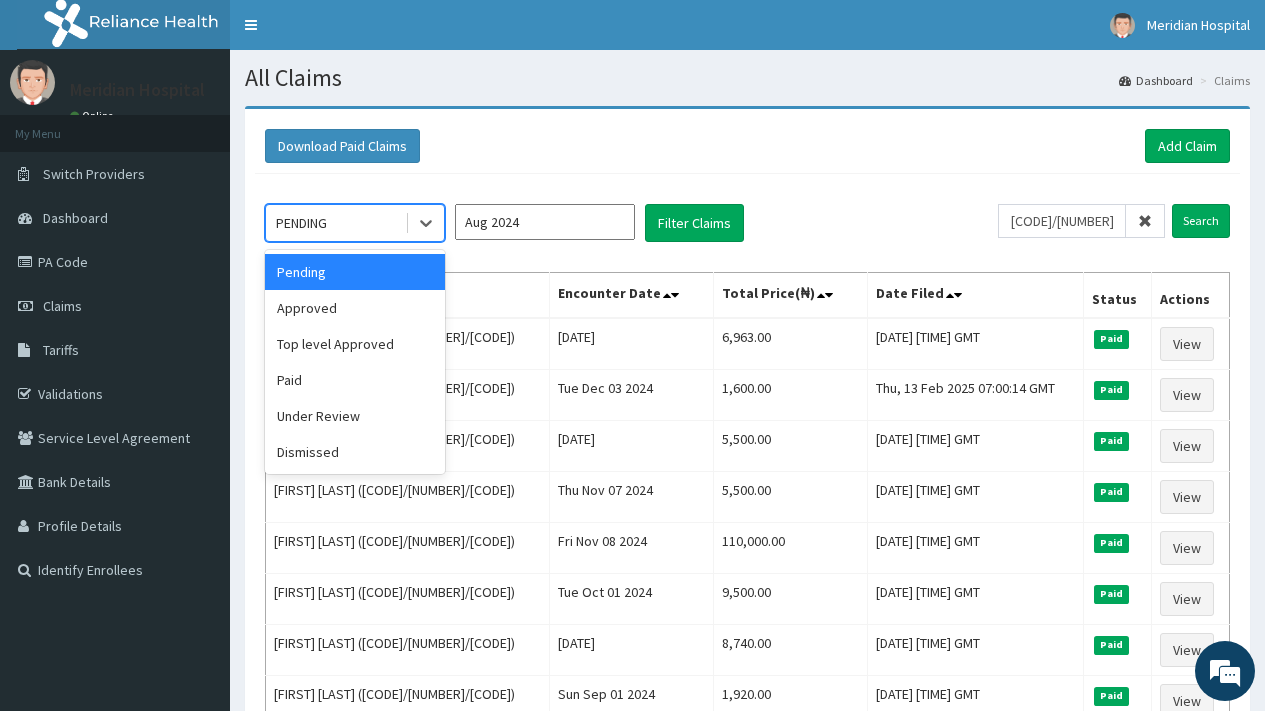 click on "PENDING" at bounding box center [335, 223] 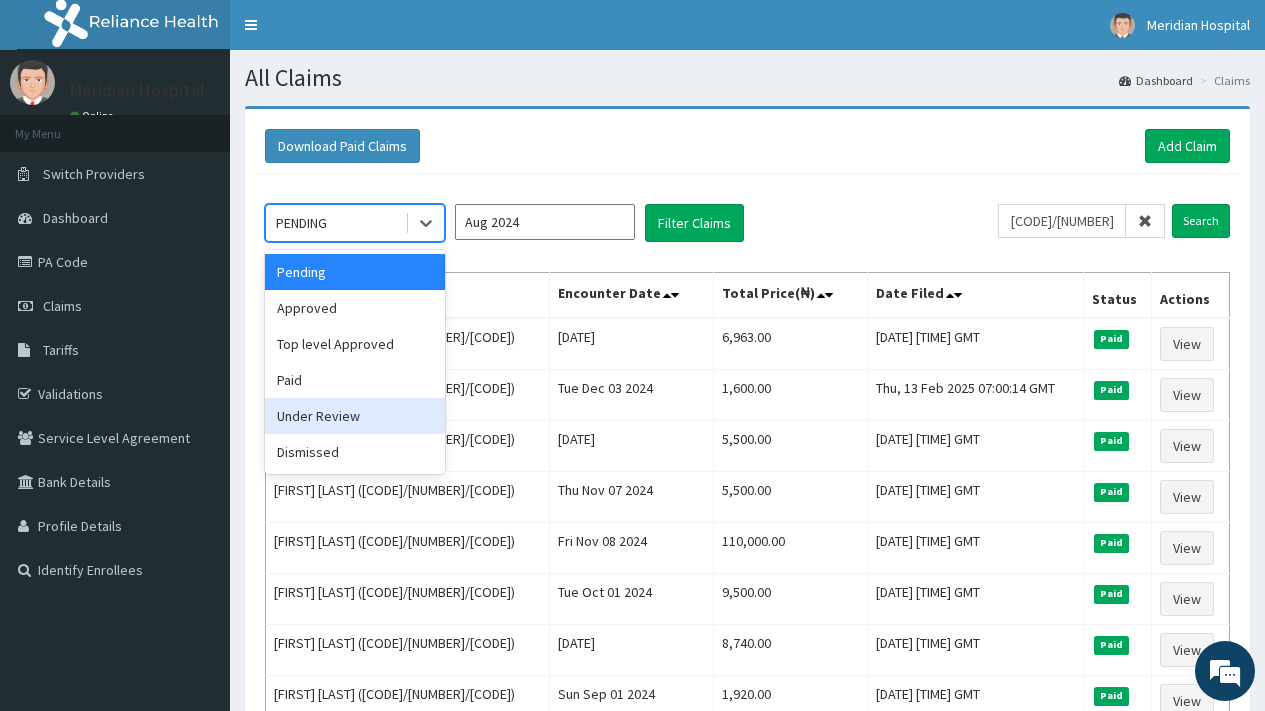 click on "Under Review" at bounding box center (355, 416) 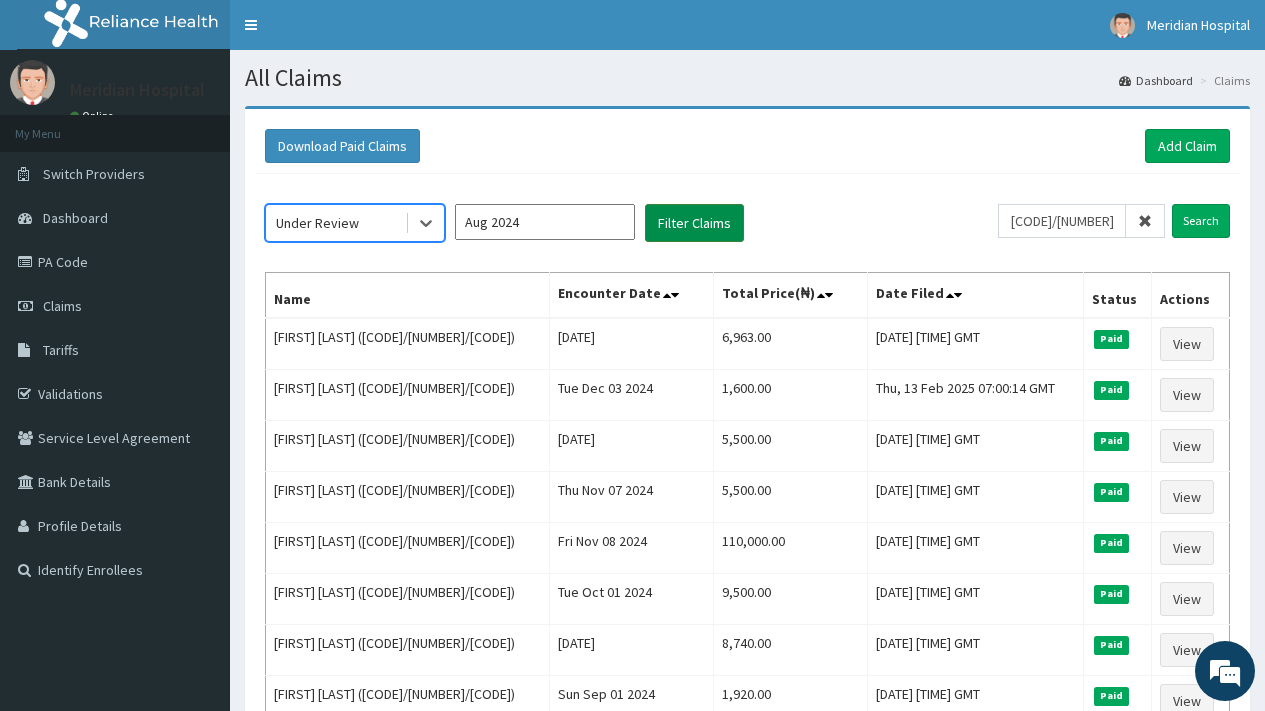 click on "Filter Claims" at bounding box center [694, 223] 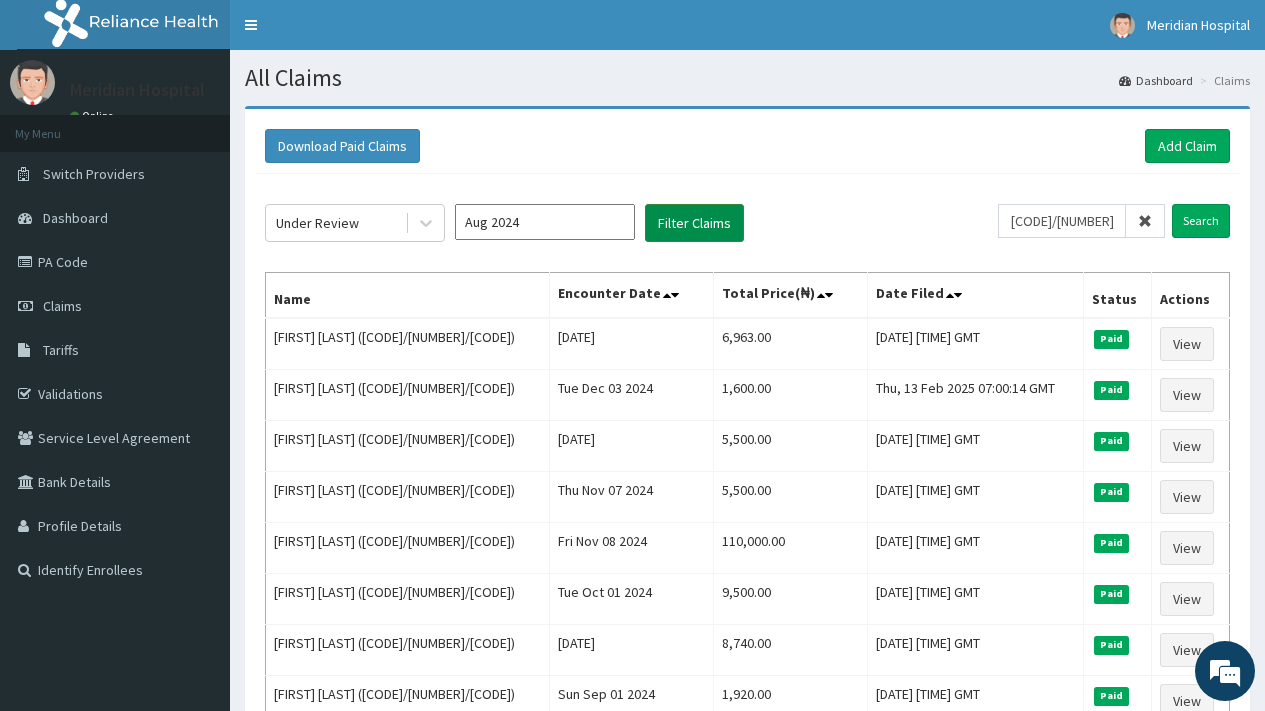 click on "Filter Claims" at bounding box center [694, 223] 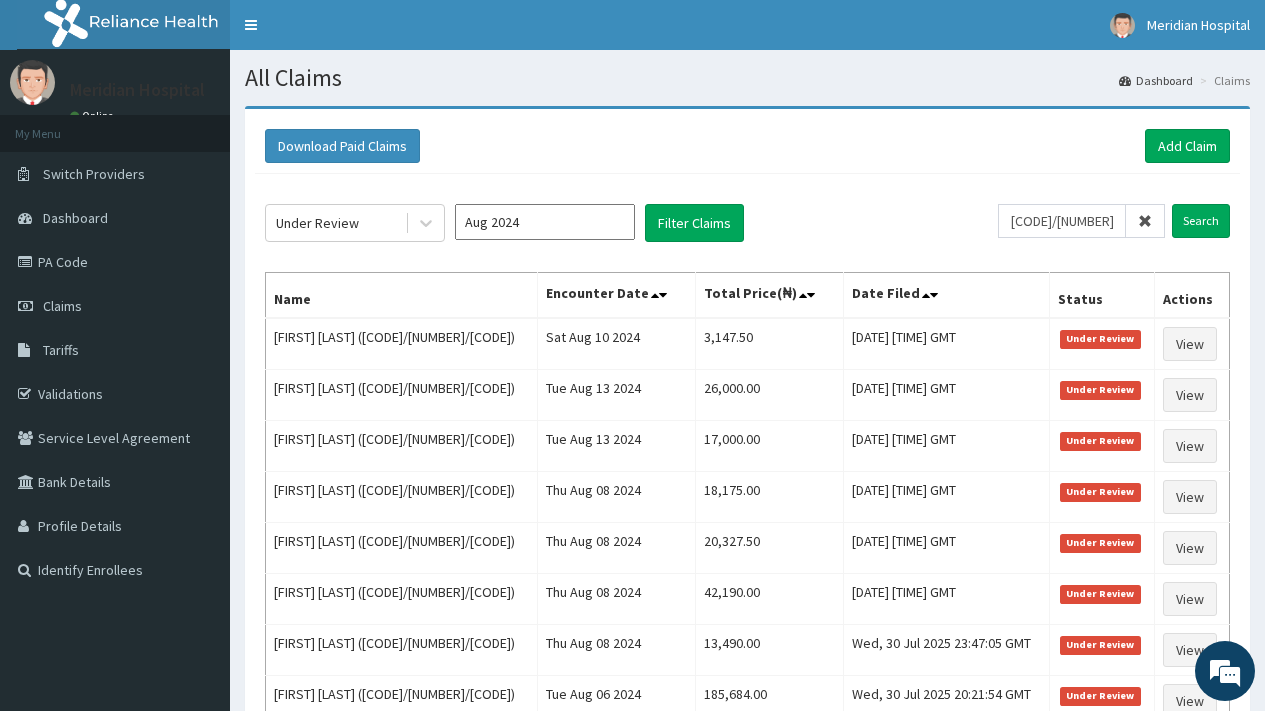 click on "Download Paid Claims Add Claim × Note you can only download claims within a maximum of 1 year and the dates will auto-adjust when you select range that is greater than 1 year From [DATE] To [DATE] Close Download Under Review [MONTH] Filter Claims [CODE]/[NUMBER]/[CODE] Search Name Encounter Date Total Price(₦) Date Filed Status Actions [FIRST] [LAST] ([CODE]/[NUMBER]/[CODE]) [DATE] [PRICE] [DATE] GMT Under Review View [FIRST] [LAST] ([CODE]/[NUMBER]/[CODE]) [DATE] [PRICE] [DATE] GMT Under Review View [FIRST] [LAST] ([CODE]/[NUMBER]/[CODE]) [DATE] [PRICE] [DATE] GMT Under Review View [FIRST] [LAST] ([CODE]/[NUMBER]/[CODE]) [DATE] [PRICE] [DATE] GMT Under Review View [FIRST] [LAST] ([CODE]/[NUMBER]/[CODE]) [DATE] [PRICE] [DATE] GMT Under Review View [FIRST] [LAST] ([CODE]/[NUMBER]/[CODE]) [DATE] [PRICE] [DATE] GMT Under Review View [FIRST] [LAST] ([CODE]/[NUMBER]/[CODE]) [DATE] [PRICE]" at bounding box center (747, 509) 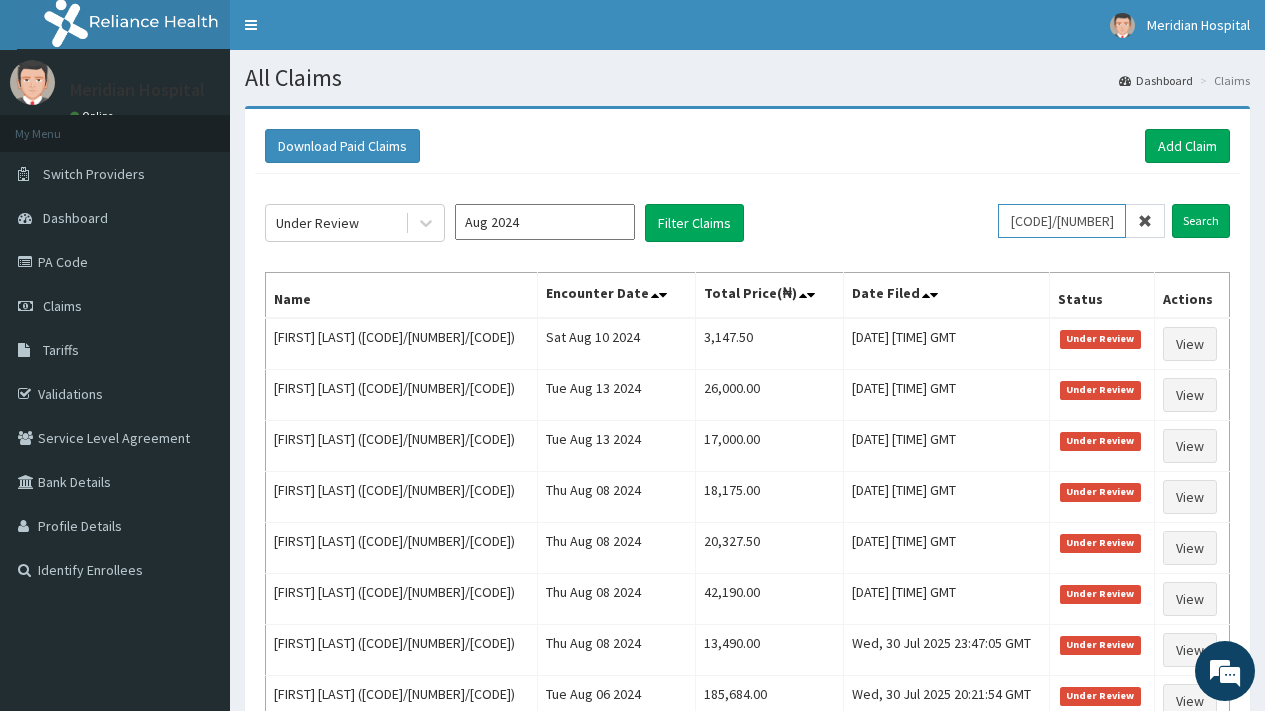 click on "[CODE]/[NUMBER]/[CODE]" at bounding box center (1062, 221) 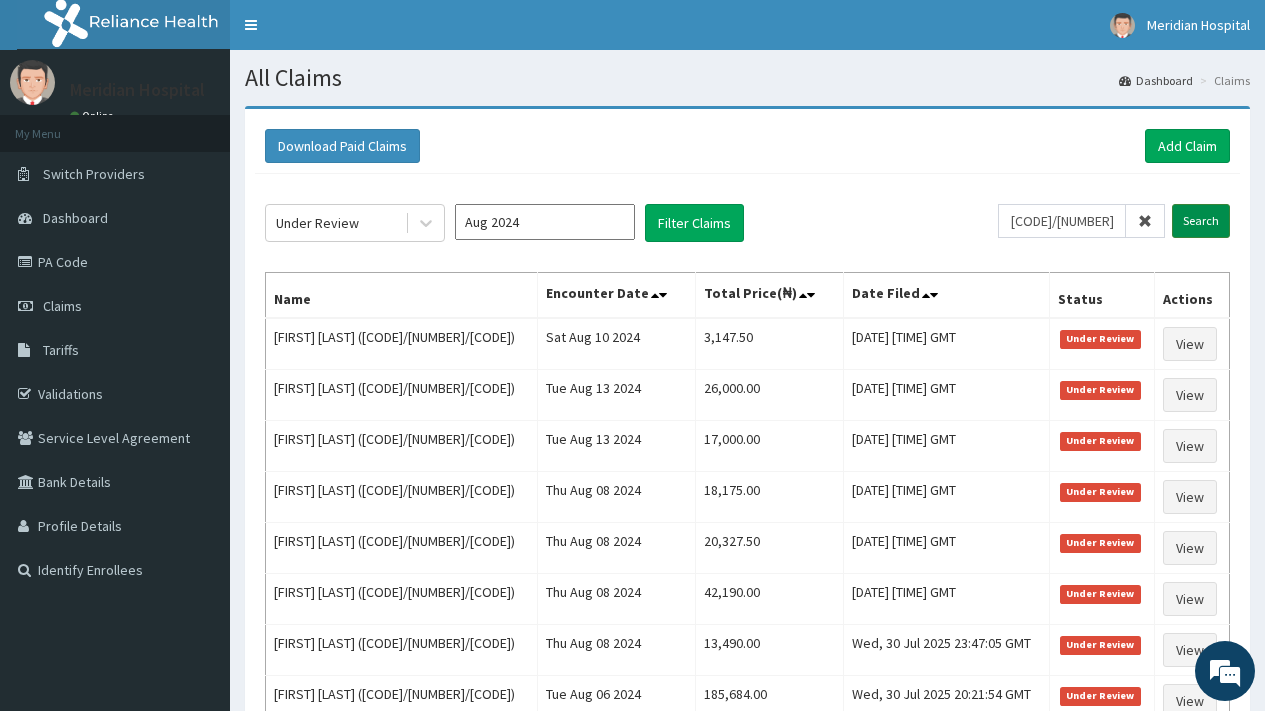 click on "Search" at bounding box center [1201, 221] 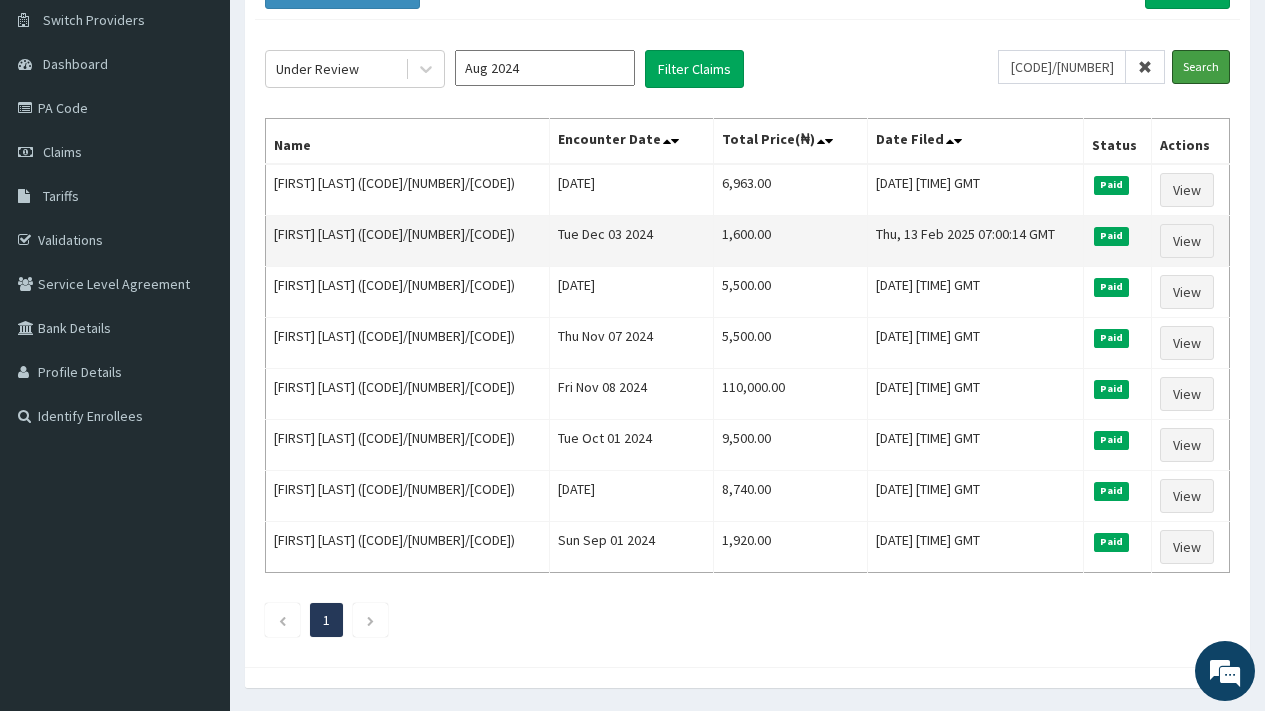 scroll, scrollTop: 217, scrollLeft: 0, axis: vertical 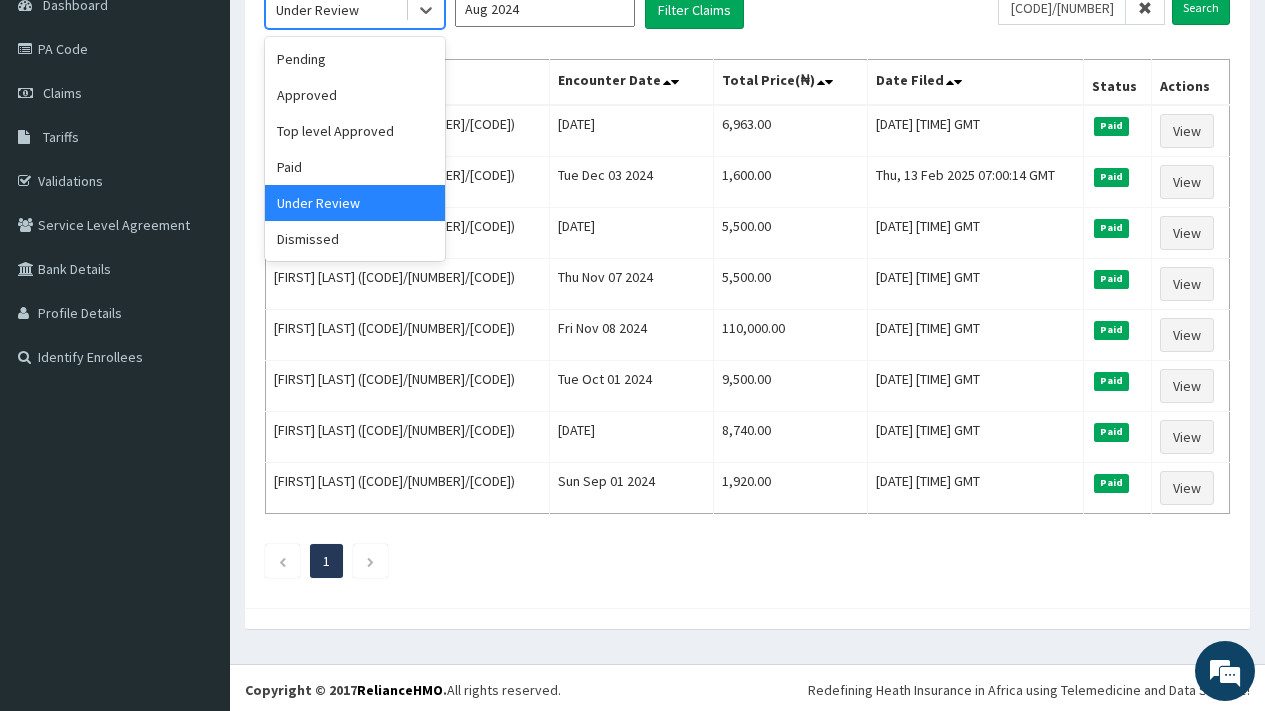 click on "Under Review" at bounding box center (317, 10) 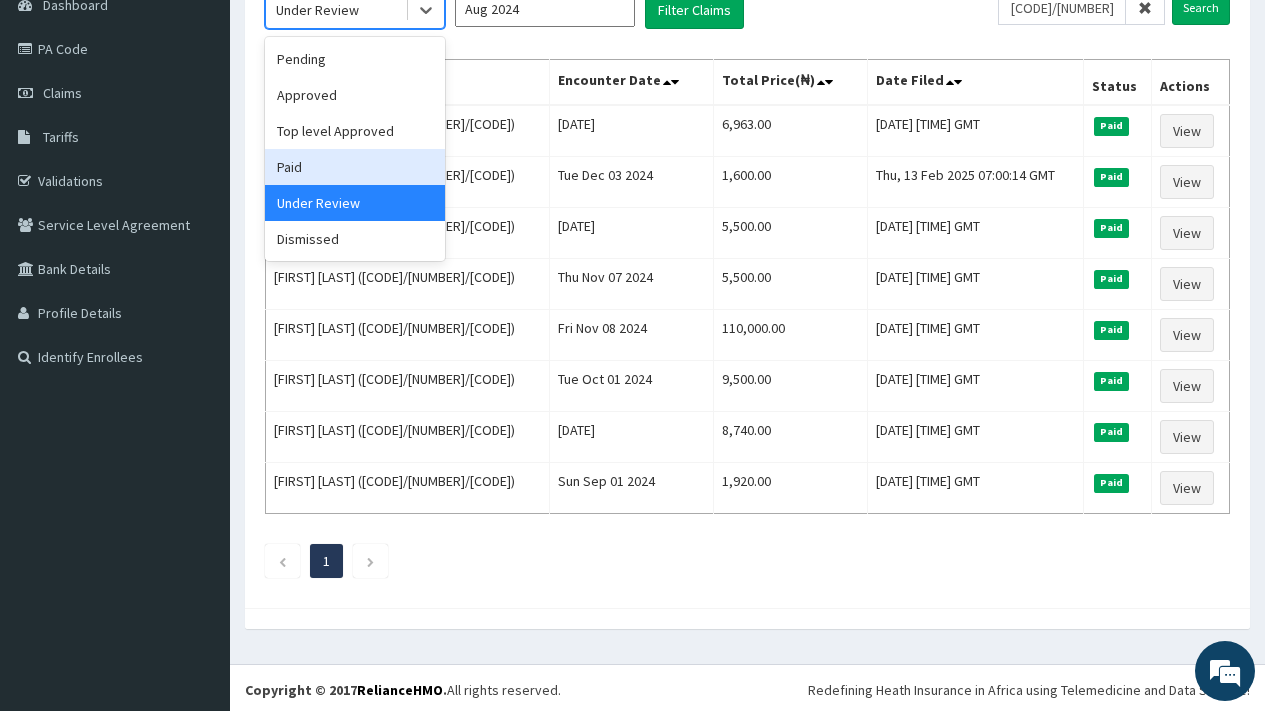 click on "Paid" at bounding box center [355, 167] 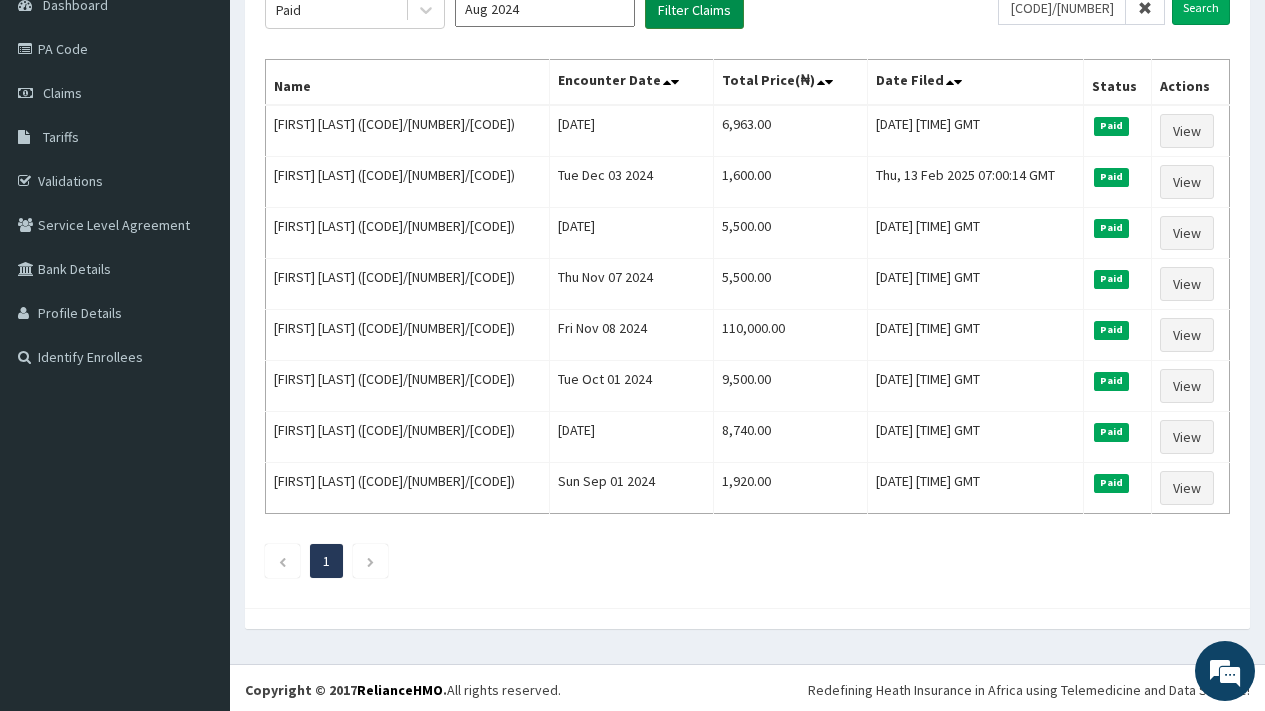 click on "Filter Claims" at bounding box center (694, 10) 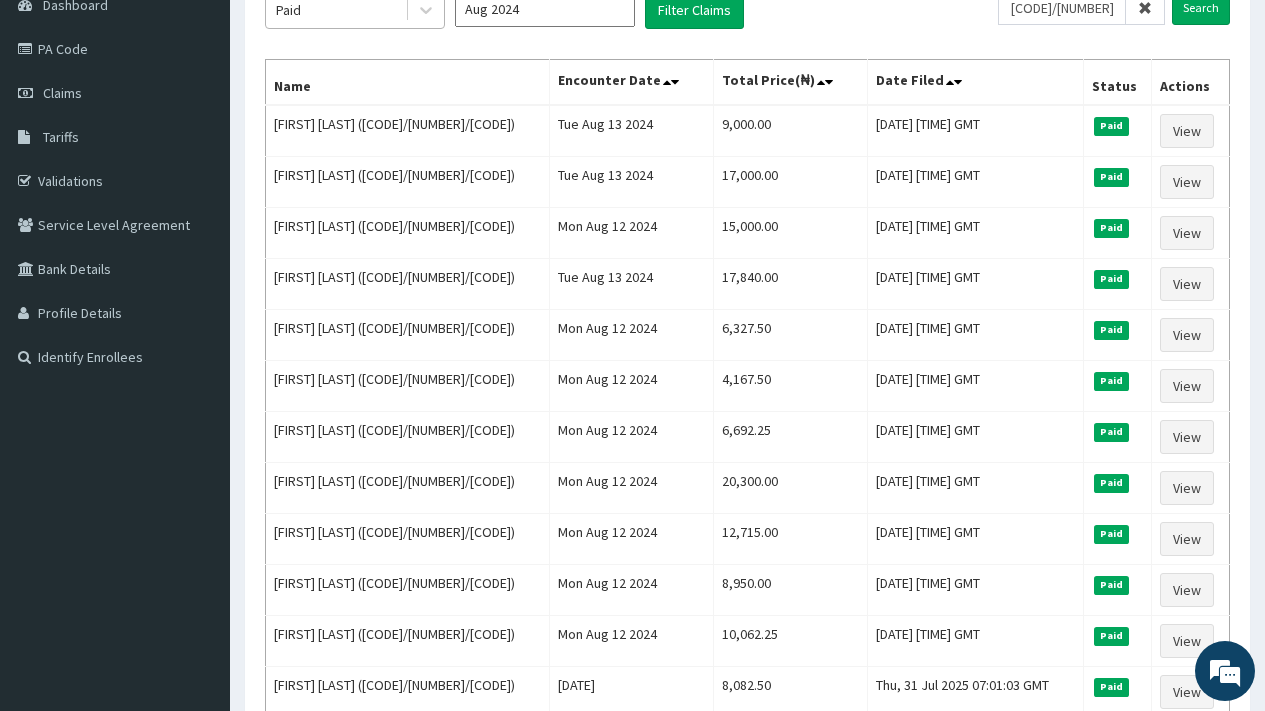 click on "Paid" at bounding box center [335, 10] 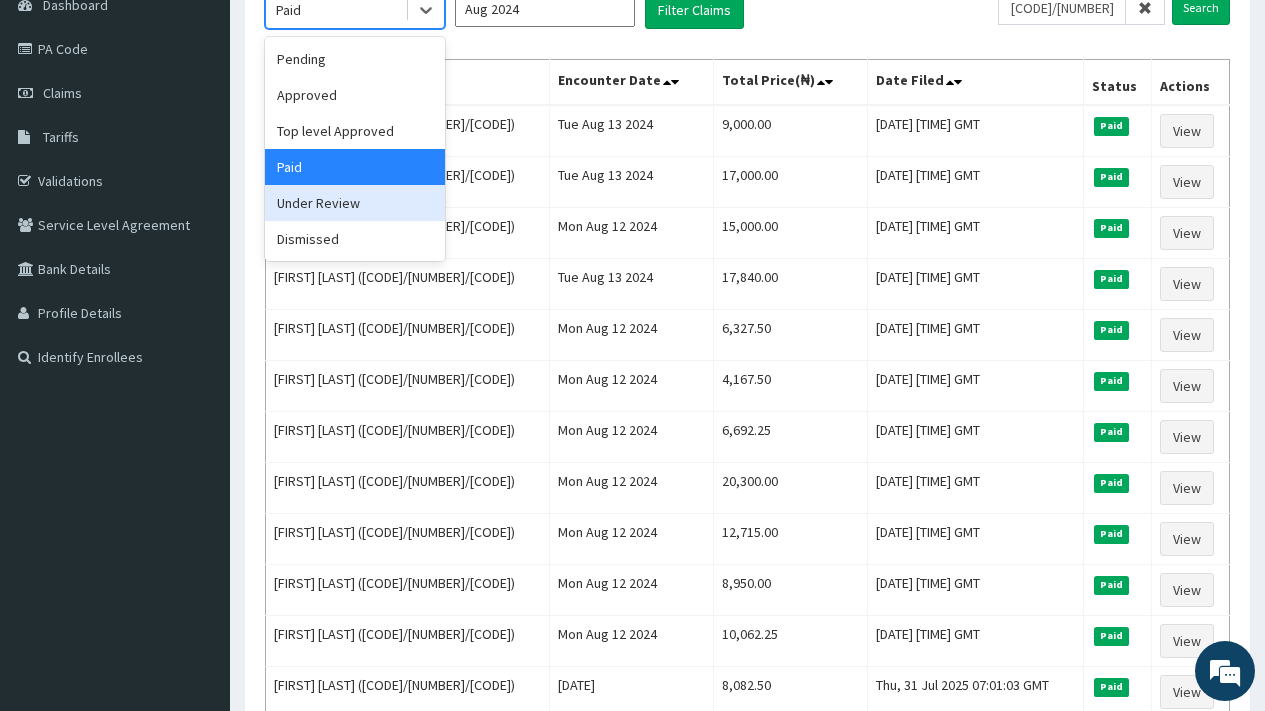 click on "Under Review" at bounding box center (355, 203) 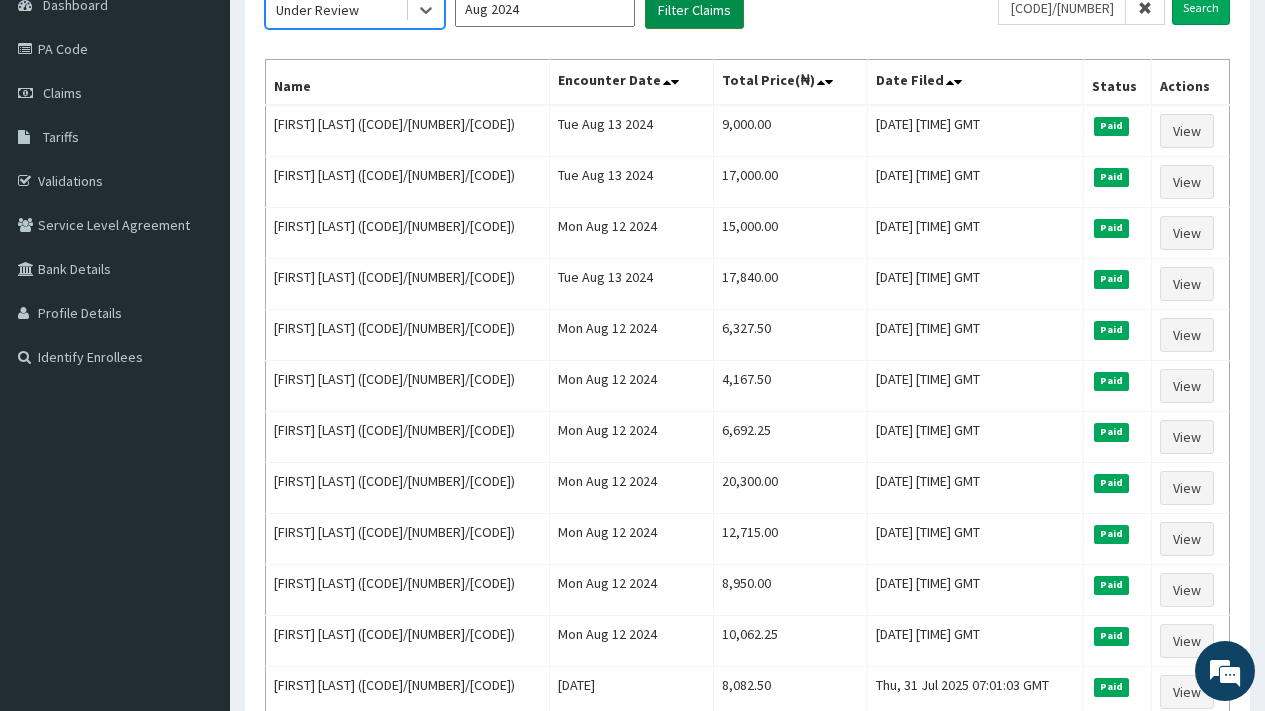 click on "Filter Claims" at bounding box center [694, 10] 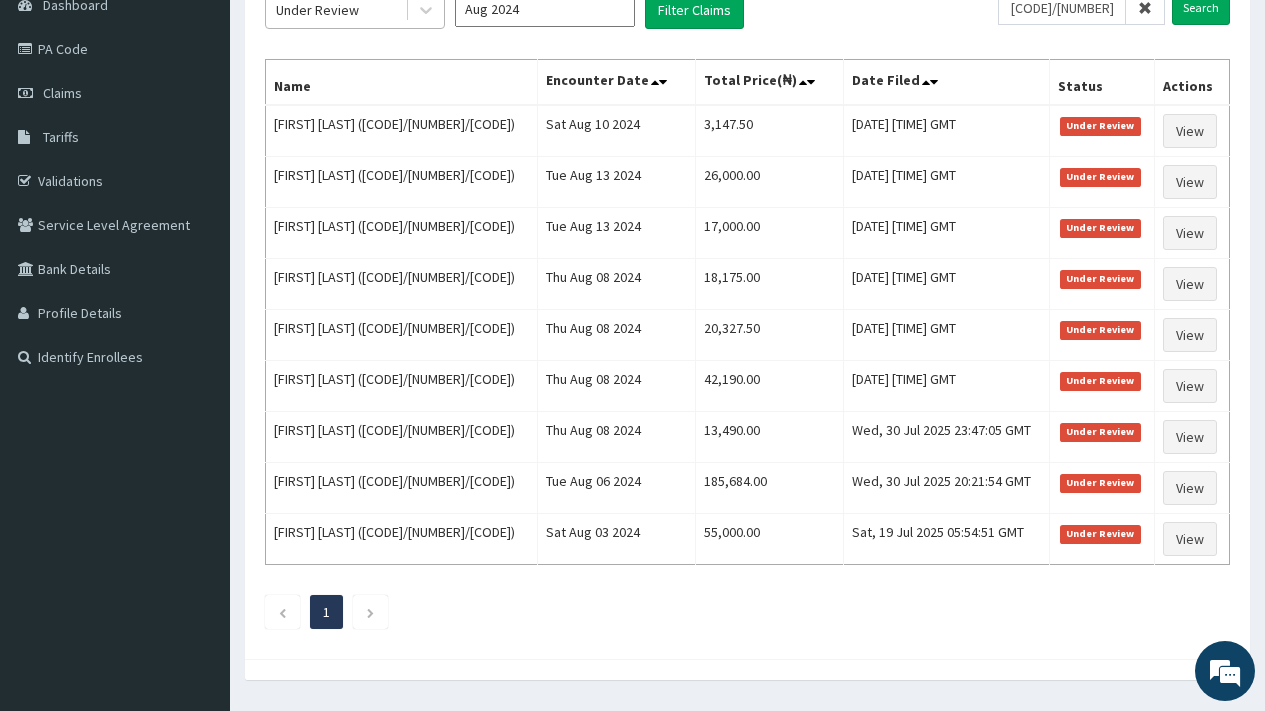 click on "Under Review" at bounding box center (317, 10) 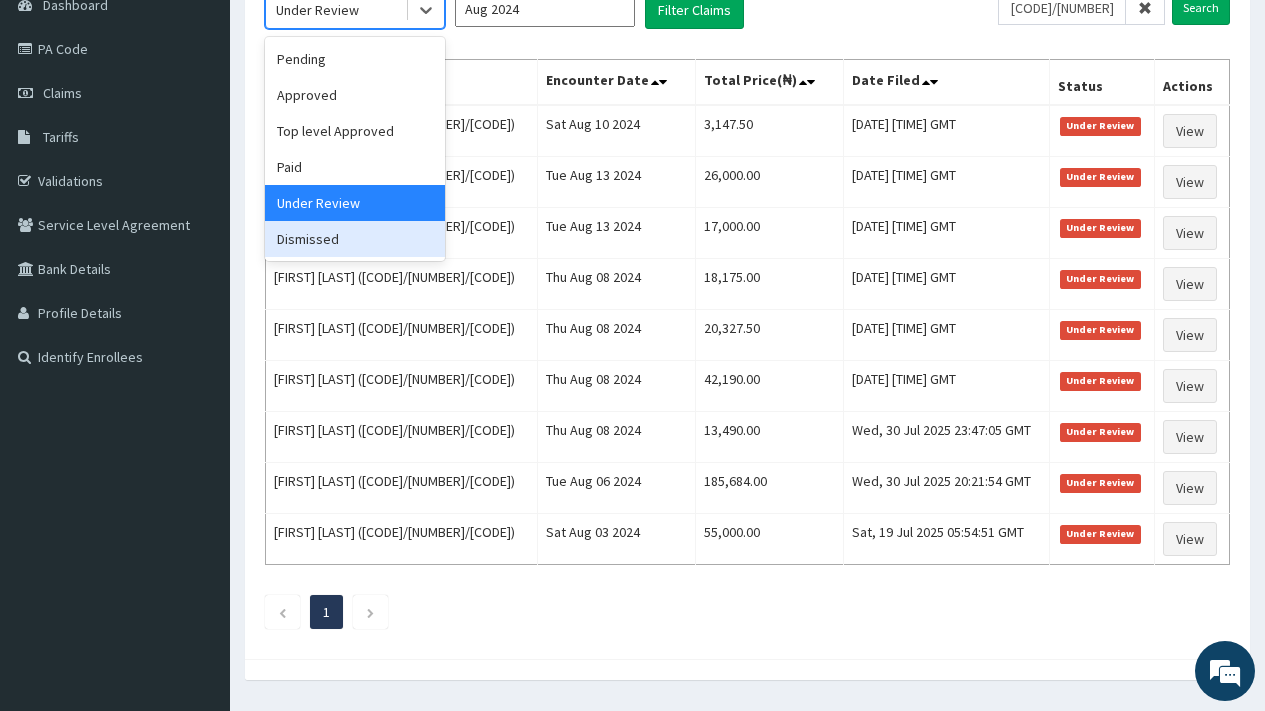 click on "Dismissed" at bounding box center [355, 239] 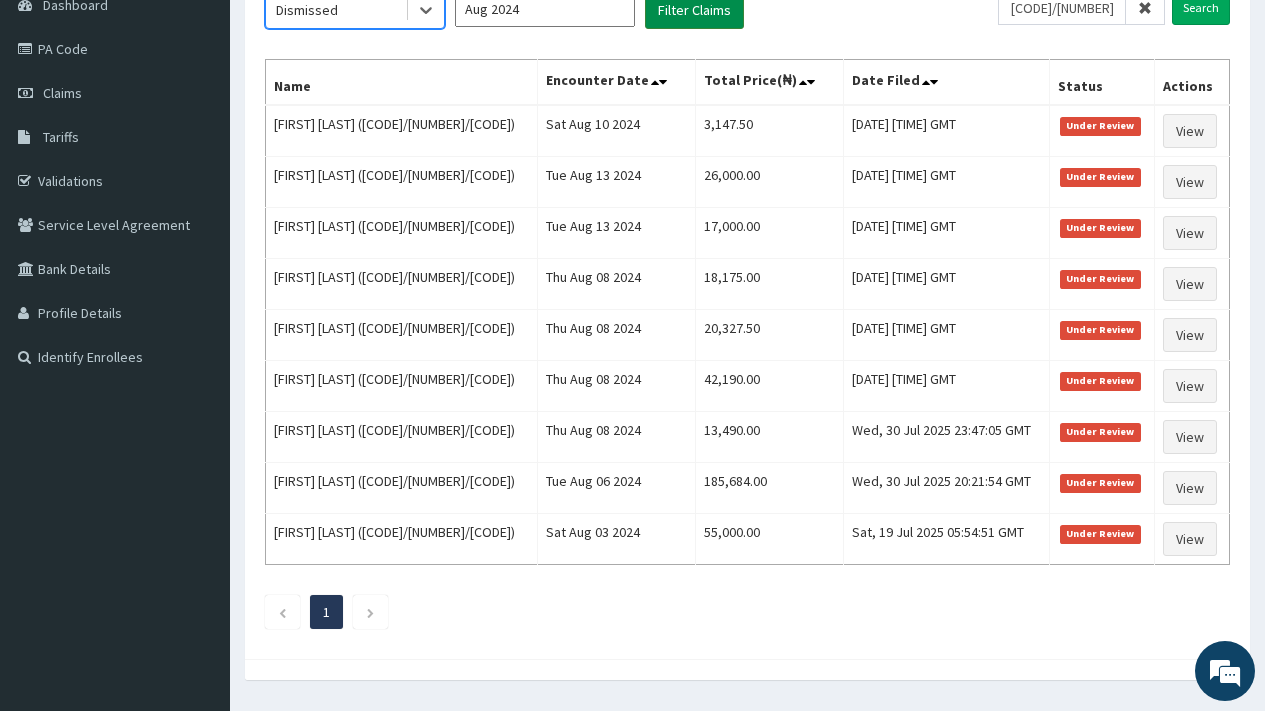 click on "Filter Claims" at bounding box center (694, 10) 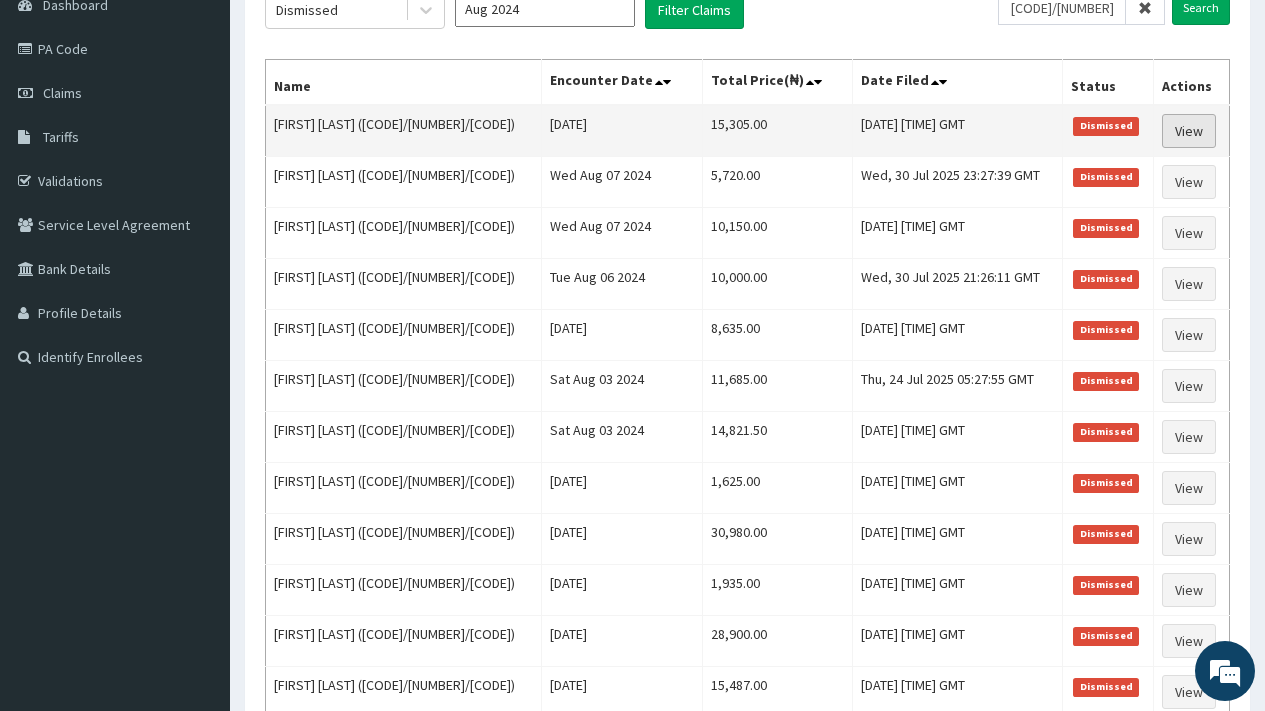 click on "View" at bounding box center [1189, 131] 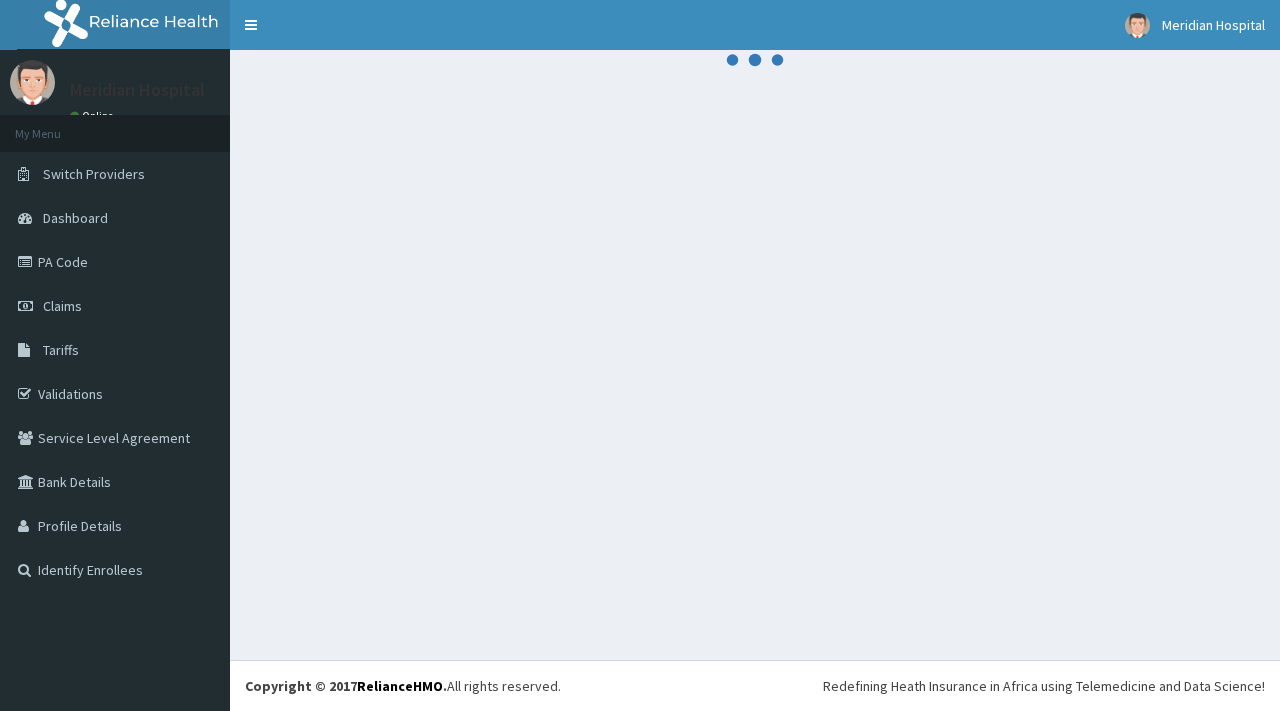 scroll, scrollTop: 0, scrollLeft: 0, axis: both 